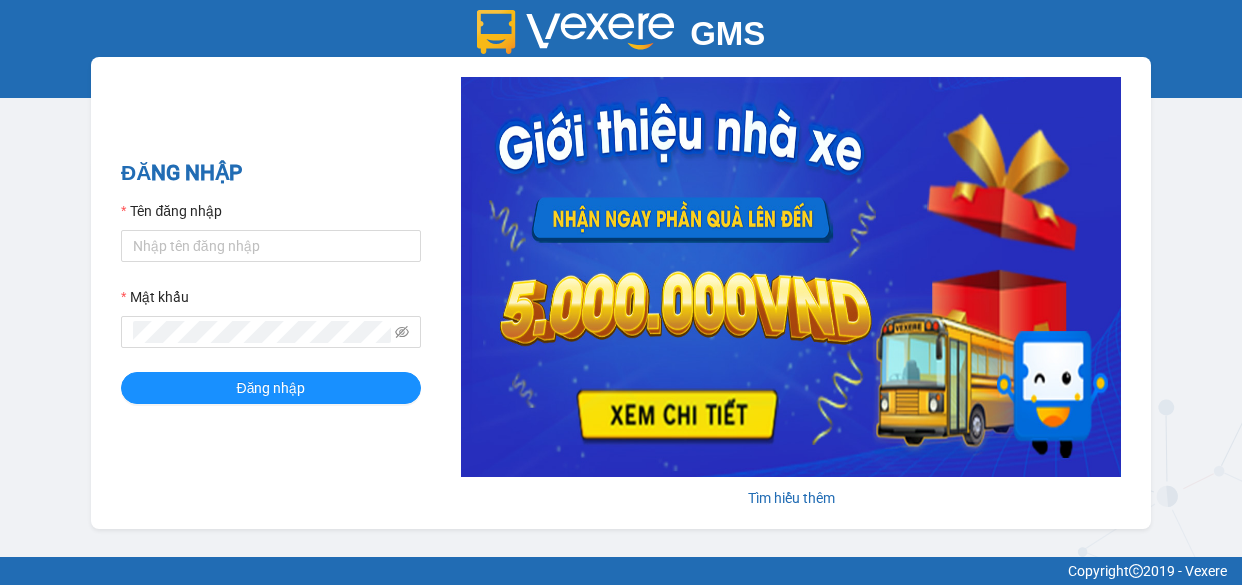 scroll, scrollTop: 0, scrollLeft: 0, axis: both 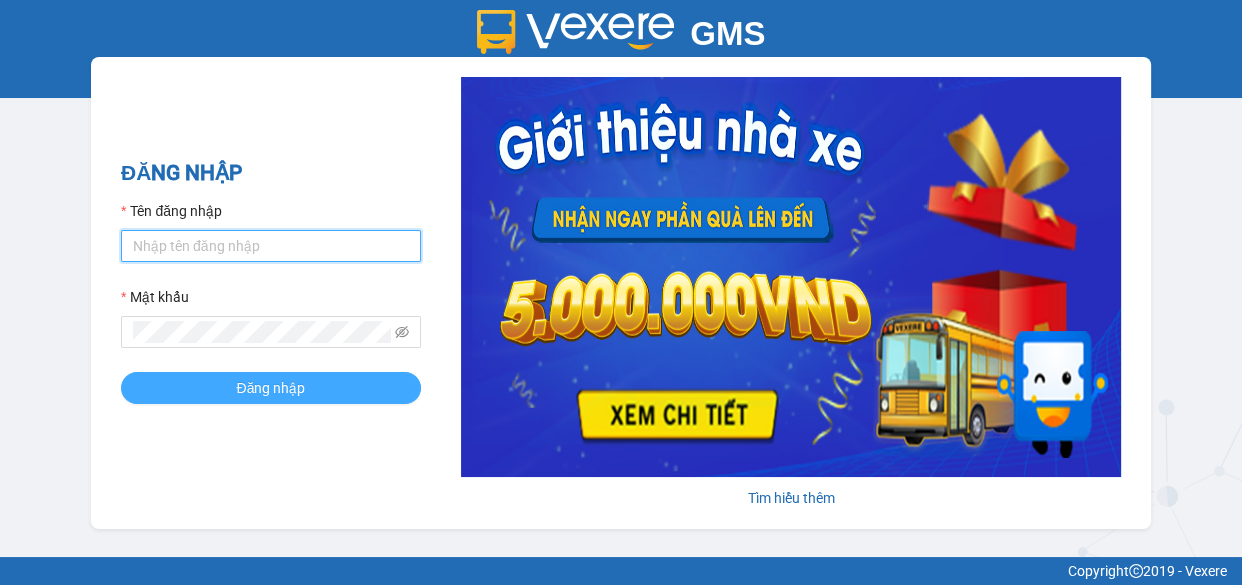 type on "tdhh.xevn" 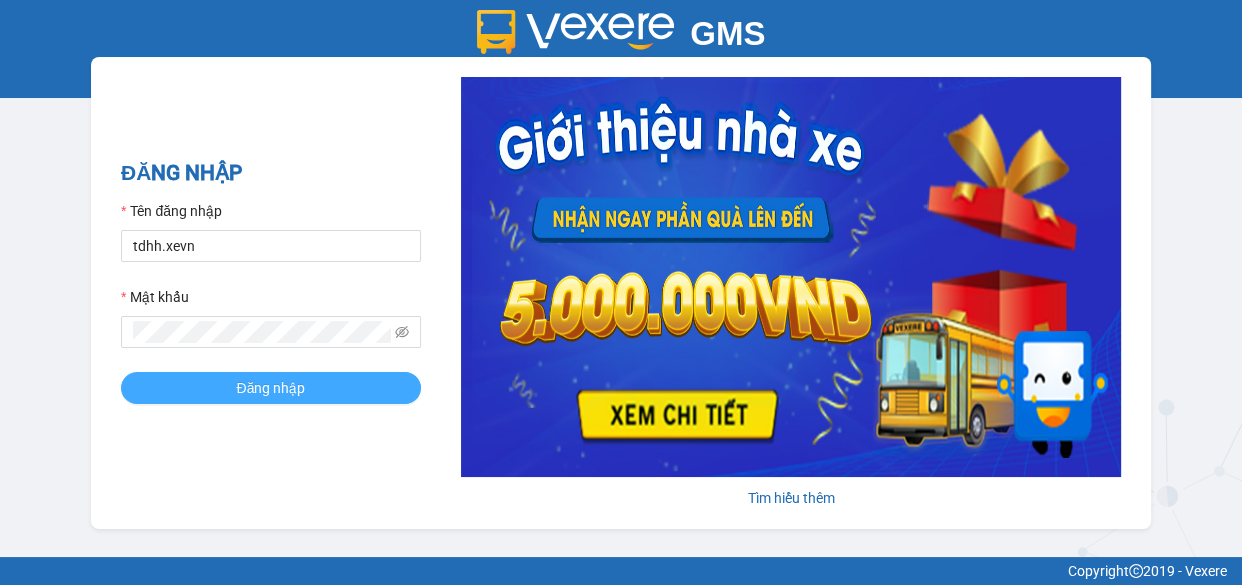 click on "Đăng nhập" at bounding box center [271, 388] 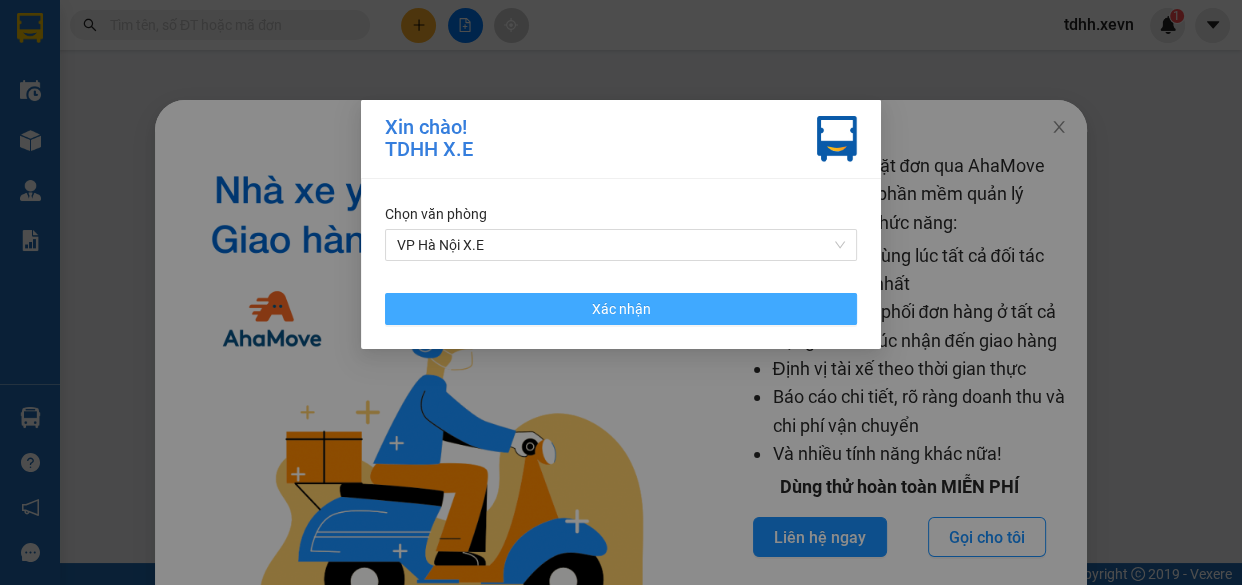 click on "Xác nhận" at bounding box center [621, 309] 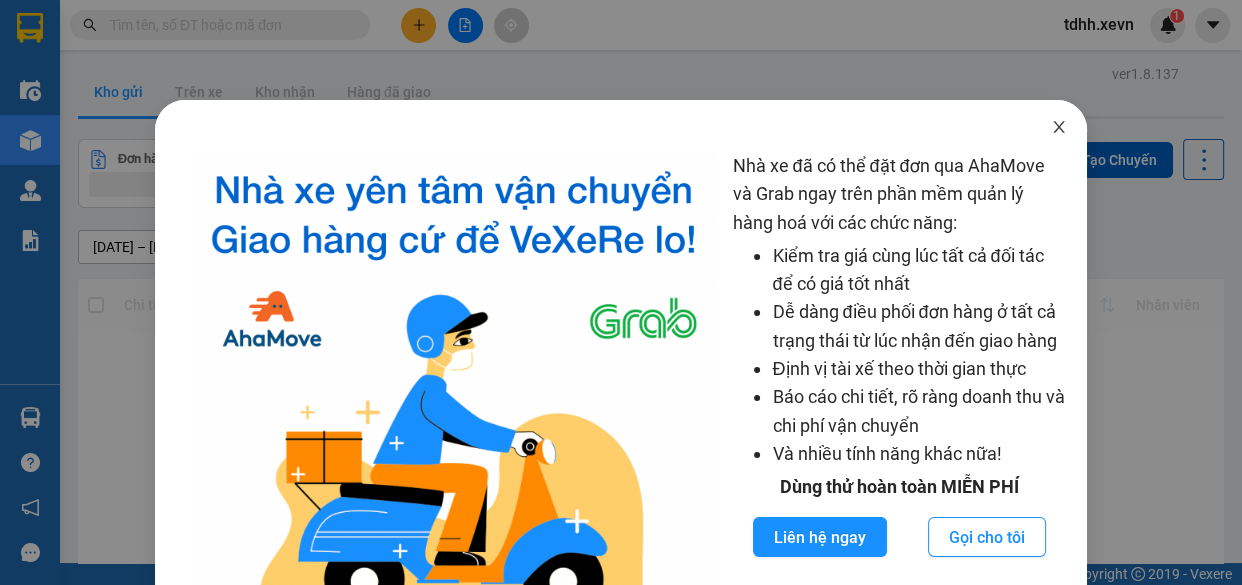 click 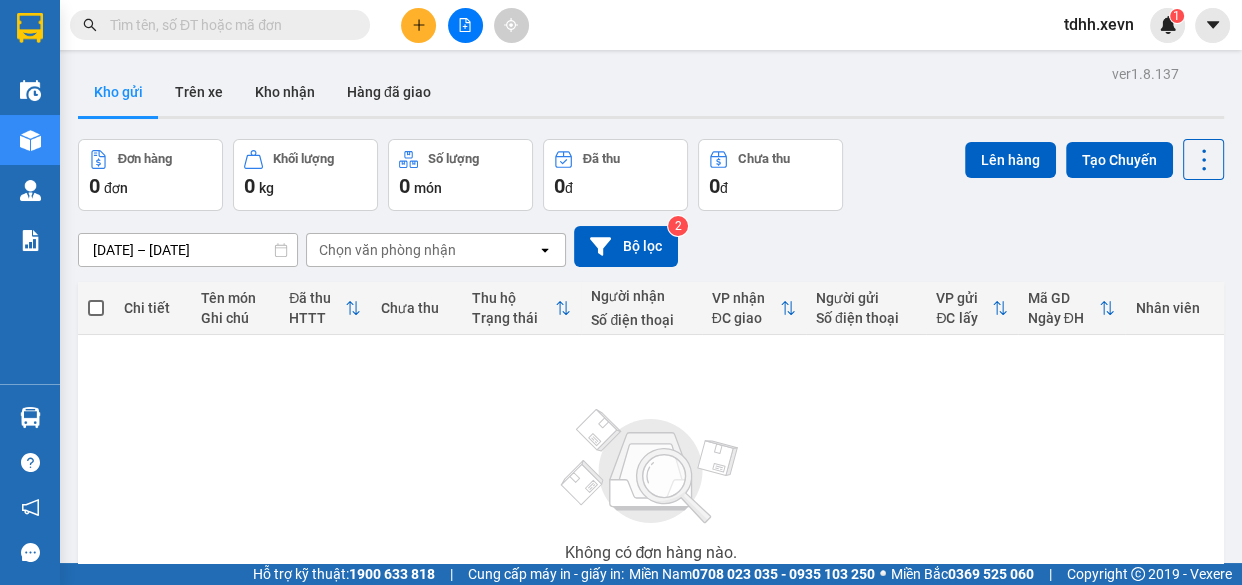 paste on "0899493333" 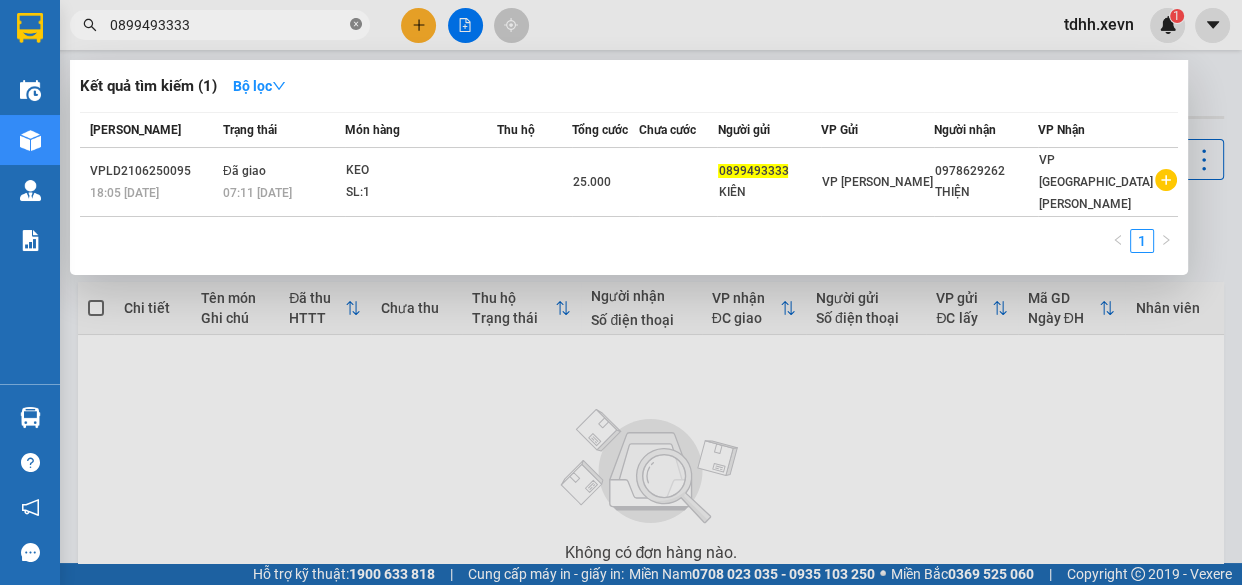 click 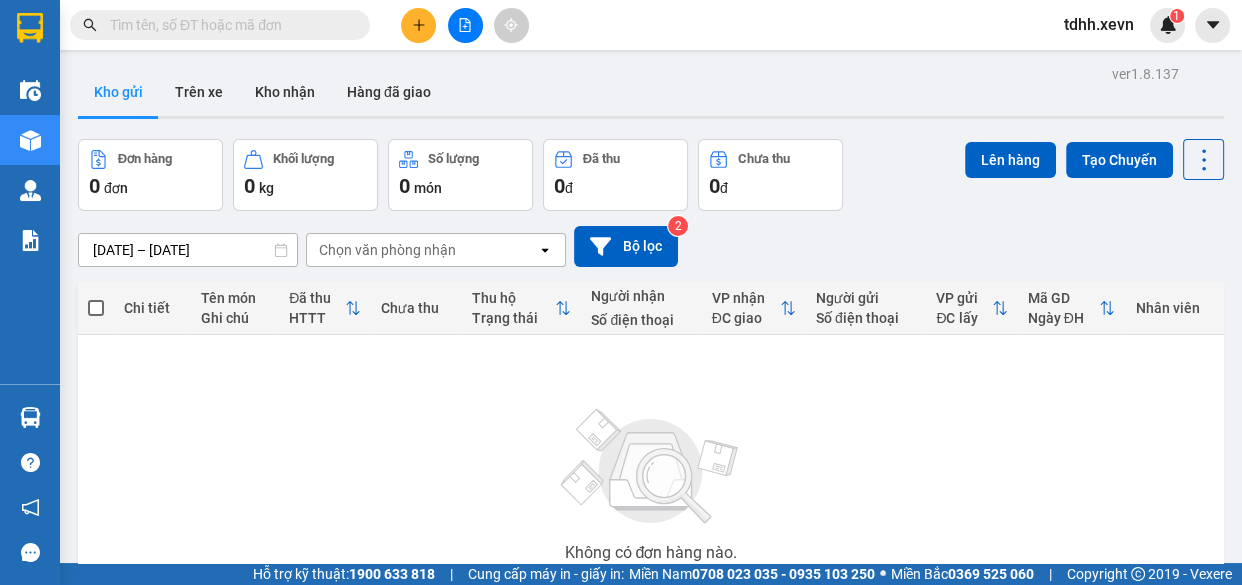 click at bounding box center [228, 25] 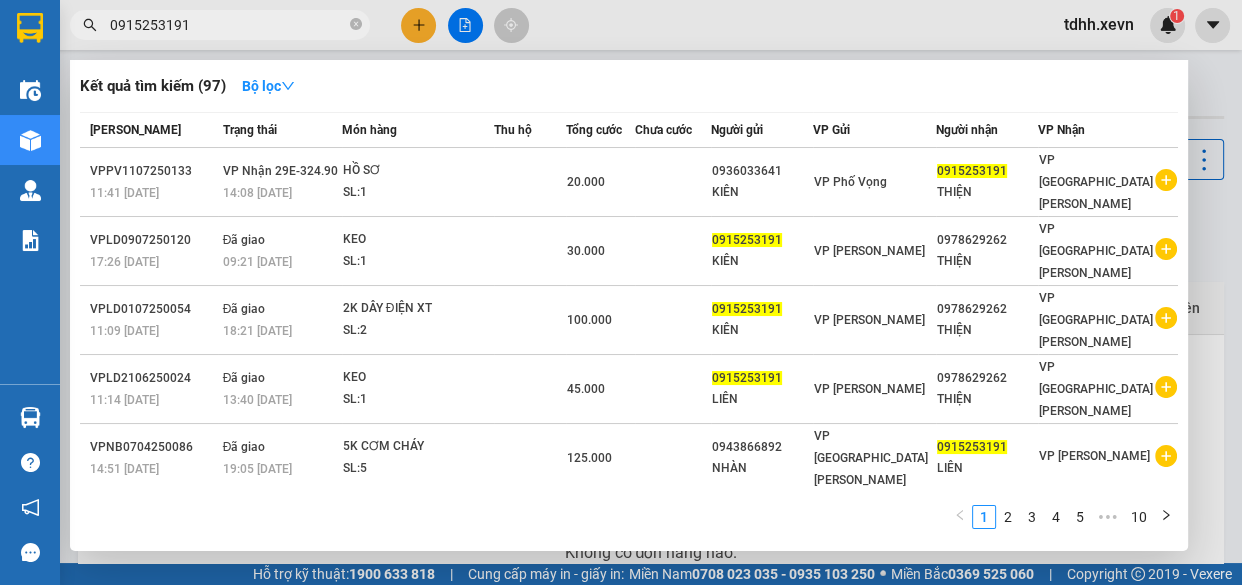 click at bounding box center (621, 292) 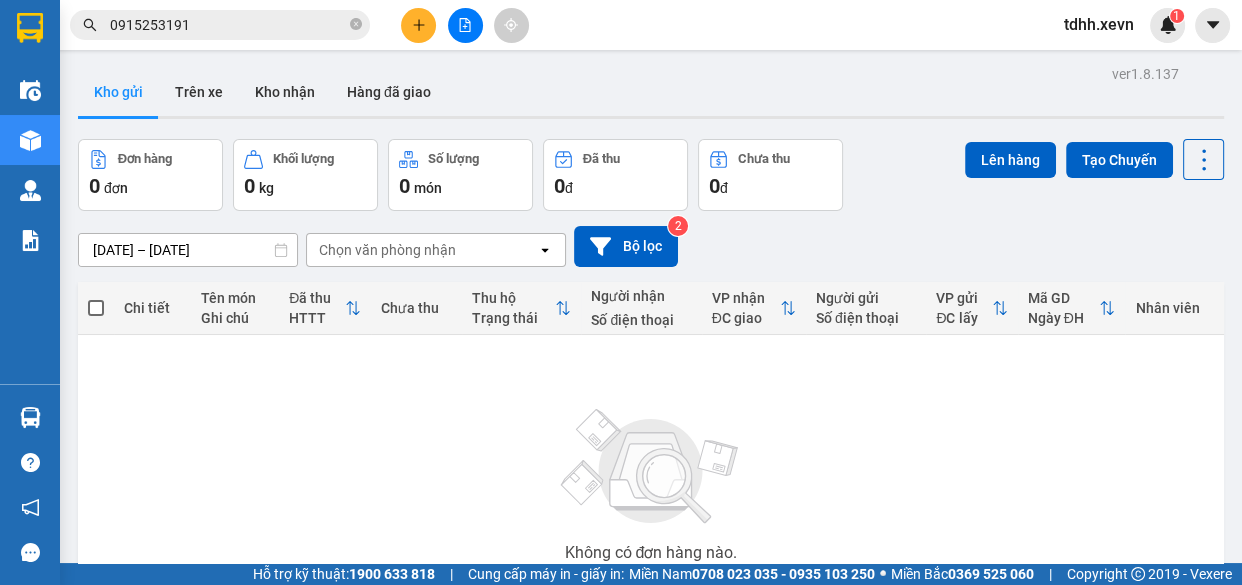 click on "0915253191" at bounding box center [228, 25] 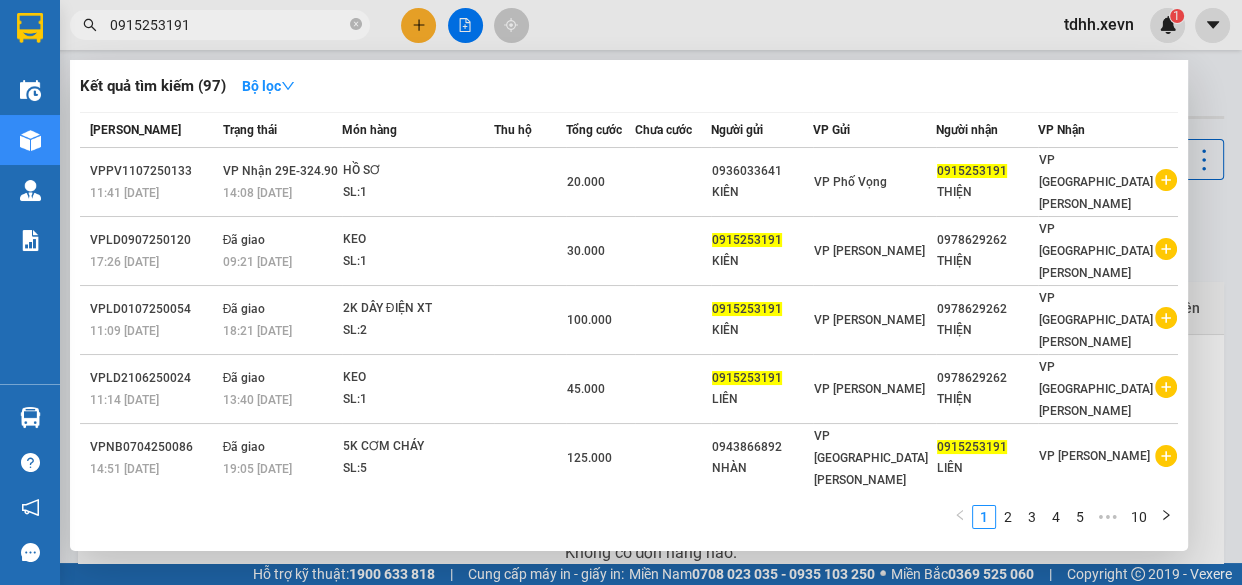 paste on "834633958" 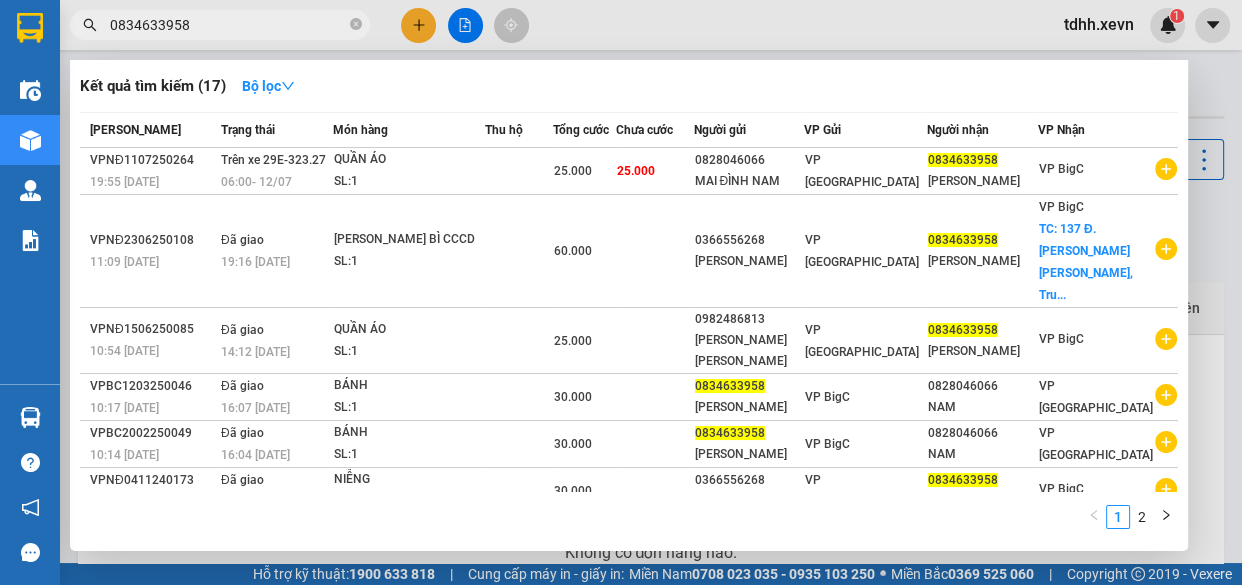 type on "0834633958" 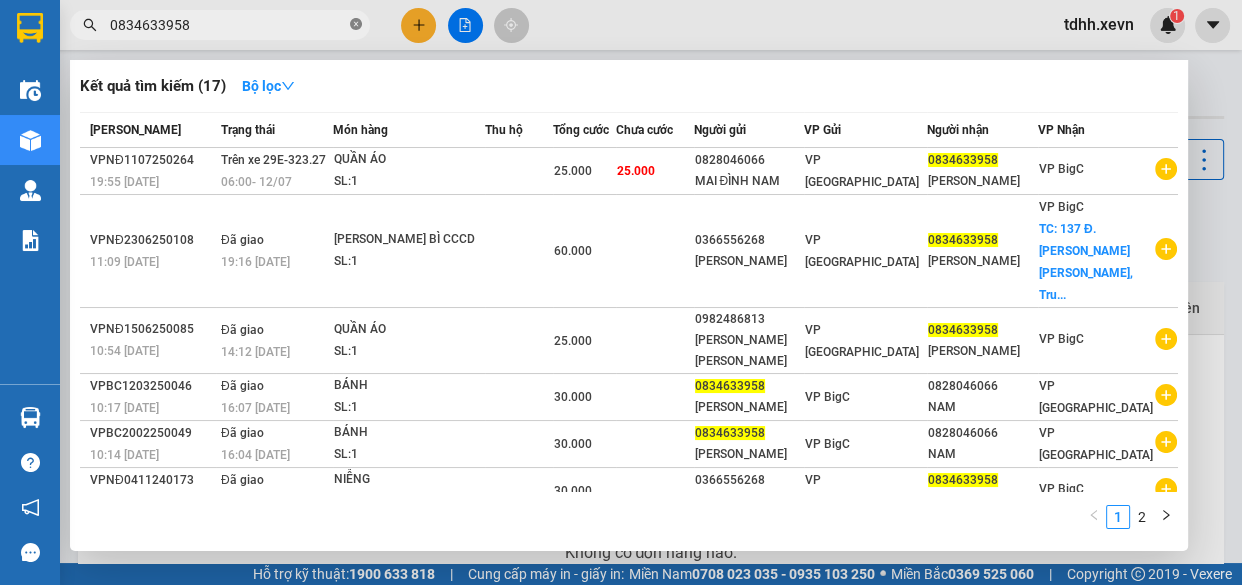 click 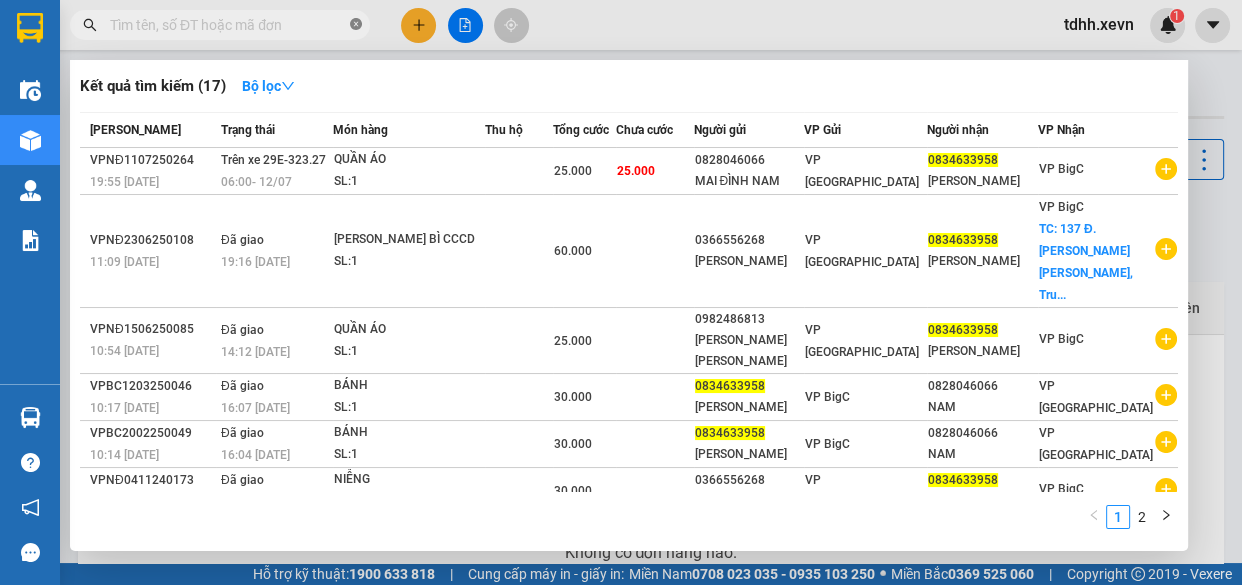 paste on "0988647718" 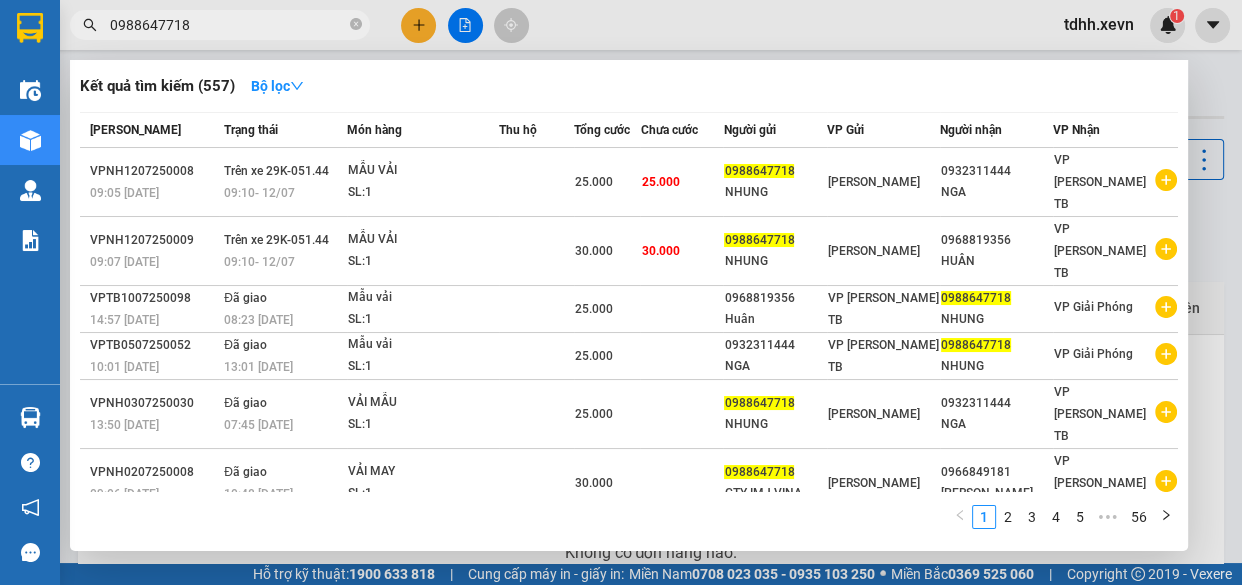 type on "0988647718" 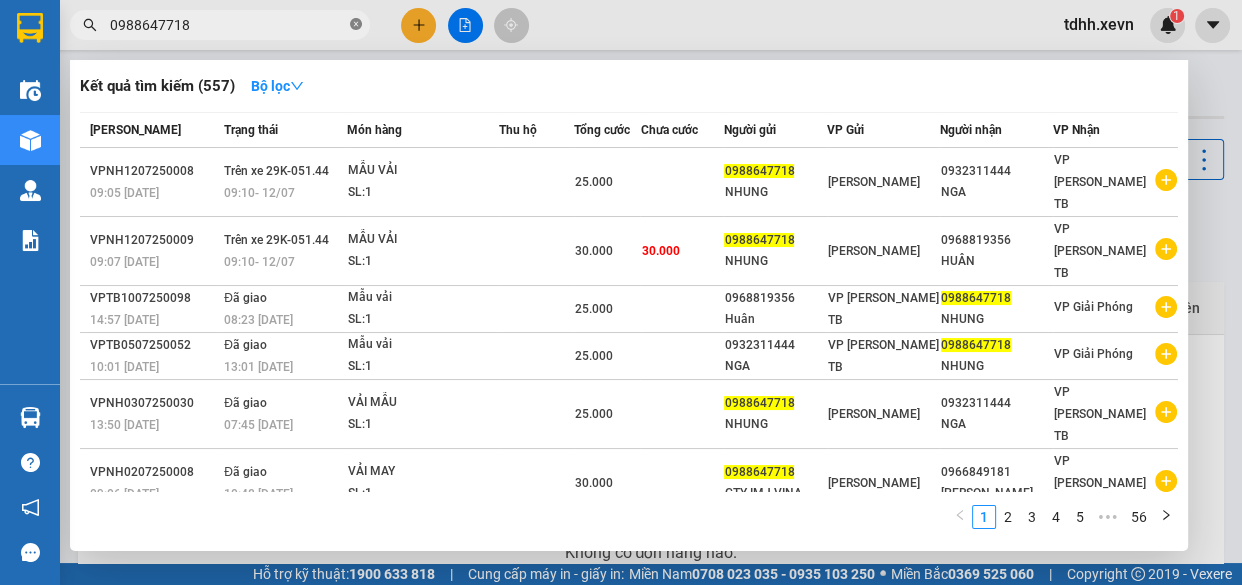 click 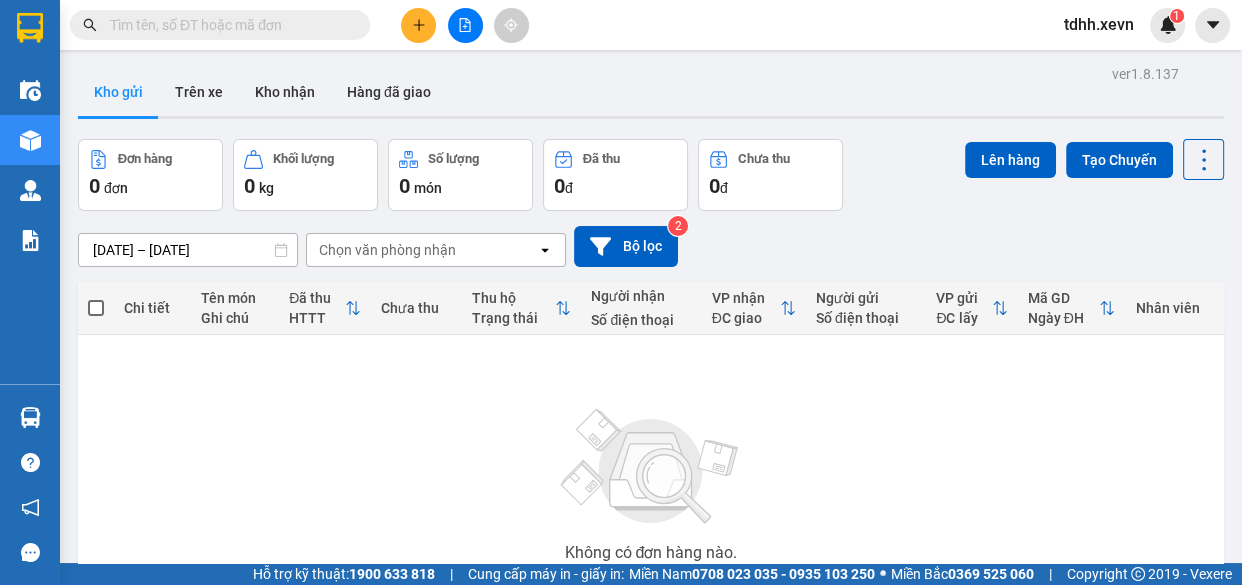 paste on "0982836183" 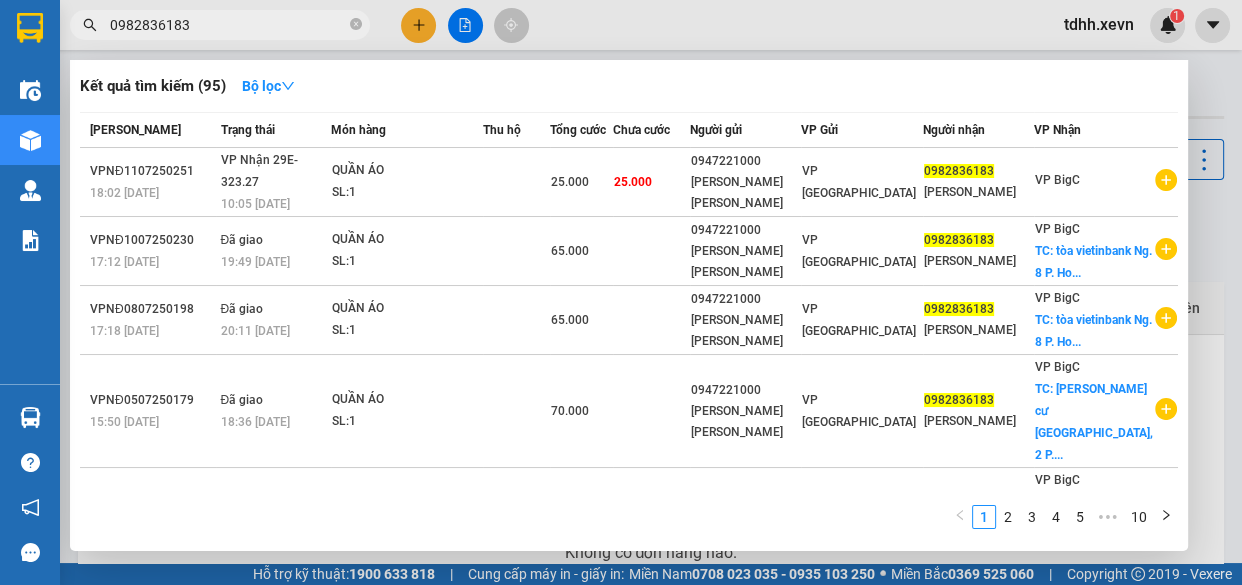 type on "0982836183" 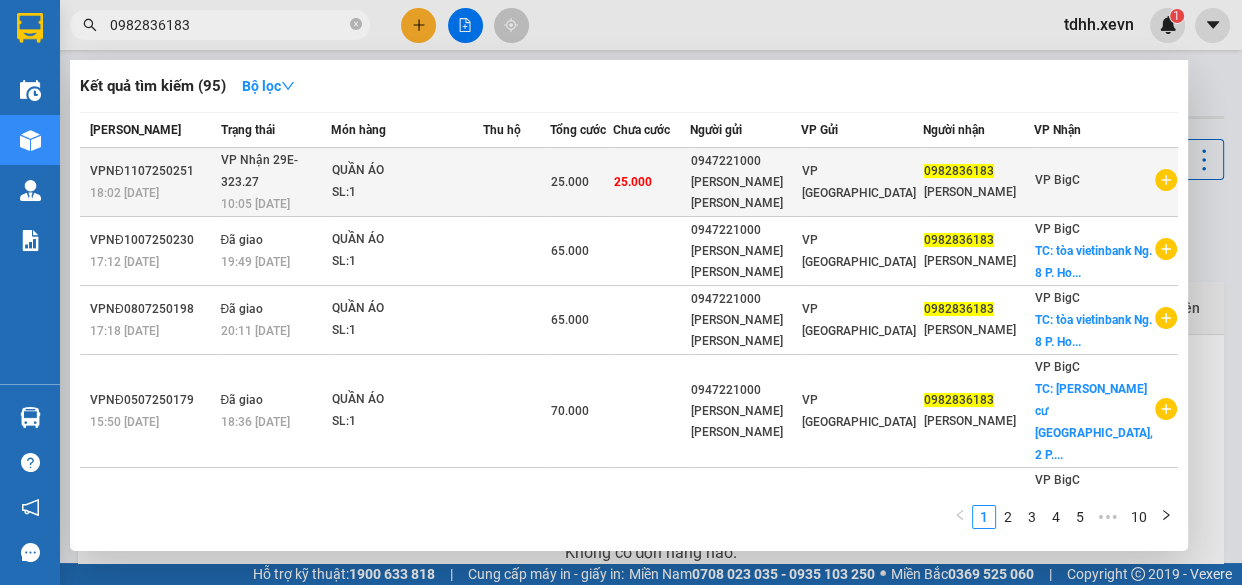 click at bounding box center (516, 182) 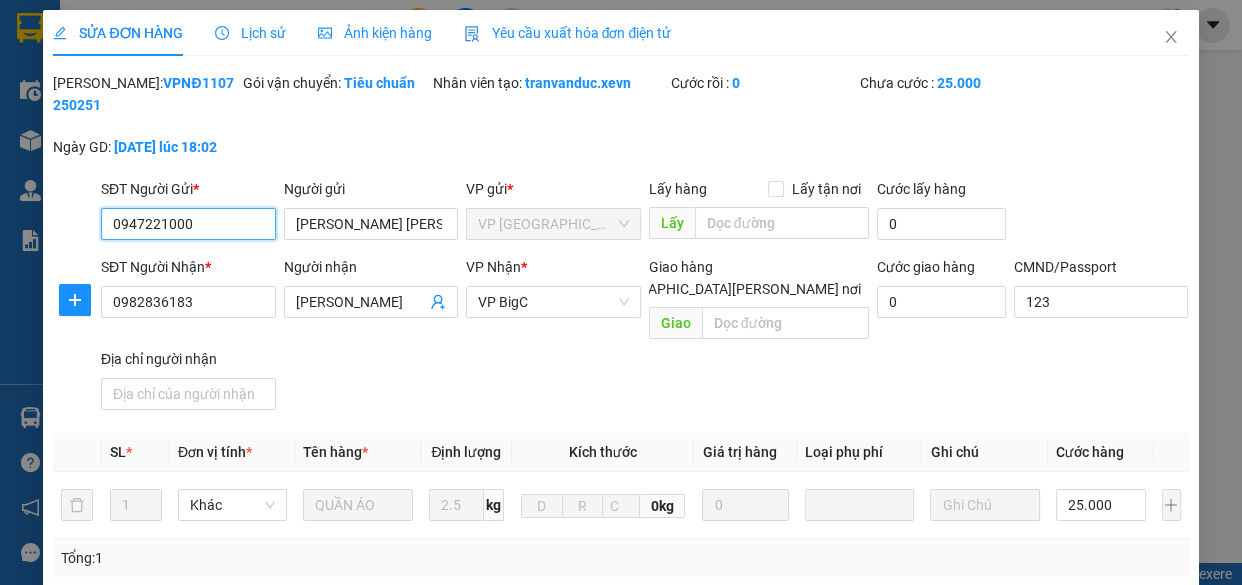 type on "0947221000" 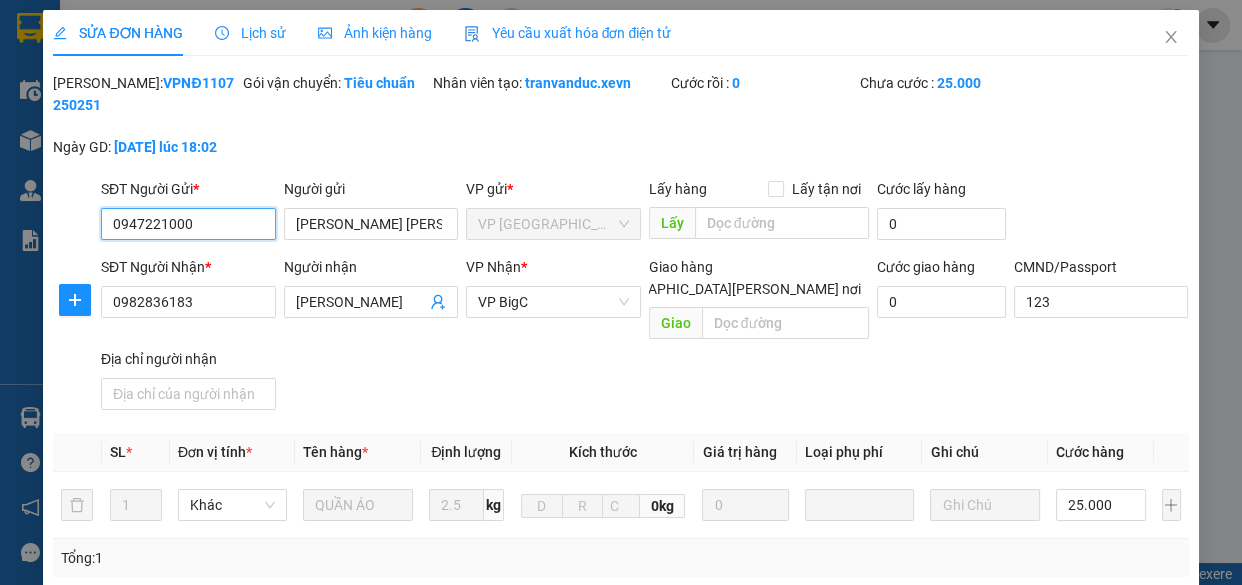 type on "TRẦN QUANG THỊNH" 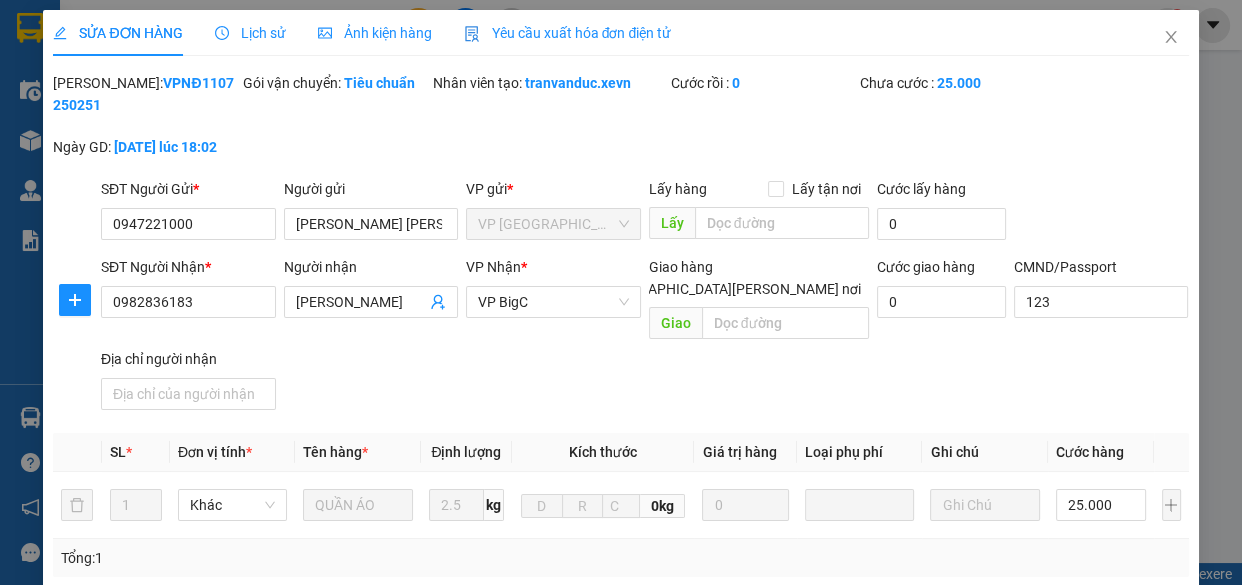 click on "Giao tận nơi" at bounding box center [580, 288] 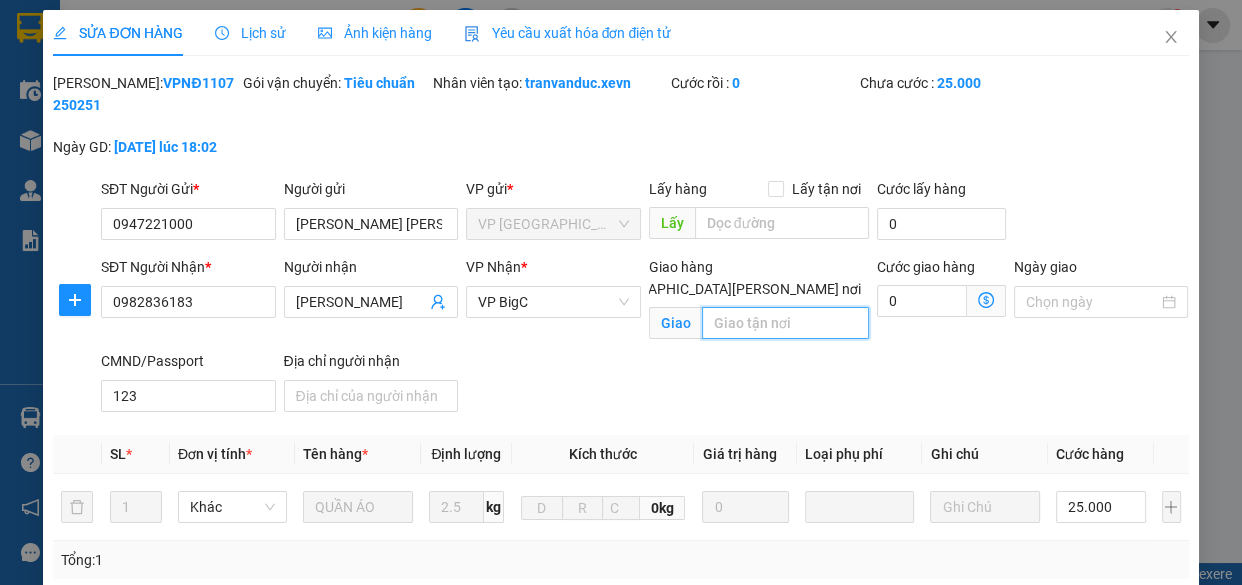 click at bounding box center (785, 323) 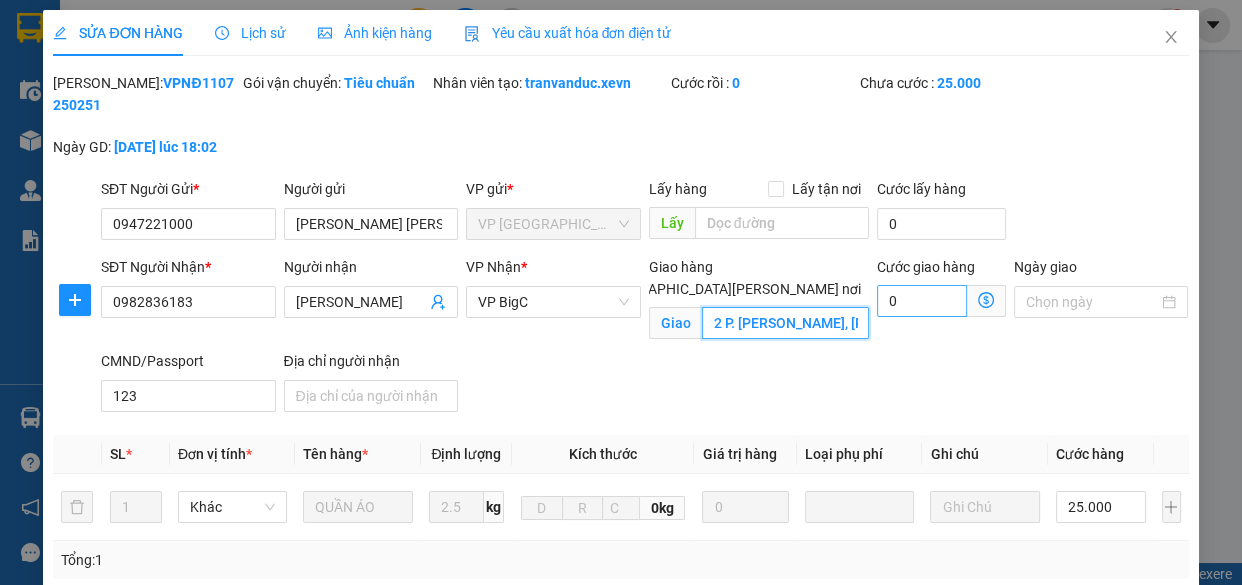 scroll, scrollTop: 0, scrollLeft: 250, axis: horizontal 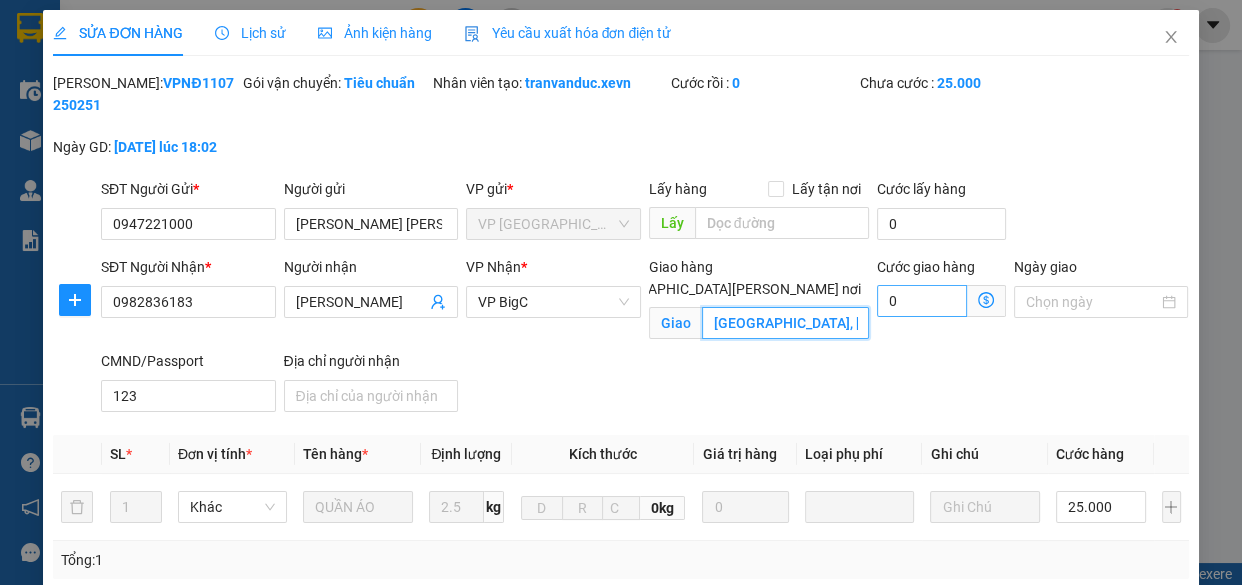 type on "2 P. Lê Văn Thiêm, Nhân Chính, Thanh Xuân, Hà Nội, Việt Nam" 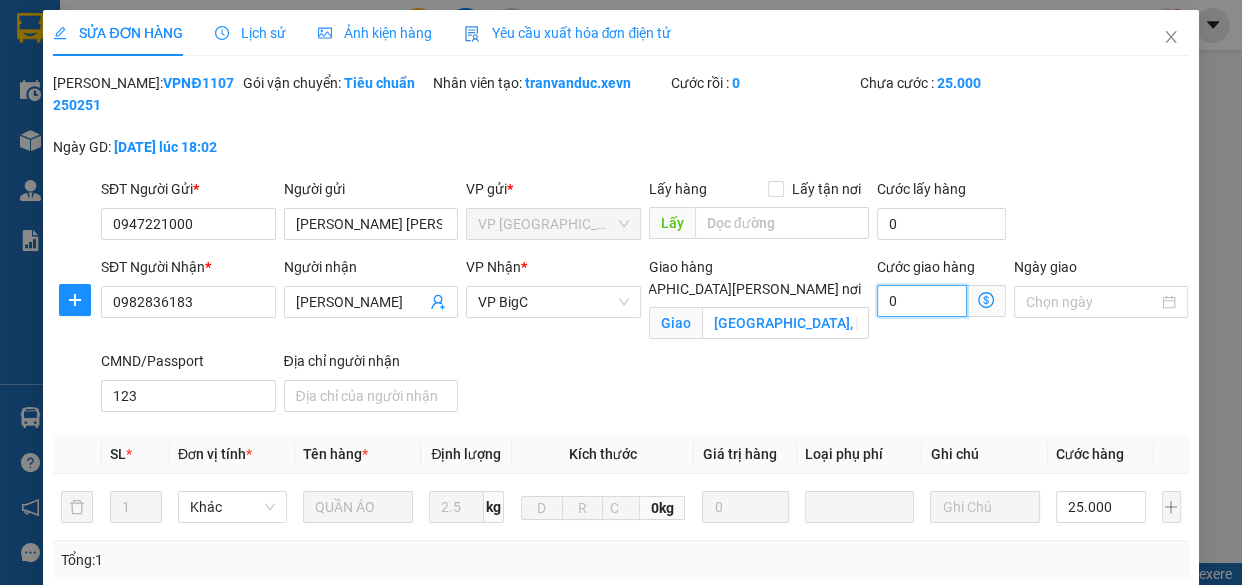click on "0" at bounding box center (922, 301) 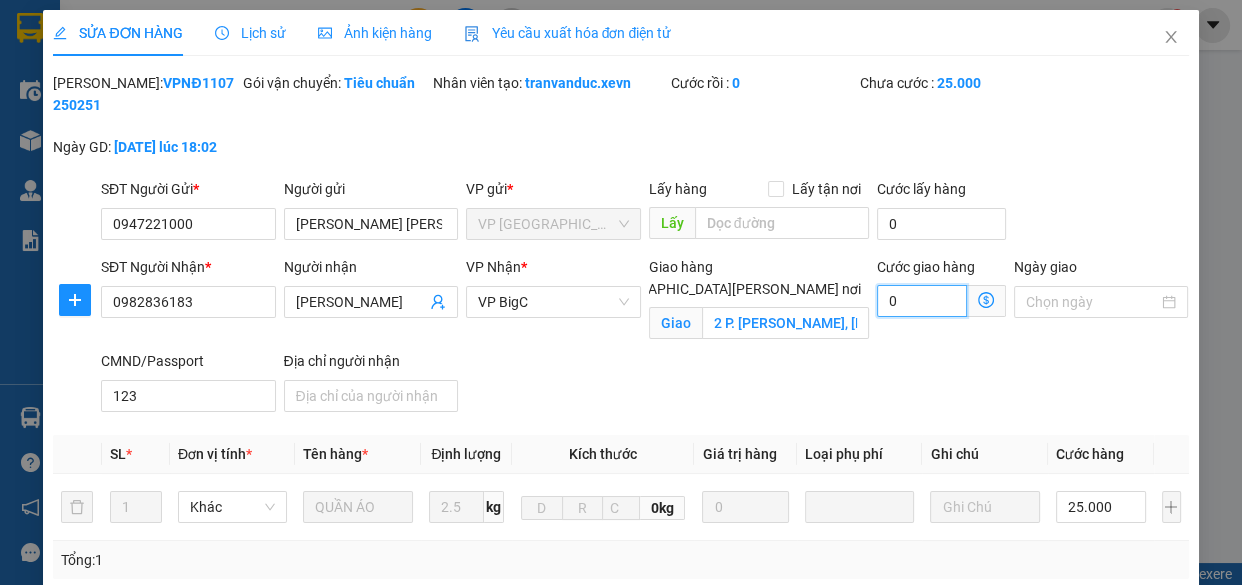 type on "4" 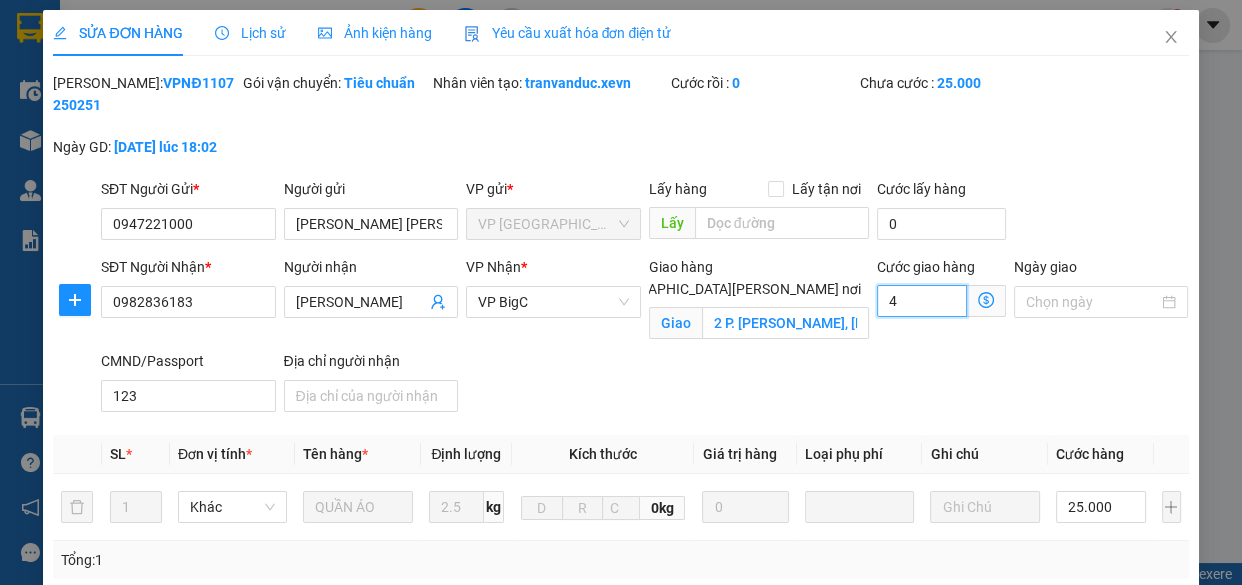 type on "25.004" 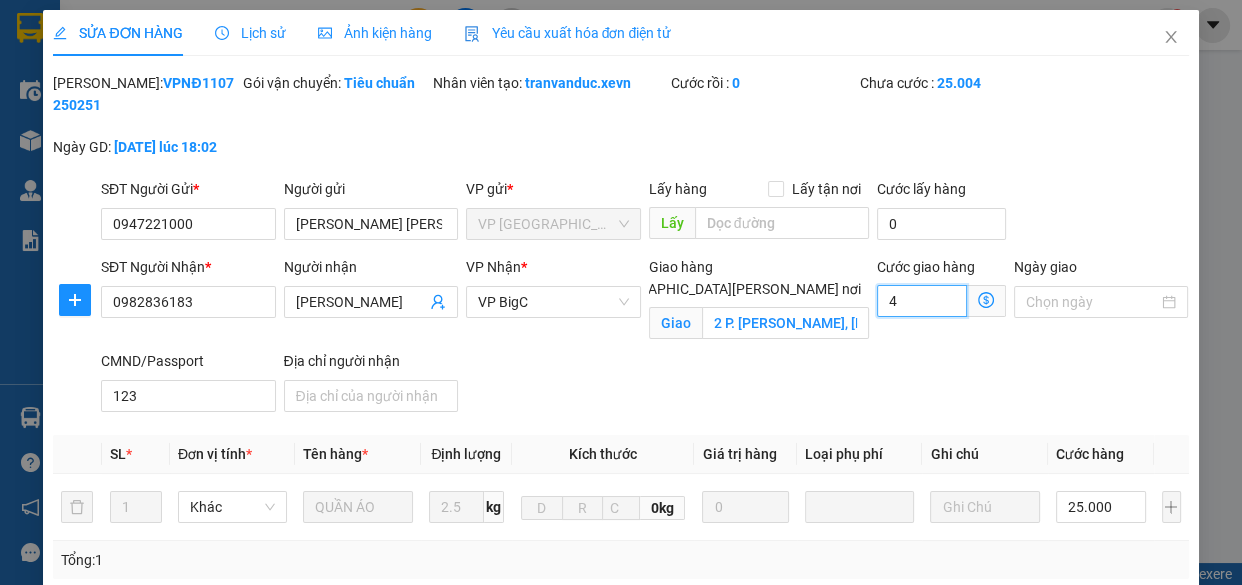 type on "40" 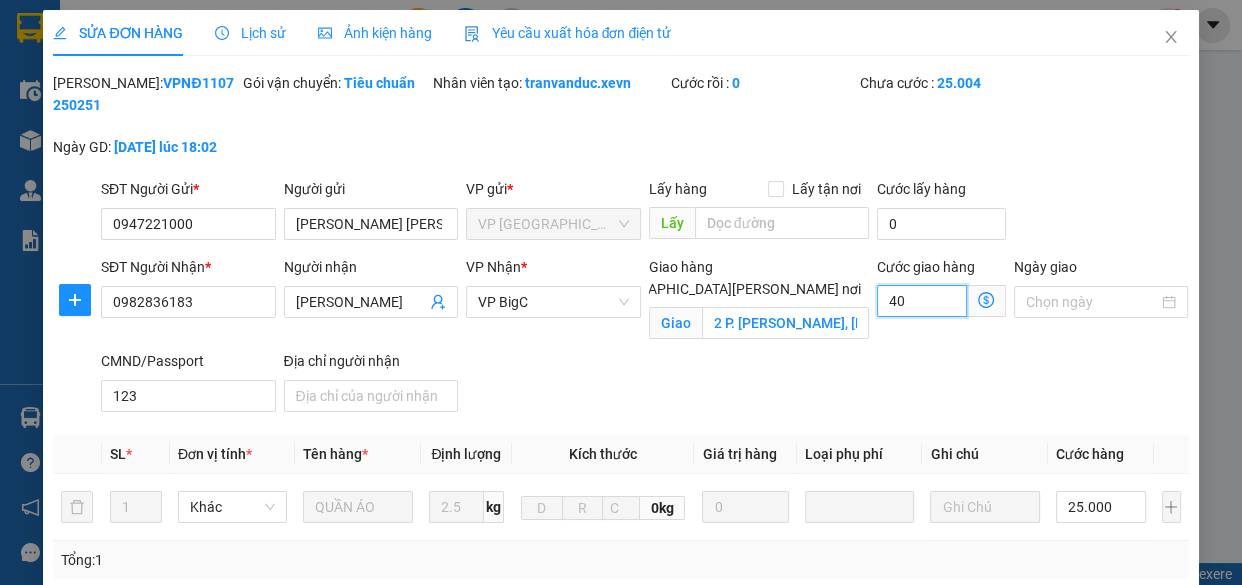 type on "25.040" 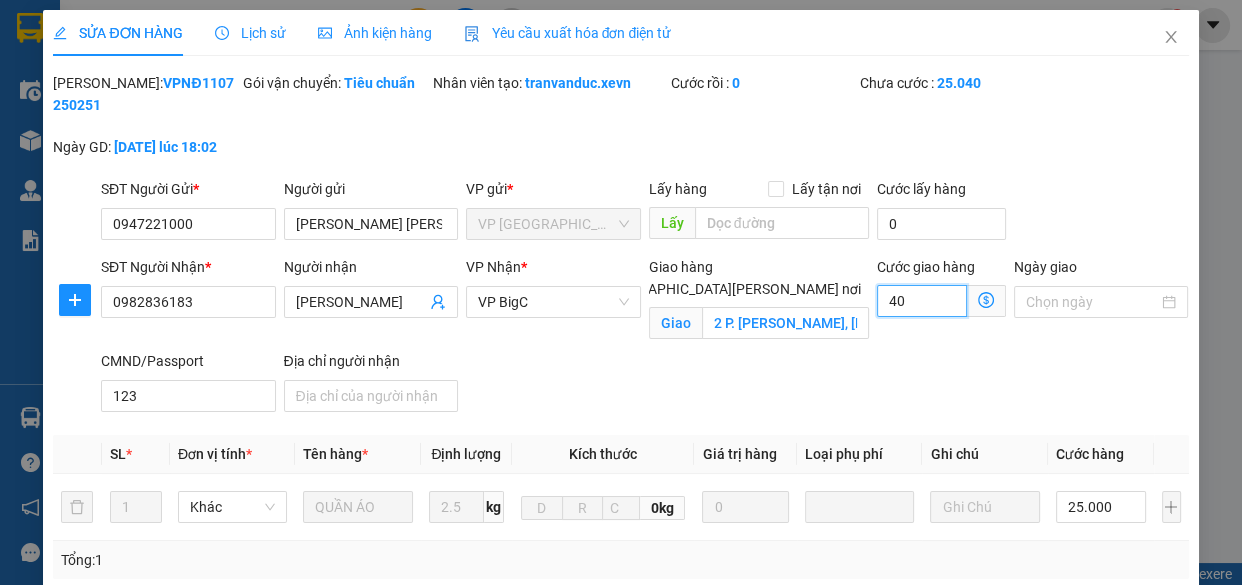 type on "40" 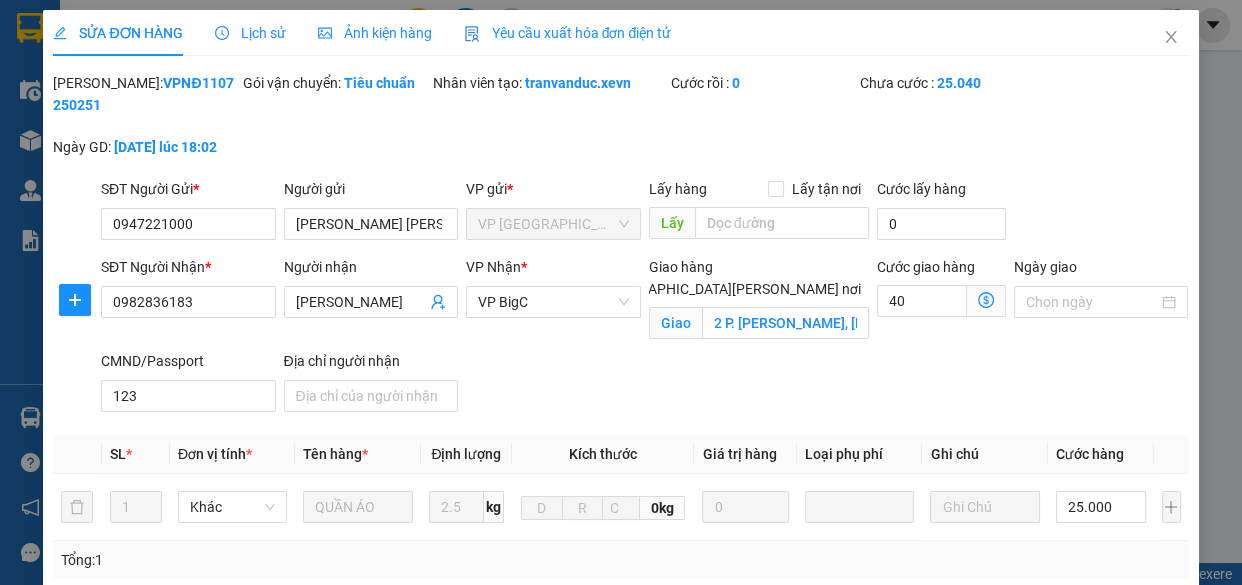 type on "65.000" 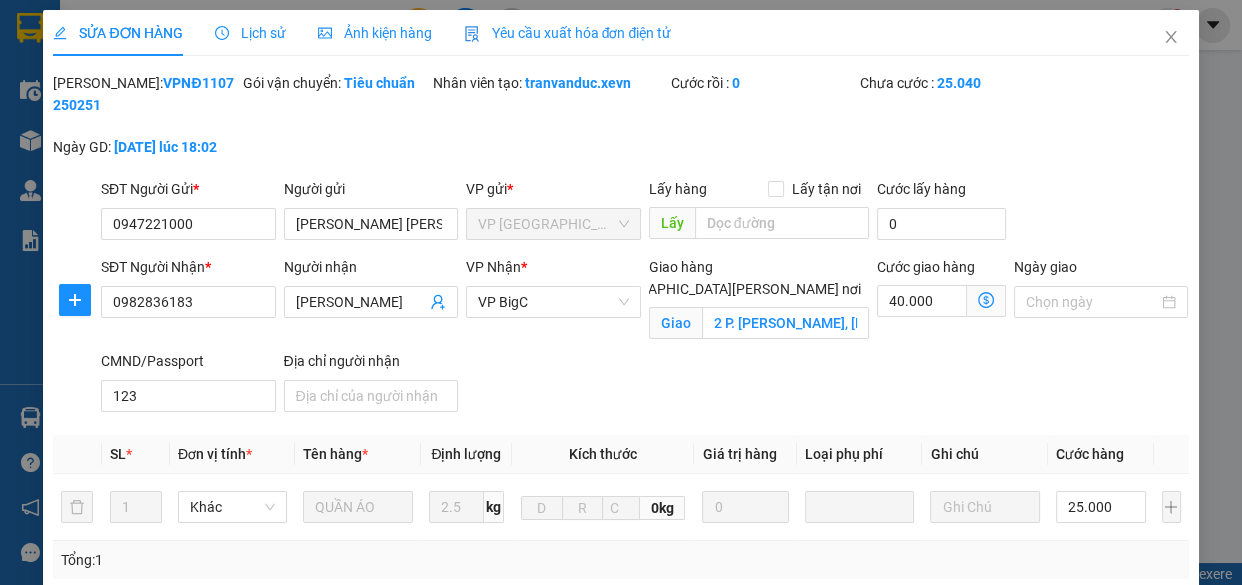 click on "SĐT Người Nhận  * 0982836183 Người nhận LÊ THỊ HẰNG VP Nhận  * VP BigC Giao hàng Giao tận nơi Giao 2 P. Lê Văn Thiêm, Nhân Chính, Thanh Xuân, Hà Nội, Việt Nam Cước giao hàng 40.000 Ngày giao CMND/Passport 123 Địa chỉ người nhận" at bounding box center (645, 338) 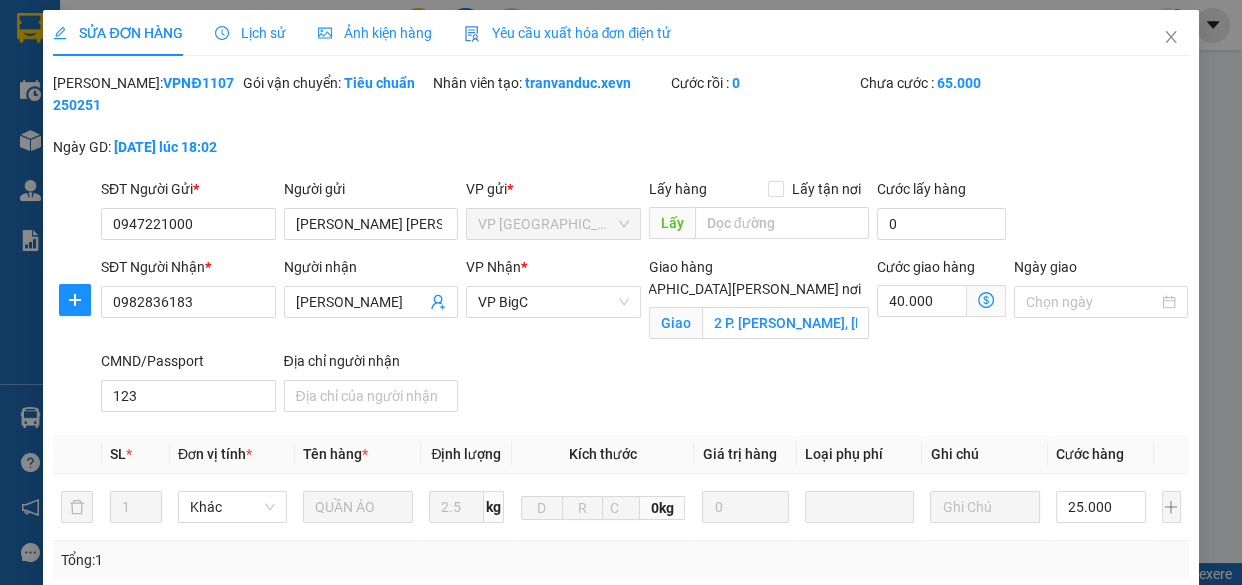scroll, scrollTop: 415, scrollLeft: 0, axis: vertical 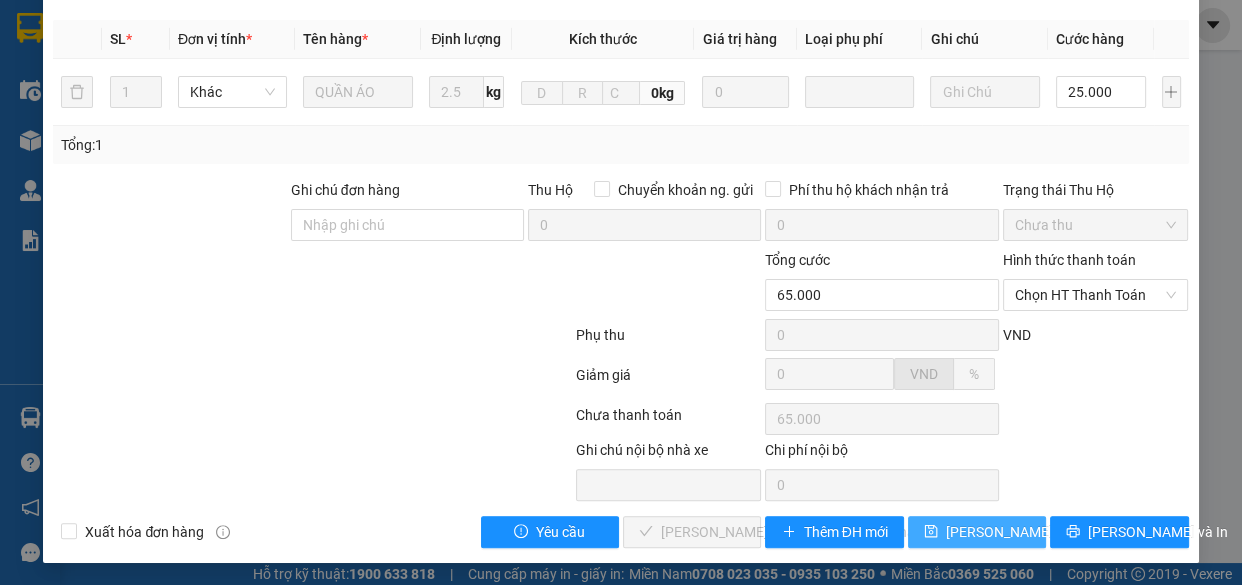 click on "Lưu thay đổi" at bounding box center [1010, 532] 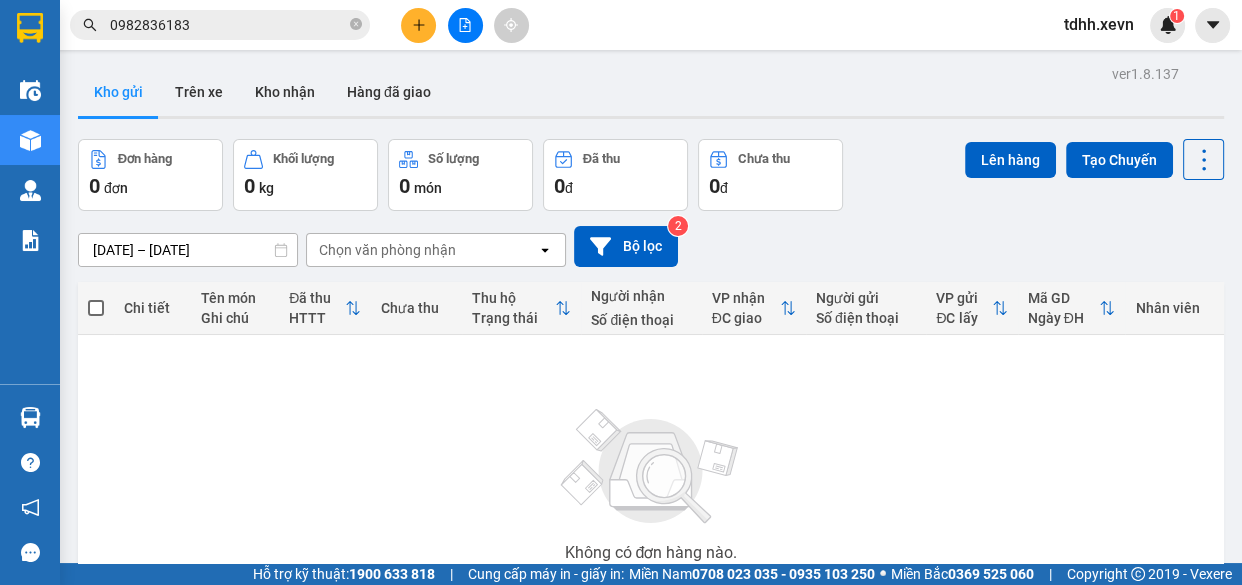 click on "Kết quả tìm kiếm ( 95 )  Bộ lọc  Mã ĐH Trạng thái Món hàng Thu hộ Tổng cước Chưa cước Người gửi VP Gửi Người nhận VP Nhận VPNĐ1107250251 18:02 - 11/07 VP Nhận   29E-323.27 10:05 - 12/07 QUẦN ÁO SL:  1 25.000 25.000 0947221000 TRẦN QUANG THỊNH VP Nam Định 0982836183 LÊ THỊ HẰNG VP BigC VPNĐ1007250230 17:12 - 10/07 Đã giao   19:49 - 10/07 QUẦN ÁO SL:  1 65.000 0947221000 TRẦN QUANG THỊNH VP Nam Định 0982836183 LÊ THỊ HẰNG VP BigC TC: tòa vietinbank Ng. 8 P. Ho... VPNĐ0807250198 17:18 - 08/07 Đã giao   20:11 - 08/07 QUẦN ÁO SL:  1 65.000 0947221000 TRẦN QUANG THỊNH VP Nam Định 0982836183 LÊ THỊ HẰNG VP BigC TC: tòa vietinbank Ng. 8 P. Ho... VPNĐ0507250179 15:50 - 05/07 Đã giao   18:36 - 05/07 QUẦN ÁO SL:  1 70.000 0947221000 TRẦN QUANG THỊNH VP Nam Định 0982836183 LÊ THỊ HẰNG VP BigC TC: Chung cư Golden West, 2 P.... VPNĐ0407250177 16:04 - 04/07 Đã giao   19:38 - 04/07 QUẦN ÁO SL:  1 65.000" at bounding box center [195, 25] 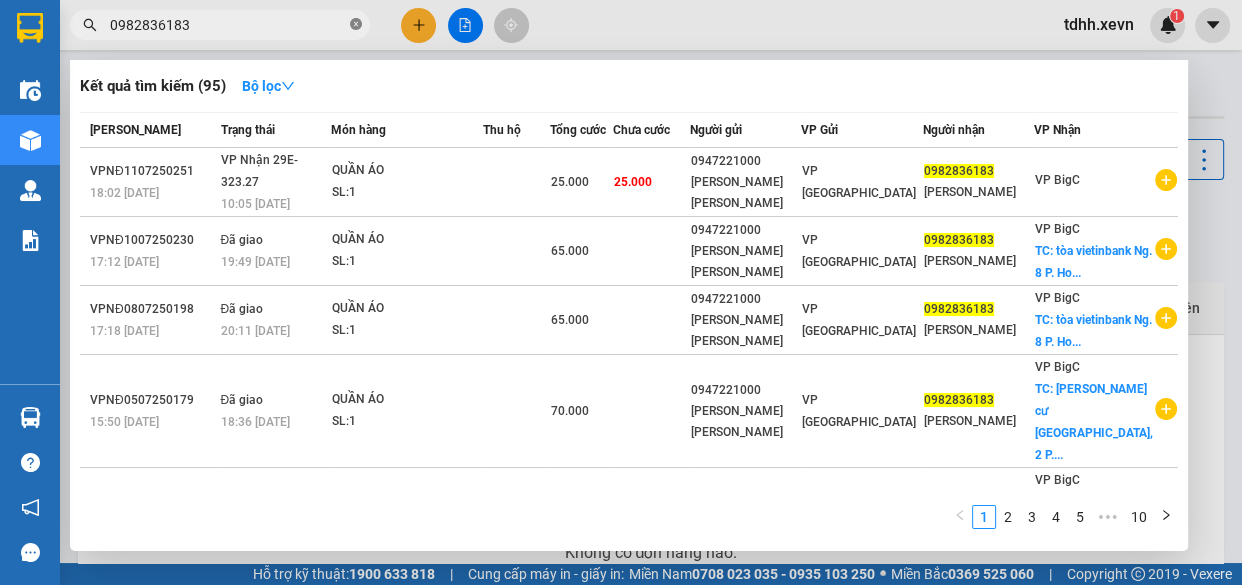 click 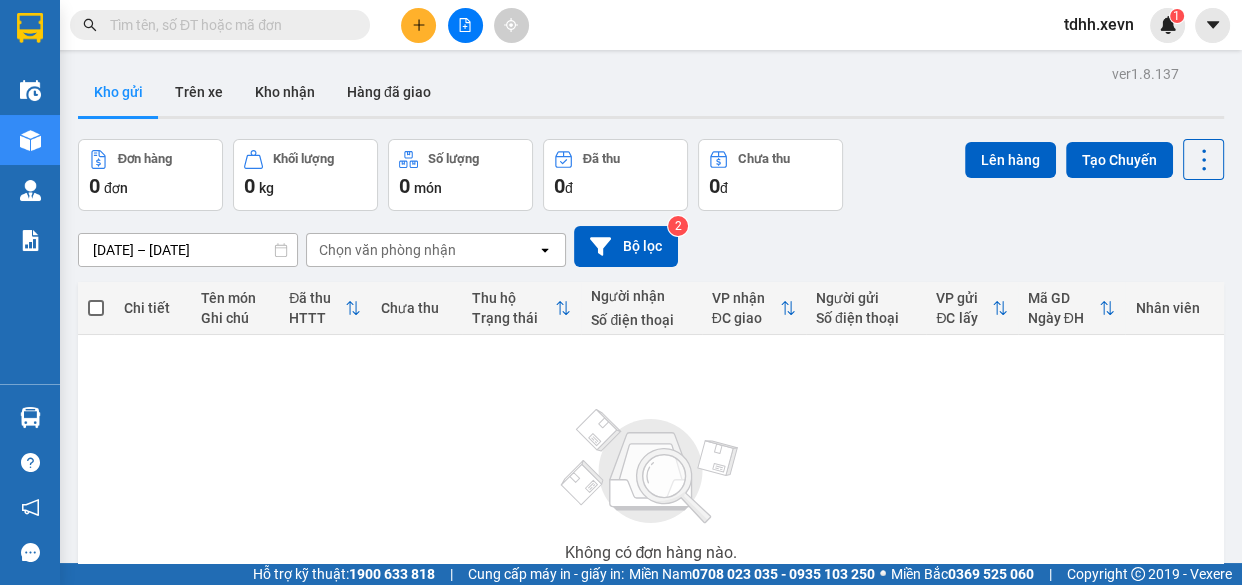 click at bounding box center [228, 25] 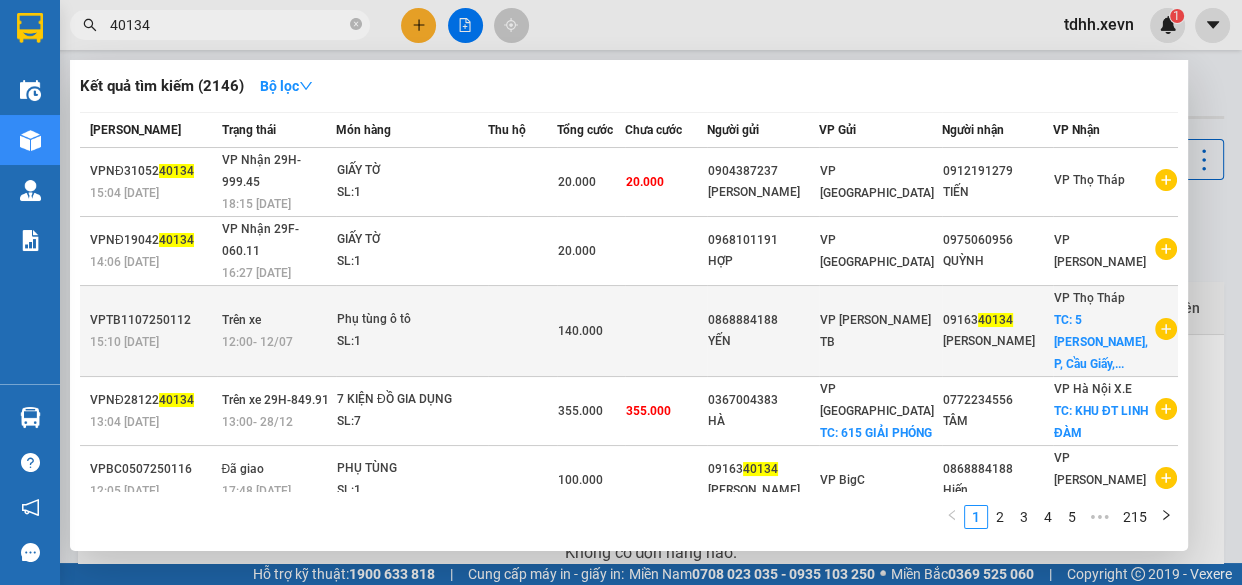 type on "40134" 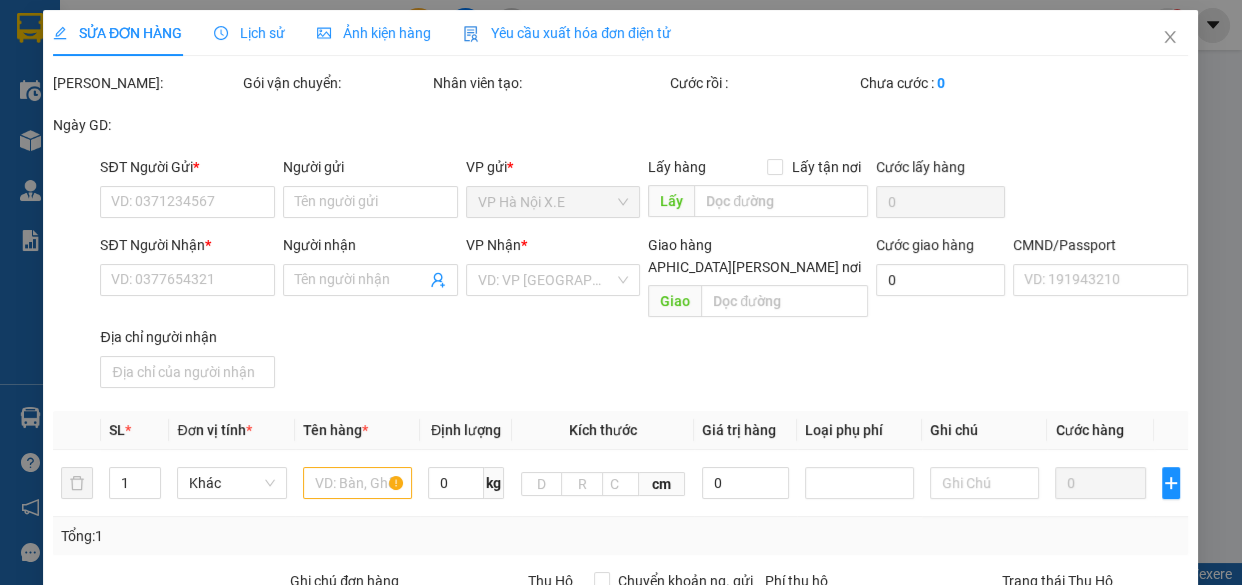type on "0868884188" 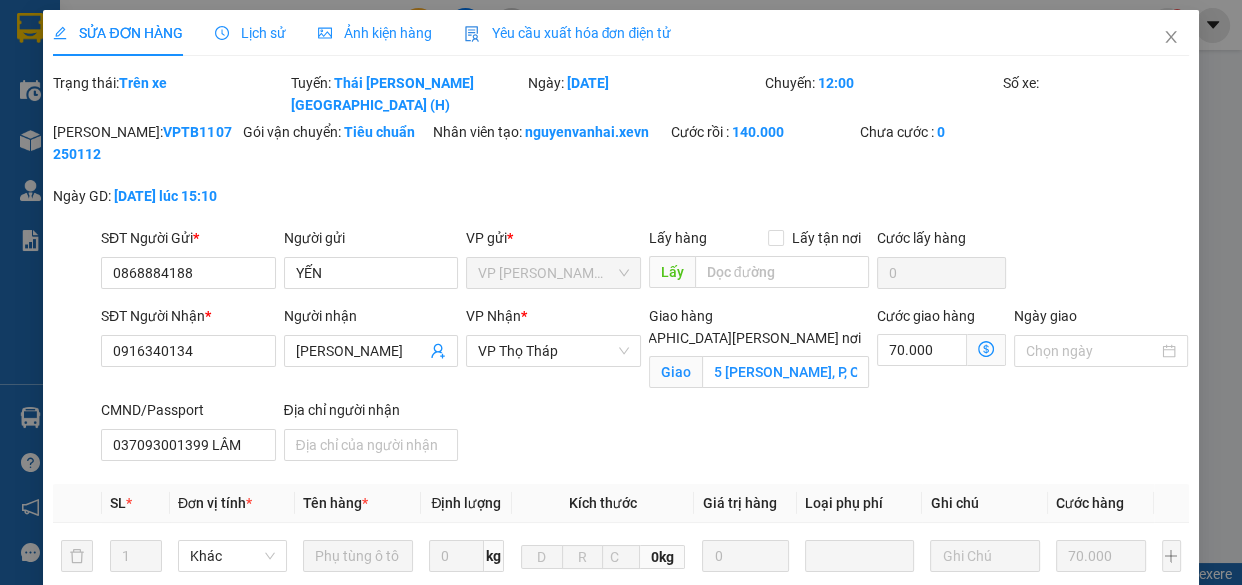 click on "Lịch sử" at bounding box center (250, 33) 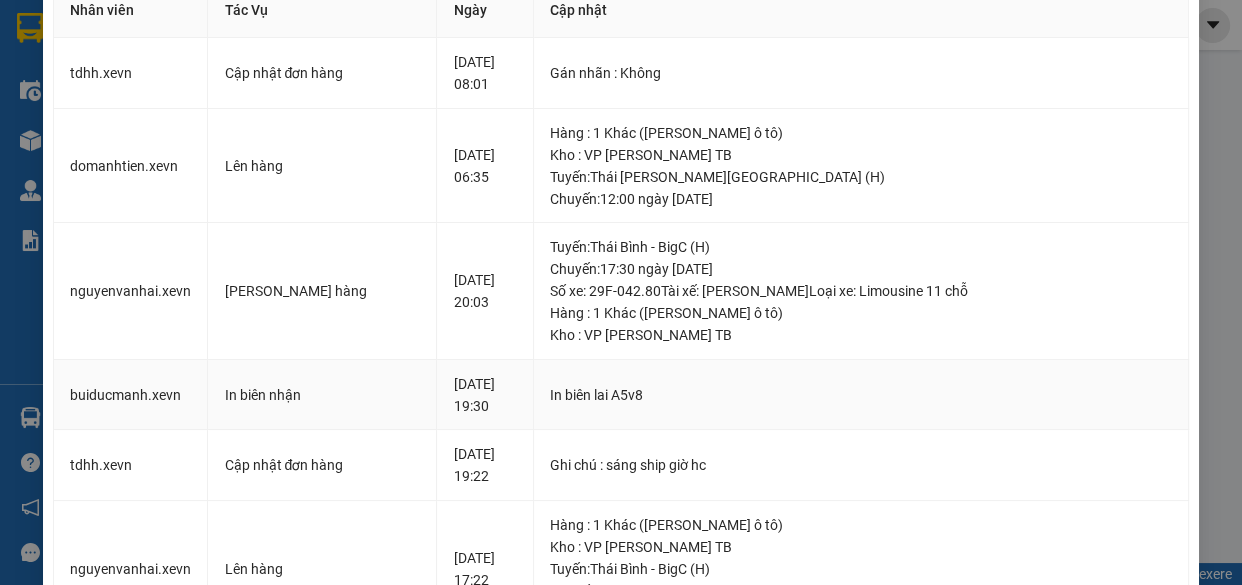 scroll, scrollTop: 0, scrollLeft: 0, axis: both 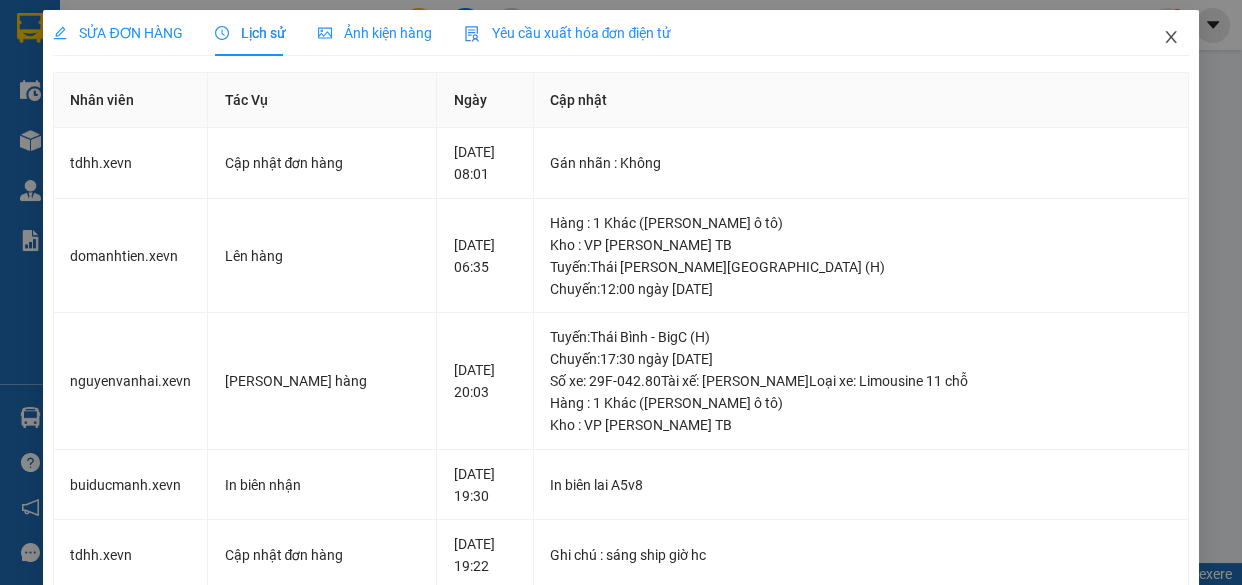 click at bounding box center [1171, 38] 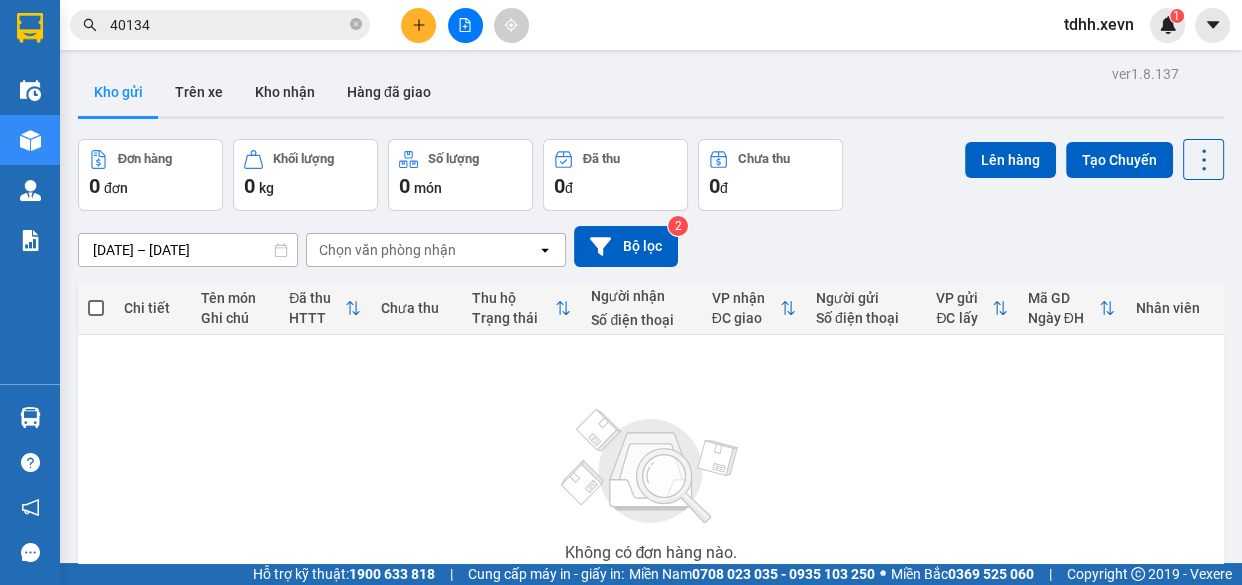 click on "40134" at bounding box center (228, 25) 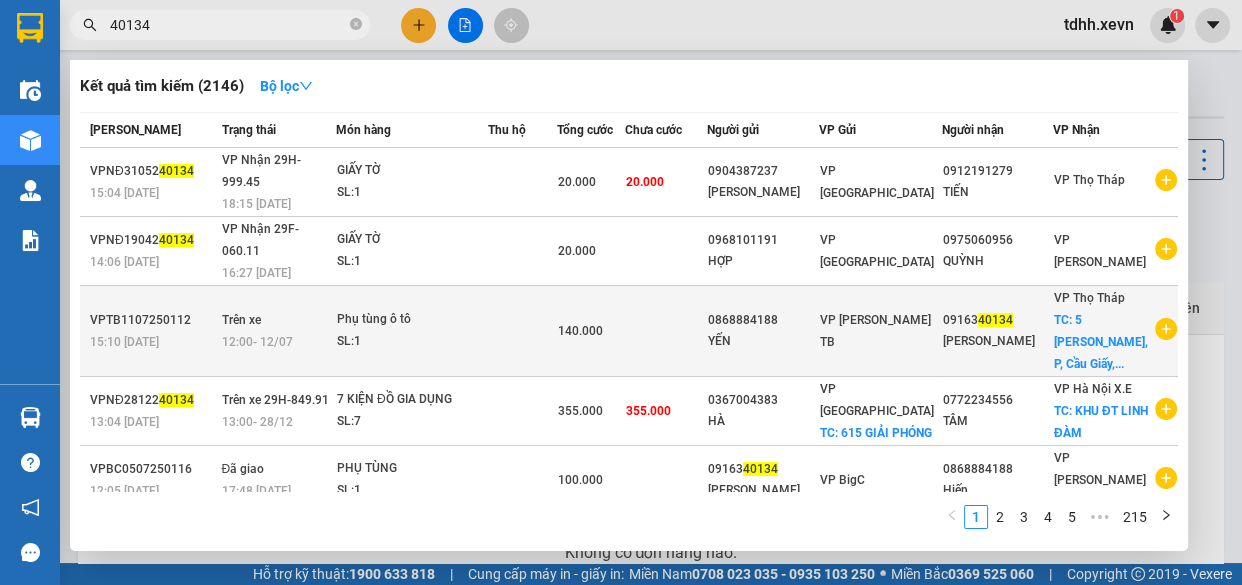 click on "Phụ tùng ô tô" at bounding box center [412, 320] 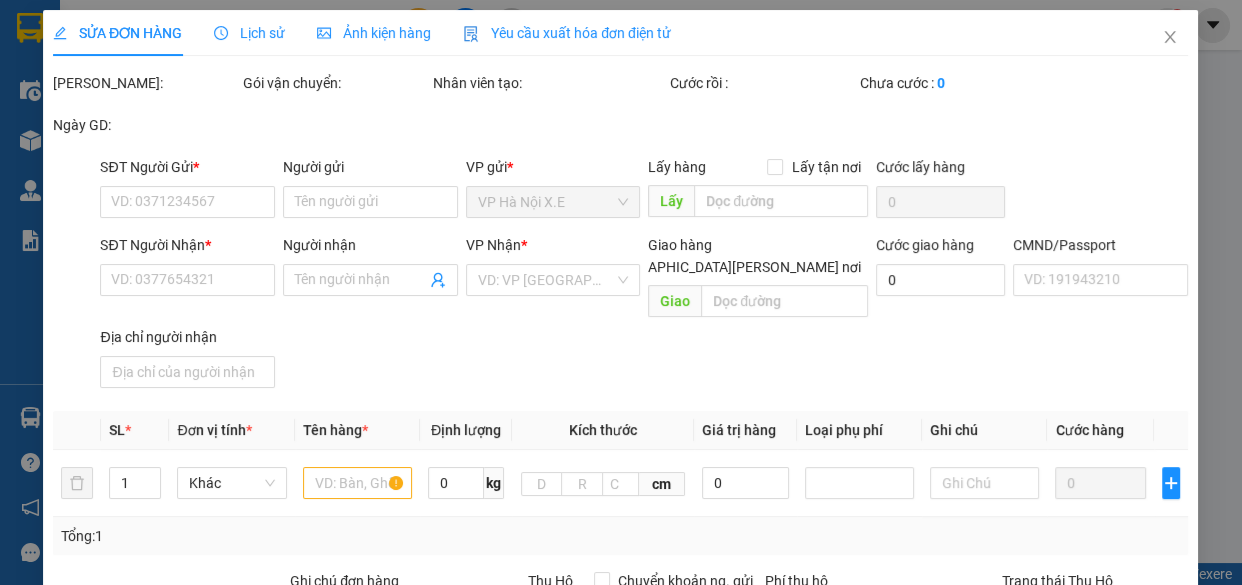 type on "0868884188" 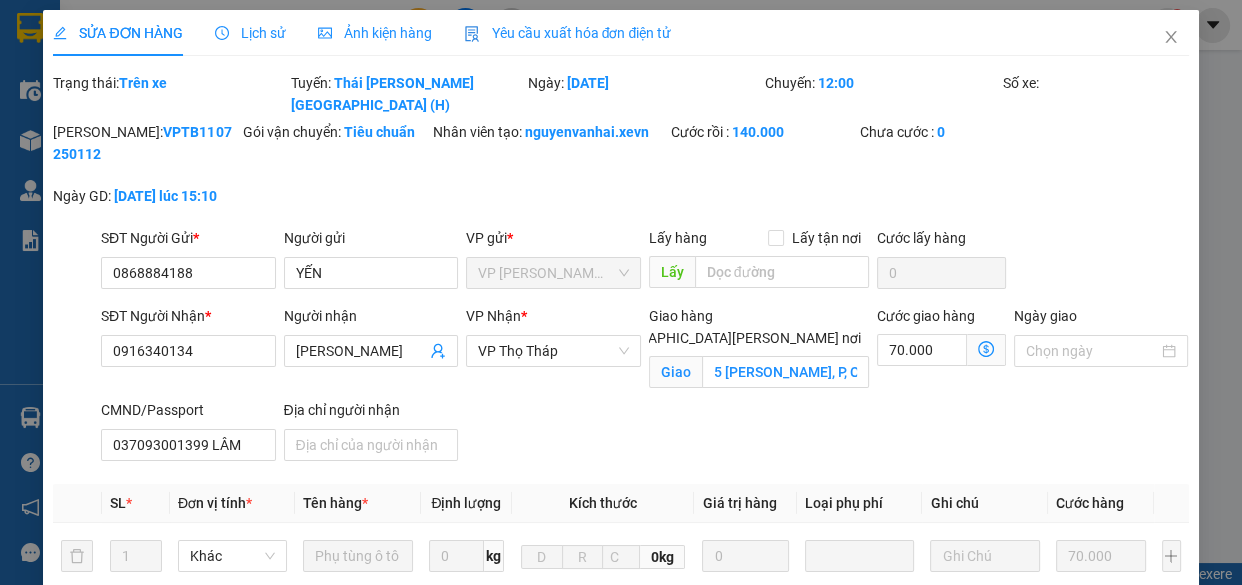 click on "Lịch sử" at bounding box center (250, 33) 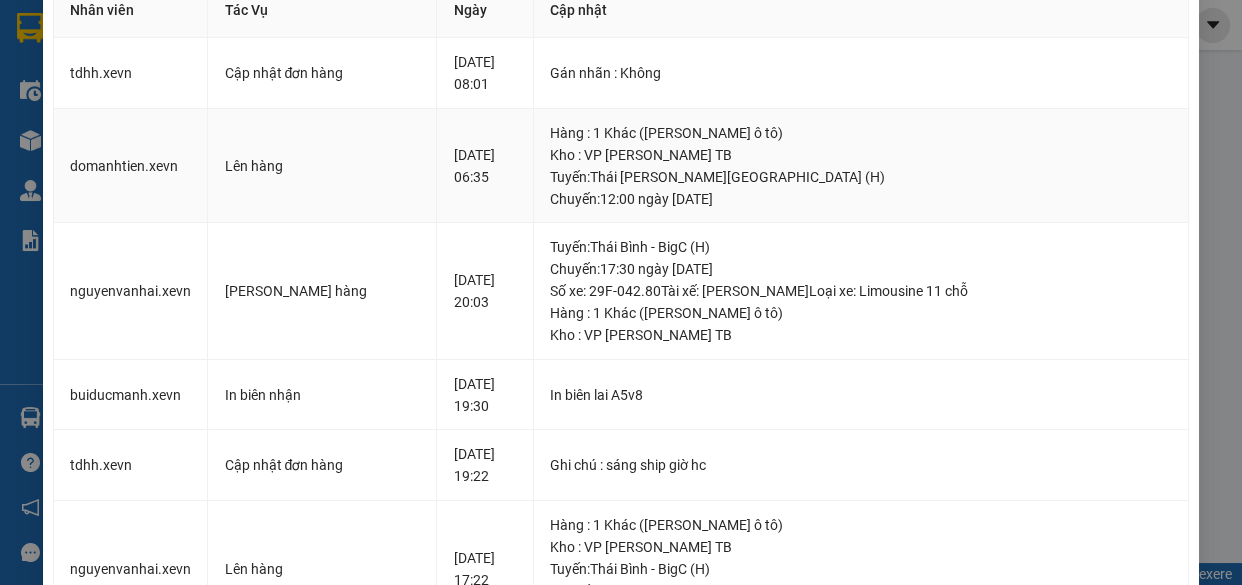 scroll, scrollTop: 0, scrollLeft: 0, axis: both 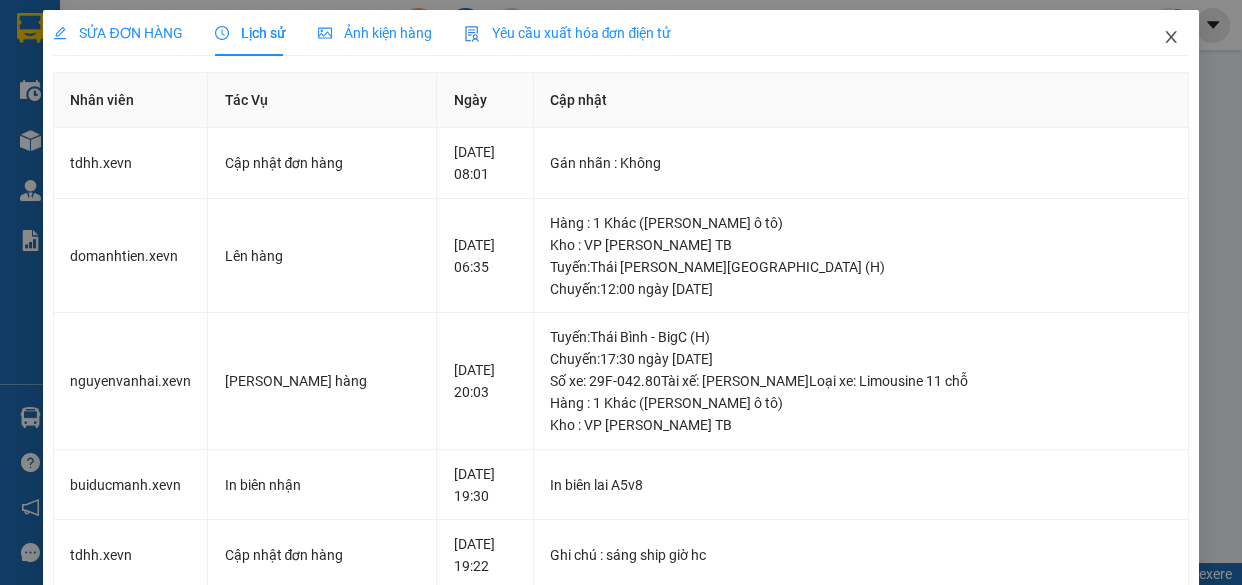 click 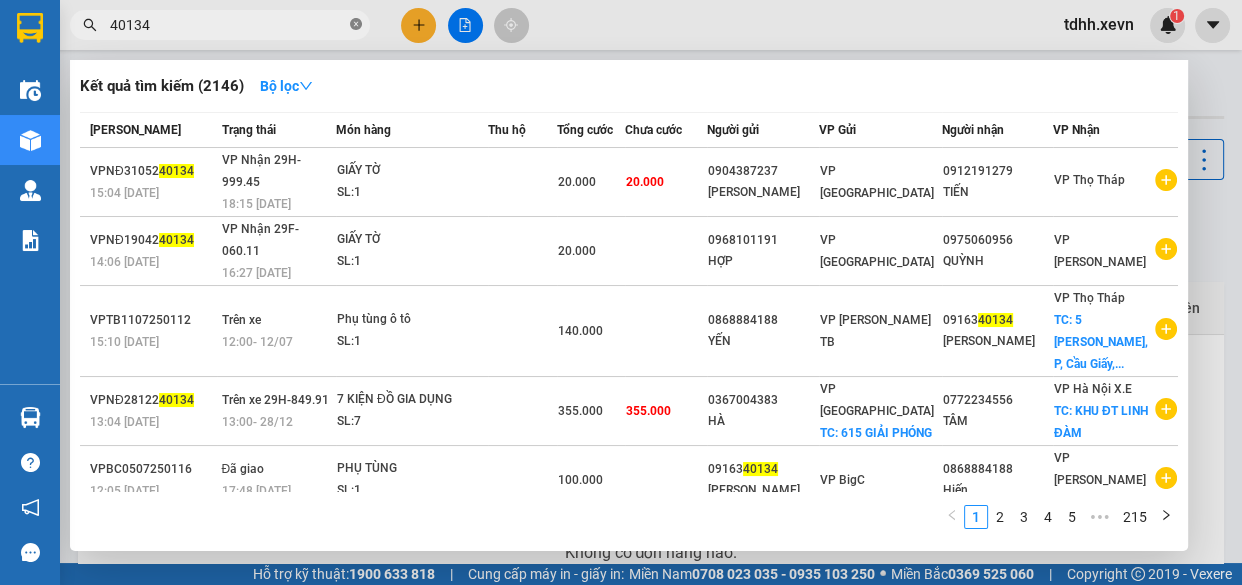 click 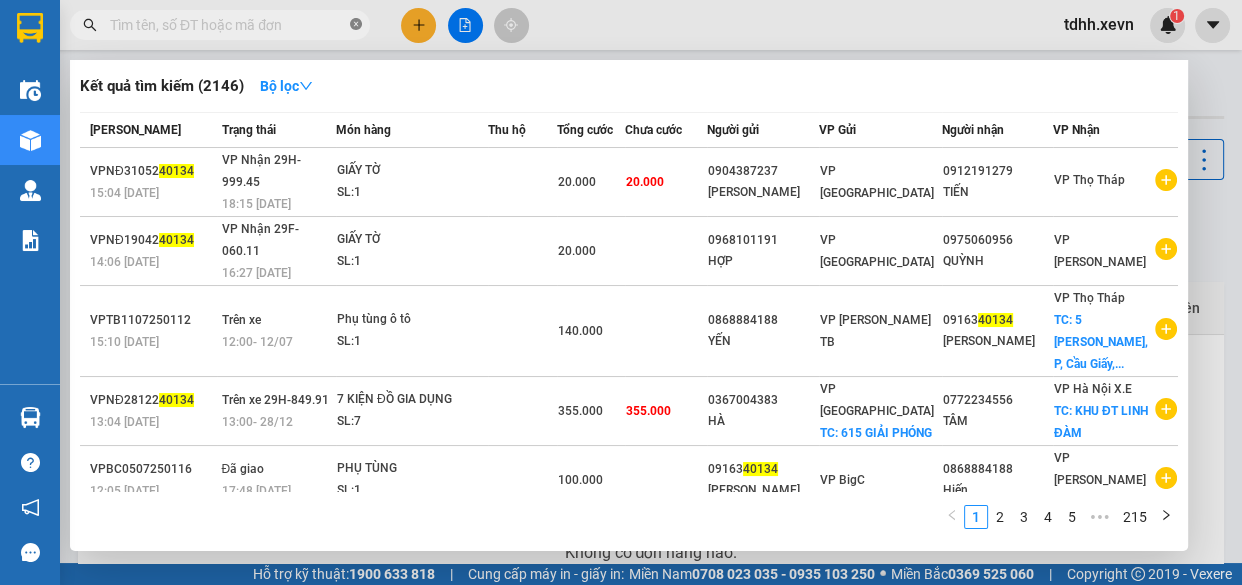 paste on "916340134" 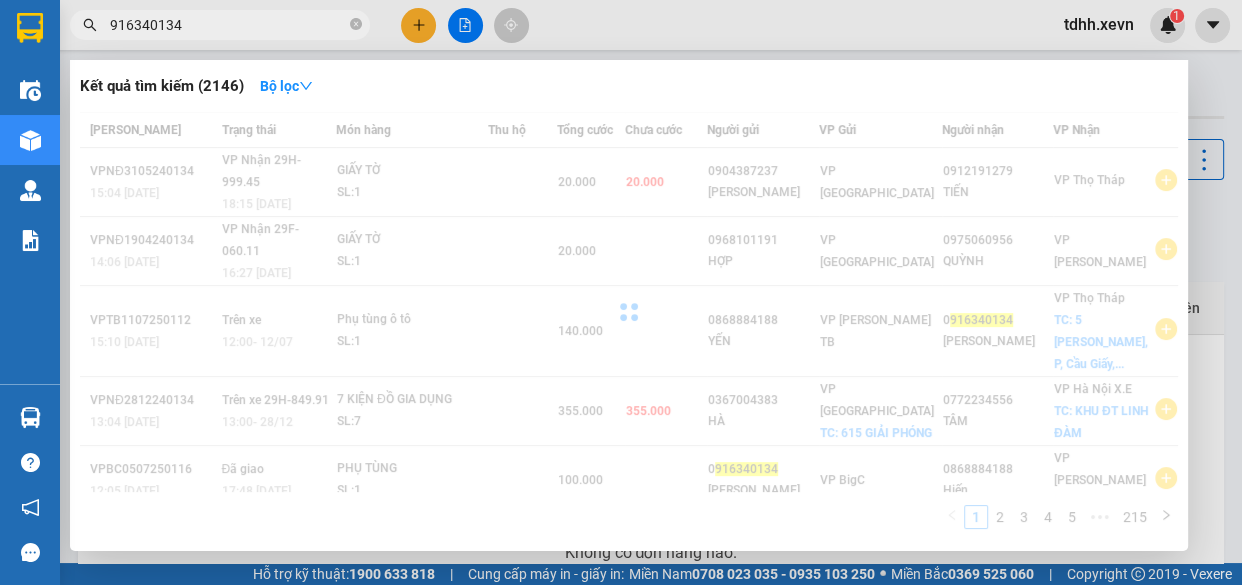 click on "916340134" at bounding box center (220, 25) 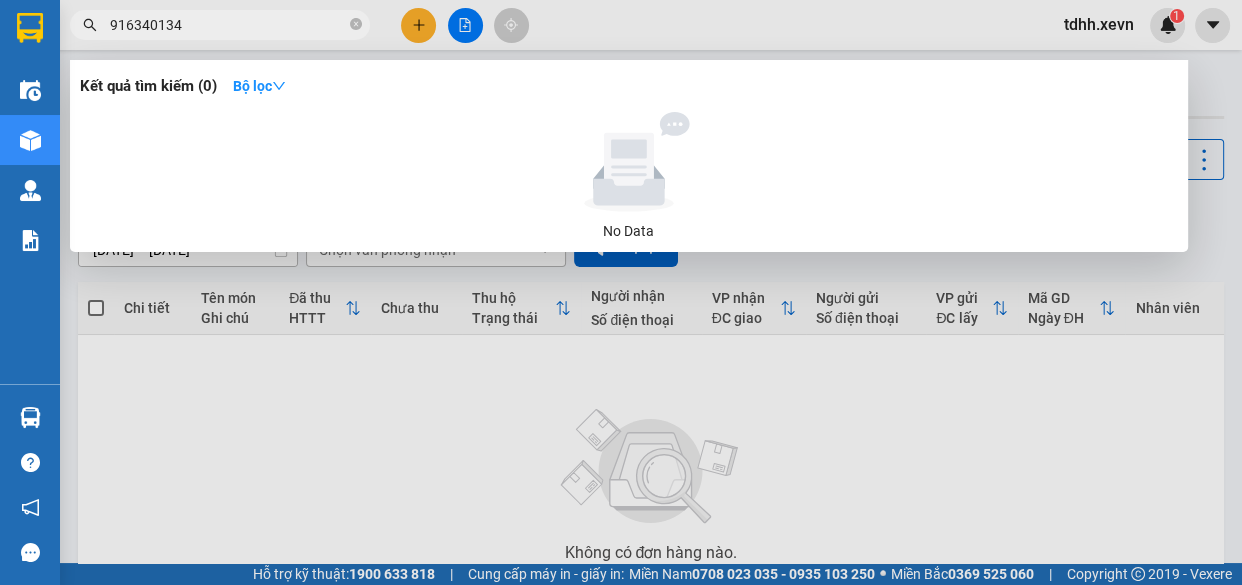 click on "916340134" at bounding box center (228, 25) 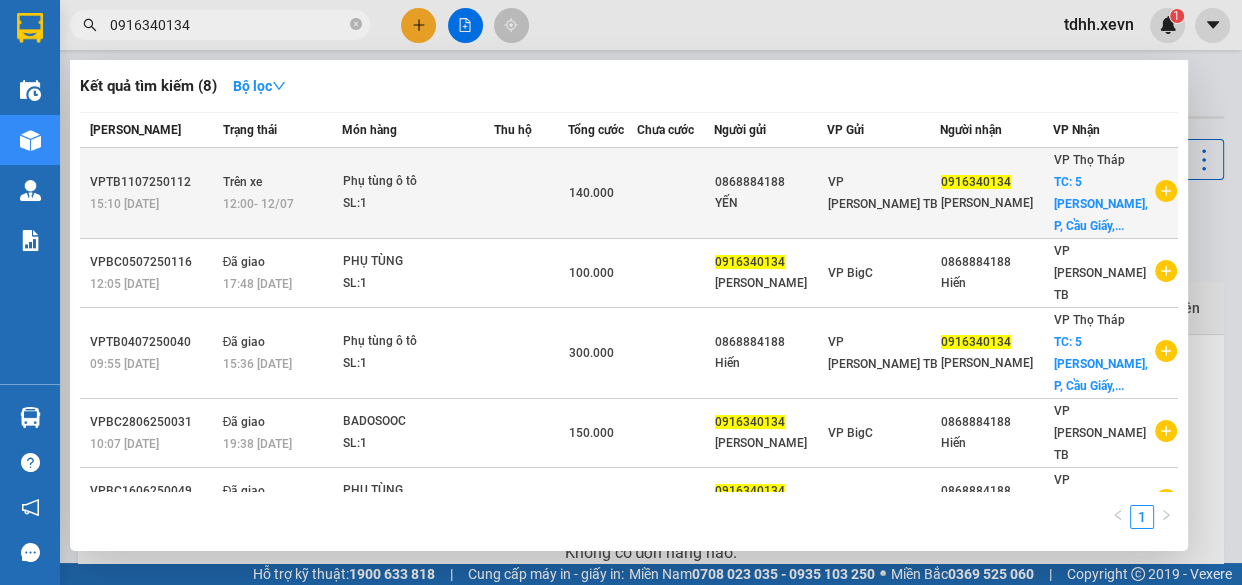 type on "0916340134" 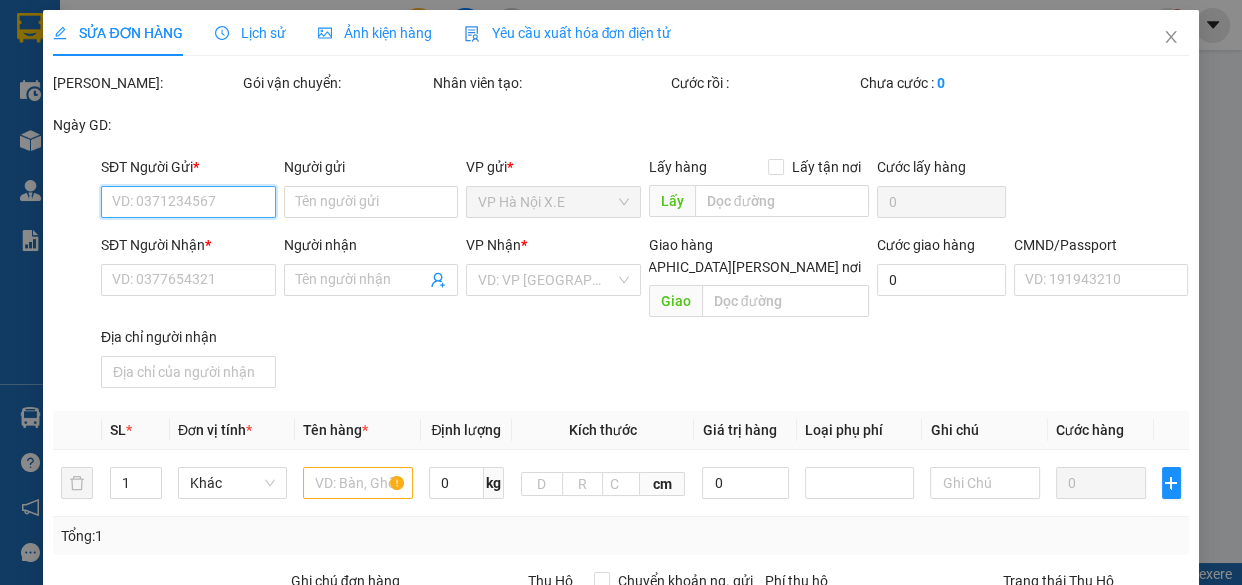 type on "0868884188" 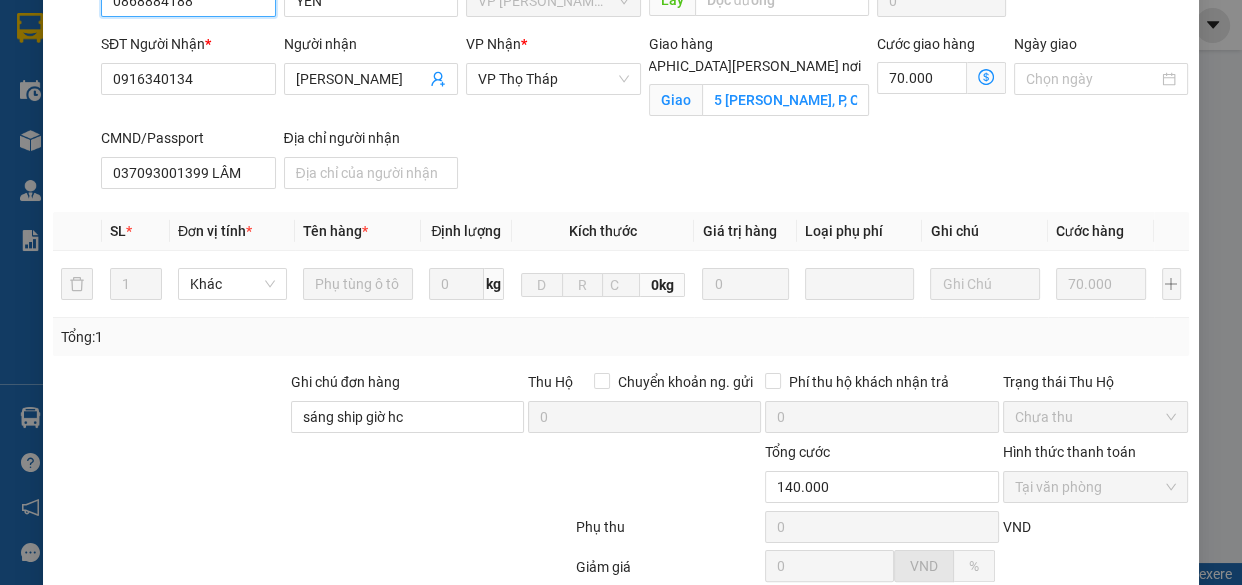scroll, scrollTop: 0, scrollLeft: 0, axis: both 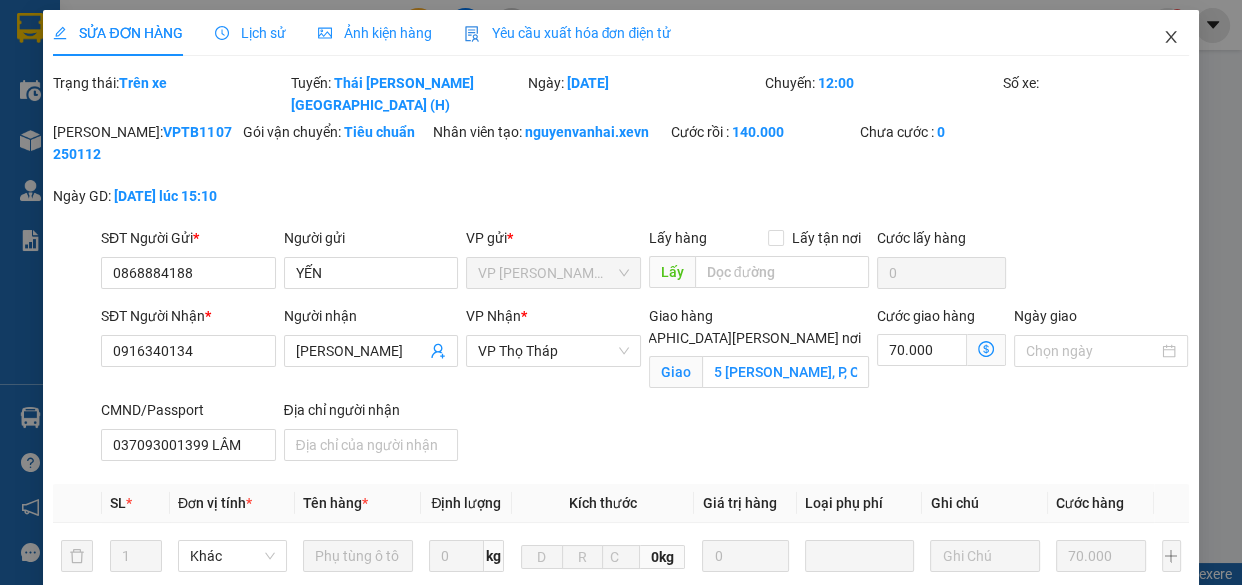 click 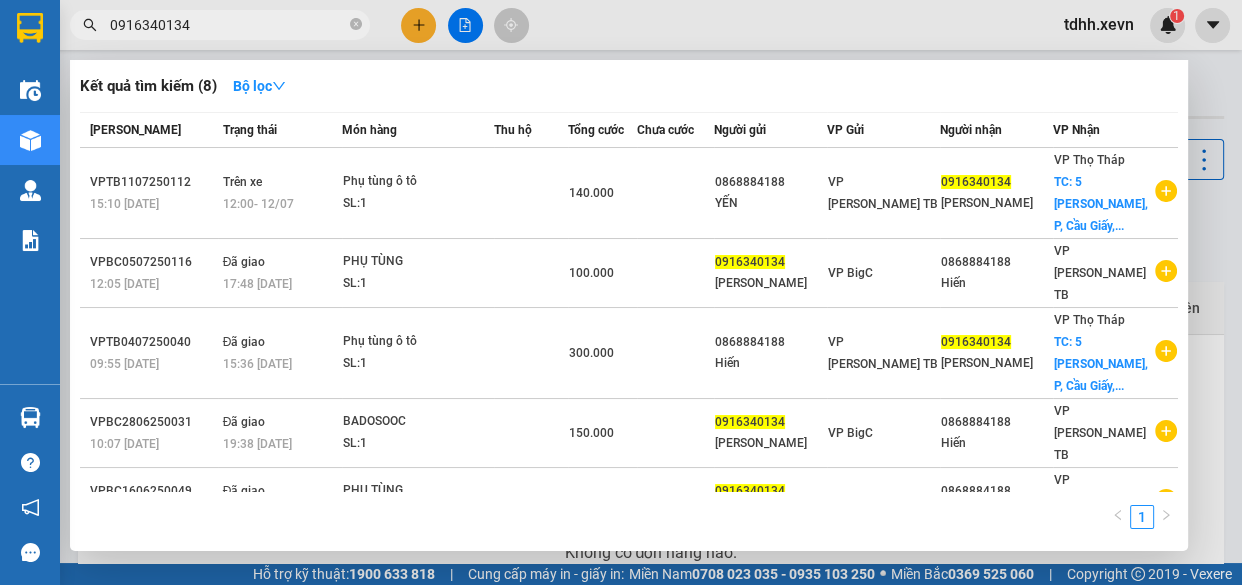 click on "0916340134" at bounding box center (228, 25) 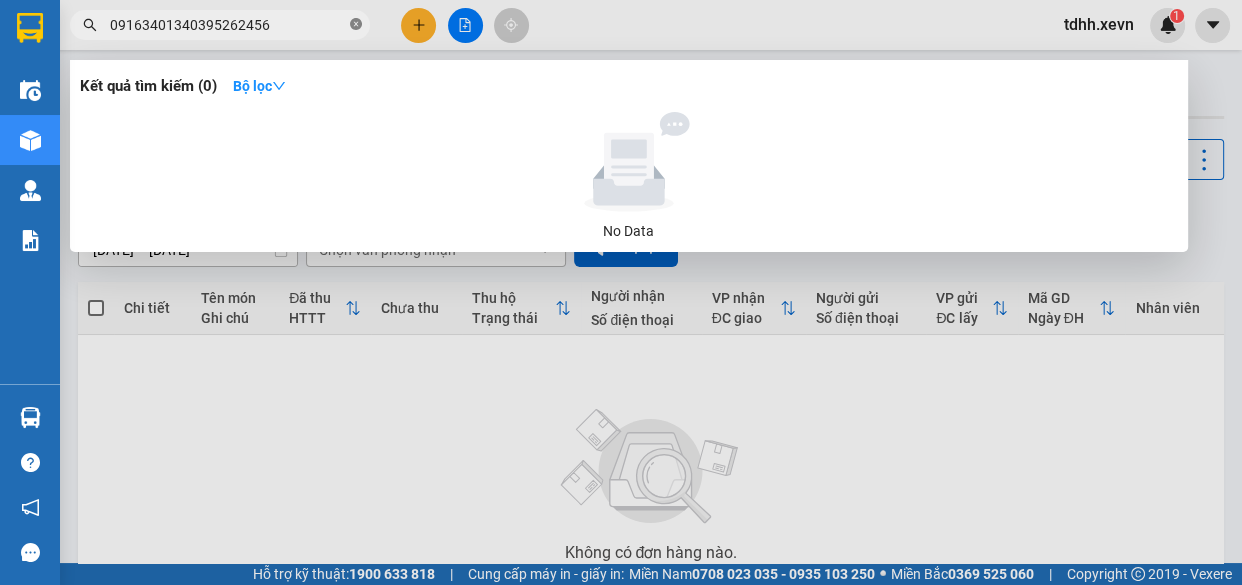 click 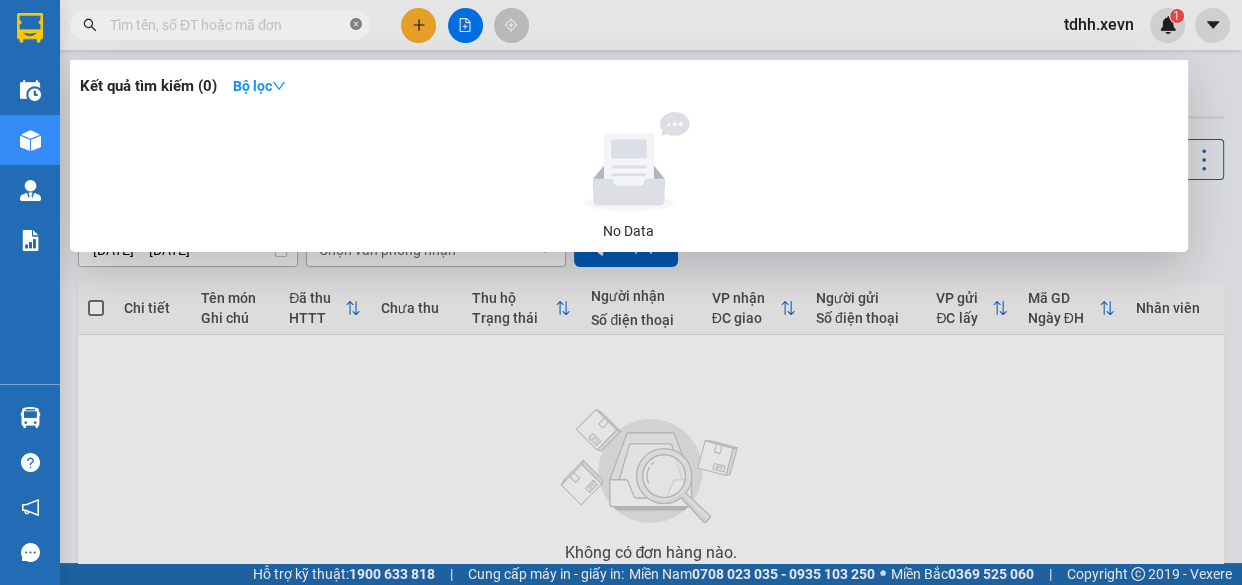 paste on "0395262456" 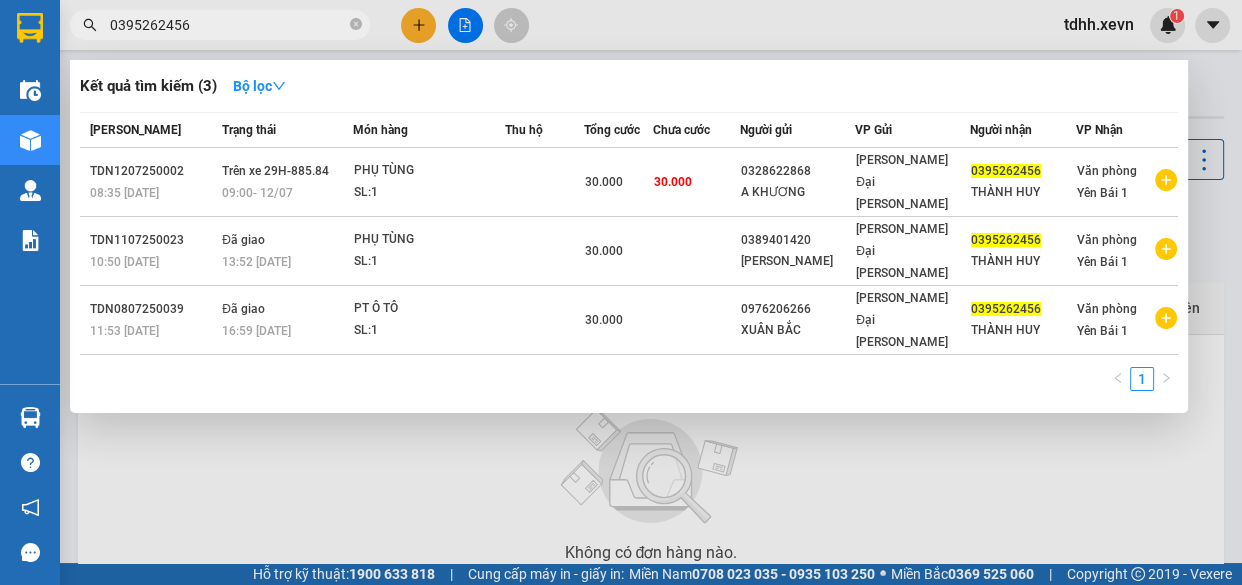 type on "0395262456" 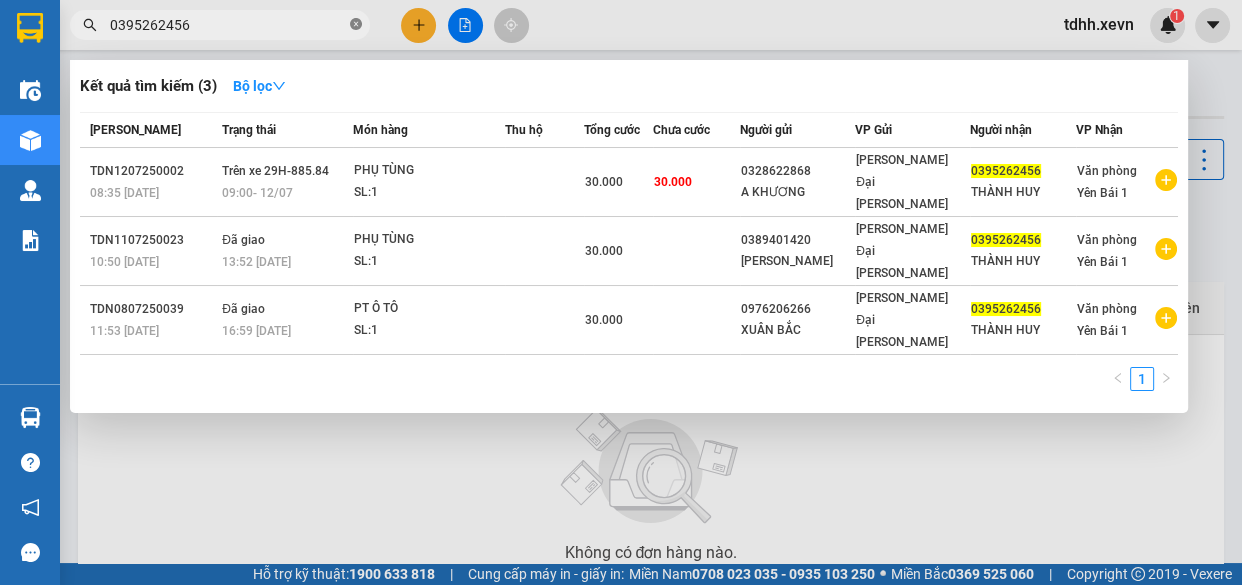 click 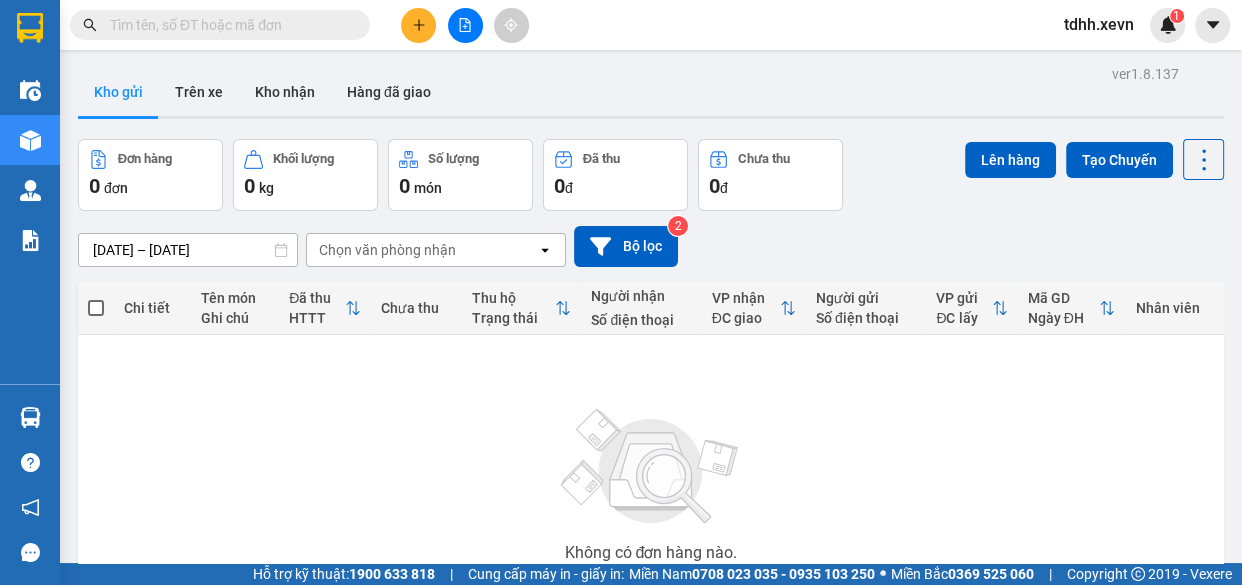 paste on "0383840359" 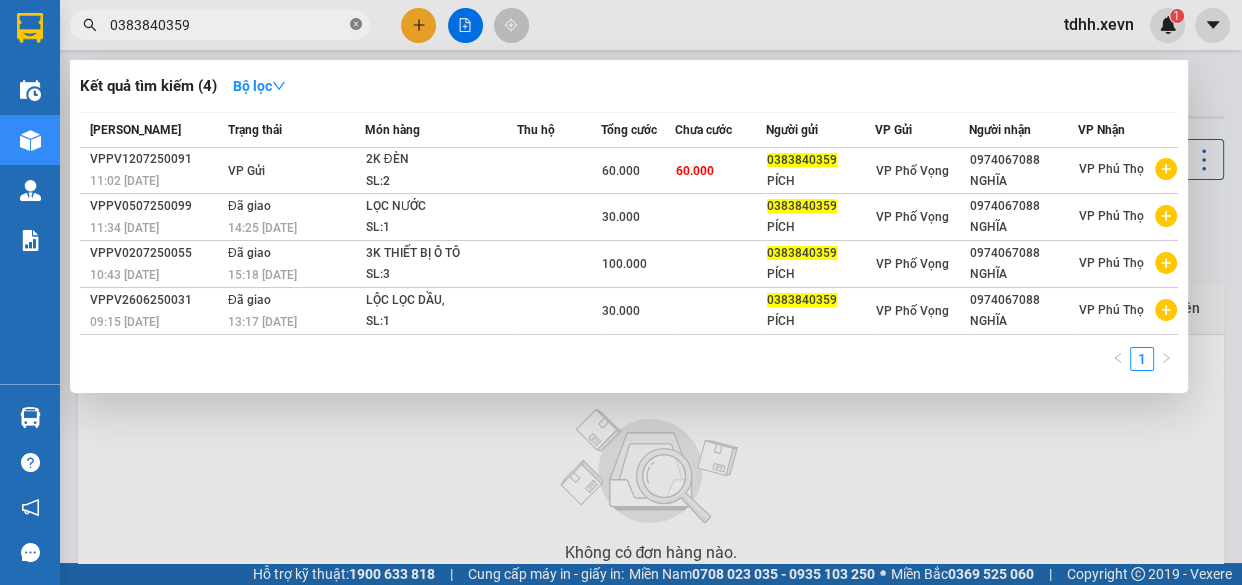 click 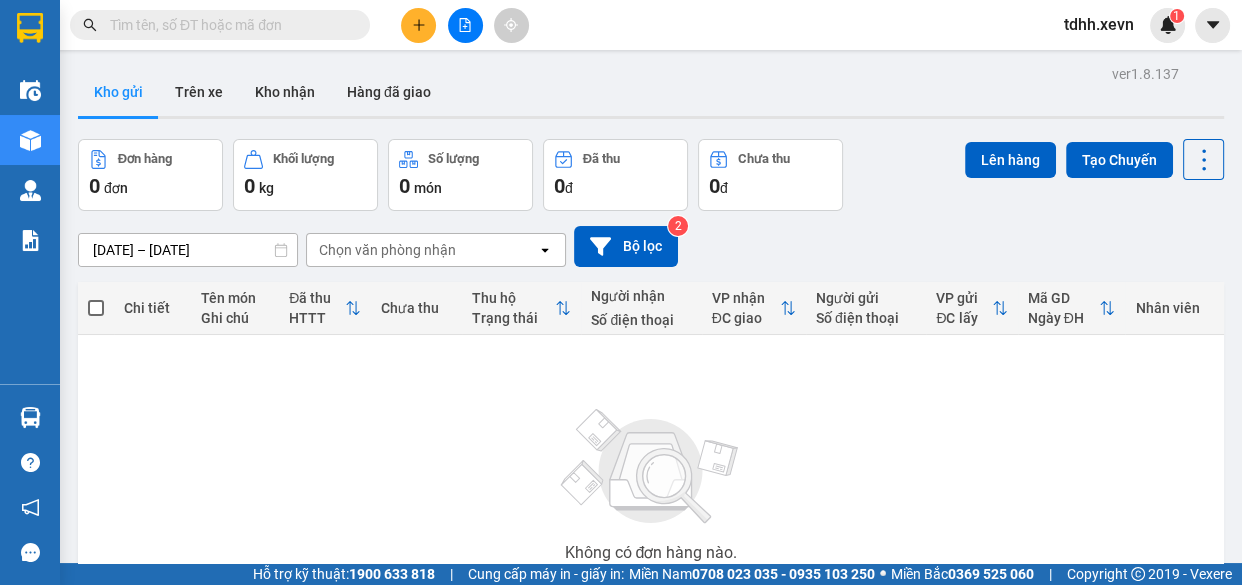click at bounding box center [228, 25] 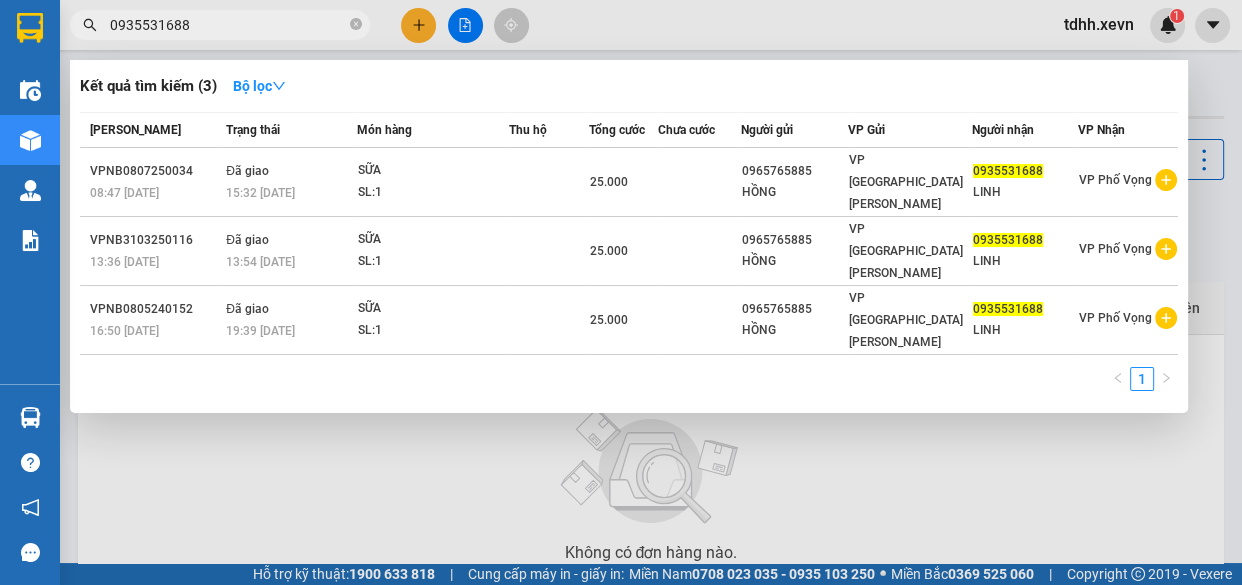 type on "0935531688" 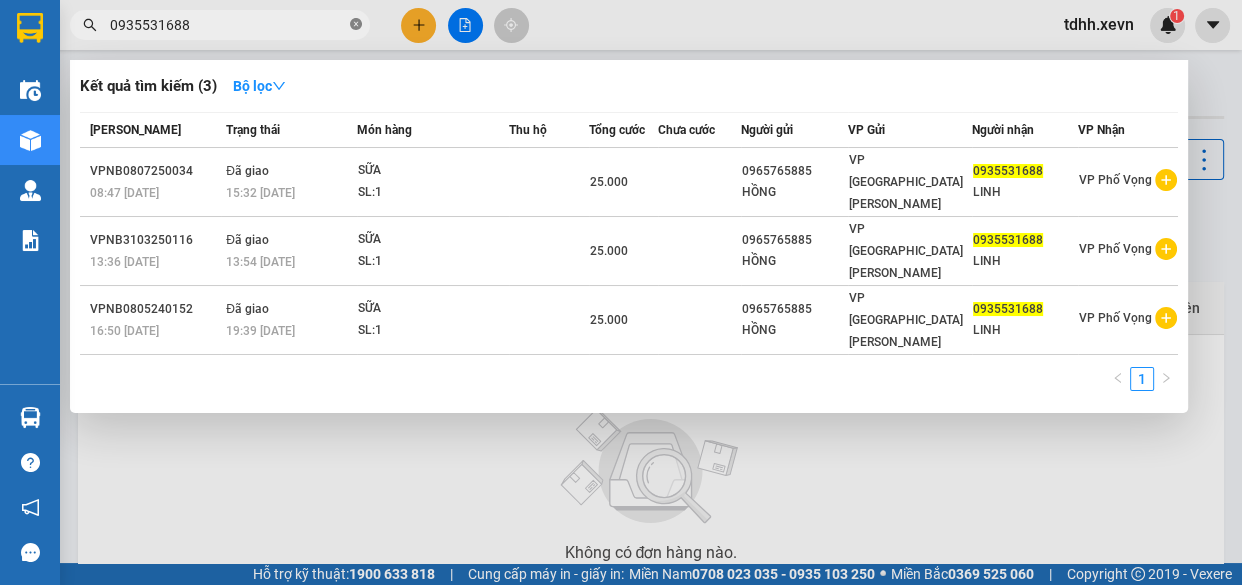 click 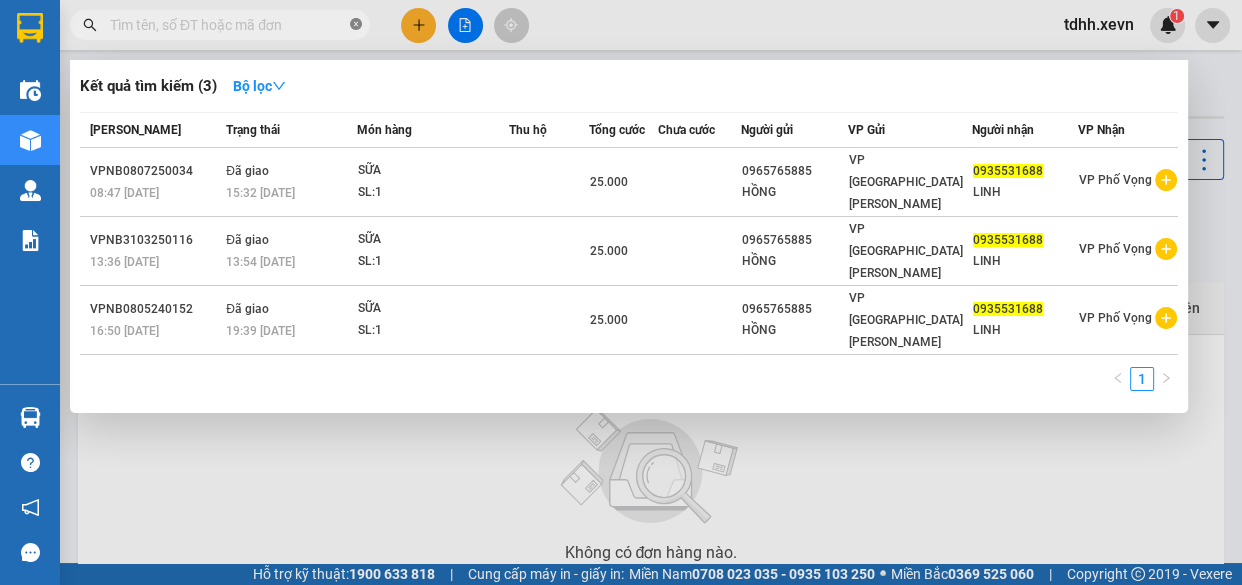 paste on "0396141016" 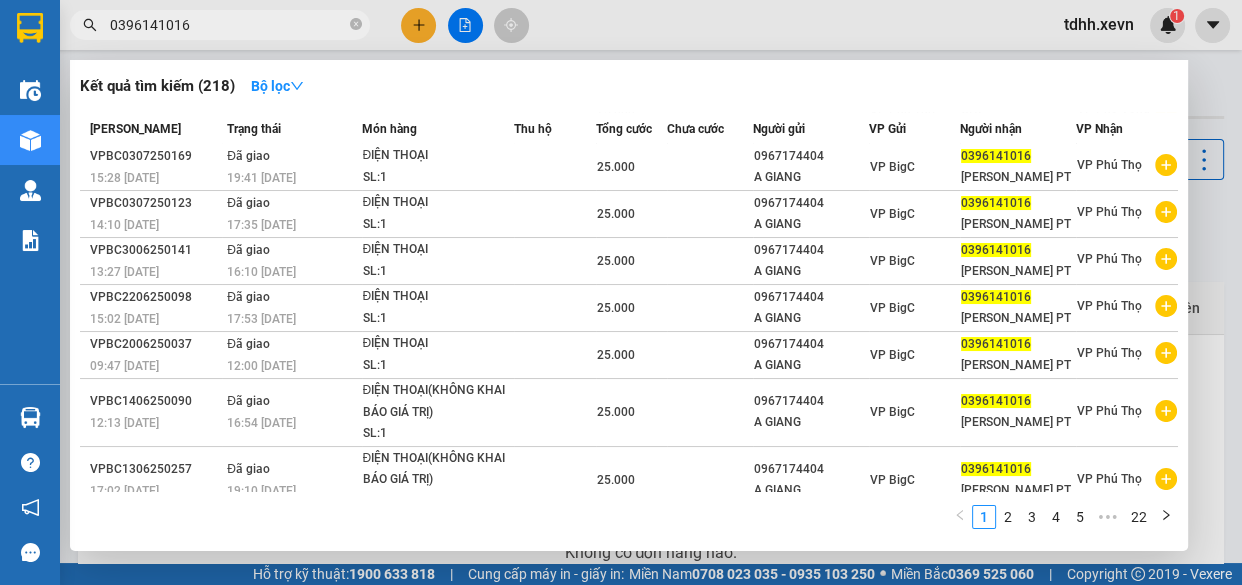 scroll, scrollTop: 0, scrollLeft: 0, axis: both 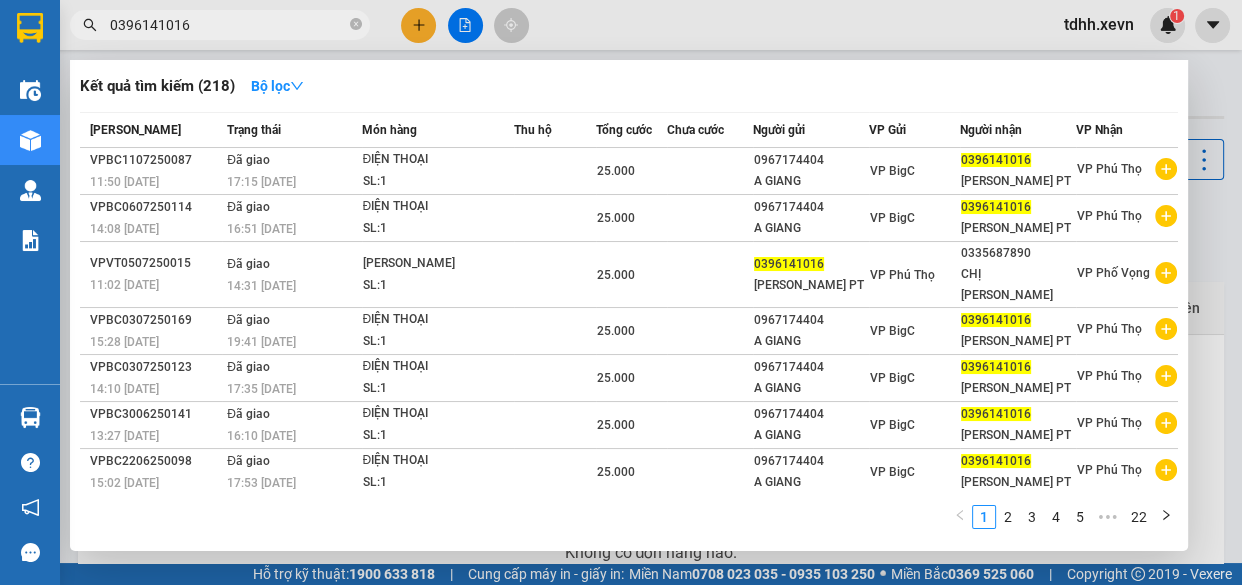 type on "0396141016" 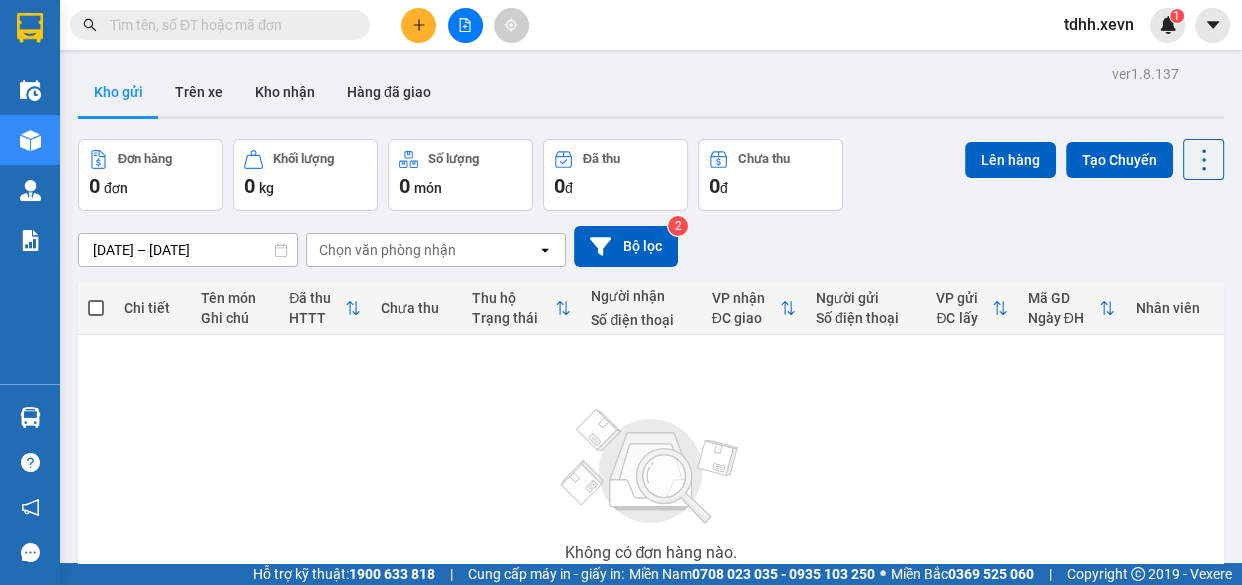 paste on "0985671503" 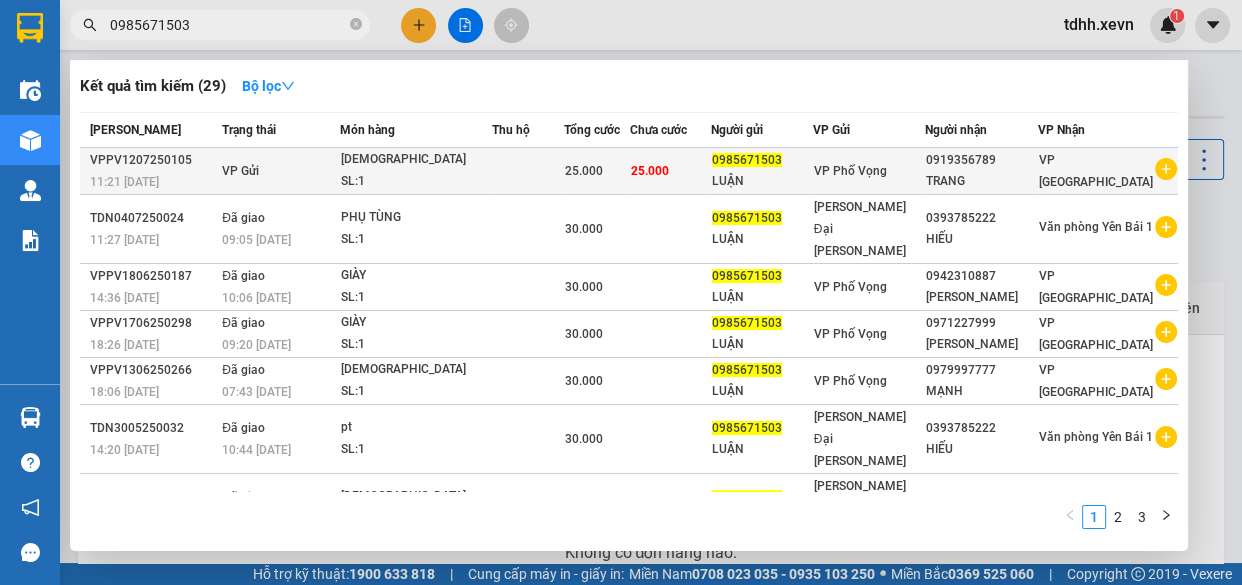 type on "0985671503" 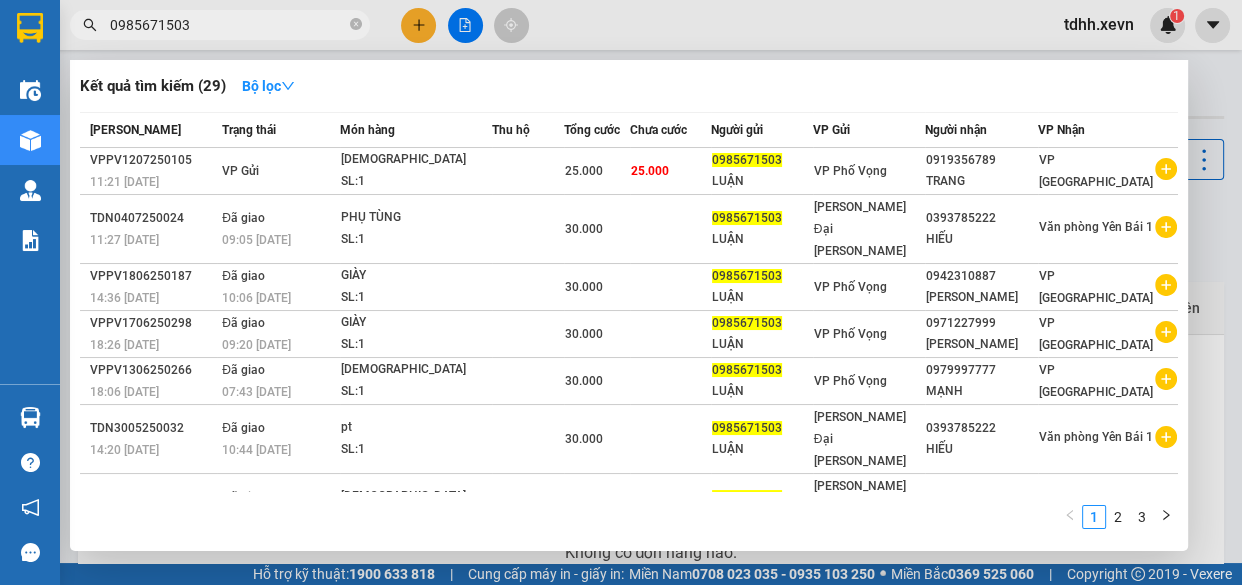 click on "0985671503" at bounding box center (228, 25) 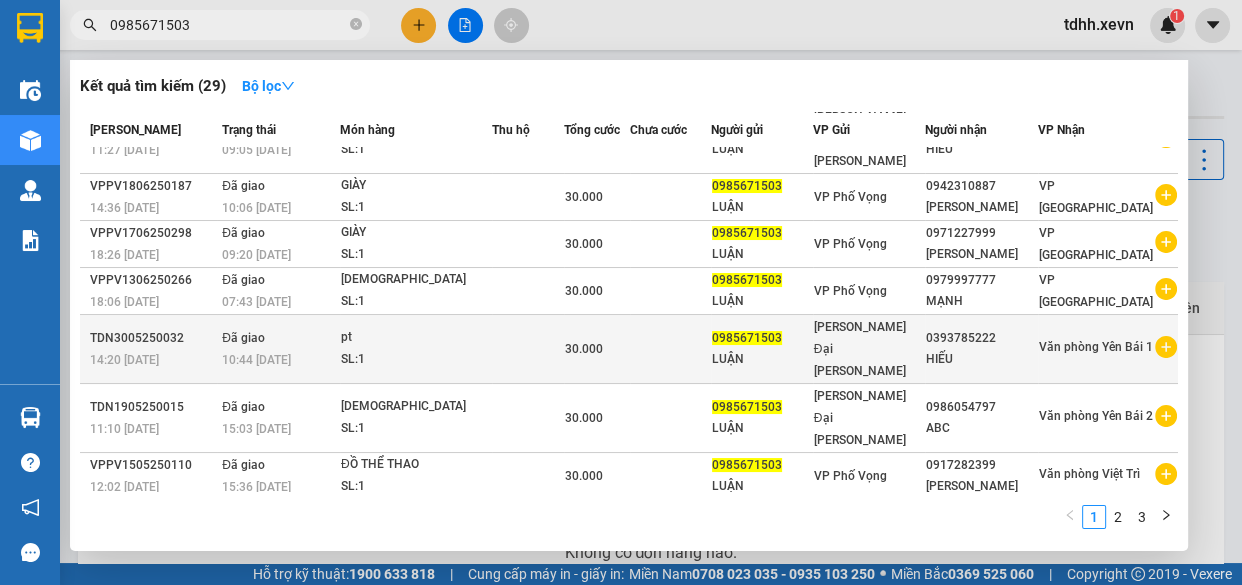 scroll, scrollTop: 122, scrollLeft: 0, axis: vertical 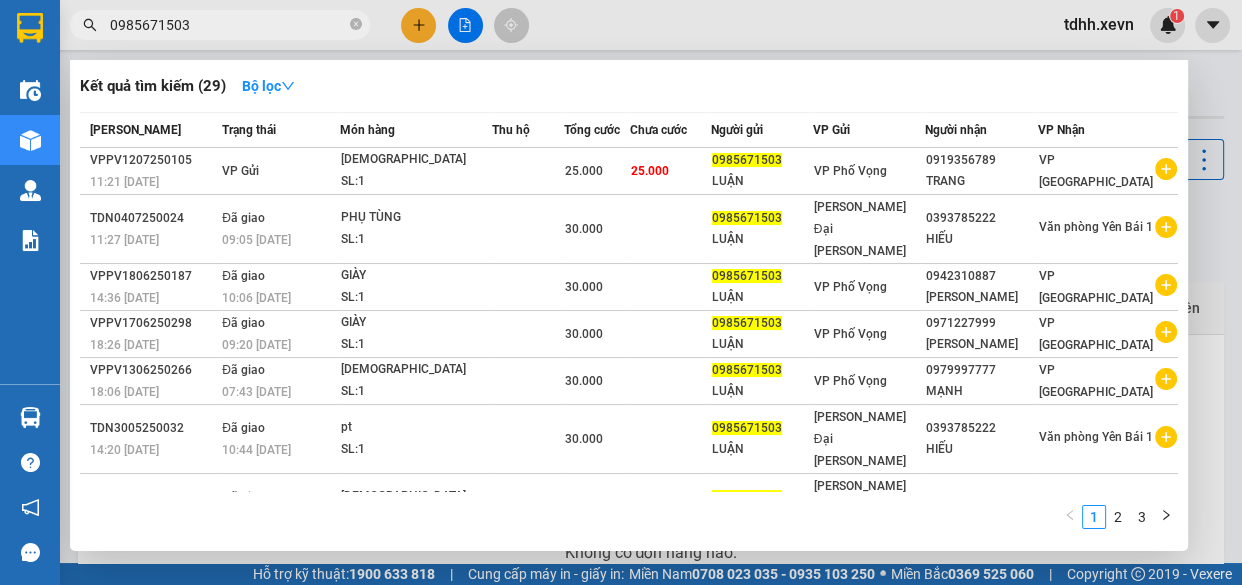 click on "0985671503" at bounding box center [228, 25] 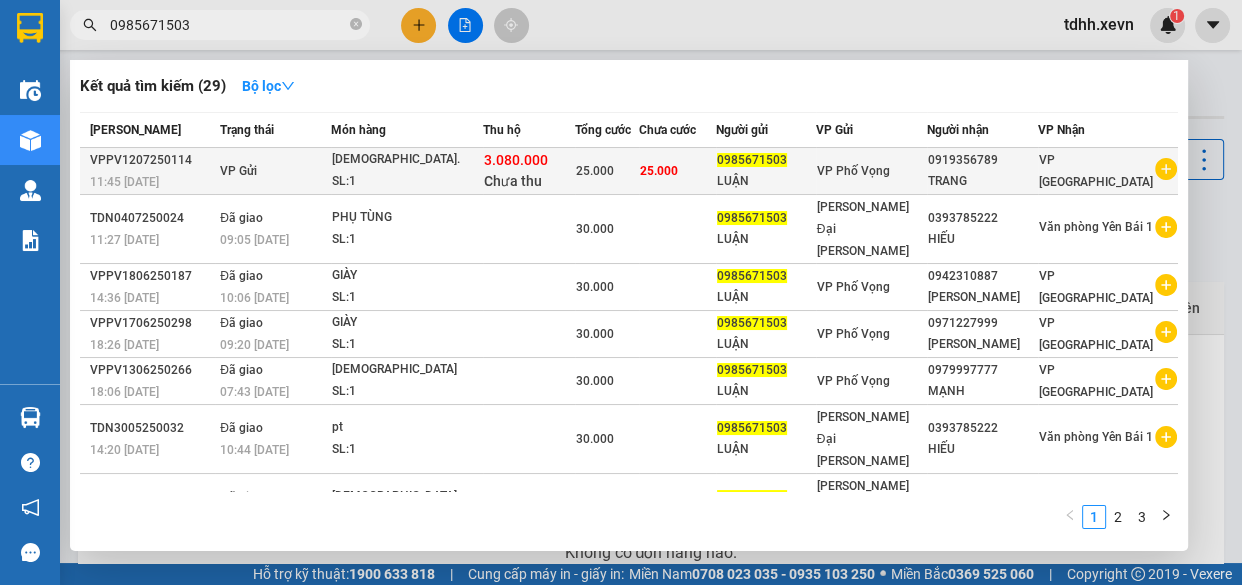 click on "3.080.000 Chưa thu" at bounding box center [529, 171] 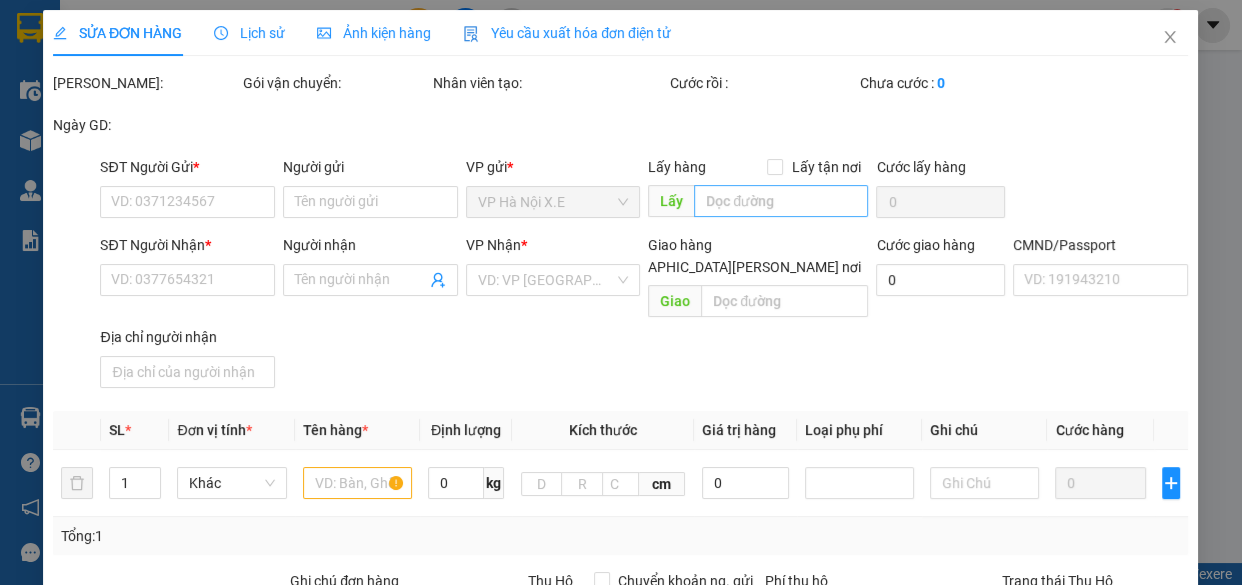 type on "0985671503" 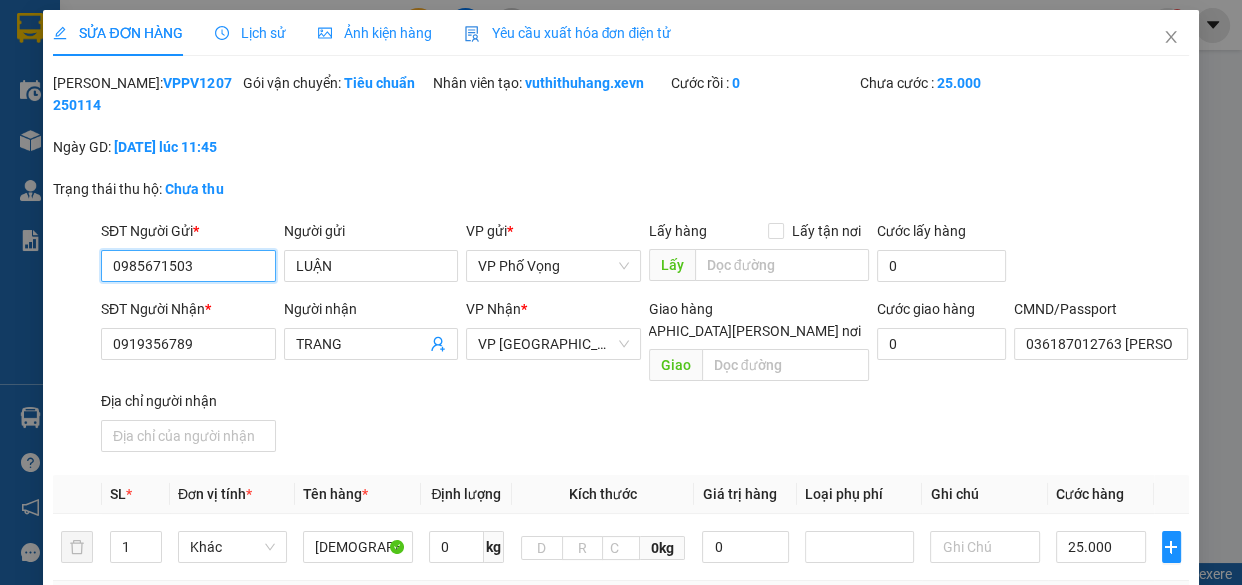 scroll, scrollTop: 90, scrollLeft: 0, axis: vertical 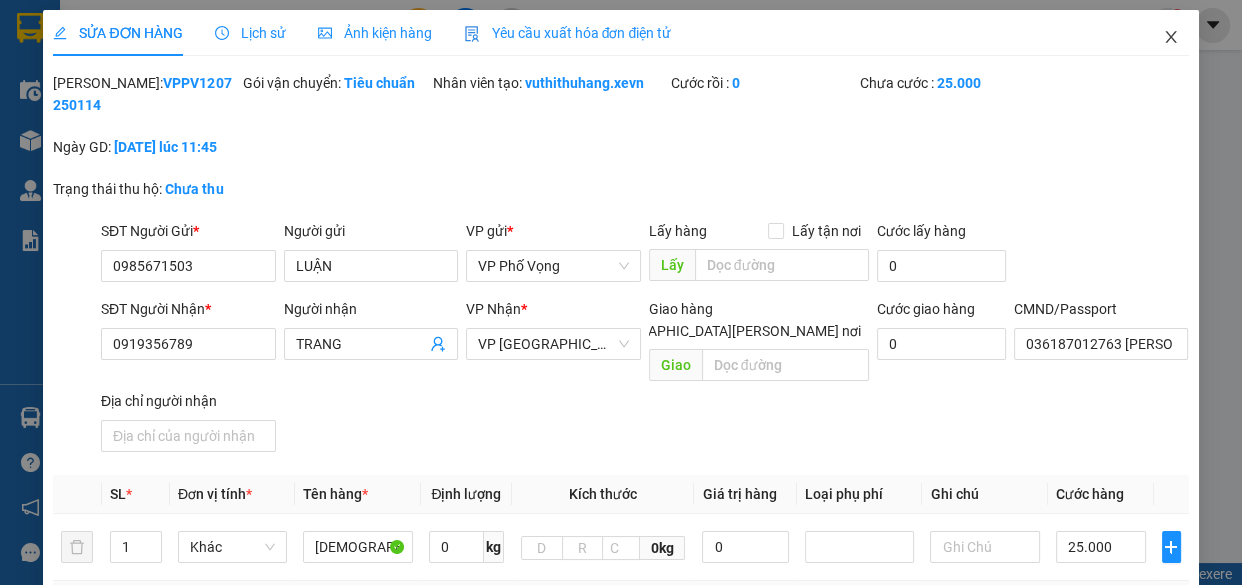 click at bounding box center [1171, 38] 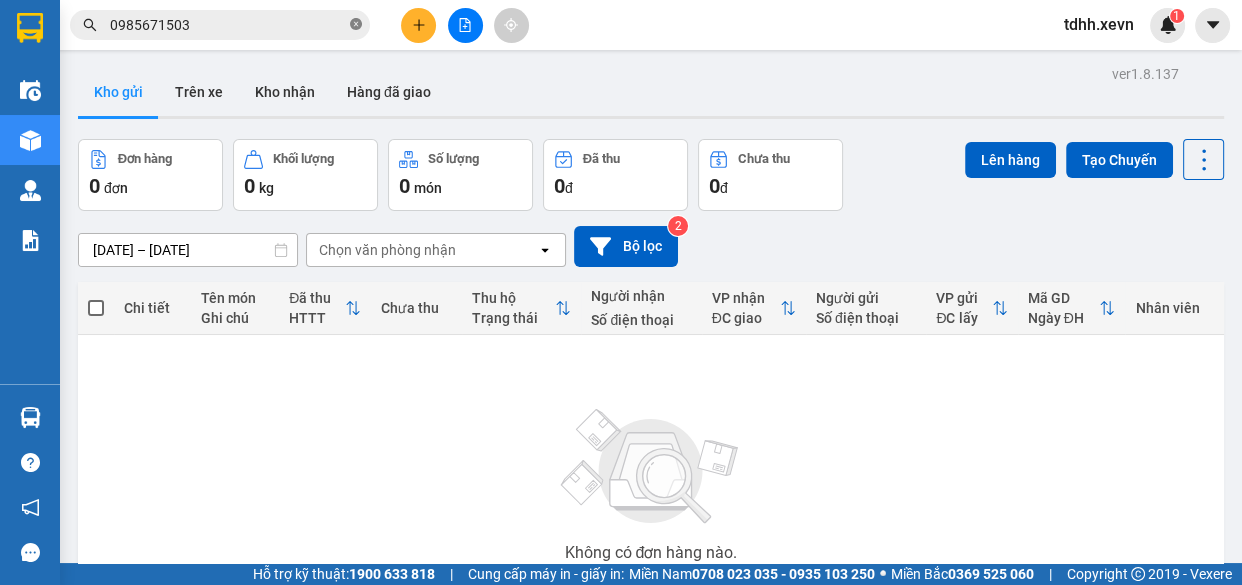 click 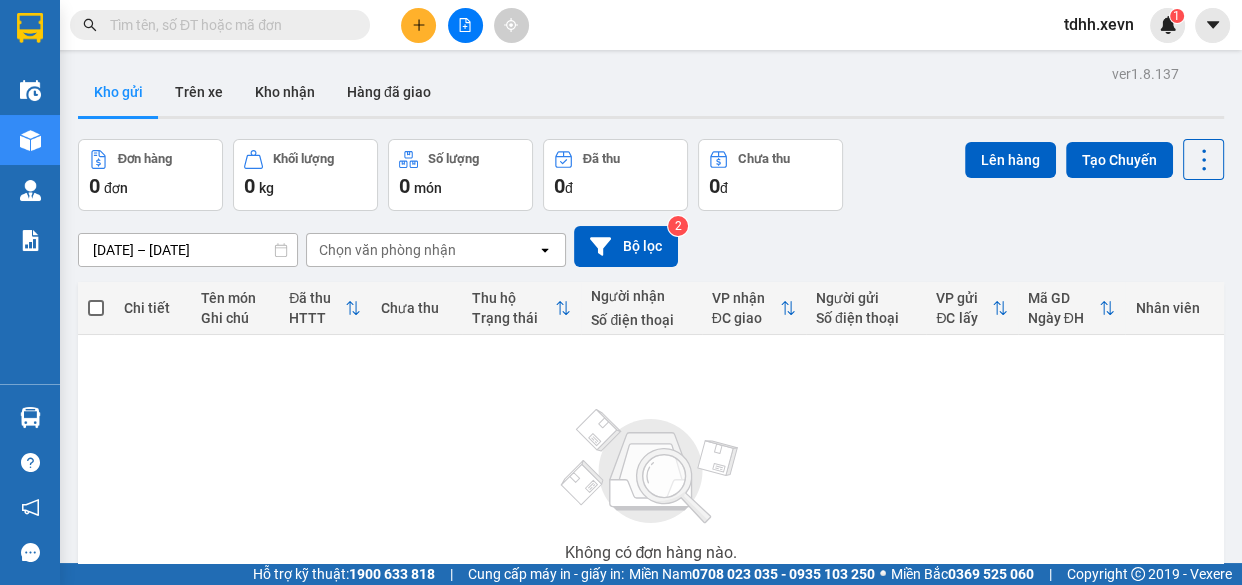 click at bounding box center (228, 25) 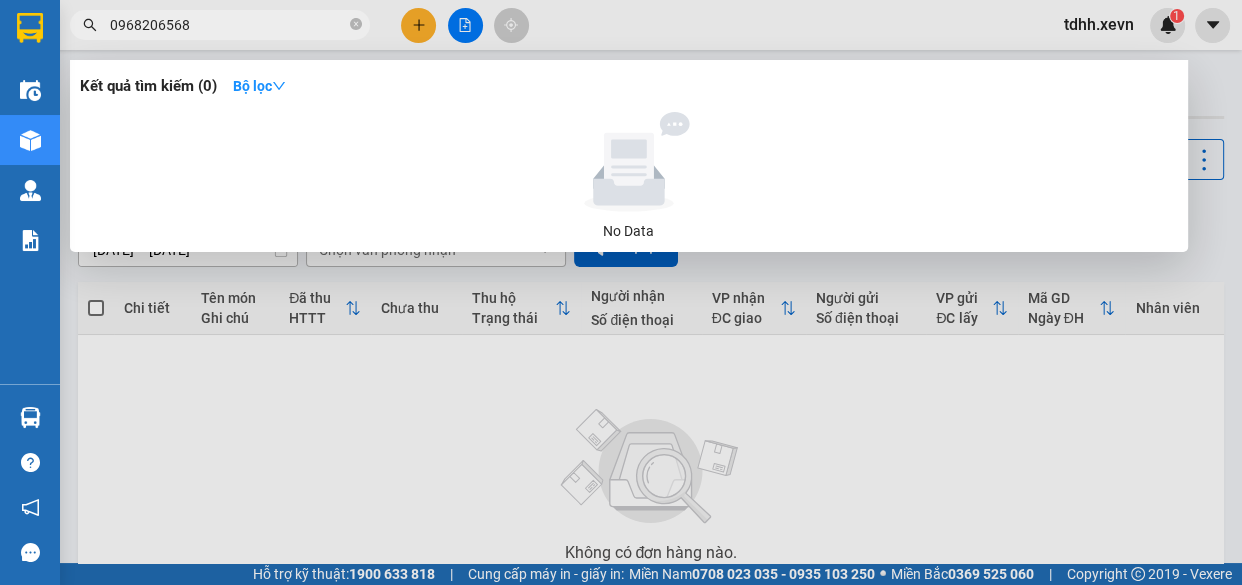 type on "0968206568" 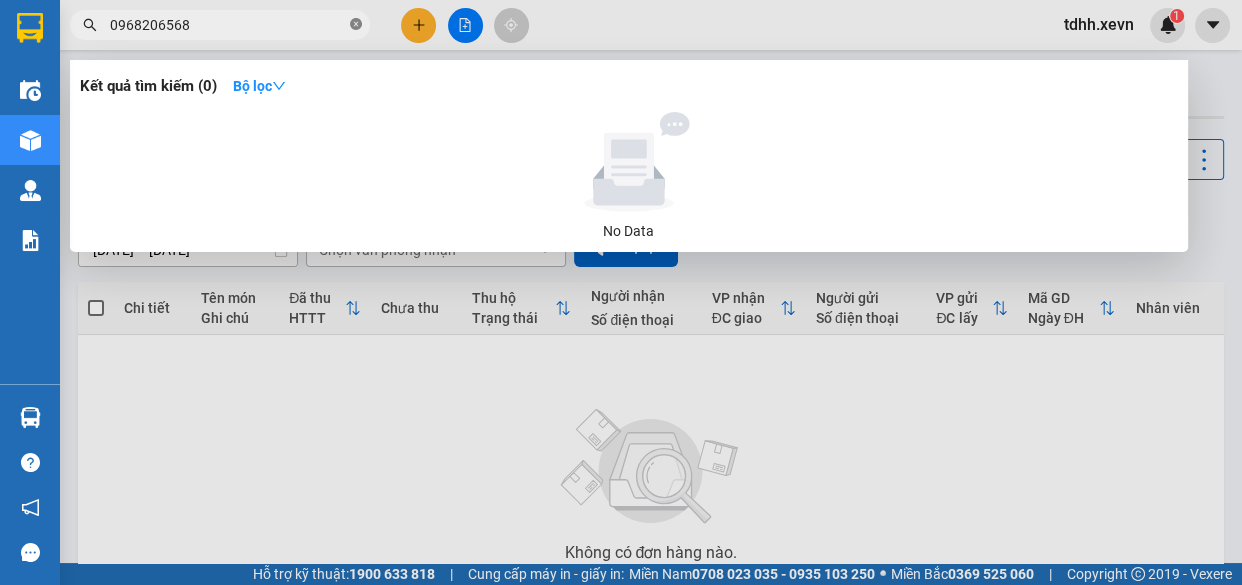 click 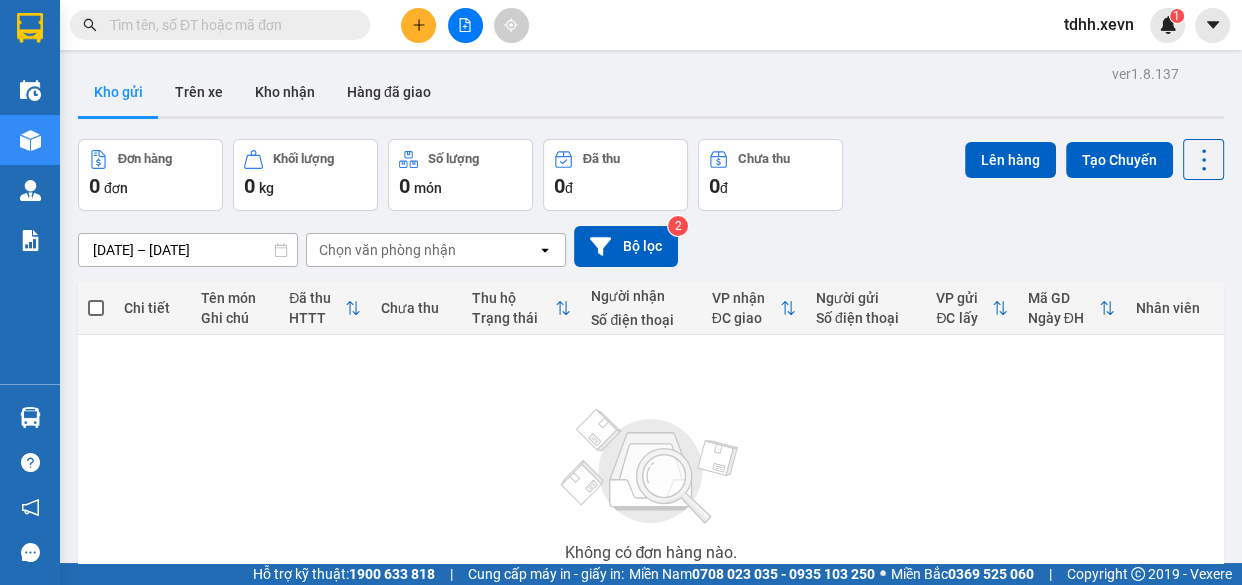 click at bounding box center (228, 25) 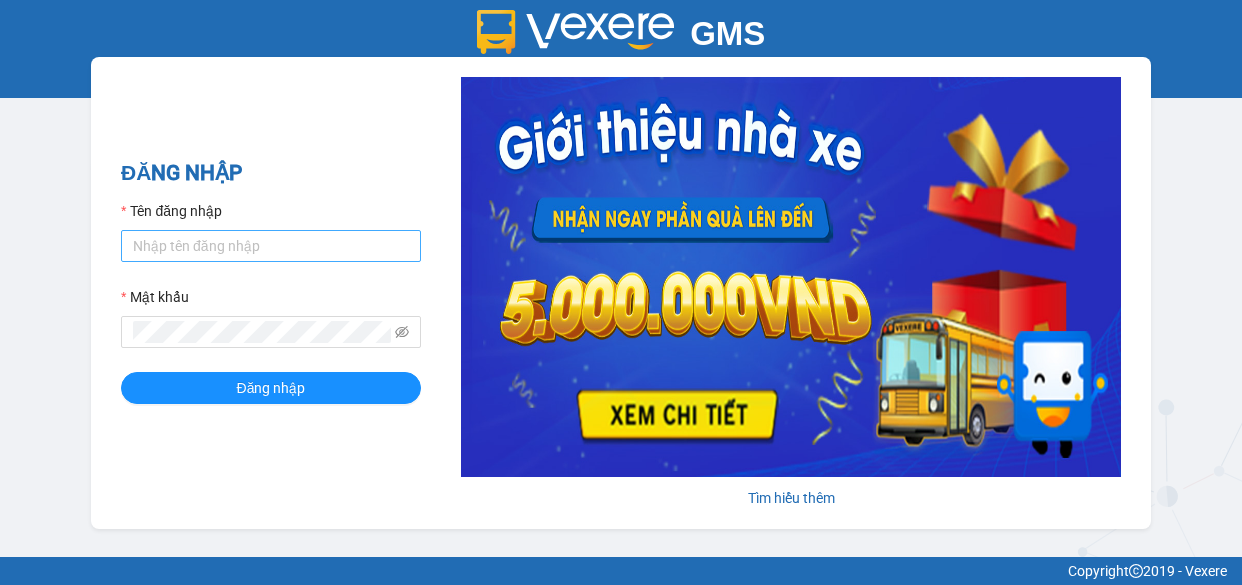 scroll, scrollTop: 0, scrollLeft: 0, axis: both 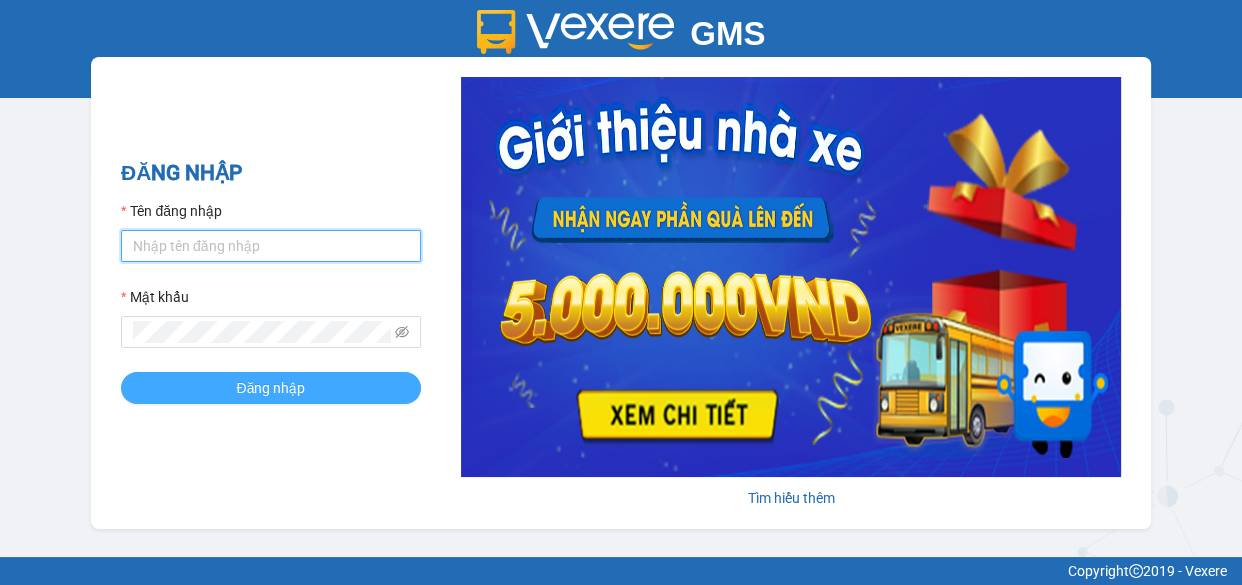type on "tdhh.xevn" 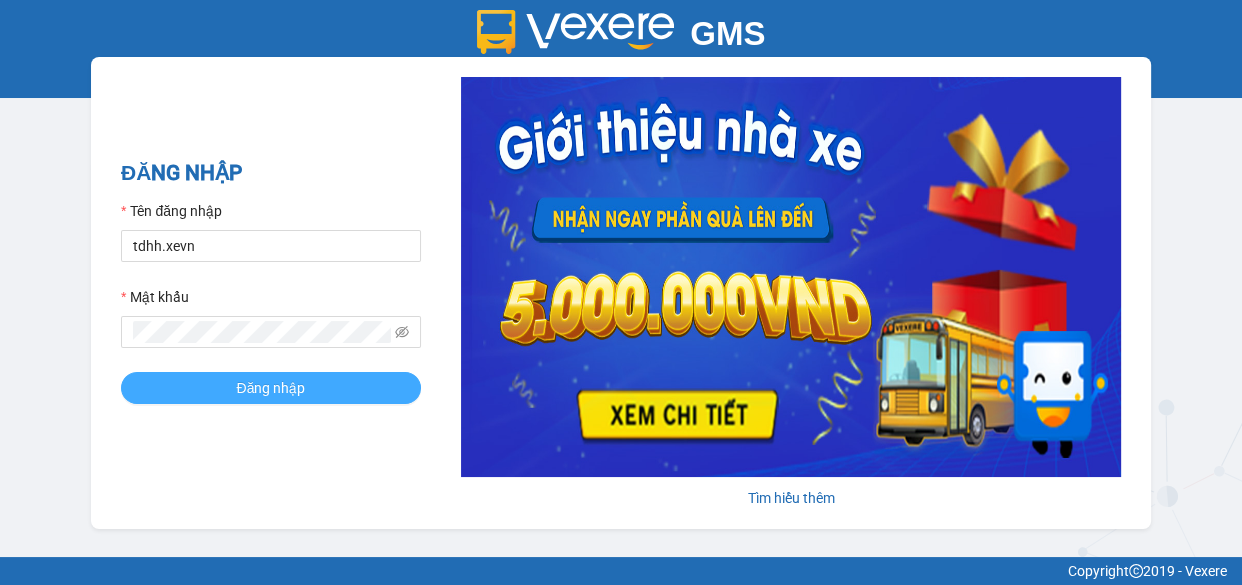 click on "Đăng nhập" at bounding box center [271, 388] 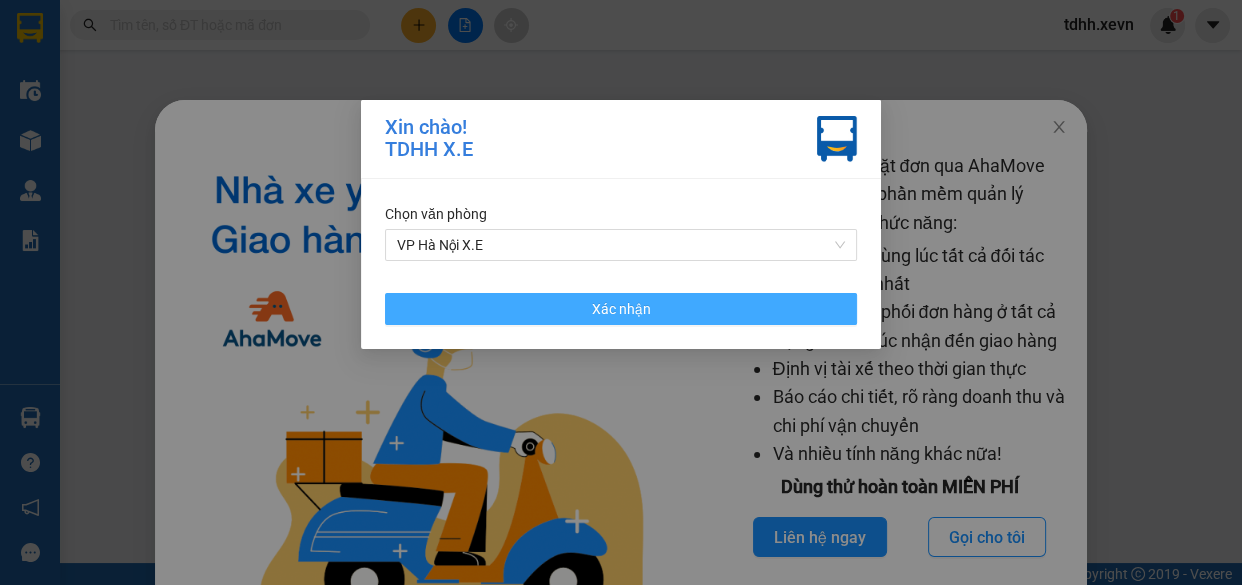 drag, startPoint x: 507, startPoint y: 308, endPoint x: 1146, endPoint y: 113, distance: 668.0913 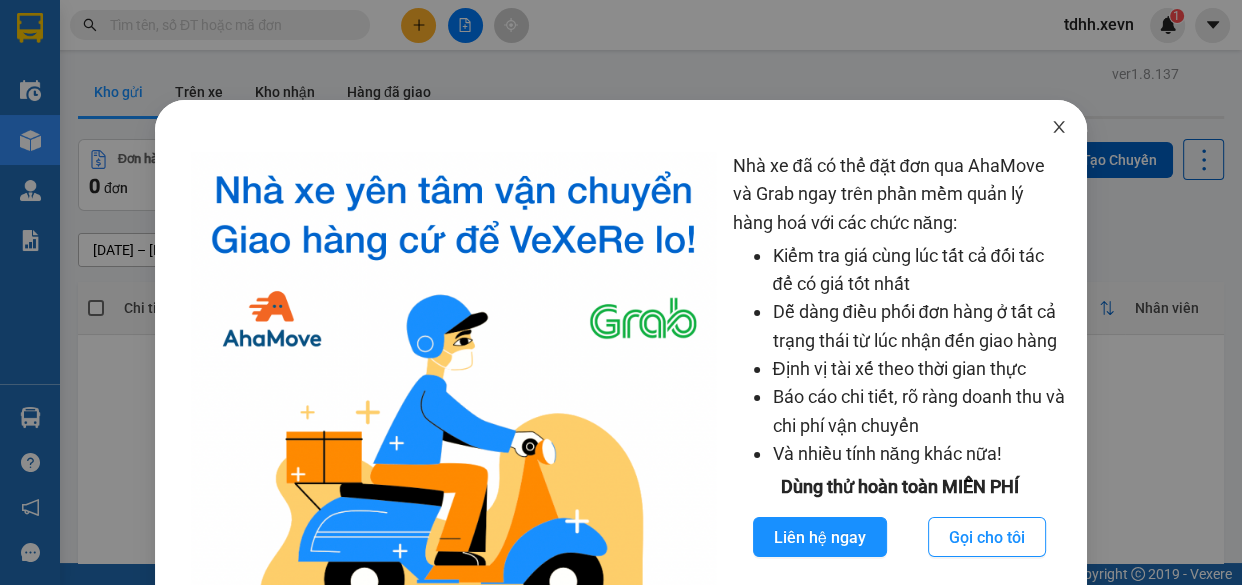 click 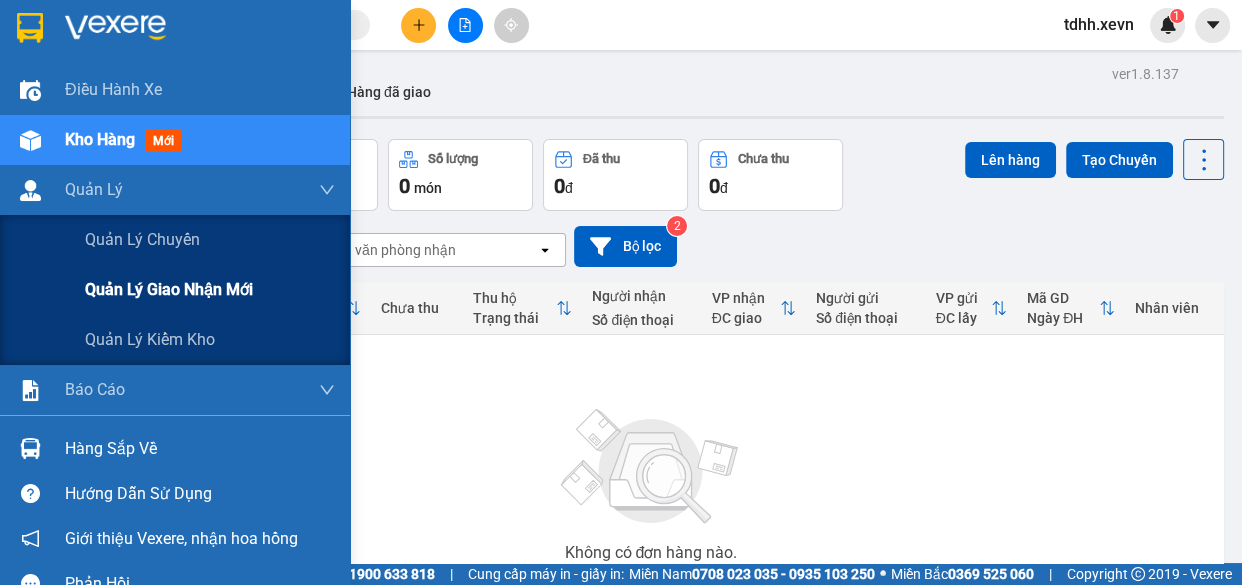 click on "Quản lý giao nhận mới" at bounding box center (169, 289) 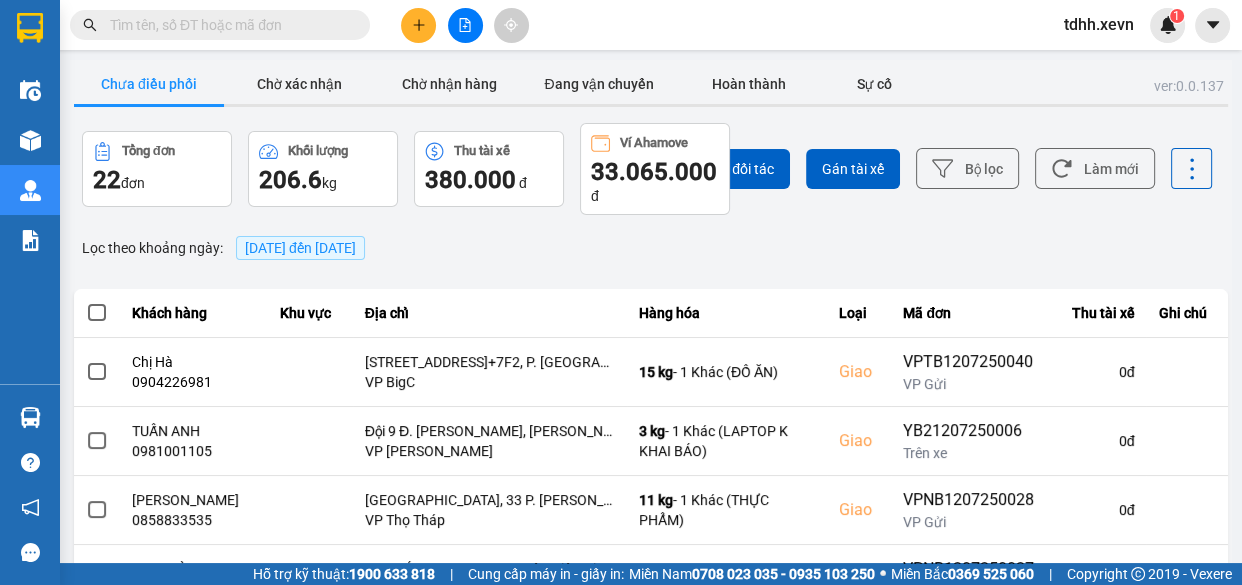 click on "12/07/2025 đến 12/07/2025" at bounding box center [300, 248] 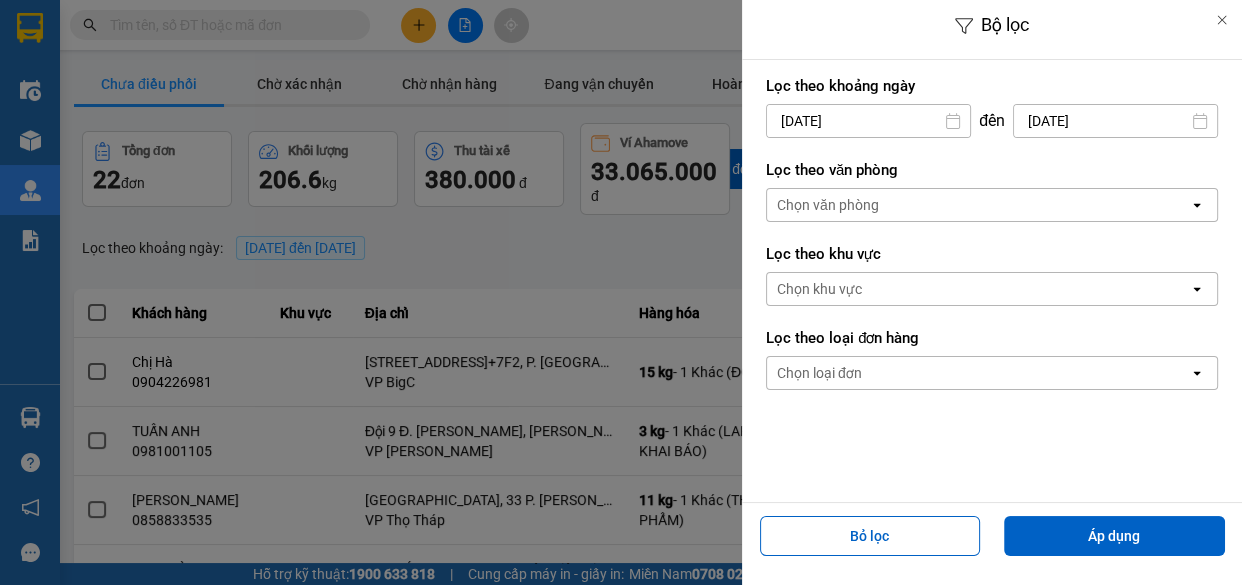 click on "12/07/2025" at bounding box center (868, 121) 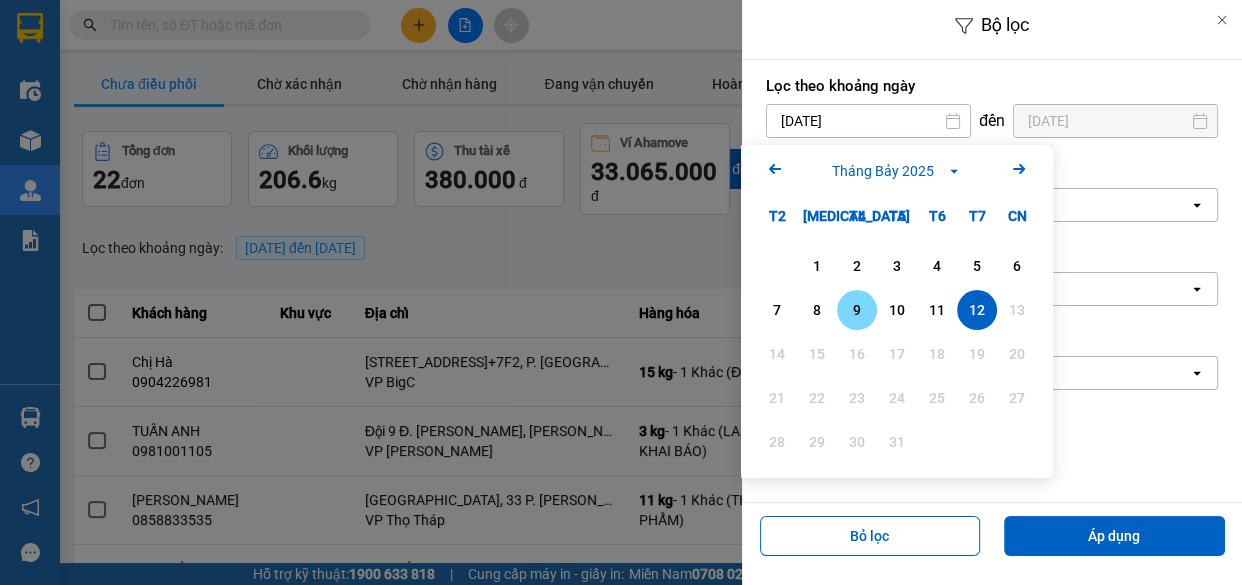 click on "9" at bounding box center (857, 310) 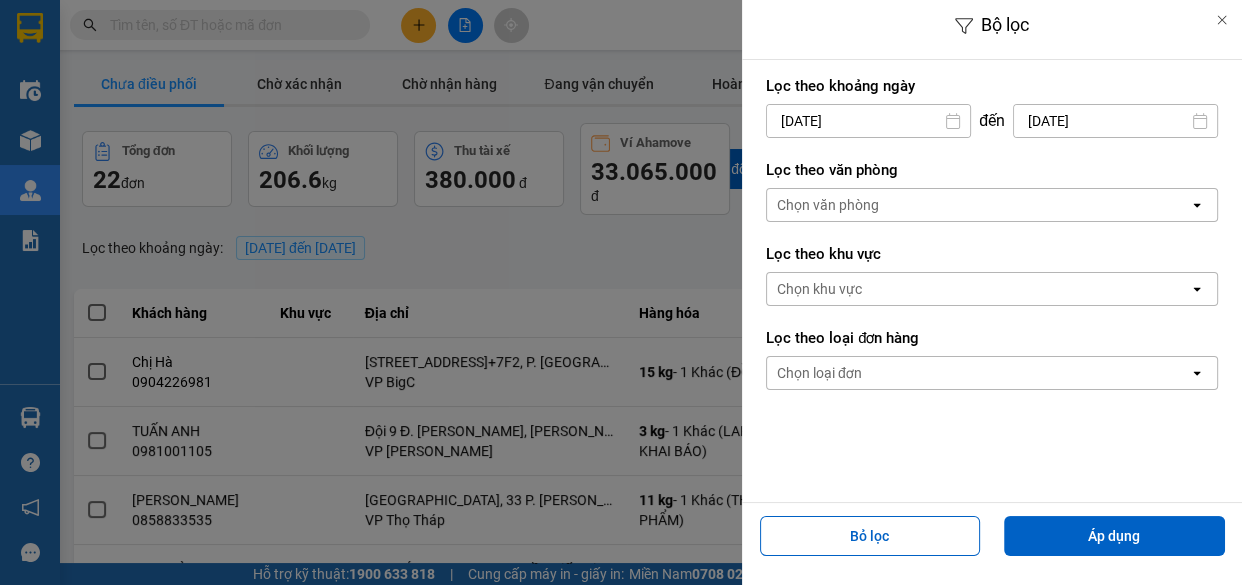 click on "Chọn văn phòng" at bounding box center (978, 205) 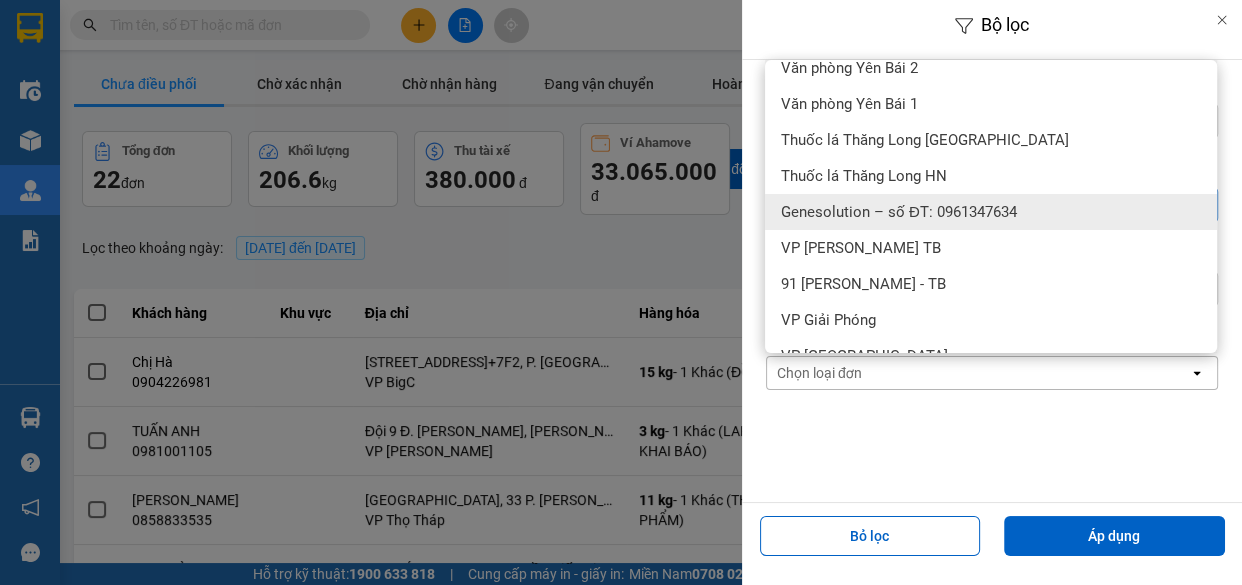 scroll, scrollTop: 181, scrollLeft: 0, axis: vertical 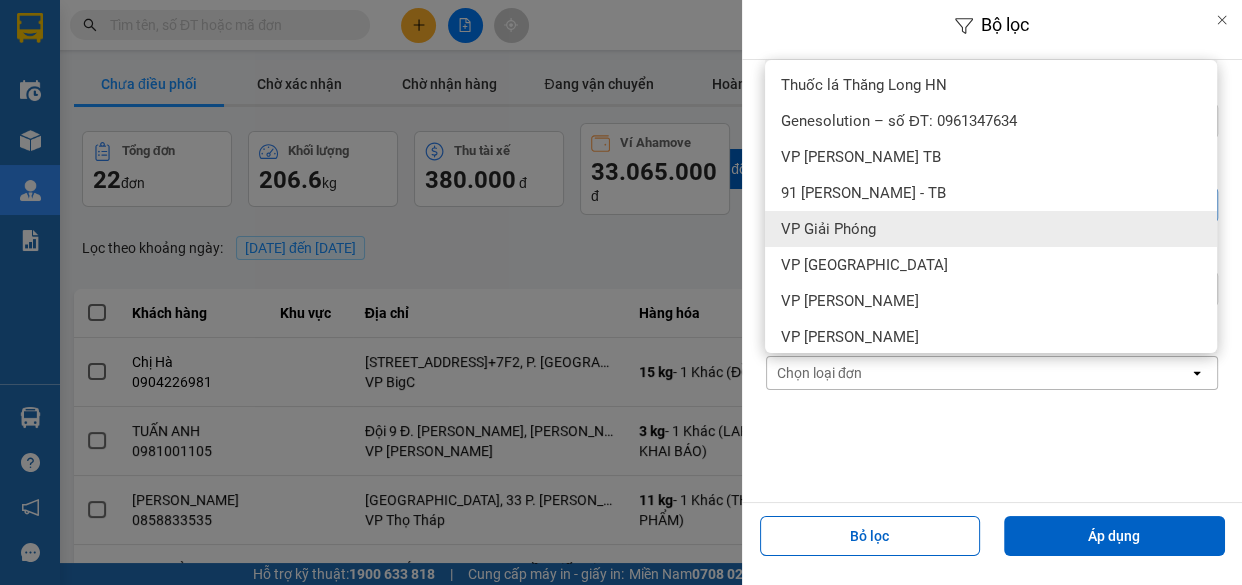 click on "VP Giải Phóng" at bounding box center (828, 229) 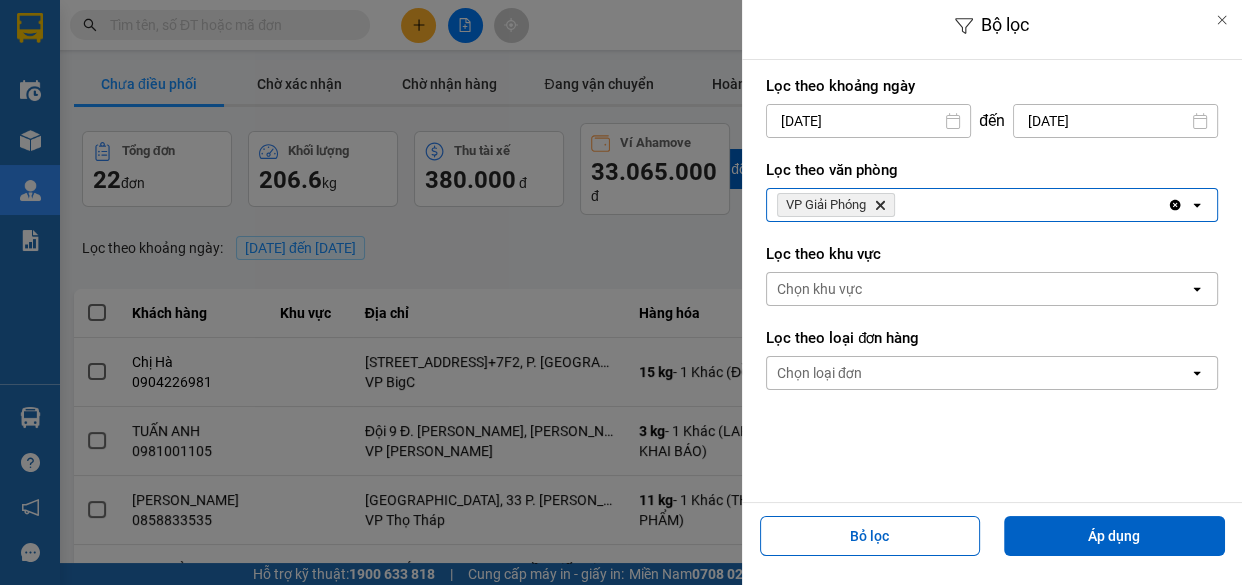 click on "VP Giải Phóng Delete" at bounding box center (967, 205) 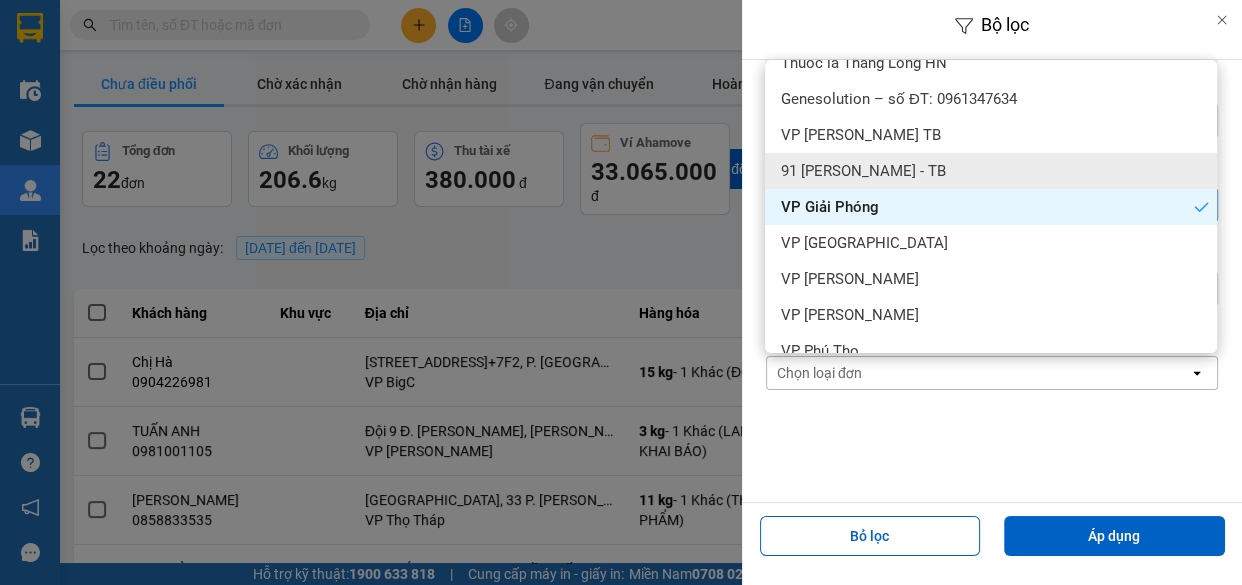 scroll, scrollTop: 294, scrollLeft: 0, axis: vertical 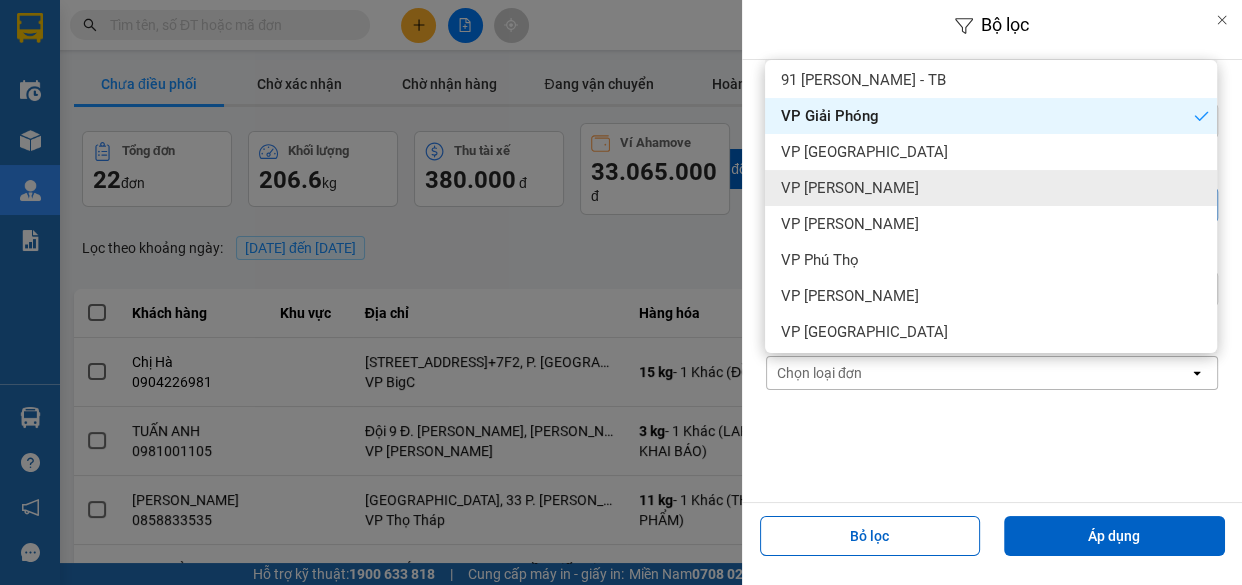click on "VP Trần Đại Nghĩa" at bounding box center [850, 188] 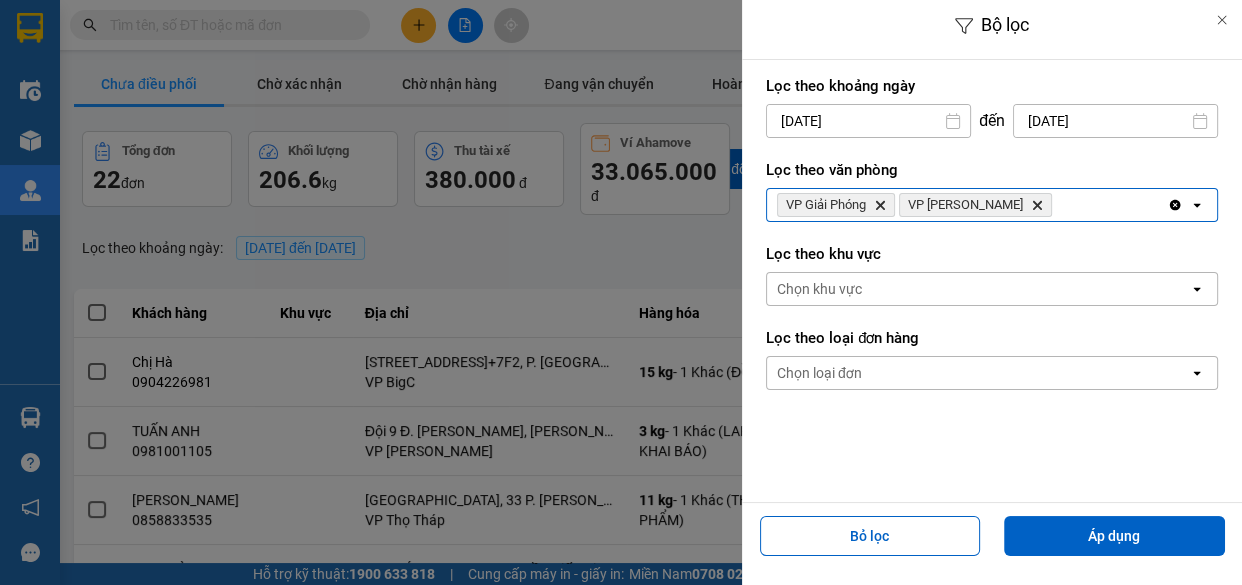 click on "VP Giải Phóng Delete VP Trần Đại Nghĩa Delete" at bounding box center (967, 205) 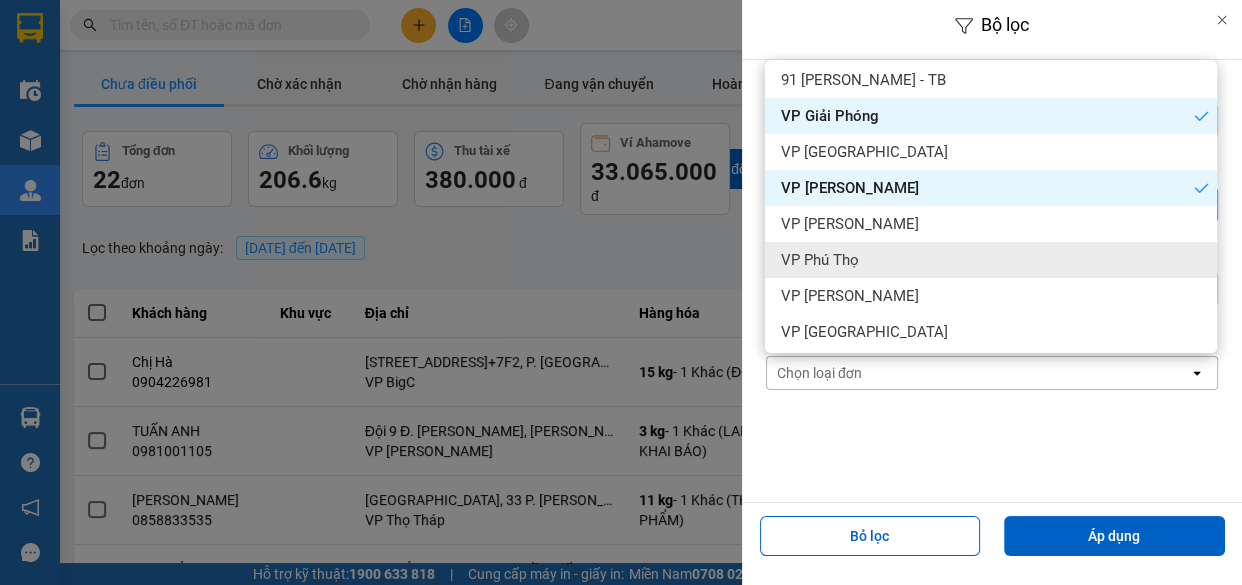 scroll, scrollTop: 385, scrollLeft: 0, axis: vertical 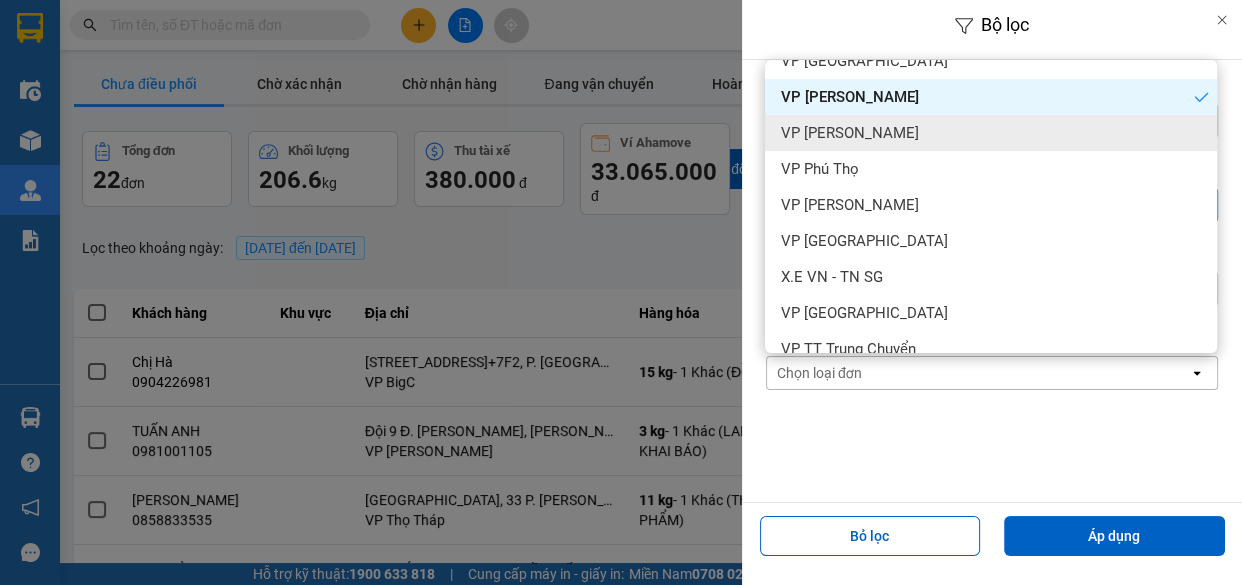 click on "VP [PERSON_NAME]" at bounding box center [850, 133] 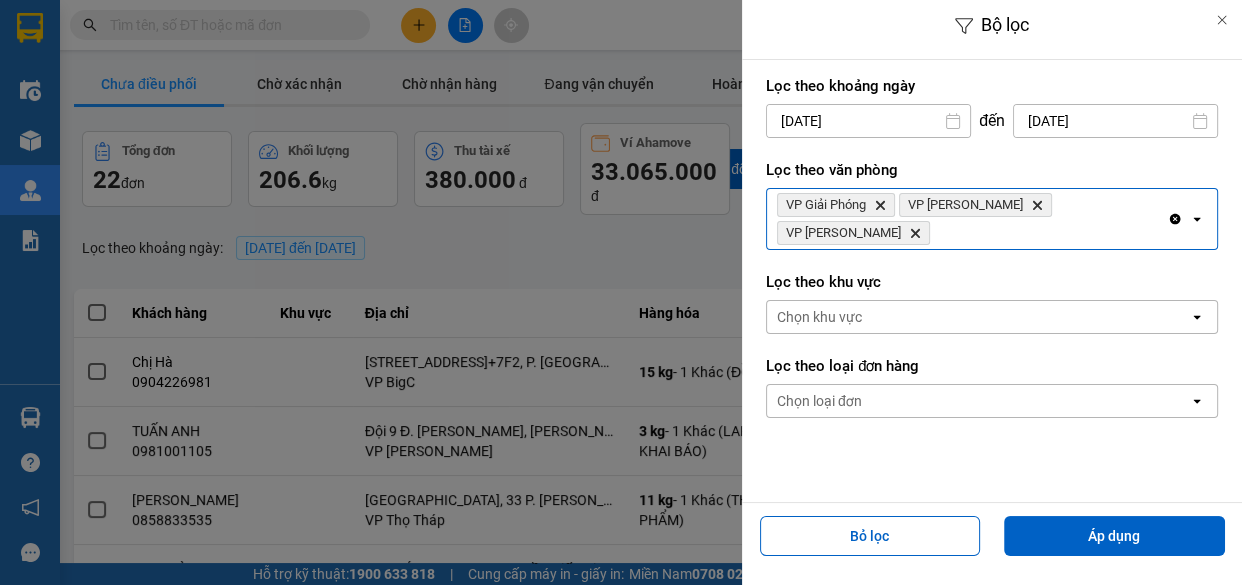 click on "Clear all open" at bounding box center [1192, 219] 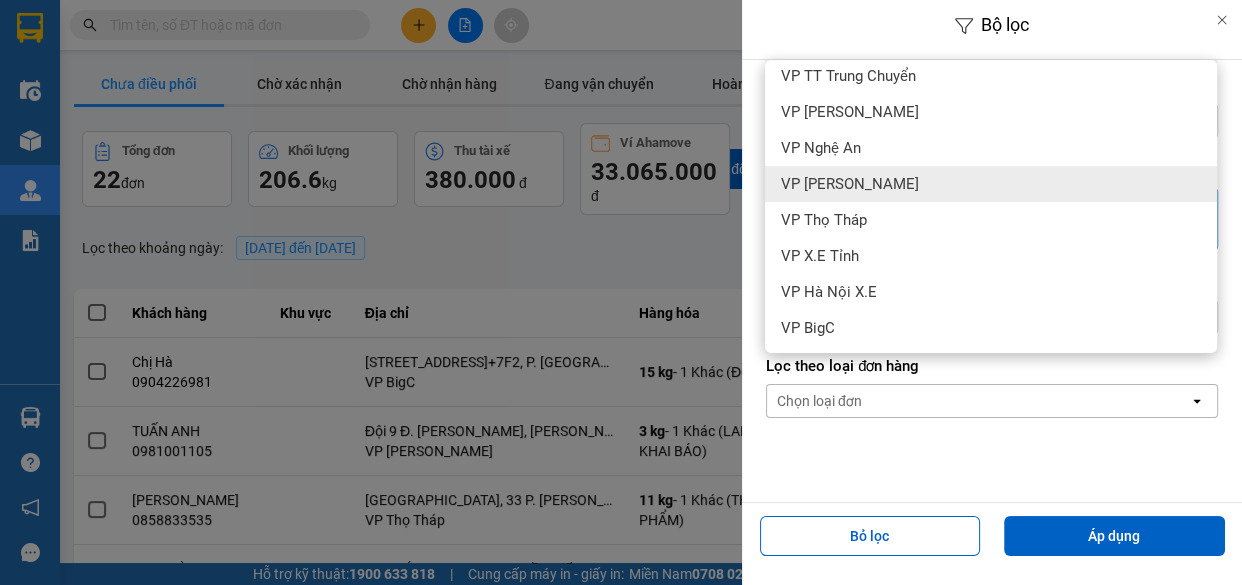 scroll, scrollTop: 749, scrollLeft: 0, axis: vertical 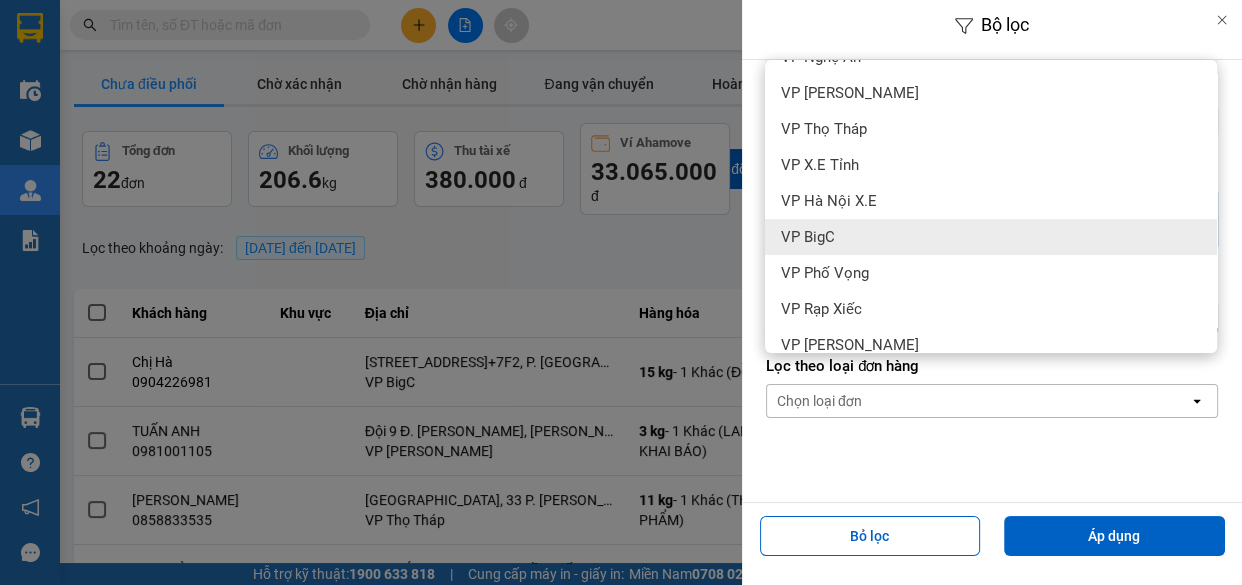 click on "VP BigC" at bounding box center [991, 237] 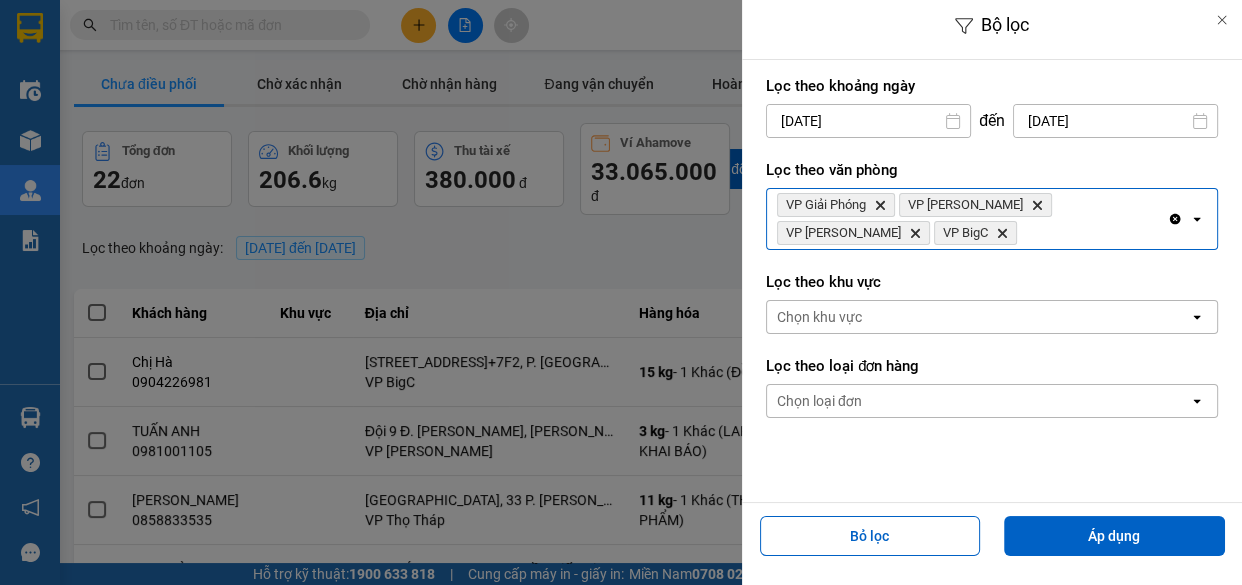 click on "VP Giải Phóng Delete VP Trần Đại Nghĩa Delete VP Ngọc Hồi Delete VP BigC Delete" at bounding box center (967, 219) 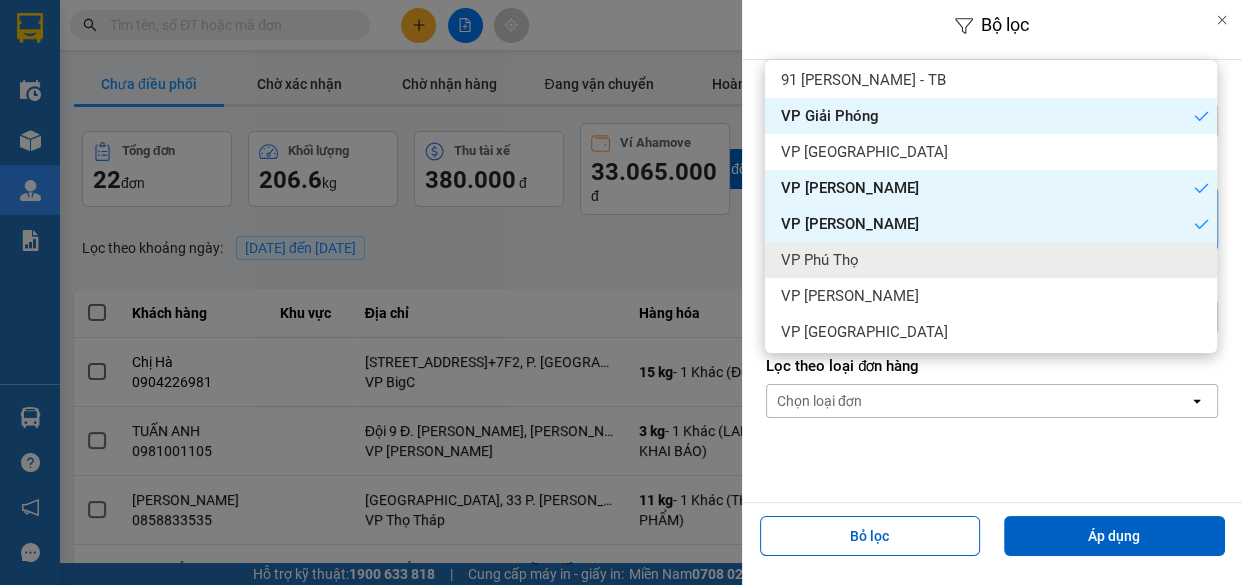 scroll, scrollTop: 385, scrollLeft: 0, axis: vertical 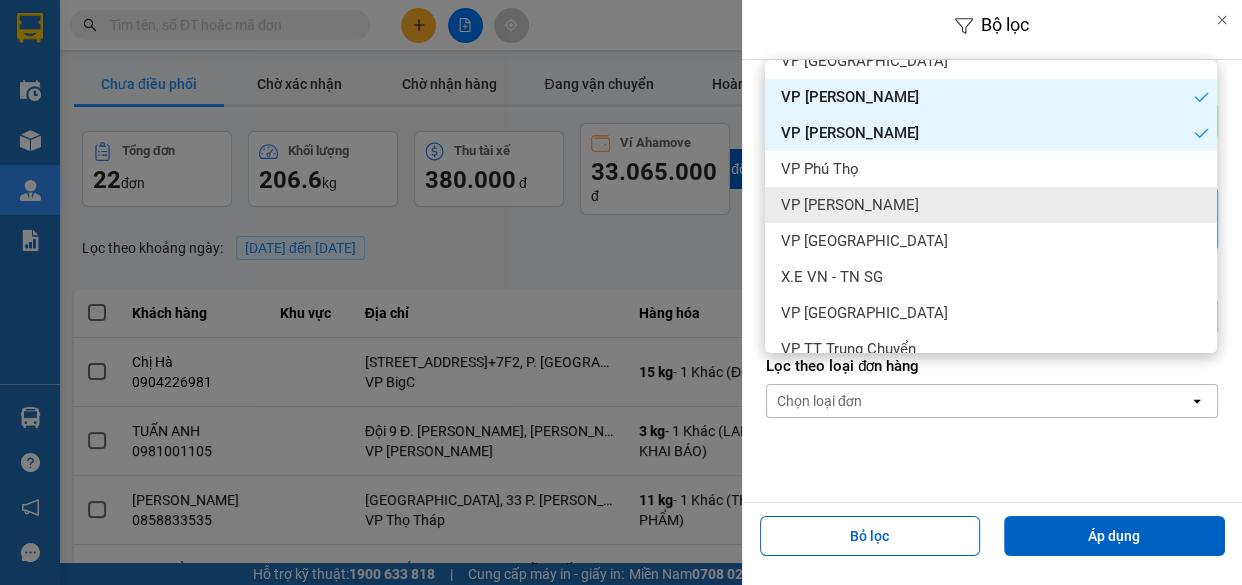 click on "VP Lê Duẩn" at bounding box center (991, 205) 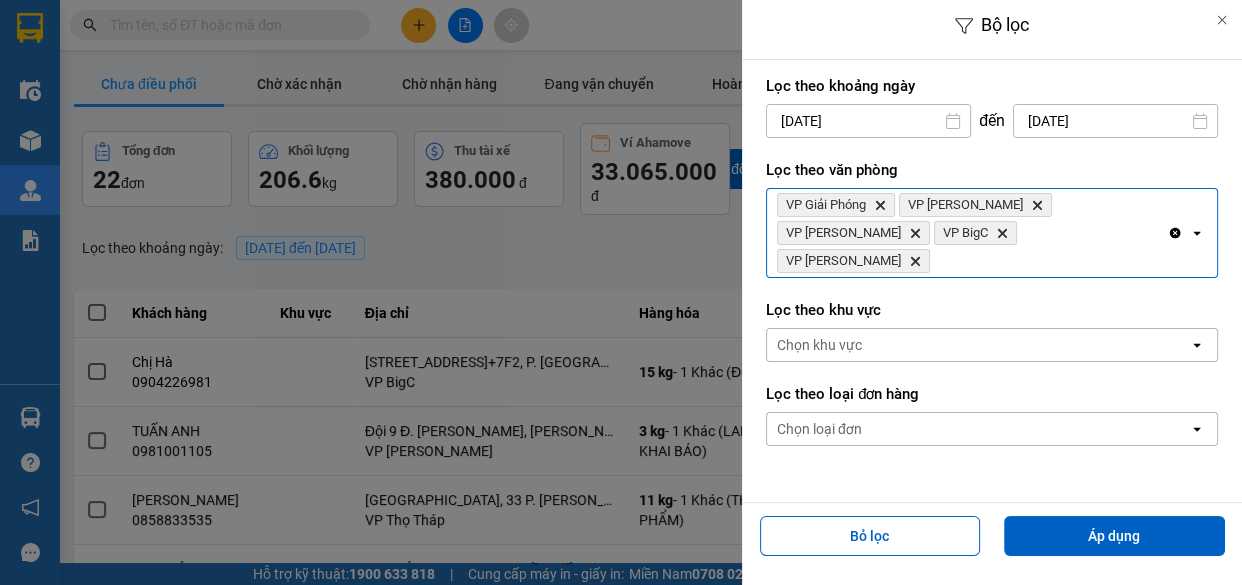 click on "VP Giải Phóng Delete VP Trần Đại Nghĩa Delete VP Ngọc Hồi Delete VP BigC Delete VP Lê Duẩn Delete" at bounding box center [967, 233] 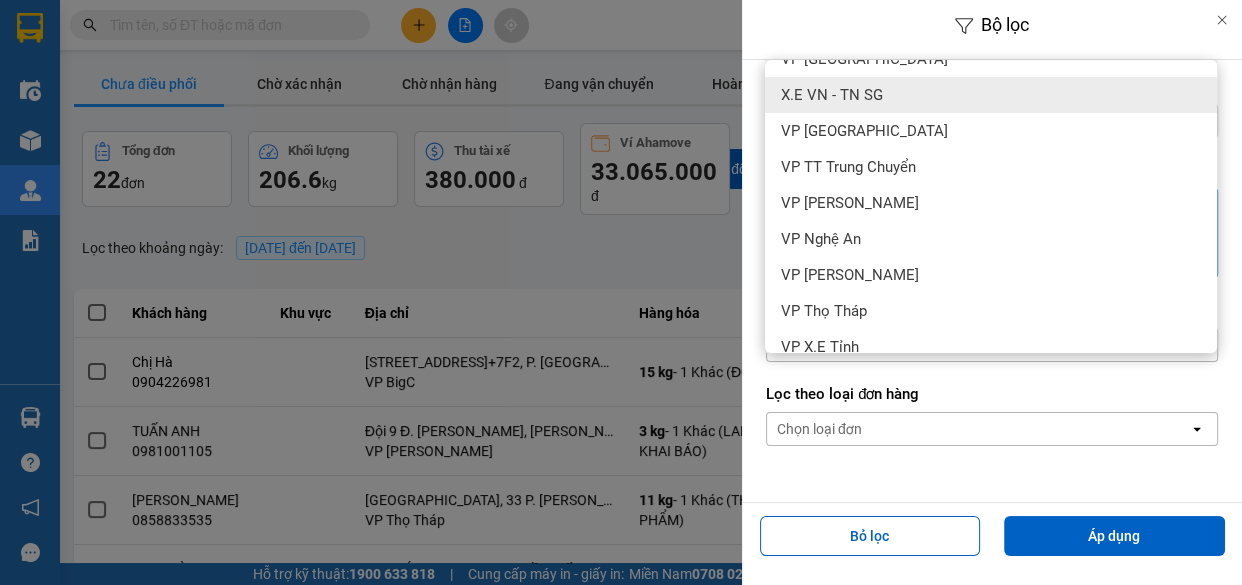 scroll, scrollTop: 658, scrollLeft: 0, axis: vertical 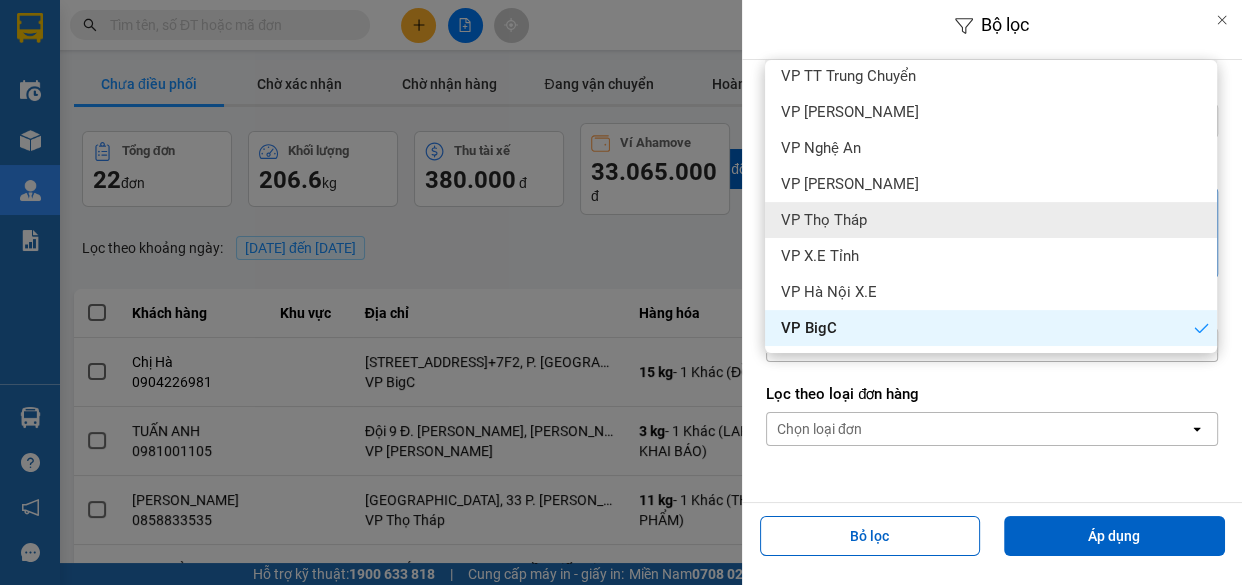 click on "VP Thọ Tháp" at bounding box center (991, 220) 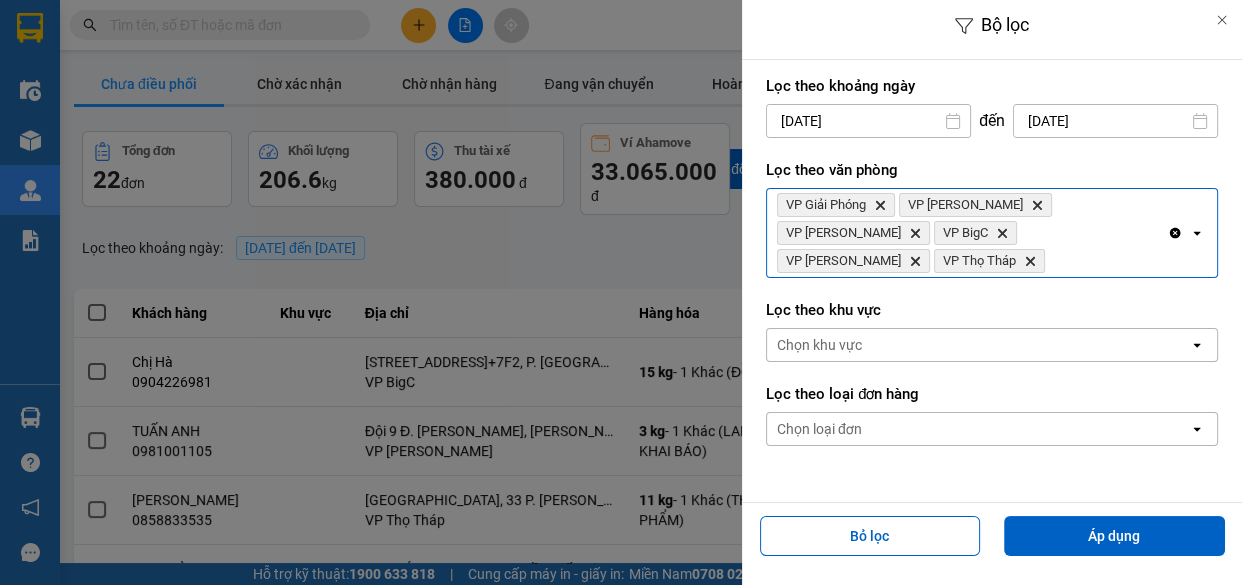 click on "VP Giải Phóng Delete VP Trần Đại Nghĩa Delete VP Ngọc Hồi Delete VP BigC Delete VP Lê Duẩn Delete VP Thọ Tháp Delete" at bounding box center [967, 233] 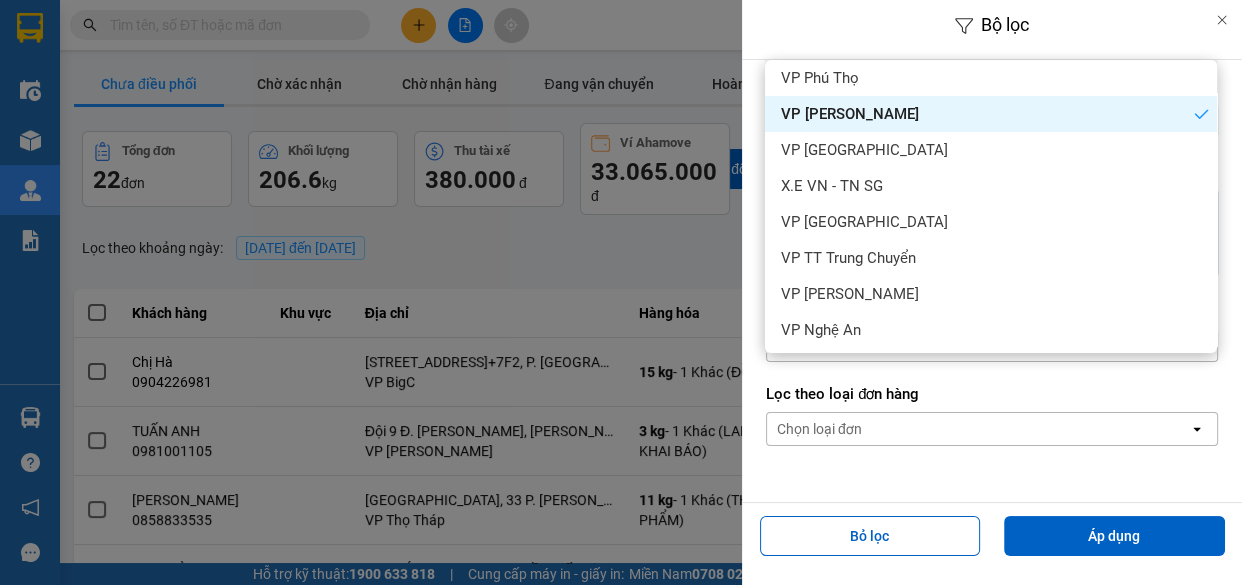 scroll, scrollTop: 767, scrollLeft: 0, axis: vertical 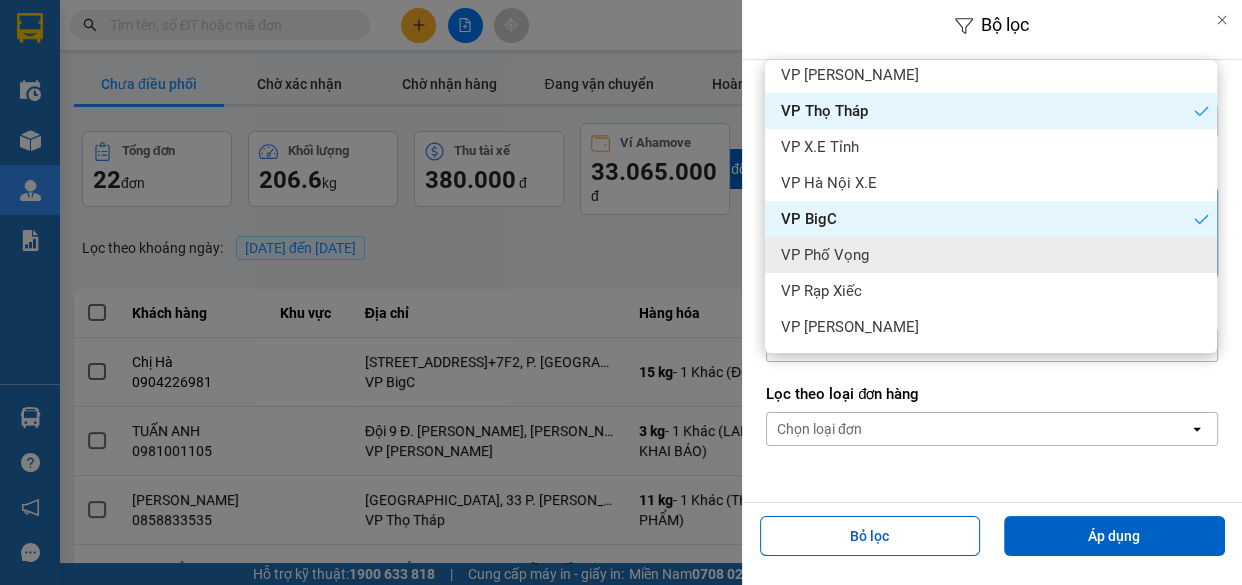 click on "VP Phố Vọng" at bounding box center [825, 255] 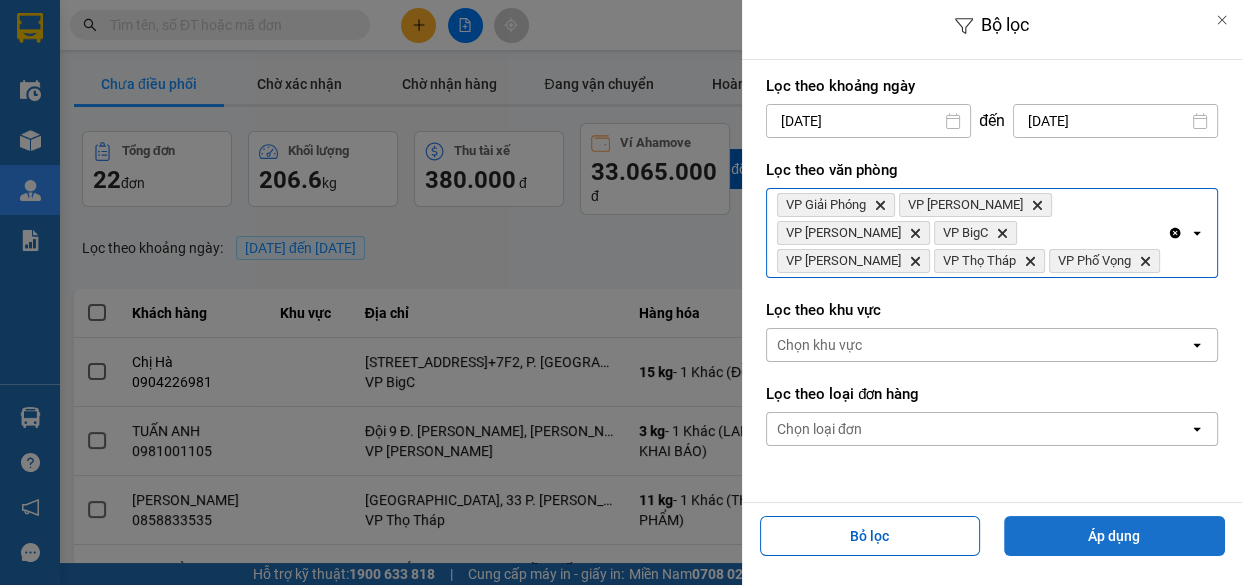 click on "Áp dụng" at bounding box center [1114, 536] 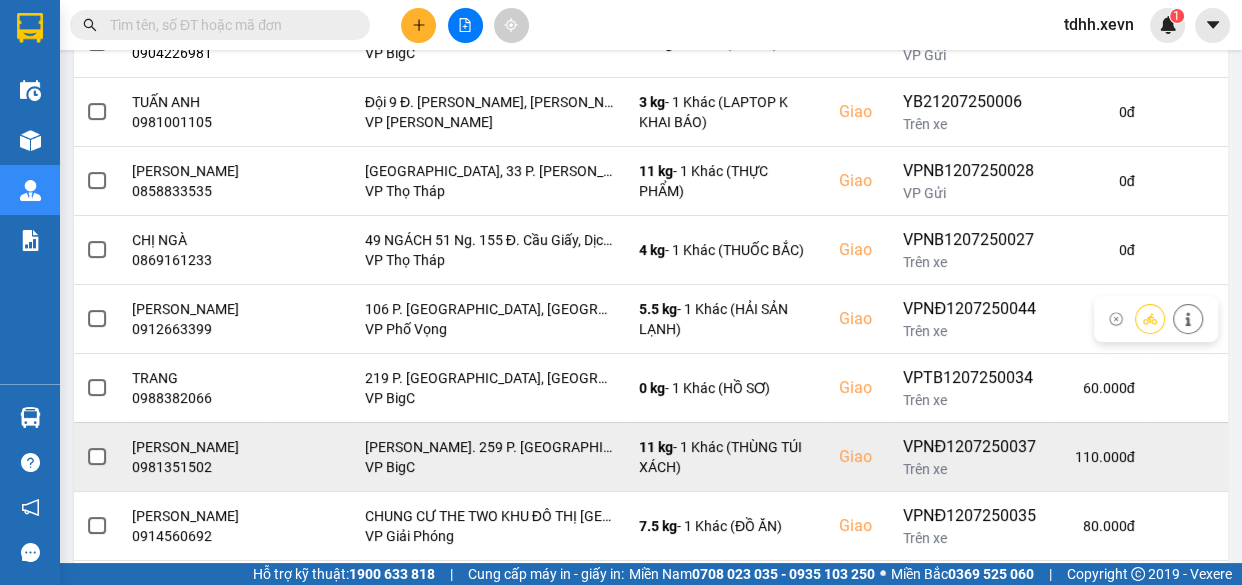scroll, scrollTop: 544, scrollLeft: 0, axis: vertical 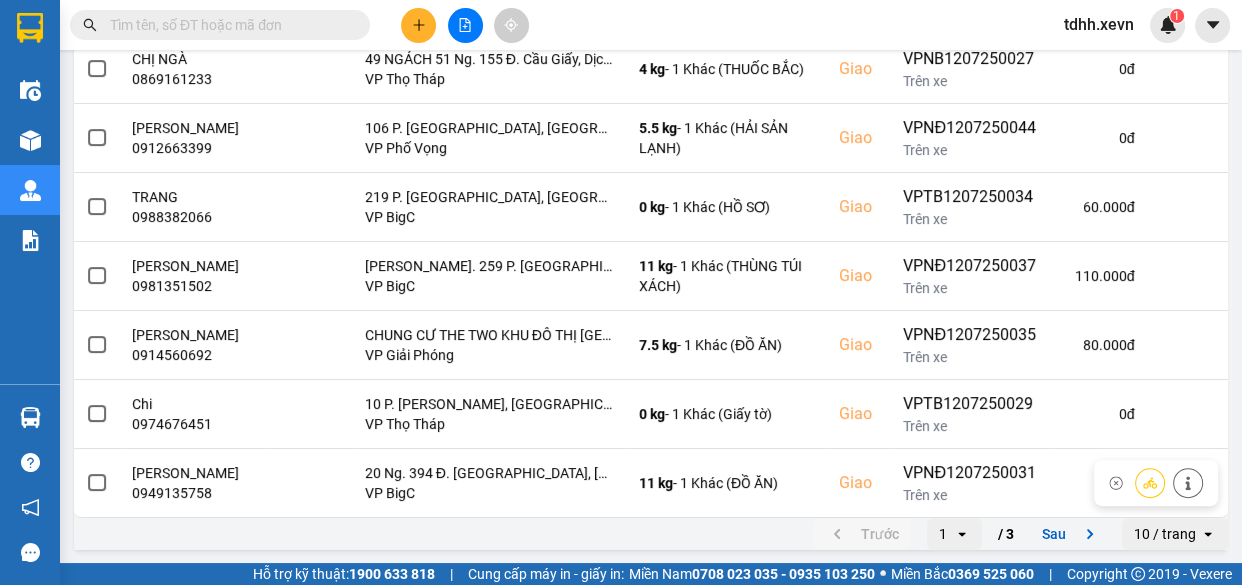 click on "ver:  0.0.137 Chưa điều phối Chờ xác nhận Chờ nhận hàng Đang vận chuyển Hoàn thành Sự cố Tổng đơn 23  đơn Khối lượng 206.5  kg Thu tài xế 505.000   đ Ví Ahamove 33.065.000   đ Chọn đối tác Gán tài xế Bộ lọc Làm mới Lọc theo khoảng ngày : 09/07/2025 đến 12/07/2025 Delete Lọc theo văn phòng : VP Giải Phóng Delete VP Trần Đại Nghĩa Delete VP Ngọc Hồi Delete VP BigC Delete VP Lê Duẩn Delete VP Thọ Tháp Delete VP Phố Vọng Delete Khách hàng Khu vực Địa chỉ Hàng hóa Loại Mã đơn Thu tài xế Ghi chú Chị Hà 0904226981 Cổng 4 Mandarin Garden, 2R52+7F2, P. Hoàng Ngân, Trung Hoà, Cầu Giấy, Hà Nội, Việt Nam VP BigC 15 kg  -   1 Khác (ĐỒ ĂN) Giao VPTB1207250040 VP Gửi 0 đ TUẤN ANH 0981001105 Đội 9 Đ. Ngọc Hồi, Hoàng Liệt, Thanh Trì, Hà Nội, Việt Nam VP Trần Đại Nghĩa 3 kg  -   1 Khác (LAPTOP K KHAI BÁO) Giao YB21207250006 Trên xe 0 đ THÙY LINH 0858833535  -" at bounding box center [651, 35] 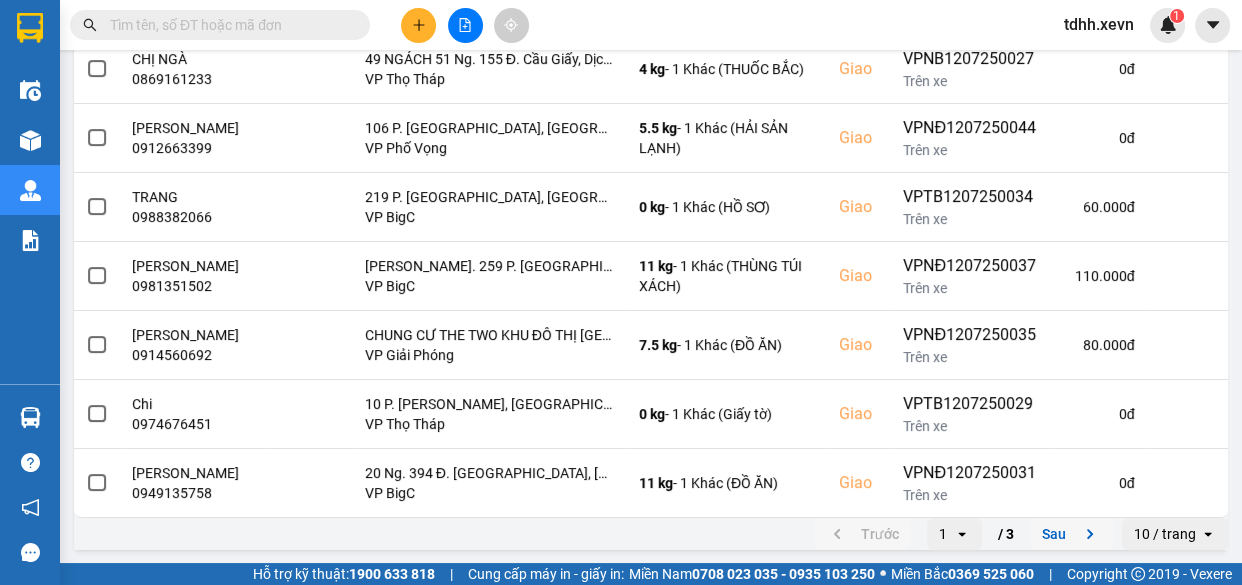click on "Sau" at bounding box center [1072, 534] 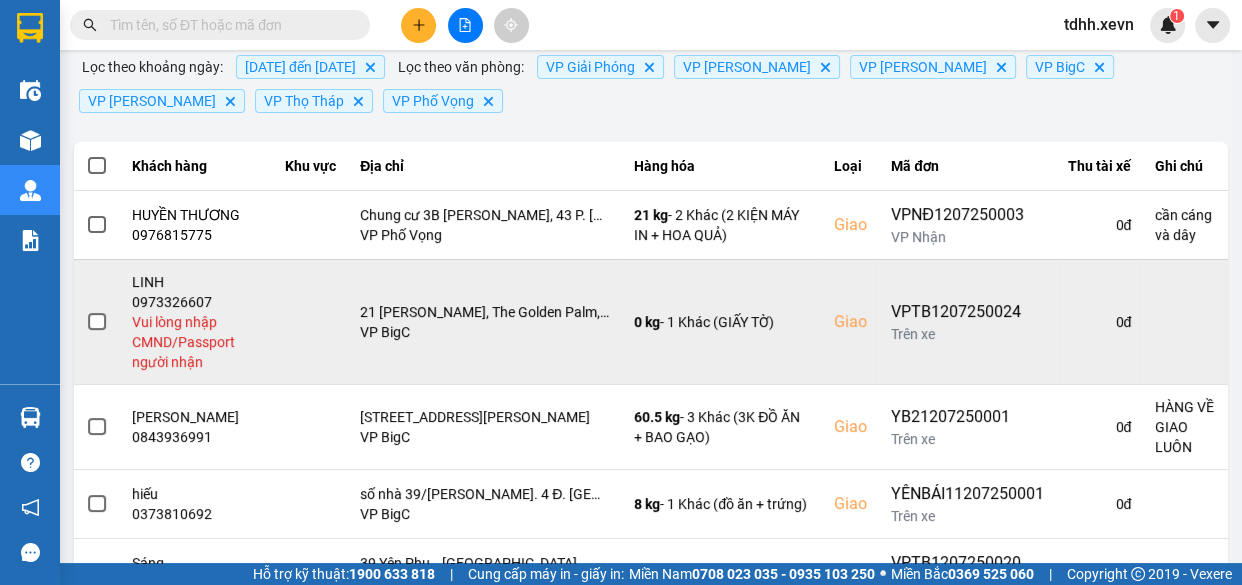 scroll, scrollTop: 90, scrollLeft: 0, axis: vertical 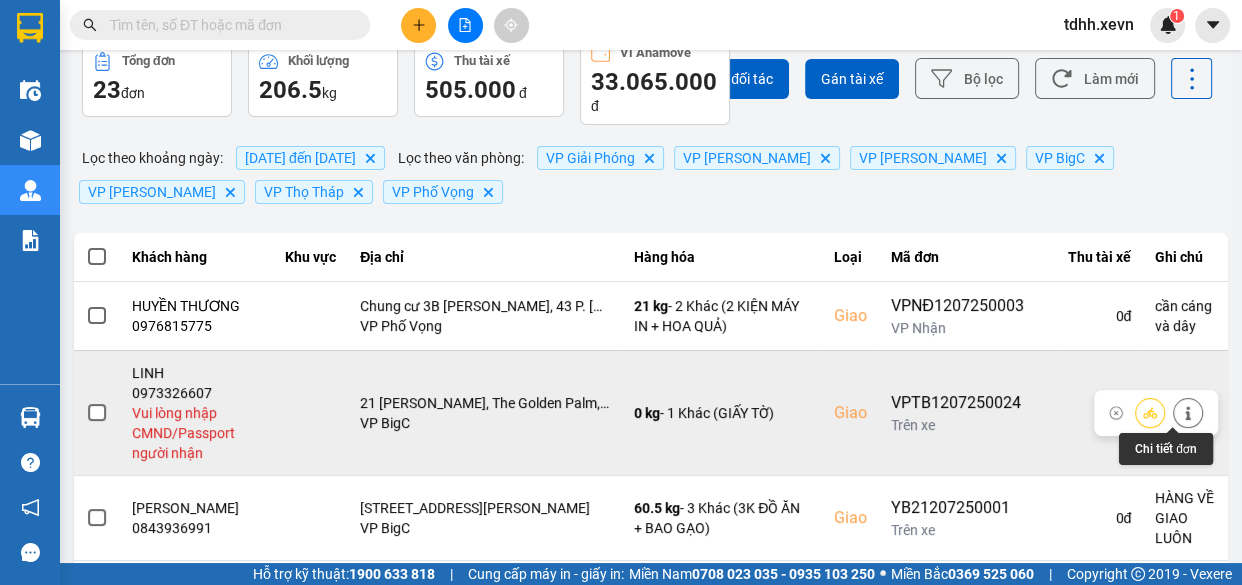 click at bounding box center (1188, 412) 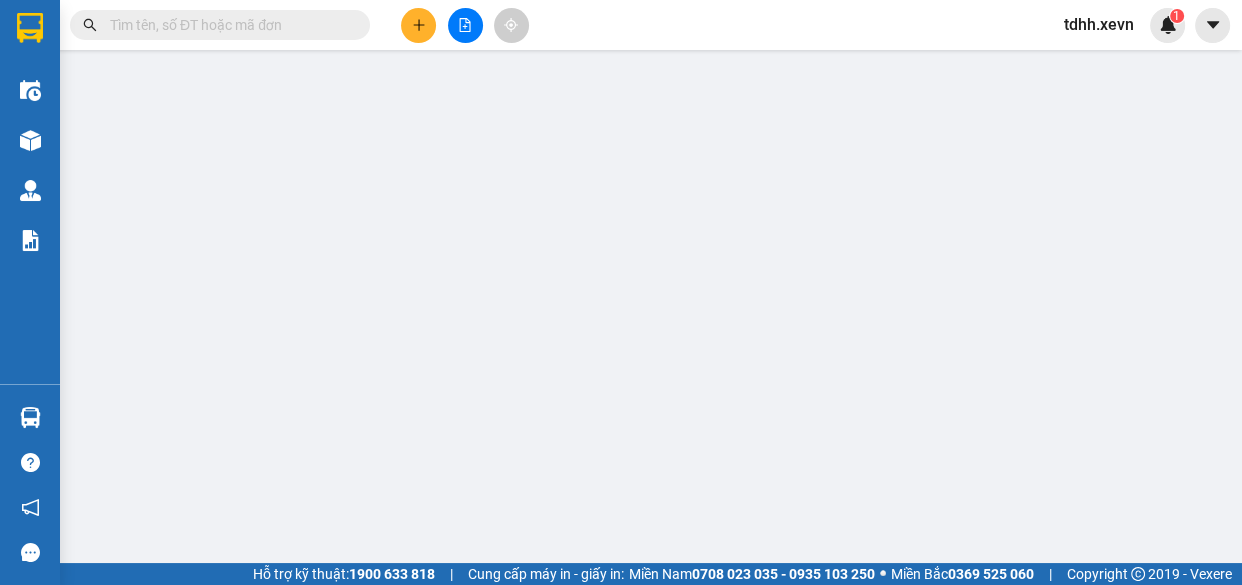 scroll, scrollTop: 0, scrollLeft: 0, axis: both 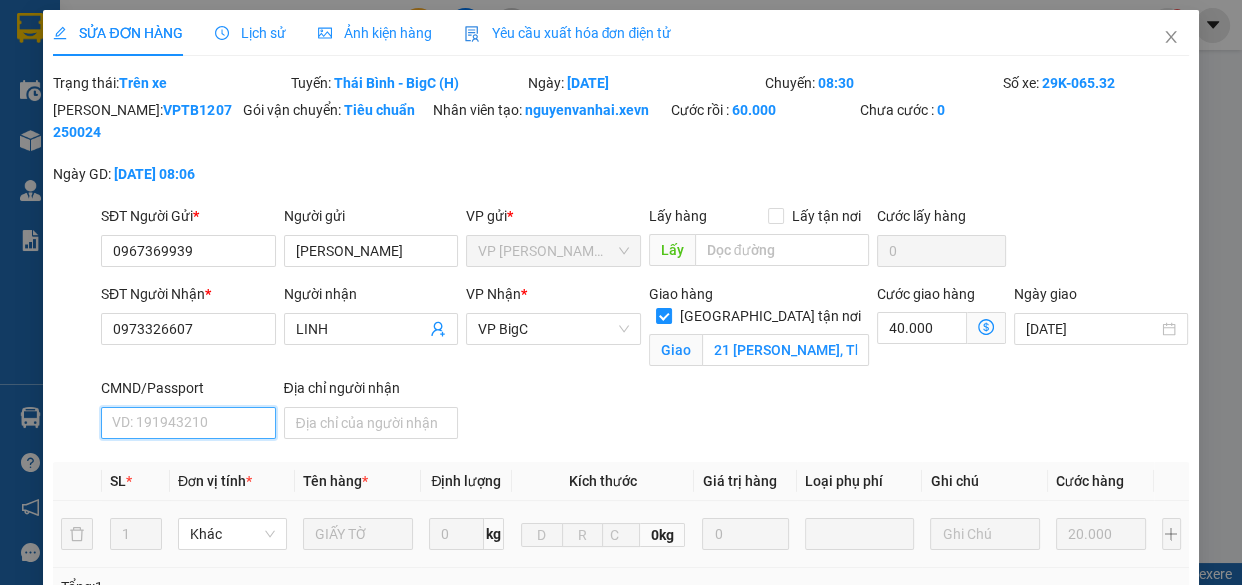 click on "CMND/Passport" at bounding box center [188, 423] 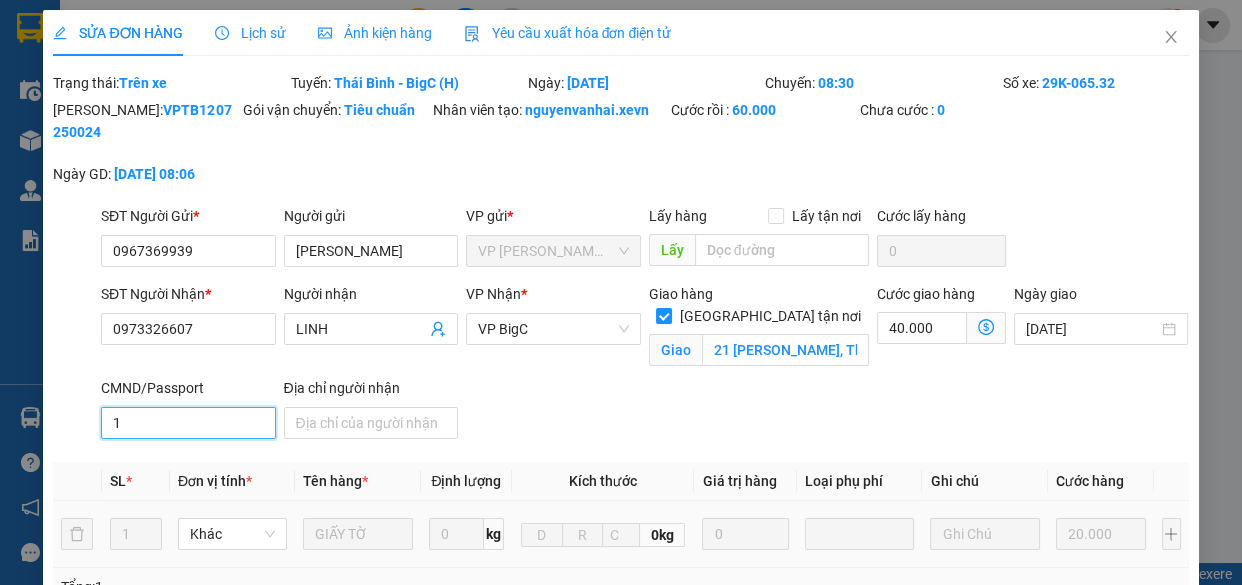 scroll, scrollTop: 442, scrollLeft: 0, axis: vertical 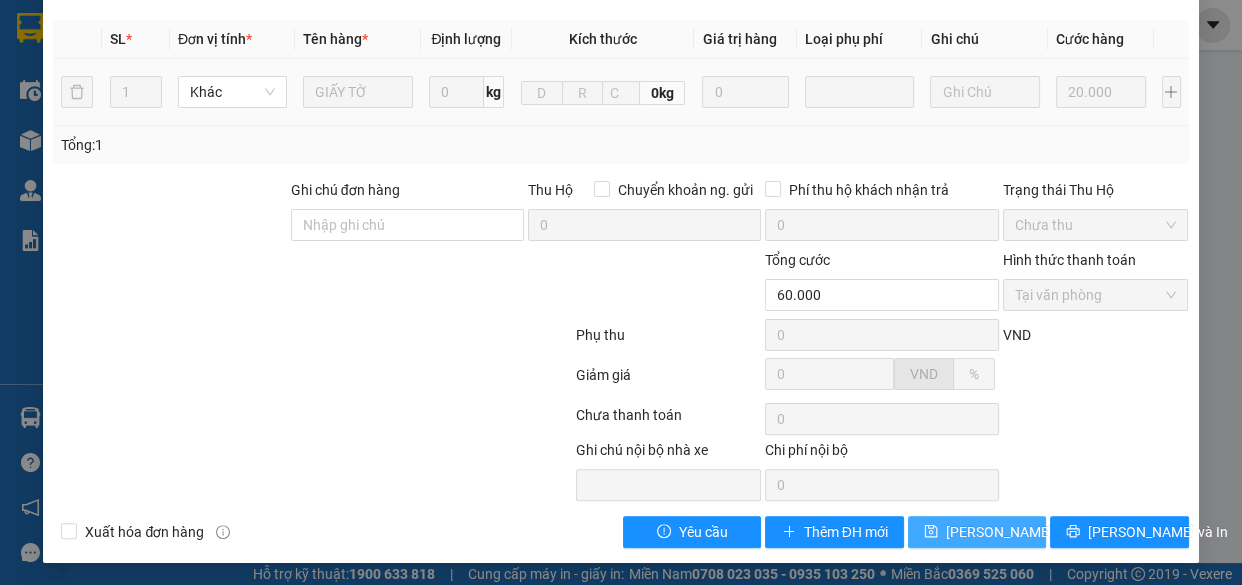type on "1" 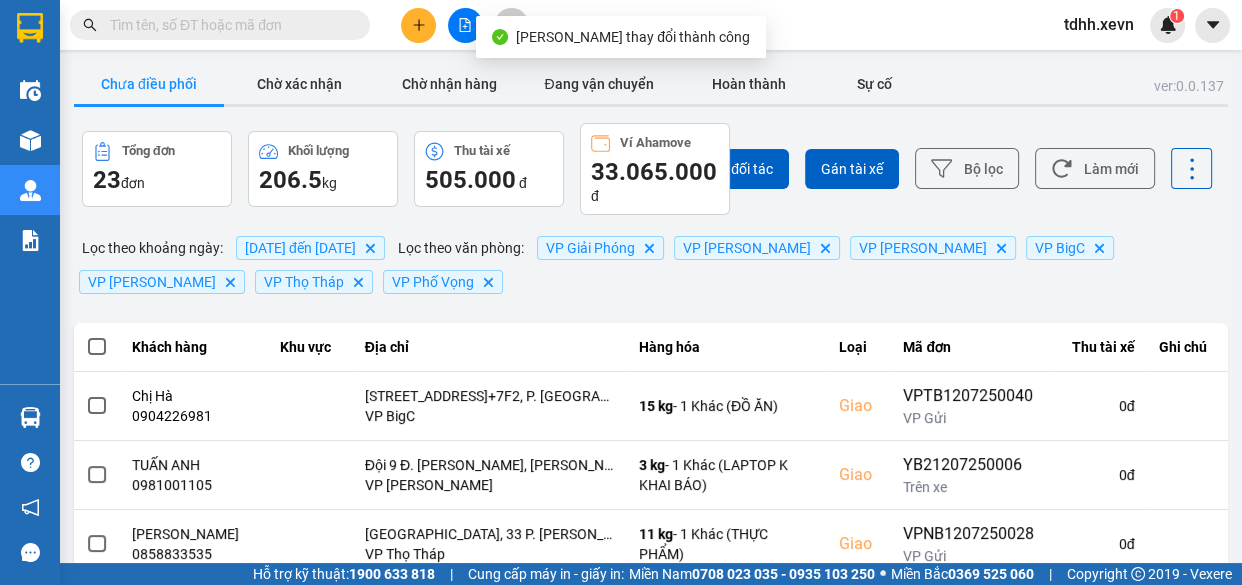 scroll, scrollTop: 544, scrollLeft: 0, axis: vertical 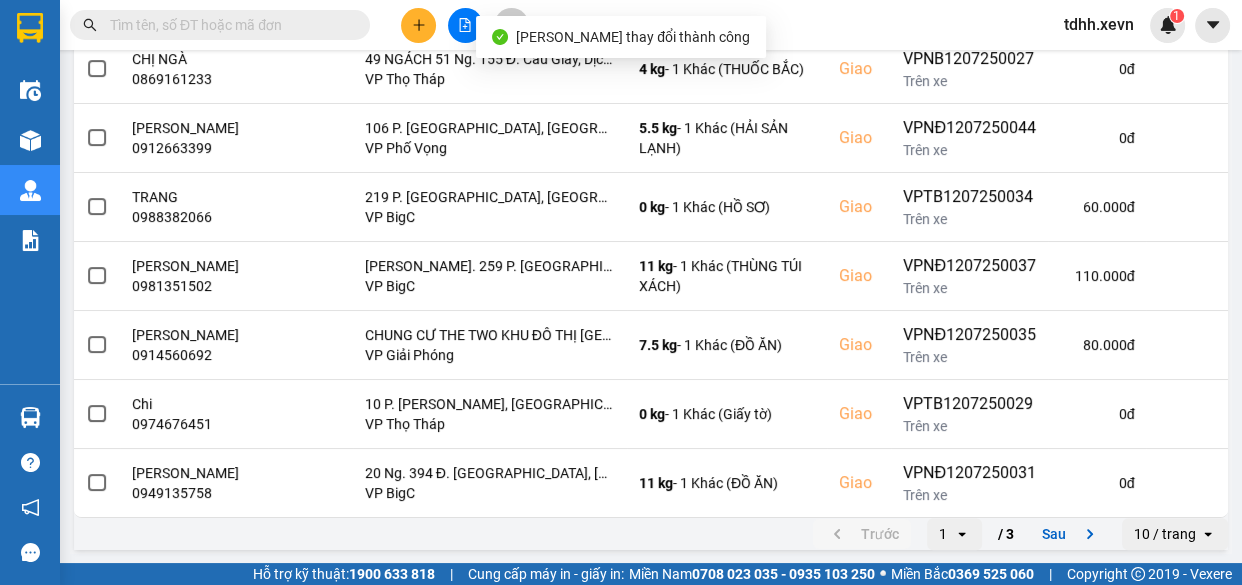 click on "Sau" at bounding box center (1072, 534) 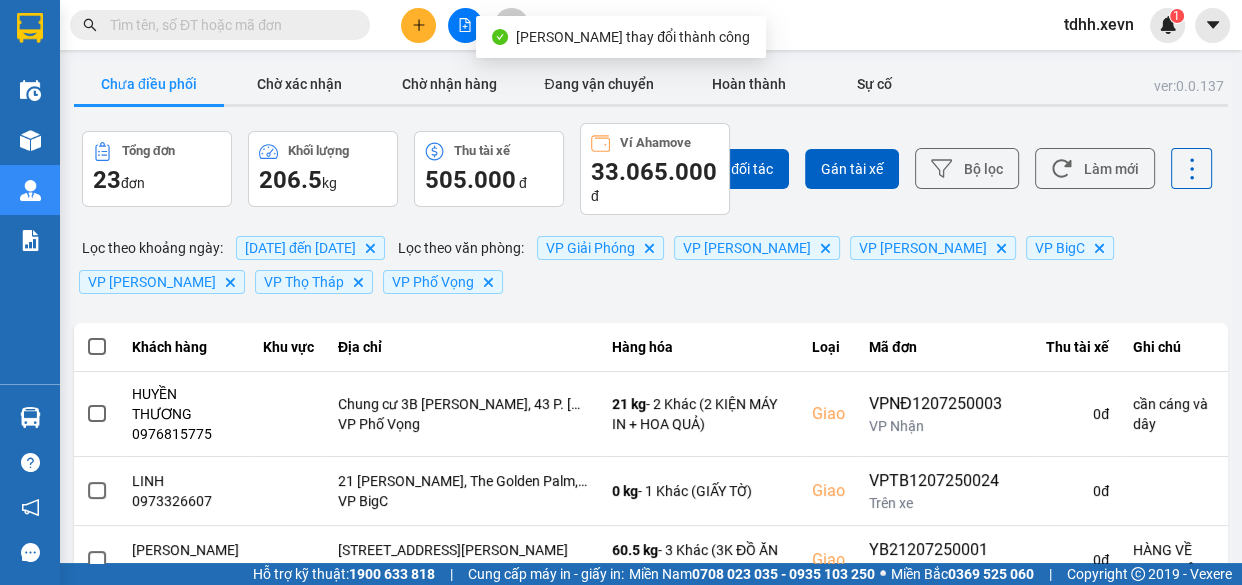 scroll, scrollTop: 560, scrollLeft: 0, axis: vertical 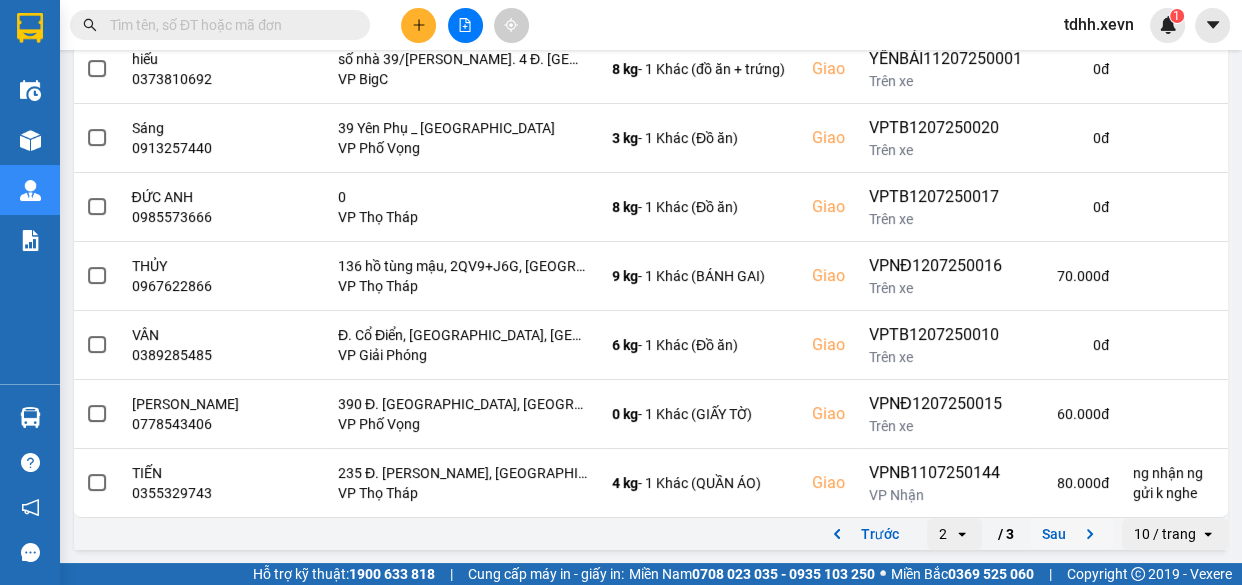 click on "Sau" at bounding box center (1072, 534) 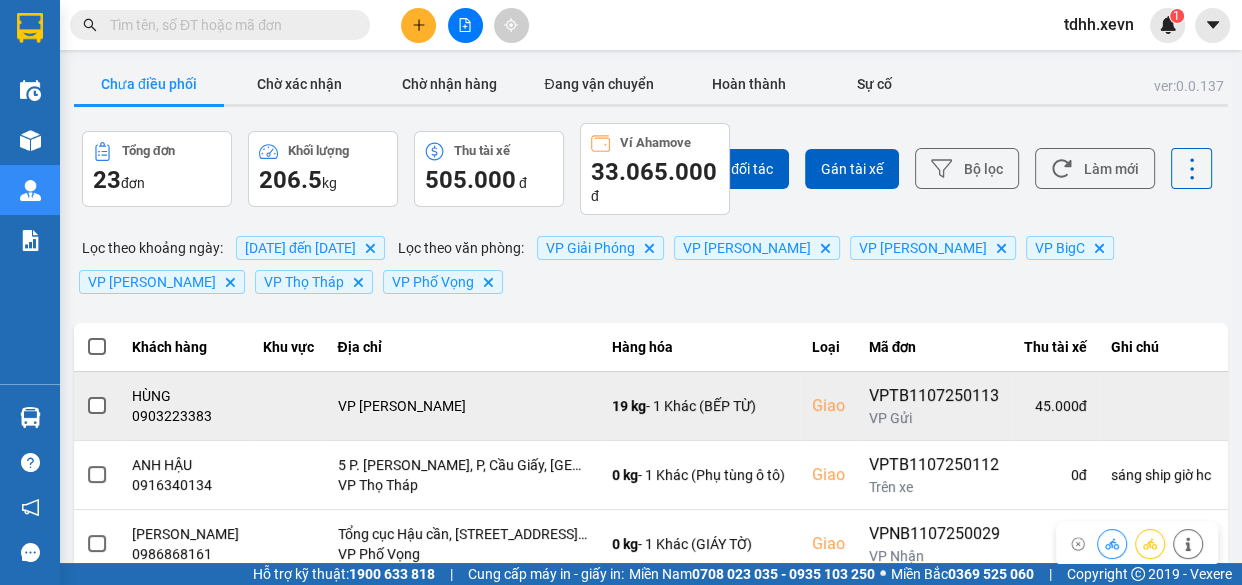 scroll, scrollTop: 78, scrollLeft: 0, axis: vertical 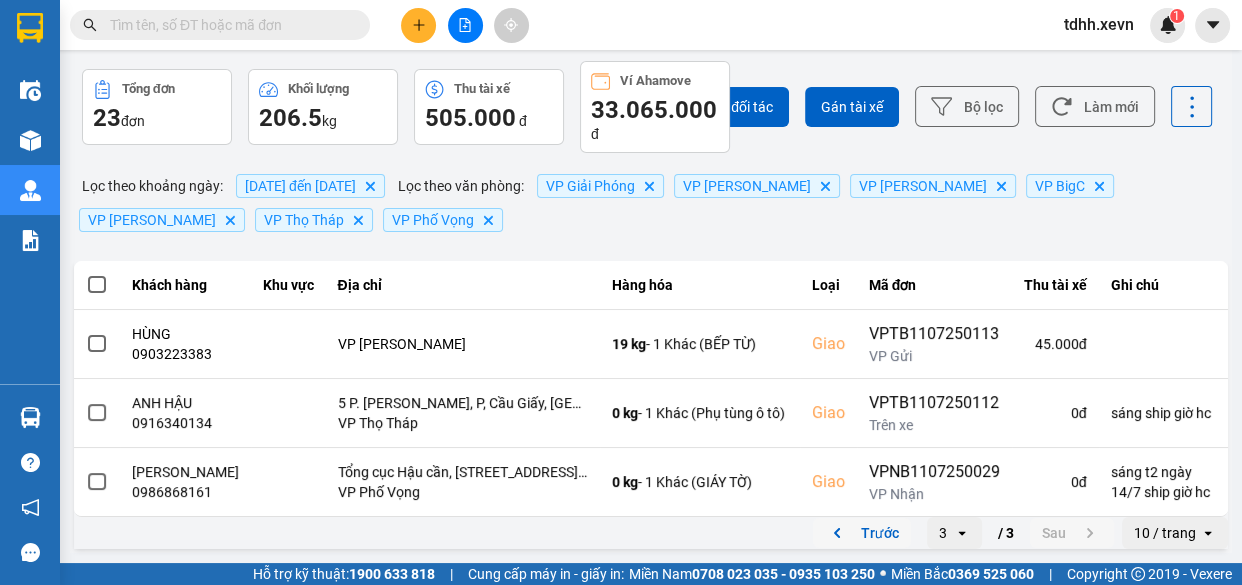 click on "Trước" at bounding box center (862, 533) 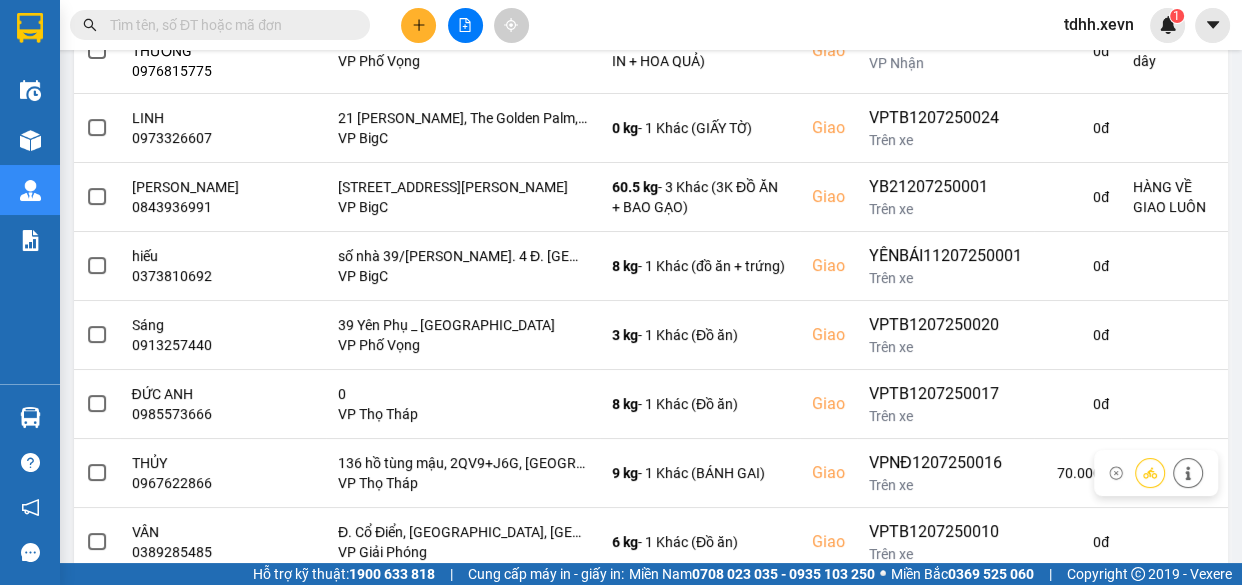 scroll, scrollTop: 560, scrollLeft: 0, axis: vertical 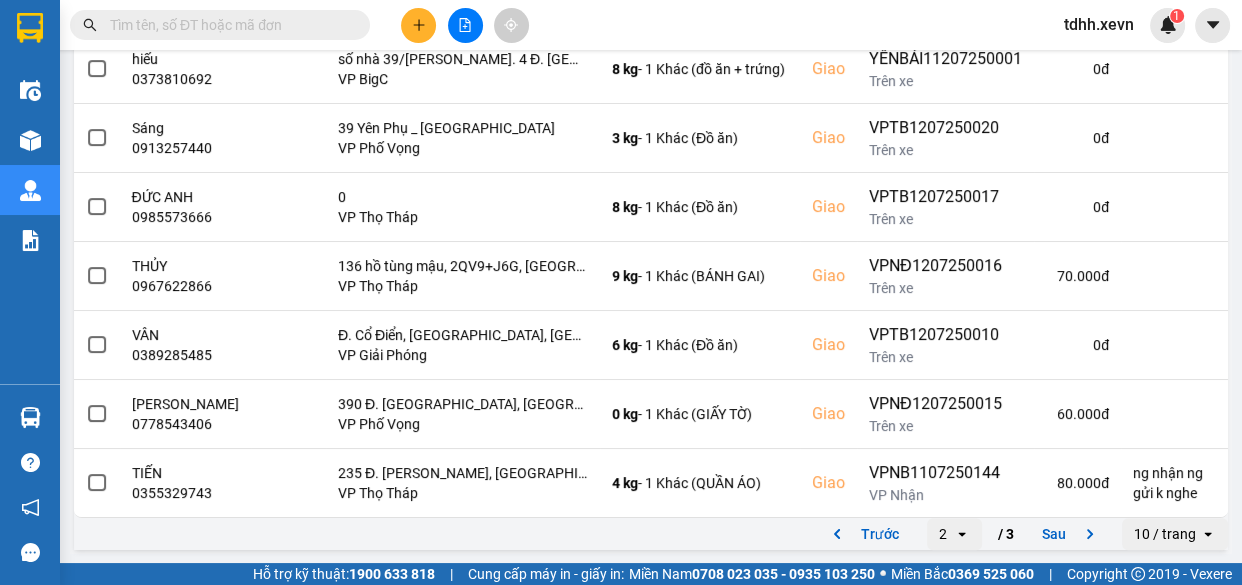 click at bounding box center (228, 25) 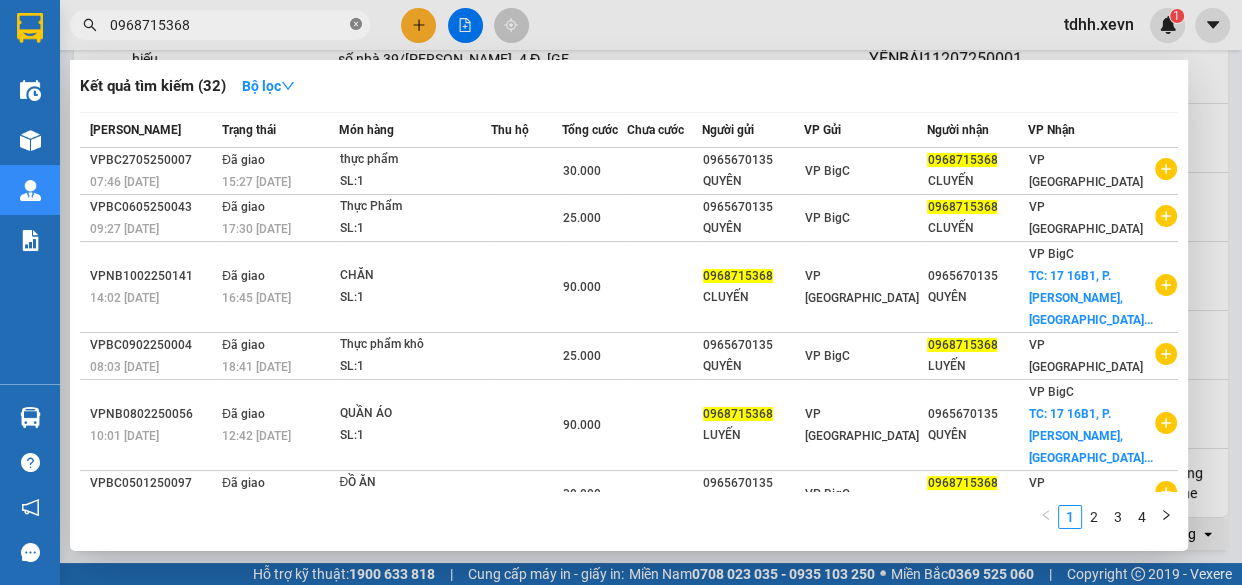 click 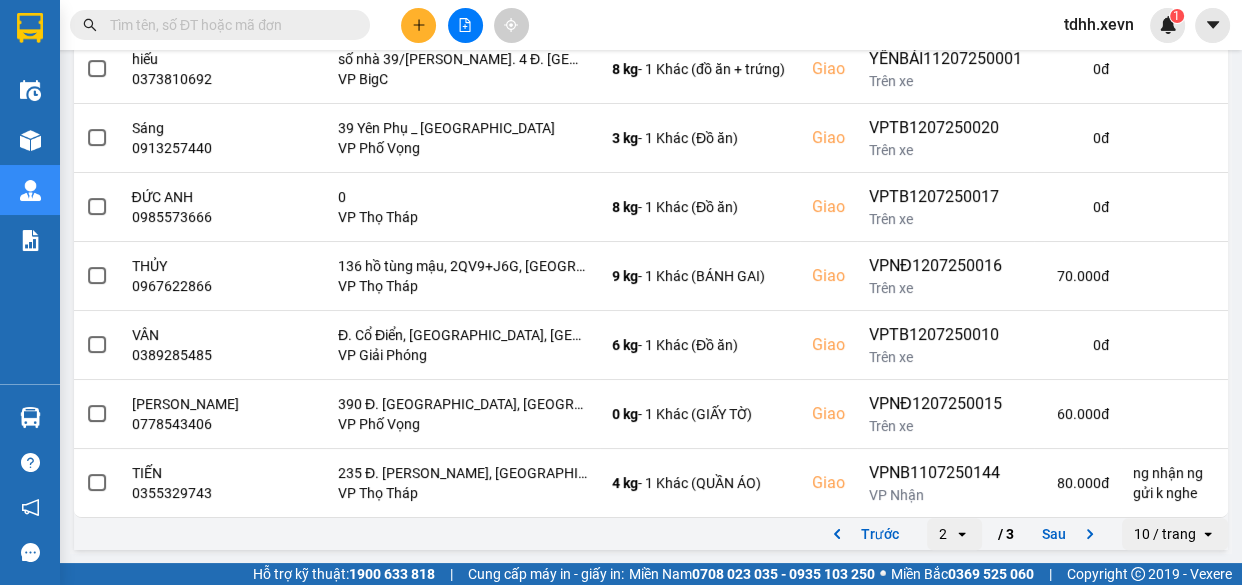 click at bounding box center [228, 25] 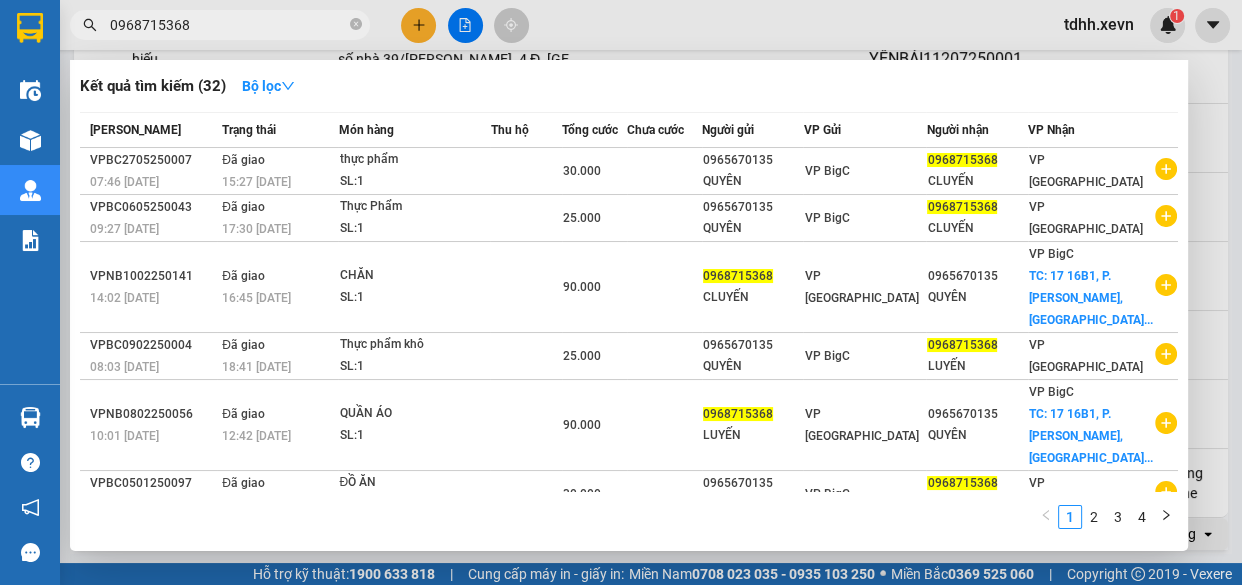 type on "0968715368" 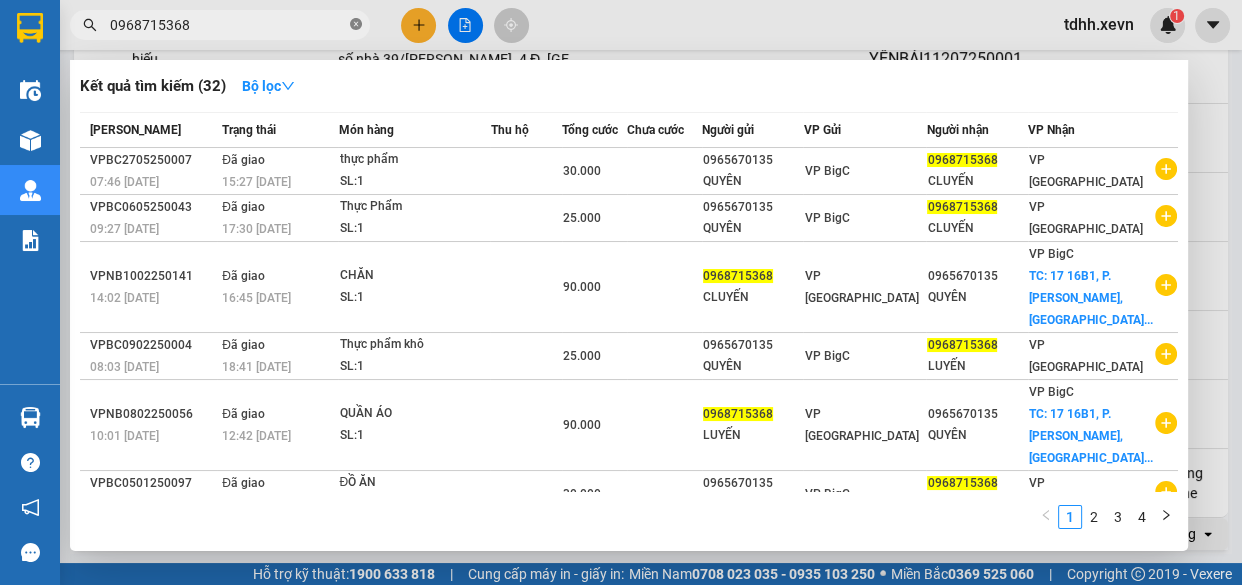 click 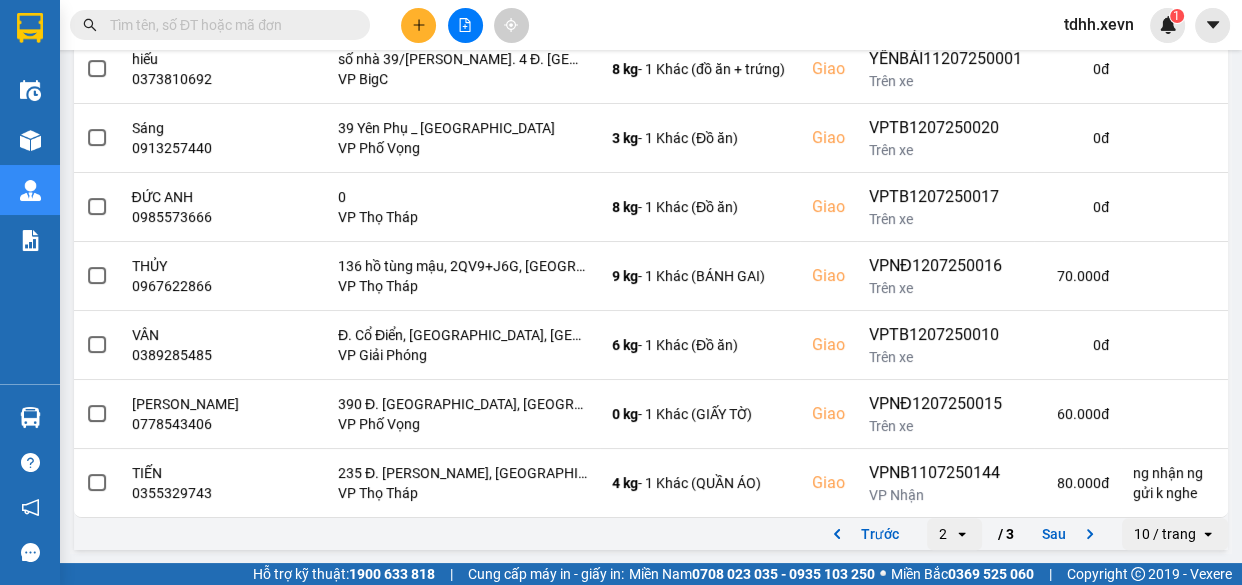 paste on "0914800423" 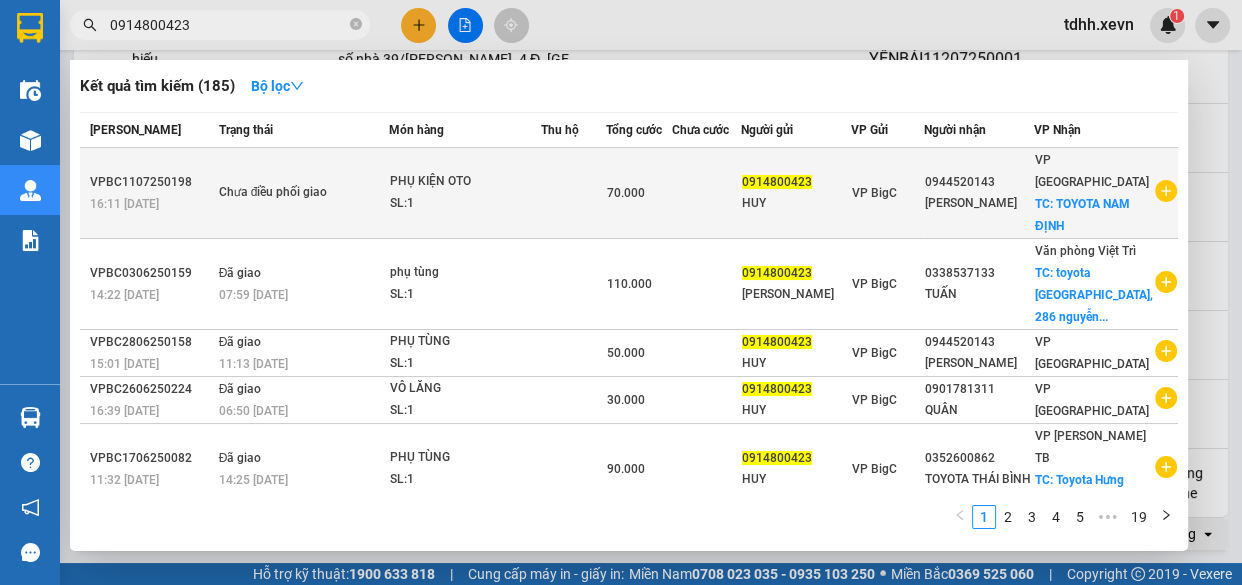 type on "0914800423" 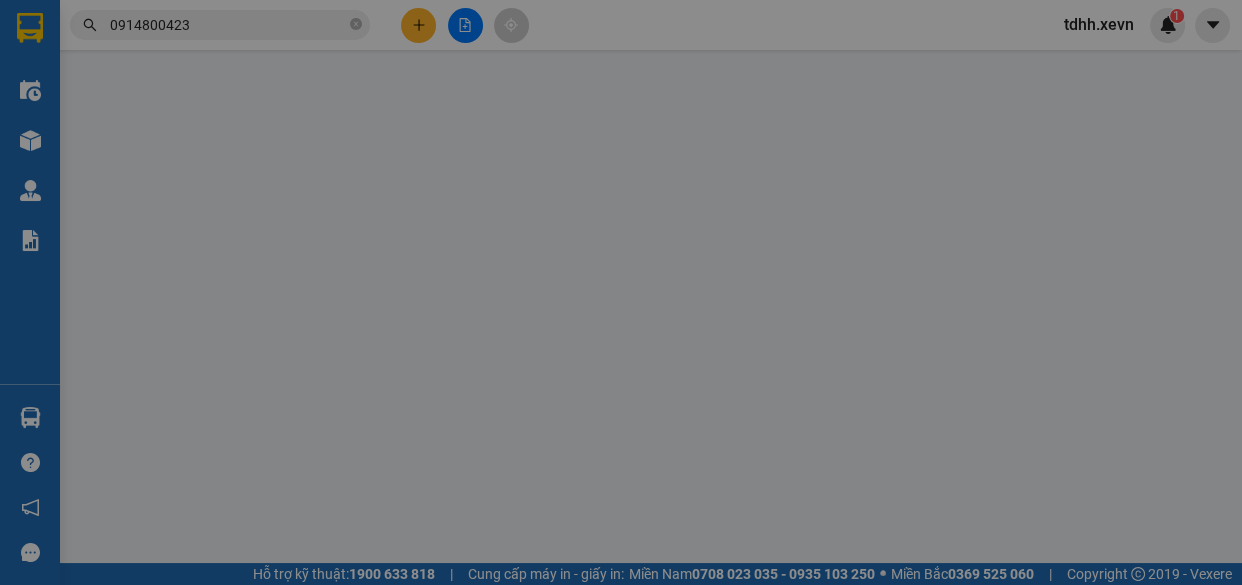 scroll, scrollTop: 0, scrollLeft: 0, axis: both 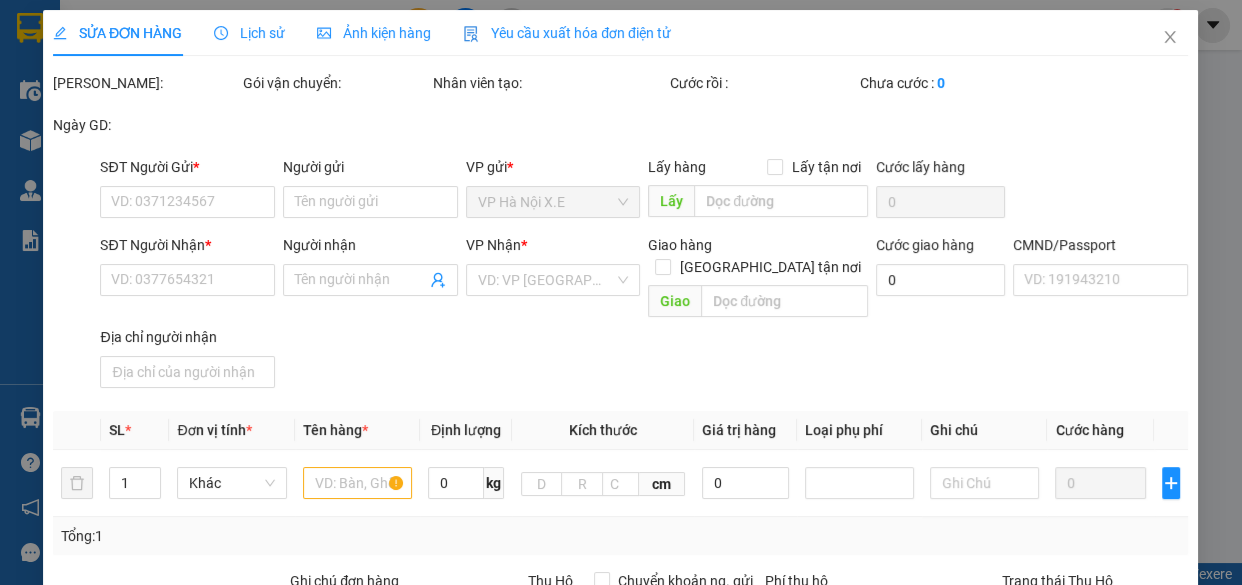 type on "0914800423" 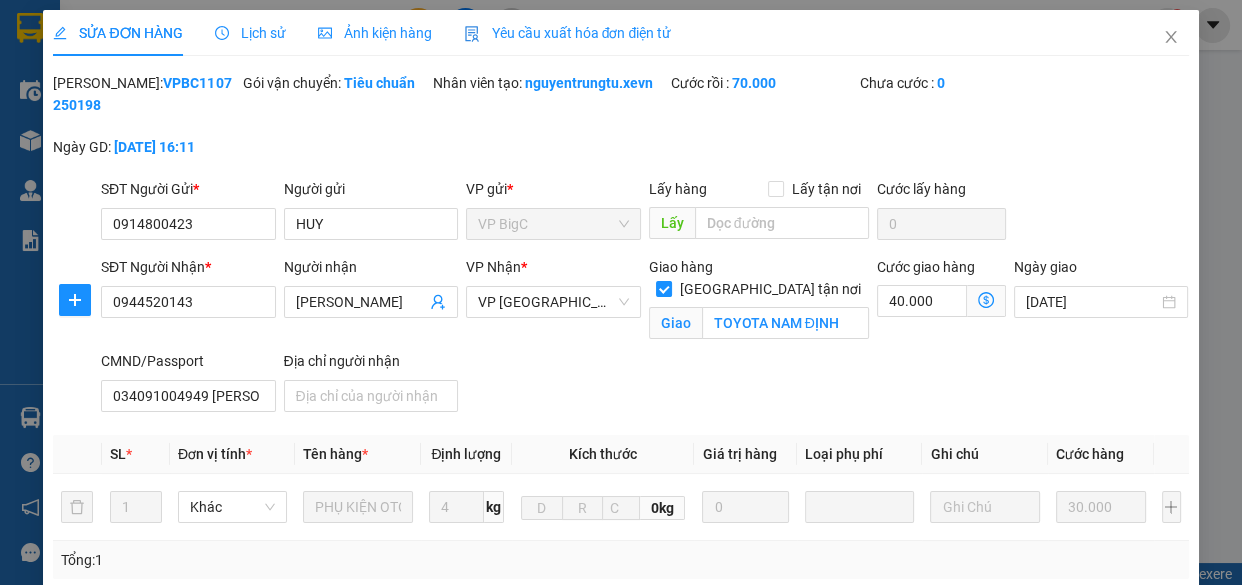 click on "Lịch sử" at bounding box center [250, 33] 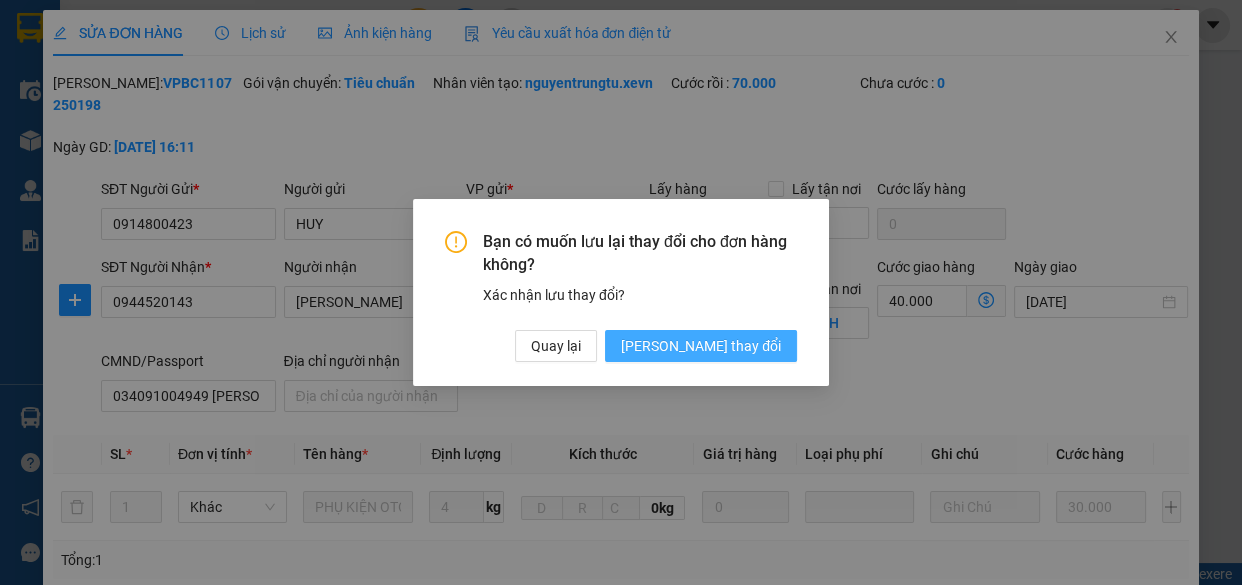 click on "Lưu thay đổi" at bounding box center [701, 346] 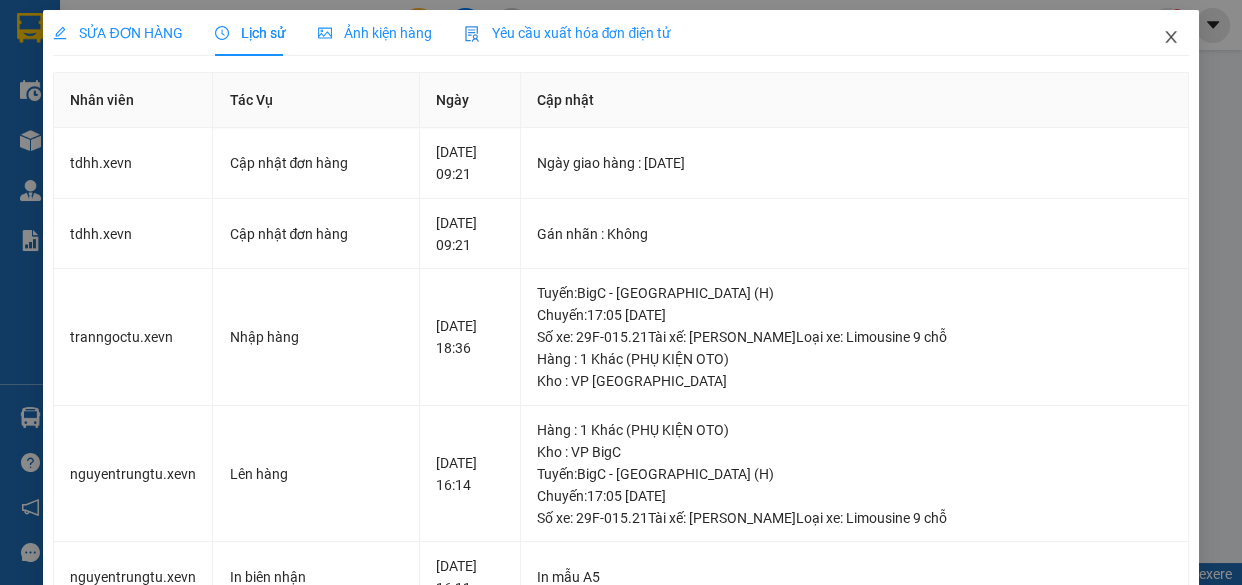 click at bounding box center [1171, 38] 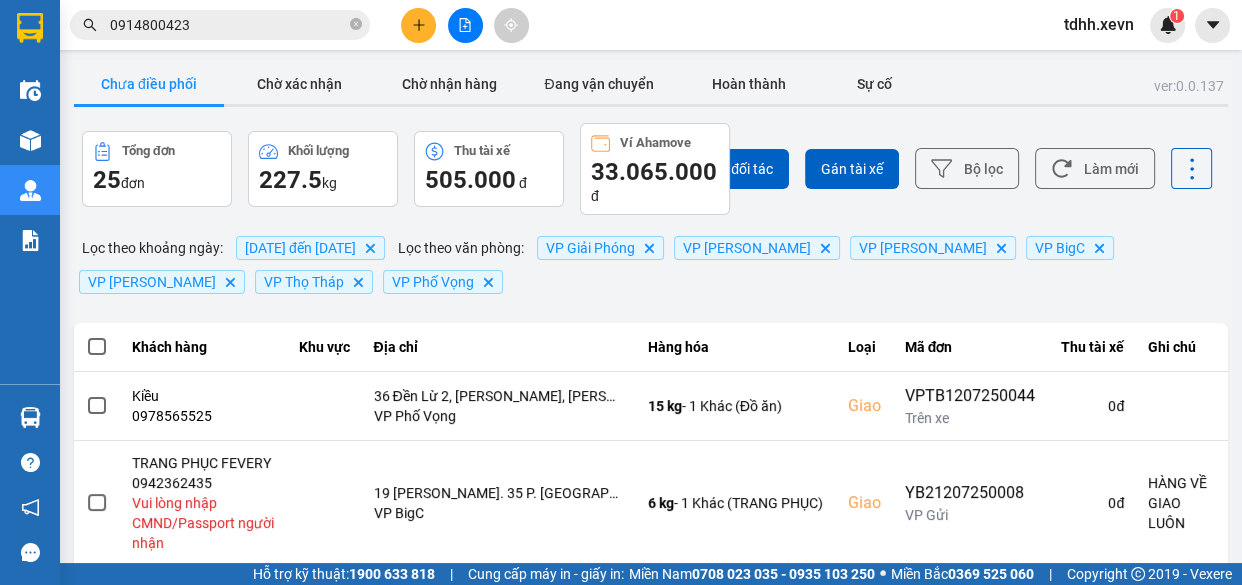 click on "Kết quả tìm kiếm ( 185 )  Bộ lọc  Mã ĐH Trạng thái Món hàng Thu hộ Tổng cước Chưa cước Người gửi VP Gửi Người nhận VP Nhận VPBC1107250198 16:11 - 11/07 Chưa điều phối giao PHỤ KIỆN OTO SL:  1 70.000 0914800423 HUY VP BigC 0944520143 Anh Dũng VP Nam Định TC: TOYOTA NAM ĐỊNH  VPBC0306250159 14:22 - 03/06 Đã giao   07:59 - 02/07 phụ tùng SL:  1 110.000 0914800423 NGUYÊN HUY VP BigC 0338537133 TUẤN  Văn phòng Việt Trì TC: toyota phú thọ, 286 nguyễn... VPBC2806250158 15:01 - 28/06 Đã giao   11:13 - 30/06 PHỤ TÙNG SL:  1 50.000 0914800423 HUY VP BigC 0944520143 Anh Dũng VP Nam Định VPBC2606250224 16:39 - 26/06 Đã giao   06:50 - 27/06 VÔ LĂNG SL:  1 30.000 0914800423 HUY VP BigC 0901781311  QUÂN  VP Nam Định VPBC1706250082 11:32 - 17/06 Đã giao   14:25 - 17/06 PHỤ TÙNG SL:  1 90.000 0914800423 HUY VP BigC 0352600862 TOYOTA THÁI BÌNH VP Trần Phú TB TC: Toyota Hưng Thịnh Phát Thá... VPBC1306250129 Đã giao" at bounding box center (621, 25) 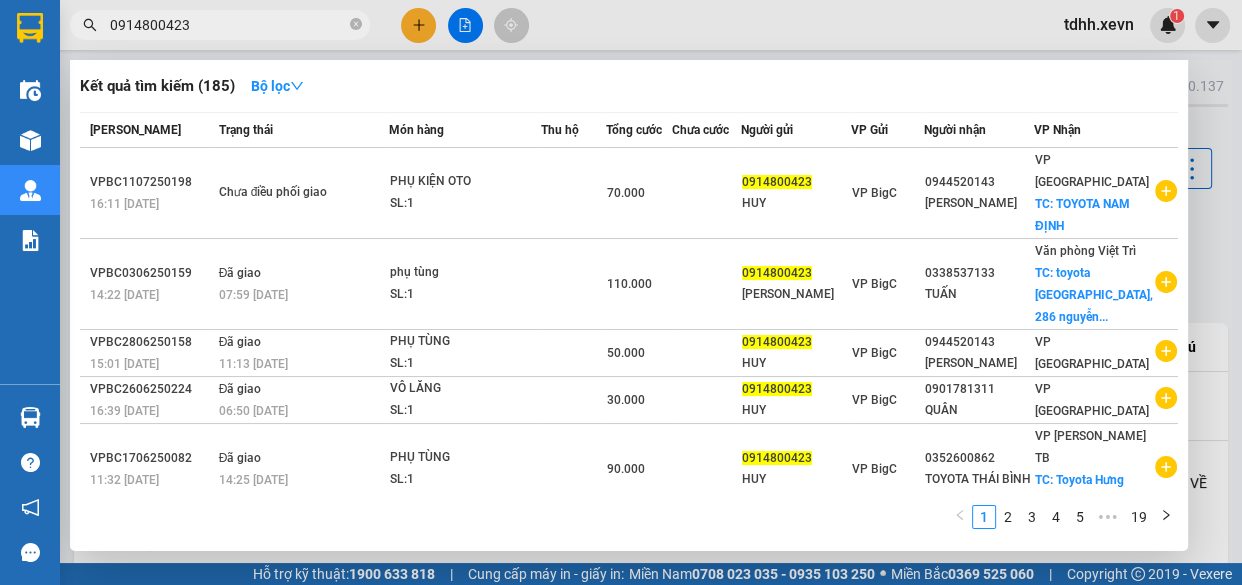 click on "0914800423" at bounding box center (228, 25) 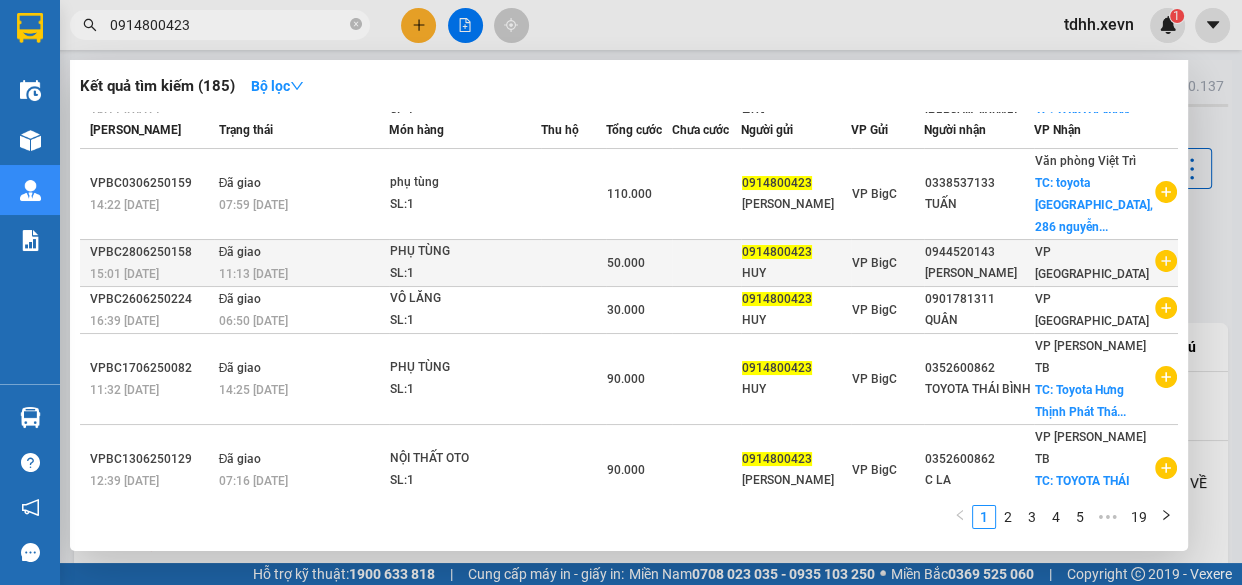 scroll, scrollTop: 0, scrollLeft: 0, axis: both 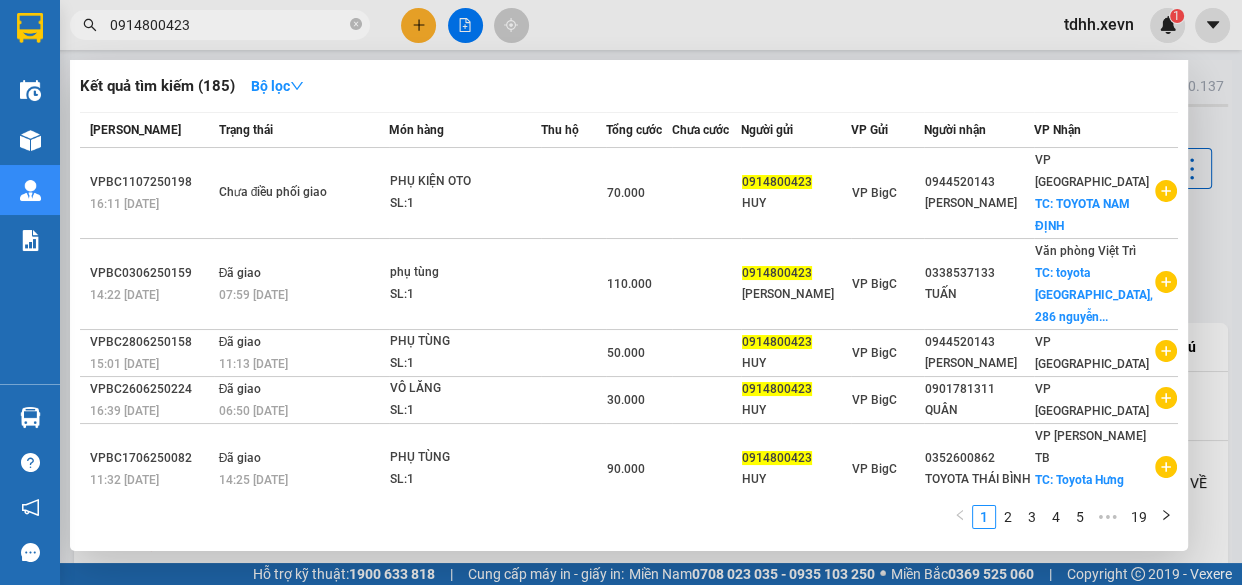 click 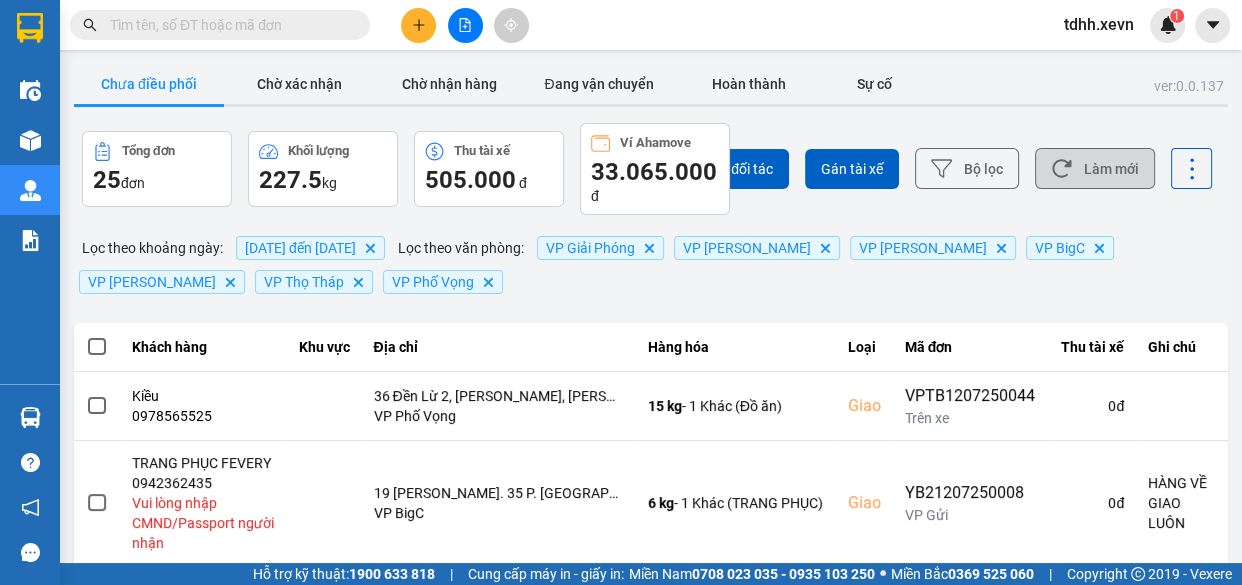 click on "Làm mới" at bounding box center (1095, 168) 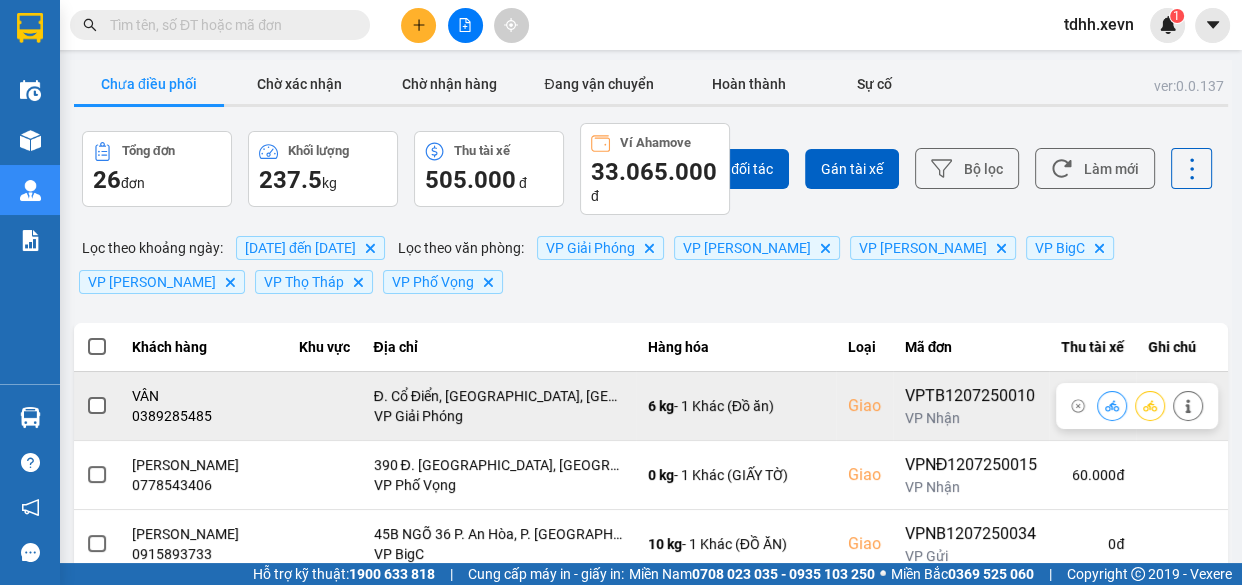 click on "0389285485" at bounding box center [203, 416] 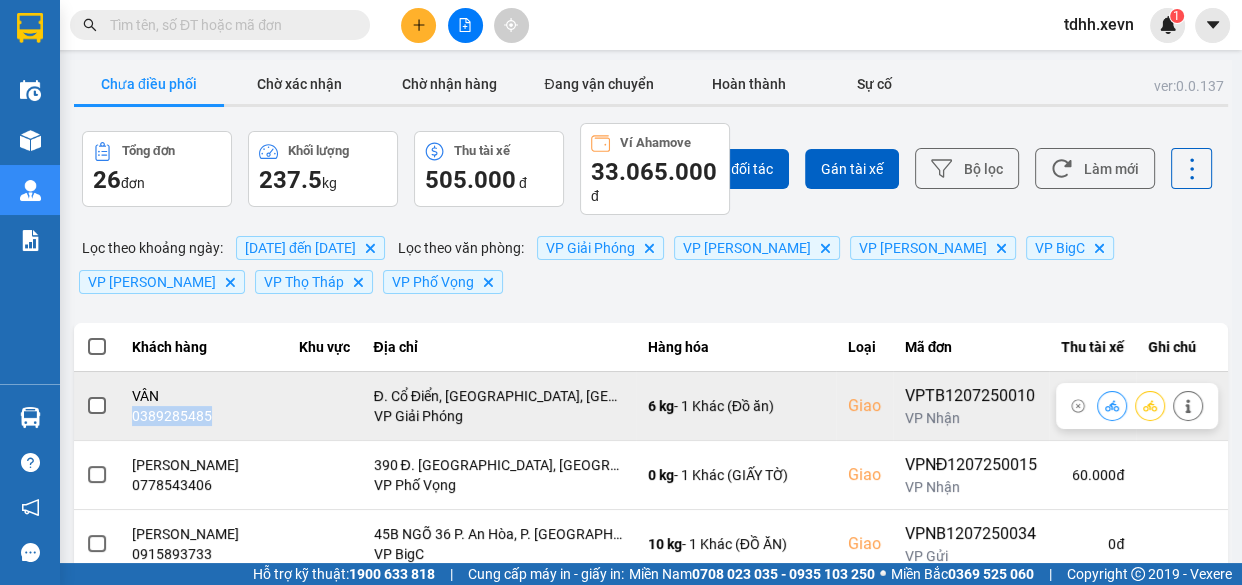 click on "0389285485" at bounding box center (203, 416) 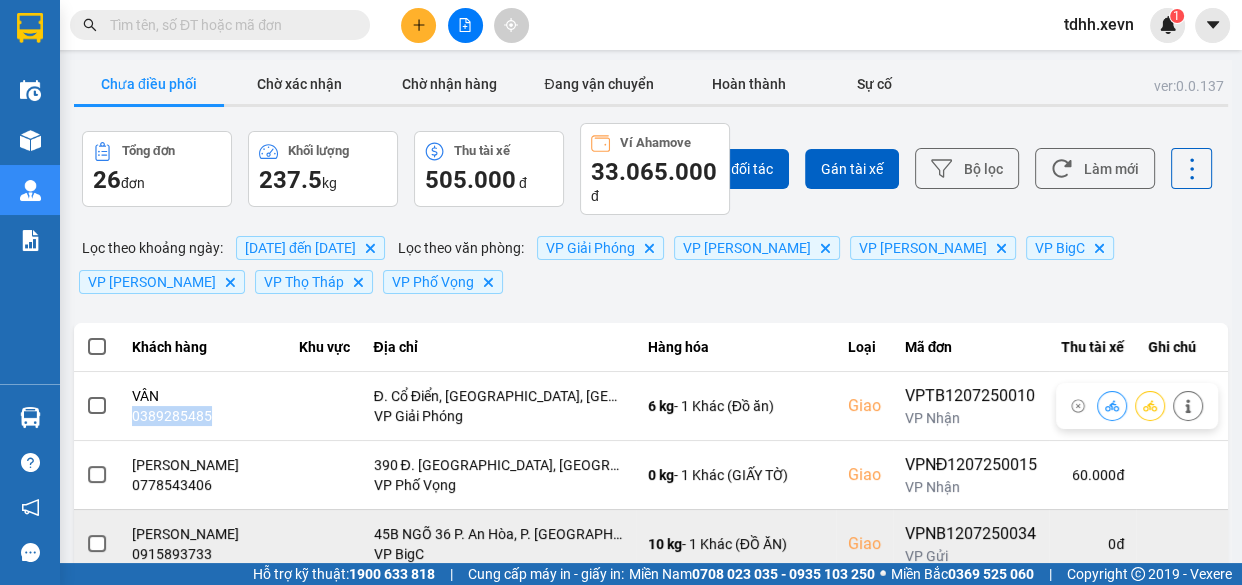 copy on "0389285485" 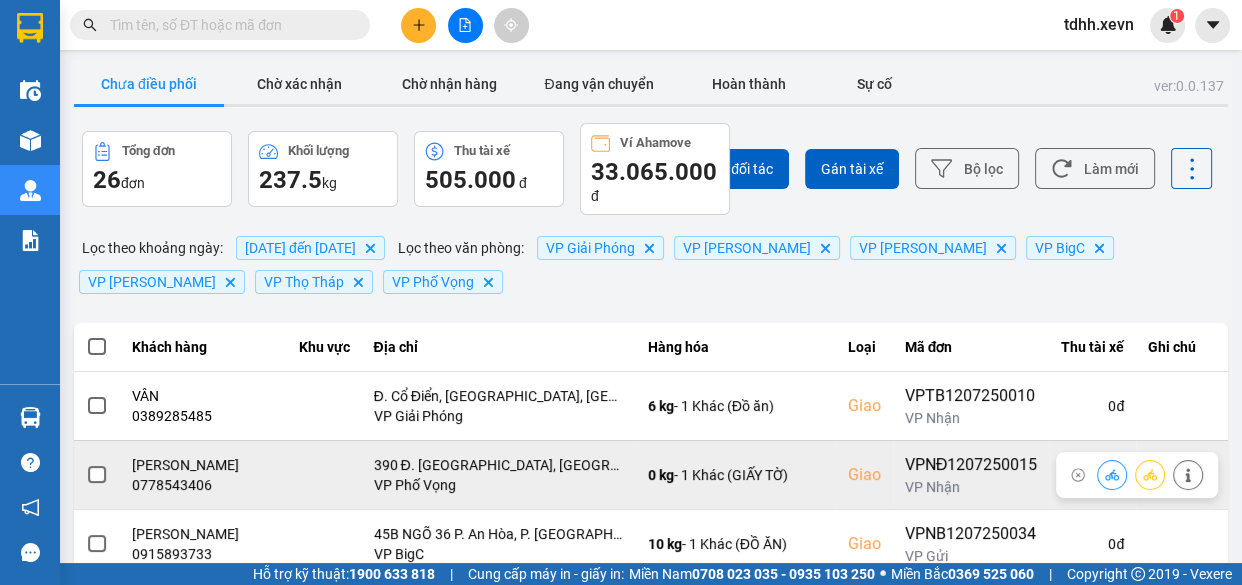 click on "0778543406" at bounding box center (203, 485) 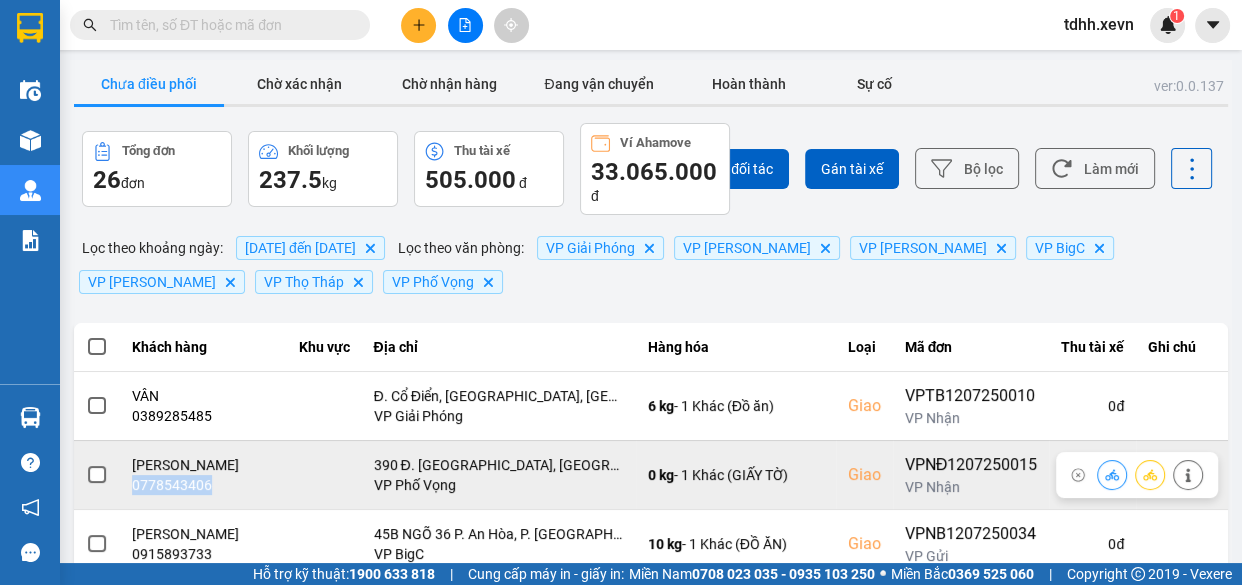 click on "0778543406" at bounding box center (203, 485) 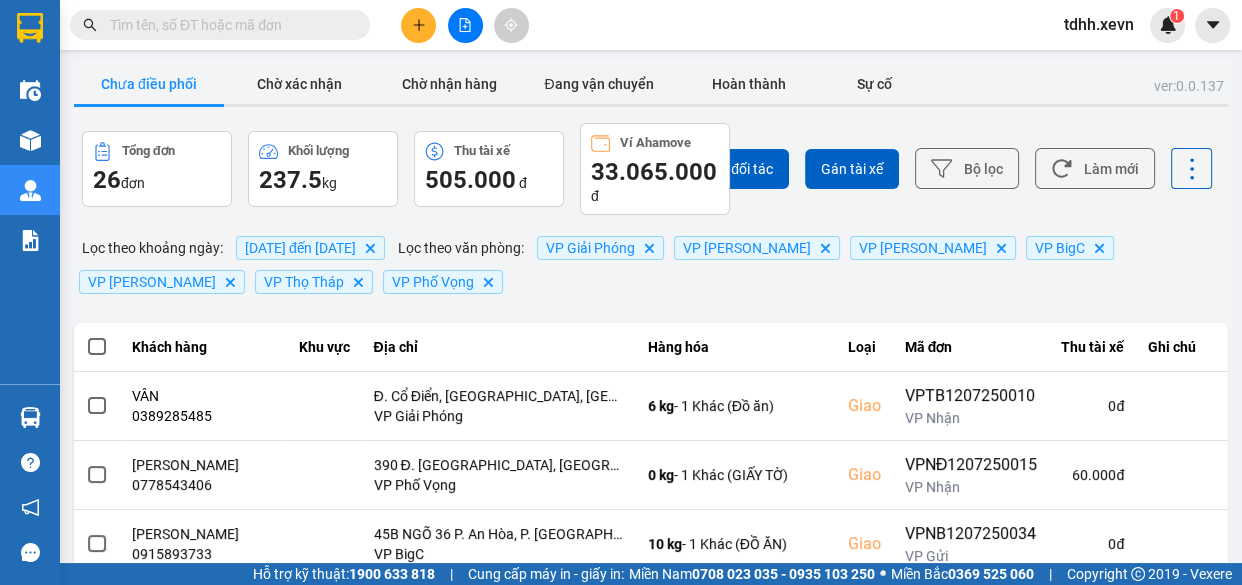 paste on "0778543406" 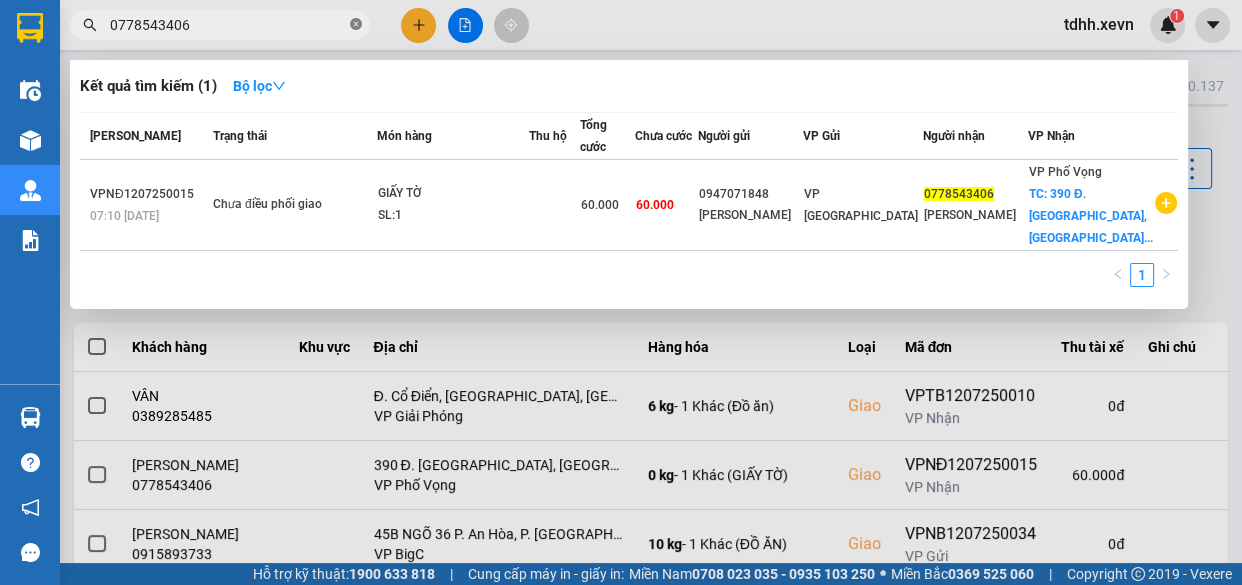 click 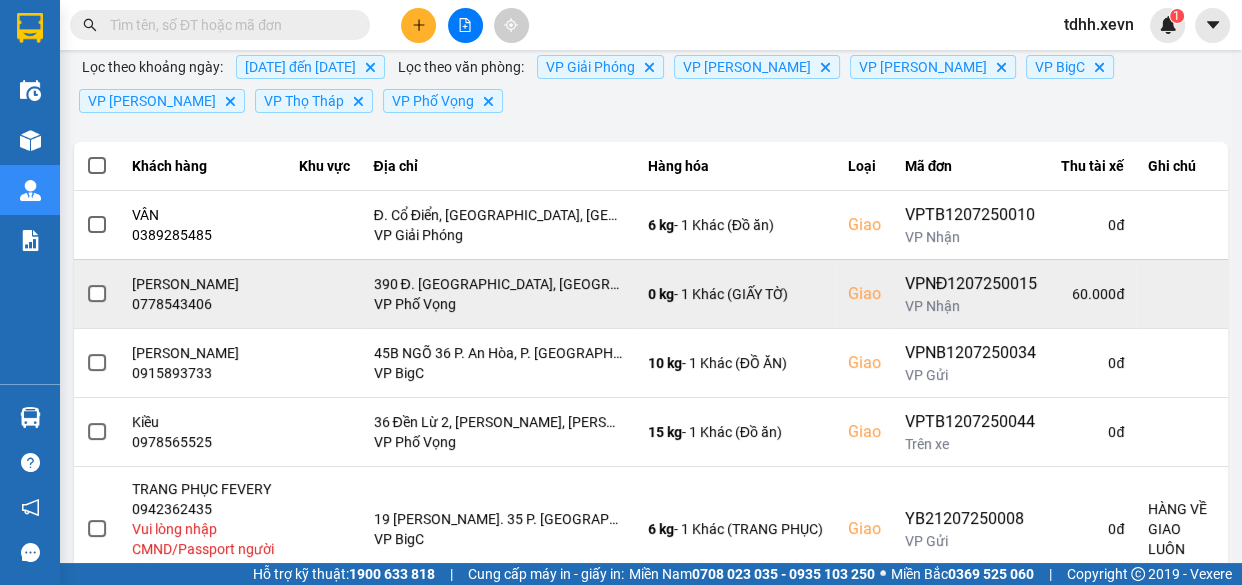 scroll, scrollTop: 90, scrollLeft: 0, axis: vertical 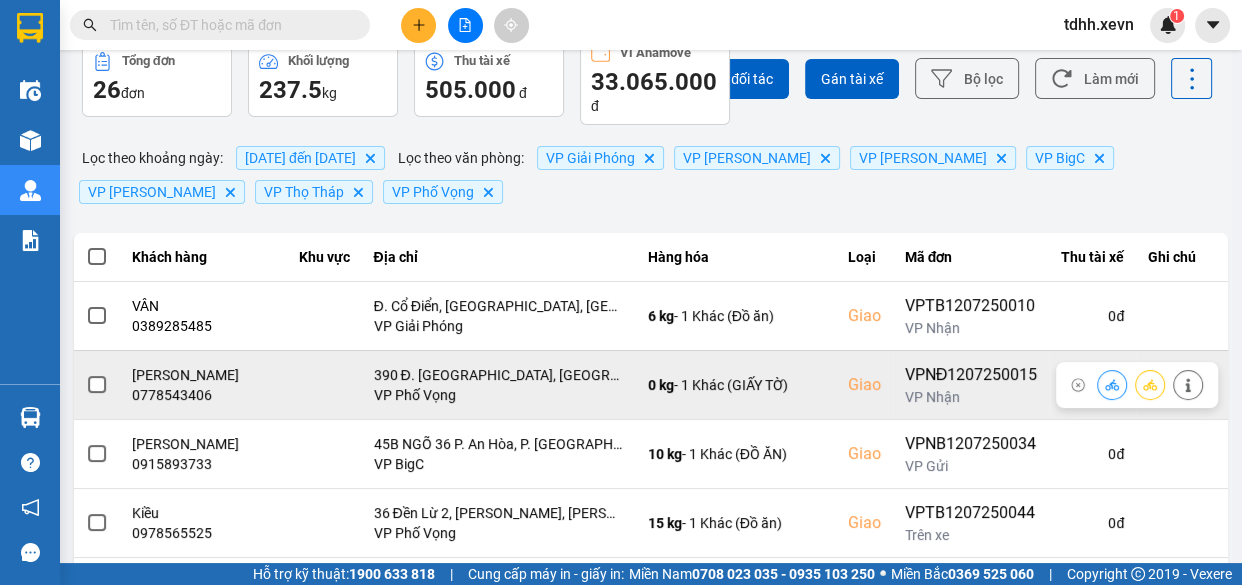 click 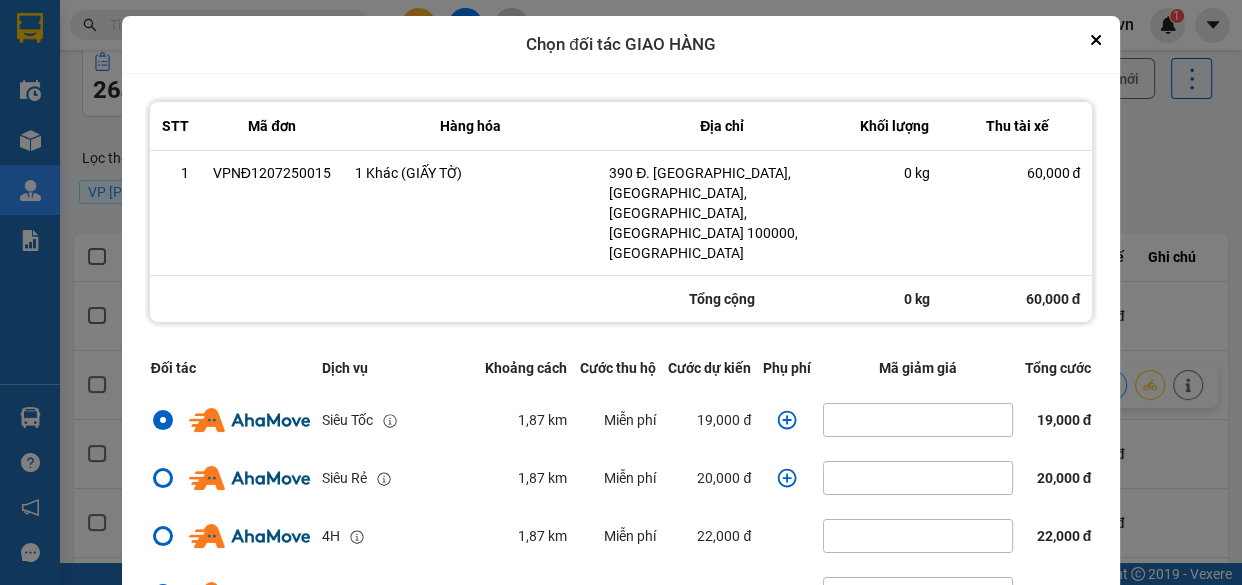click on "Tiếp tục" at bounding box center [813, 625] 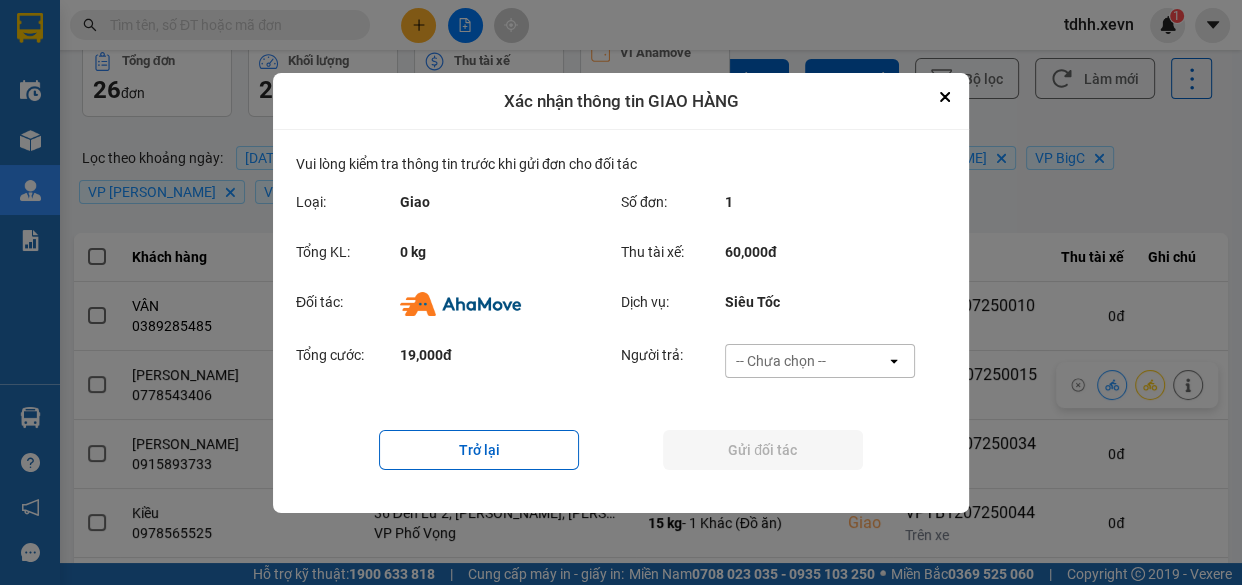 click on "-- Chưa chọn --" at bounding box center [806, 361] 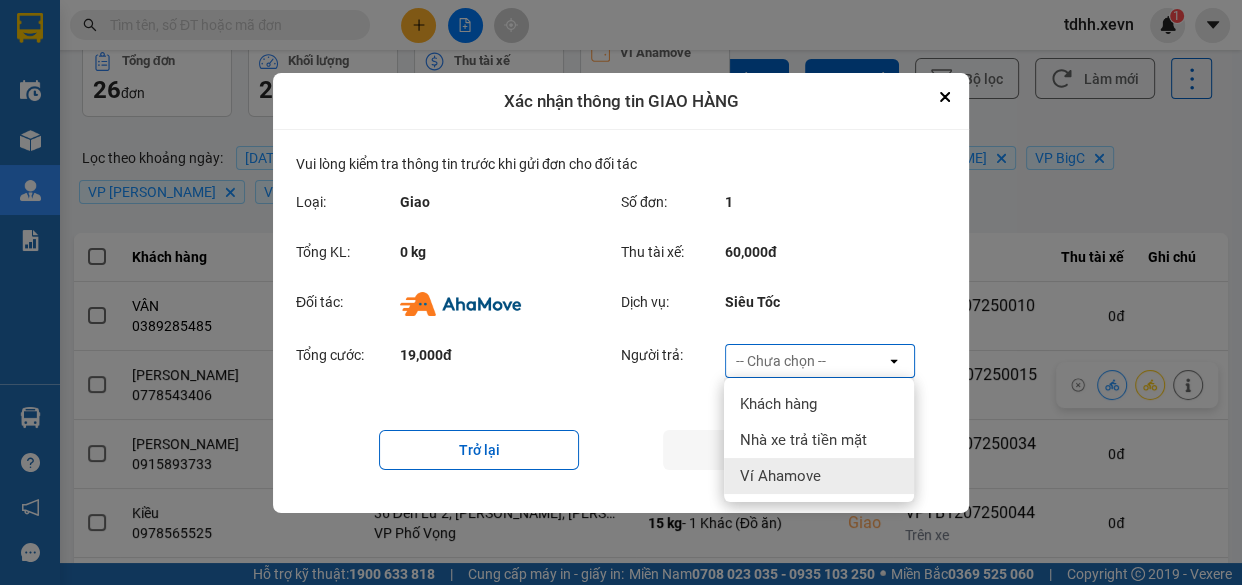 click on "Ví Ahamove" at bounding box center [780, 476] 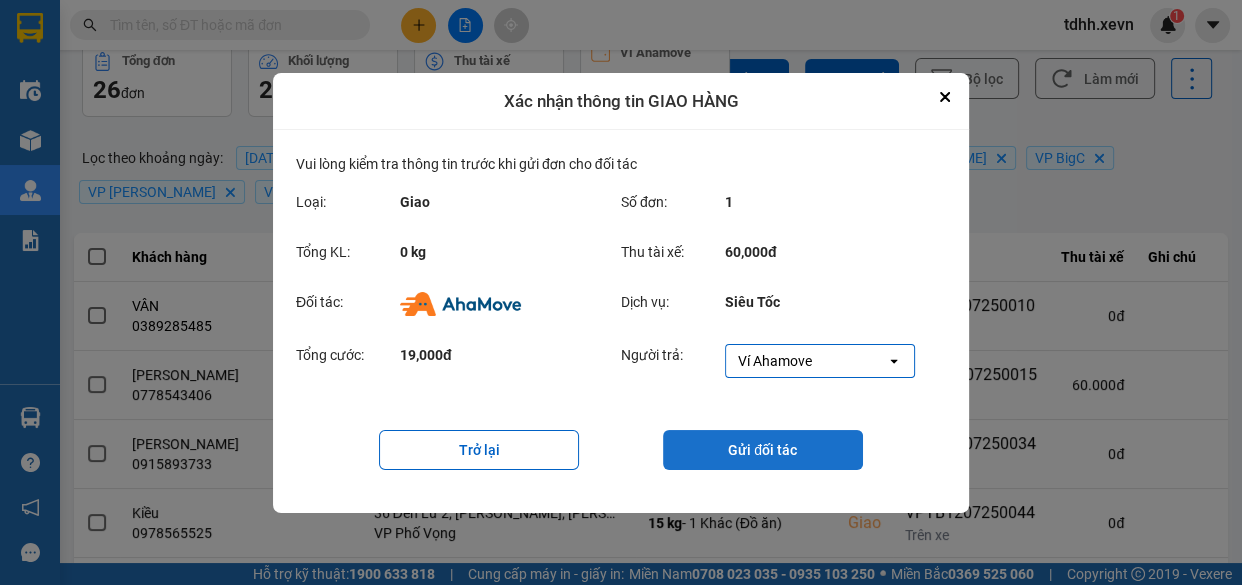 click on "Gửi đối tác" at bounding box center [763, 450] 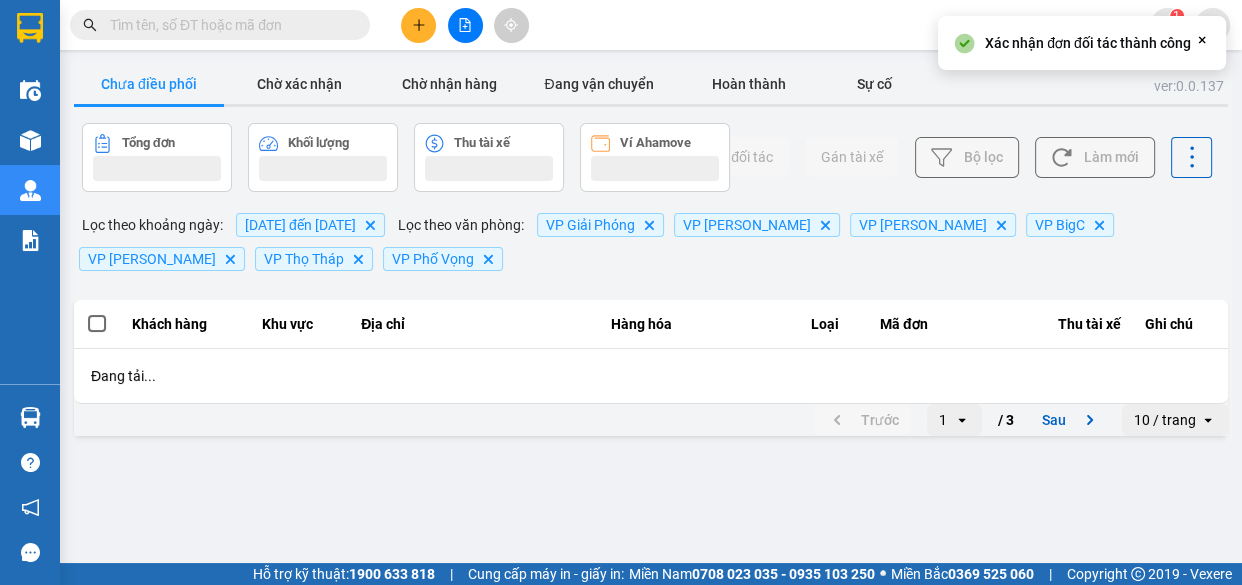 scroll, scrollTop: 0, scrollLeft: 0, axis: both 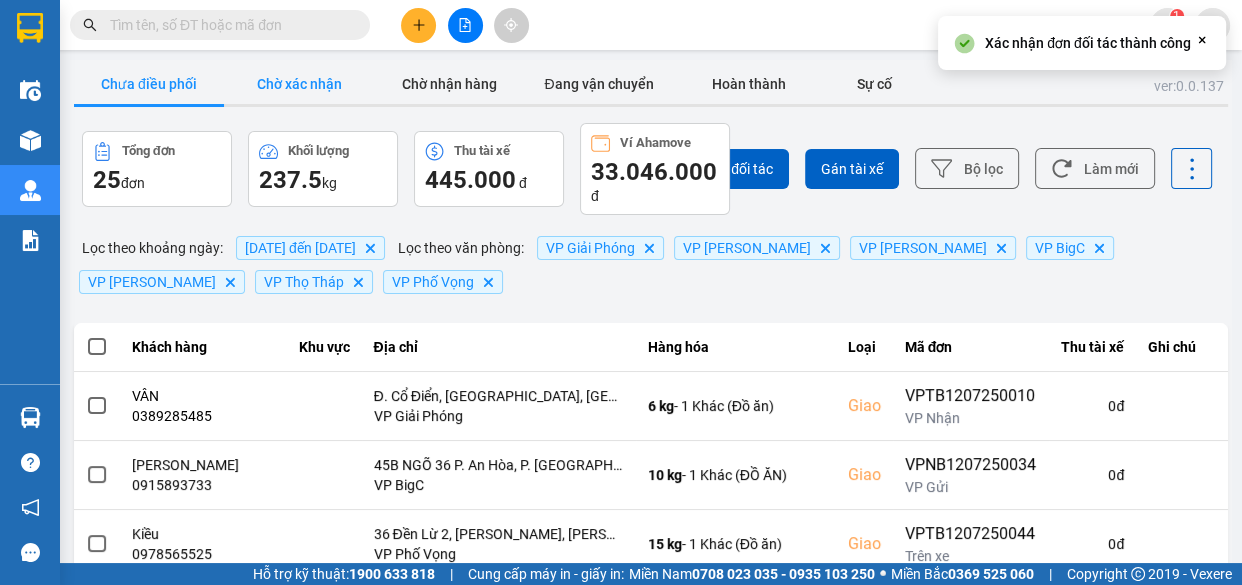 click on "Chờ xác nhận" at bounding box center (299, 84) 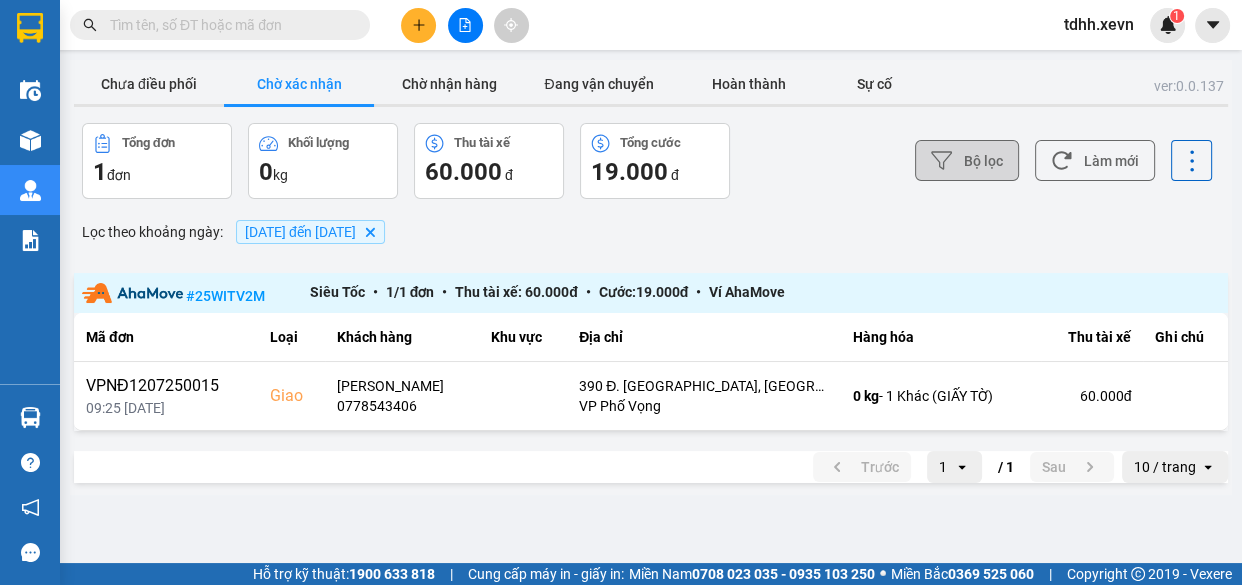 type 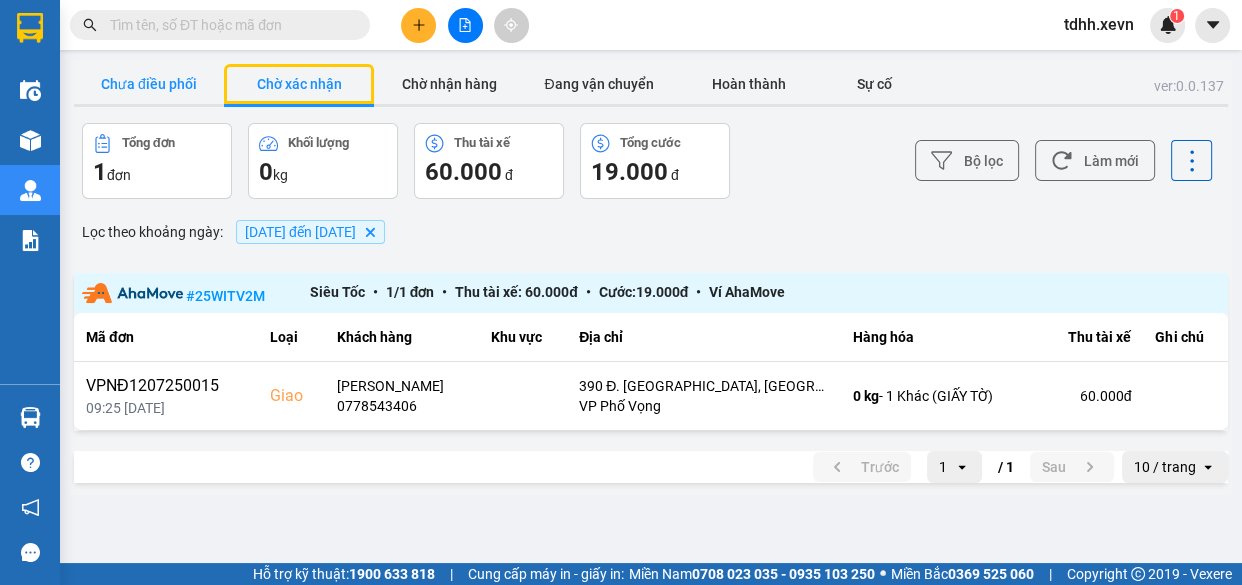 click on "Chưa điều phối" at bounding box center [149, 84] 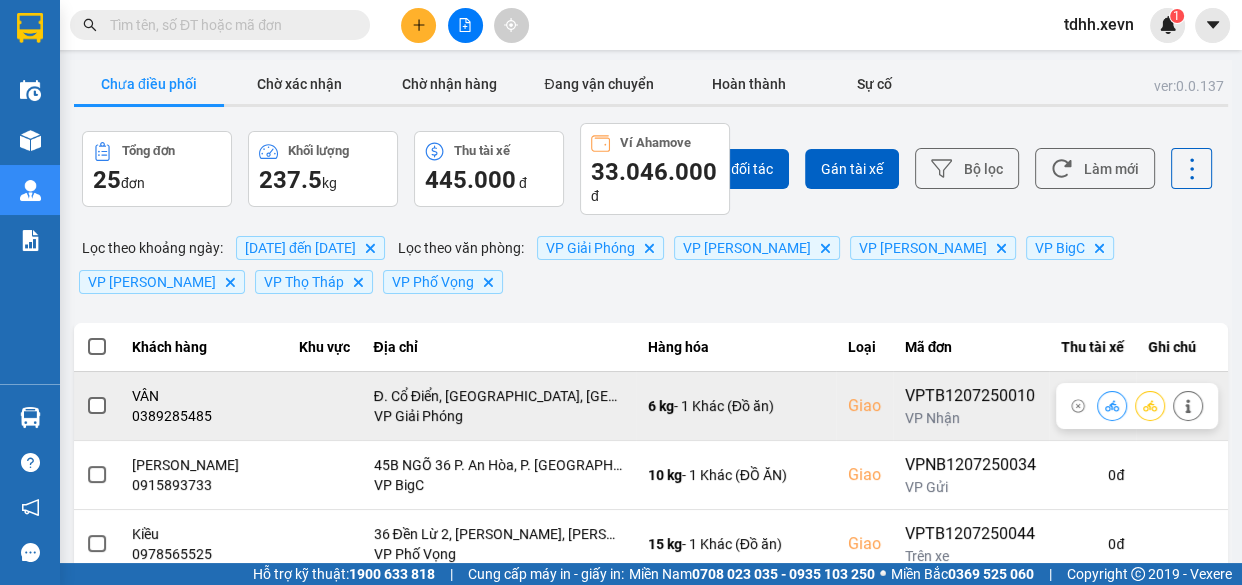 click on "0389285485" at bounding box center [203, 416] 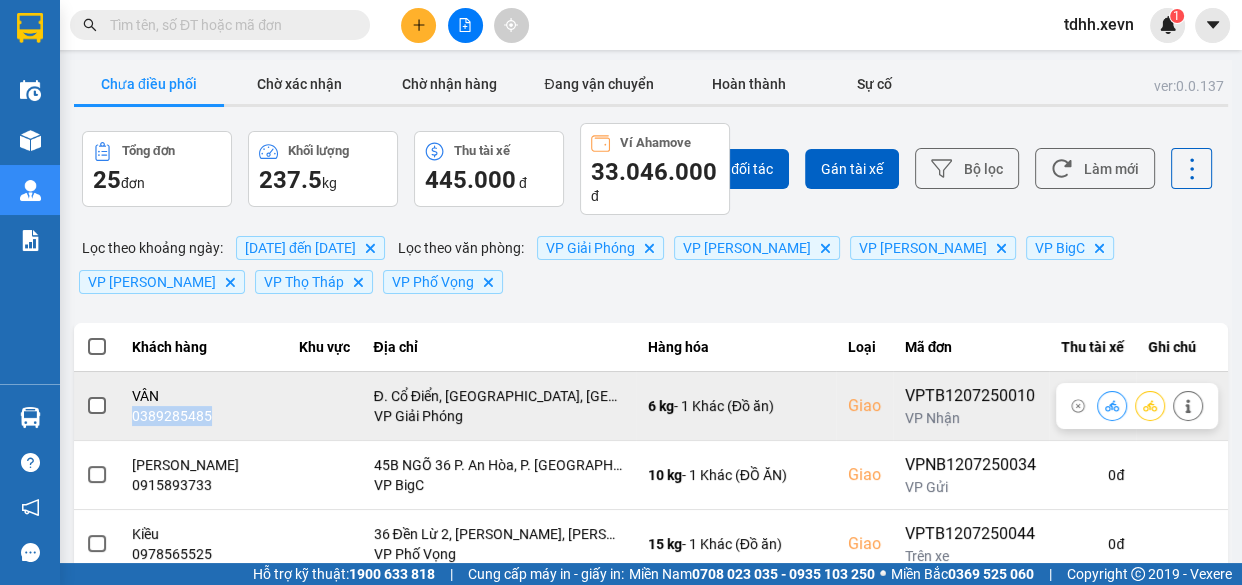 click on "0389285485" at bounding box center [203, 416] 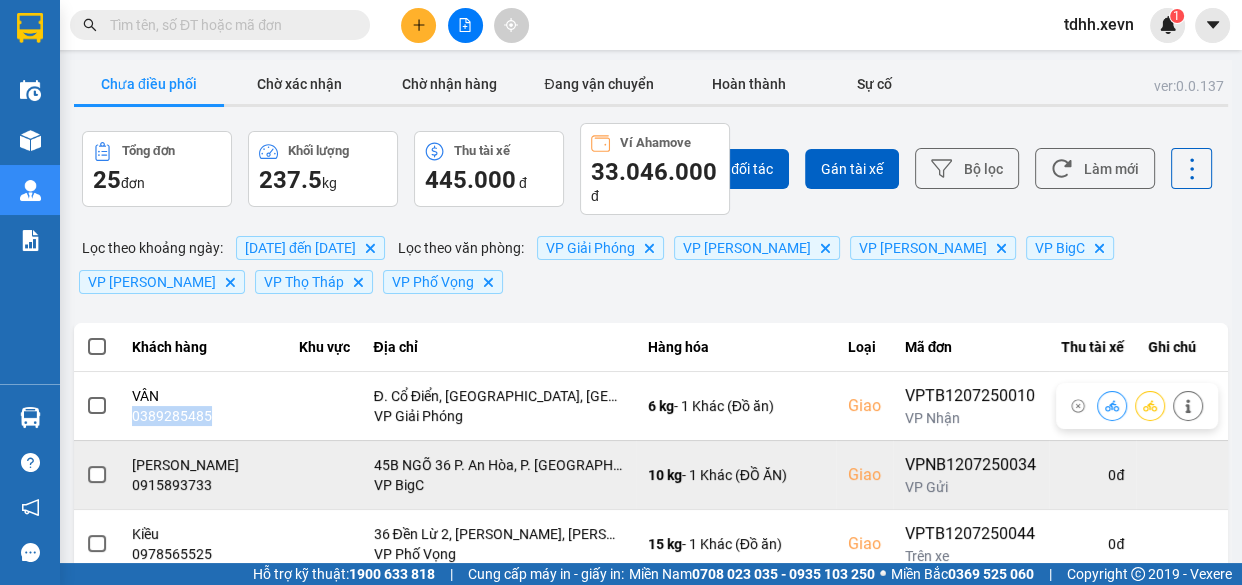 copy on "0389285485" 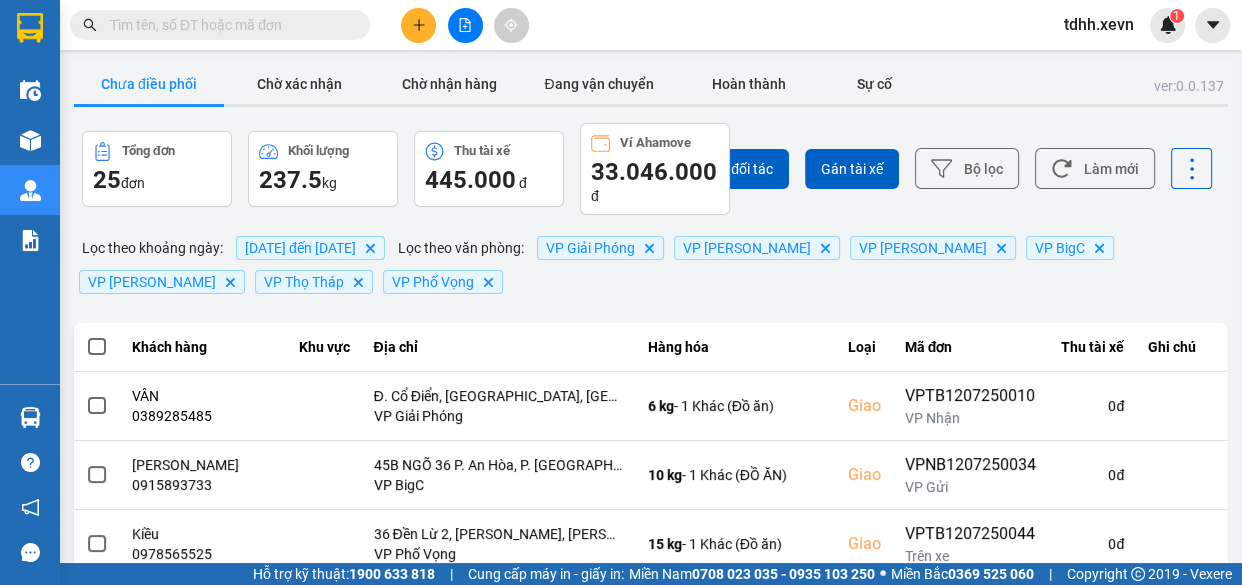 paste on "0389285485" 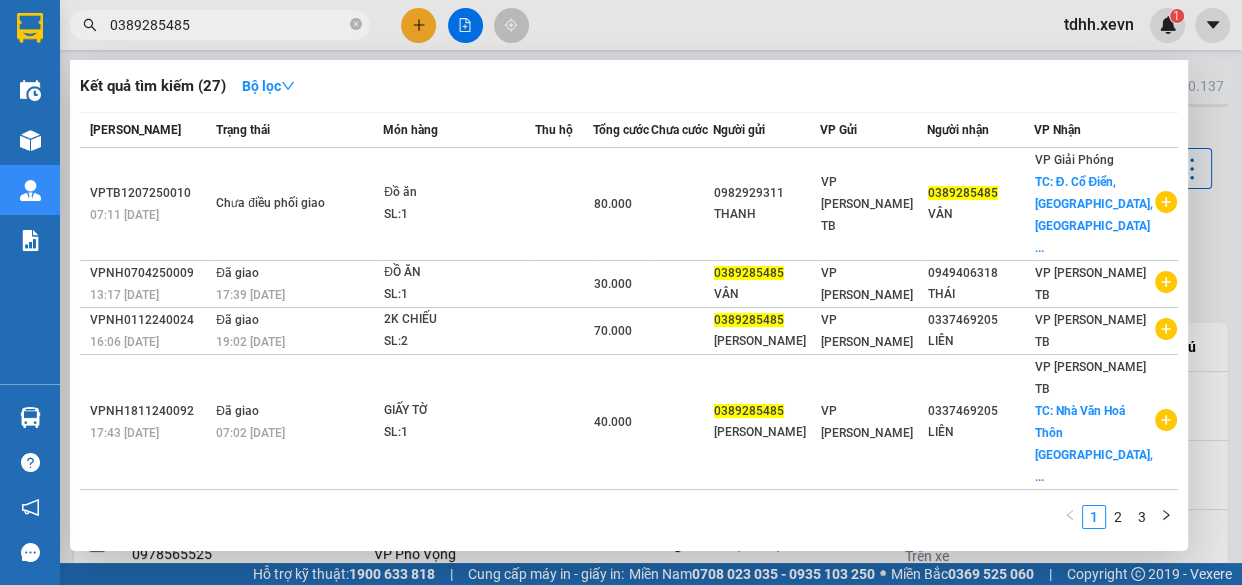 drag, startPoint x: 359, startPoint y: 28, endPoint x: 369, endPoint y: 25, distance: 10.440307 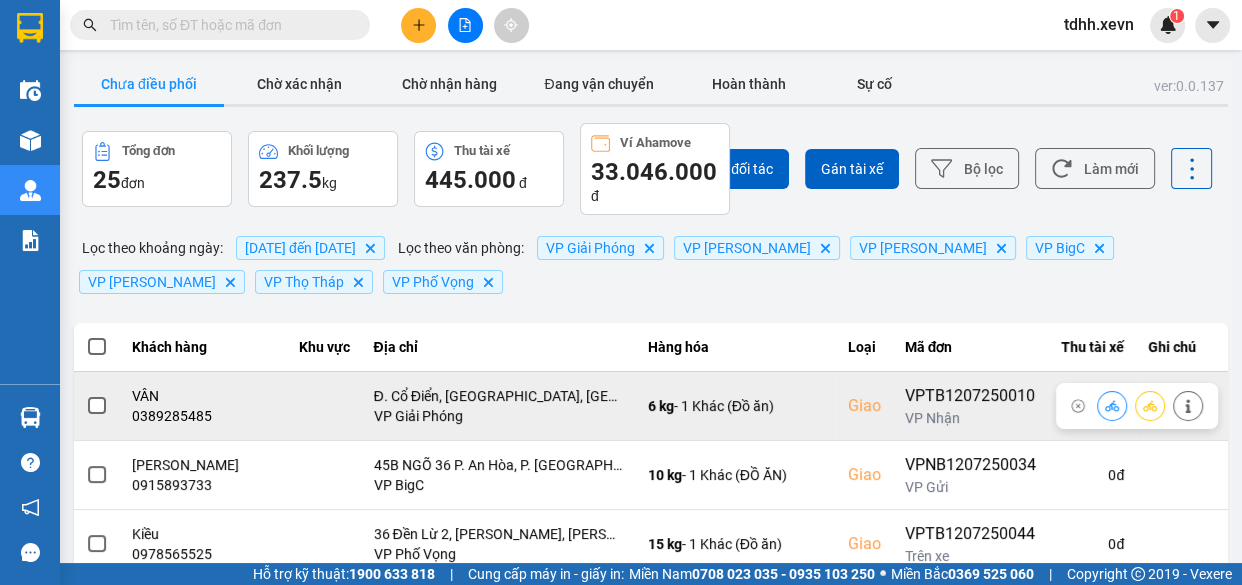 click on "0389285485" at bounding box center [203, 416] 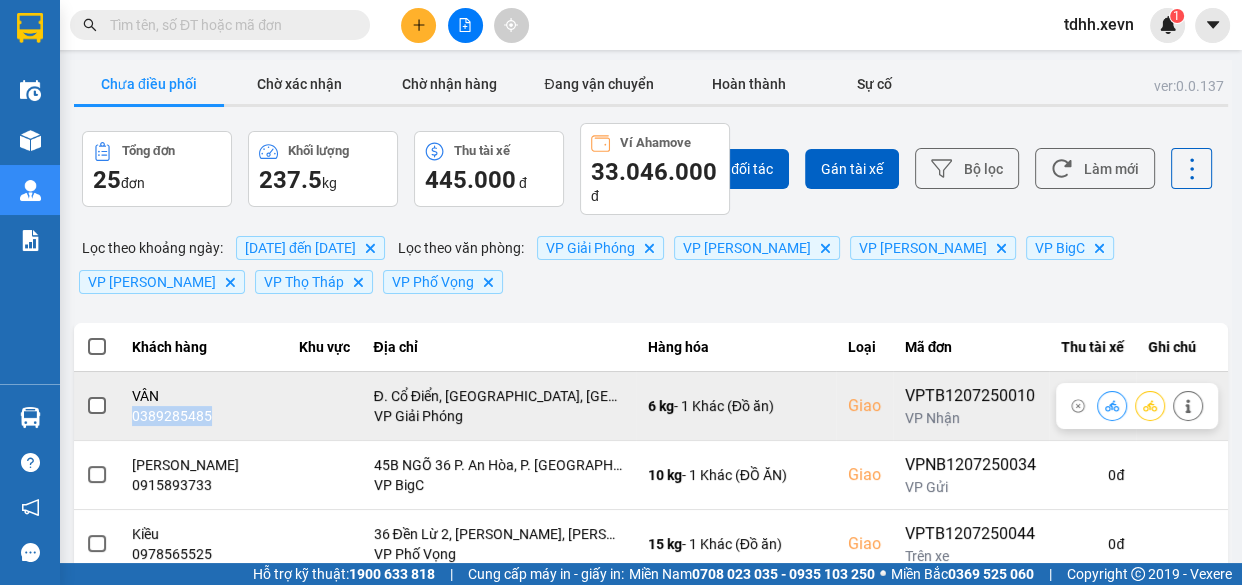 click on "0389285485" at bounding box center (203, 416) 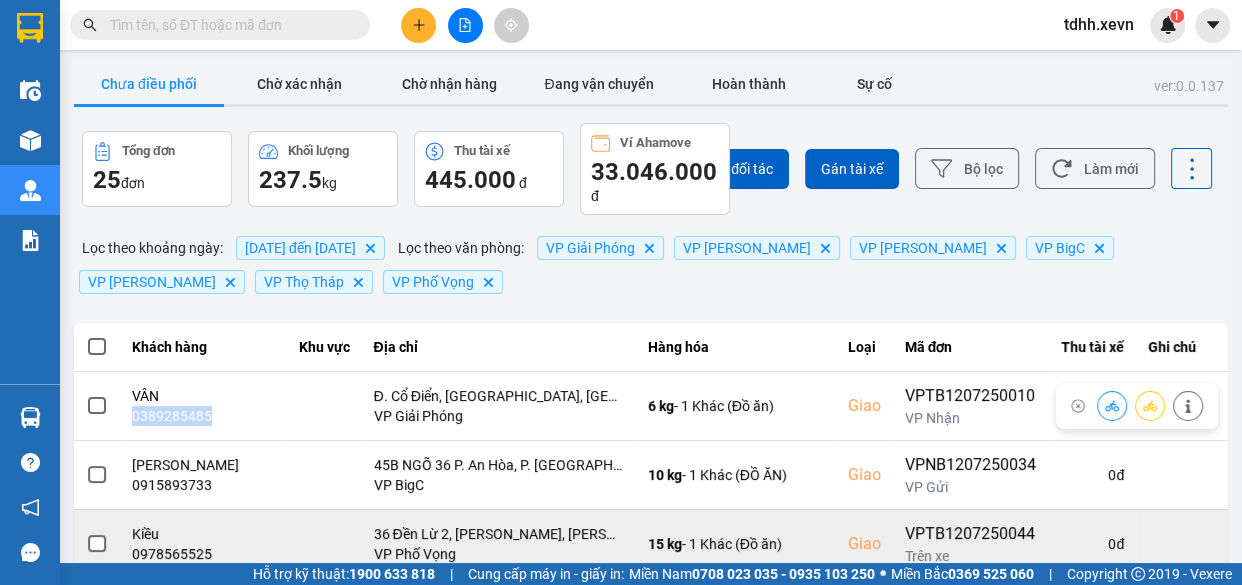 copy on "0389285485" 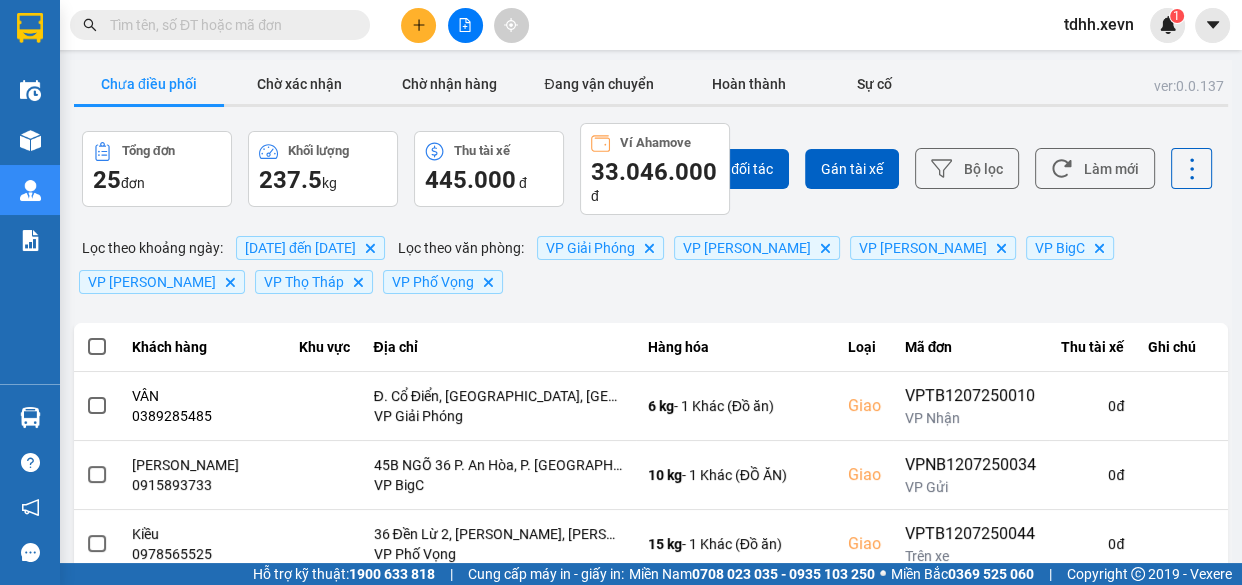 click at bounding box center [220, 25] 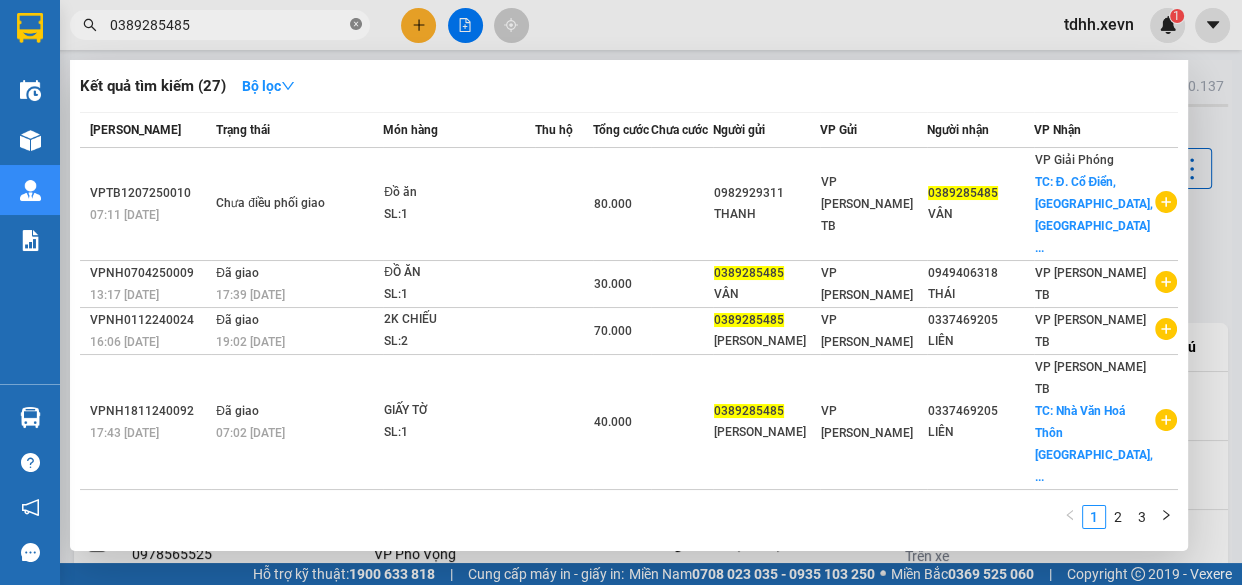 click 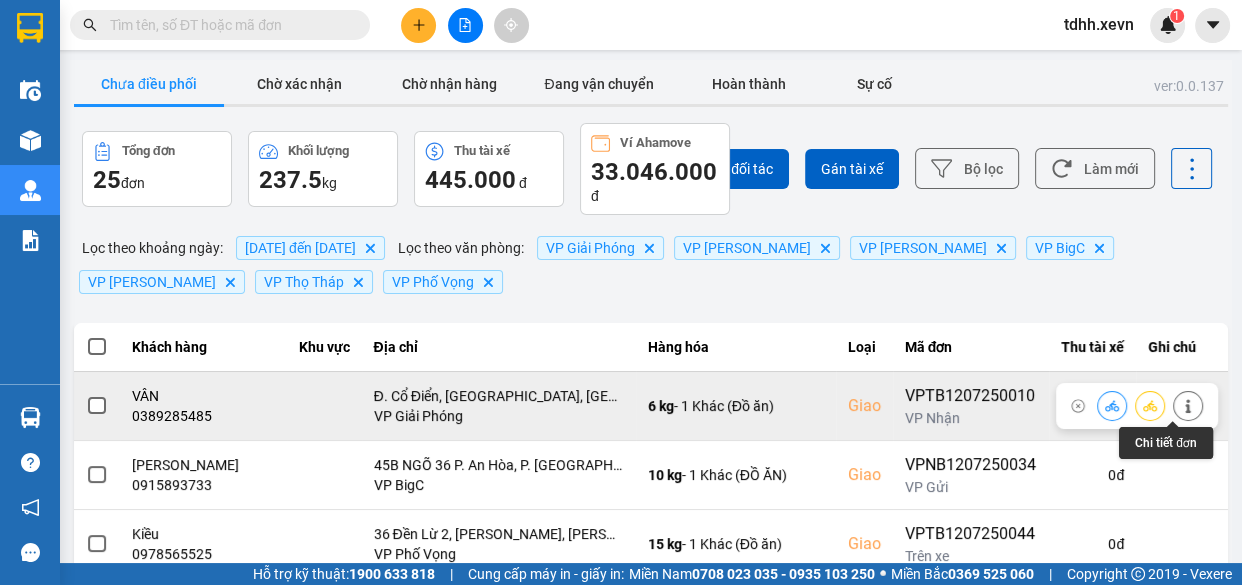 click 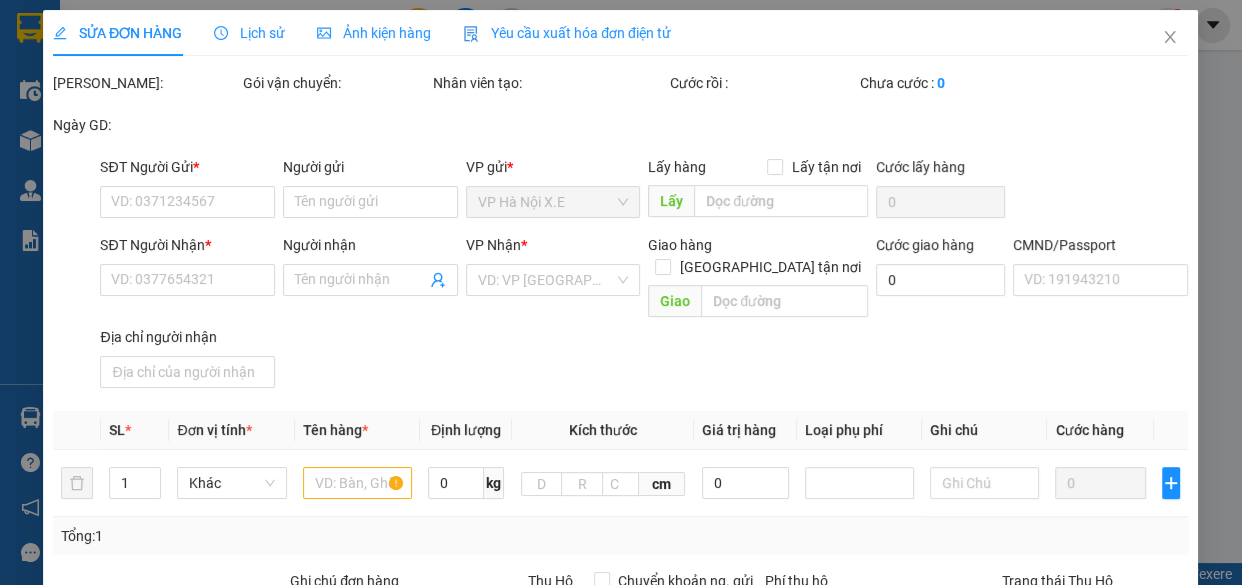 type on "0982929311" 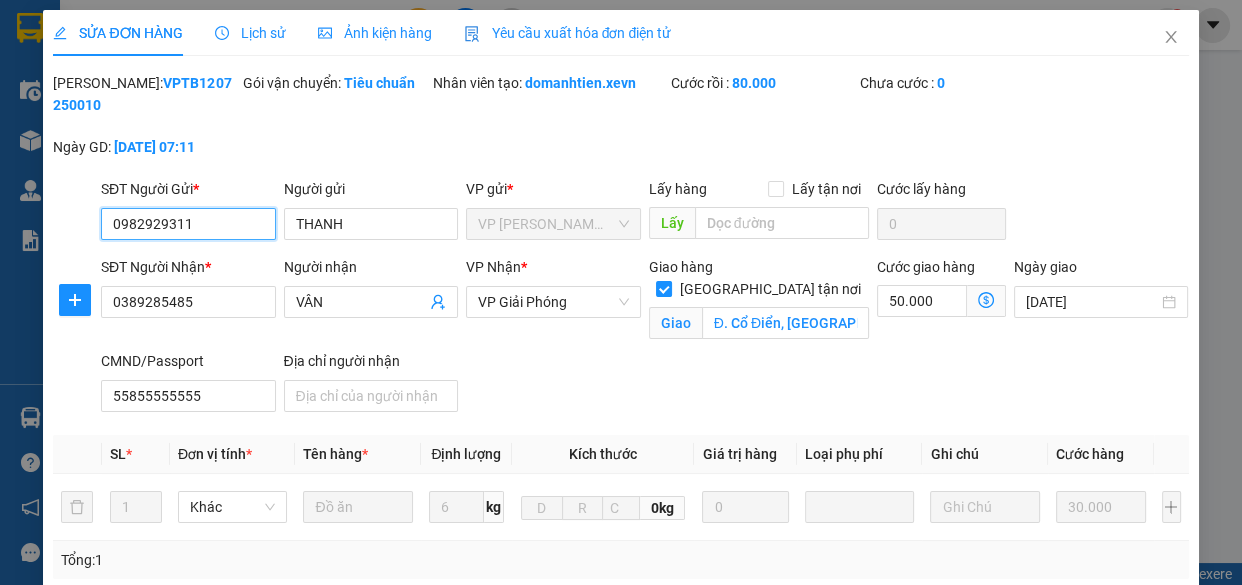 scroll, scrollTop: 363, scrollLeft: 0, axis: vertical 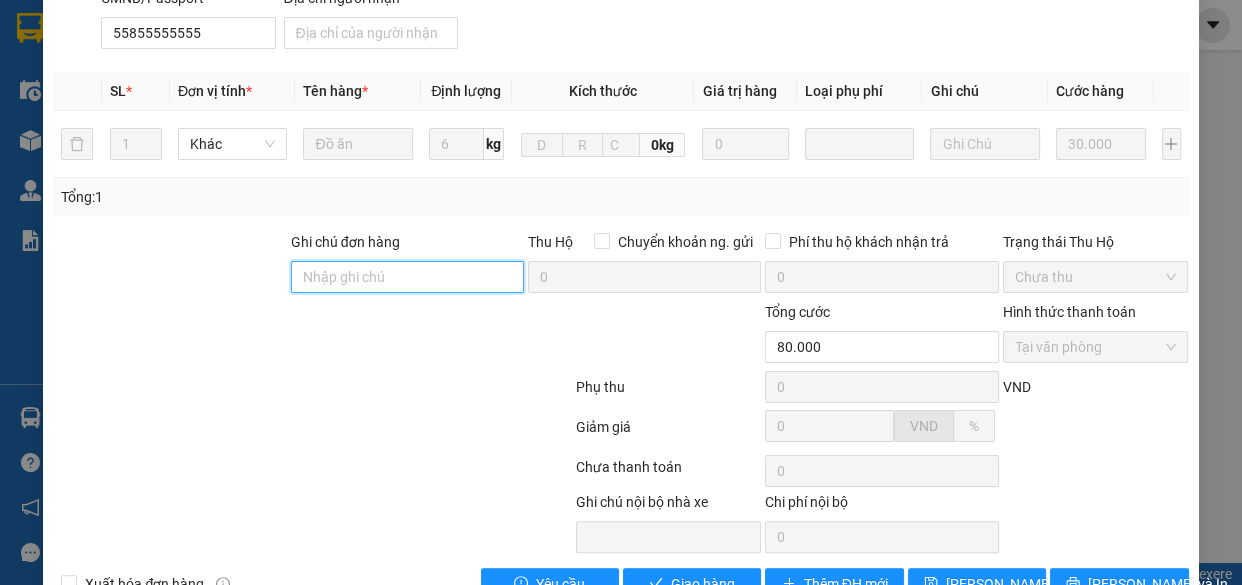 click on "Ghi chú đơn hàng" at bounding box center (407, 277) 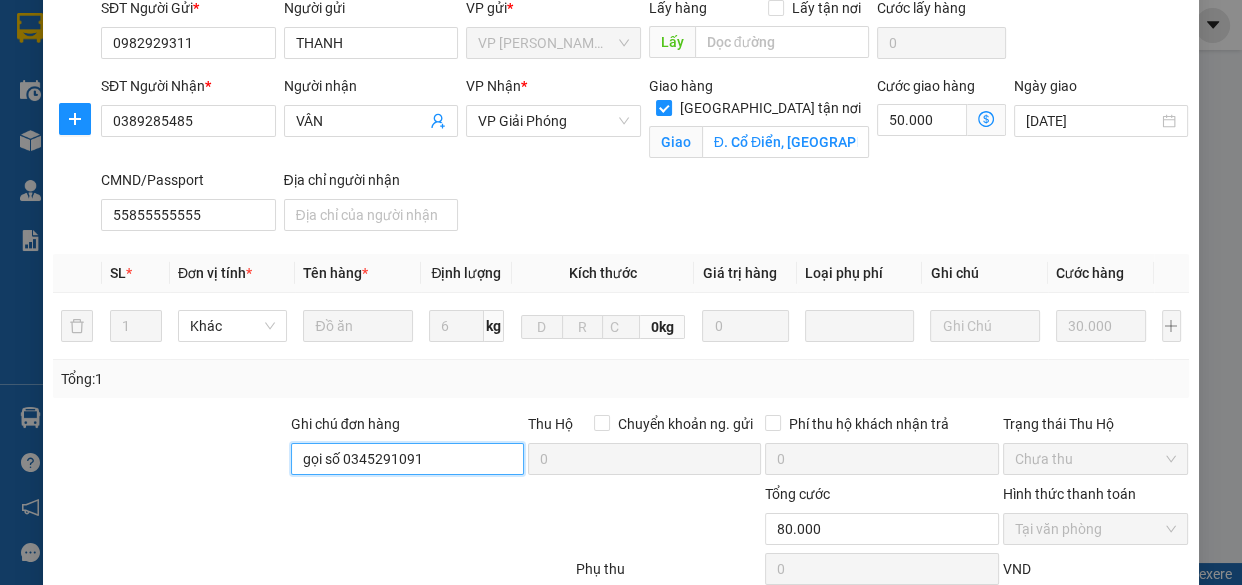 scroll, scrollTop: 415, scrollLeft: 0, axis: vertical 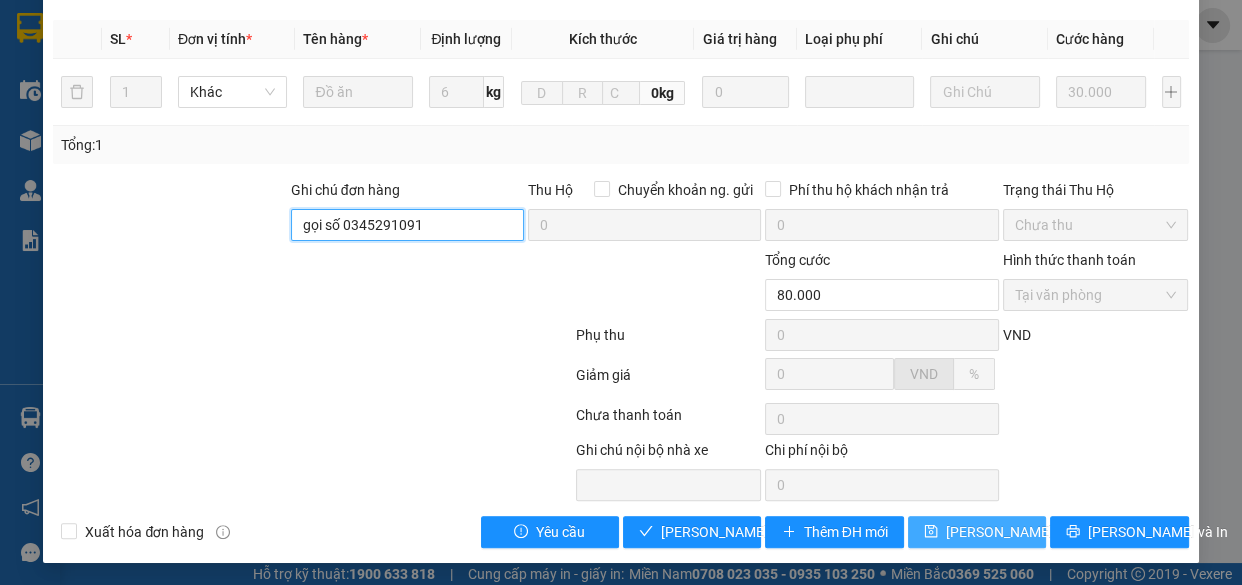 type on "gọi số 0345291091" 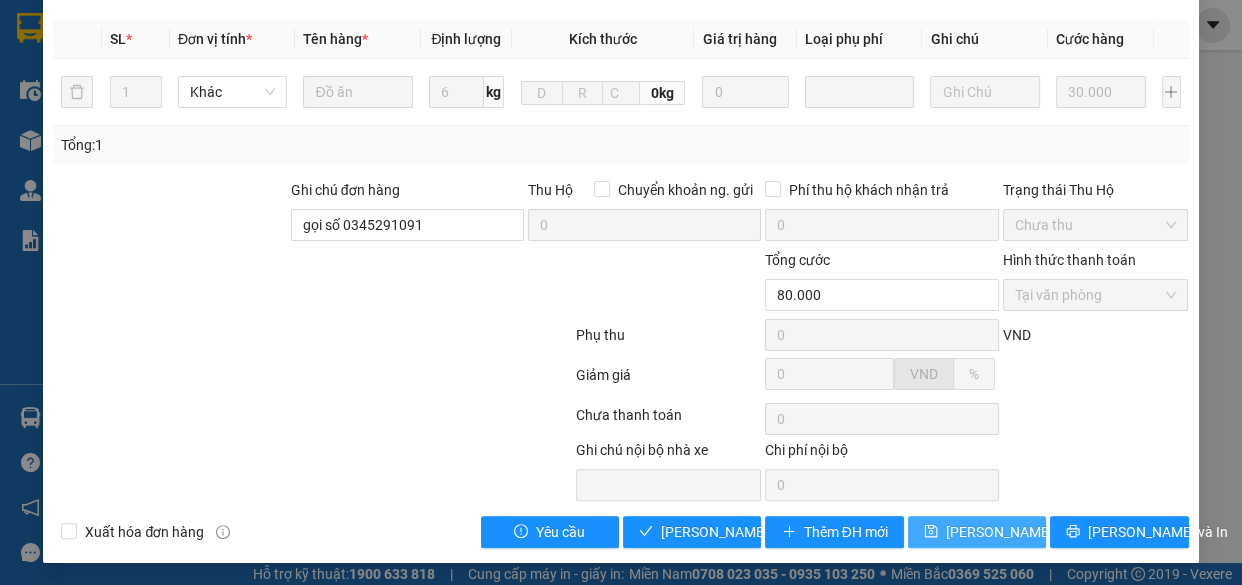 click on "Lưu thay đổi" at bounding box center [1026, 532] 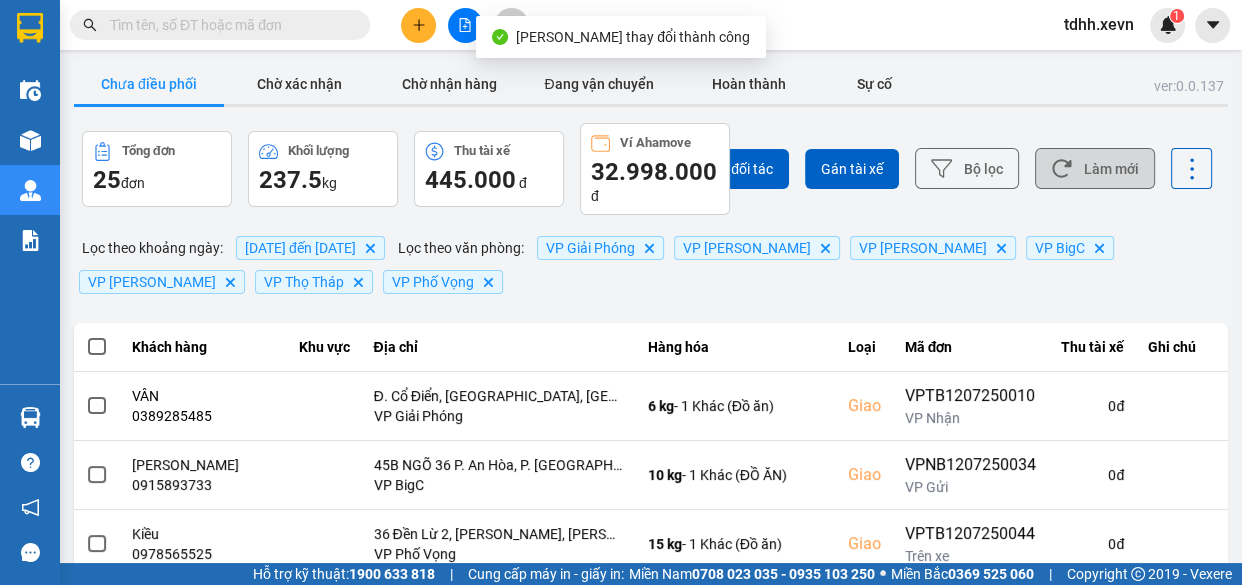 click on "Làm mới" at bounding box center [1095, 168] 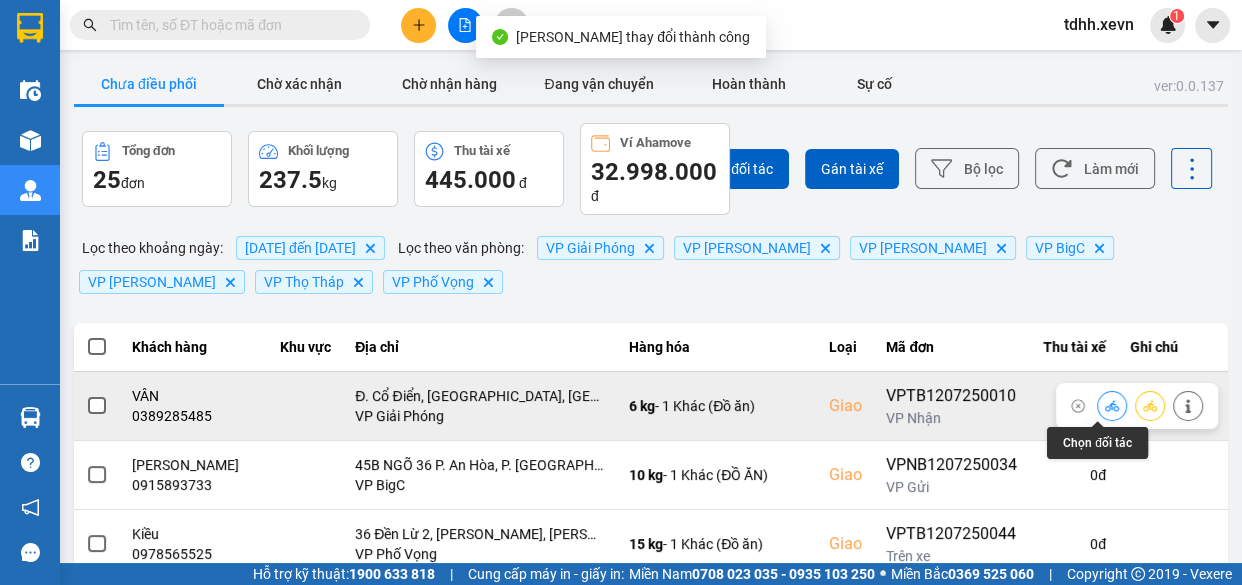 click 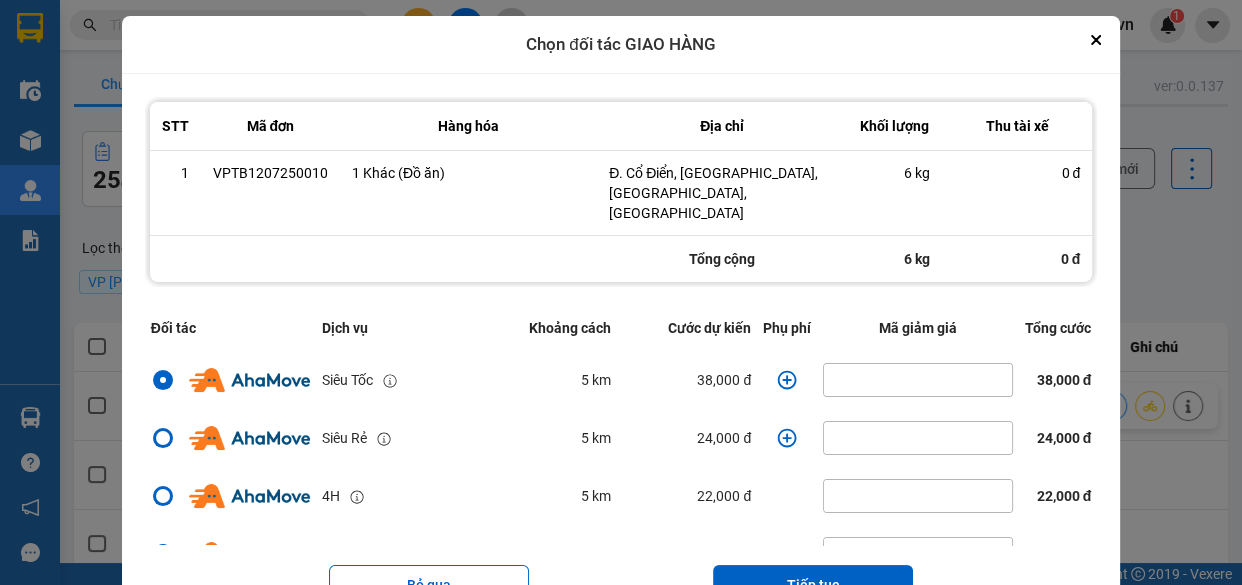 click 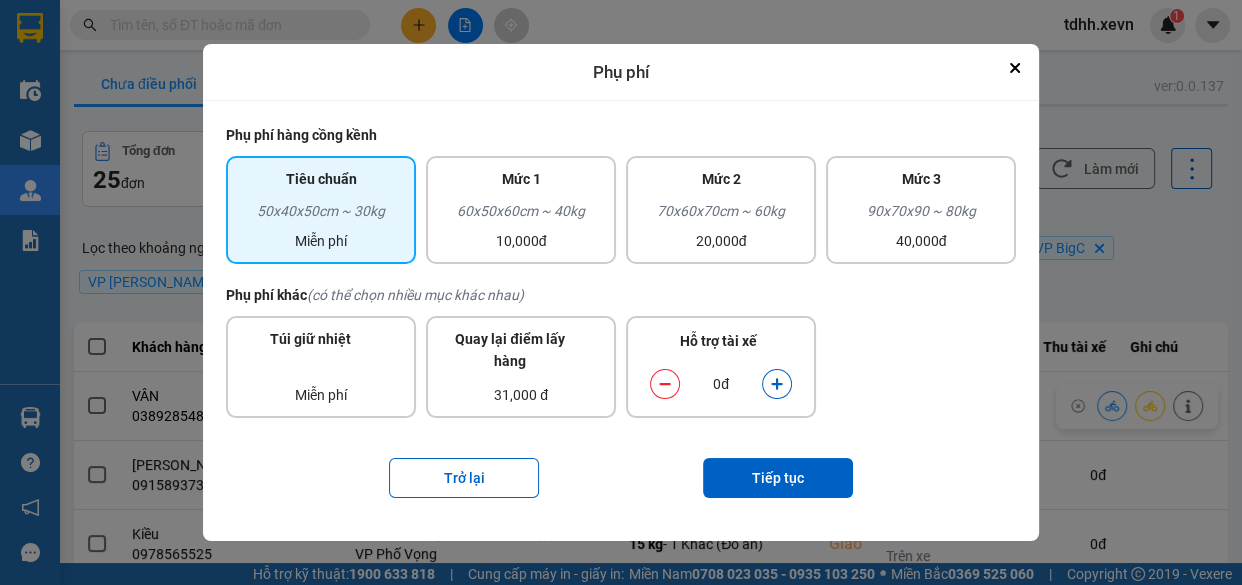 click 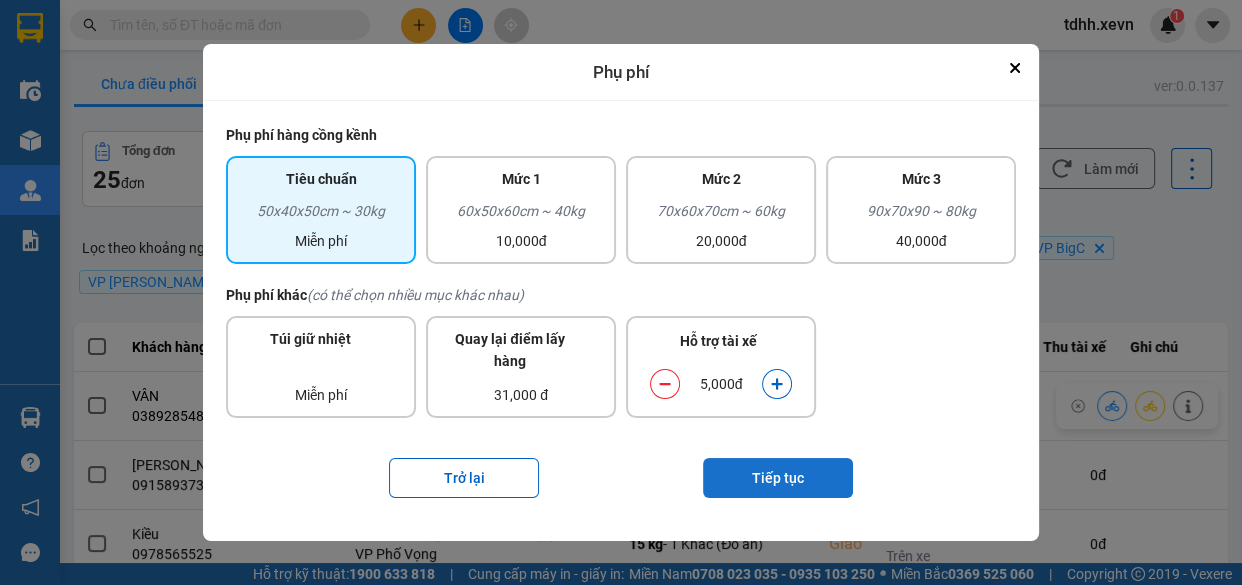 click on "Tiếp tục" at bounding box center [778, 478] 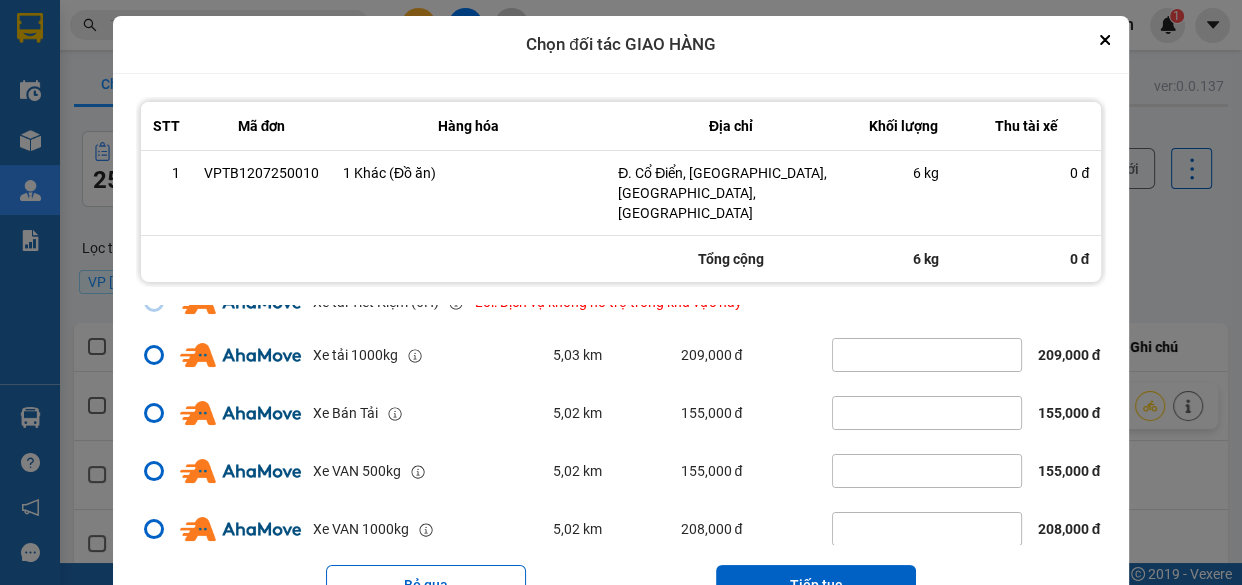 scroll, scrollTop: 431, scrollLeft: 0, axis: vertical 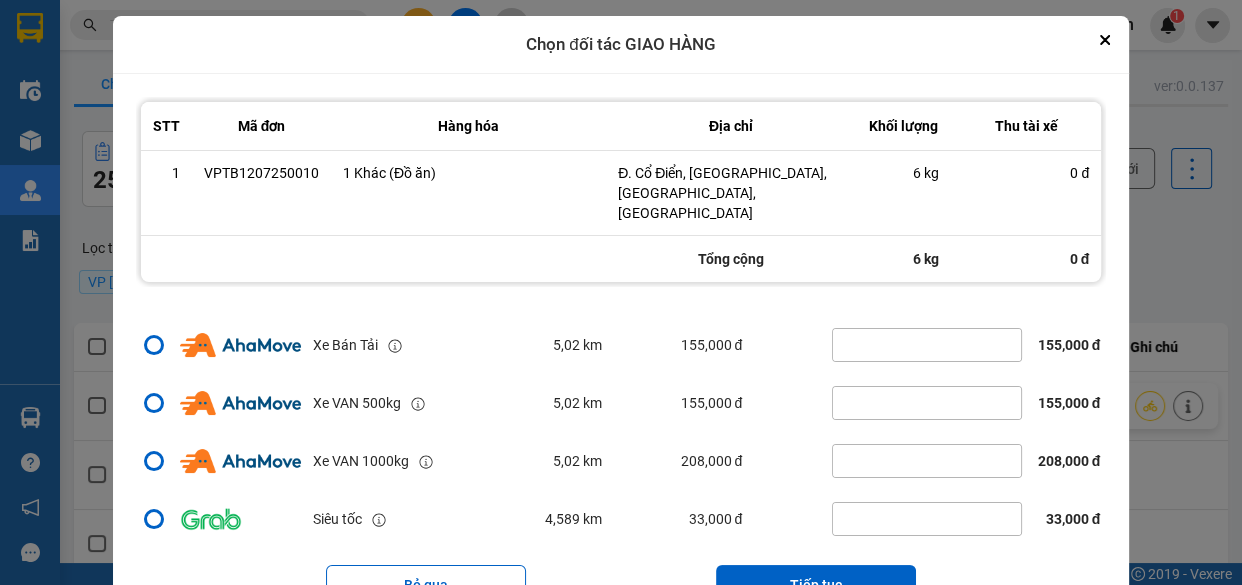 click on "Tiếp tục" at bounding box center (816, 585) 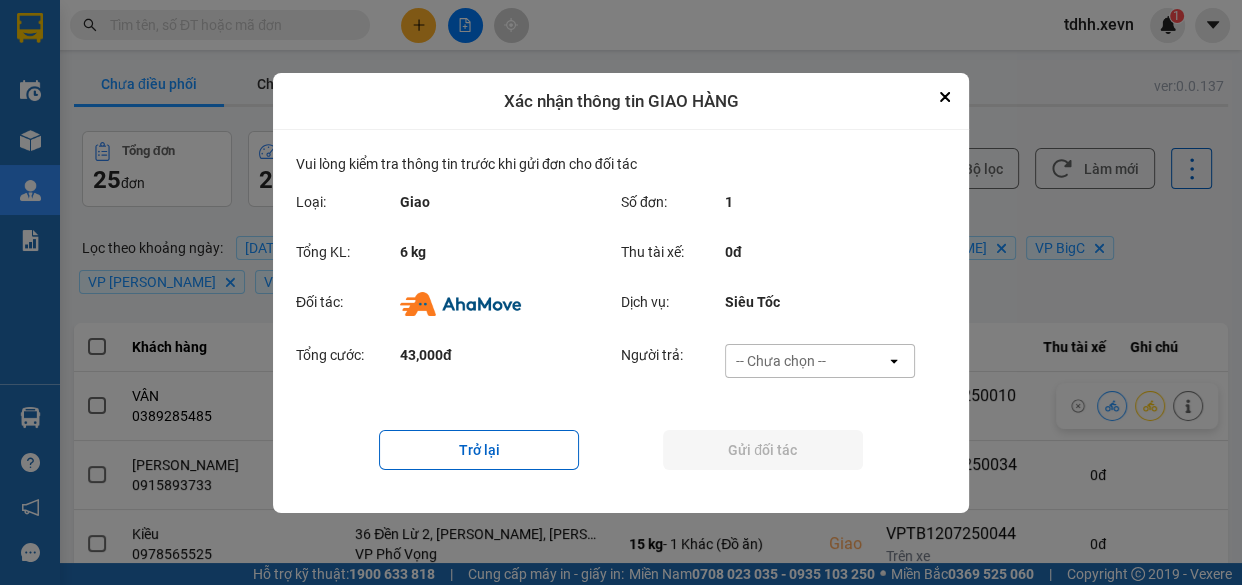 click on "-- Chưa chọn --" at bounding box center [781, 361] 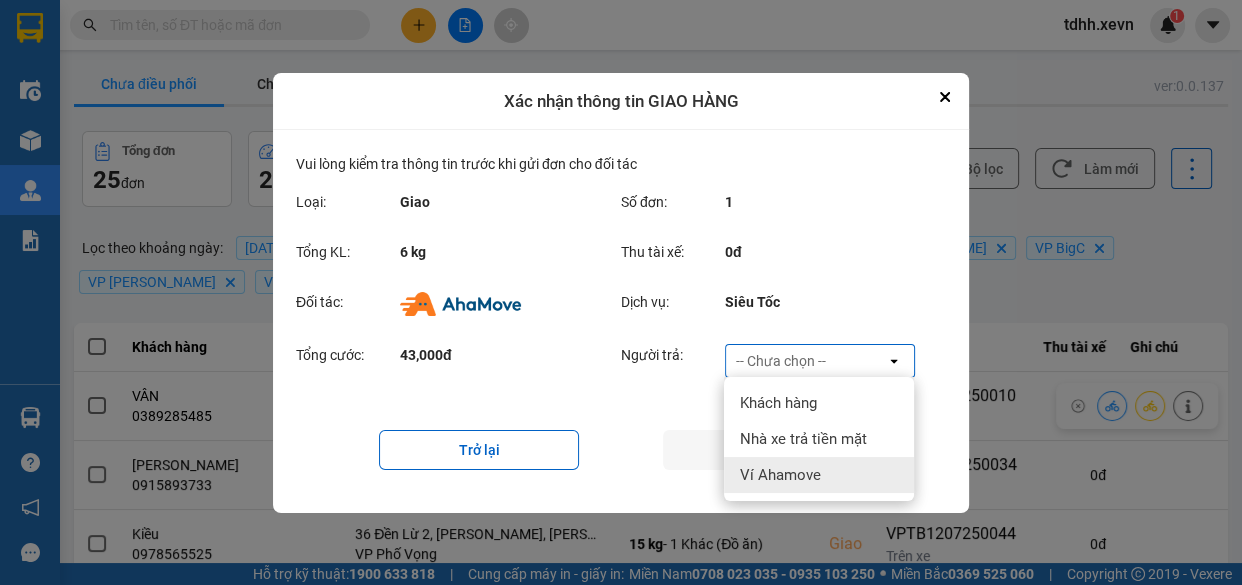 click on "Ví Ahamove" at bounding box center [780, 475] 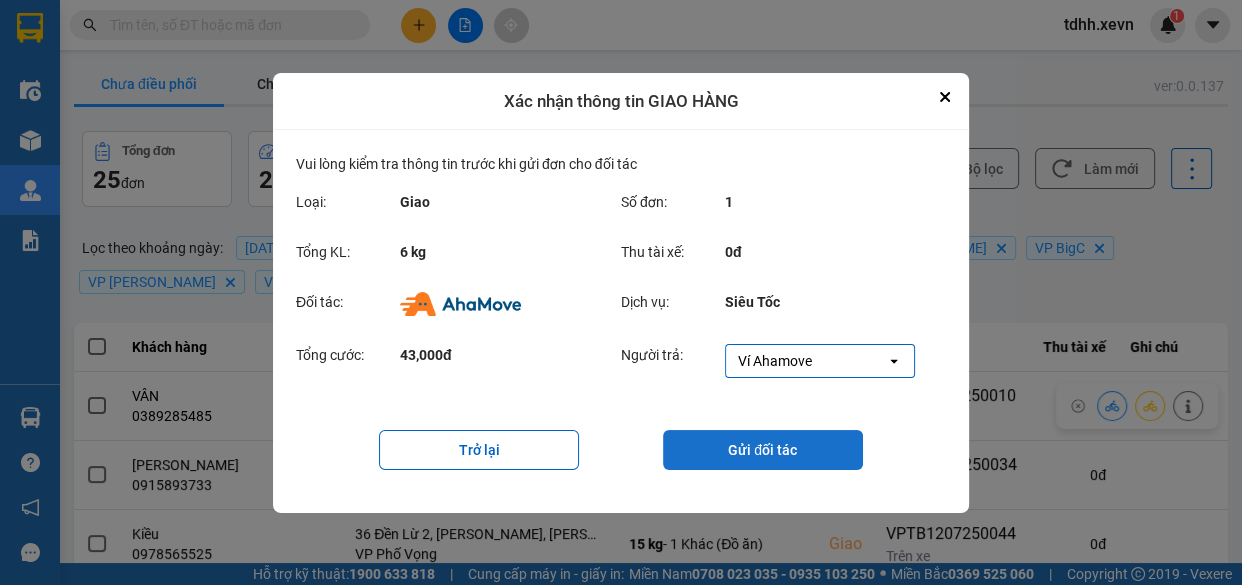 click on "Gửi đối tác" at bounding box center (763, 450) 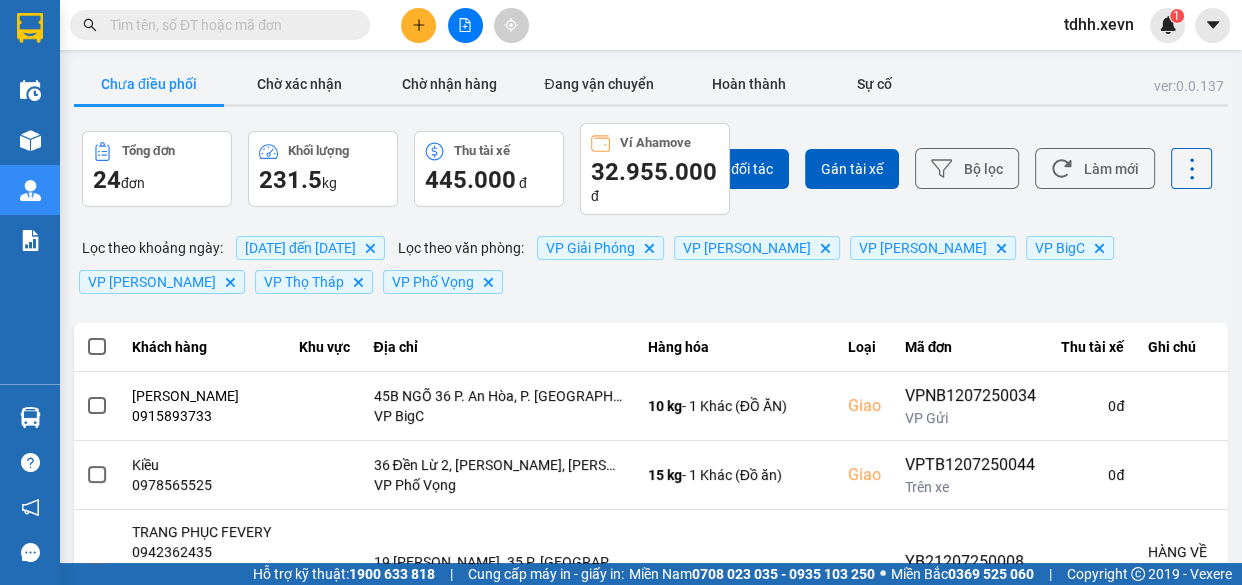 paste on "0394787828" 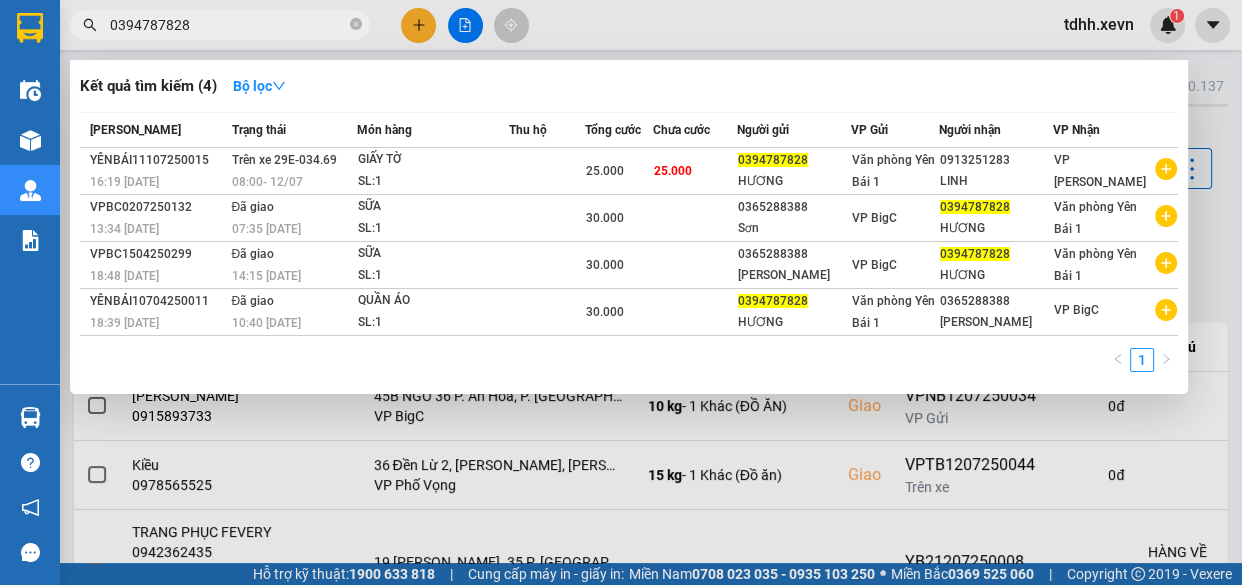 type on "0394787828" 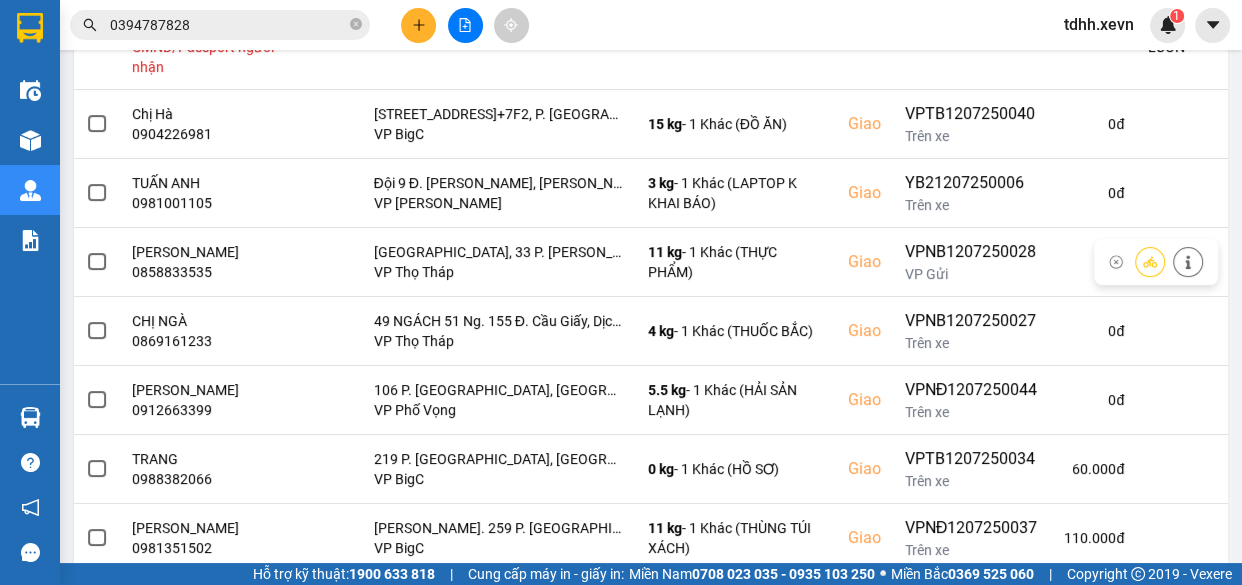scroll, scrollTop: 636, scrollLeft: 0, axis: vertical 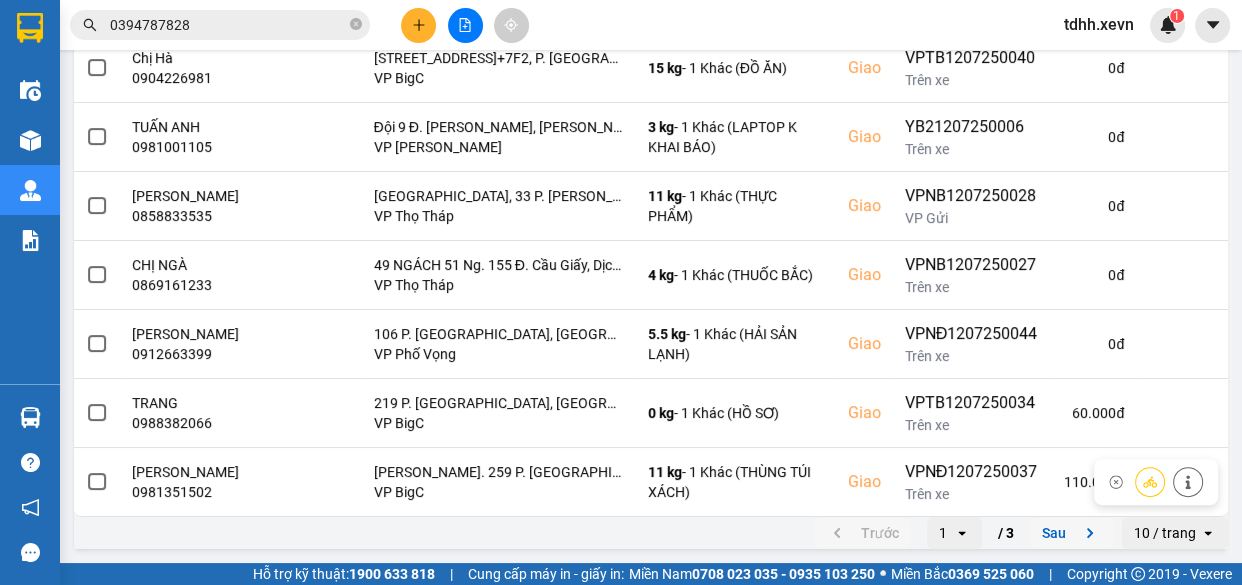 click 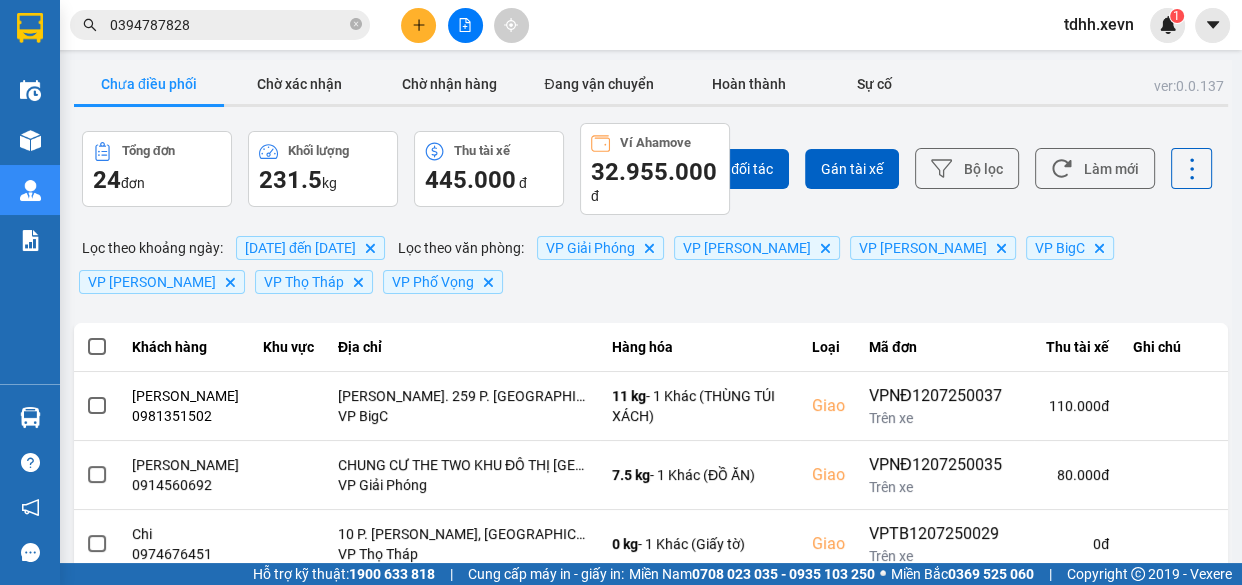 scroll, scrollTop: 545, scrollLeft: 0, axis: vertical 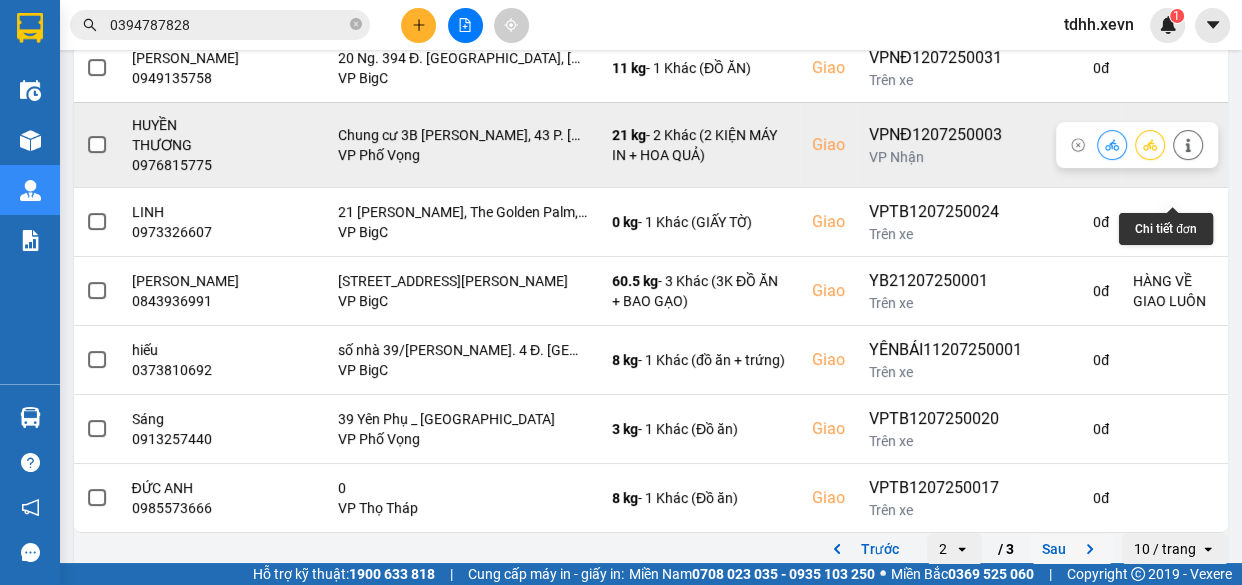 click 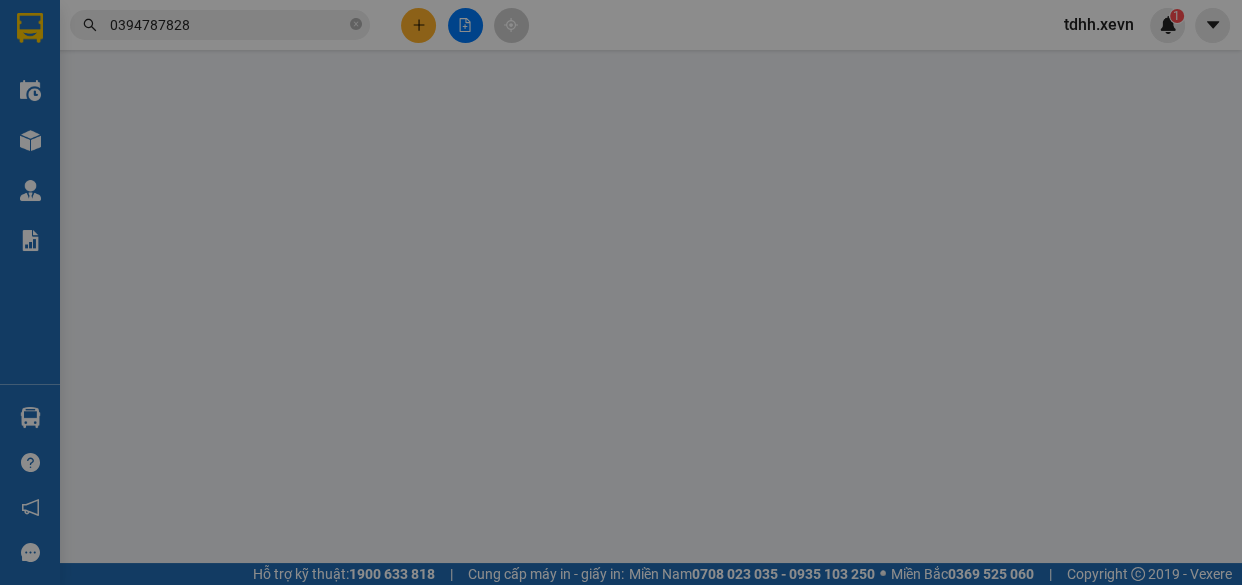 scroll, scrollTop: 0, scrollLeft: 0, axis: both 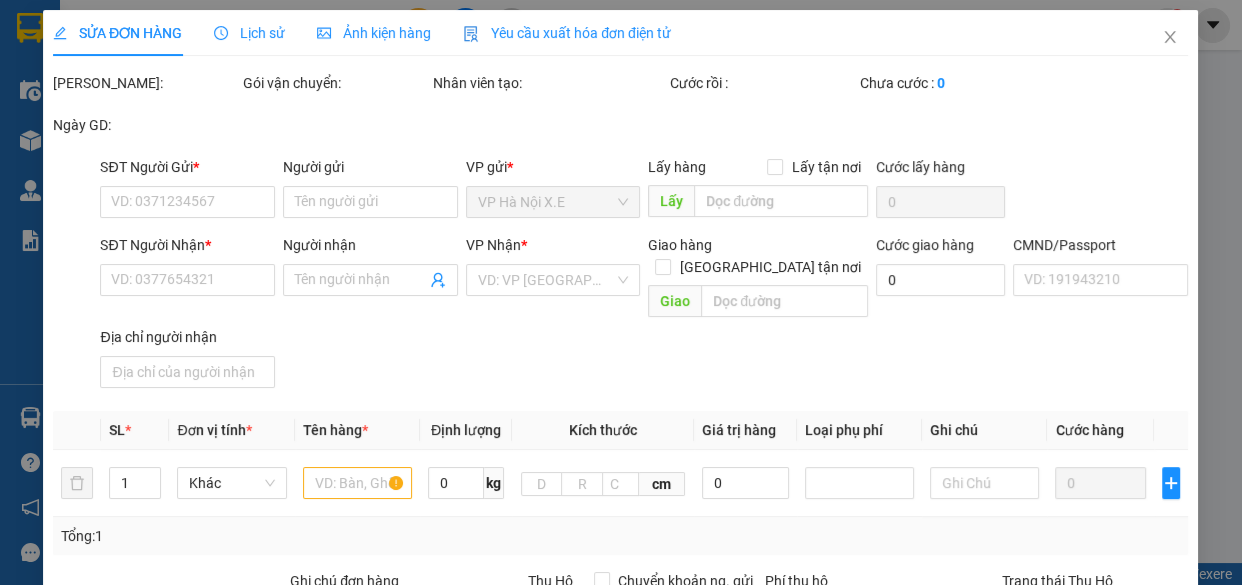 type on "0946078659" 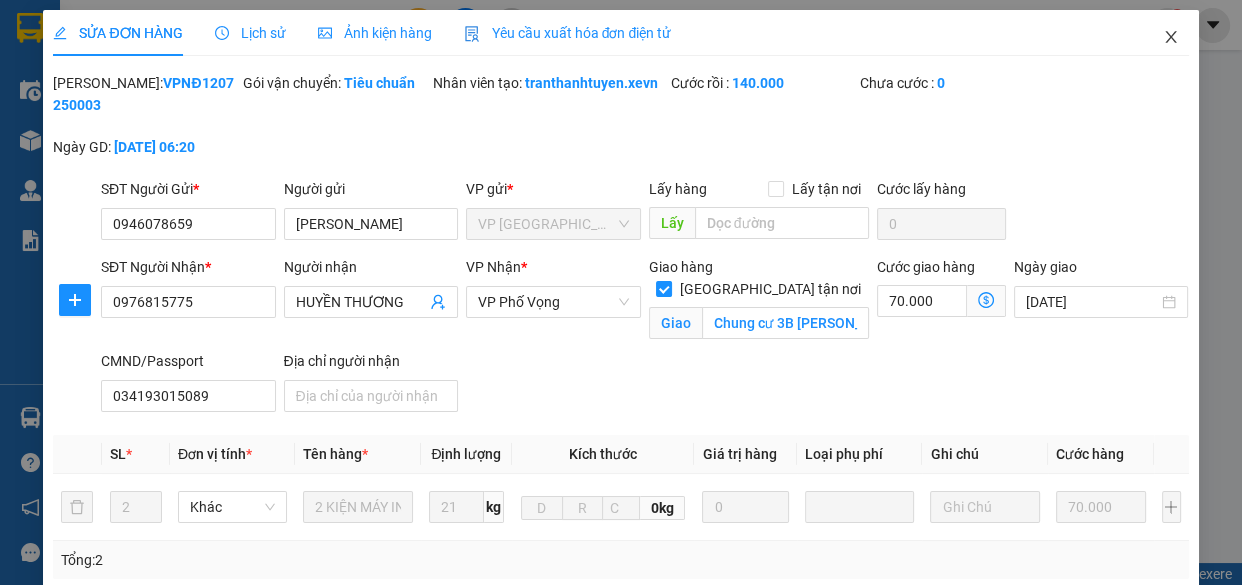 click 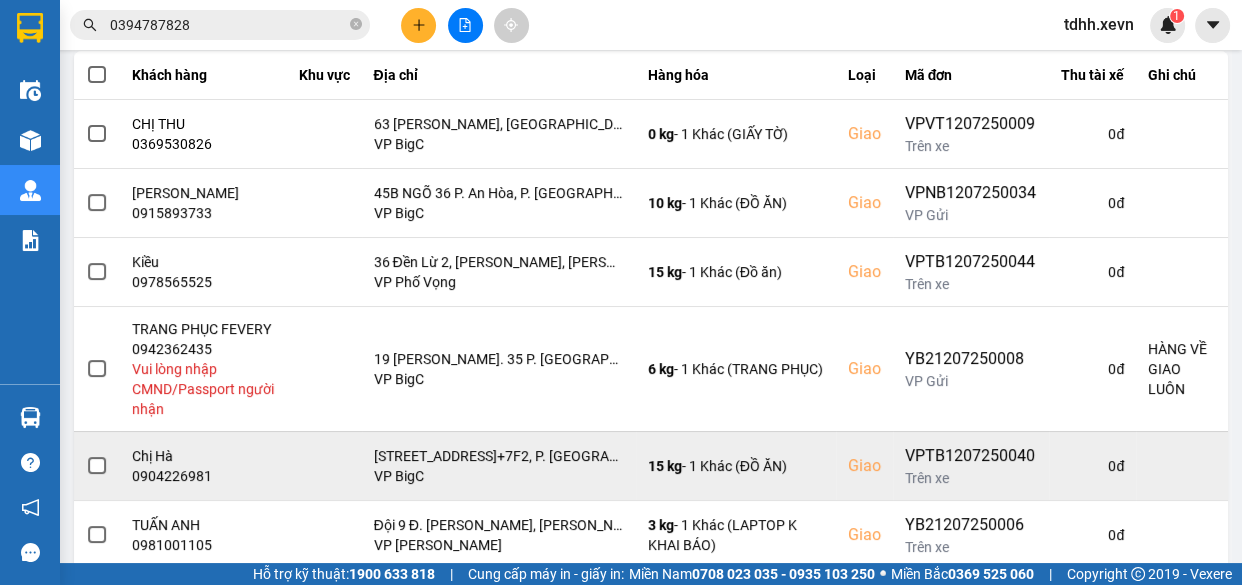 scroll, scrollTop: 636, scrollLeft: 0, axis: vertical 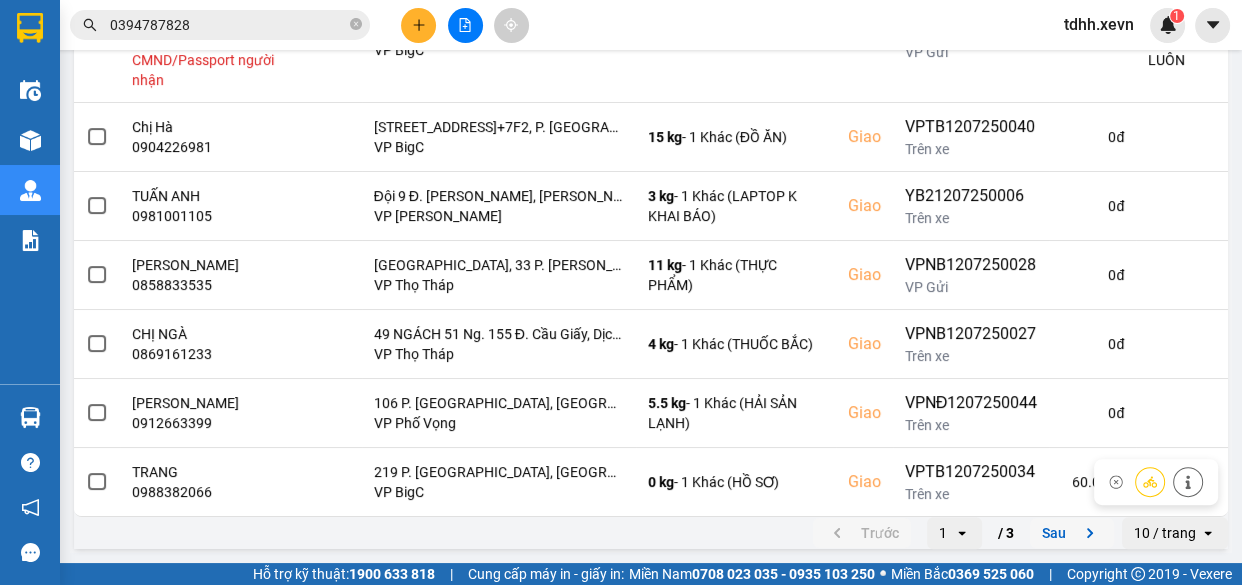 click on "Sau" at bounding box center [1072, 533] 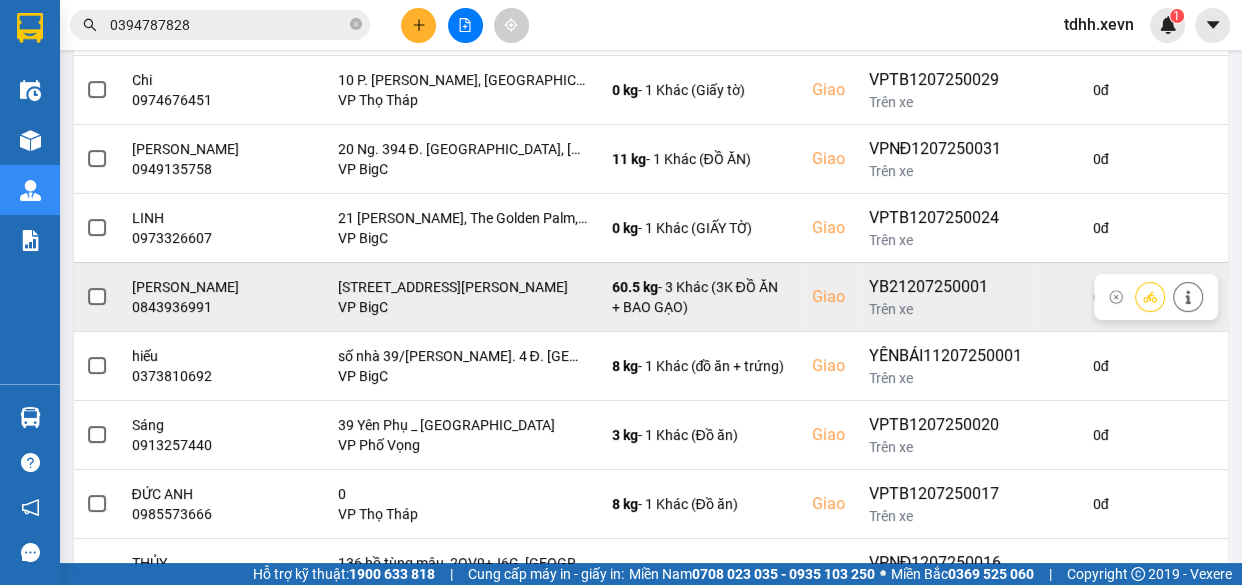 scroll, scrollTop: 592, scrollLeft: 0, axis: vertical 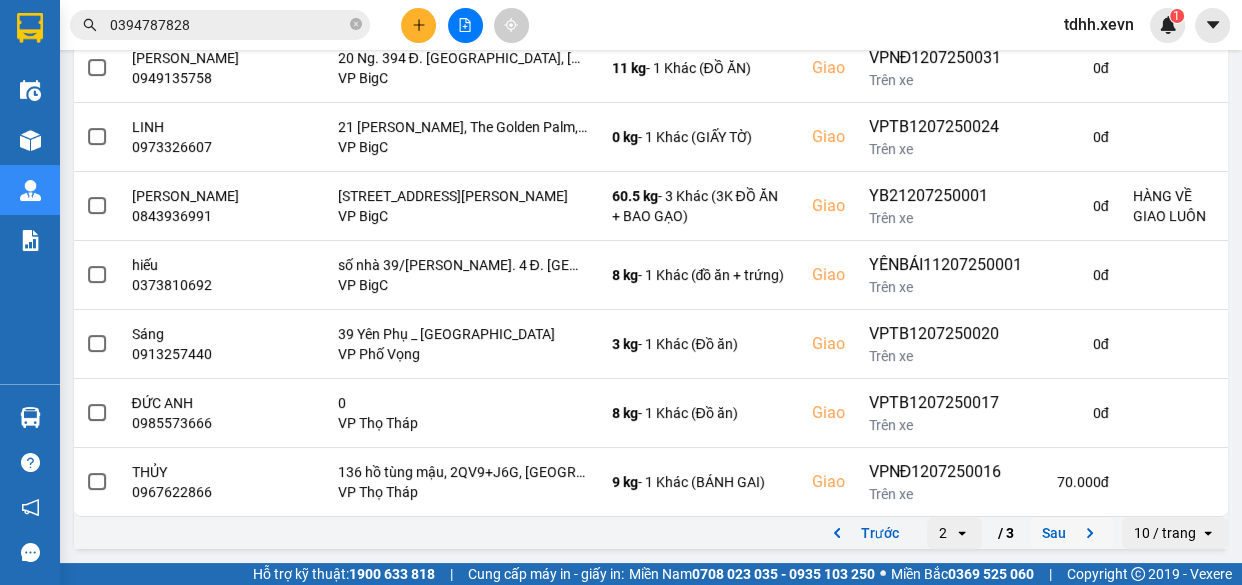 click on "Sau" at bounding box center [1072, 533] 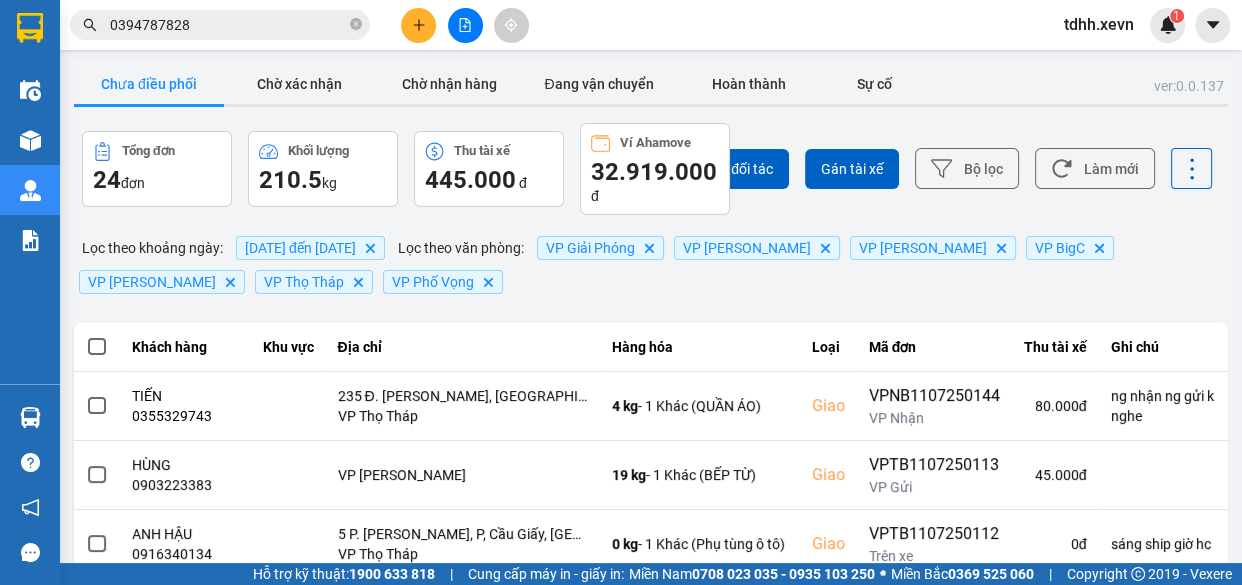 scroll, scrollTop: 147, scrollLeft: 0, axis: vertical 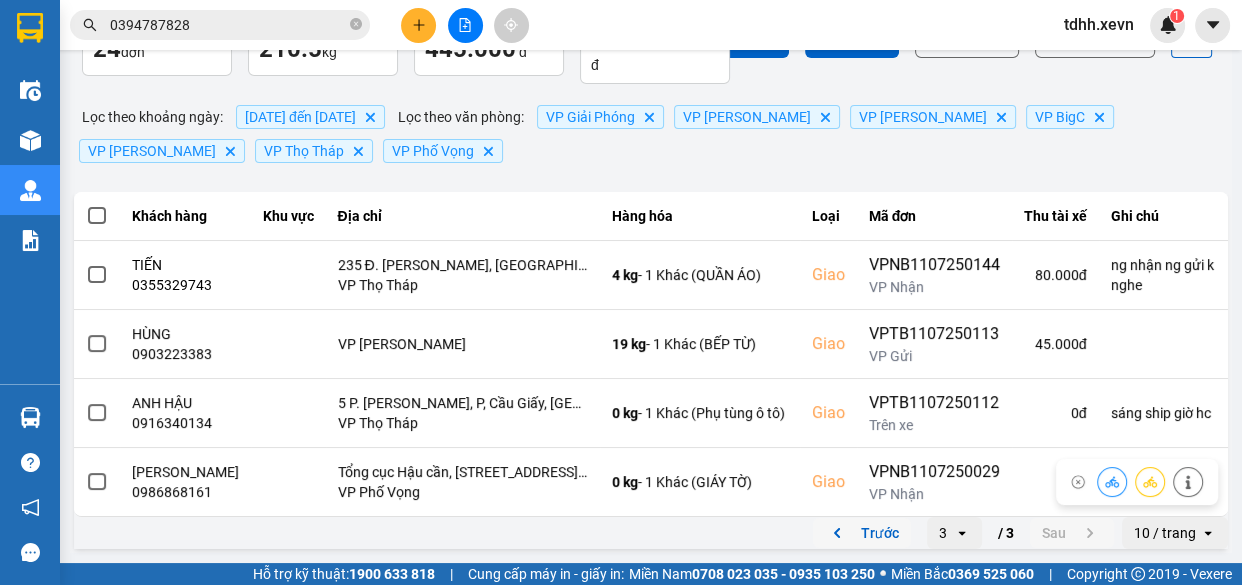 click on "Trước" at bounding box center (862, 533) 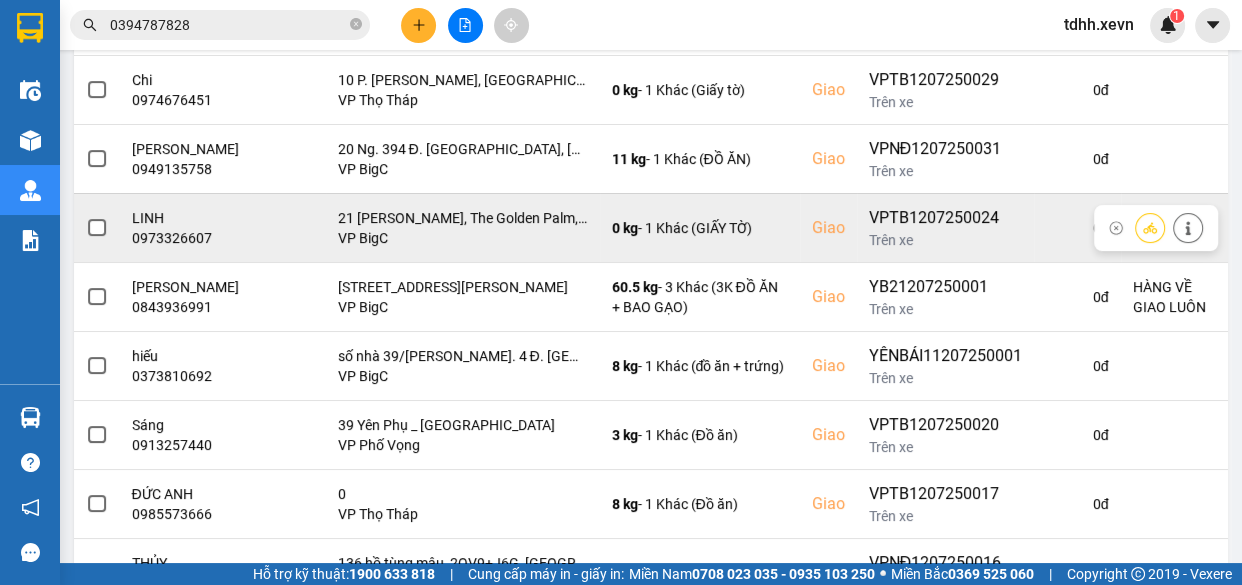 scroll, scrollTop: 592, scrollLeft: 0, axis: vertical 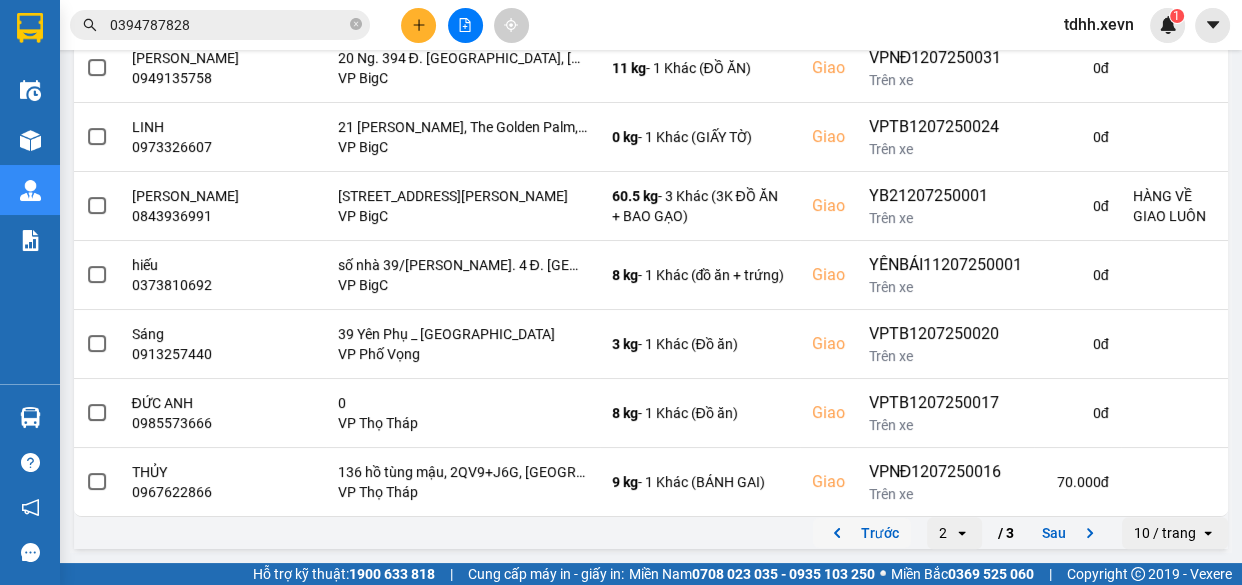 click on "Trước" at bounding box center (862, 533) 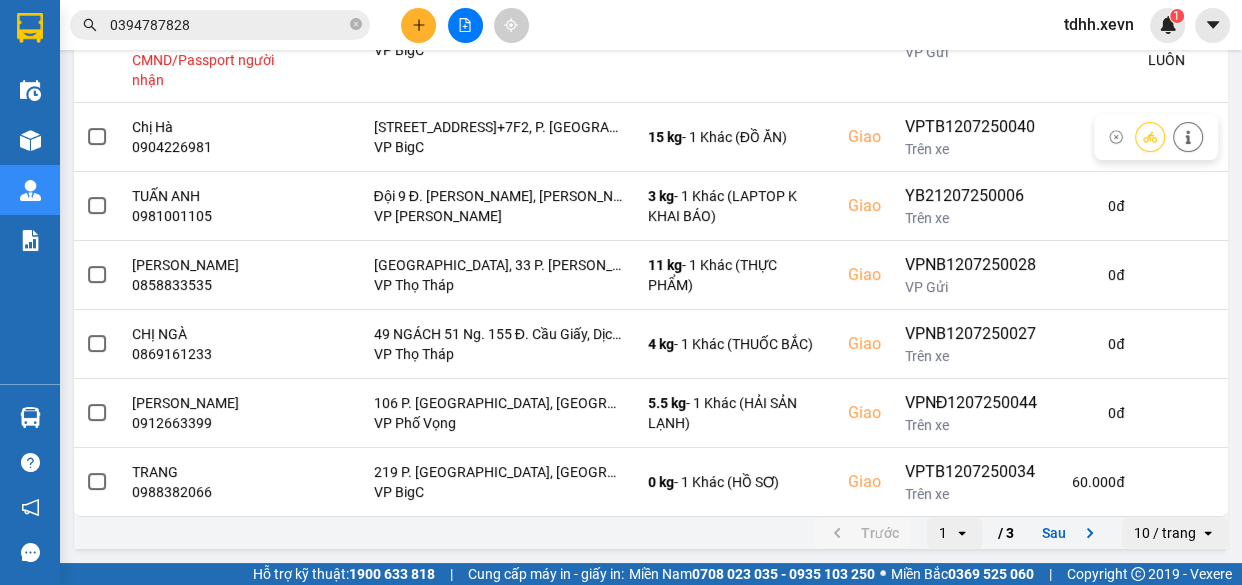 scroll, scrollTop: 0, scrollLeft: 0, axis: both 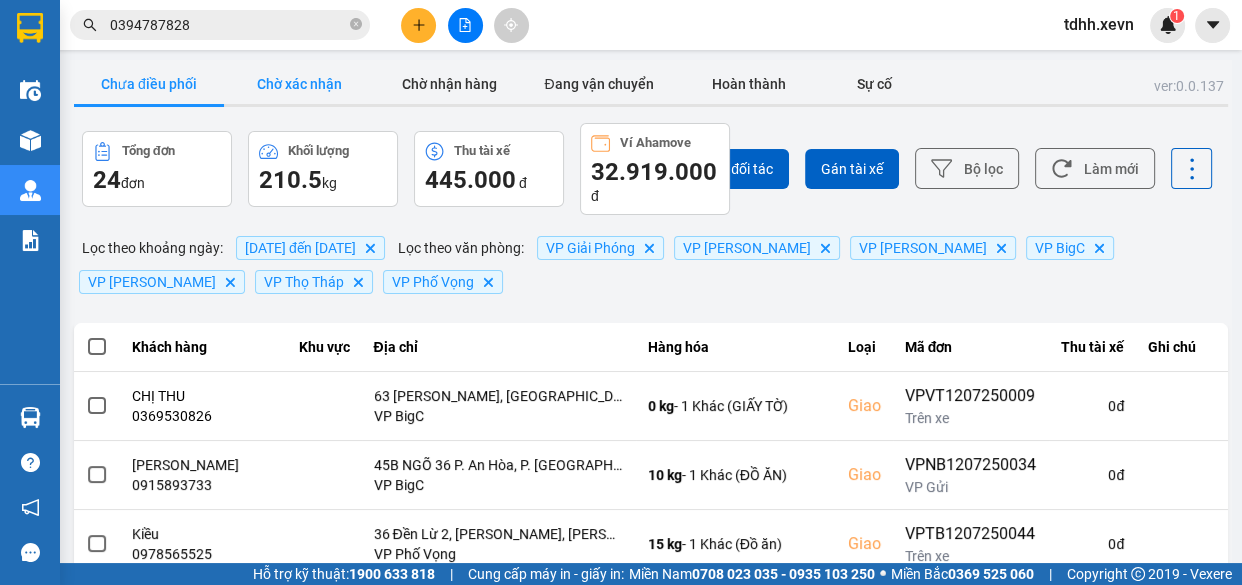 drag, startPoint x: 316, startPoint y: 90, endPoint x: 353, endPoint y: 88, distance: 37.054016 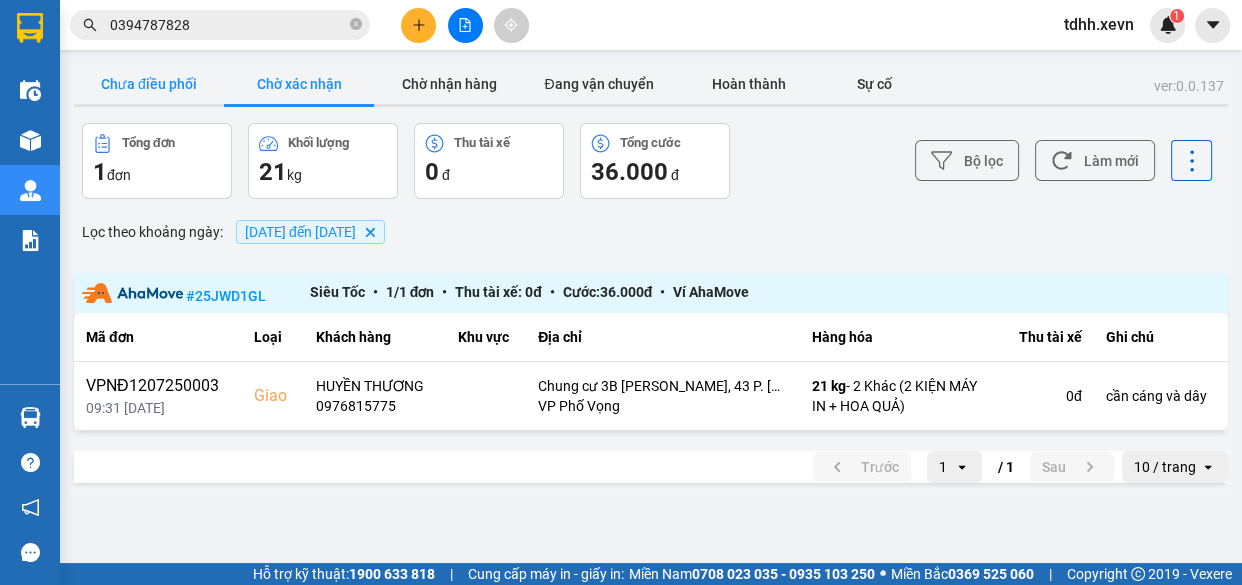 click on "Chưa điều phối" at bounding box center (149, 84) 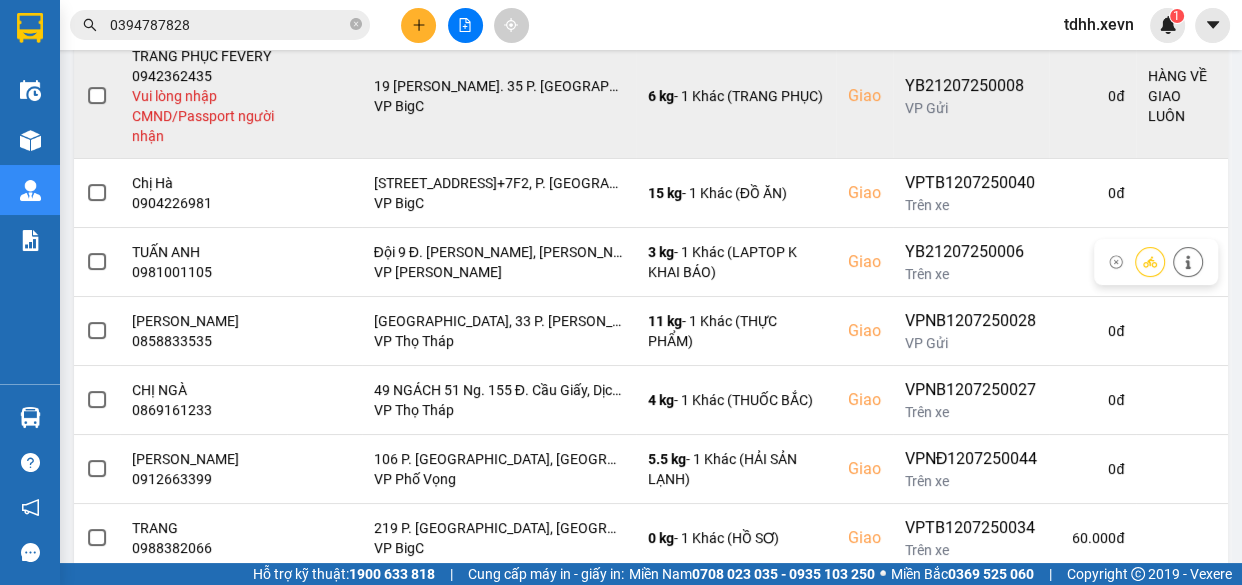 scroll, scrollTop: 363, scrollLeft: 0, axis: vertical 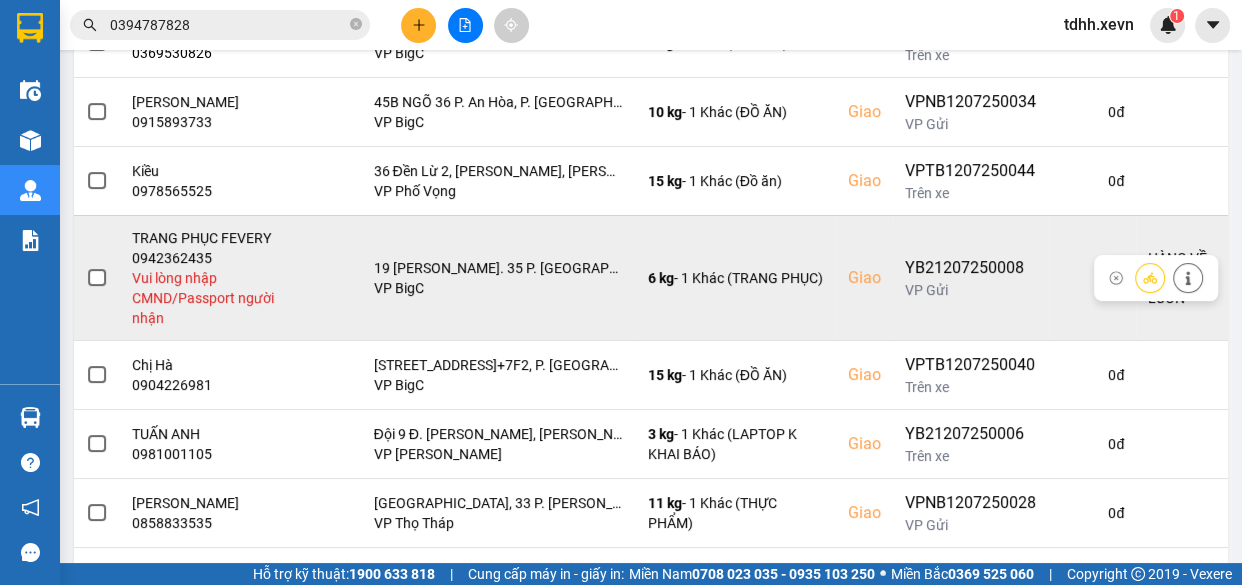 click 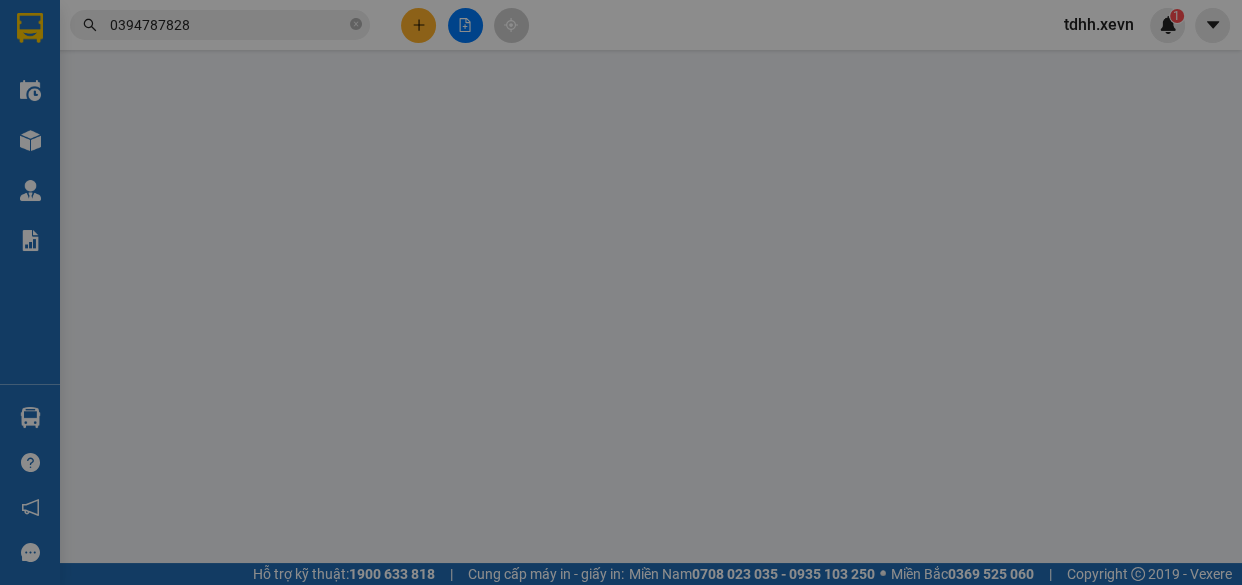 scroll, scrollTop: 0, scrollLeft: 0, axis: both 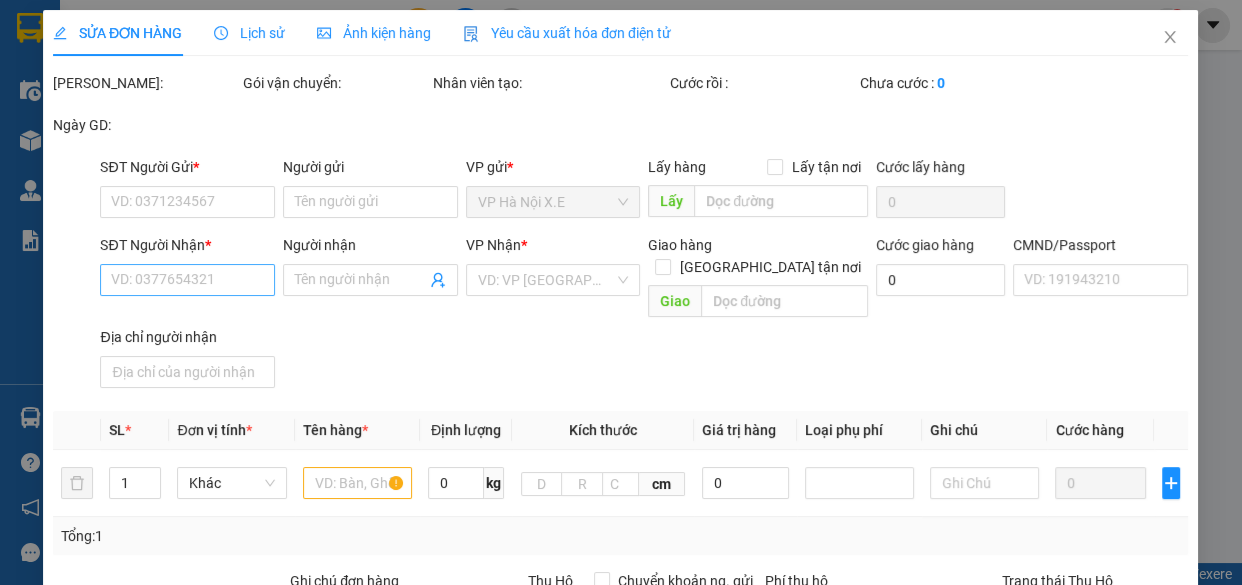 type on "0854649566" 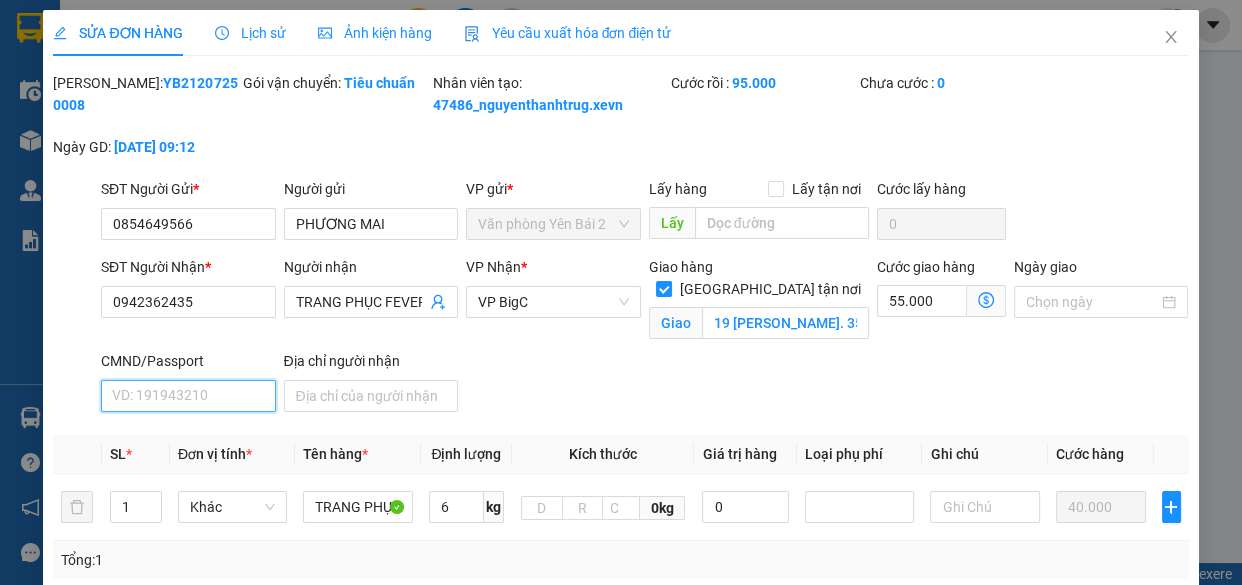 click on "CMND/Passport" at bounding box center [188, 396] 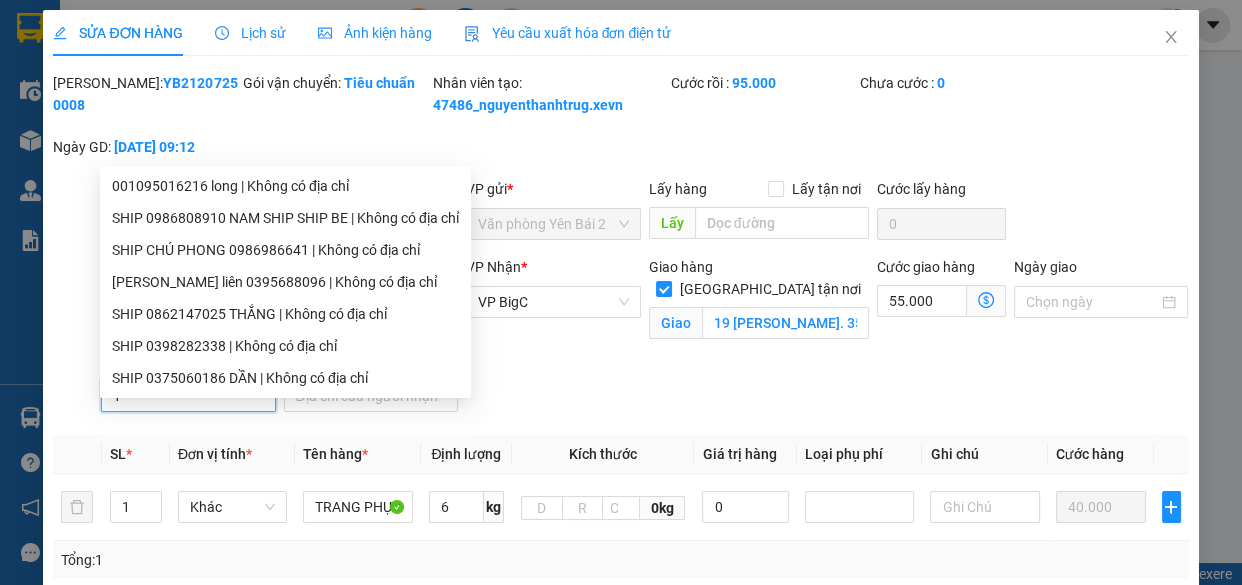scroll, scrollTop: 438, scrollLeft: 0, axis: vertical 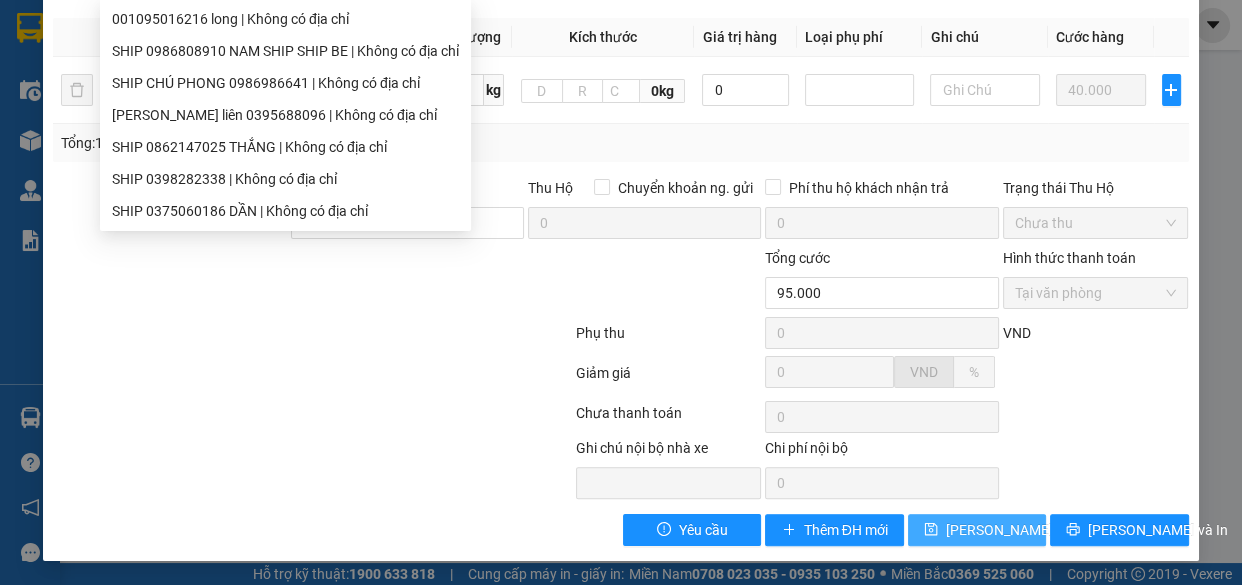 type on "1" 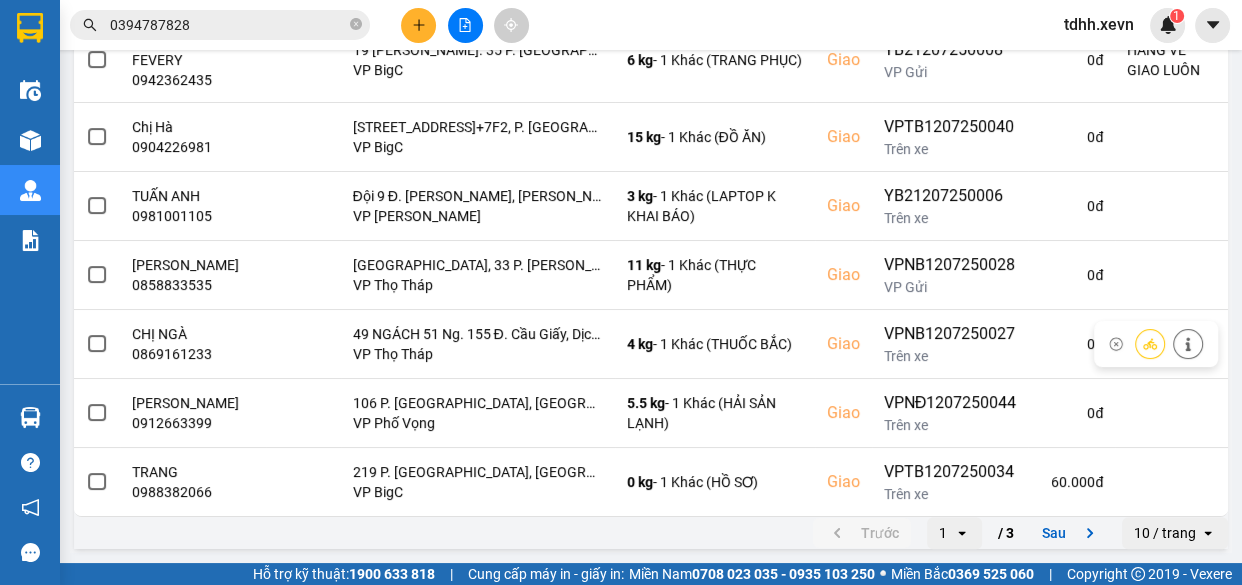 scroll, scrollTop: 0, scrollLeft: 0, axis: both 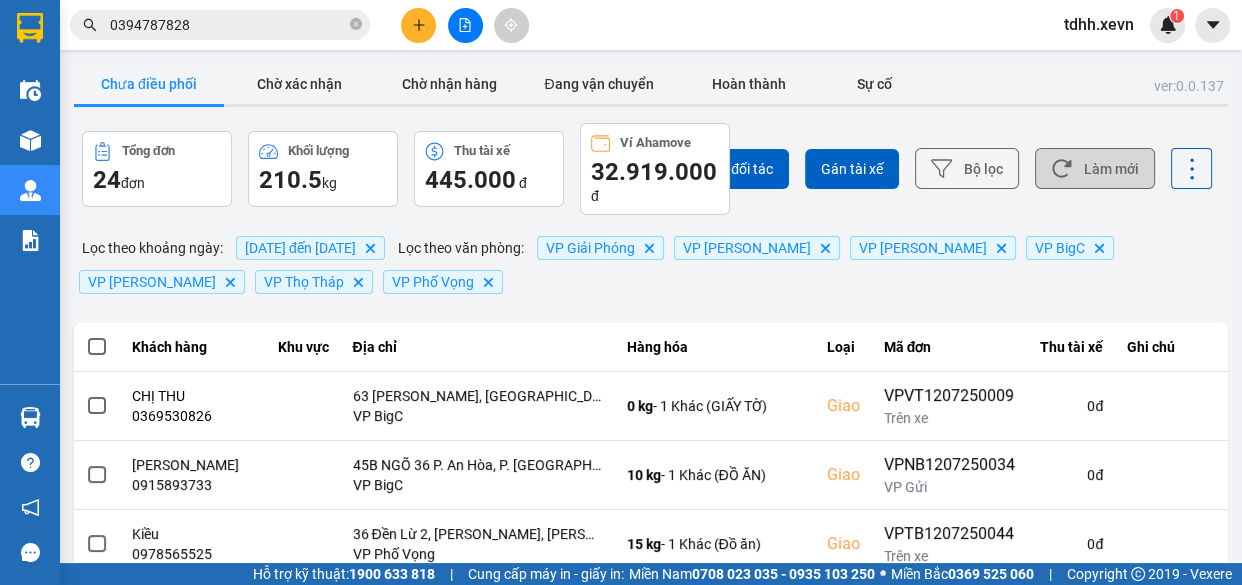 click on "Làm mới" at bounding box center (1095, 168) 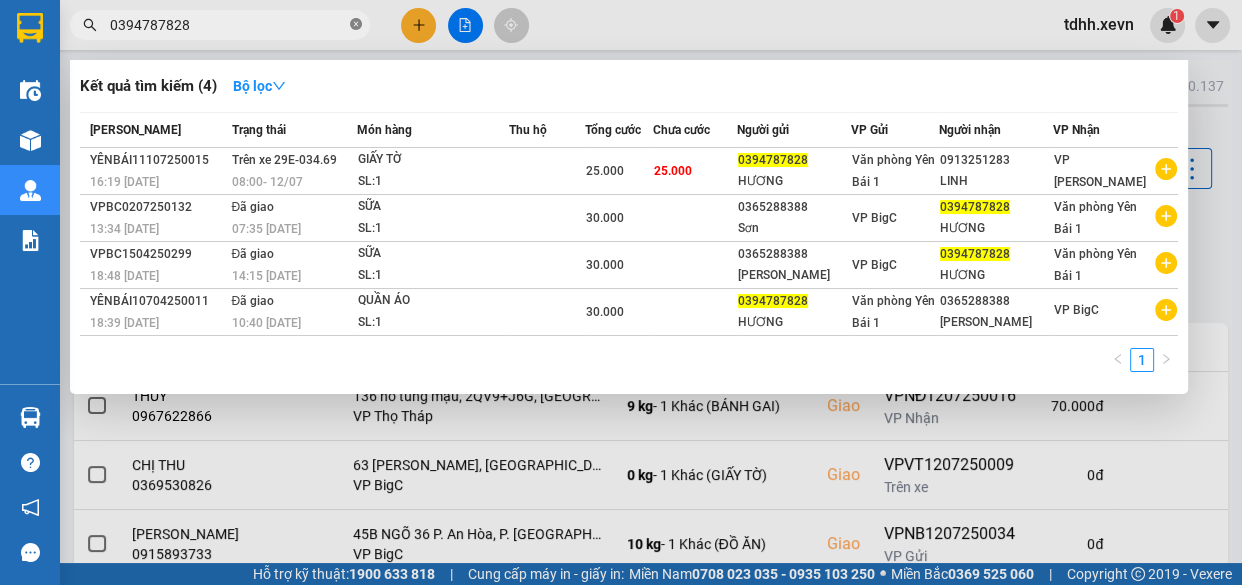 click at bounding box center (356, 25) 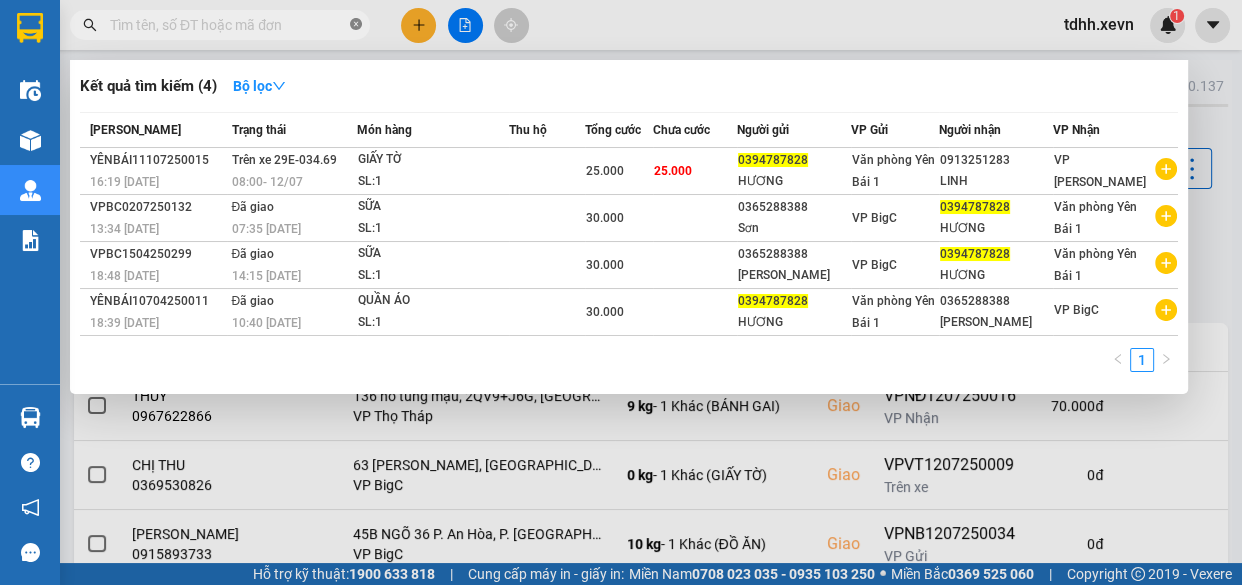 paste on "0962091588" 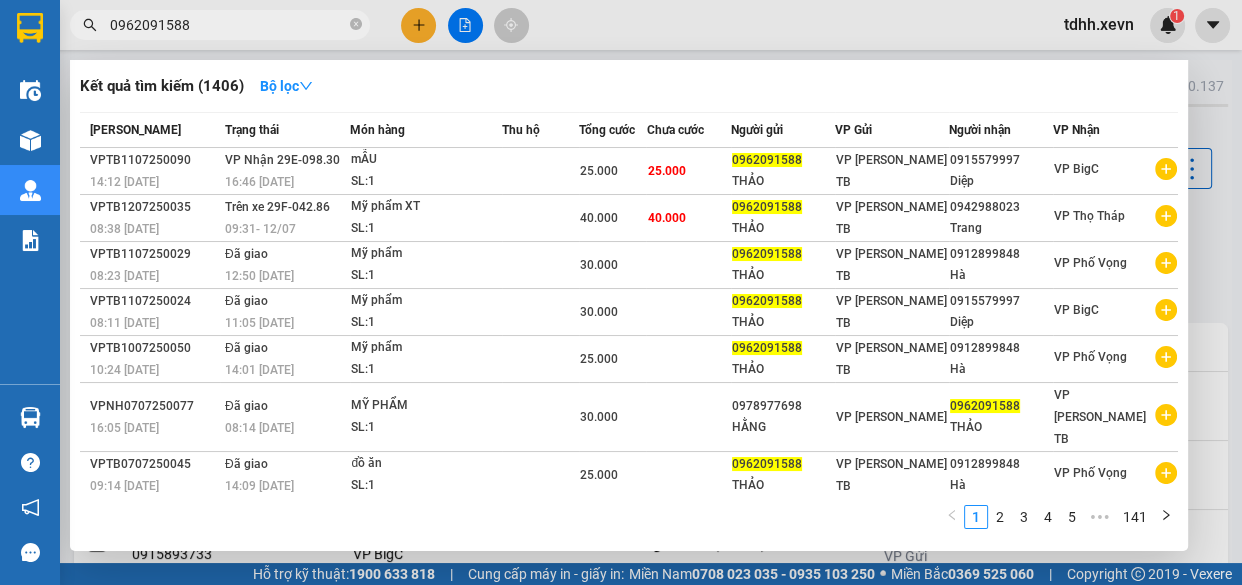 type on "0962091588" 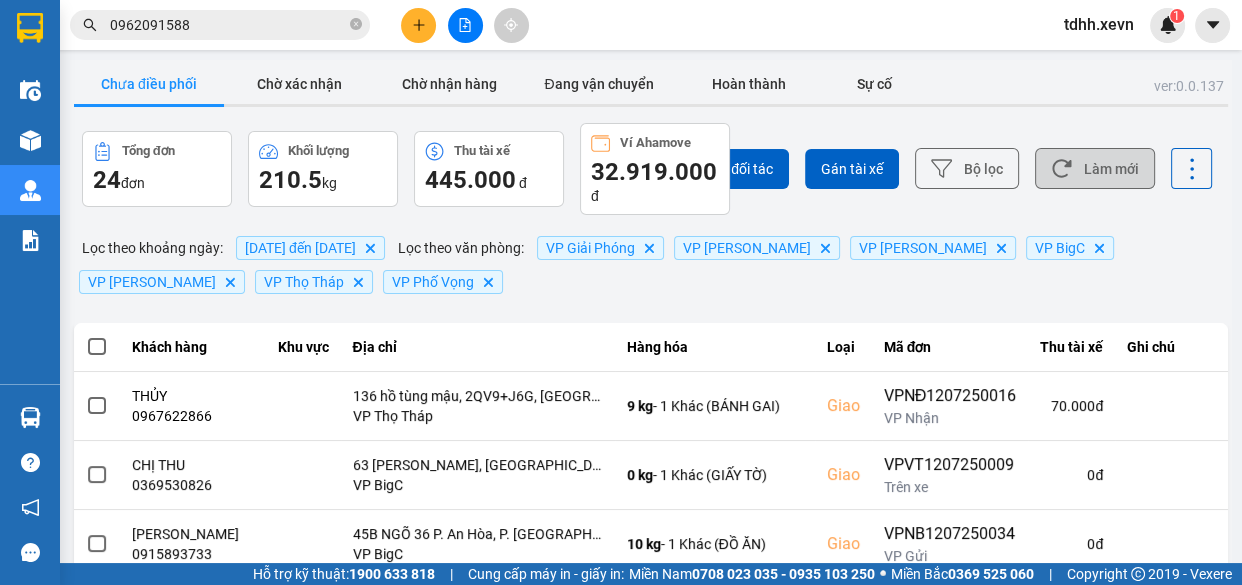 click on "Làm mới" at bounding box center [1095, 168] 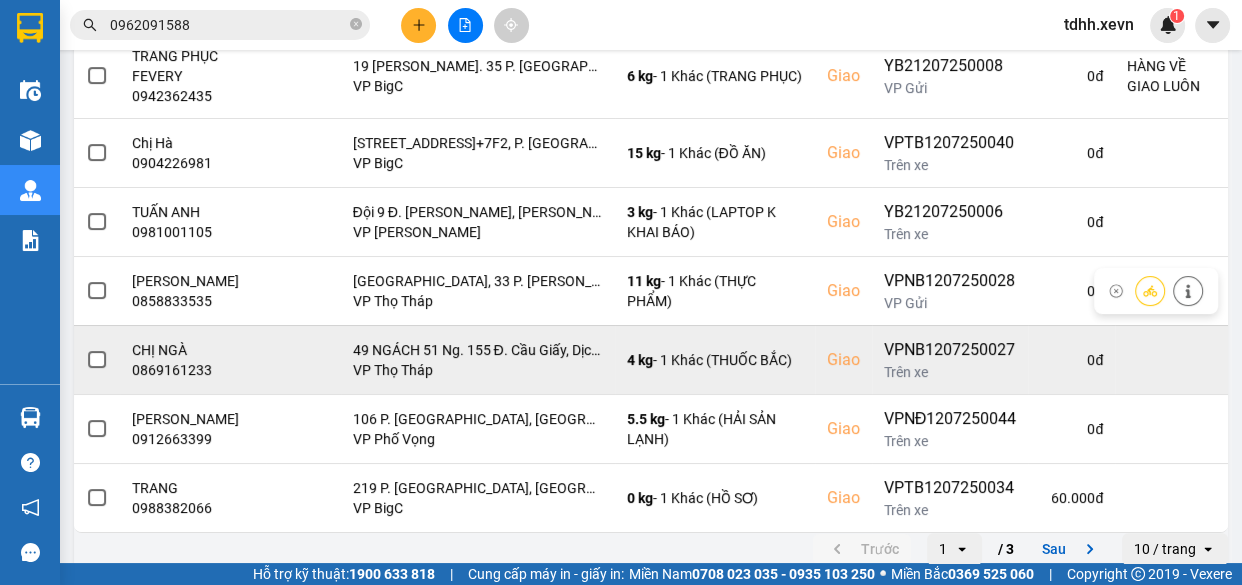 scroll, scrollTop: 576, scrollLeft: 0, axis: vertical 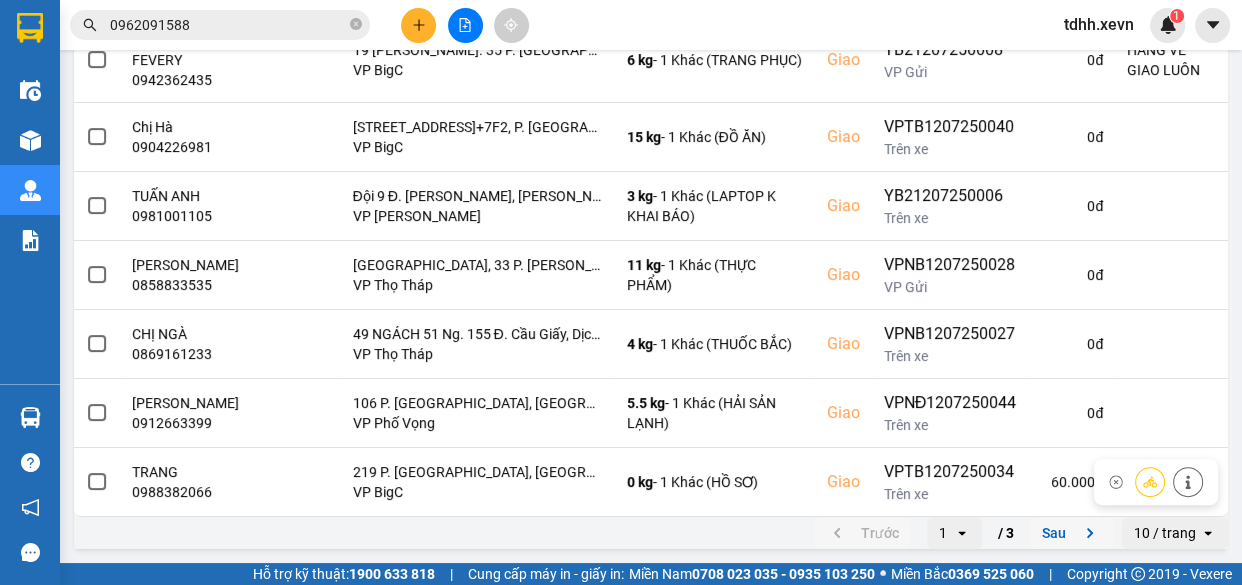 click on "Sau" at bounding box center [1072, 533] 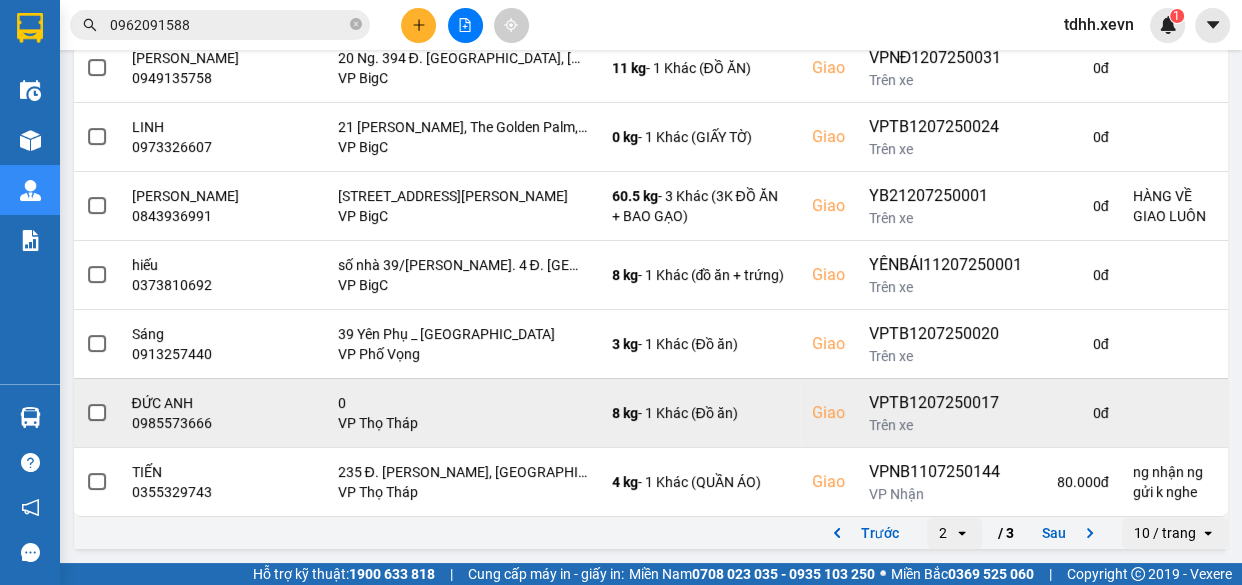 scroll, scrollTop: 592, scrollLeft: 0, axis: vertical 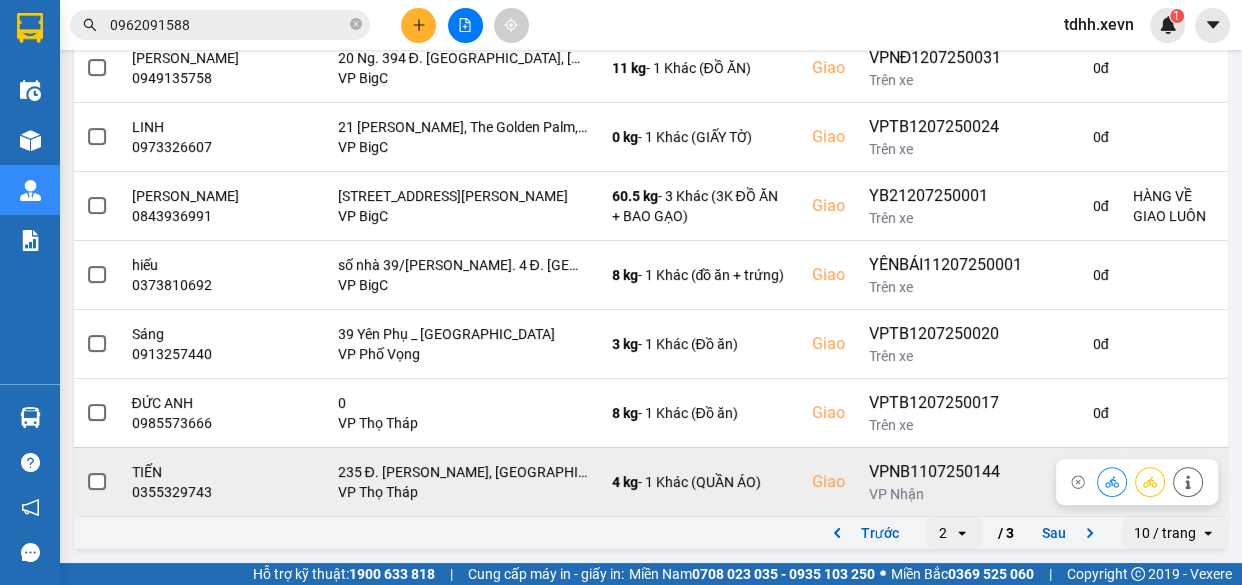 click on "0355329743" at bounding box center [185, 492] 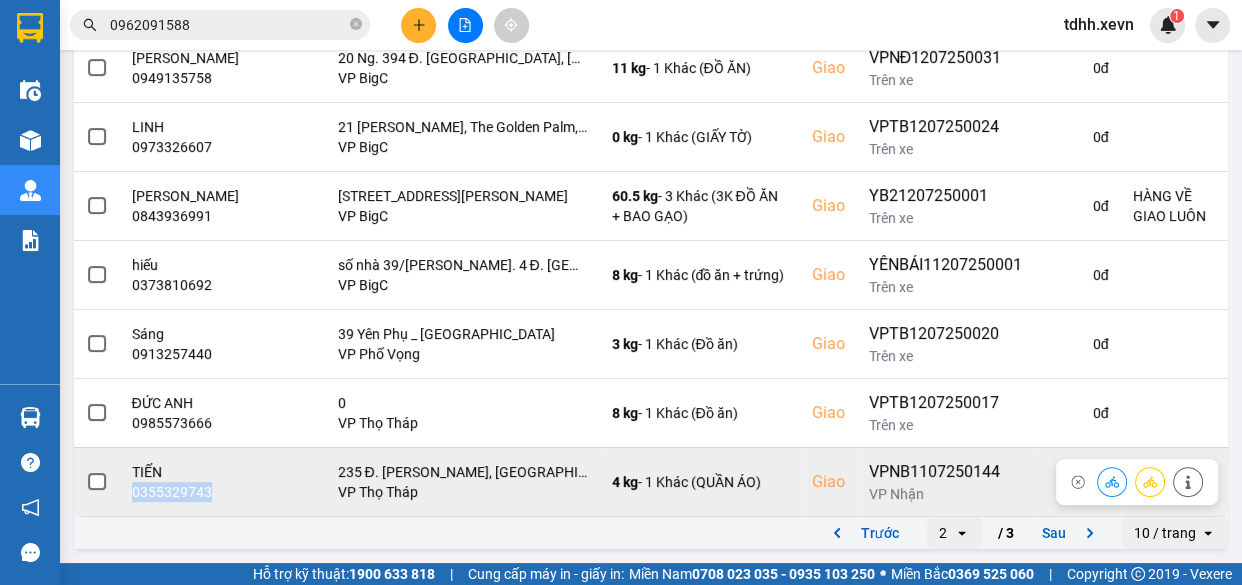 click on "0355329743" at bounding box center [185, 492] 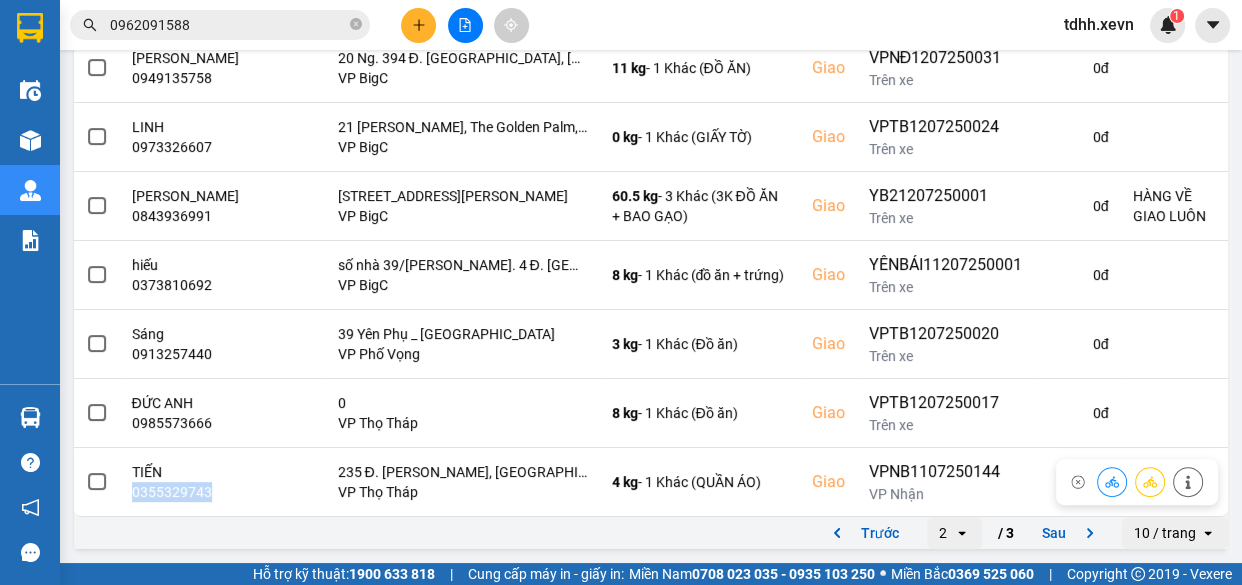 copy on "0355329743" 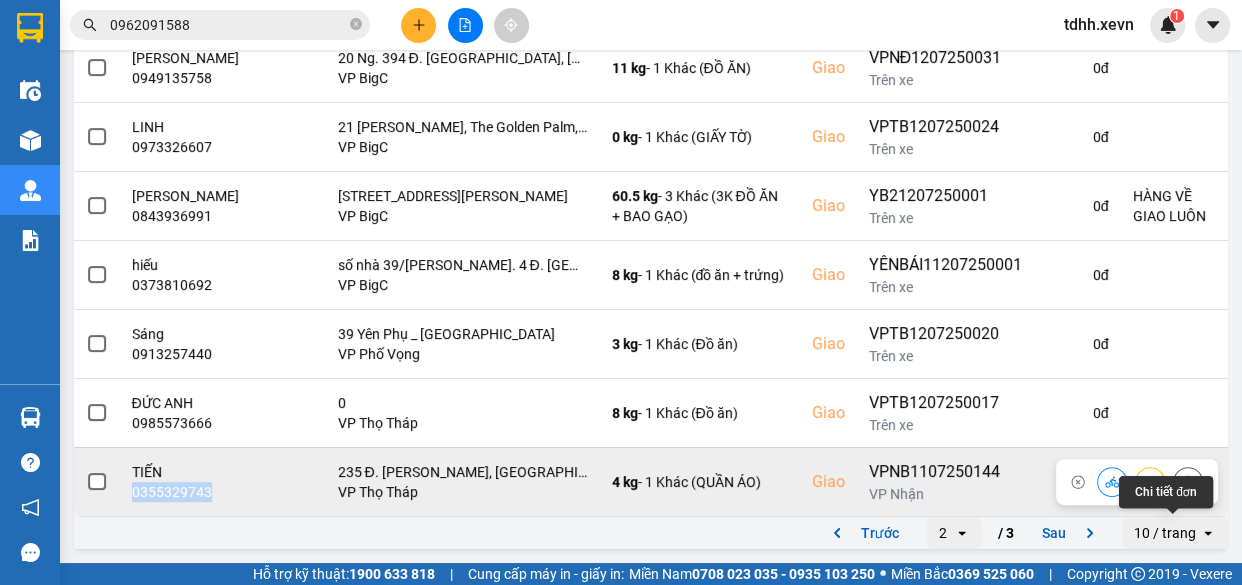 click 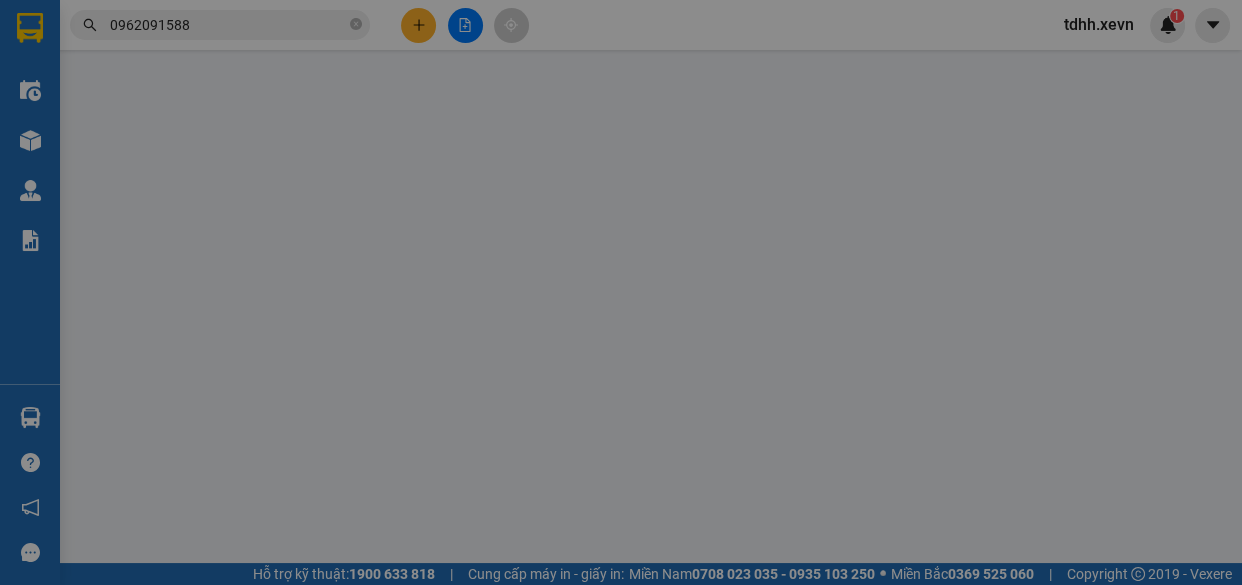 scroll, scrollTop: 0, scrollLeft: 0, axis: both 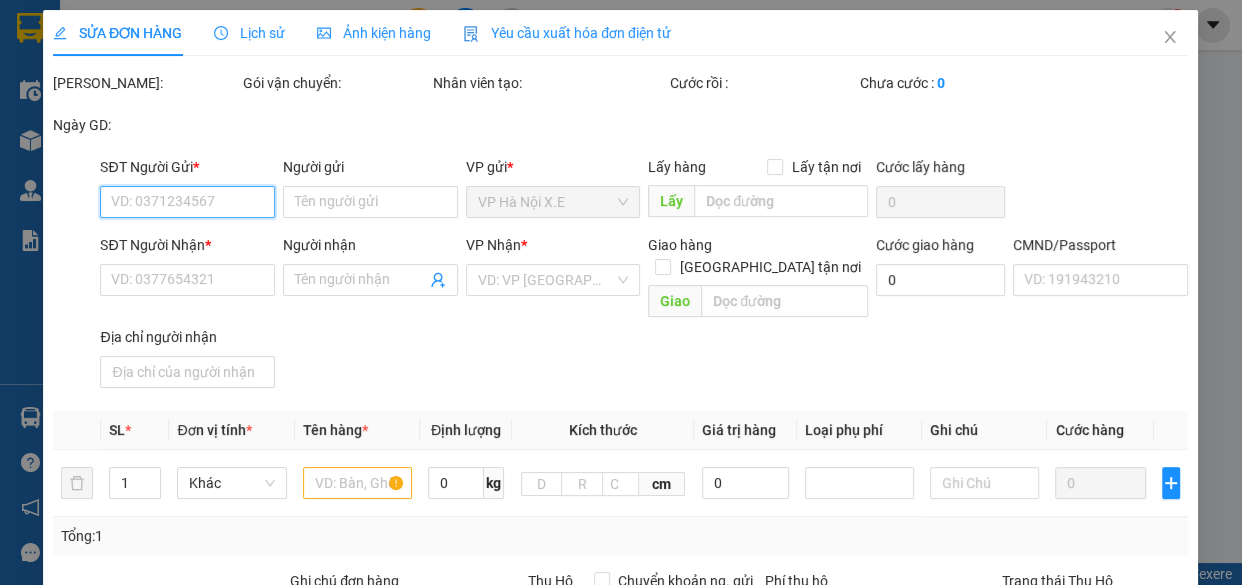 type on "0986356732" 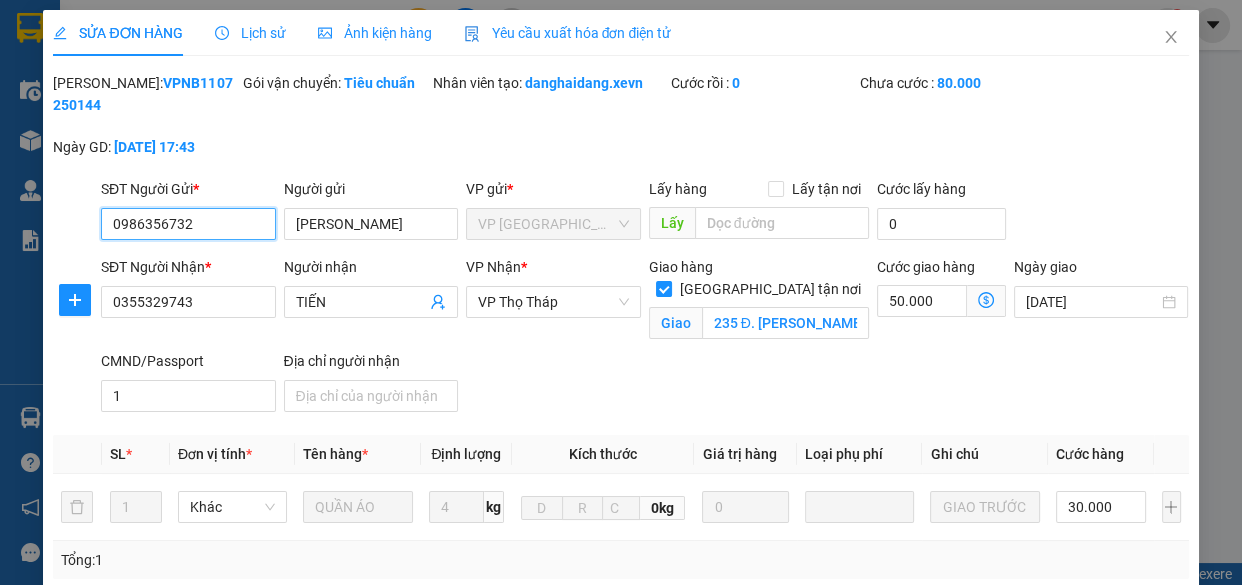 click on "0986356732" at bounding box center (188, 224) 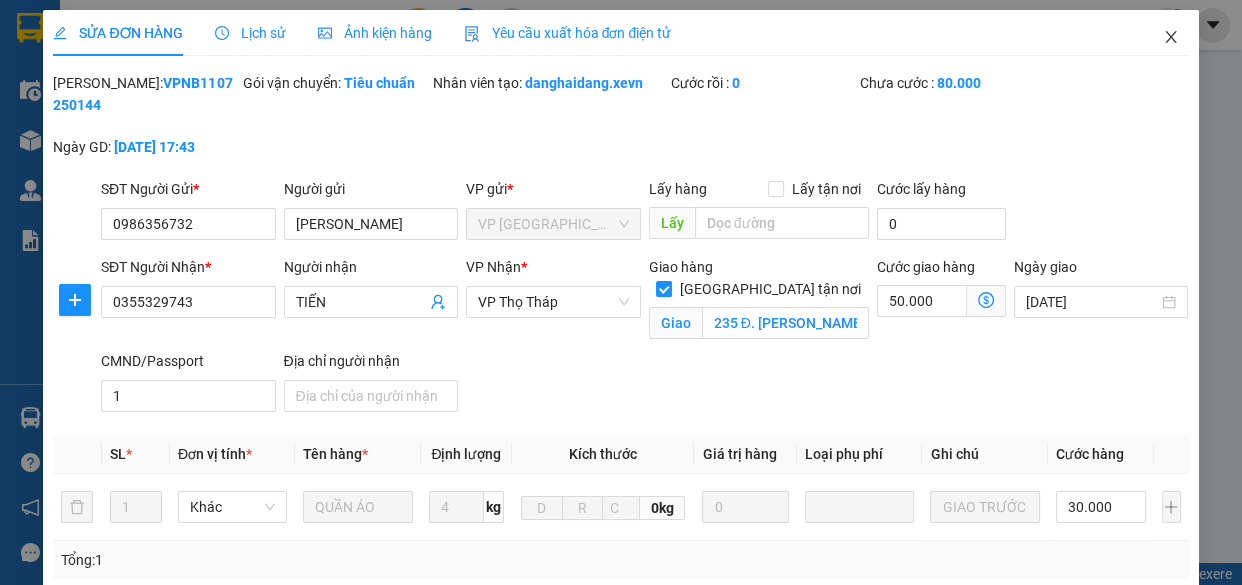 click 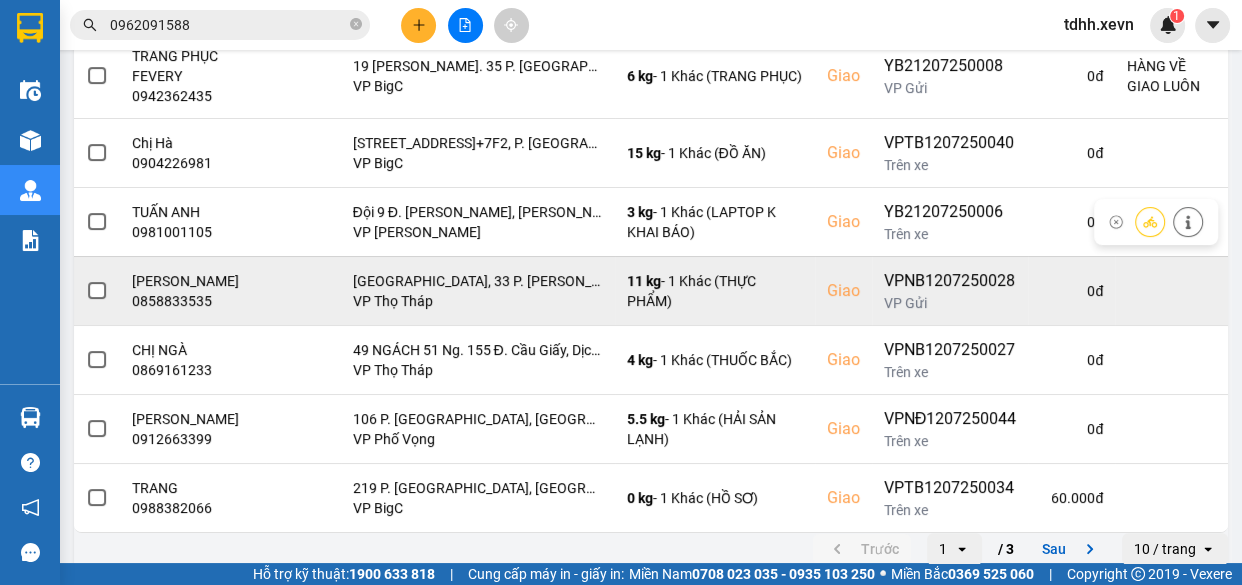 scroll, scrollTop: 576, scrollLeft: 0, axis: vertical 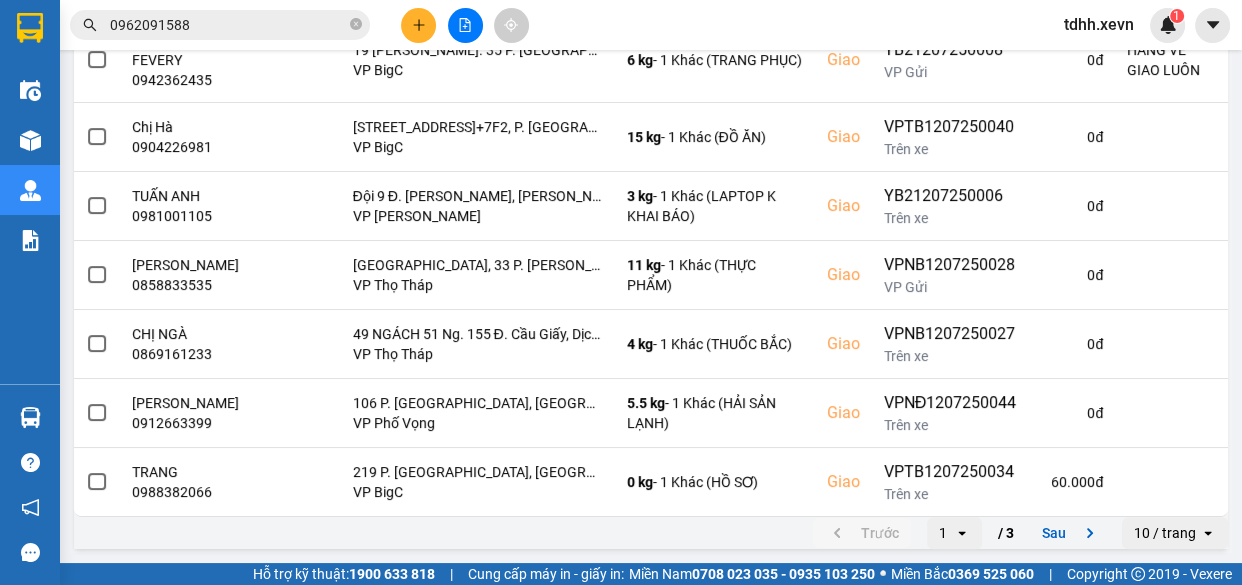 click 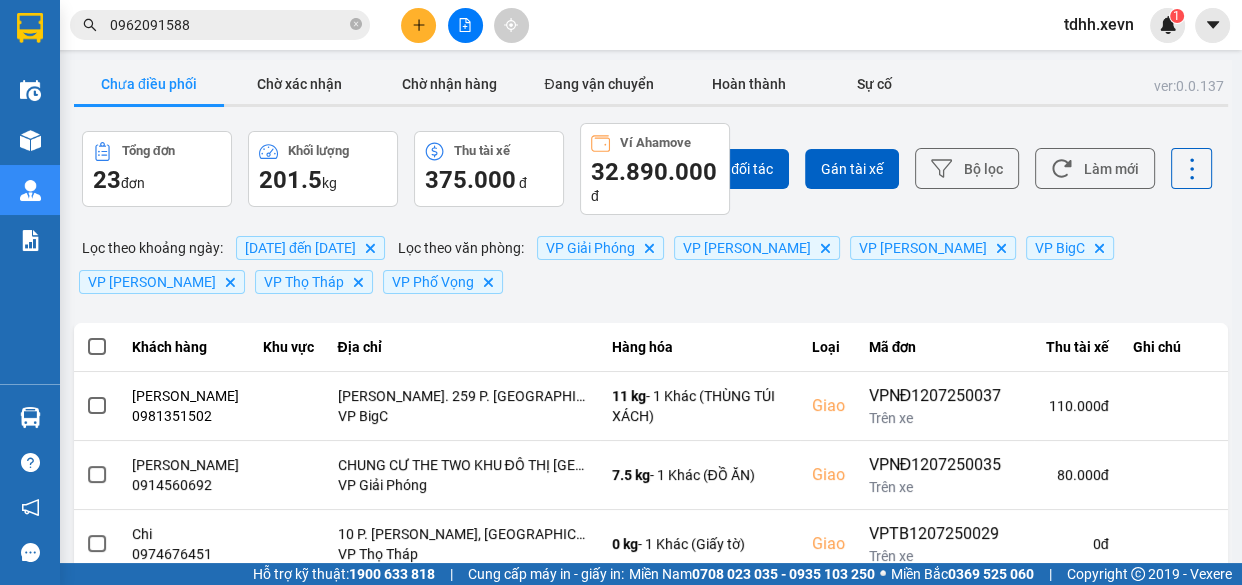 scroll, scrollTop: 592, scrollLeft: 0, axis: vertical 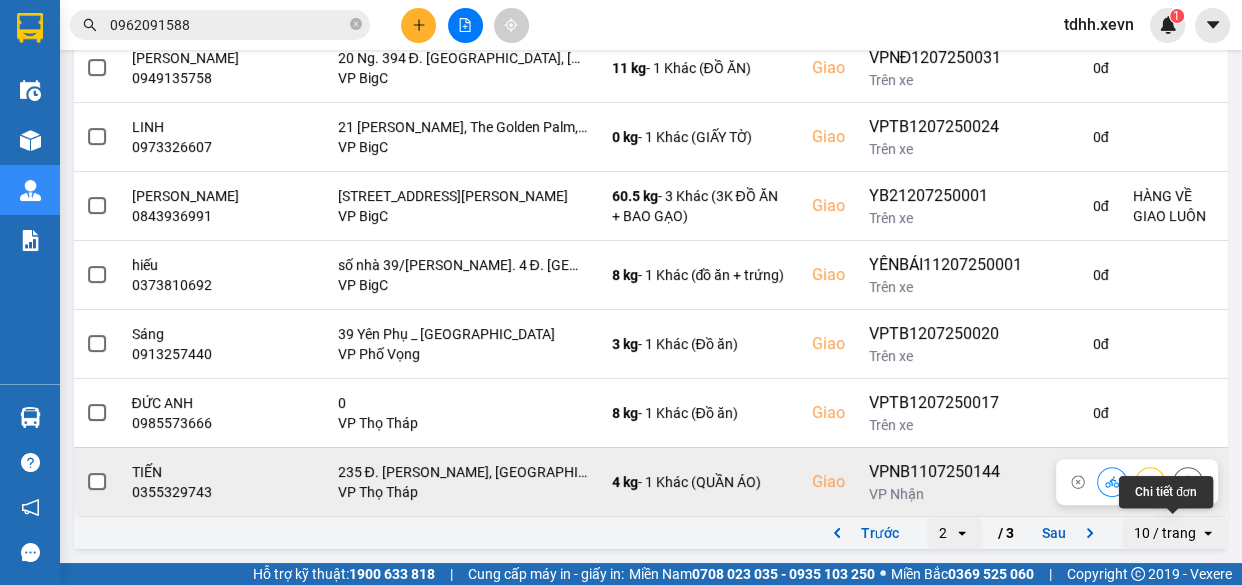 click 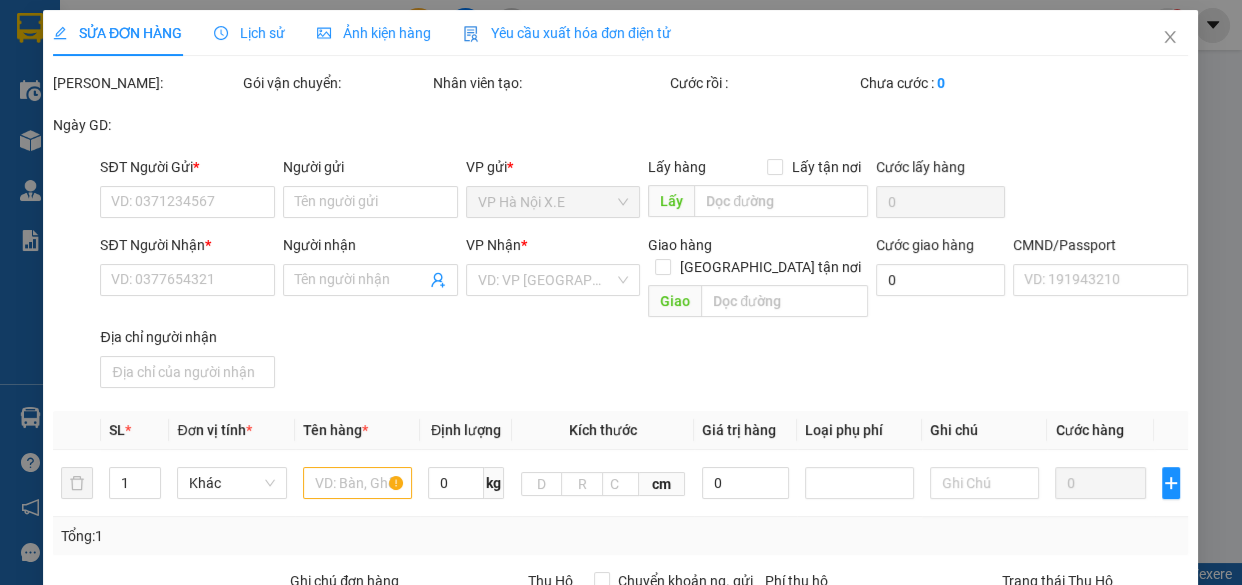 scroll, scrollTop: 0, scrollLeft: 0, axis: both 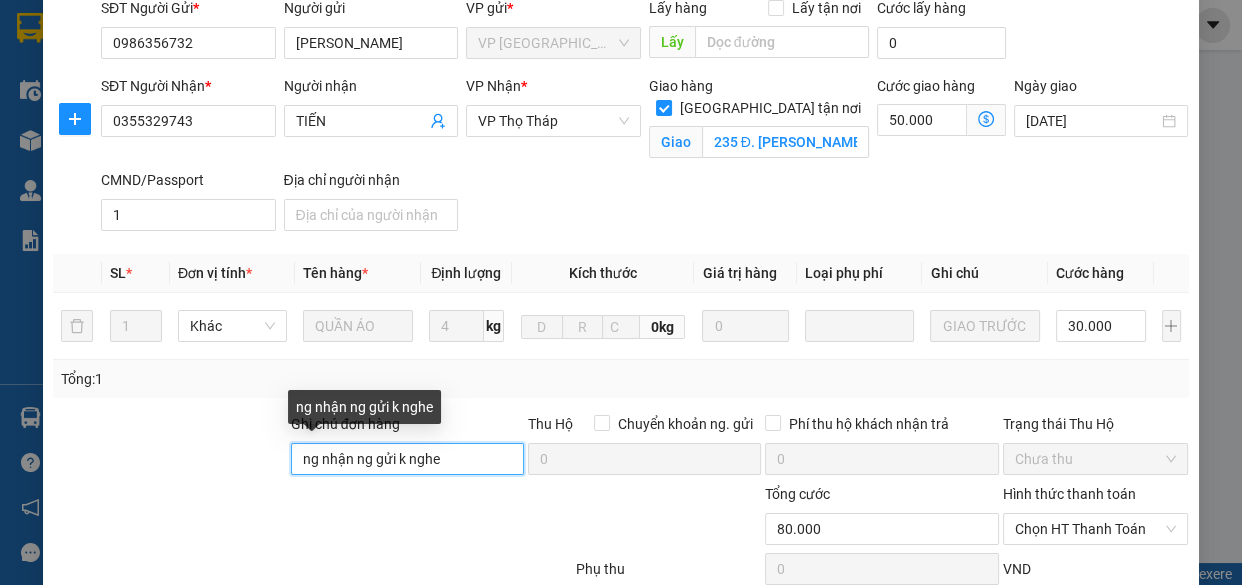 drag, startPoint x: 469, startPoint y: 466, endPoint x: 206, endPoint y: 452, distance: 263.37234 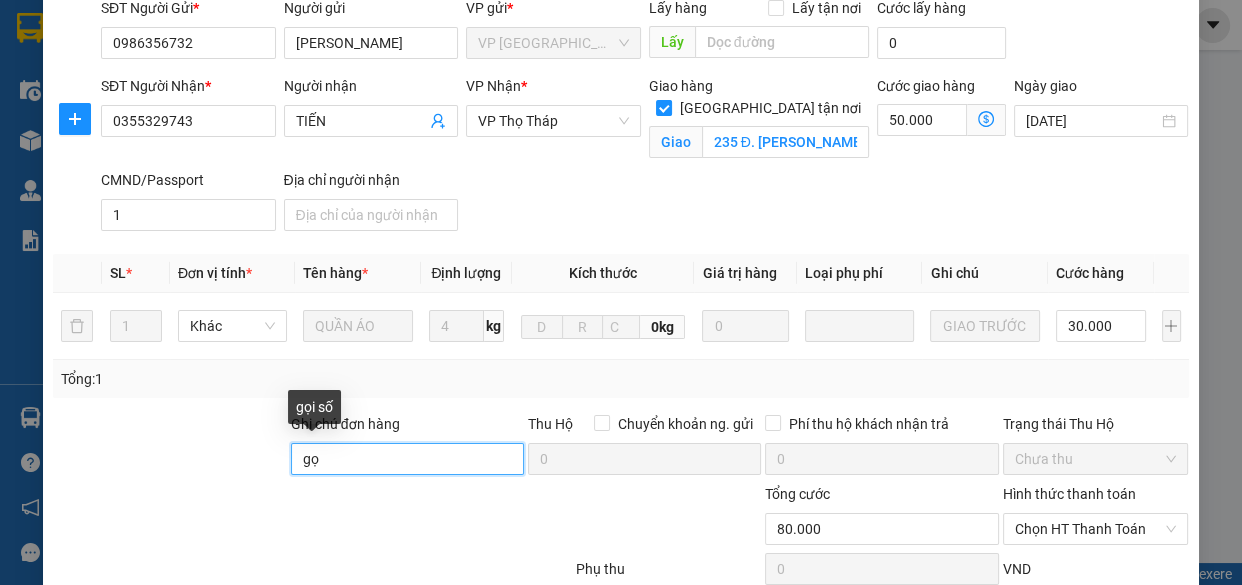 type on "g" 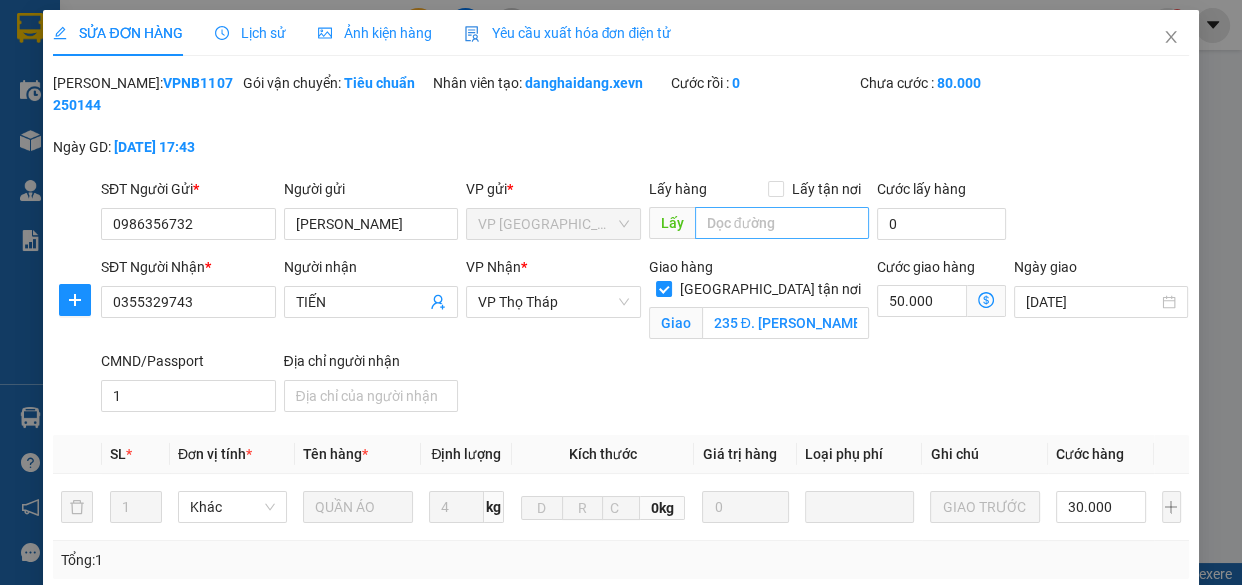 scroll, scrollTop: 181, scrollLeft: 0, axis: vertical 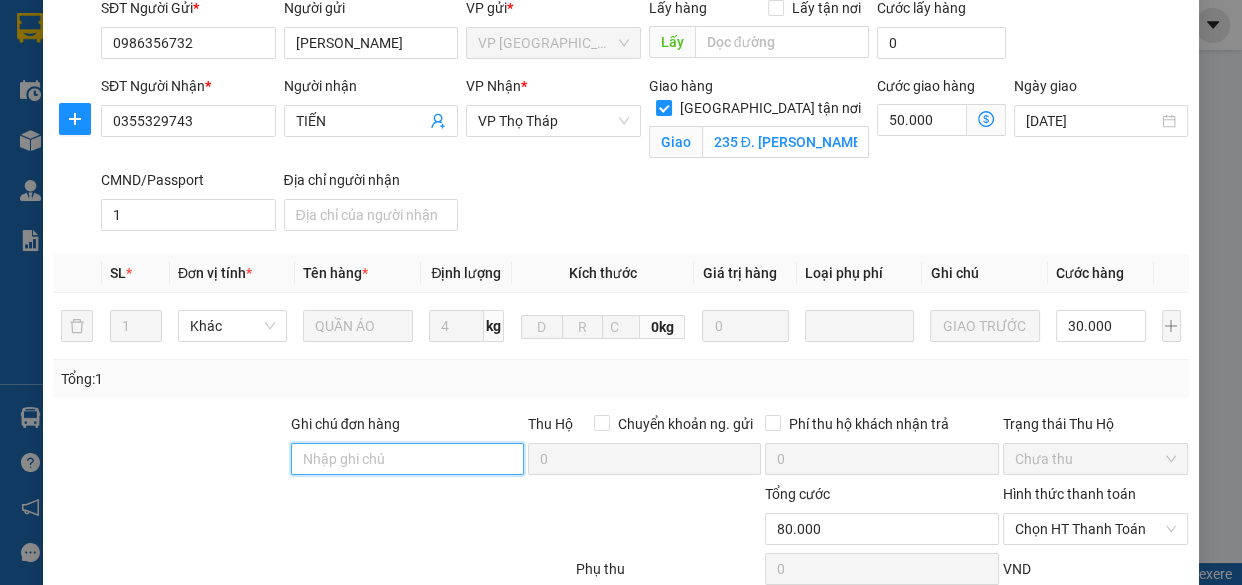 click on "Ghi chú đơn hàng" at bounding box center (407, 459) 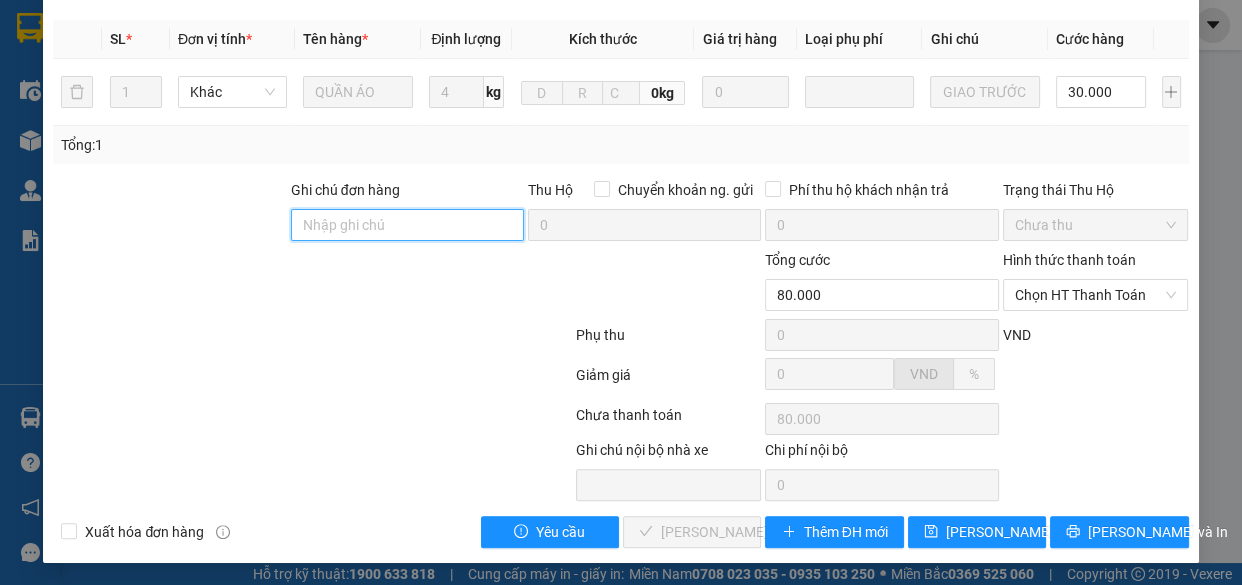 scroll, scrollTop: 0, scrollLeft: 0, axis: both 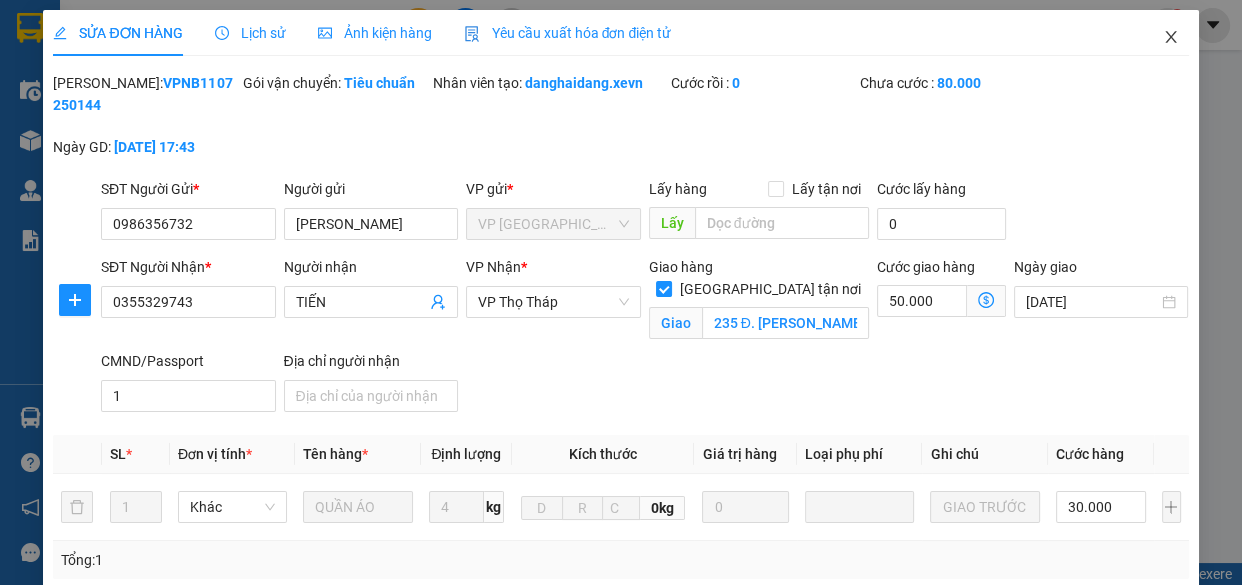 type 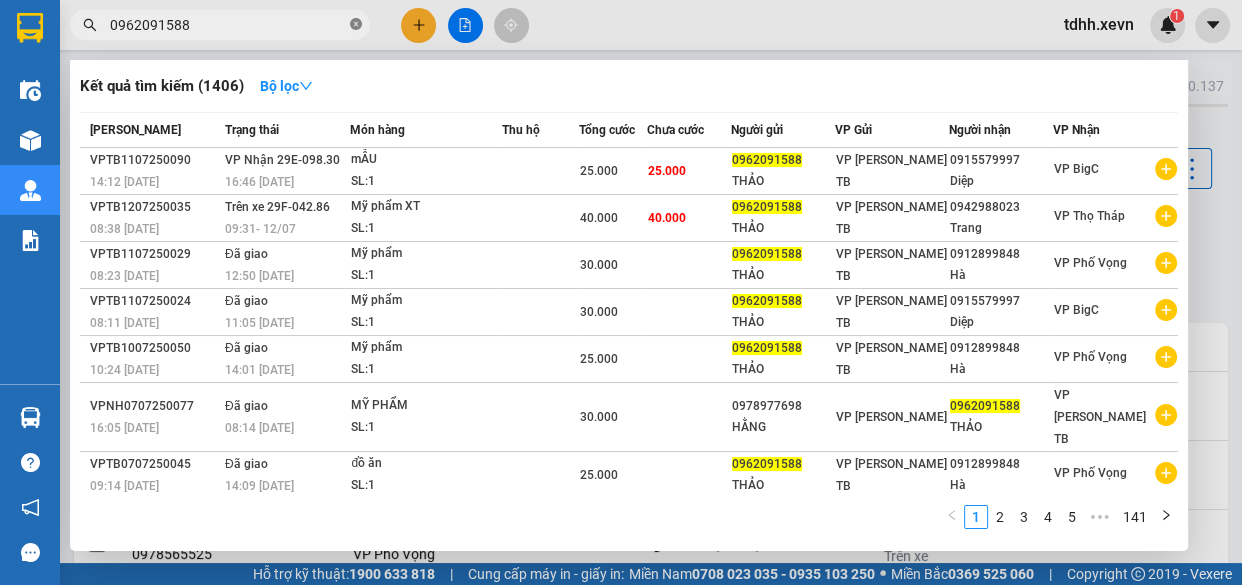 click 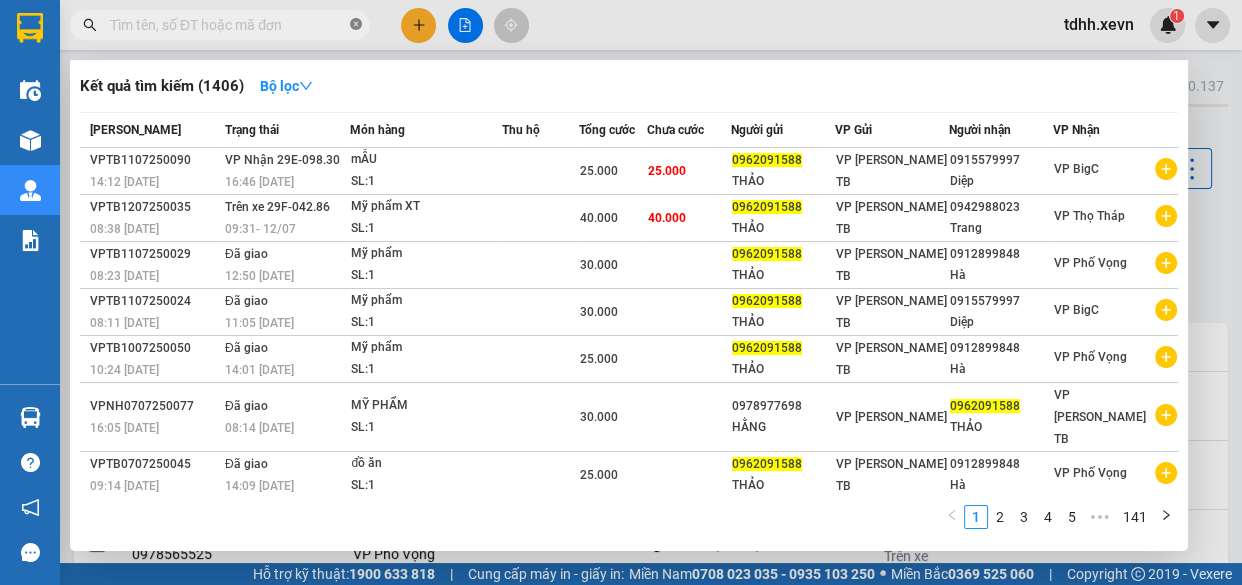 paste on "0886630077" 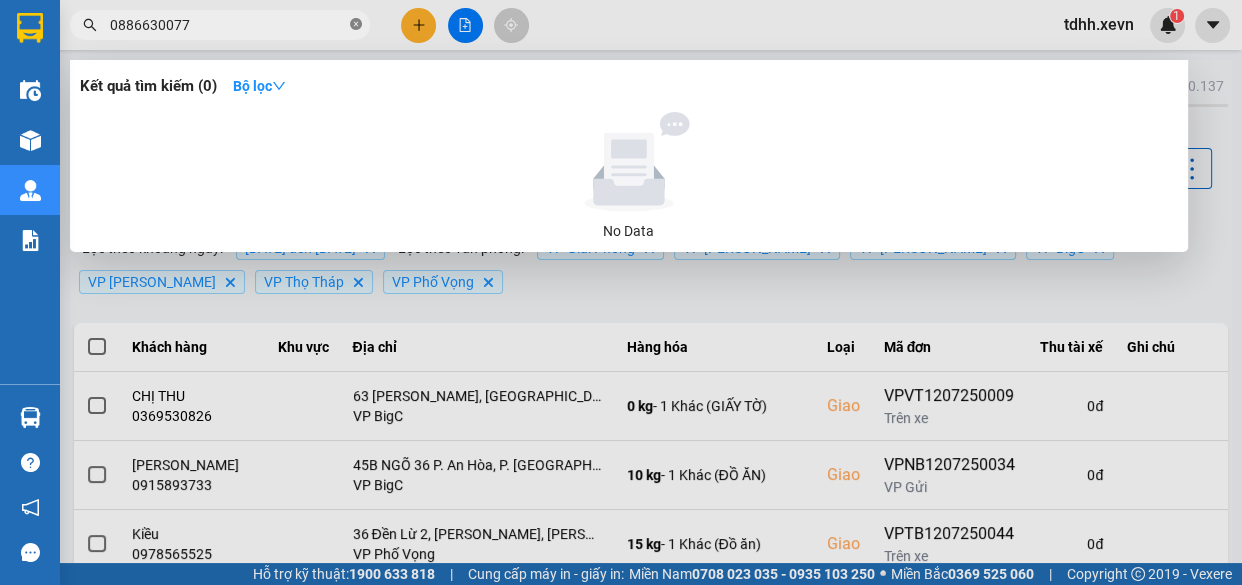 click 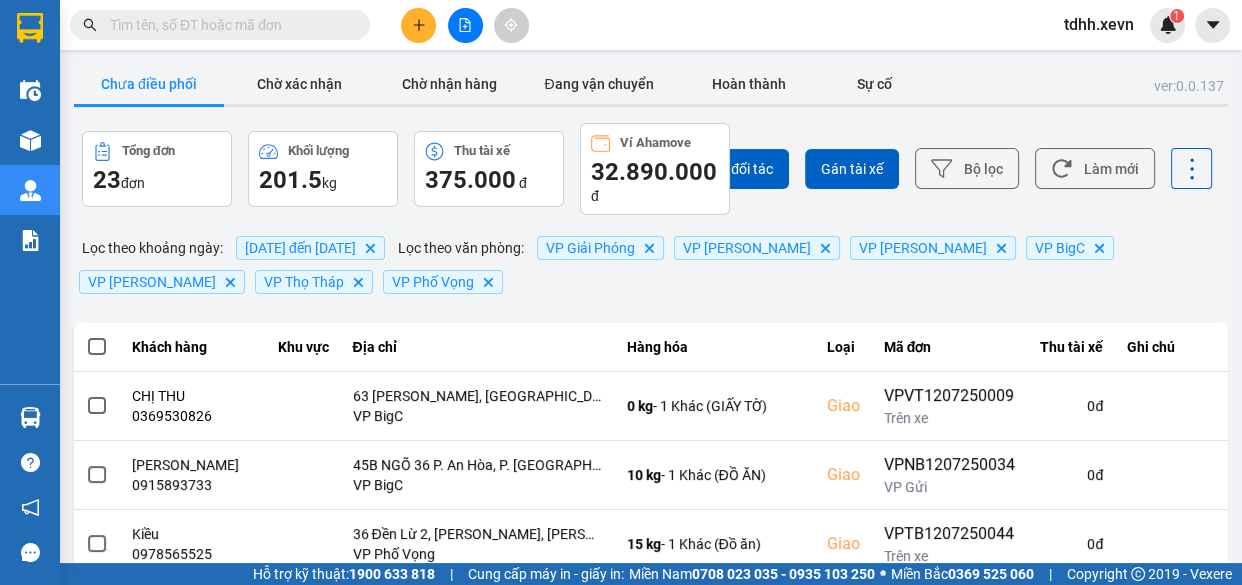click at bounding box center [228, 25] 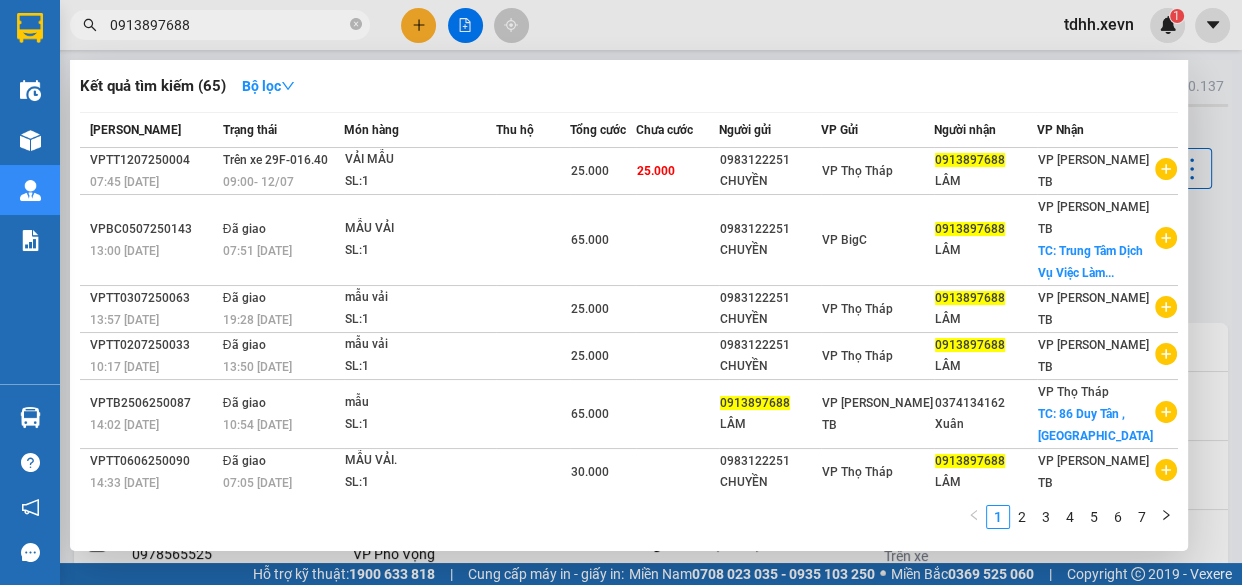type on "0913897688" 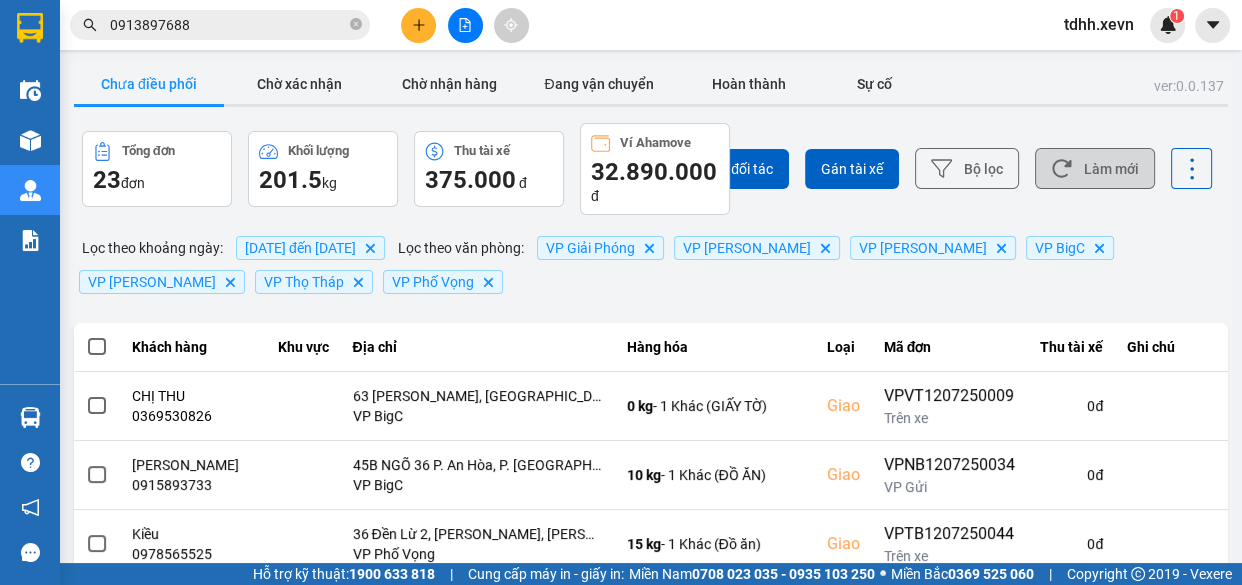 click on "Làm mới" at bounding box center [1095, 168] 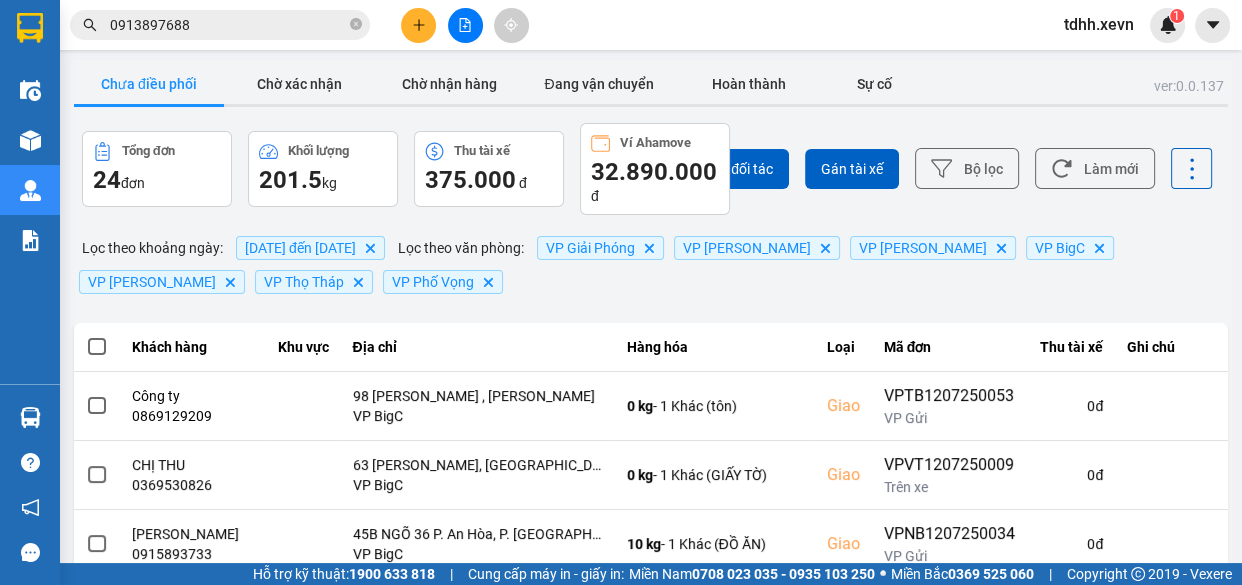 scroll, scrollTop: 576, scrollLeft: 0, axis: vertical 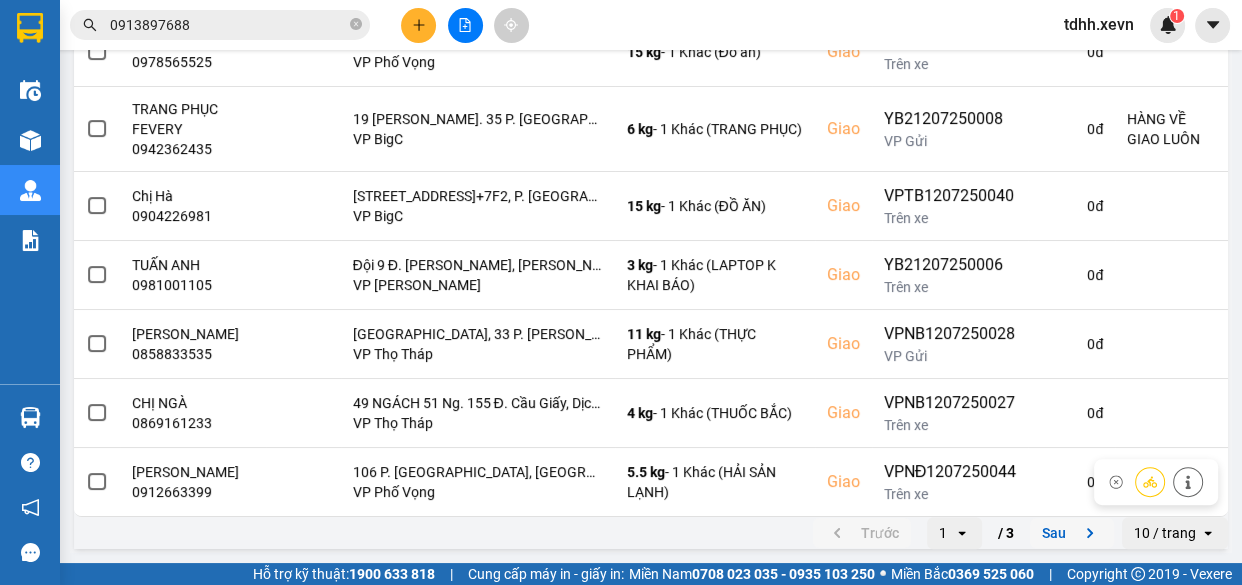 click on "Sau" at bounding box center [1072, 533] 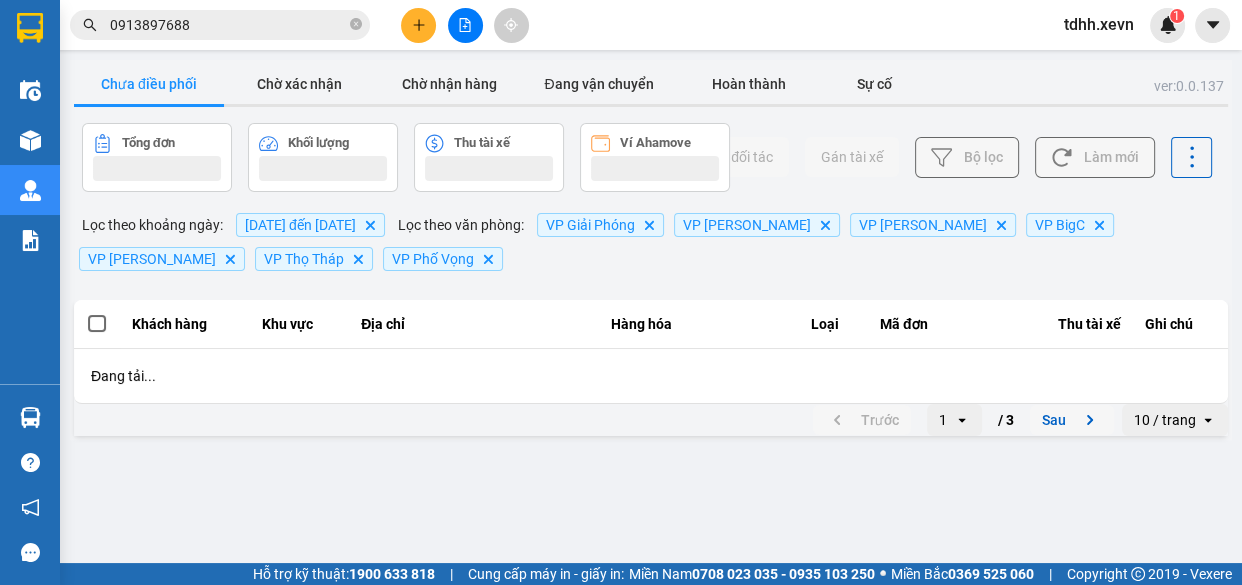 scroll, scrollTop: 0, scrollLeft: 0, axis: both 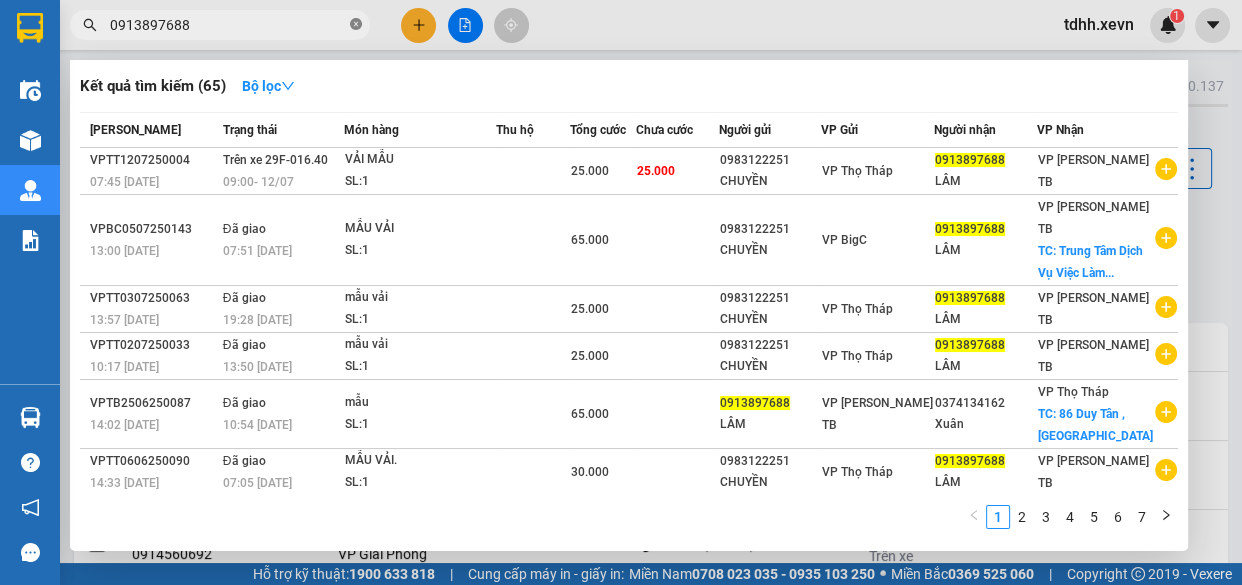 click 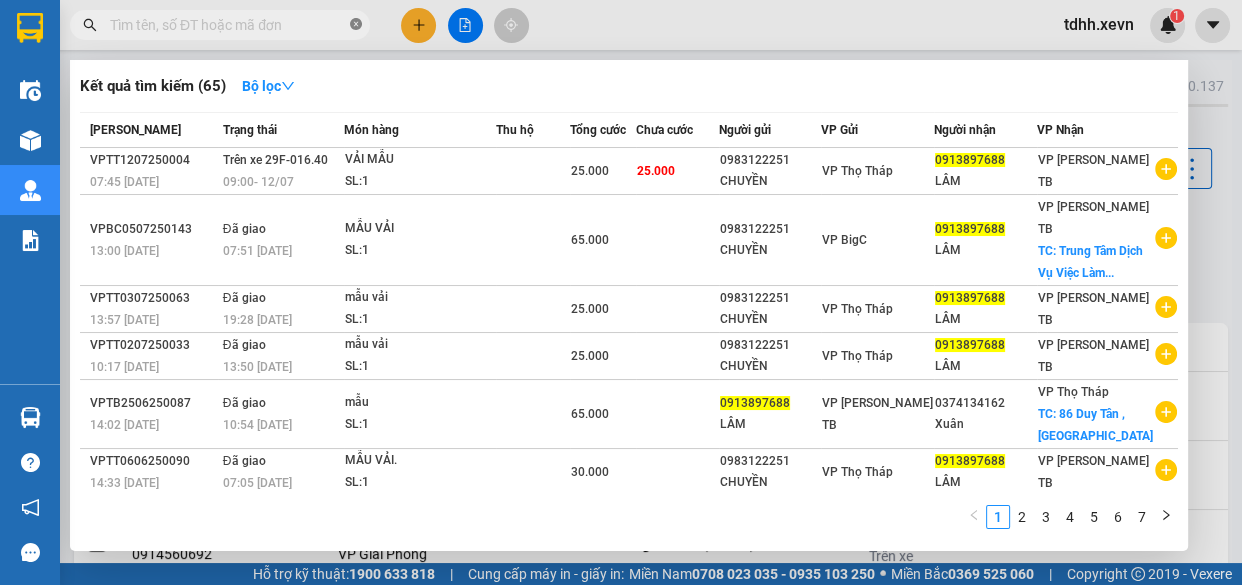 paste on "0825656662" 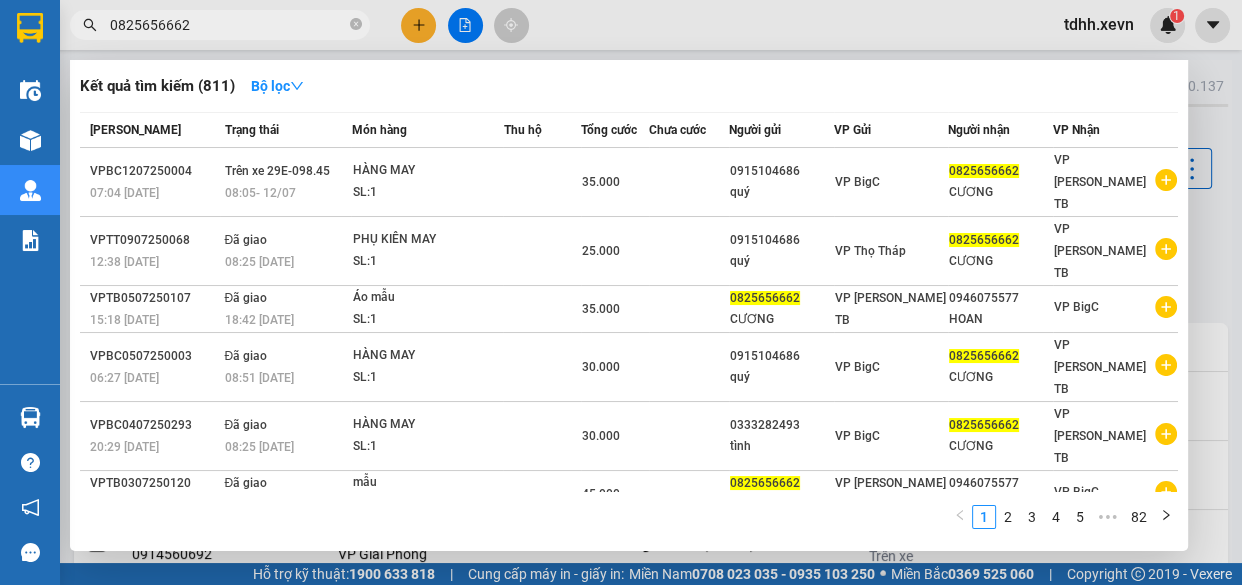 type on "0825656662" 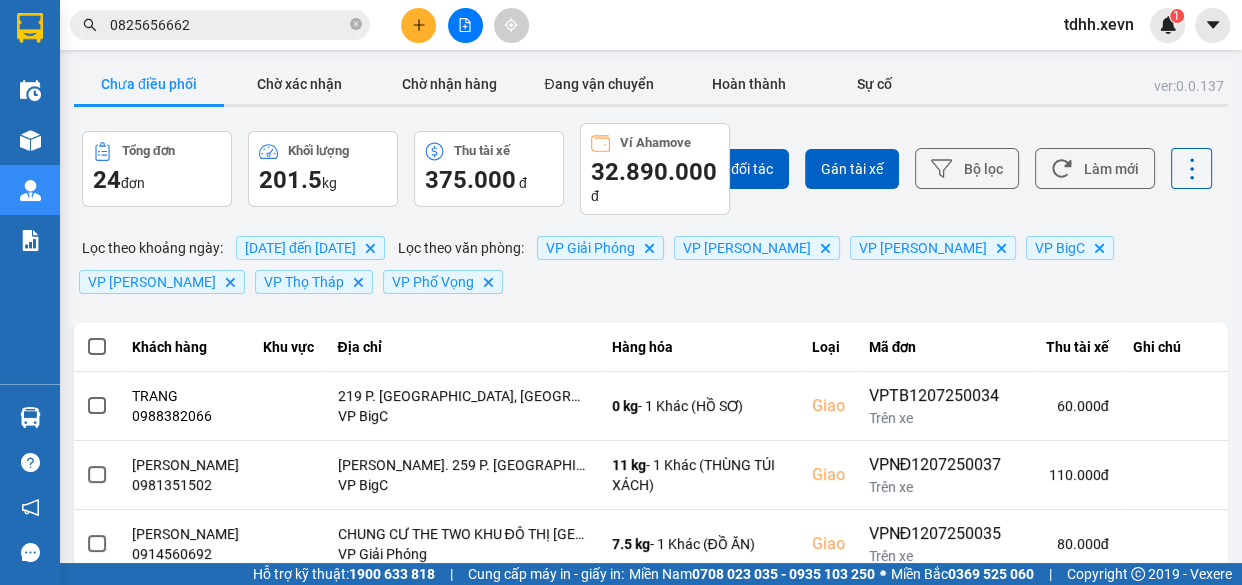 scroll, scrollTop: 592, scrollLeft: 0, axis: vertical 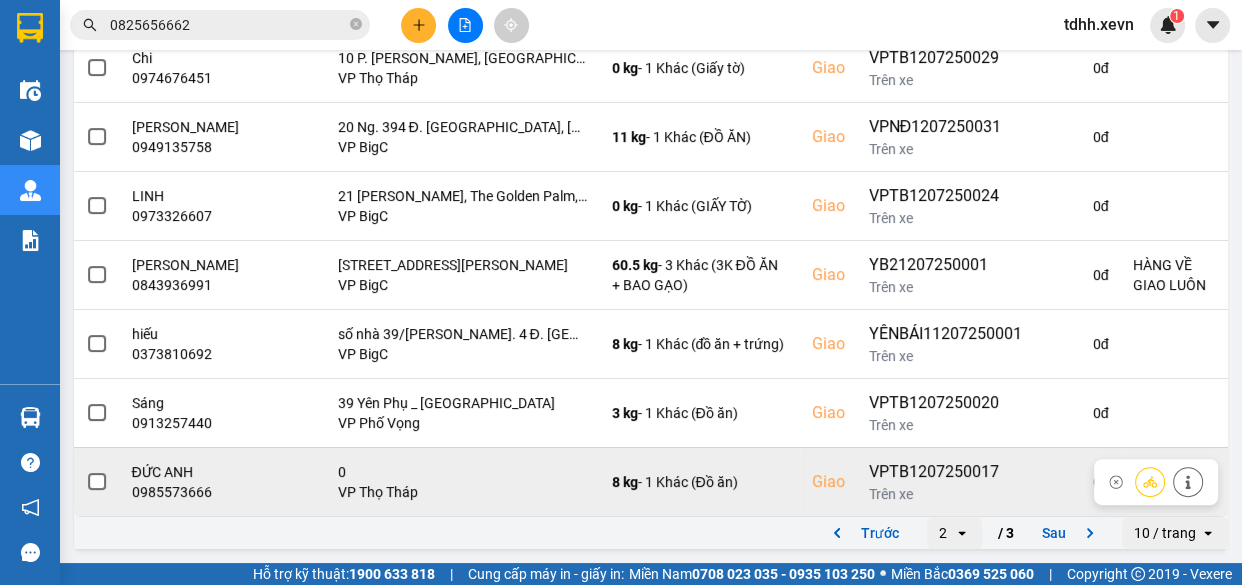 click on "0 đ" at bounding box center (1077, 481) 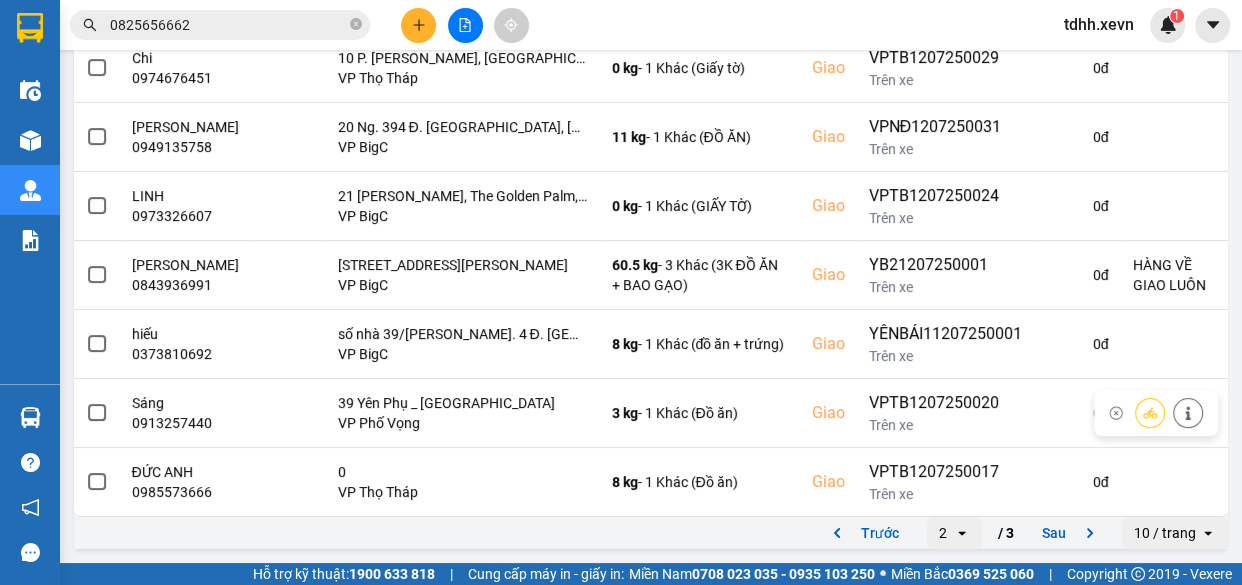 click on "Sau" at bounding box center [1072, 533] 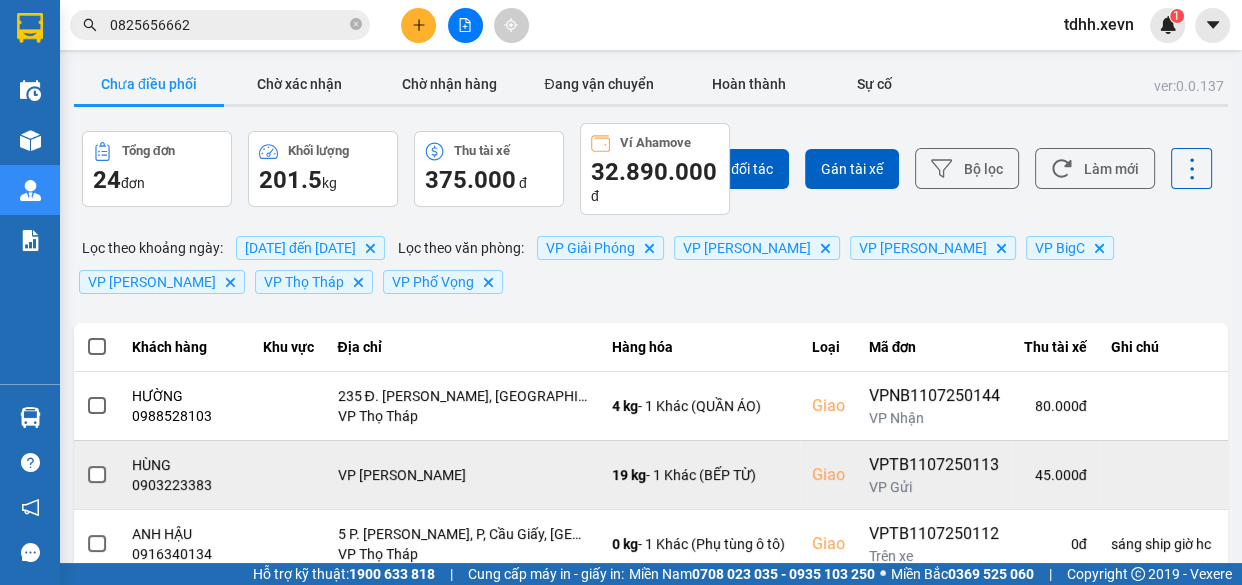 scroll, scrollTop: 147, scrollLeft: 0, axis: vertical 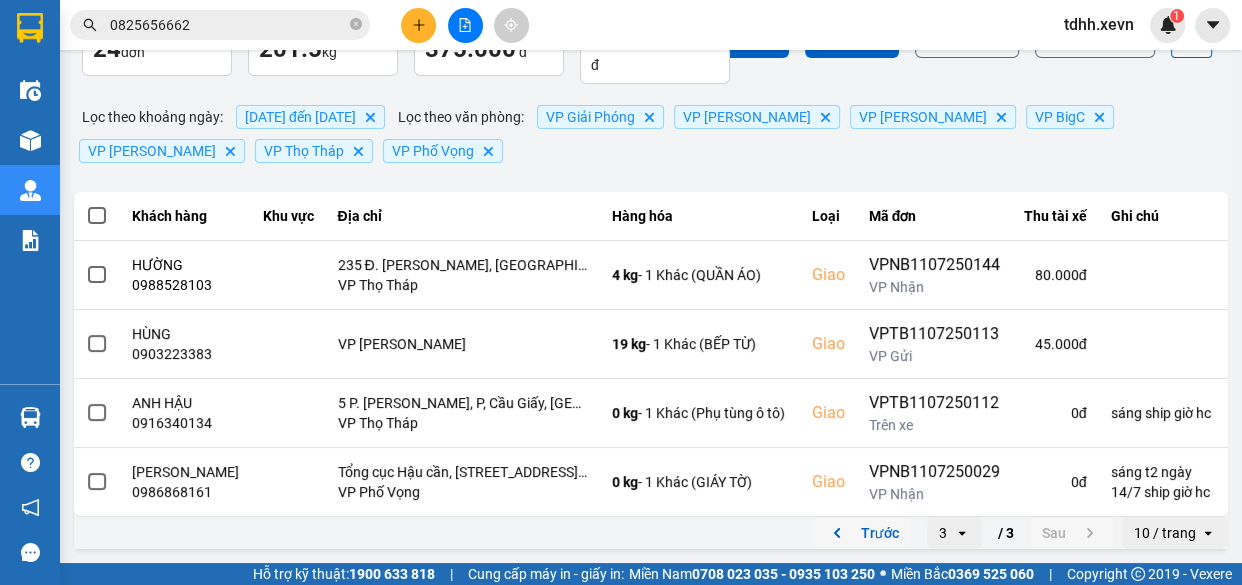 click on "Trước" at bounding box center [862, 533] 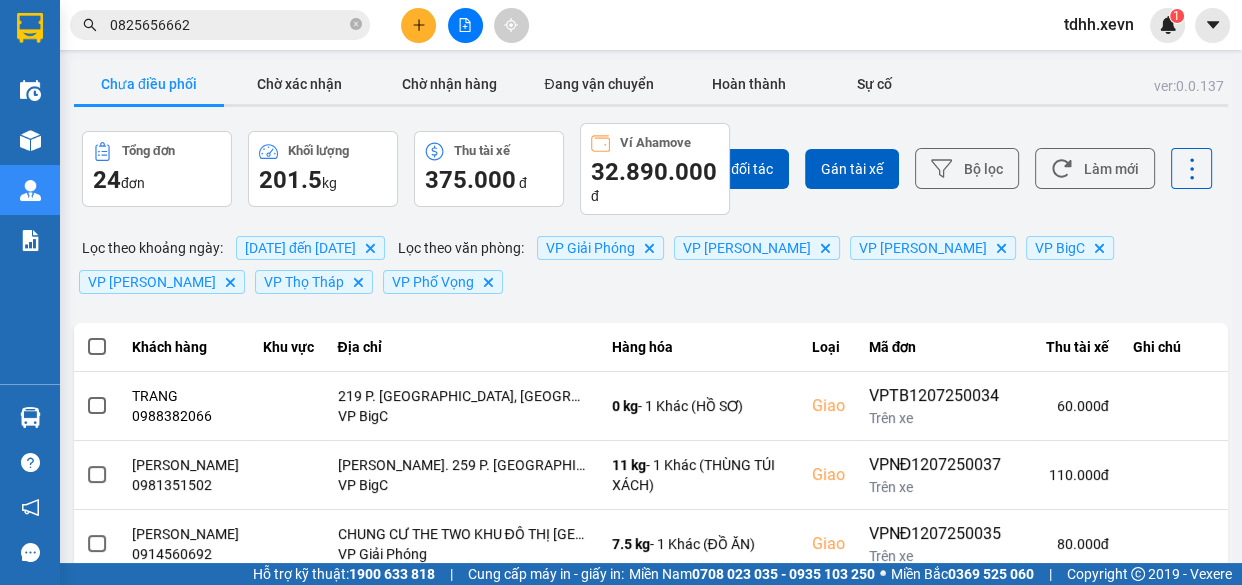 scroll, scrollTop: 592, scrollLeft: 0, axis: vertical 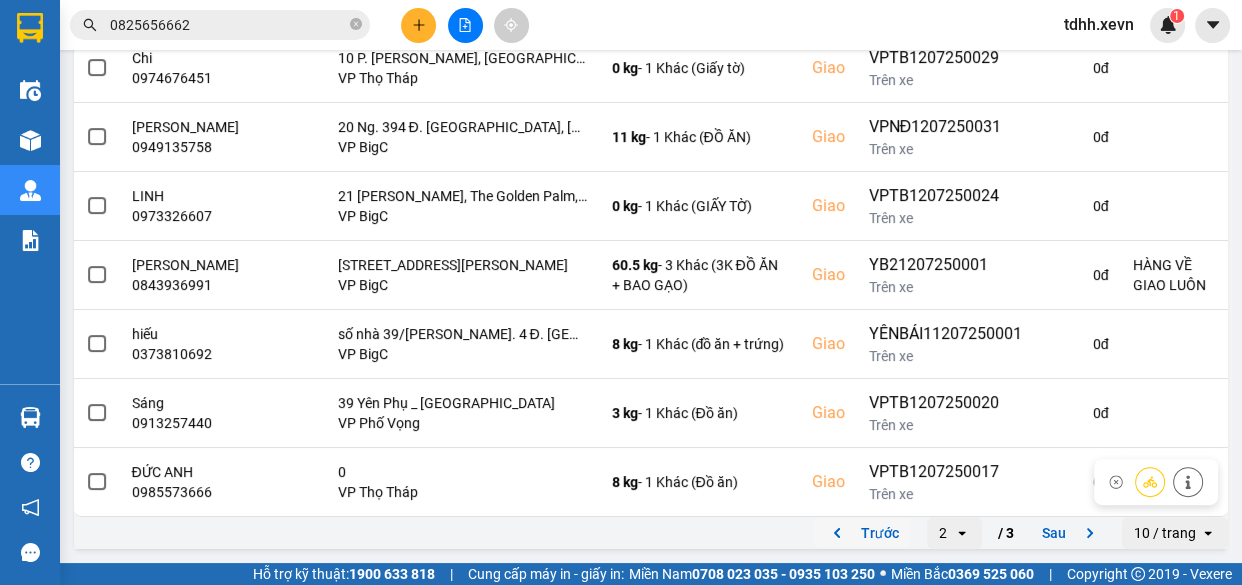 click on "Trước" at bounding box center (862, 533) 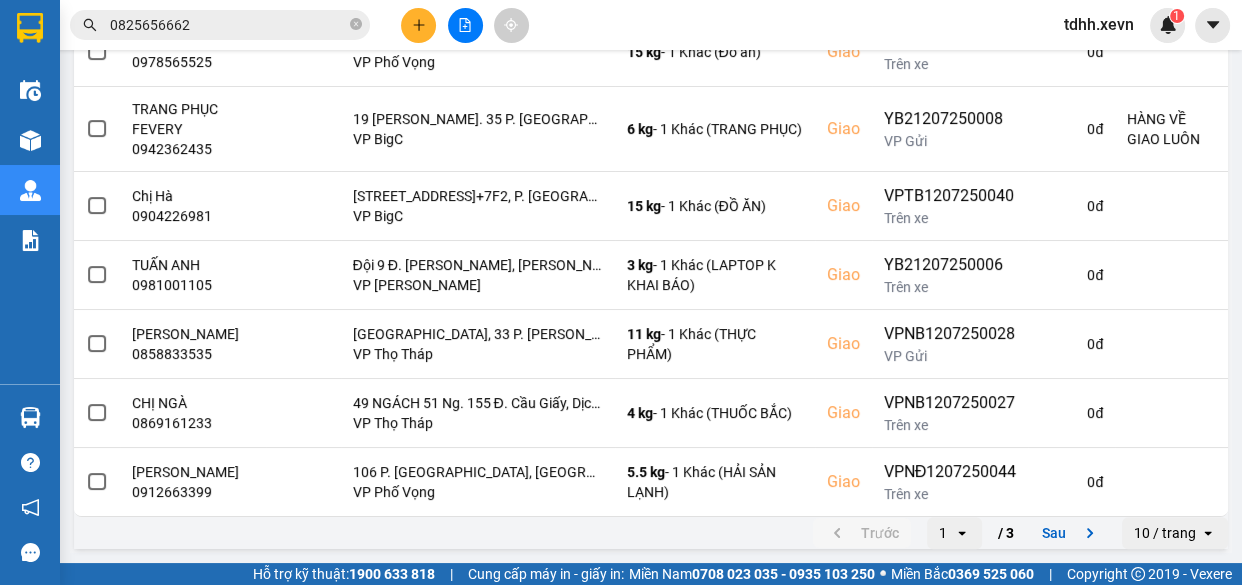 scroll, scrollTop: 0, scrollLeft: 0, axis: both 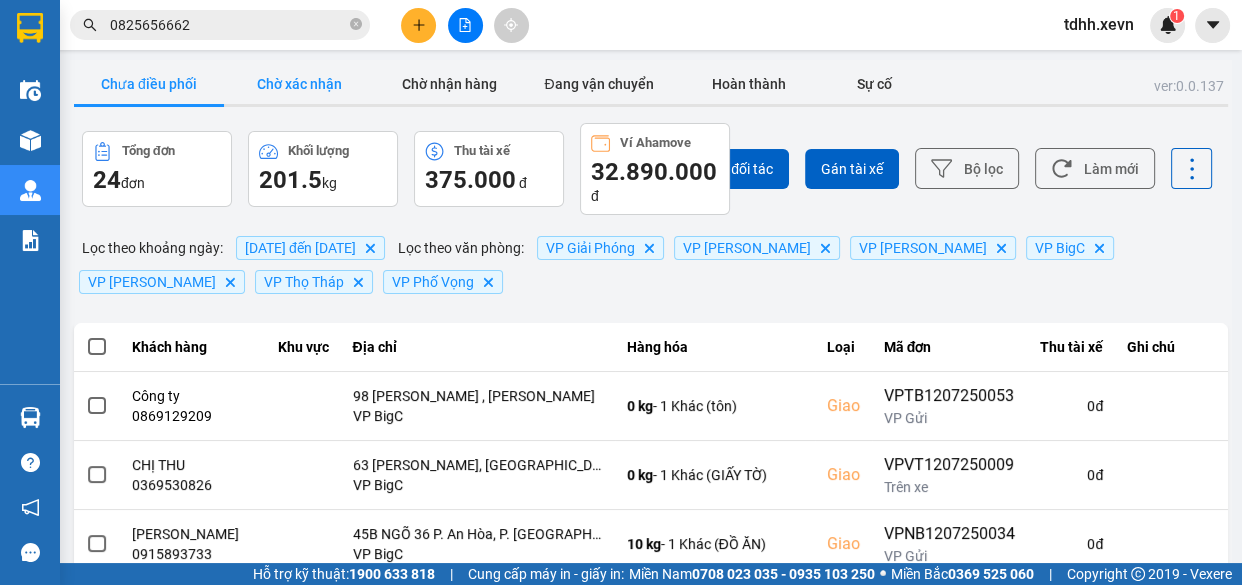 click on "Chờ xác nhận" at bounding box center [299, 84] 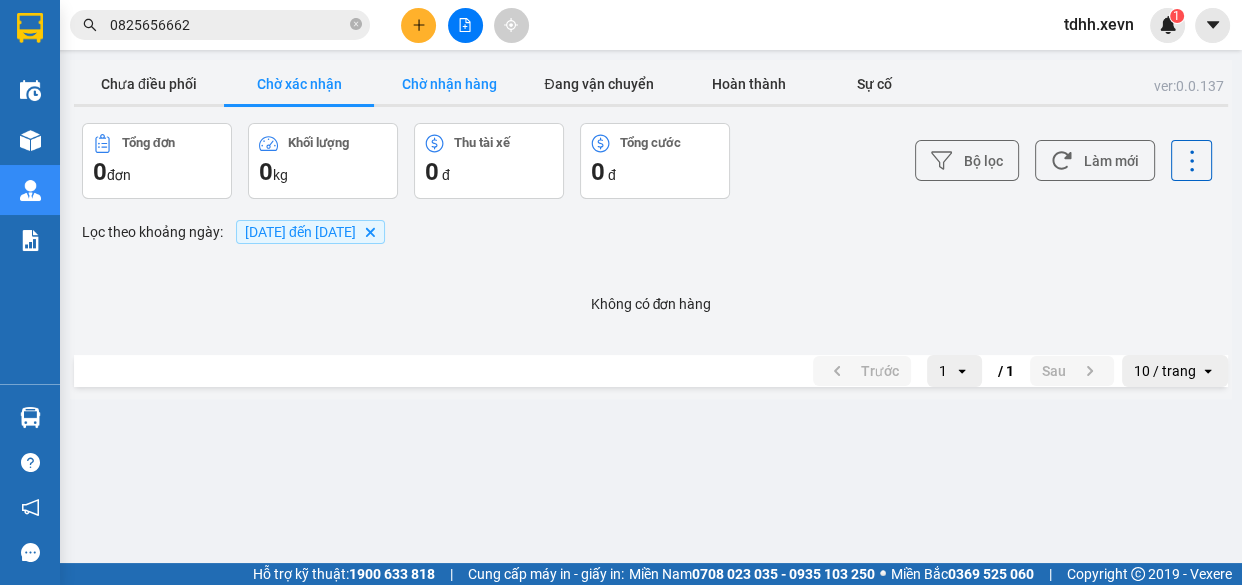 click on "Chờ nhận hàng" at bounding box center [449, 84] 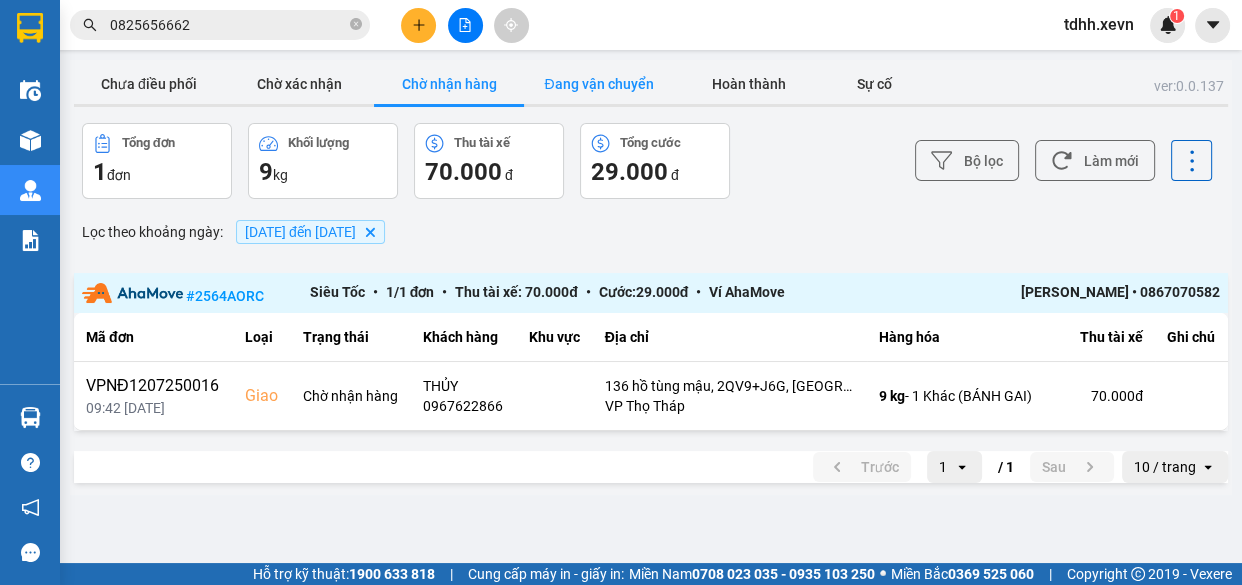 click on "Đang vận chuyển" at bounding box center [599, 84] 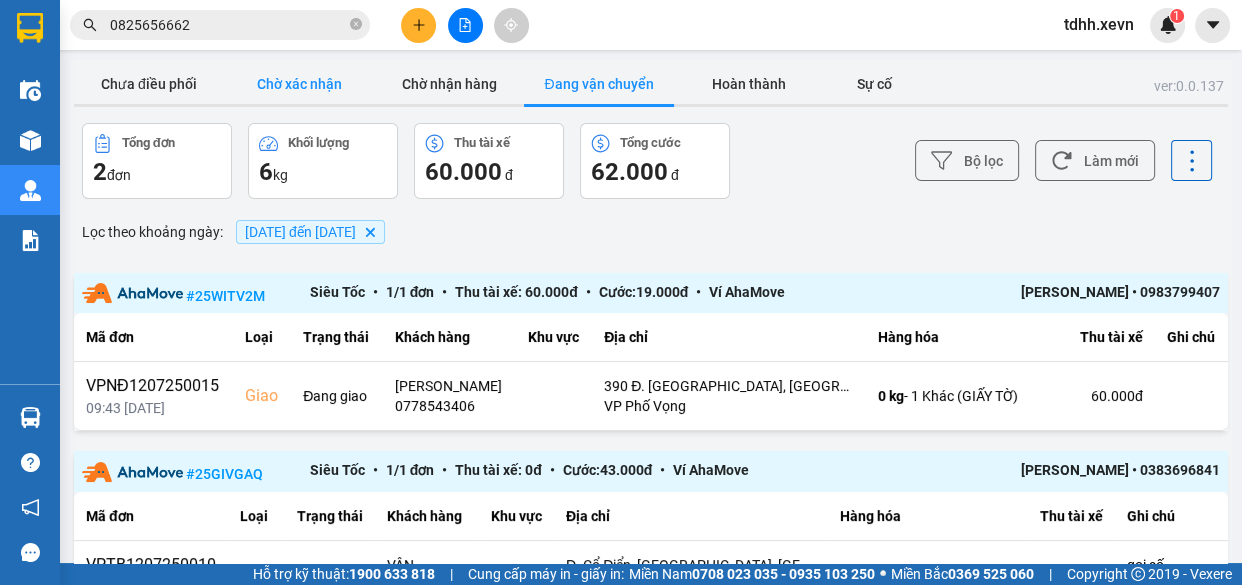 drag, startPoint x: 310, startPoint y: 101, endPoint x: 299, endPoint y: 96, distance: 12.083046 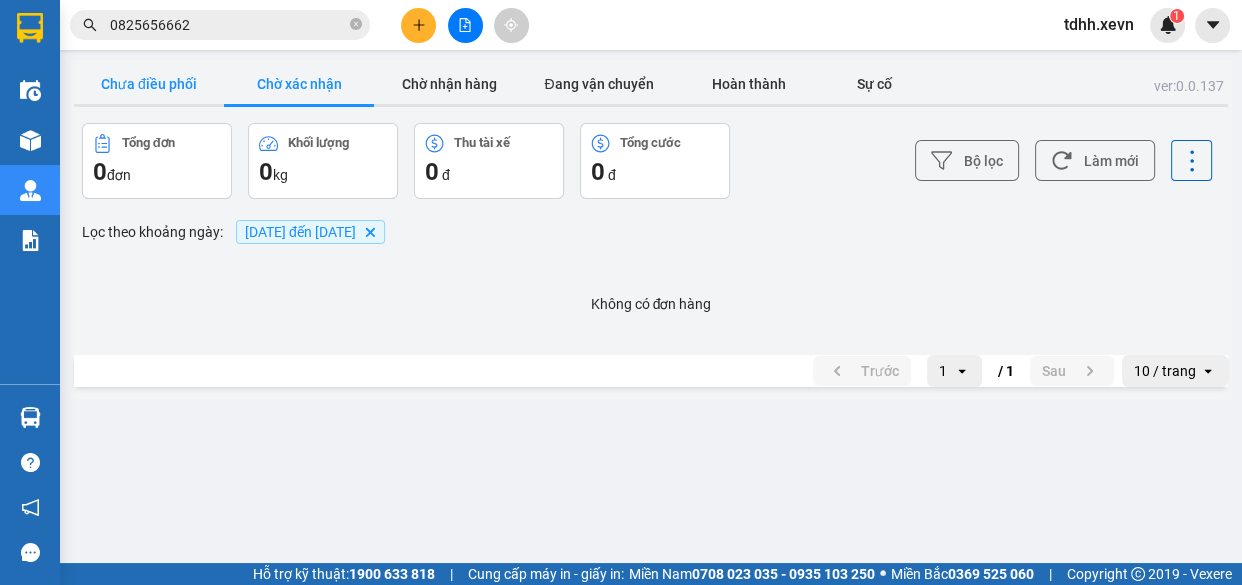 click on "Chưa điều phối" at bounding box center [149, 84] 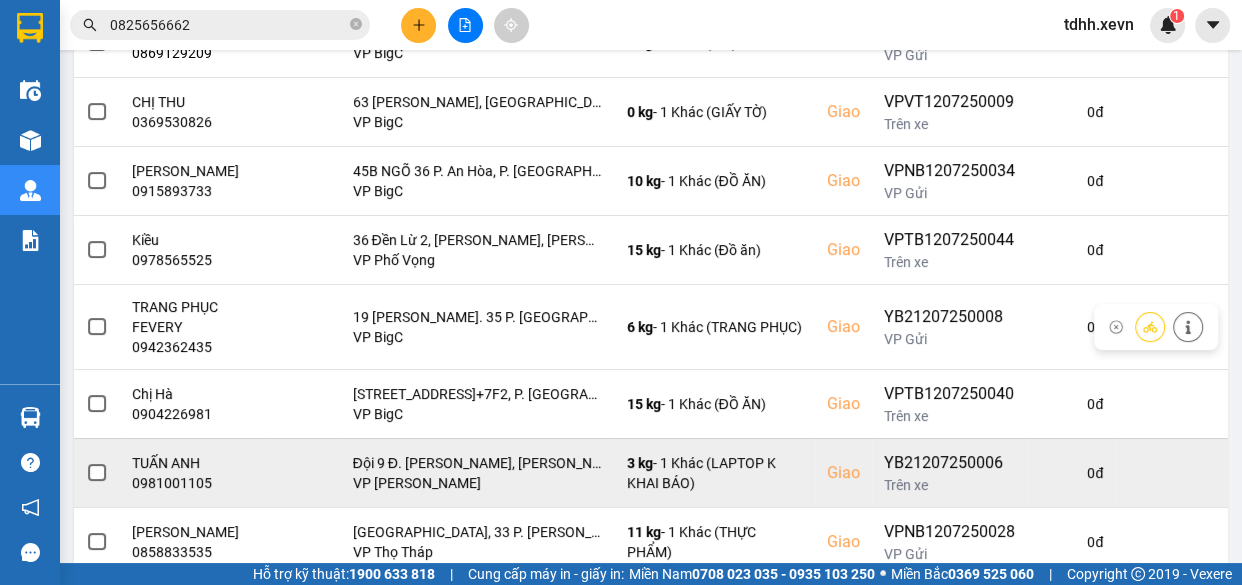 scroll, scrollTop: 576, scrollLeft: 0, axis: vertical 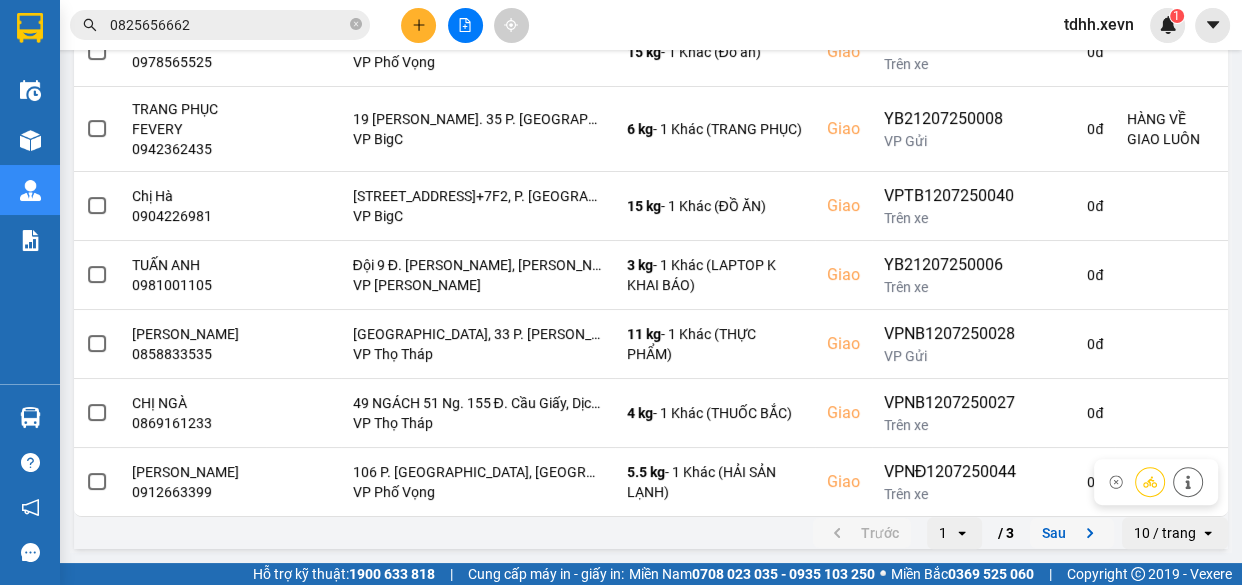 click on "Sau" at bounding box center [1072, 533] 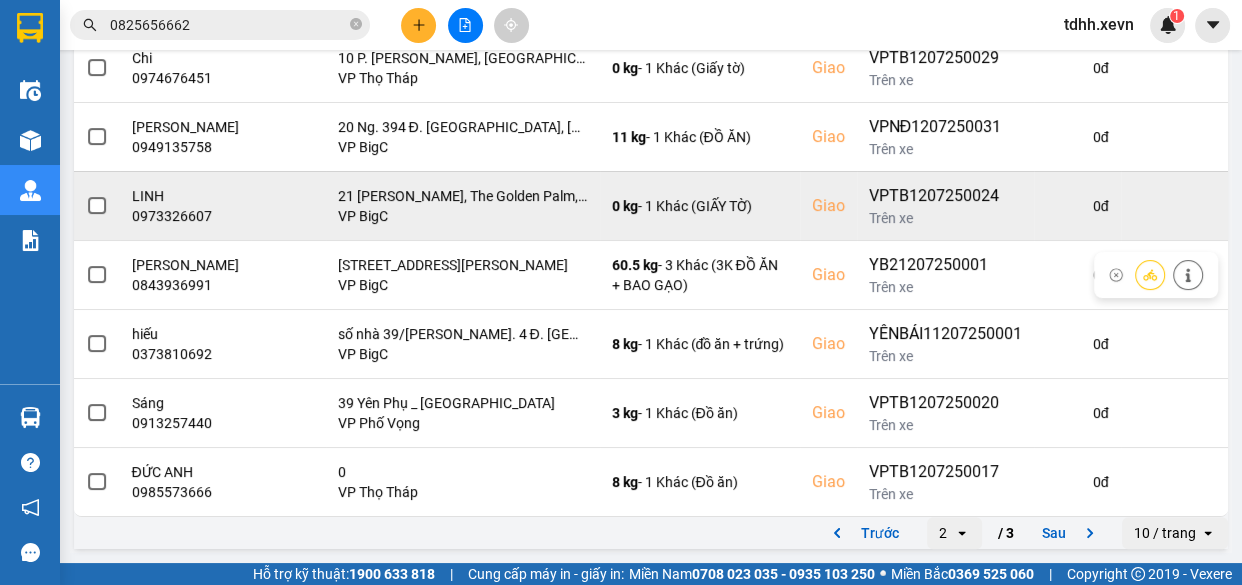 scroll, scrollTop: 592, scrollLeft: 0, axis: vertical 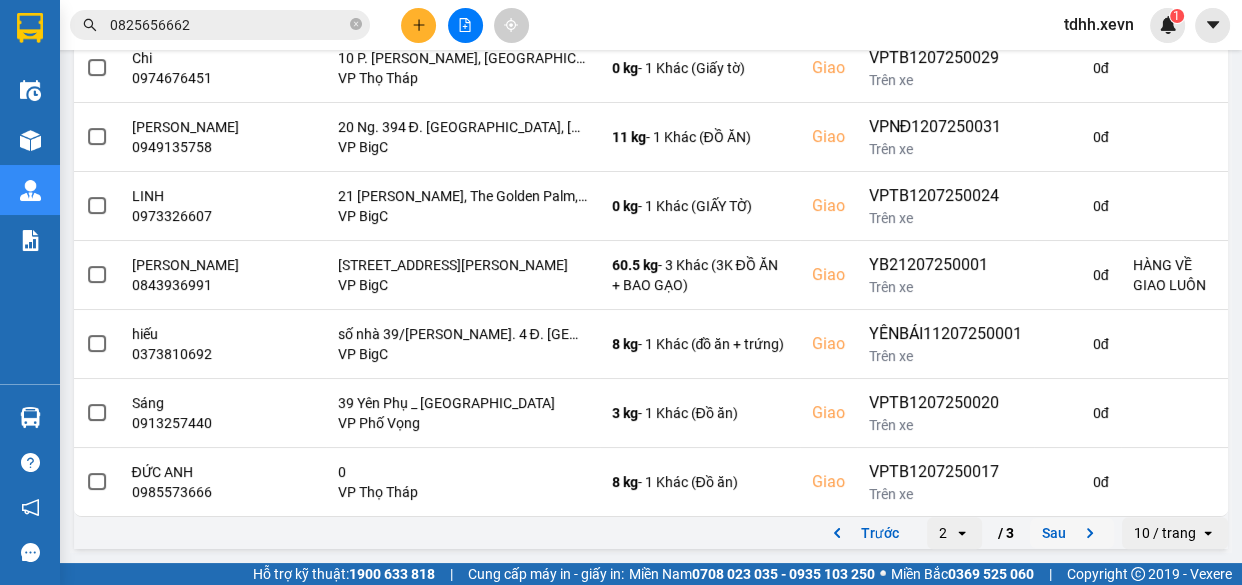 click on "Sau" at bounding box center (1072, 533) 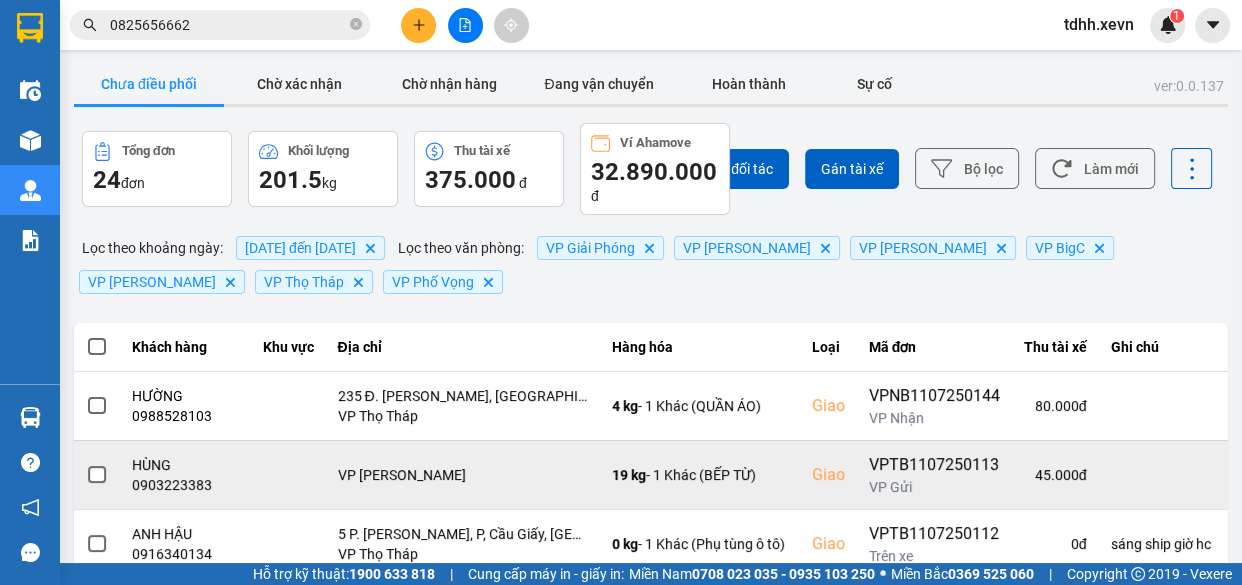 scroll, scrollTop: 147, scrollLeft: 0, axis: vertical 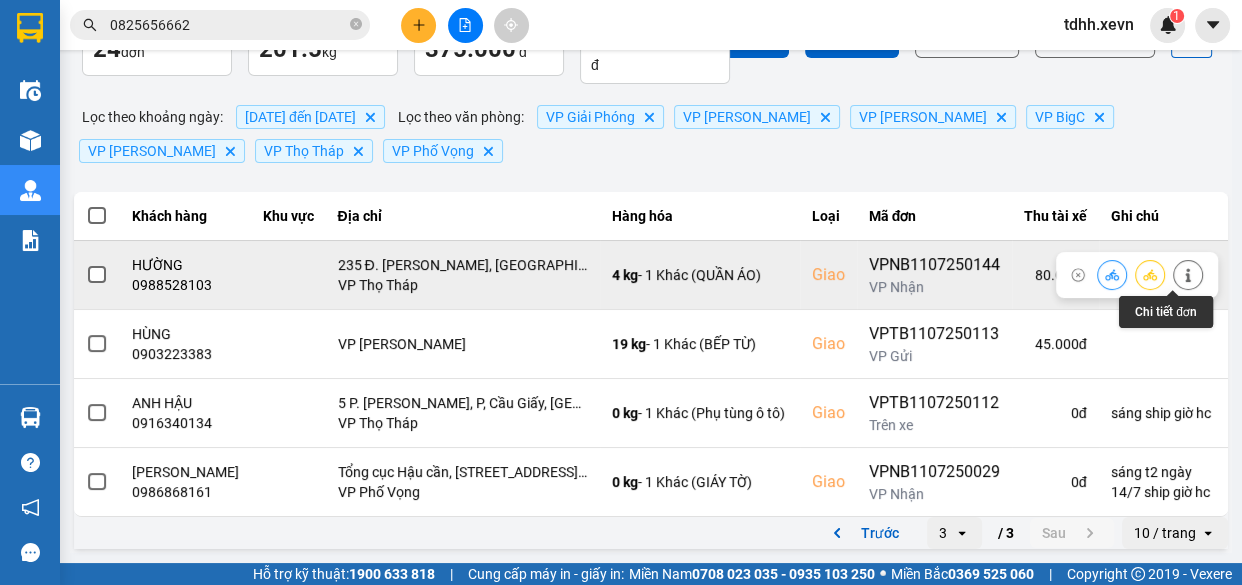 click 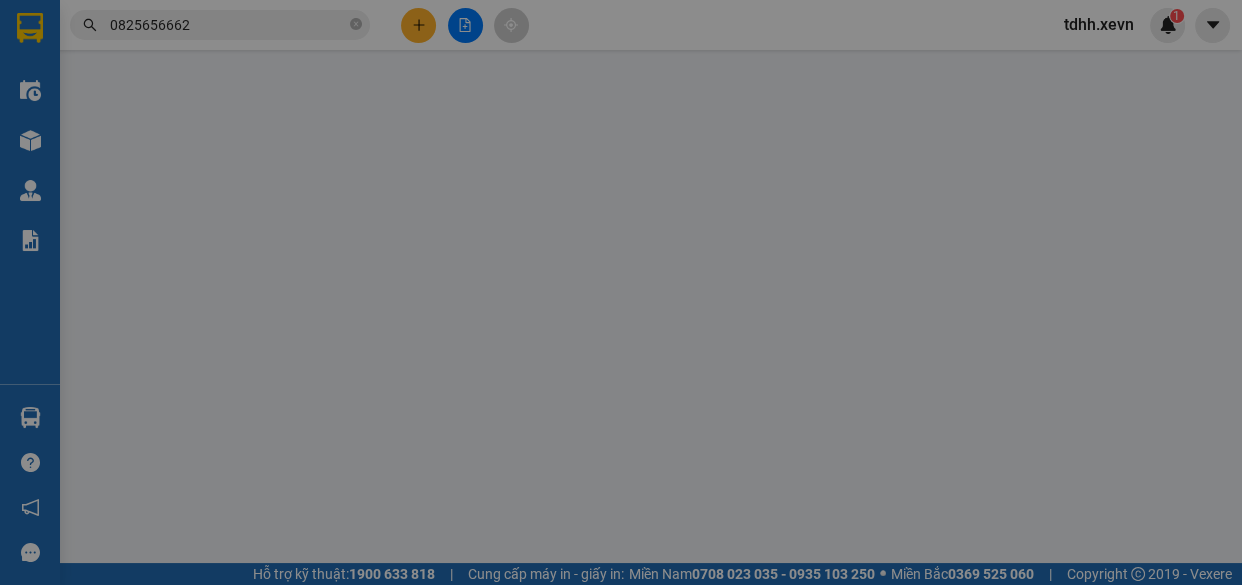 scroll, scrollTop: 0, scrollLeft: 0, axis: both 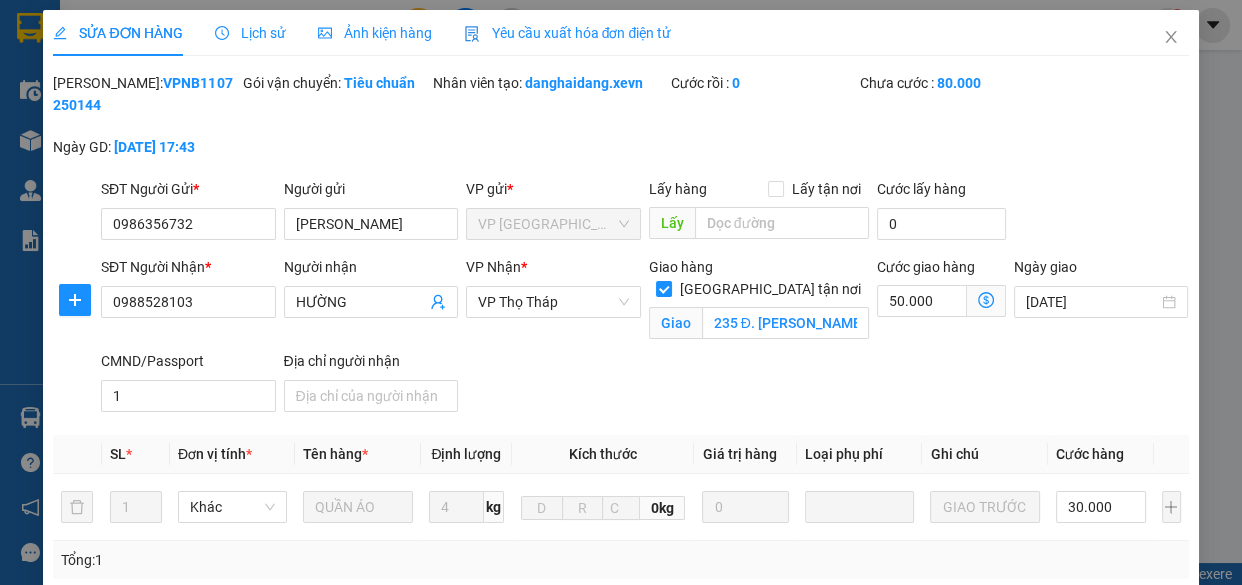 click on "Lịch sử" at bounding box center [250, 33] 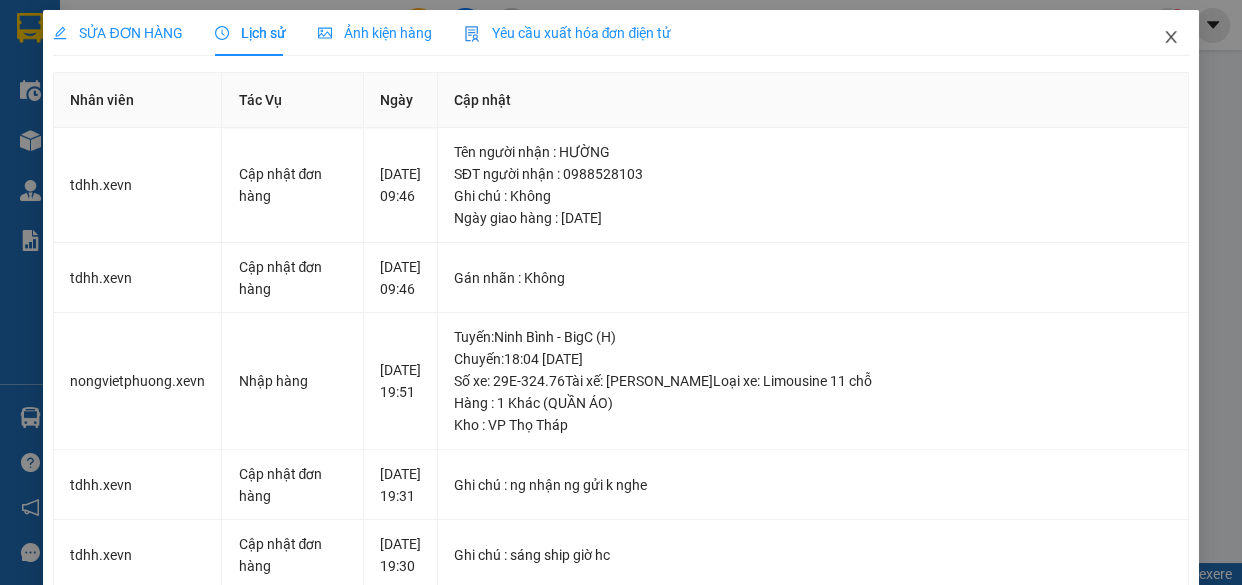 click 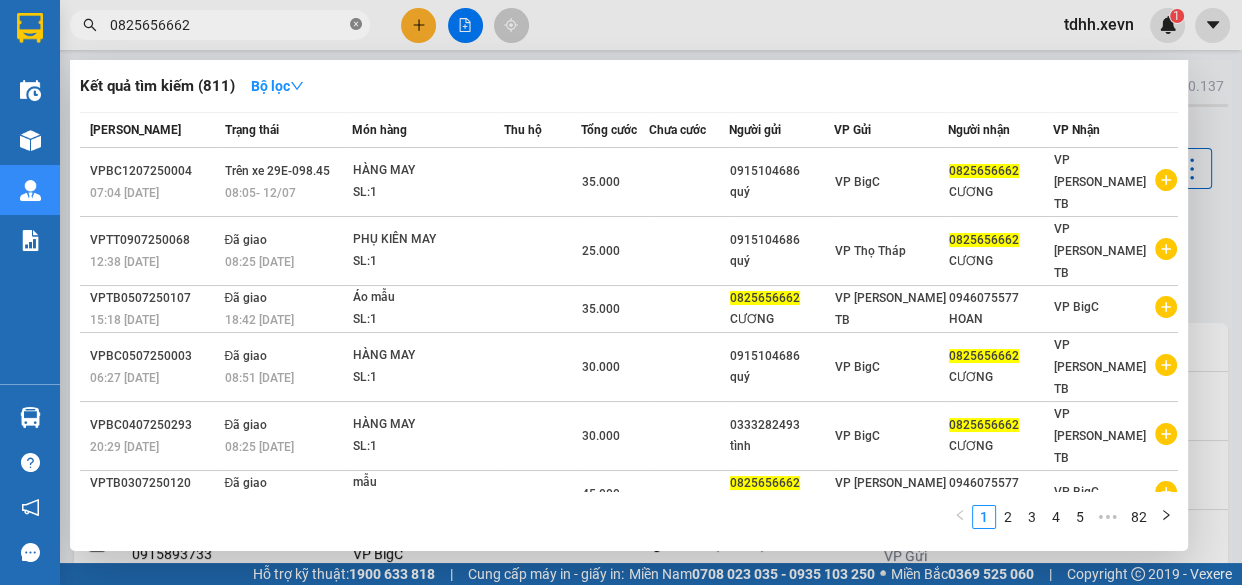 click 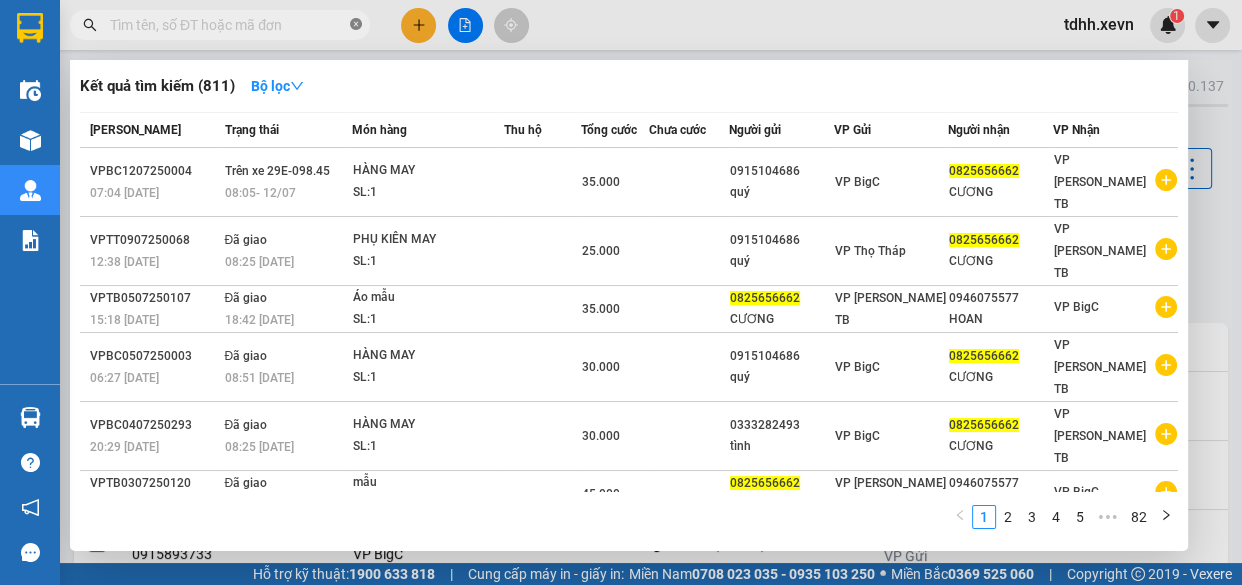 paste on "0936378066" 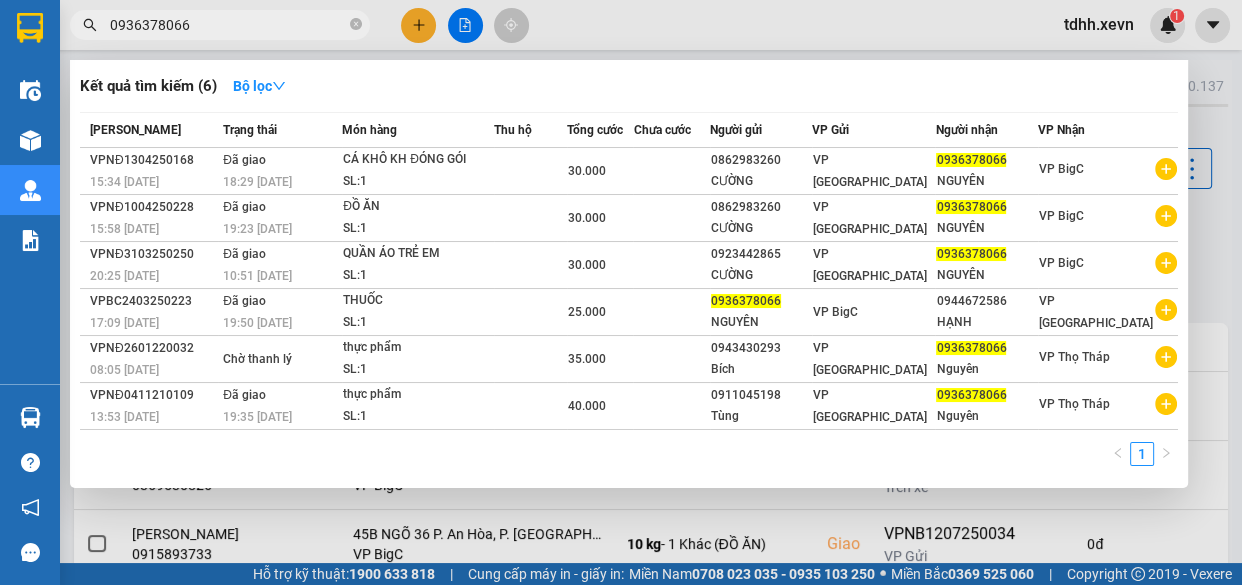 type on "0936378066" 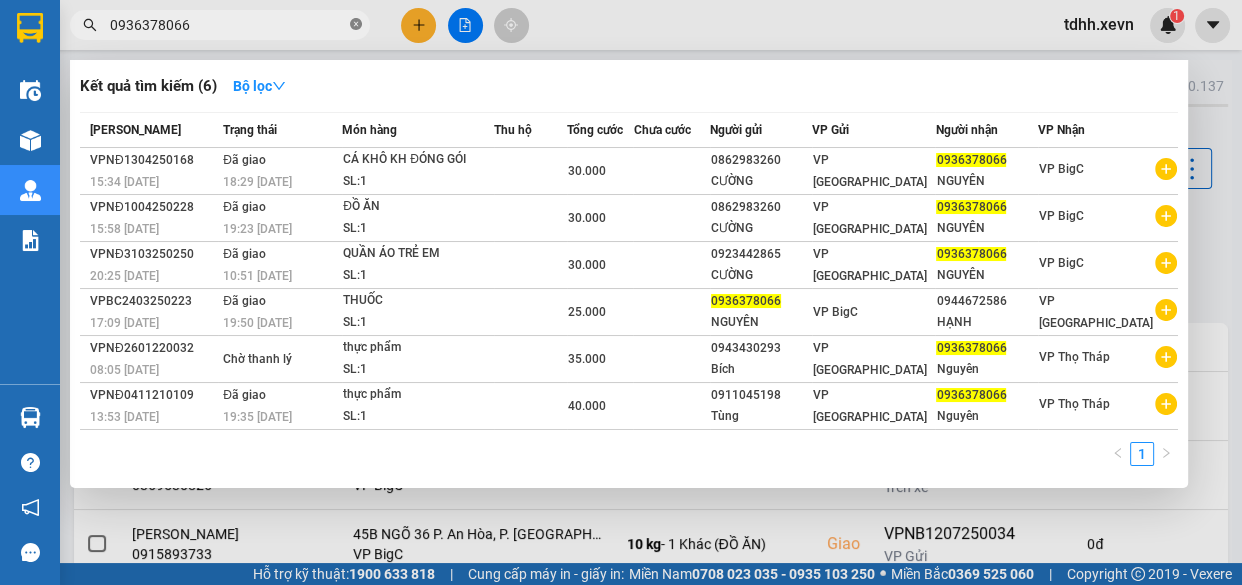 click at bounding box center (356, 25) 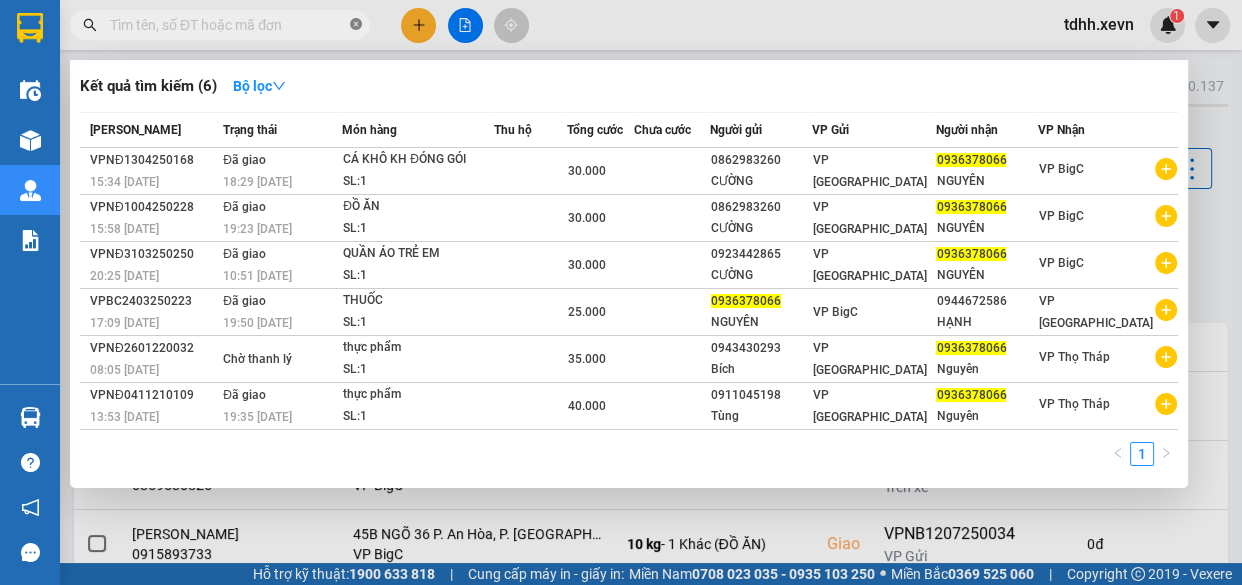 paste on "0976522089" 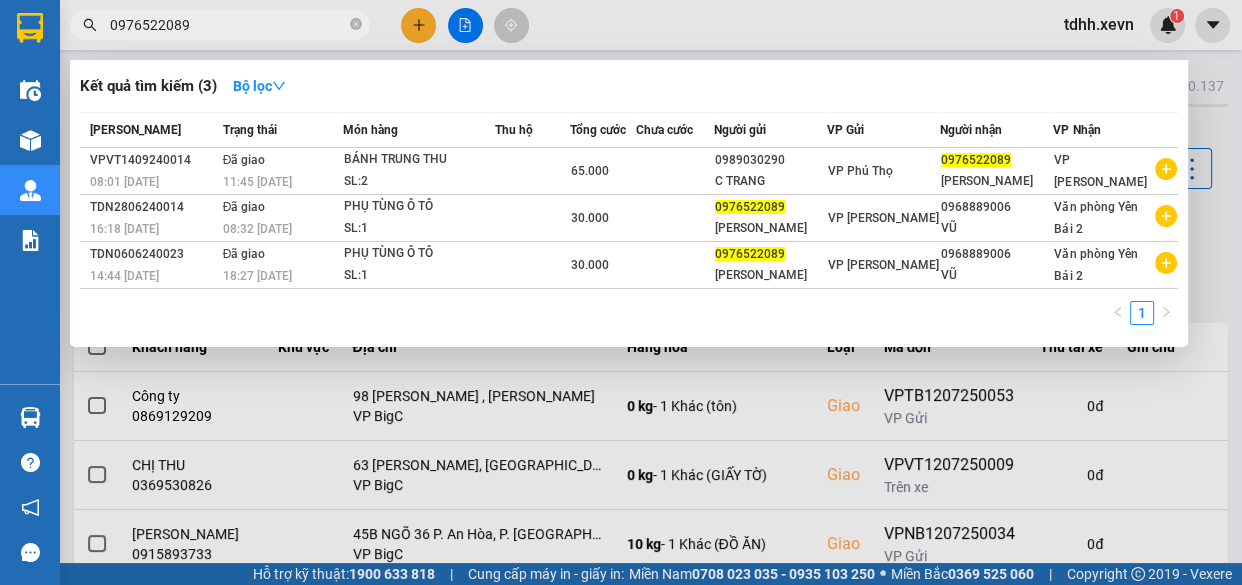 type on "0976522089" 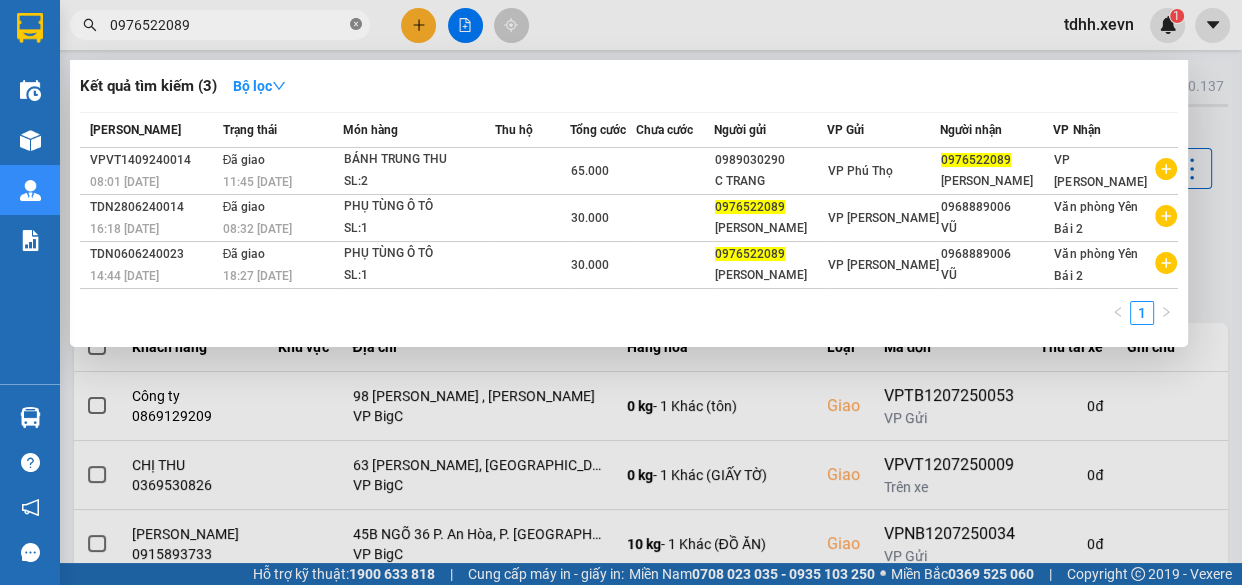 click 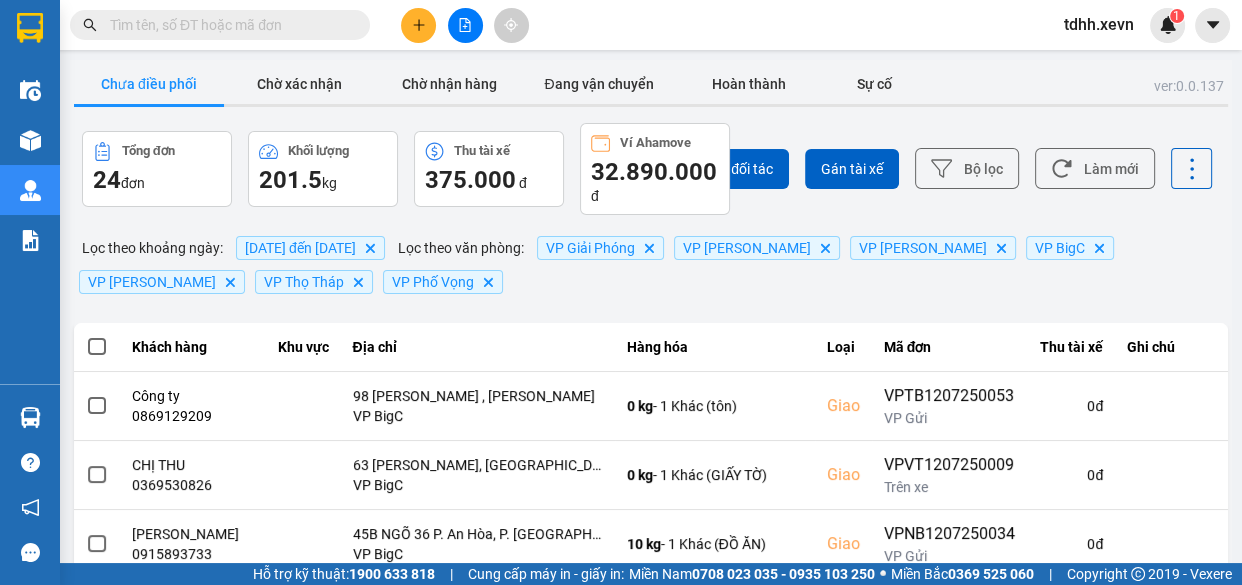 paste on "0962091588" 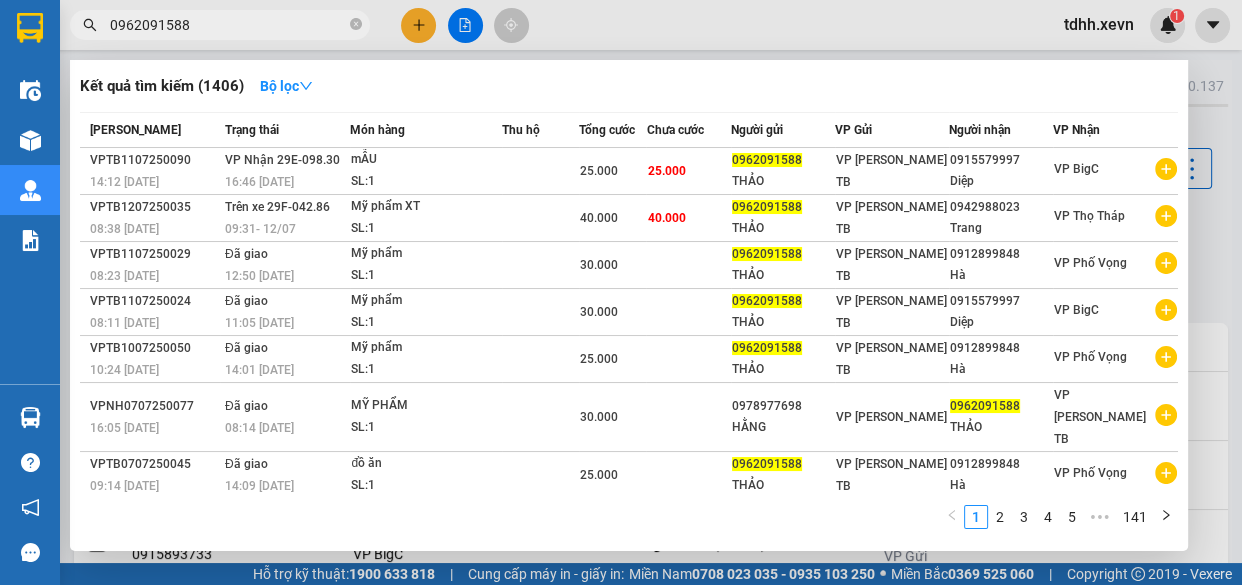 type on "0962091588" 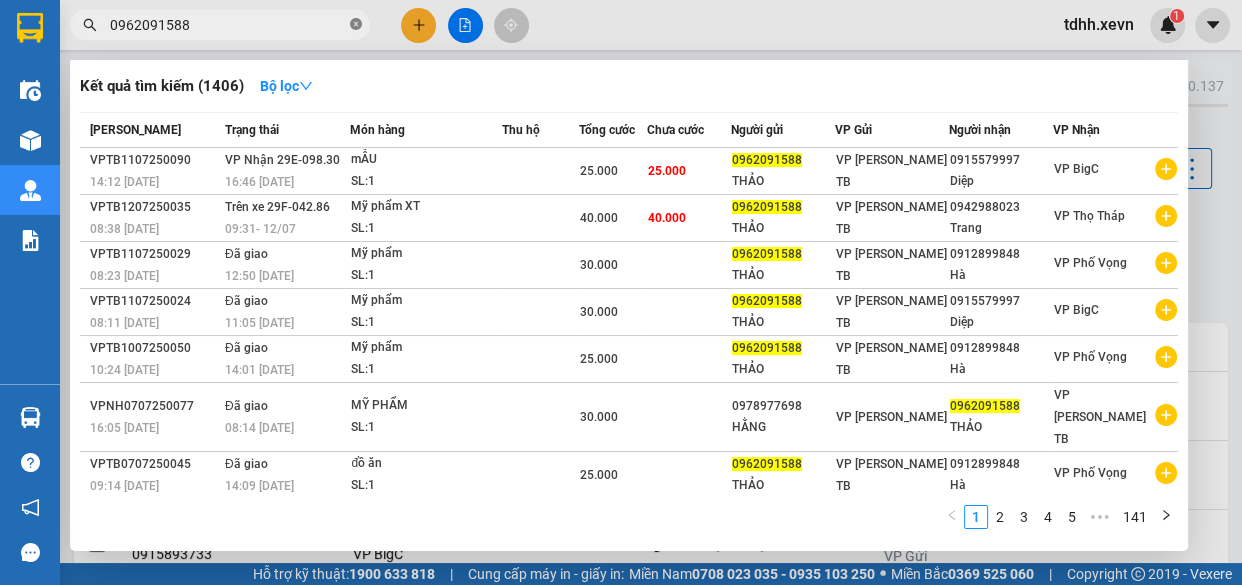 click 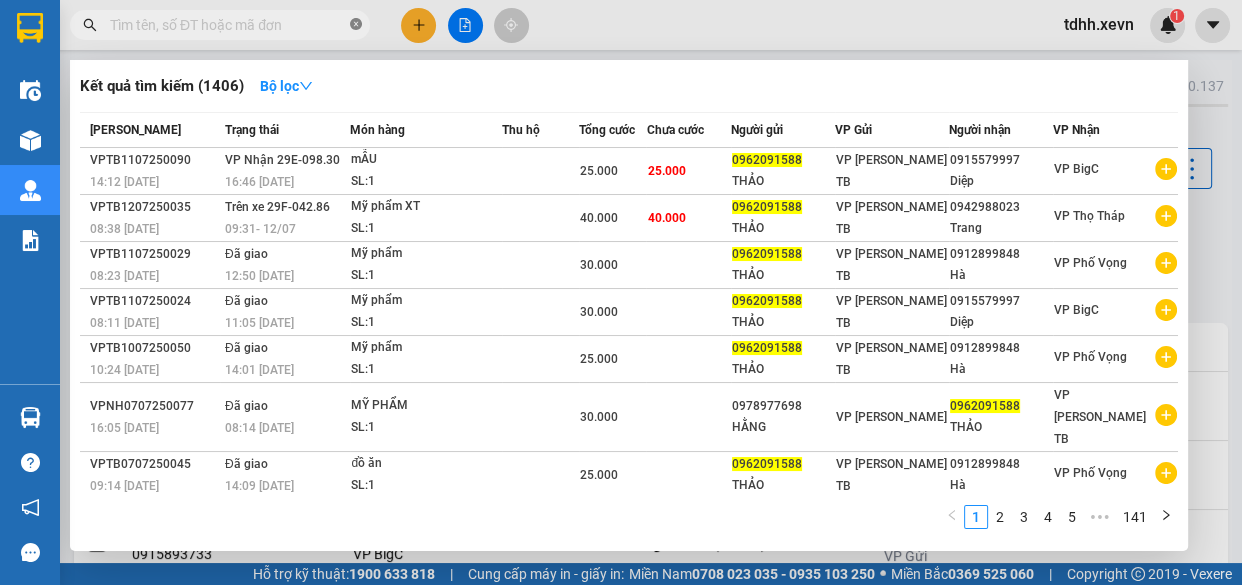 paste on "0335419282" 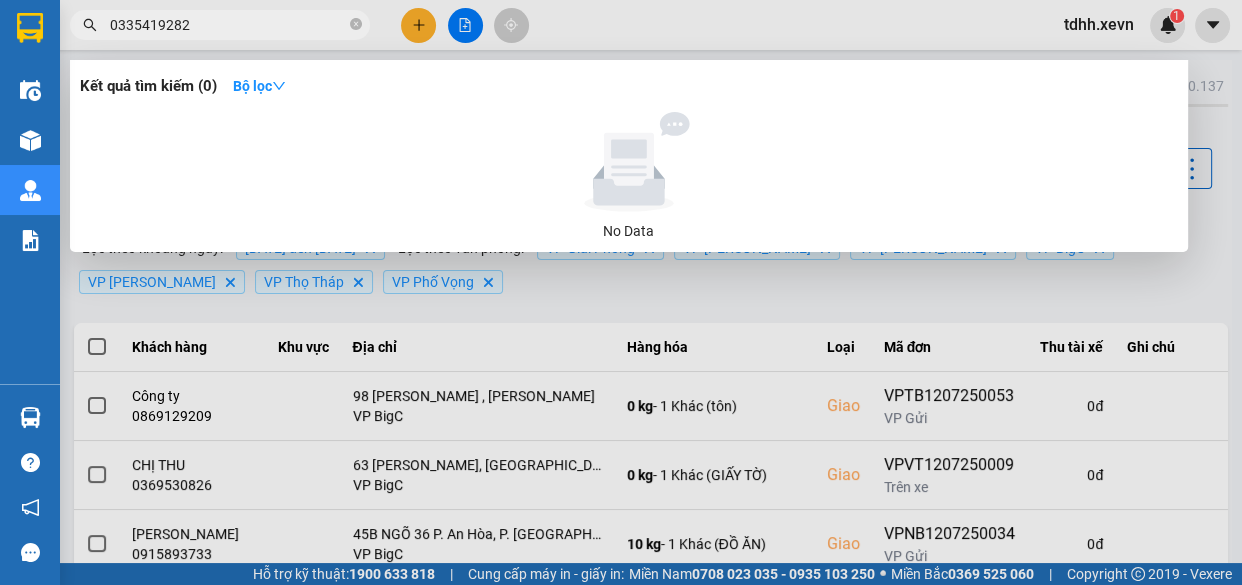 type on "0335419282" 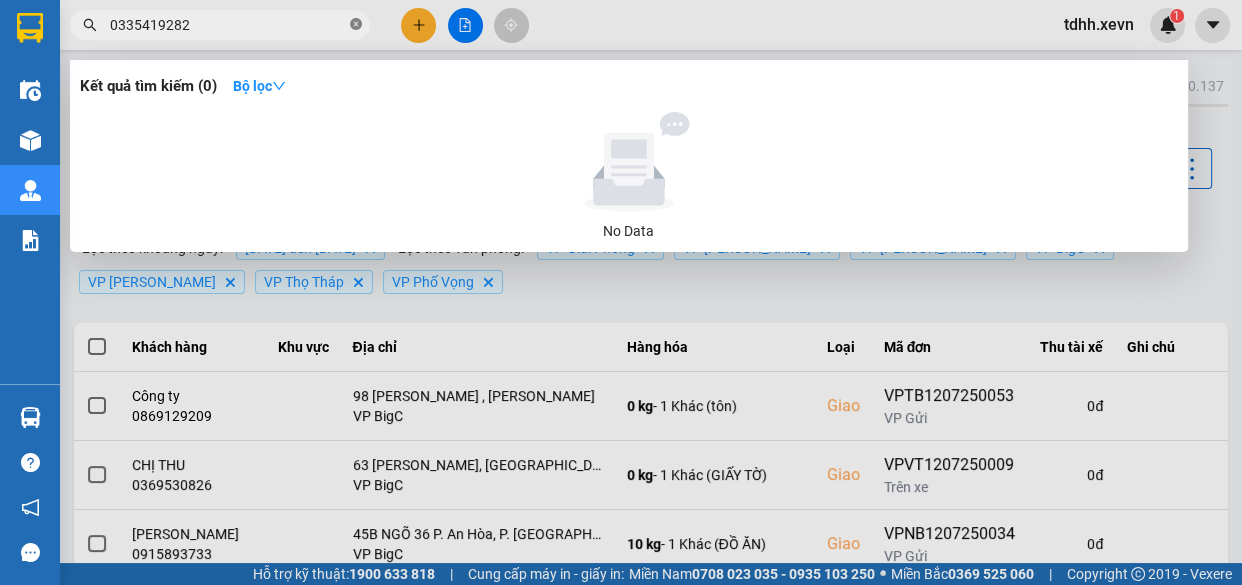 click 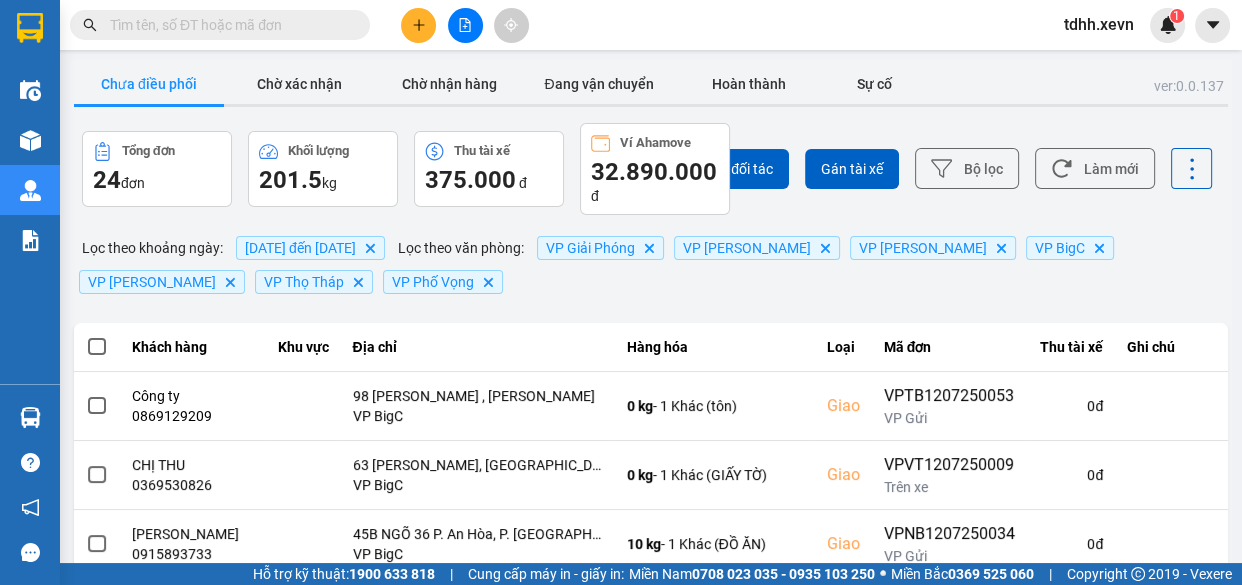 paste on "0327437820" 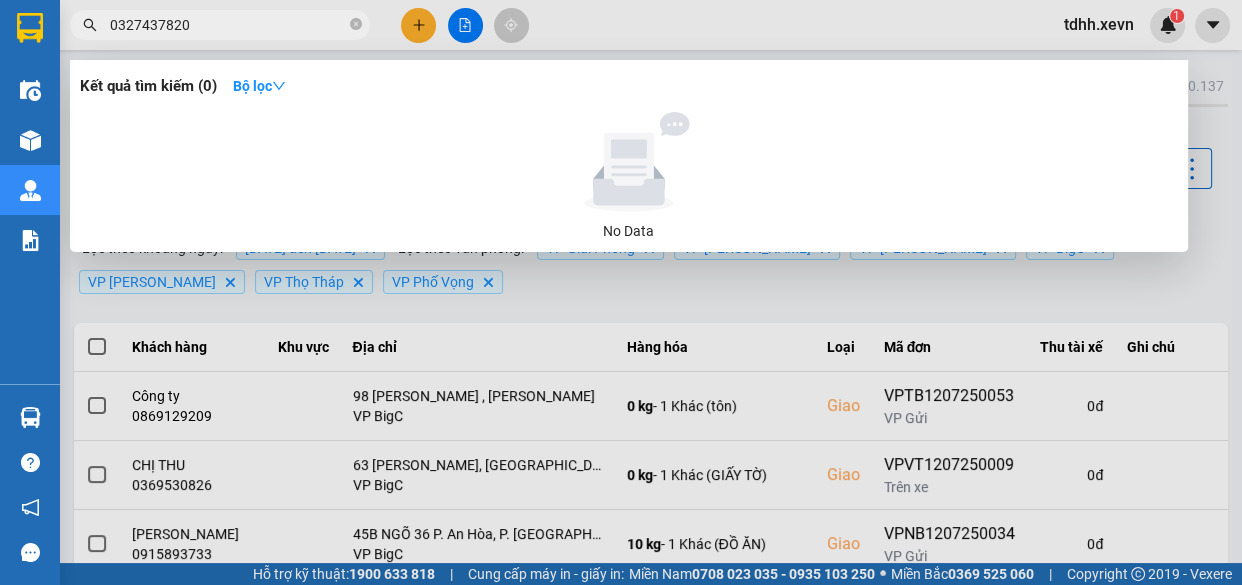 click 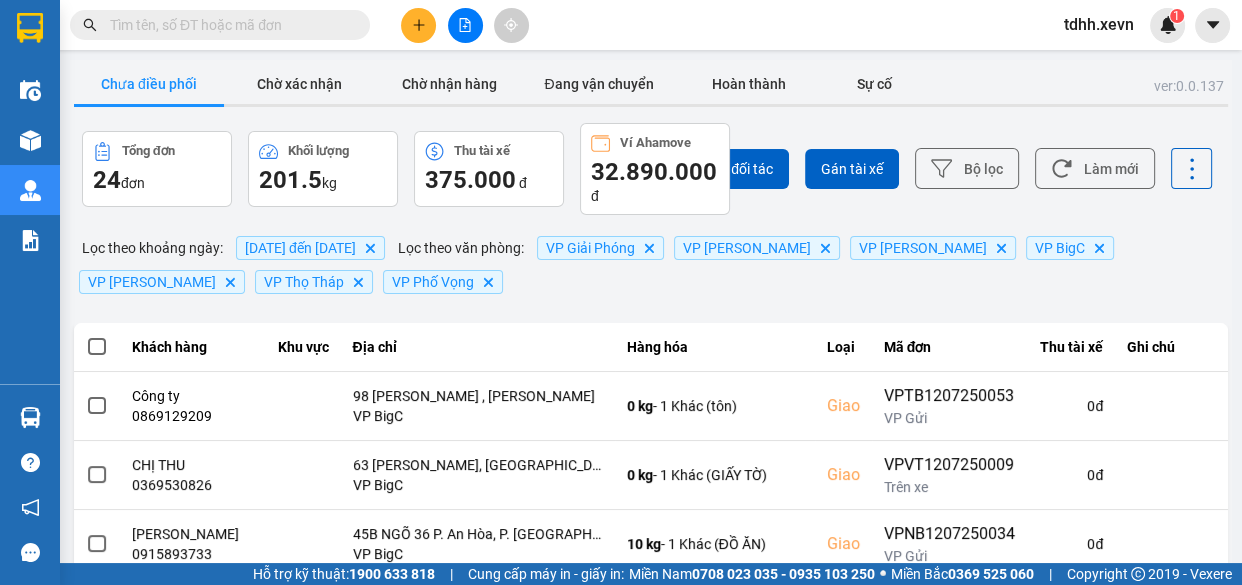 click at bounding box center [228, 25] 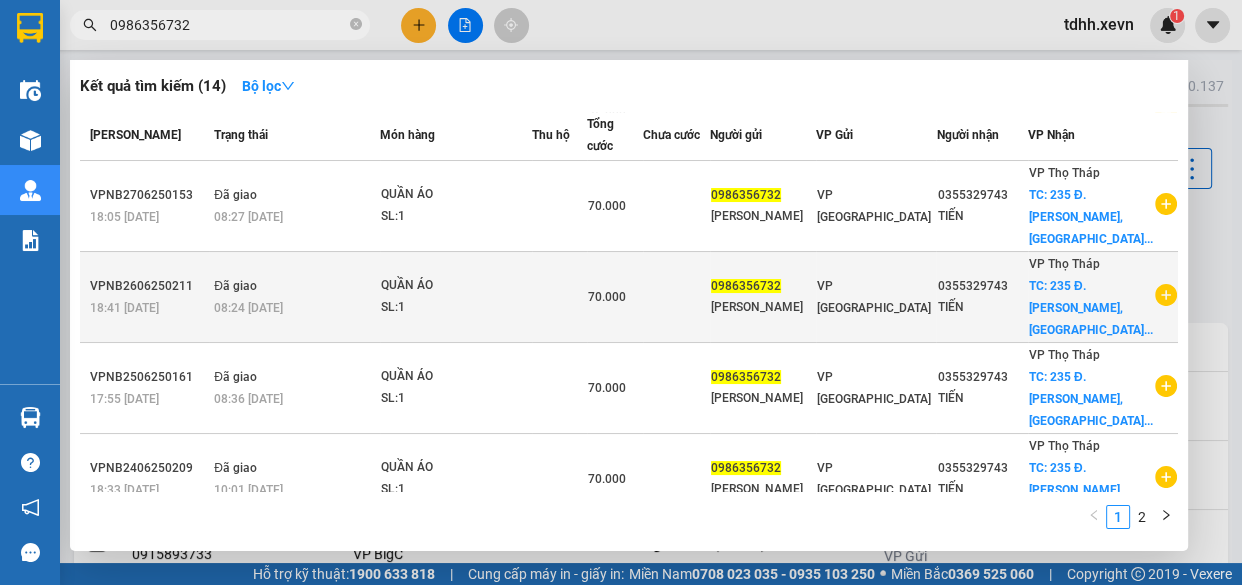scroll, scrollTop: 0, scrollLeft: 0, axis: both 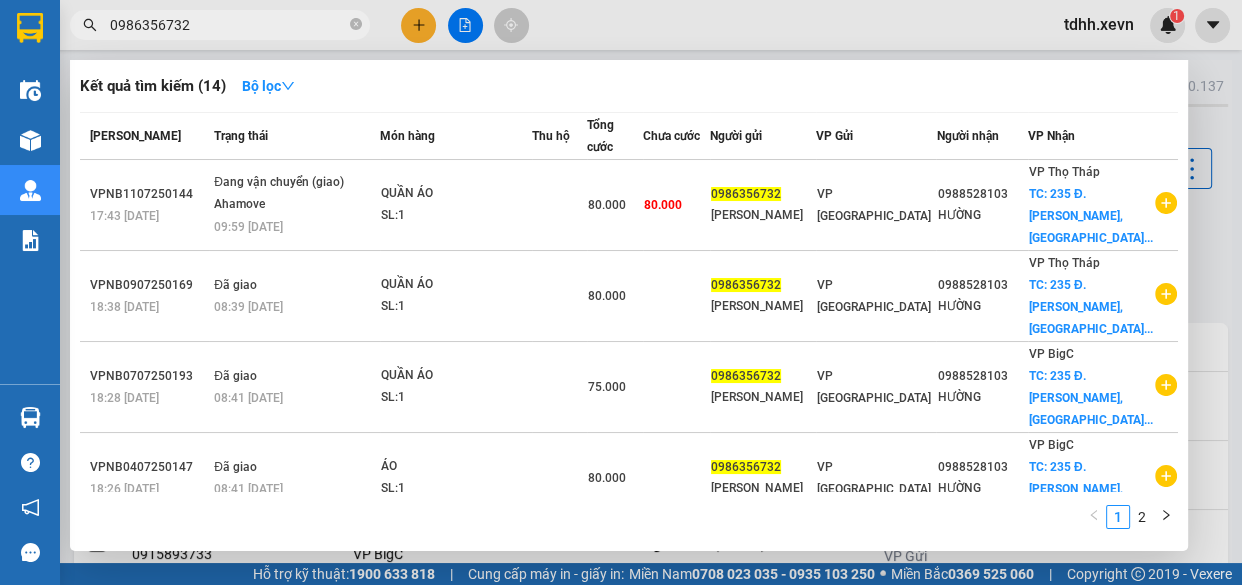 type on "0986356732" 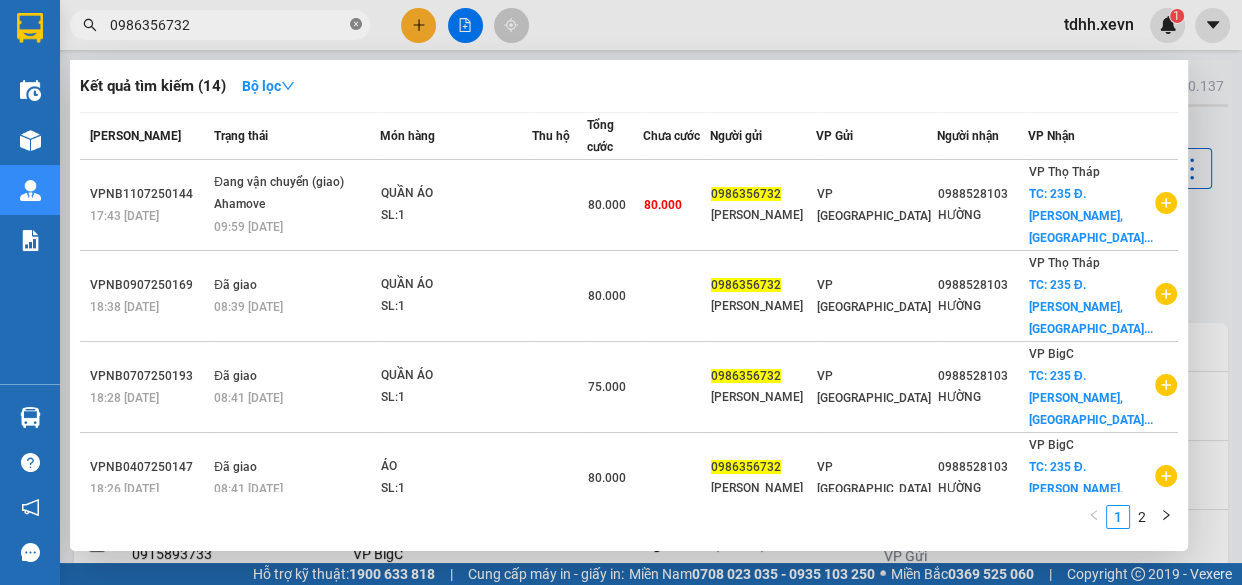 click 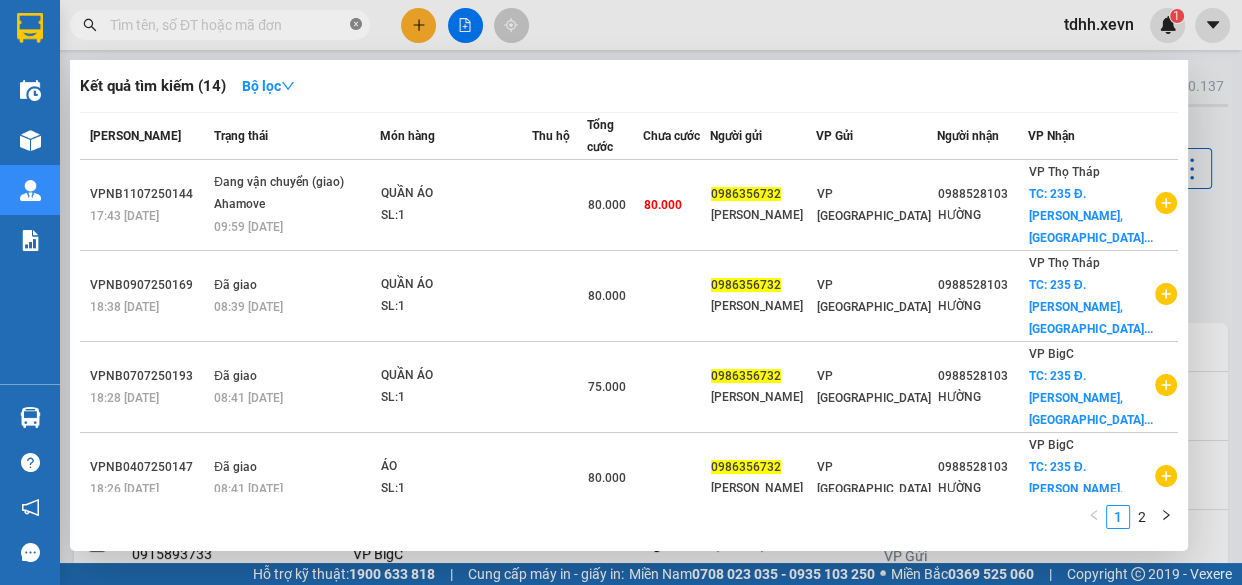 paste on "0367929824" 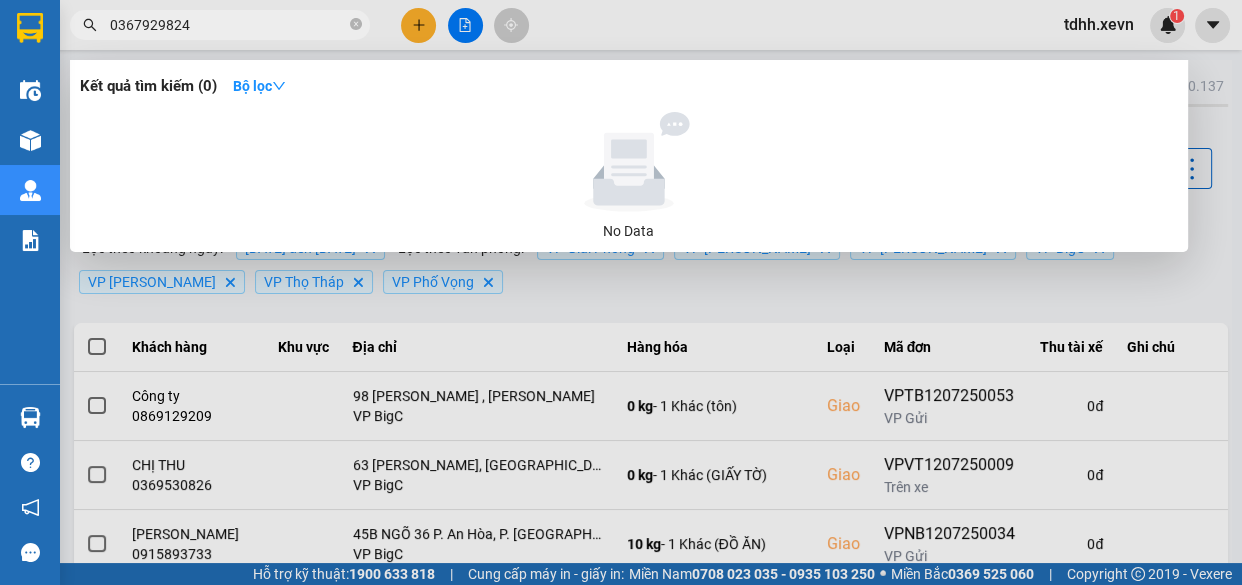 type on "0367929824" 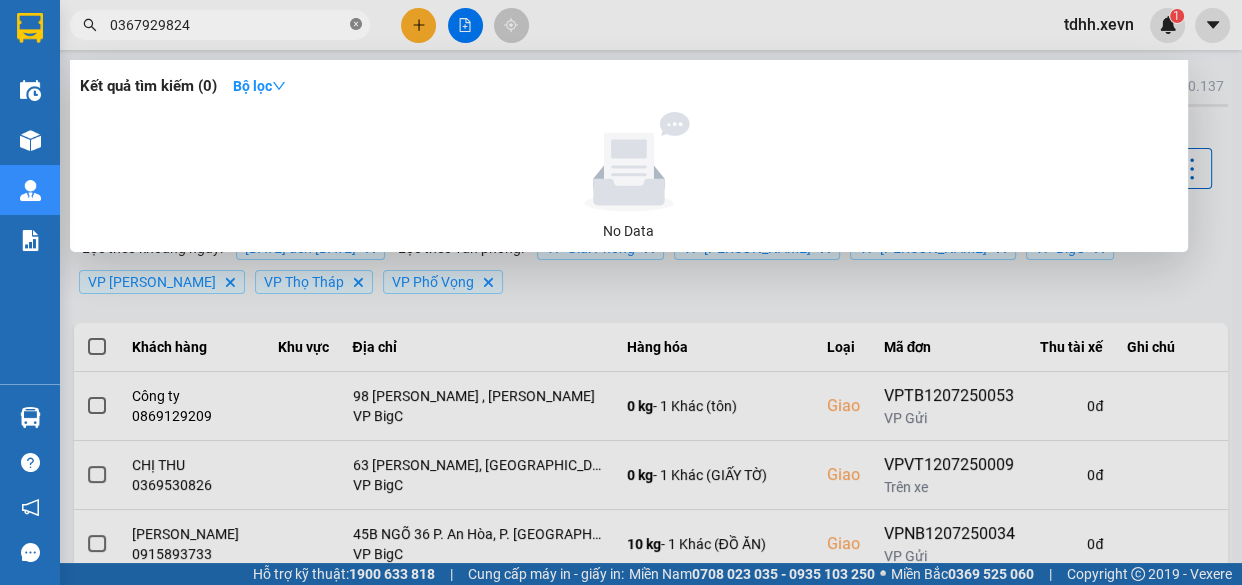 click 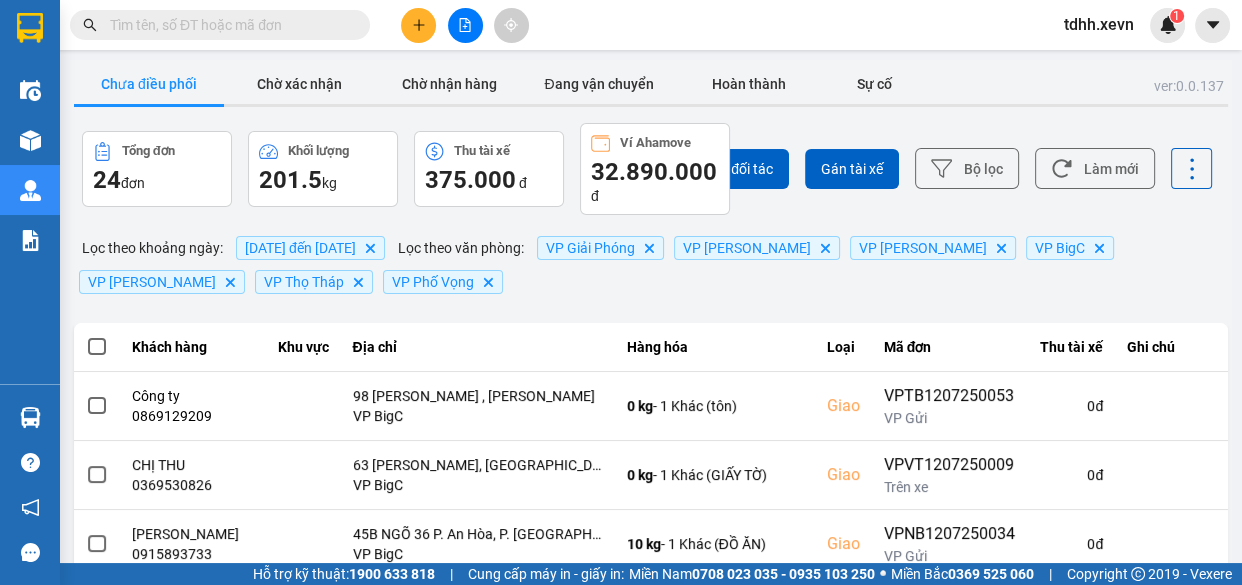 paste on "0973725675" 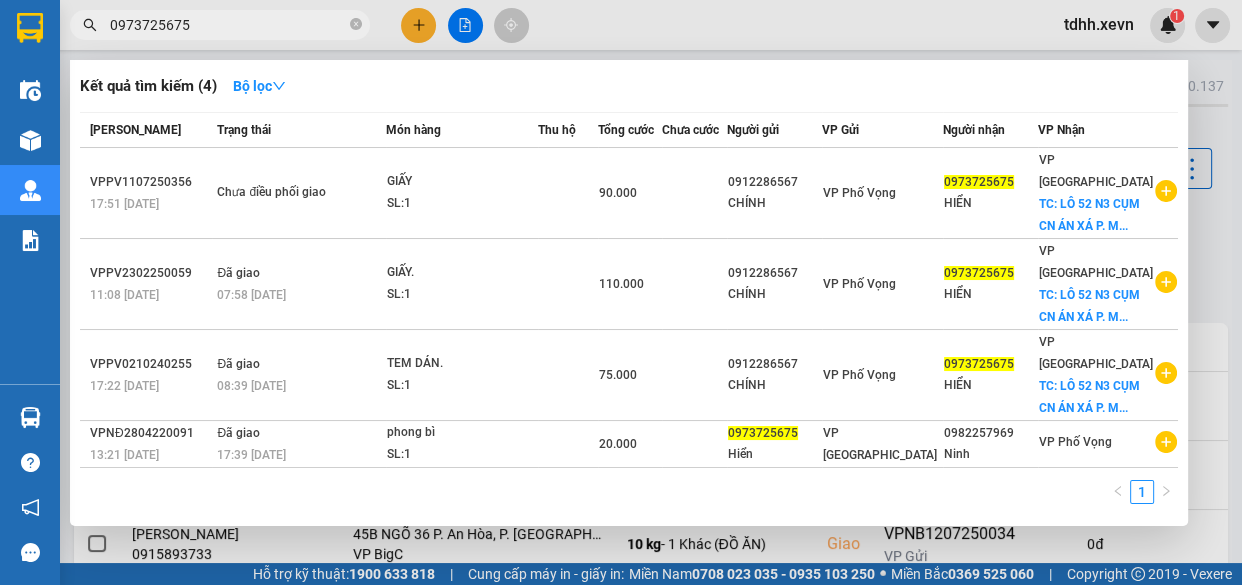 type on "0973725675" 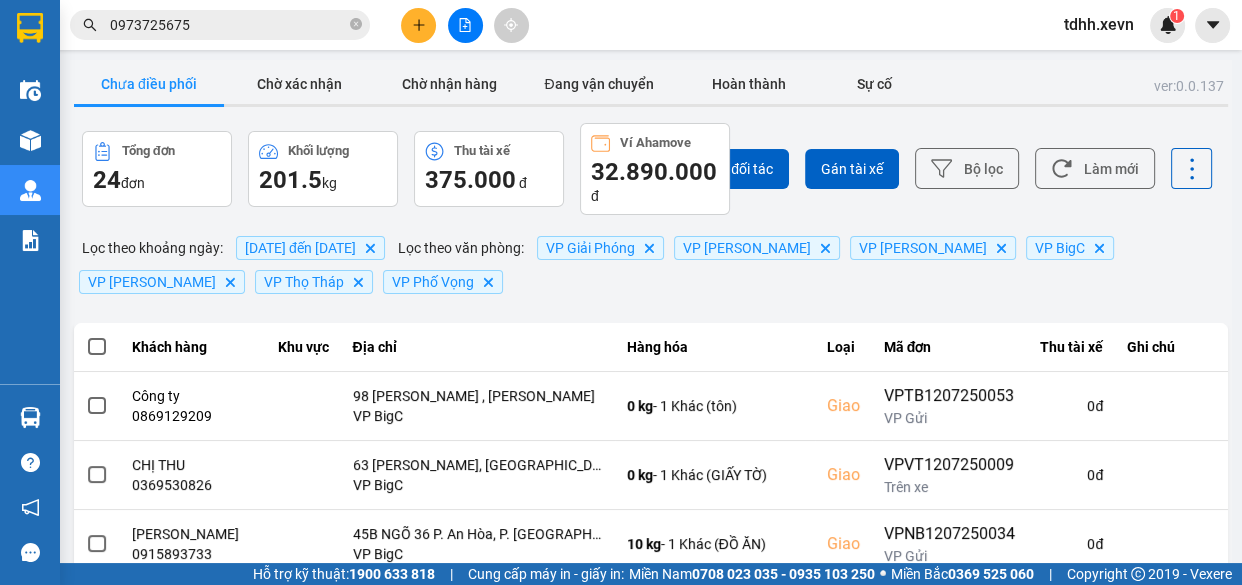 click on "Kết quả tìm kiếm ( 4 )  Bộ lọc  Mã ĐH Trạng thái Món hàng Thu hộ Tổng cước Chưa cước Người gửi VP Gửi Người nhận VP Nhận VPPV1107250356 17:51 - 11/07 Chưa điều phối giao GIẤY SL:  1 90.000 0912286567 CHÍNH VP Phố Vọng 0973725675 HIỂN VP Nam Định TC: LÔ 52 N3 CỤM CN ÁN XÁ P. M... VPPV2302250059 11:08 - 23/02 Đã giao   07:58 - 24/02 GIẤY. SL:  1 110.000 0912286567 CHÍNH VP Phố Vọng 0973725675 HIỂN VP Nam Định TC: LÔ 52 N3 CỤM CN ÁN XÁ P. M... VPPV0210240255 17:22 - 02/10 Đã giao   08:39 - 03/10 TEM DÁN. SL:  1 75.000 0912286567 CHÍNH VP Phố Vọng 0973725675 HIỂN VP Nam Định TC: LÔ 52 N3 CỤM CN ÁN XÁ P. M... VPNĐ2804220091 13:21 - 28/04 Đã giao   17:39 - 28/04 phong bì SL:  1 20.000 0973725675 Hiển VP Nam Định 0982257969 Ninh VP Phố Vọng 1 0973725675 tdhh.xevn 1" at bounding box center [621, 25] 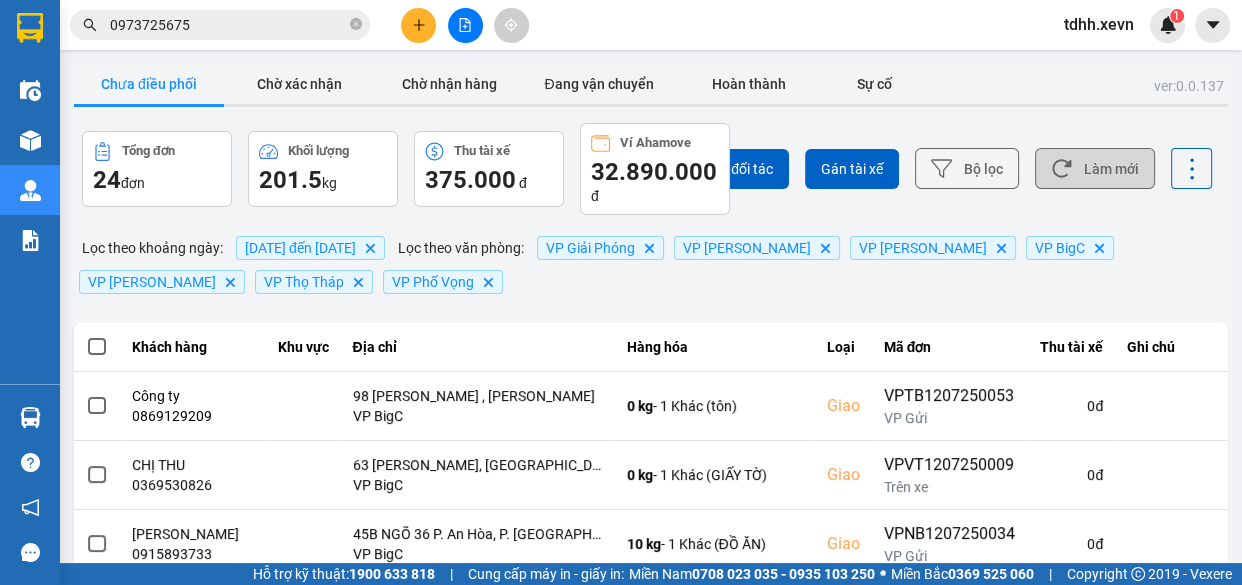 click on "Làm mới" at bounding box center (1095, 168) 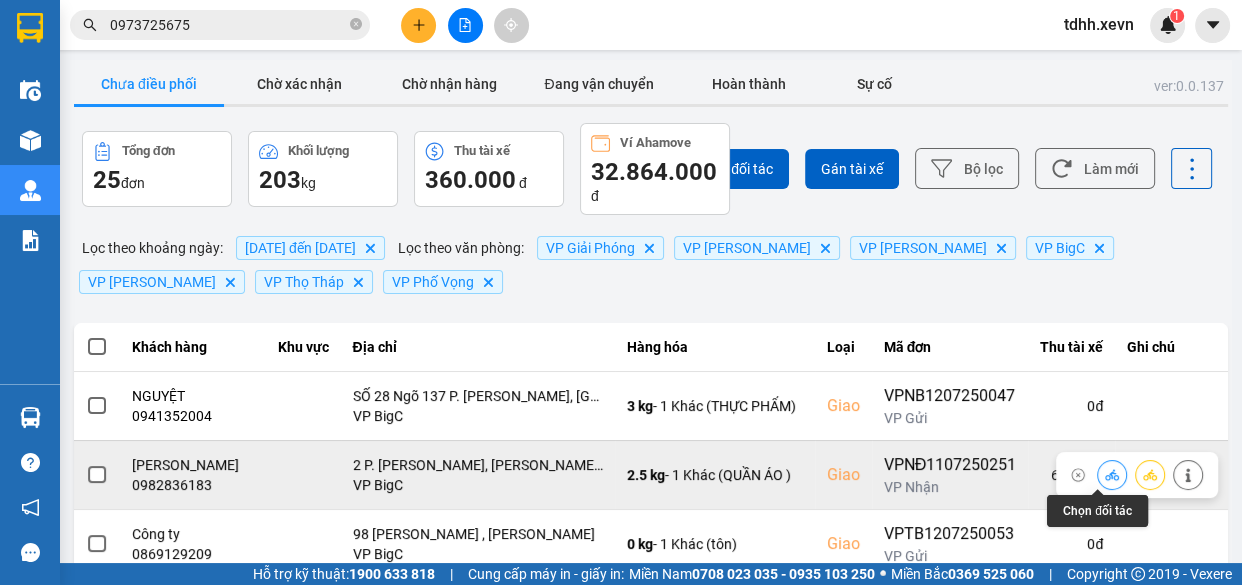 click at bounding box center [1112, 474] 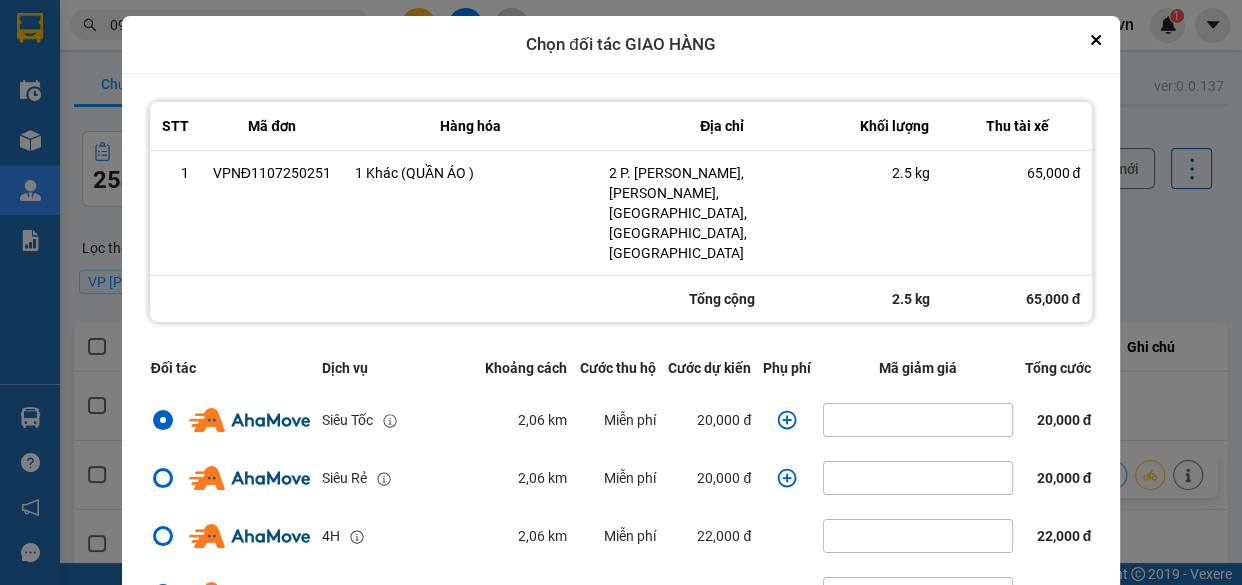 click 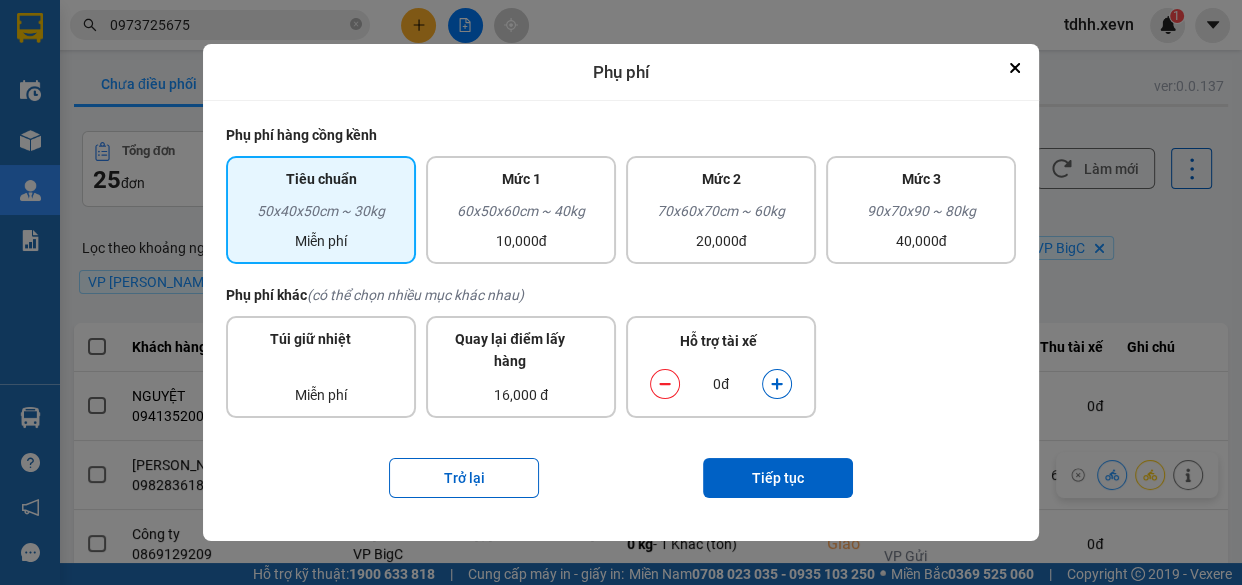 click at bounding box center (777, 384) 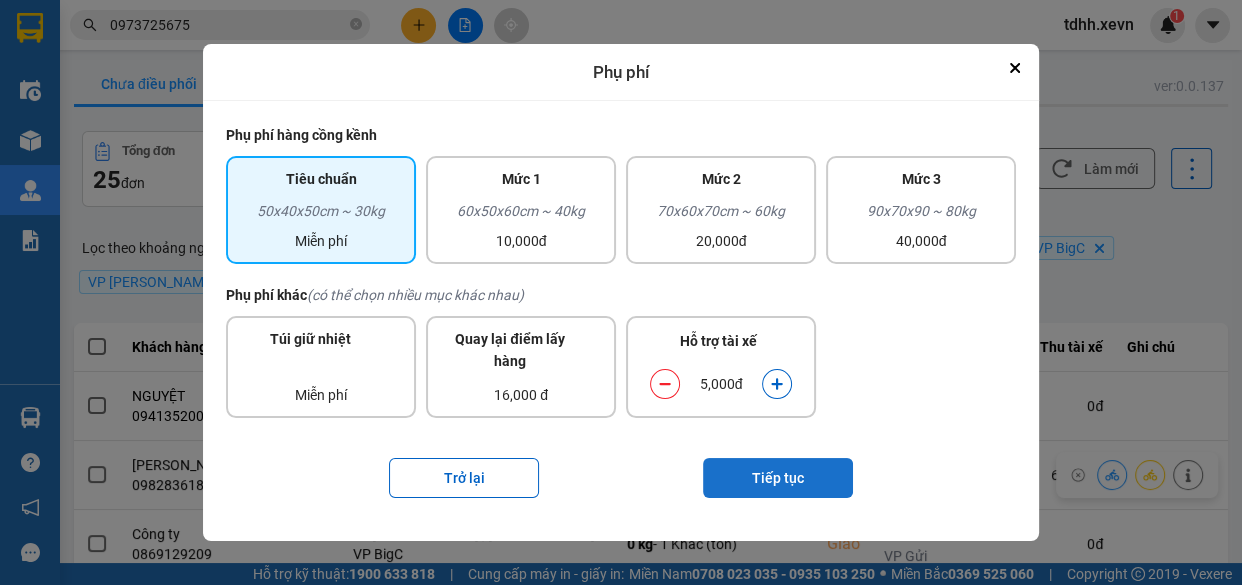 click on "Tiếp tục" at bounding box center (778, 478) 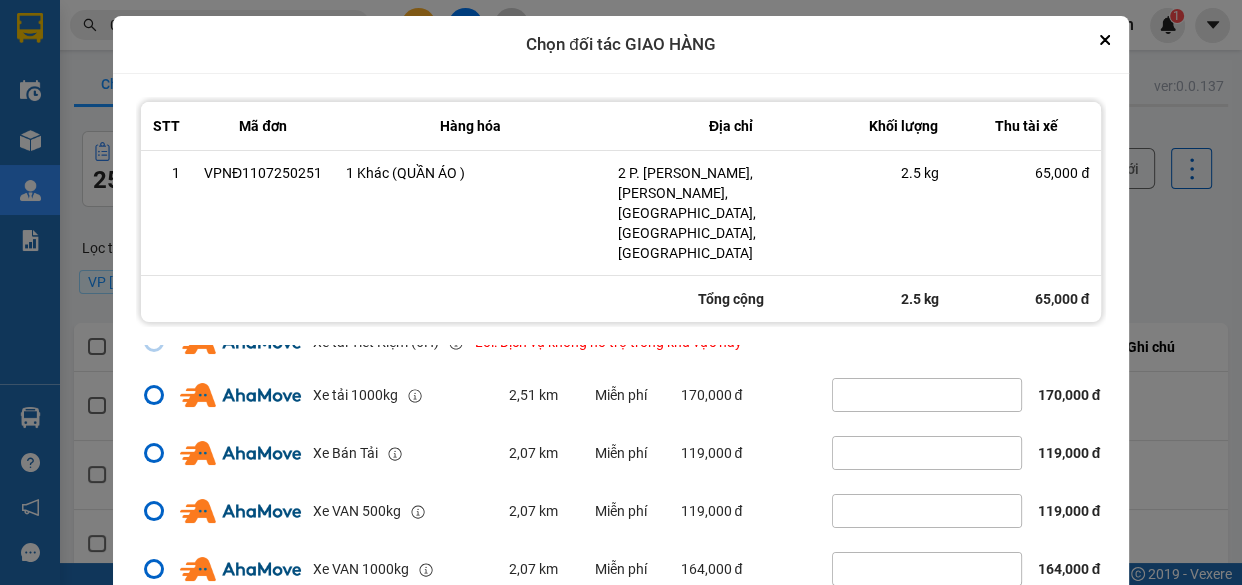 scroll, scrollTop: 373, scrollLeft: 0, axis: vertical 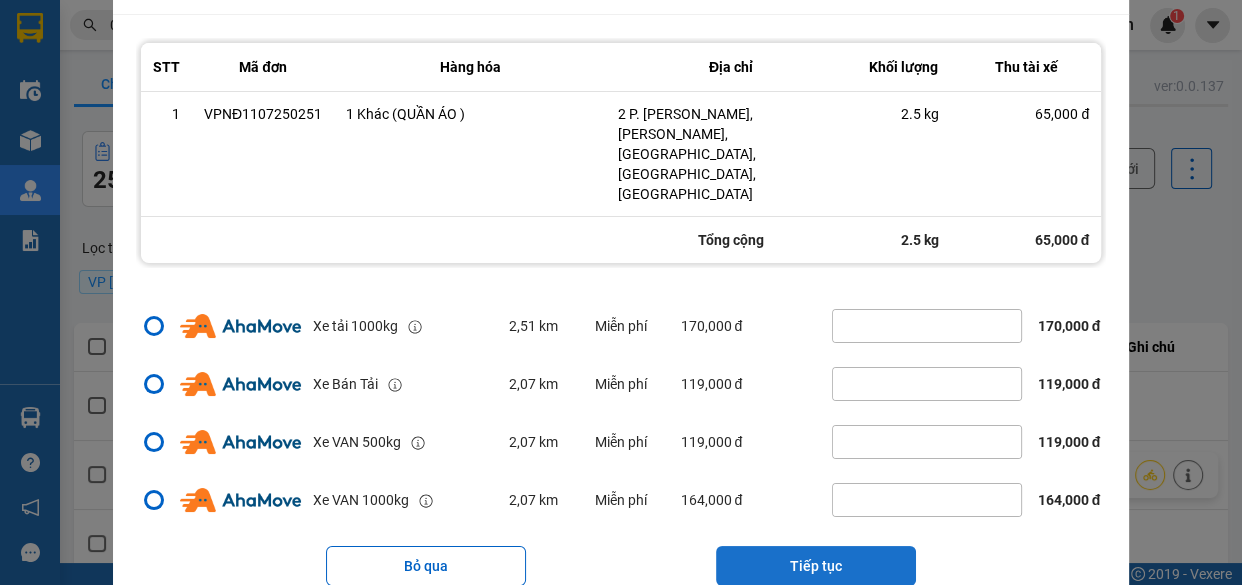 drag, startPoint x: 837, startPoint y: 518, endPoint x: 835, endPoint y: 495, distance: 23.086792 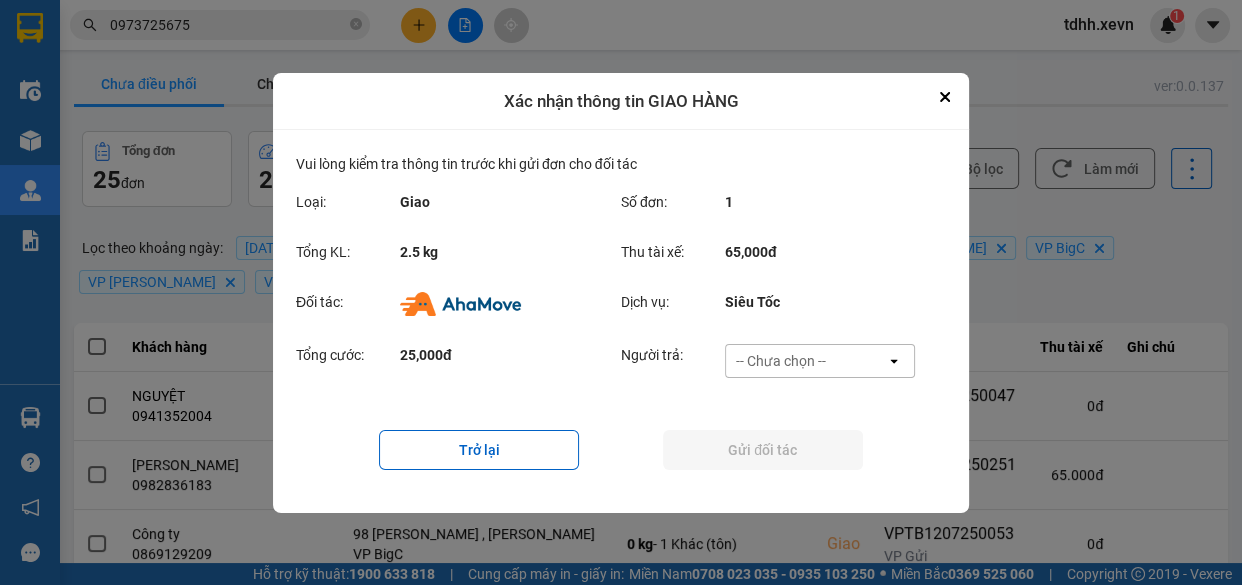 scroll, scrollTop: 0, scrollLeft: 0, axis: both 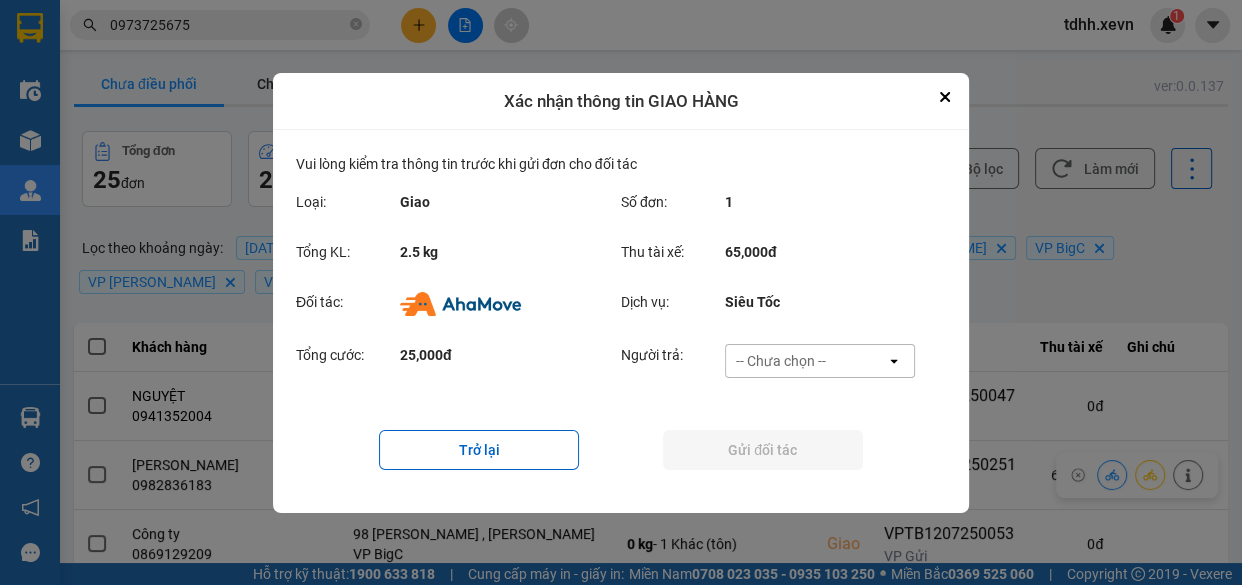click on "-- Chưa chọn --" at bounding box center (806, 361) 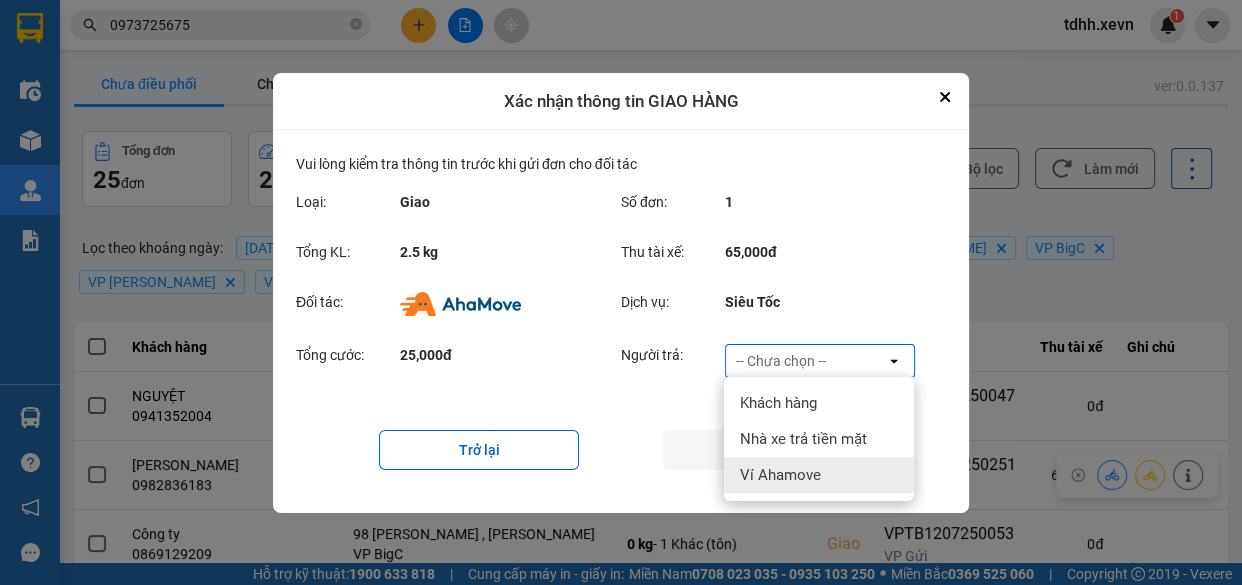 click on "Ví Ahamove" at bounding box center (780, 475) 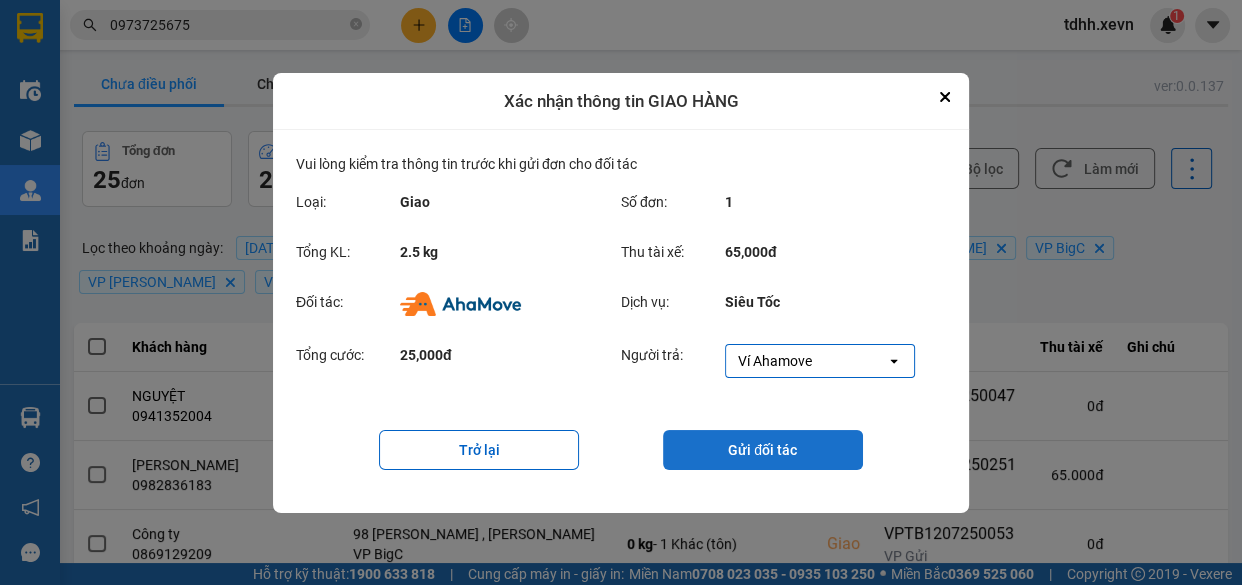click on "Gửi đối tác" at bounding box center (763, 450) 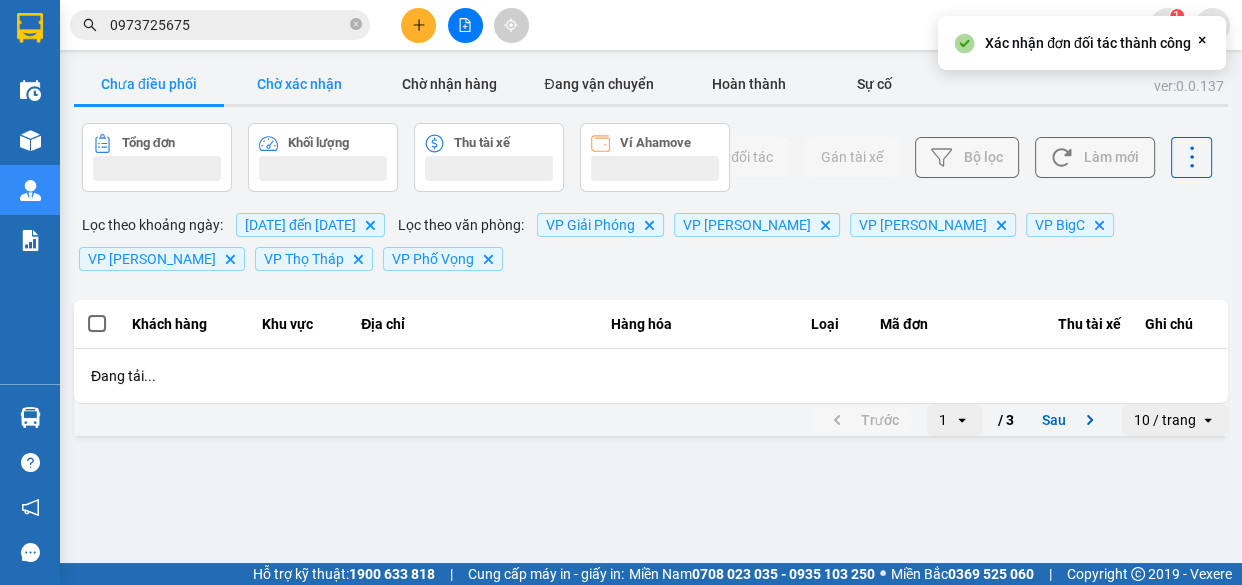 click on "Chờ xác nhận" at bounding box center [299, 84] 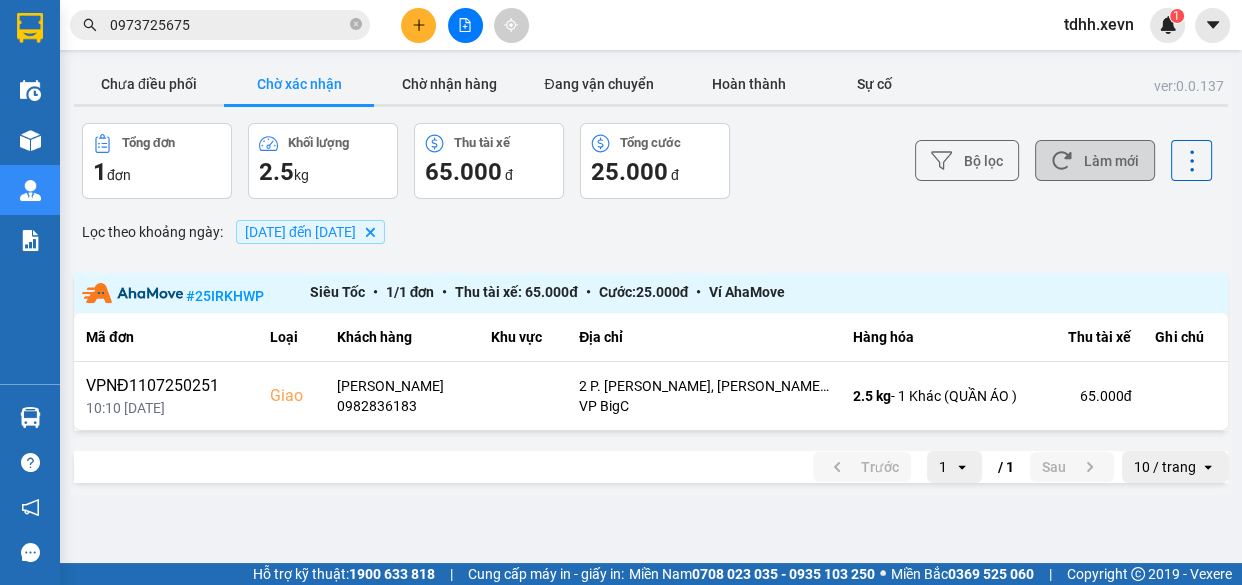 click on "Làm mới" at bounding box center (1095, 160) 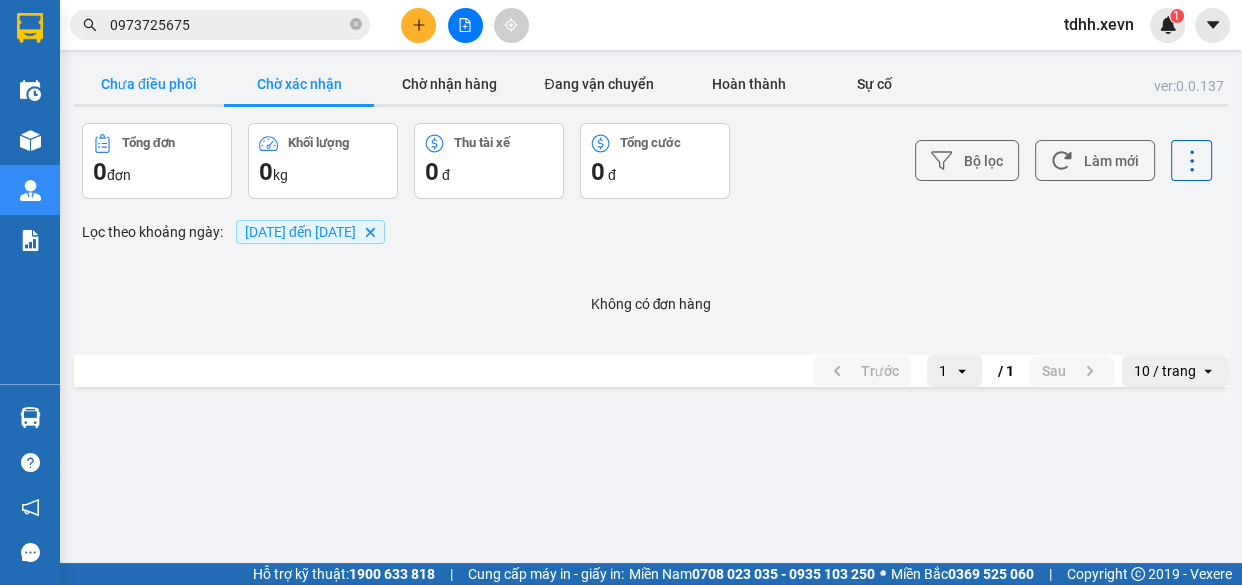 click on "Chưa điều phối" at bounding box center [149, 84] 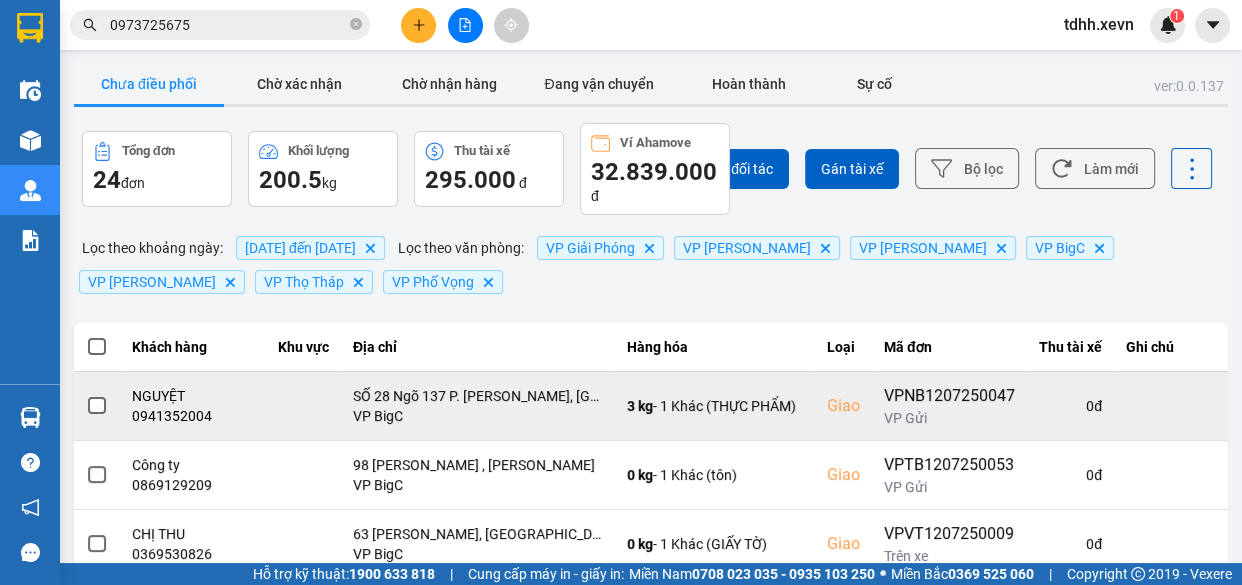 scroll, scrollTop: 454, scrollLeft: 0, axis: vertical 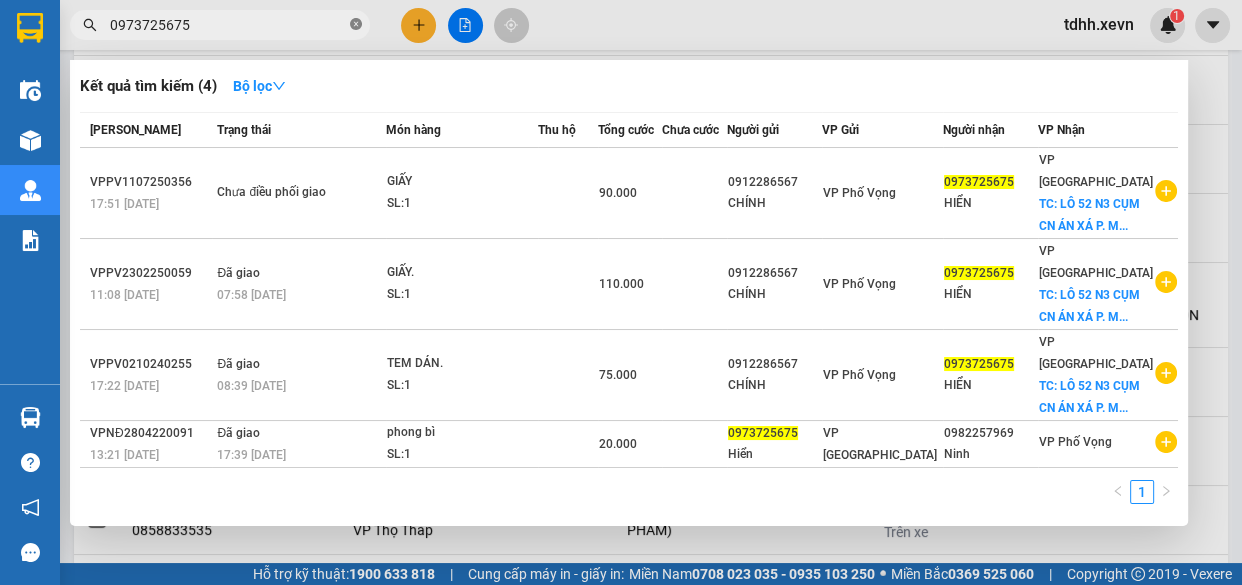 click 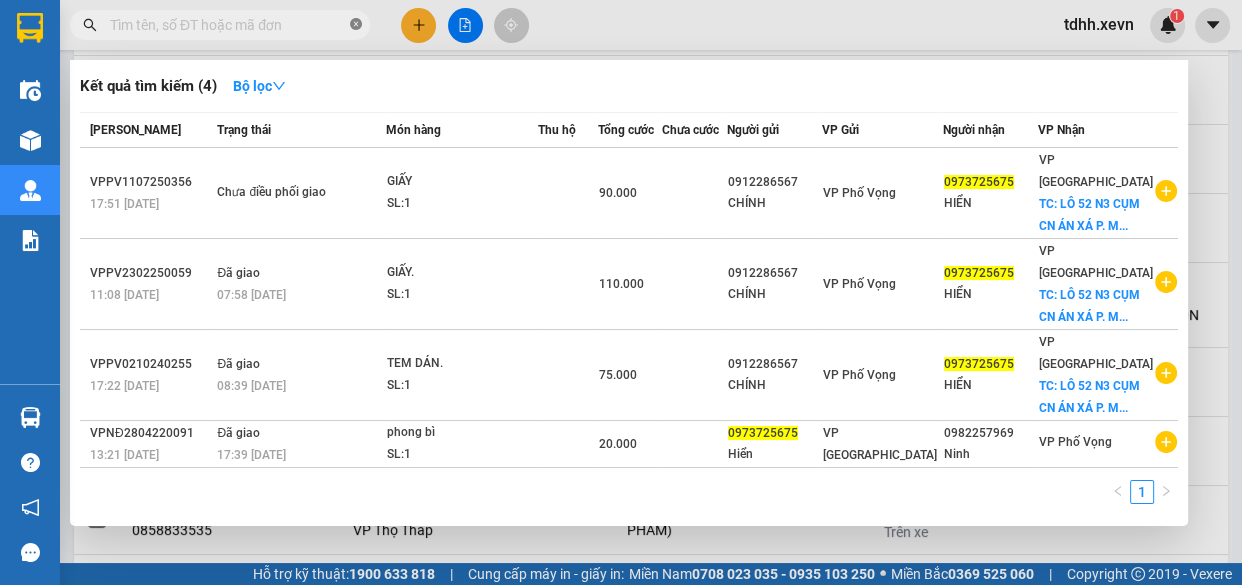 paste on "0916185988" 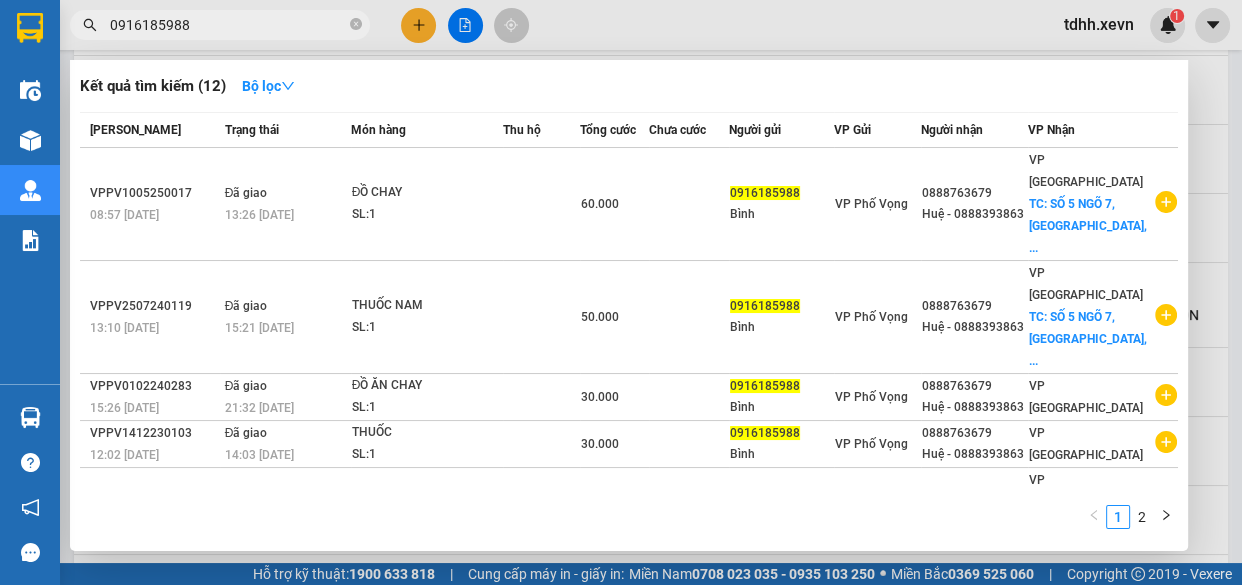 type on "0916185988" 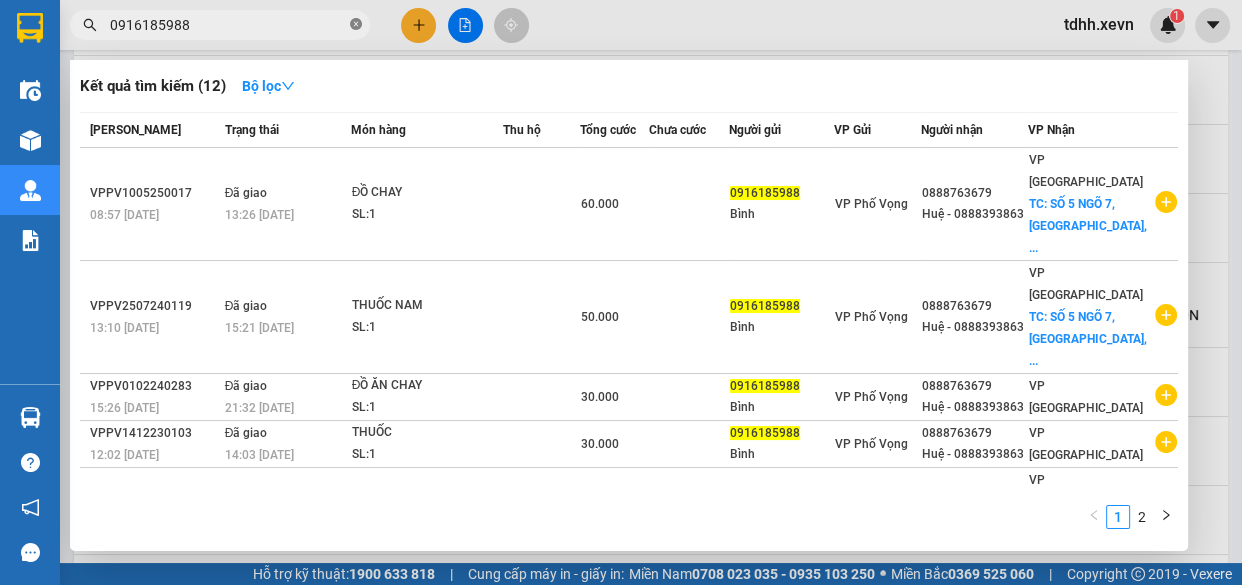 click 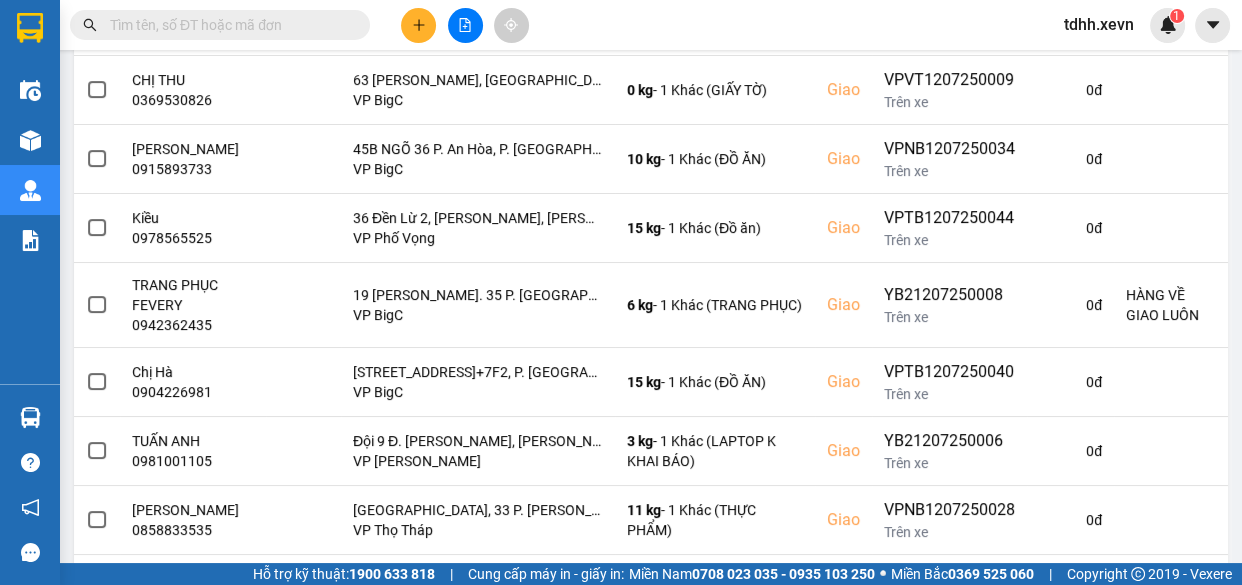 click at bounding box center (228, 25) 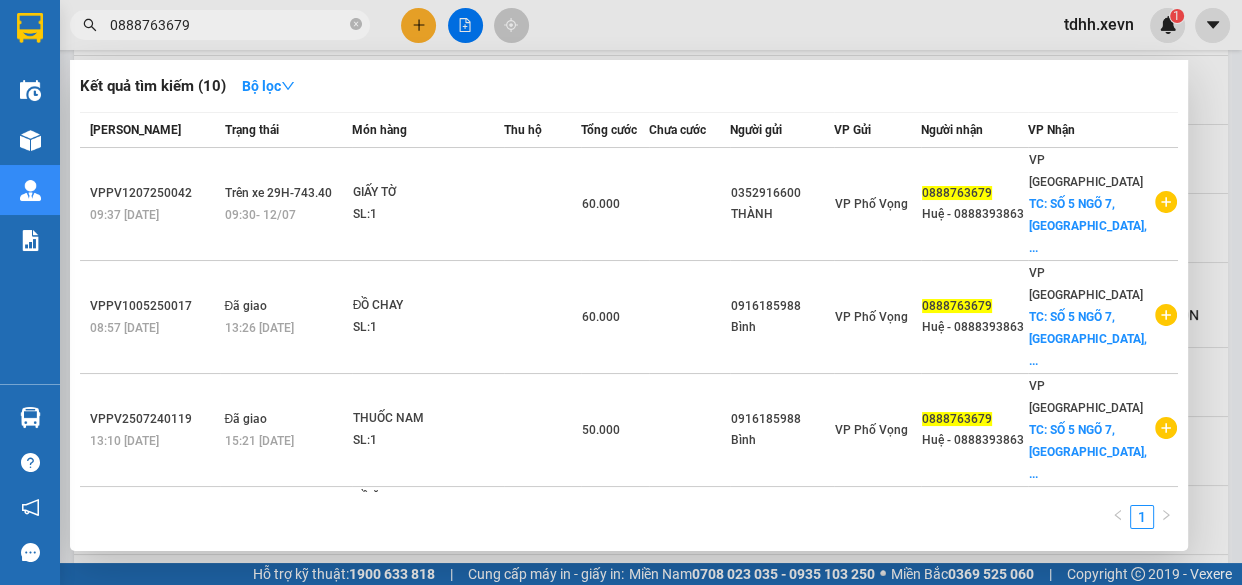 type on "0888763679" 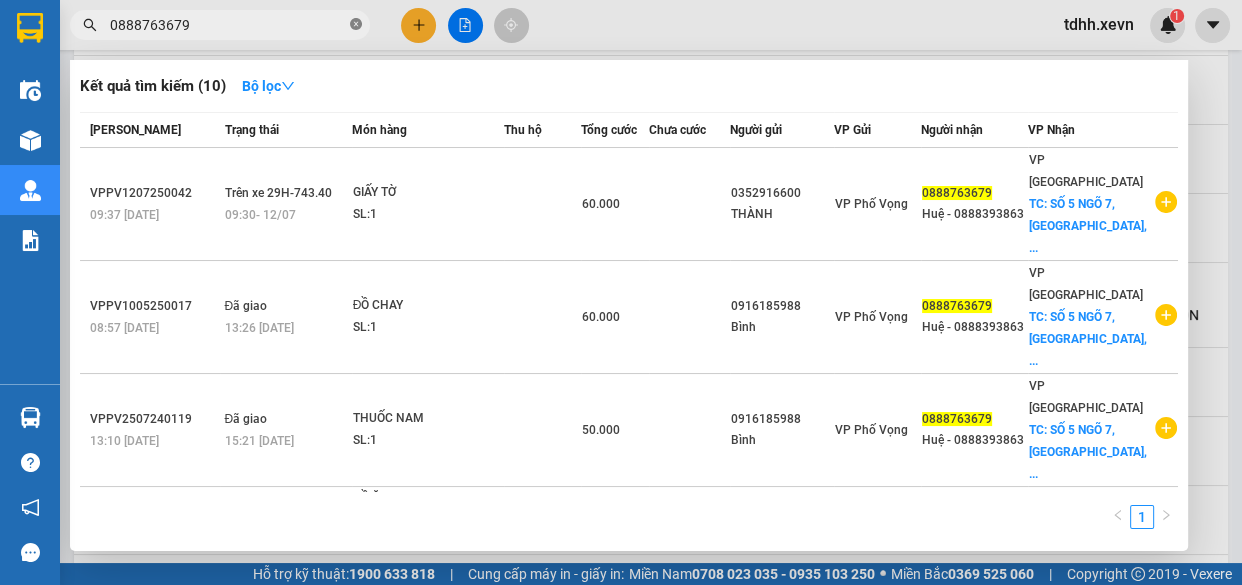 click 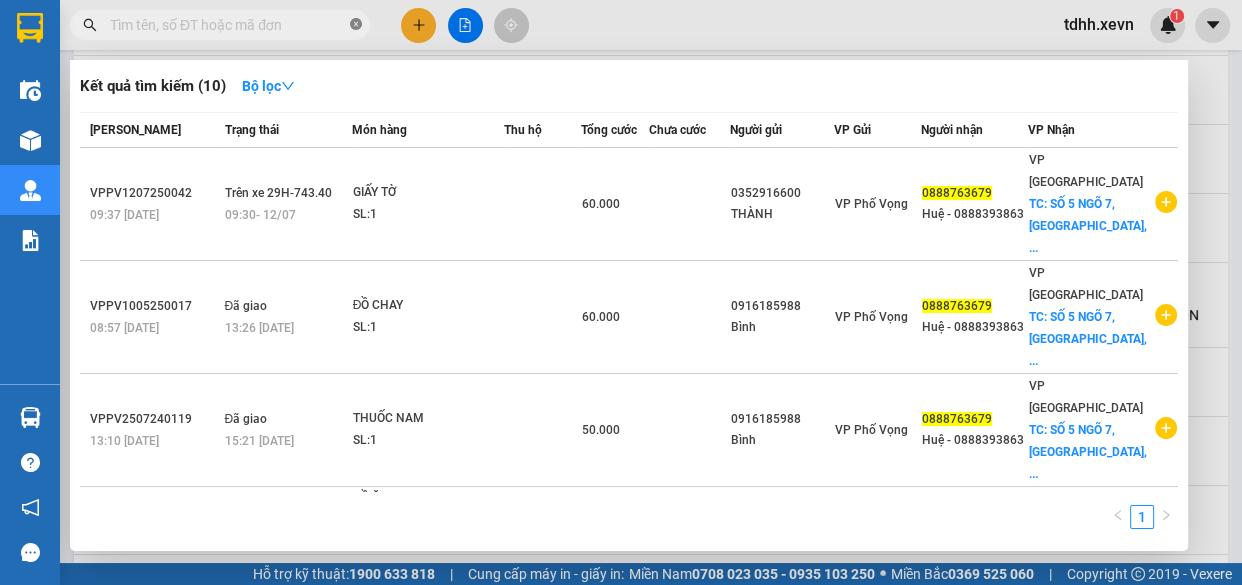paste on "0783816688" 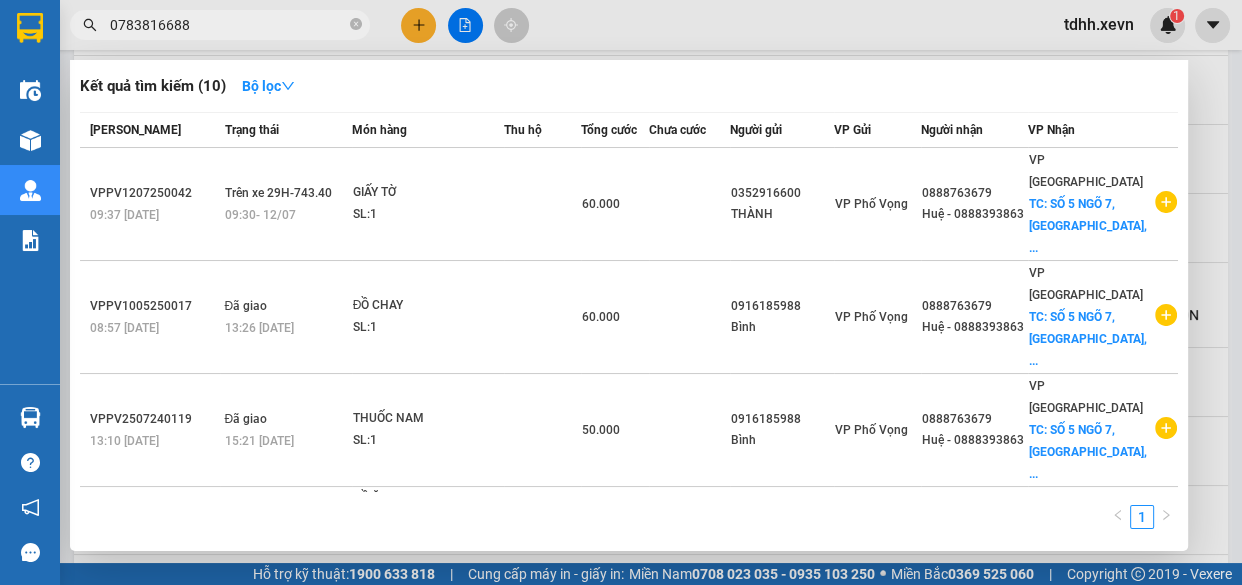 type on "0783816688" 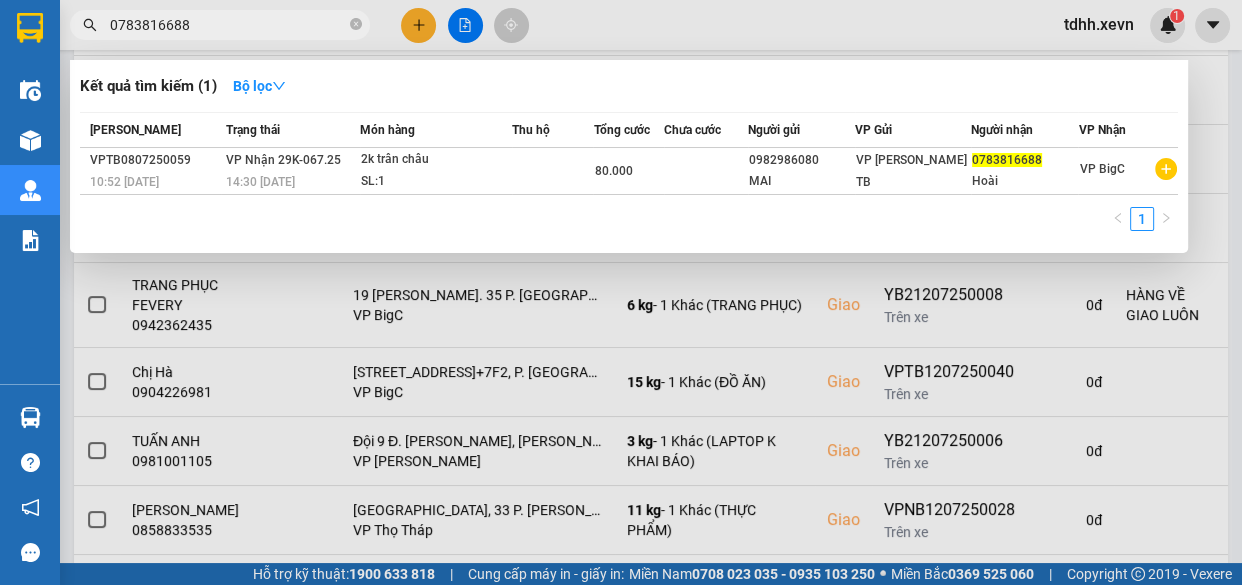 drag, startPoint x: 388, startPoint y: 558, endPoint x: 383, endPoint y: 580, distance: 22.561028 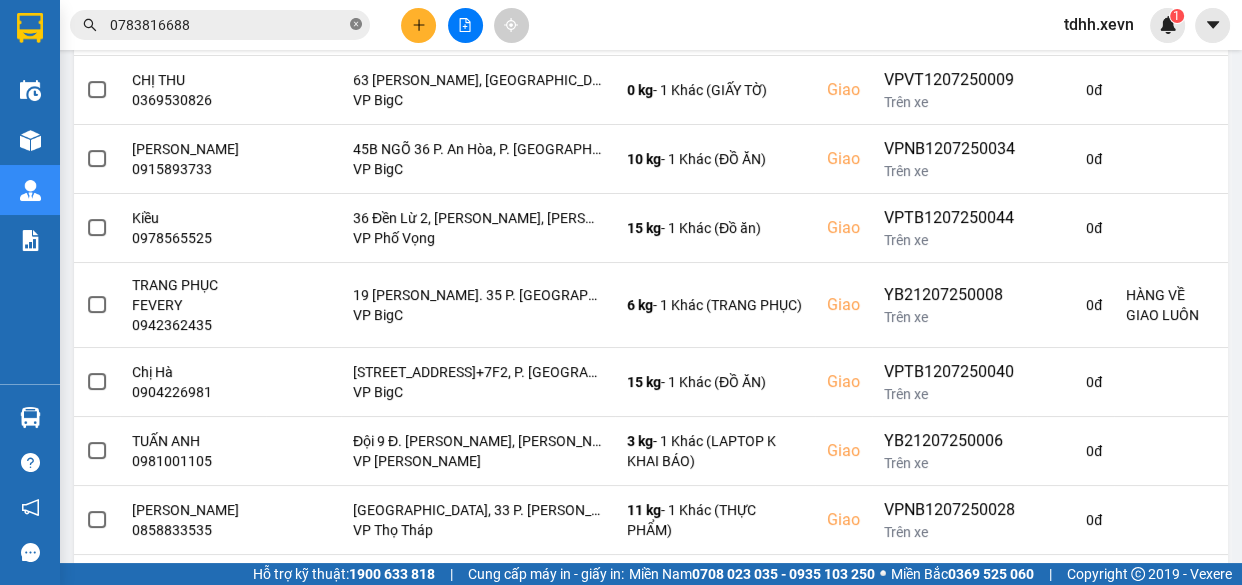 click 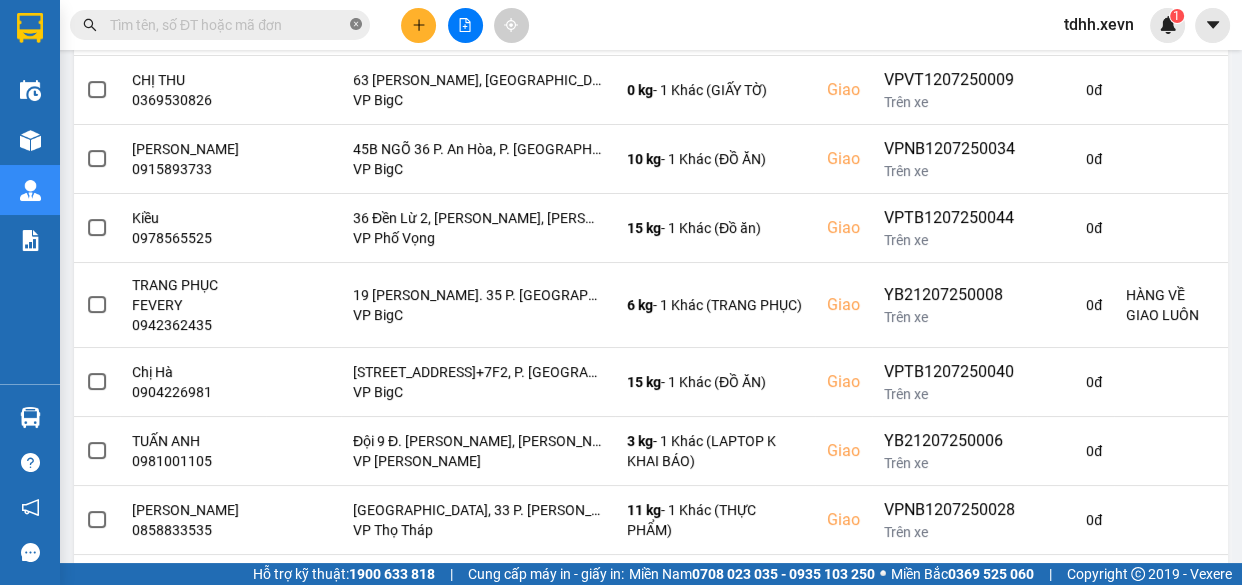 paste on "0918309266" 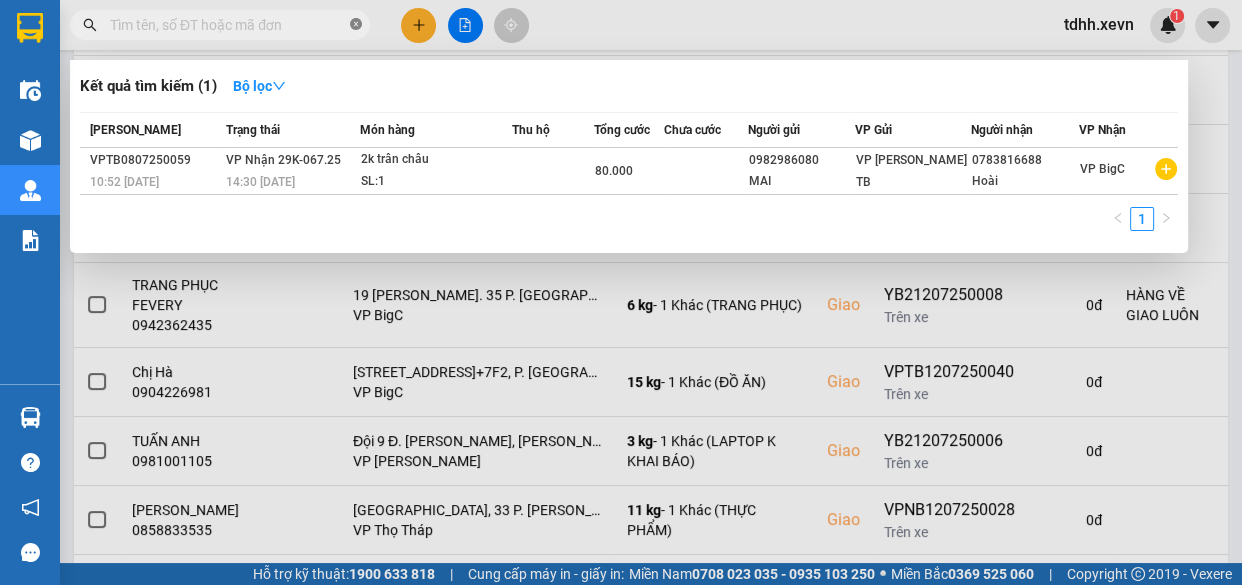 type on "0918309266" 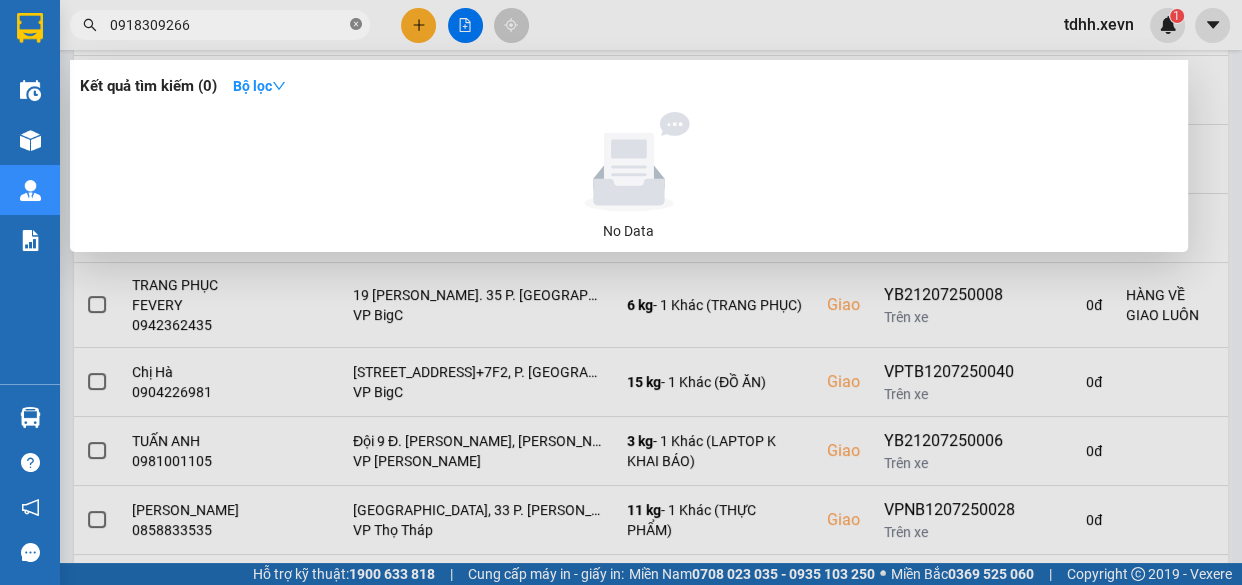 click 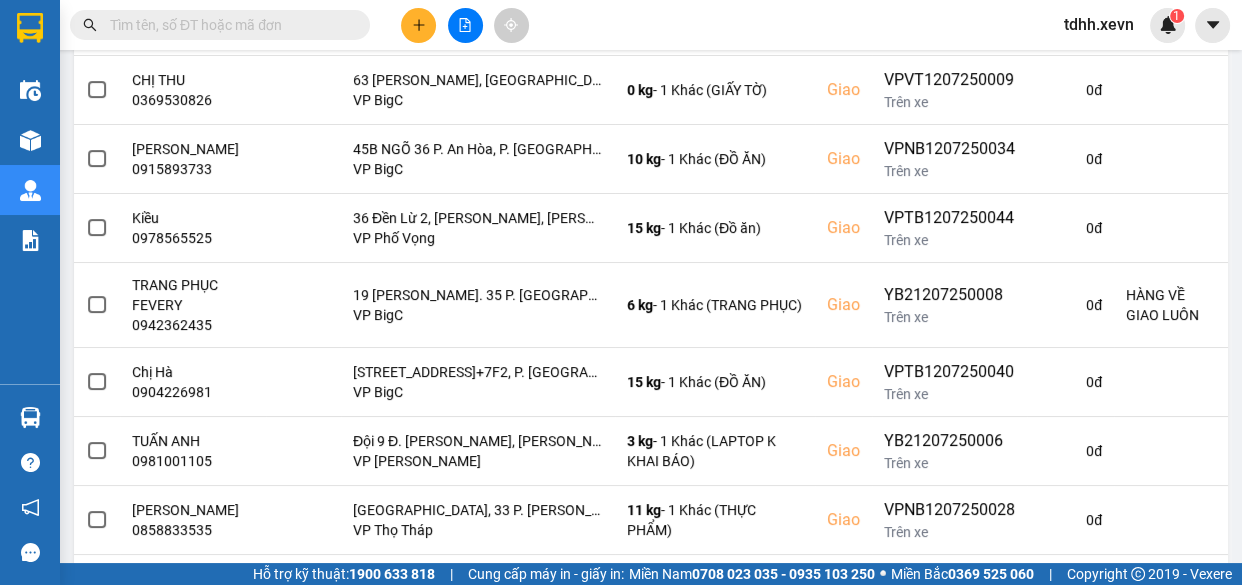 click at bounding box center [228, 25] 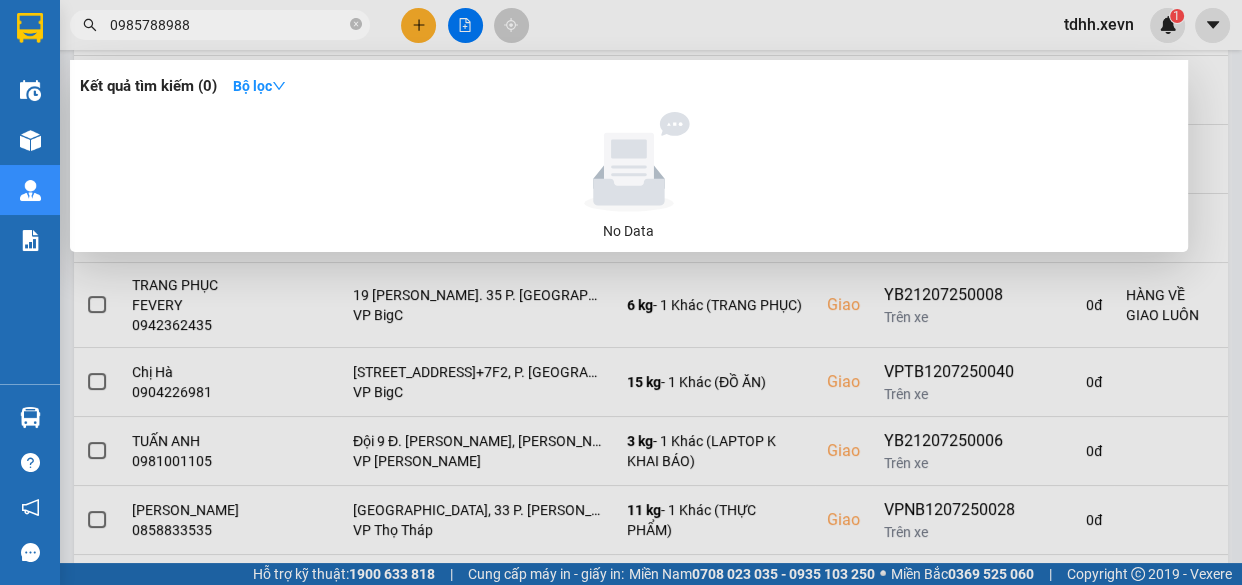 type on "0985788988" 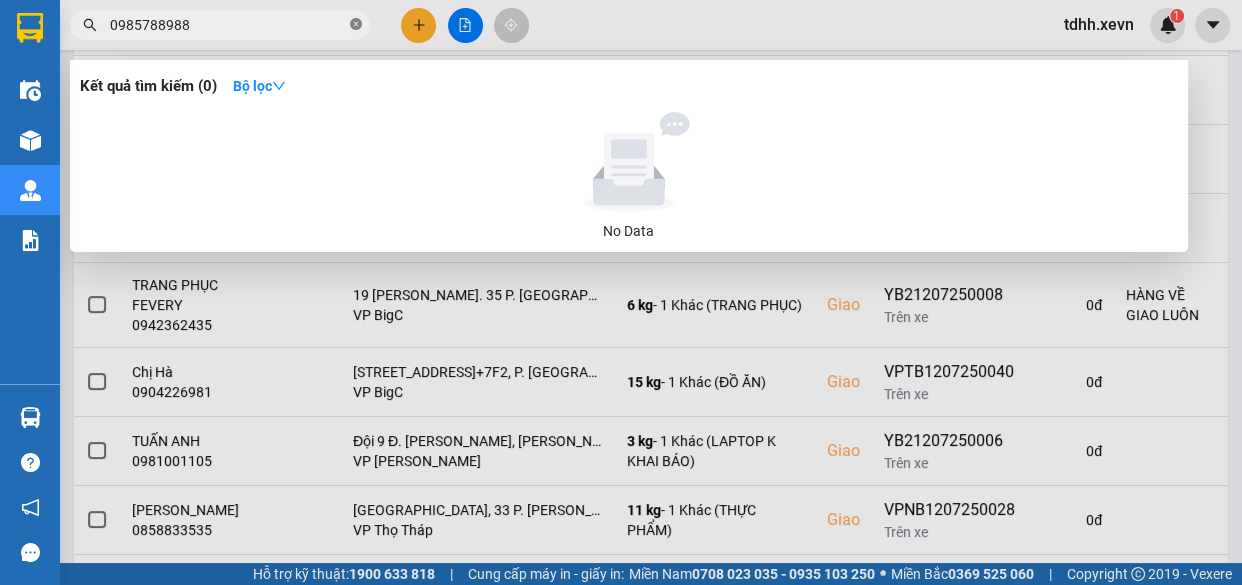 click 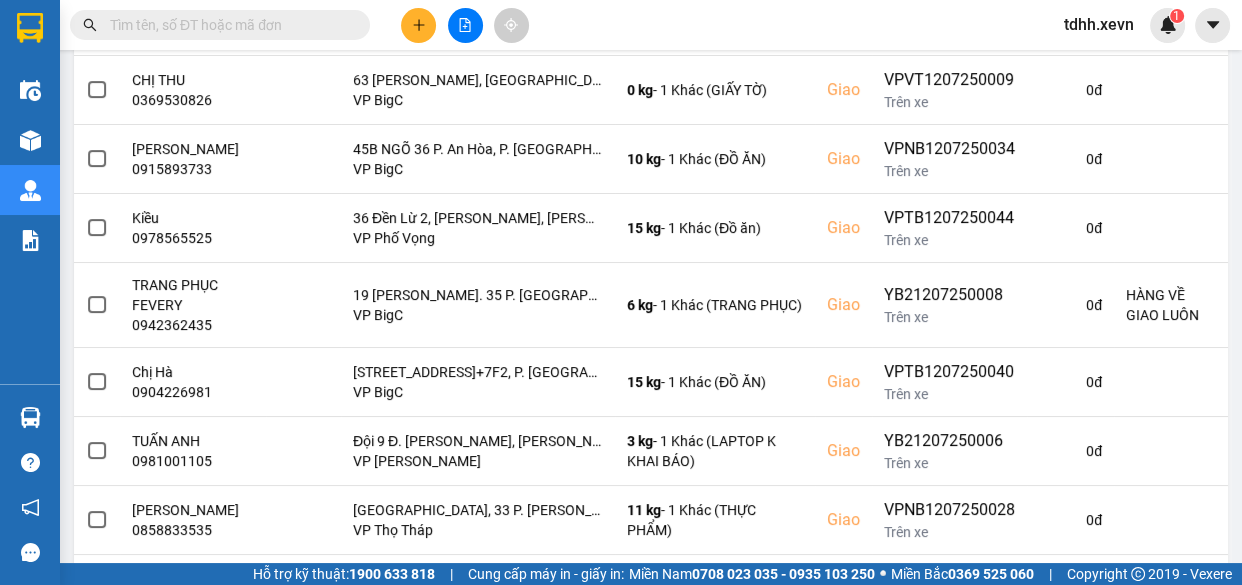 paste on "0969665265" 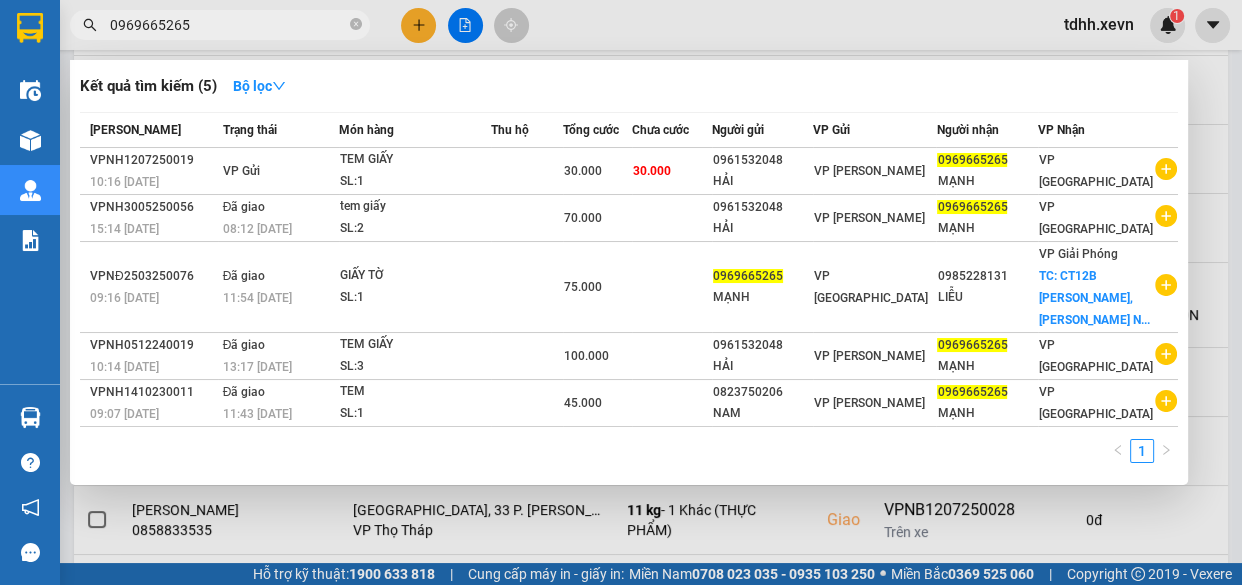type on "0969665265" 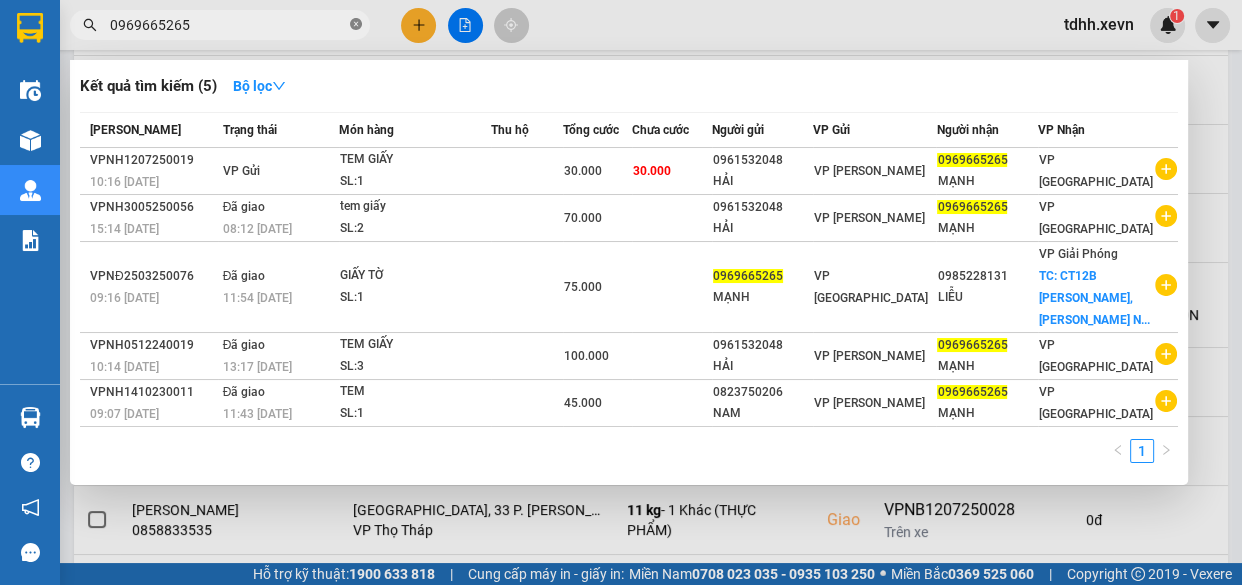 click at bounding box center (356, 25) 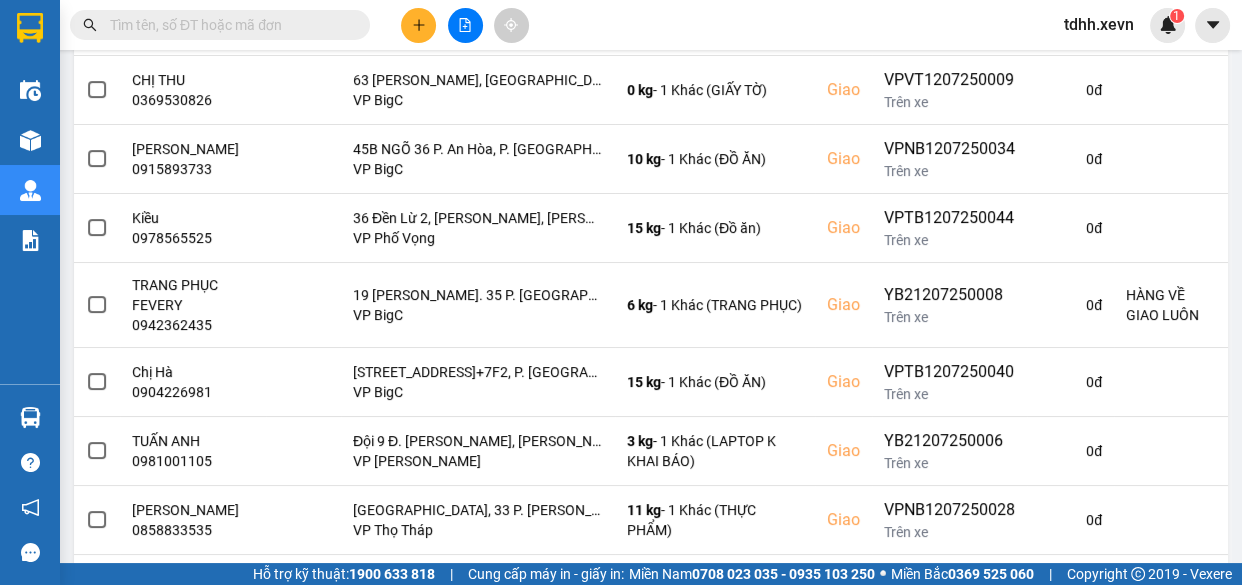 paste on "0969665265" 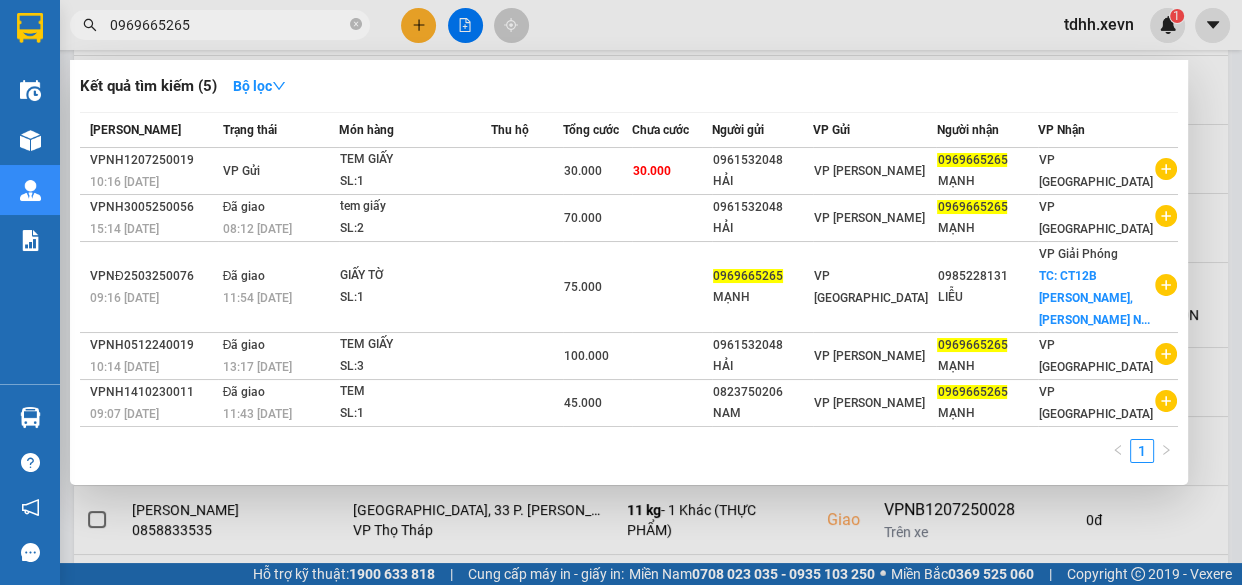 click on "0969665265" at bounding box center (228, 25) 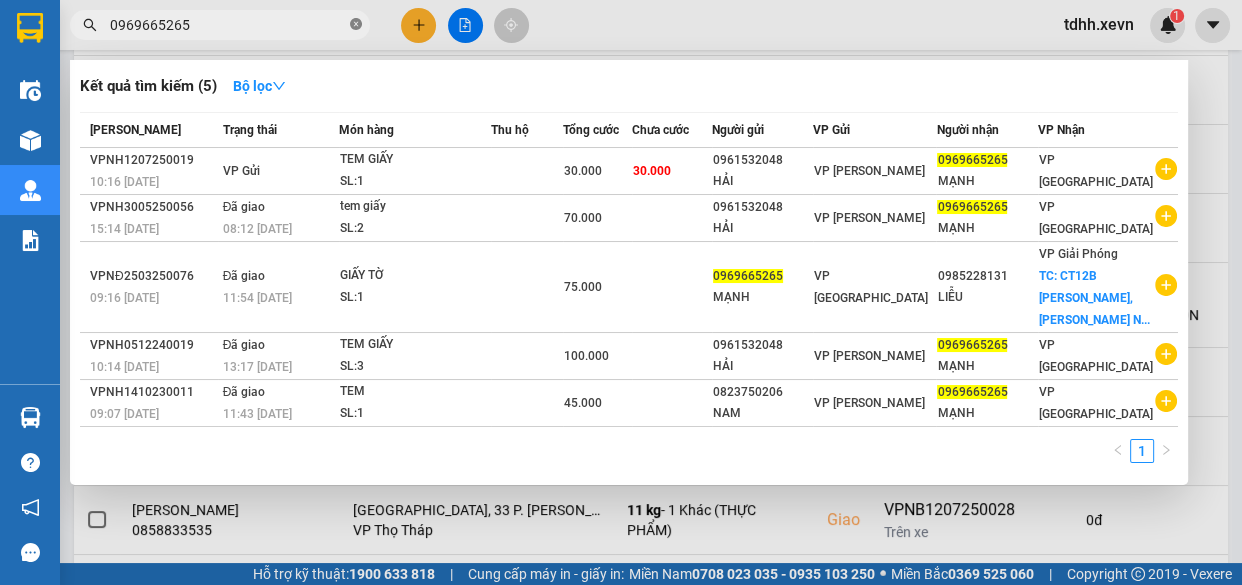 click 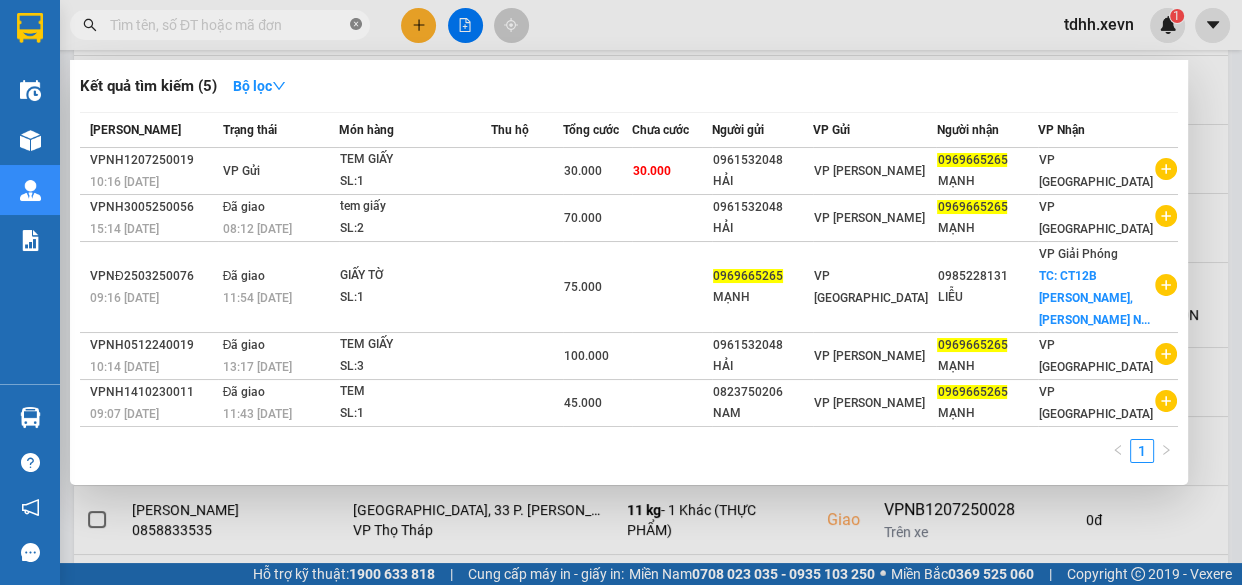 paste on "0915080605" 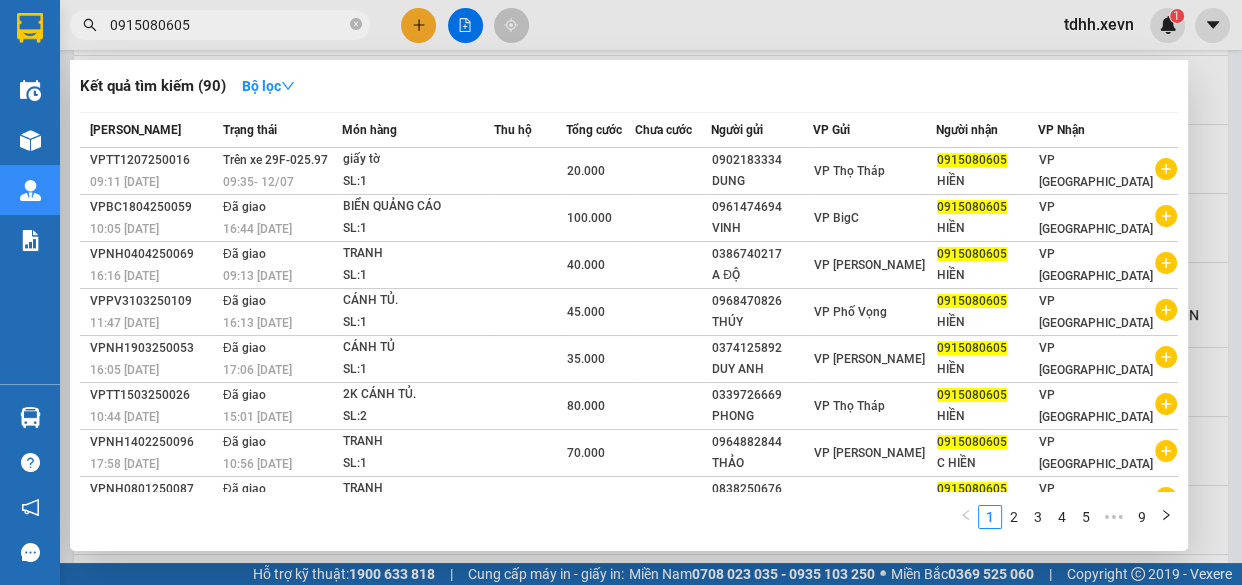 type on "0915080605" 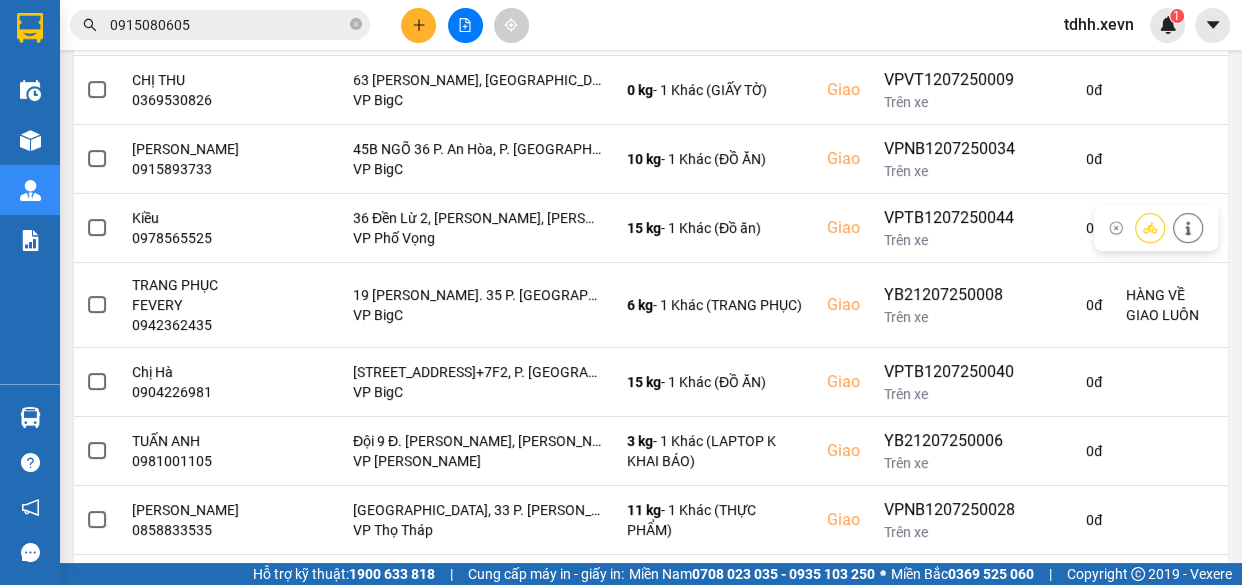 scroll, scrollTop: 90, scrollLeft: 0, axis: vertical 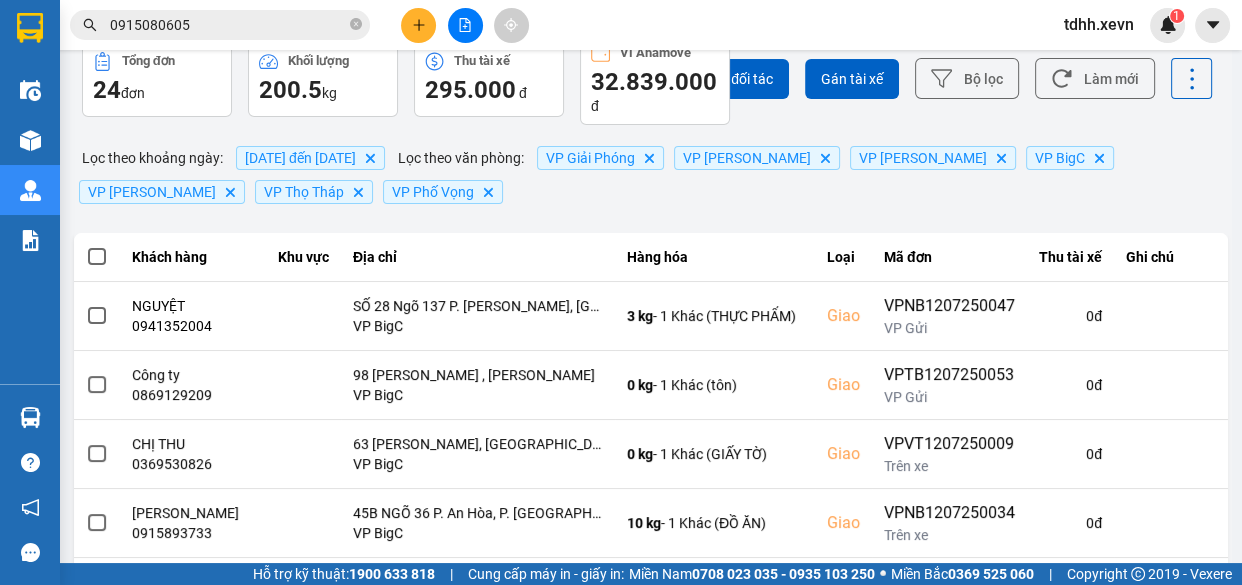 click on "Chọn đối tác Gán tài xế Bộ lọc Làm mới" at bounding box center (929, 79) 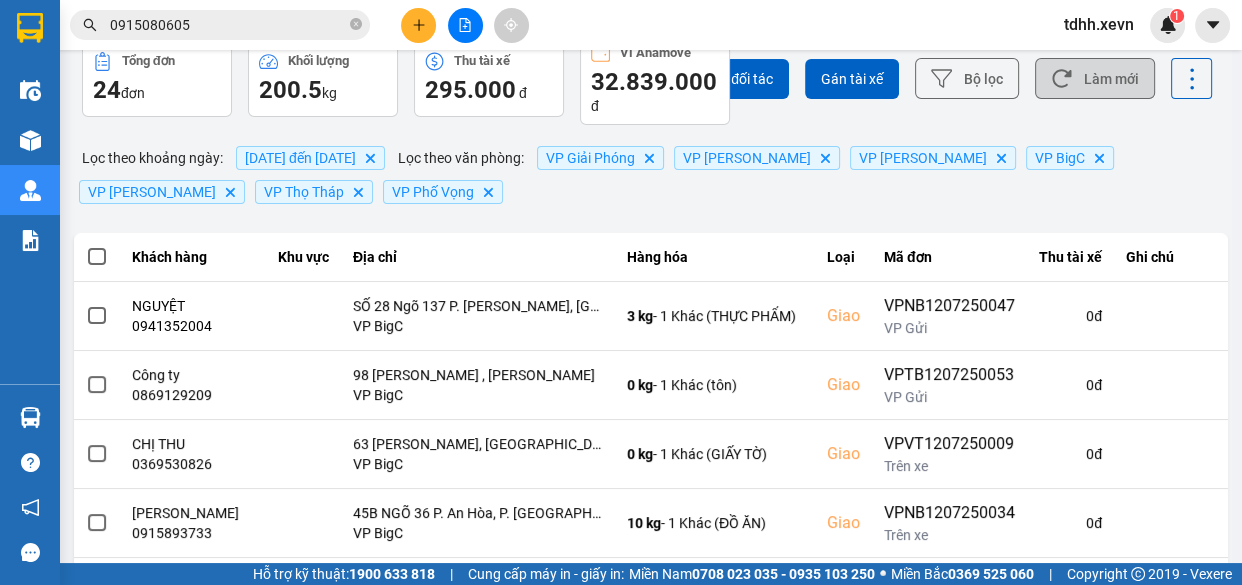 click on "Làm mới" at bounding box center [1095, 78] 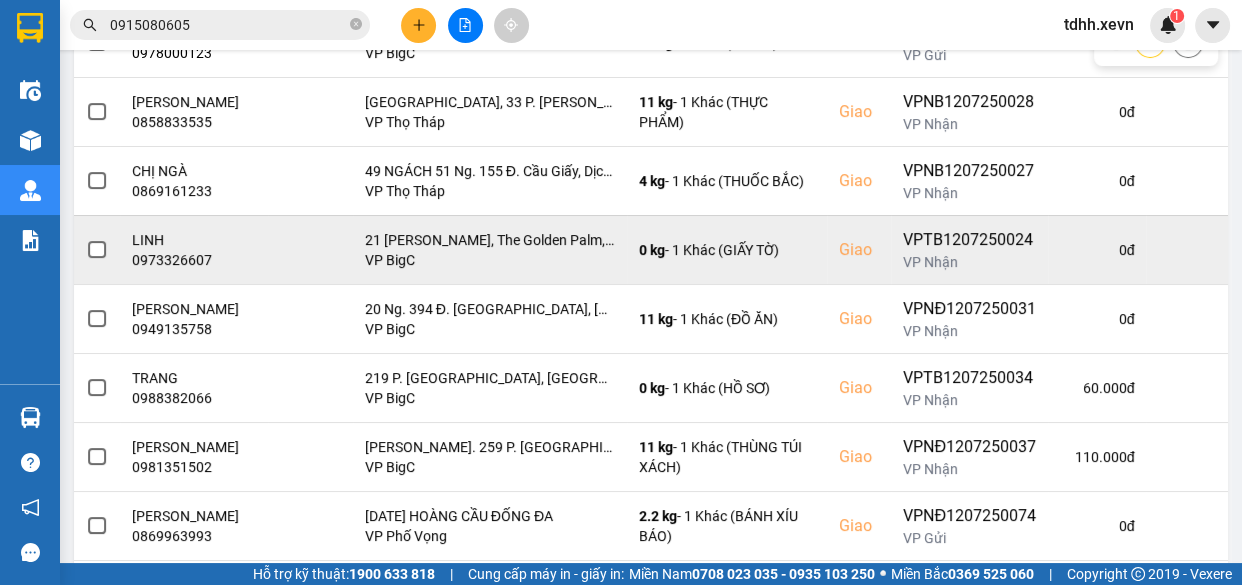scroll, scrollTop: 544, scrollLeft: 0, axis: vertical 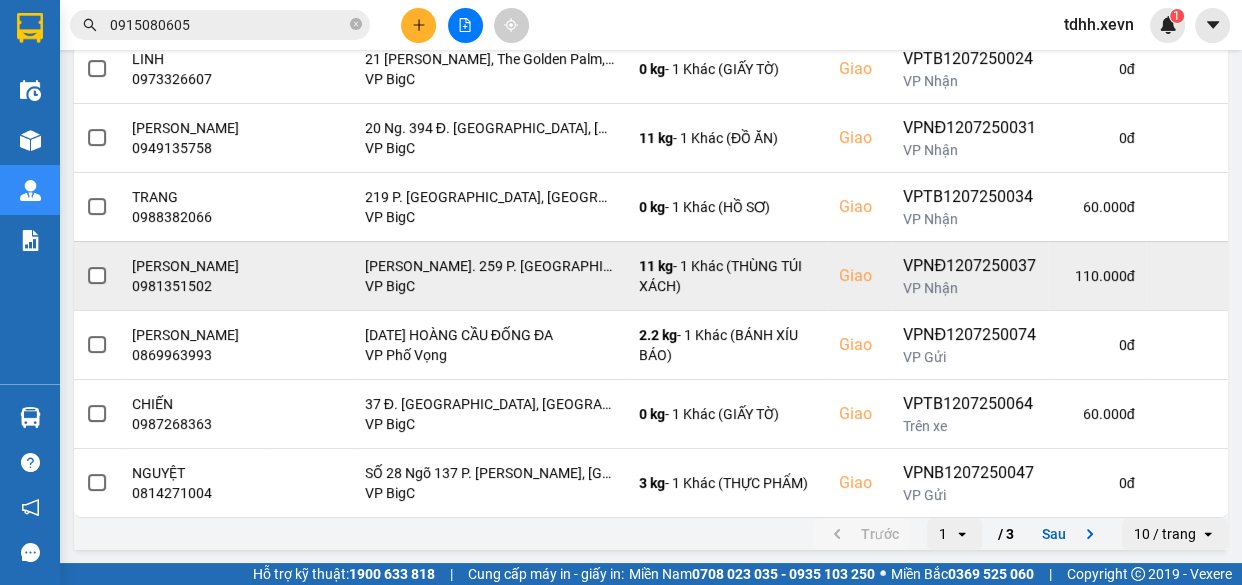 click on "0981351502" at bounding box center (194, 286) 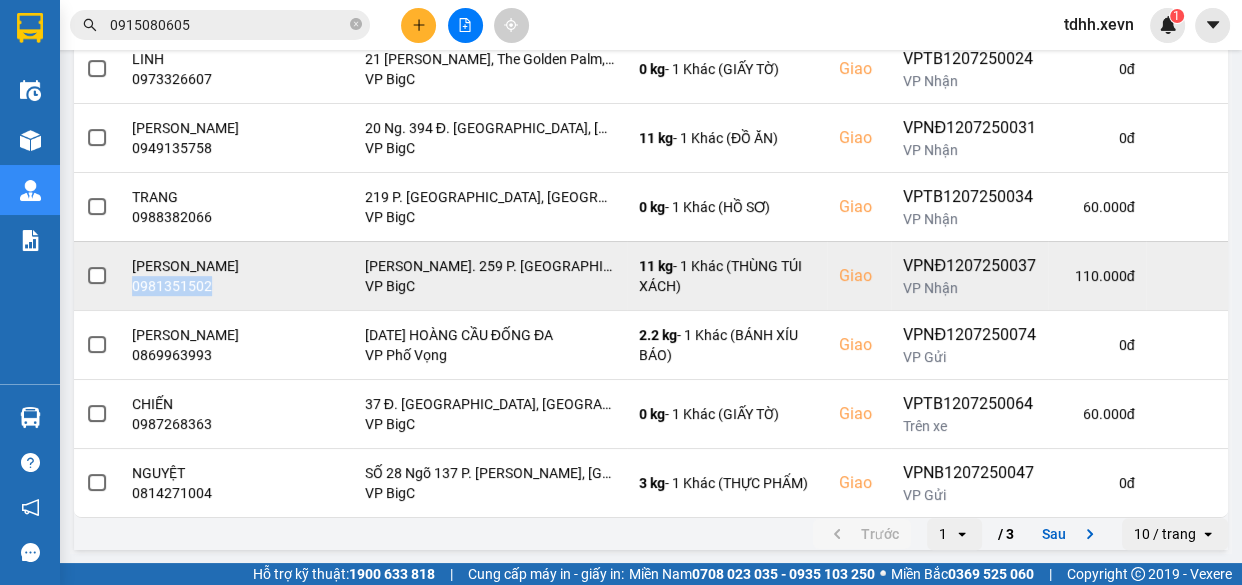 click on "0981351502" at bounding box center [194, 286] 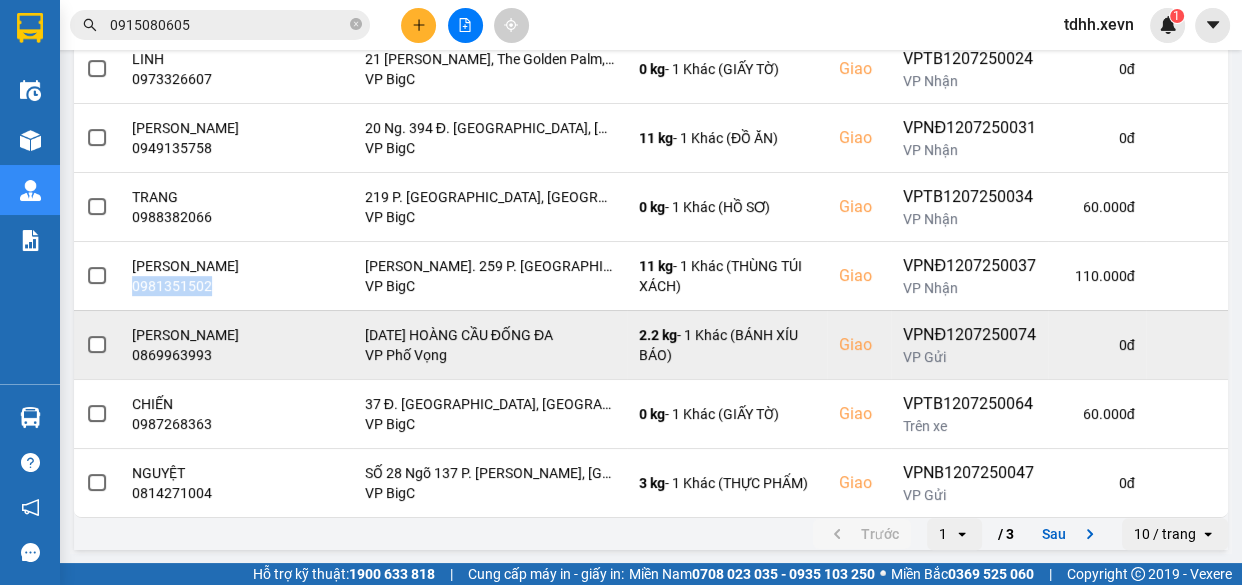 copy on "0981351502" 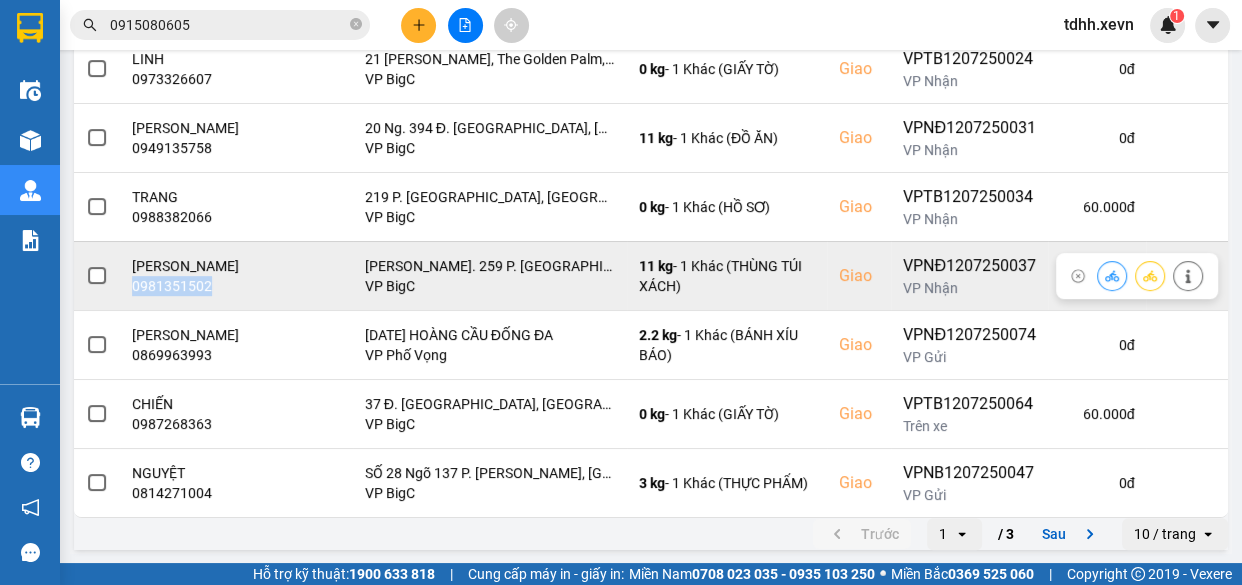 click 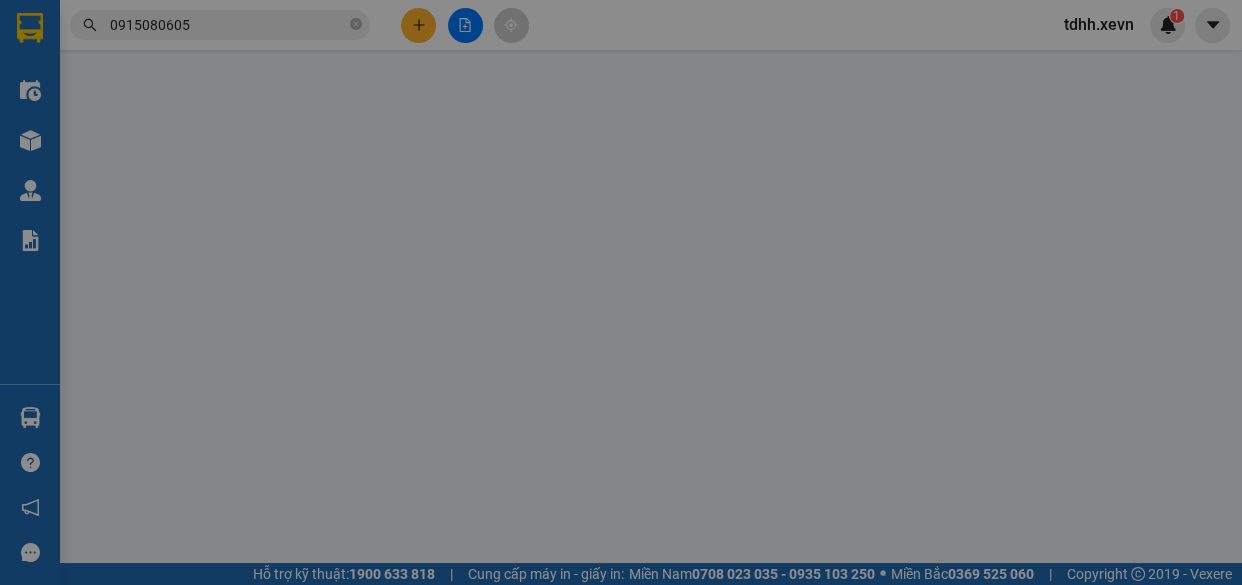 scroll, scrollTop: 0, scrollLeft: 0, axis: both 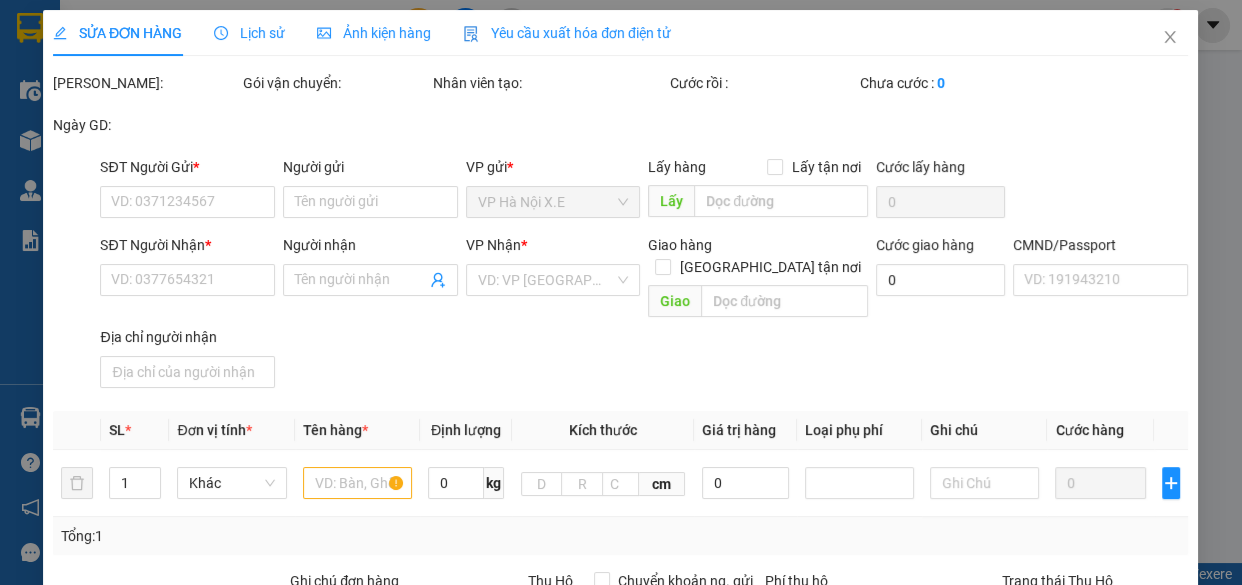type on "0815445500" 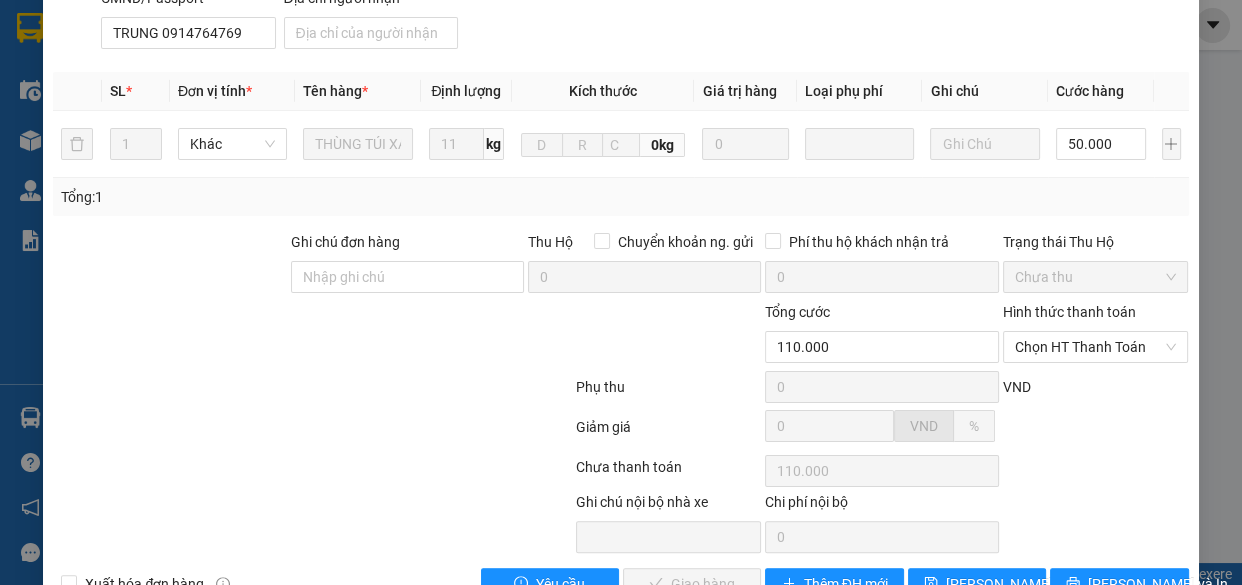 scroll, scrollTop: 415, scrollLeft: 0, axis: vertical 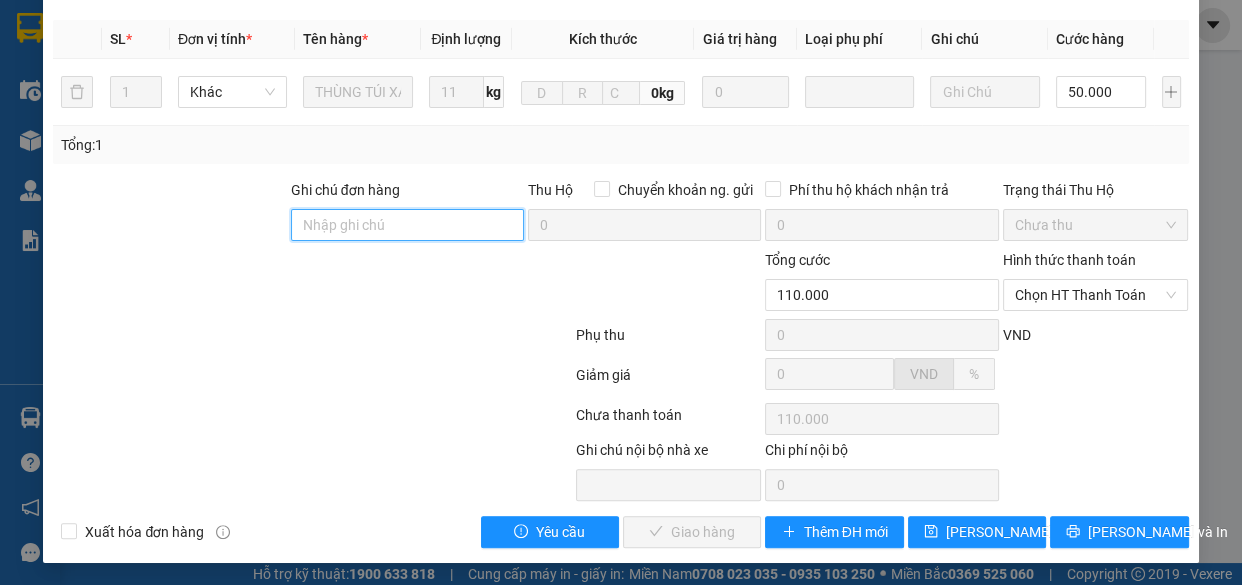 click on "Ghi chú đơn hàng" at bounding box center [407, 225] 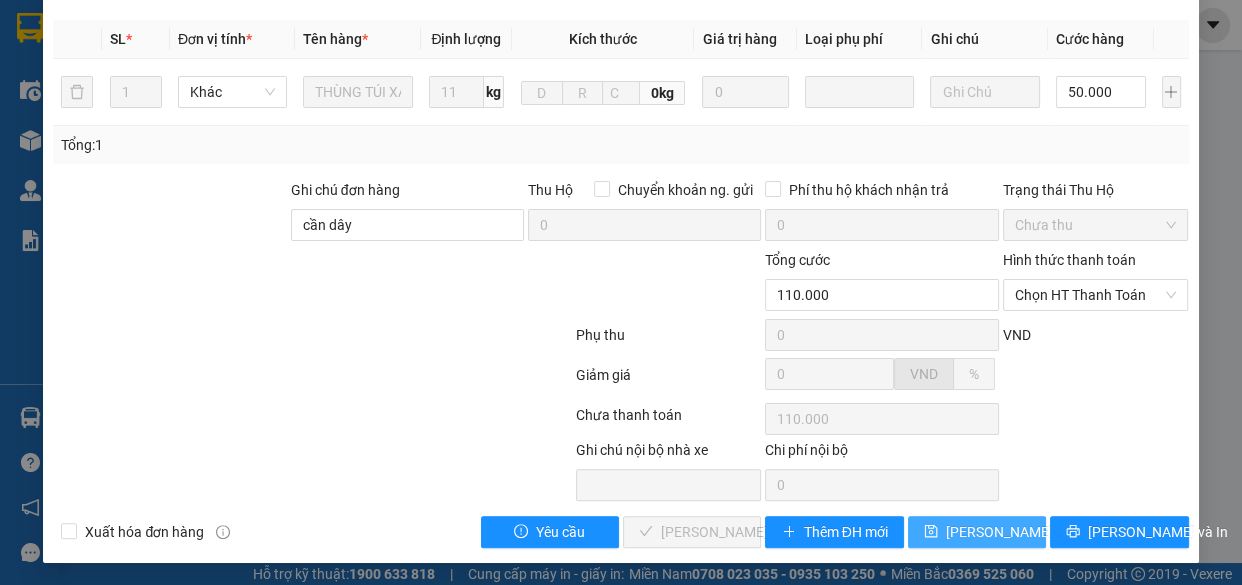 click on "Lưu thay đổi" at bounding box center (1026, 532) 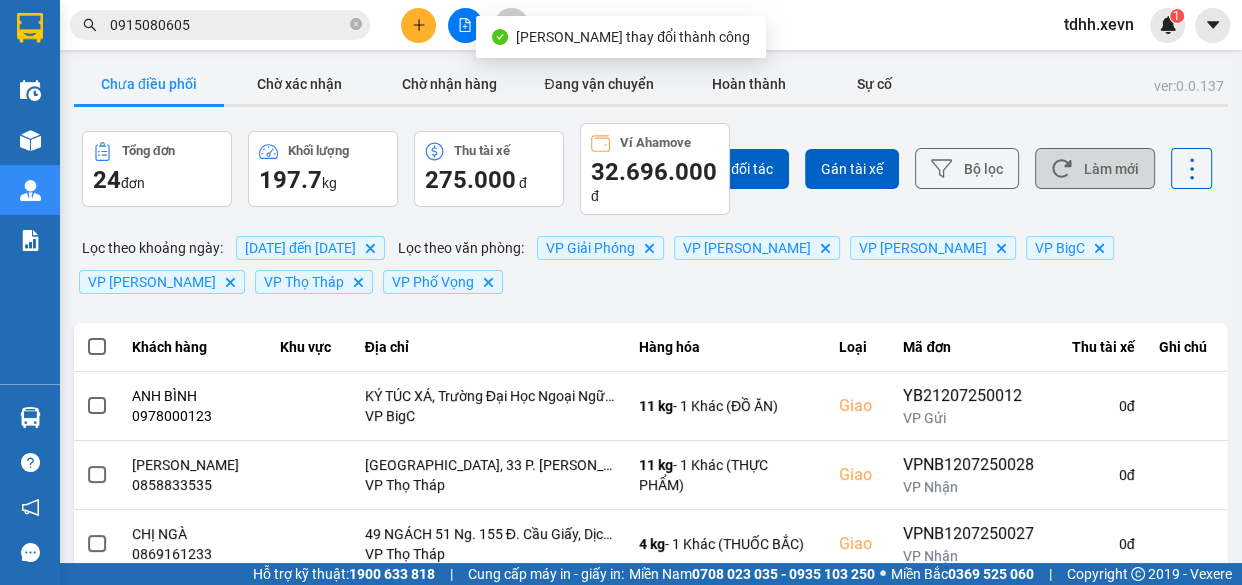 click on "Làm mới" at bounding box center (1095, 168) 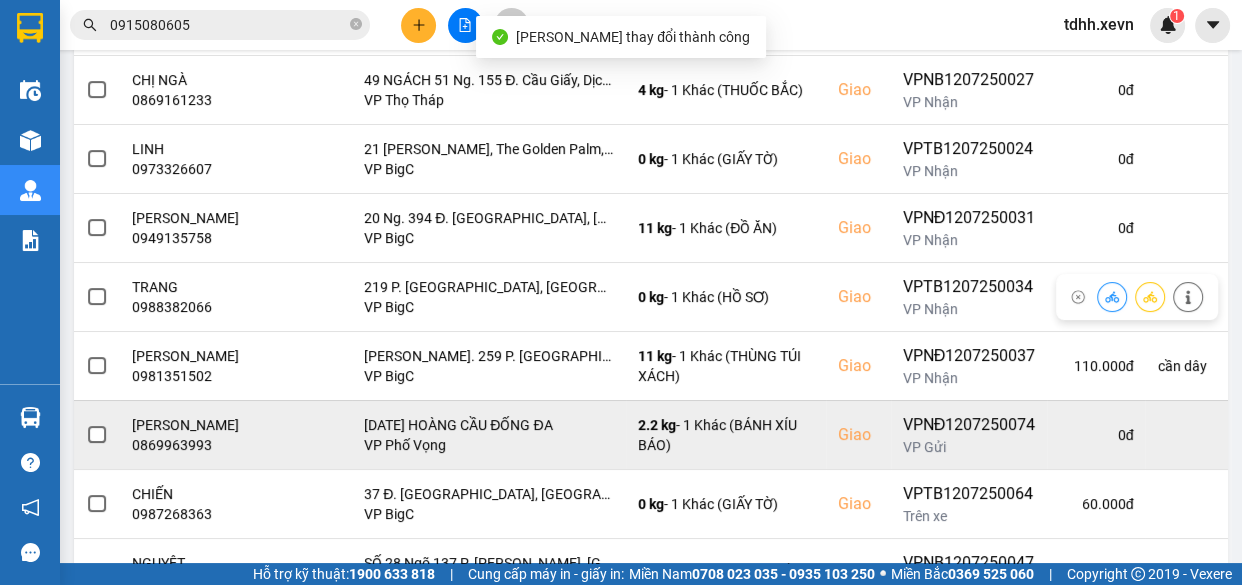 scroll, scrollTop: 544, scrollLeft: 0, axis: vertical 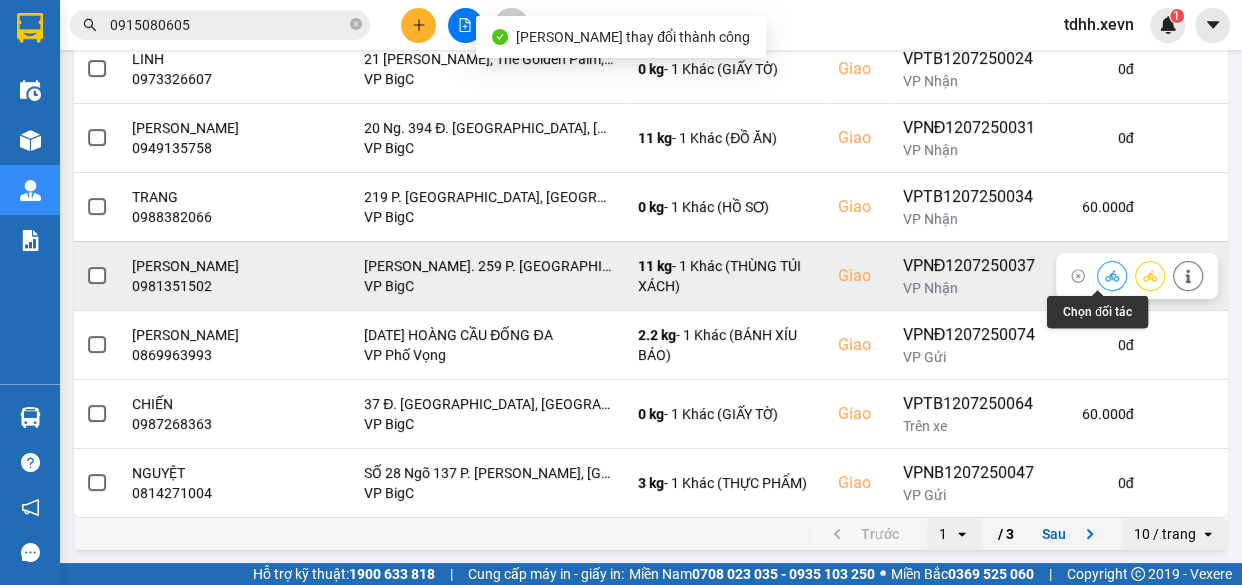 click at bounding box center [1112, 275] 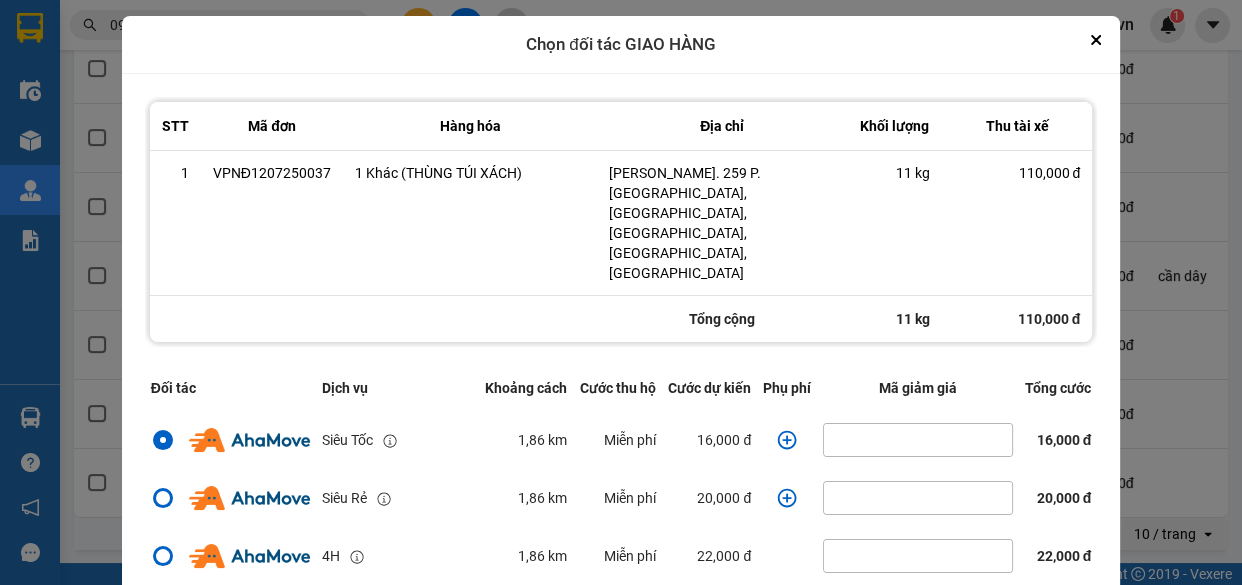 click 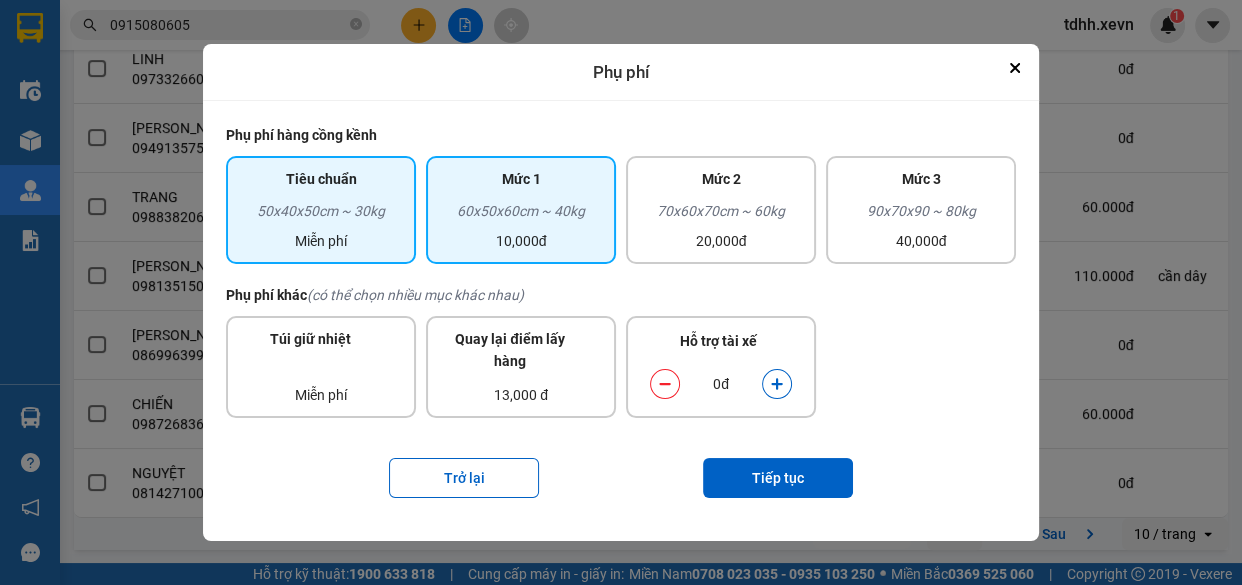 click on "10,000đ" at bounding box center (521, 241) 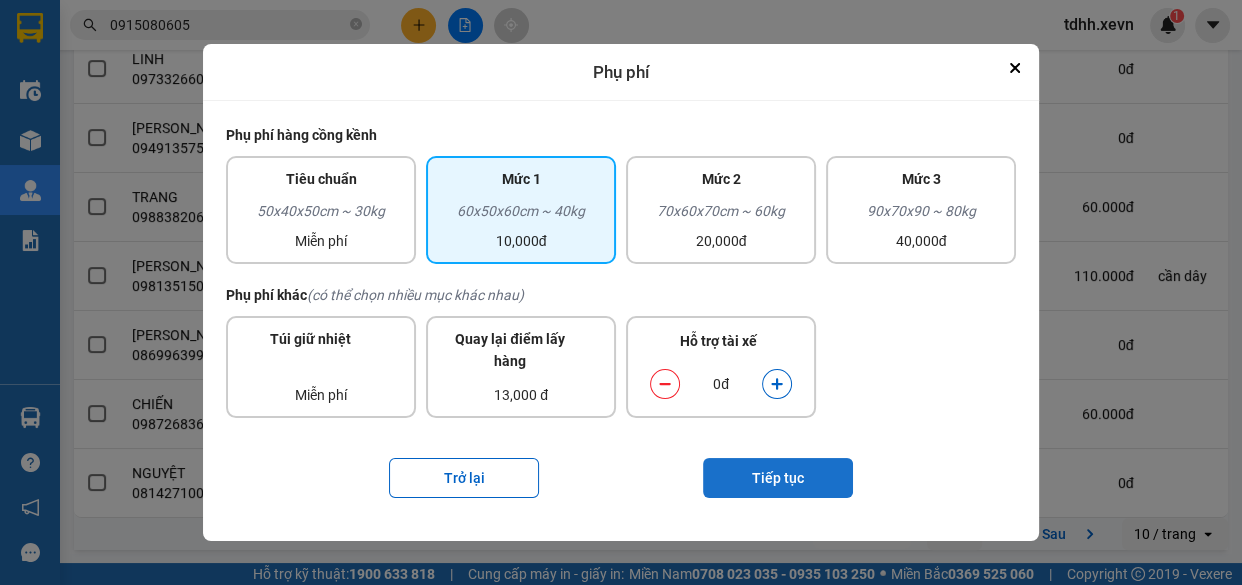 click on "Tiếp tục" at bounding box center [778, 478] 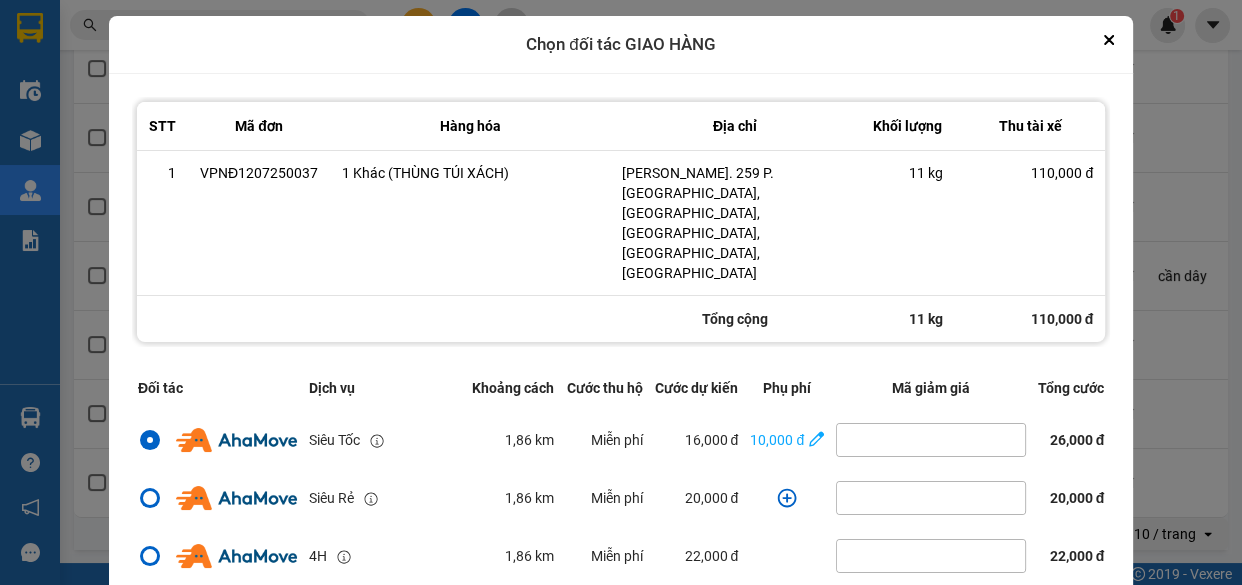 scroll, scrollTop: 431, scrollLeft: 0, axis: vertical 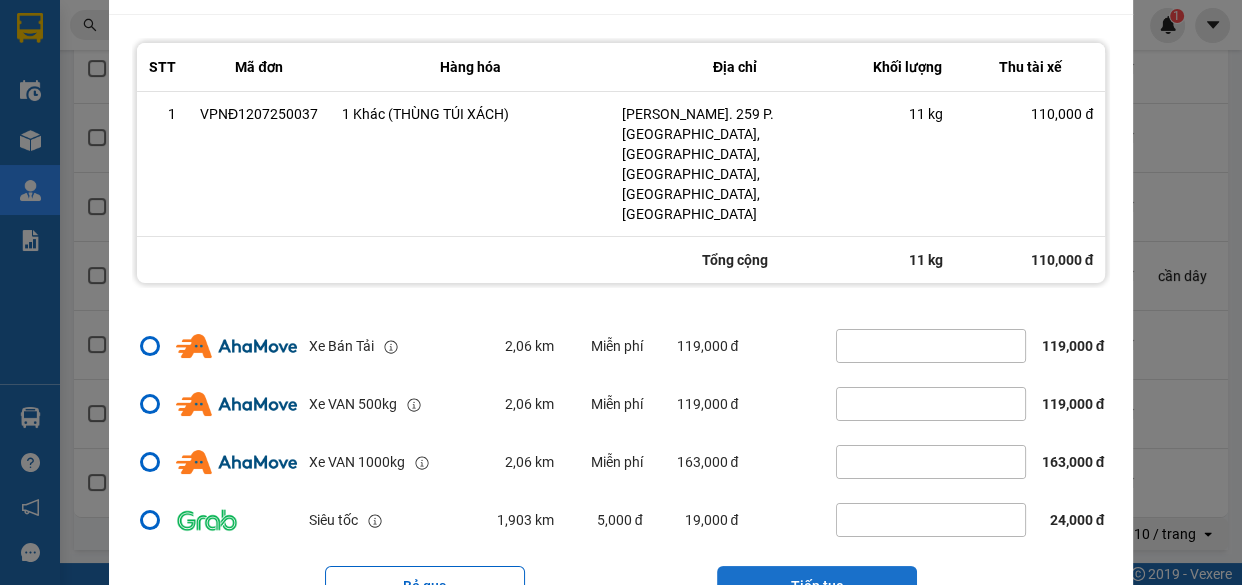 click on "Tiếp tục" at bounding box center (817, 586) 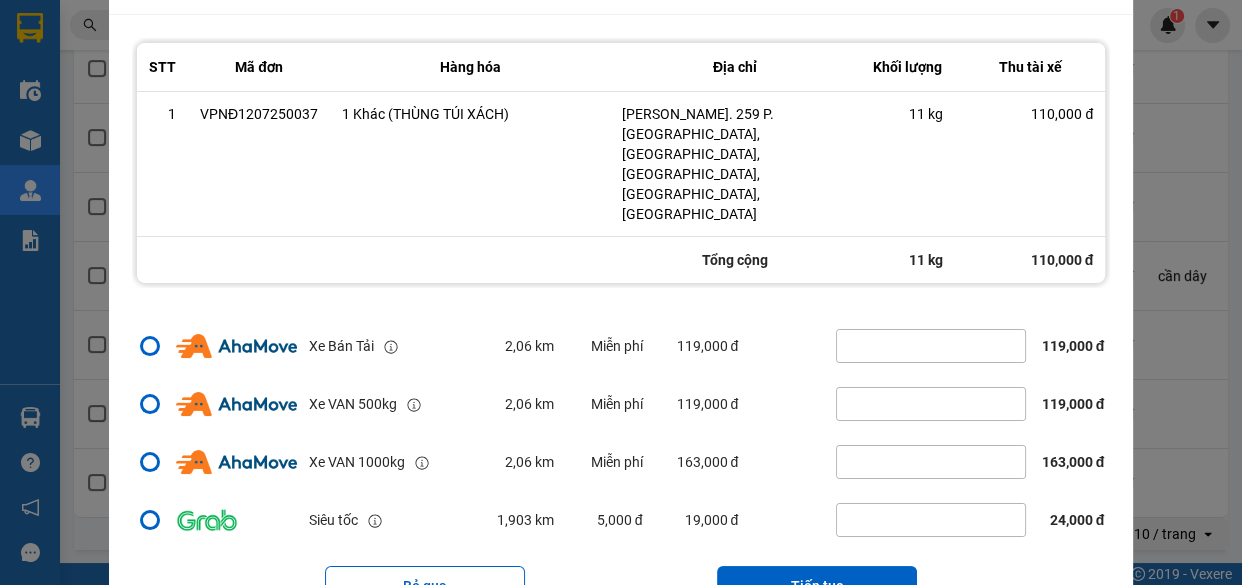 scroll, scrollTop: 0, scrollLeft: 0, axis: both 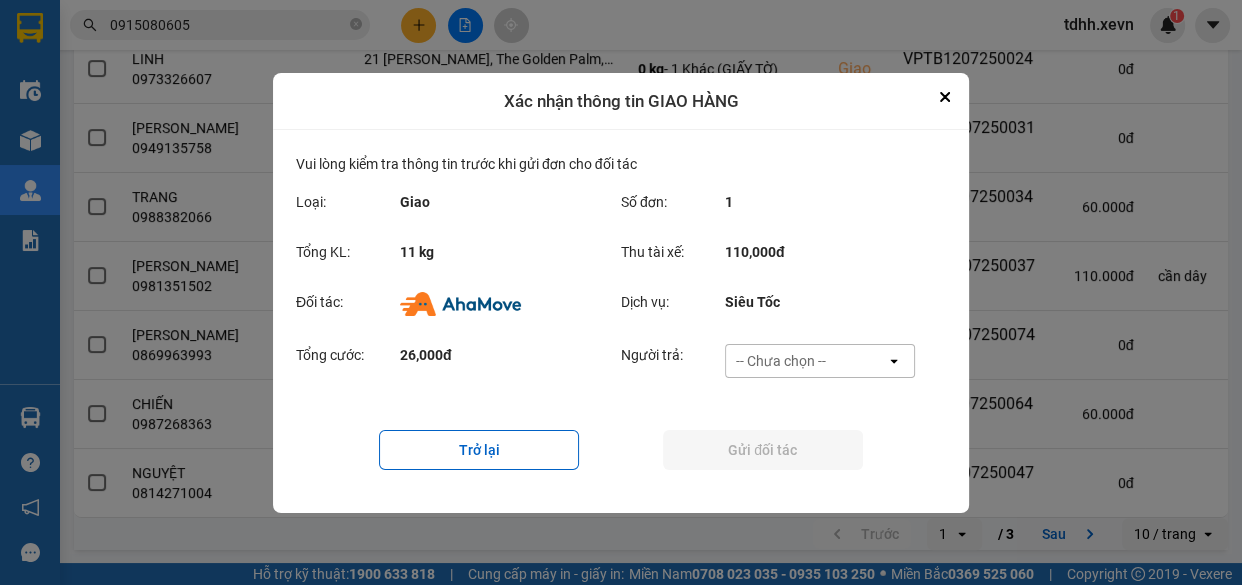 click on "Tổng cước: 26,000đ Người trả: -- Chưa chọn -- open" at bounding box center [621, 367] 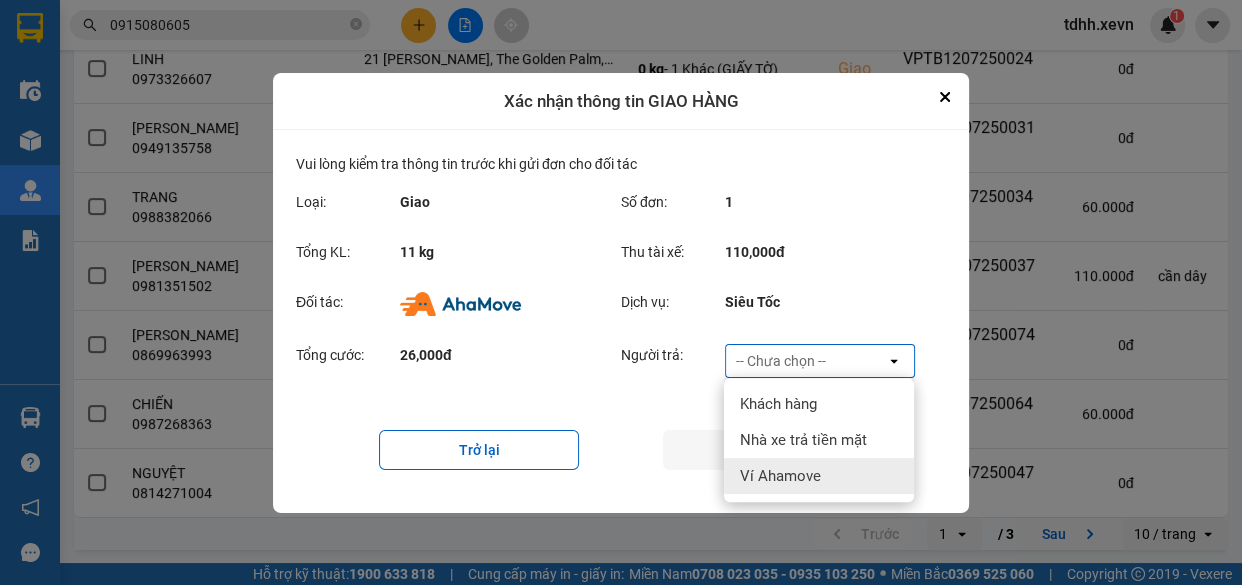 click on "Ví Ahamove" at bounding box center [780, 476] 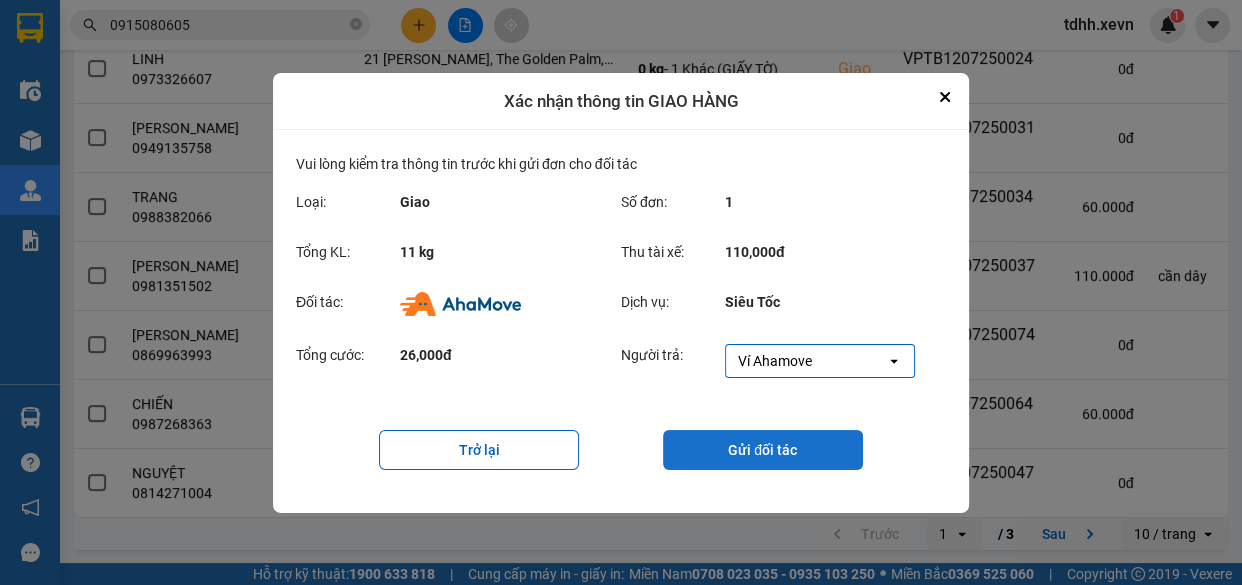 click on "Gửi đối tác" at bounding box center [763, 450] 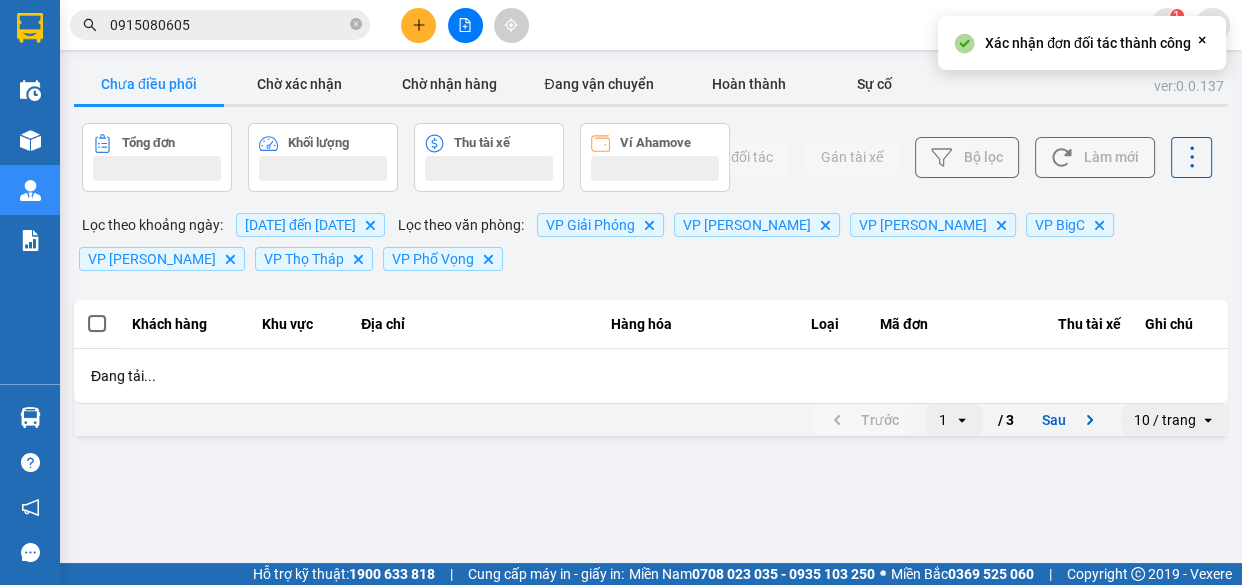 scroll, scrollTop: 0, scrollLeft: 0, axis: both 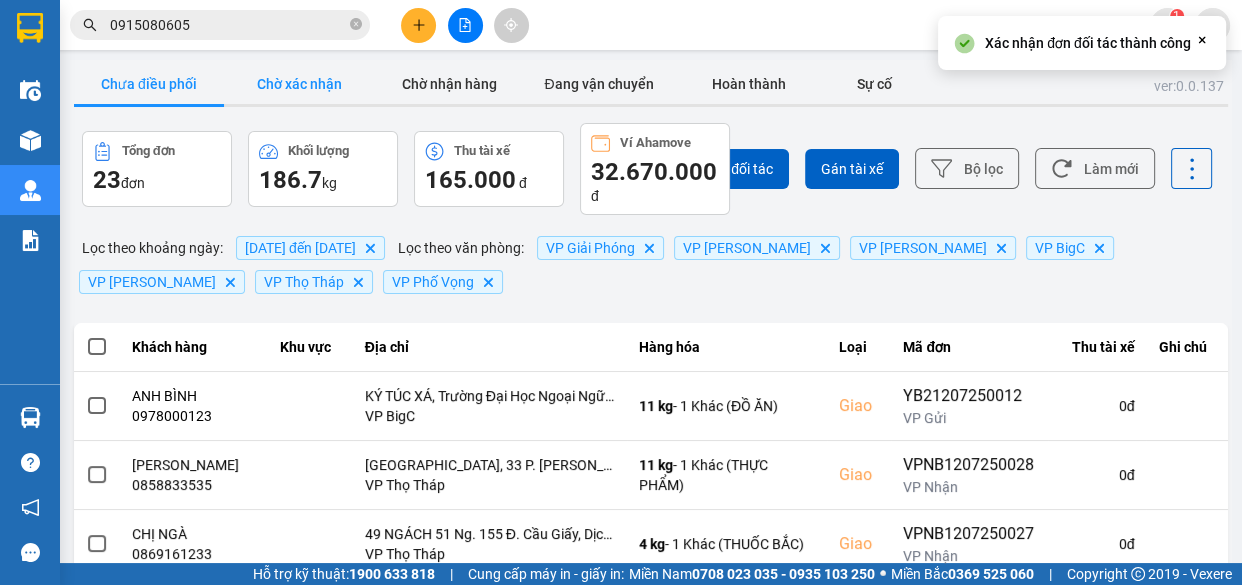 click on "Chờ xác nhận" at bounding box center [299, 84] 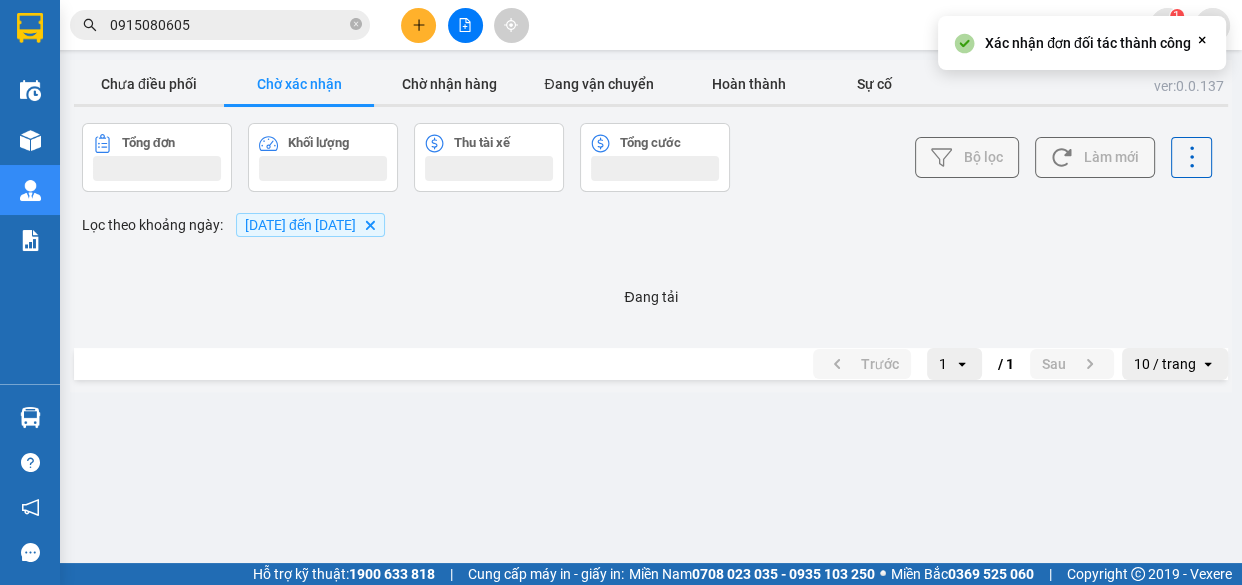 type 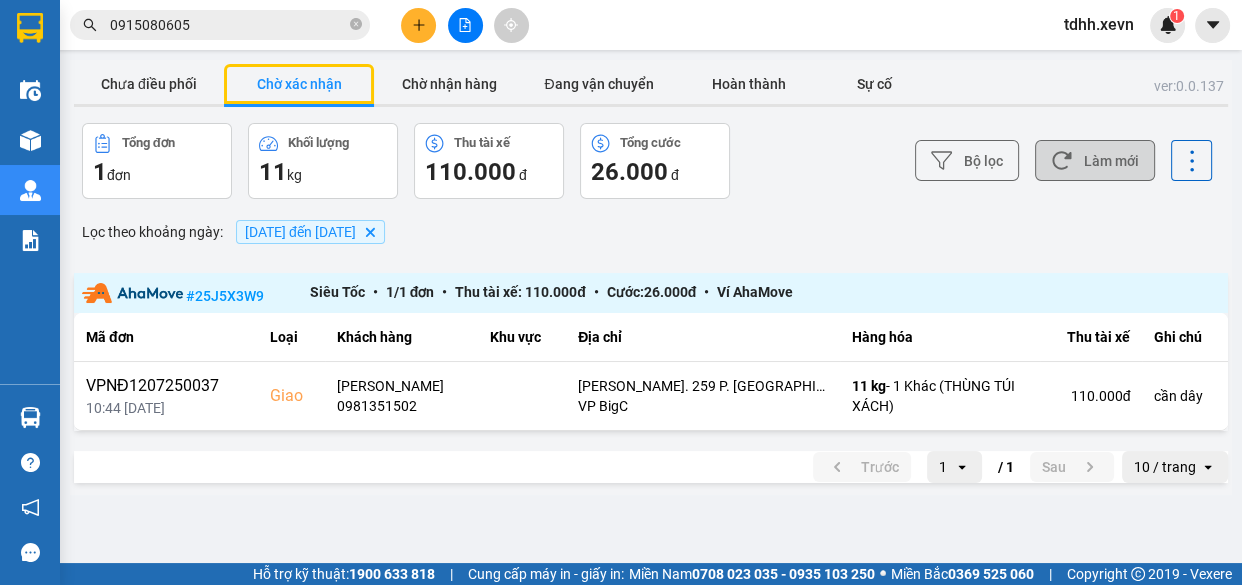 click on "Làm mới" at bounding box center [1095, 160] 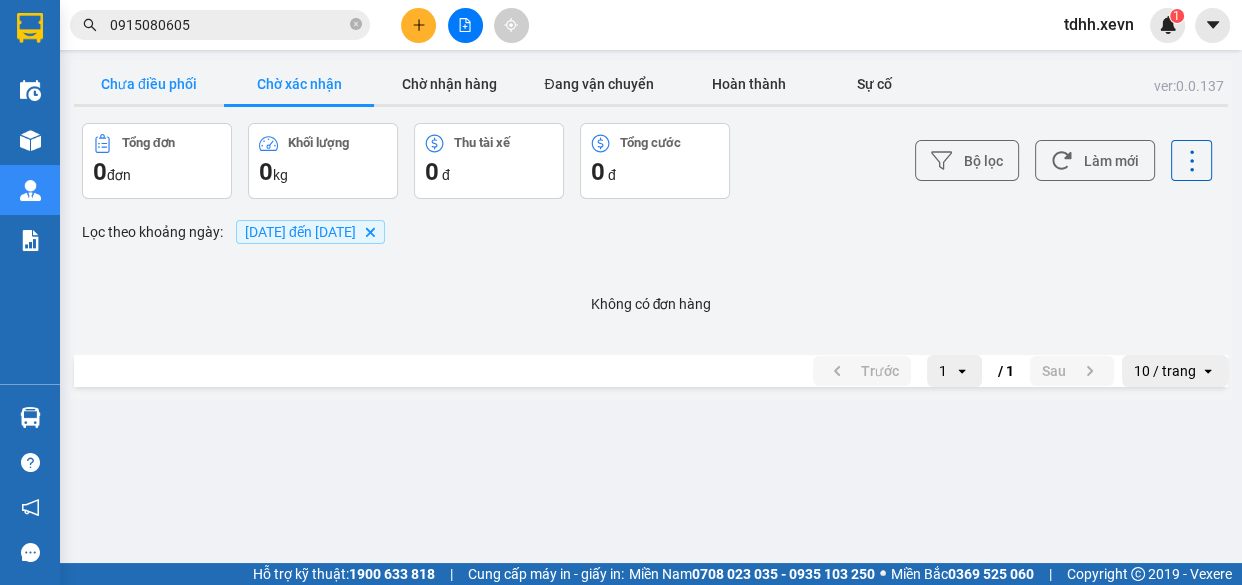 click on "Chưa điều phối" at bounding box center [149, 84] 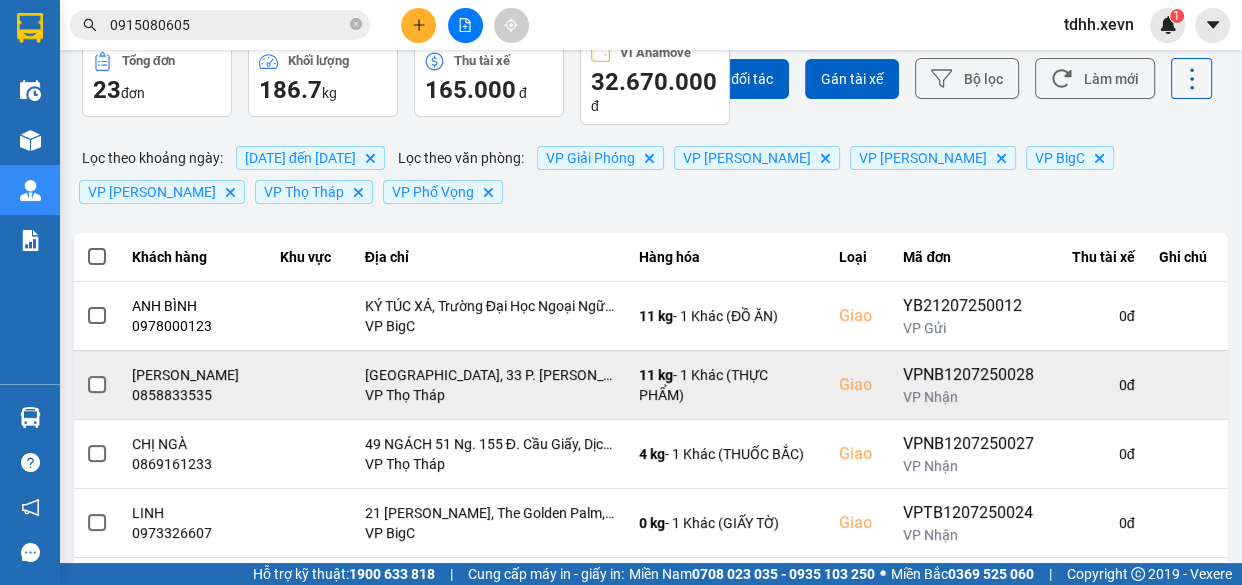 scroll, scrollTop: 181, scrollLeft: 0, axis: vertical 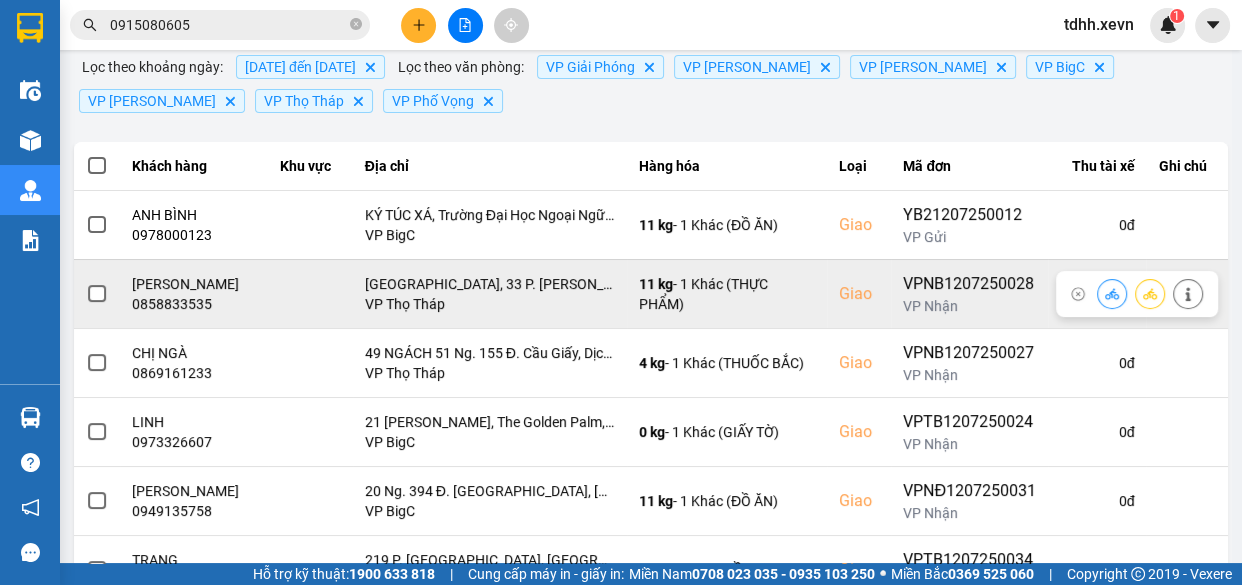 click on "0858833535" at bounding box center (194, 304) 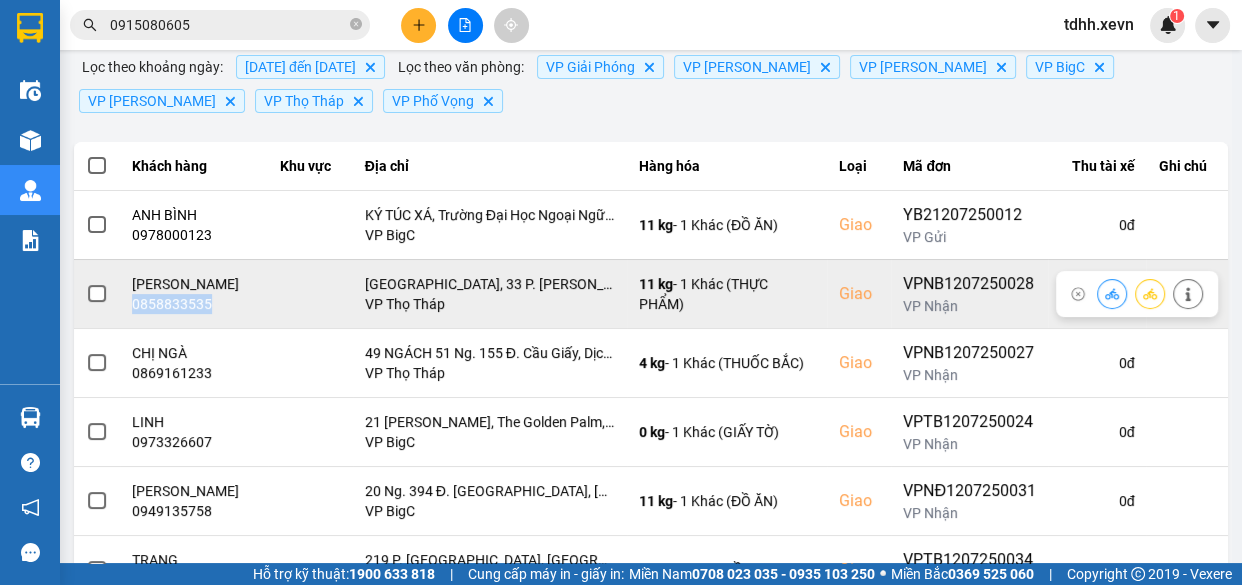 click on "0858833535" at bounding box center [194, 304] 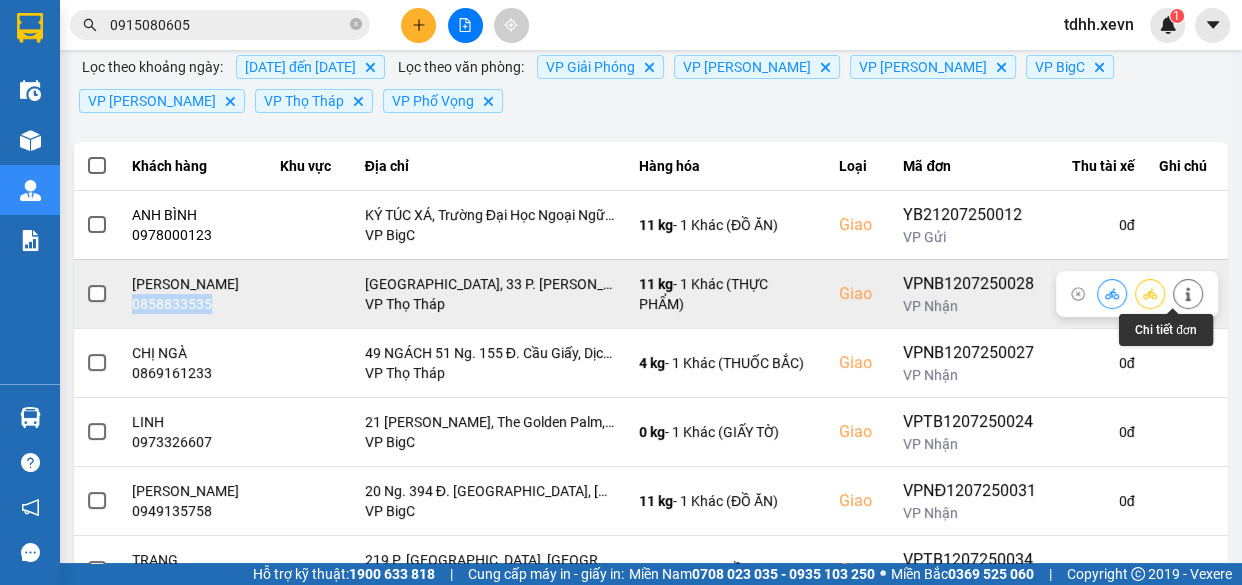 click 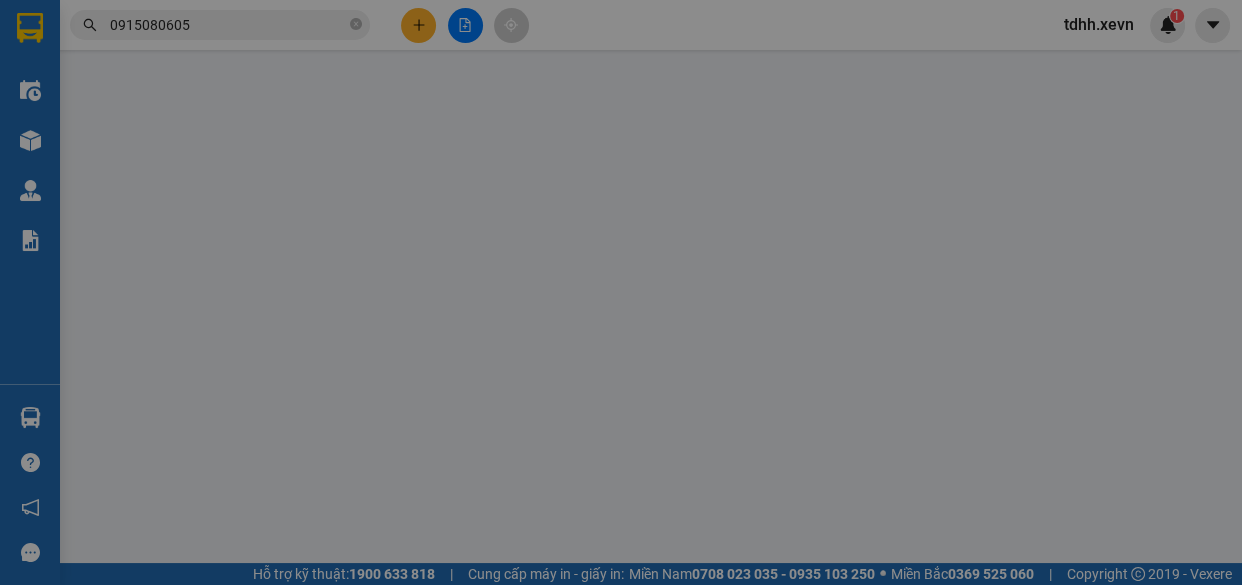 scroll, scrollTop: 0, scrollLeft: 0, axis: both 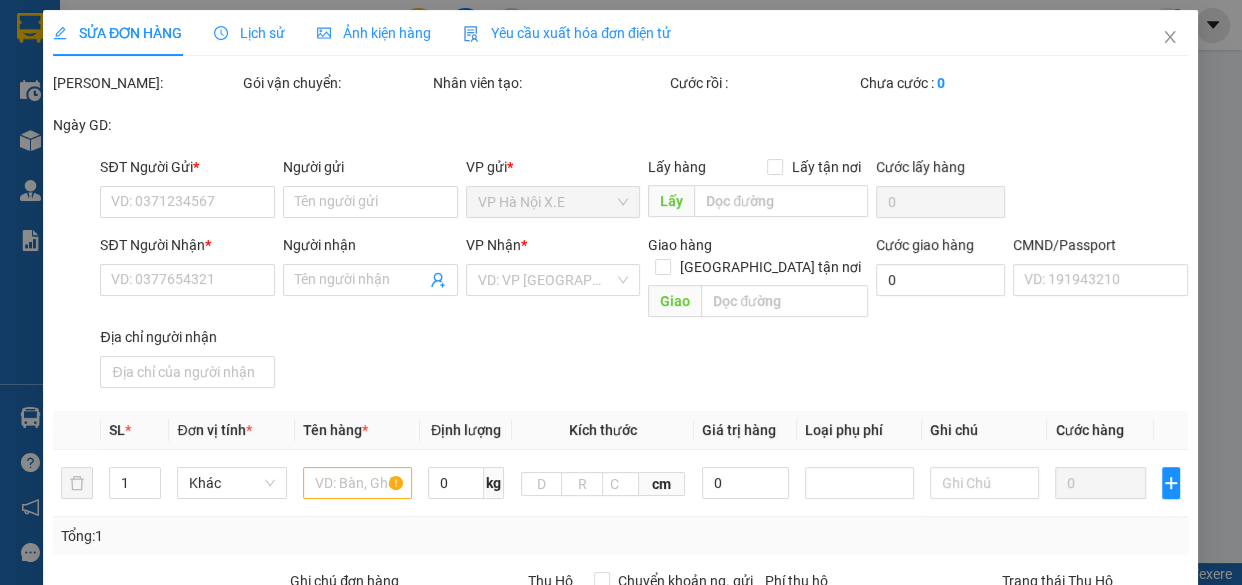 type on "0912387080" 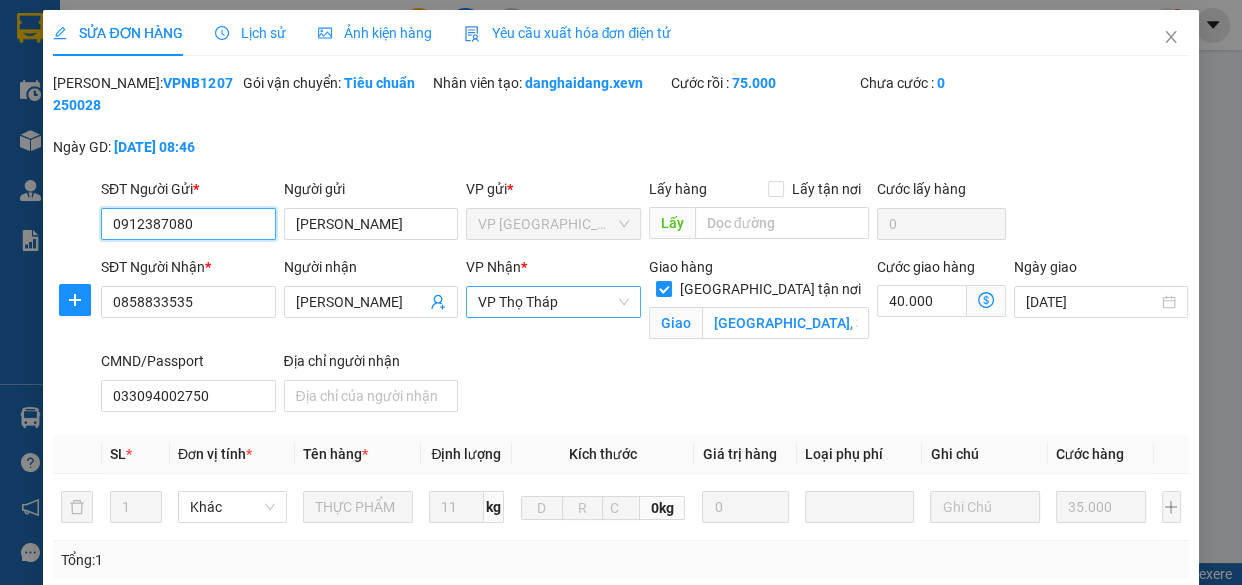 scroll, scrollTop: 415, scrollLeft: 0, axis: vertical 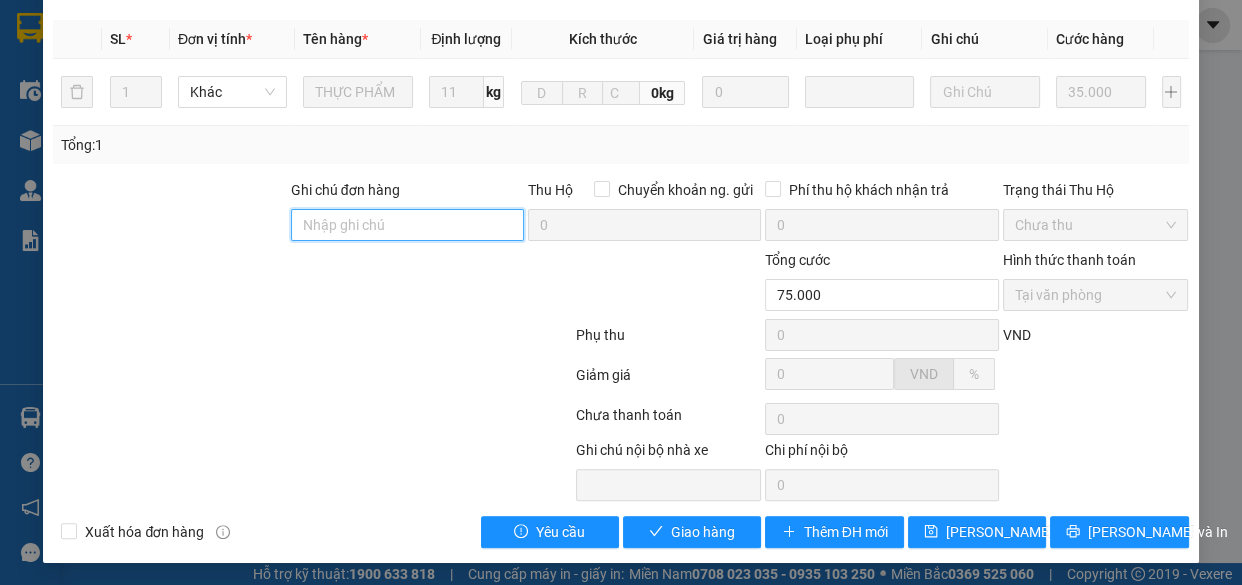 click on "Ghi chú đơn hàng" at bounding box center (407, 225) 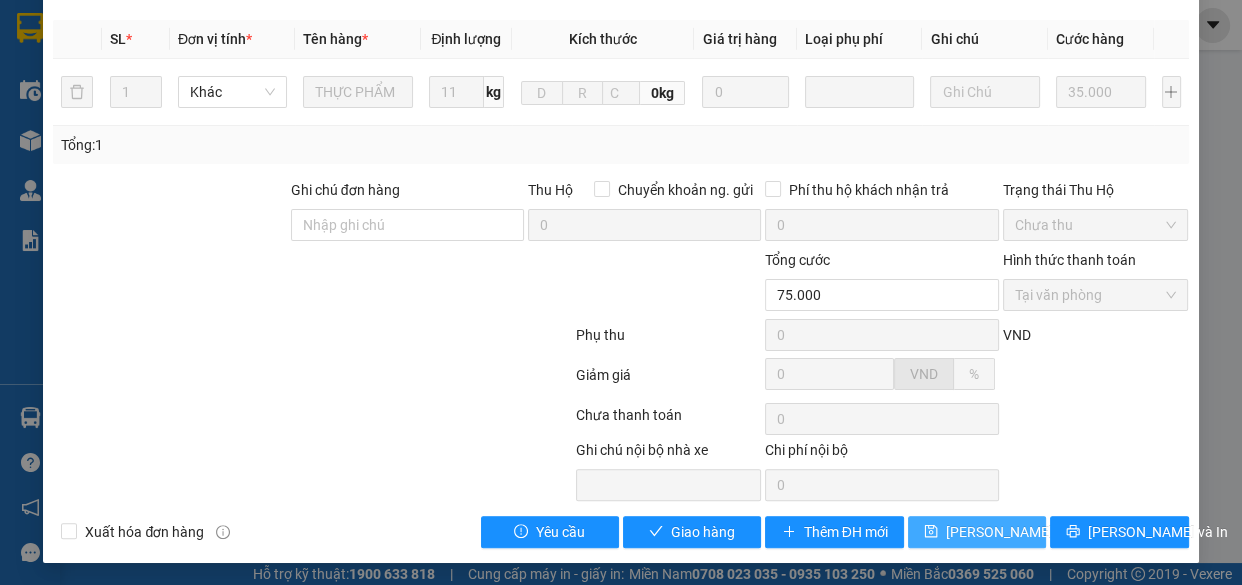 click on "Lưu thay đổi" at bounding box center (1026, 532) 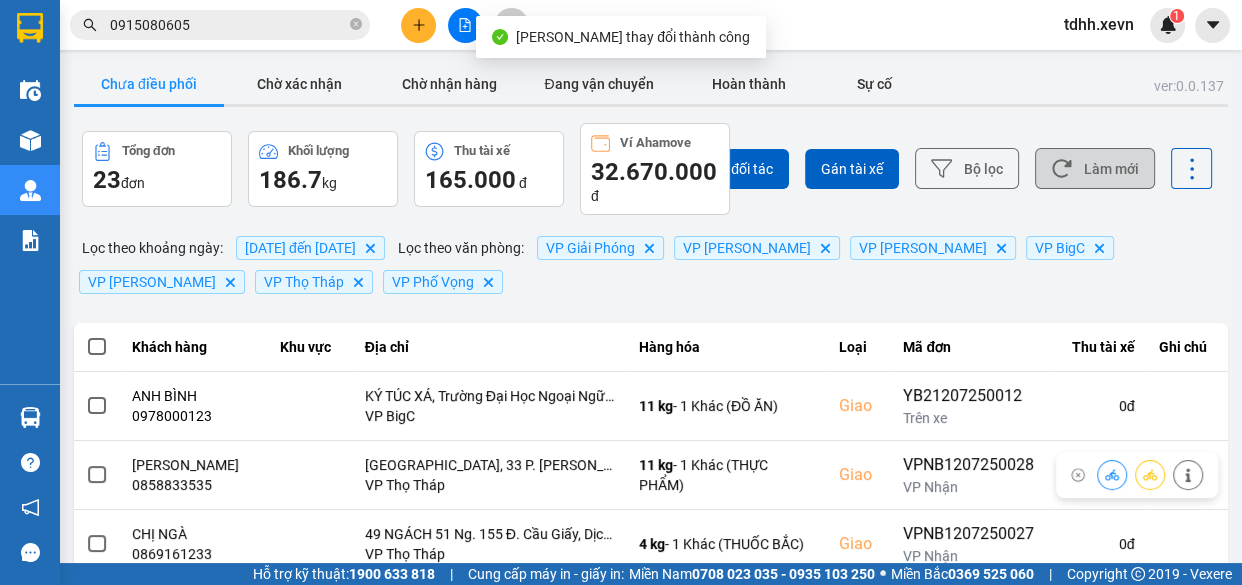 click on "Làm mới" at bounding box center [1095, 168] 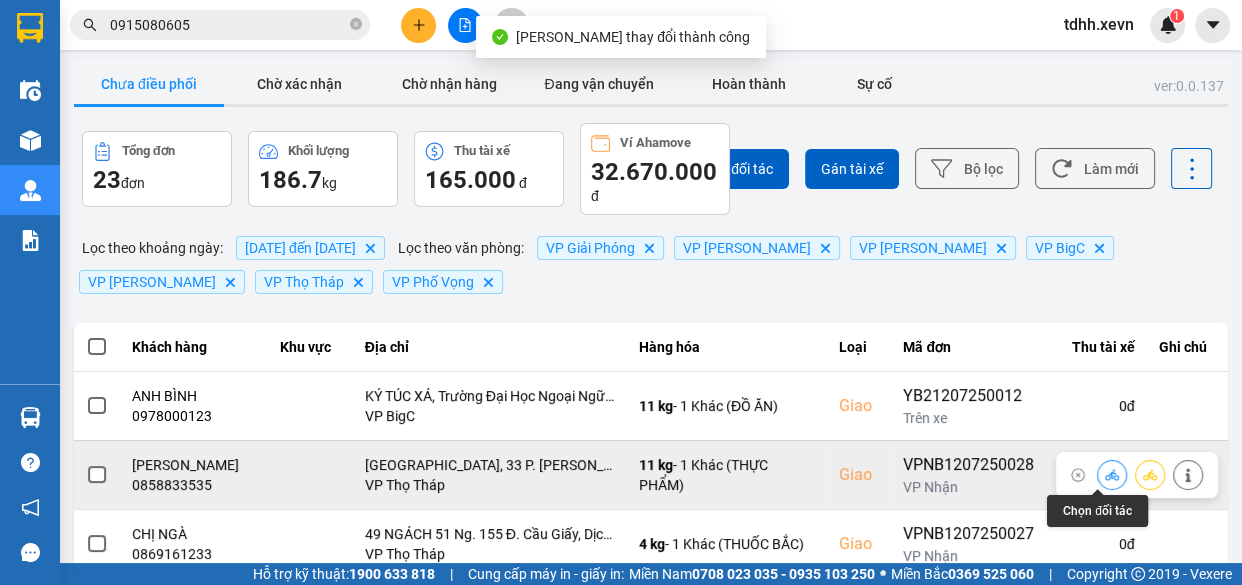 click at bounding box center [1112, 474] 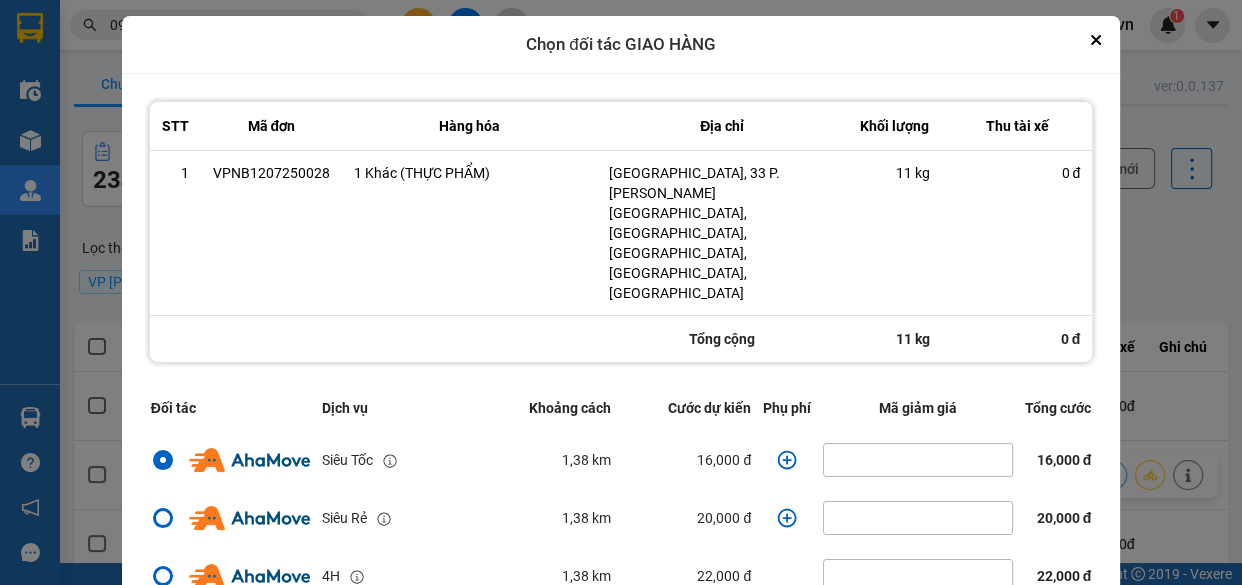 click 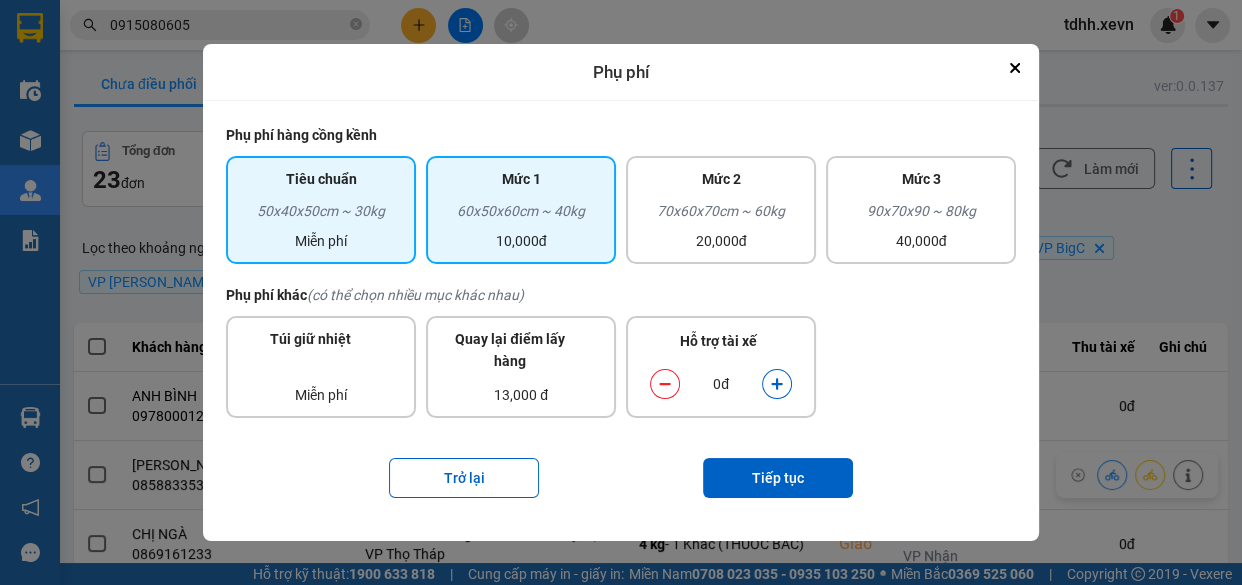 click on "10,000đ" at bounding box center (521, 241) 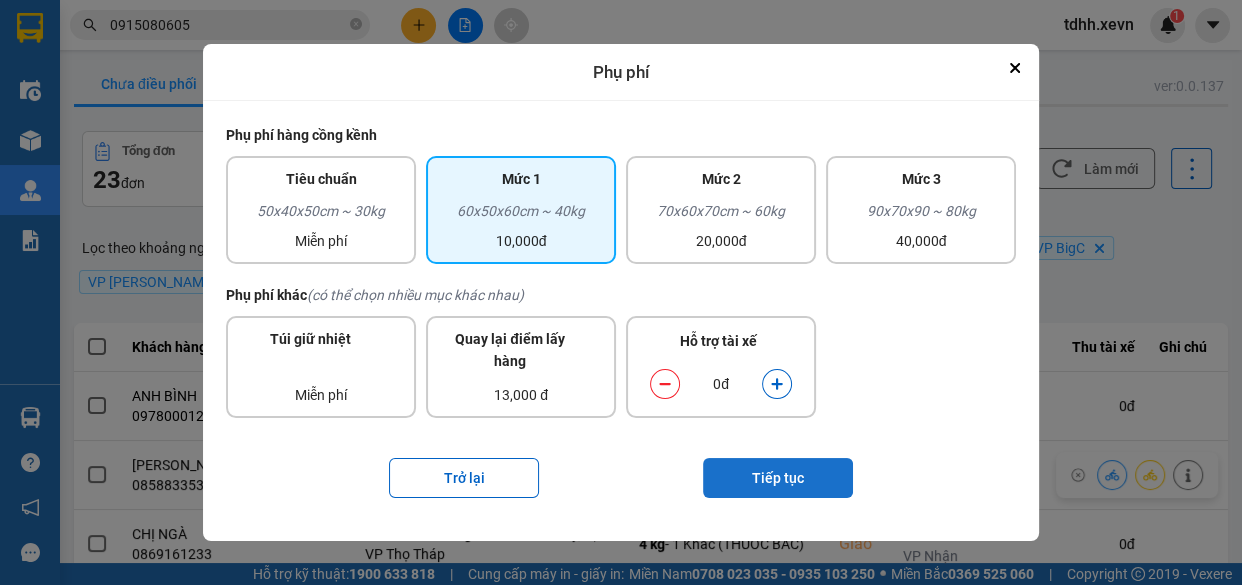 click on "Tiếp tục" at bounding box center (778, 478) 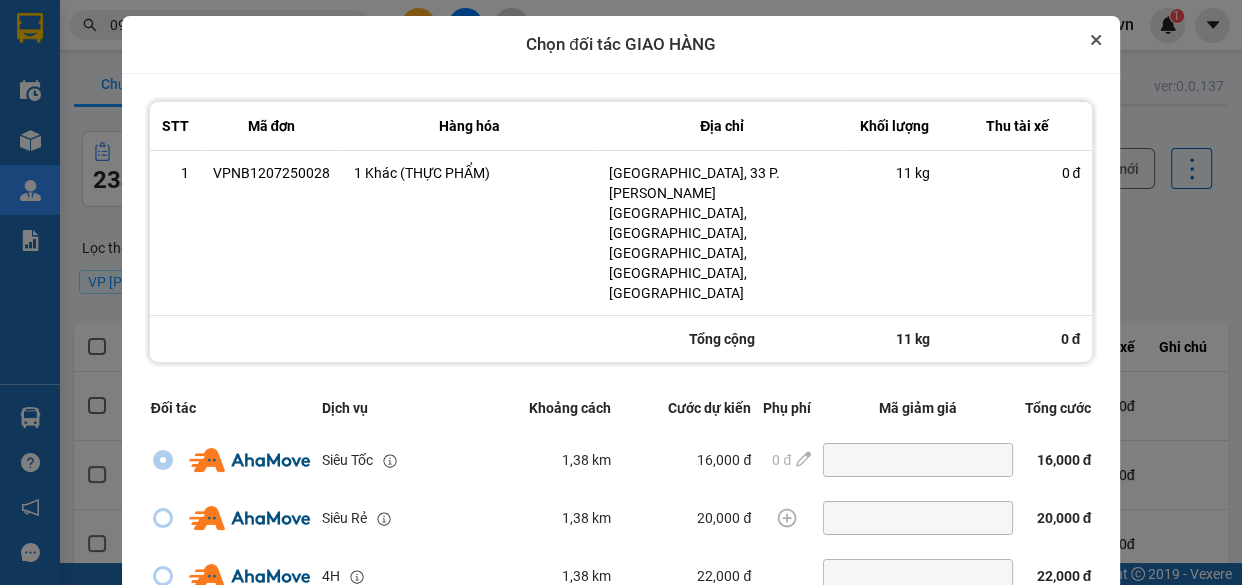 click 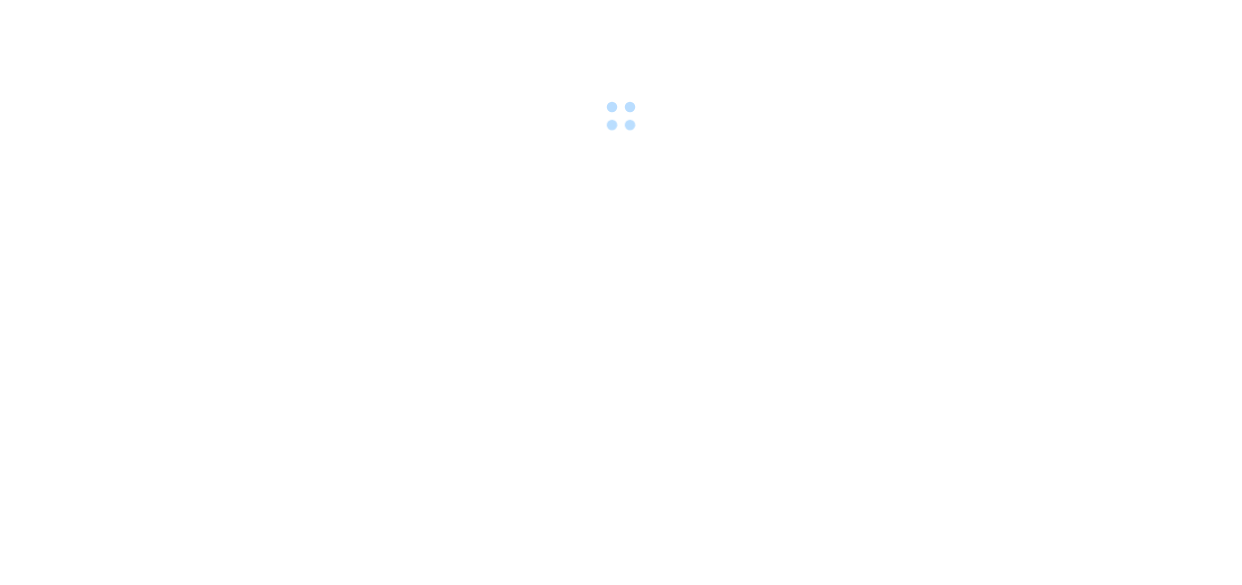 scroll, scrollTop: 0, scrollLeft: 0, axis: both 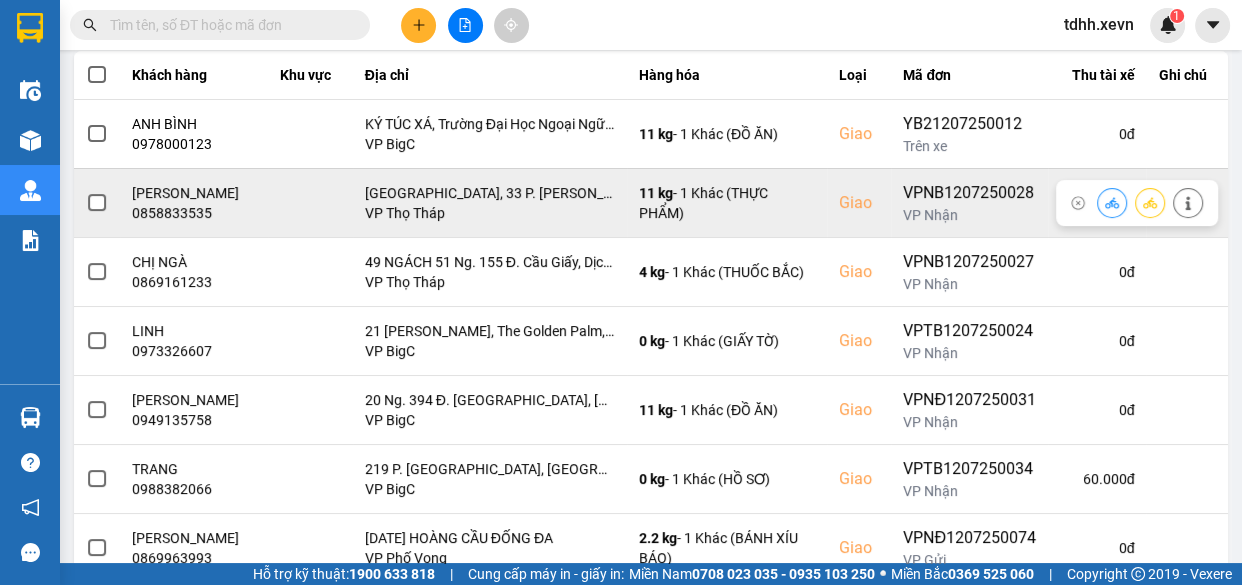 click at bounding box center [1188, 202] 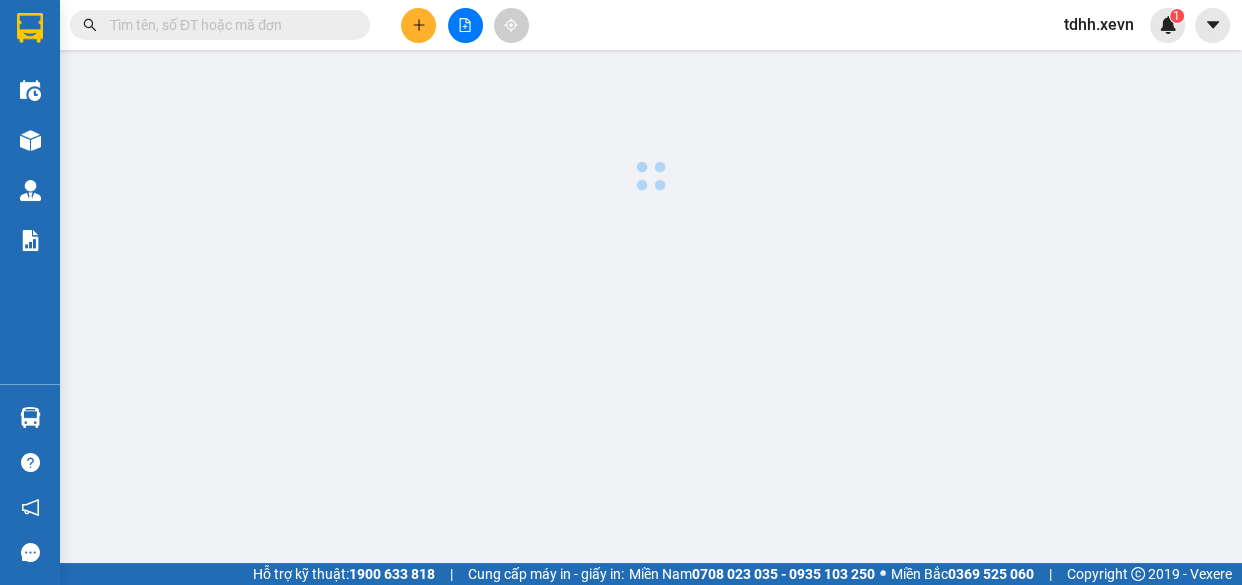 scroll, scrollTop: 0, scrollLeft: 0, axis: both 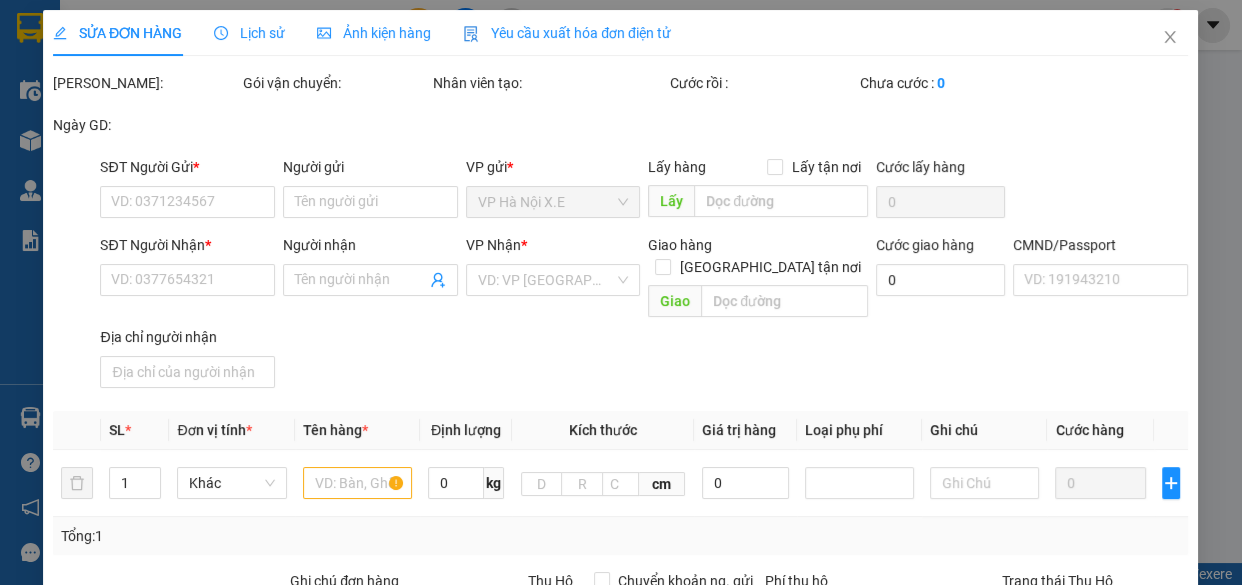 type on "0912387080" 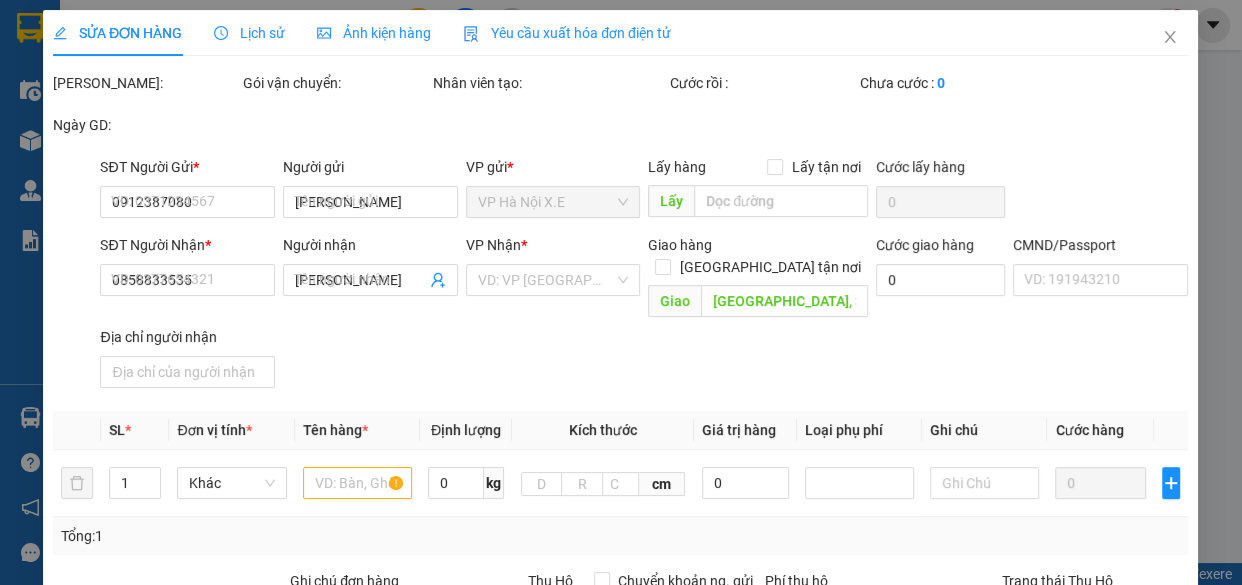 type on "033094002750" 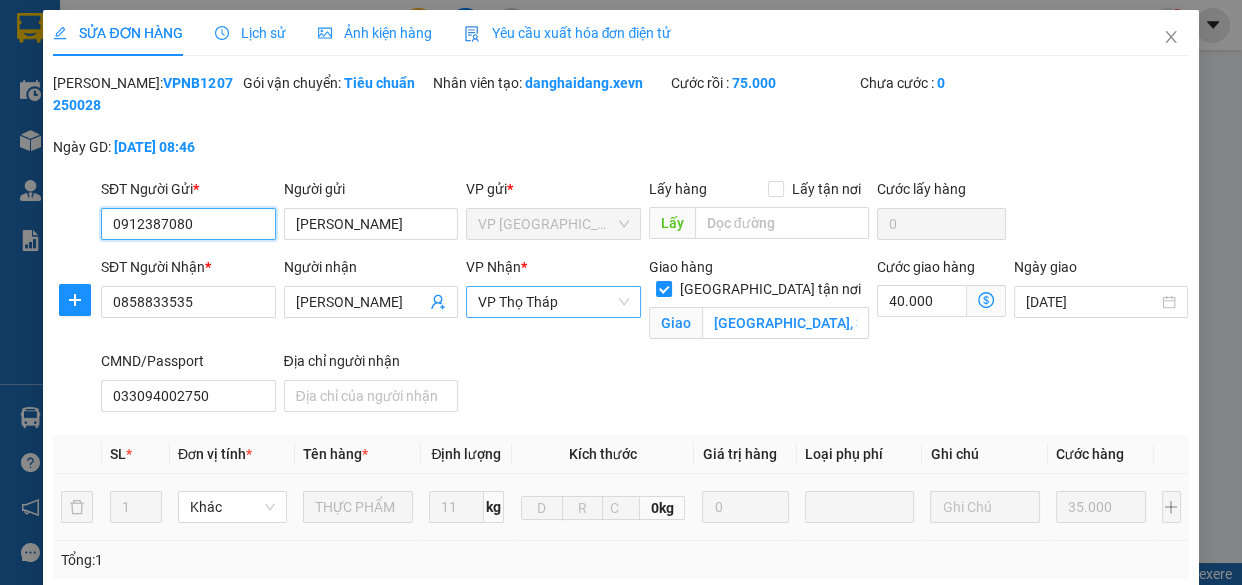 scroll, scrollTop: 363, scrollLeft: 0, axis: vertical 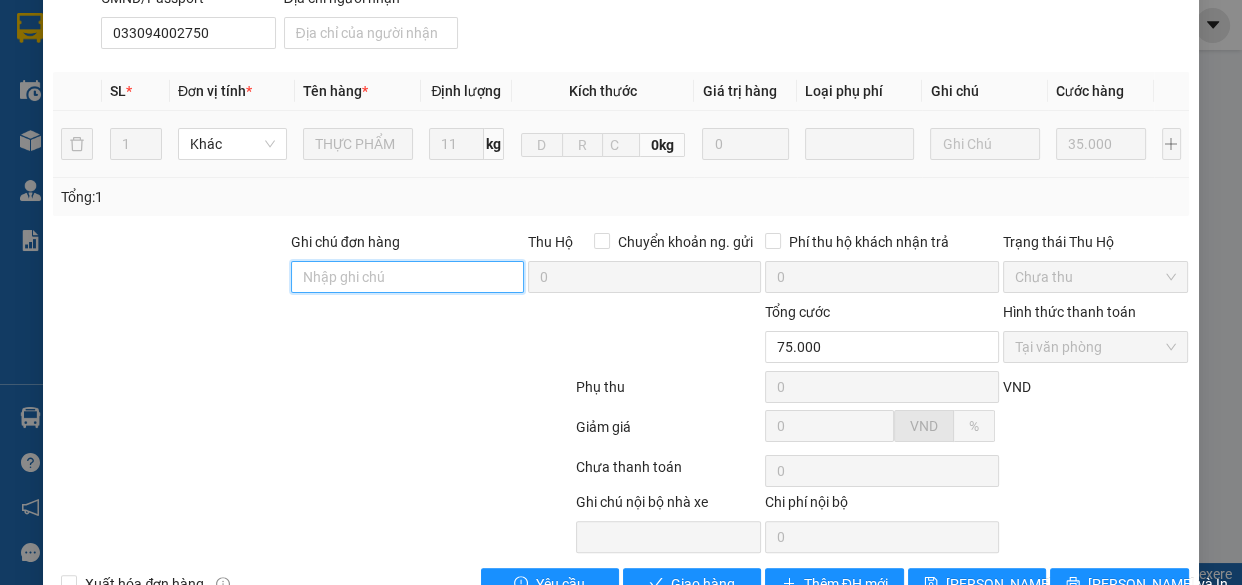 click on "Ghi chú đơn hàng" at bounding box center (407, 277) 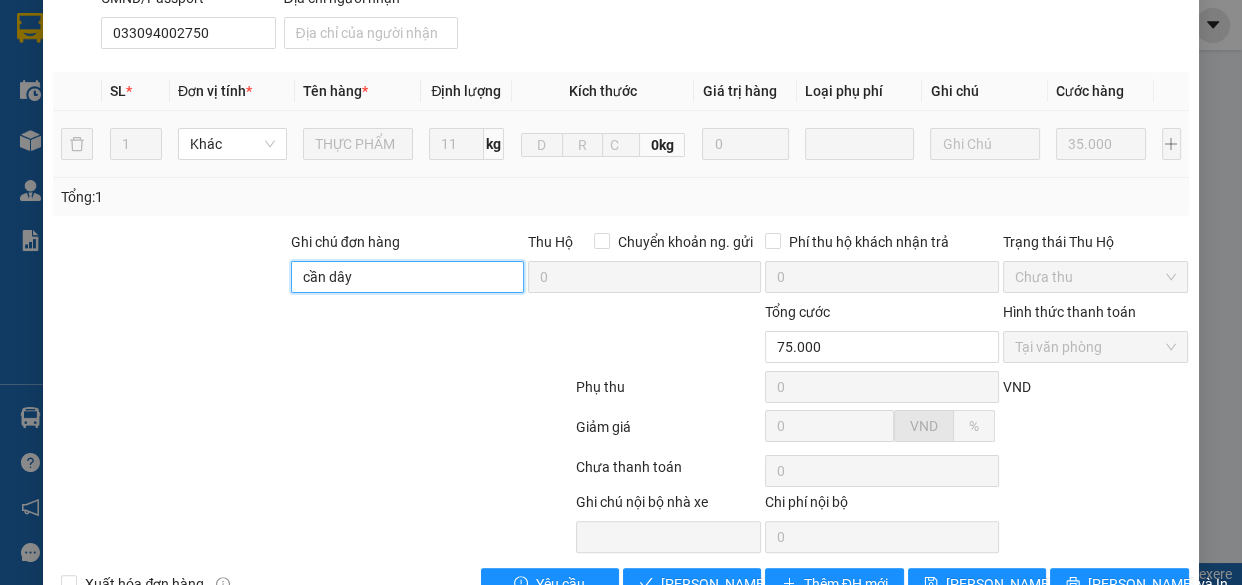 scroll, scrollTop: 415, scrollLeft: 0, axis: vertical 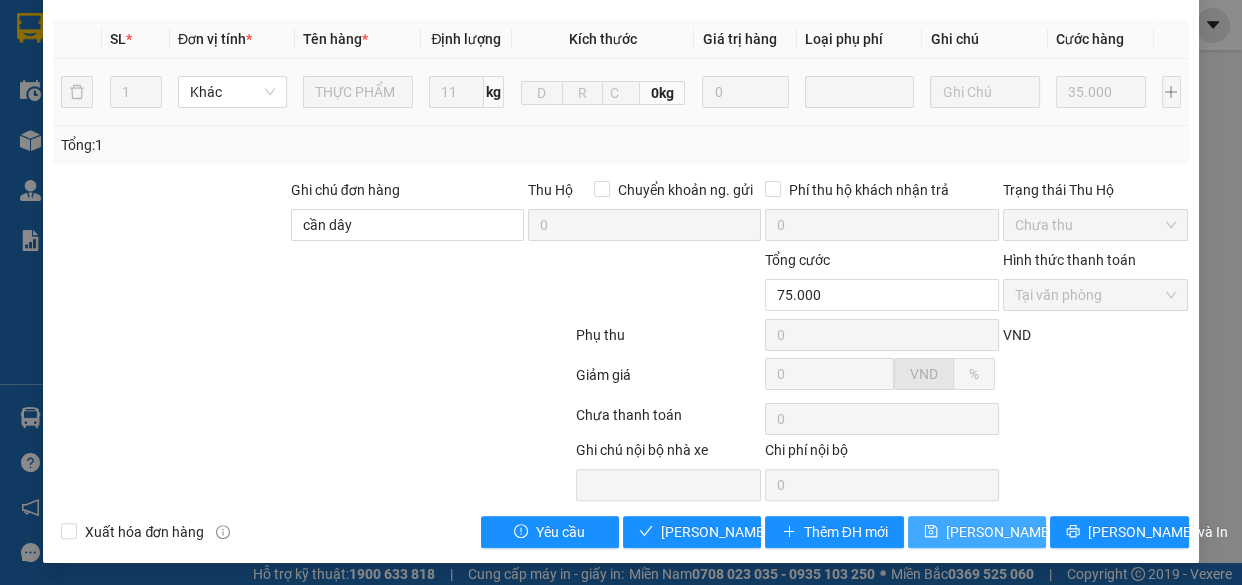click on "[PERSON_NAME] thay đổi" at bounding box center (1026, 532) 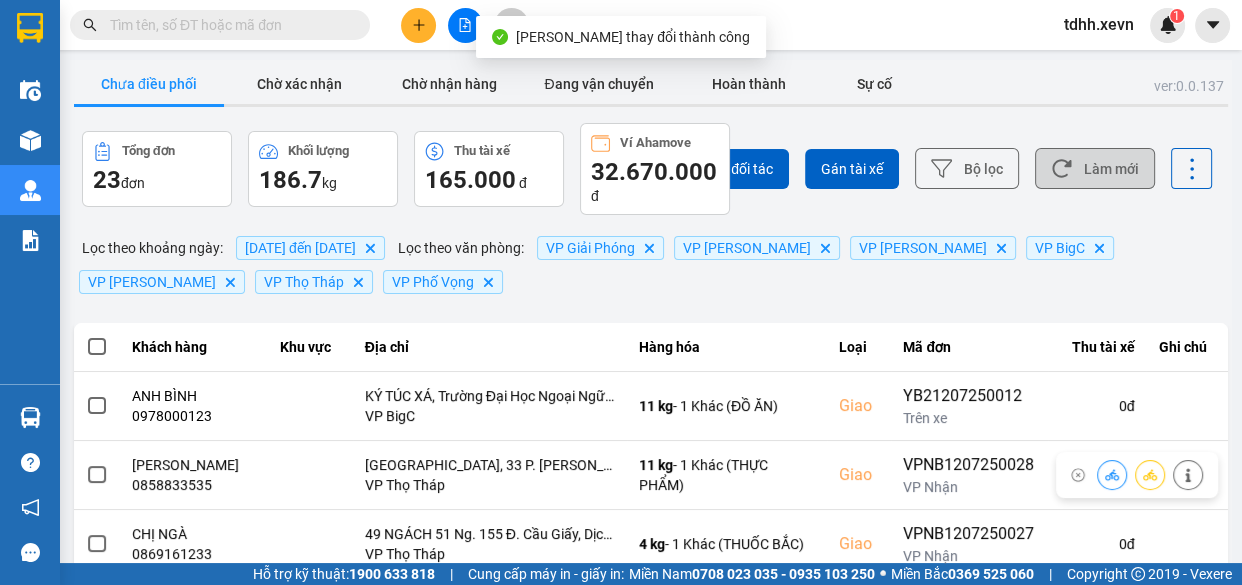 click on "Làm mới" at bounding box center (1095, 168) 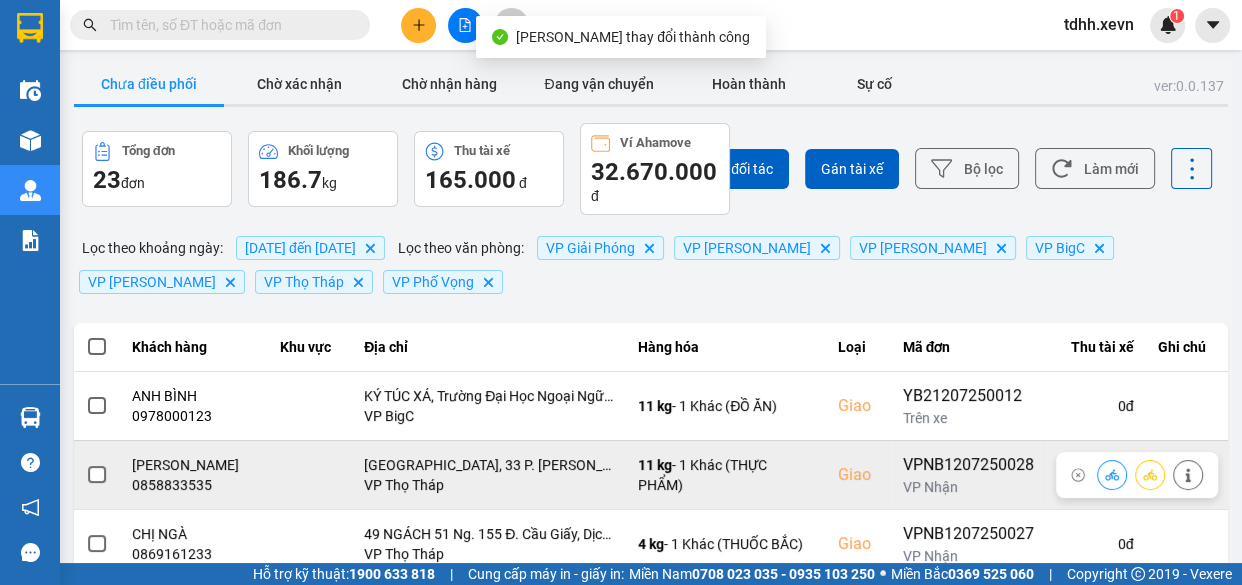 click 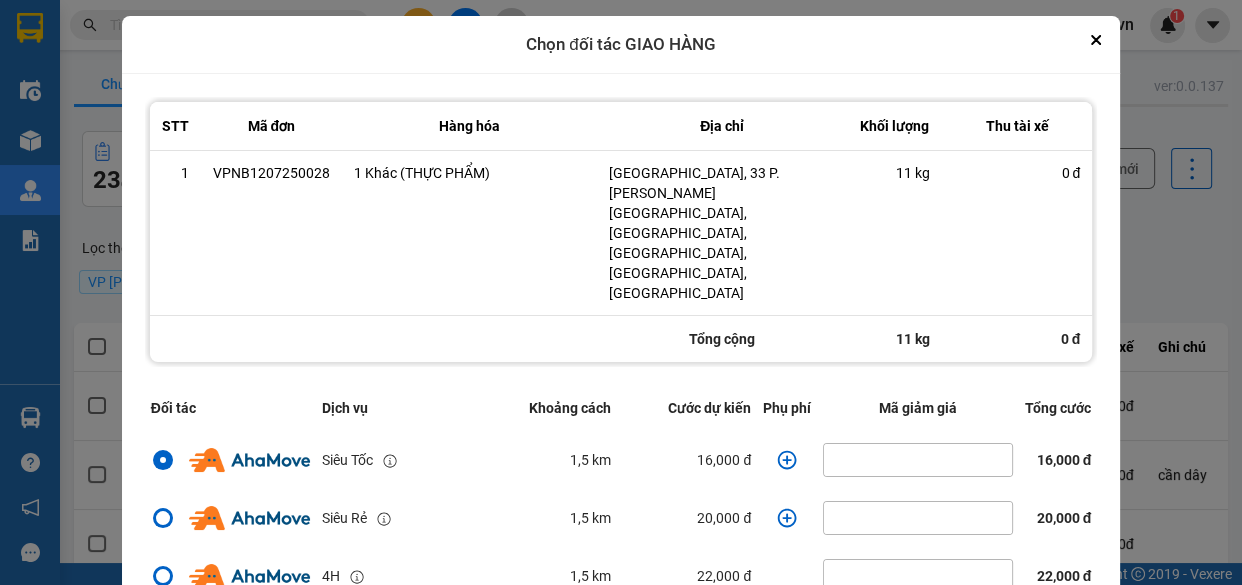 click 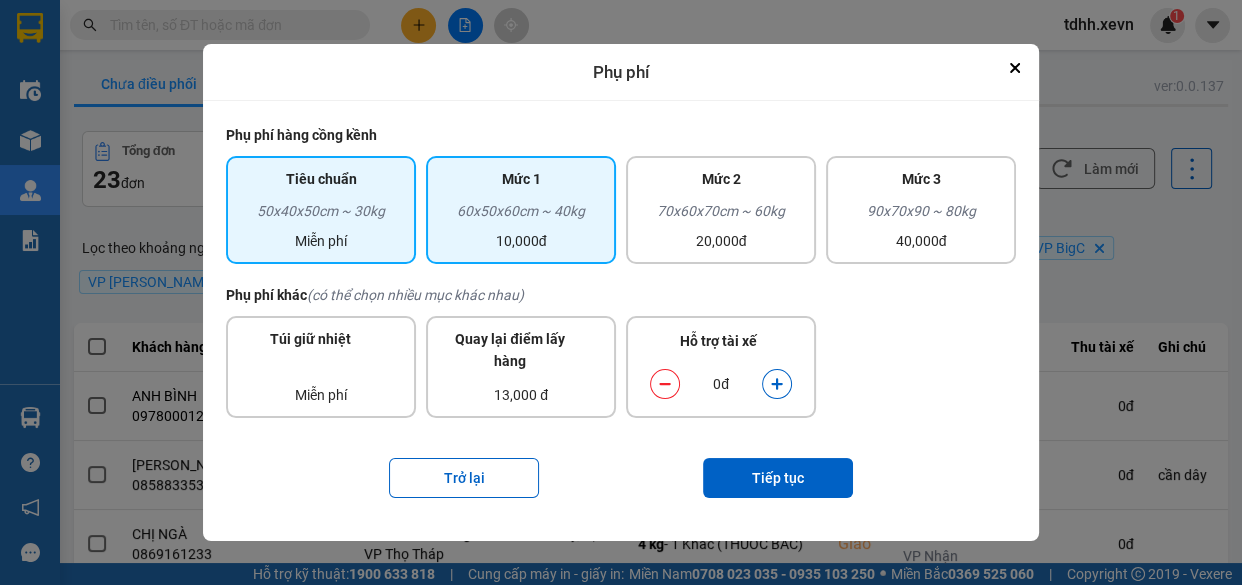 click on "Mức 1 60x50x60cm ~ 40kg 10,000đ" at bounding box center [521, 210] 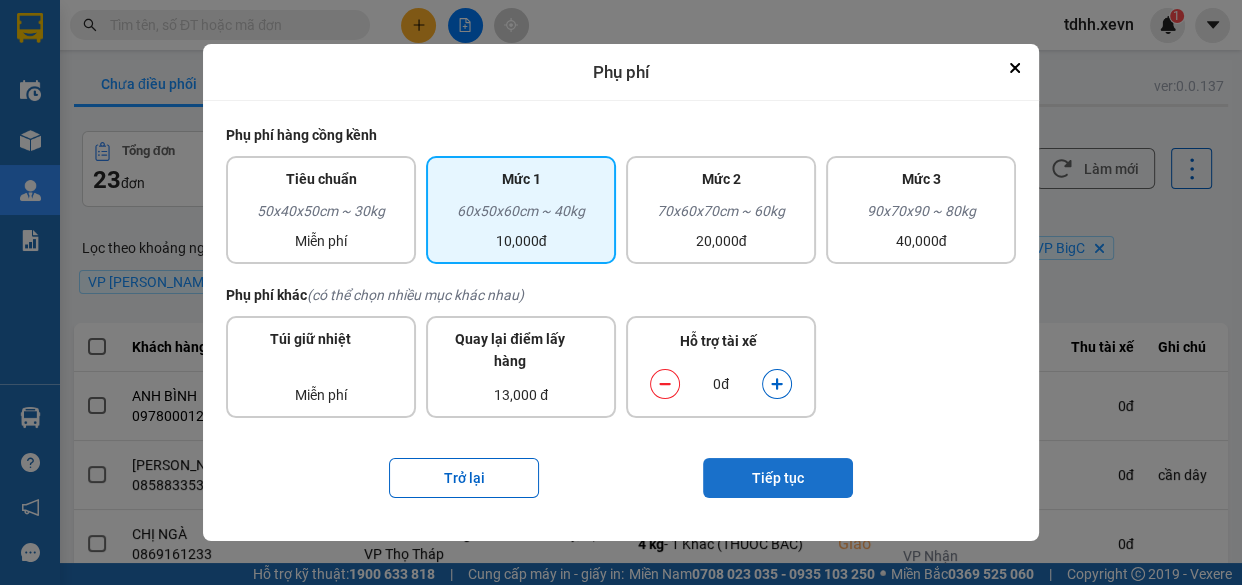 click on "Tiếp tục" at bounding box center [778, 478] 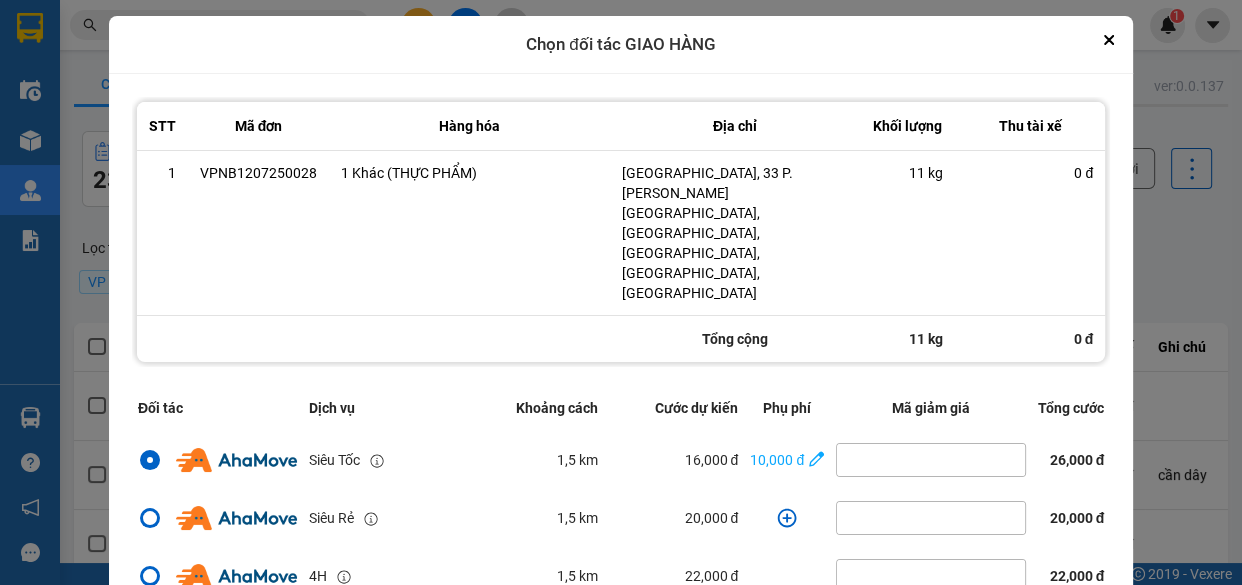 scroll, scrollTop: 431, scrollLeft: 0, axis: vertical 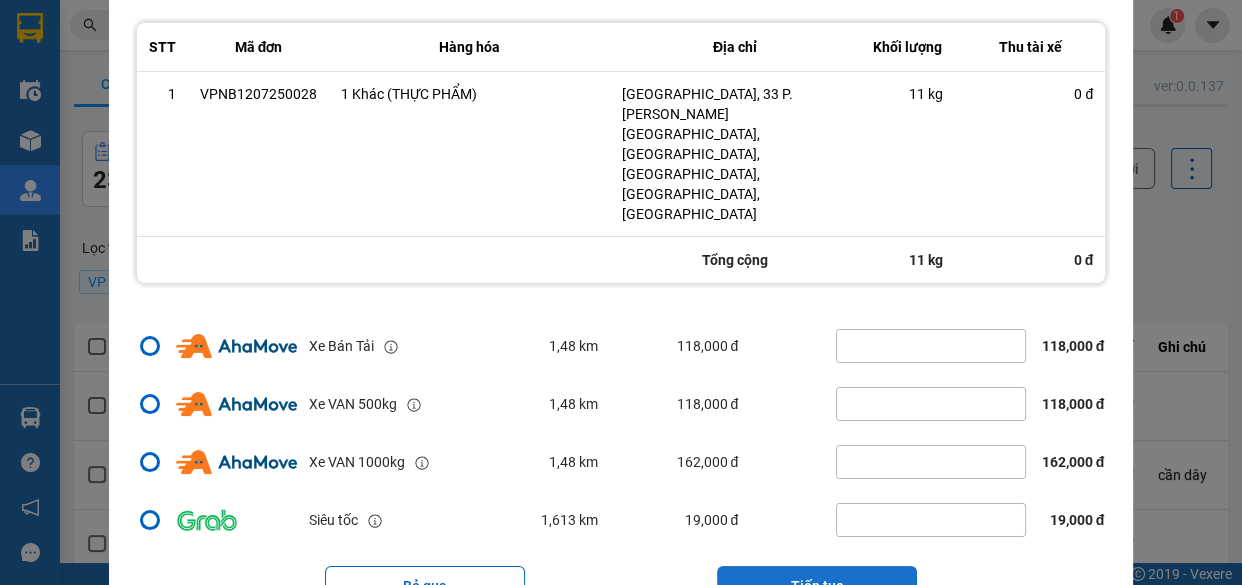 click on "Tiếp tục" at bounding box center [817, 586] 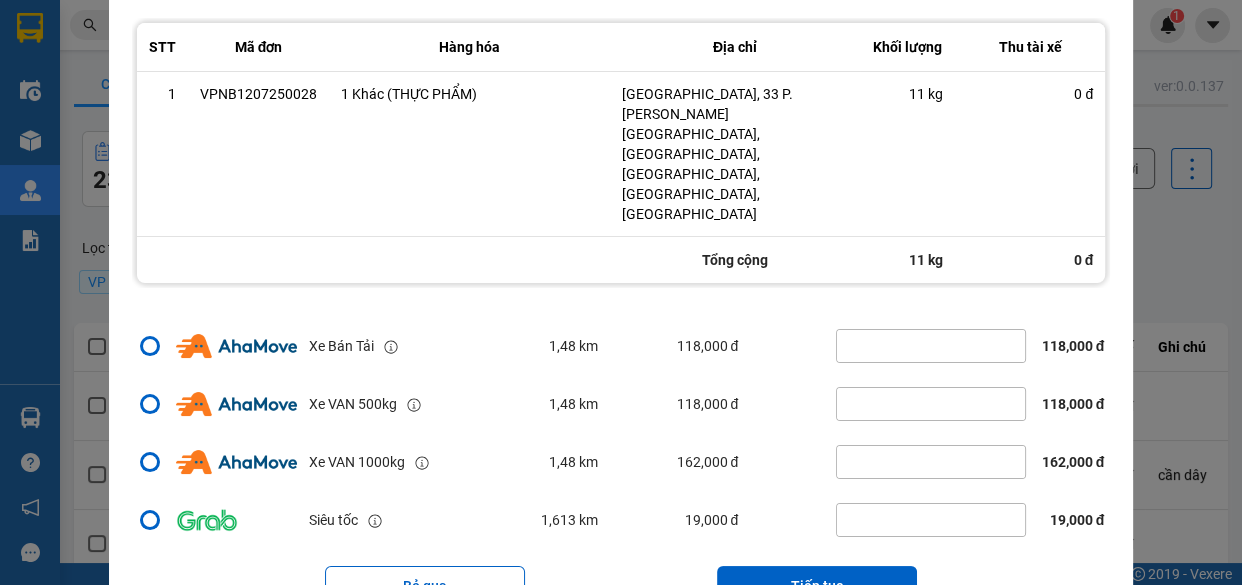 scroll, scrollTop: 0, scrollLeft: 0, axis: both 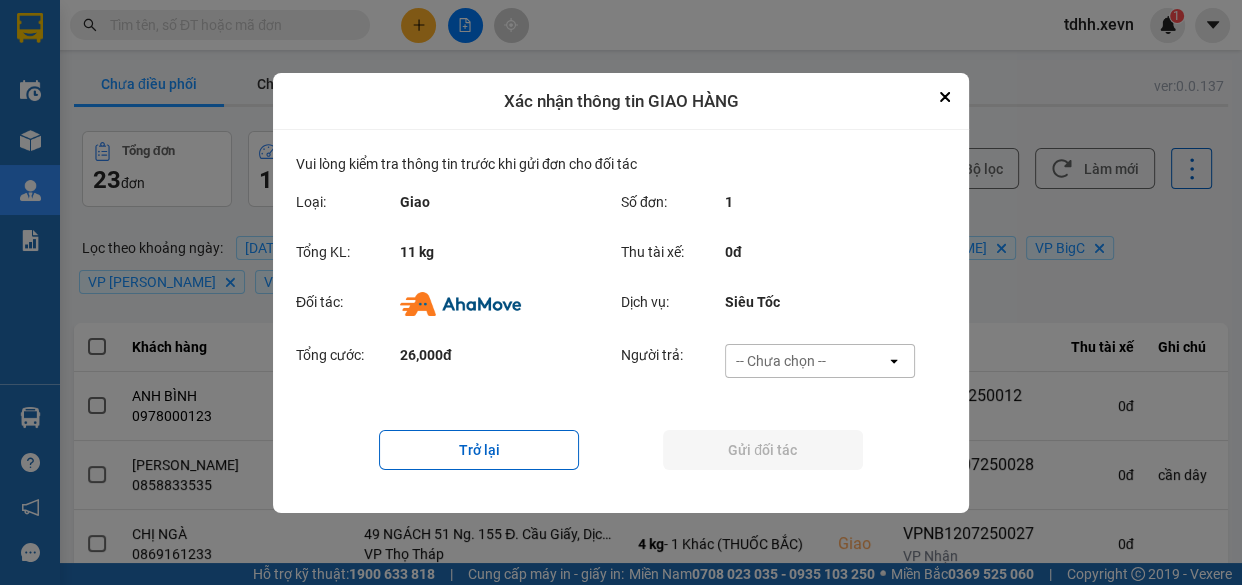 click on "Tổng cước: 26,000đ Người trả: -- Chưa chọn -- open" at bounding box center (621, 367) 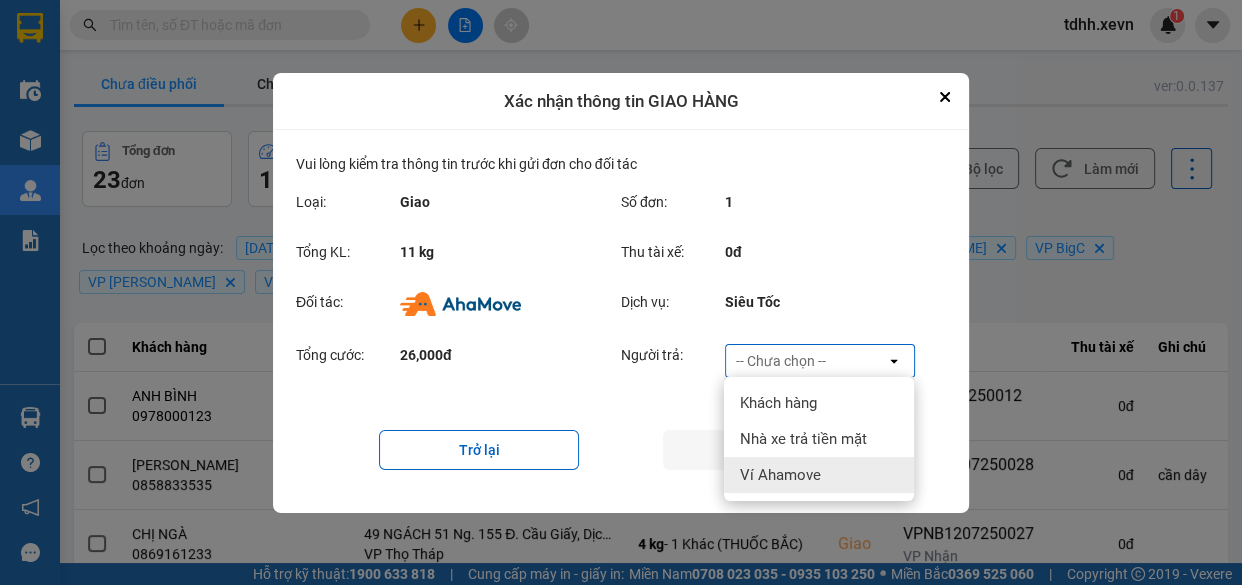 click on "Ví Ahamove" at bounding box center (819, 475) 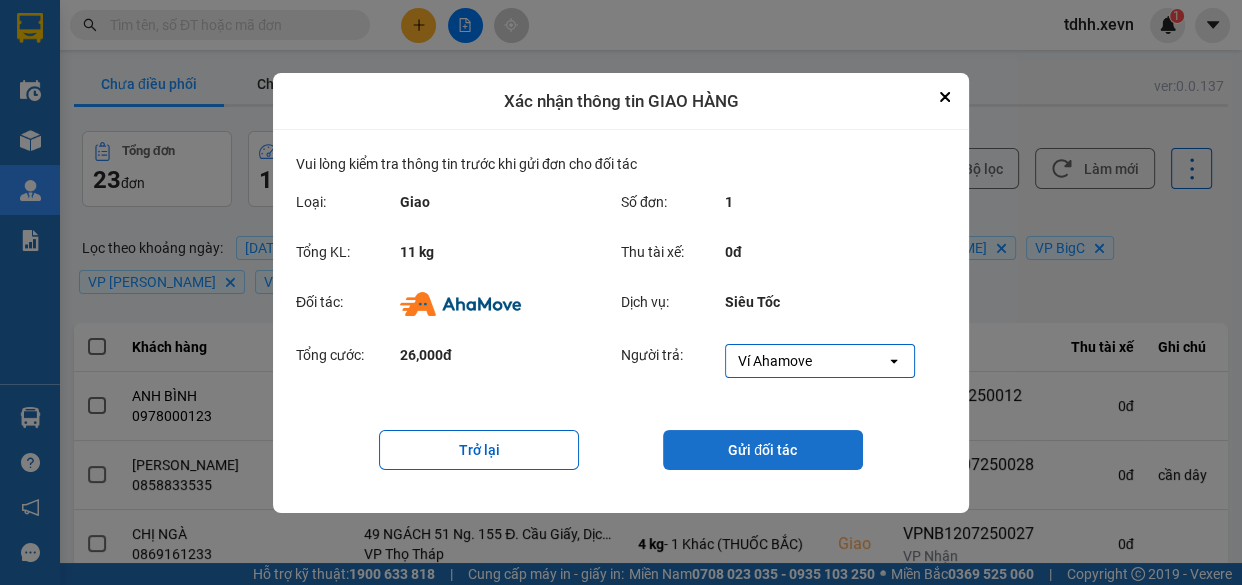 click on "Gửi đối tác" at bounding box center [763, 450] 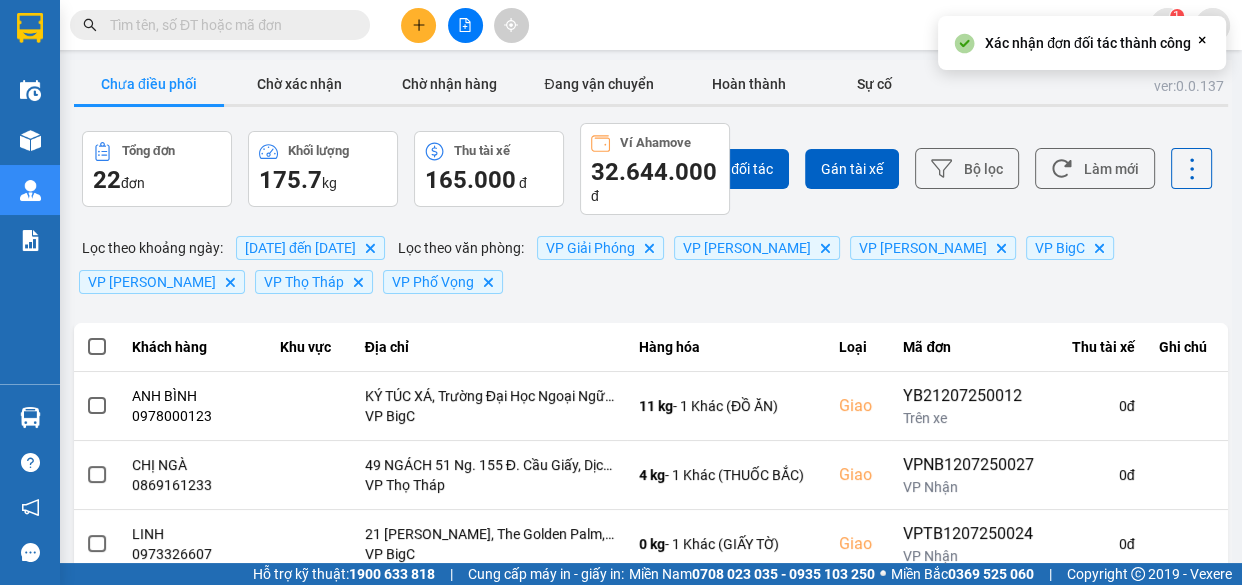 scroll, scrollTop: 181, scrollLeft: 0, axis: vertical 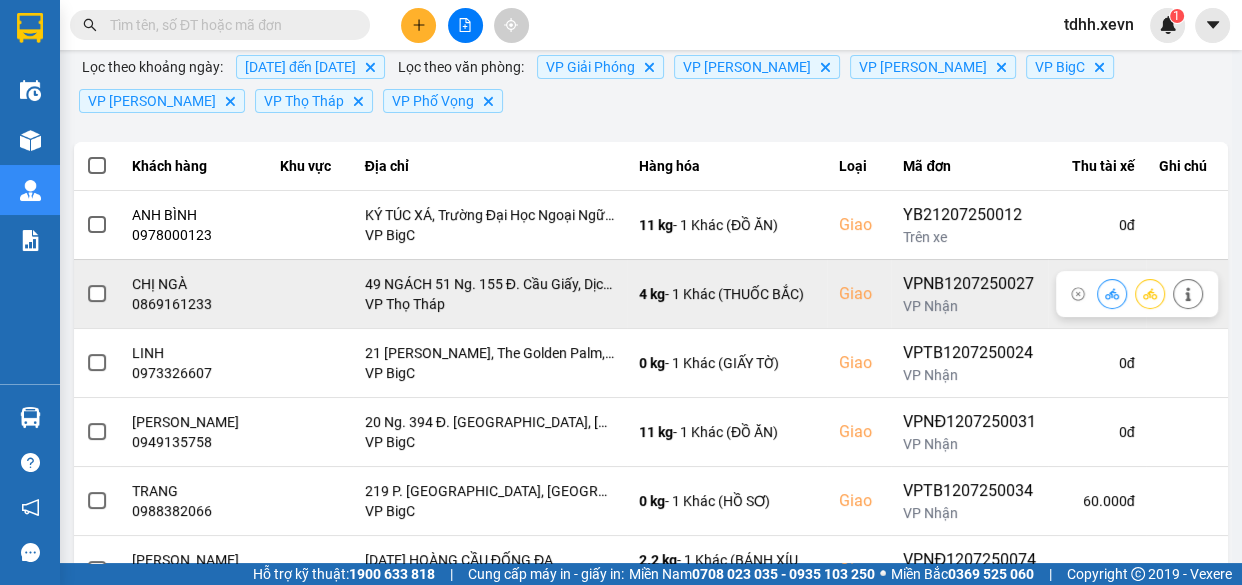 click on "0869161233" at bounding box center (194, 304) 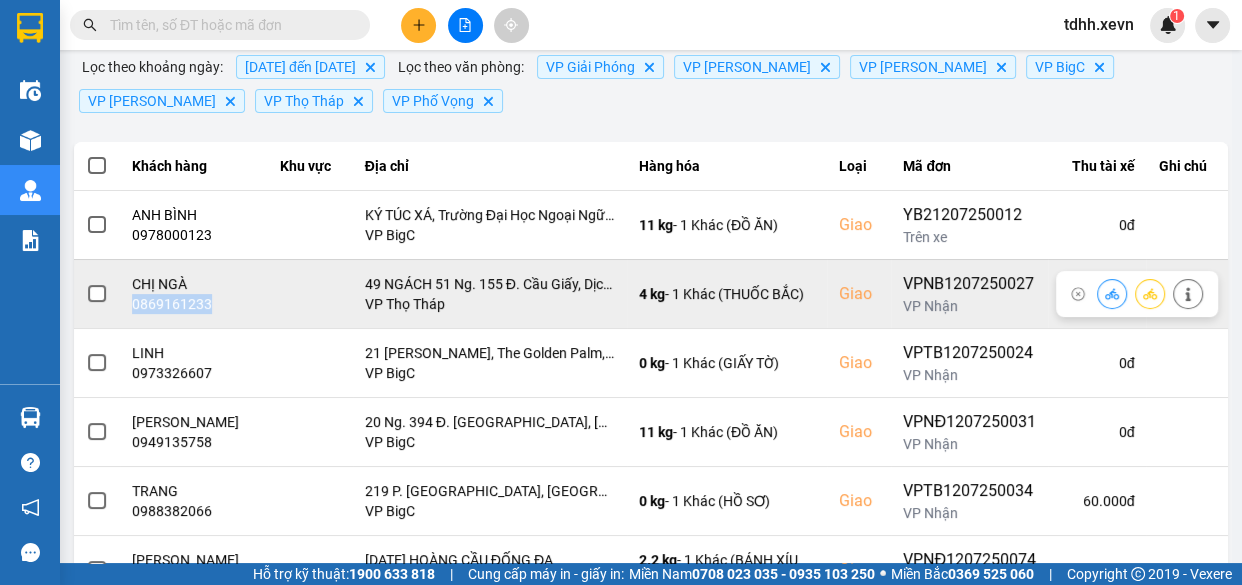 click on "0869161233" at bounding box center (194, 304) 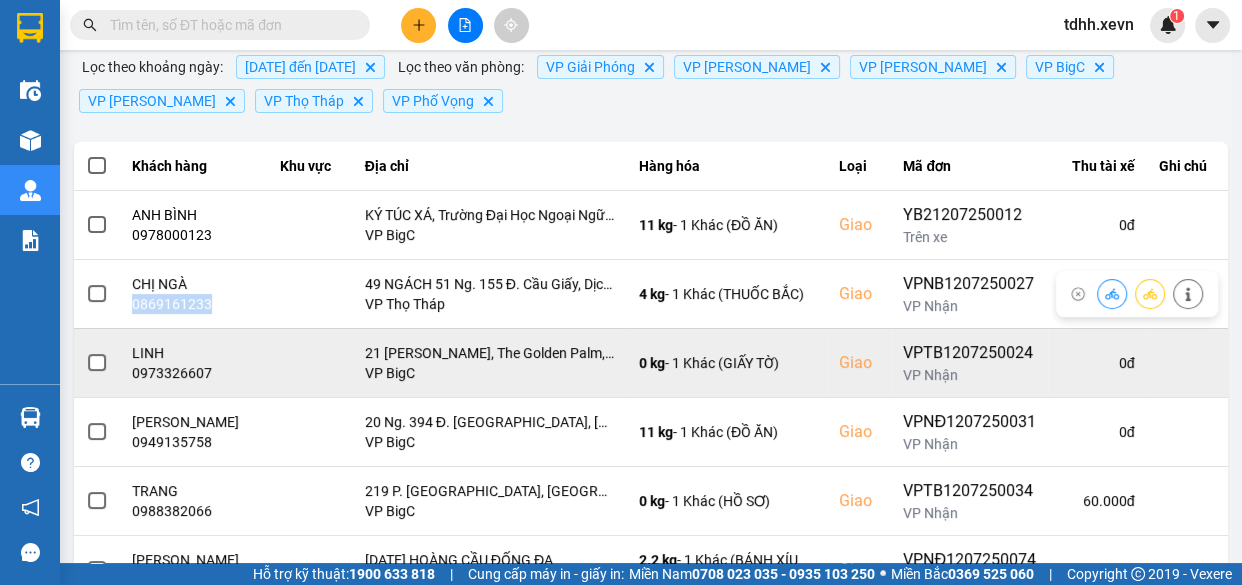 copy on "0869161233" 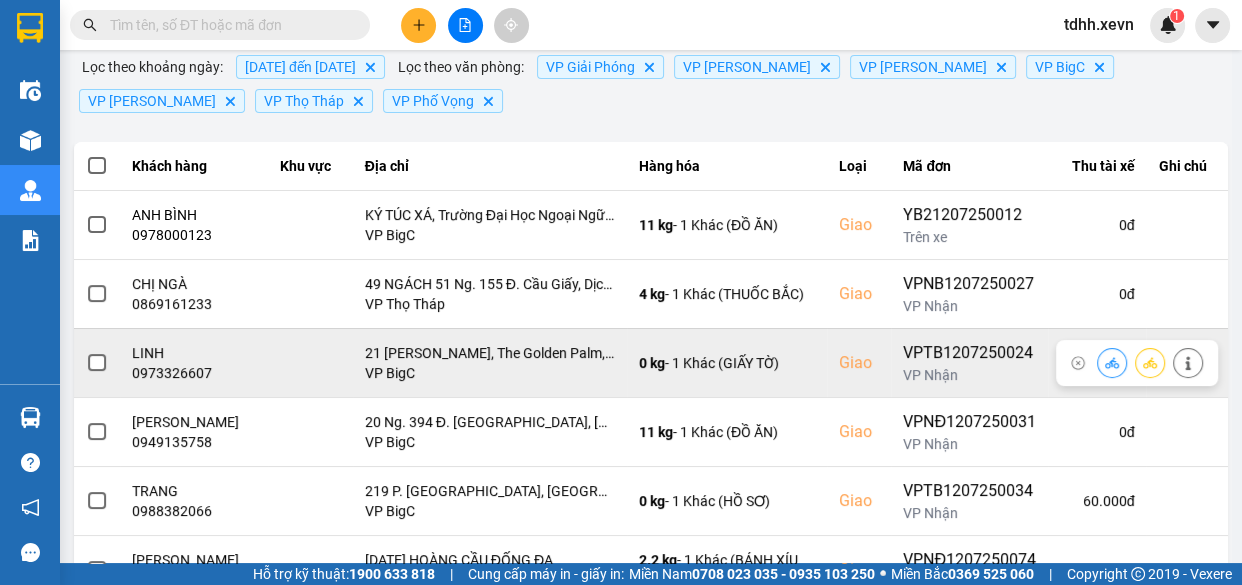 click on "0973326607" at bounding box center (194, 373) 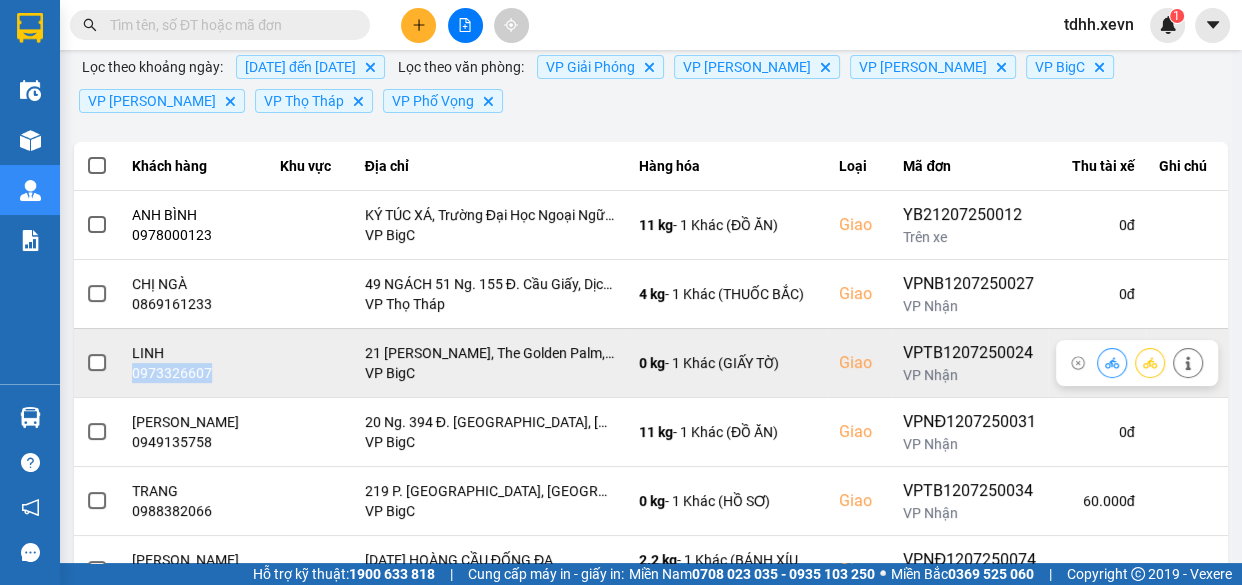 click on "0973326607" at bounding box center [194, 373] 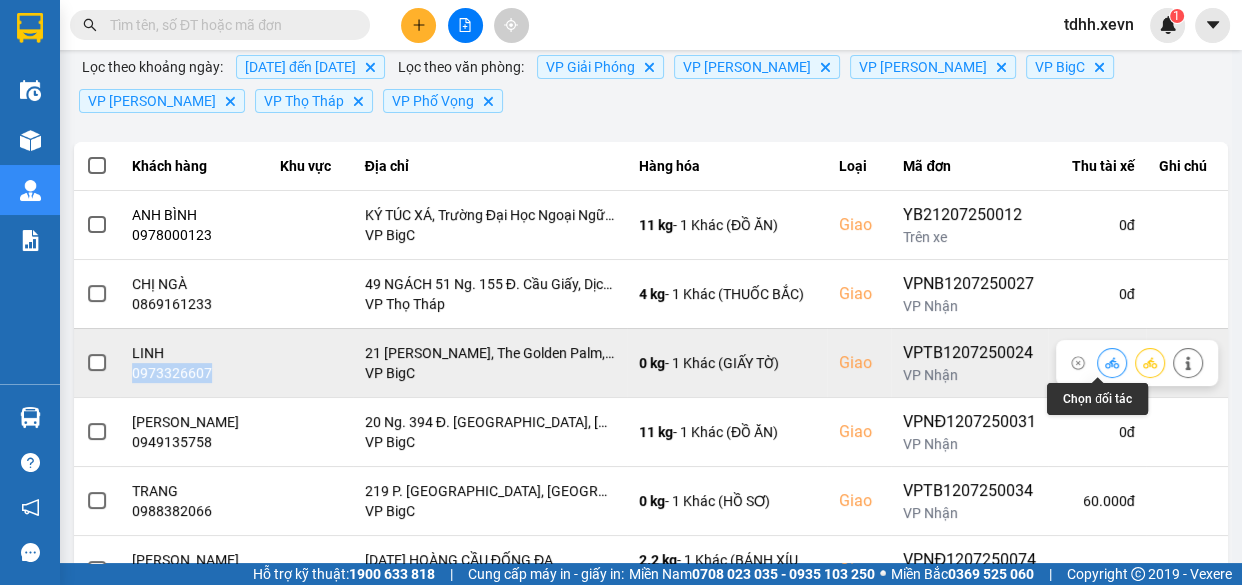 click at bounding box center [1112, 362] 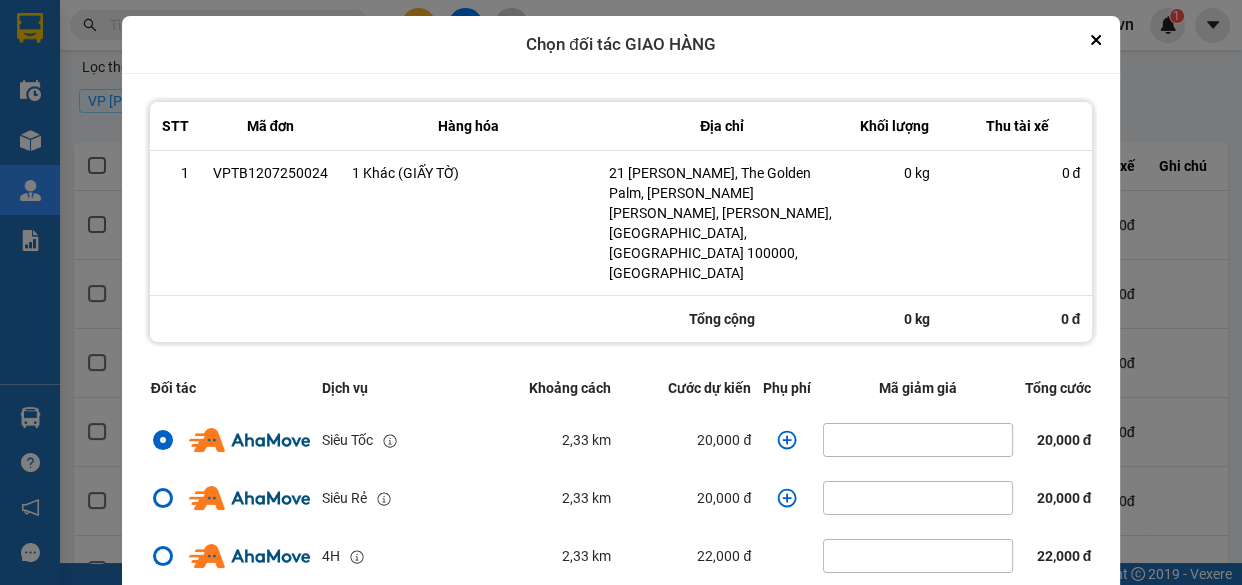 click 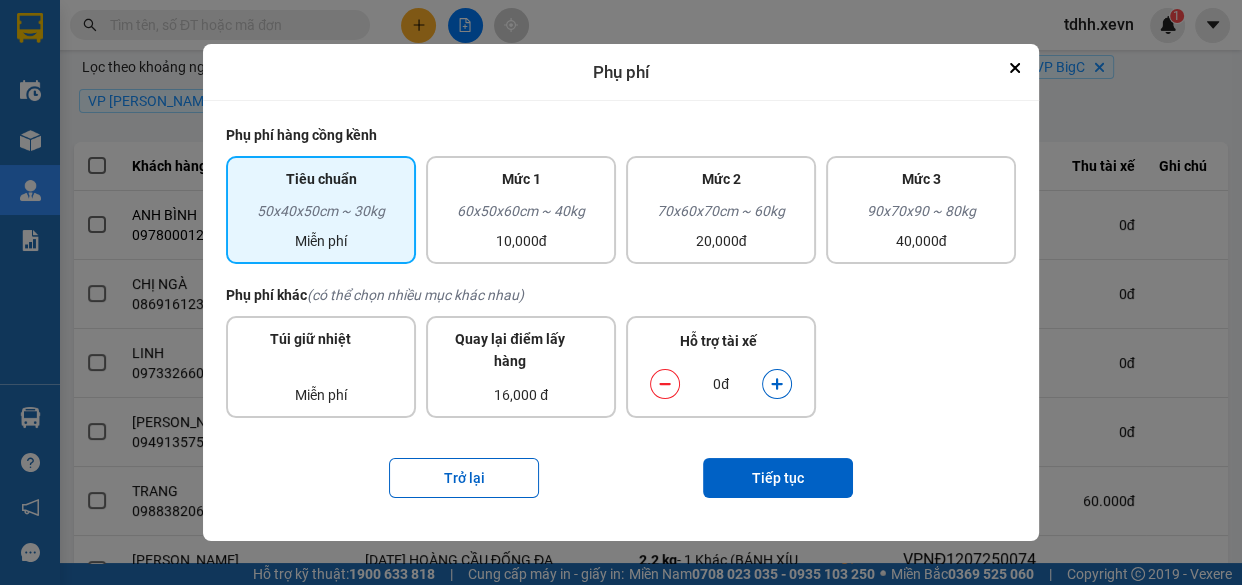 click at bounding box center [777, 384] 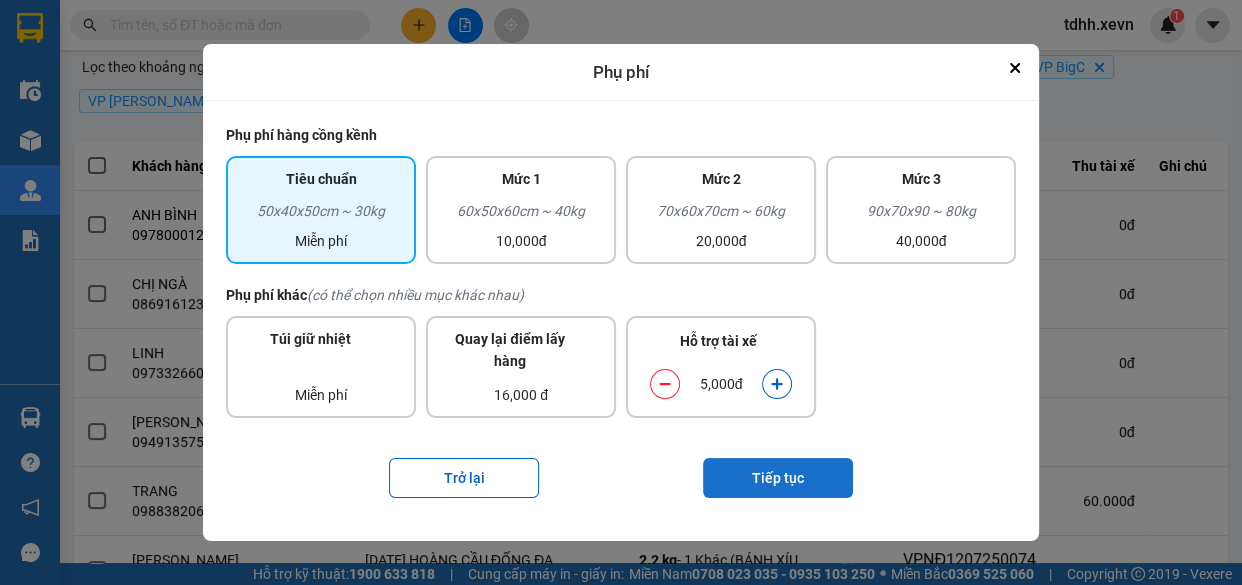 click on "Tiếp tục" at bounding box center (778, 478) 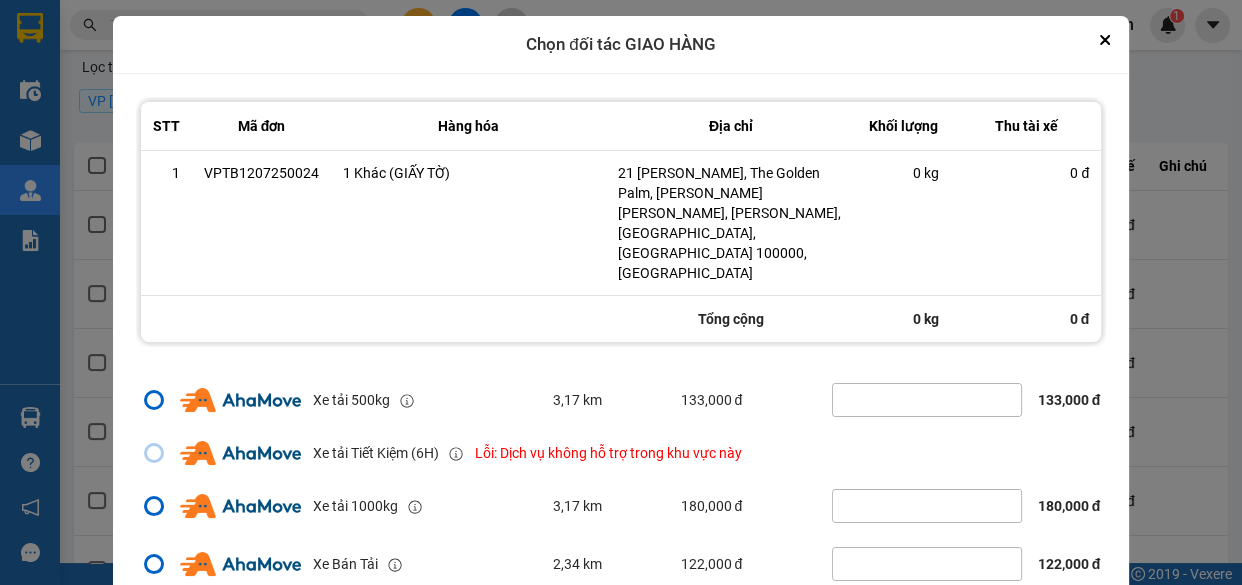 scroll, scrollTop: 431, scrollLeft: 0, axis: vertical 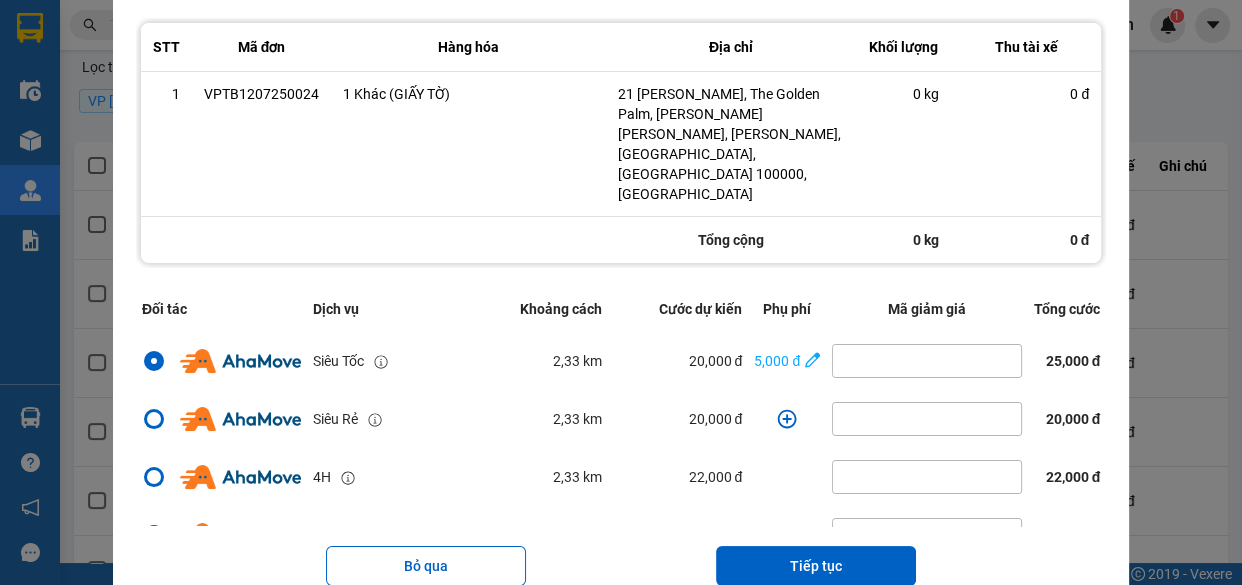 click on "Tiếp tục" at bounding box center (816, 566) 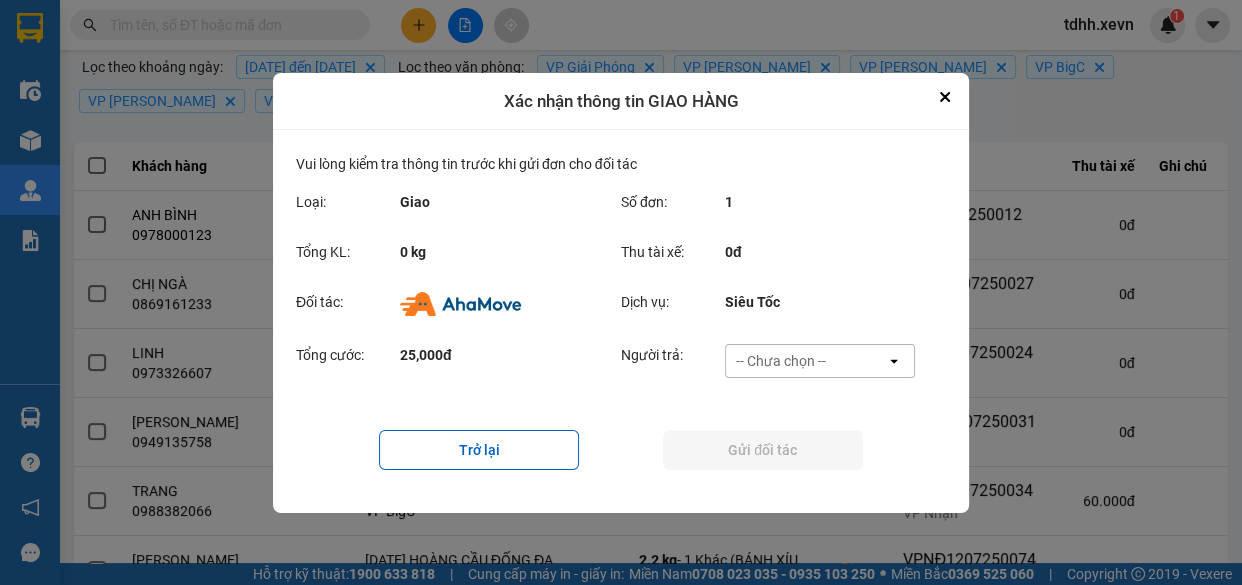 click on "-- Chưa chọn --" at bounding box center (806, 361) 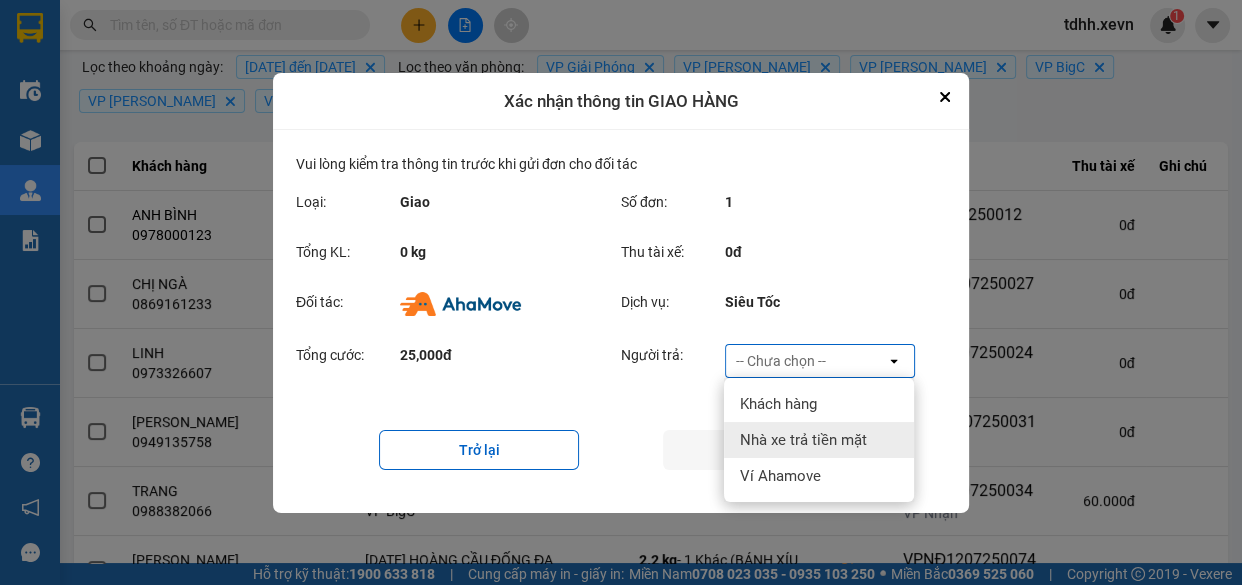 click at bounding box center (621, 292) 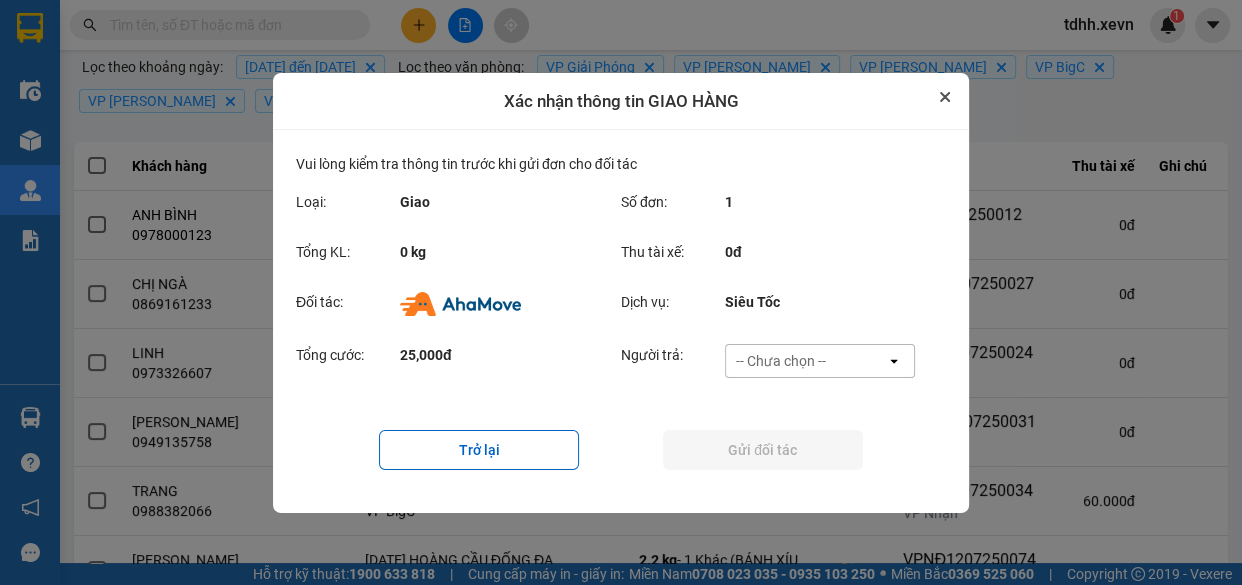 click at bounding box center [945, 97] 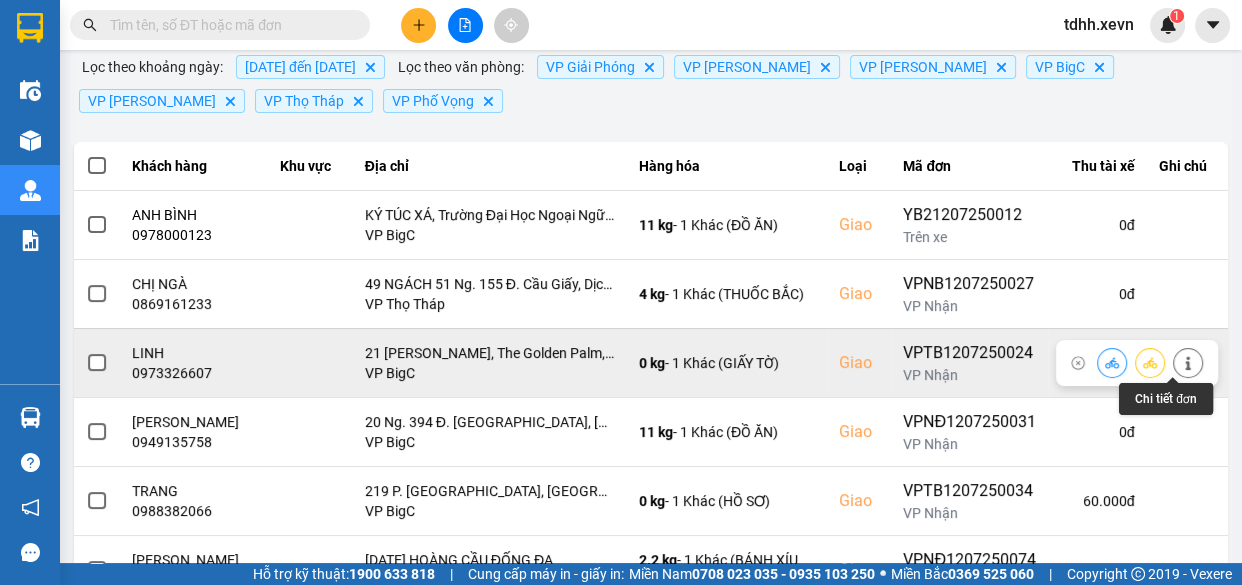 click 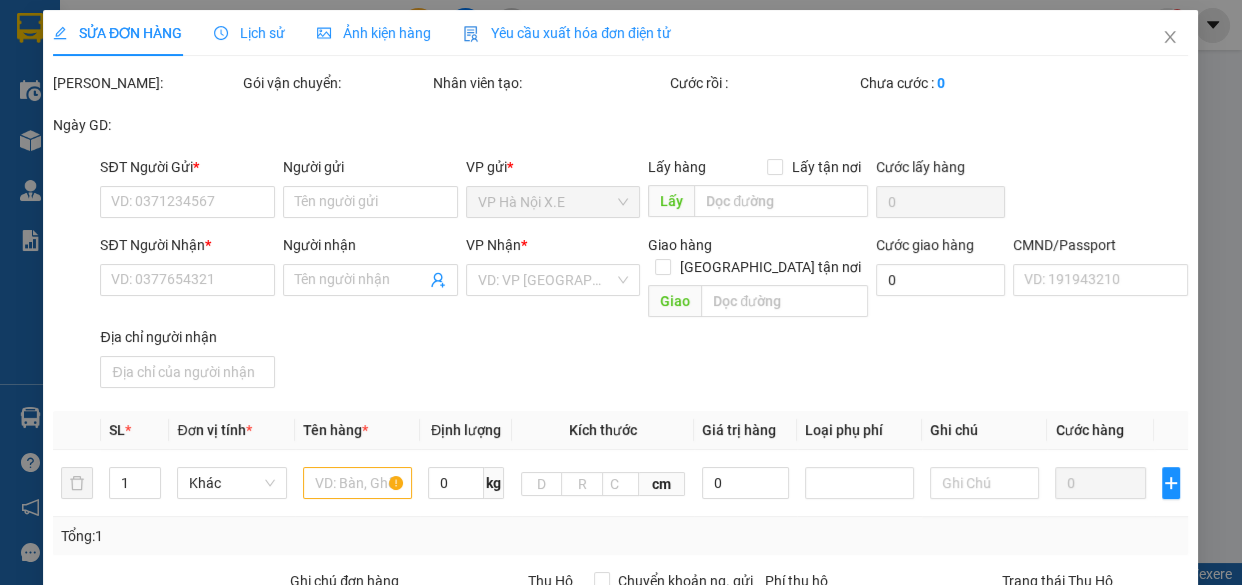 scroll, scrollTop: 0, scrollLeft: 0, axis: both 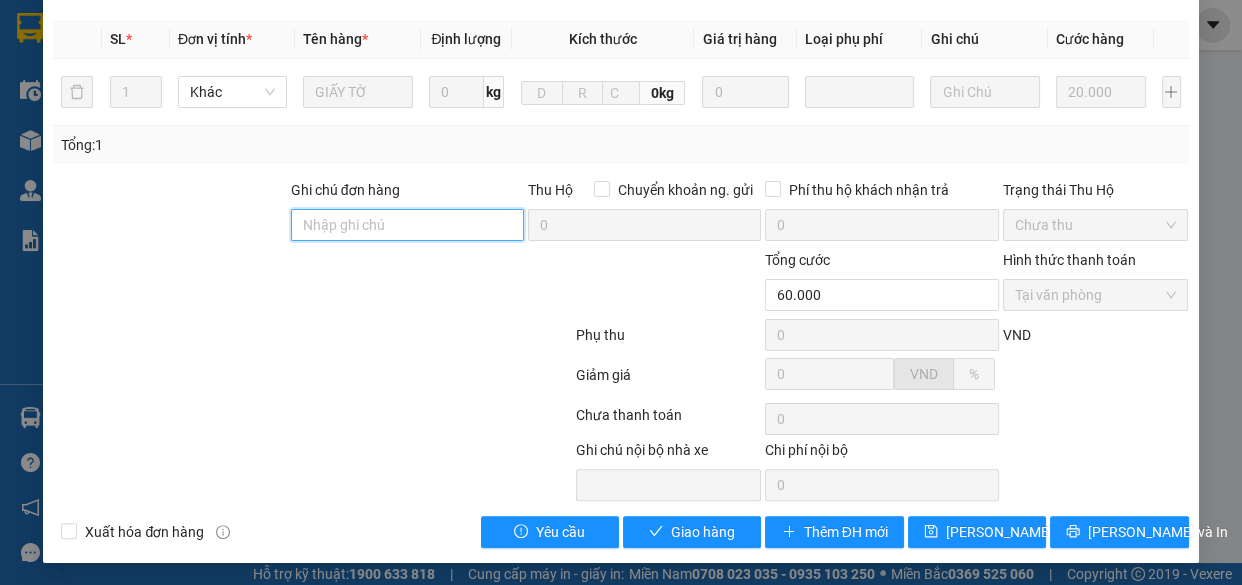 click on "Ghi chú đơn hàng" at bounding box center (407, 225) 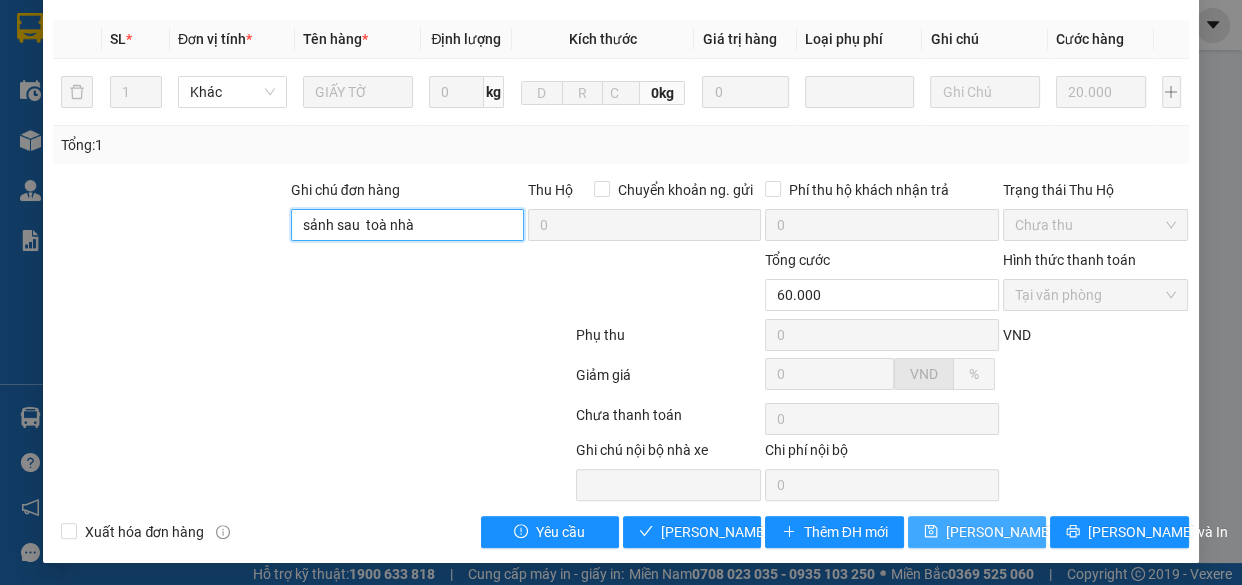 type on "sảnh sau  toà nhà" 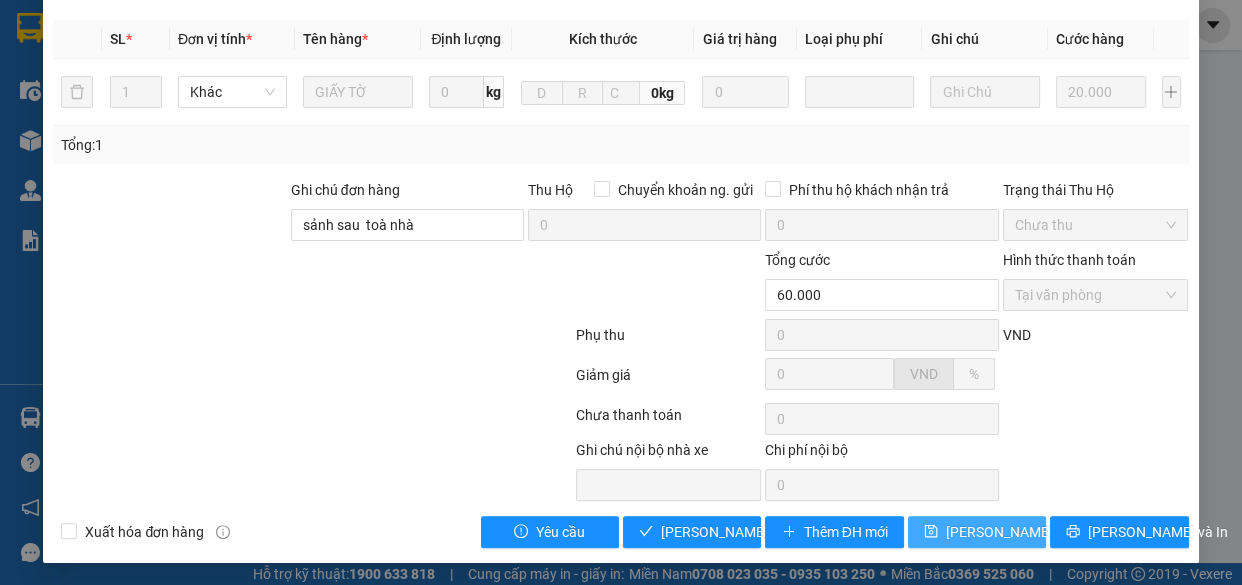 click on "Lưu thay đổi" at bounding box center (1026, 532) 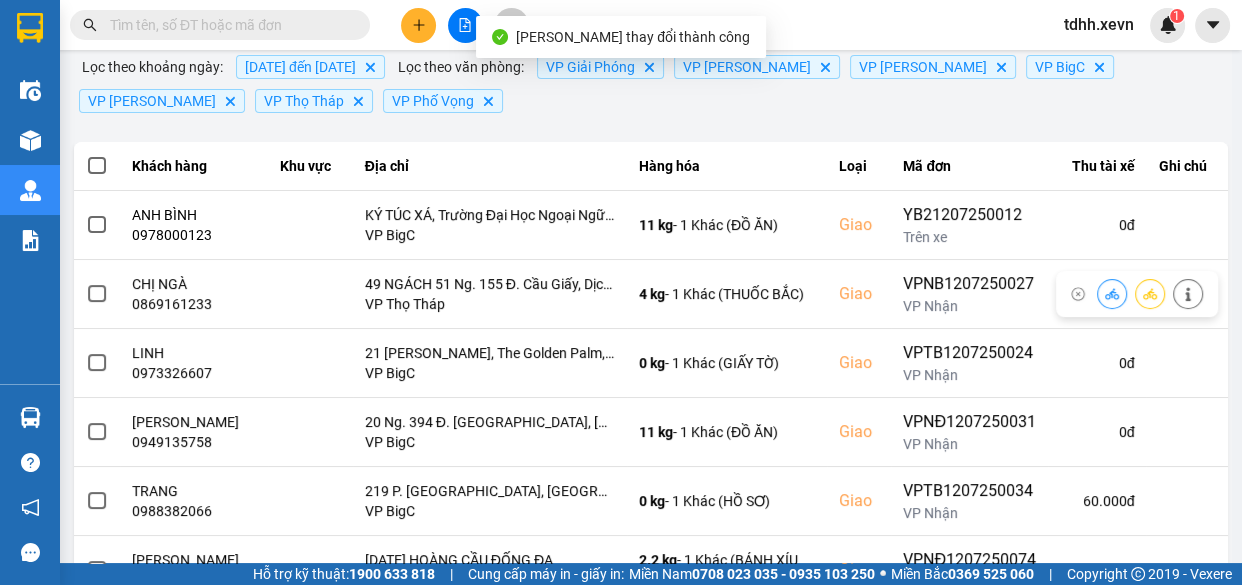 scroll, scrollTop: 0, scrollLeft: 0, axis: both 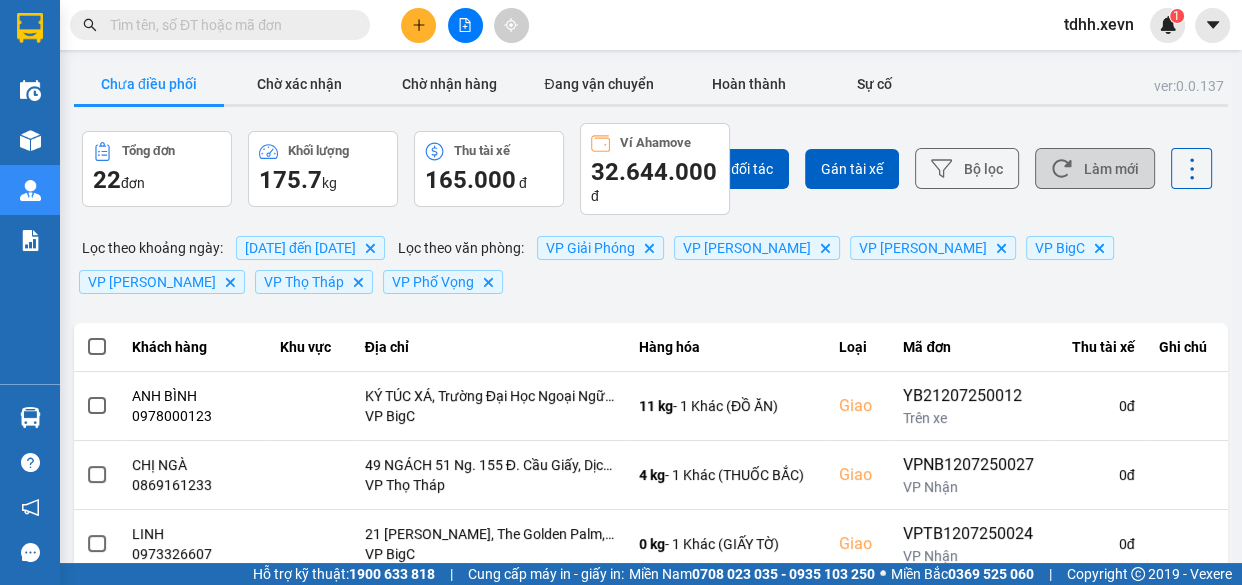 click on "Làm mới" at bounding box center [1095, 168] 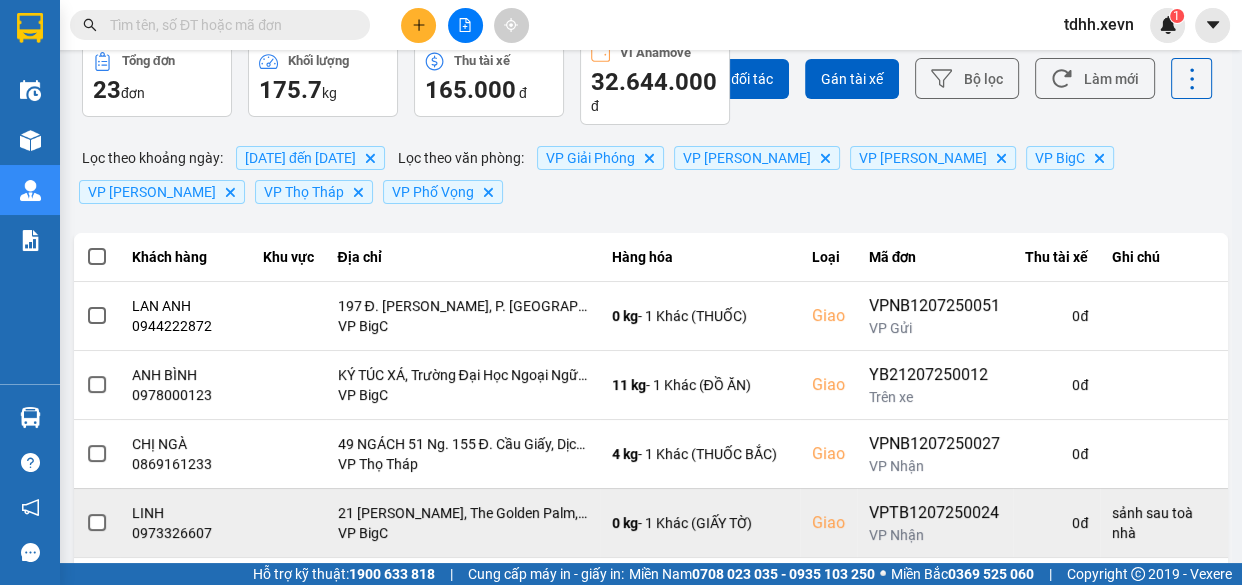 scroll, scrollTop: 272, scrollLeft: 0, axis: vertical 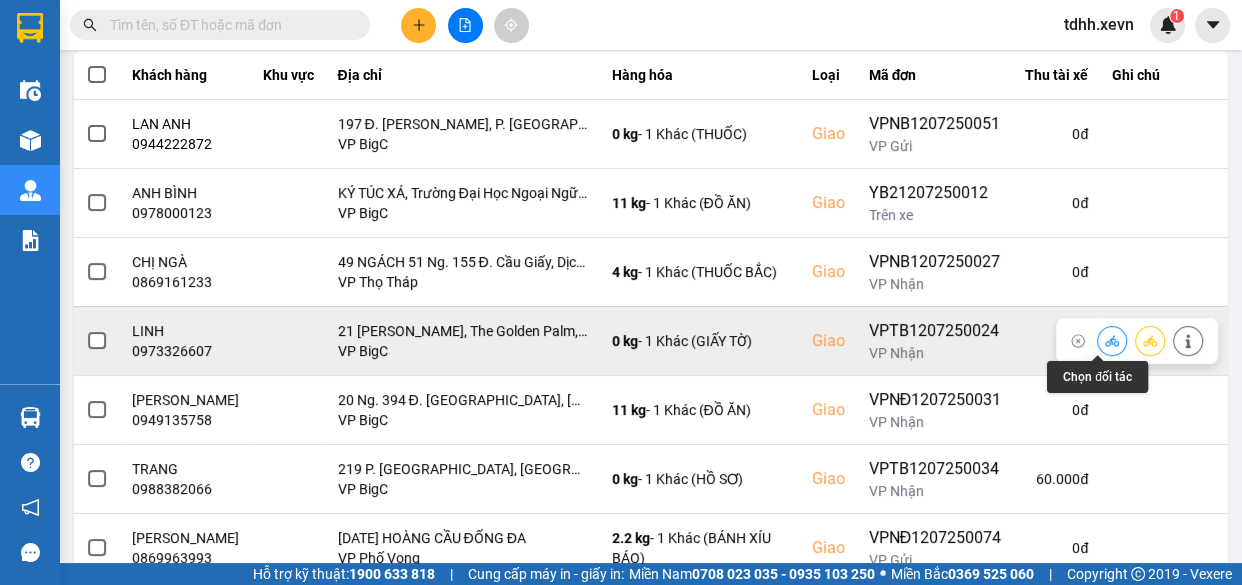 click 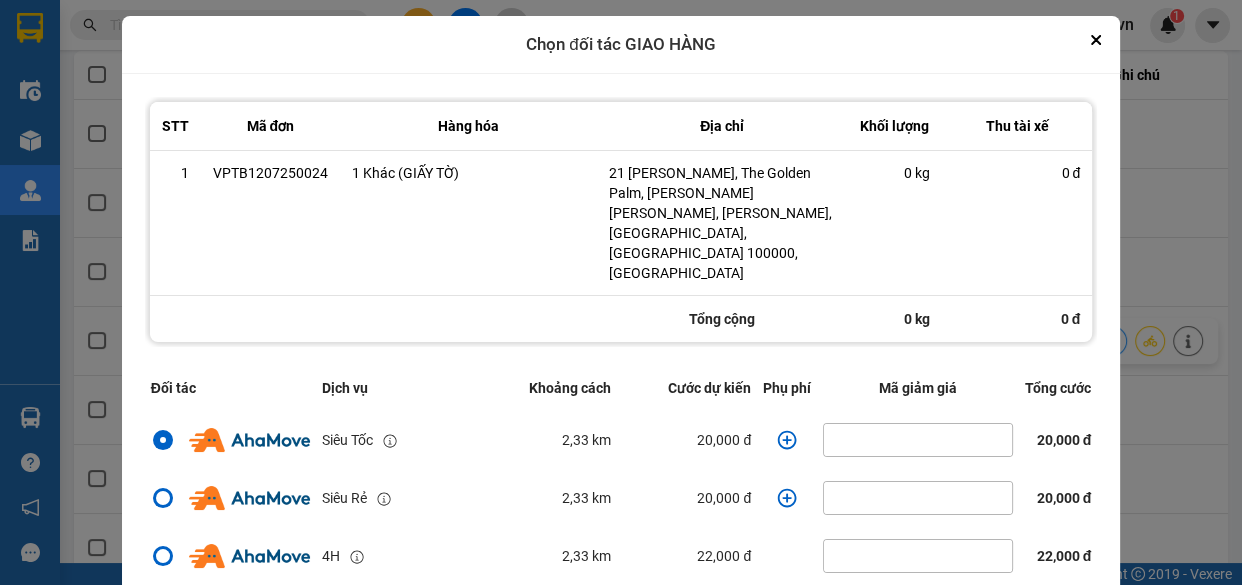 click 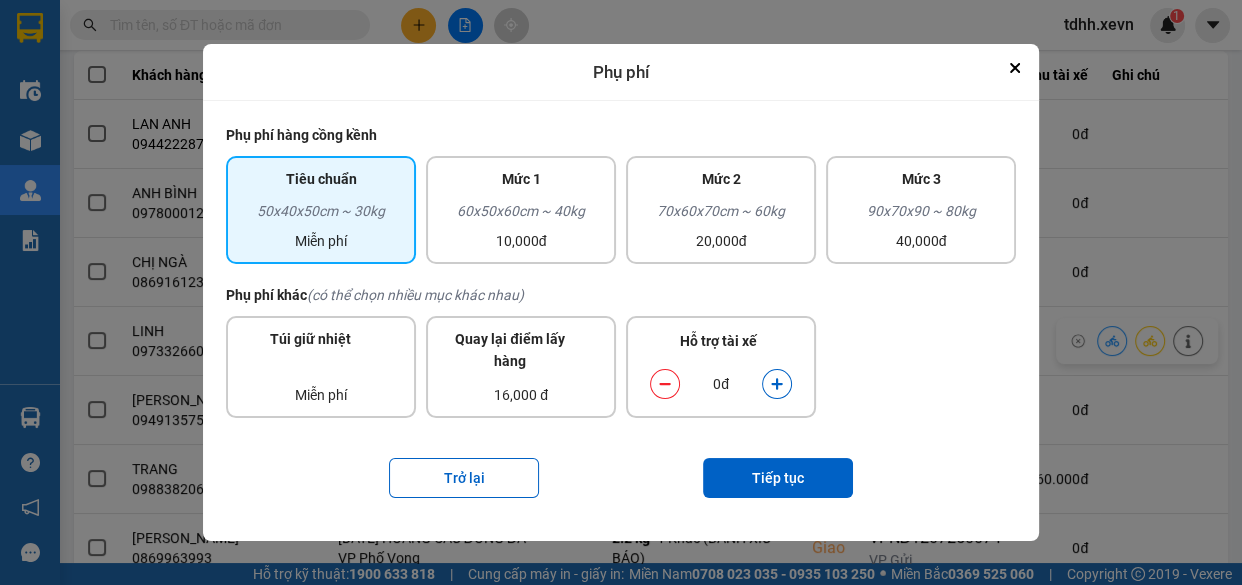 click 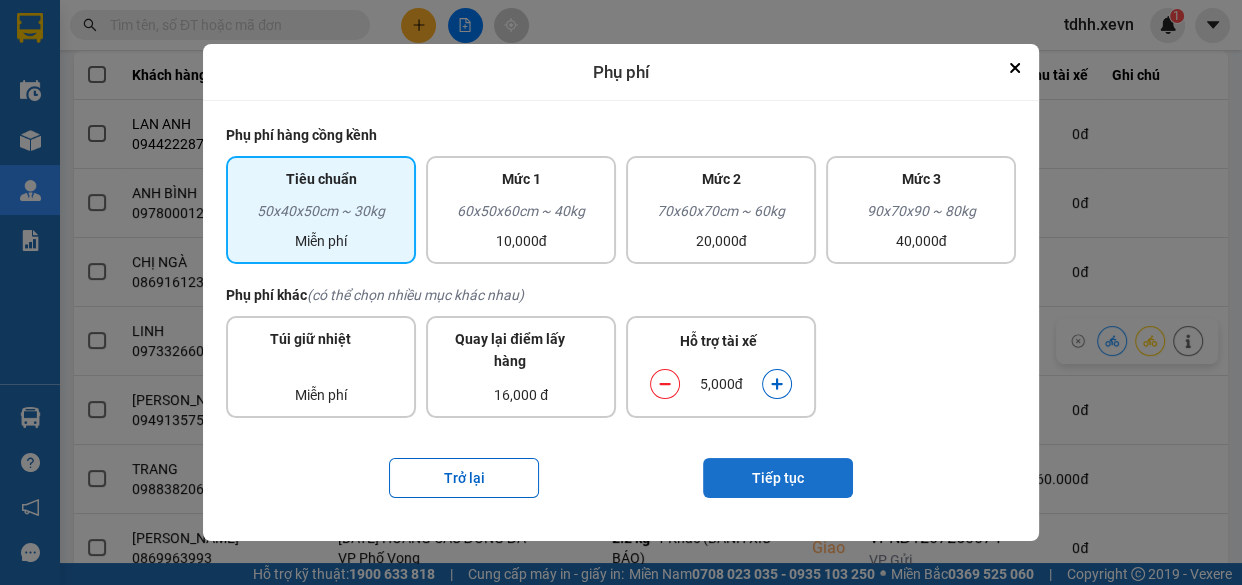 click on "Tiếp tục" at bounding box center [778, 478] 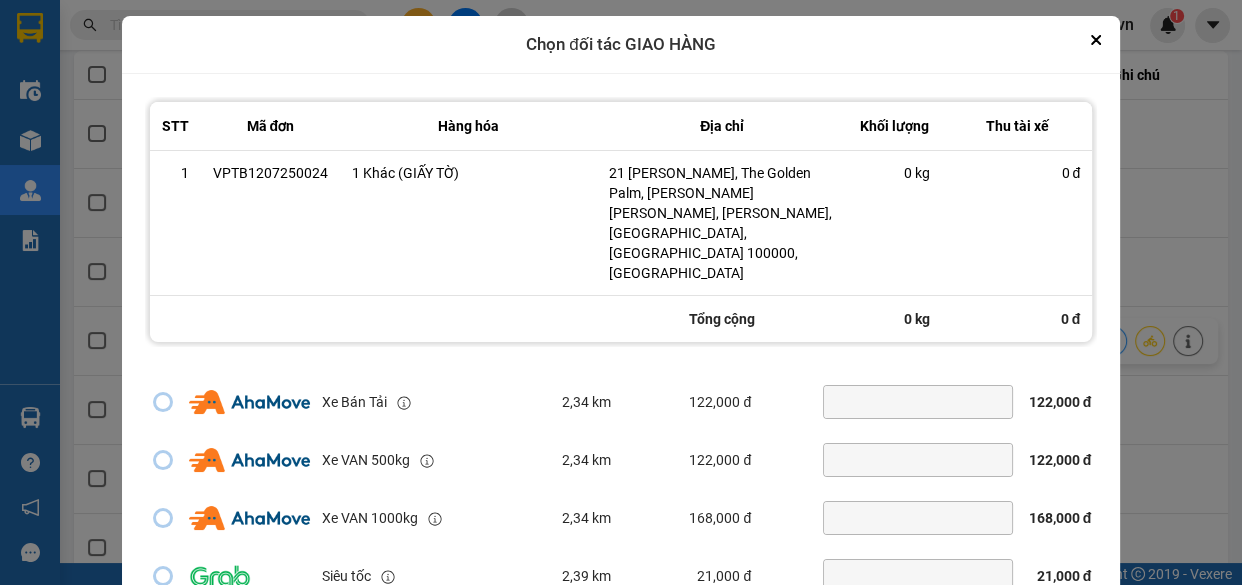 scroll, scrollTop: 431, scrollLeft: 0, axis: vertical 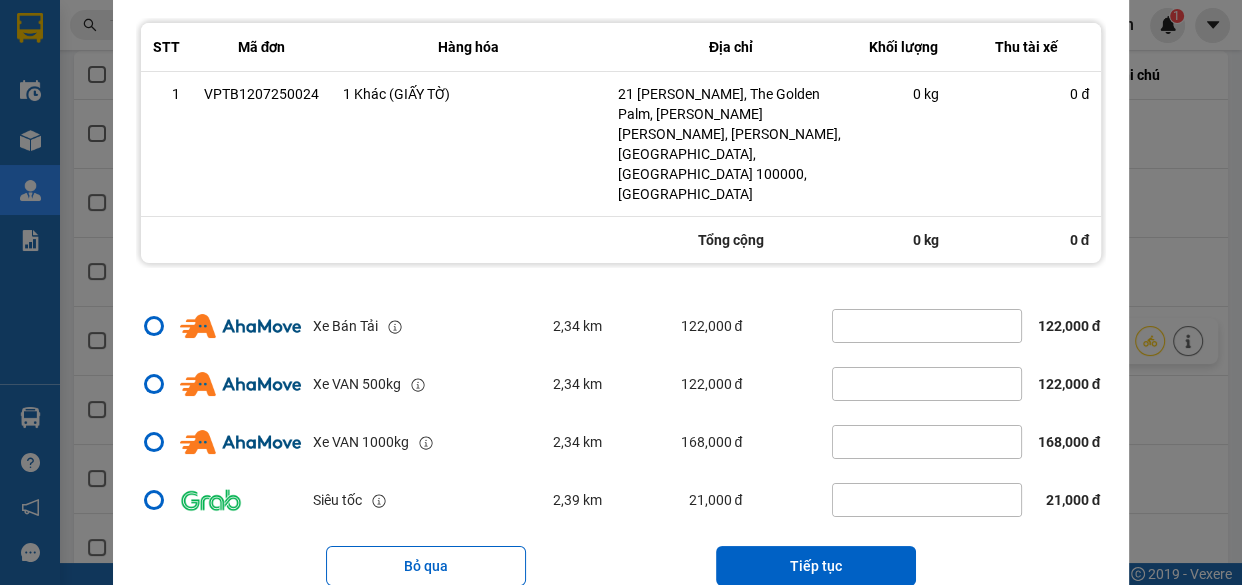 drag, startPoint x: 845, startPoint y: 520, endPoint x: 857, endPoint y: 504, distance: 20 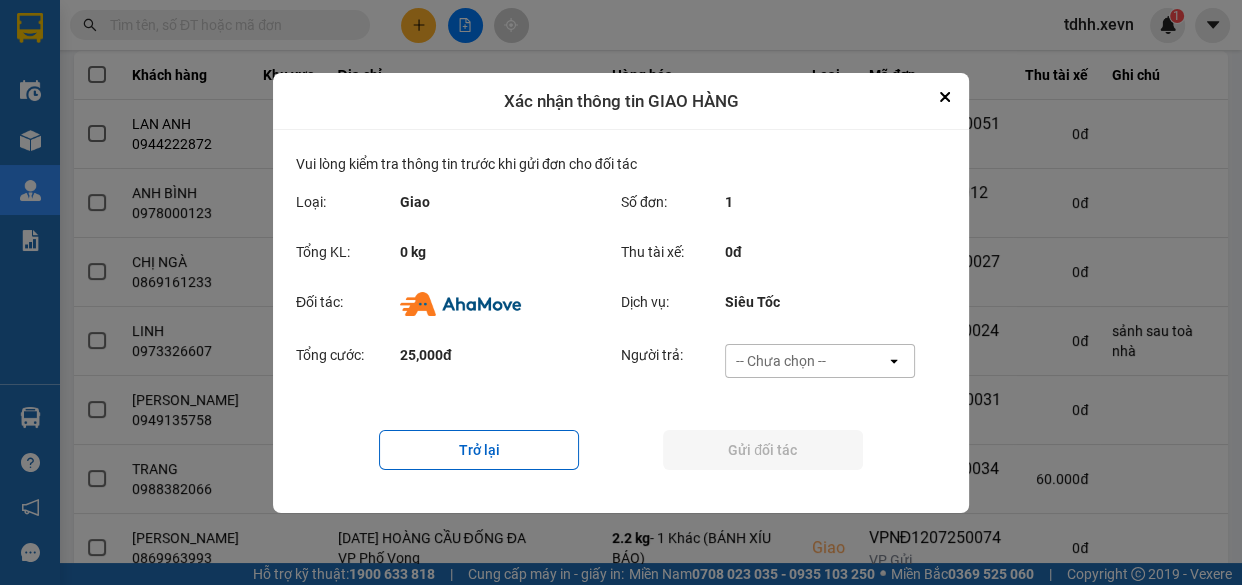 scroll, scrollTop: 0, scrollLeft: 0, axis: both 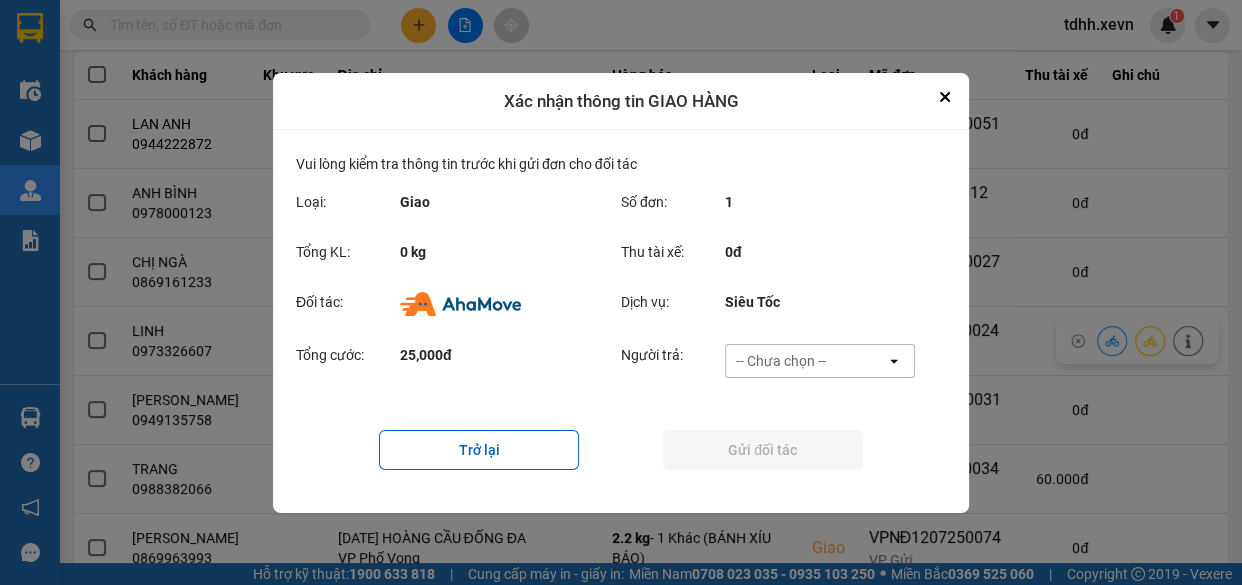 click on "-- Chưa chọn -- open" at bounding box center [820, 361] 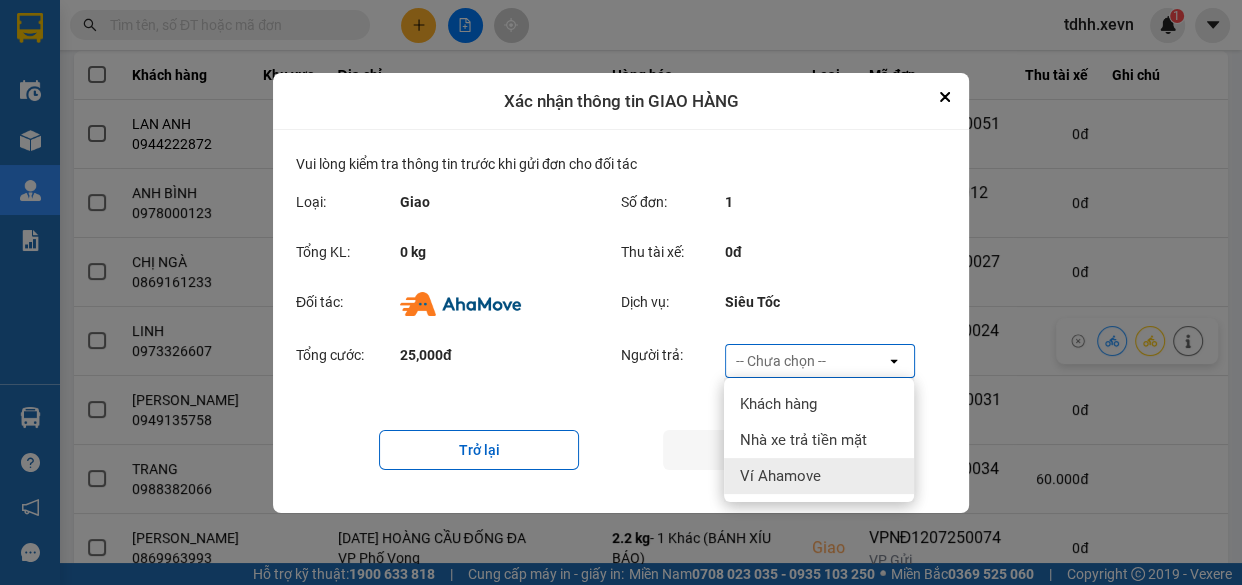 click on "Ví Ahamove" at bounding box center (780, 476) 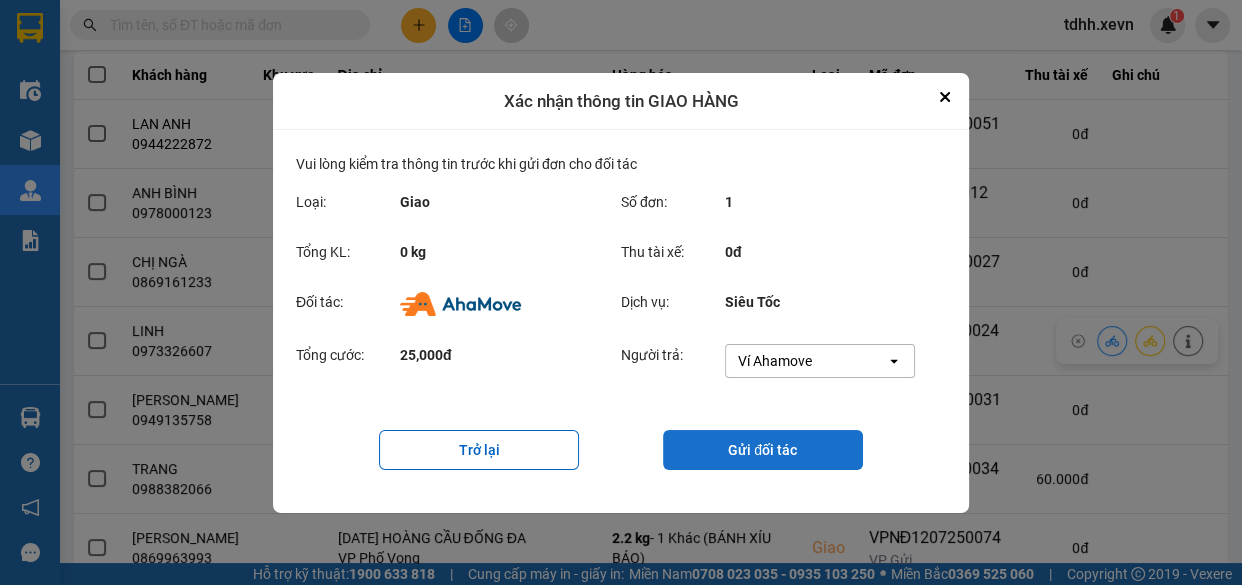 click on "Gửi đối tác" at bounding box center (763, 450) 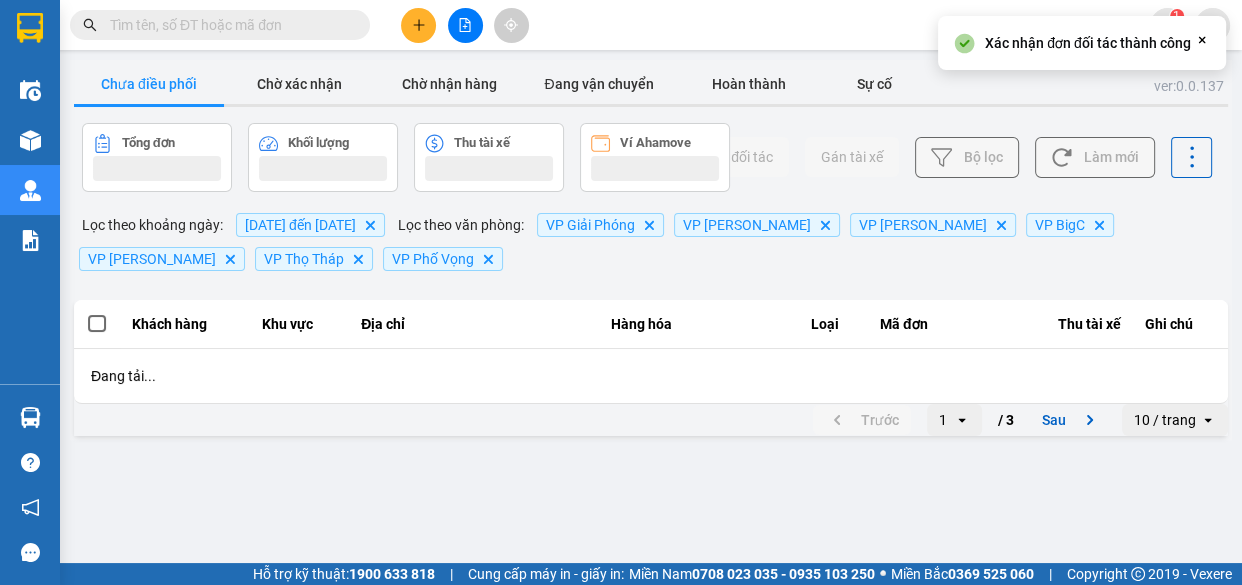 scroll, scrollTop: 0, scrollLeft: 0, axis: both 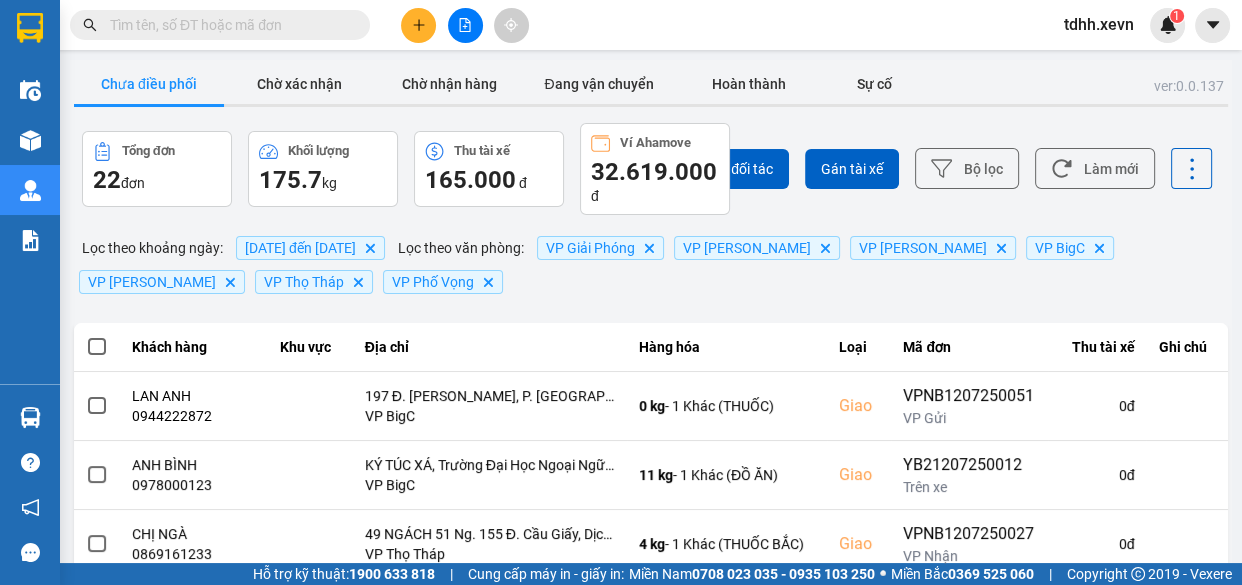 drag, startPoint x: 275, startPoint y: 36, endPoint x: 318, endPoint y: 10, distance: 50.24938 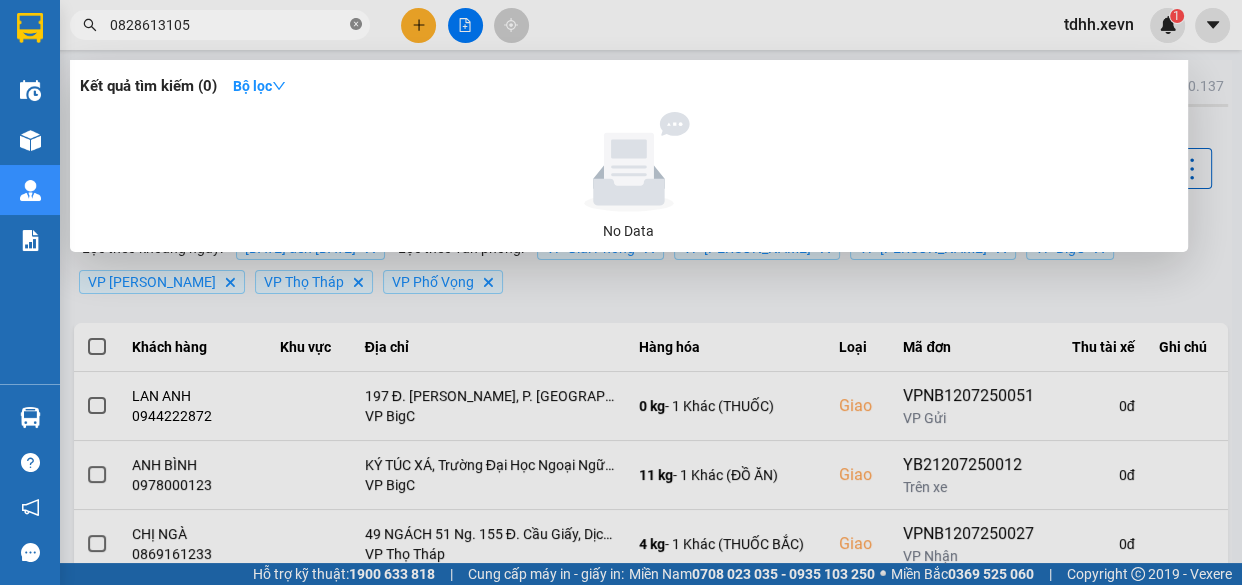 click 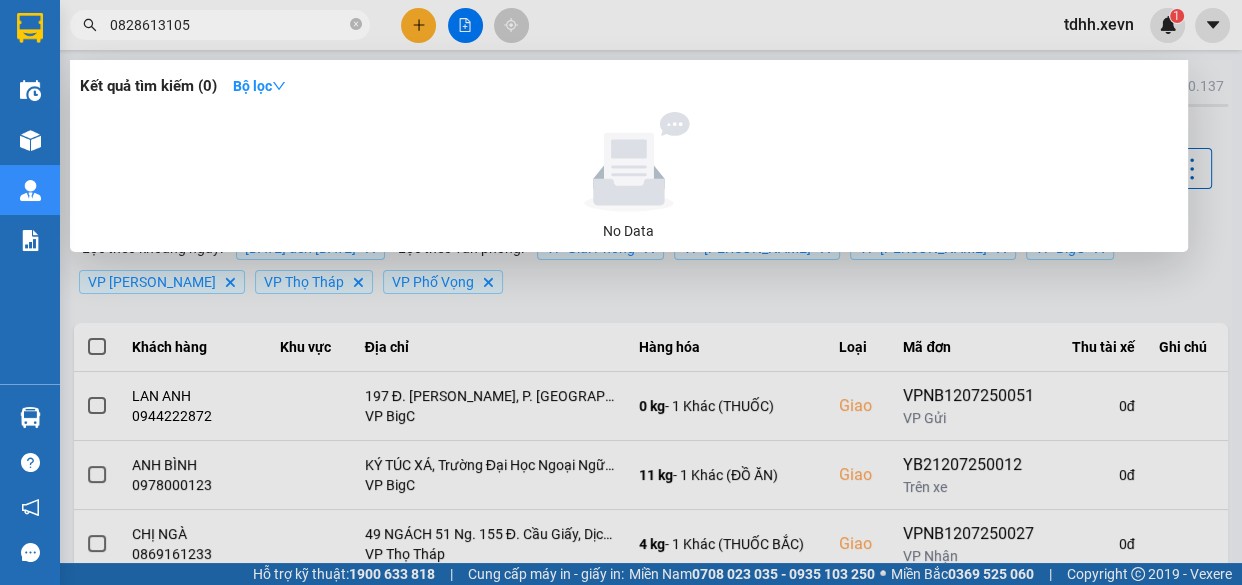 type 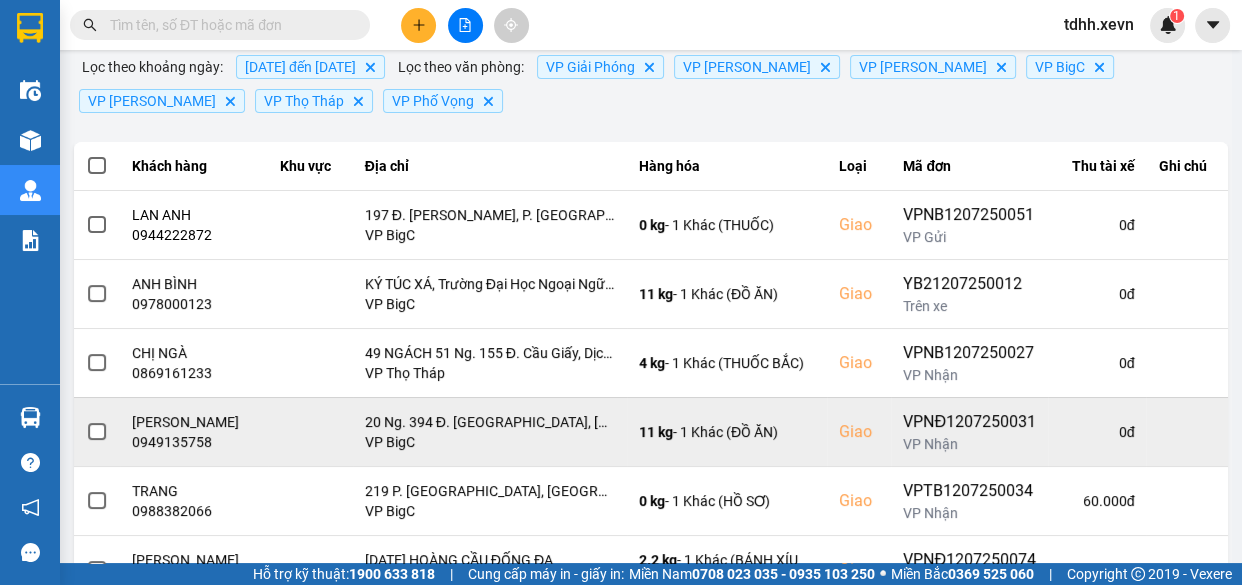scroll, scrollTop: 272, scrollLeft: 0, axis: vertical 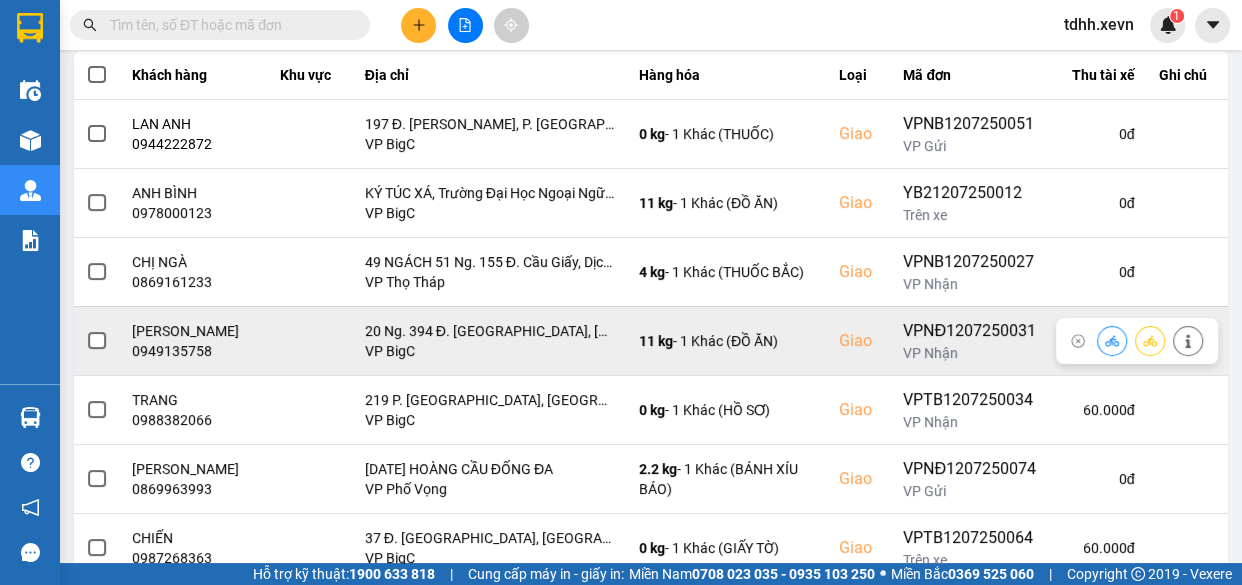 click on "0949135758" at bounding box center (194, 351) 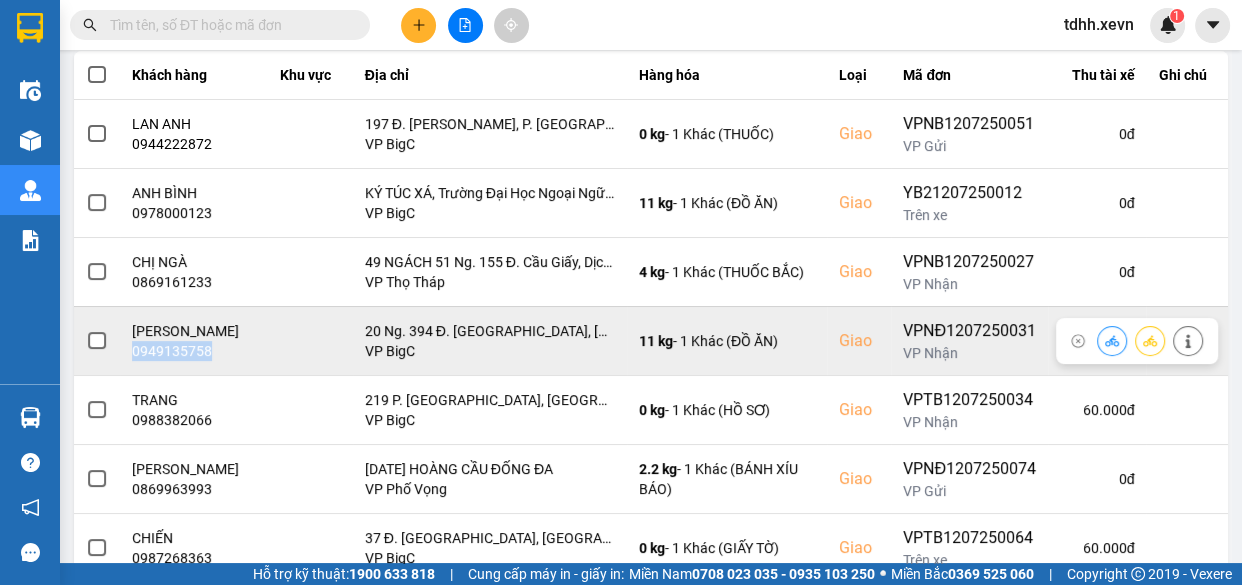 click on "0949135758" at bounding box center (194, 351) 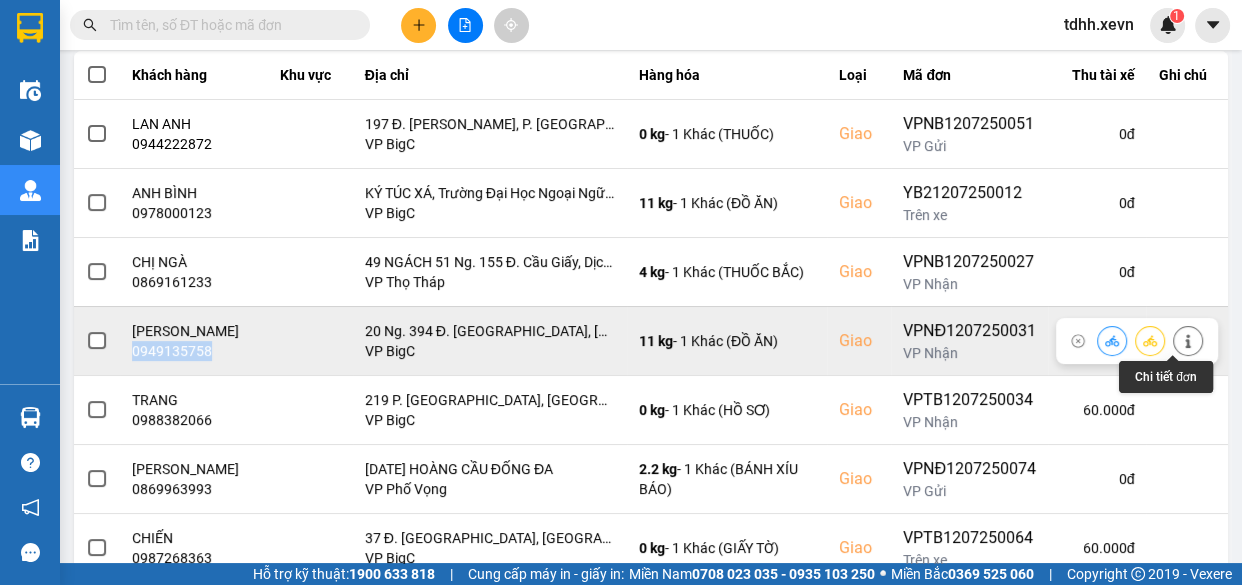 click 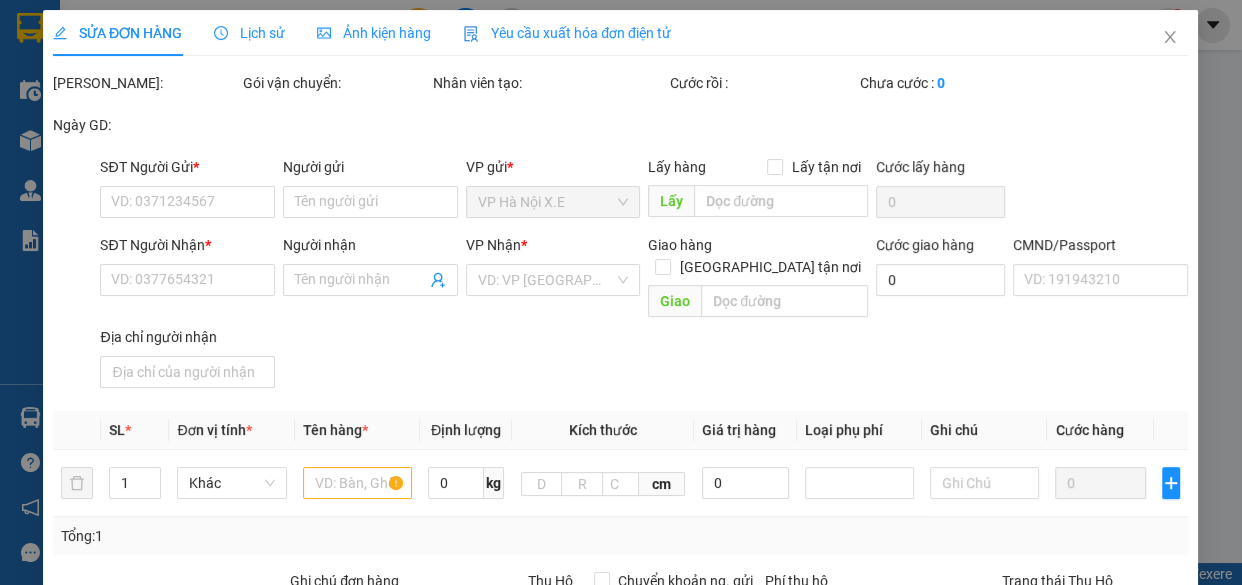 scroll, scrollTop: 0, scrollLeft: 0, axis: both 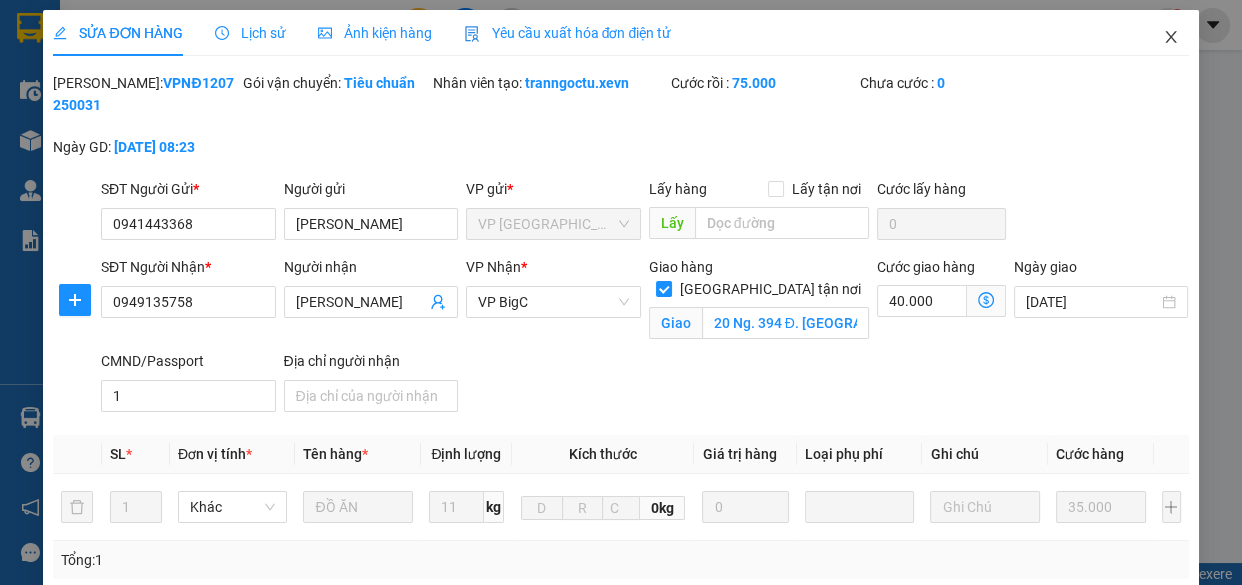 click at bounding box center (1171, 38) 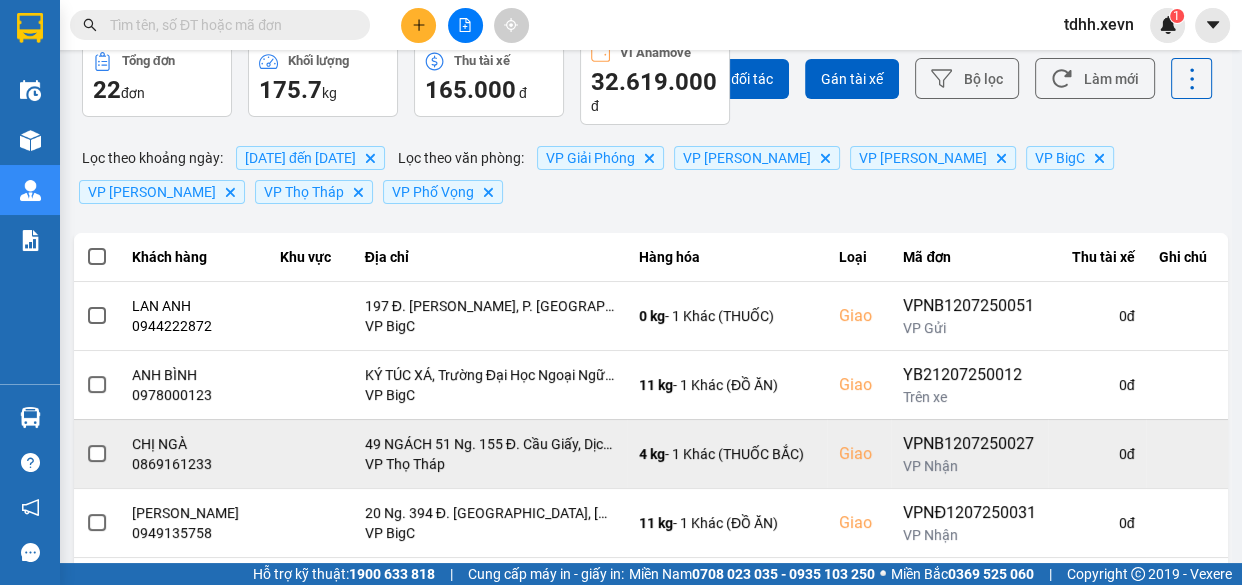 scroll, scrollTop: 181, scrollLeft: 0, axis: vertical 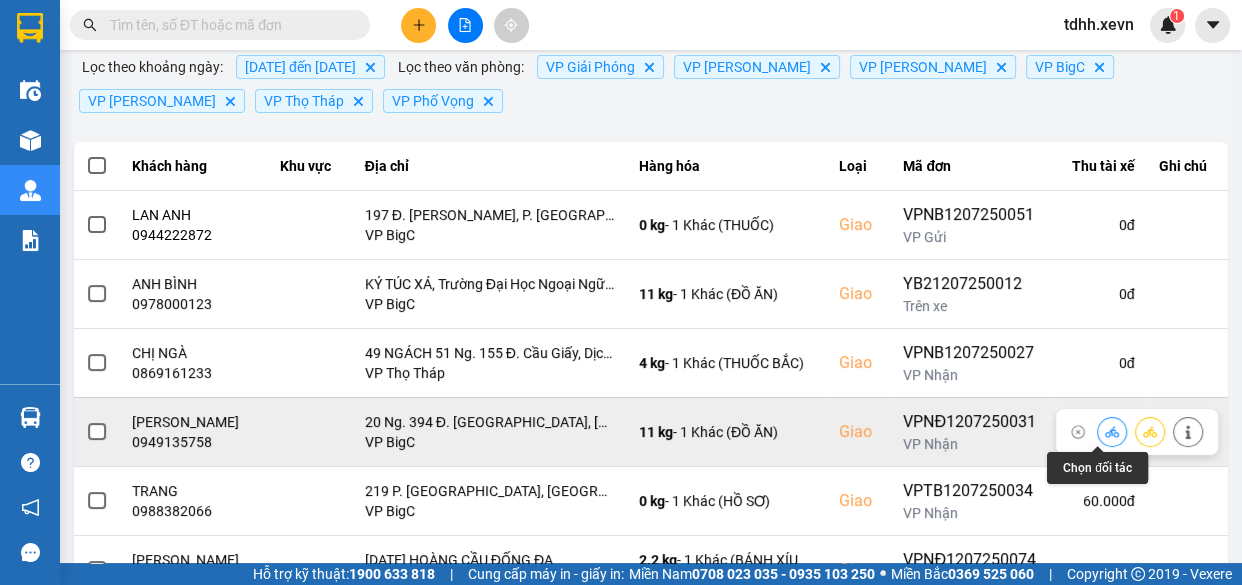 click 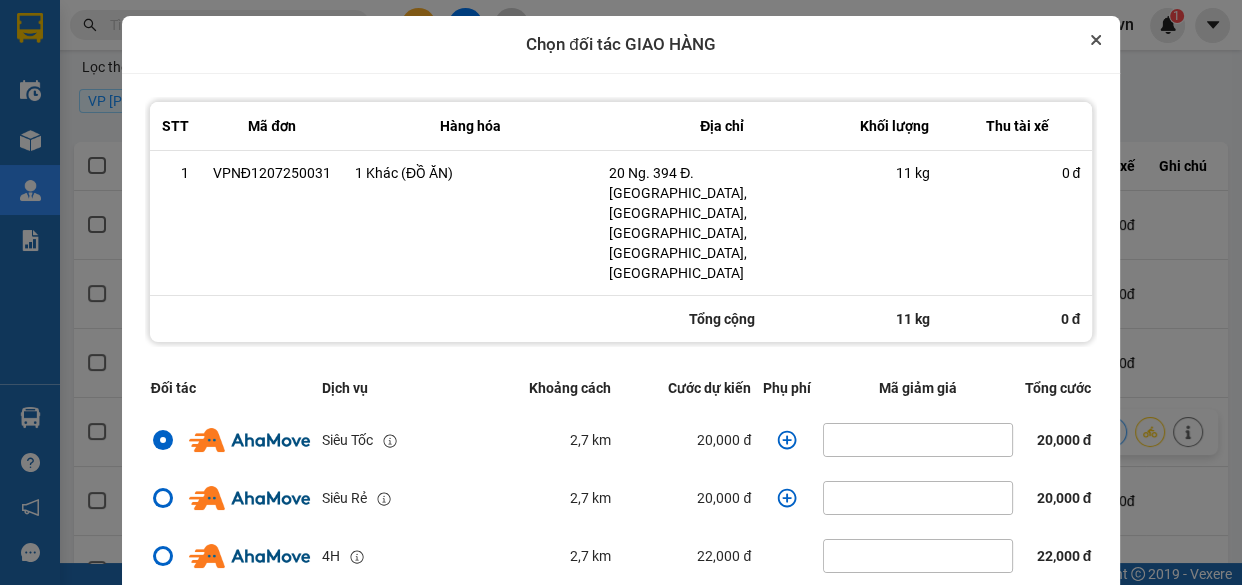 click 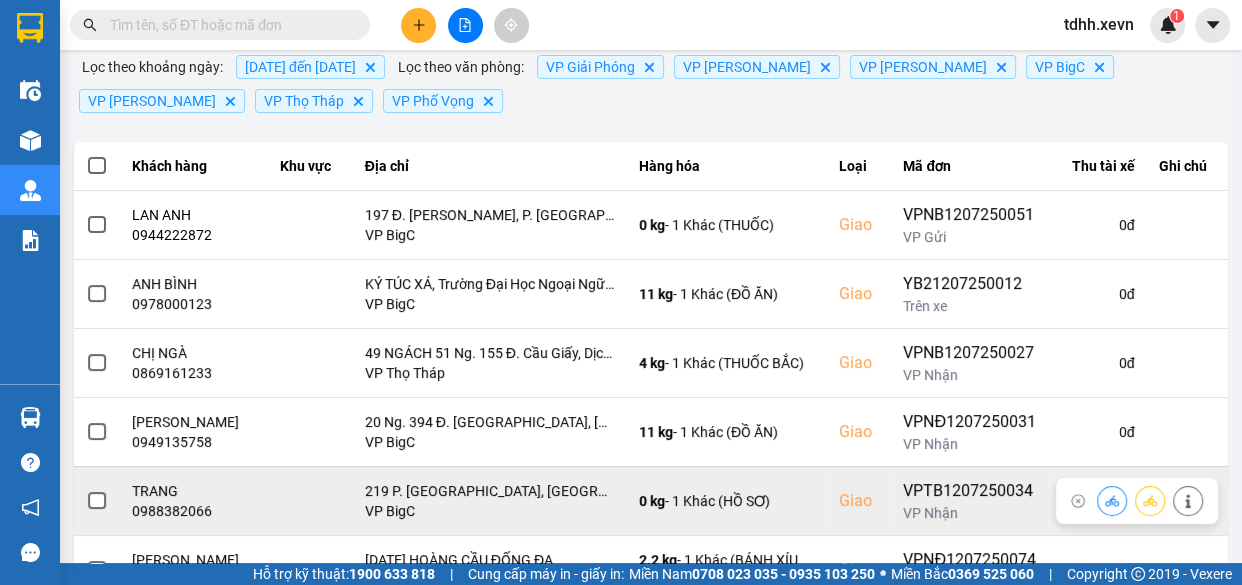 scroll, scrollTop: 272, scrollLeft: 0, axis: vertical 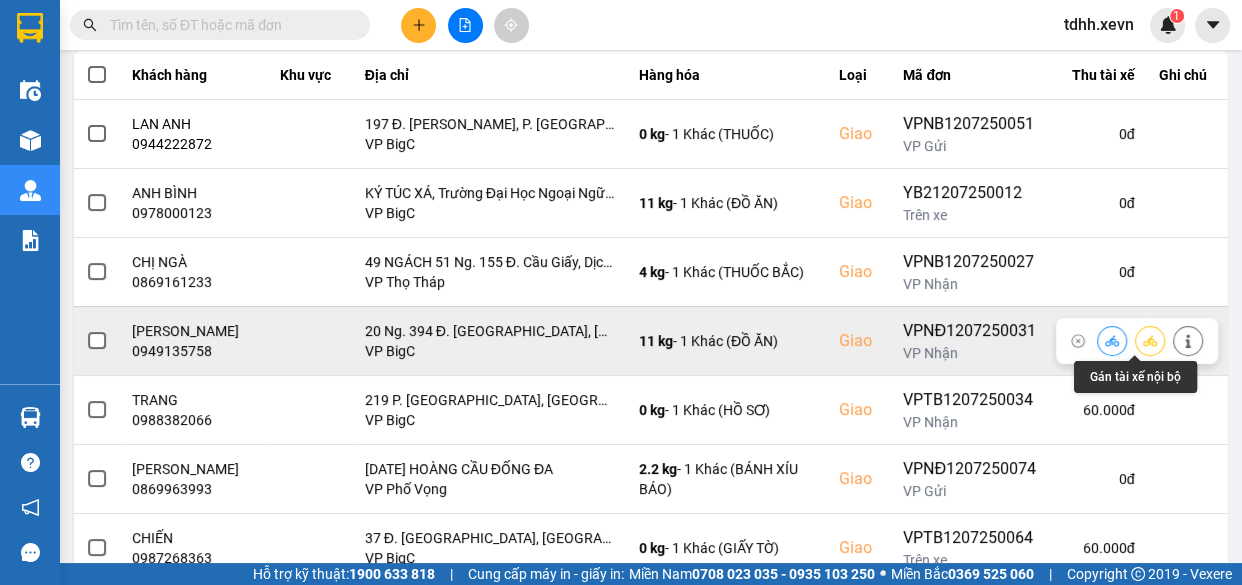 click 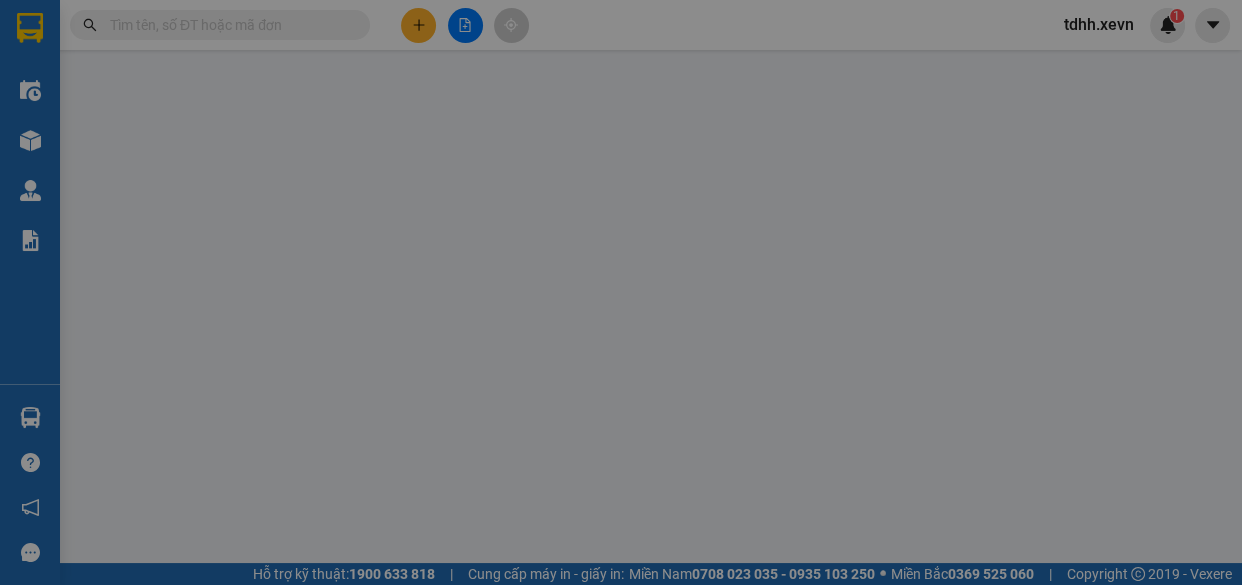 type on "0941443368" 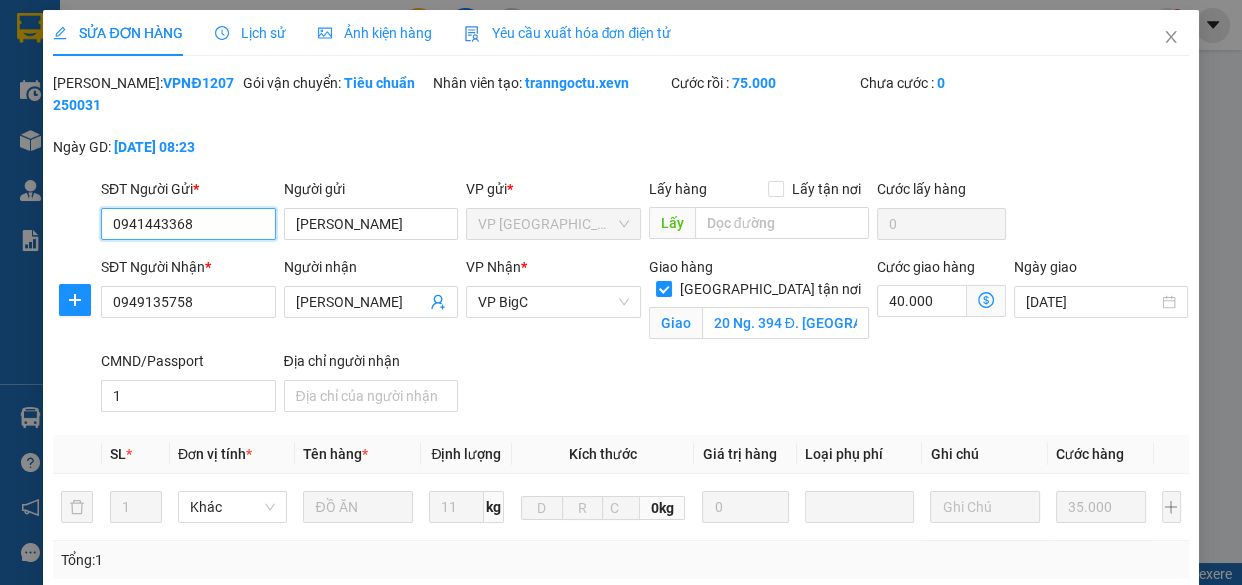 scroll, scrollTop: 415, scrollLeft: 0, axis: vertical 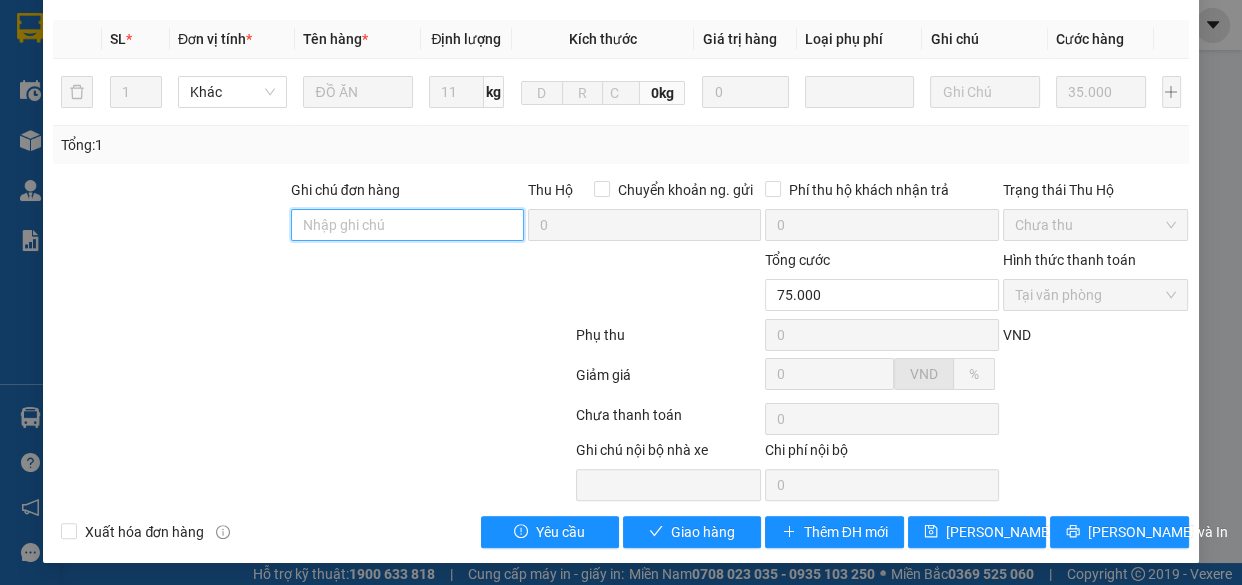 click on "Ghi chú đơn hàng" at bounding box center (407, 225) 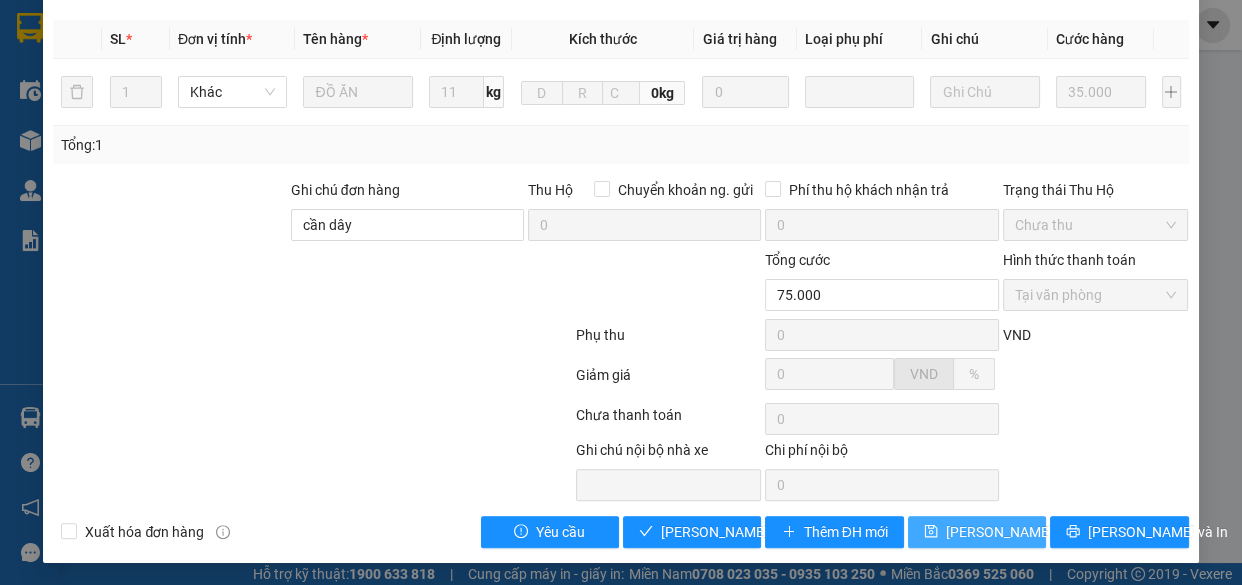 click on "Lưu thay đổi" at bounding box center (977, 532) 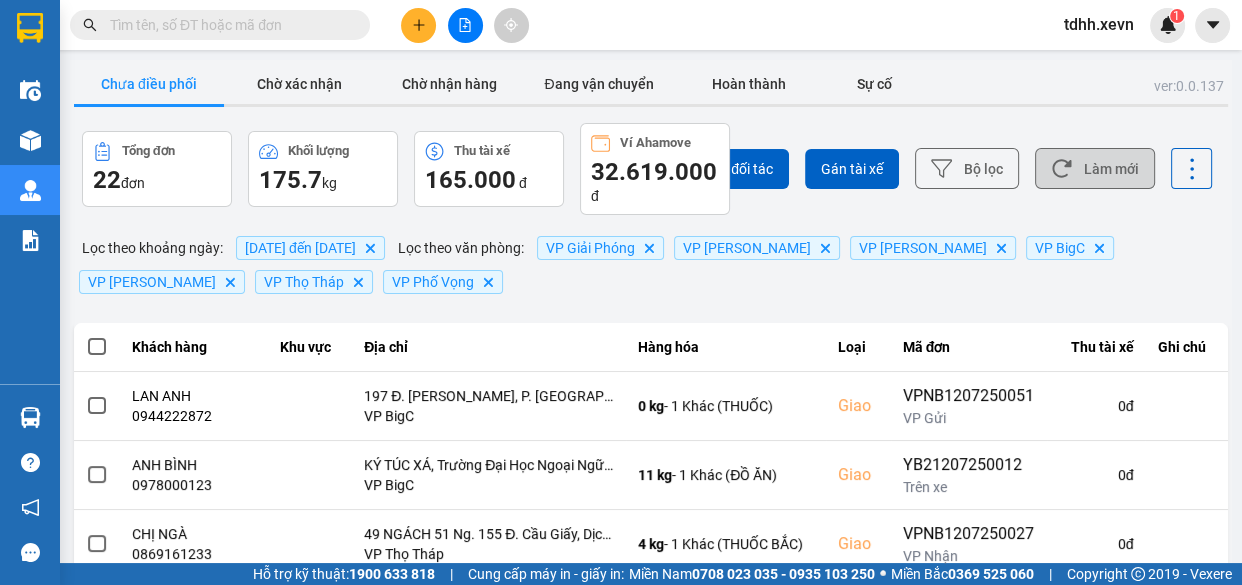 click on "Làm mới" at bounding box center (1095, 168) 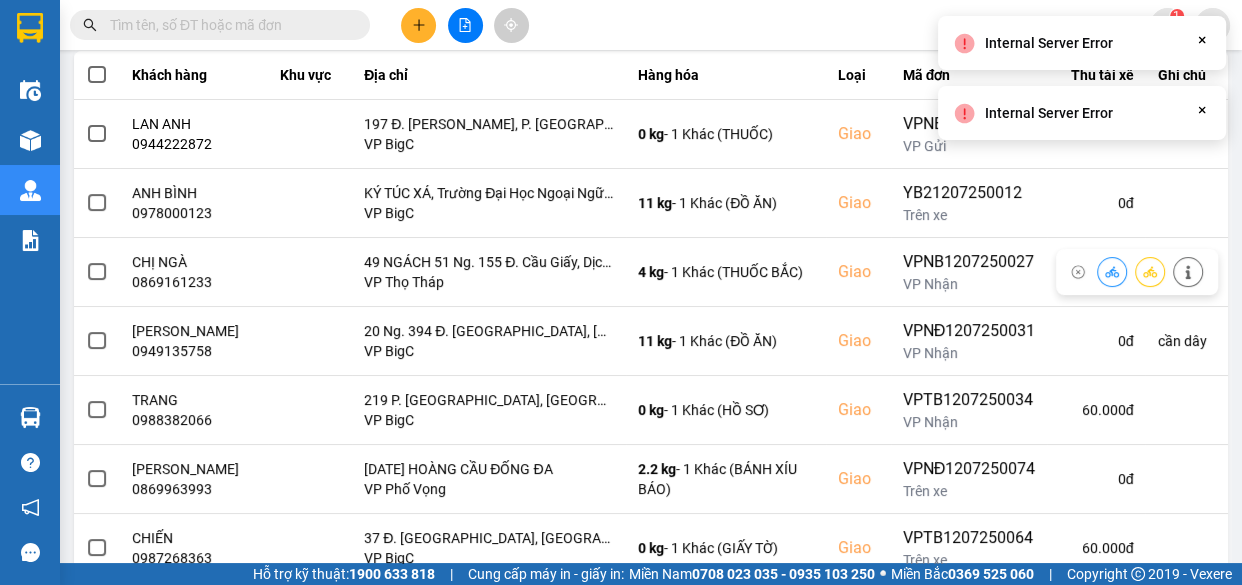 scroll, scrollTop: 0, scrollLeft: 0, axis: both 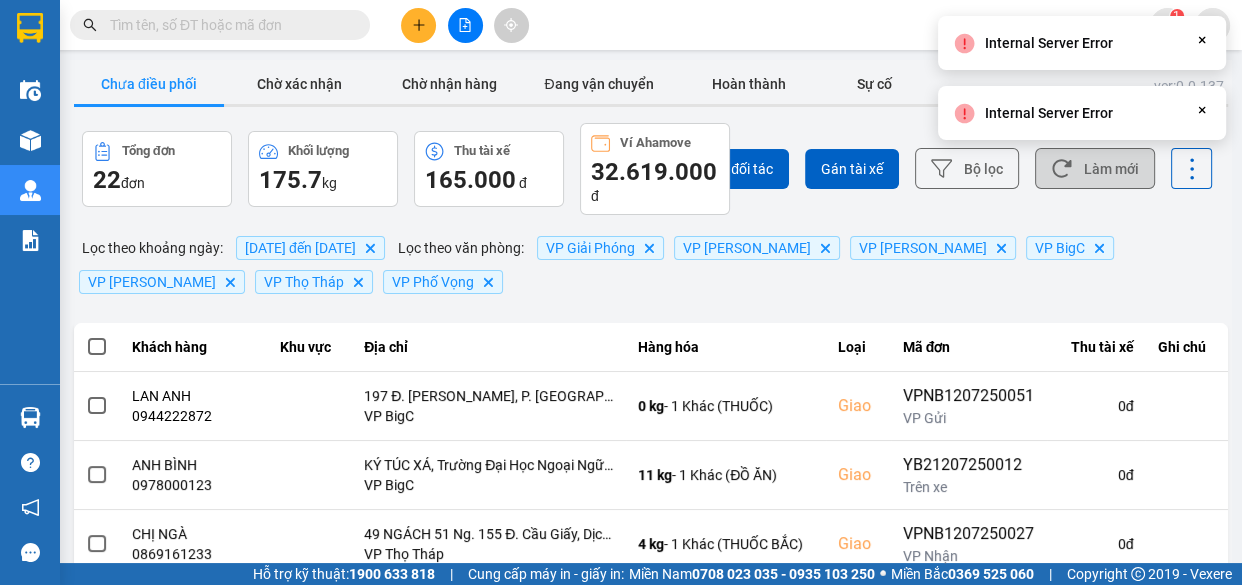 click on "Làm mới" at bounding box center [1095, 168] 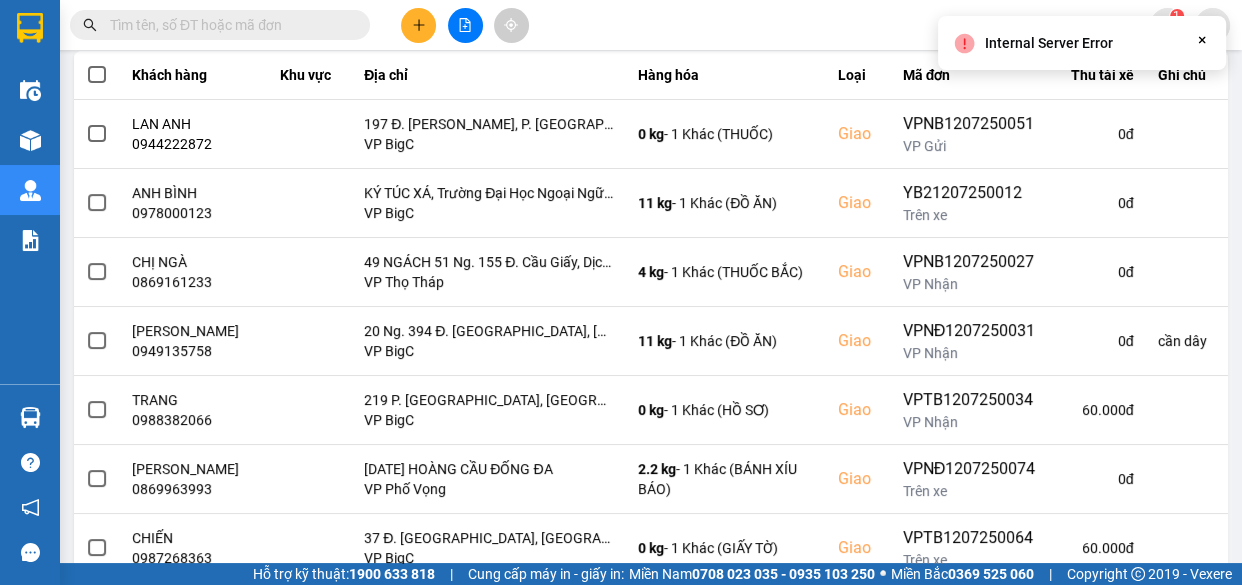 scroll, scrollTop: 454, scrollLeft: 0, axis: vertical 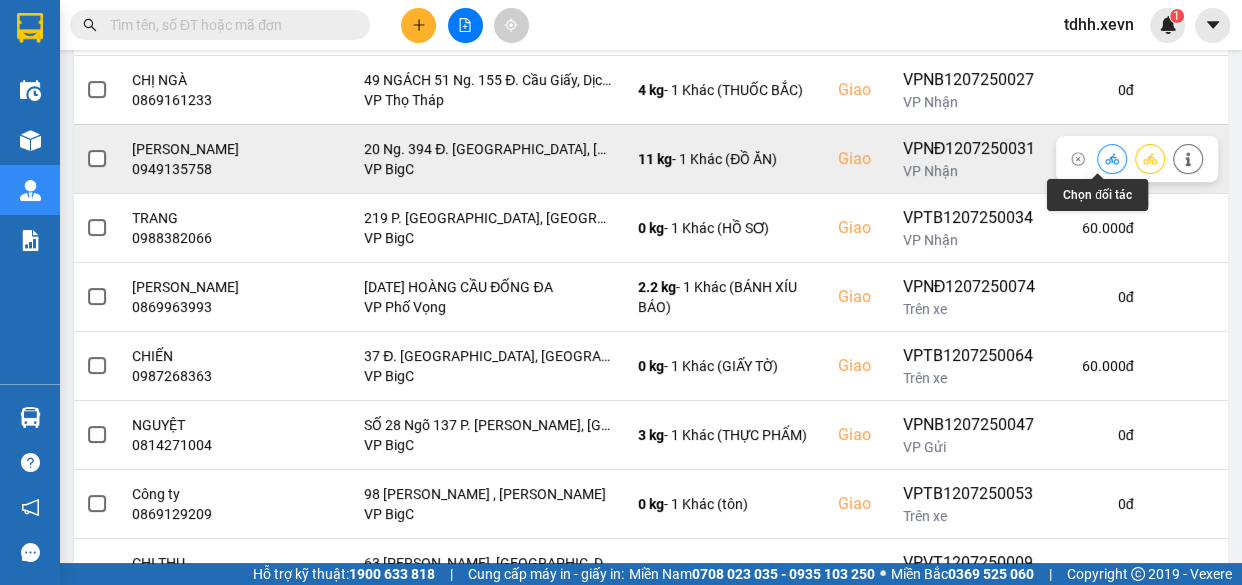click at bounding box center (1137, 159) 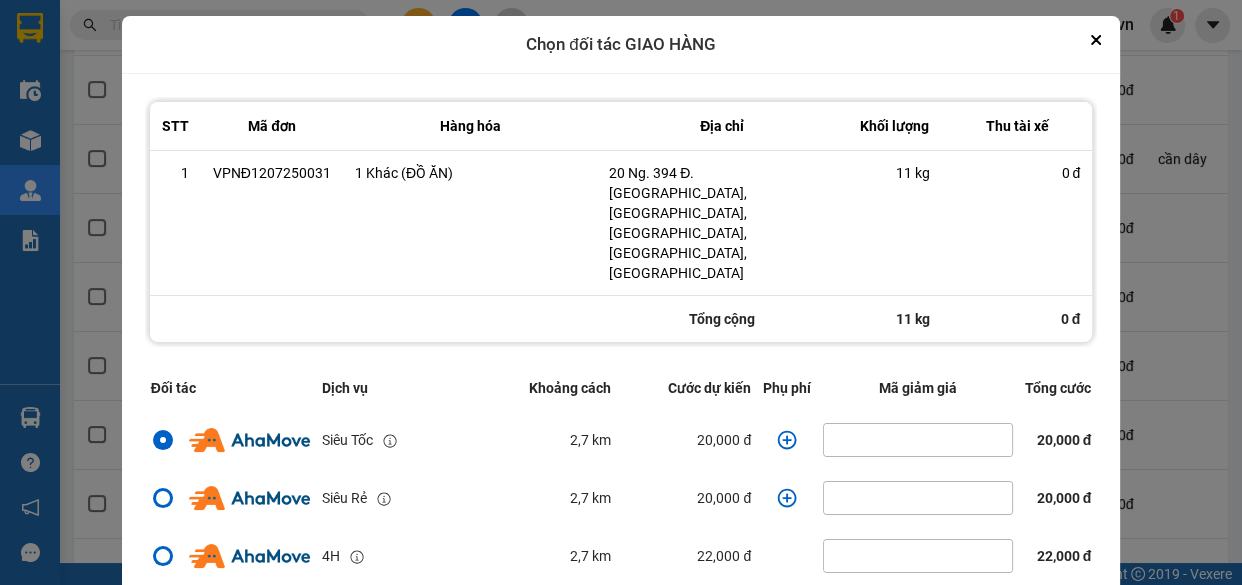 click 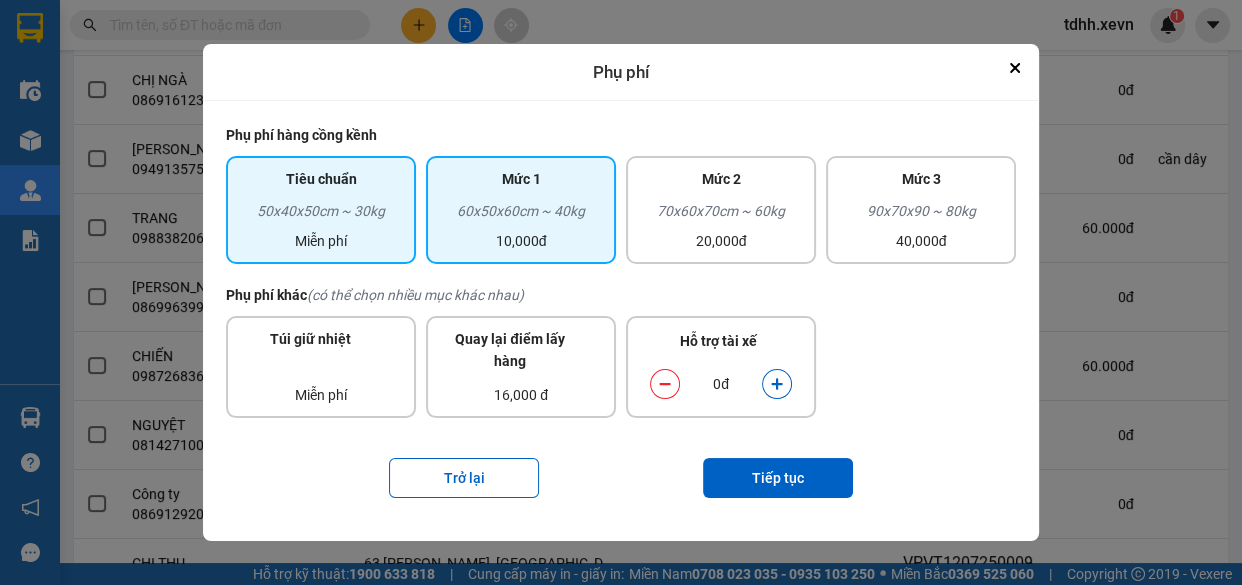 click on "10,000đ" at bounding box center [521, 241] 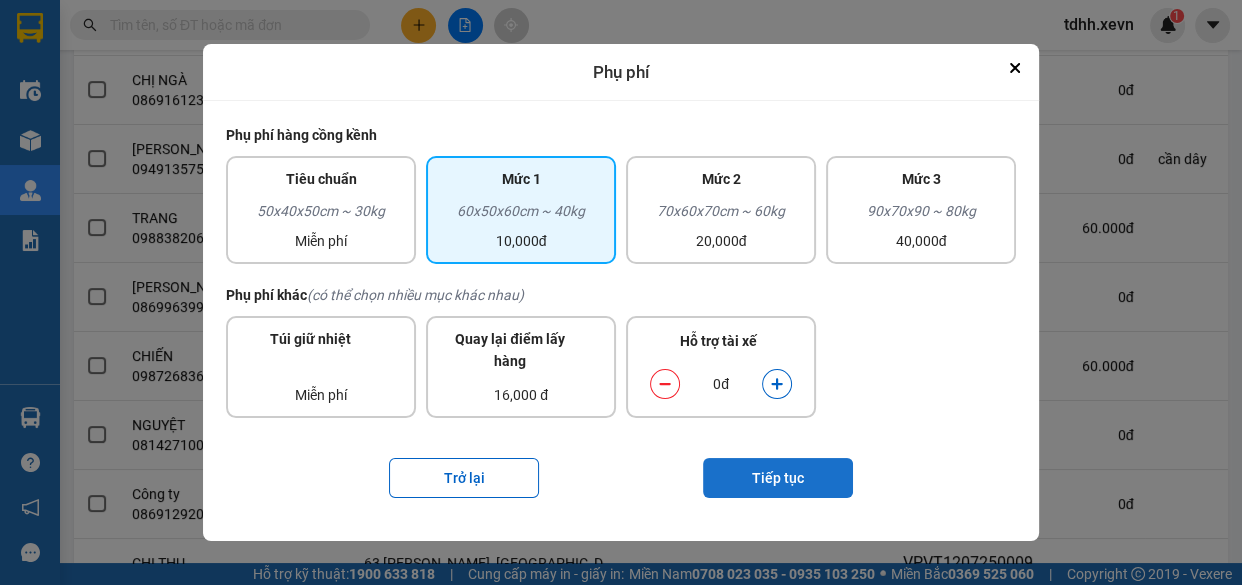 click on "Tiếp tục" at bounding box center [778, 478] 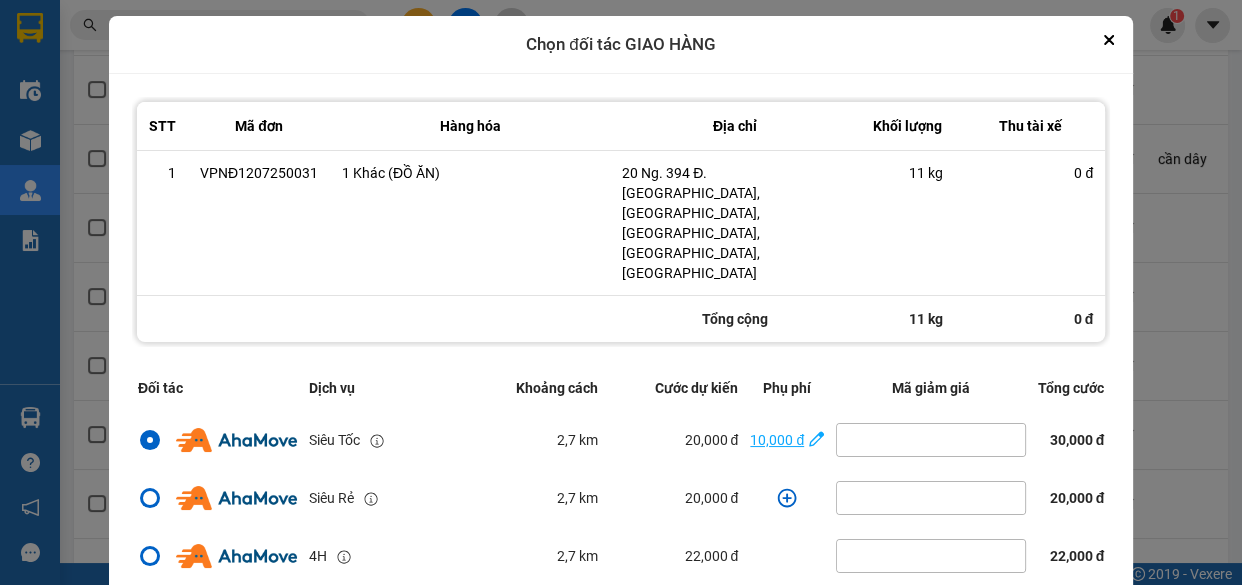 click on "10,000 đ" at bounding box center [777, 440] 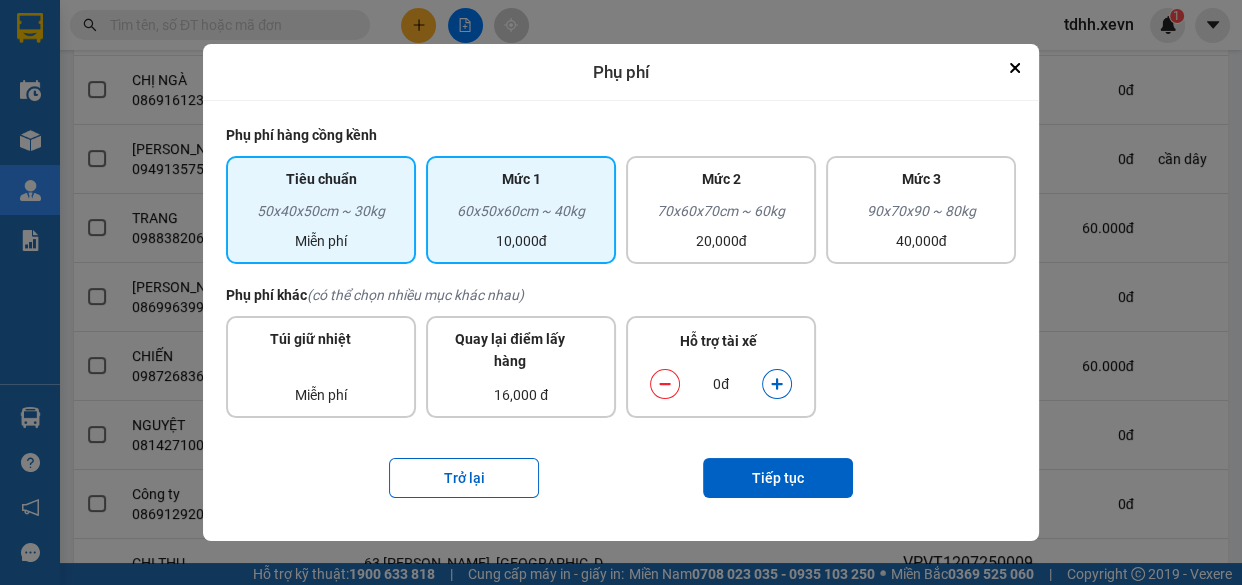 click on "50x40x50cm ~ 30kg" at bounding box center (321, 215) 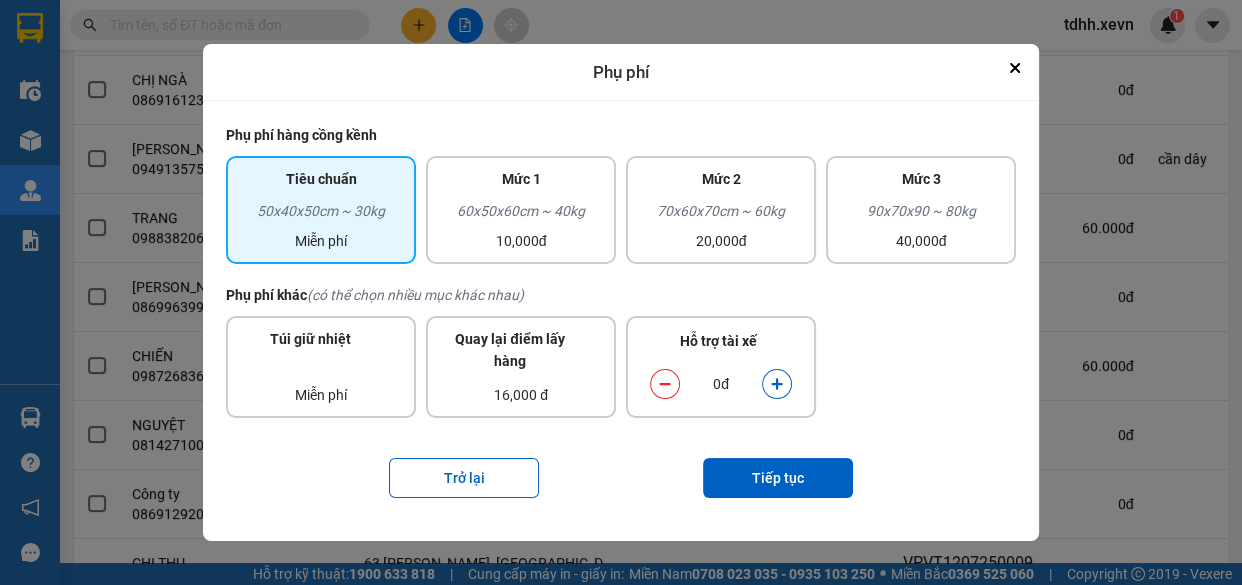 click at bounding box center [777, 384] 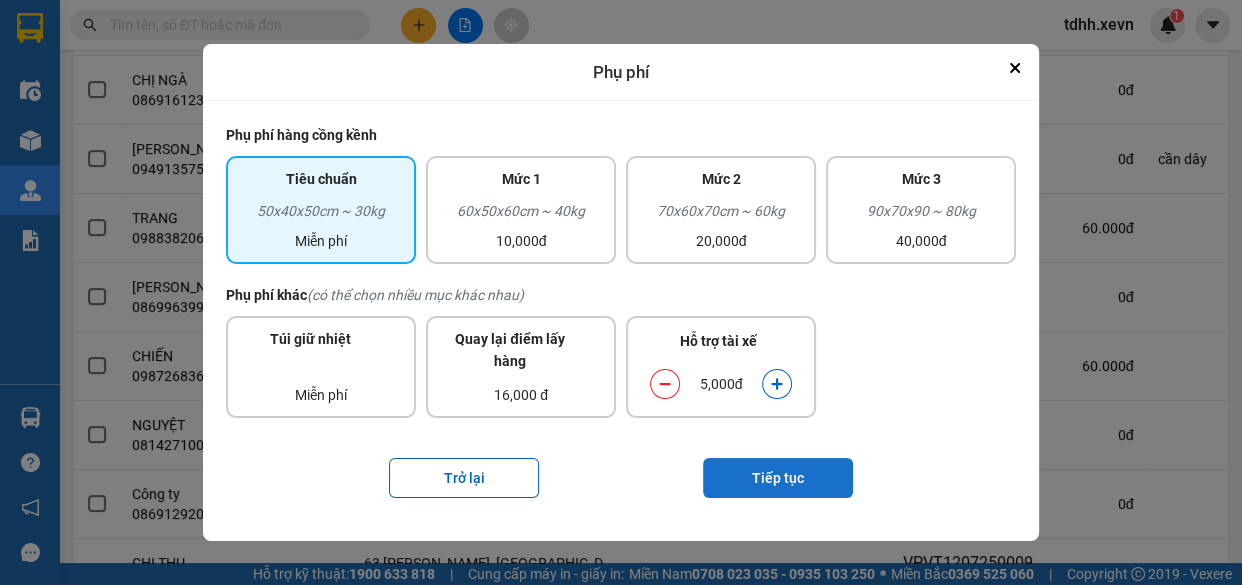 click on "Tiếp tục" at bounding box center (778, 478) 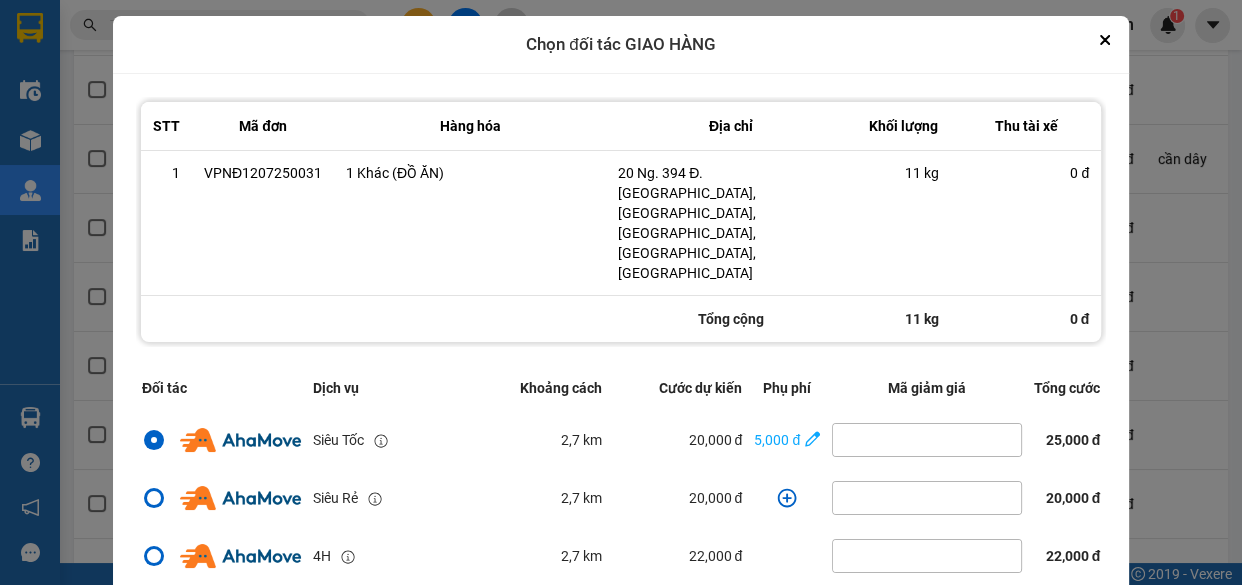 scroll, scrollTop: 431, scrollLeft: 0, axis: vertical 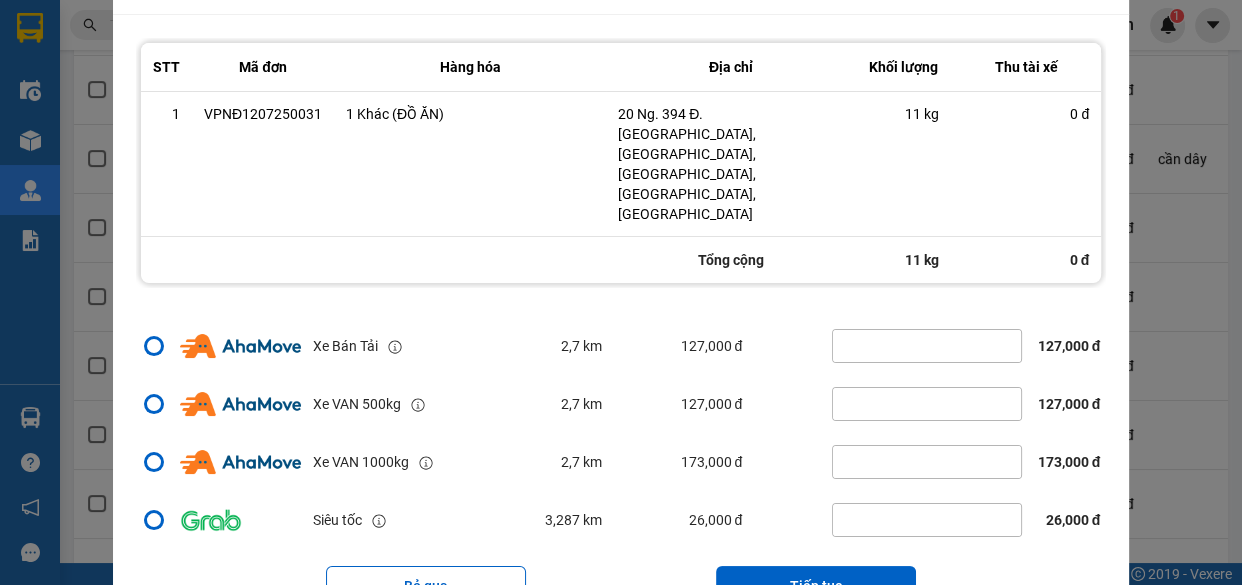 click on "Tiếp tục" at bounding box center [816, 586] 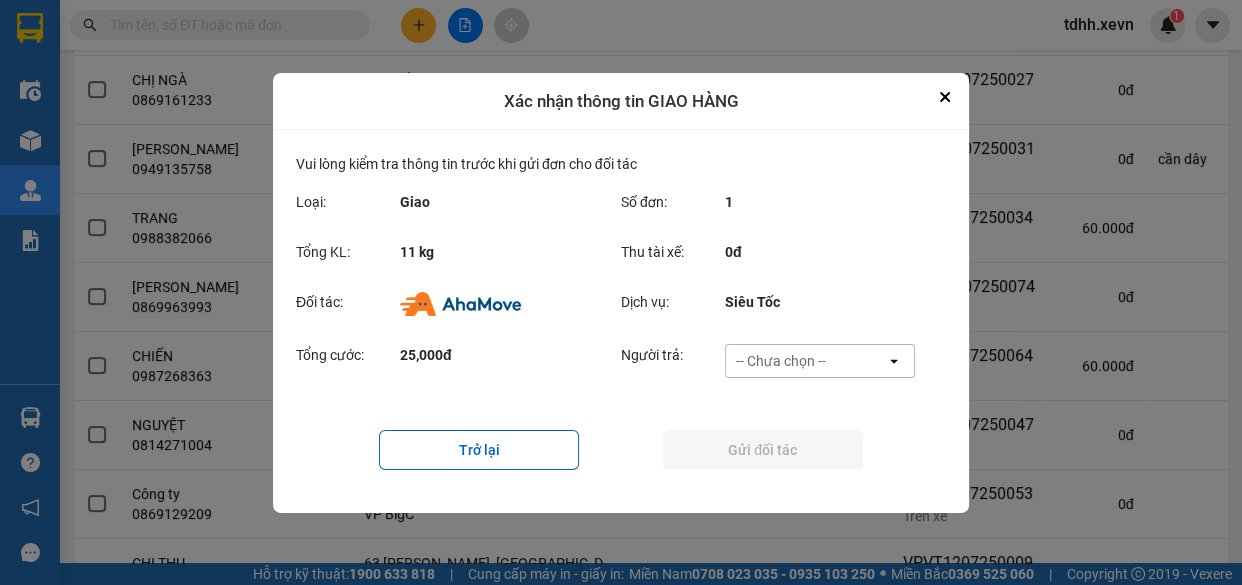 scroll, scrollTop: 0, scrollLeft: 0, axis: both 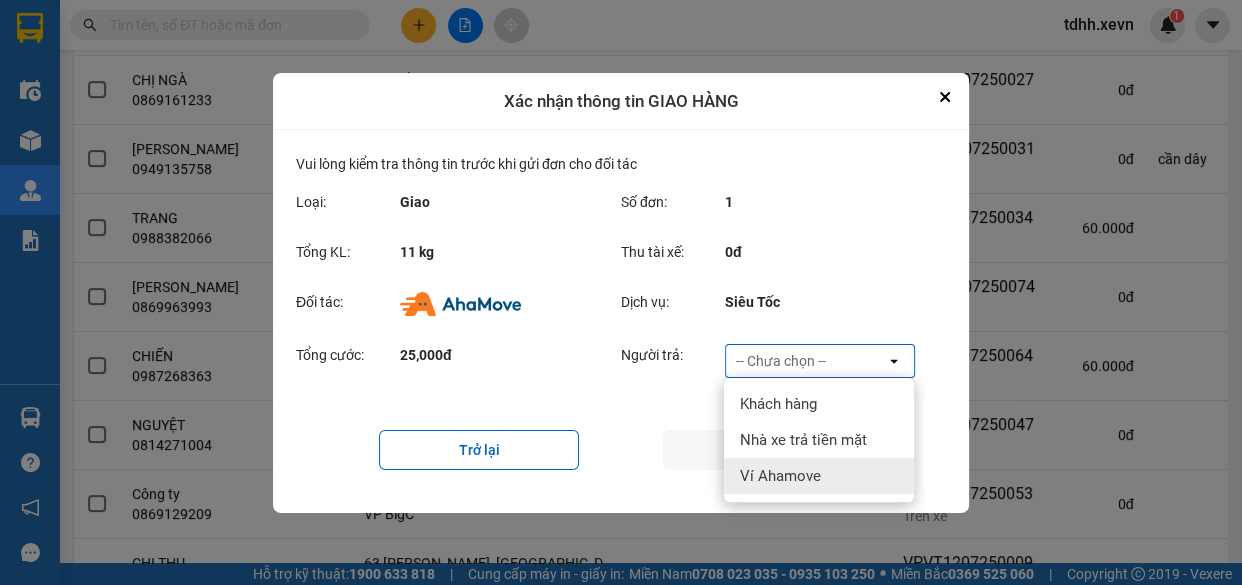 click on "Ví Ahamove" at bounding box center (819, 476) 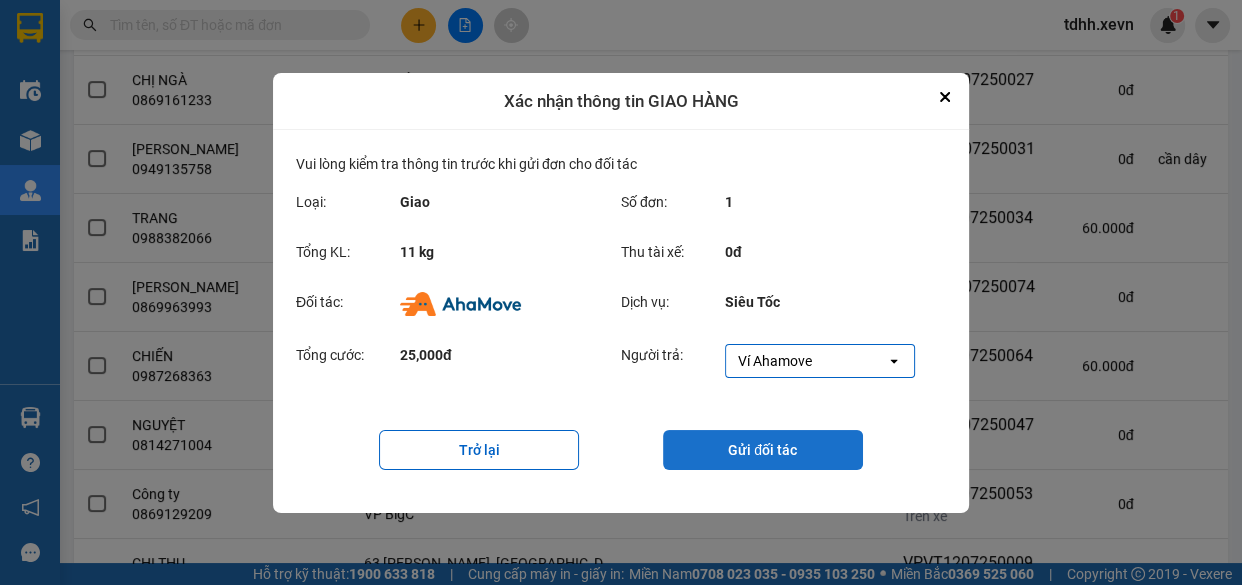 click on "Gửi đối tác" at bounding box center [763, 450] 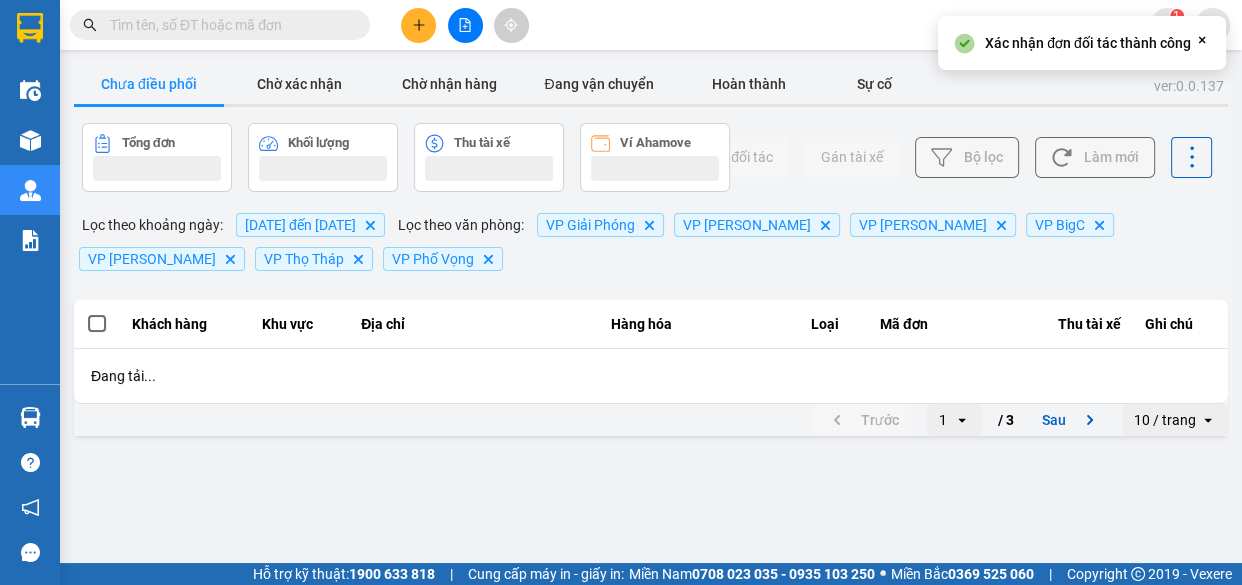 scroll, scrollTop: 0, scrollLeft: 0, axis: both 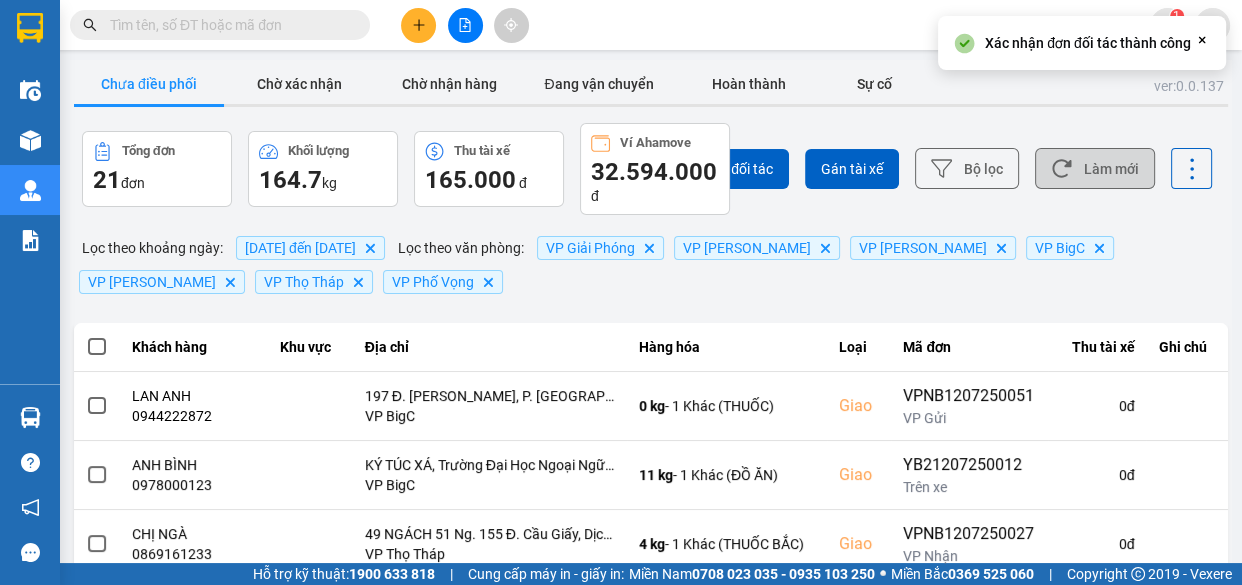 click on "Làm mới" at bounding box center (1095, 168) 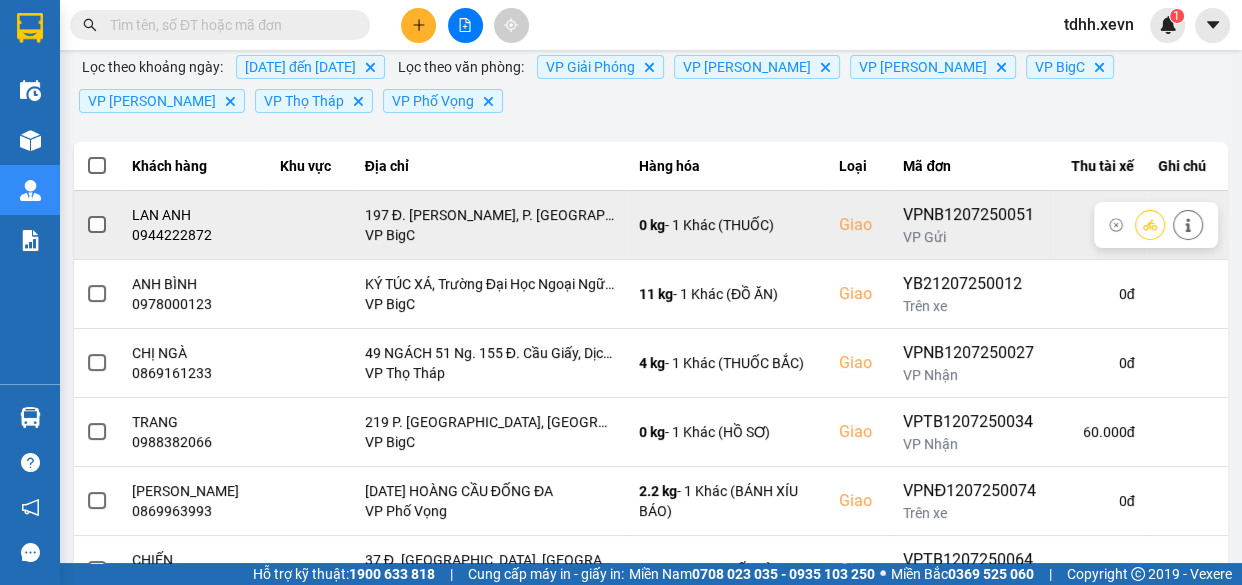 scroll, scrollTop: 272, scrollLeft: 0, axis: vertical 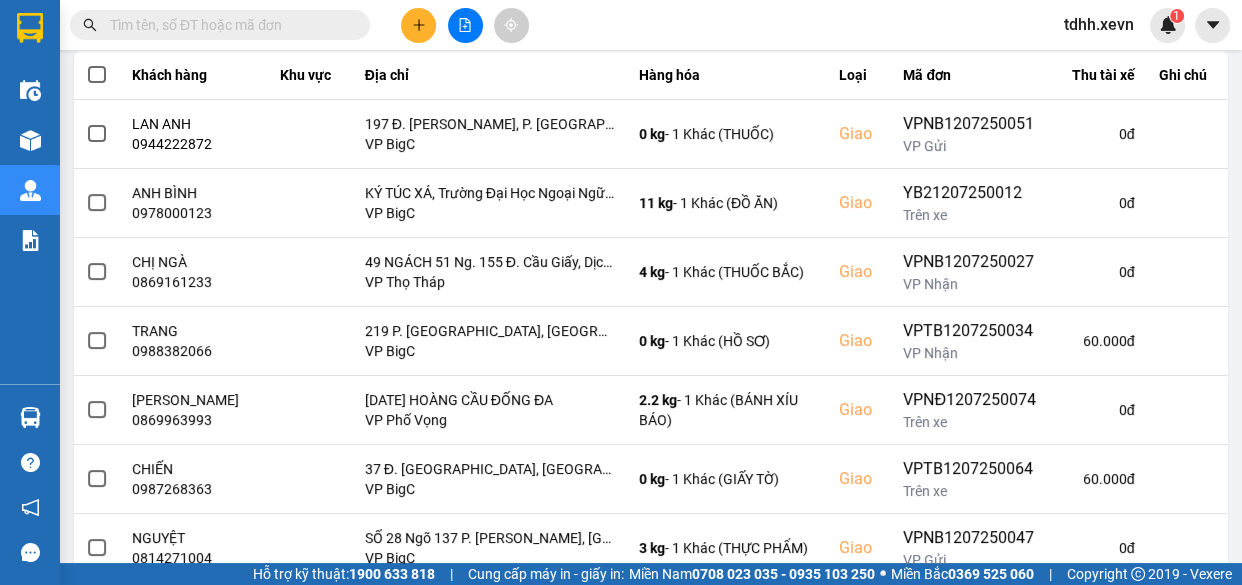 paste on "0834633958" 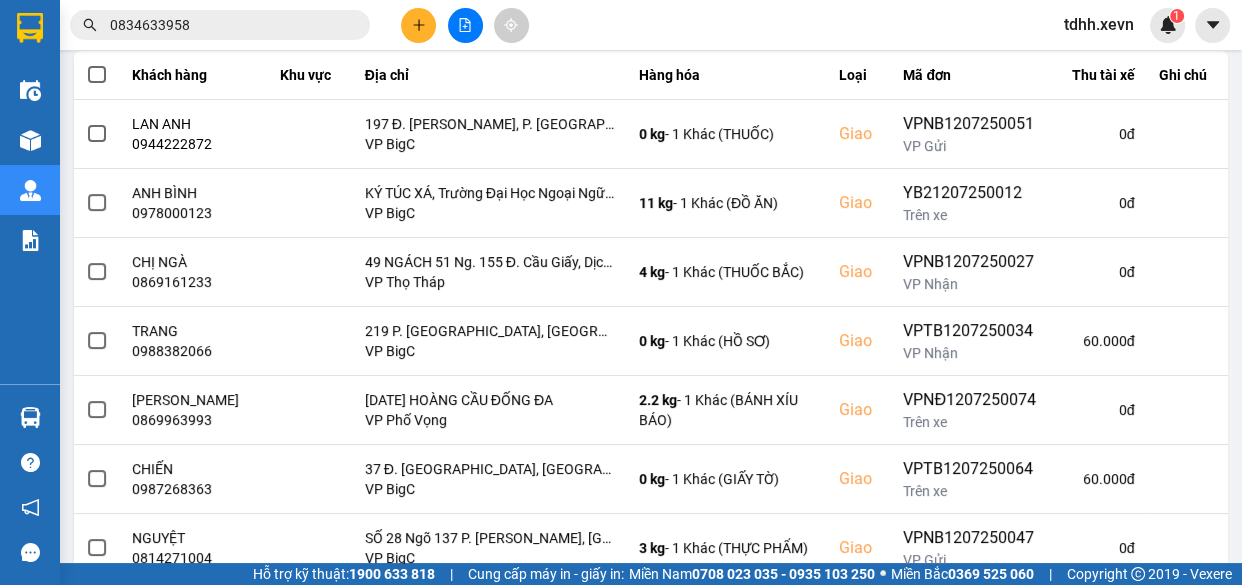 click on "0834633958" at bounding box center [228, 25] 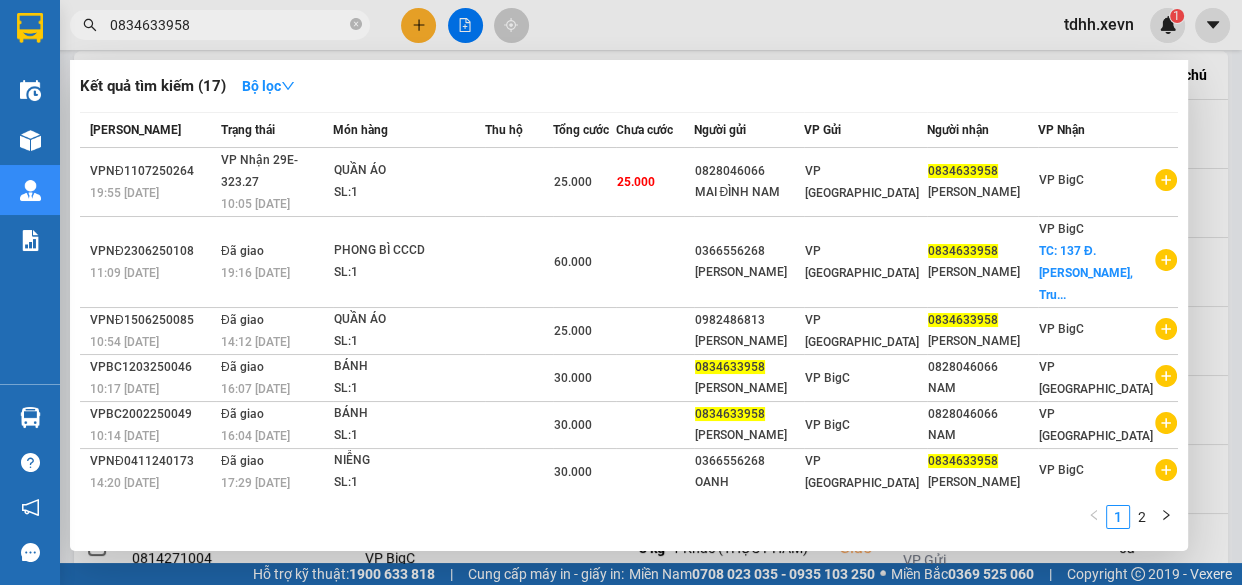 type on "0834633958" 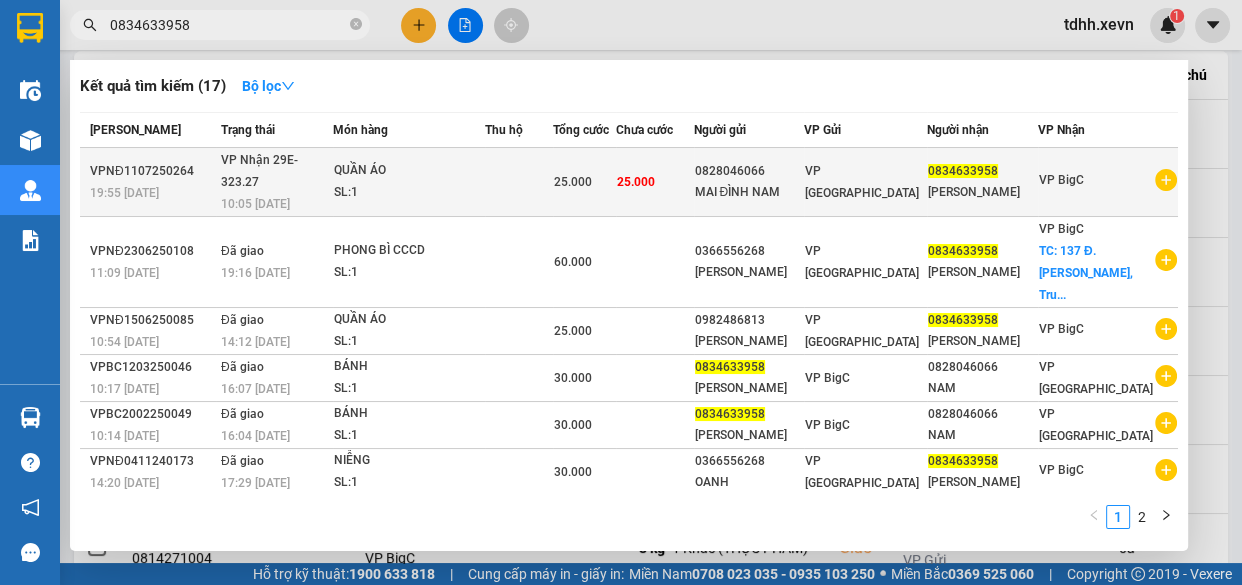 click on "SL:  1" at bounding box center [409, 193] 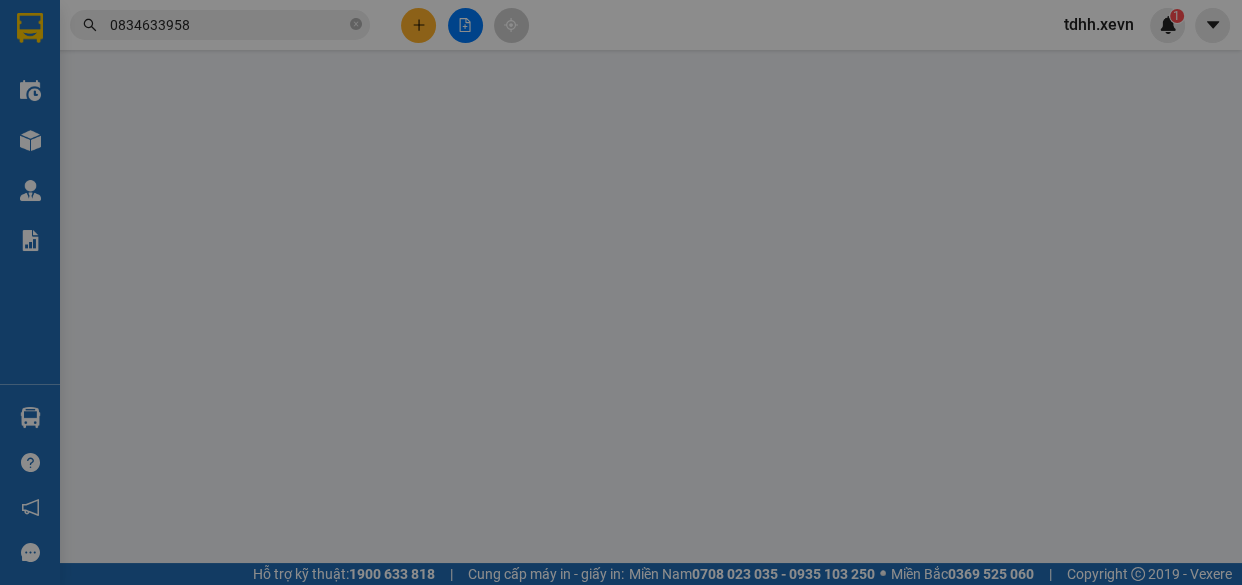 scroll, scrollTop: 0, scrollLeft: 0, axis: both 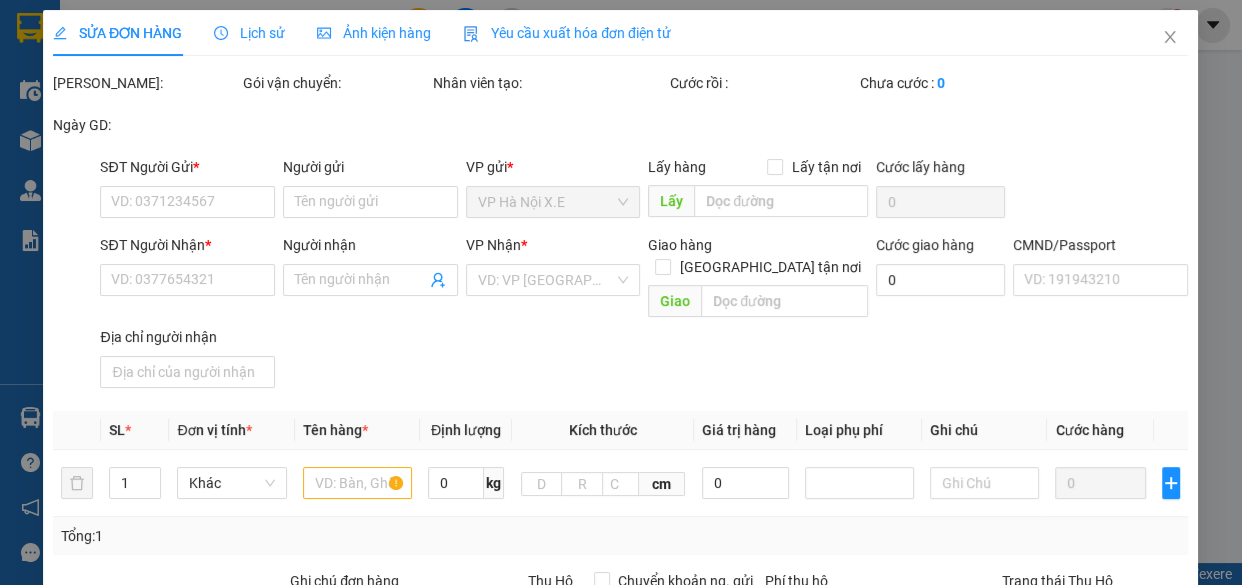 type on "0828046066" 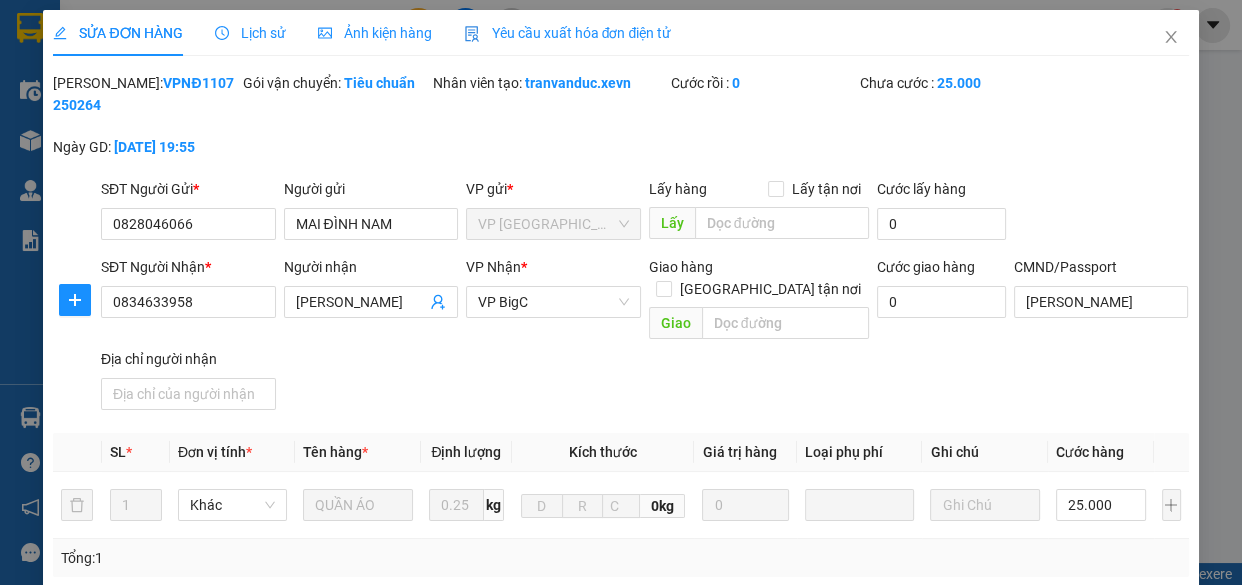 click on "Lịch sử" at bounding box center (250, 33) 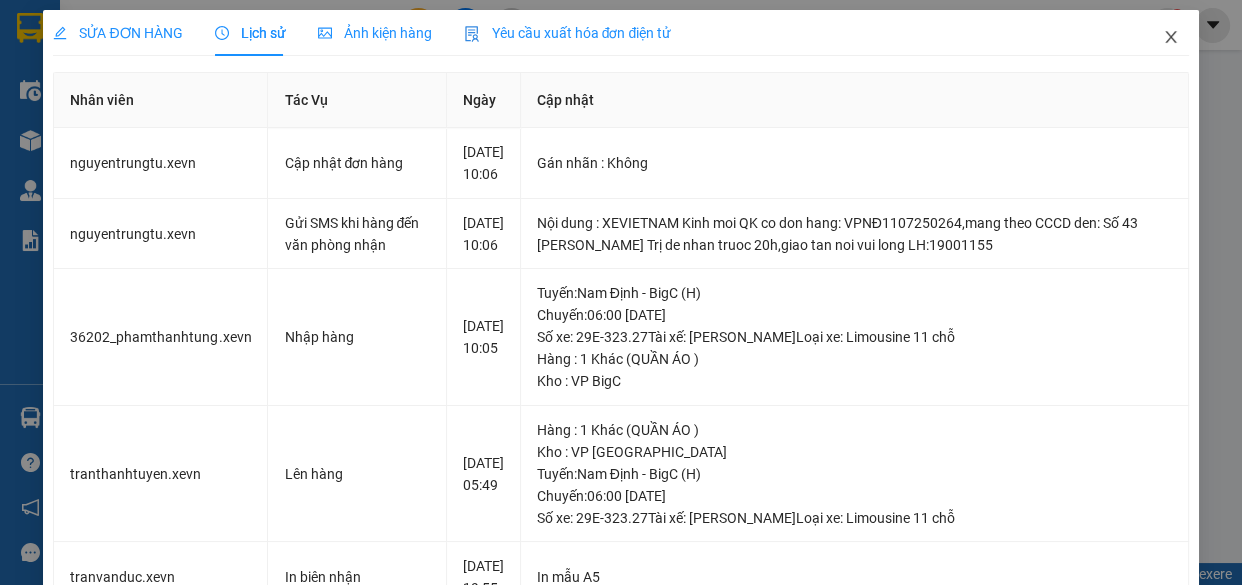 click at bounding box center [1171, 38] 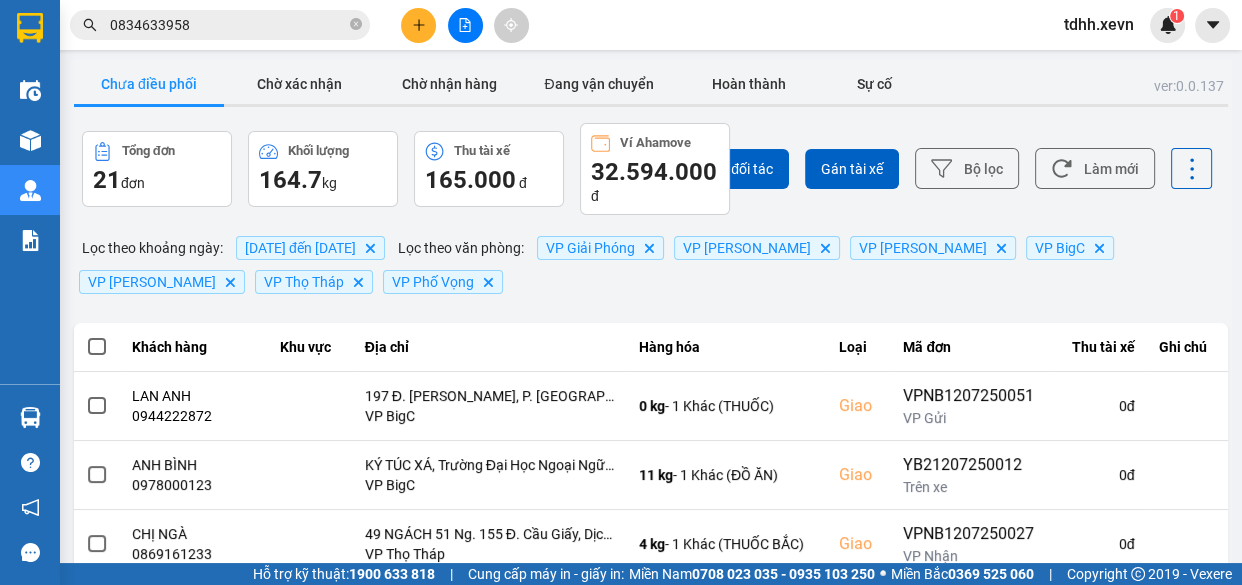 click on "0834633958" at bounding box center [228, 25] 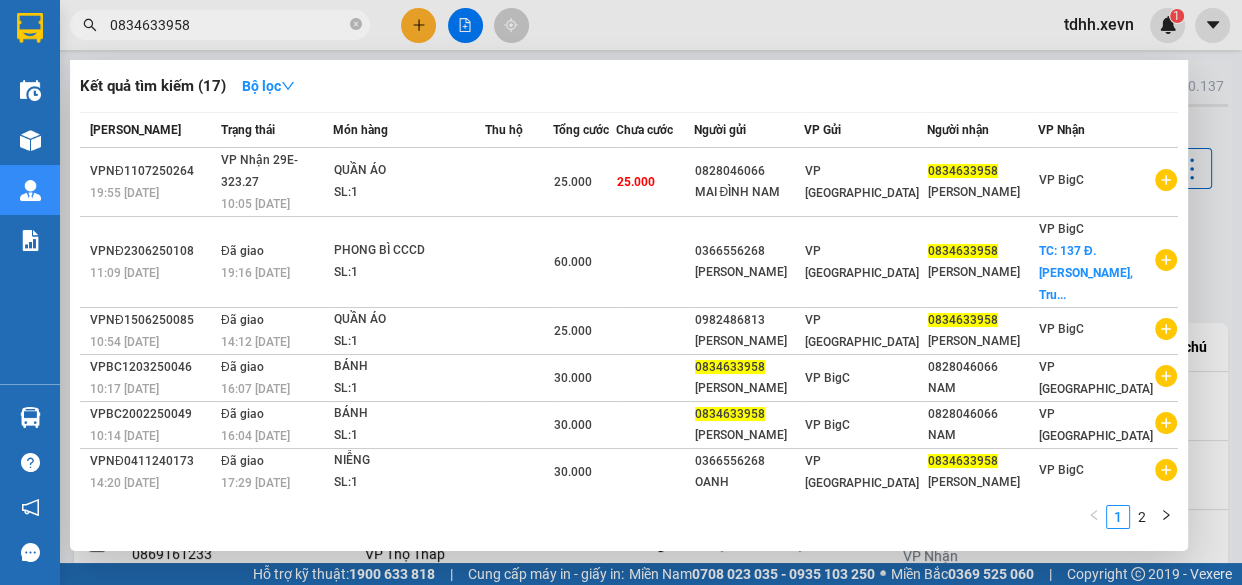 click on "Món hàng" at bounding box center (409, 130) 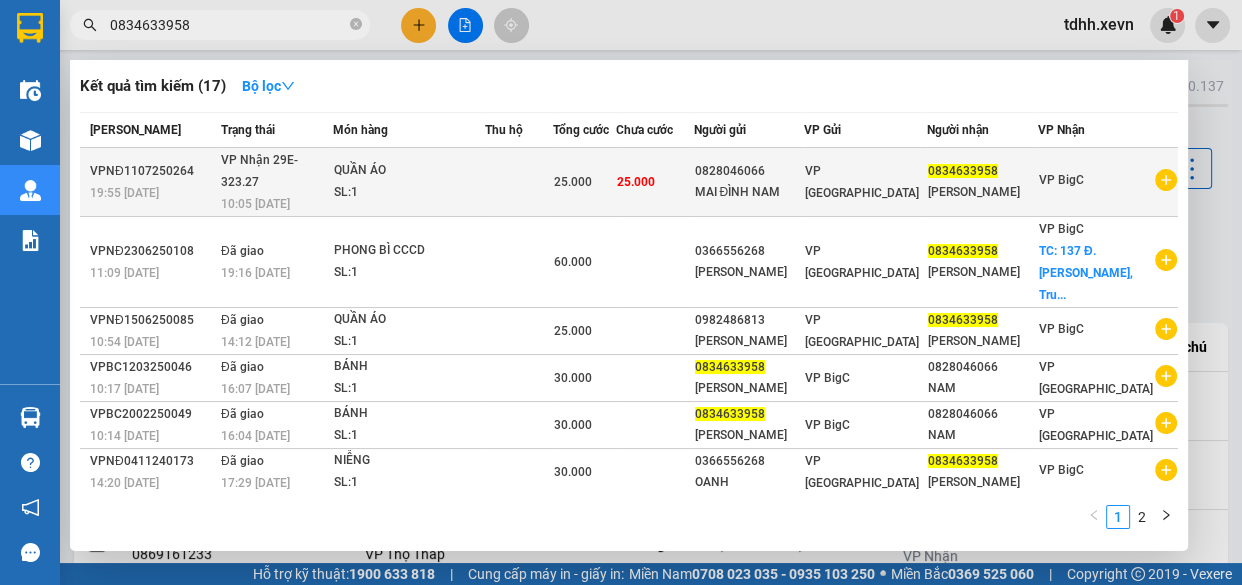 click on "SL:  1" at bounding box center (409, 193) 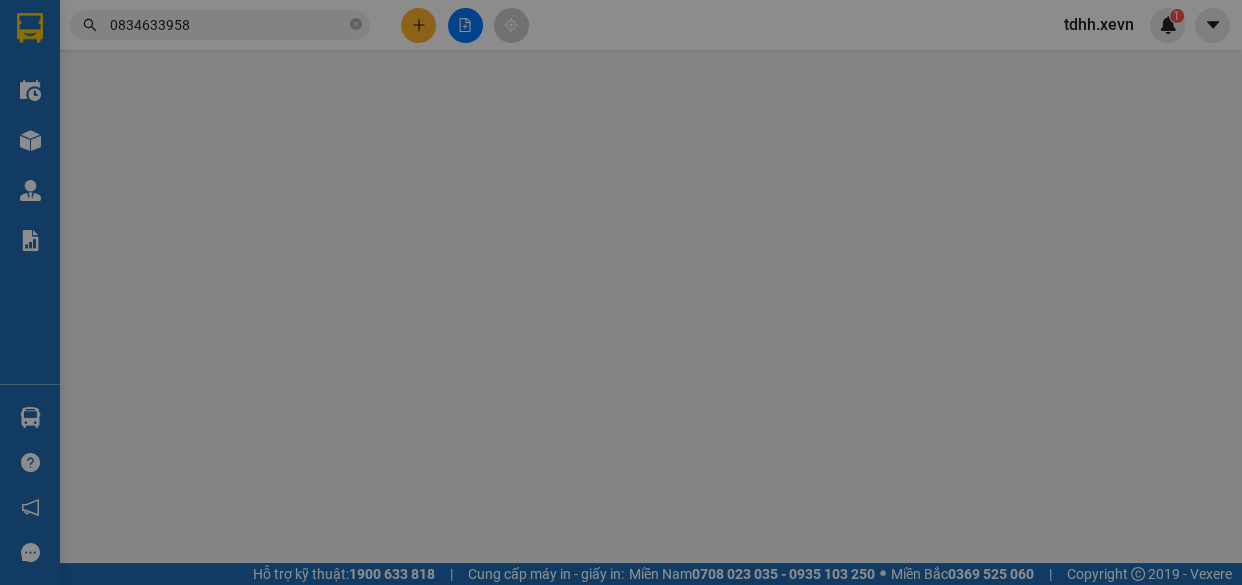 type on "0828046066" 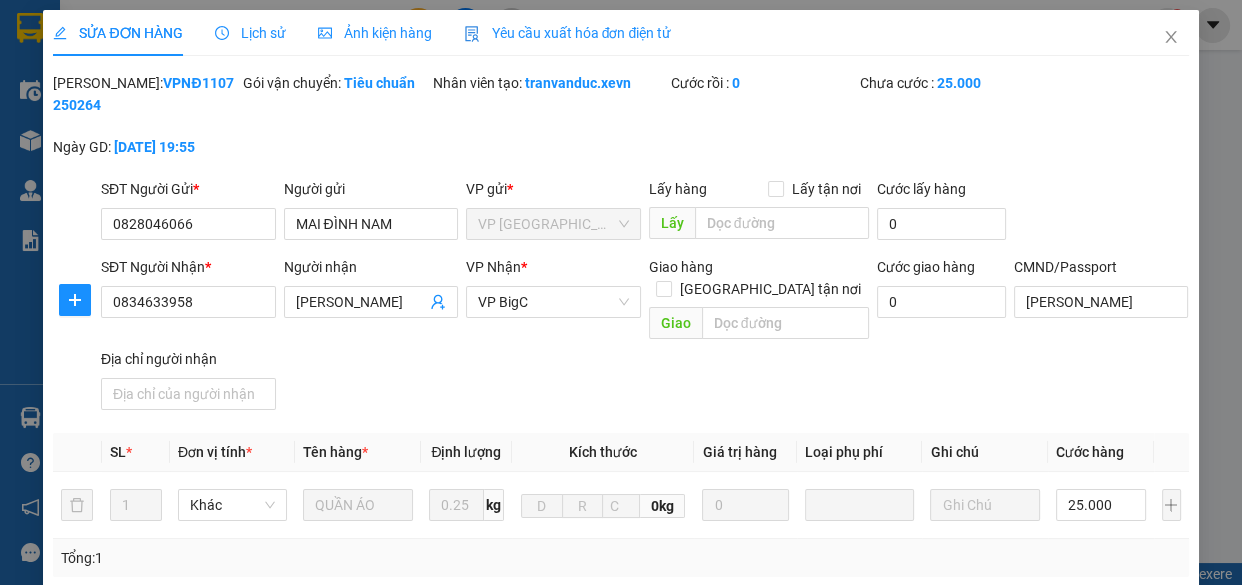 click on "Lịch sử" at bounding box center (250, 33) 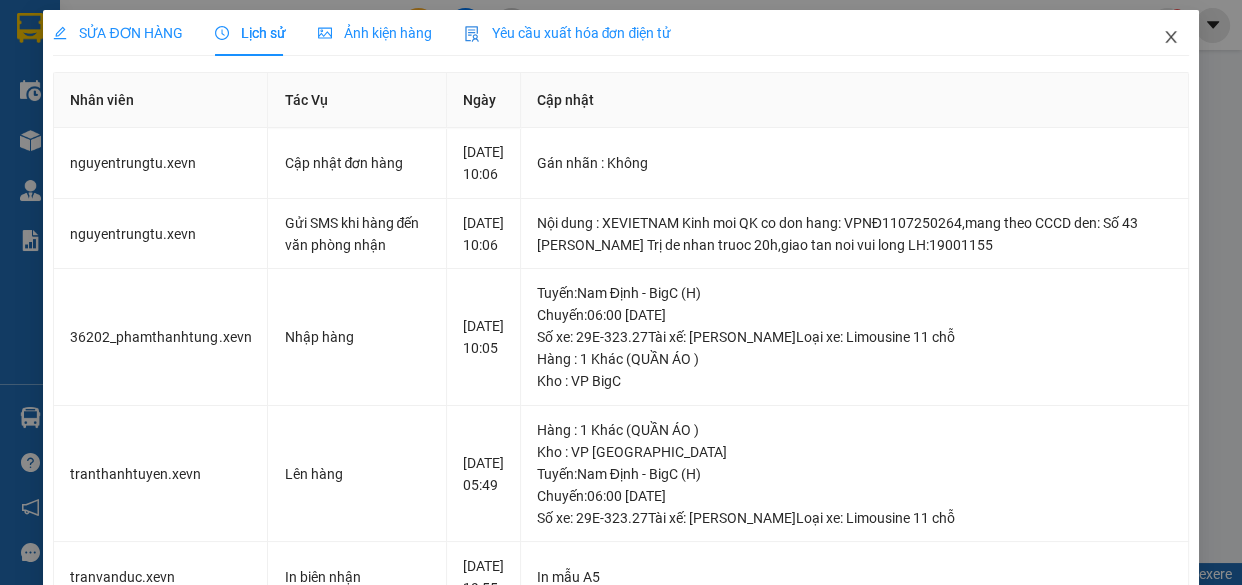 click 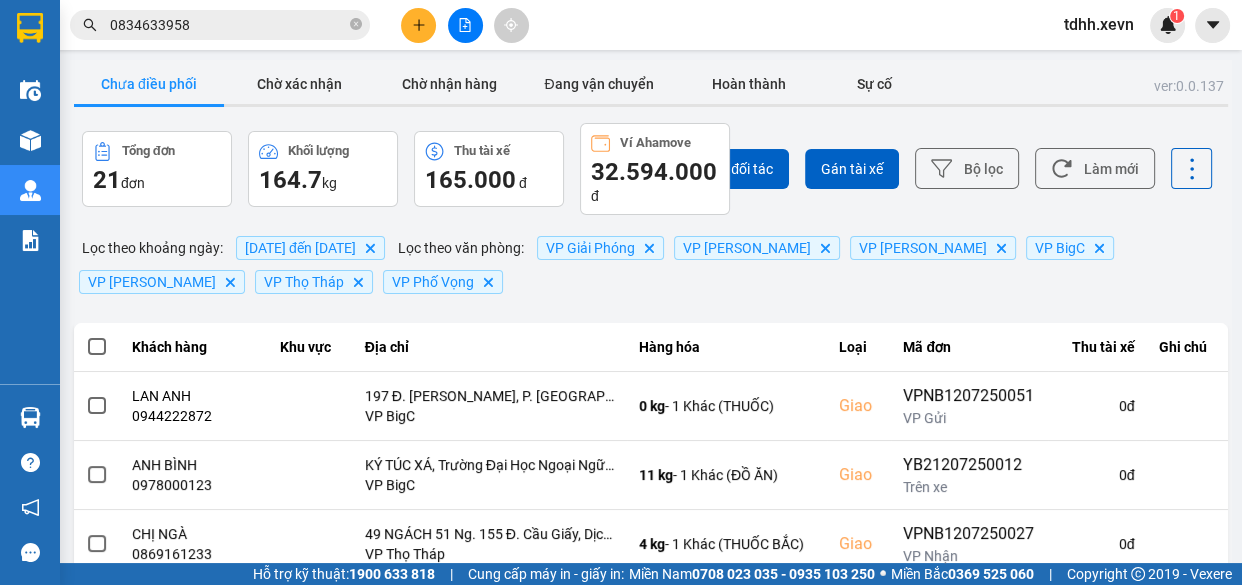 click on "0834633958" at bounding box center [228, 25] 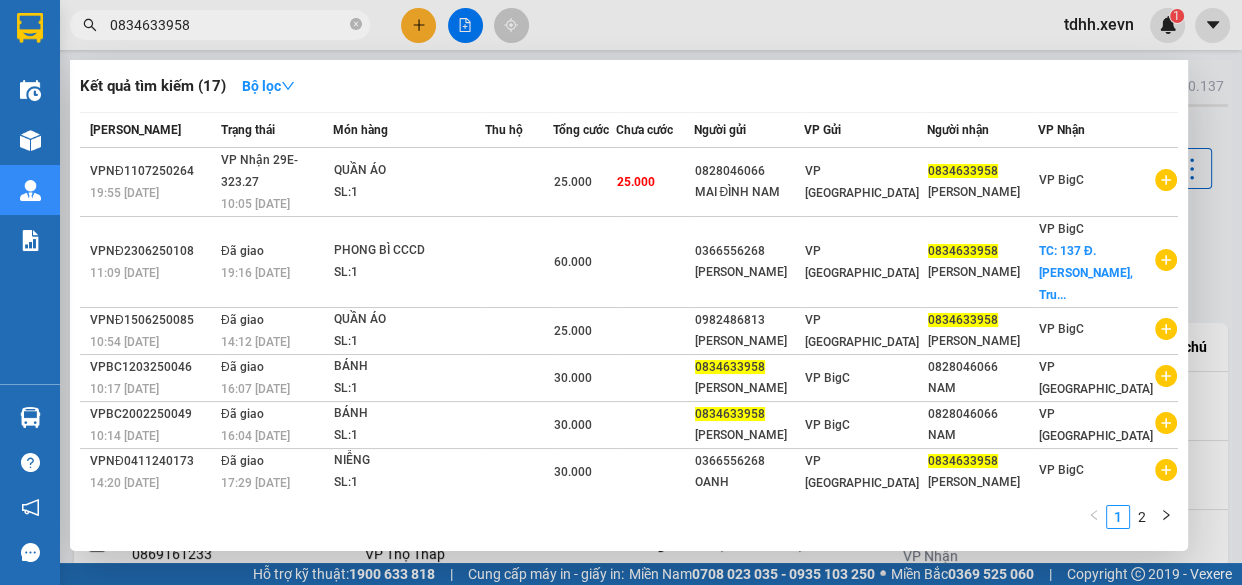 click at bounding box center (621, 292) 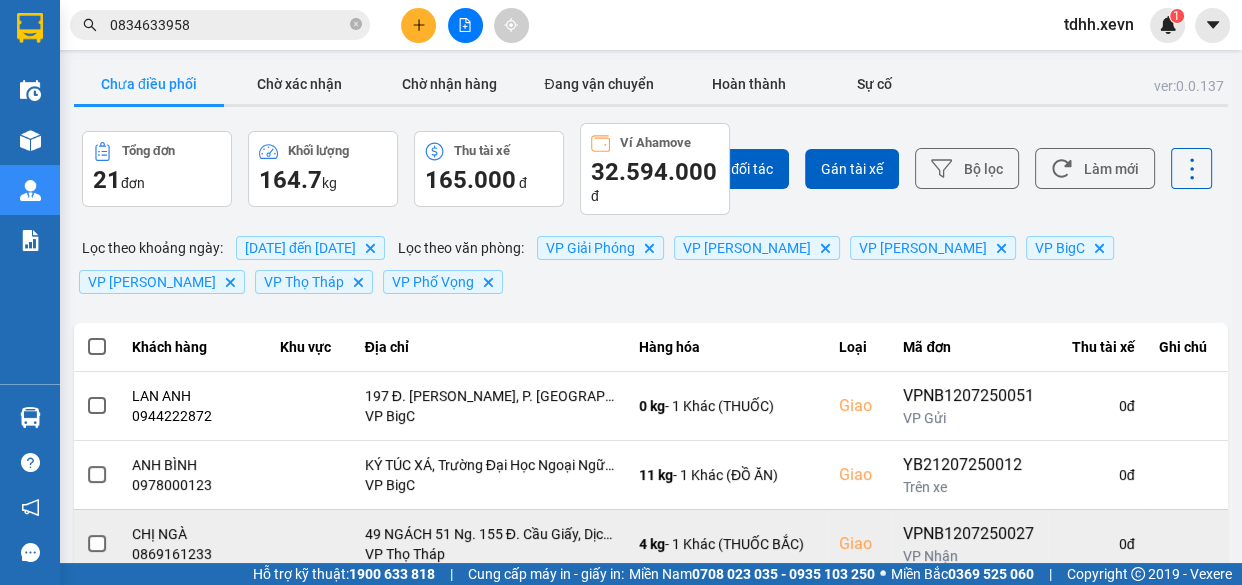 scroll, scrollTop: 272, scrollLeft: 0, axis: vertical 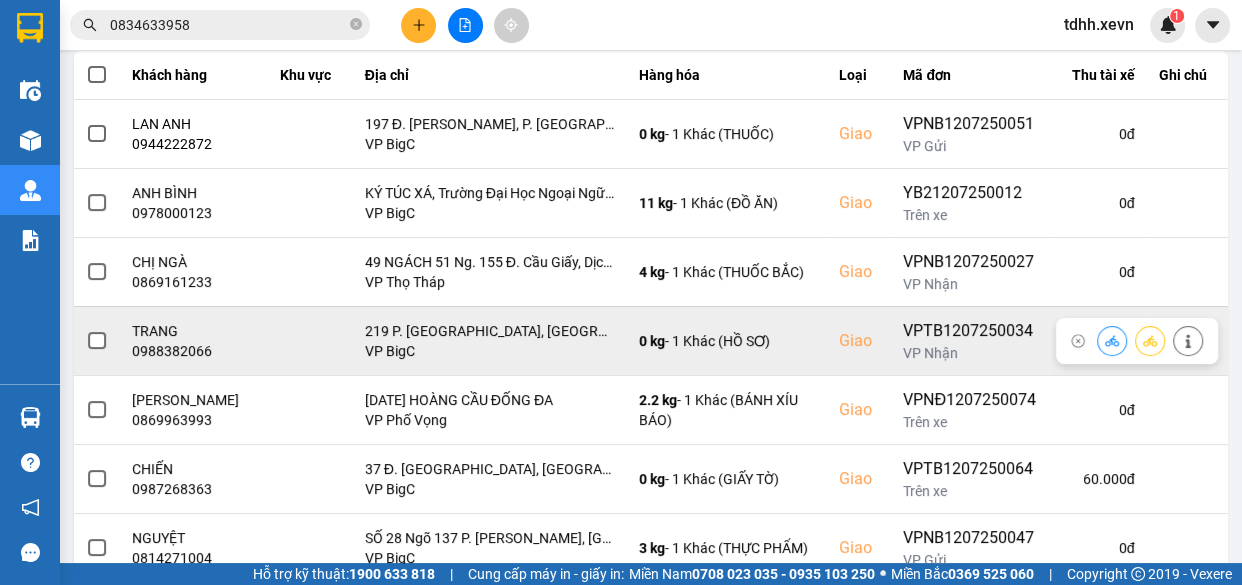 click on "0988382066" at bounding box center [194, 351] 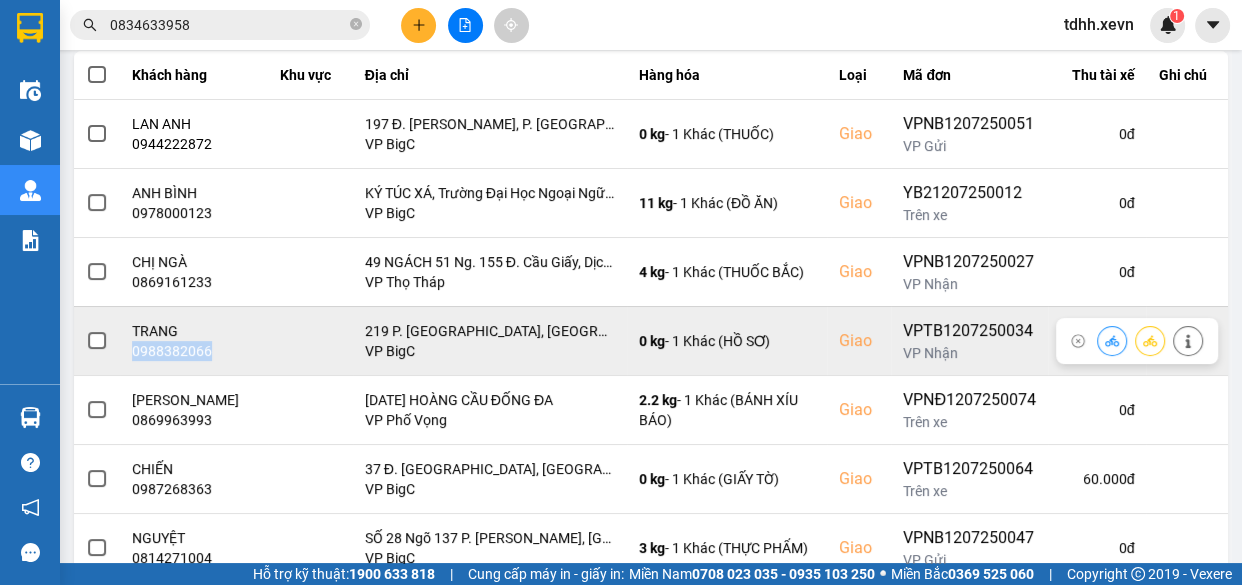 click on "0988382066" at bounding box center (194, 351) 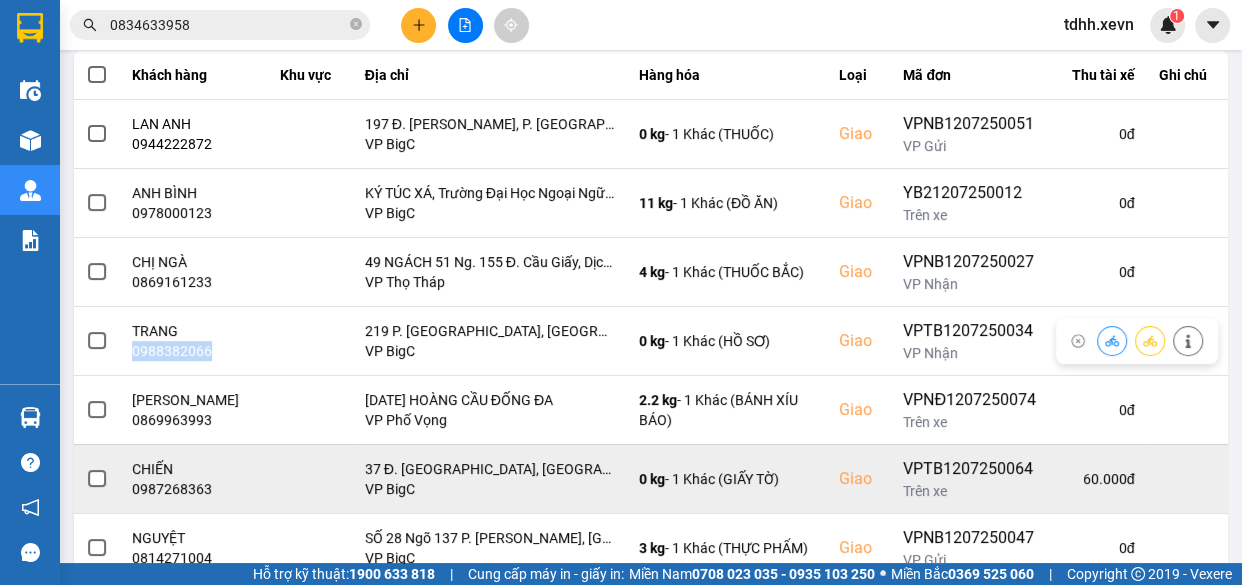 copy on "0988382066" 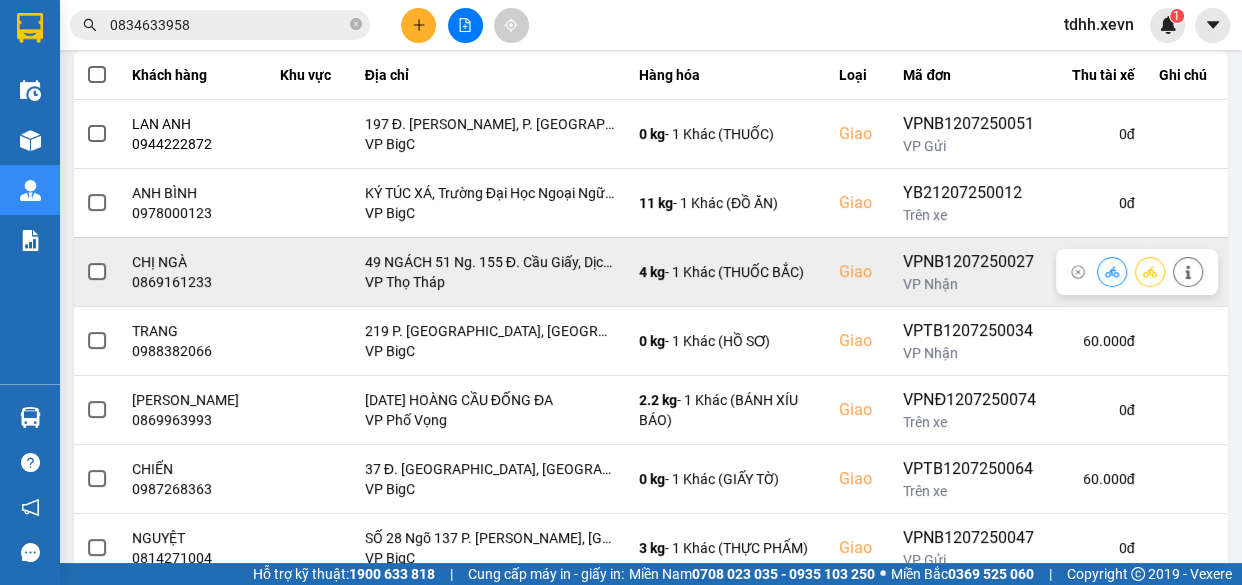 click on "0869161233" at bounding box center (194, 282) 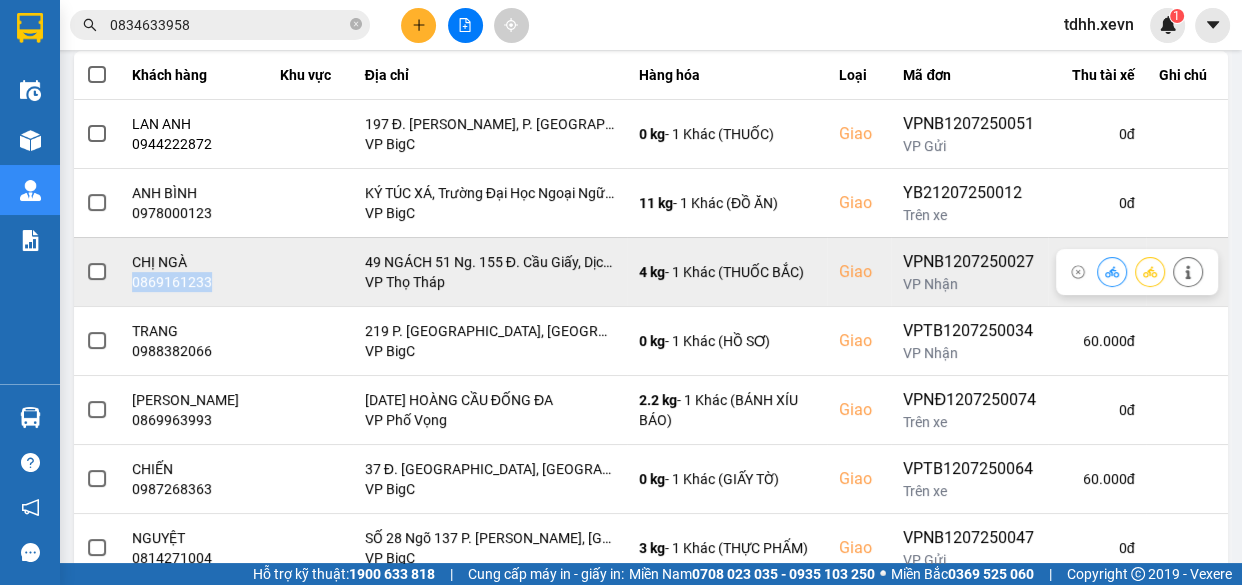 click on "0869161233" at bounding box center (194, 282) 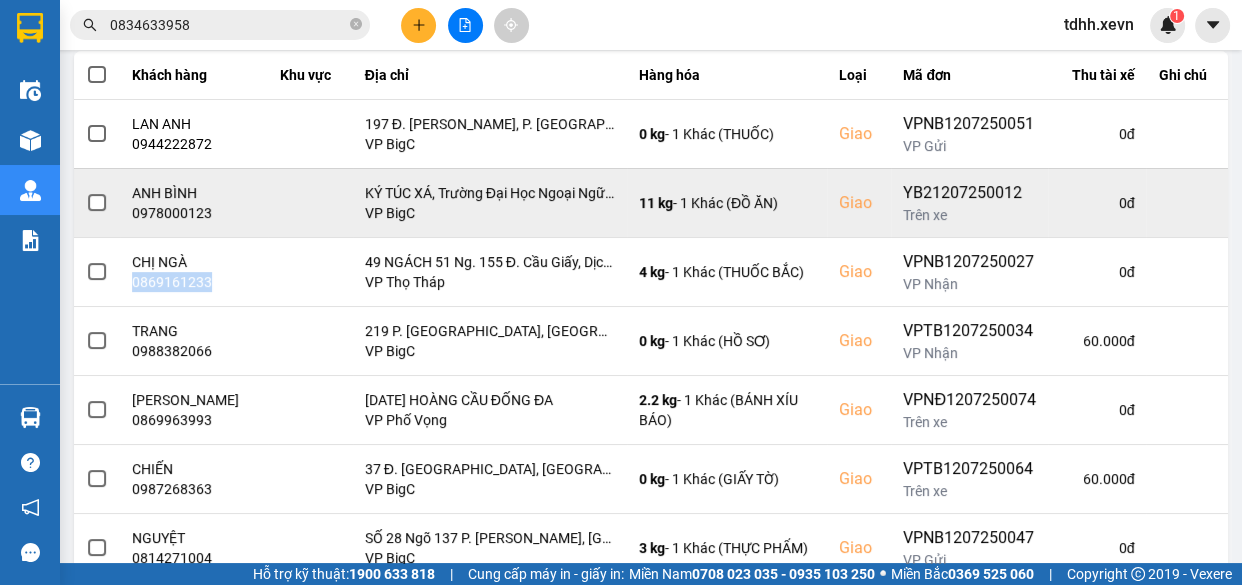 scroll, scrollTop: 0, scrollLeft: 0, axis: both 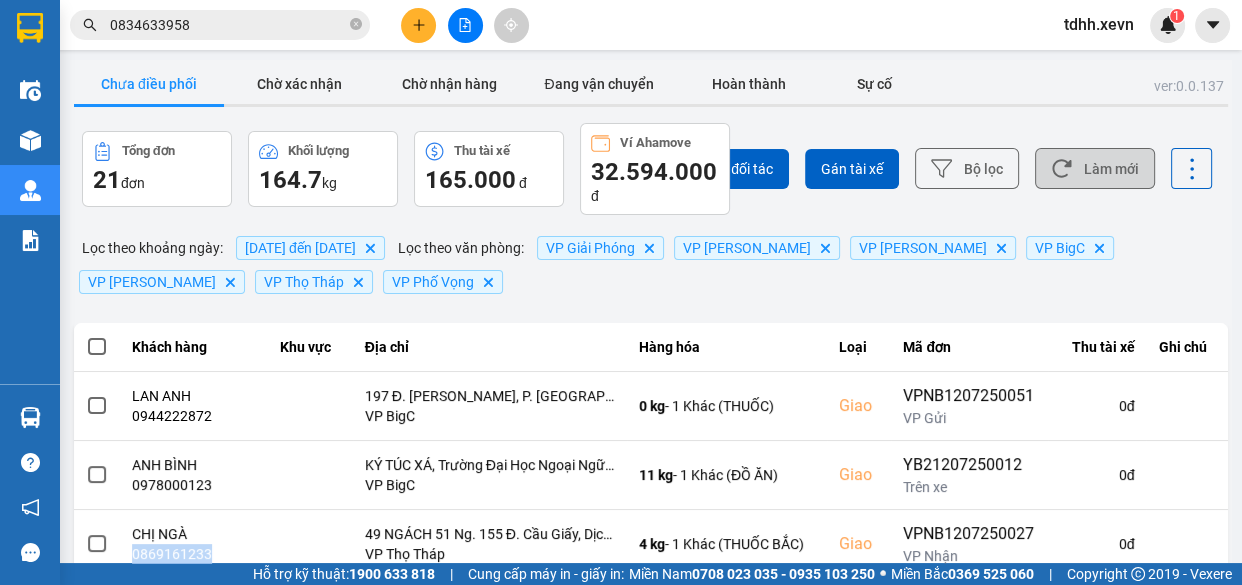 click on "Làm mới" at bounding box center [1095, 168] 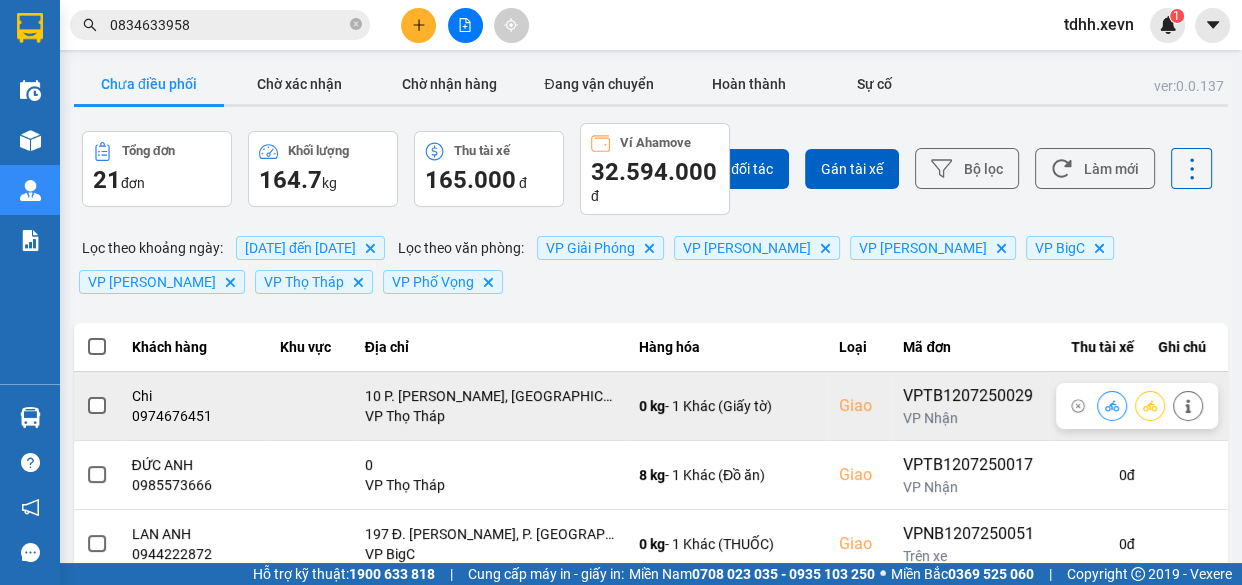 click on "0974676451" at bounding box center [194, 416] 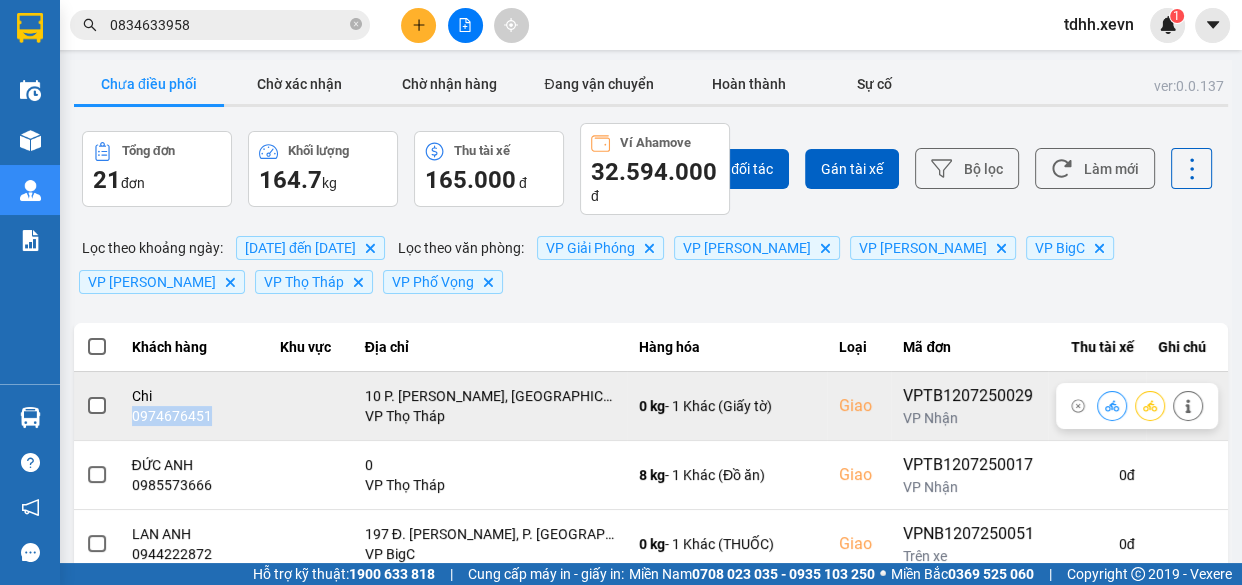 click on "0974676451" at bounding box center [194, 416] 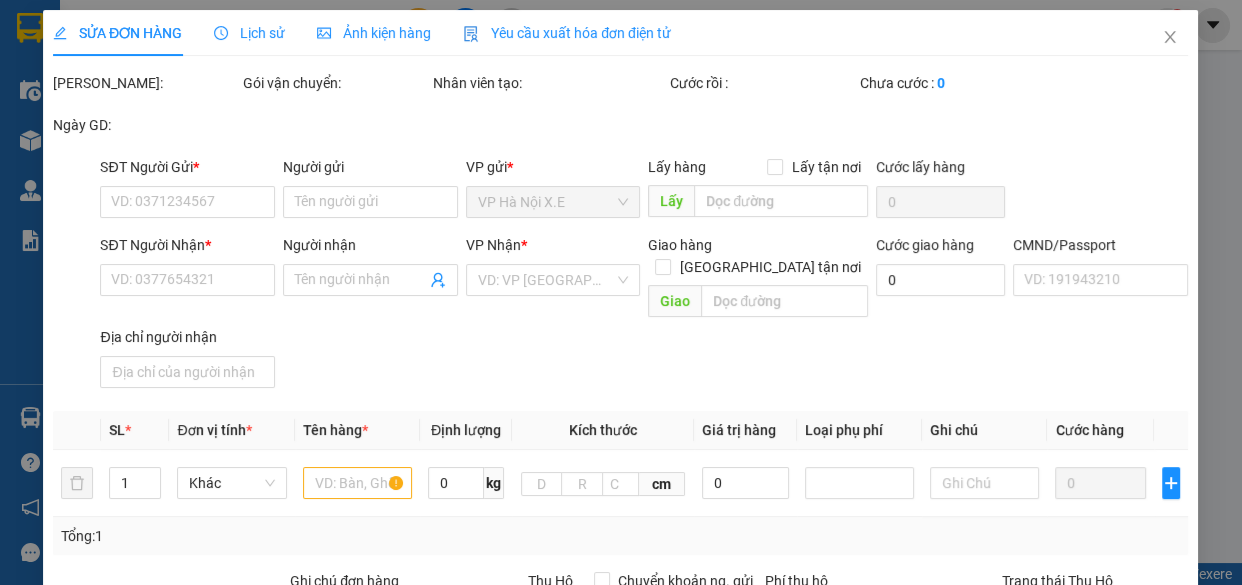 type on "0983682088" 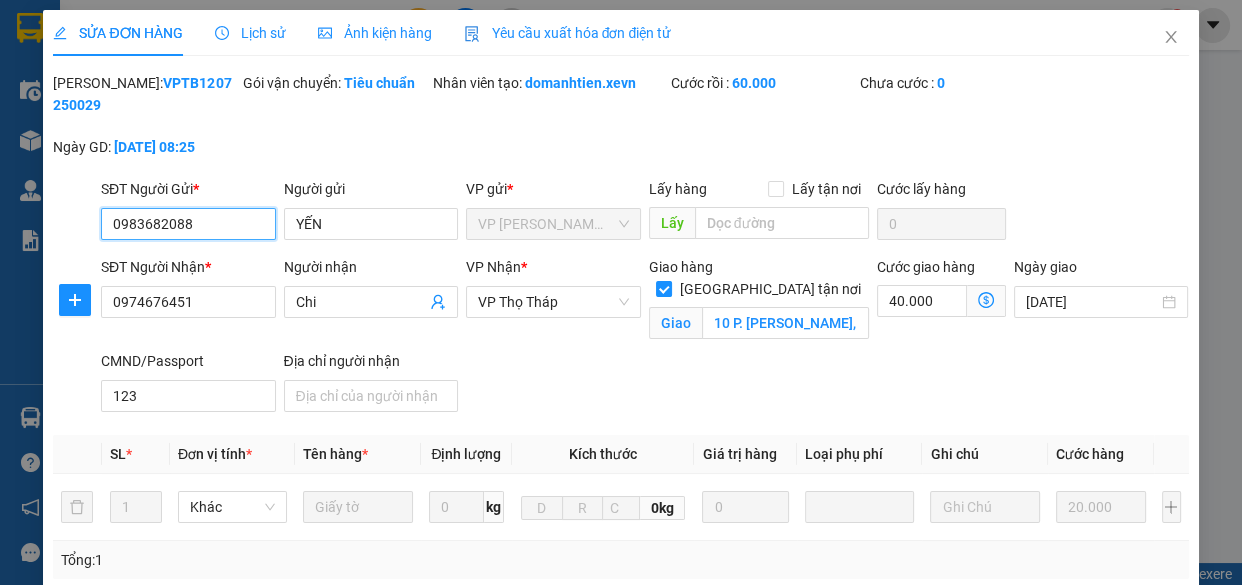scroll, scrollTop: 415, scrollLeft: 0, axis: vertical 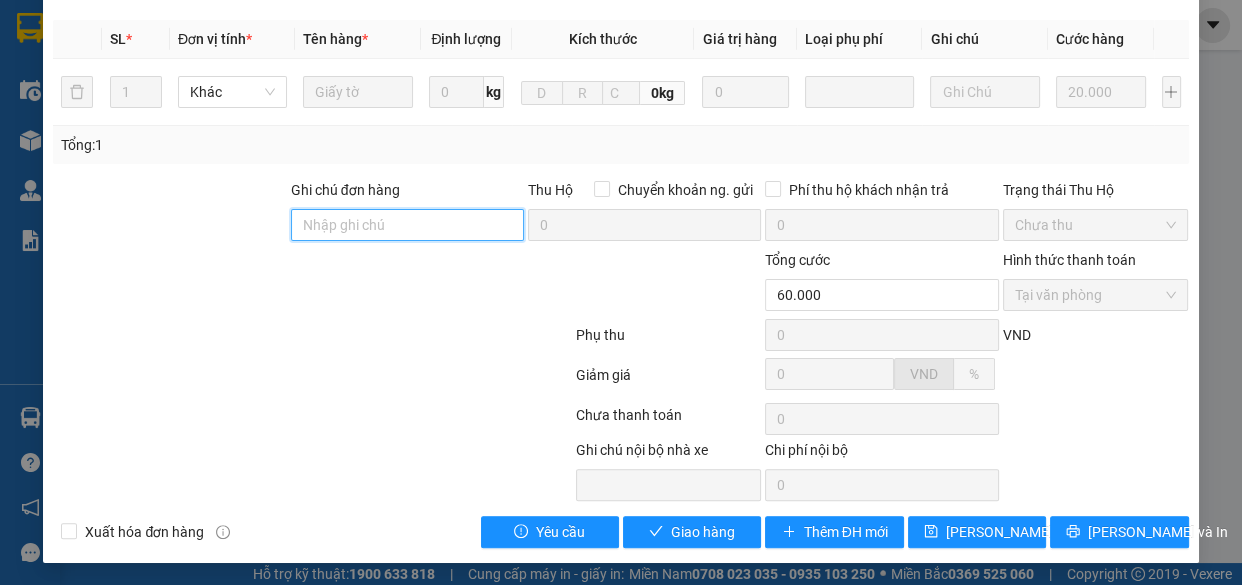 click on "Ghi chú đơn hàng" at bounding box center (407, 225) 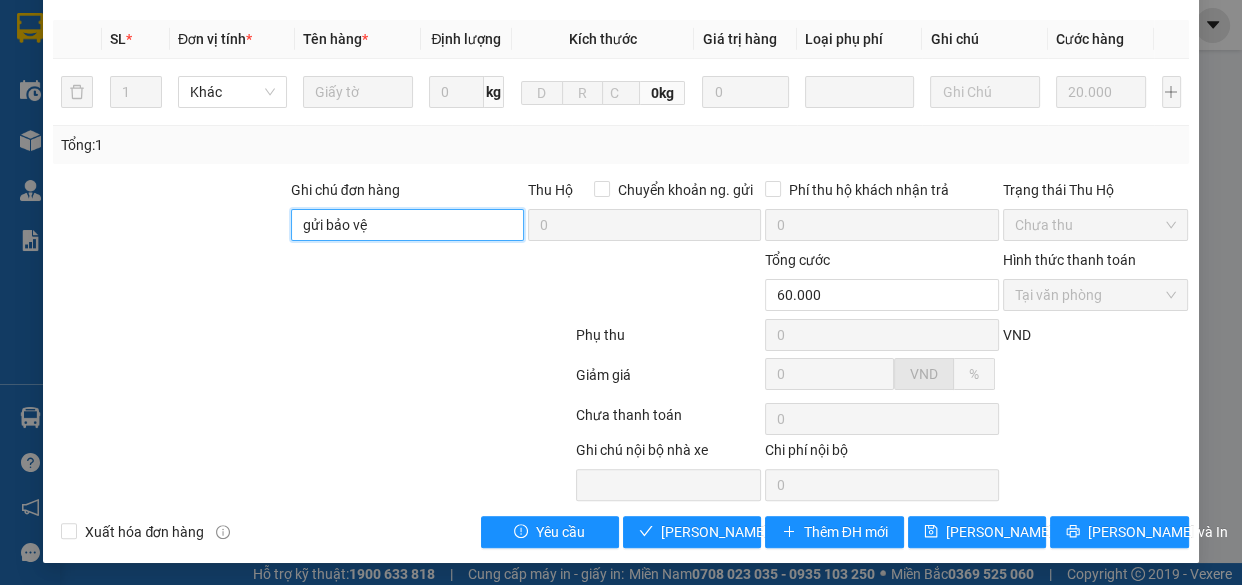 type on "gửi bảo vệ" 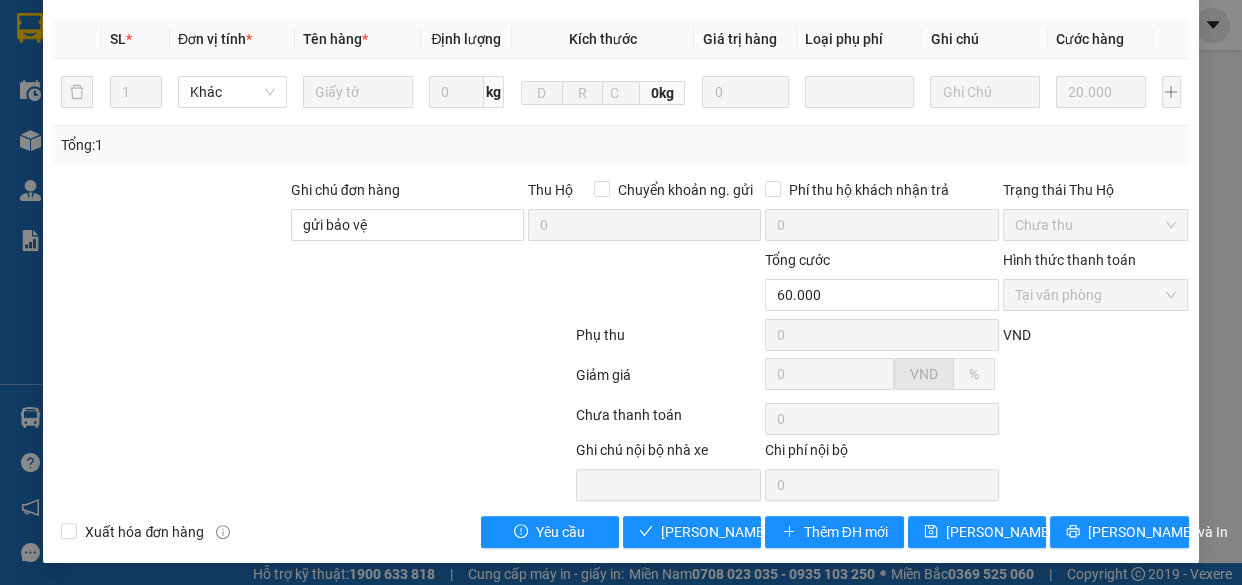click on "Total Paid Fee 60.000 Total UnPaid Fee 0 Cash Collection Total Fee Mã ĐH:  VPTB1207250029 Gói vận chuyển:   Tiêu chuẩn Nhân viên tạo:   domanhtien.xevn Cước rồi :   60.000 Chưa cước :   0 Ngày GD:   12-07-2025 lúc 08:25 SĐT Người Gửi  * 0983682088 Người gửi YẾN VP gửi  * VP Trần Phú TB Lấy hàng Lấy tận nơi Lấy Cước lấy hàng 0 SĐT Người Nhận  * 0974676451 Người nhận Chi VP Nhận  * VP Thọ Tháp Giao hàng Giao tận nơi Giao 10 P. Nguyễn Cơ Thạch, Mỹ Đình 1, Nam Từ Liêm, Hà Nội 100000, Việt Nam Cước giao hàng 40.000 Ngày giao 12/07/2025 CMND/Passport 123 Địa chỉ người nhận SL  * Đơn vị tính  * Tên hàng  * Định lượng Kích thước Giá trị hàng Loại phụ phí Ghi chú Cước hàng                       1 Khác Giấy tờ 0 kg 0kg 0   20.000 Tổng:  1 Ghi chú đơn hàng gửi bảo vệ Thu Hộ Chuyển khoản ng. gửi 0 Phí thu hộ khách nhận trả 0   Chưa thu" at bounding box center [620, 102] 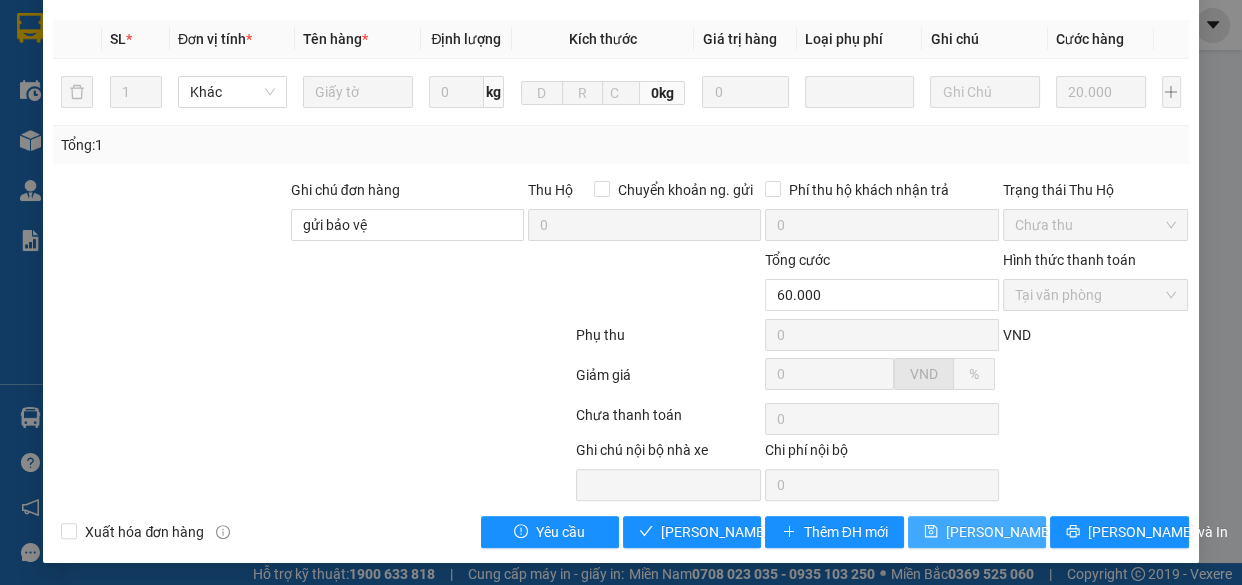 click on "Lưu thay đổi" at bounding box center (977, 532) 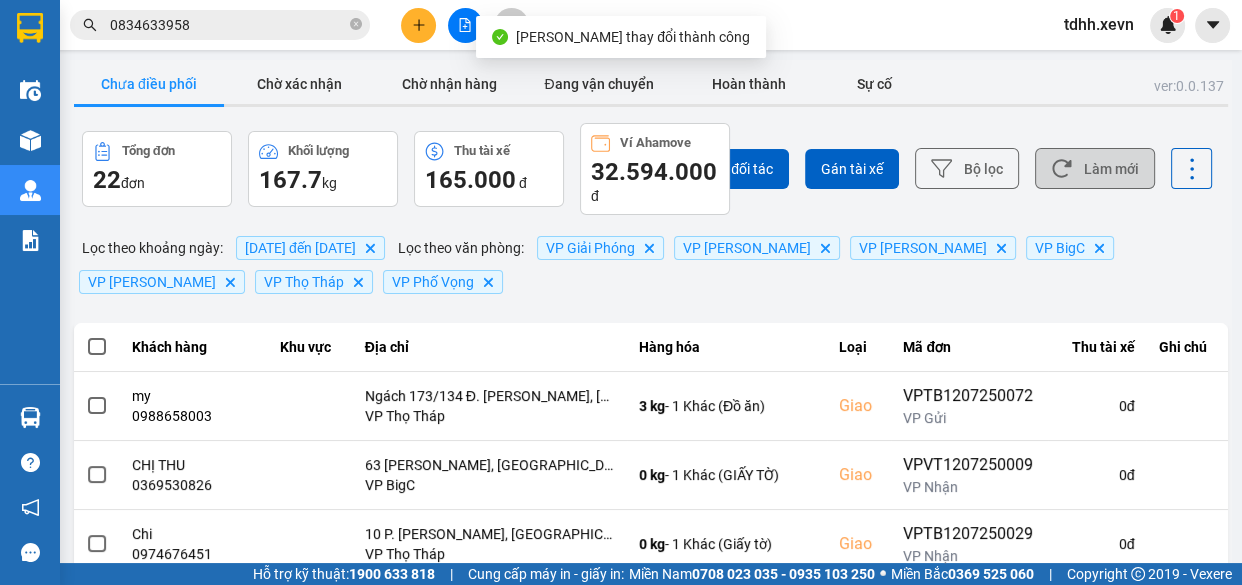 click on "Làm mới" at bounding box center (1095, 168) 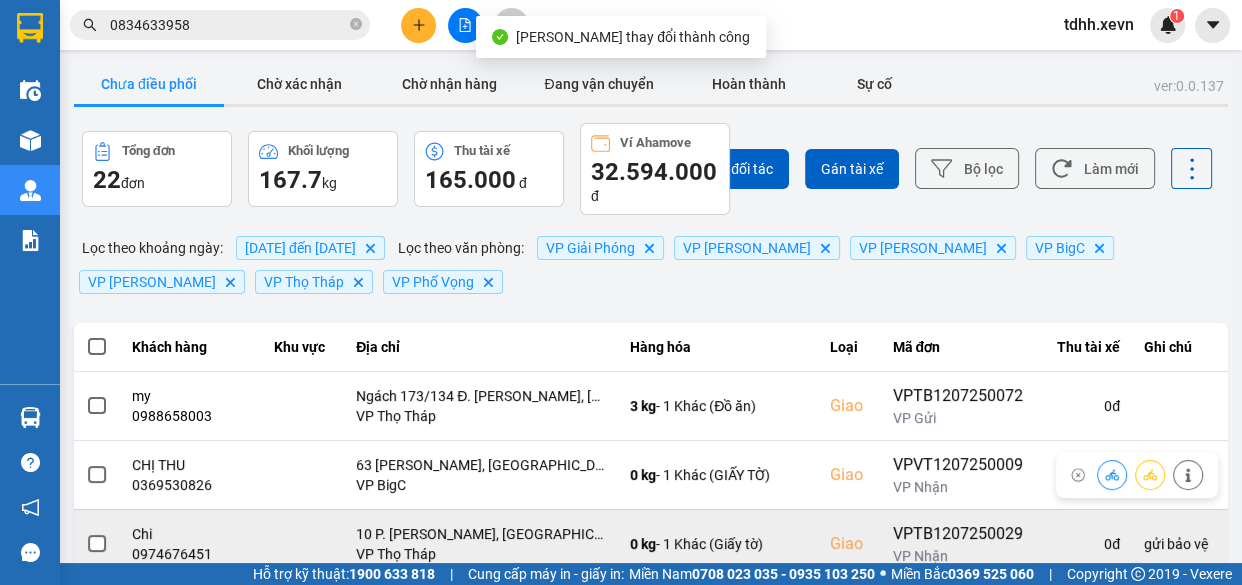 scroll, scrollTop: 181, scrollLeft: 0, axis: vertical 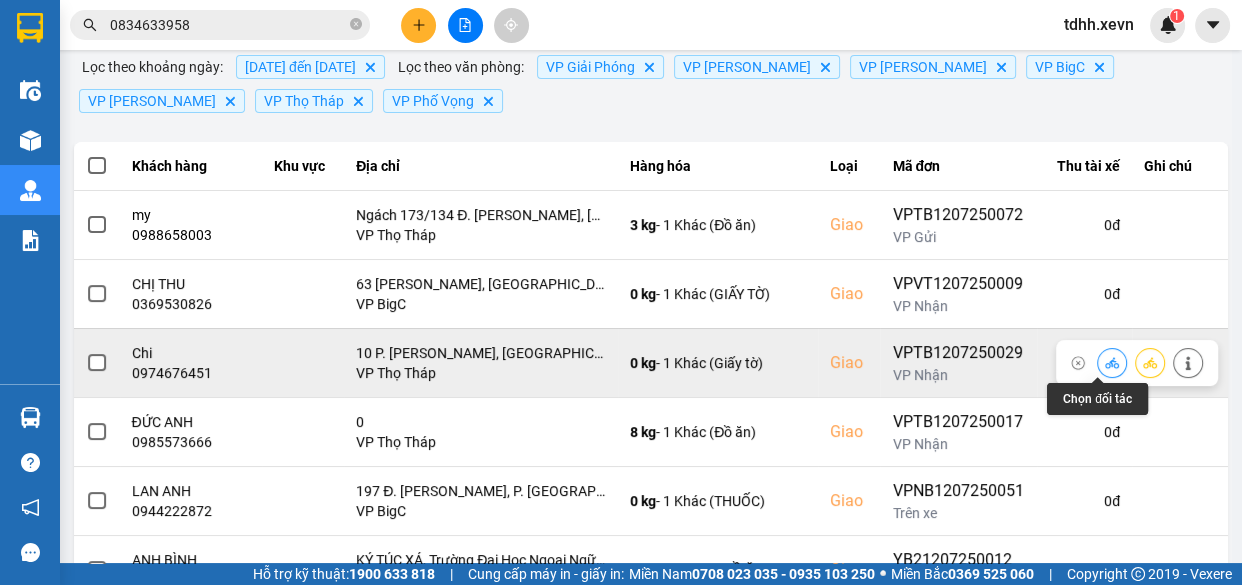 click at bounding box center (1112, 362) 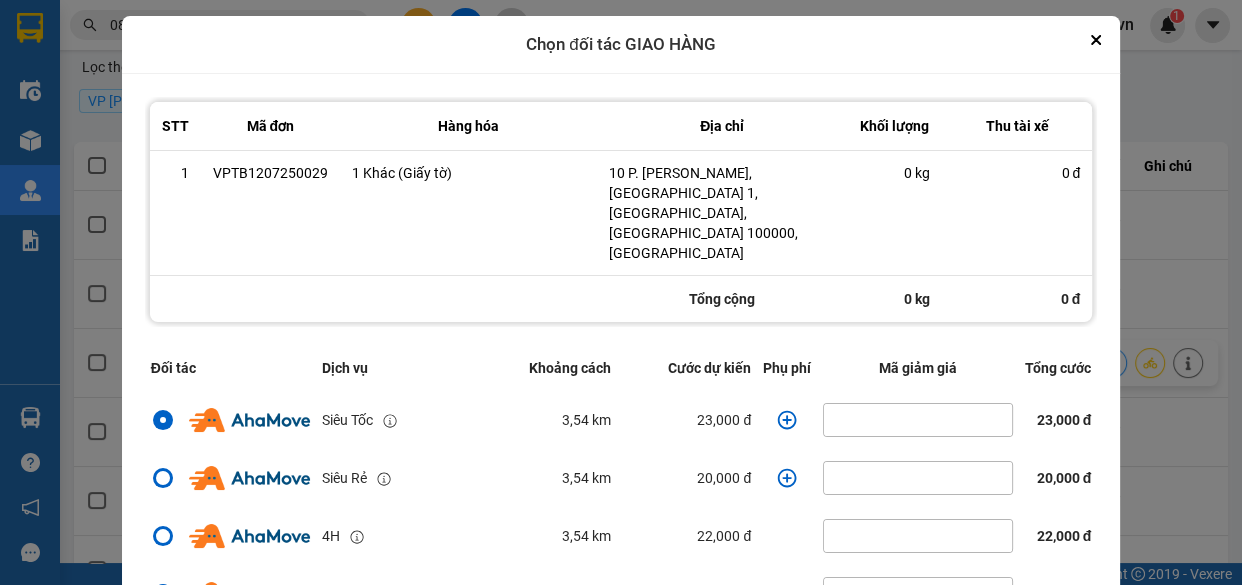 click 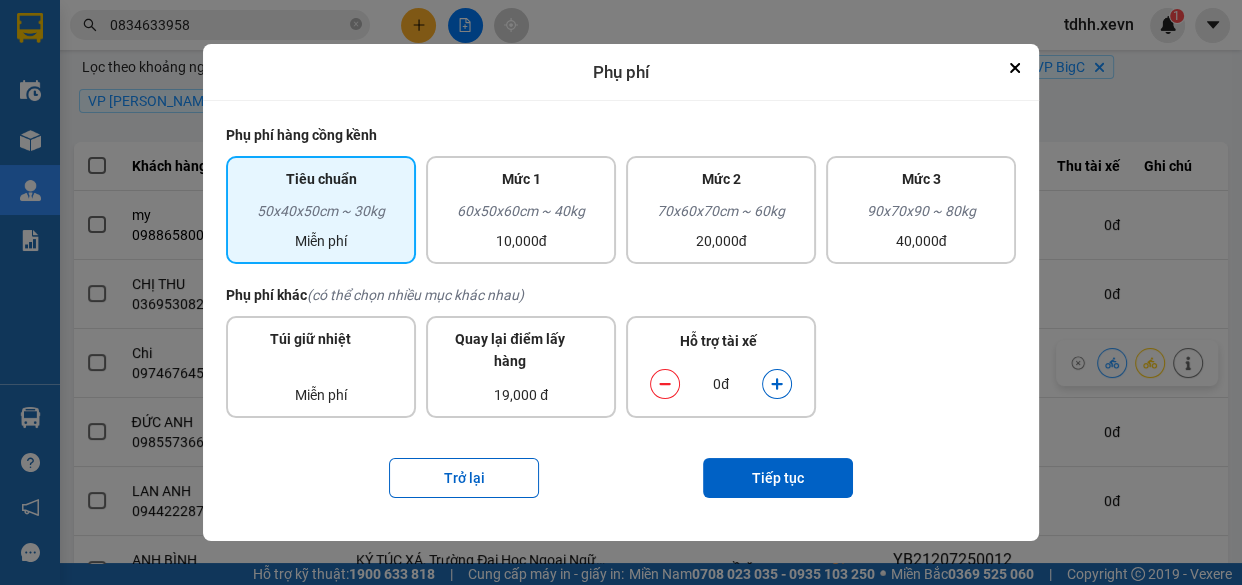 click 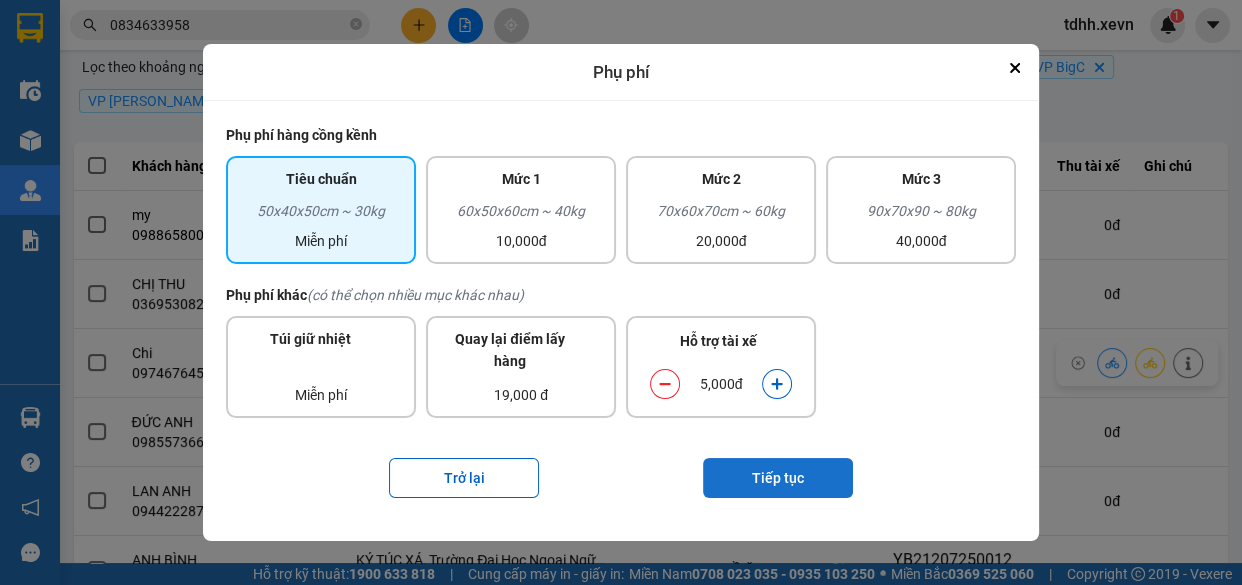 click on "Tiếp tục" at bounding box center [778, 478] 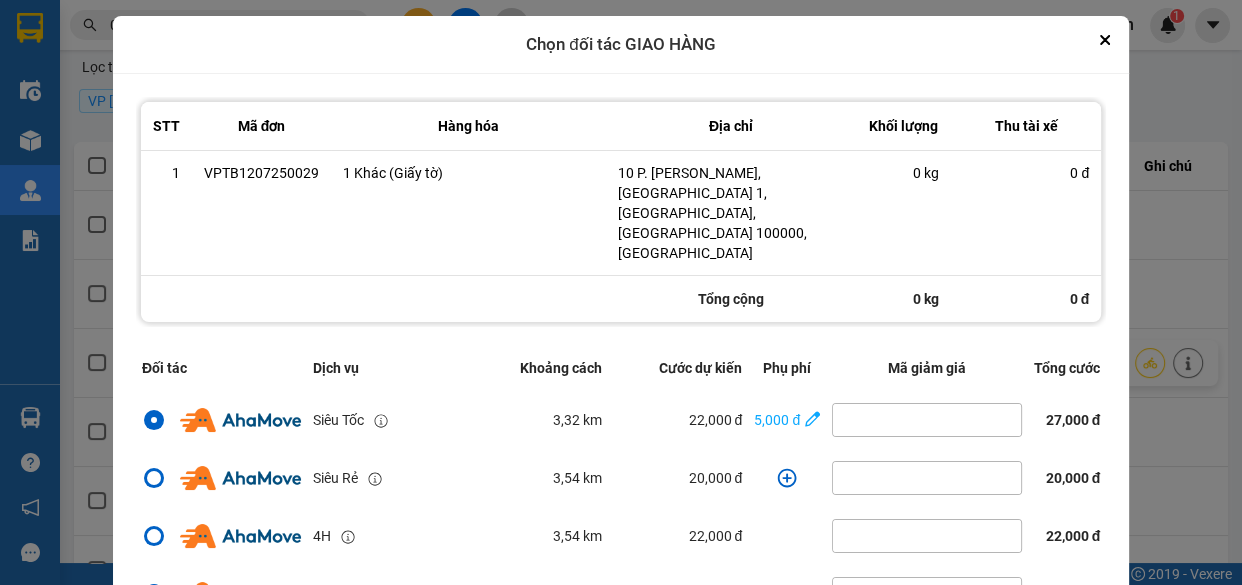 scroll, scrollTop: 431, scrollLeft: 0, axis: vertical 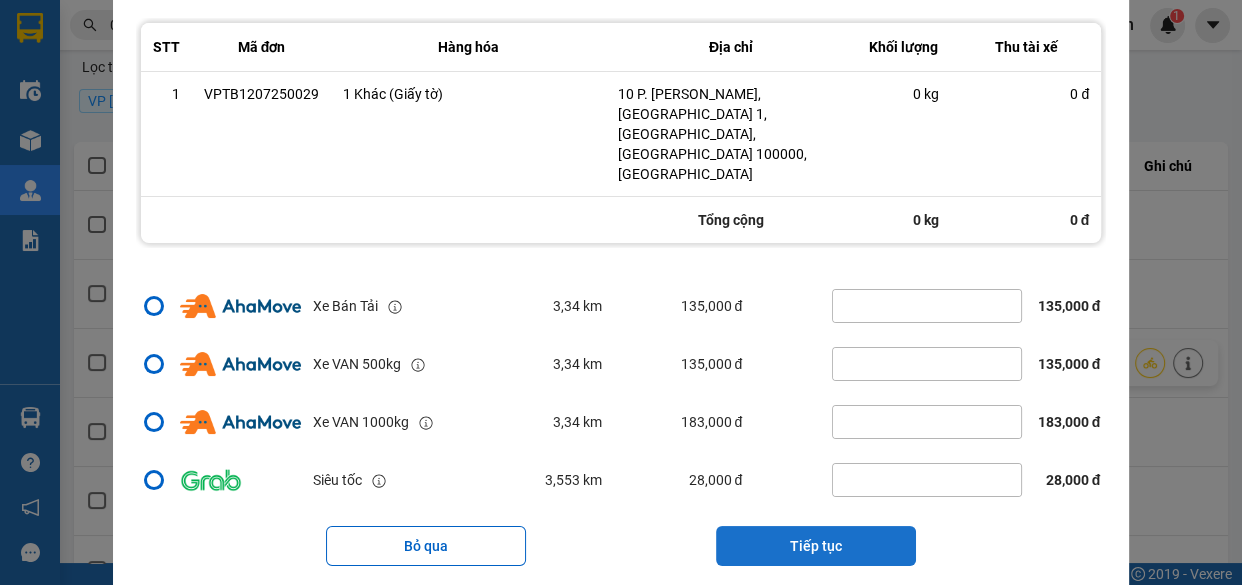 click on "Tiếp tục" at bounding box center [816, 546] 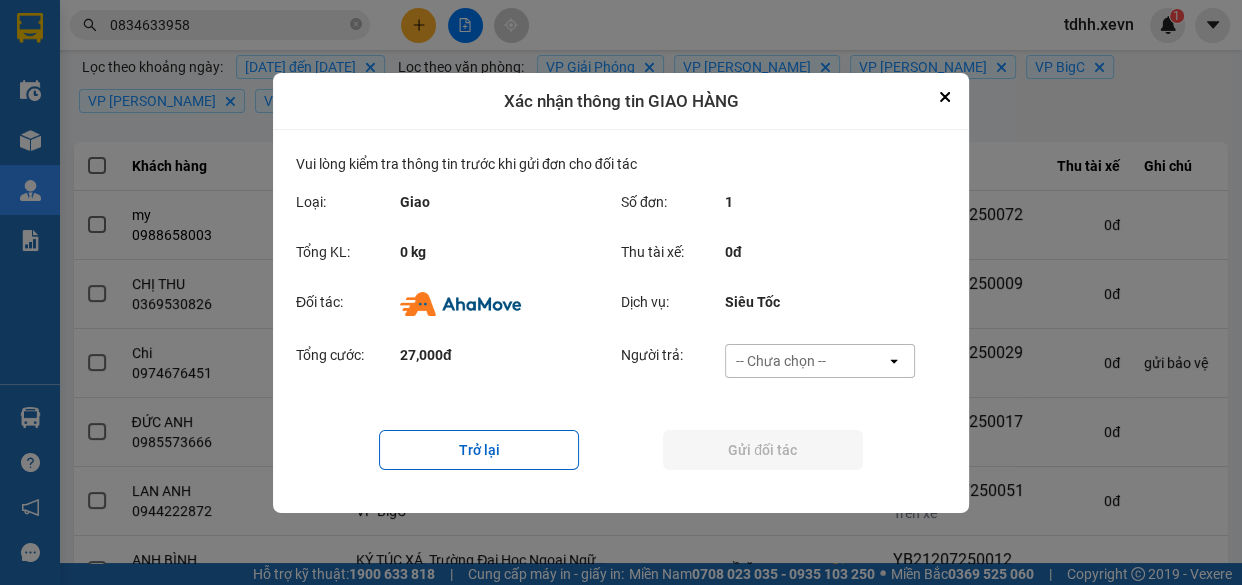 scroll, scrollTop: 0, scrollLeft: 0, axis: both 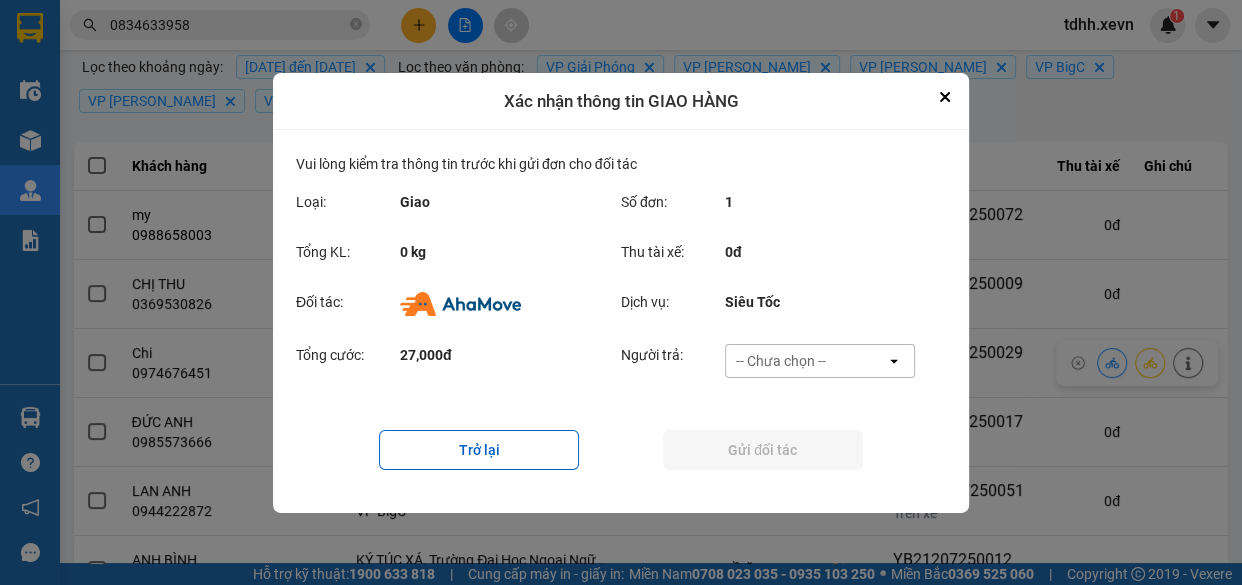 click on "-- Chưa chọn --" at bounding box center [806, 361] 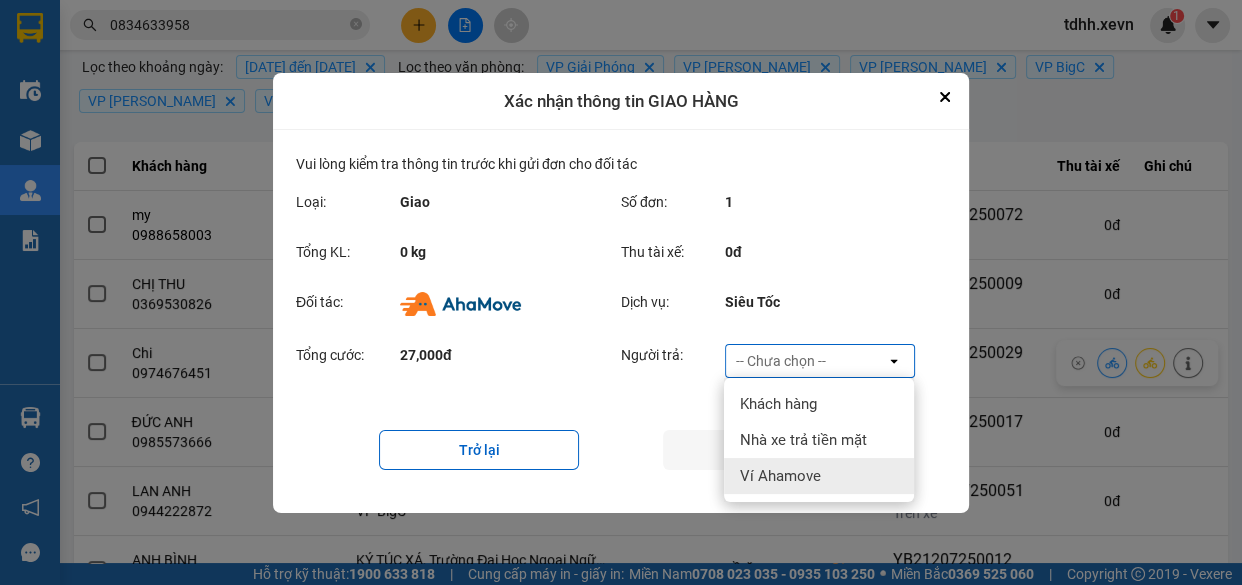 click on "Ví Ahamove" at bounding box center [780, 476] 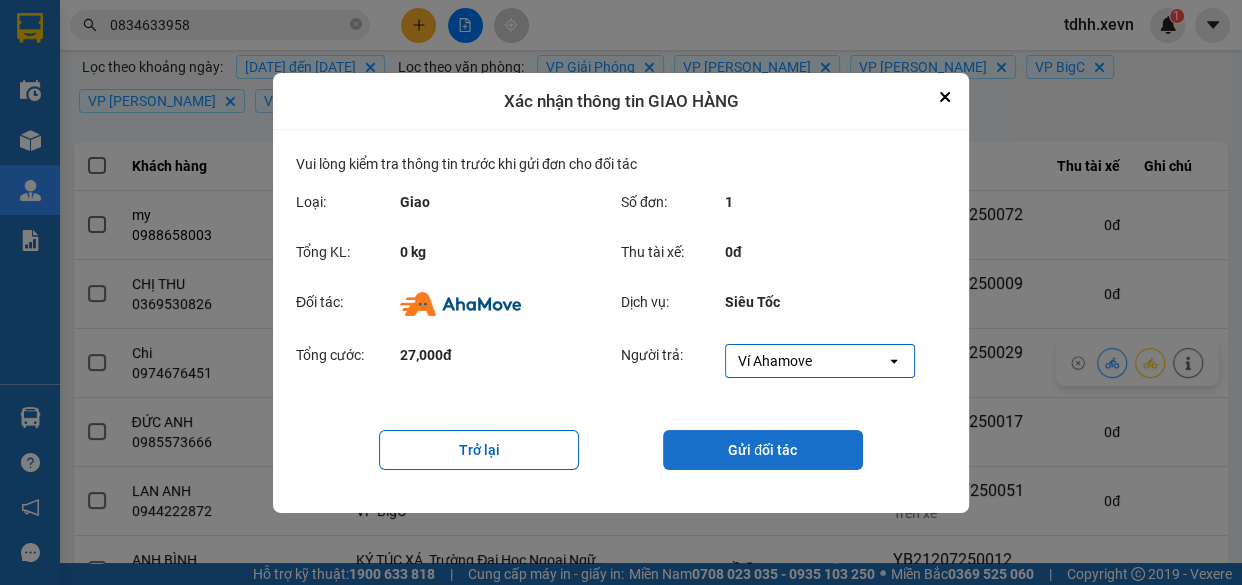 click on "Gửi đối tác" at bounding box center [763, 450] 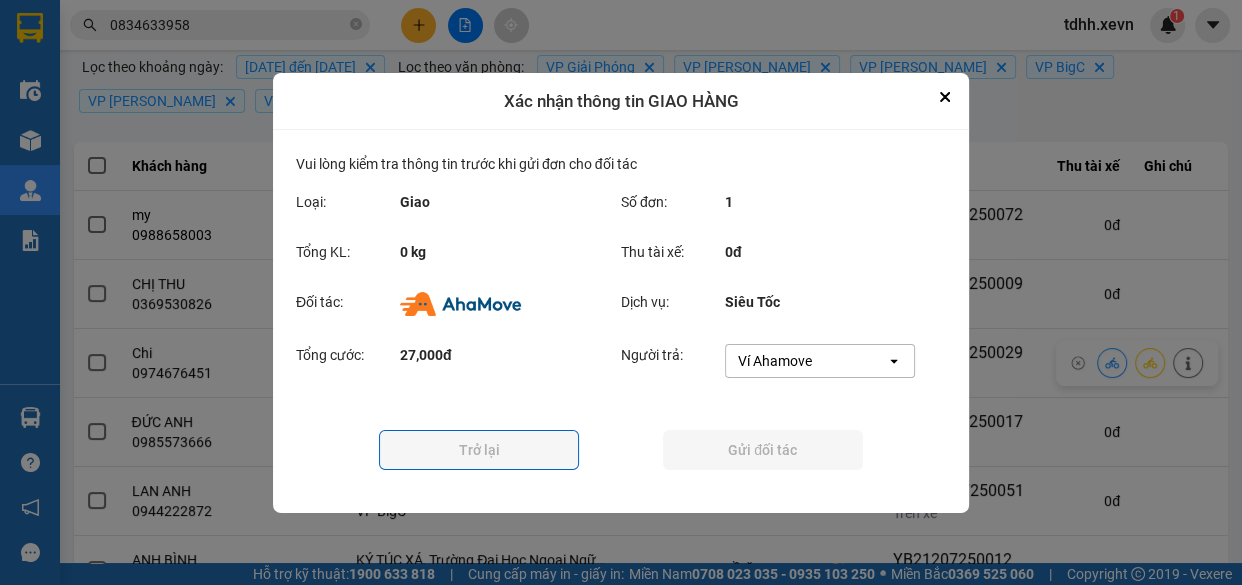 scroll, scrollTop: 0, scrollLeft: 0, axis: both 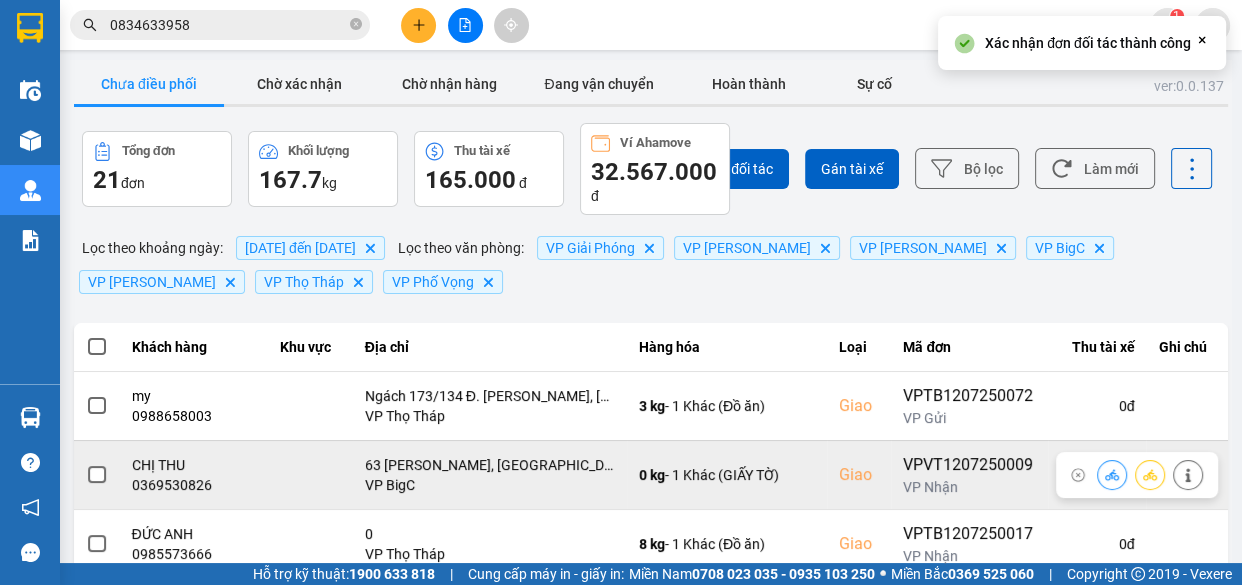 click on "0369530826" at bounding box center (194, 485) 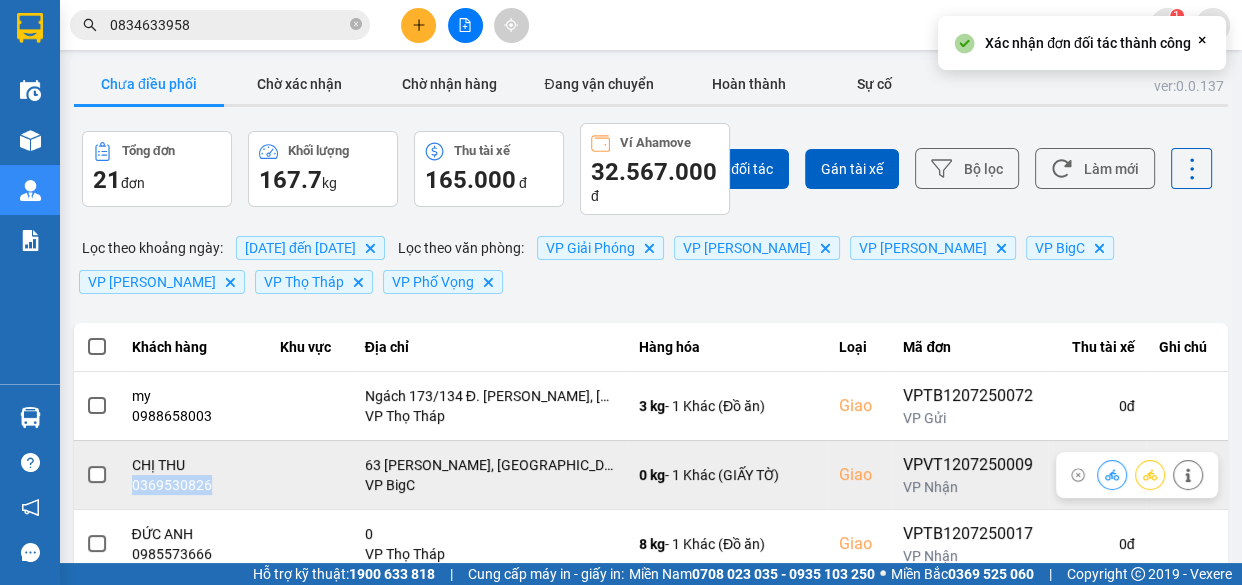 click on "0369530826" at bounding box center [194, 485] 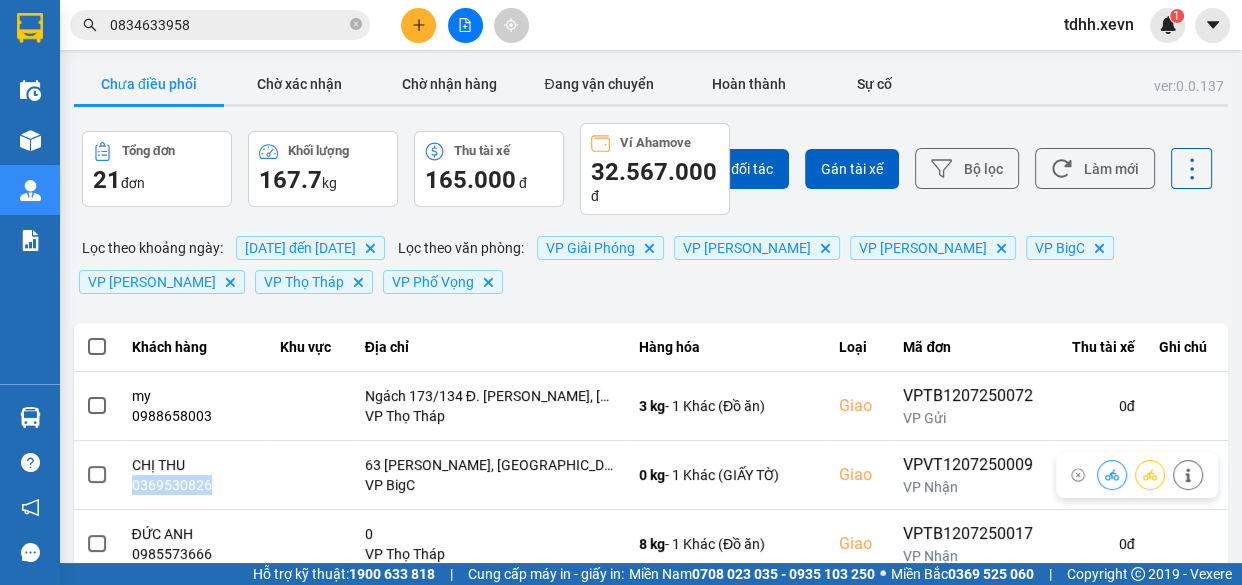 copy on "0369530826" 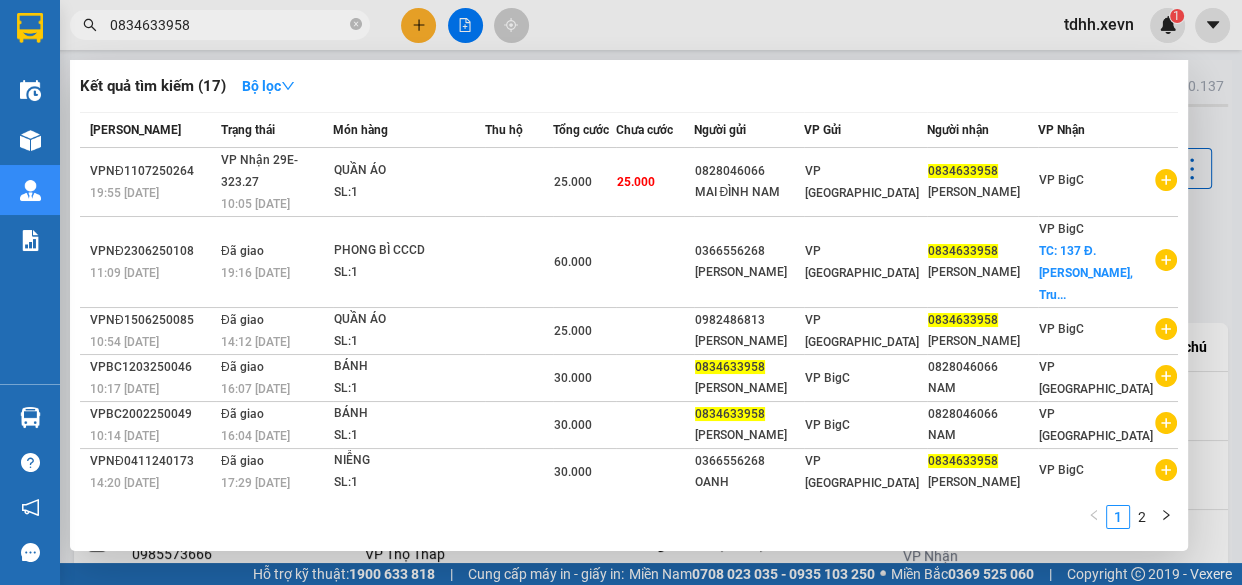 click on "0834633958" at bounding box center [228, 25] 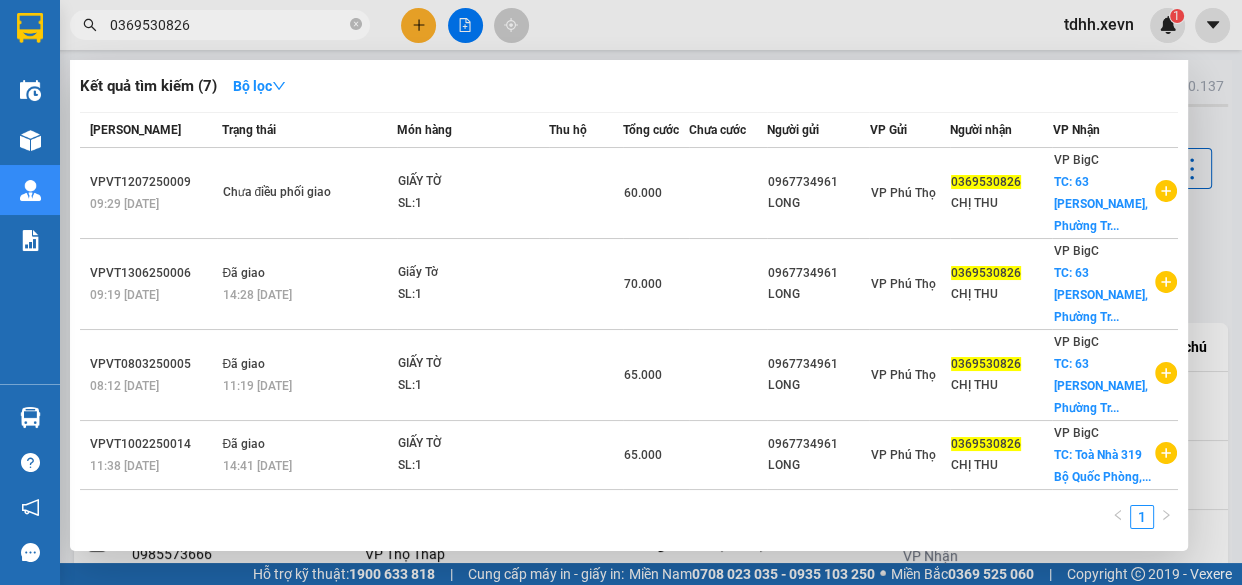 type on "0369530826" 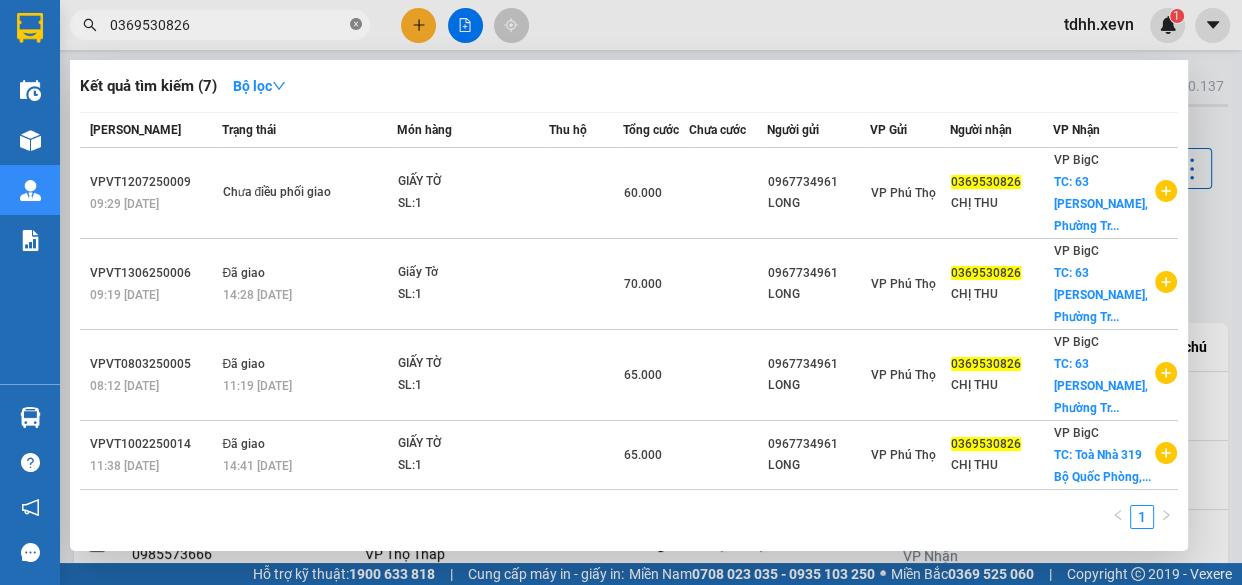 click 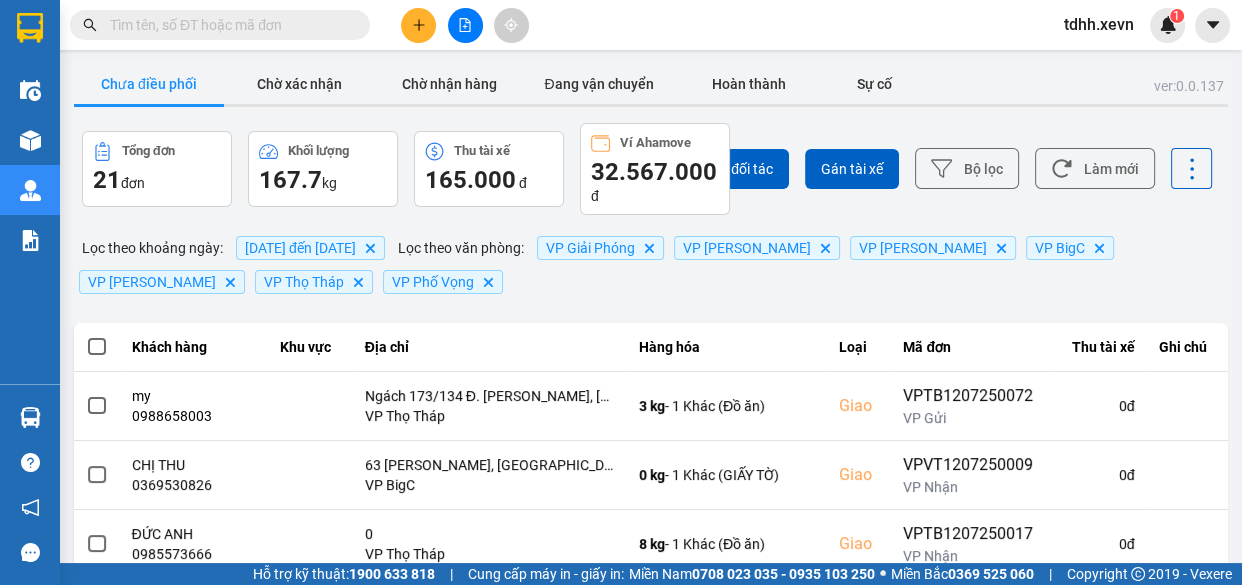type on "v" 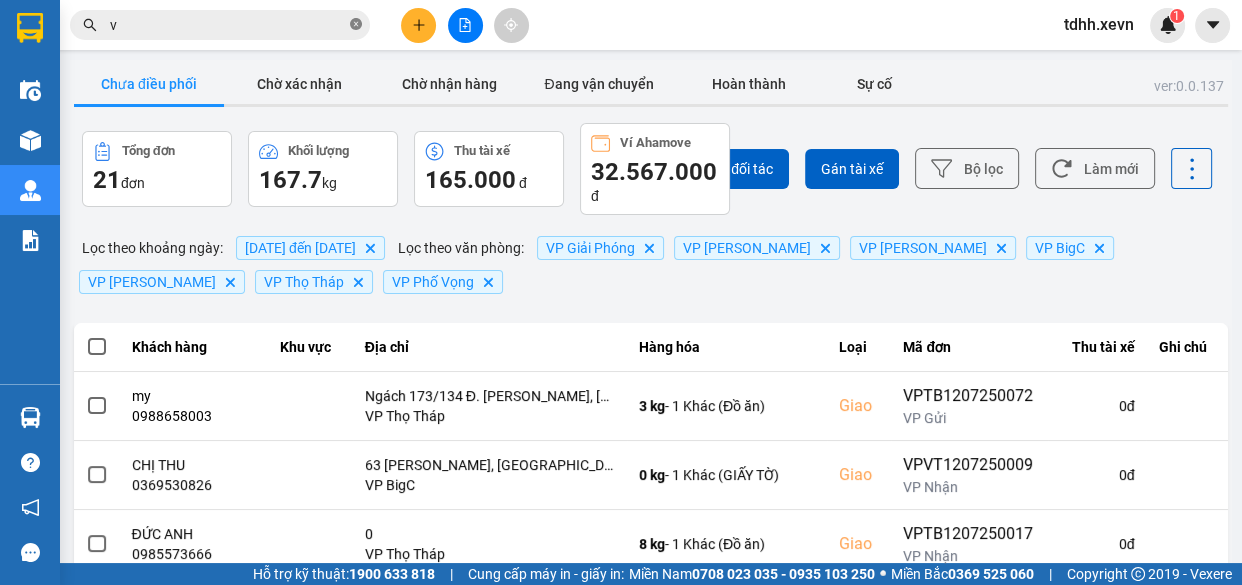 click 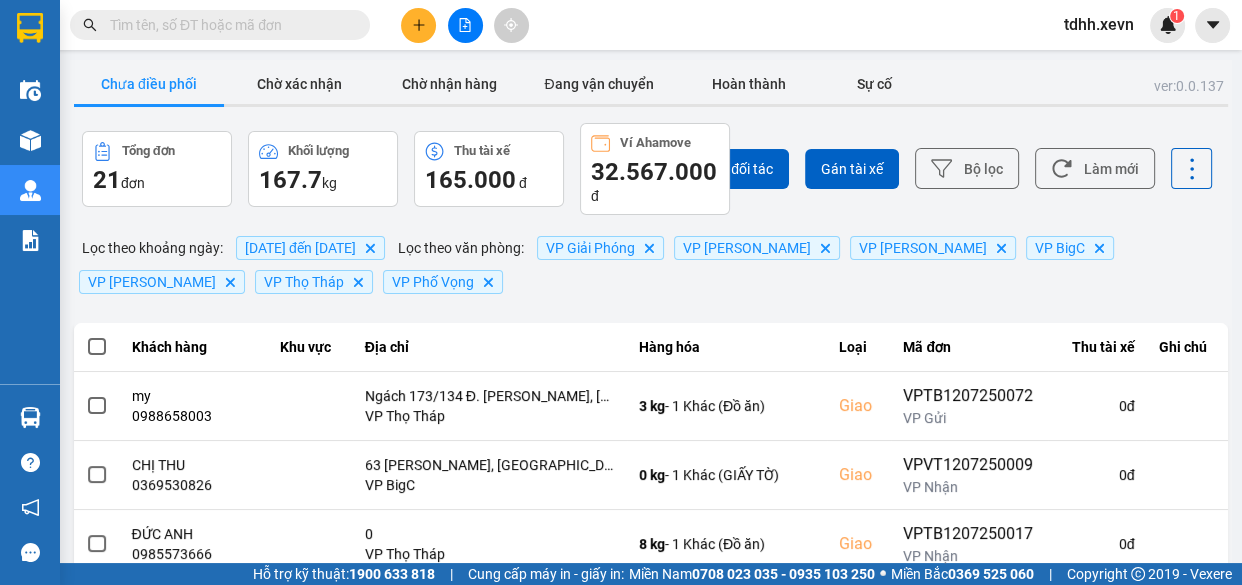 paste on "0823142222" 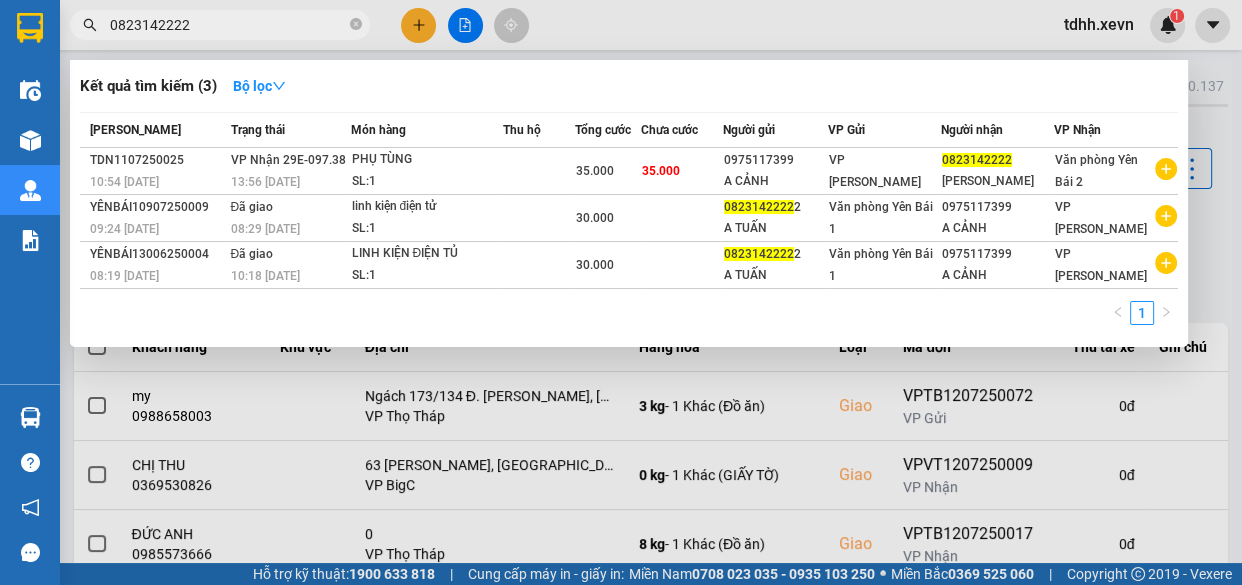 type on "0823142222" 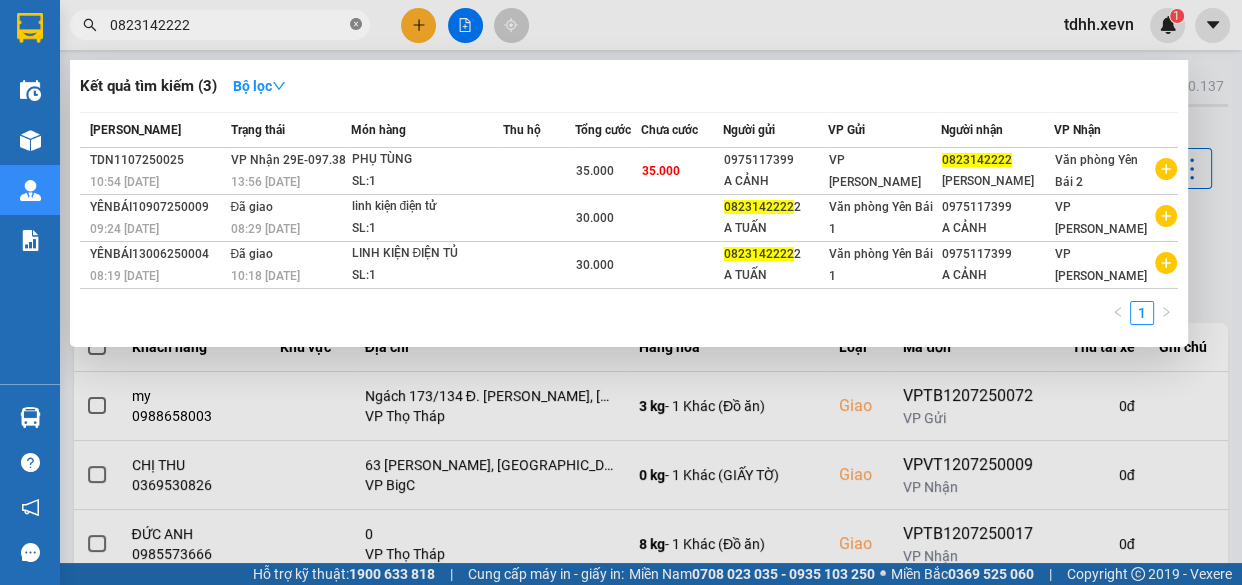 click 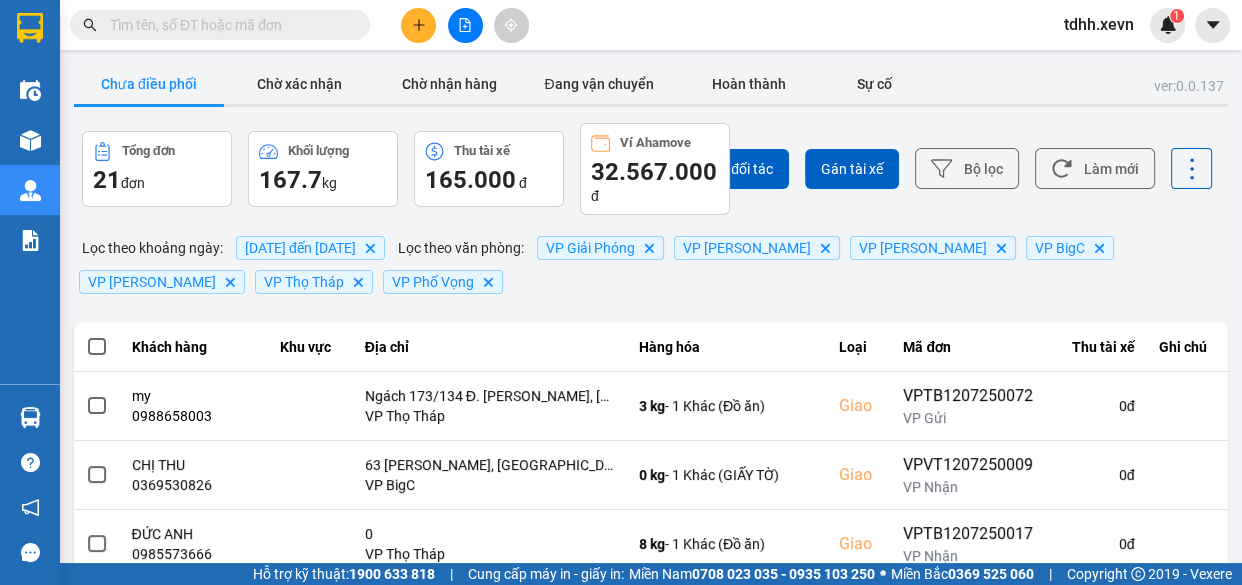 paste on "0974067088" 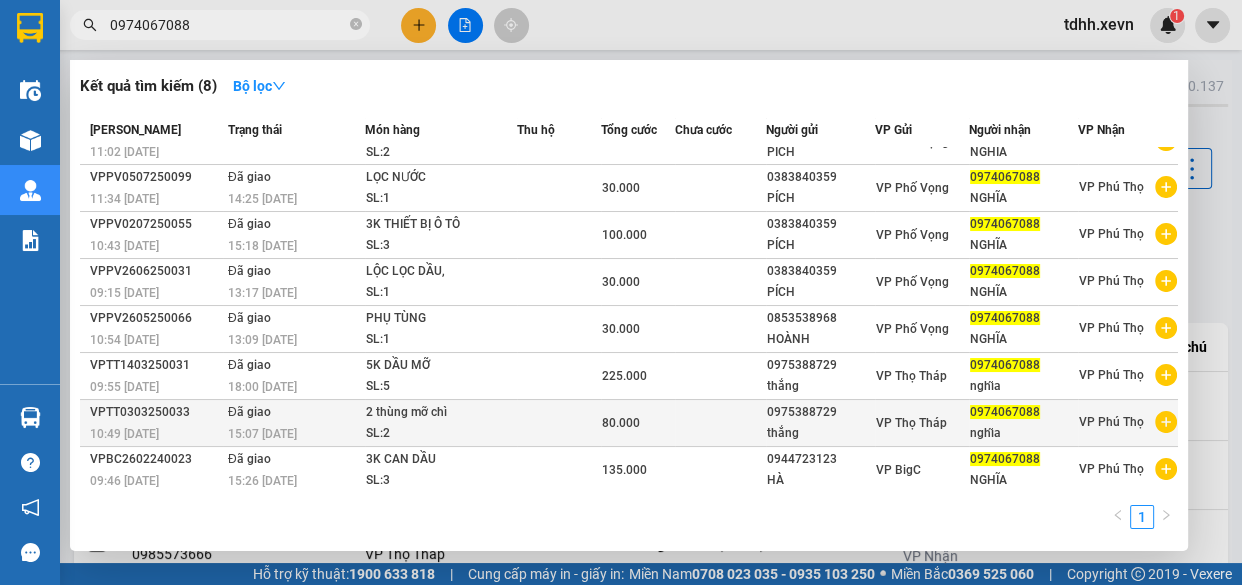 scroll, scrollTop: 0, scrollLeft: 0, axis: both 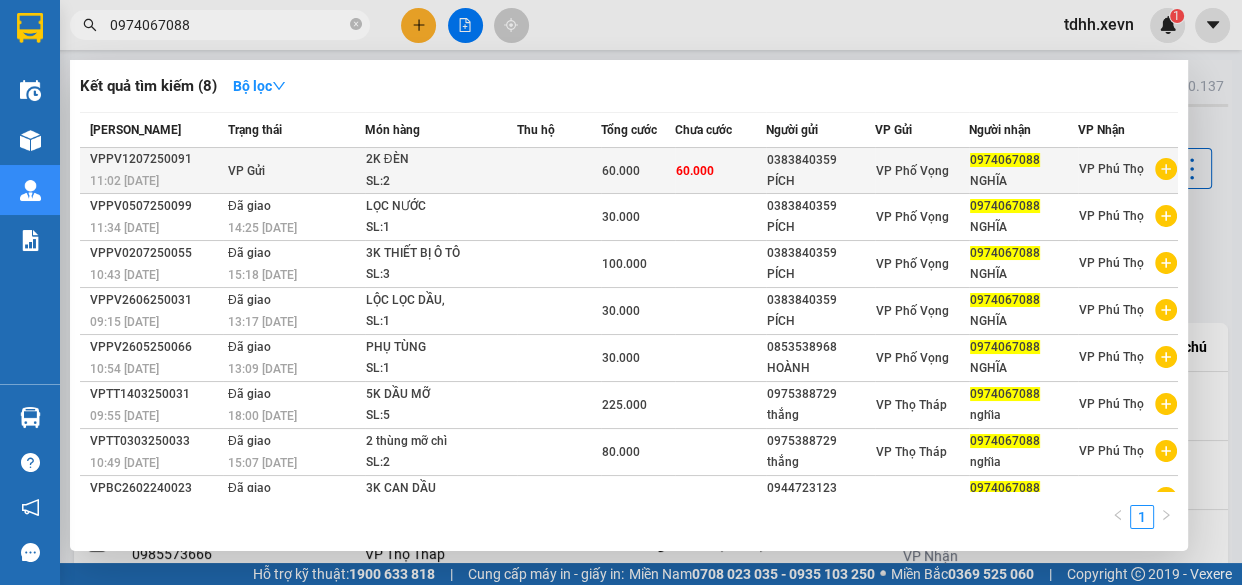 type on "0974067088" 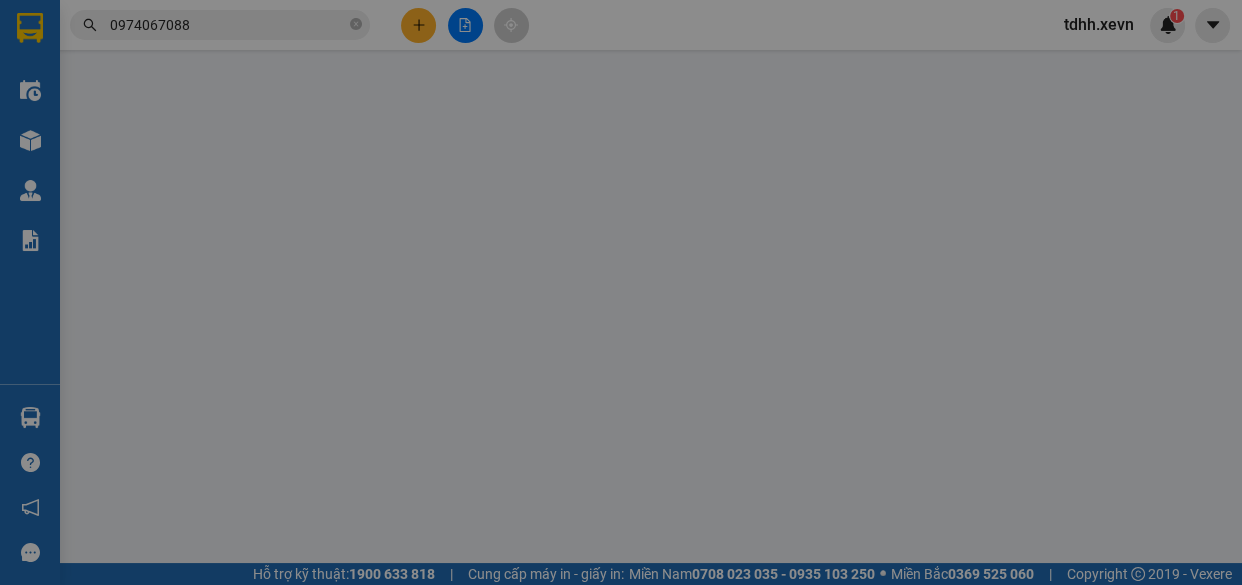 type on "0383840359" 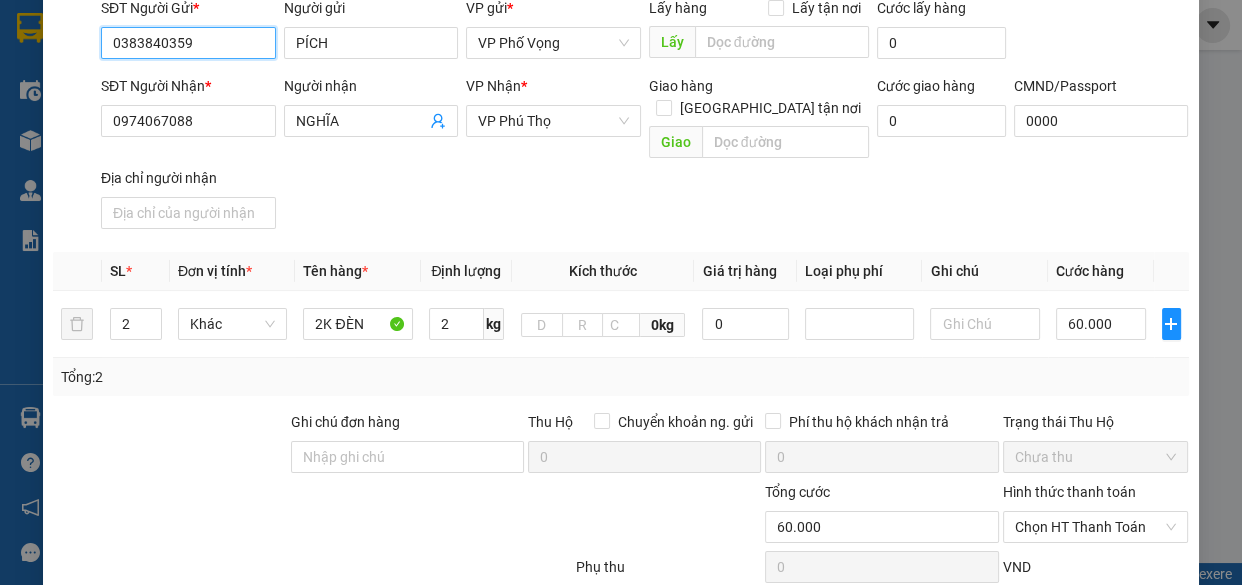 scroll, scrollTop: 0, scrollLeft: 0, axis: both 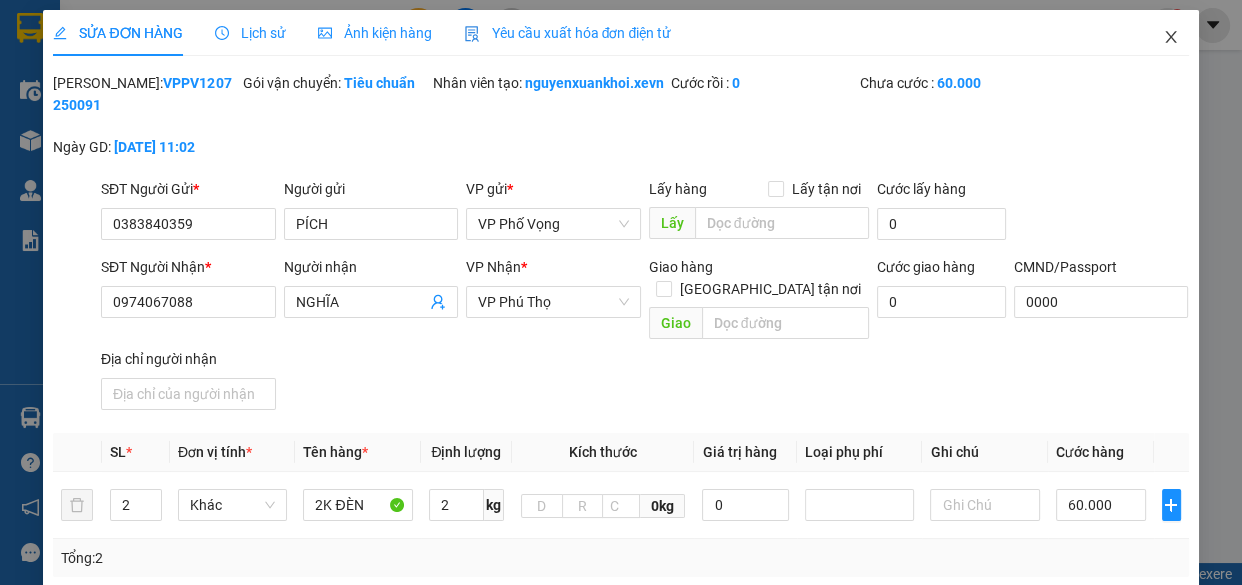 click at bounding box center (1171, 38) 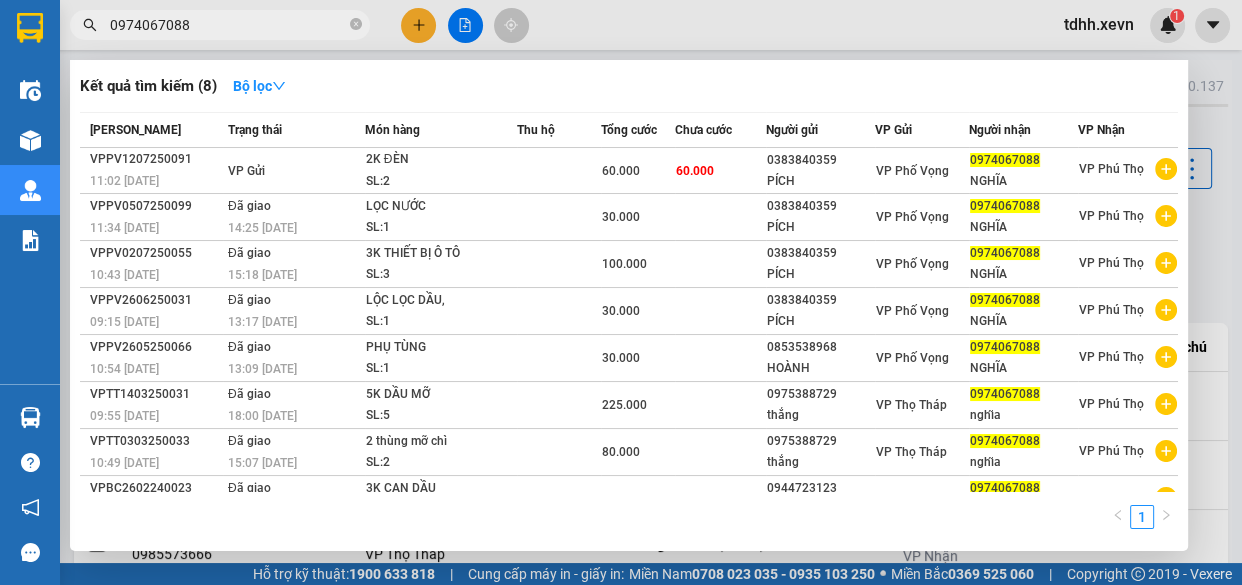 click on "0974067088" at bounding box center [228, 25] 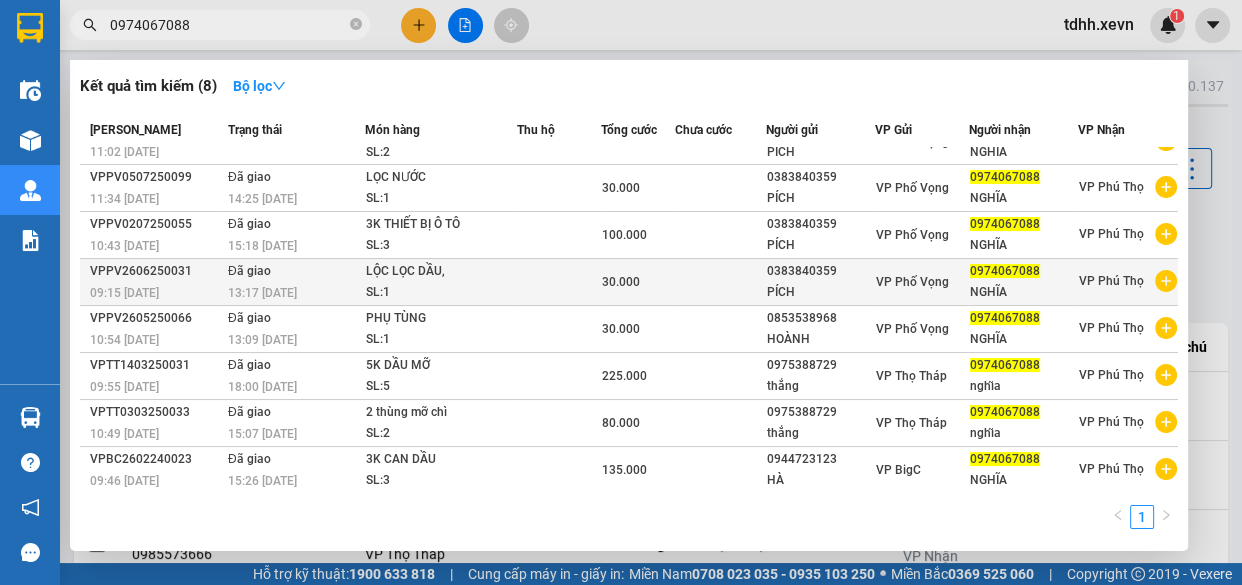 scroll, scrollTop: 0, scrollLeft: 0, axis: both 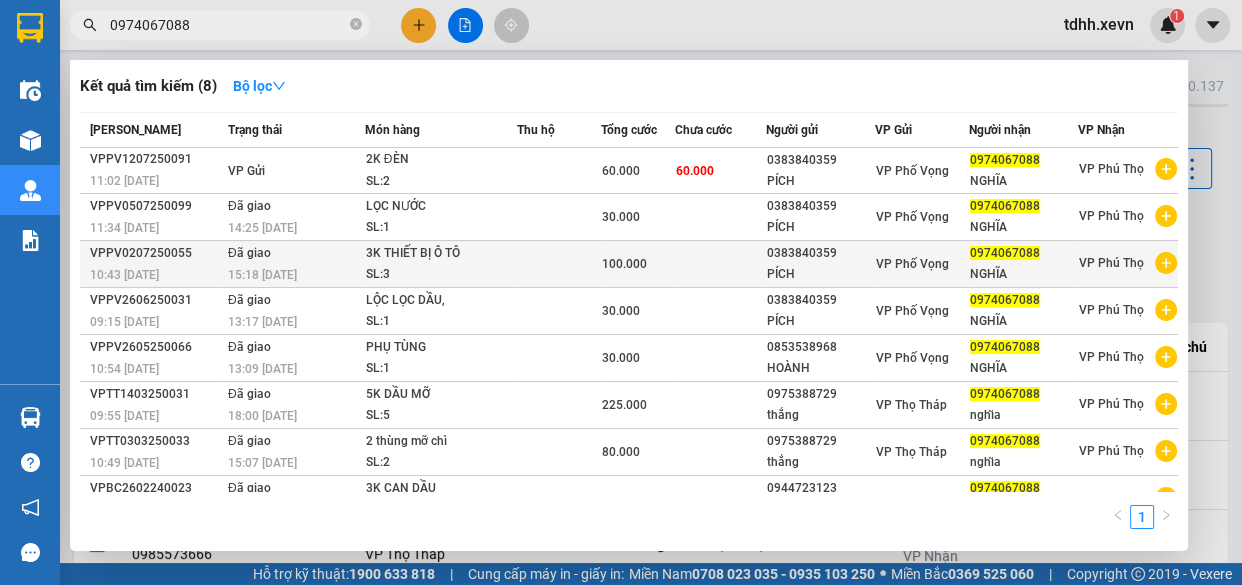click on "3K THIẾT BỊ Ô TÔ" at bounding box center (441, 254) 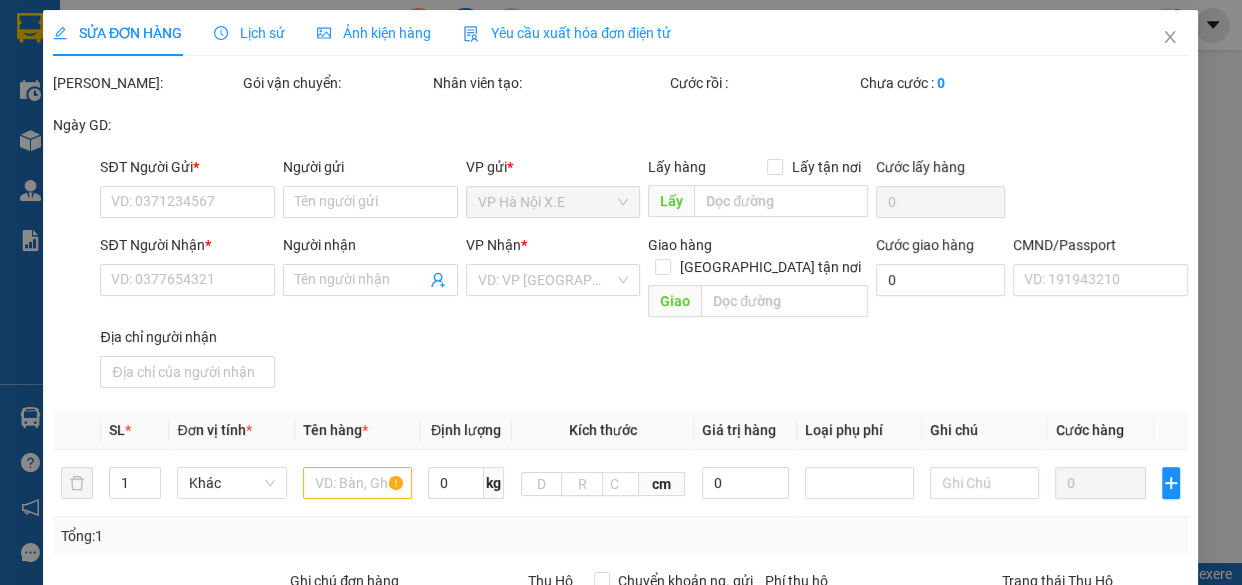type on "0383840359" 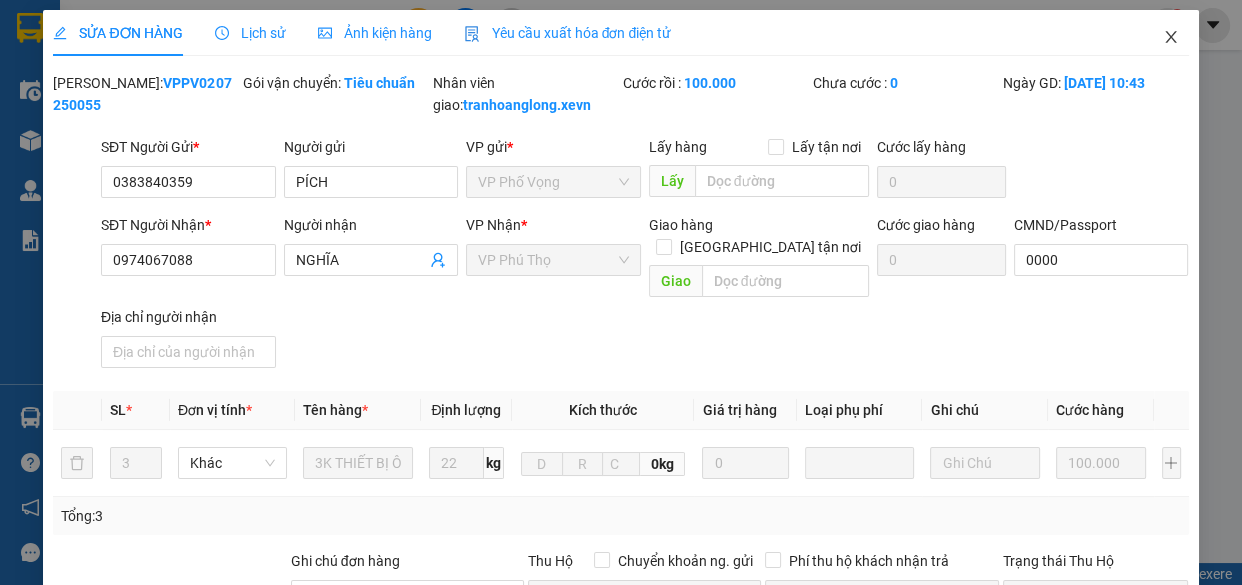 click 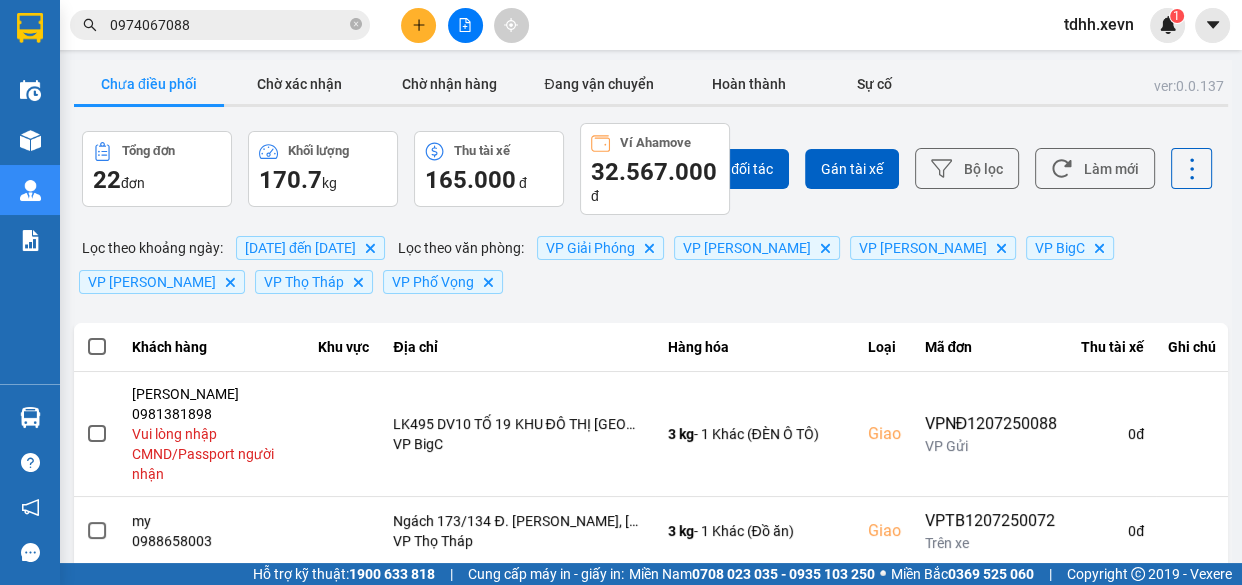 click on "Kết quả tìm kiếm ( 8 )  Bộ lọc  Mã ĐH Trạng thái Món hàng Thu hộ Tổng cước Chưa cước Người gửi VP Gửi Người nhận VP Nhận VPPV1207250091 11:02 - 12/07 VP Gửi   2K ĐÈN SL:  2 60.000 60.000 0383840359 PÍCH VP Phố Vọng 0974067088 NGHĨA VP Phú Thọ VPPV0507250099 11:34 - 05/07 Đã giao   14:25 - 05/07 LỌC NƯỚC SL:  1 30.000 0383840359 PÍCH VP Phố Vọng 0974067088 NGHĨA VP Phú Thọ VPPV0207250055 10:43 - 02/07 Đã giao   15:18 - 02/07 3K THIẾT BỊ Ô TÔ SL:  3 100.000 0383840359 PÍCH VP Phố Vọng 0974067088 NGHĨA VP Phú Thọ VPPV2606250031 09:15 - 26/06 Đã giao   13:17 - 26/06 LỘC LỌC DẦU, SL:  1 30.000 0383840359 PÍCH VP Phố Vọng 0974067088 NGHĨA VP Phú Thọ VPPV2605250066 10:54 - 26/05 Đã giao   13:09 - 26/05 PHỤ TÙNG SL:  1 30.000 0853538968 HOÀNH VP Phố Vọng 0974067088 NGHĨA VP Phú Thọ VPTT1403250031 09:55 - 14/03 Đã giao   18:00 - 14/03 5K DẦU MỠ SL:  5 225.000 0975388729 thắng  VP Thọ Tháp" at bounding box center (195, 25) 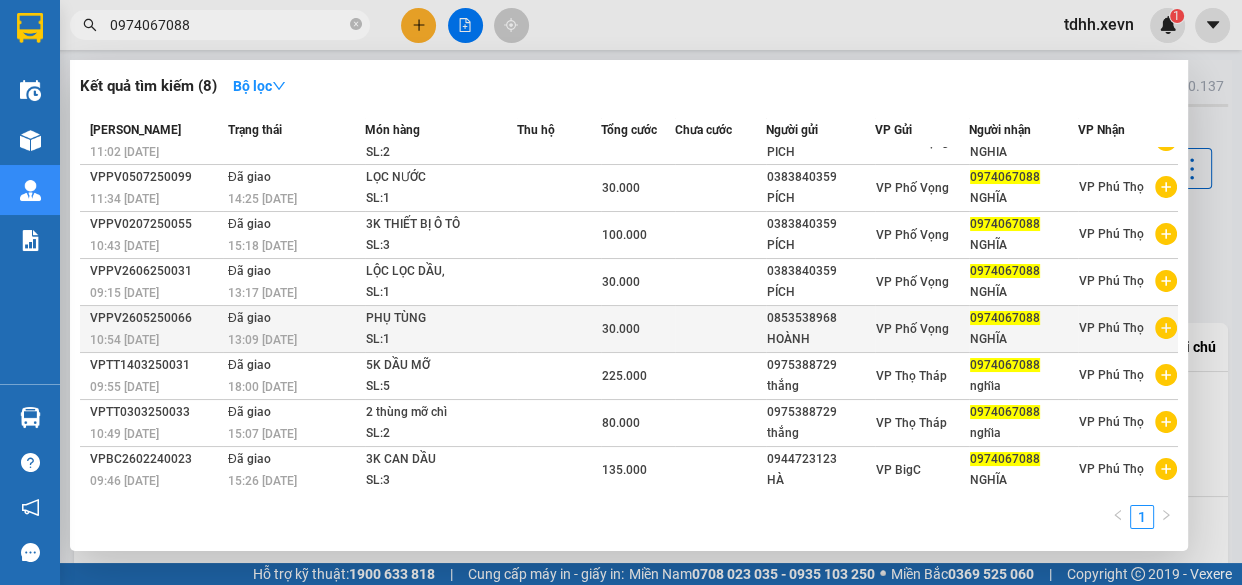 scroll, scrollTop: 0, scrollLeft: 0, axis: both 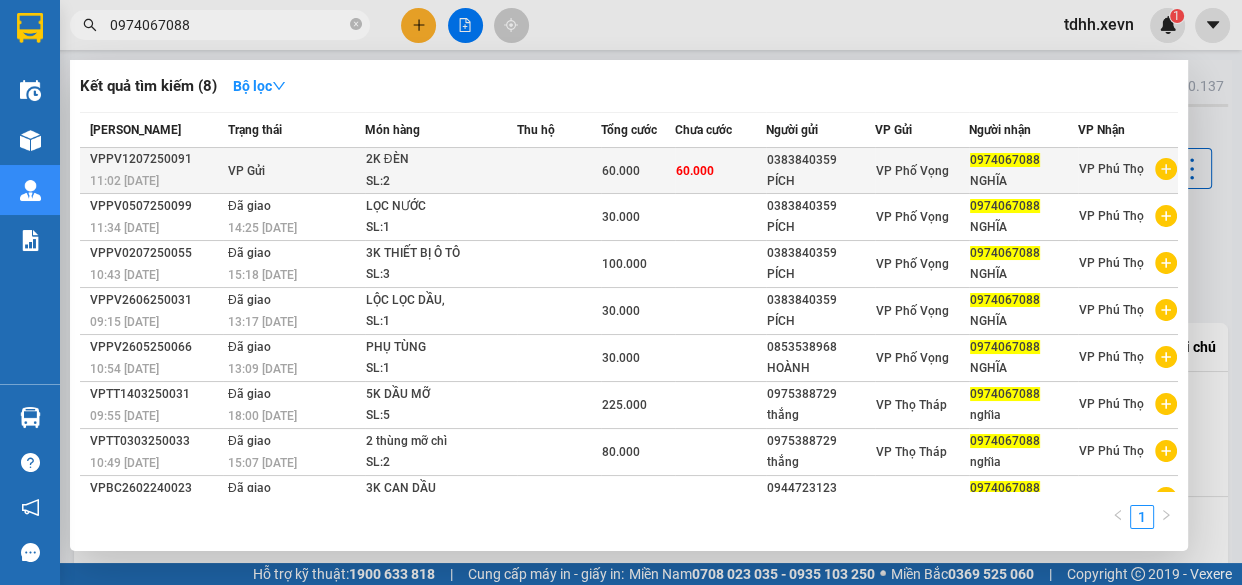 click on "PÍCH" at bounding box center (820, 181) 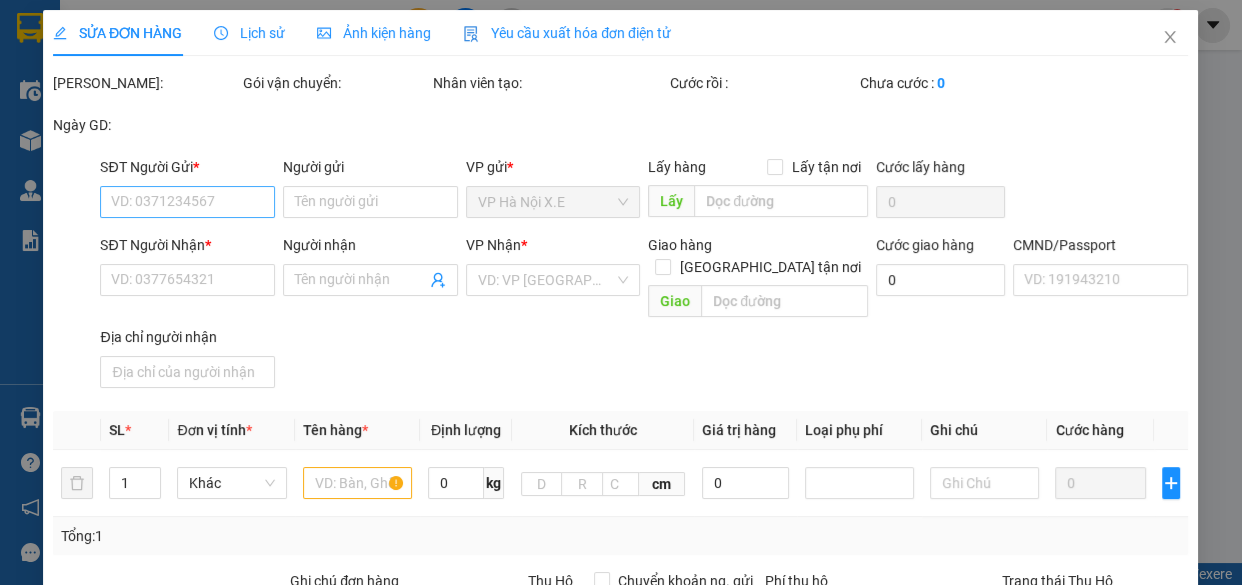 type on "0383840359" 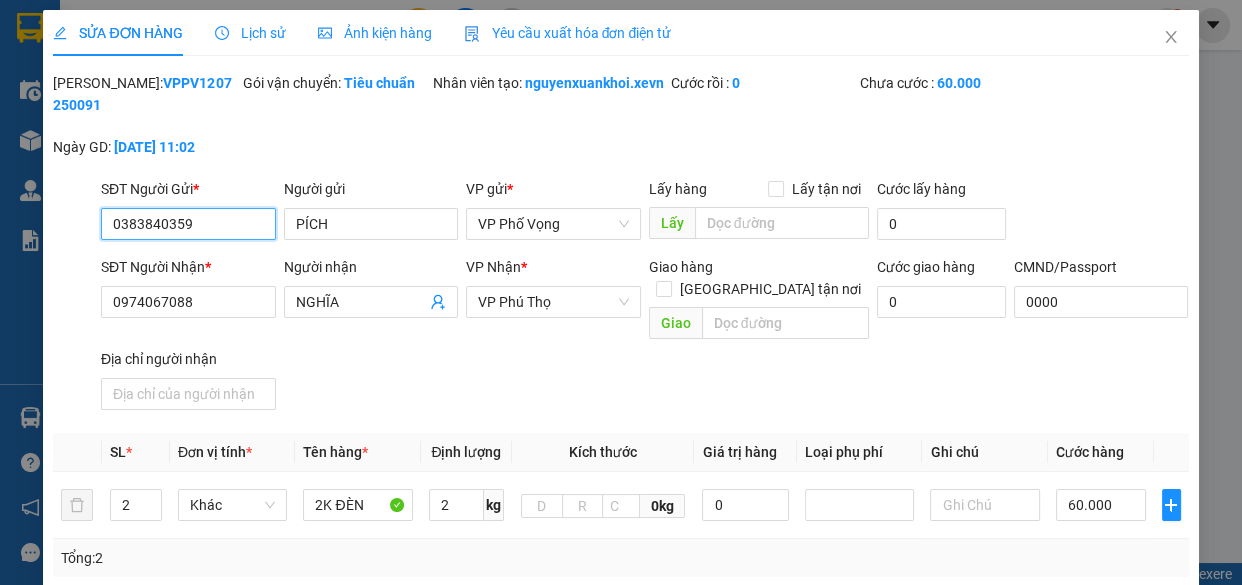 drag, startPoint x: 203, startPoint y: 249, endPoint x: 59, endPoint y: 270, distance: 145.5232 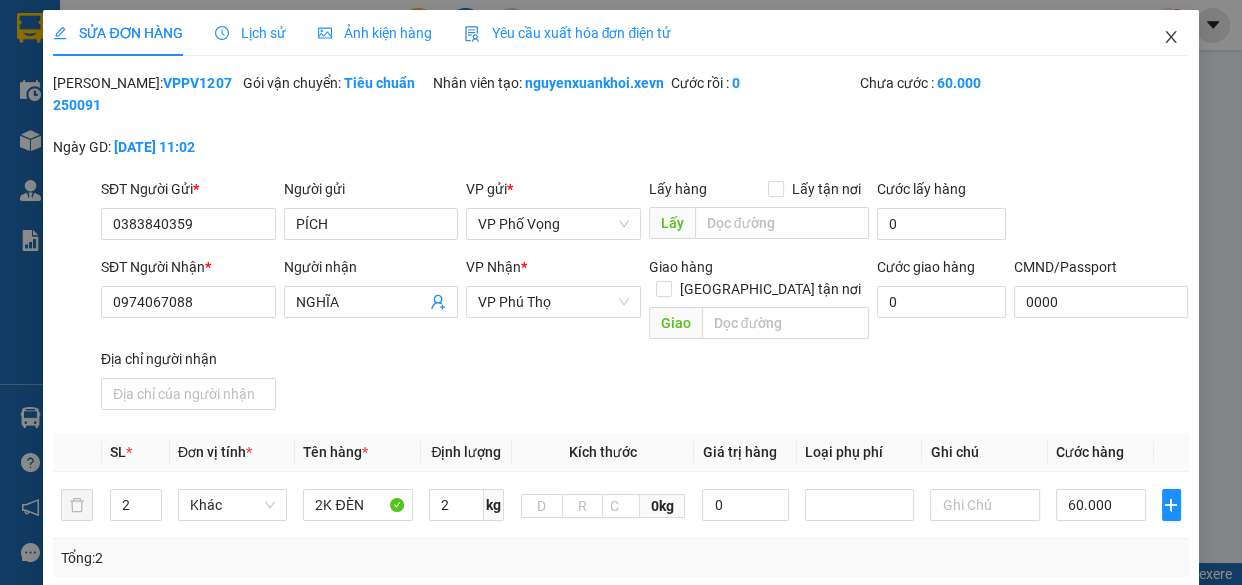 drag, startPoint x: 1156, startPoint y: 36, endPoint x: 616, endPoint y: 53, distance: 540.2675 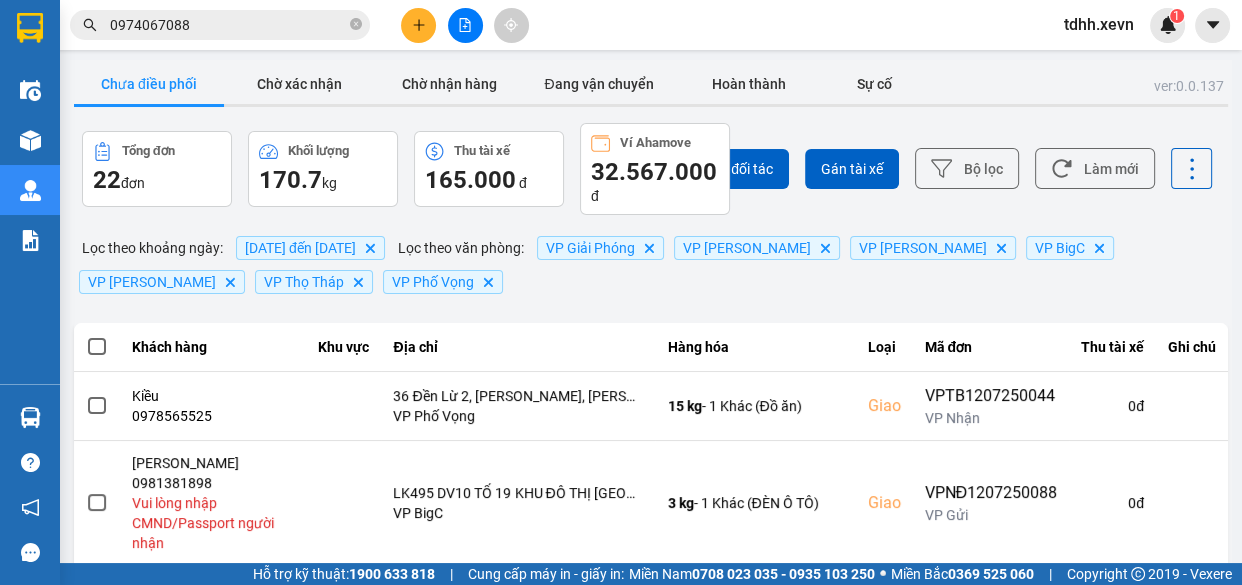 drag, startPoint x: 233, startPoint y: 22, endPoint x: 267, endPoint y: 7, distance: 37.161808 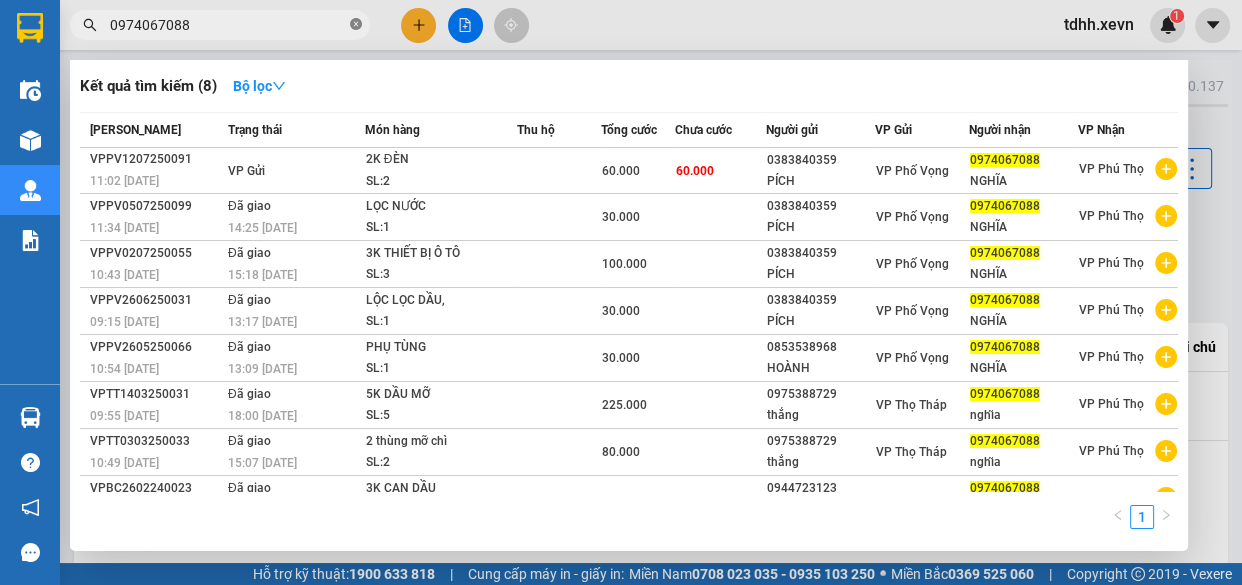 click 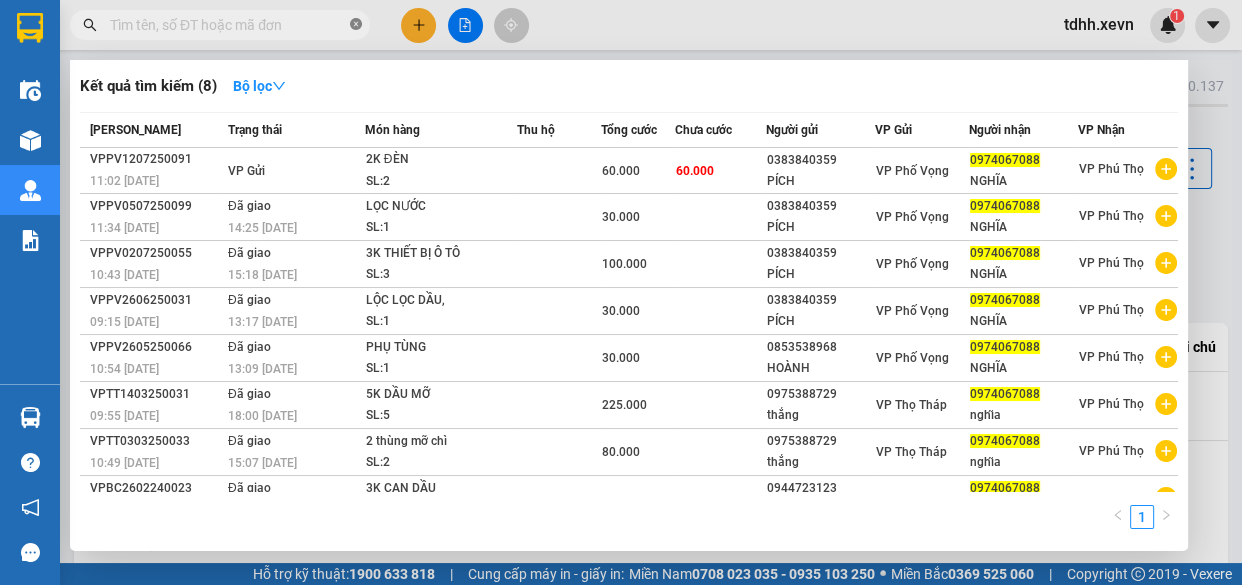 paste on "0979511999" 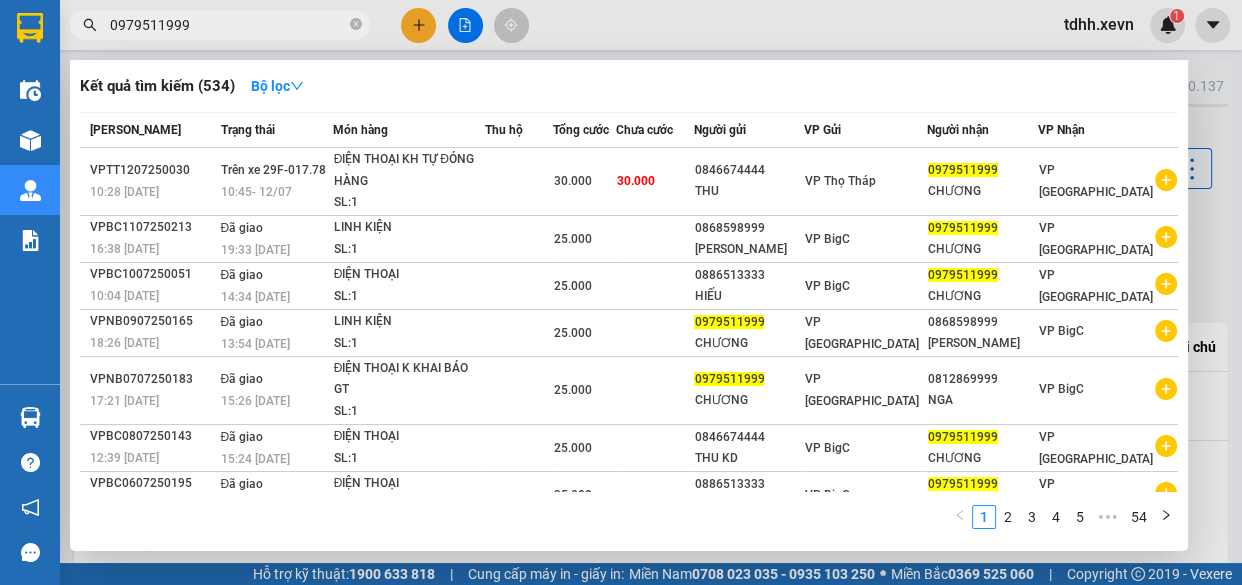 type on "0979511999" 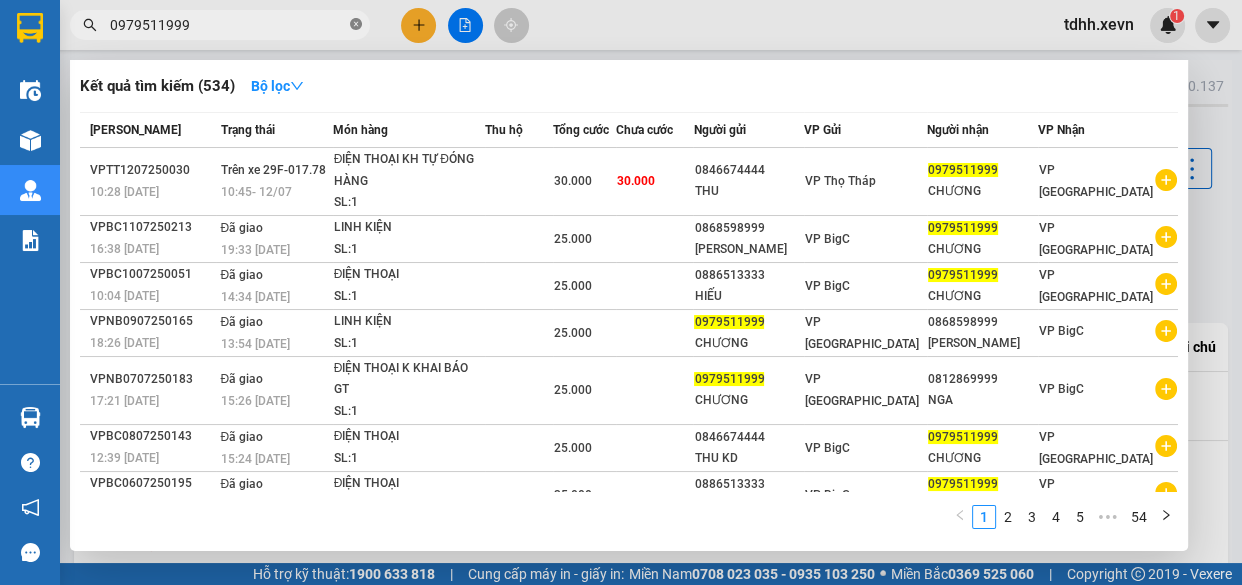 click 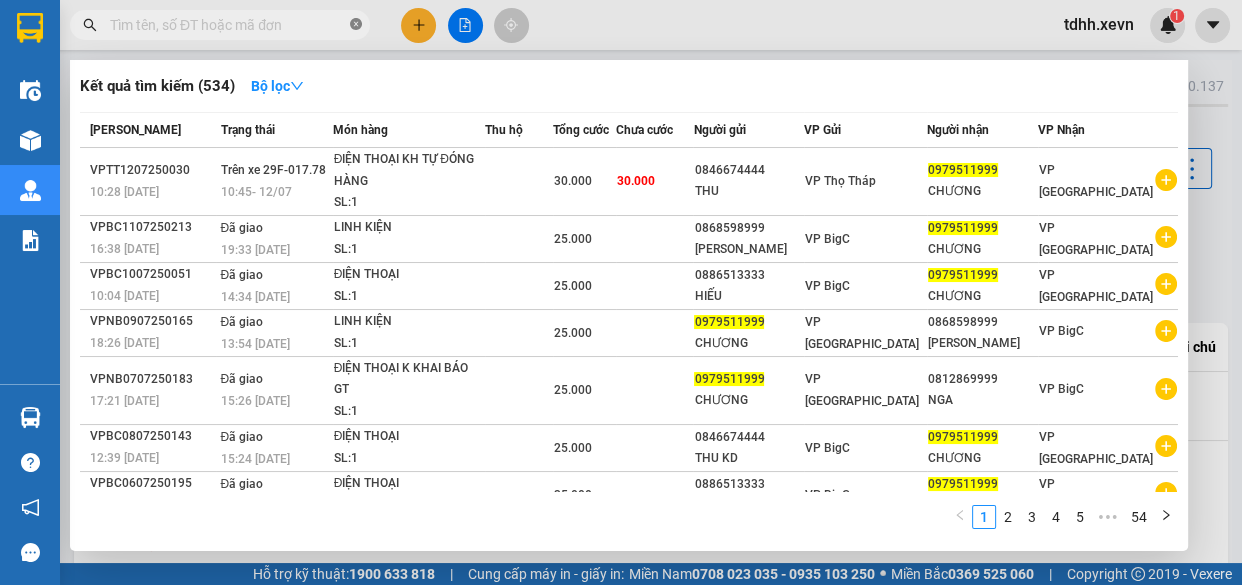 paste on "0395262456" 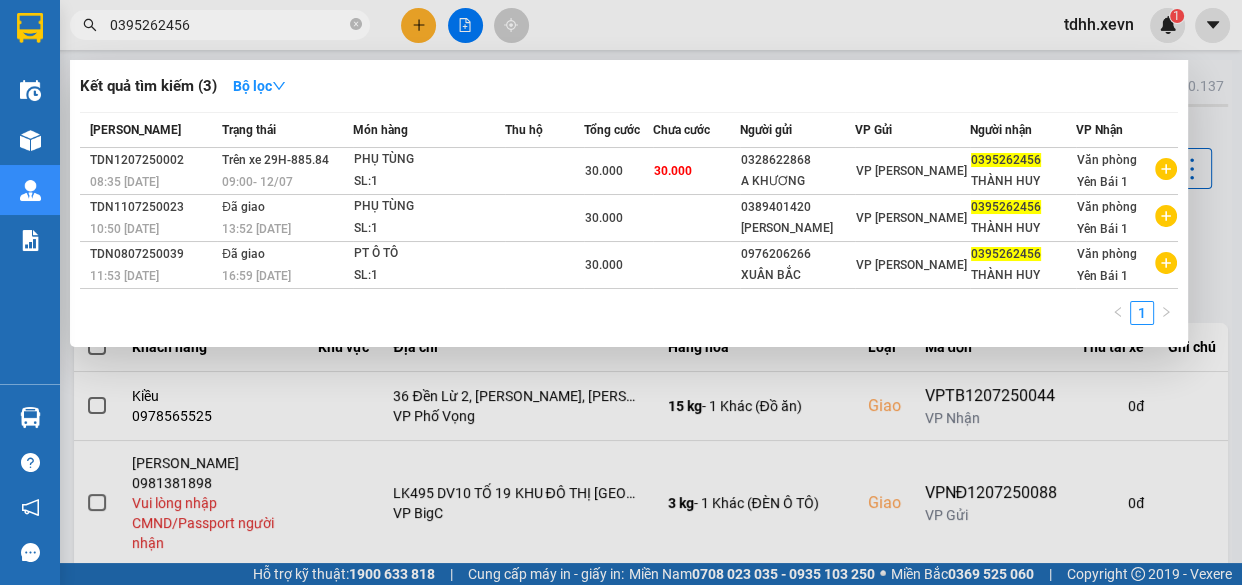 click on "0395262456" at bounding box center (228, 25) 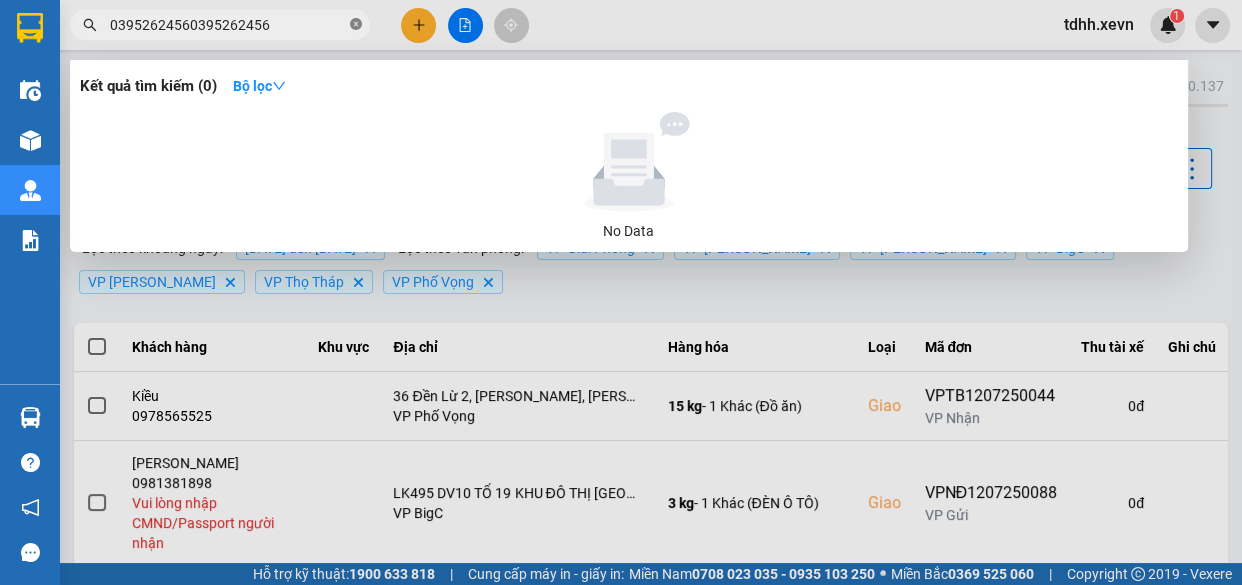 click 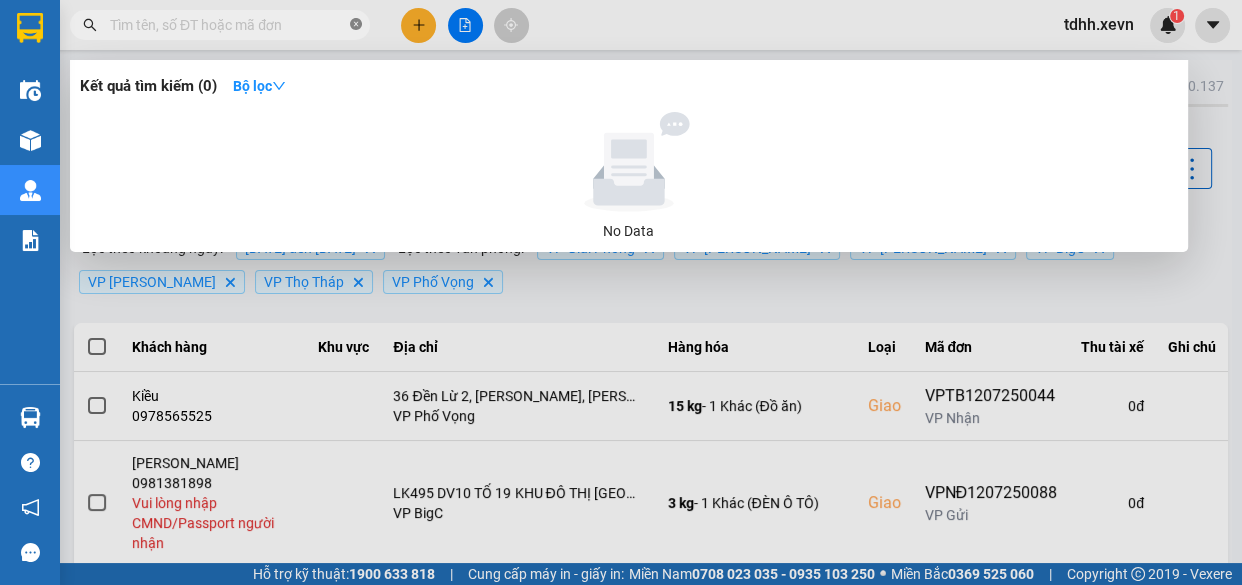 paste on "0395262456" 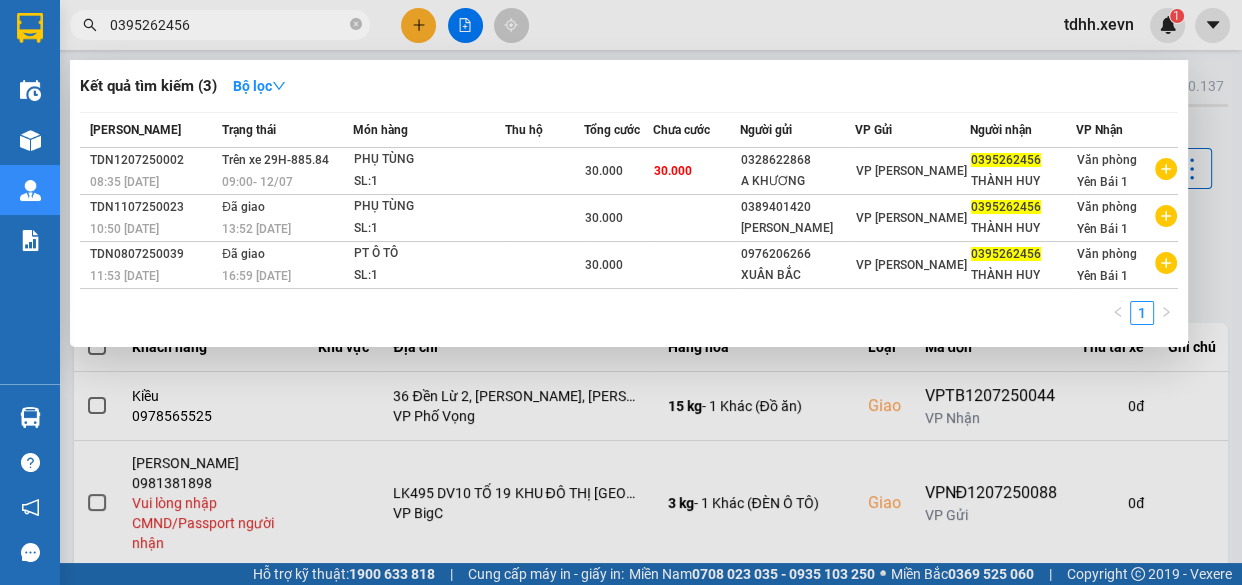 click at bounding box center (621, 292) 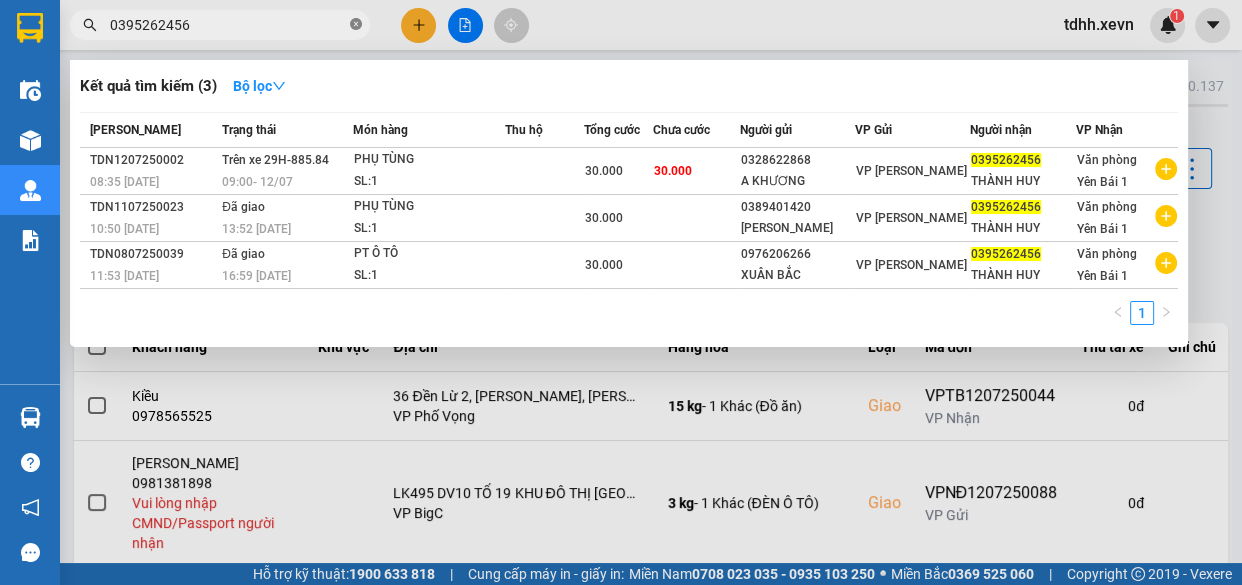 click 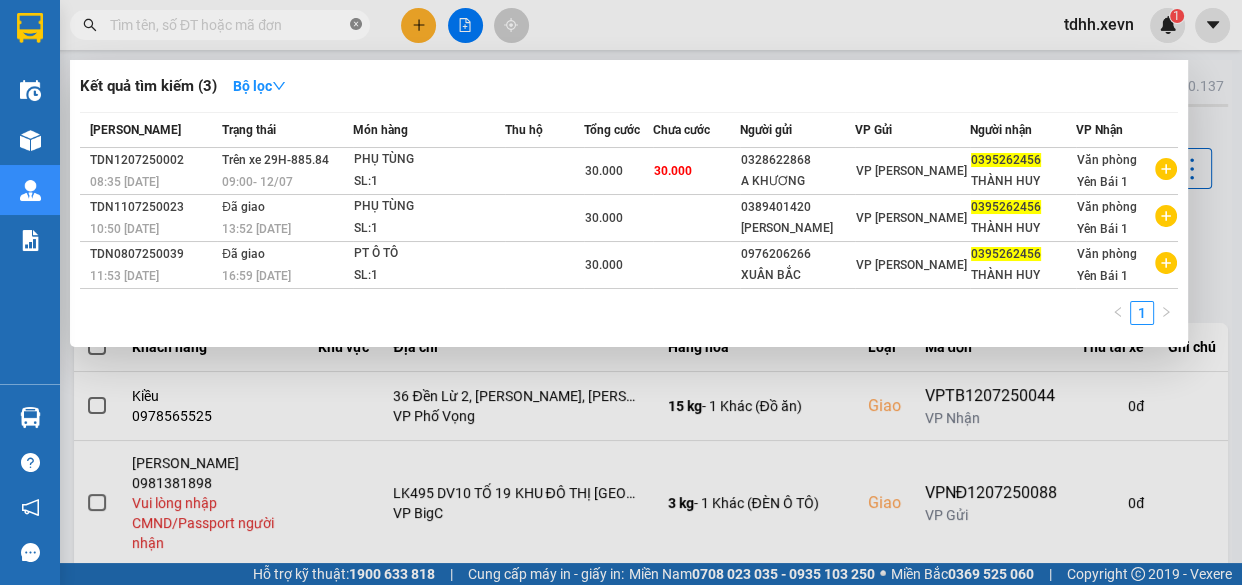 paste on "0975938688" 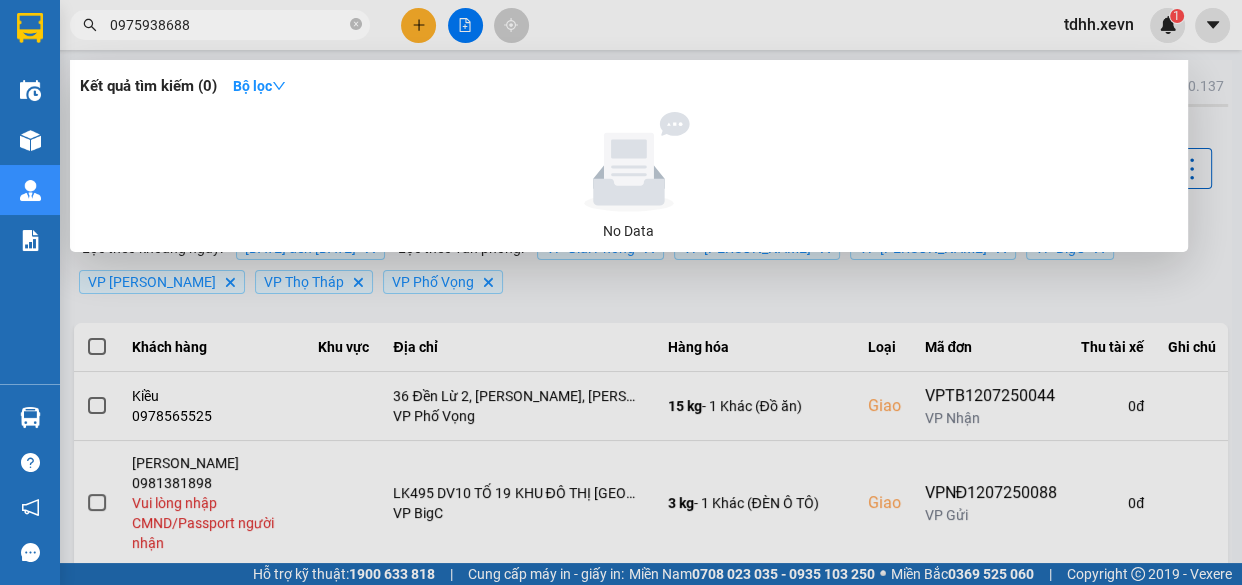 type on "0975938688" 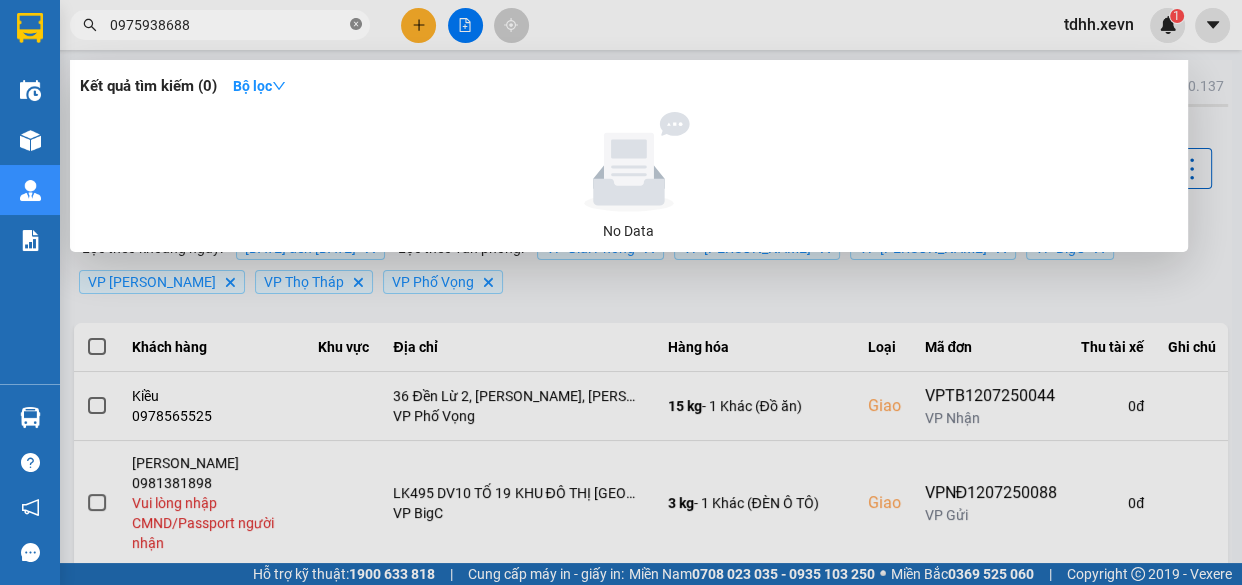 click 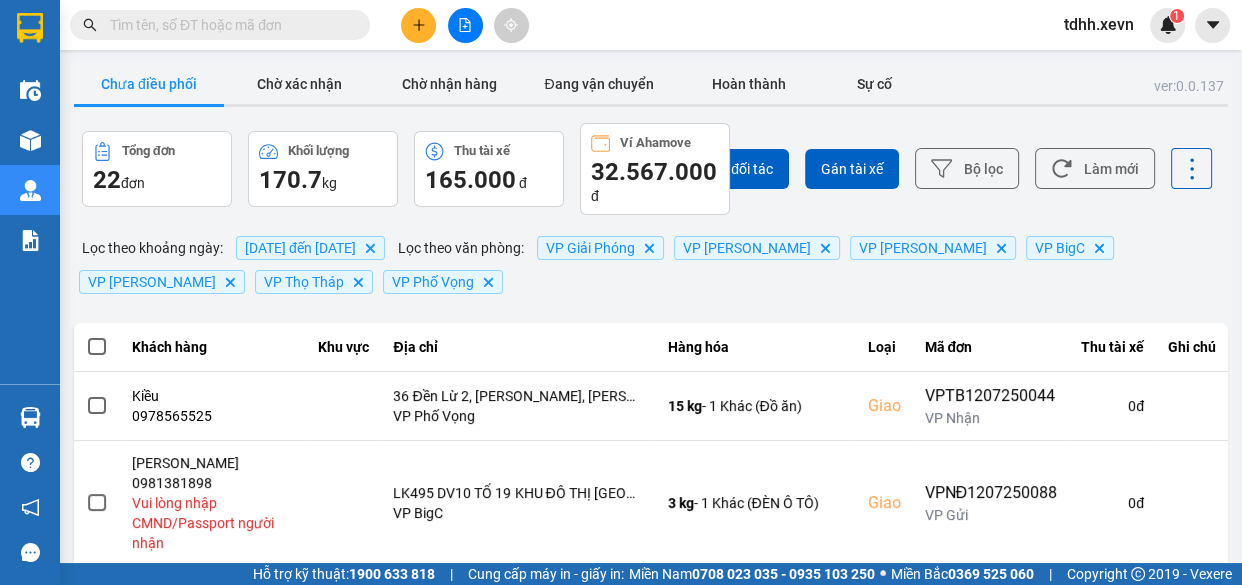paste on "0974067088" 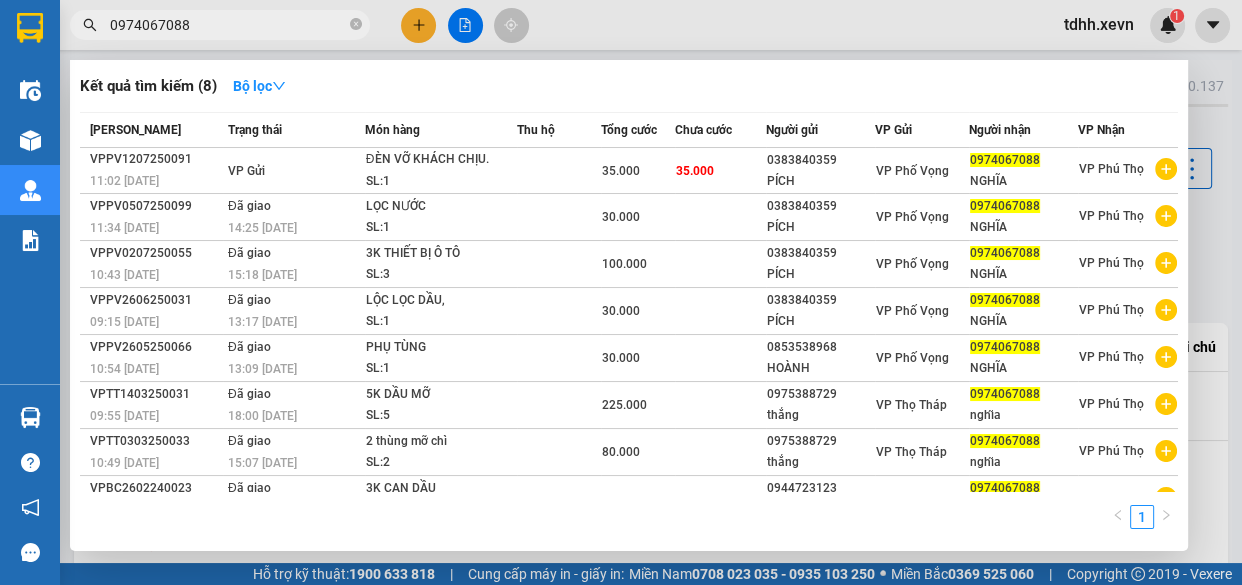 type on "0974067088" 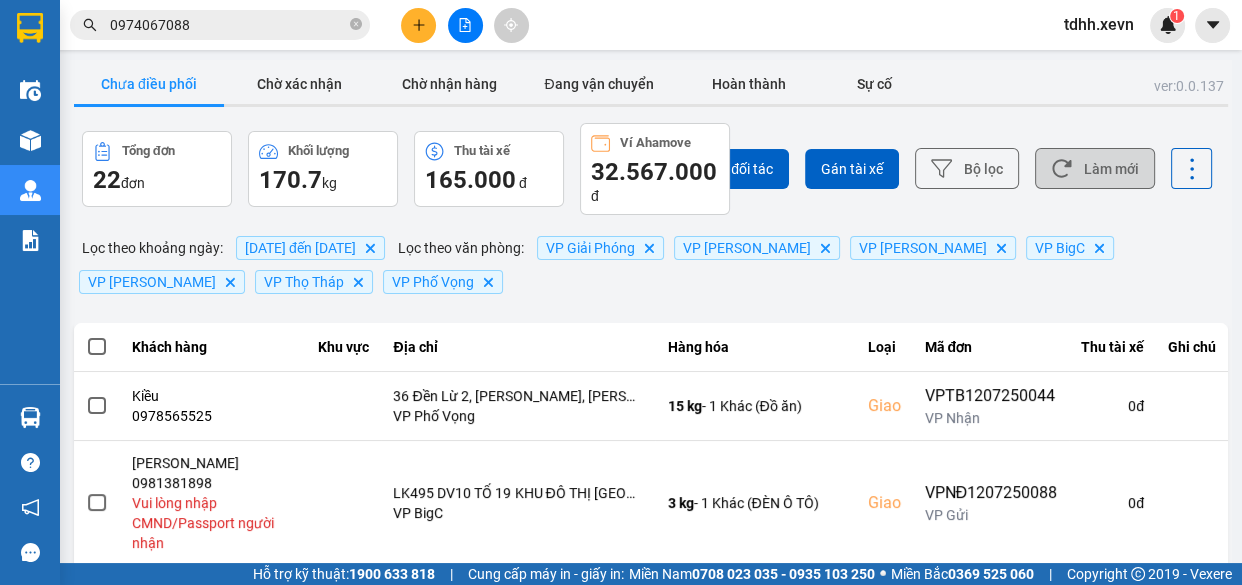 click on "Làm mới" at bounding box center (1095, 168) 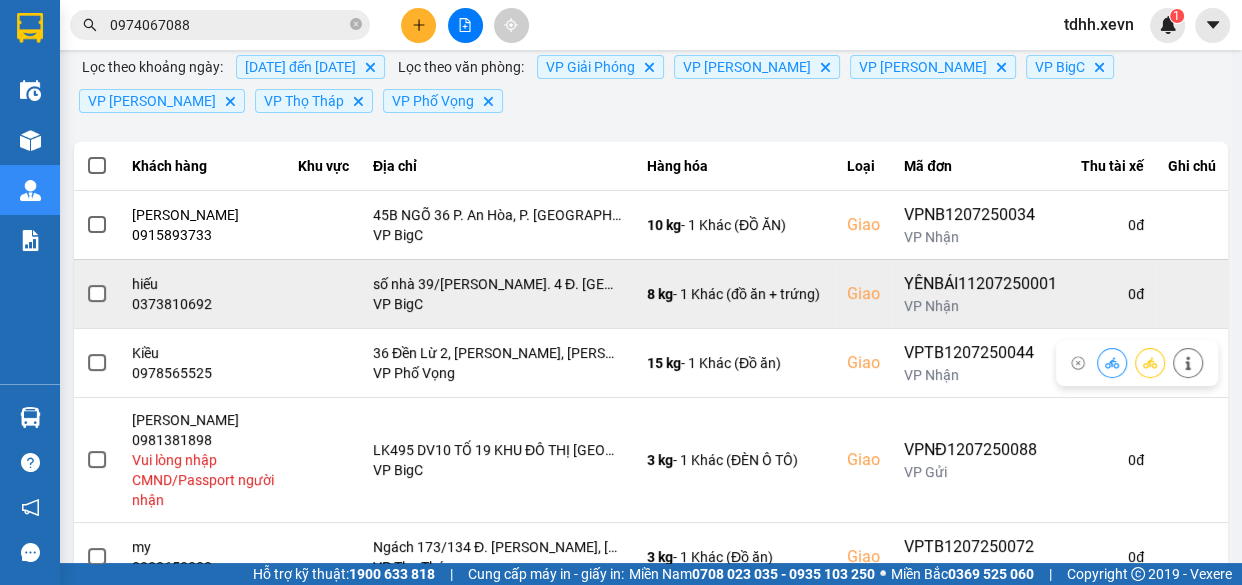 scroll, scrollTop: 272, scrollLeft: 0, axis: vertical 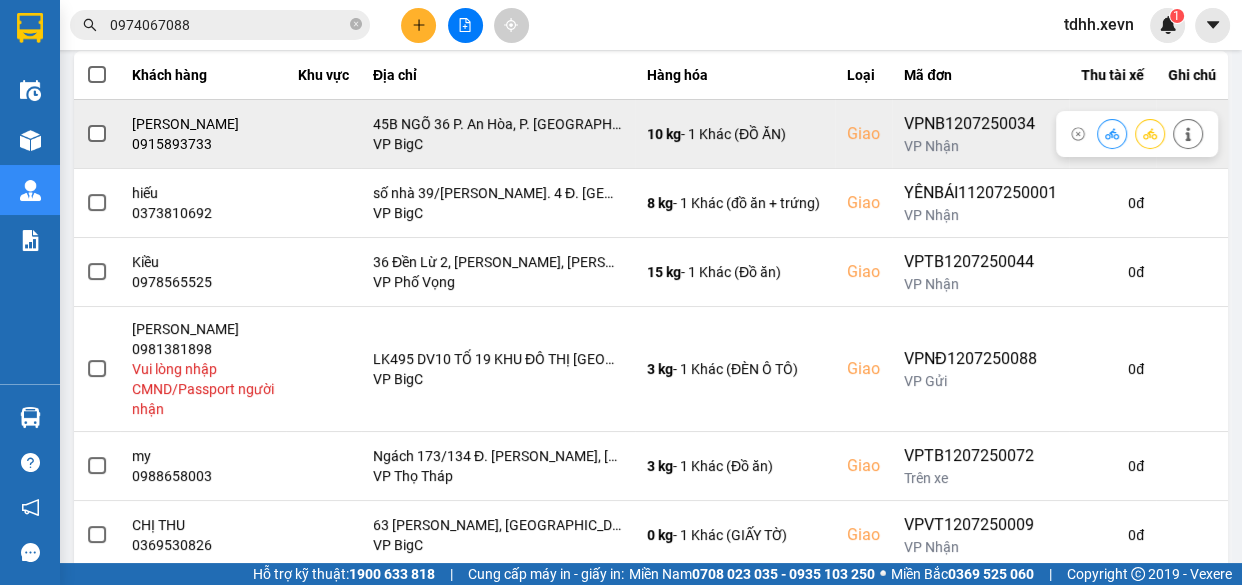click on "0915893733" at bounding box center (203, 144) 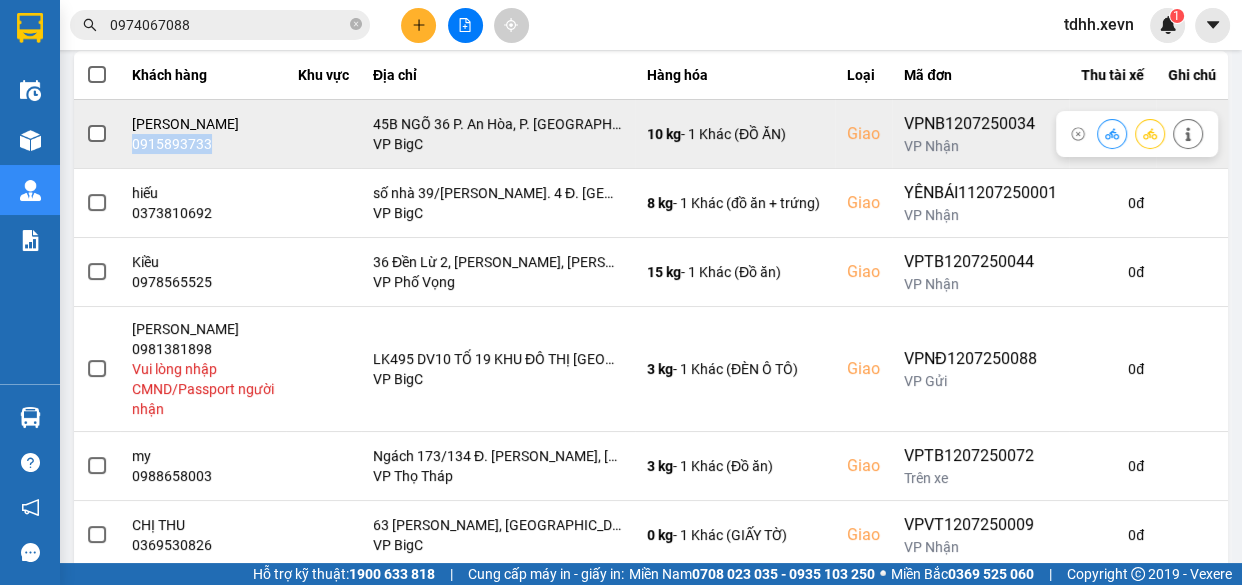 click on "0915893733" at bounding box center [203, 144] 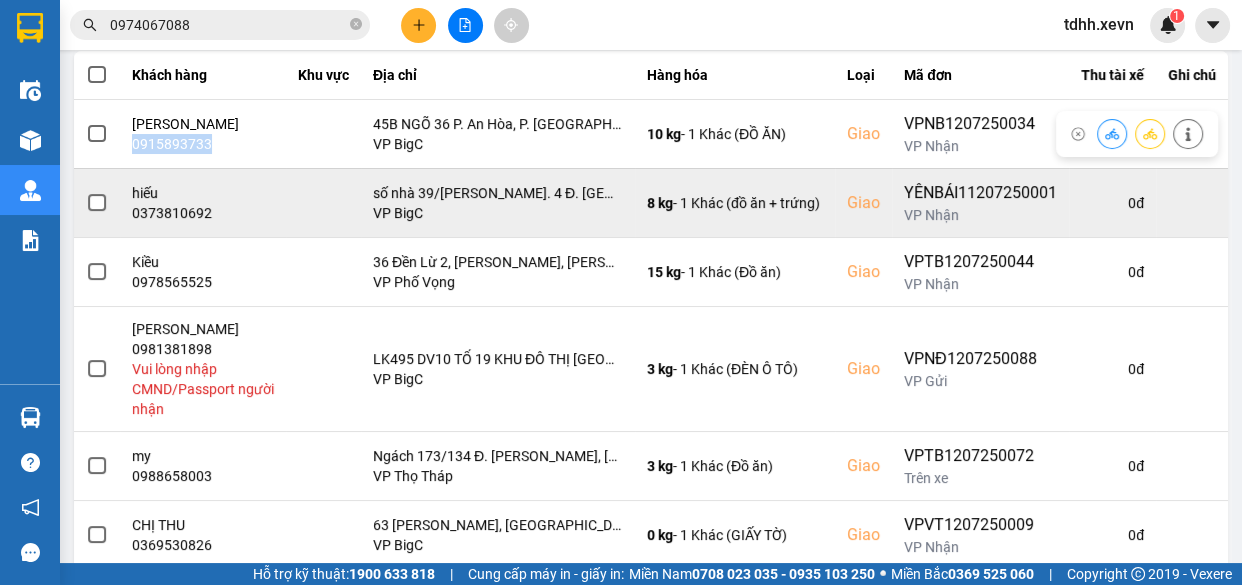 copy on "0915893733" 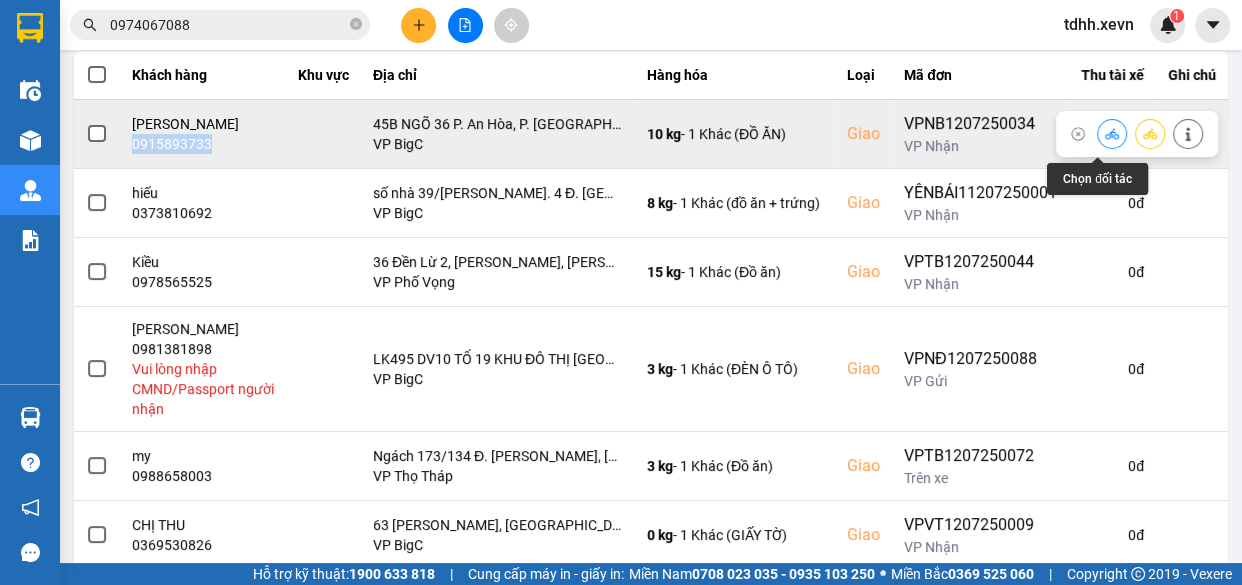 click 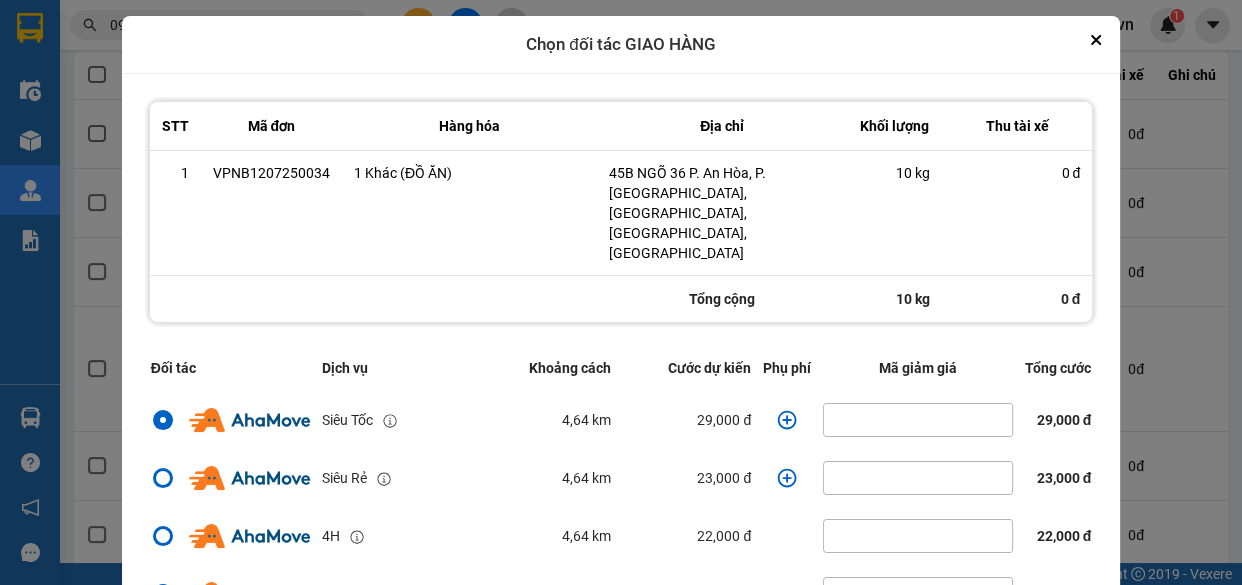 click 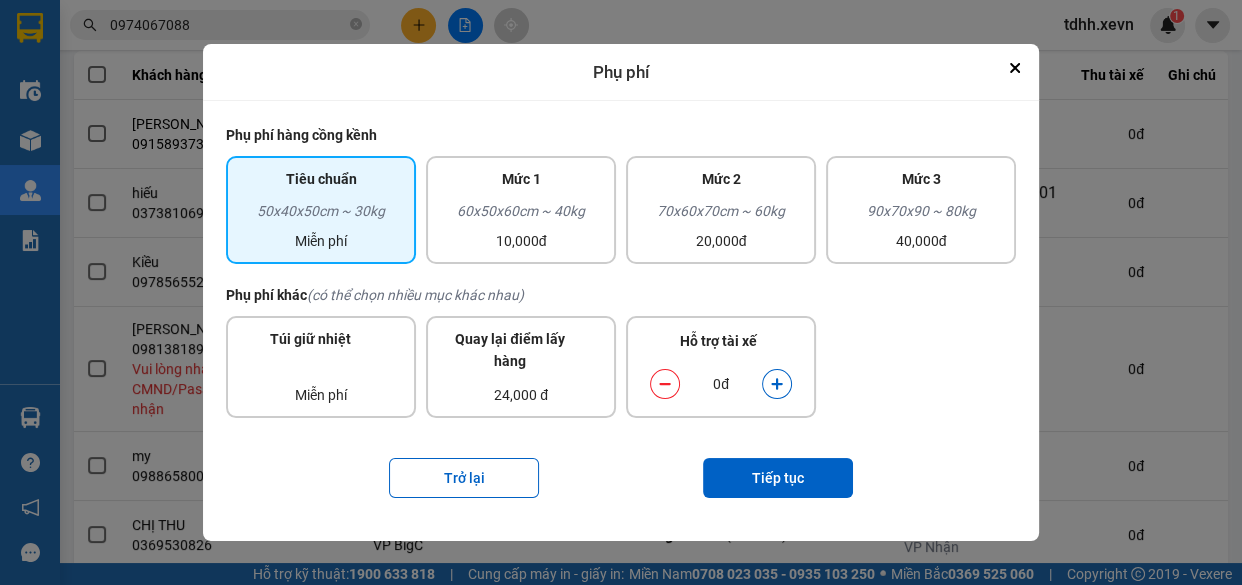 click at bounding box center (777, 384) 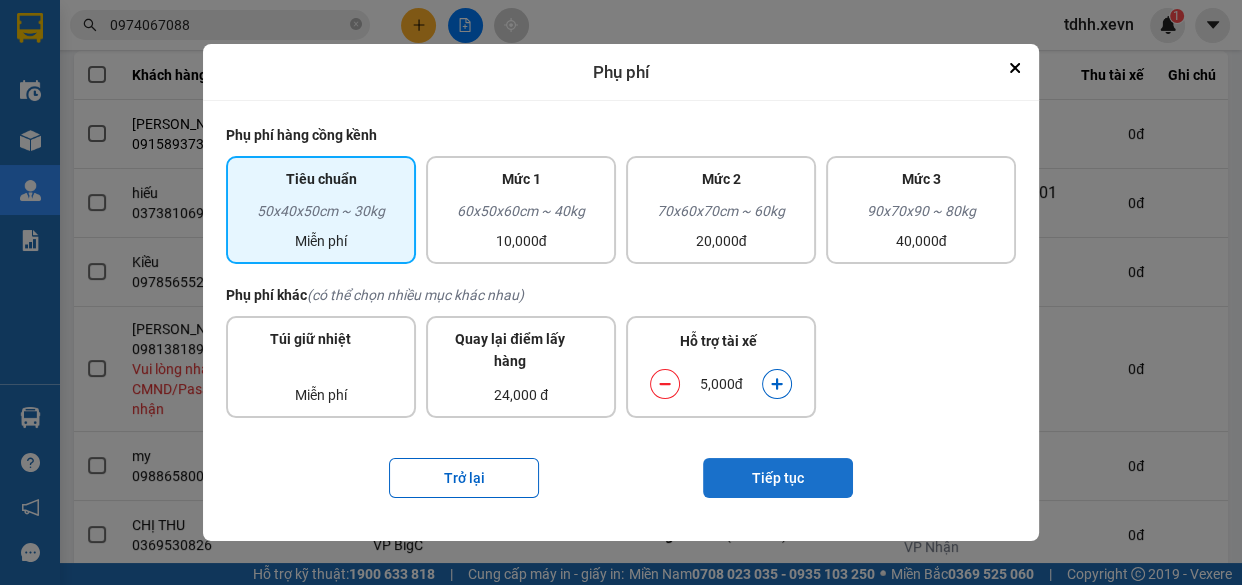 click on "Tiếp tục" at bounding box center (778, 478) 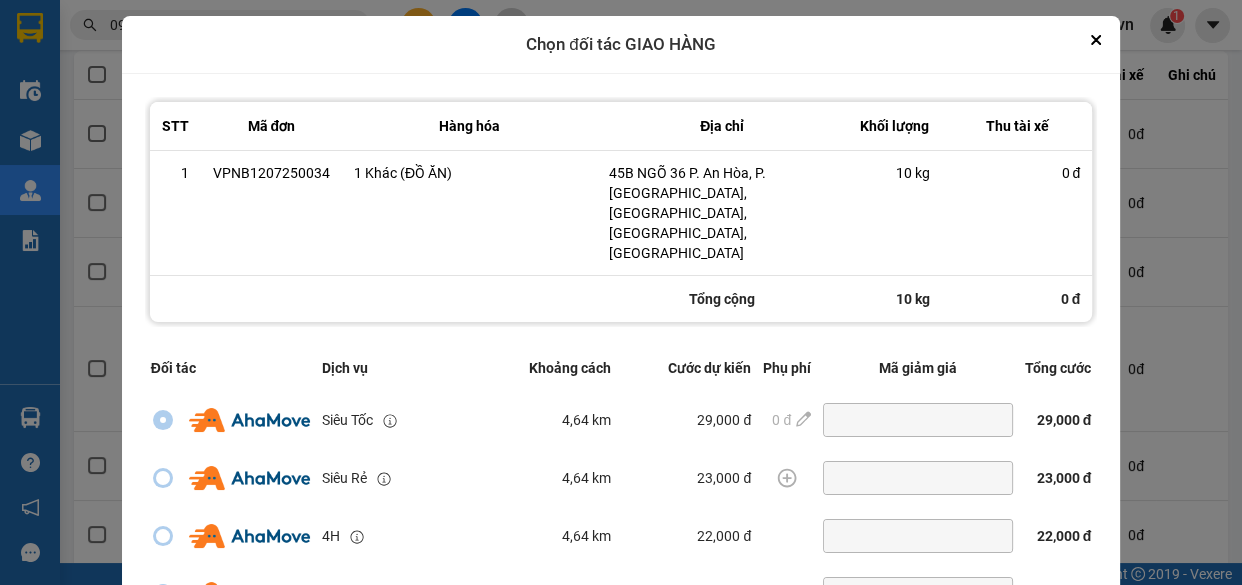 scroll, scrollTop: 446, scrollLeft: 0, axis: vertical 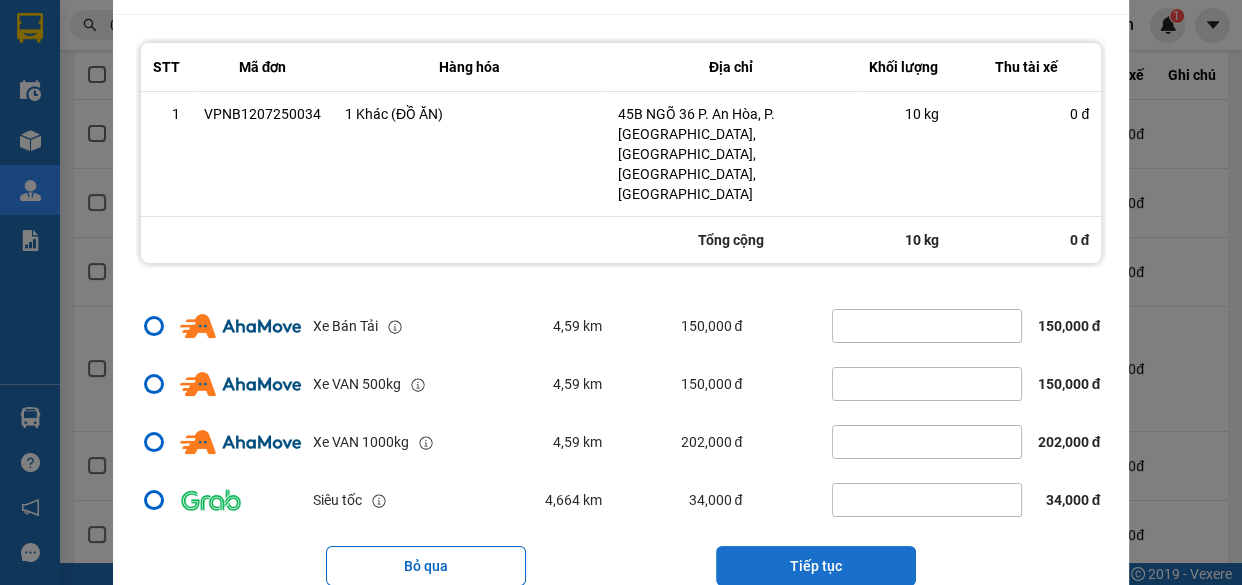 click on "Tiếp tục" at bounding box center (816, 566) 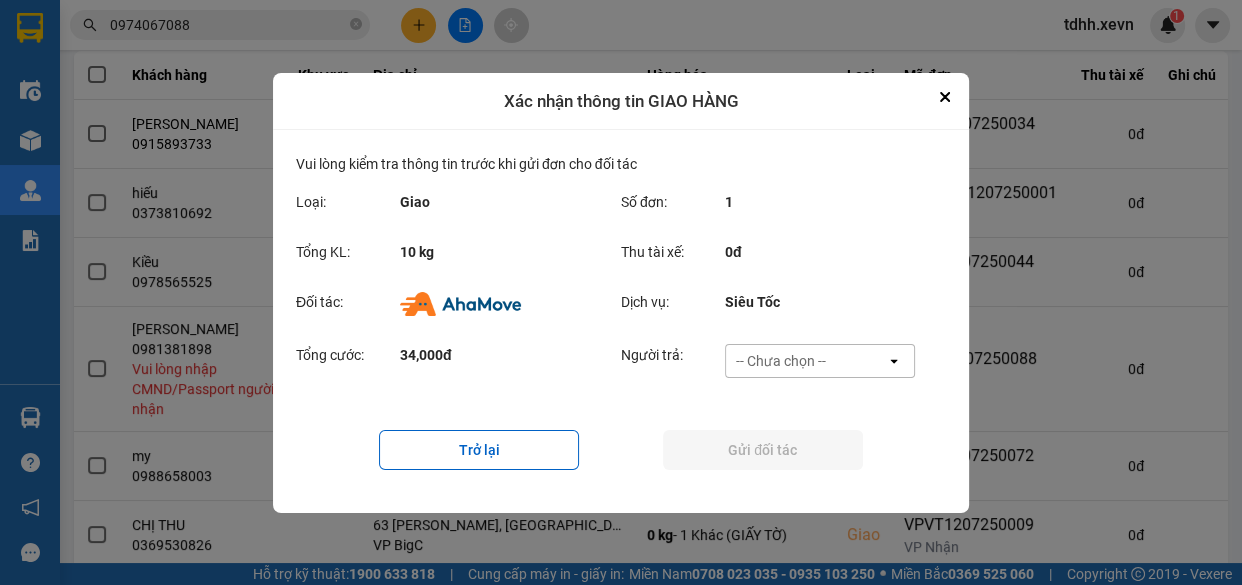 scroll, scrollTop: 0, scrollLeft: 0, axis: both 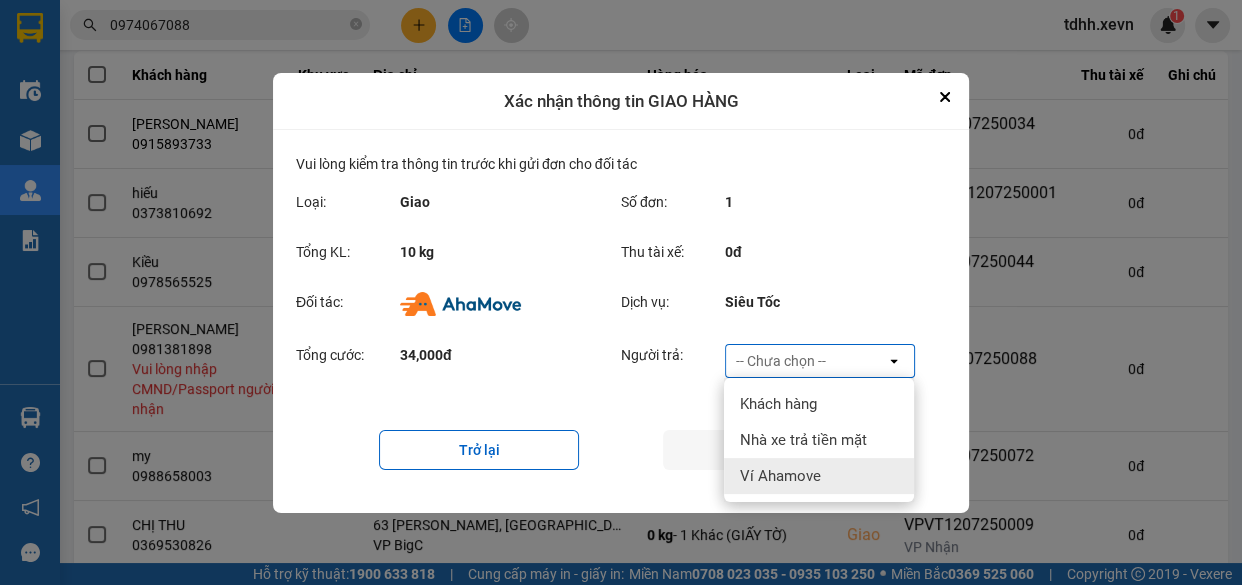 click on "Ví Ahamove" at bounding box center (819, 476) 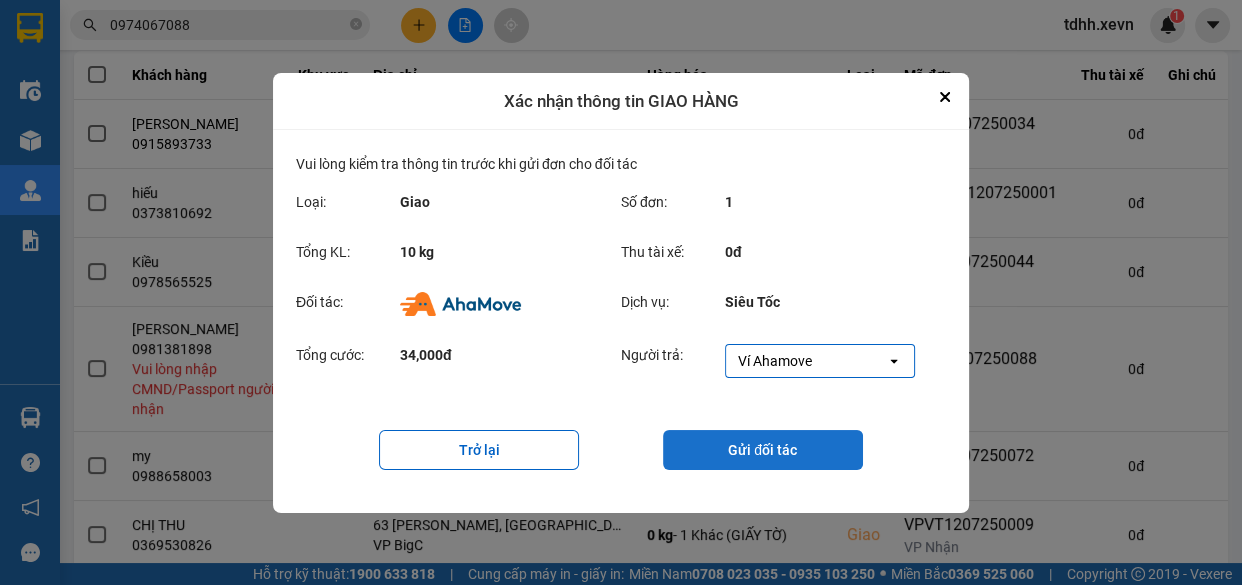 click on "Gửi đối tác" at bounding box center [763, 450] 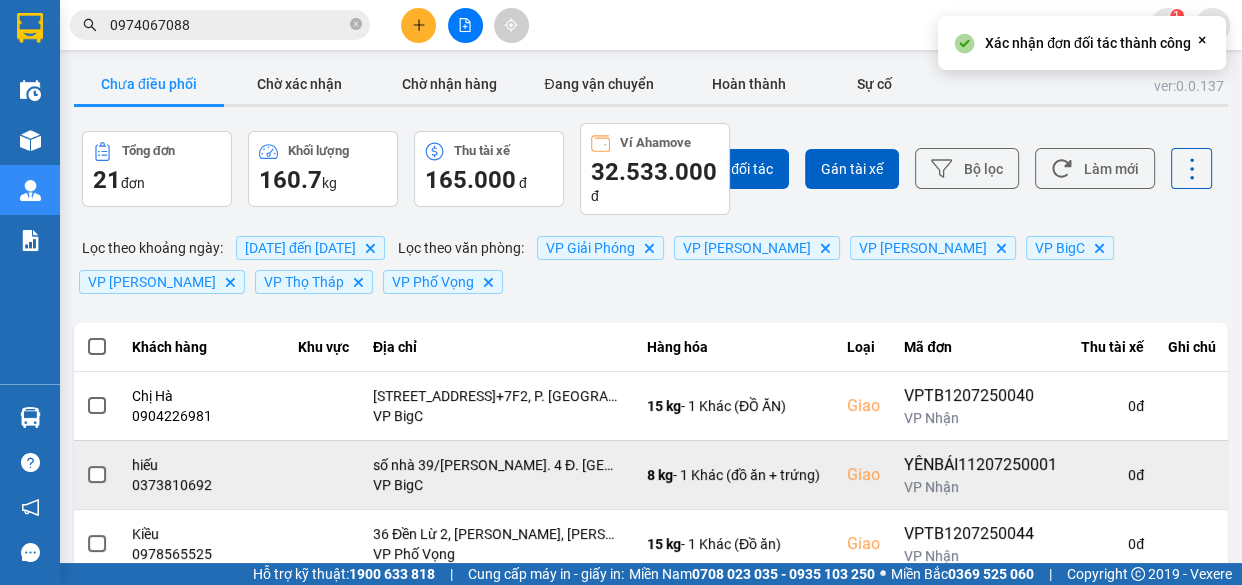 scroll, scrollTop: 90, scrollLeft: 0, axis: vertical 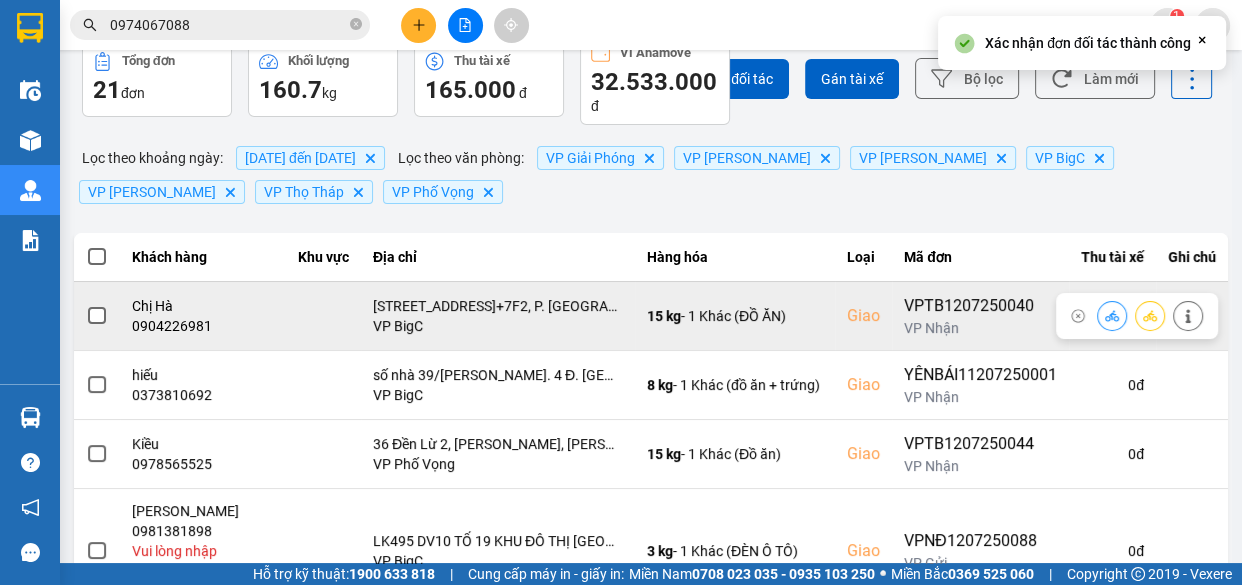click on "0904226981" at bounding box center [203, 326] 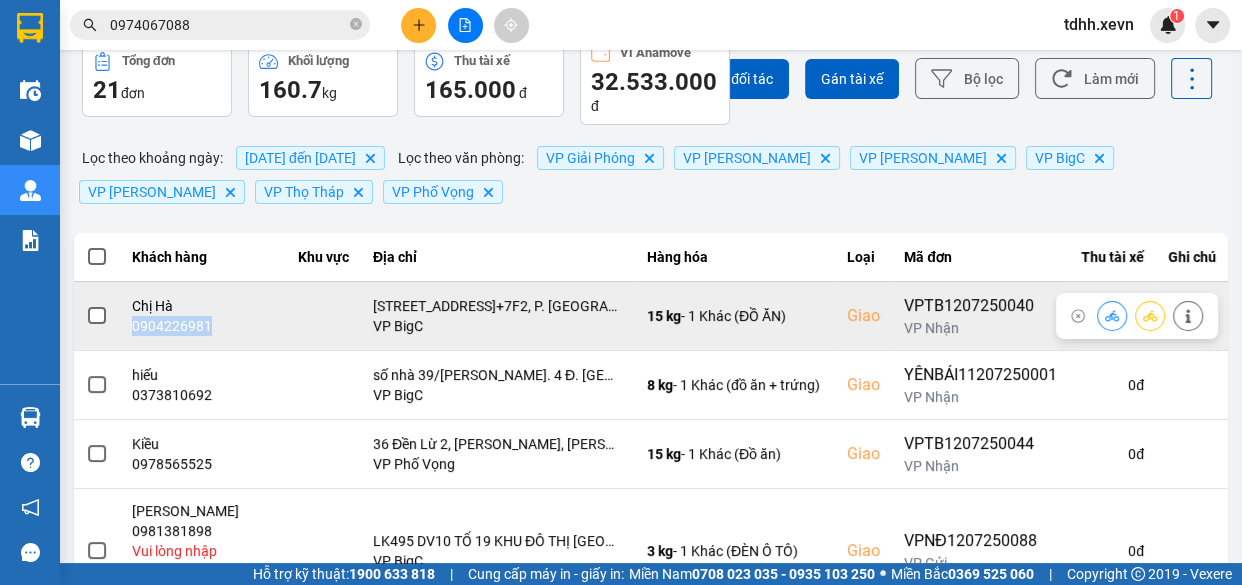 click on "0904226981" at bounding box center [203, 326] 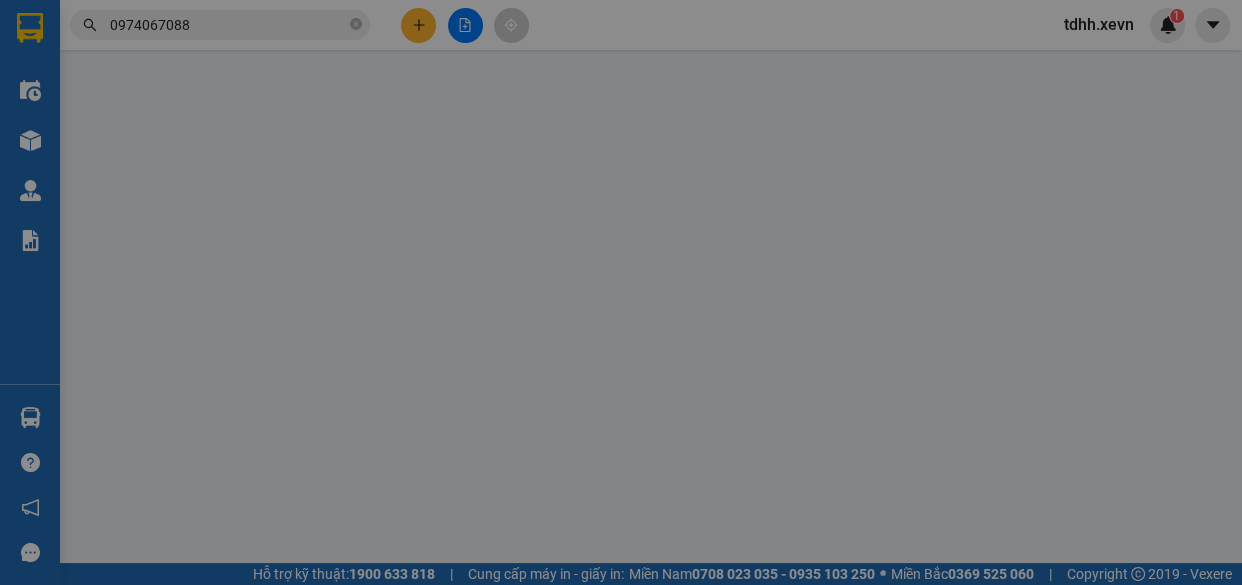 scroll, scrollTop: 0, scrollLeft: 0, axis: both 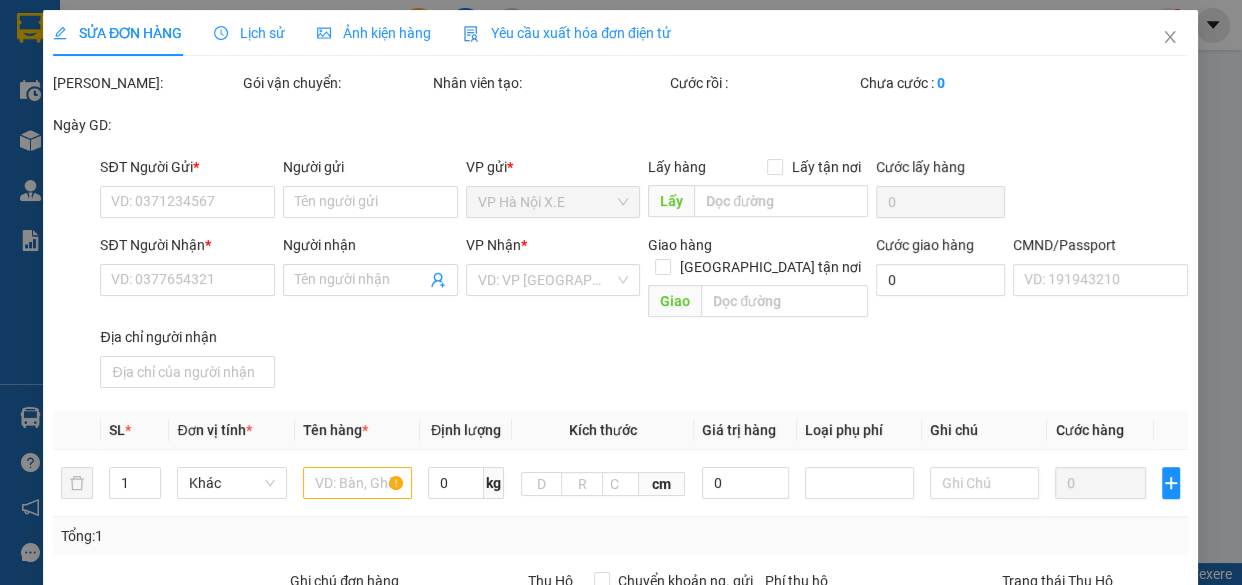 type on "0962252698" 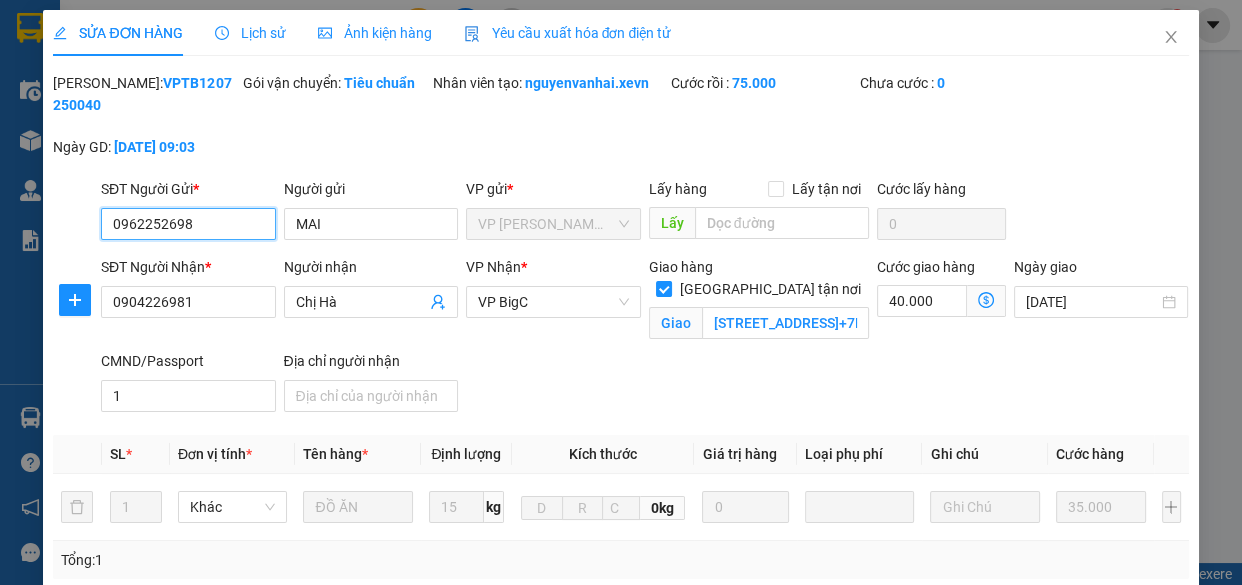scroll, scrollTop: 363, scrollLeft: 0, axis: vertical 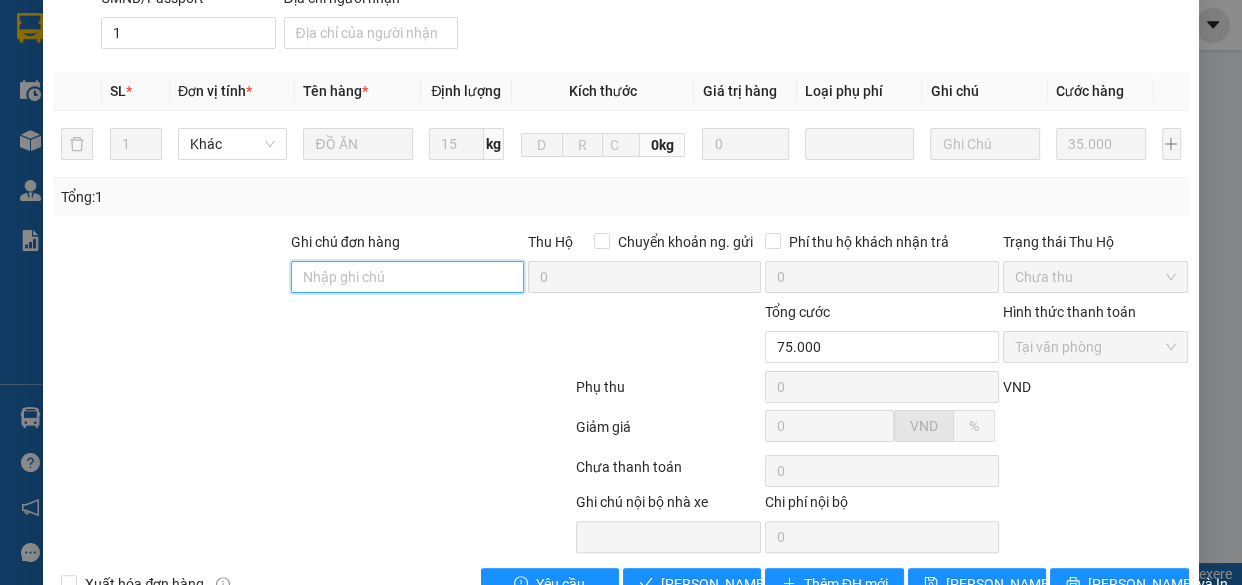 drag, startPoint x: 399, startPoint y: 286, endPoint x: 410, endPoint y: 285, distance: 11.045361 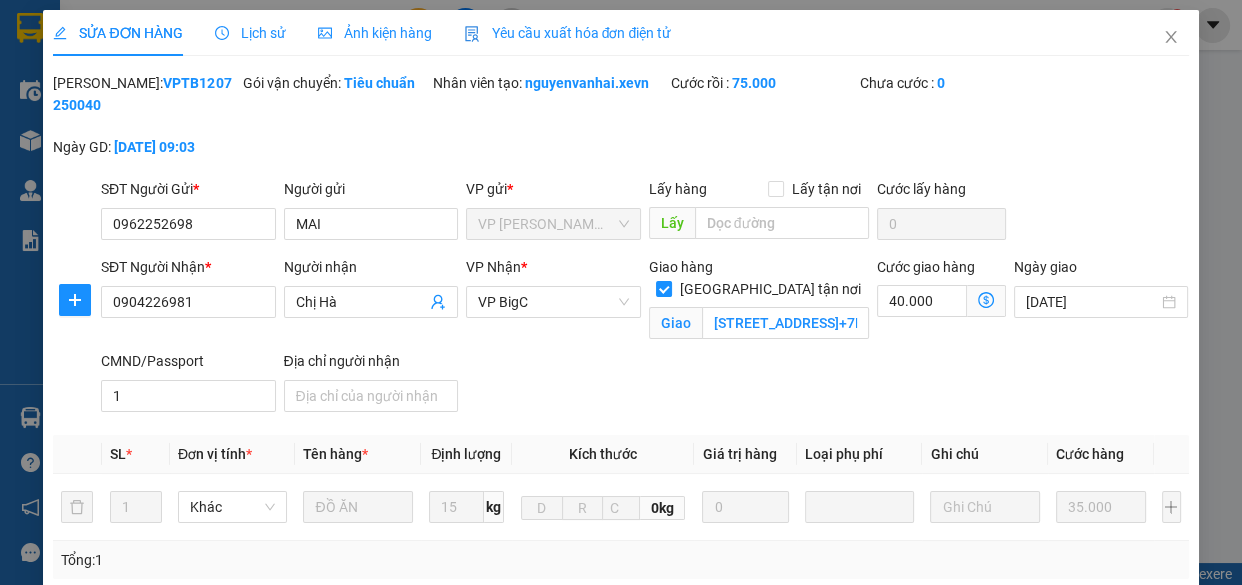 scroll, scrollTop: 415, scrollLeft: 0, axis: vertical 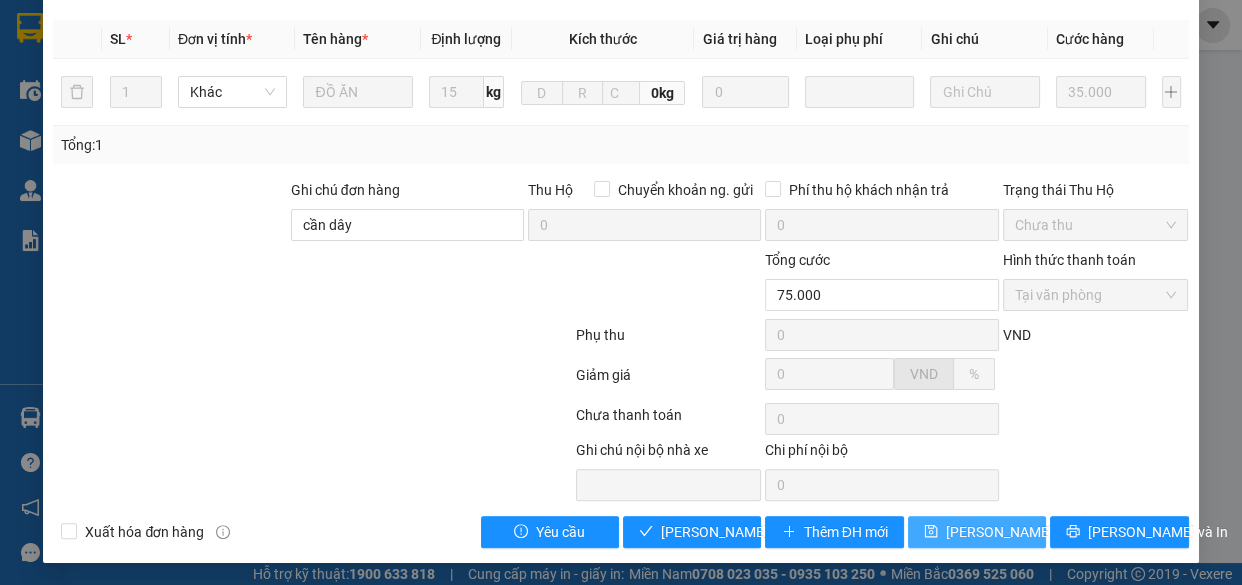 click on "Lưu thay đổi" at bounding box center [977, 532] 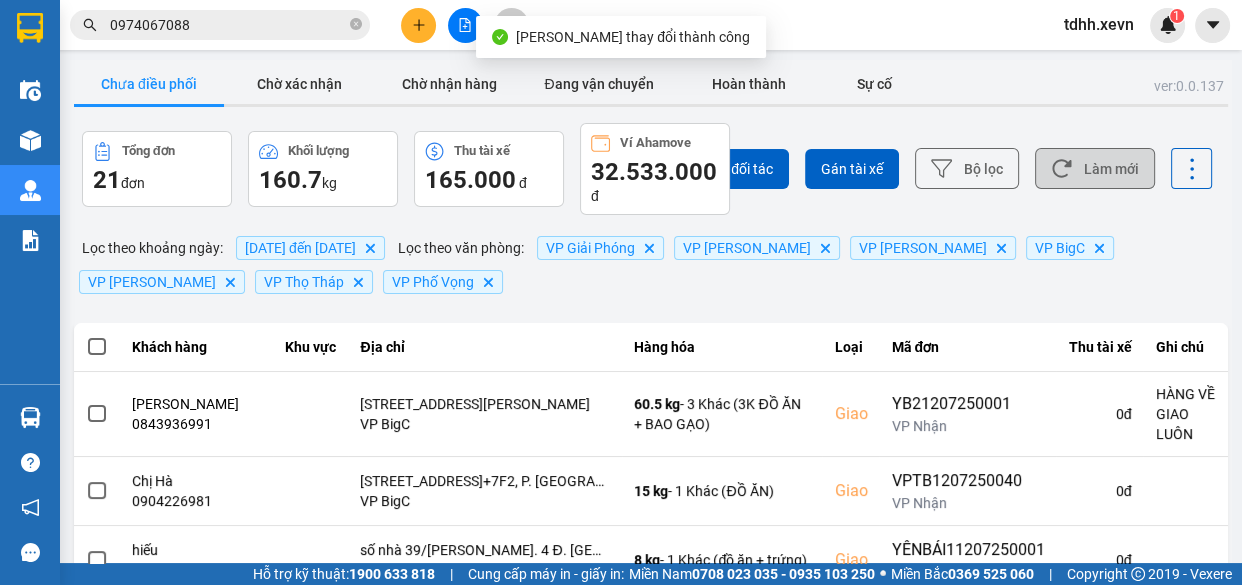 click on "Làm mới" at bounding box center [1095, 168] 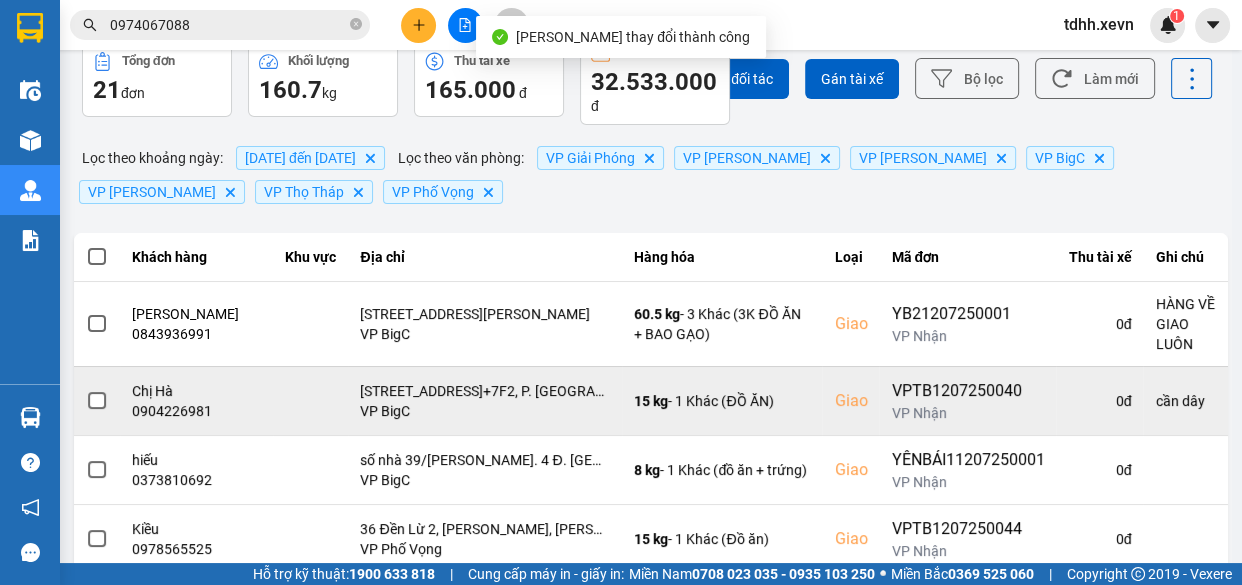 scroll, scrollTop: 181, scrollLeft: 0, axis: vertical 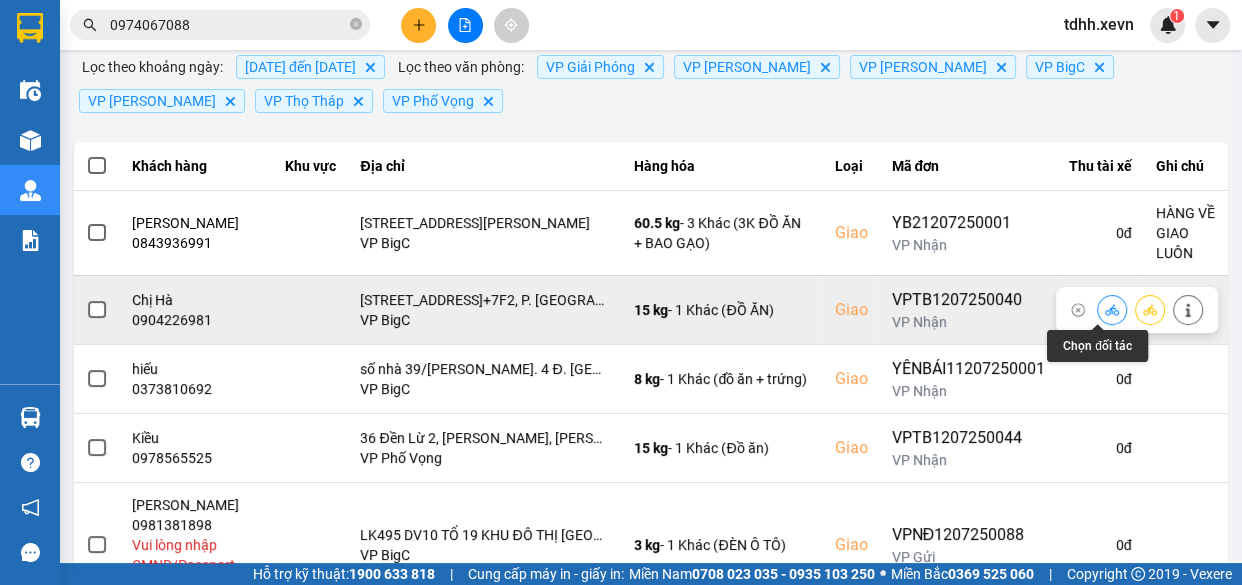 click 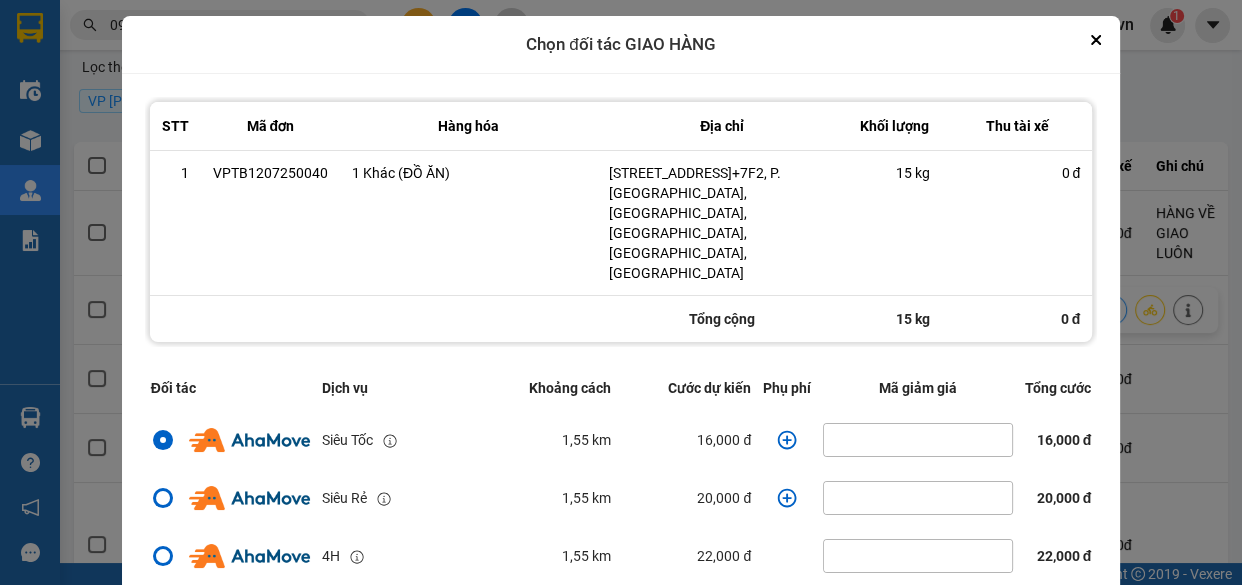 click 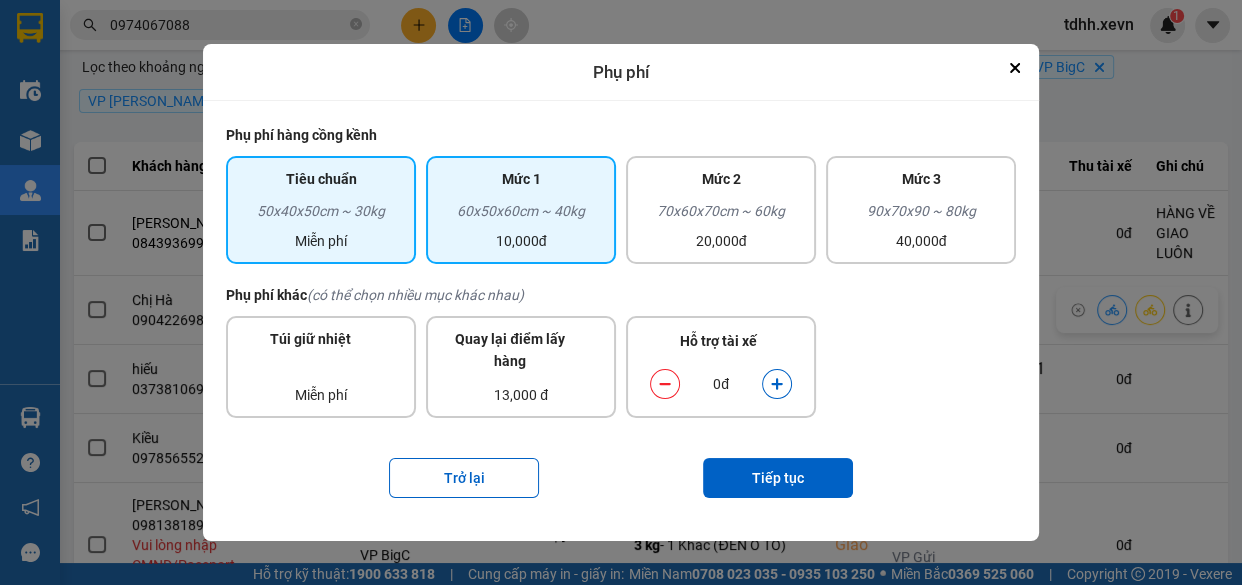 click on "10,000đ" at bounding box center (521, 241) 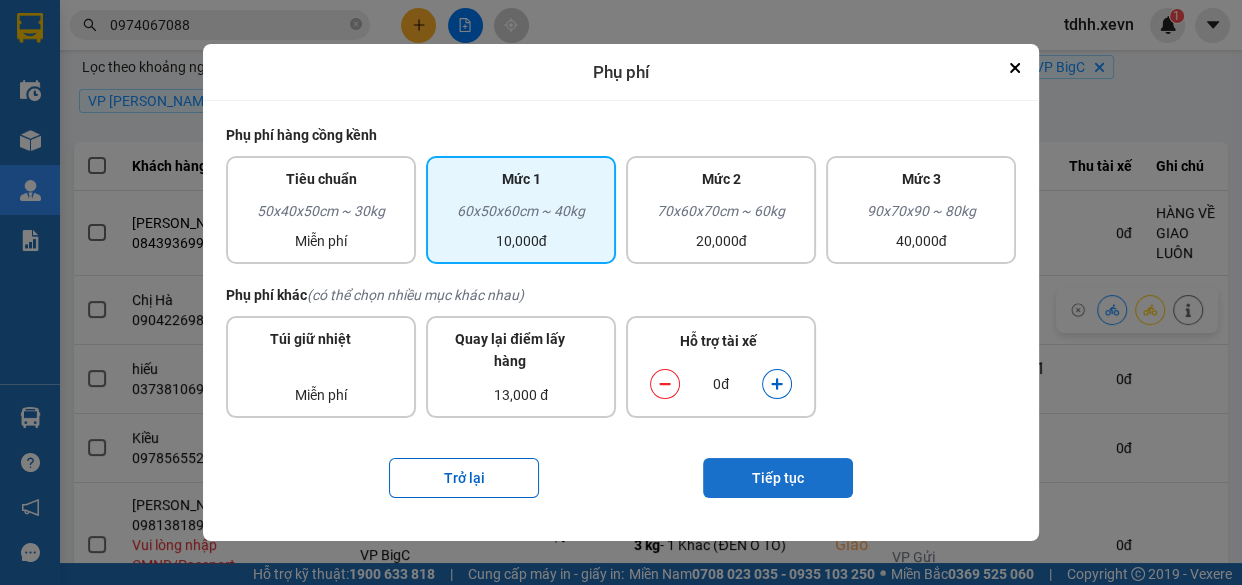 click on "Tiếp tục" at bounding box center (778, 478) 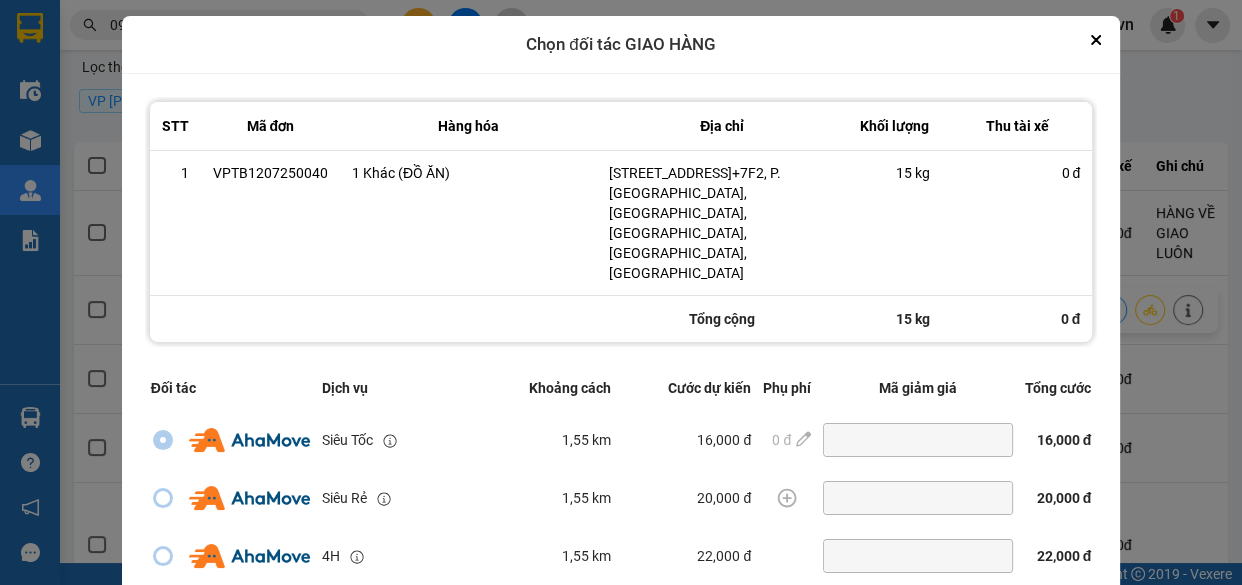 scroll, scrollTop: 446, scrollLeft: 0, axis: vertical 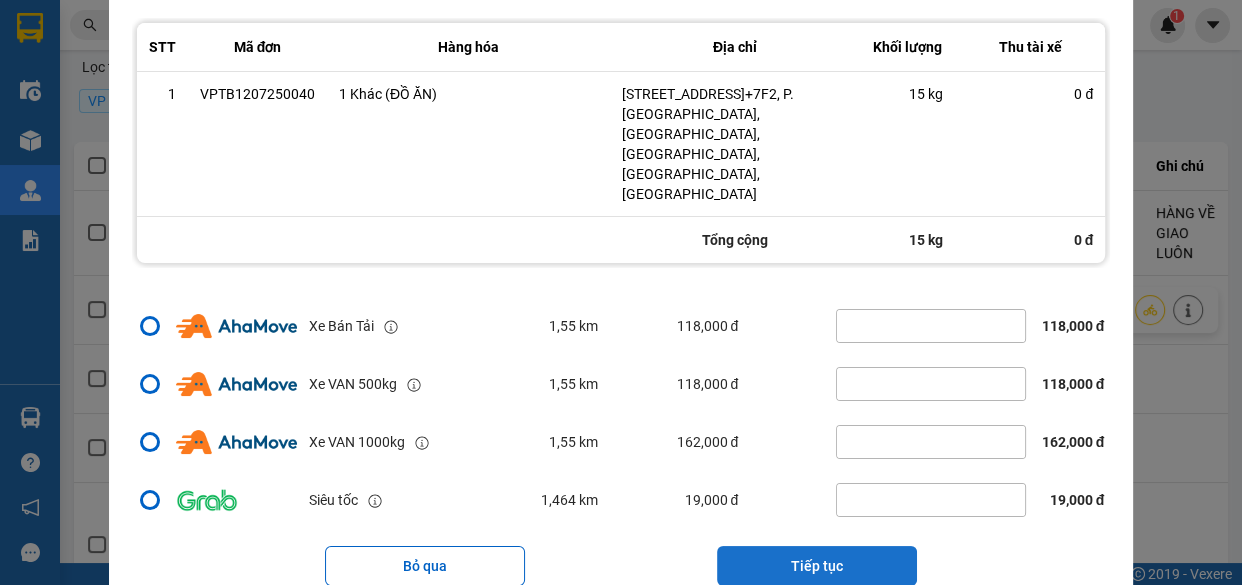 click on "Tiếp tục" at bounding box center (817, 566) 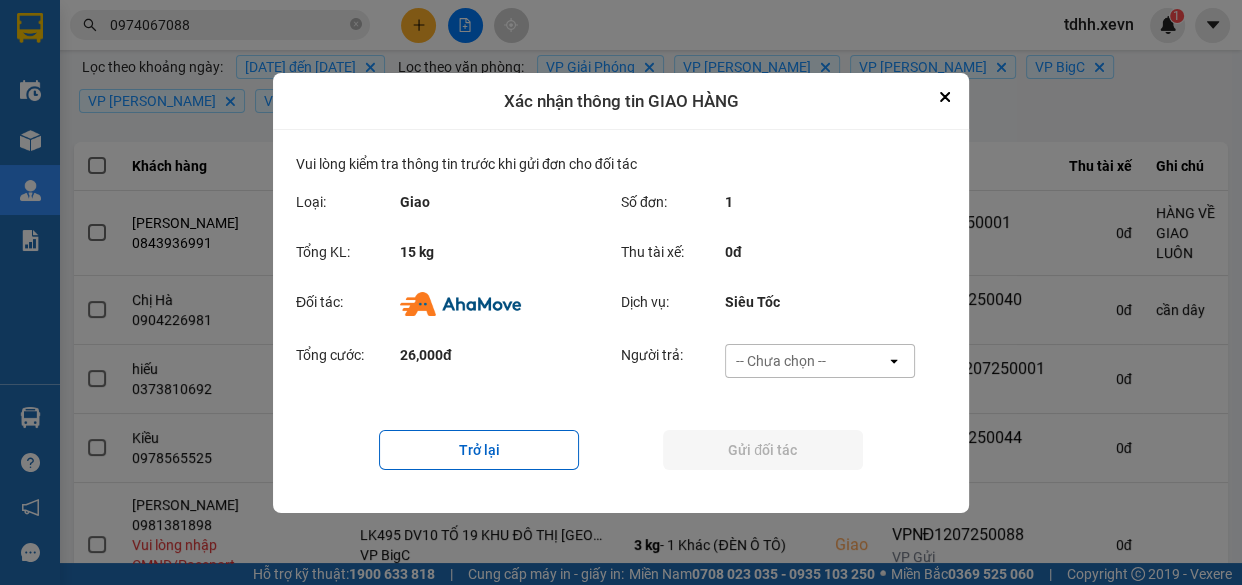 scroll, scrollTop: 0, scrollLeft: 0, axis: both 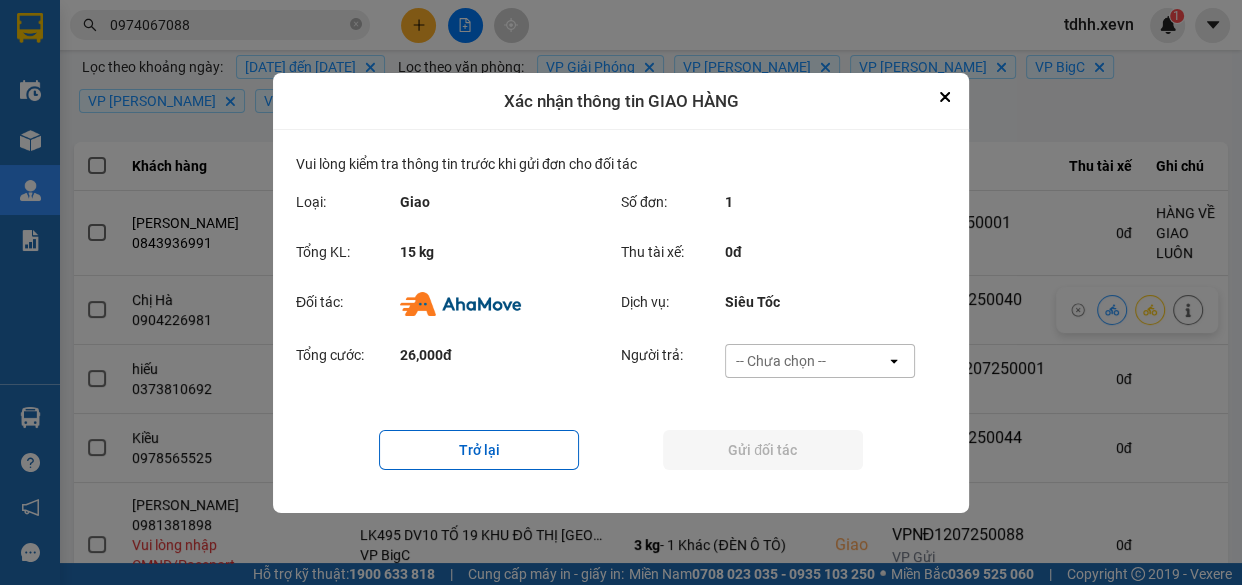 click on "-- Chưa chọn --" at bounding box center [806, 361] 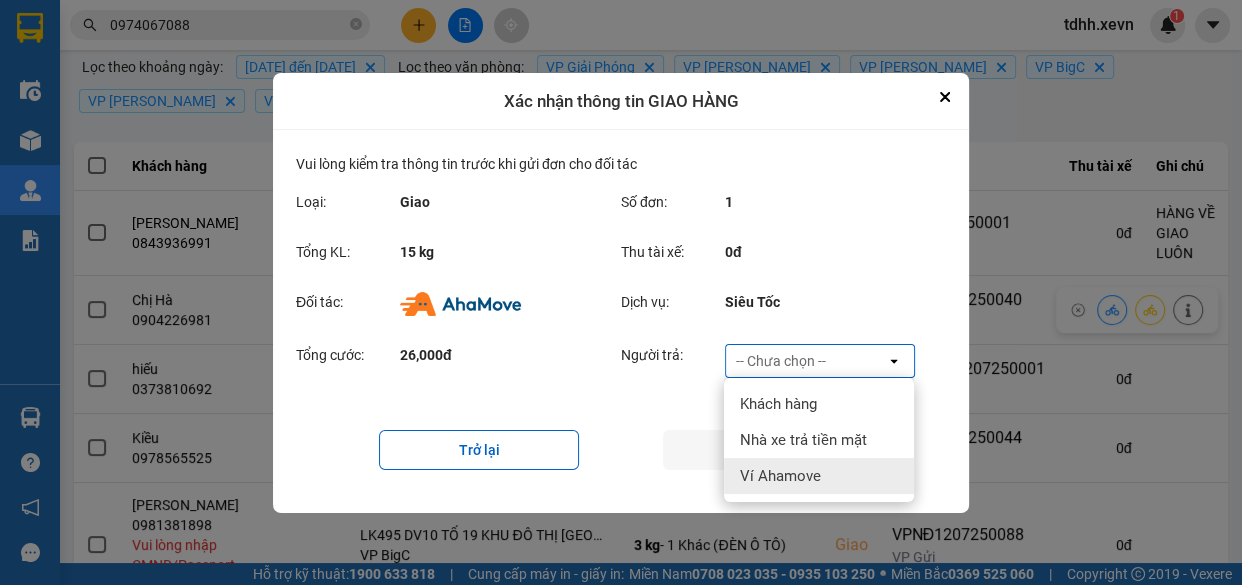 click on "Ví Ahamove" at bounding box center (780, 476) 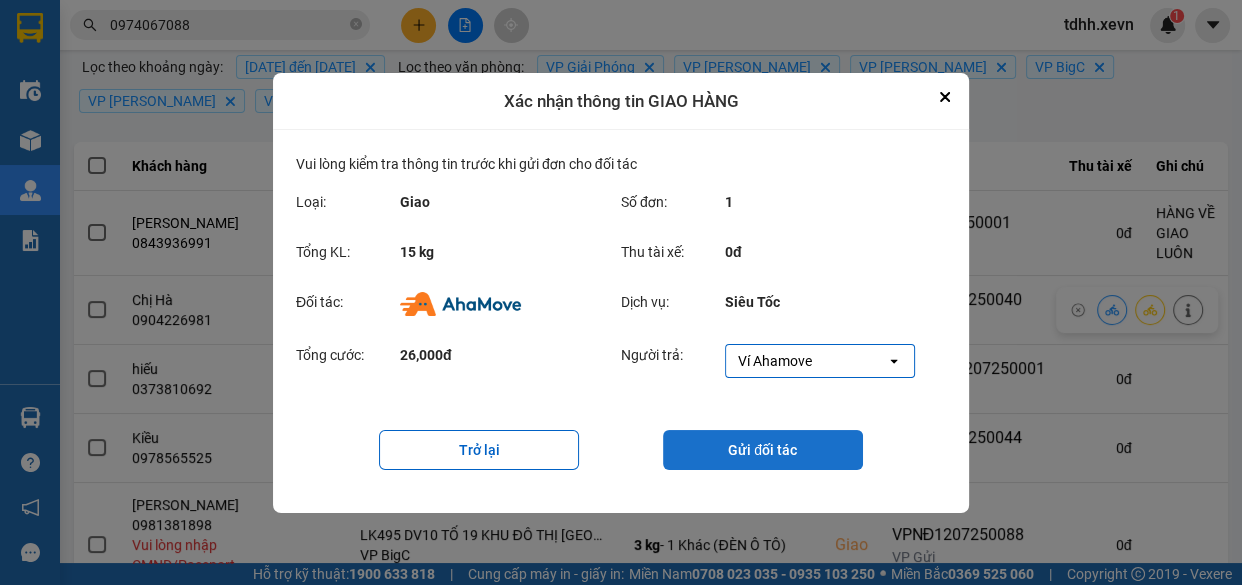 click on "Gửi đối tác" at bounding box center [763, 450] 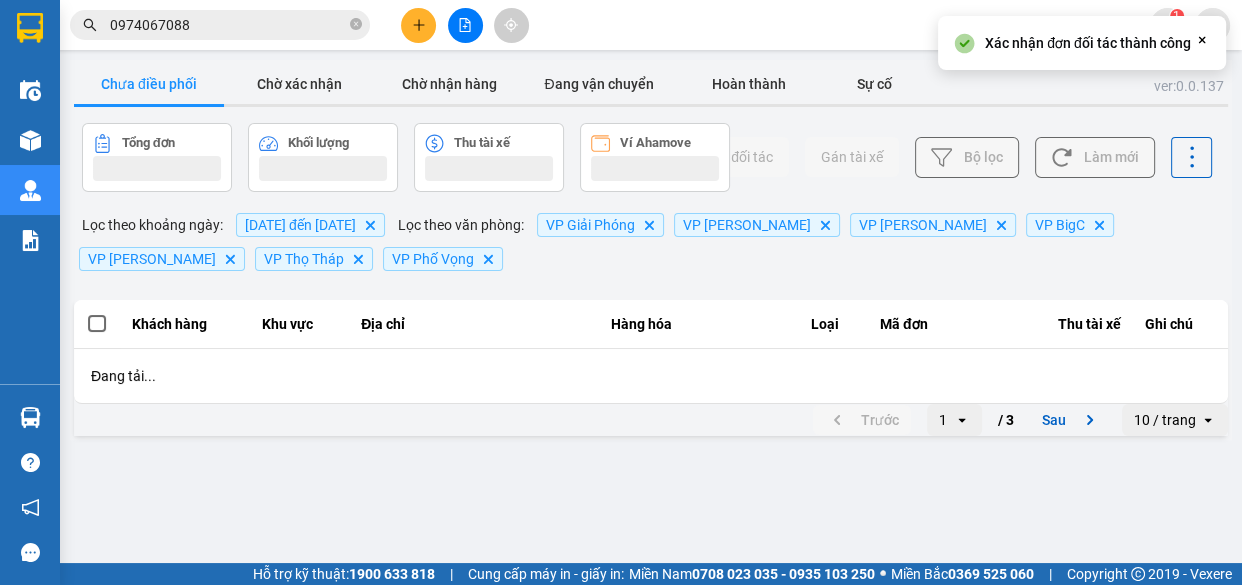 scroll, scrollTop: 0, scrollLeft: 0, axis: both 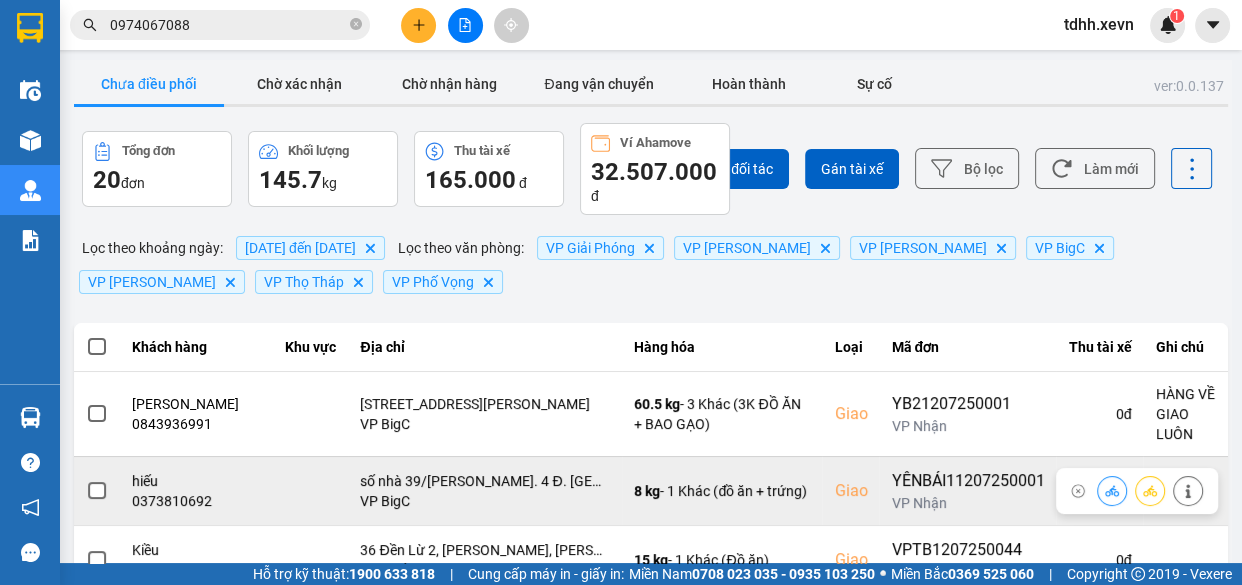 click on "0373810692" at bounding box center (197, 501) 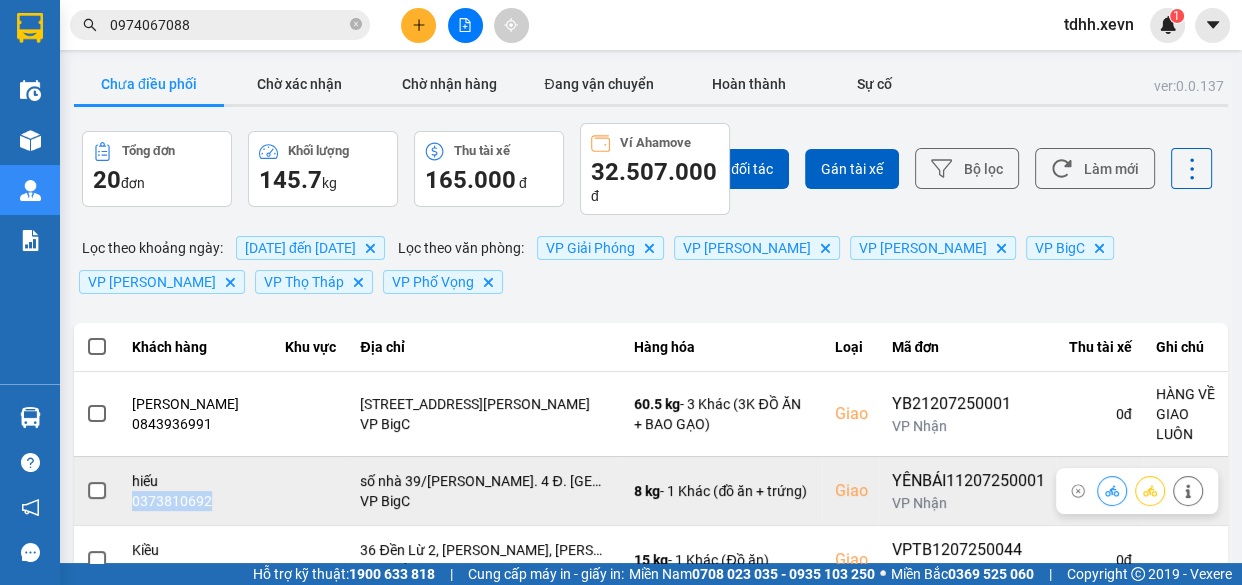 click on "0373810692" at bounding box center (197, 501) 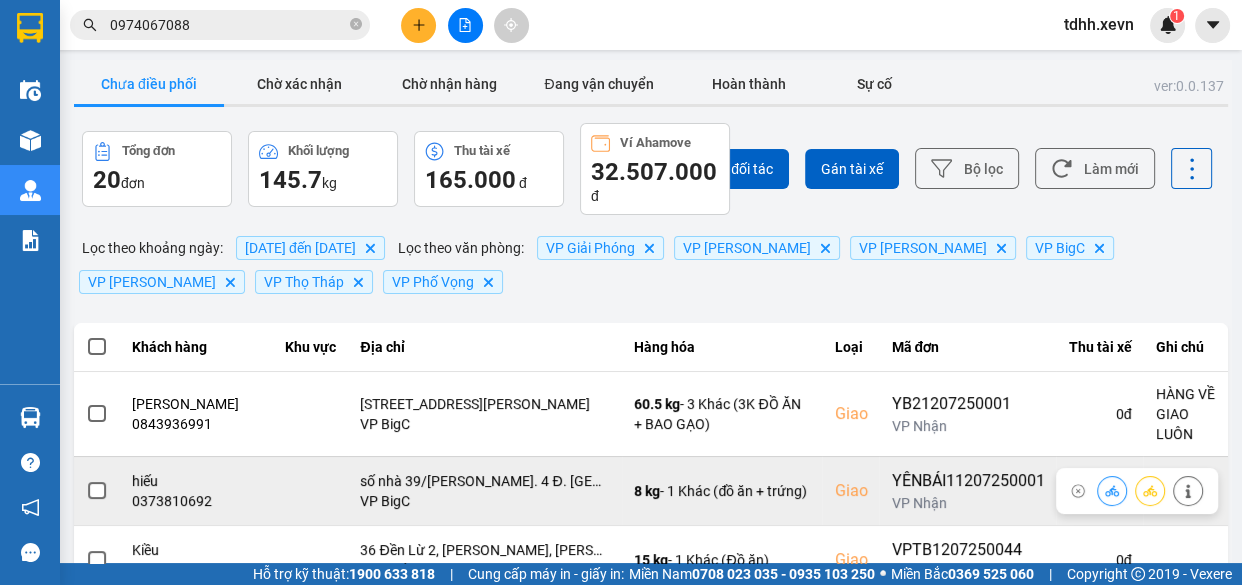 click at bounding box center [1150, 491] 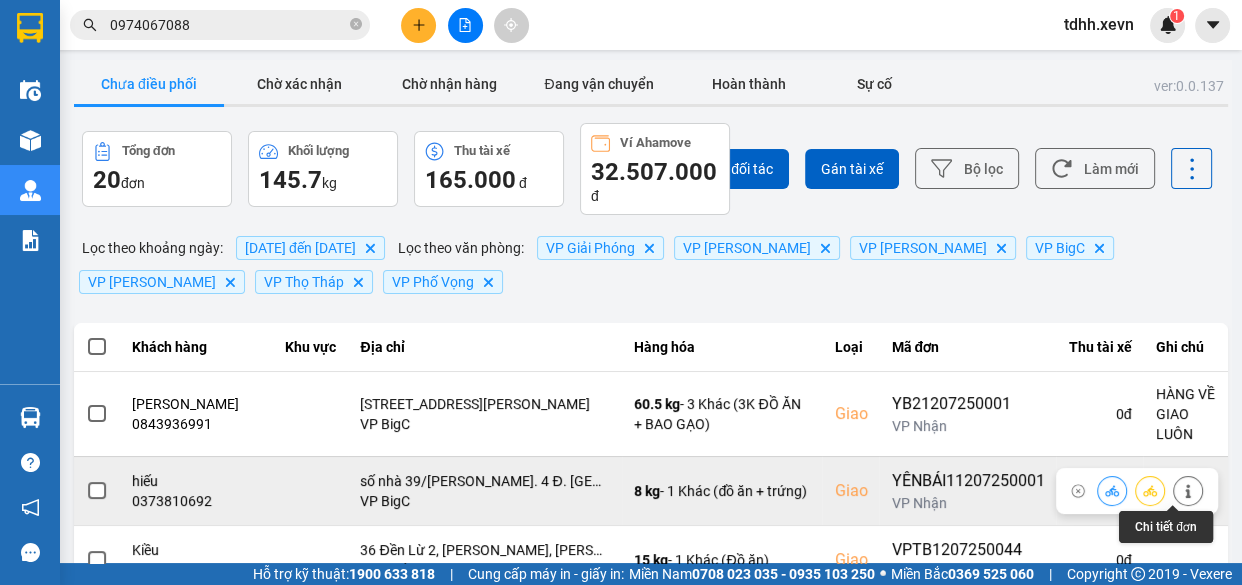 click 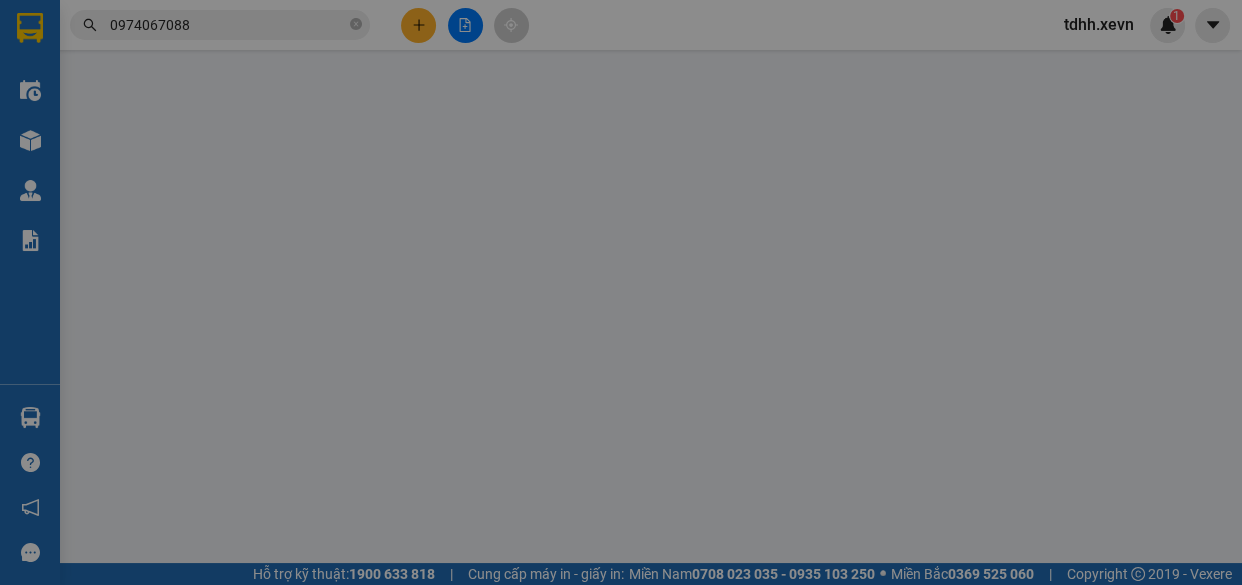 type on "0976739918" 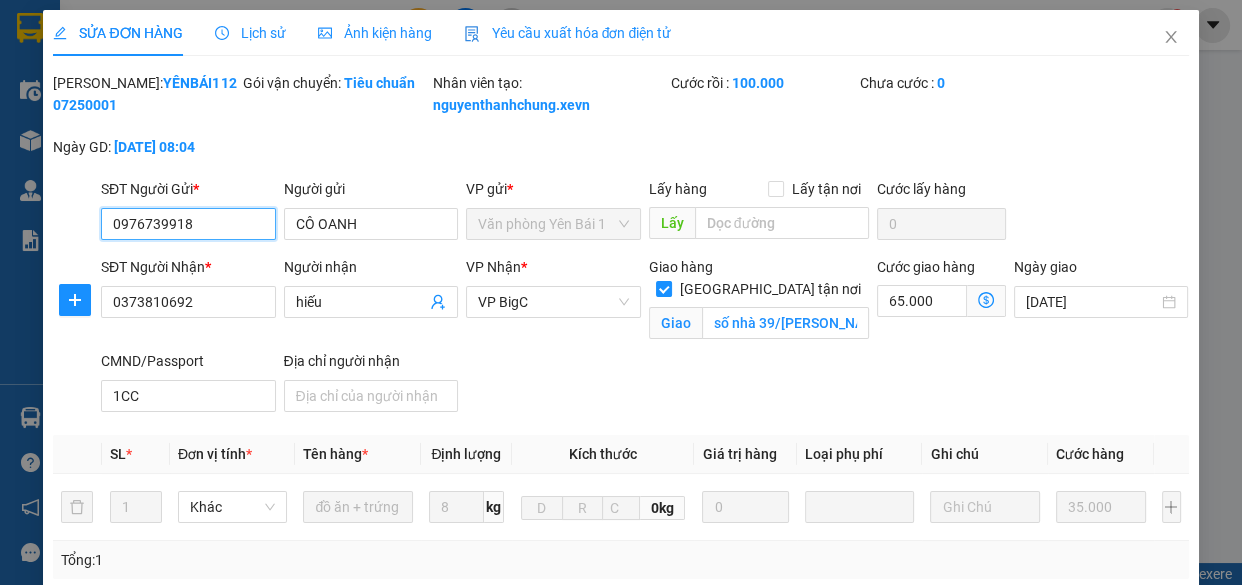 scroll, scrollTop: 438, scrollLeft: 0, axis: vertical 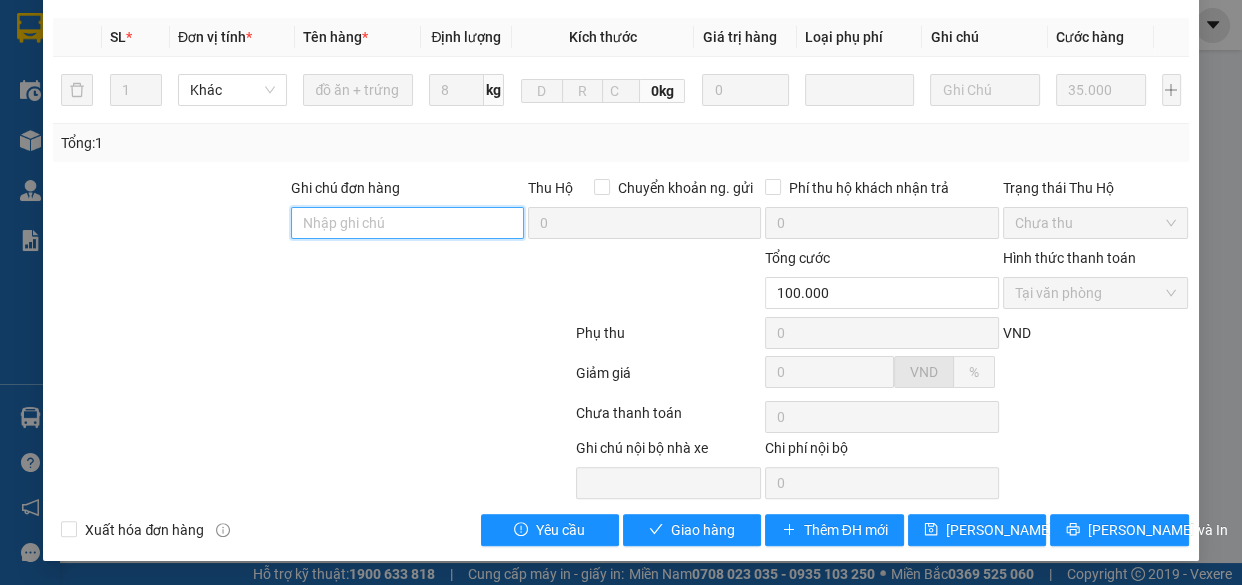 drag, startPoint x: 421, startPoint y: 222, endPoint x: 425, endPoint y: 232, distance: 10.770329 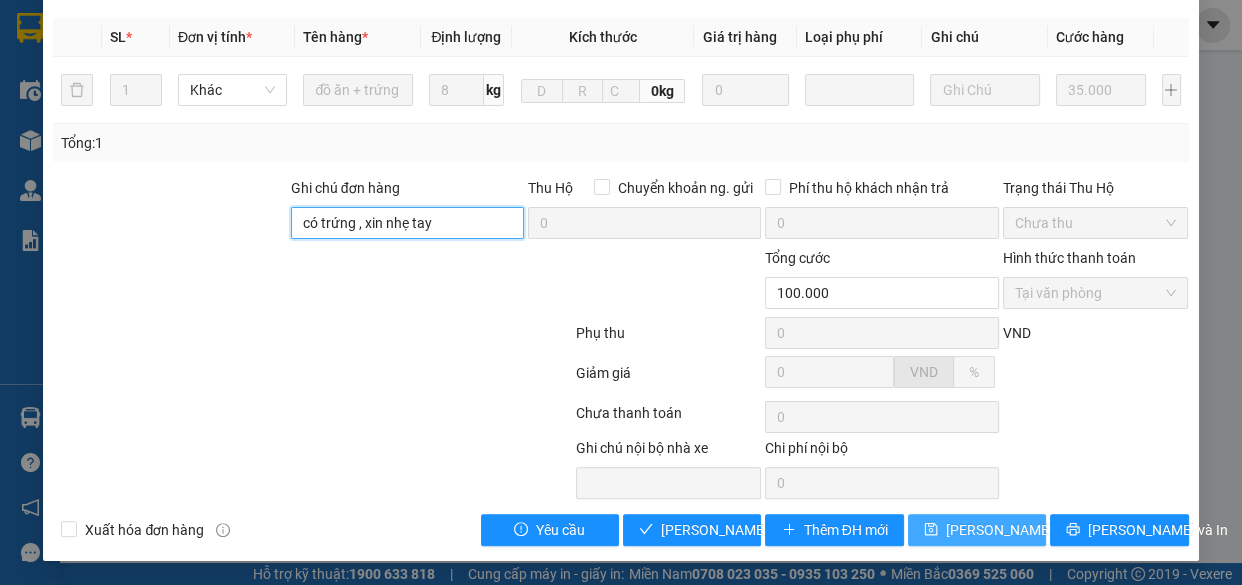 type on "có trứng , xin nhẹ tay" 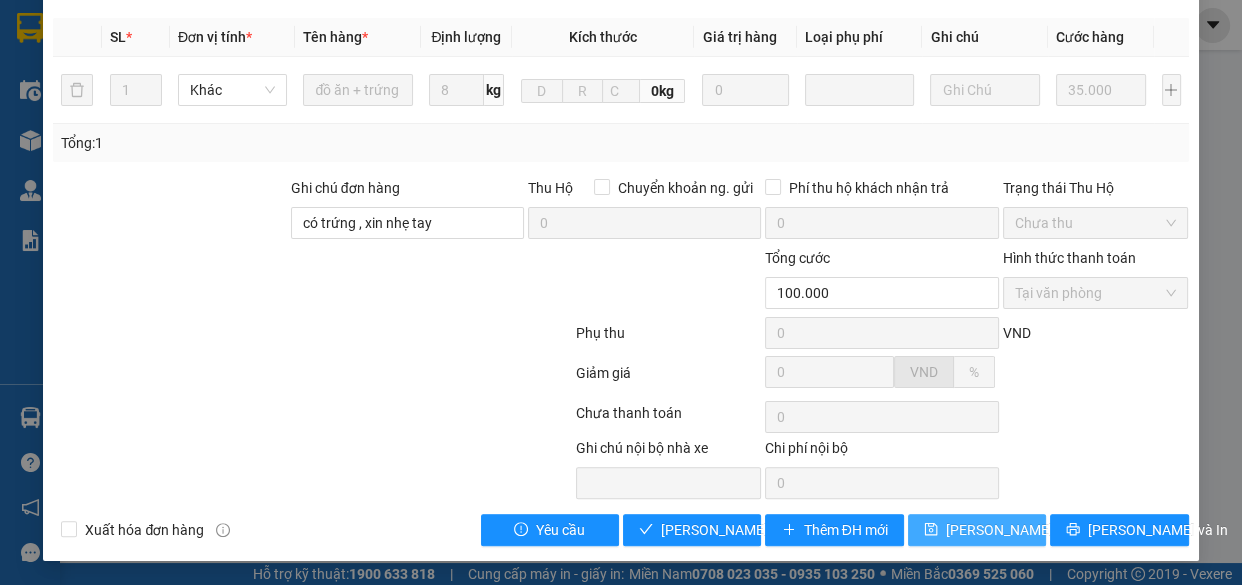 click on "Lưu thay đổi" at bounding box center [1026, 530] 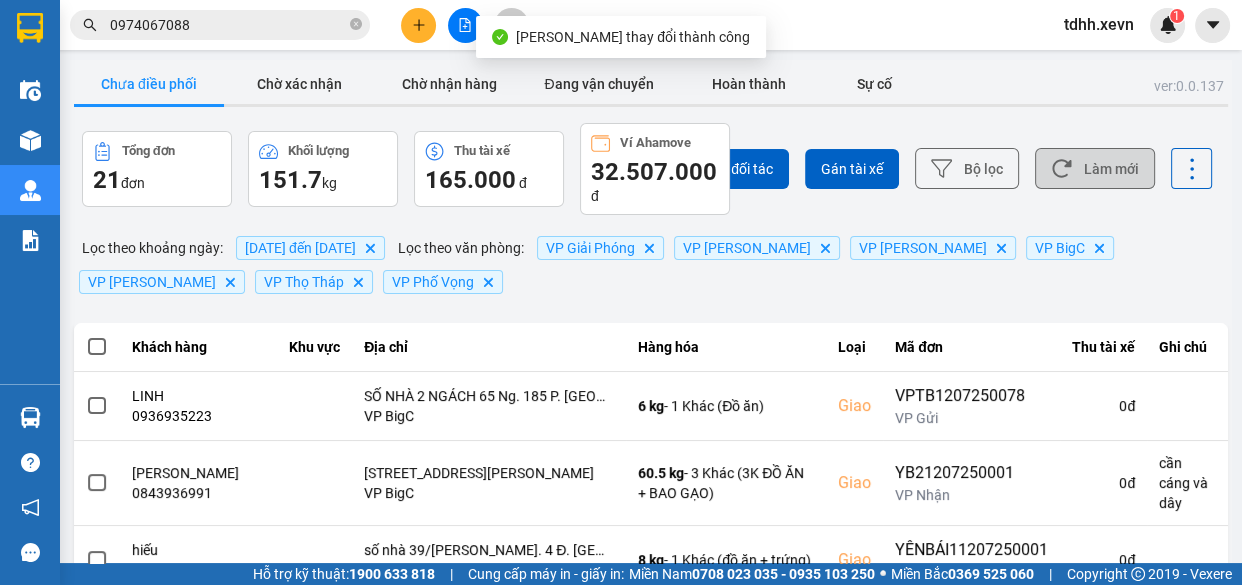 click on "Làm mới" at bounding box center (1095, 168) 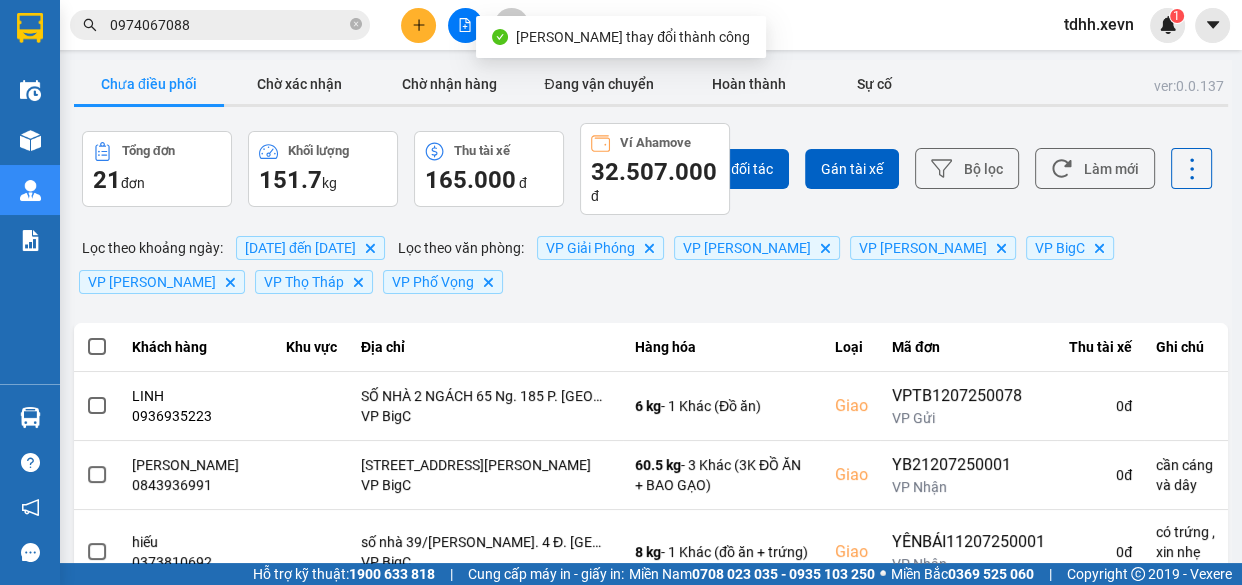 scroll, scrollTop: 181, scrollLeft: 0, axis: vertical 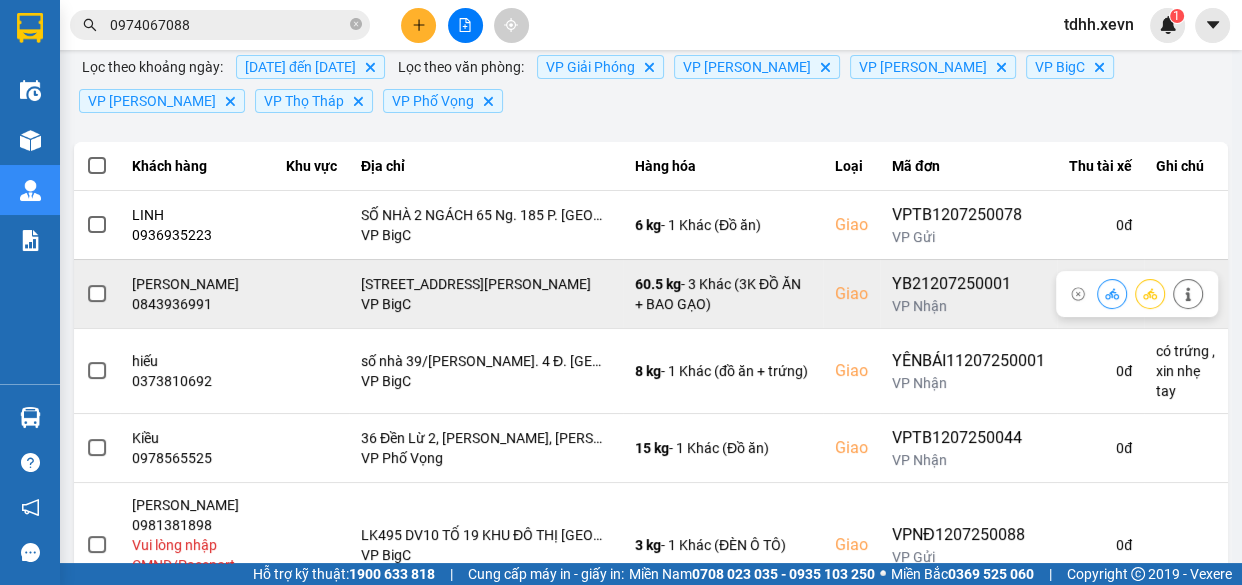 click 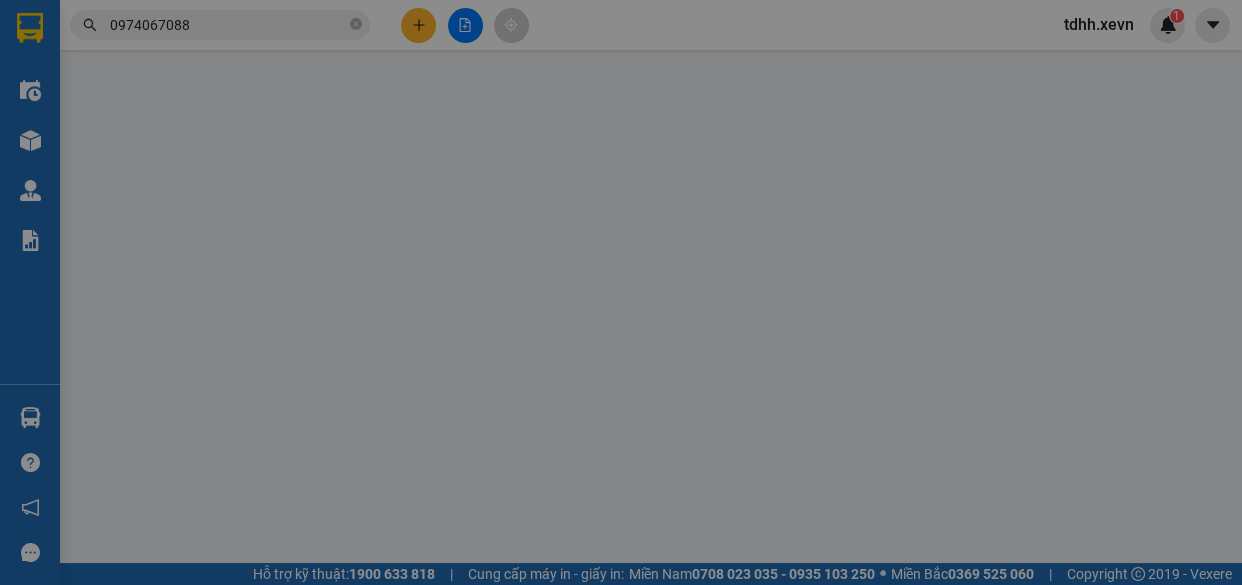 scroll, scrollTop: 0, scrollLeft: 0, axis: both 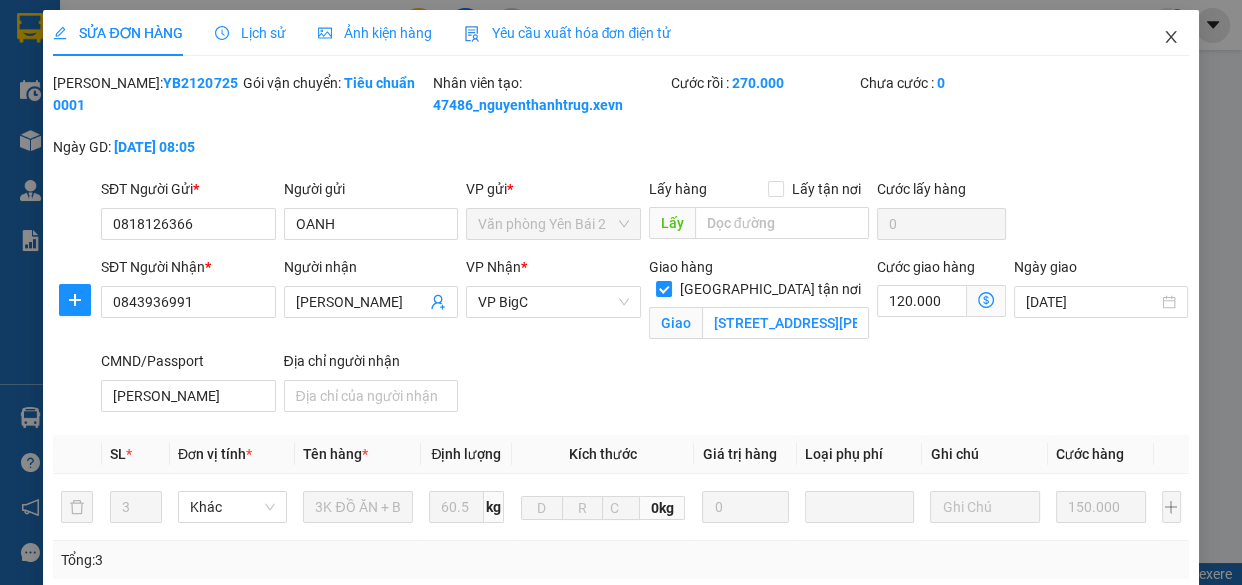 click 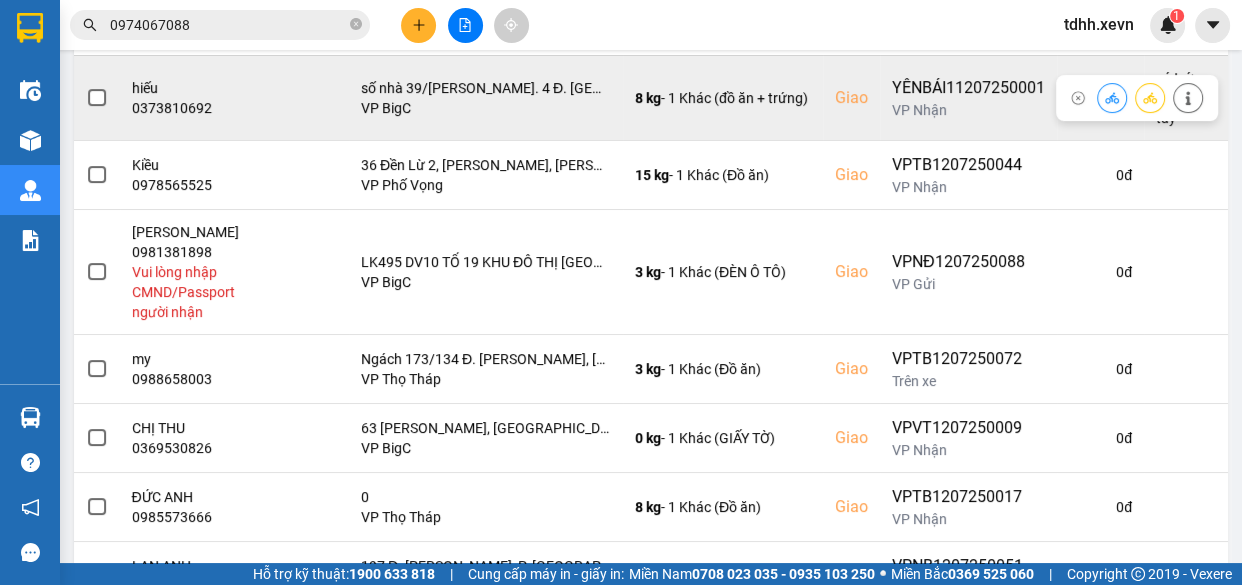 scroll, scrollTop: 272, scrollLeft: 0, axis: vertical 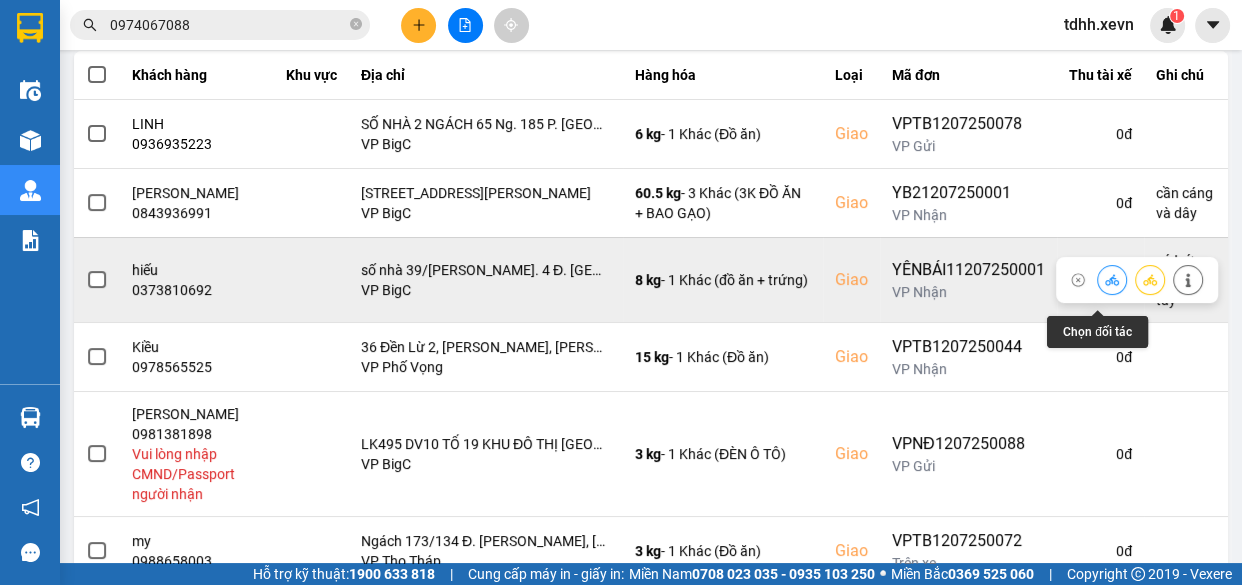 click at bounding box center [1112, 279] 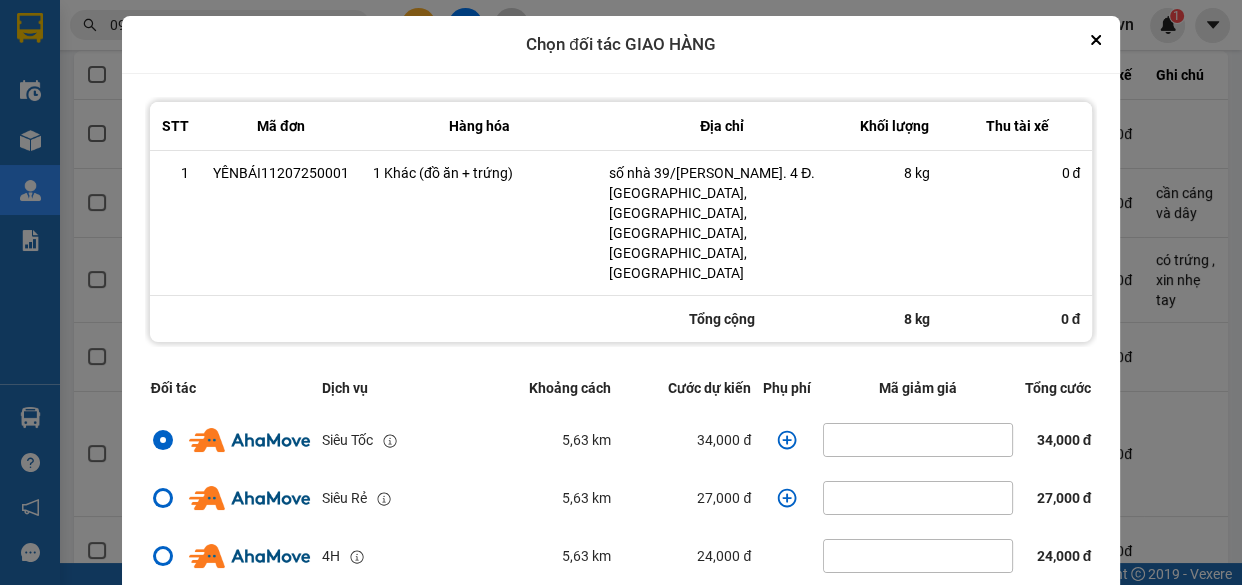 click at bounding box center (787, 440) 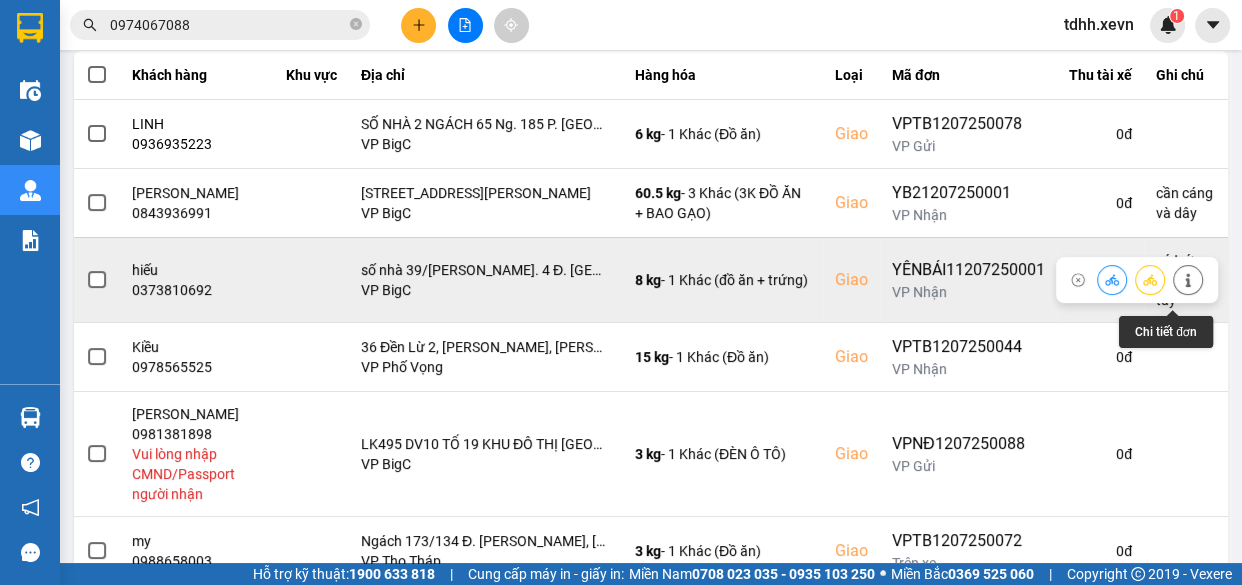 click 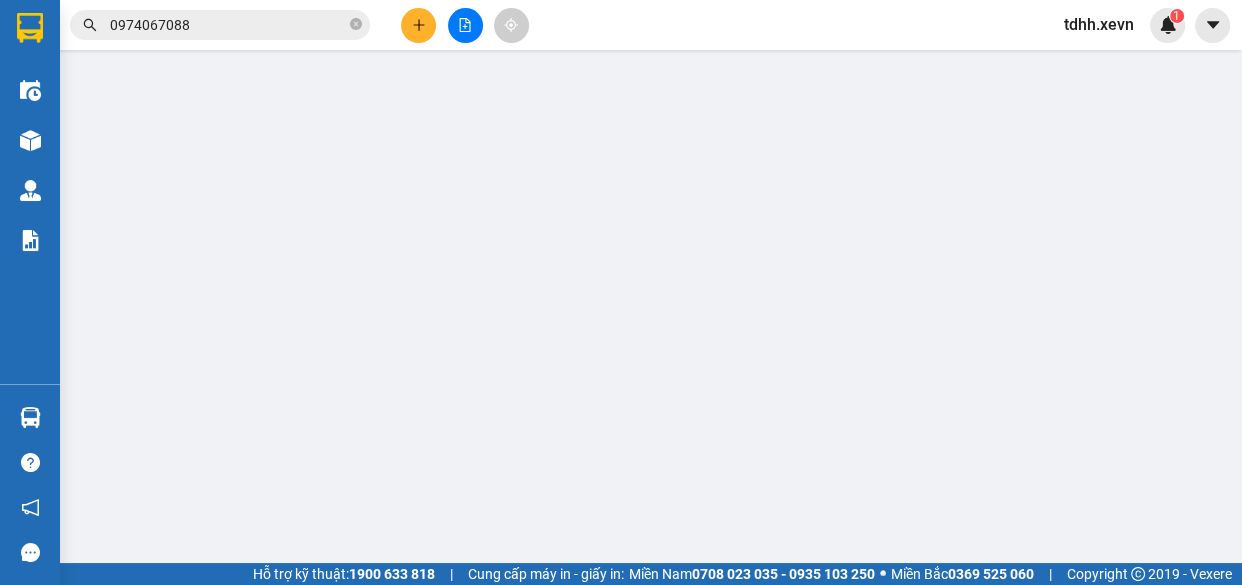 scroll, scrollTop: 0, scrollLeft: 0, axis: both 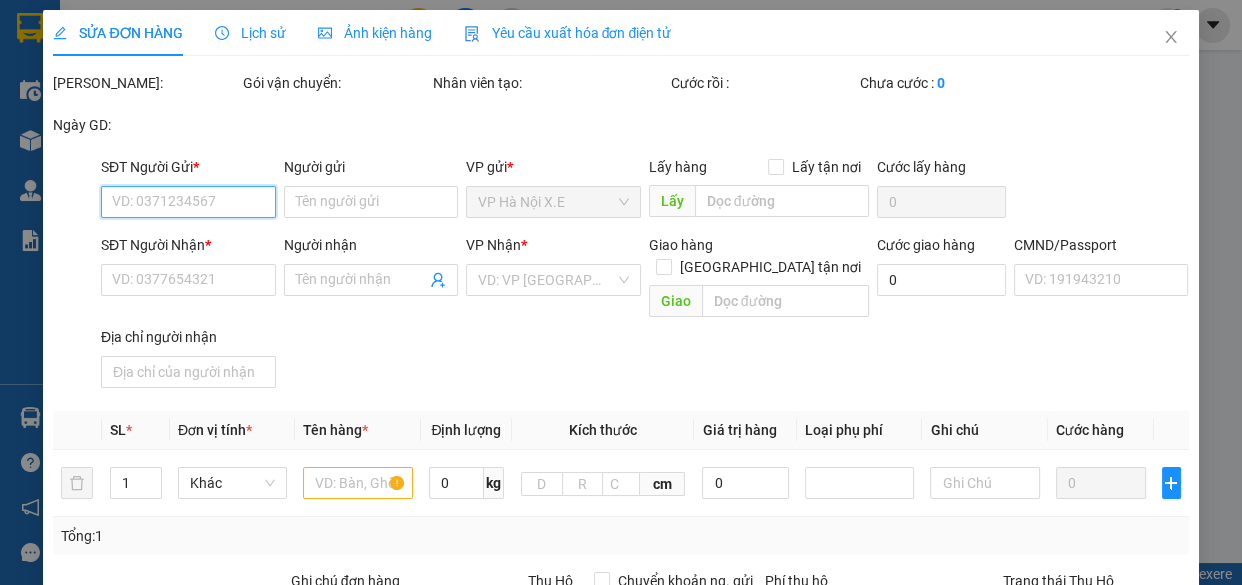 type on "0976739918" 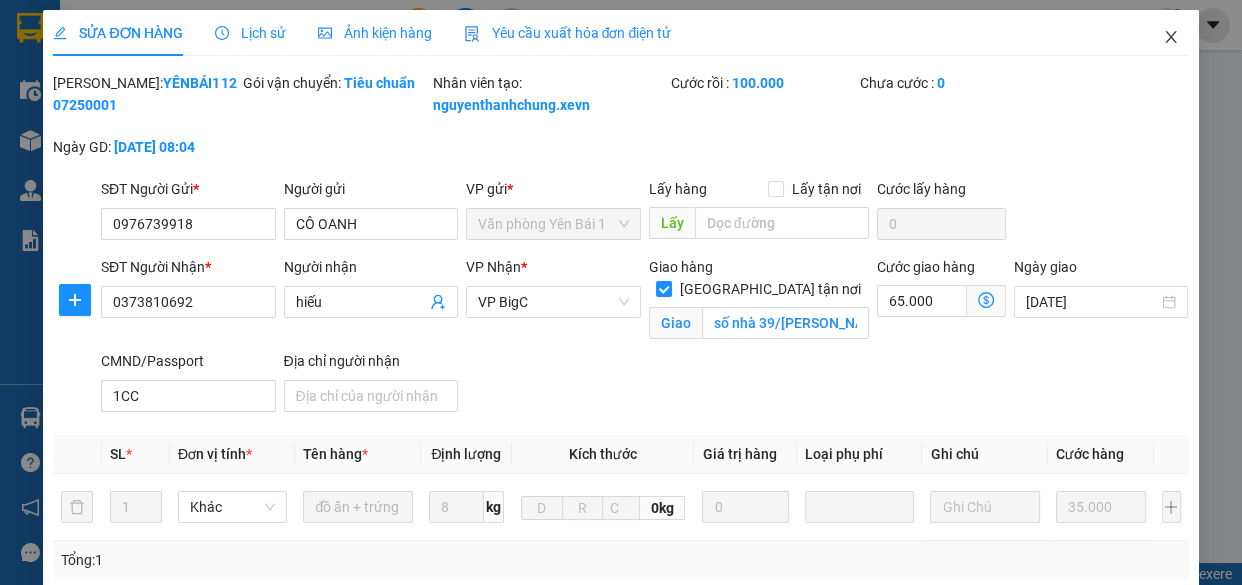 click 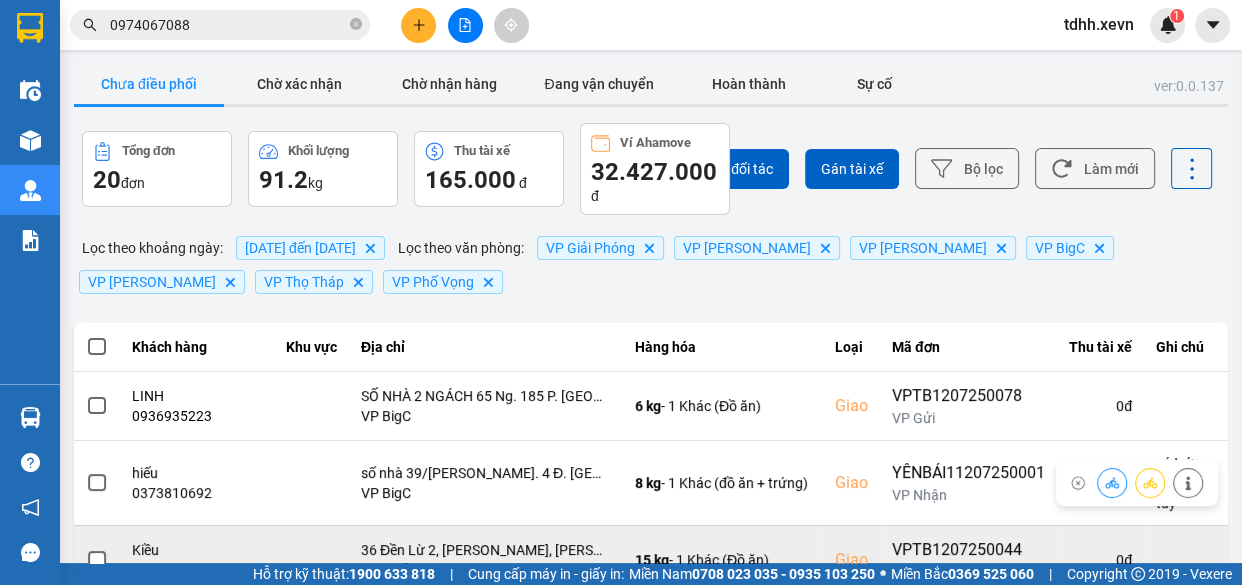 scroll, scrollTop: 272, scrollLeft: 0, axis: vertical 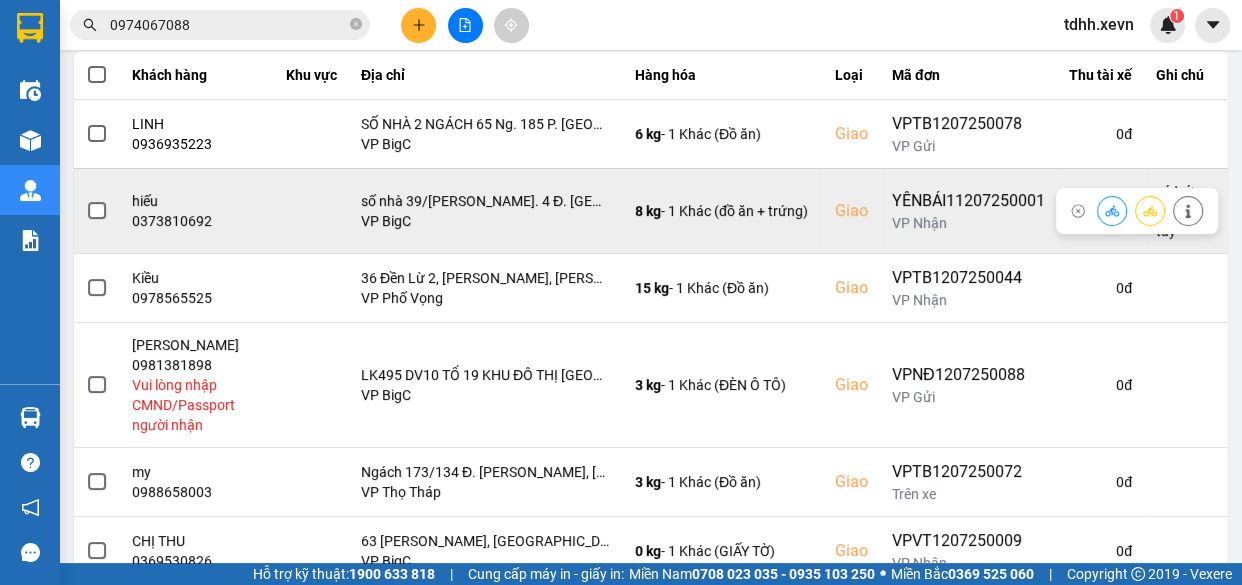 click 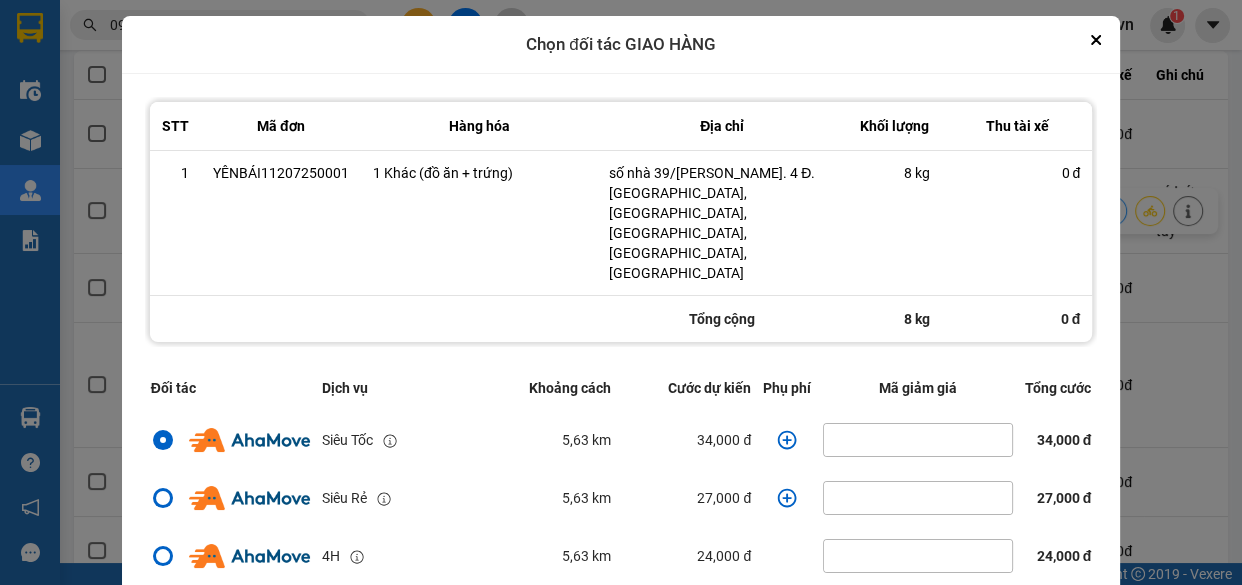 click 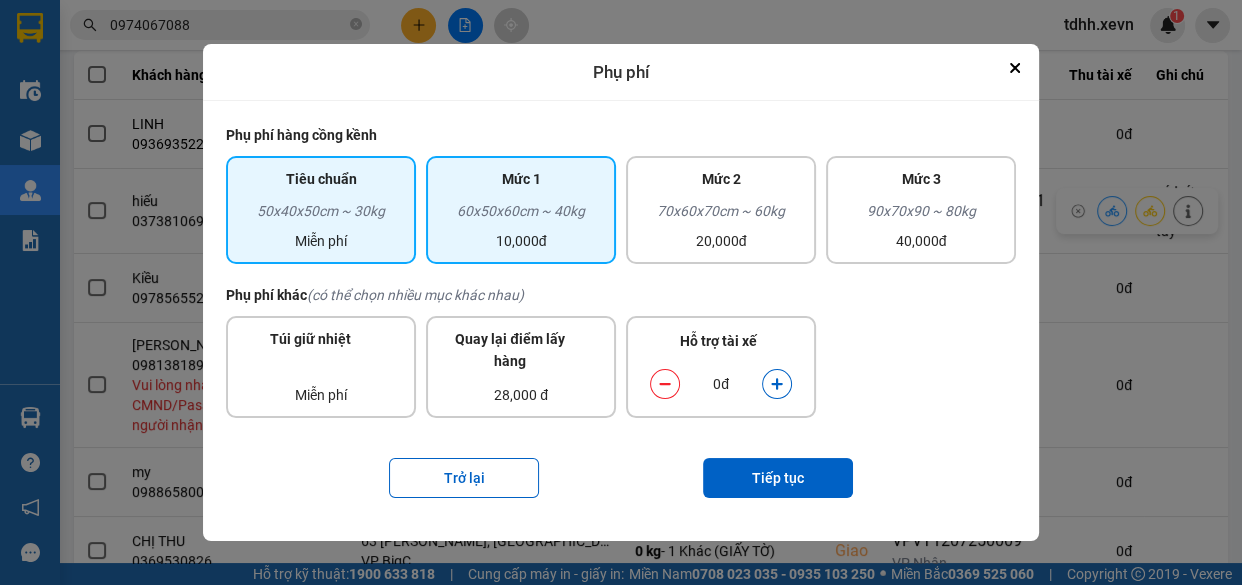click on "Mức 1" at bounding box center [521, 184] 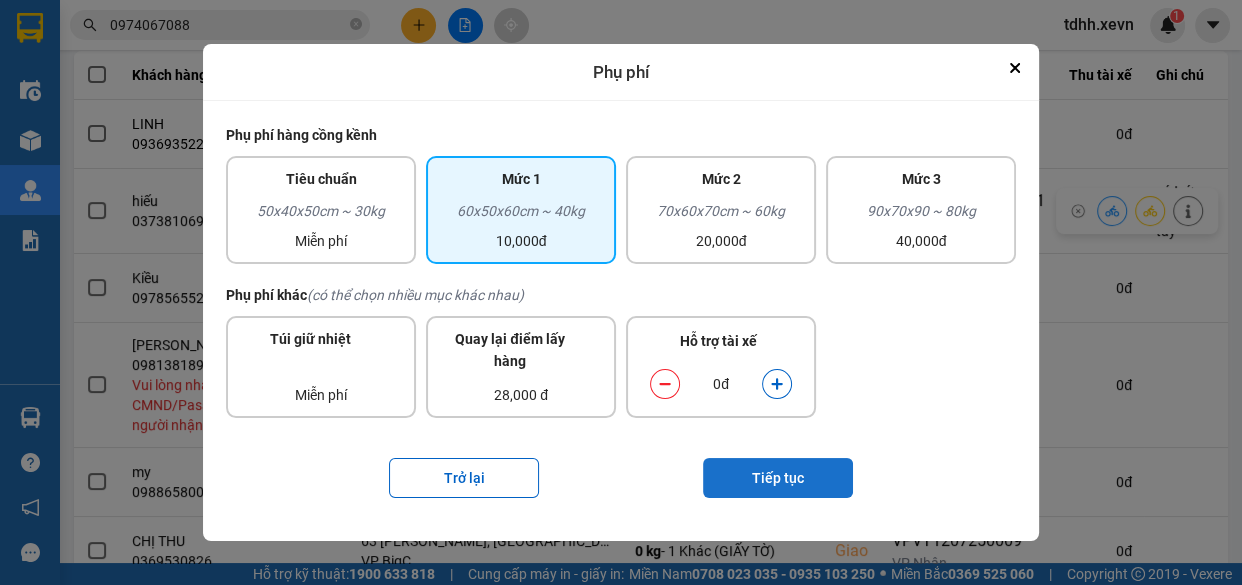 click on "Tiếp tục" at bounding box center [778, 478] 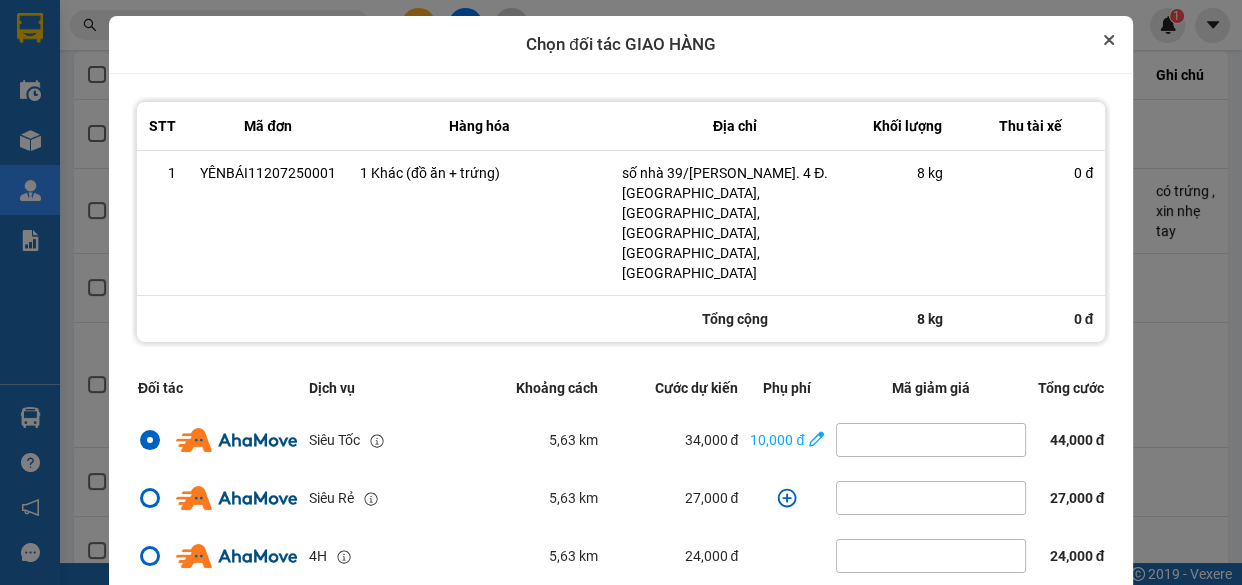 click at bounding box center (1109, 40) 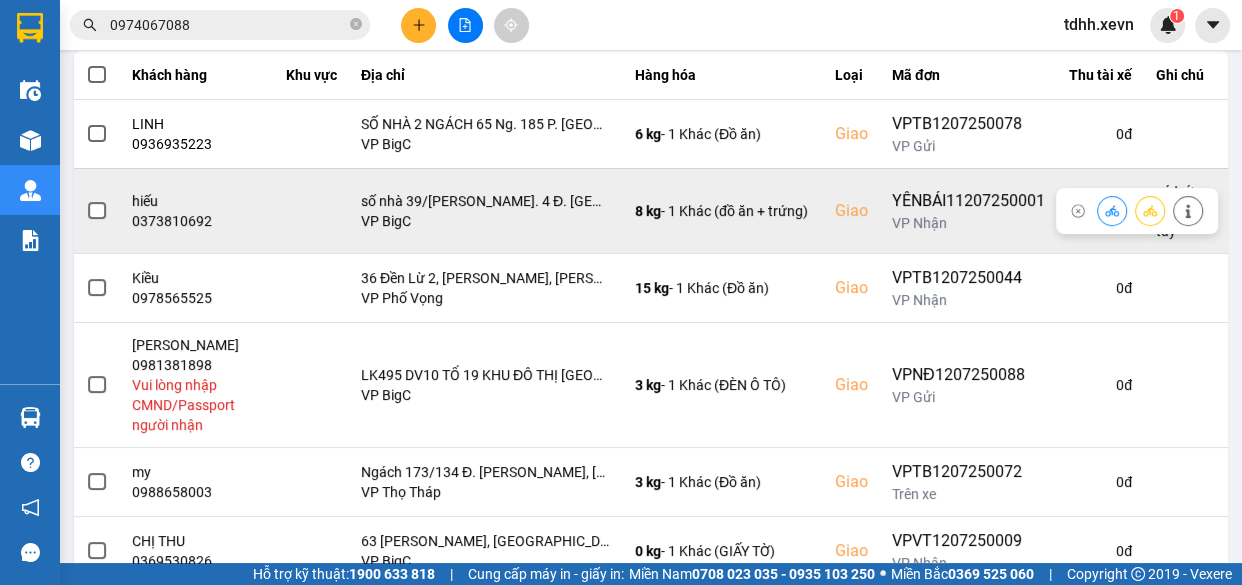 click 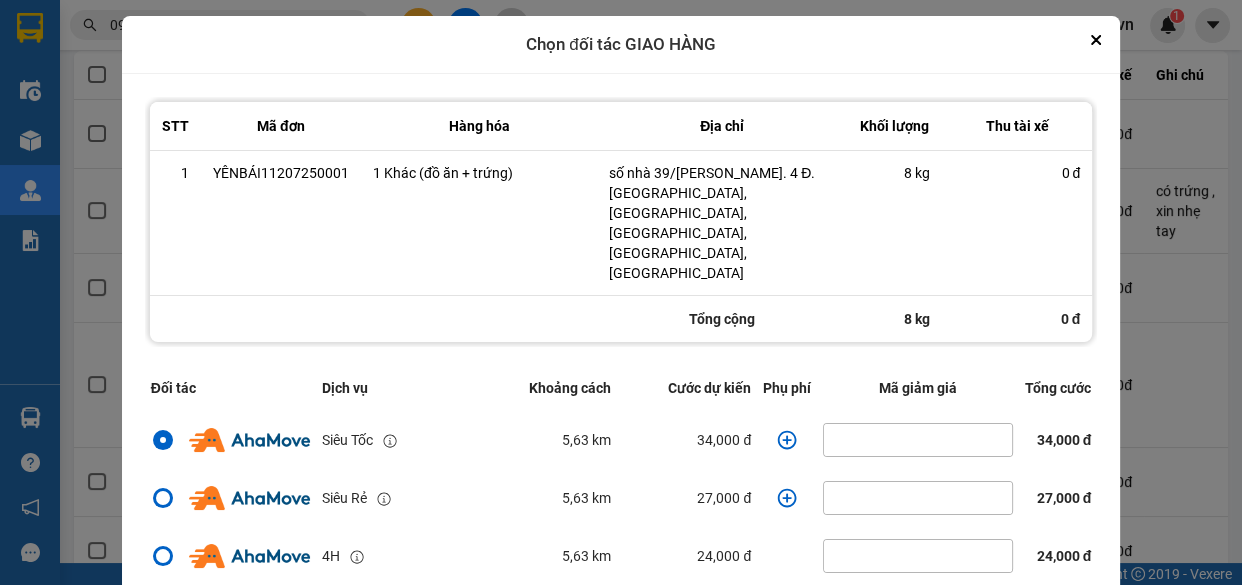click 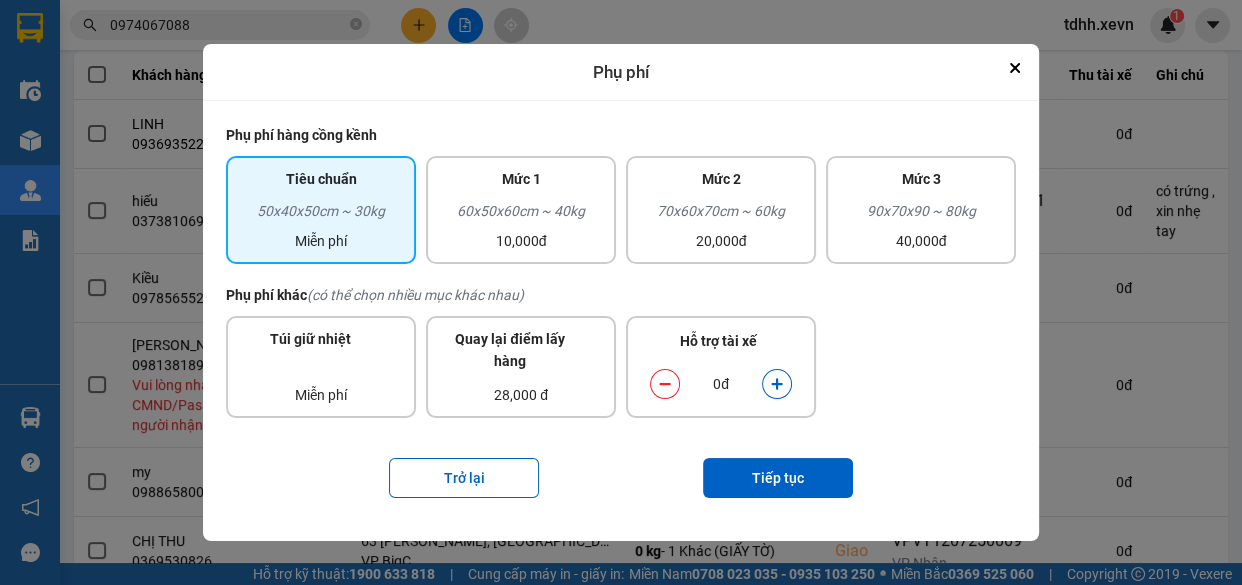 click 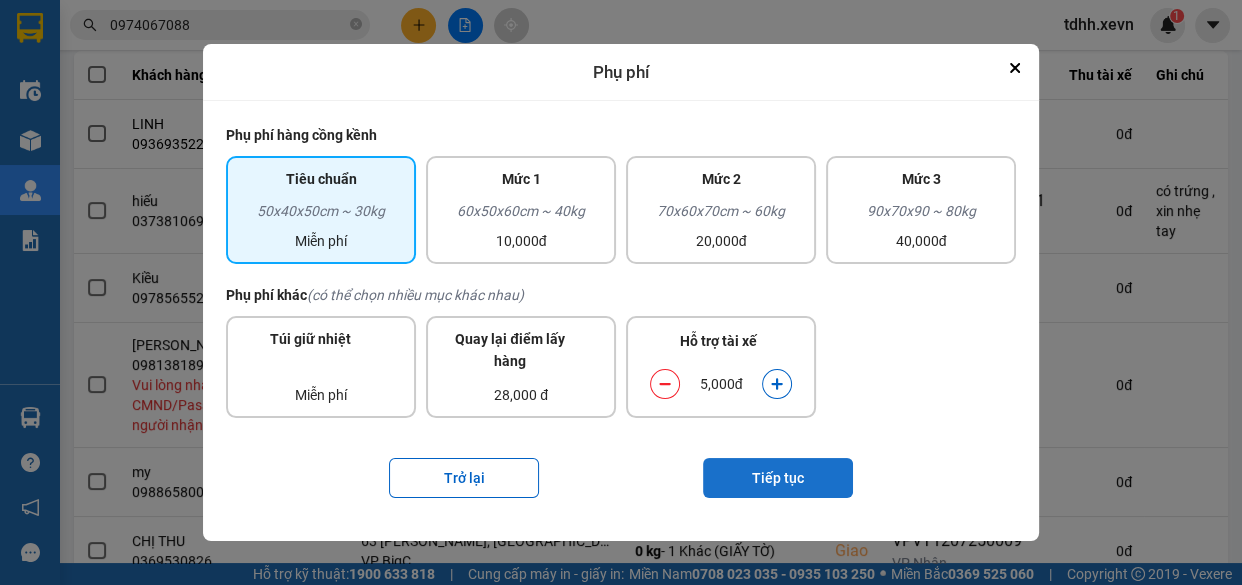 click on "Tiếp tục" at bounding box center (778, 478) 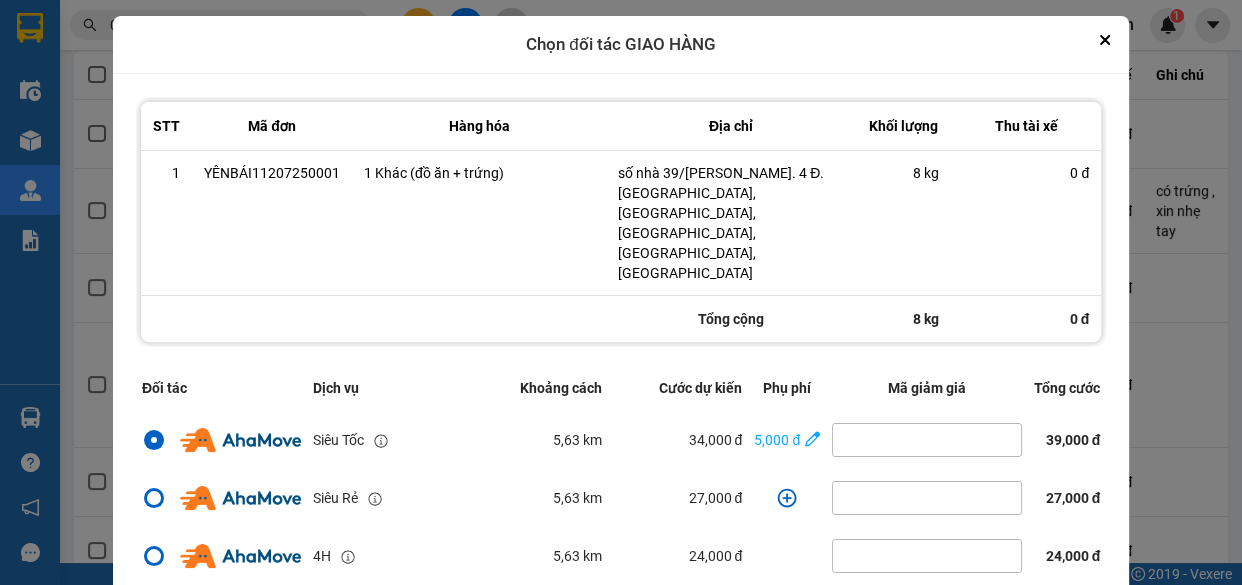 scroll, scrollTop: 431, scrollLeft: 0, axis: vertical 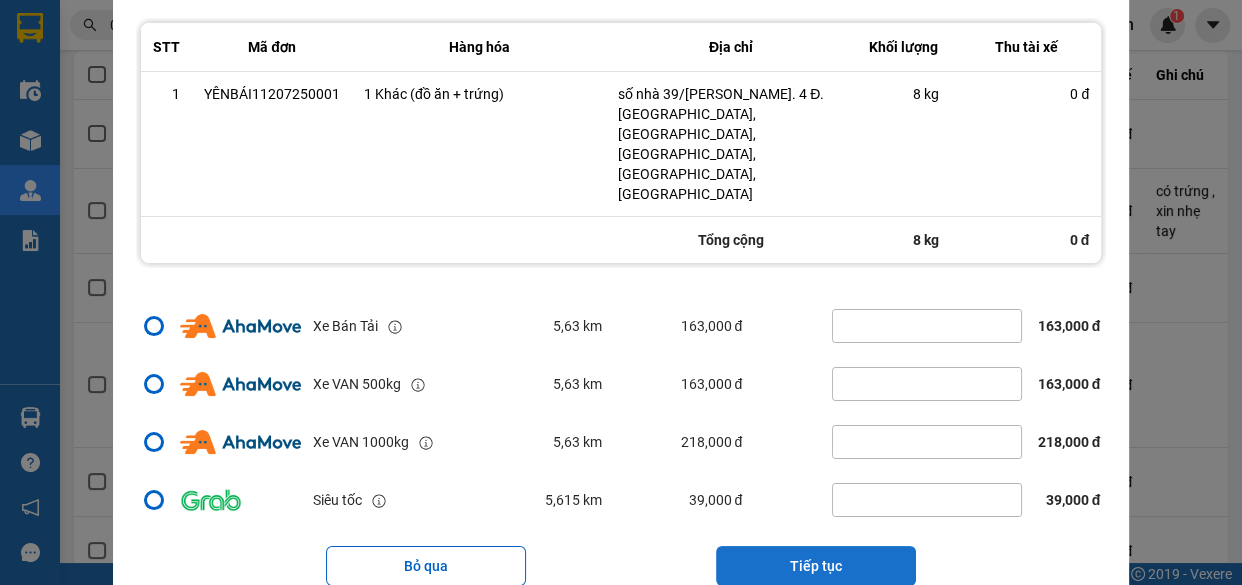 click on "Tiếp tục" at bounding box center [816, 566] 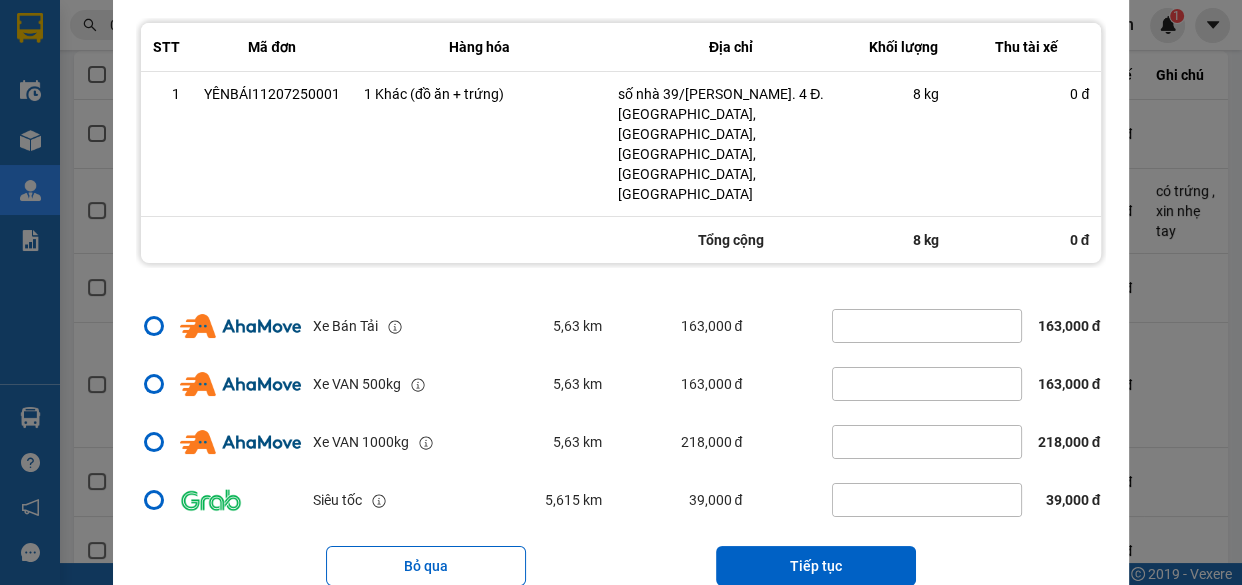 scroll, scrollTop: 0, scrollLeft: 0, axis: both 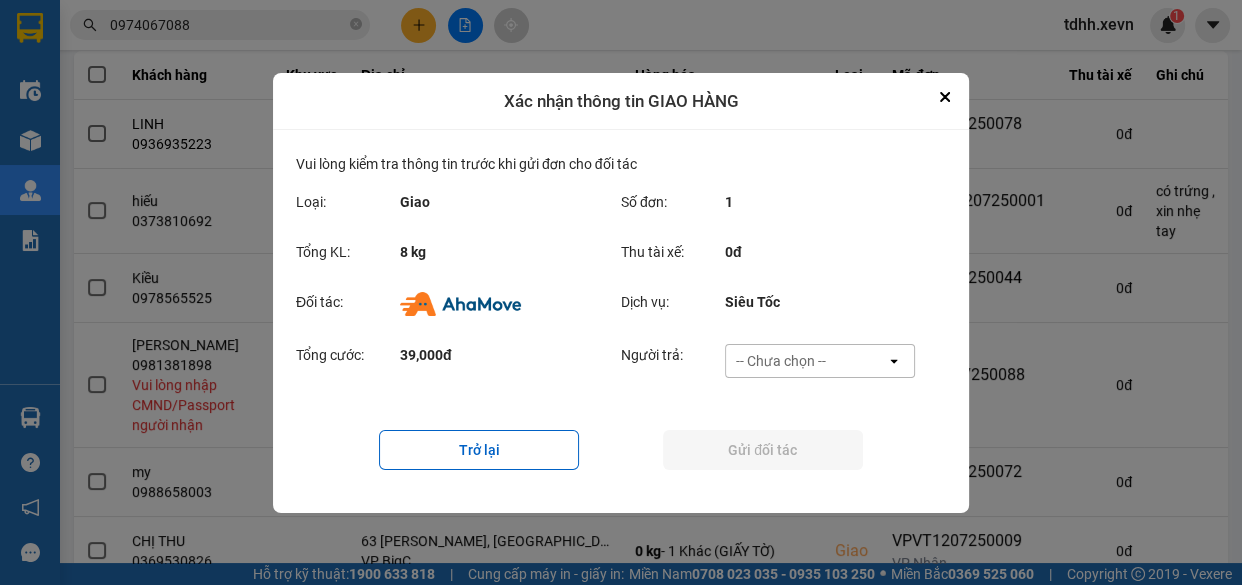 click on "-- Chưa chọn --" at bounding box center [806, 361] 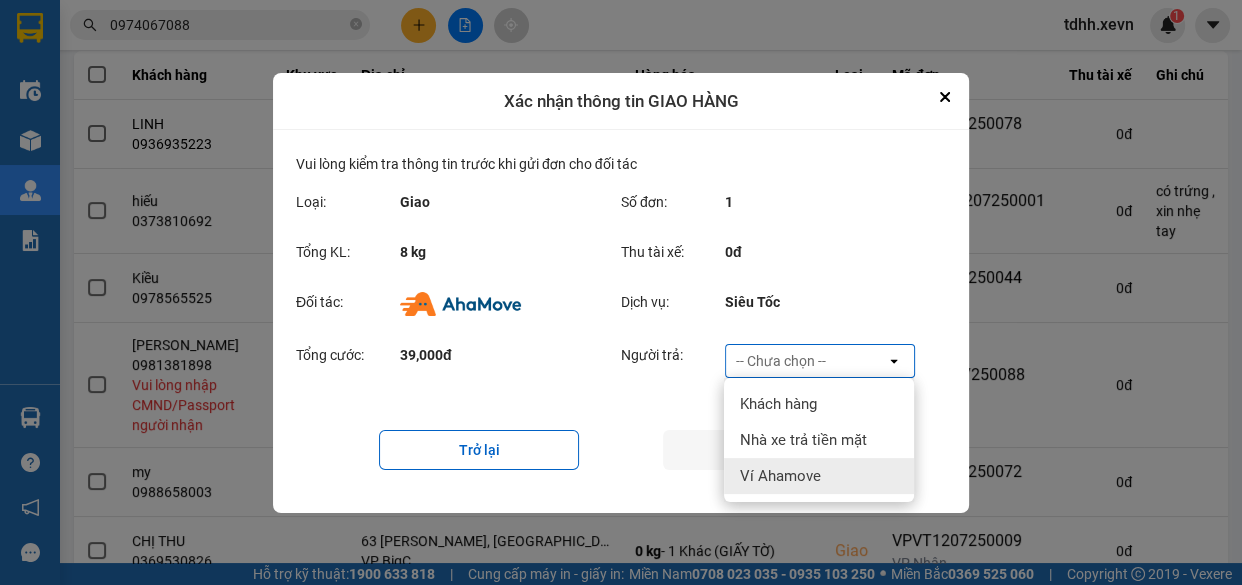 click on "Ví Ahamove" at bounding box center (819, 476) 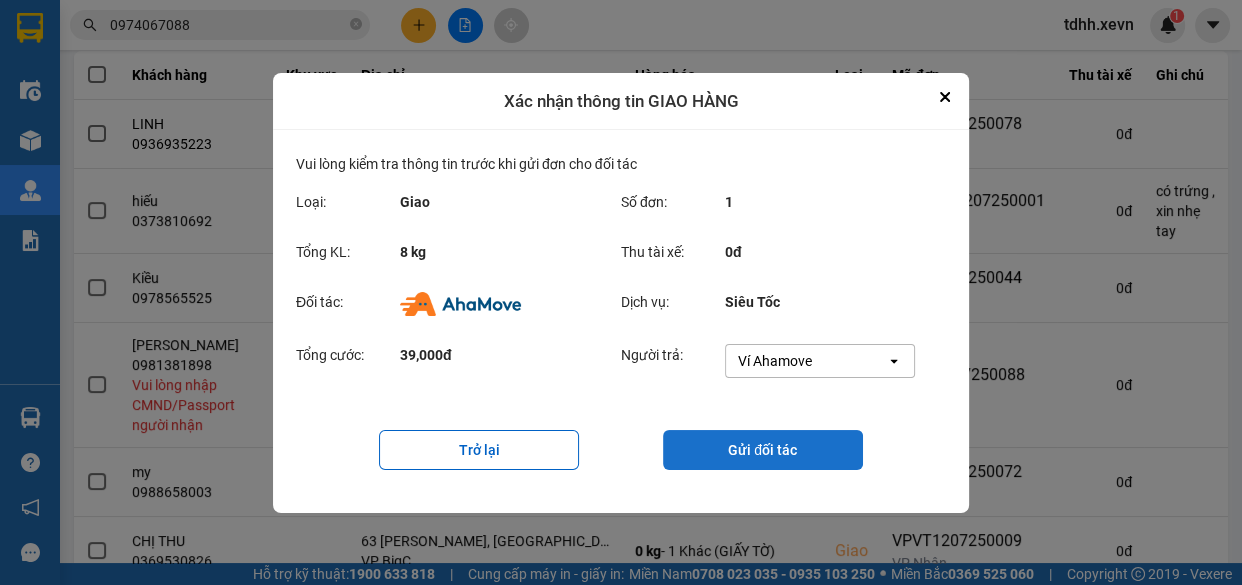 click on "Gửi đối tác" at bounding box center (763, 450) 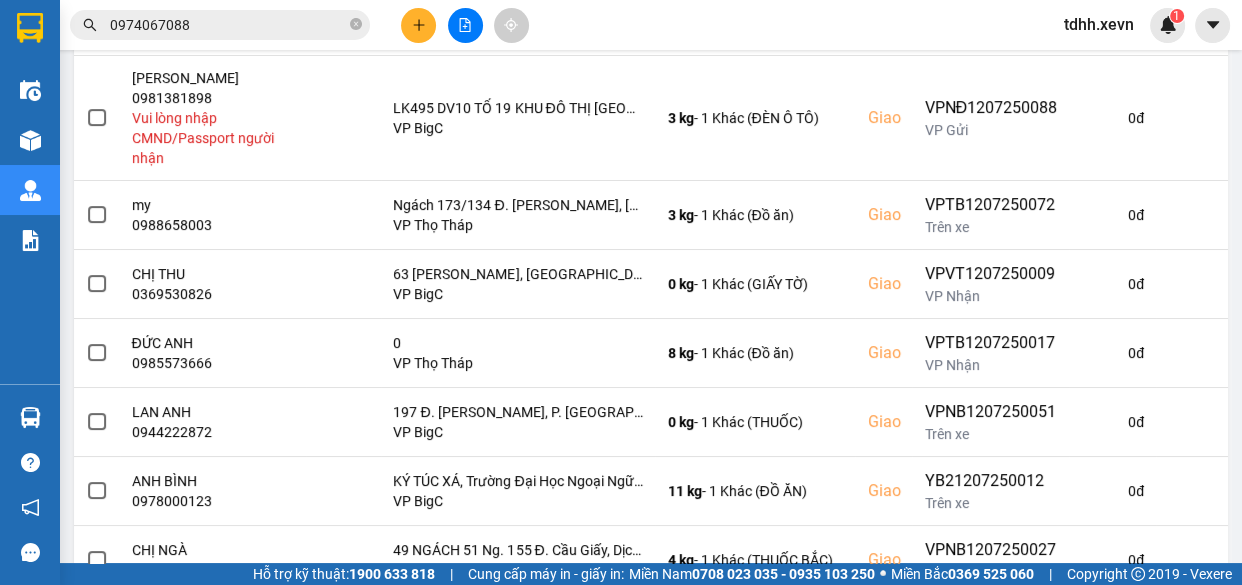 scroll, scrollTop: 600, scrollLeft: 0, axis: vertical 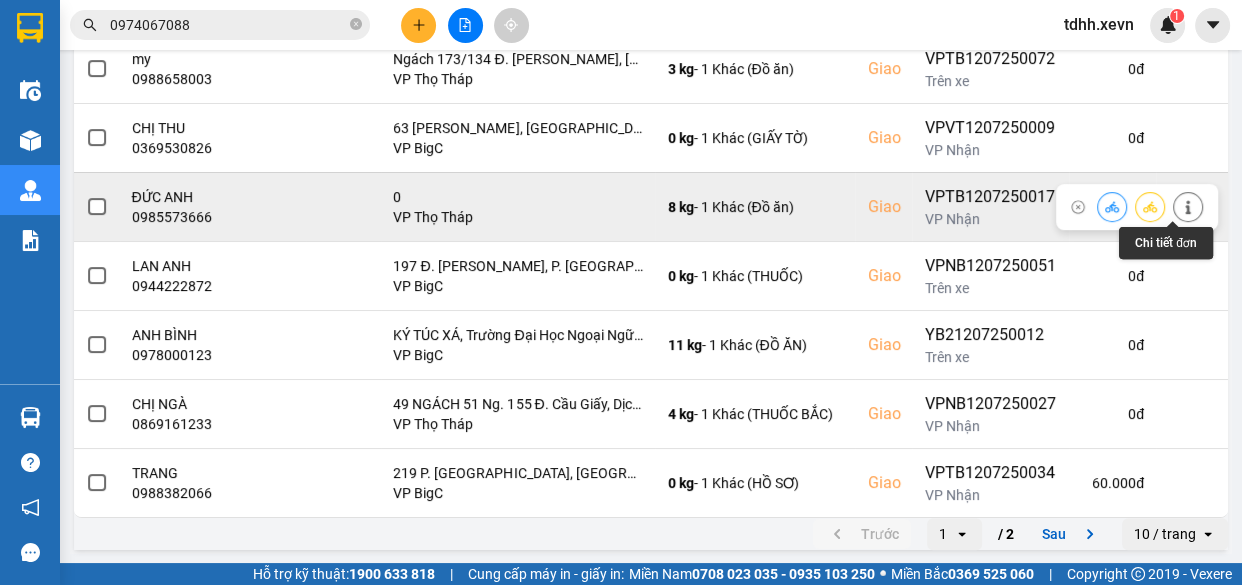 click at bounding box center (1188, 206) 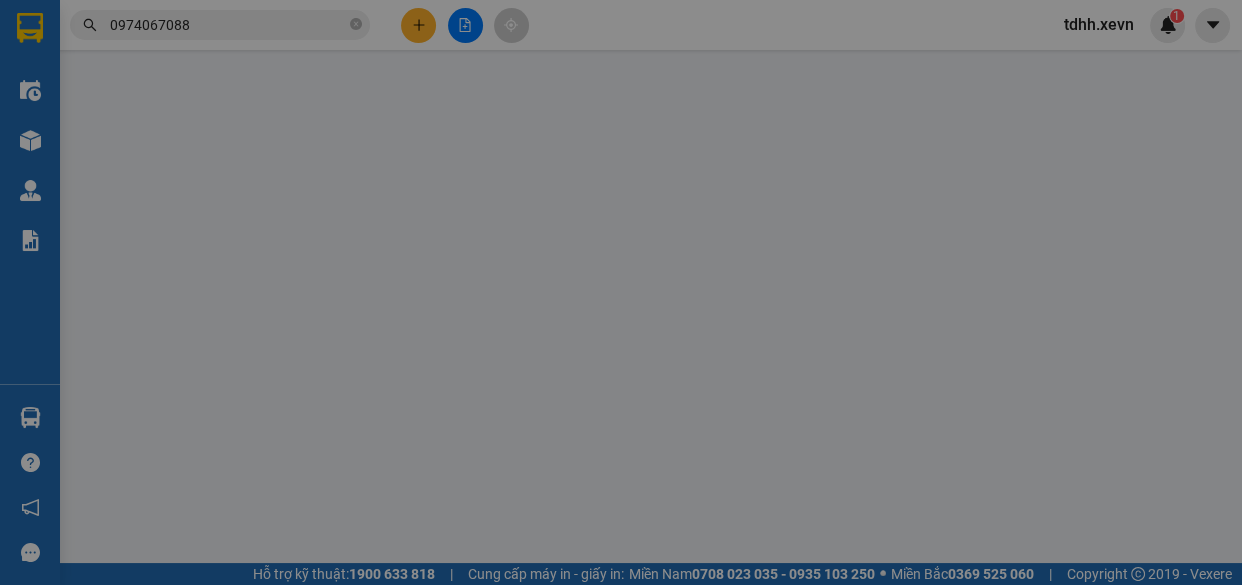 scroll, scrollTop: 0, scrollLeft: 0, axis: both 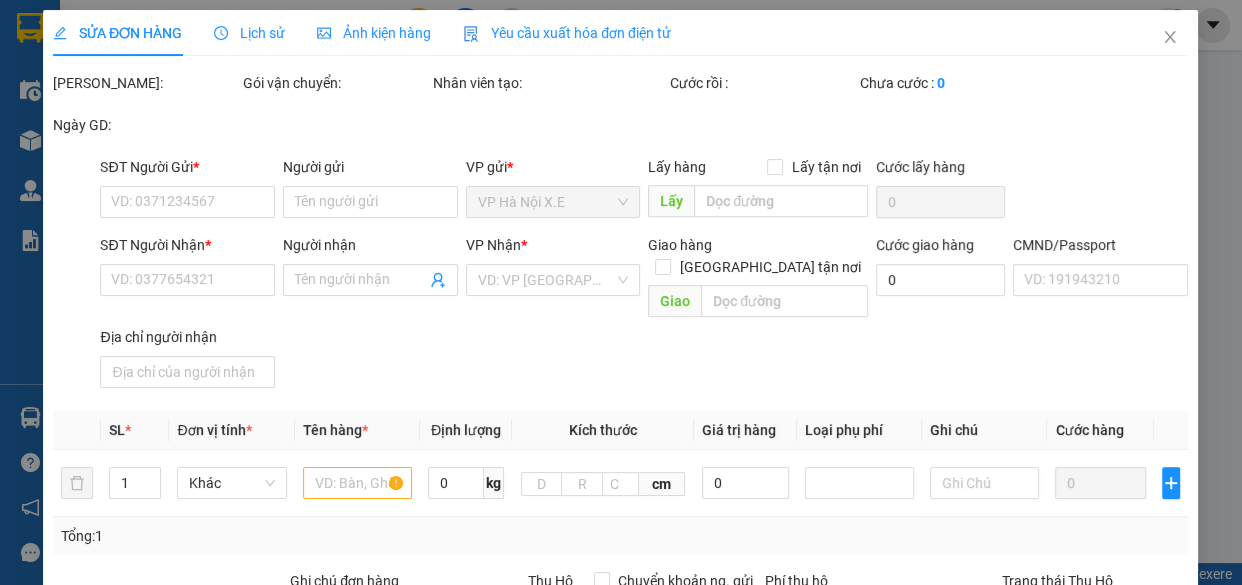type on "0941883483" 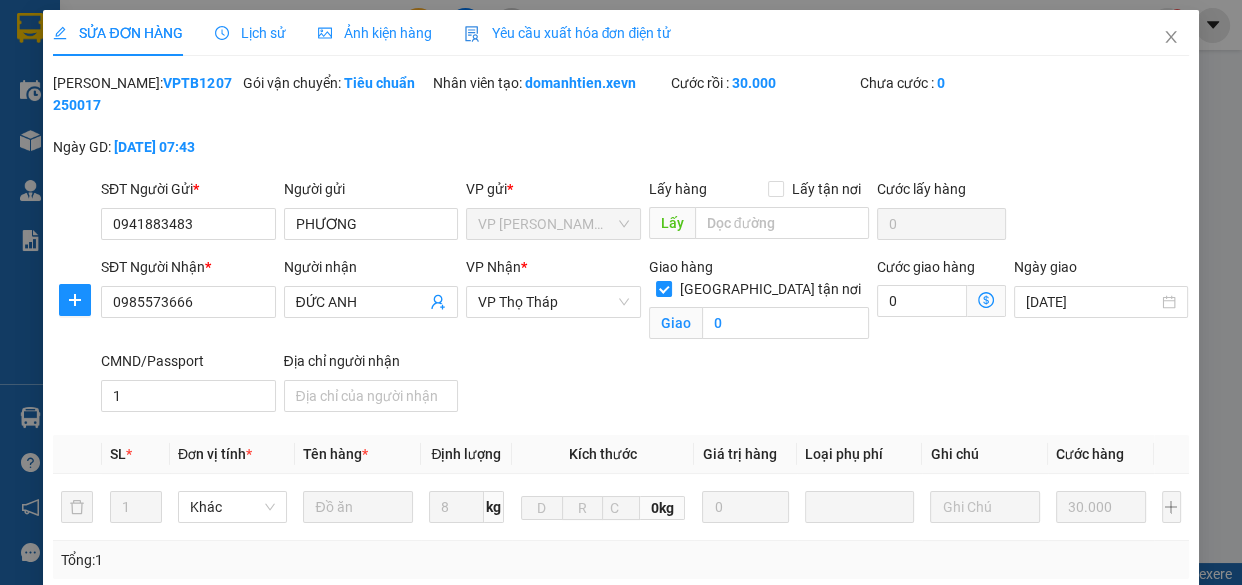 click on "Lịch sử" at bounding box center (250, 33) 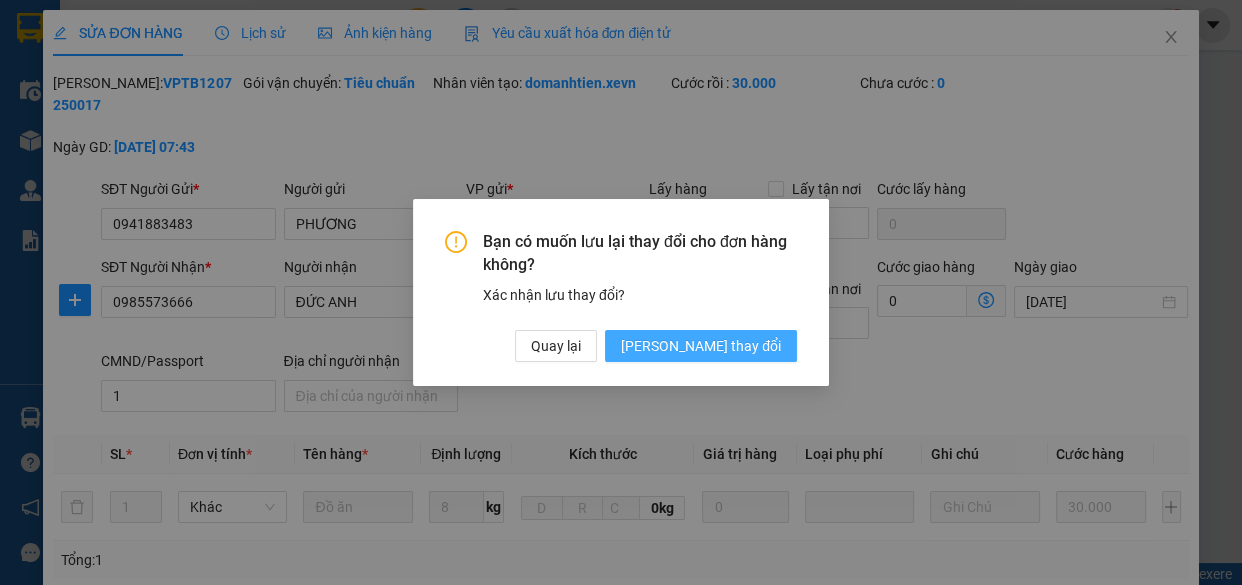 click on "Lưu thay đổi" at bounding box center (701, 346) 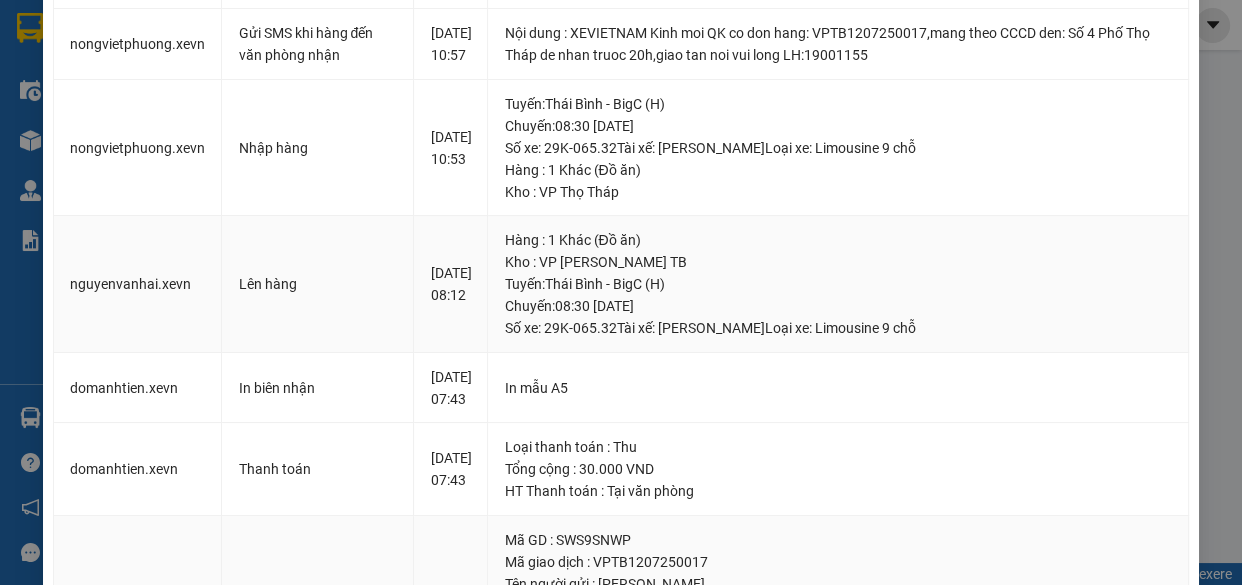 scroll, scrollTop: 0, scrollLeft: 0, axis: both 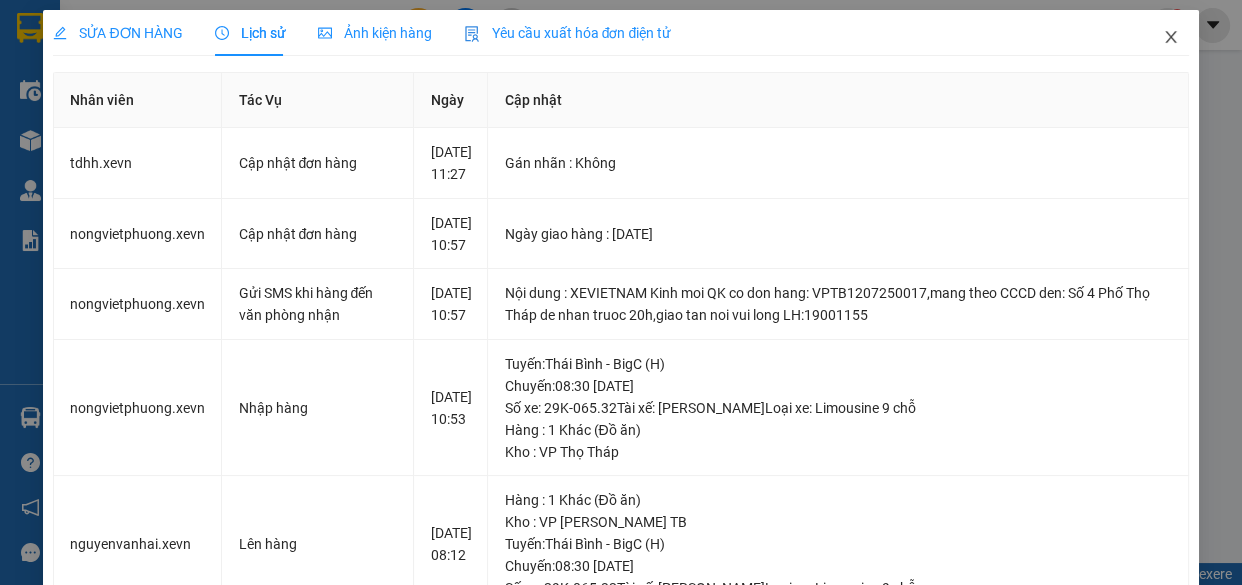 click 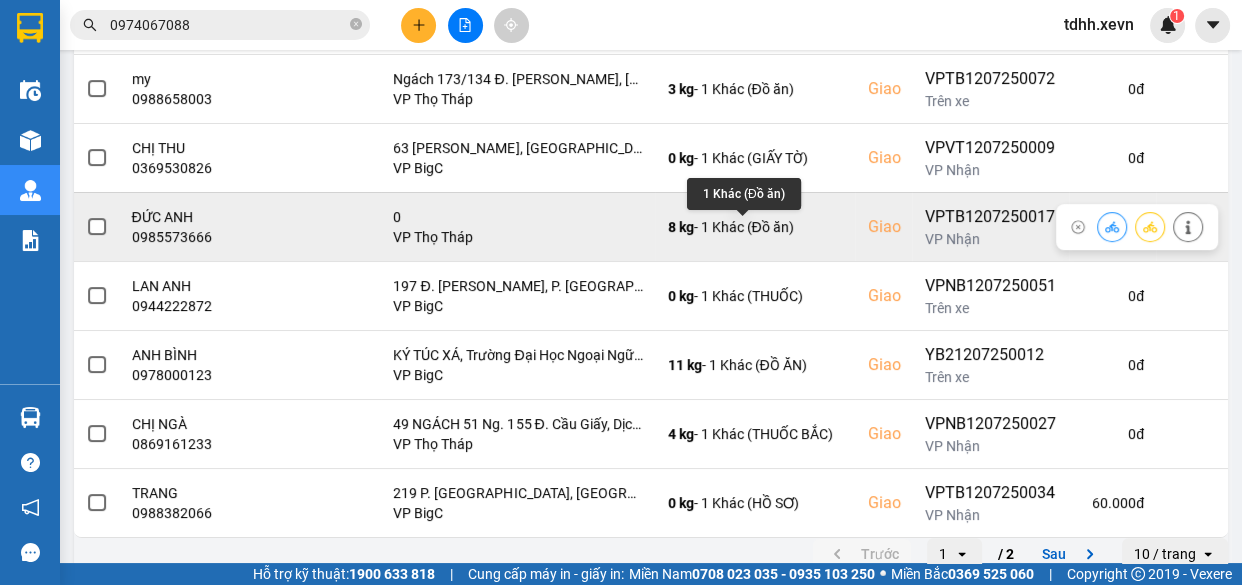 scroll, scrollTop: 656, scrollLeft: 0, axis: vertical 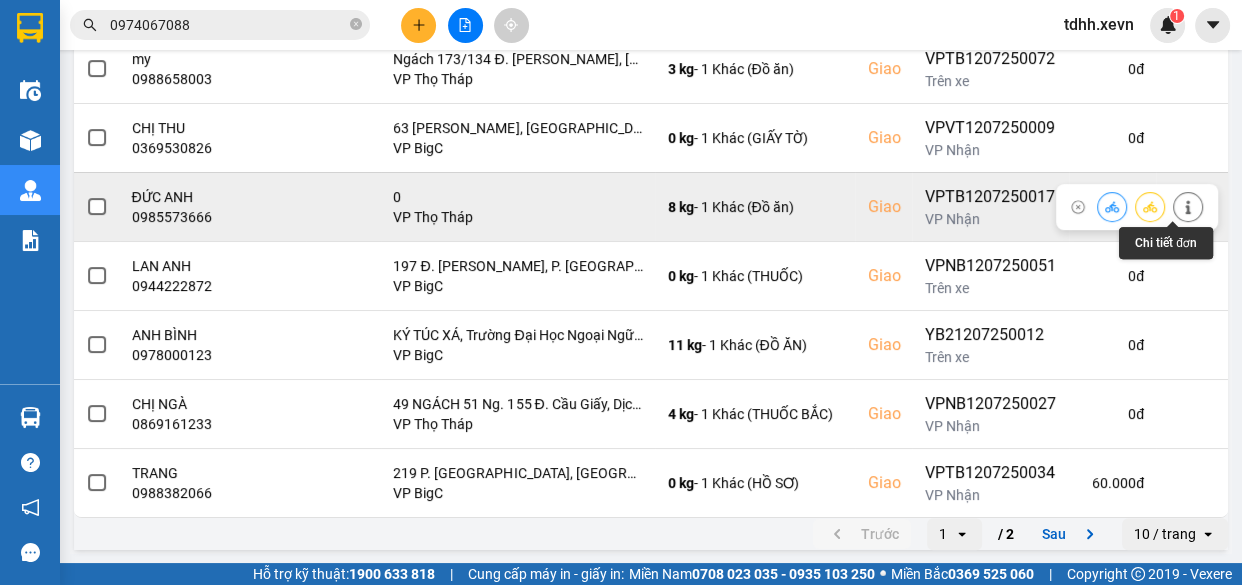 click 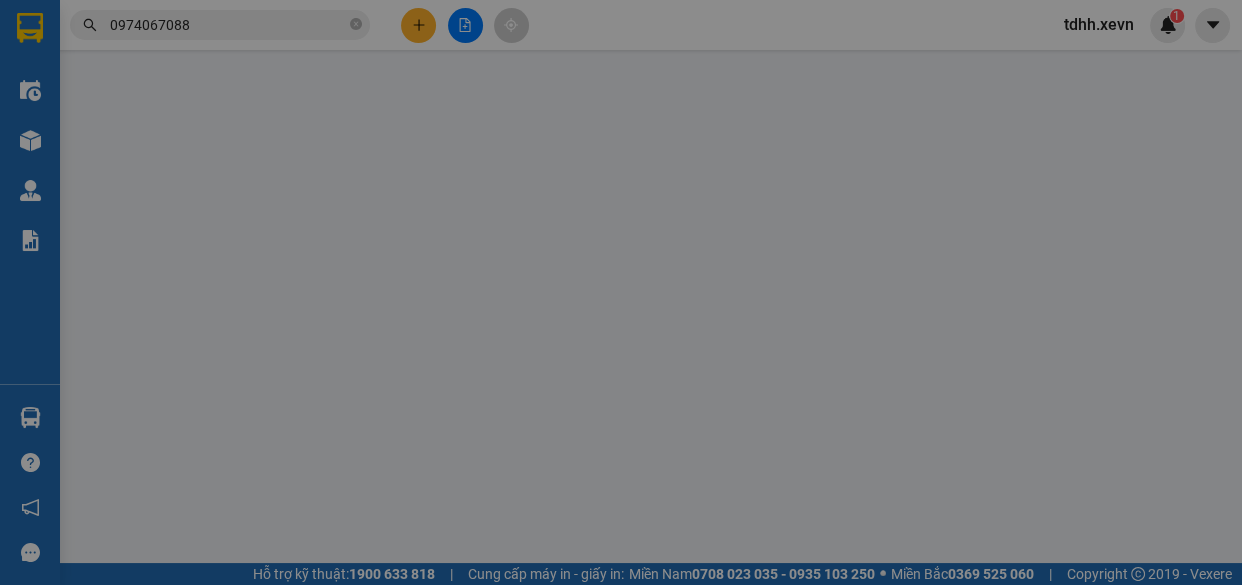 scroll, scrollTop: 0, scrollLeft: 0, axis: both 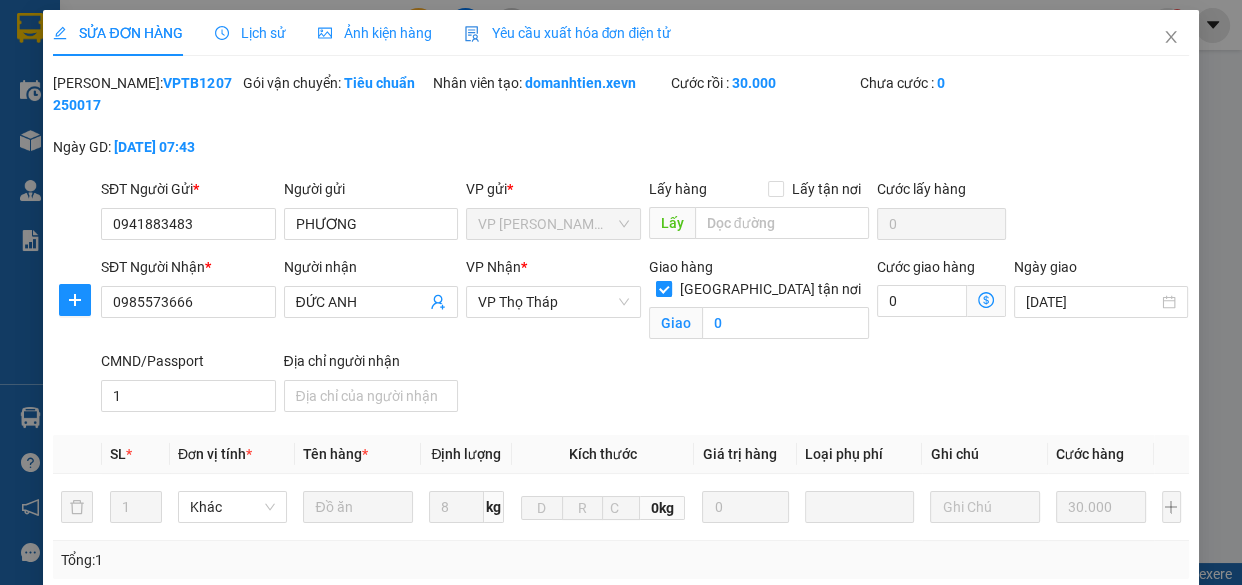 click on "Giao tận nơi" at bounding box center [663, 288] 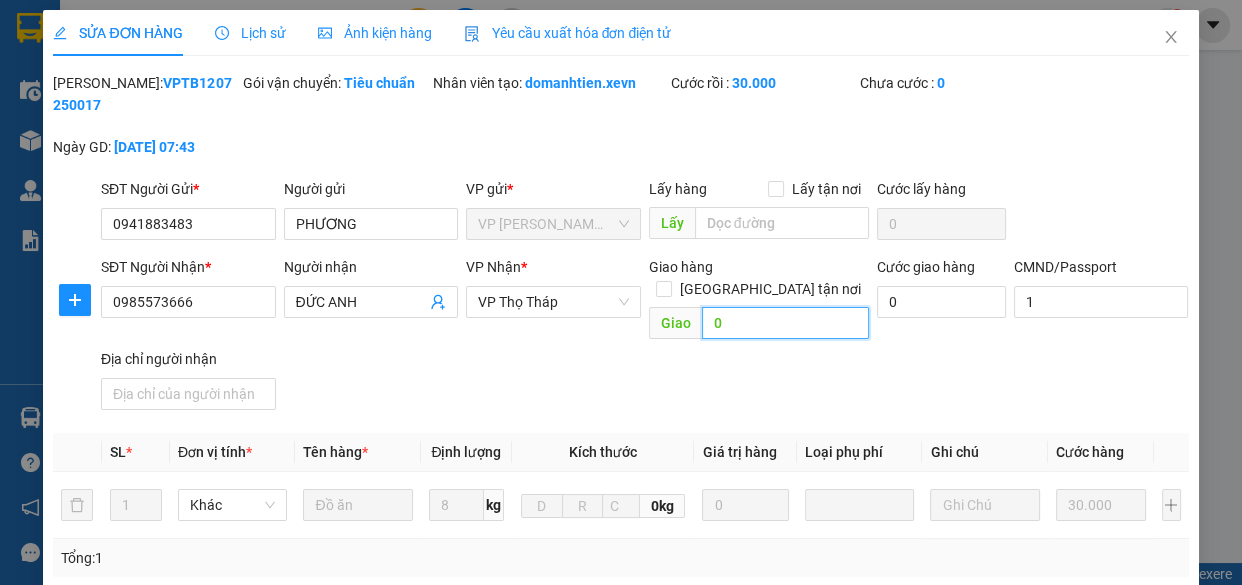 click on "0" at bounding box center (785, 323) 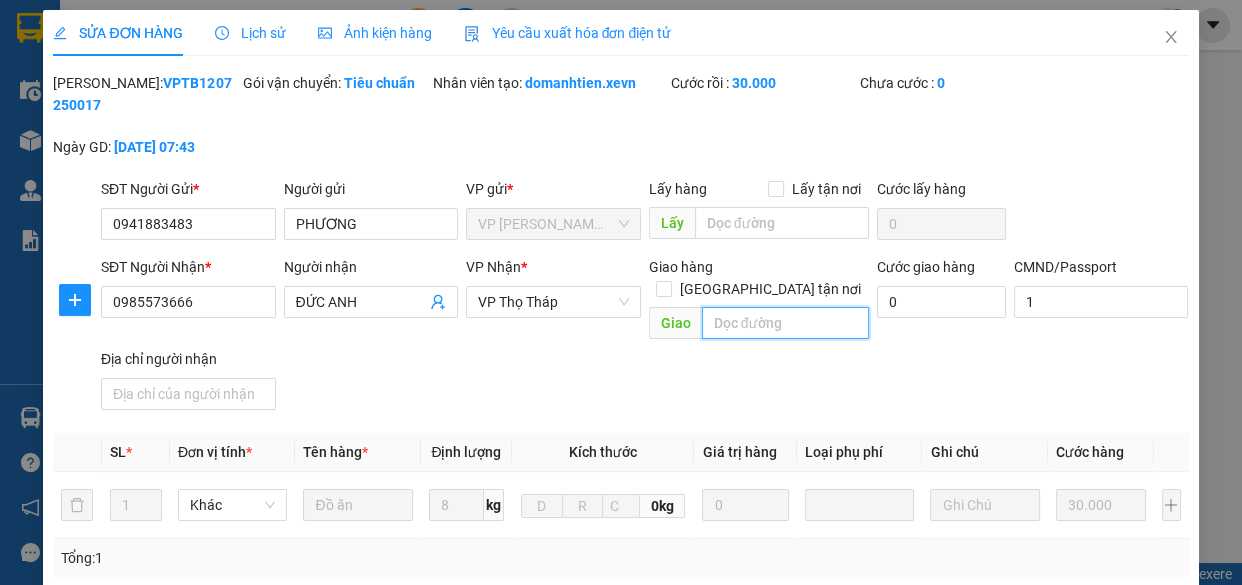 scroll, scrollTop: 391, scrollLeft: 0, axis: vertical 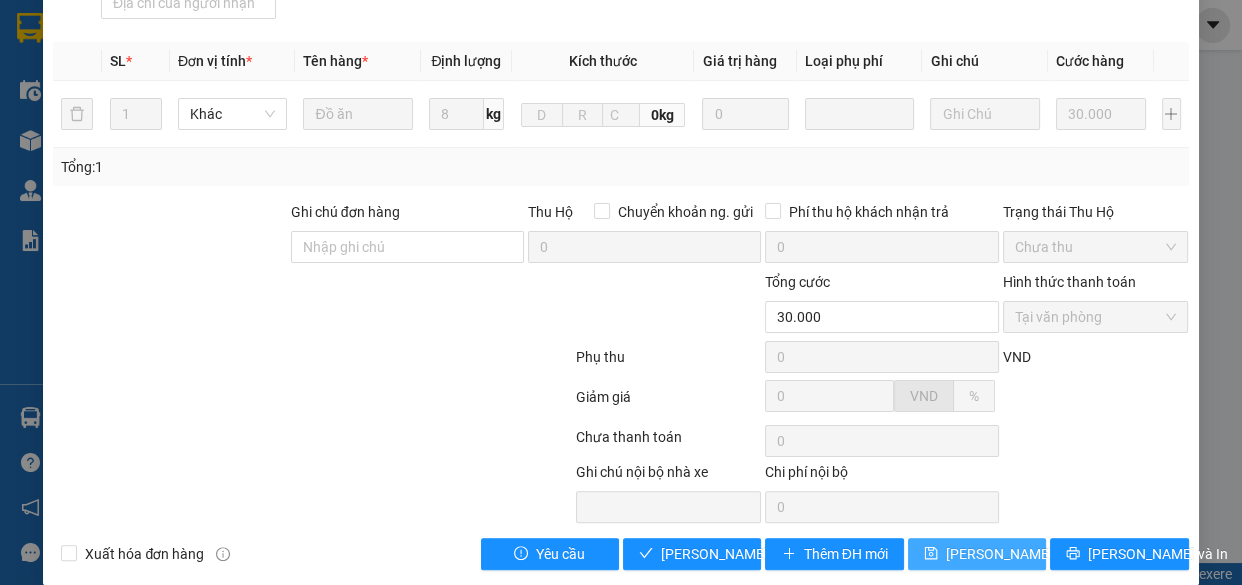 type 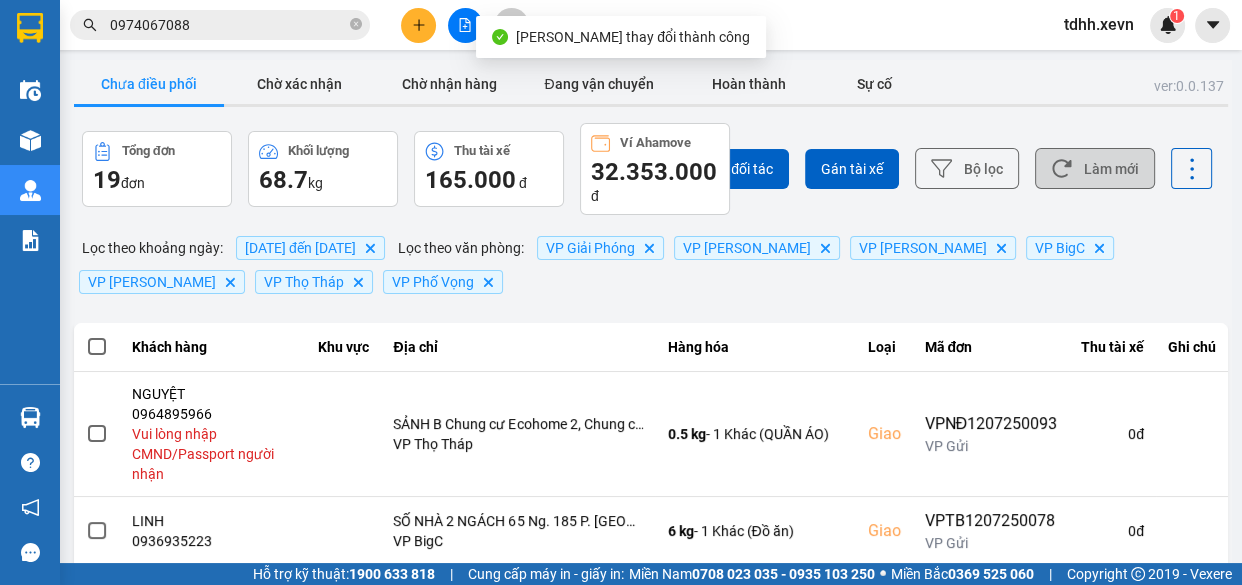 click on "Làm mới" at bounding box center (1095, 168) 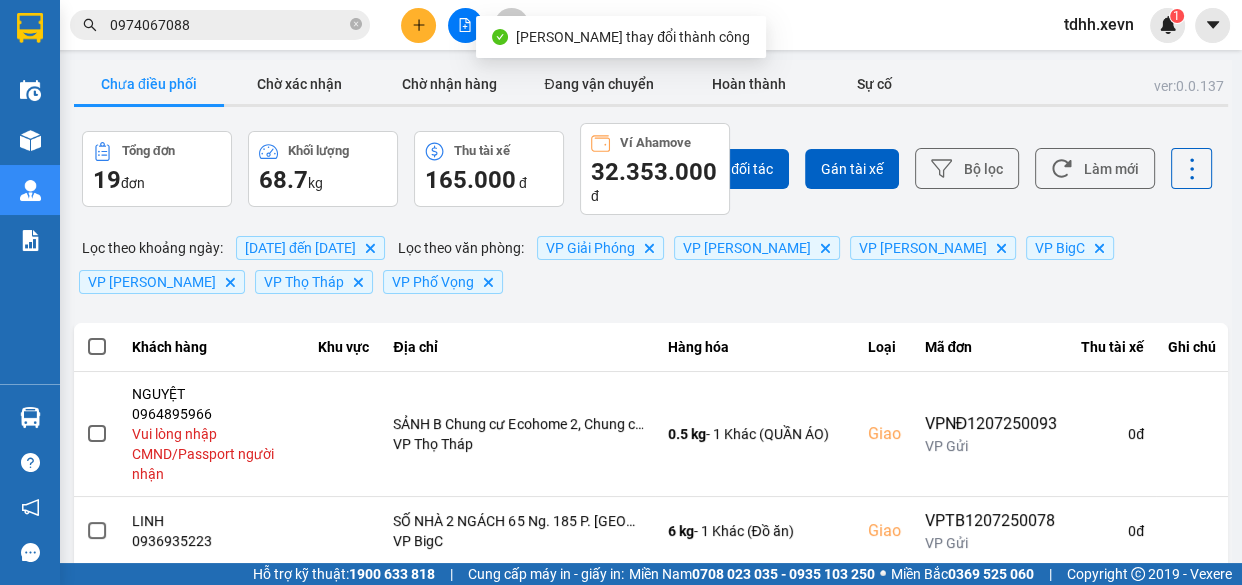 scroll, scrollTop: 454, scrollLeft: 0, axis: vertical 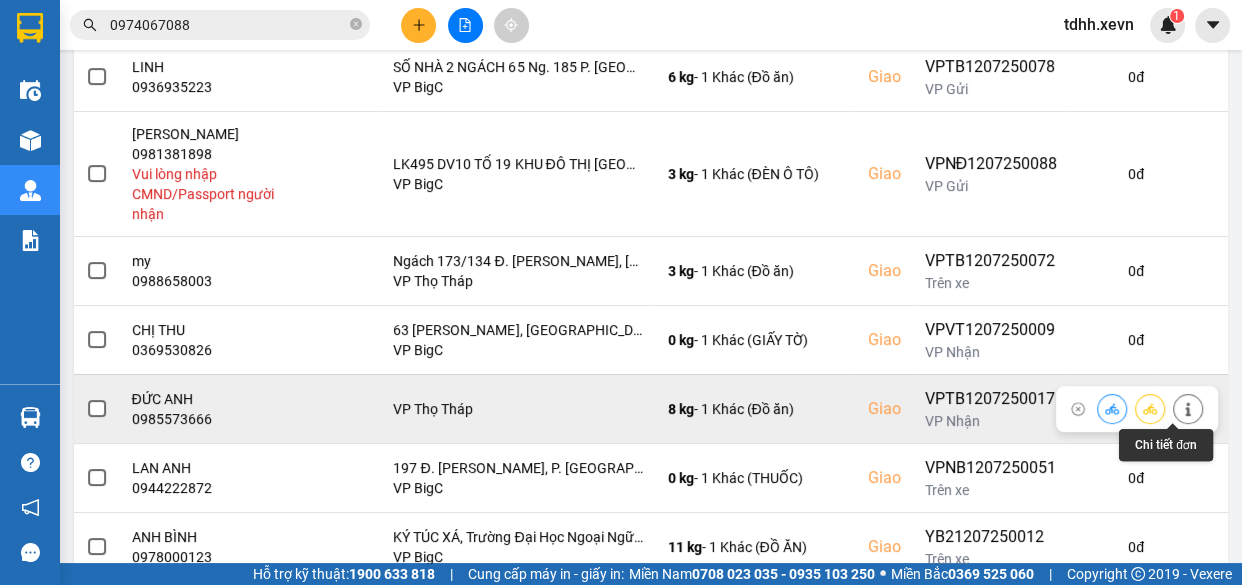 click at bounding box center (1188, 408) 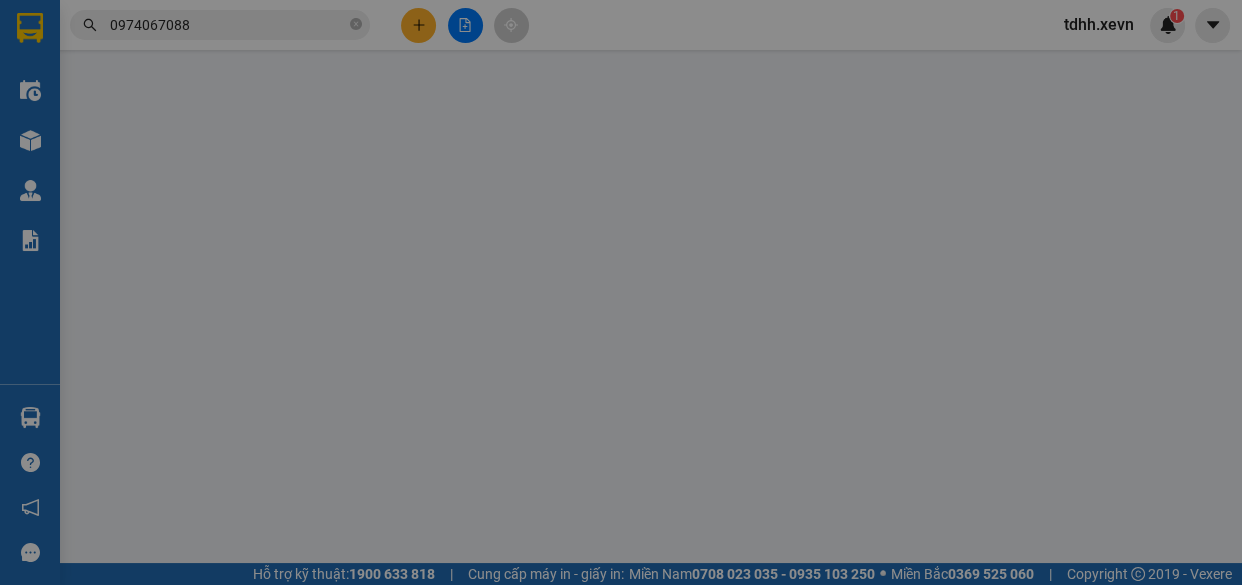 type on "0941883483" 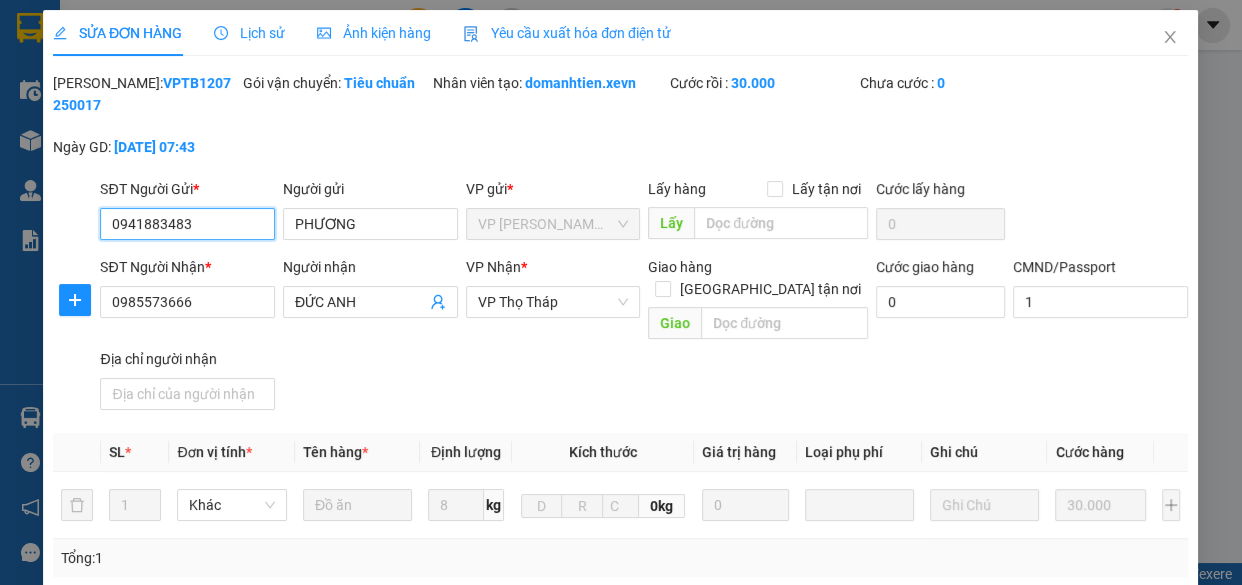scroll, scrollTop: 0, scrollLeft: 0, axis: both 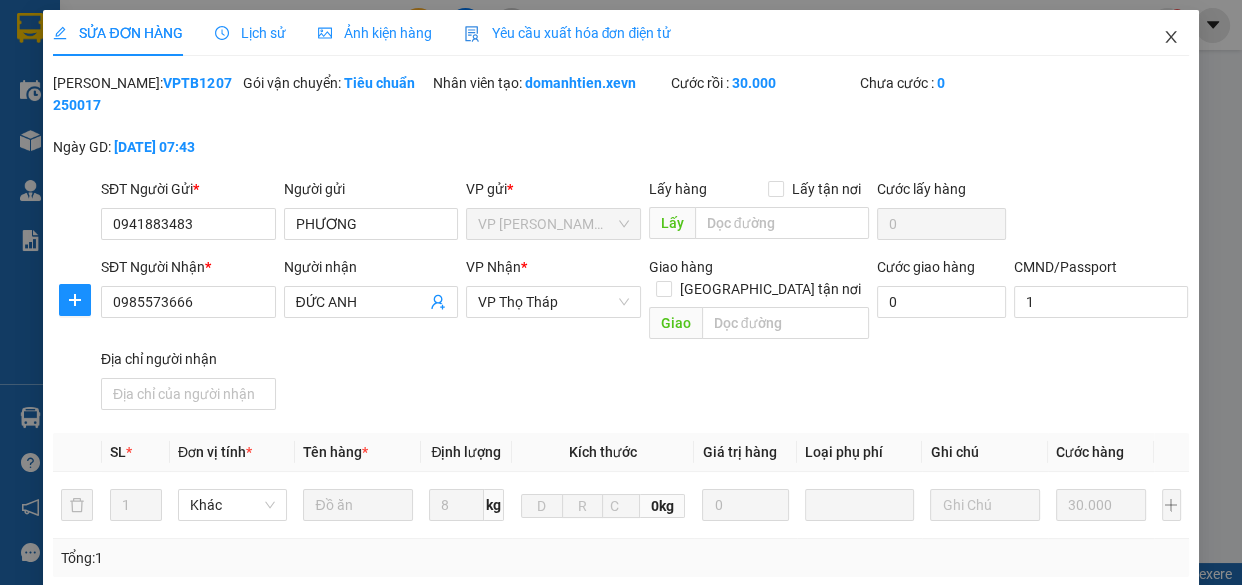 click 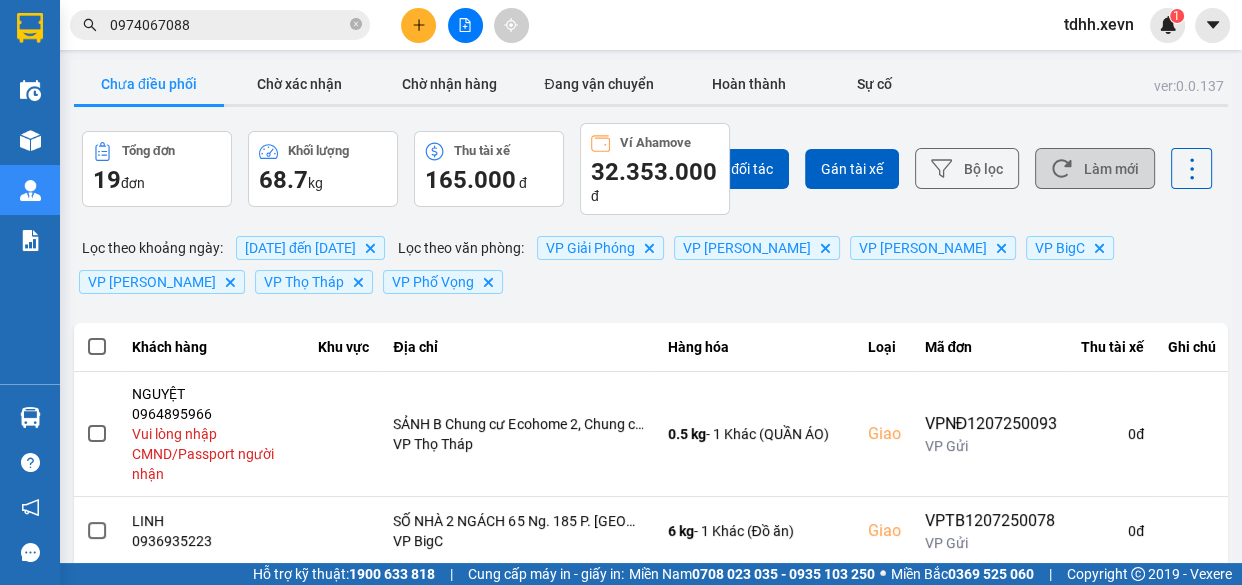 drag, startPoint x: 1070, startPoint y: 171, endPoint x: 1081, endPoint y: 175, distance: 11.7046995 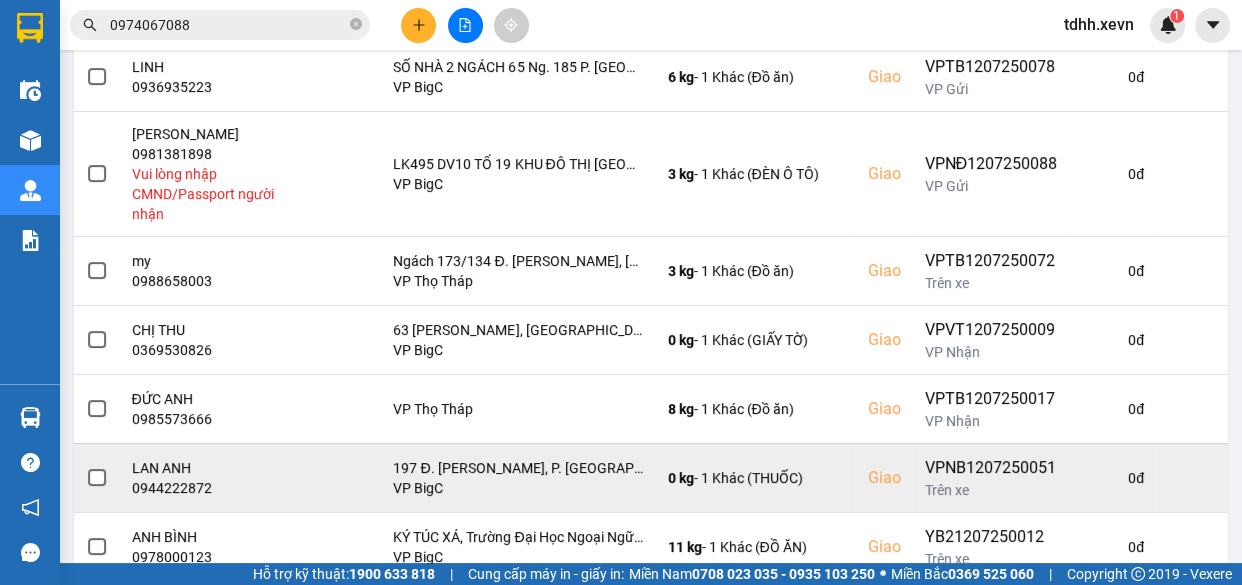 scroll, scrollTop: 656, scrollLeft: 0, axis: vertical 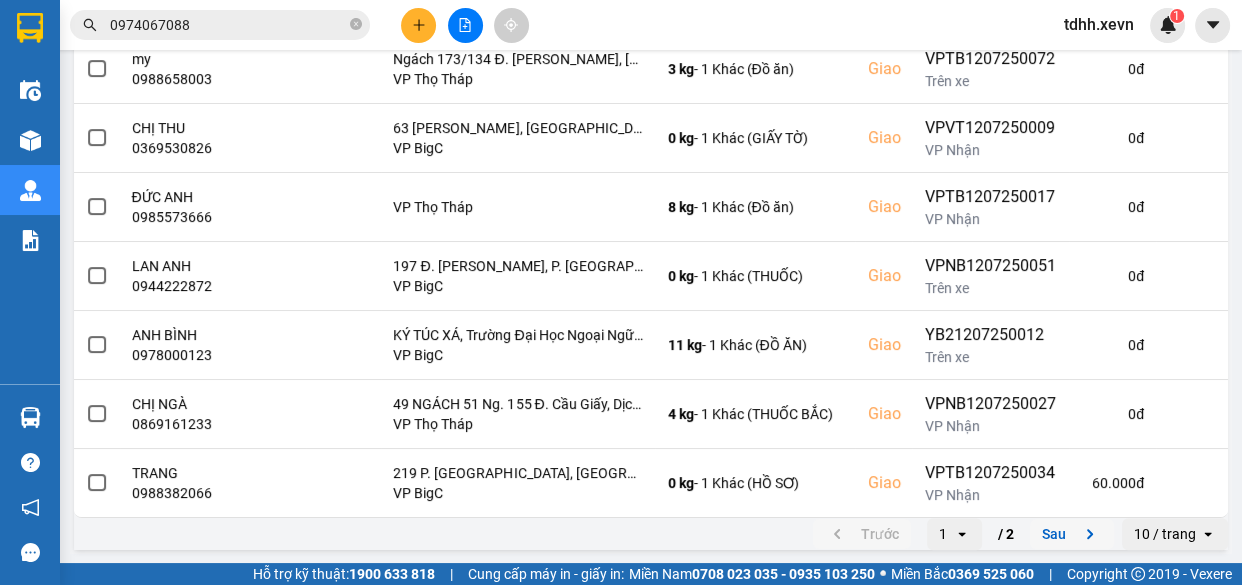 click 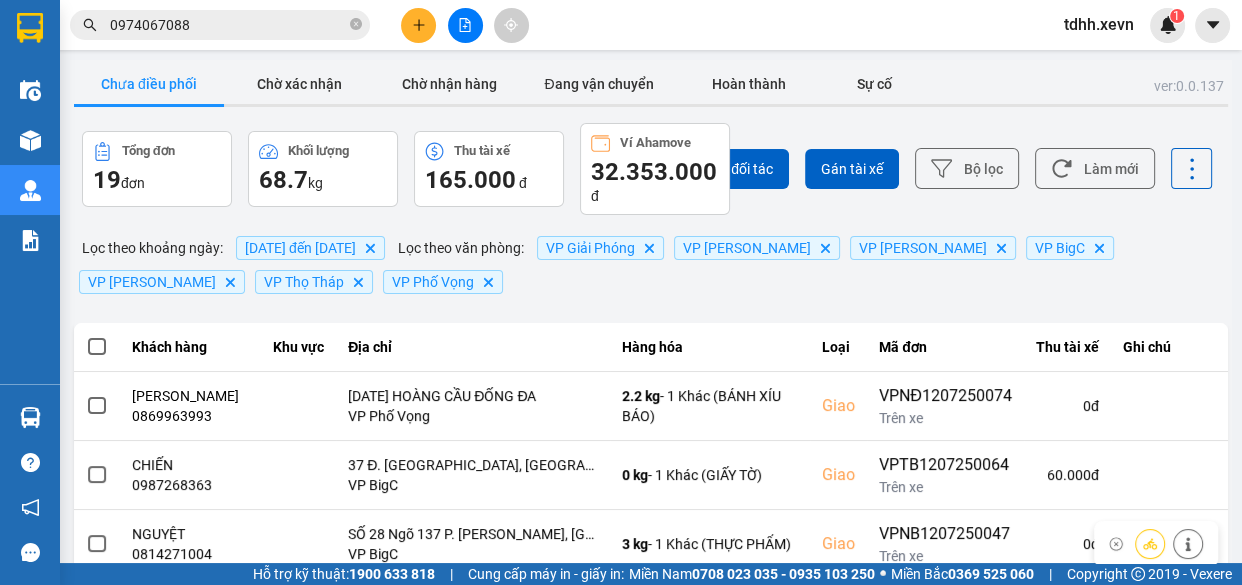 scroll, scrollTop: 507, scrollLeft: 0, axis: vertical 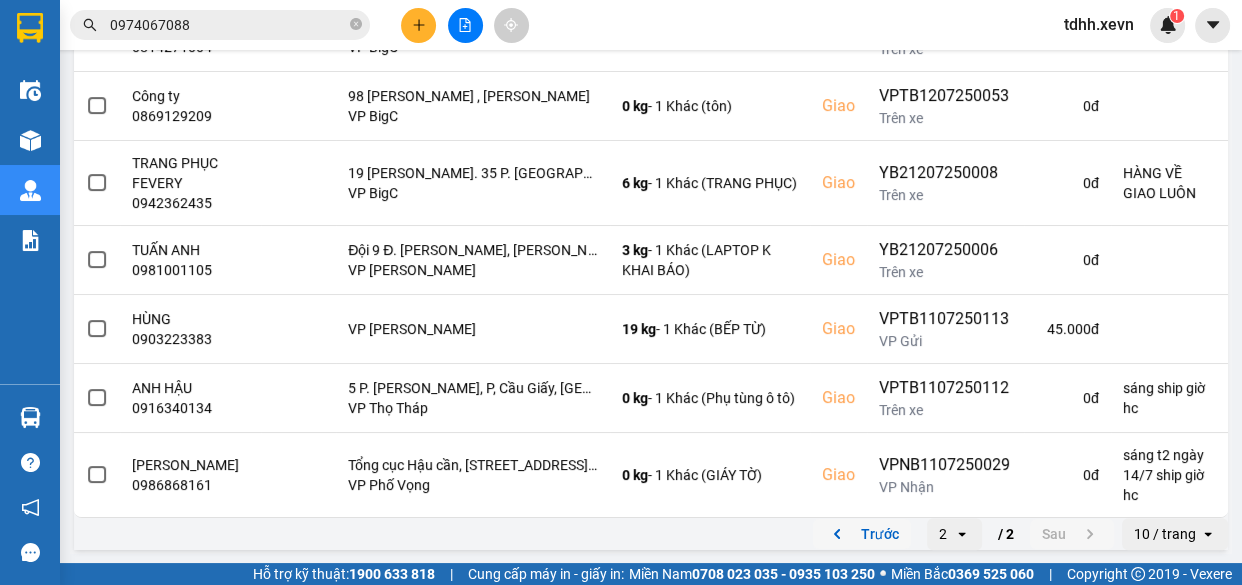 drag, startPoint x: 860, startPoint y: 539, endPoint x: 862, endPoint y: 525, distance: 14.142136 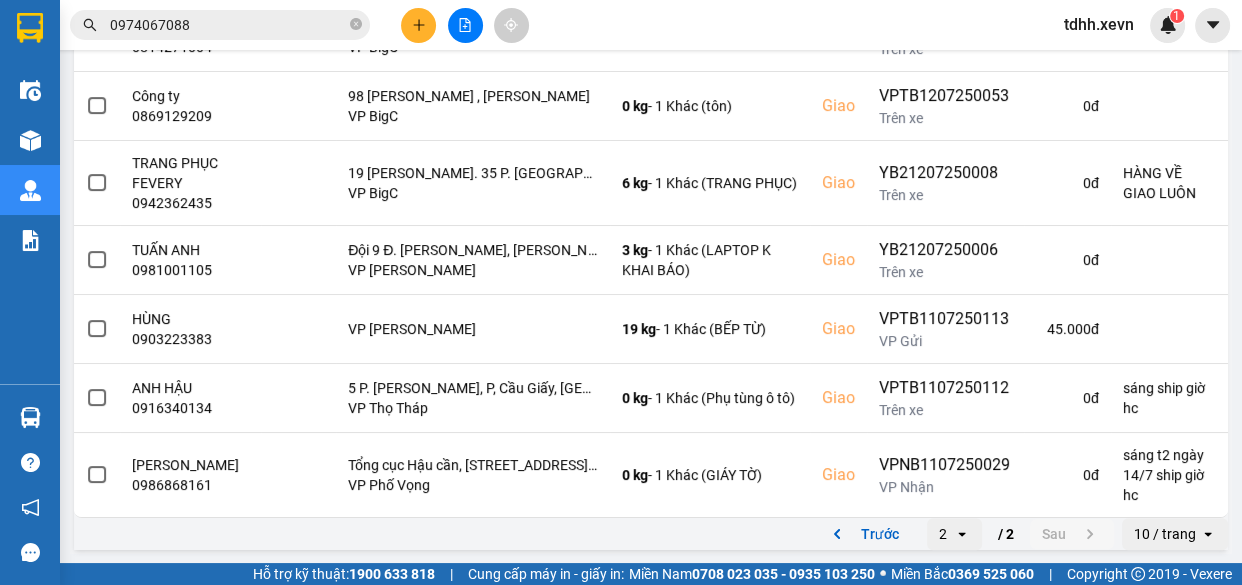 click on "Trước" at bounding box center [862, 534] 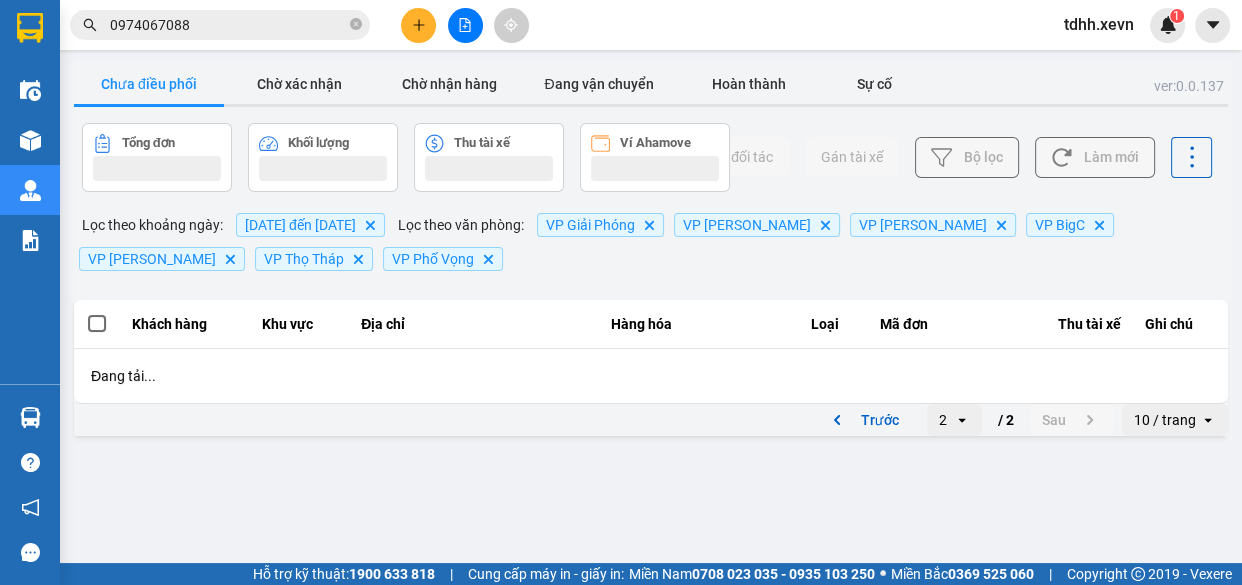scroll, scrollTop: 0, scrollLeft: 0, axis: both 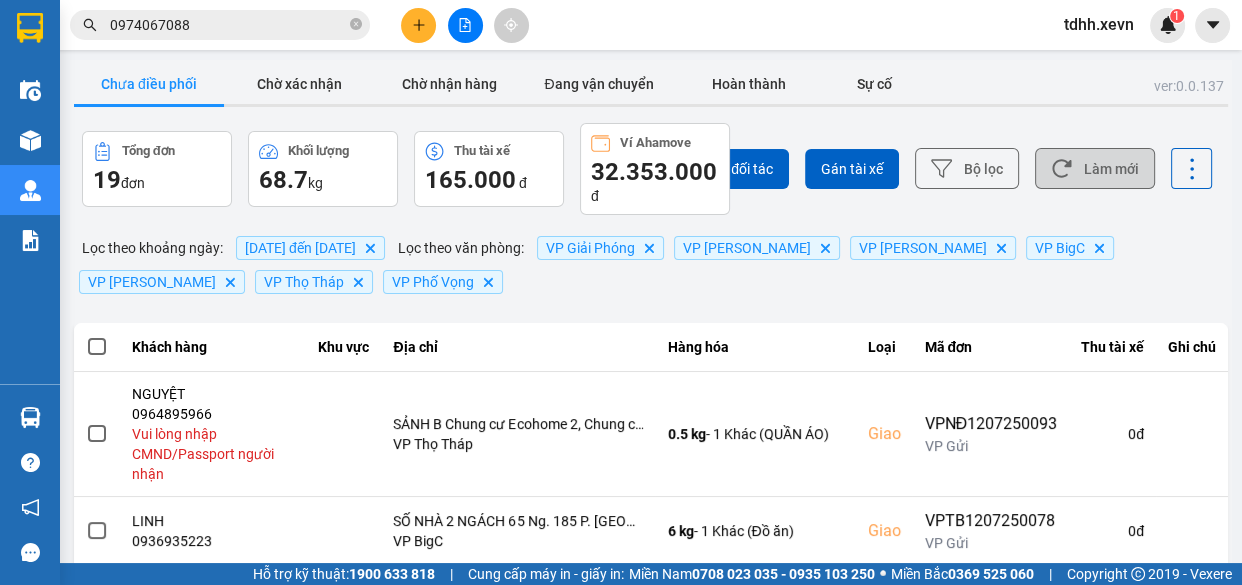 click on "Làm mới" at bounding box center [1095, 168] 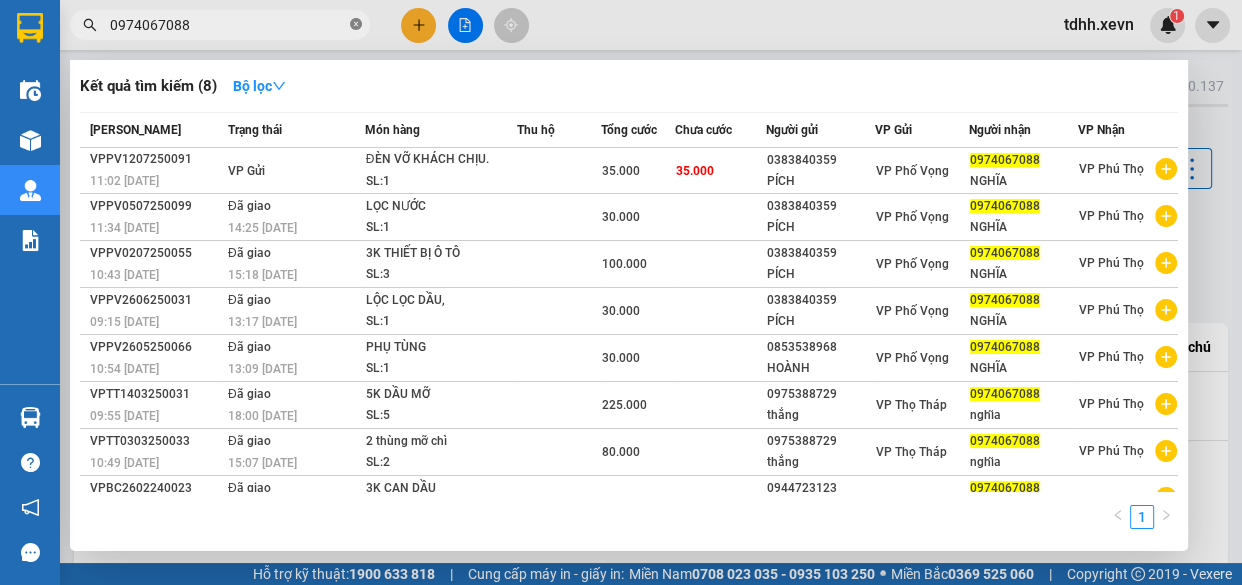 click 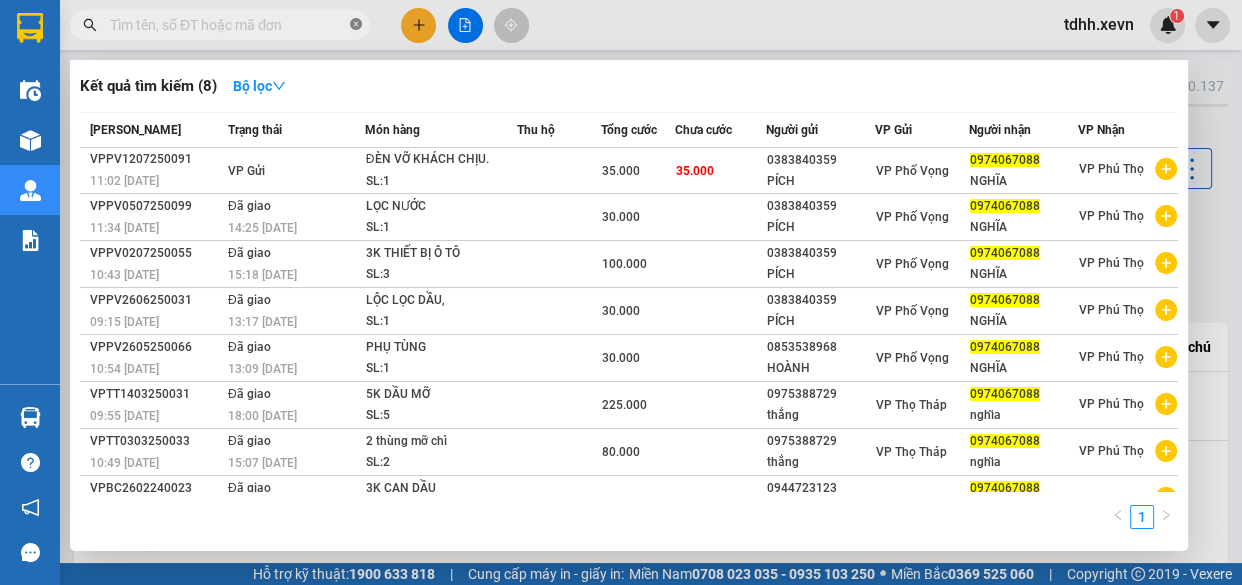 paste on "0985671503" 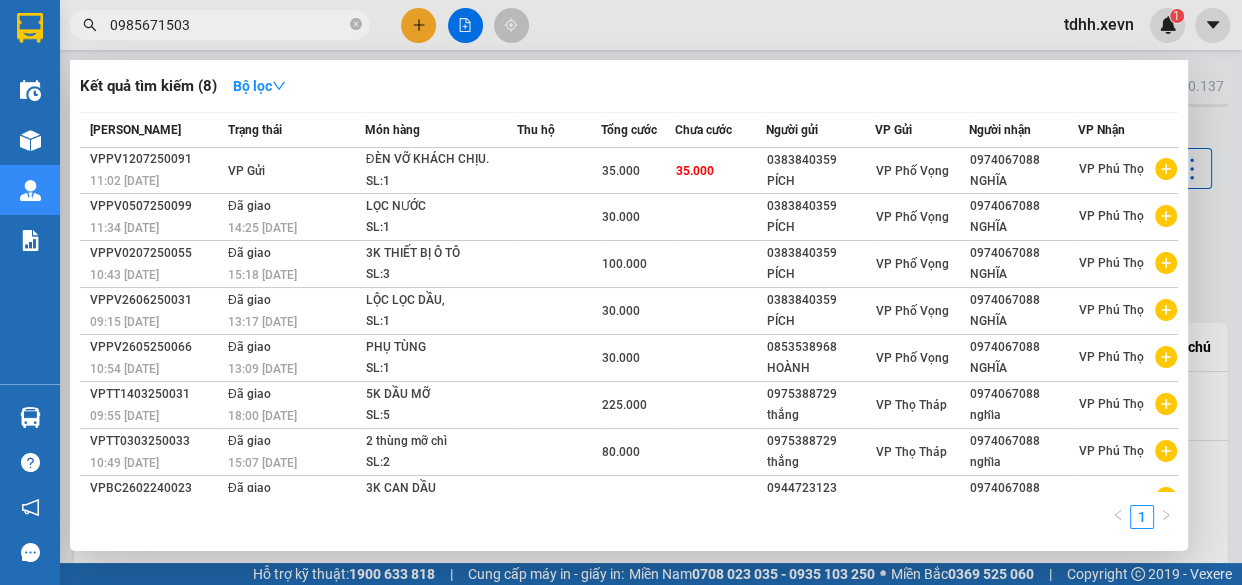 type on "0985671503" 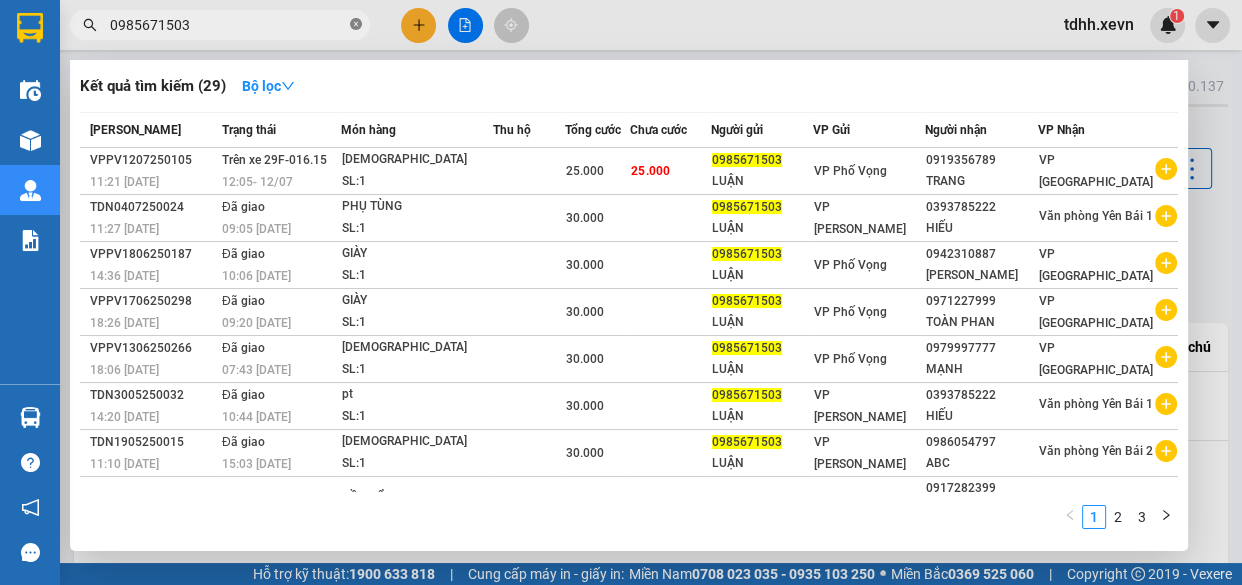 click 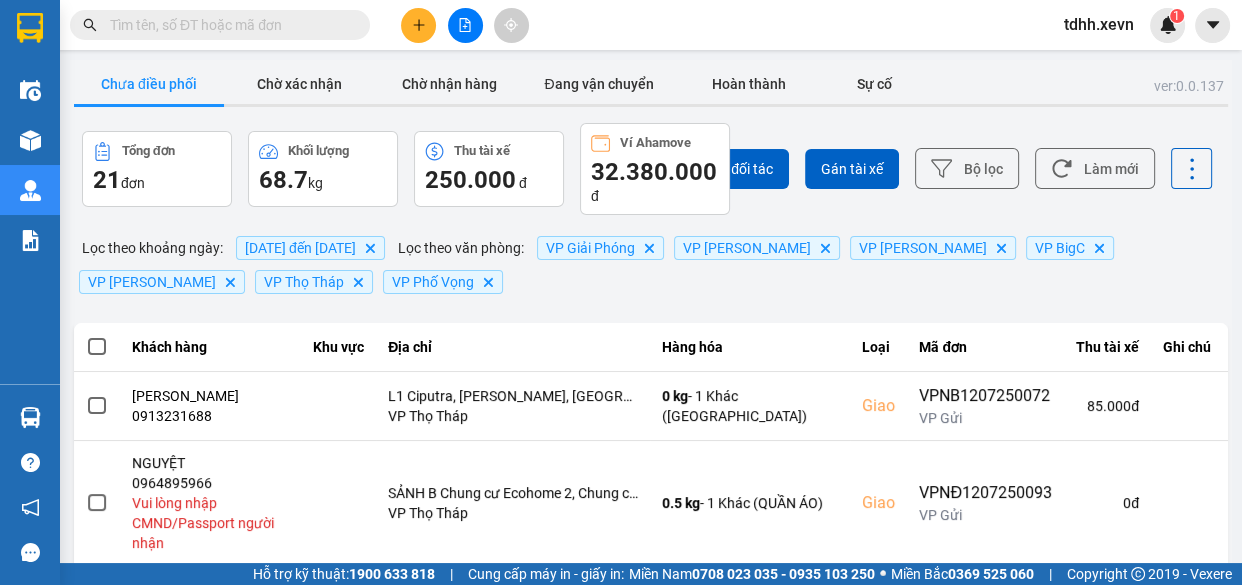 click at bounding box center [228, 25] 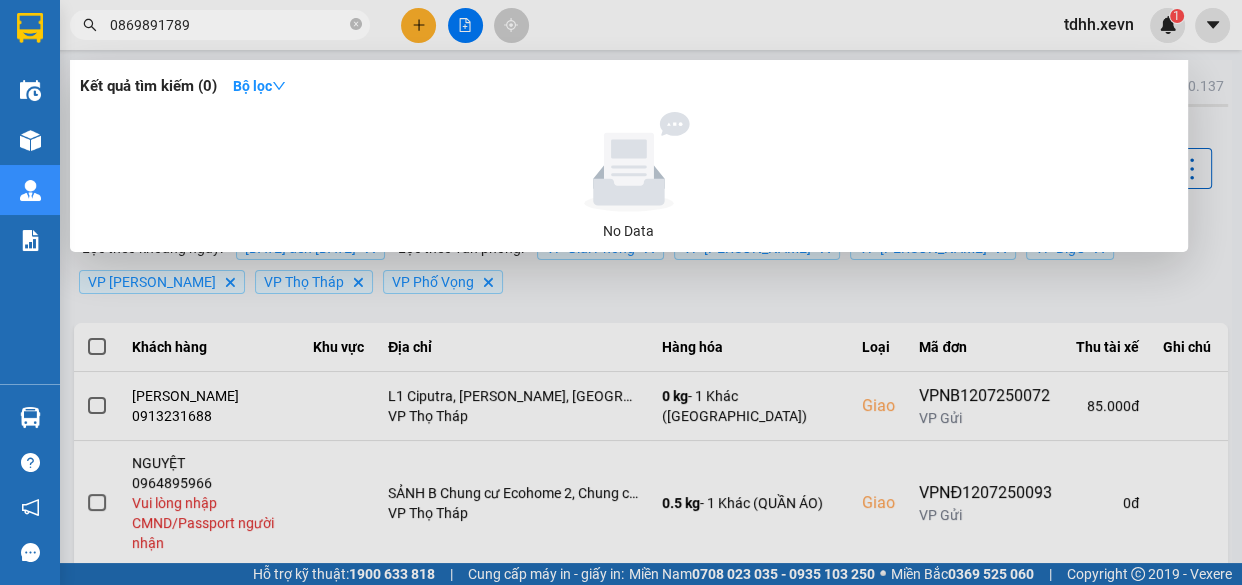 type on "0869891789" 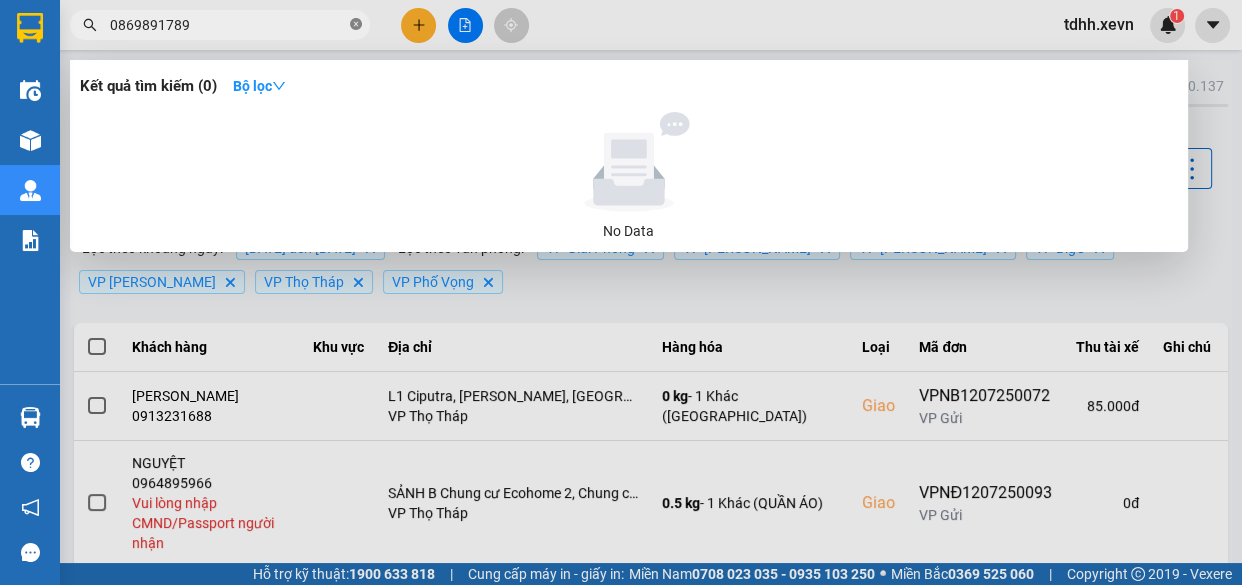 click 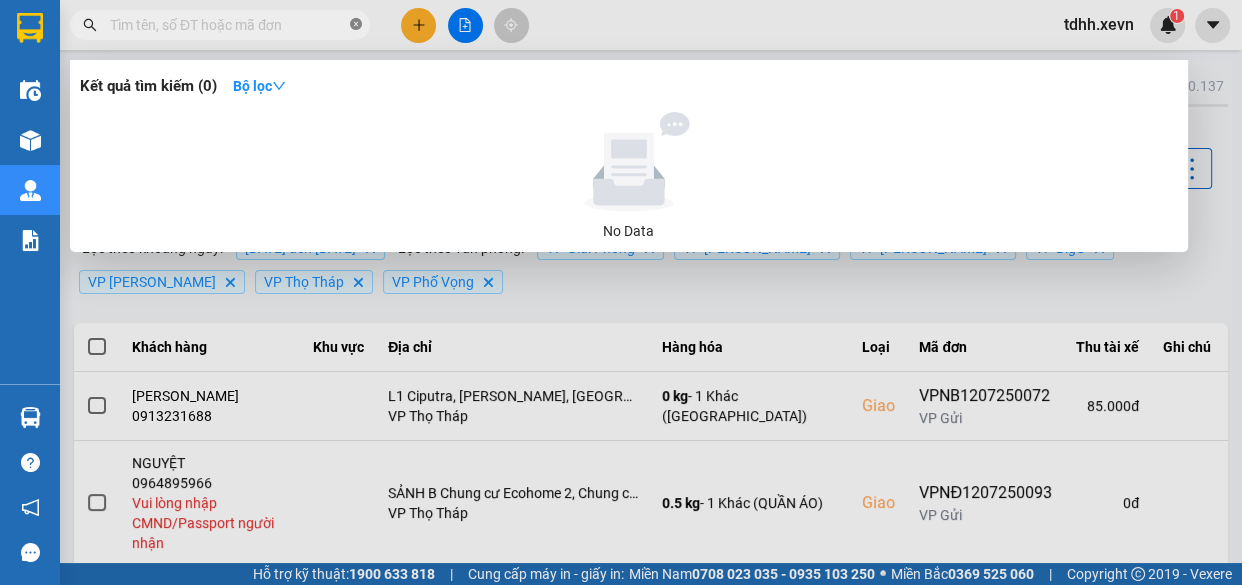 paste on "0865560294" 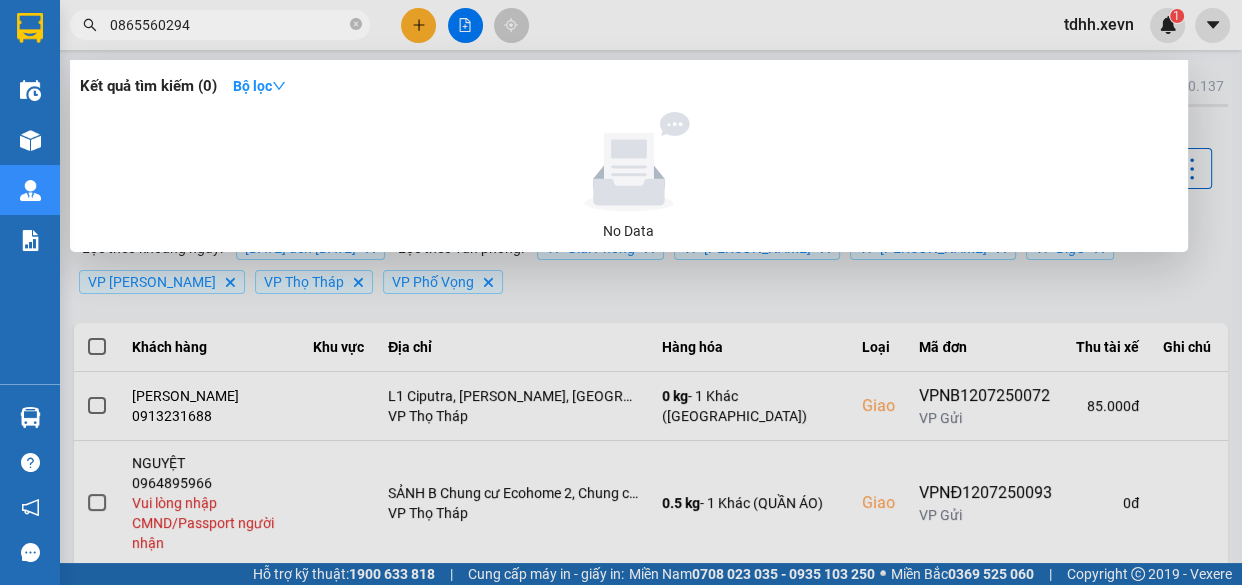 type on "0865560294" 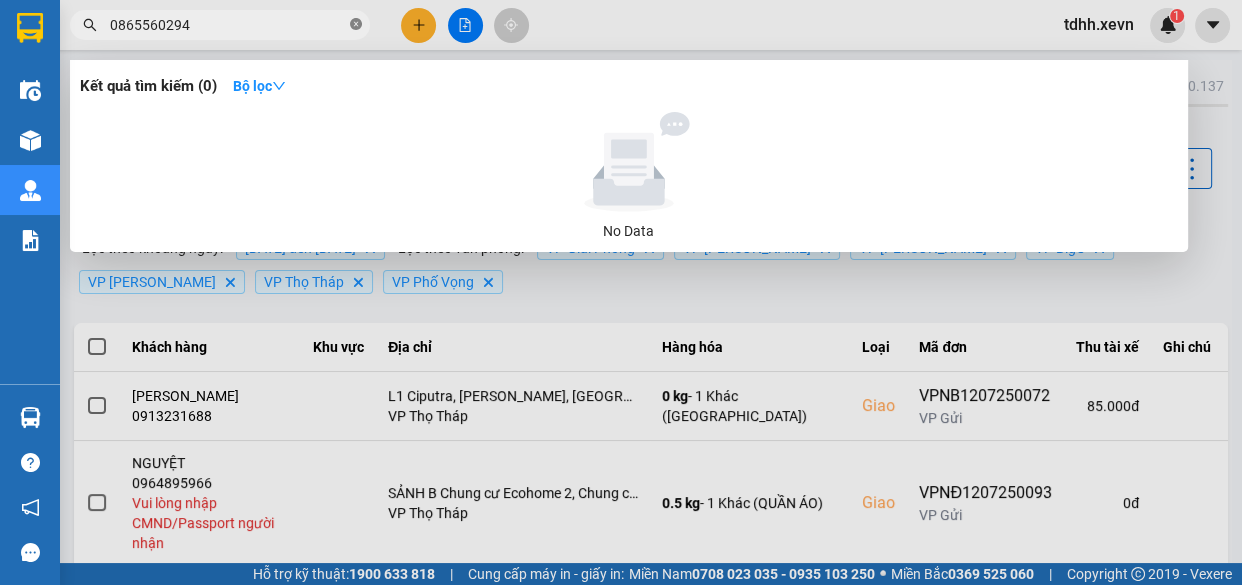 click 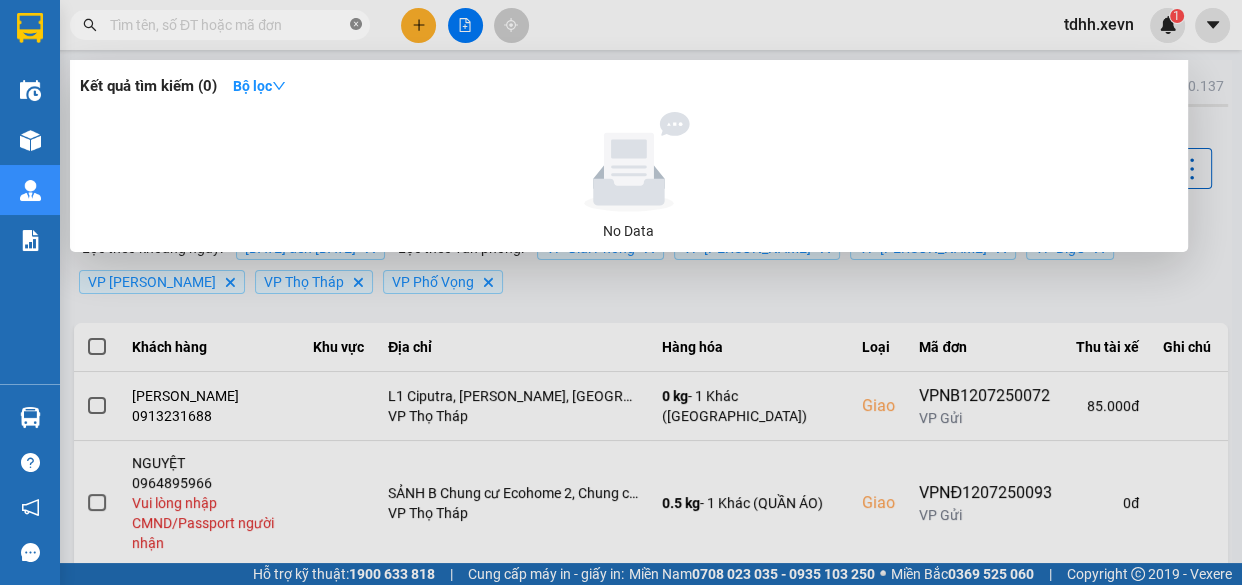 paste on "0865560294" 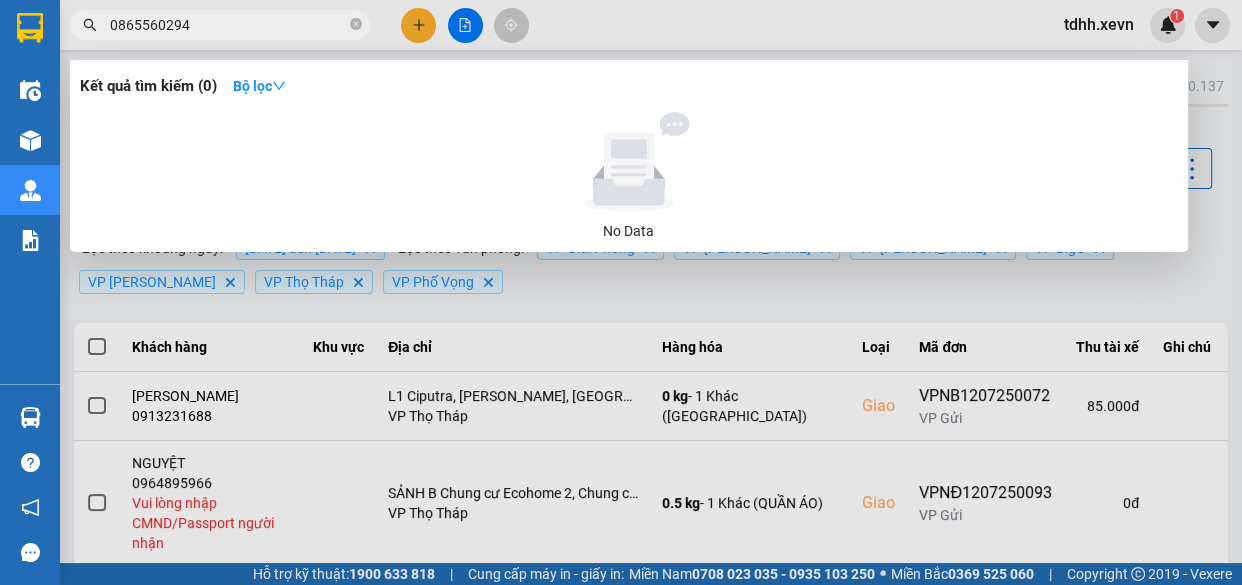 type on "0865560294" 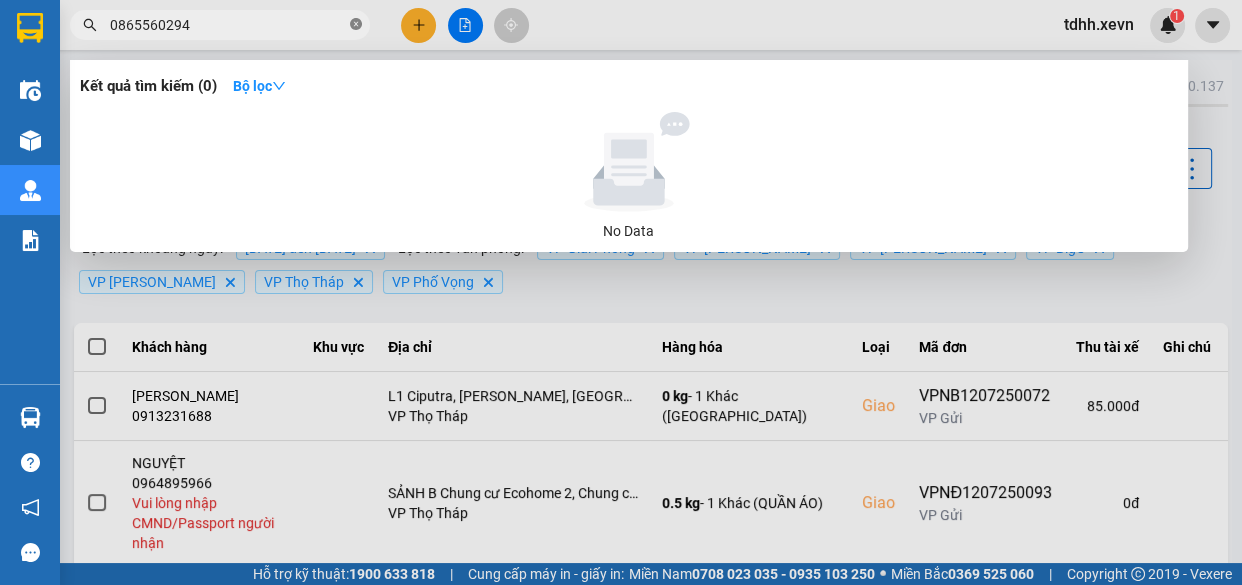 click at bounding box center [356, 25] 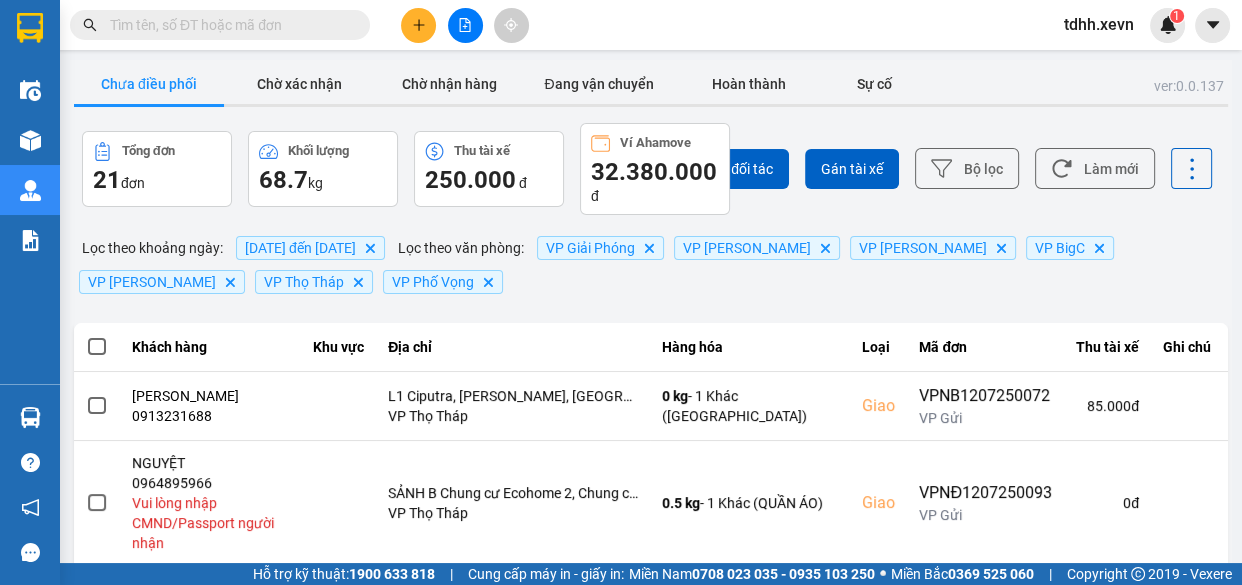 click at bounding box center [228, 25] 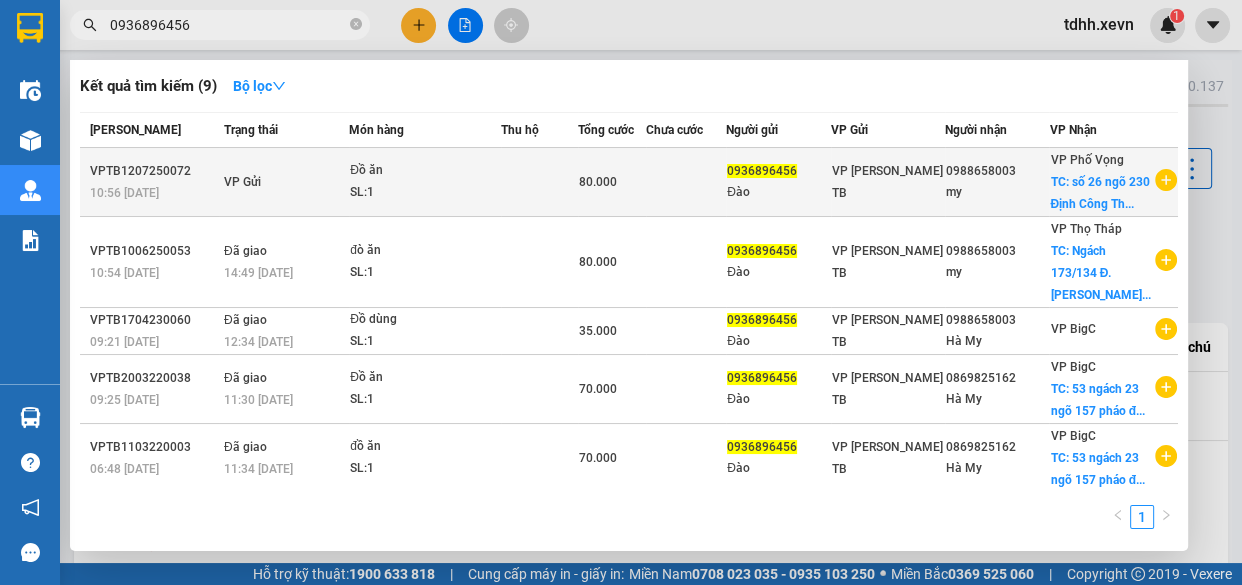 type on "0936896456" 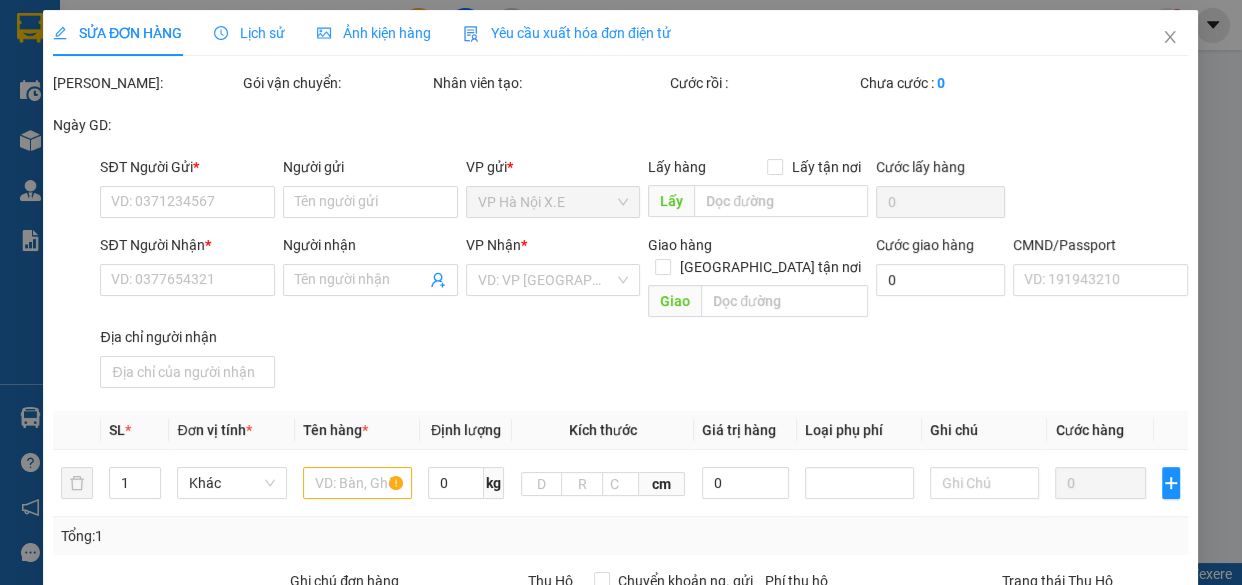 type on "0936896456" 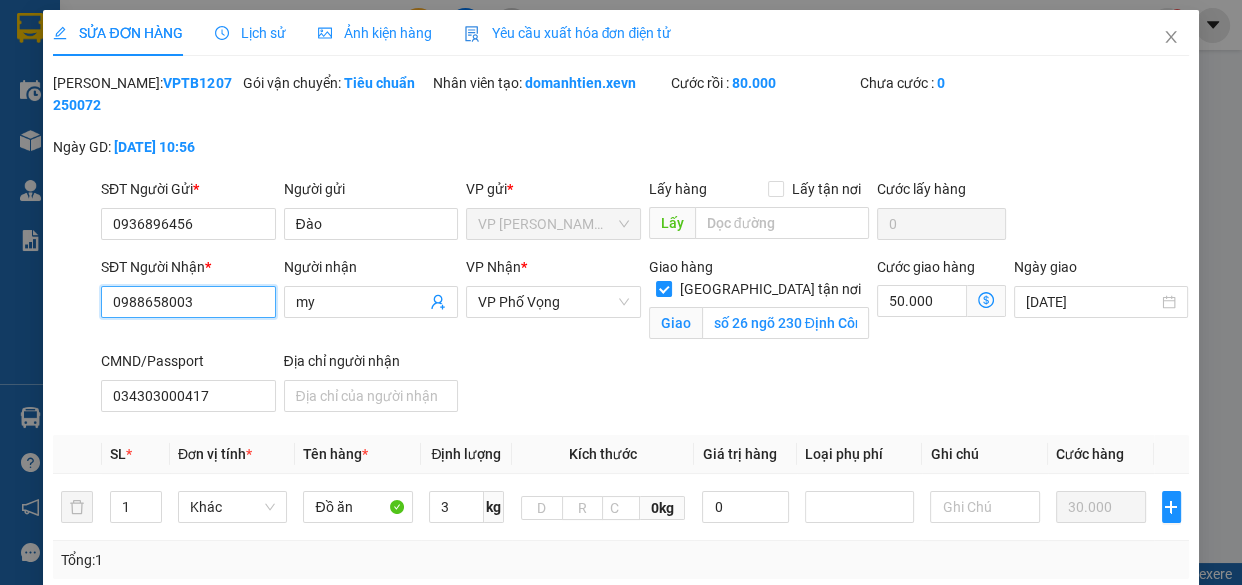 drag, startPoint x: 217, startPoint y: 312, endPoint x: 24, endPoint y: 333, distance: 194.13913 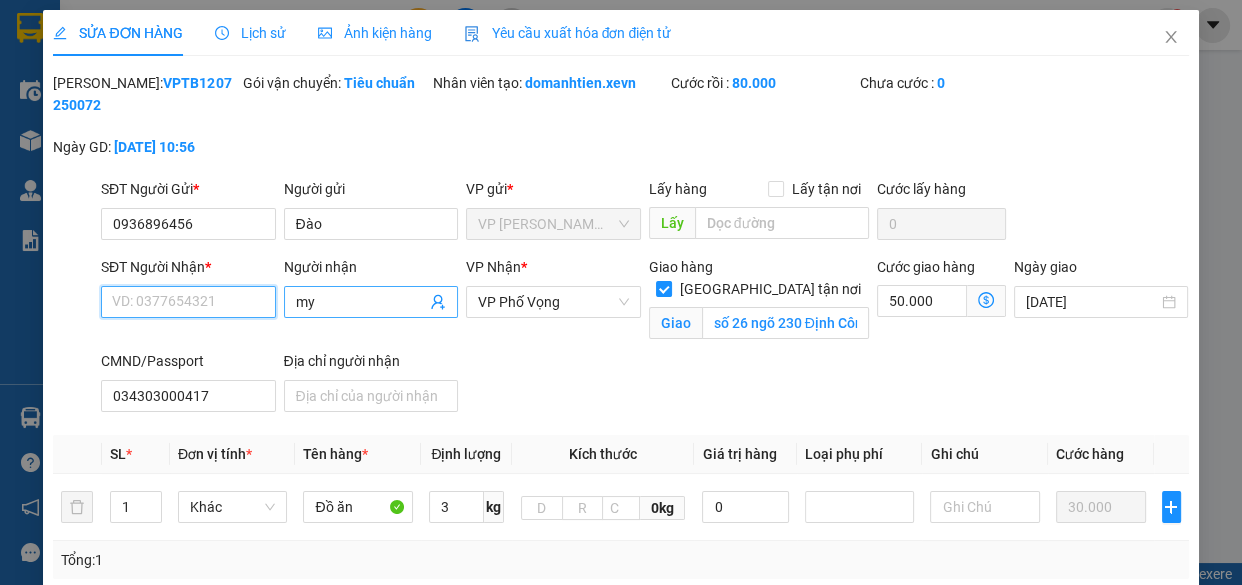 type 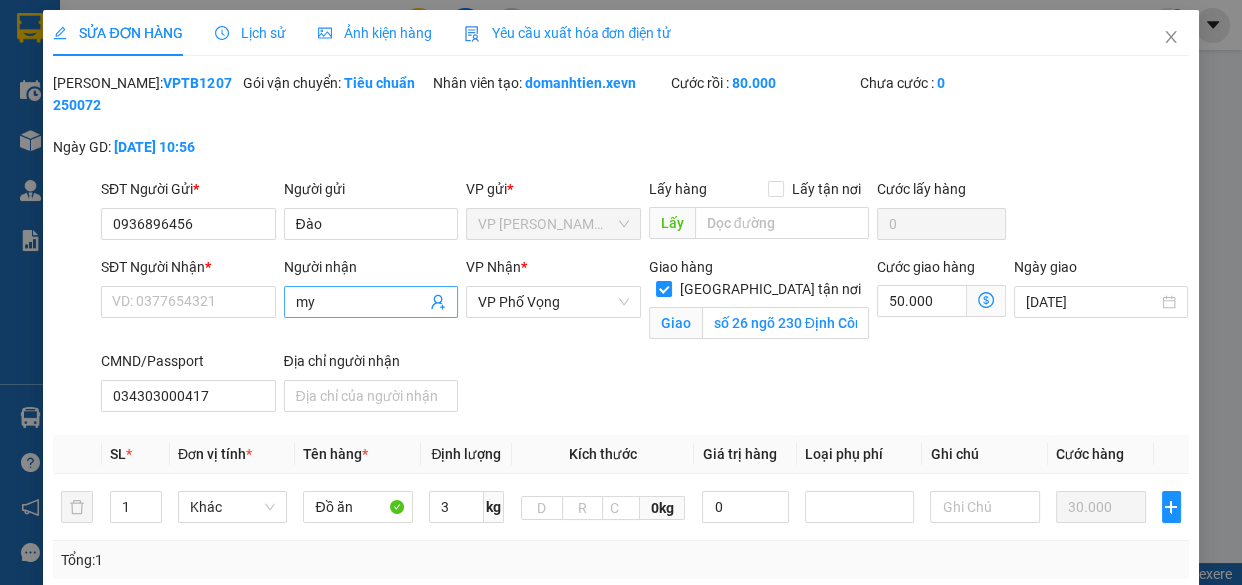 click on "my" at bounding box center [371, 302] 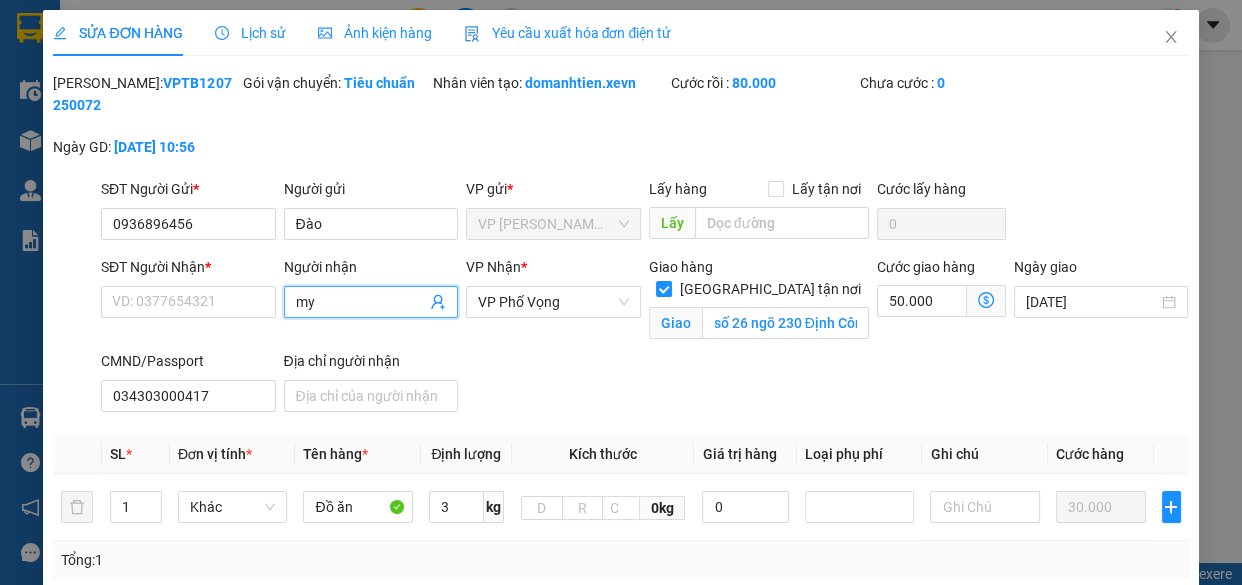 click on "my" at bounding box center [371, 302] 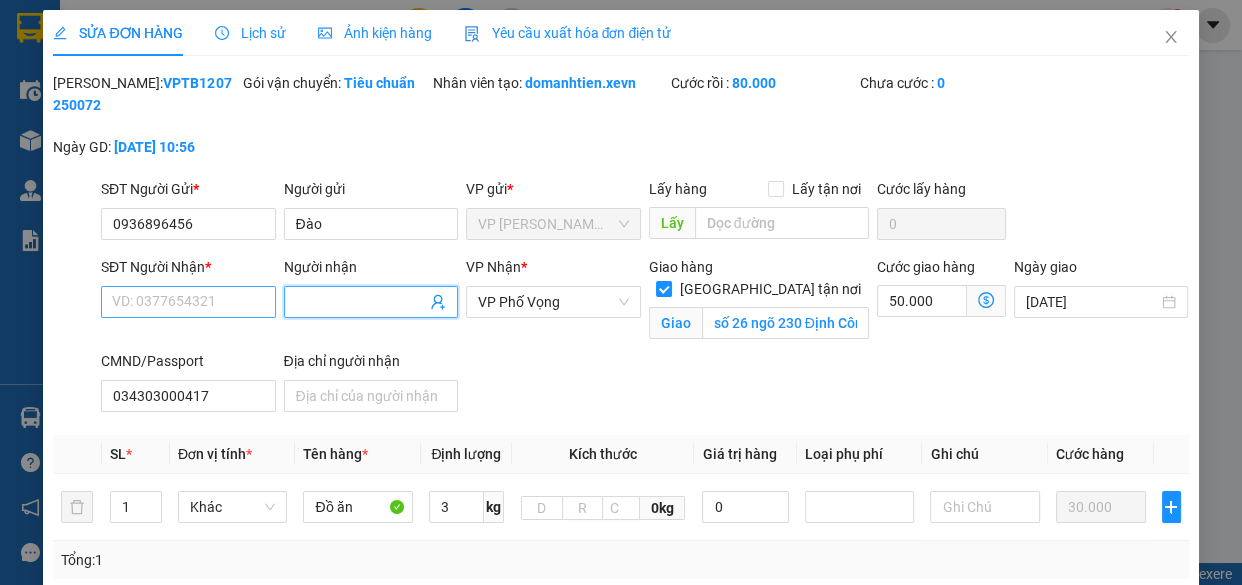 type 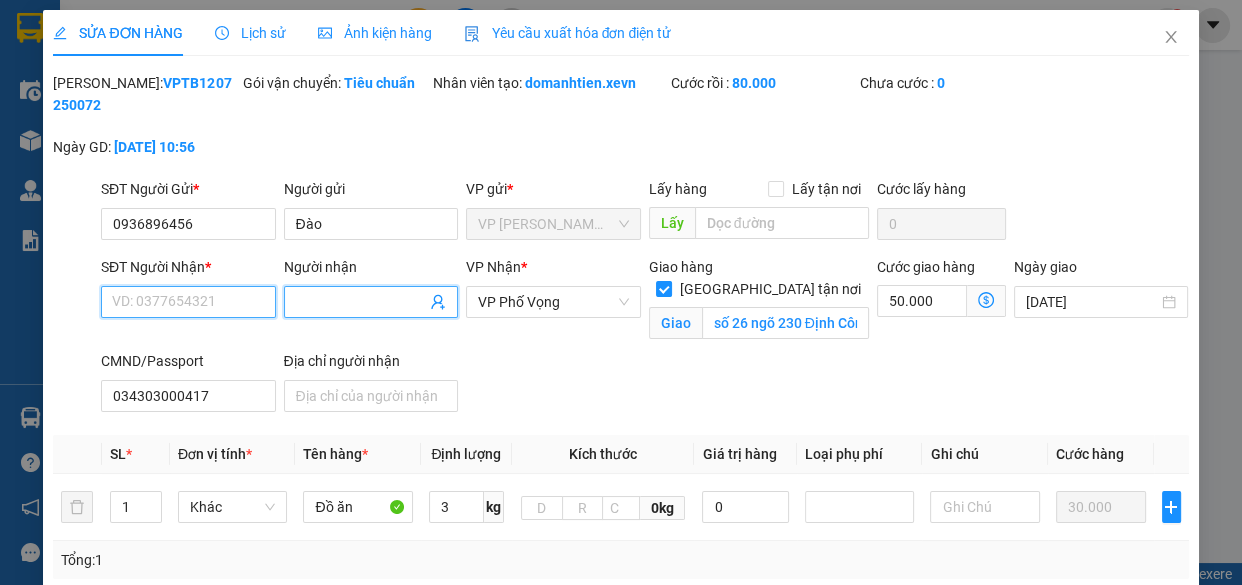 click on "SĐT Người Nhận  *" at bounding box center [188, 302] 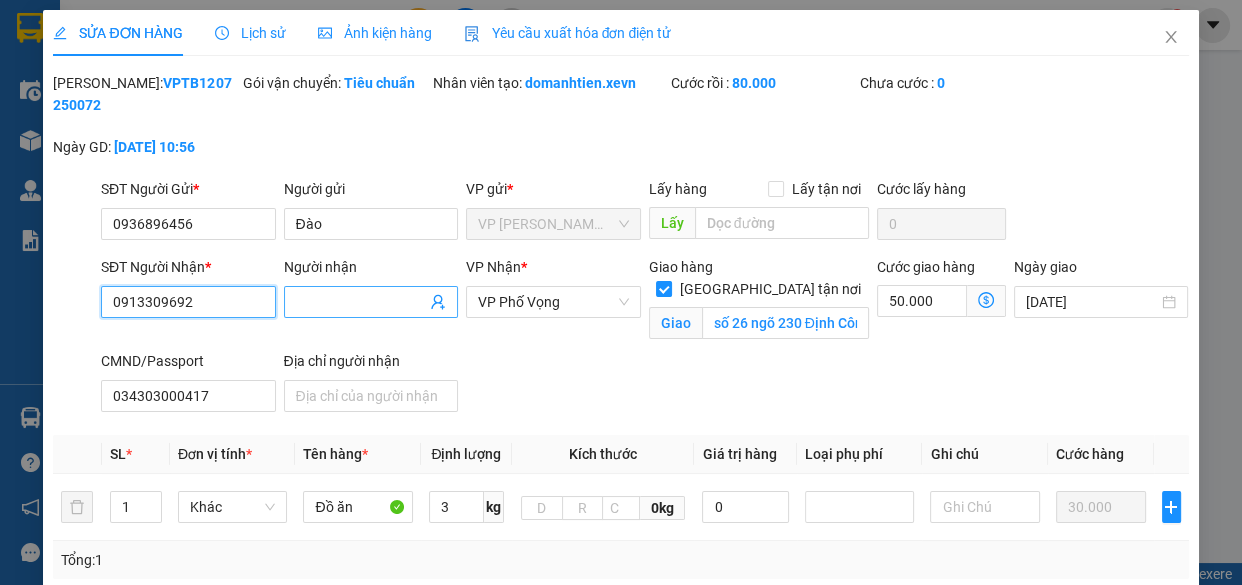 type on "0913309692" 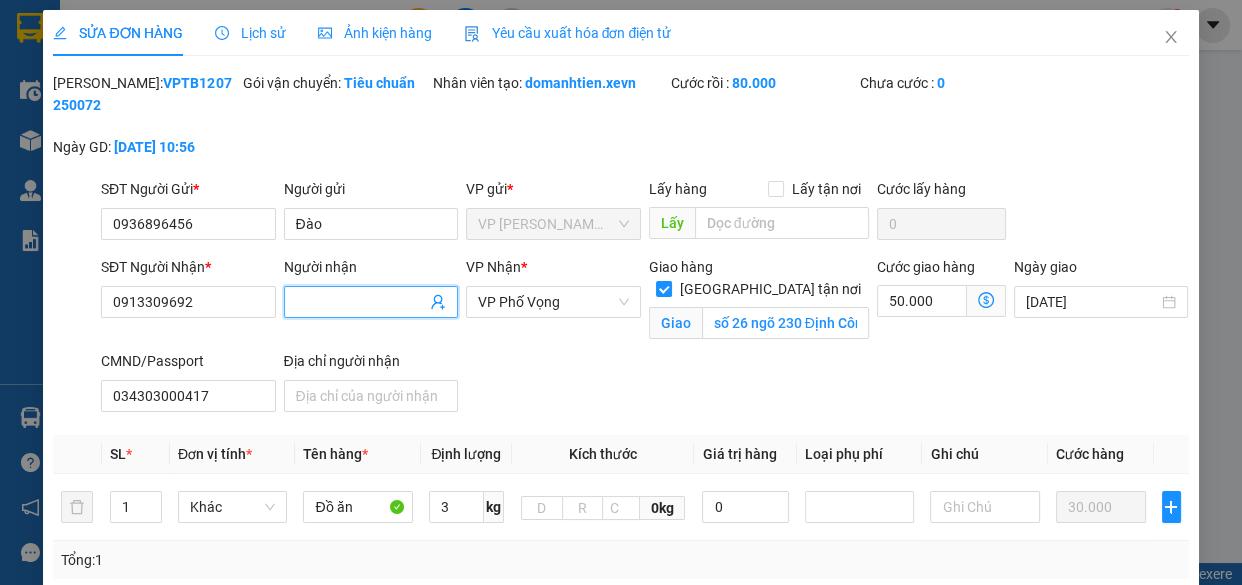 click on "Người nhận" at bounding box center [361, 302] 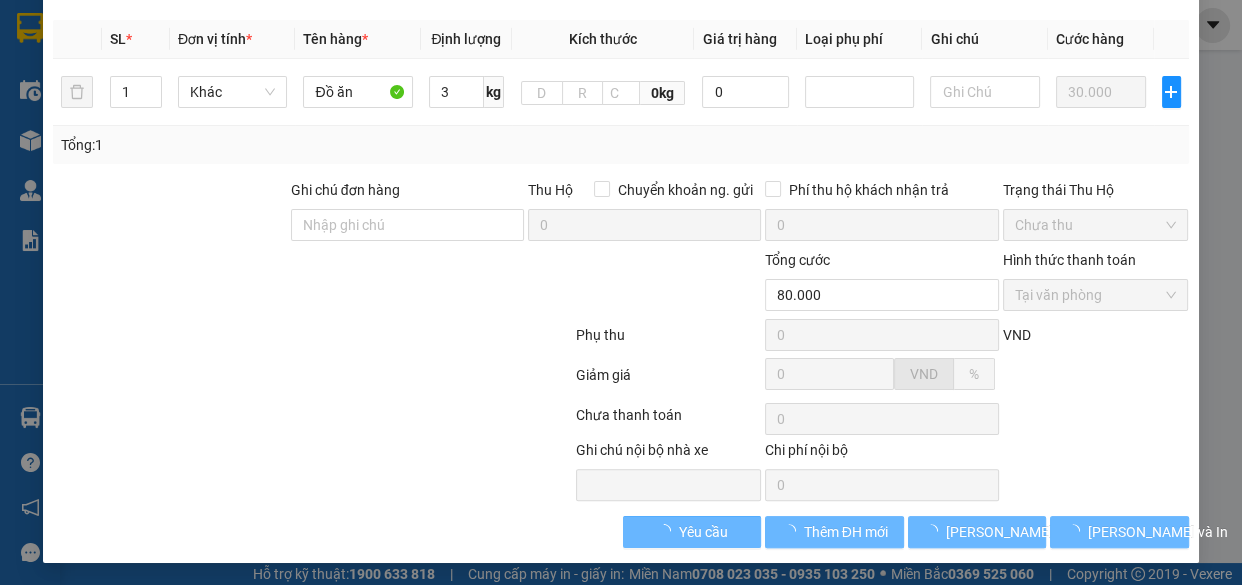 scroll, scrollTop: 51, scrollLeft: 0, axis: vertical 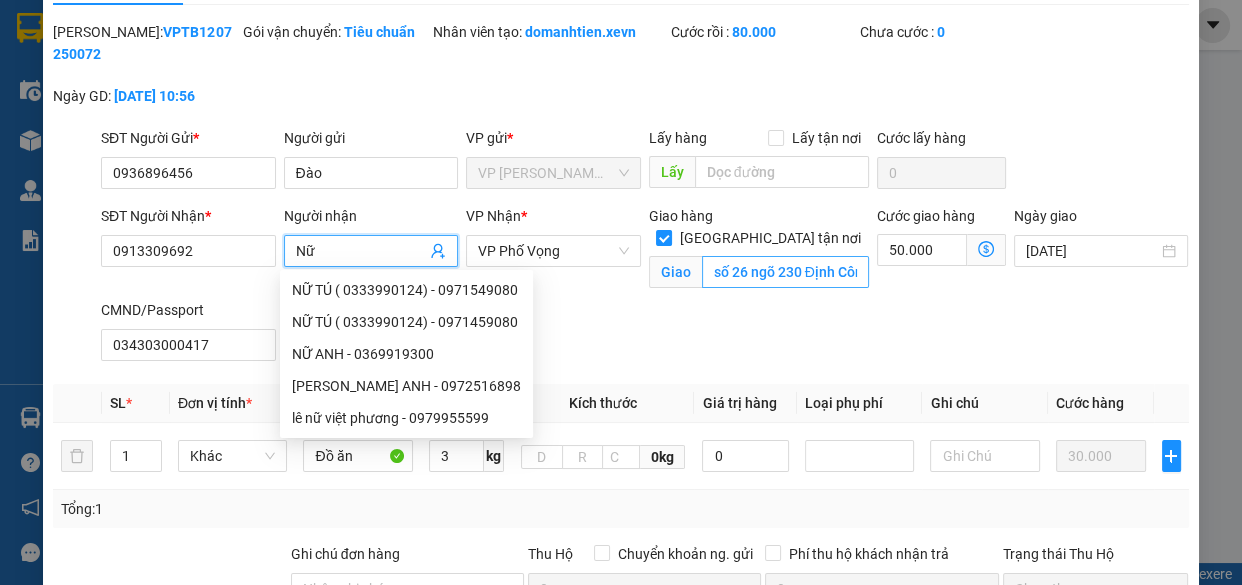 type on "Nữ" 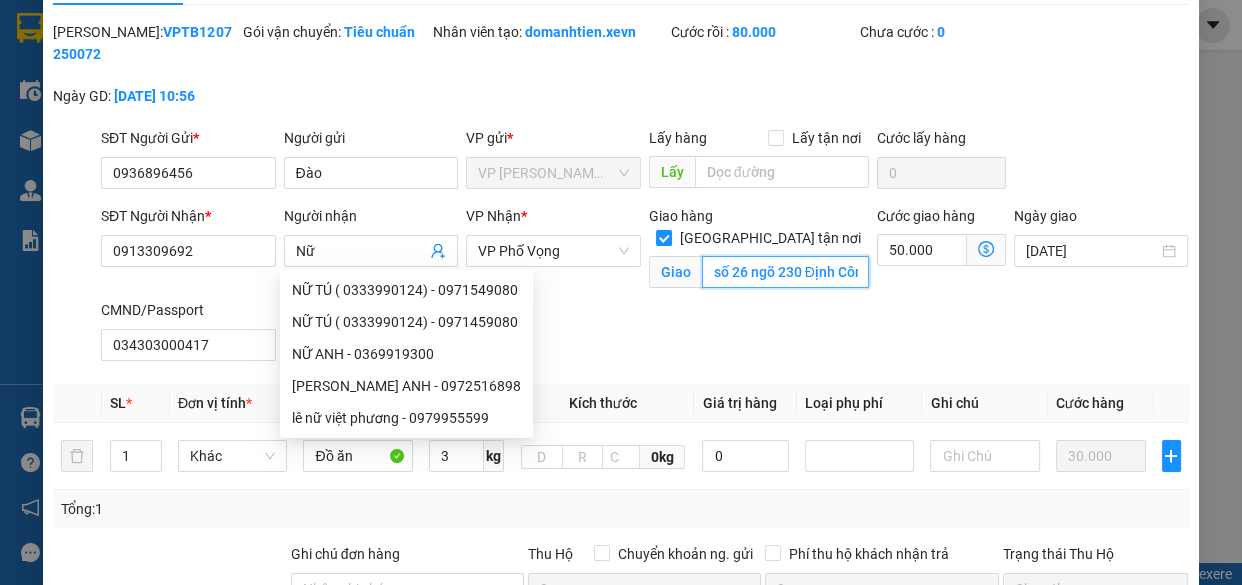 click on "số 26 ngõ 230 Định Công Thượng, Định Công, Hoàng Mai, Hà Nội, Việt Nam" at bounding box center (785, 272) 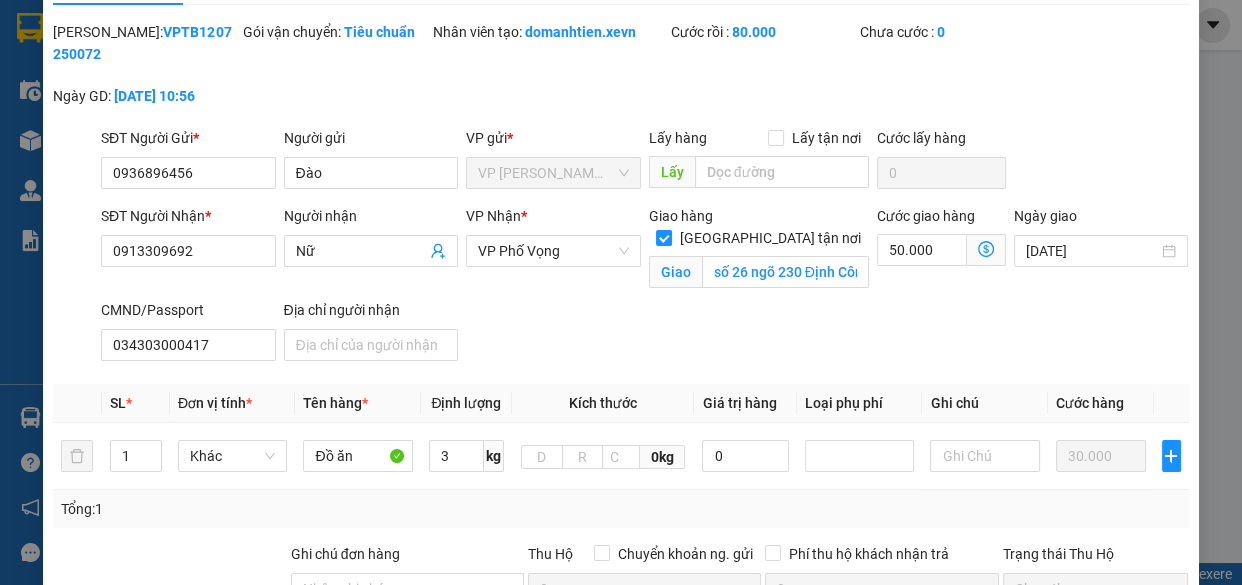 click on "SĐT Người Nhận  * 0913309692 Người nhận Nữ VP Nhận  * VP Phố Vọng Giao hàng Giao tận nơi Giao số 26 ngõ 230 Định Công Thượng, Định Công, Hoàng Mai, Hà Nội, Việt Nam Cước giao hàng 50.000 Ngày giao 12/07/2025 CMND/Passport 034303000417 Địa chỉ người nhận" at bounding box center [645, 287] 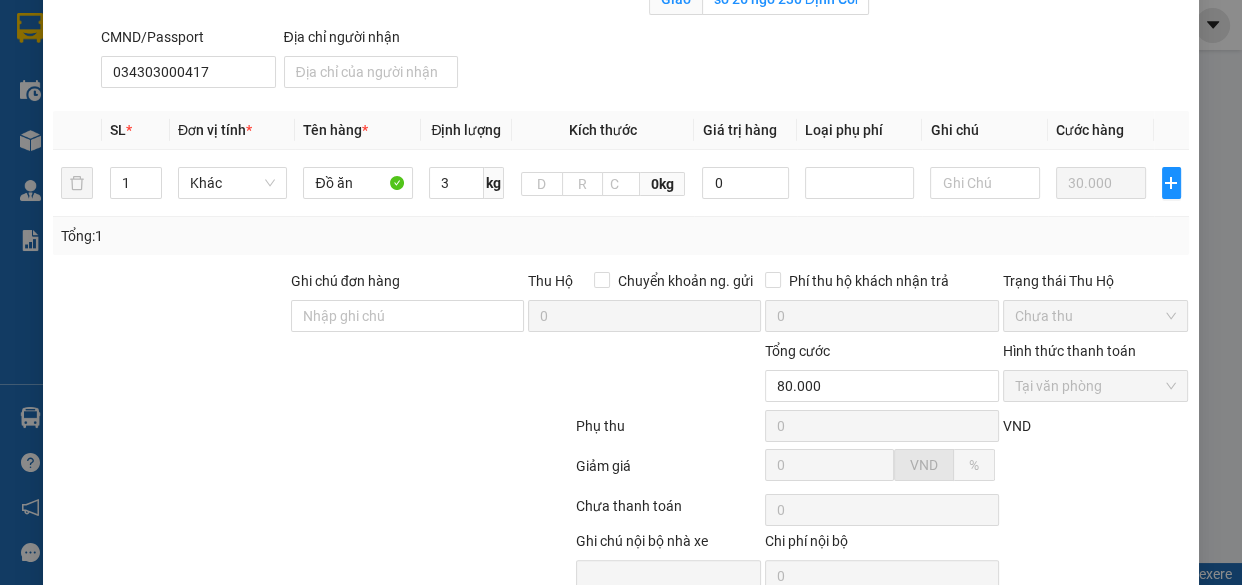 scroll, scrollTop: 415, scrollLeft: 0, axis: vertical 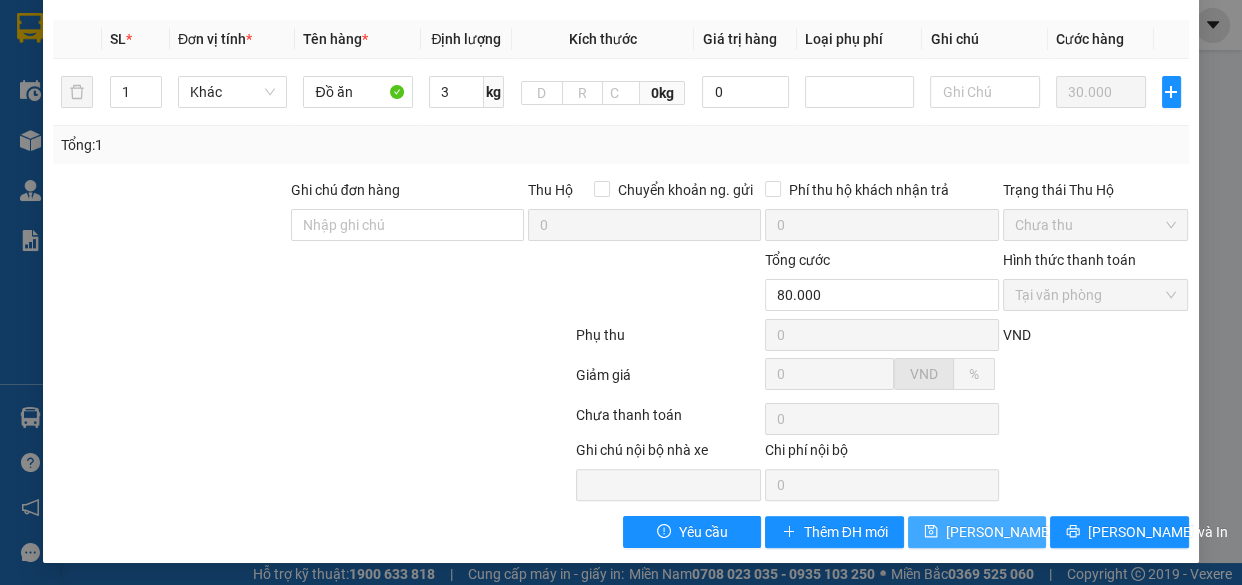 click on "Lưu thay đổi" at bounding box center (1026, 532) 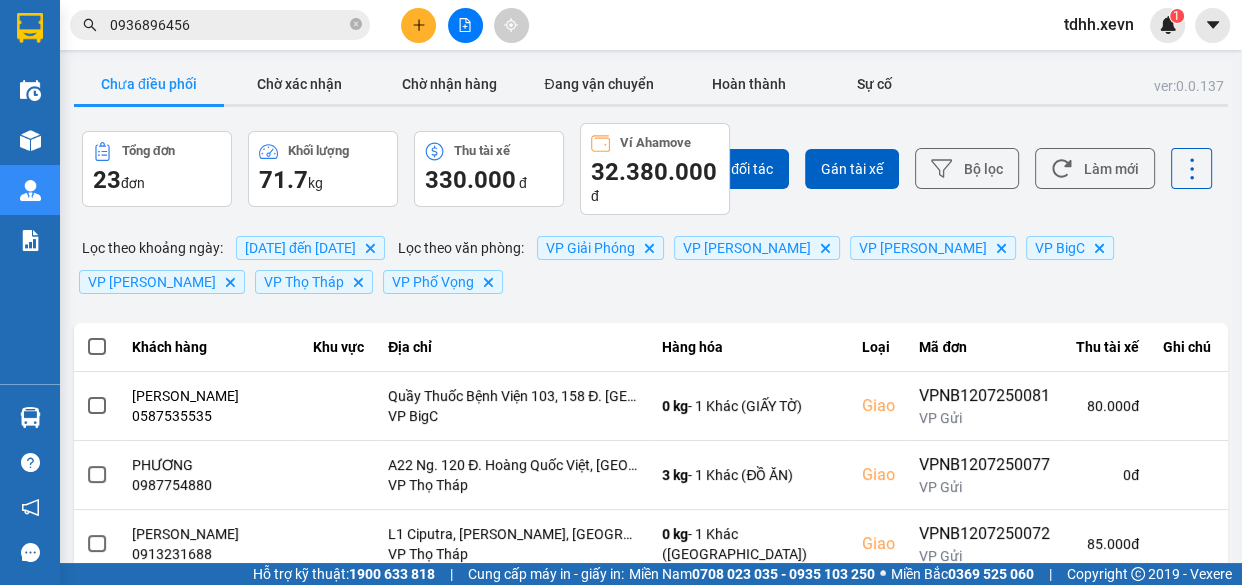 click on "0936896456" at bounding box center [228, 25] 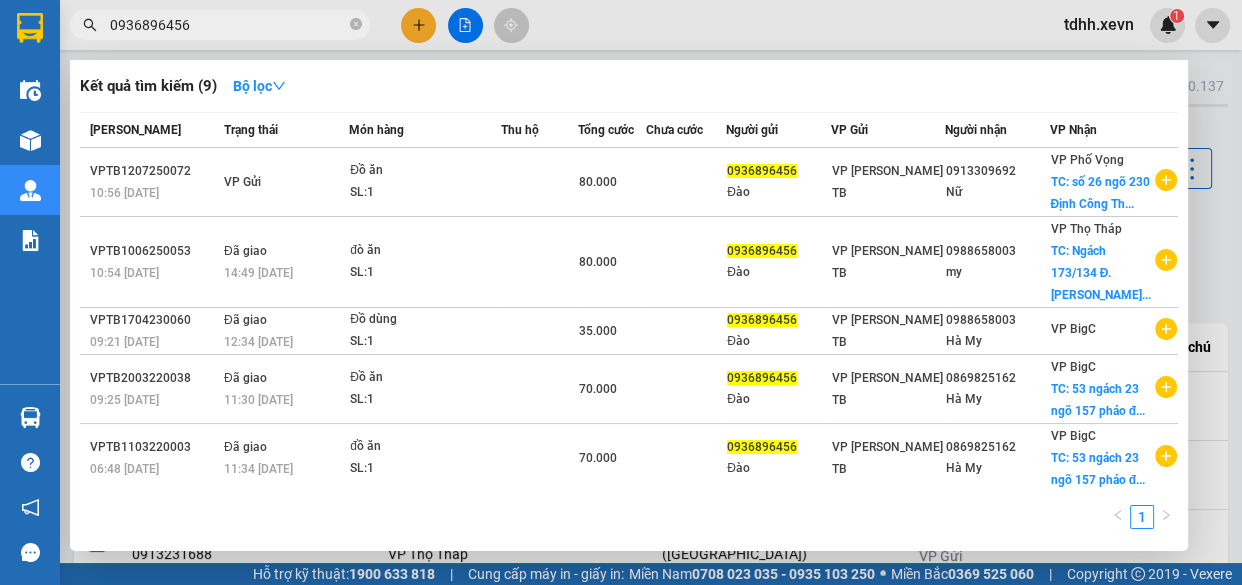 click at bounding box center (621, 292) 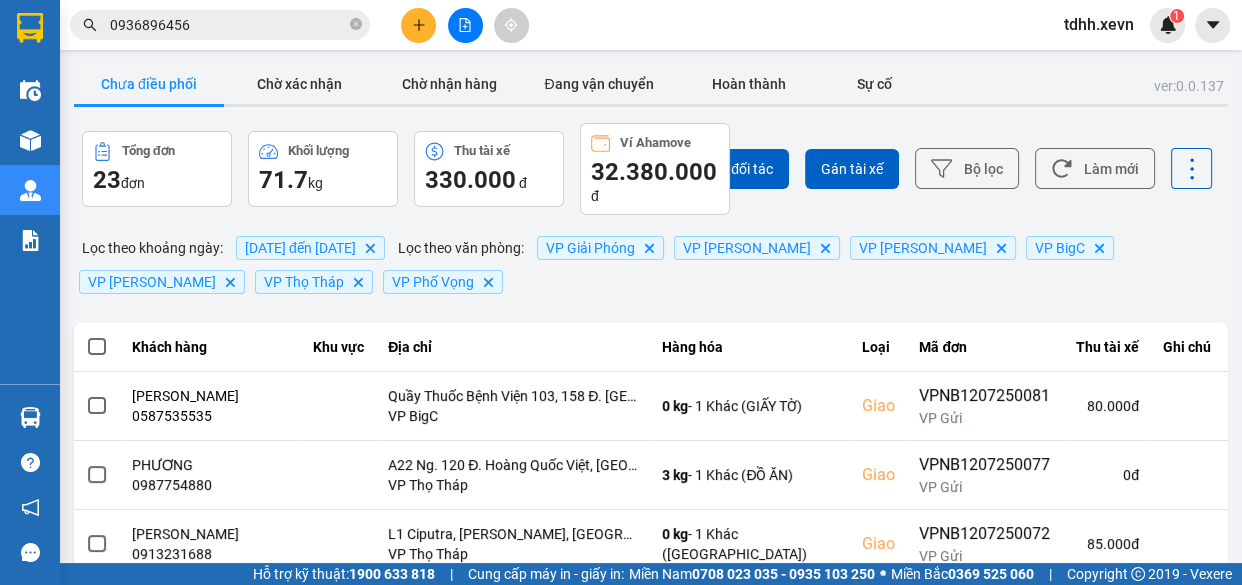 click on "0936896456" at bounding box center (228, 25) 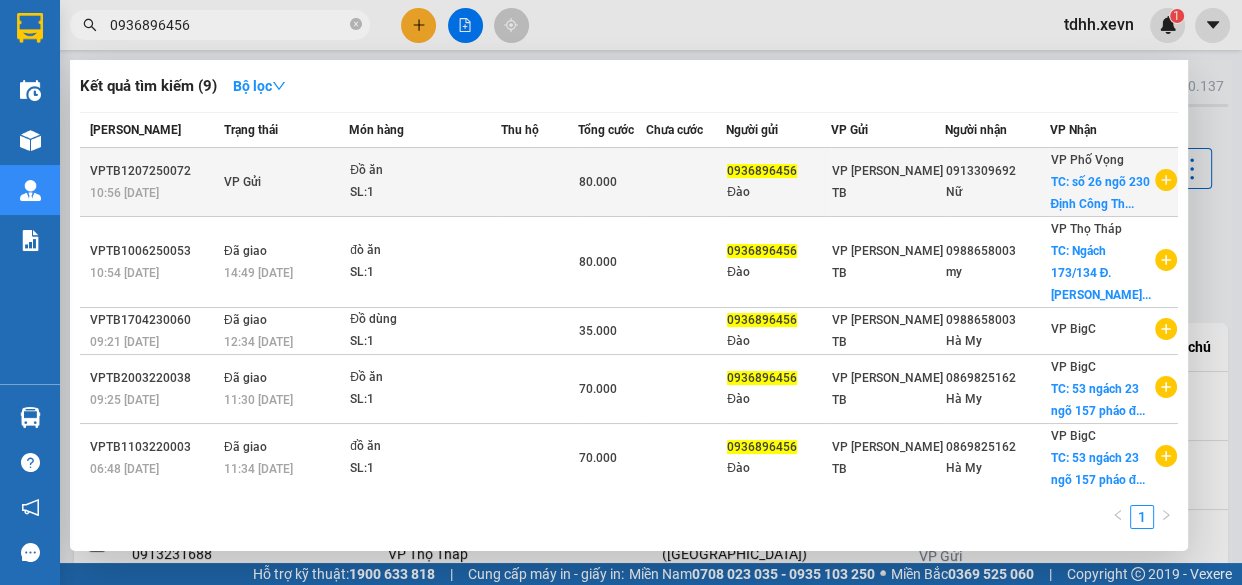 click on "Nữ" at bounding box center [997, 192] 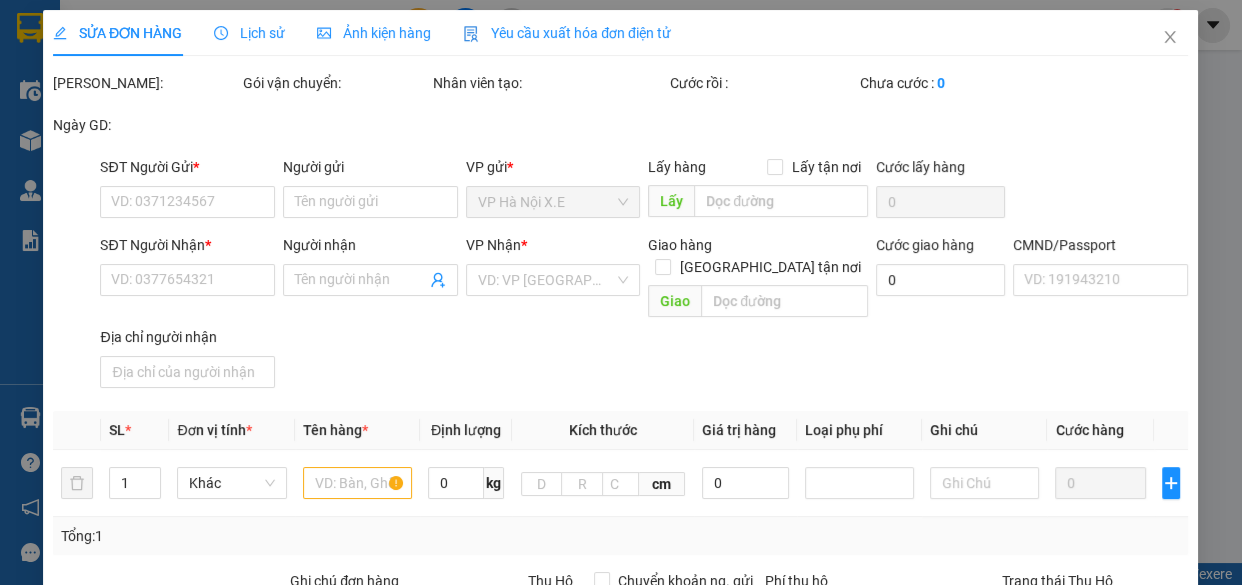 type on "0936896456" 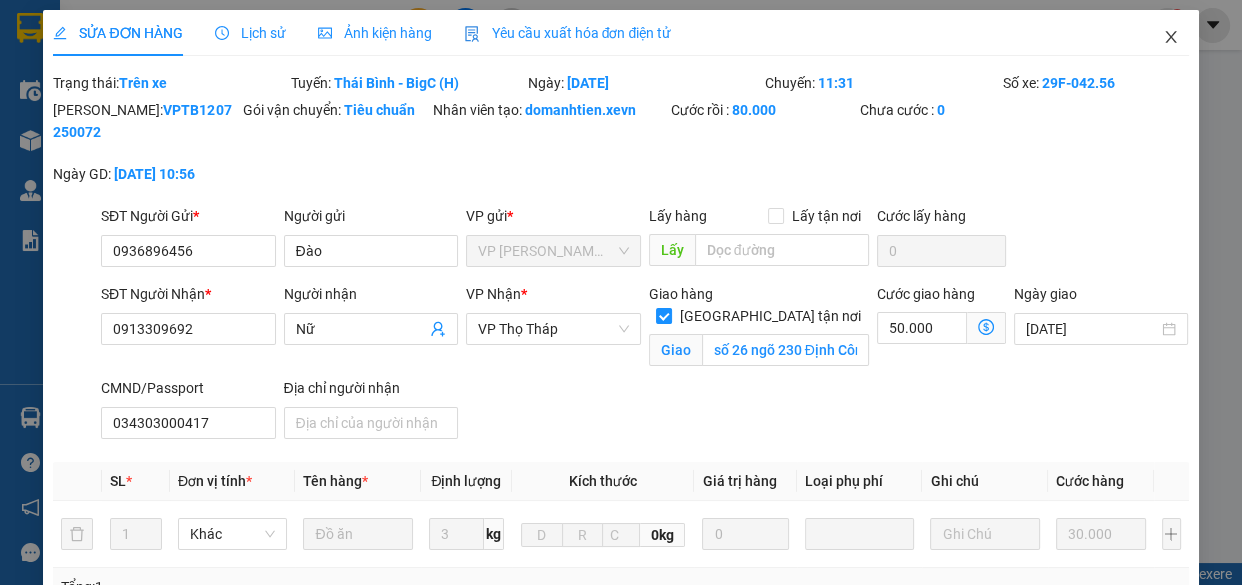 click 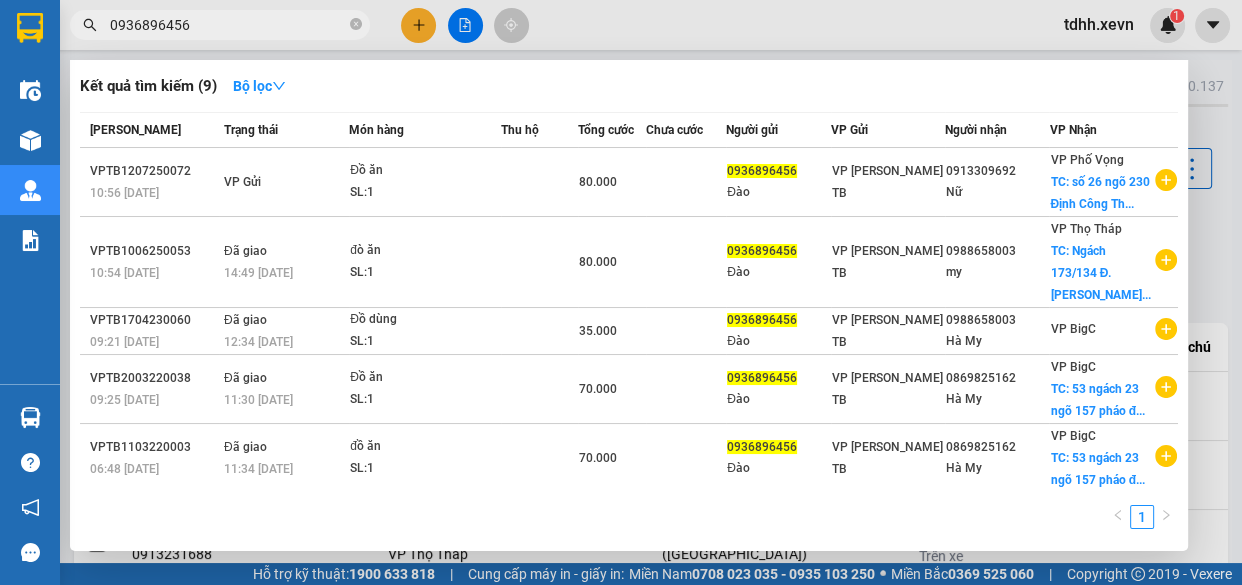 click on "0936896456" at bounding box center [228, 25] 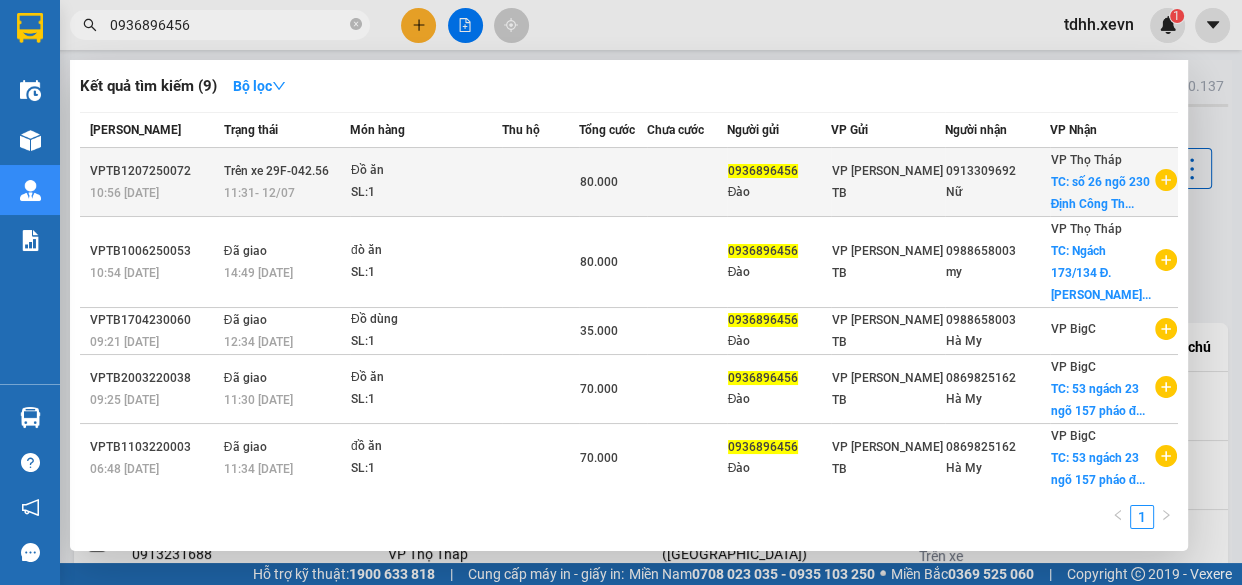 click on "80.000" at bounding box center (613, 182) 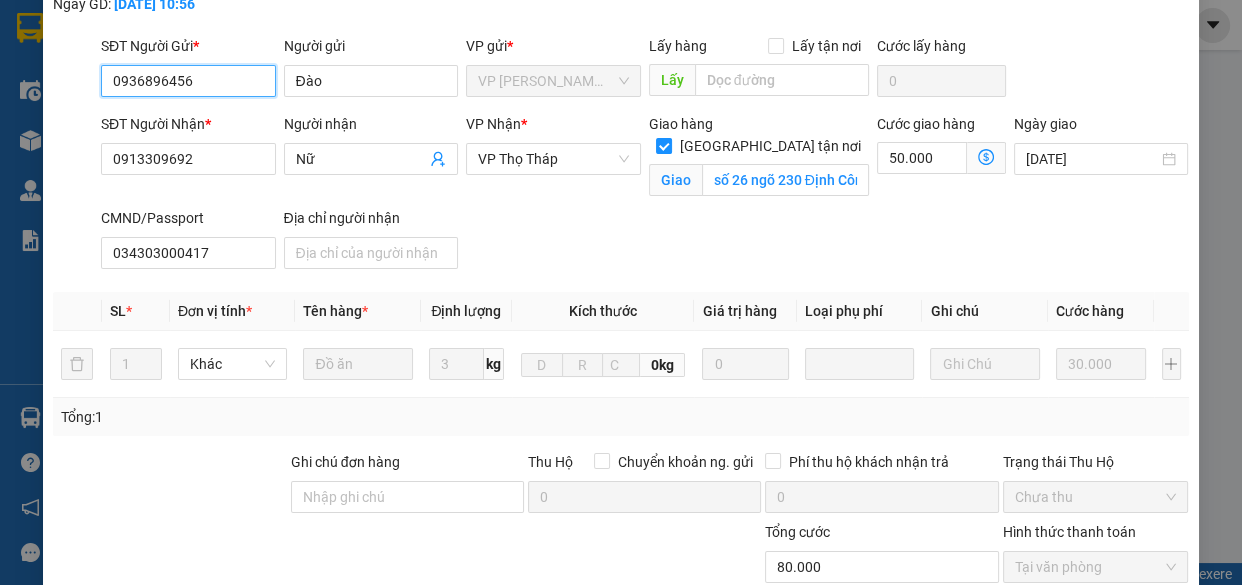 scroll, scrollTop: 79, scrollLeft: 0, axis: vertical 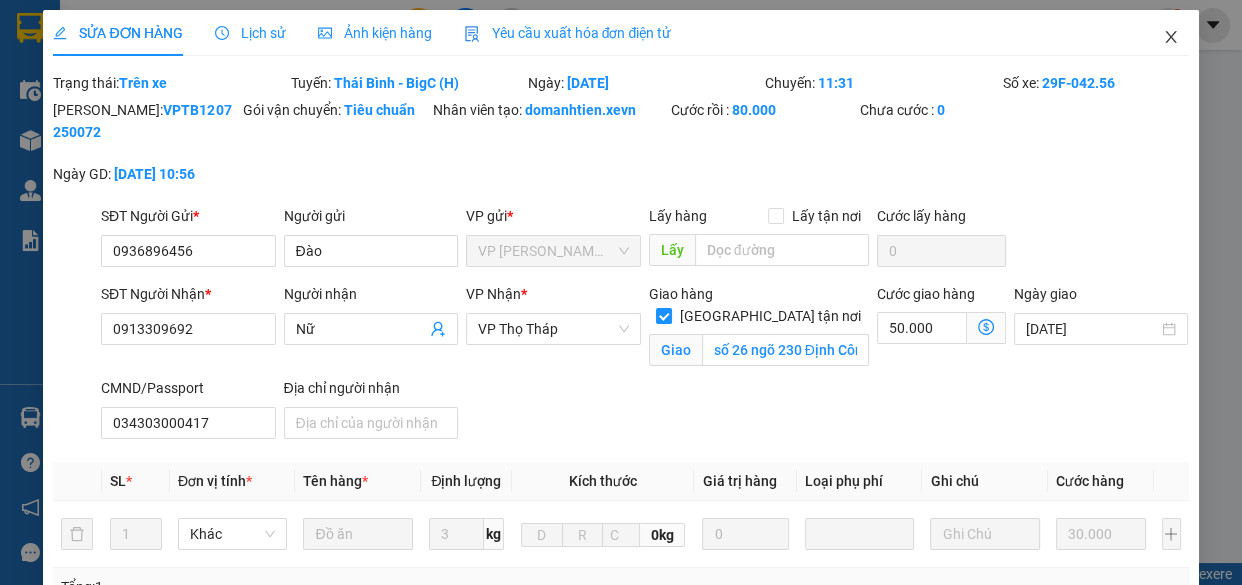 click at bounding box center (1171, 38) 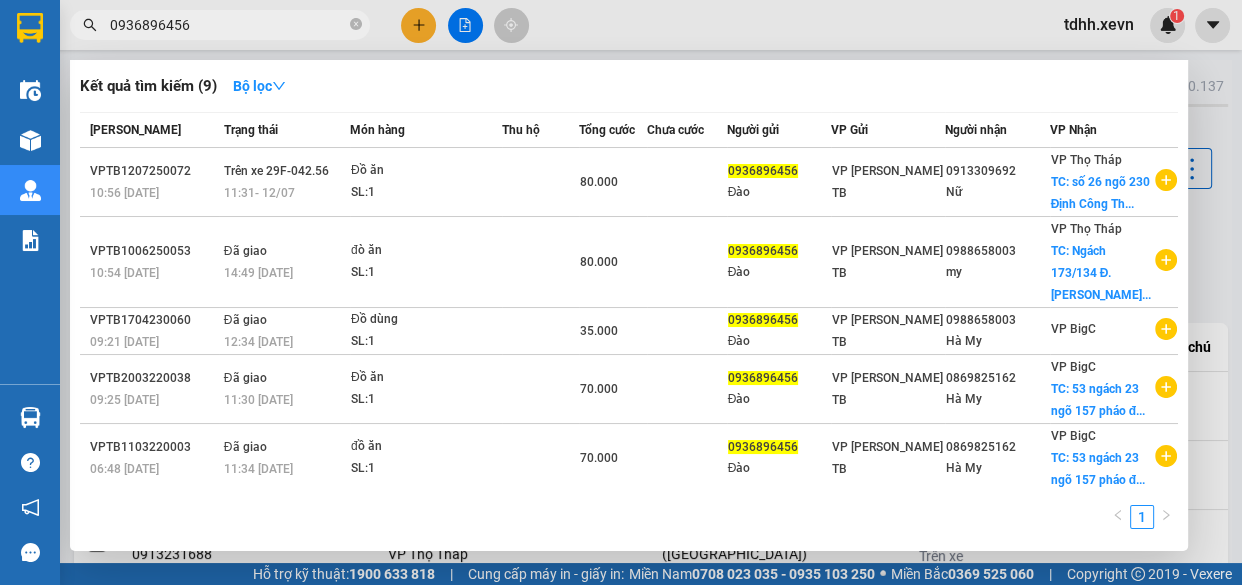 drag, startPoint x: 263, startPoint y: 23, endPoint x: 326, endPoint y: 1, distance: 66.730804 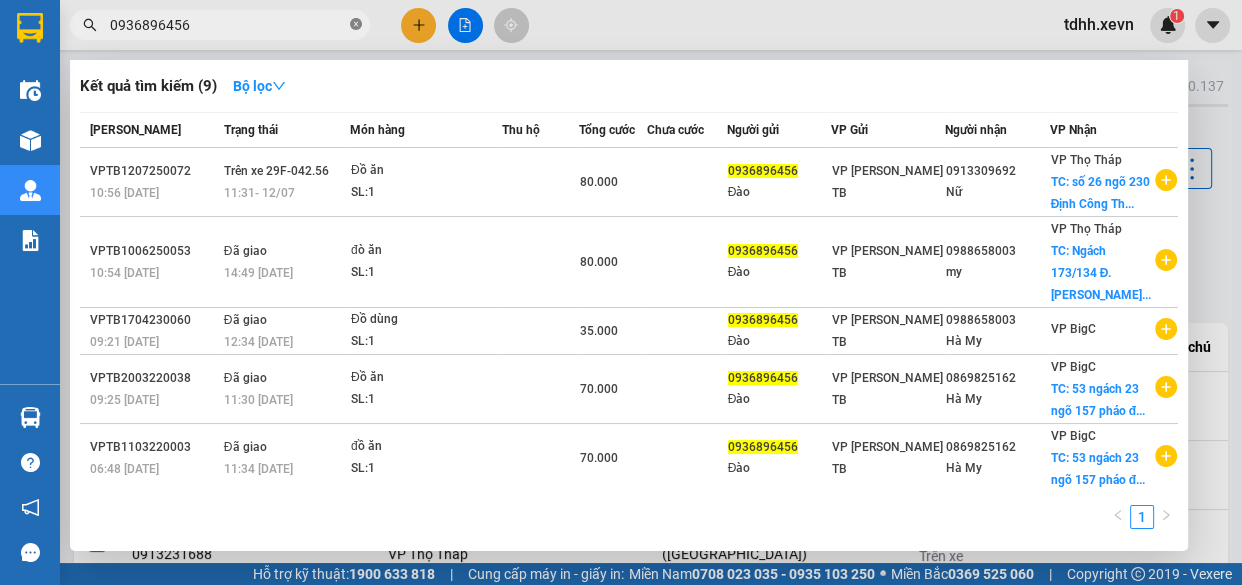 paste 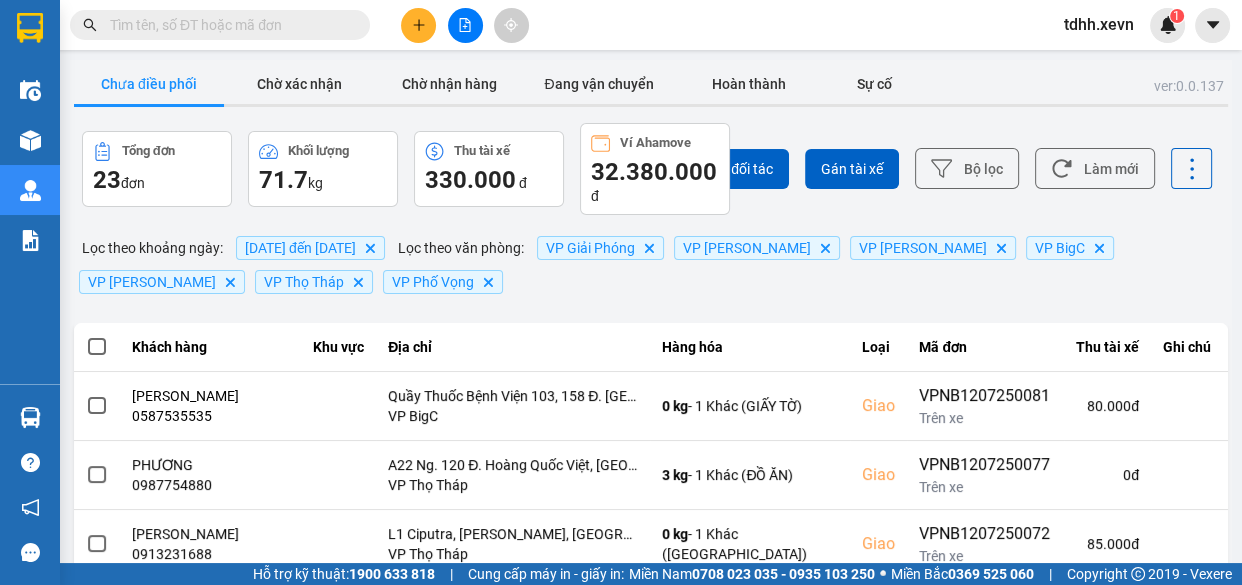 click at bounding box center (228, 25) 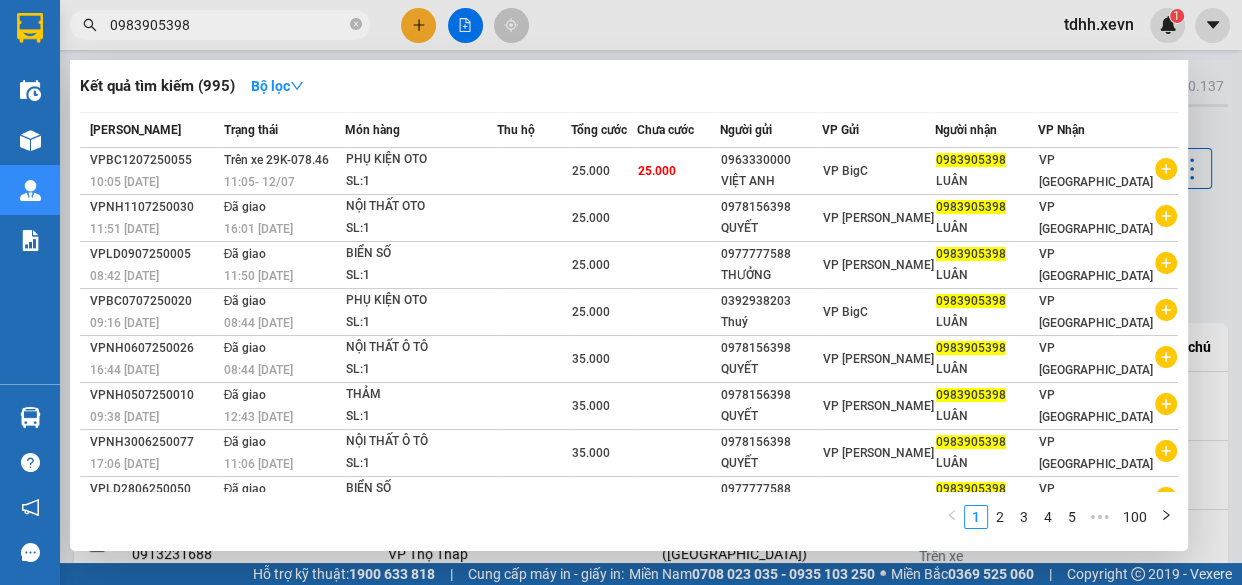 type on "0983905398" 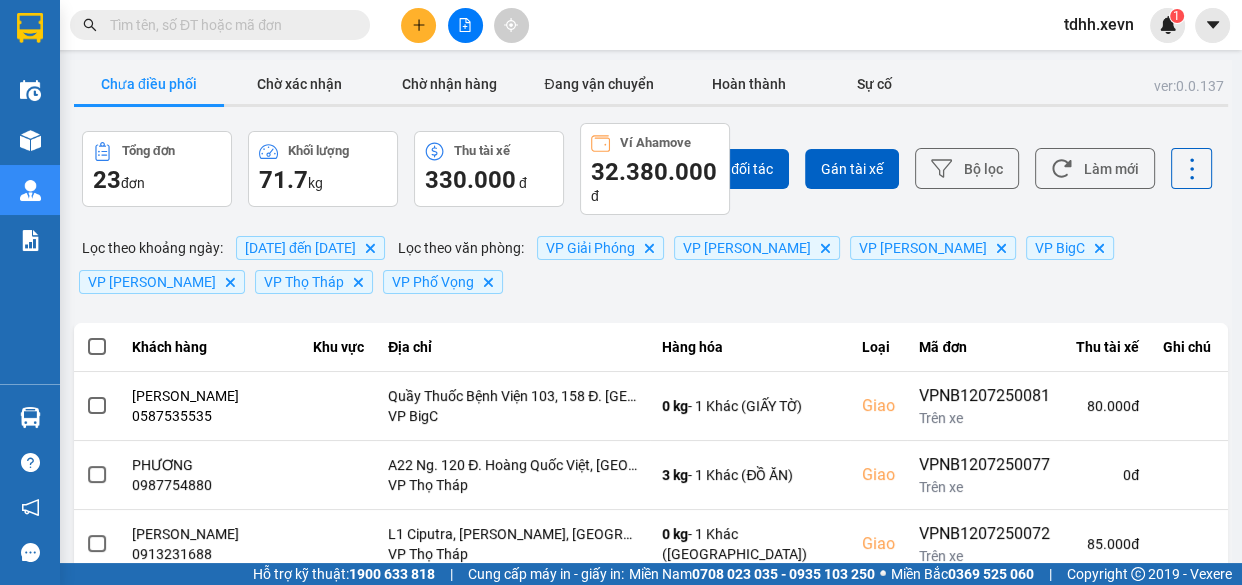 click at bounding box center [228, 25] 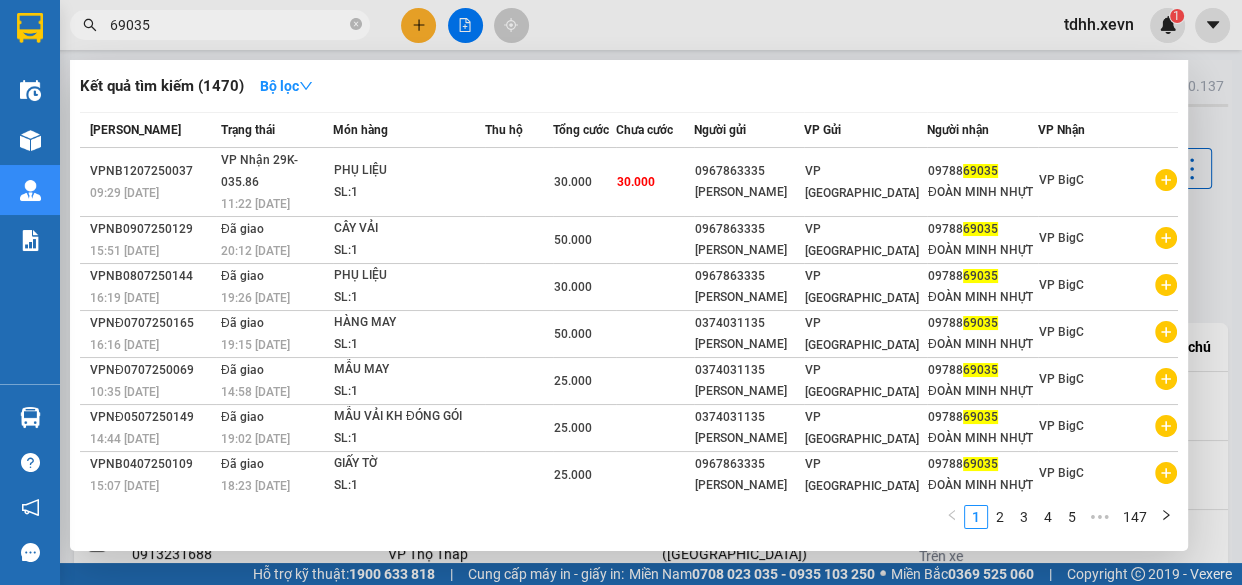 type on "69035" 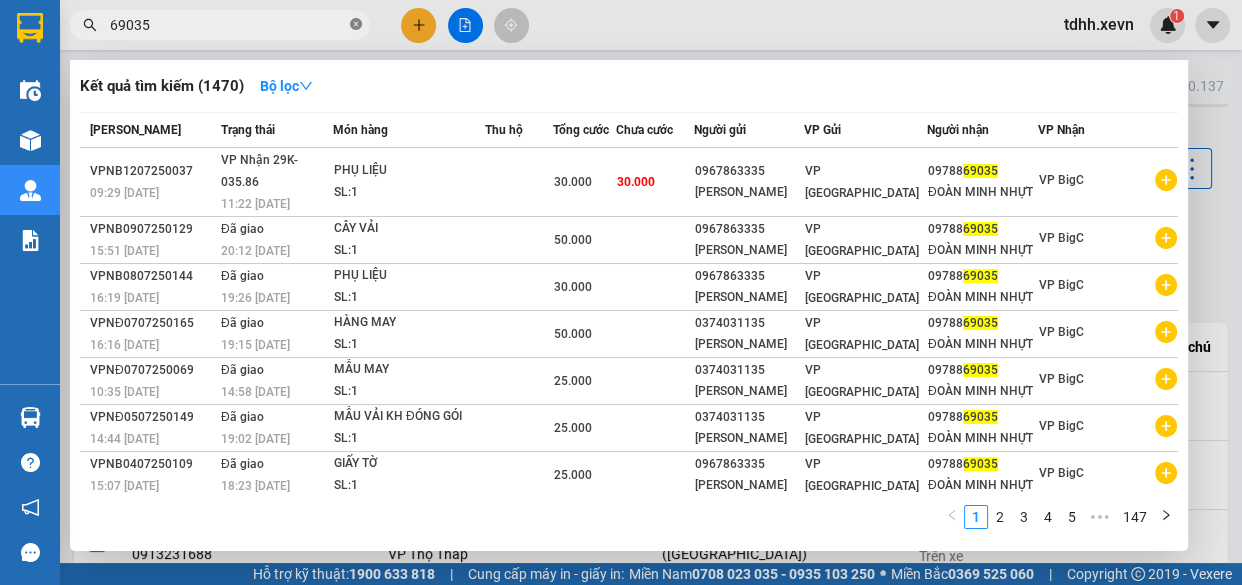 click 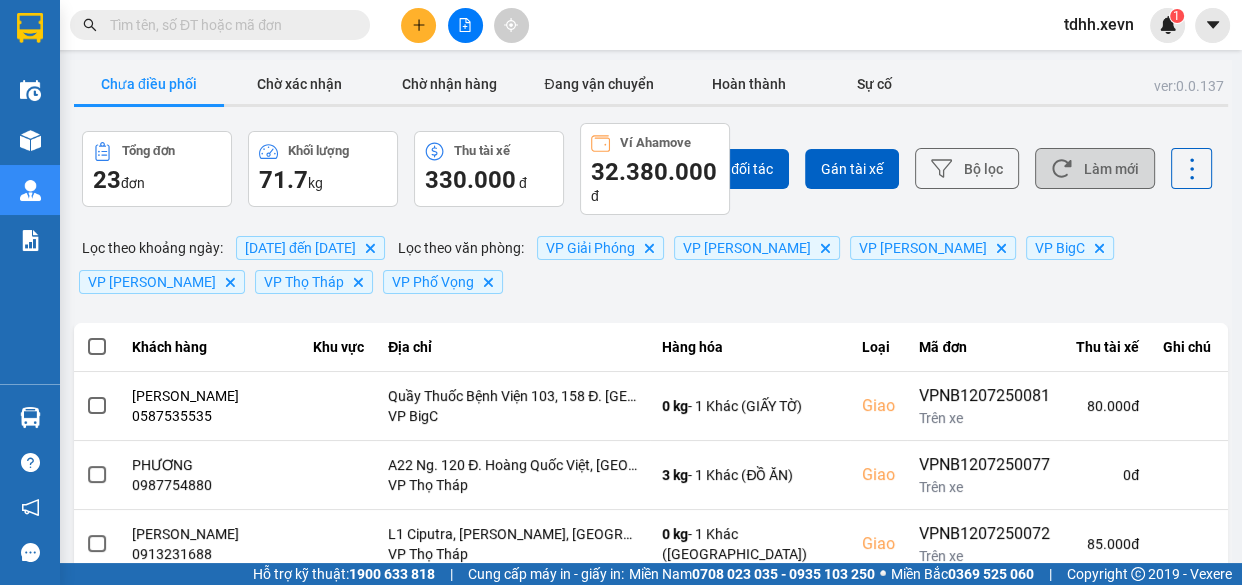 click on "Làm mới" at bounding box center (1095, 168) 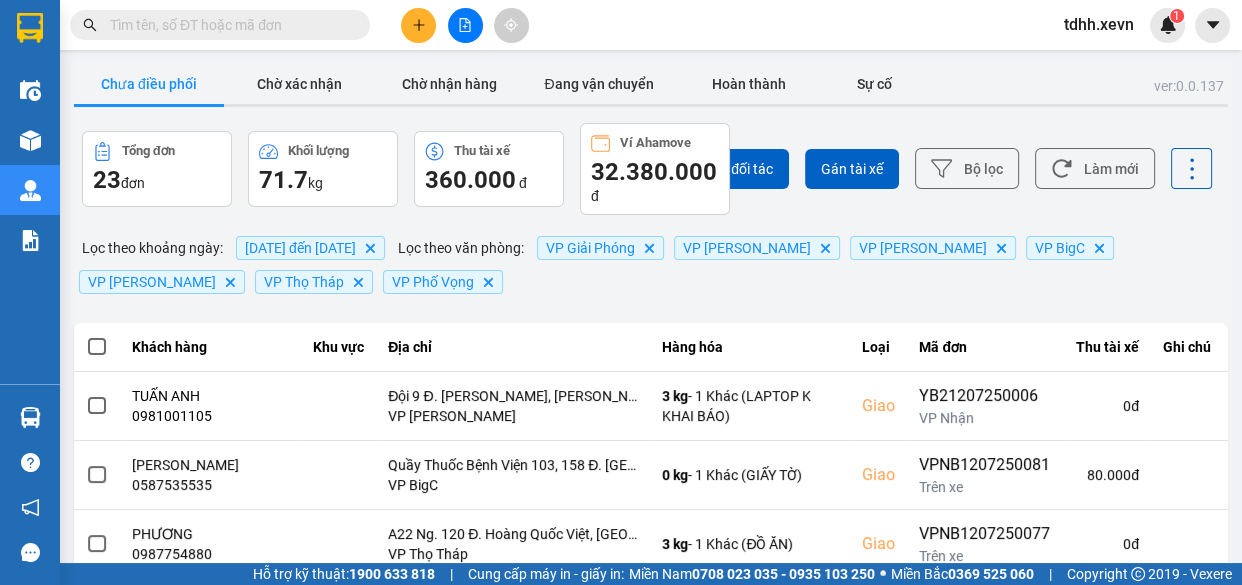 scroll, scrollTop: 90, scrollLeft: 0, axis: vertical 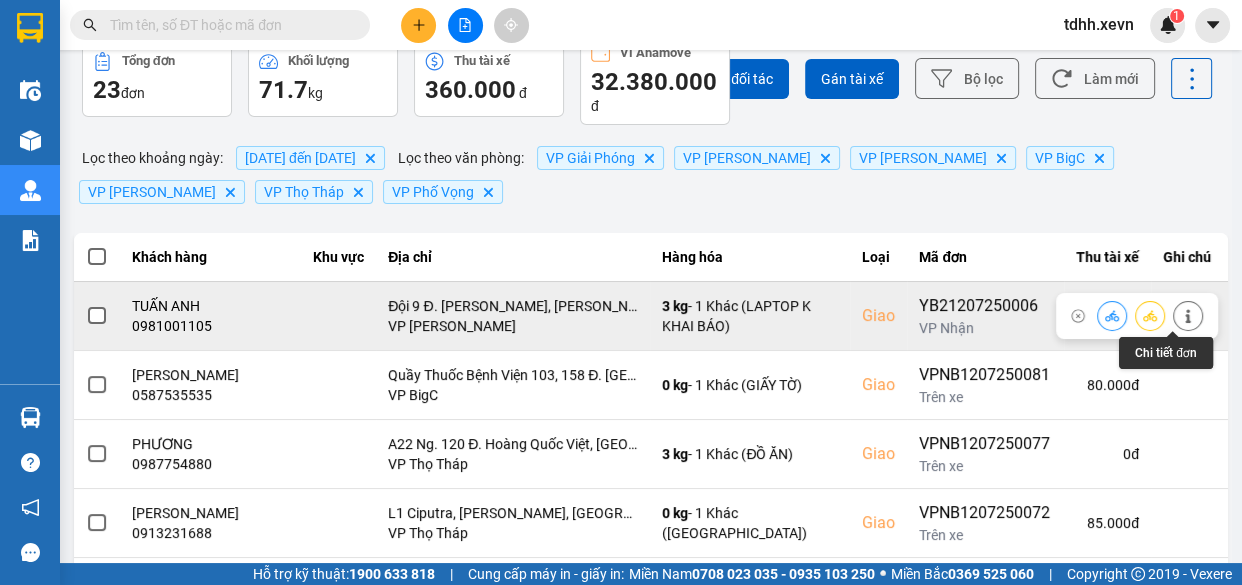 click 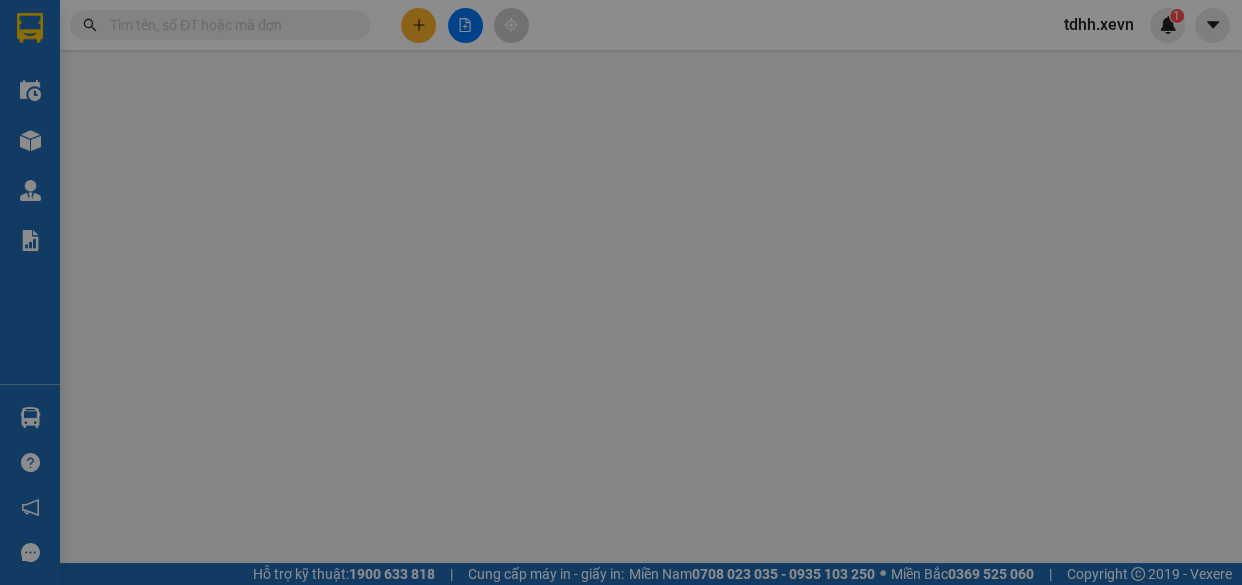 scroll, scrollTop: 0, scrollLeft: 0, axis: both 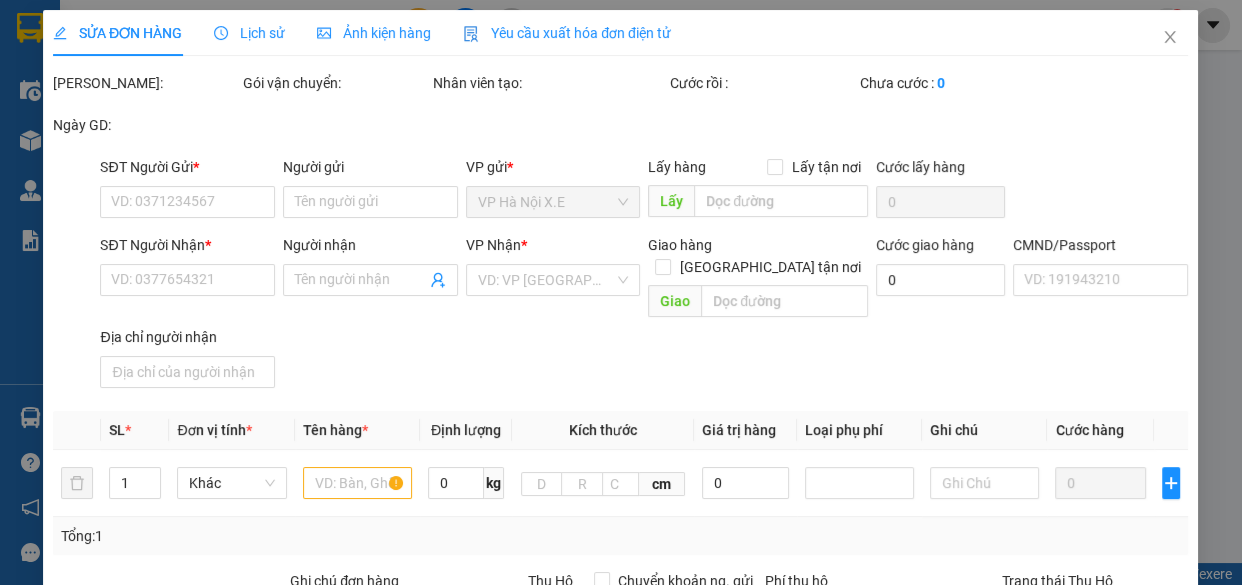 type on "0972761419" 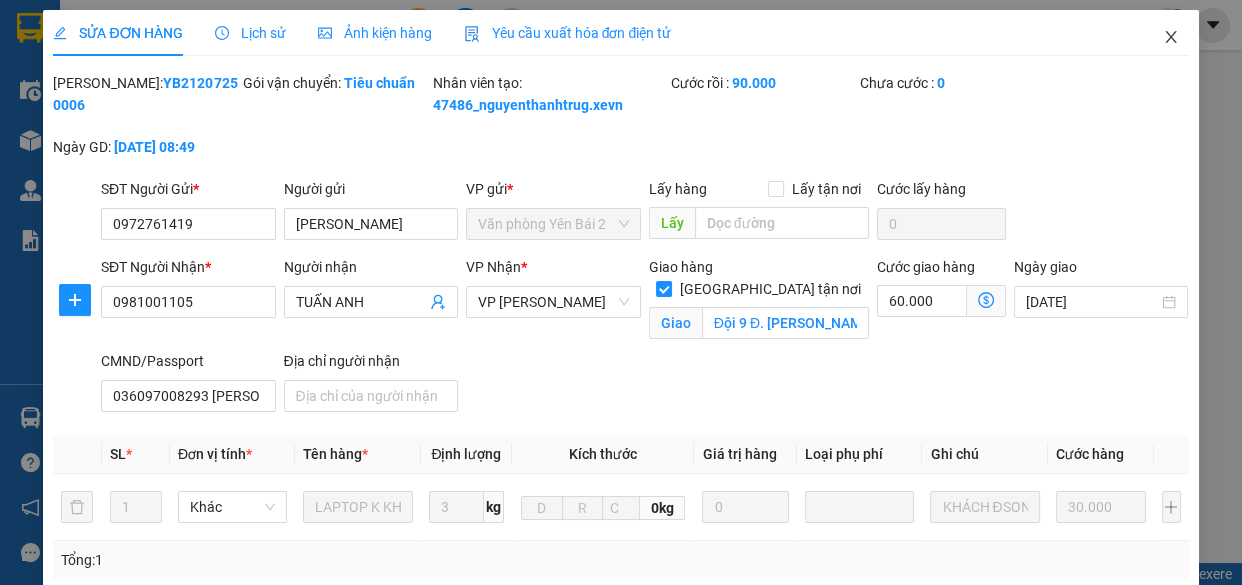click 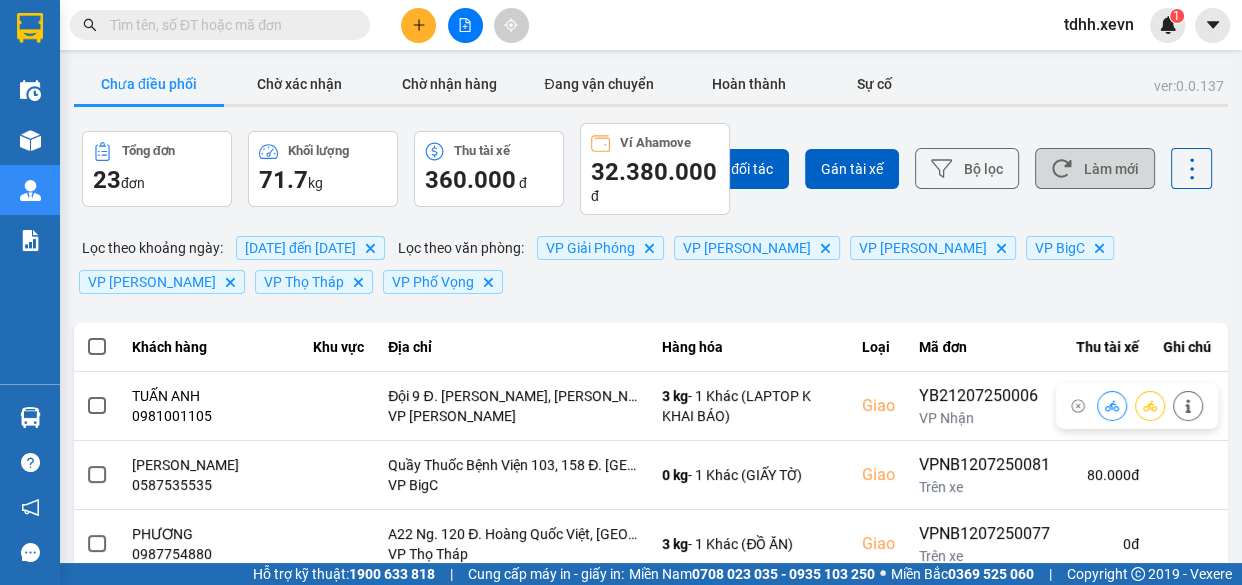 click on "Làm mới" at bounding box center (1095, 168) 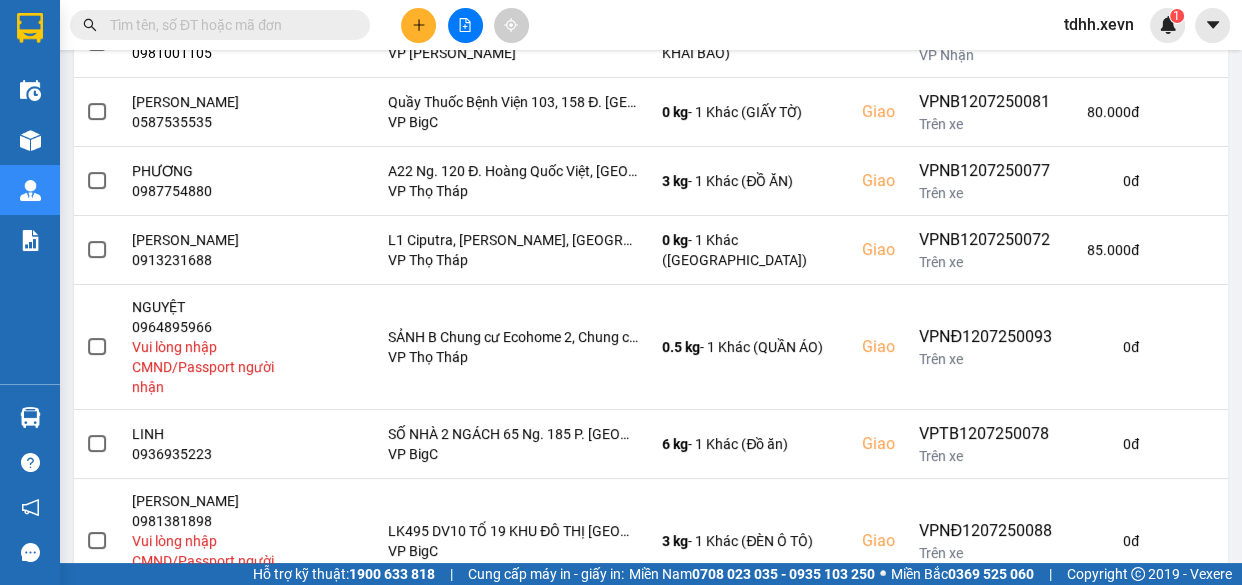 scroll, scrollTop: 656, scrollLeft: 0, axis: vertical 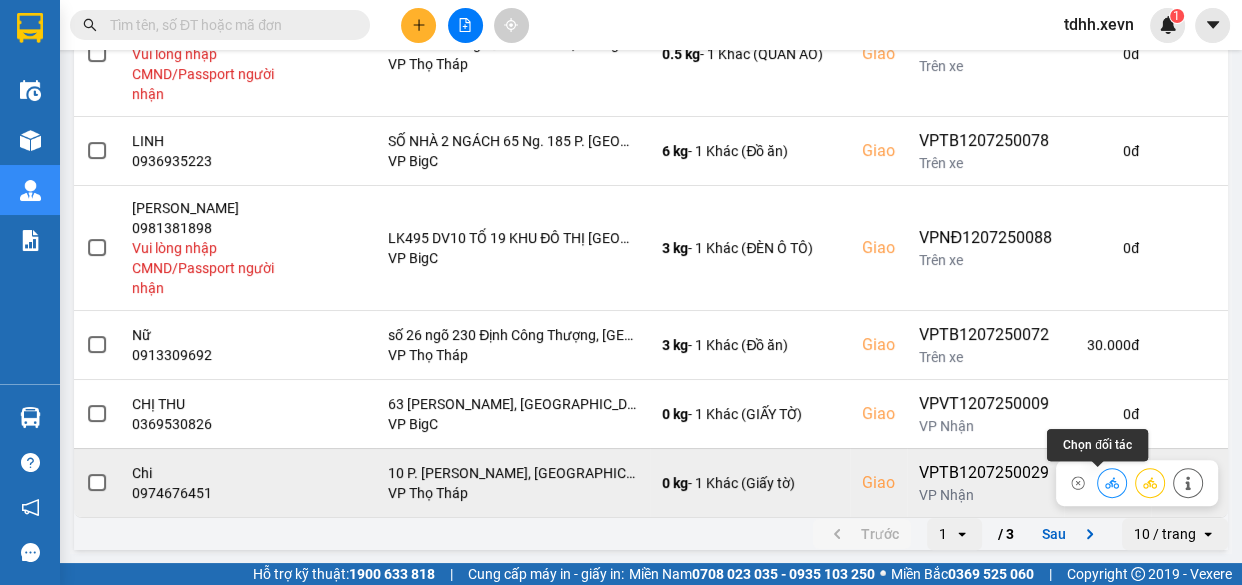 click 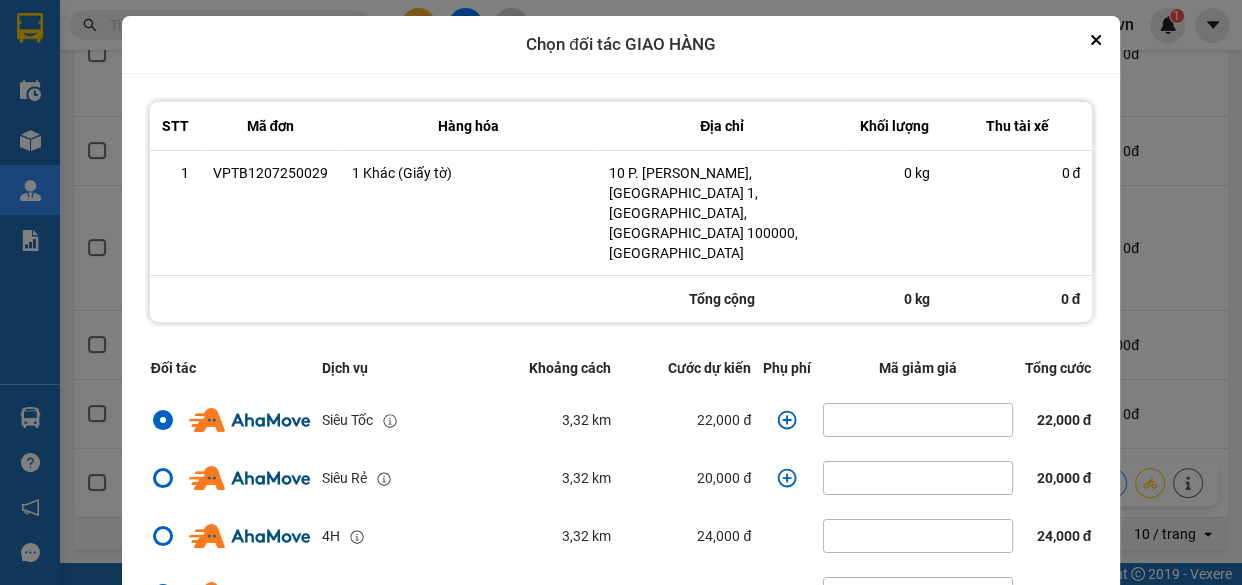 click 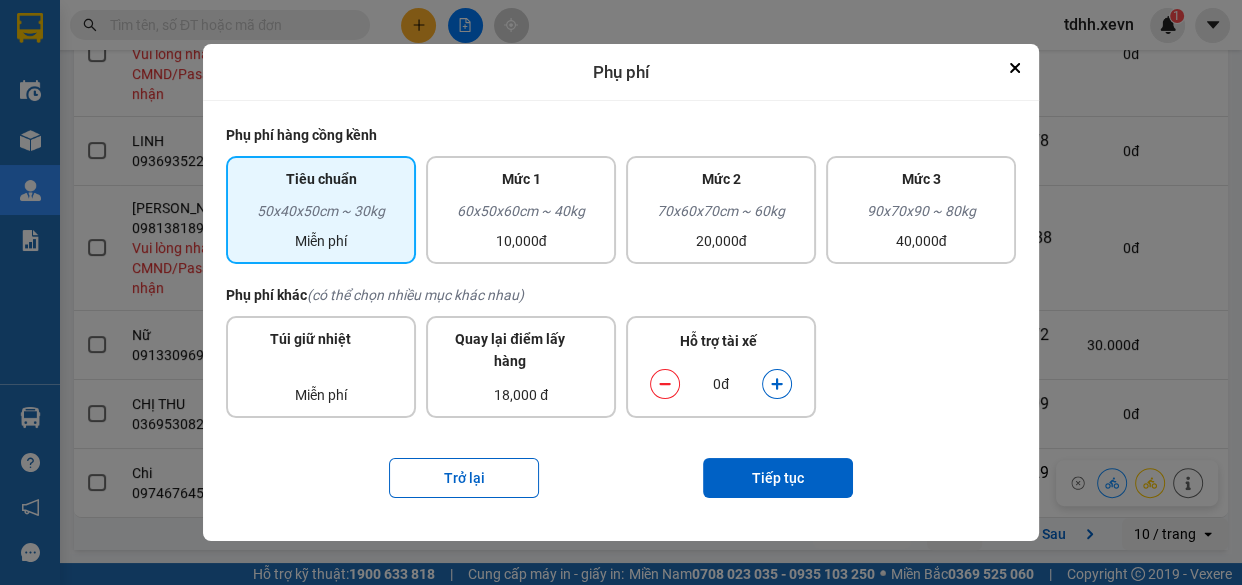 click 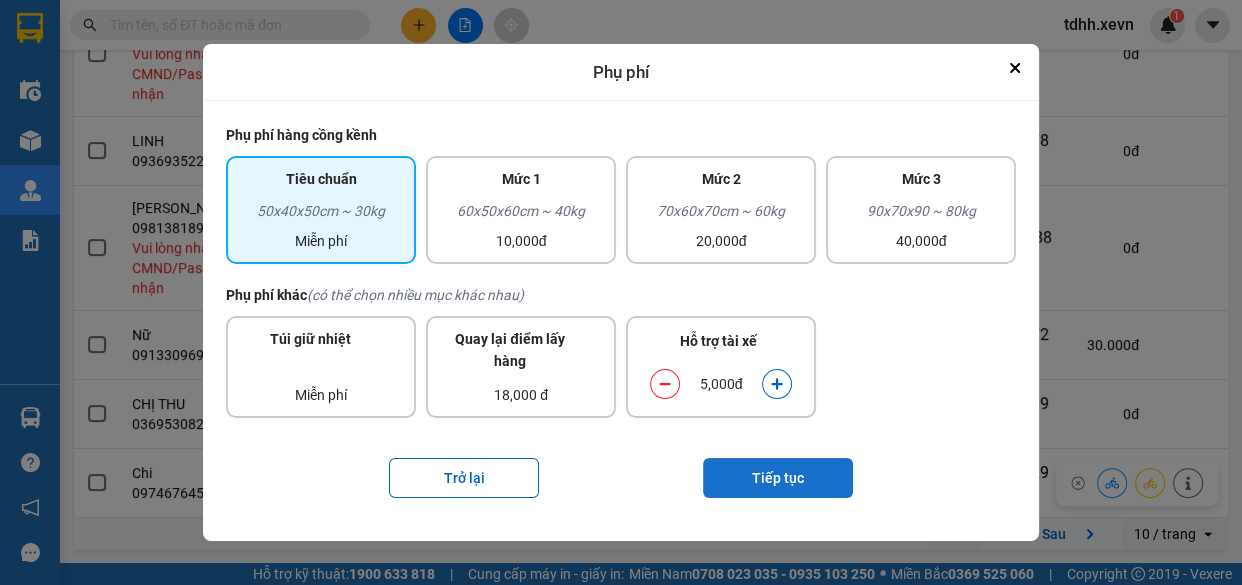 click on "Tiếp tục" at bounding box center (778, 478) 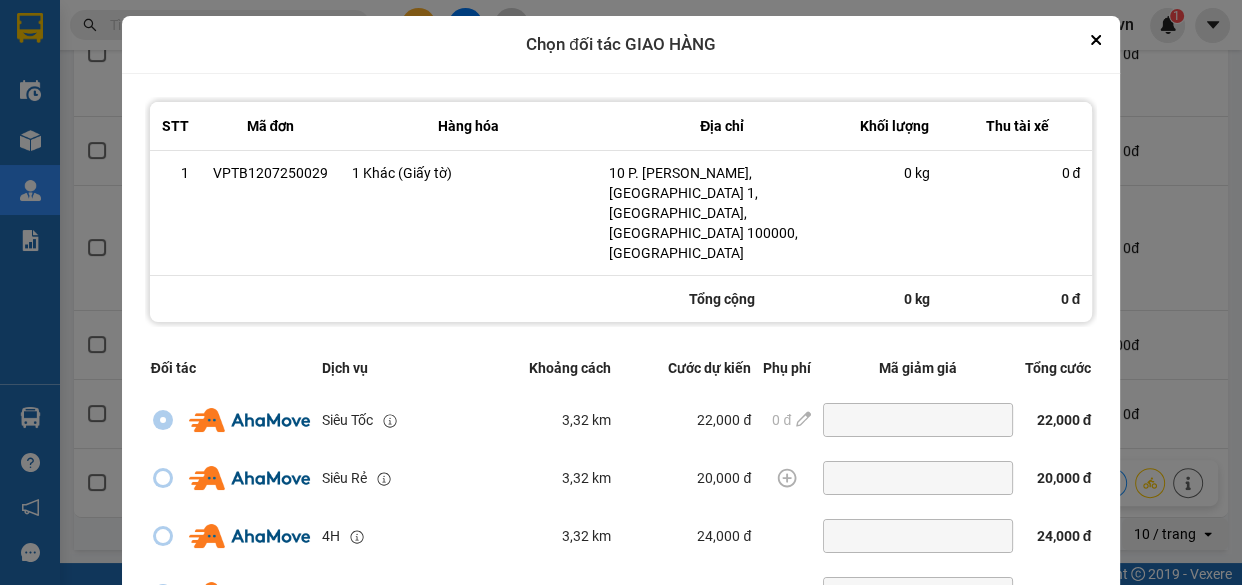 scroll, scrollTop: 446, scrollLeft: 0, axis: vertical 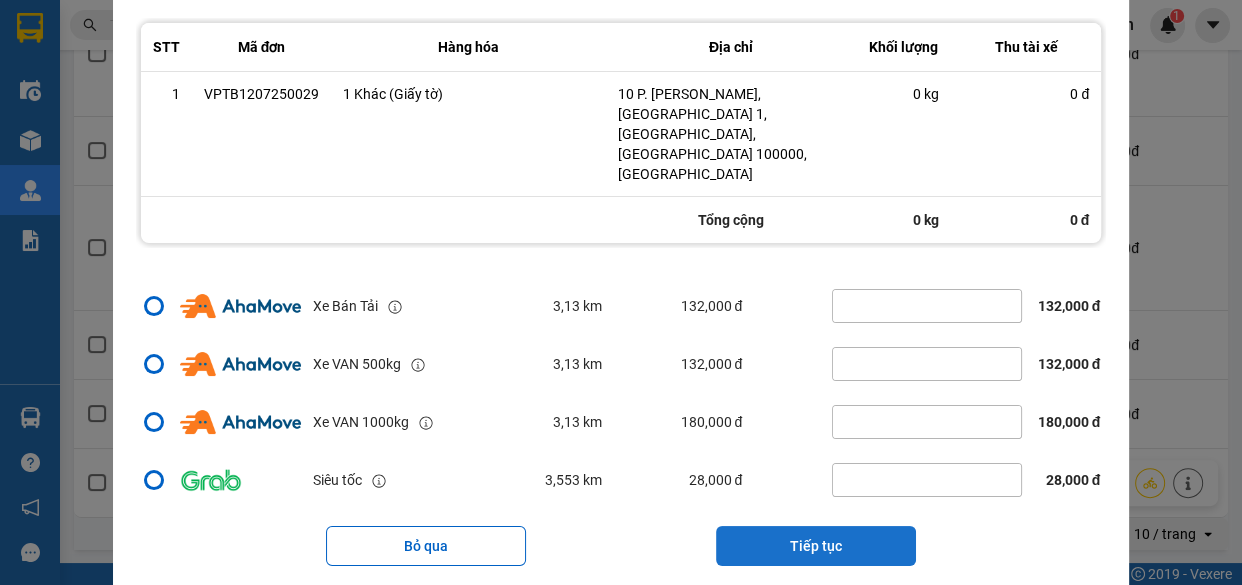 drag, startPoint x: 852, startPoint y: 512, endPoint x: 846, endPoint y: 490, distance: 22.803509 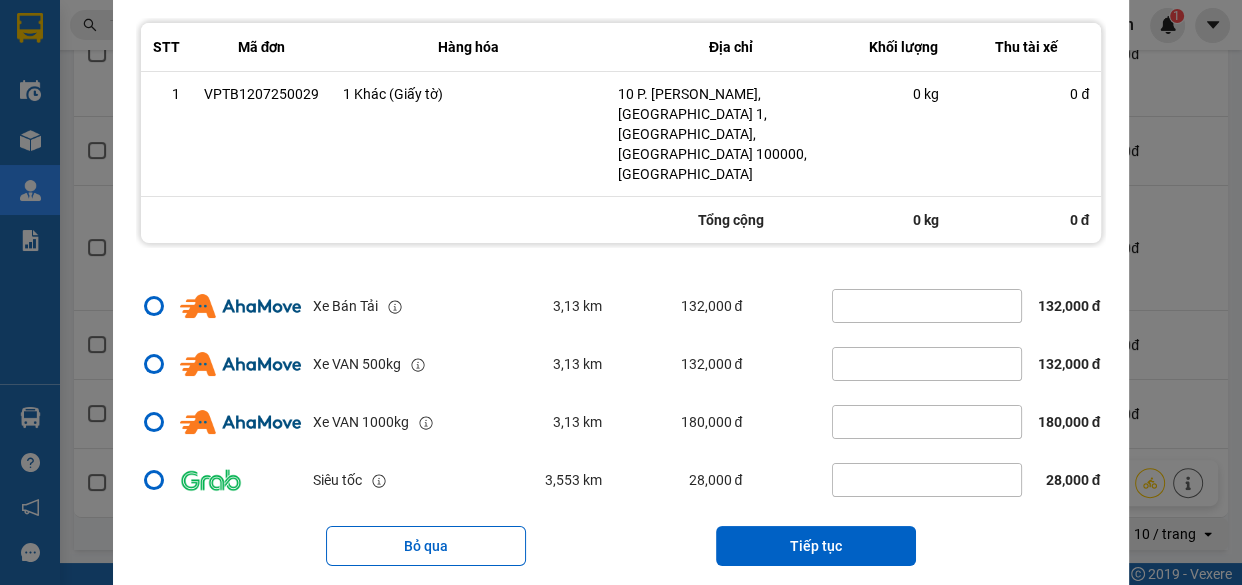 click on "Tiếp tục" at bounding box center [816, 546] 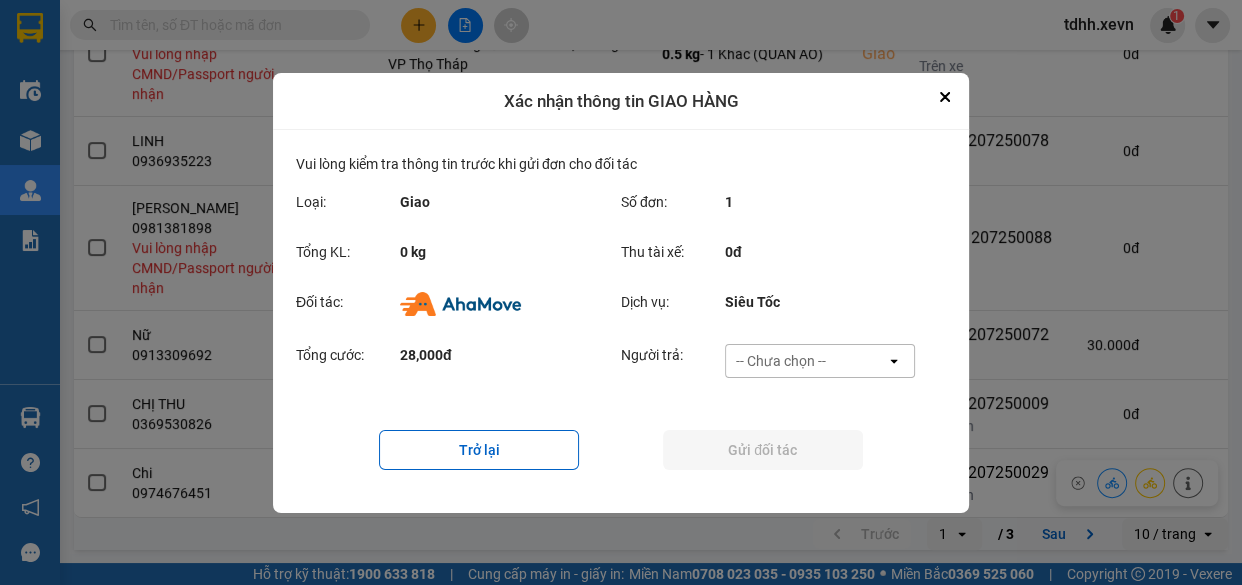 click on "-- Chưa chọn --" at bounding box center [806, 361] 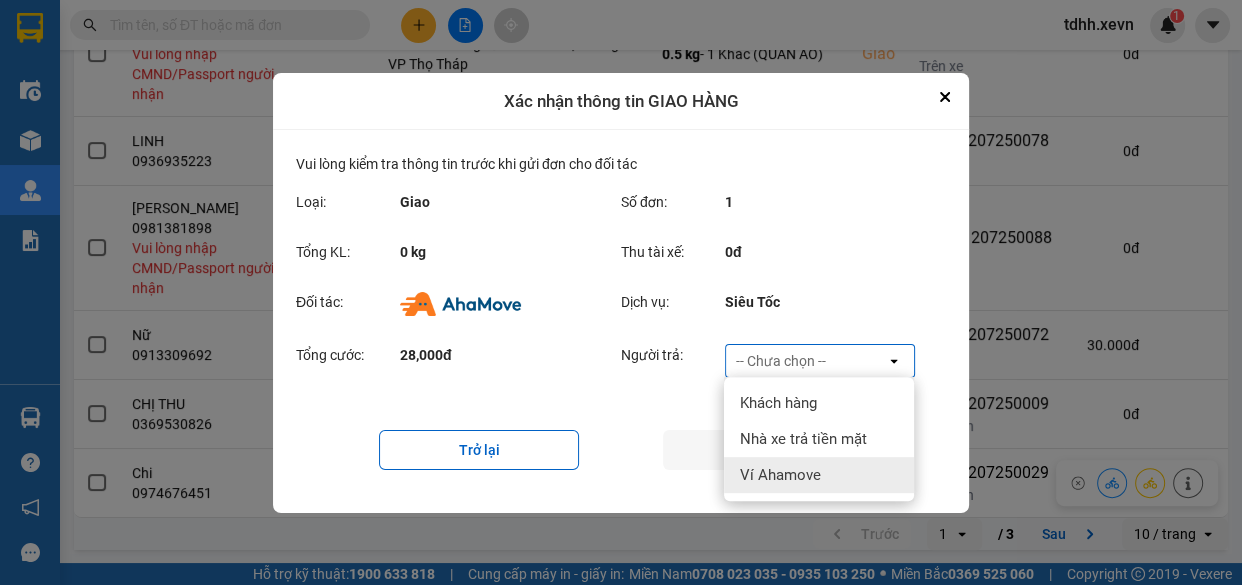 click on "Ví Ahamove" at bounding box center (780, 475) 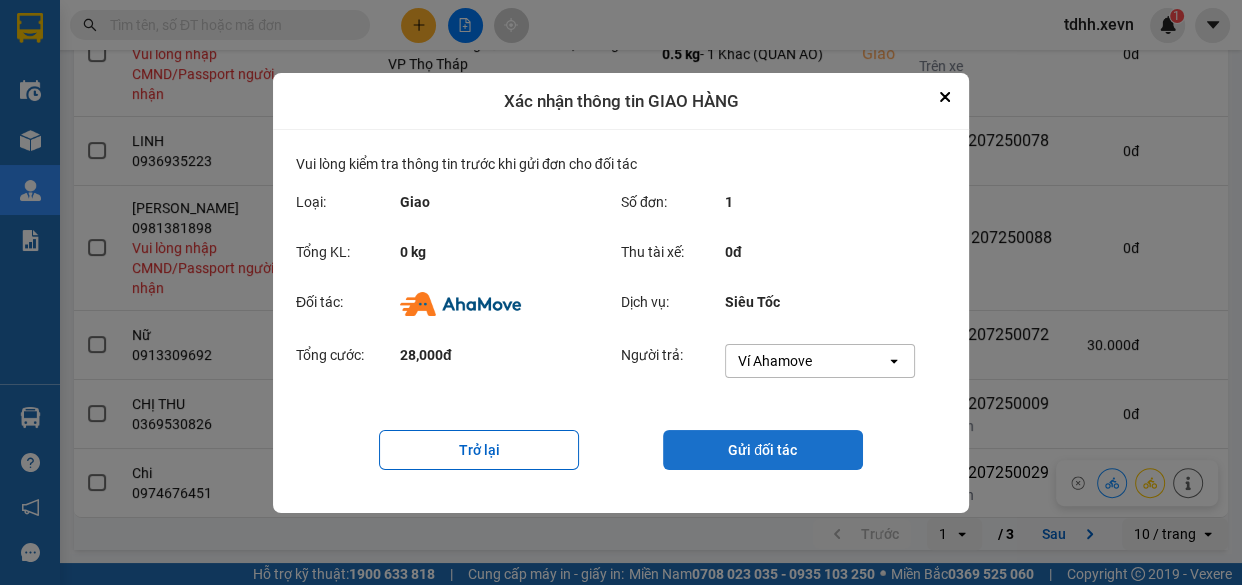 click on "Gửi đối tác" at bounding box center [763, 450] 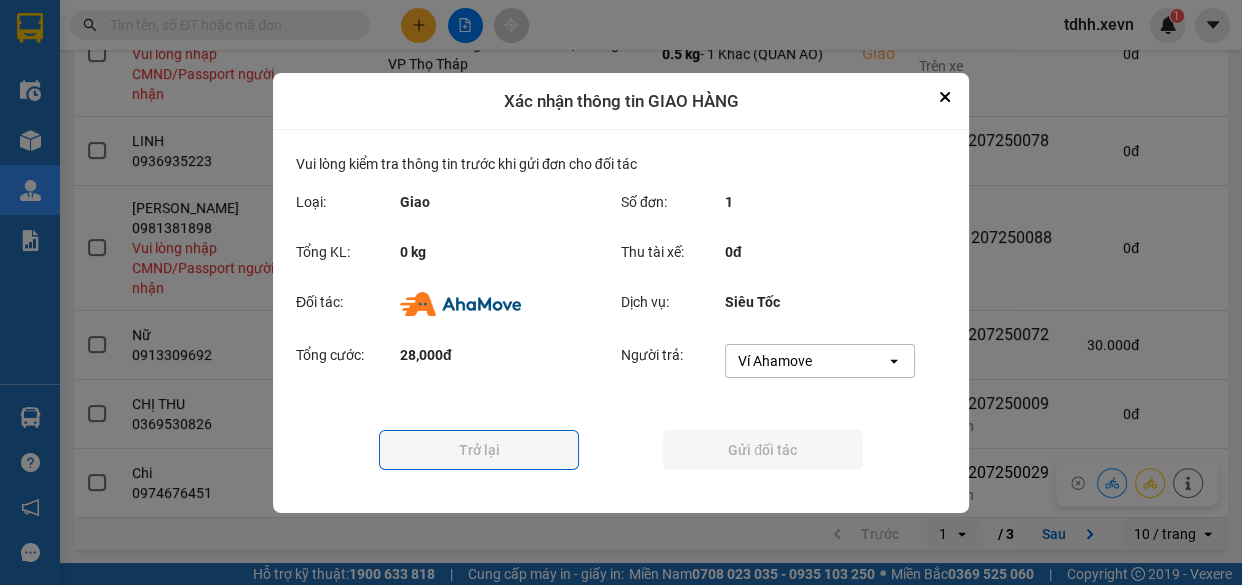 scroll, scrollTop: 0, scrollLeft: 0, axis: both 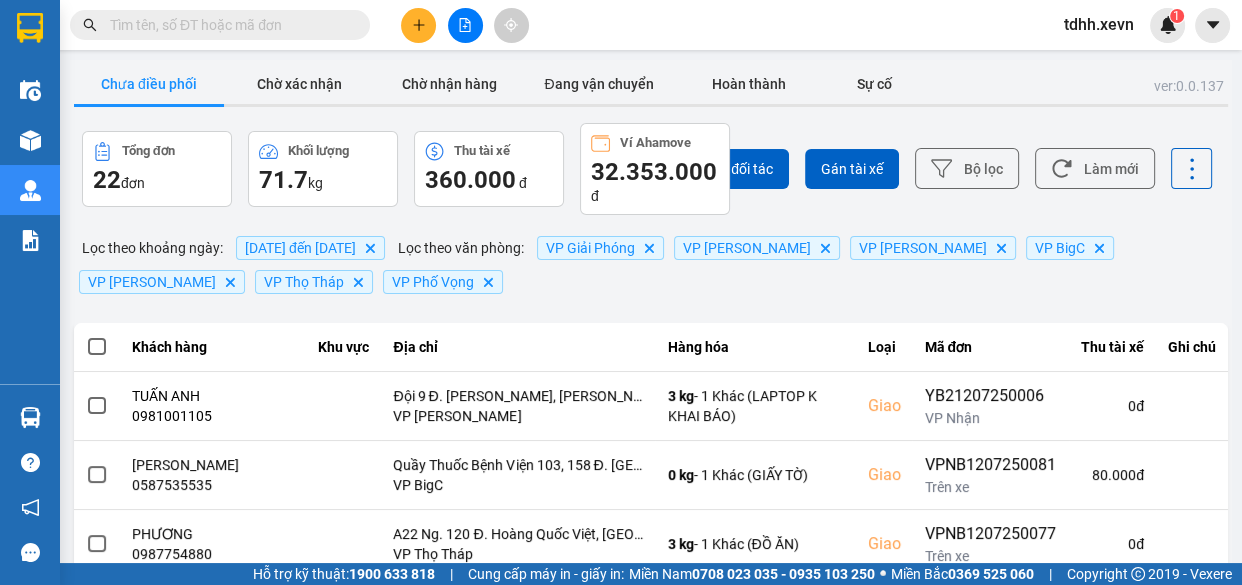 click at bounding box center [228, 25] 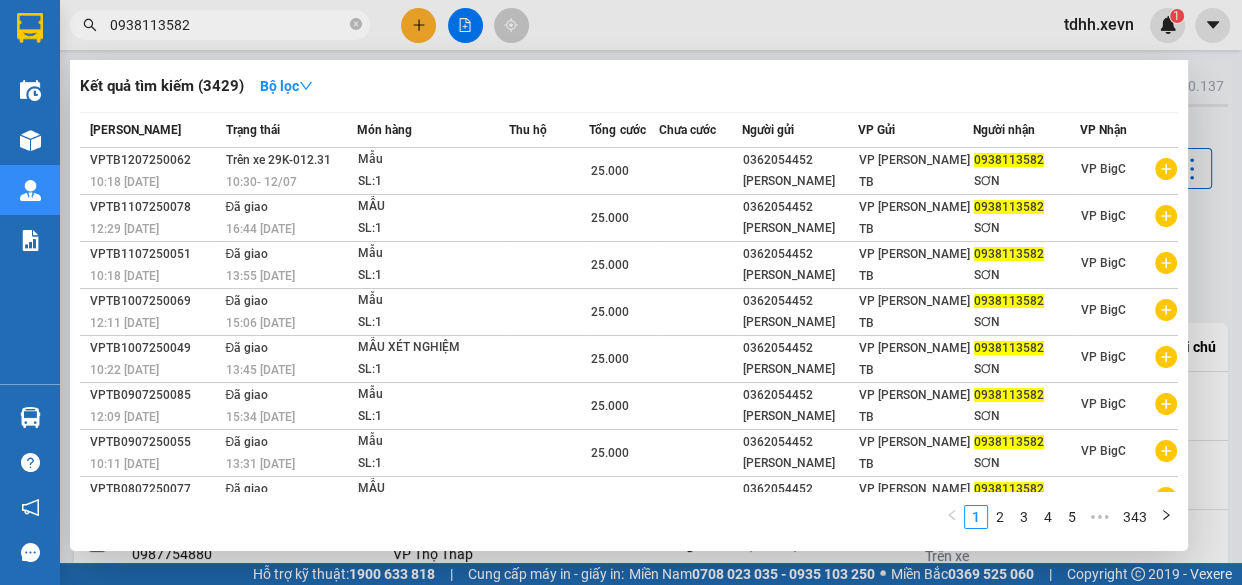 type on "0938113582" 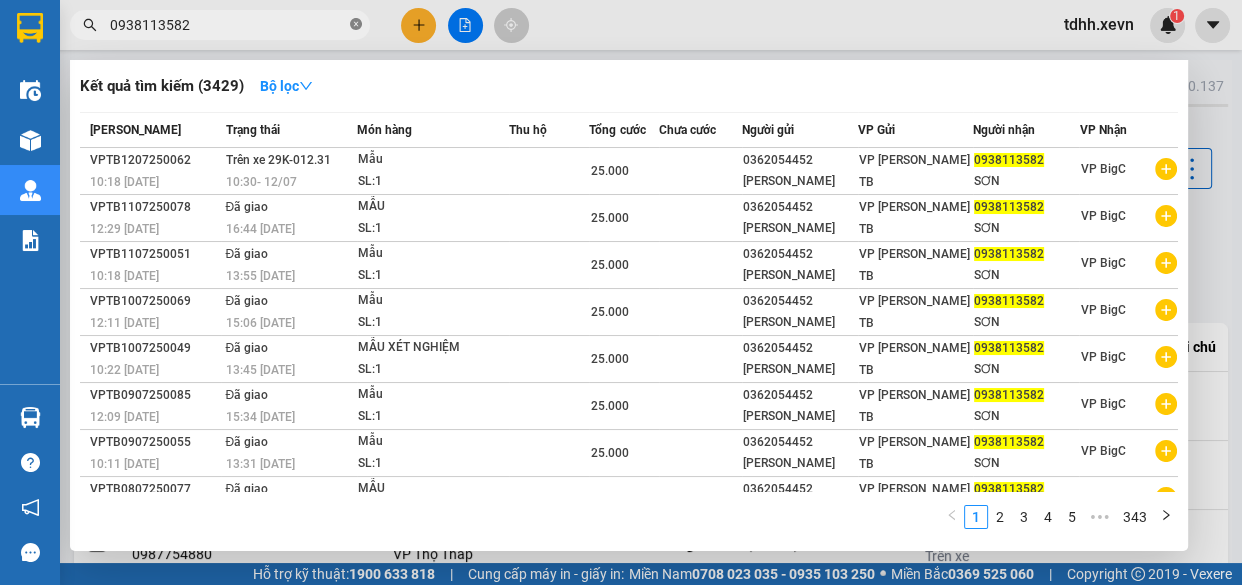click 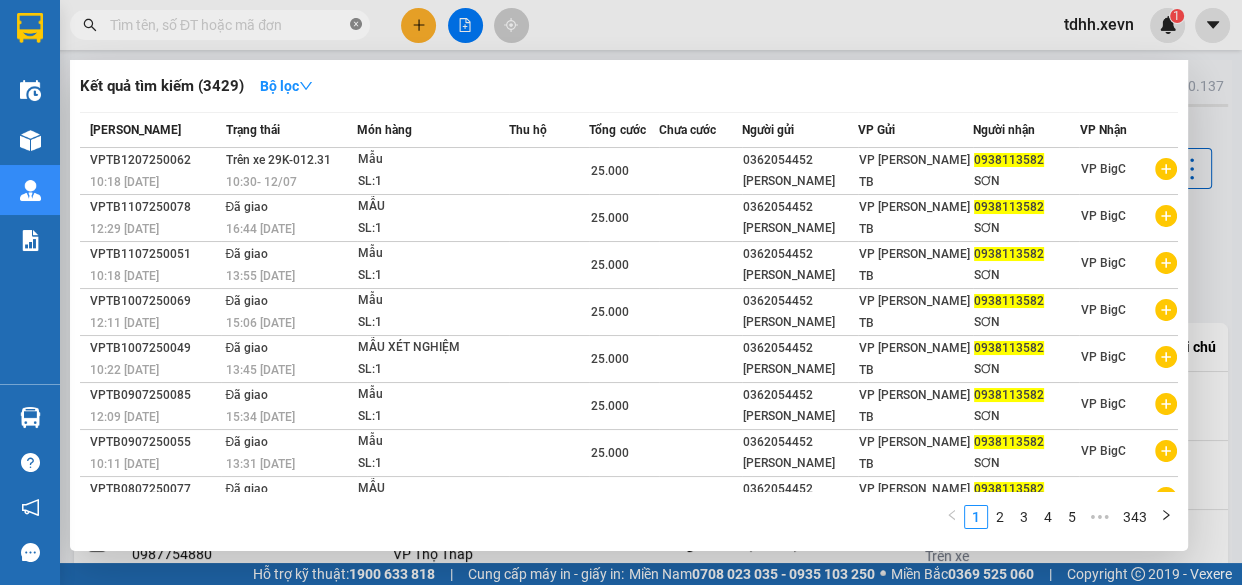 paste on "0984205133" 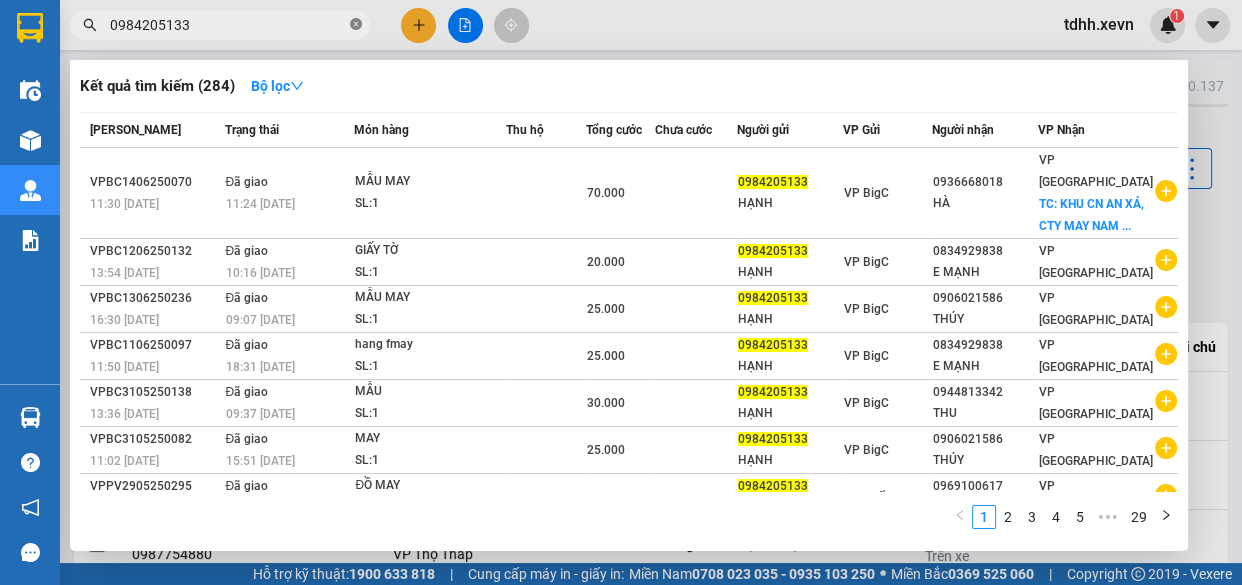 click 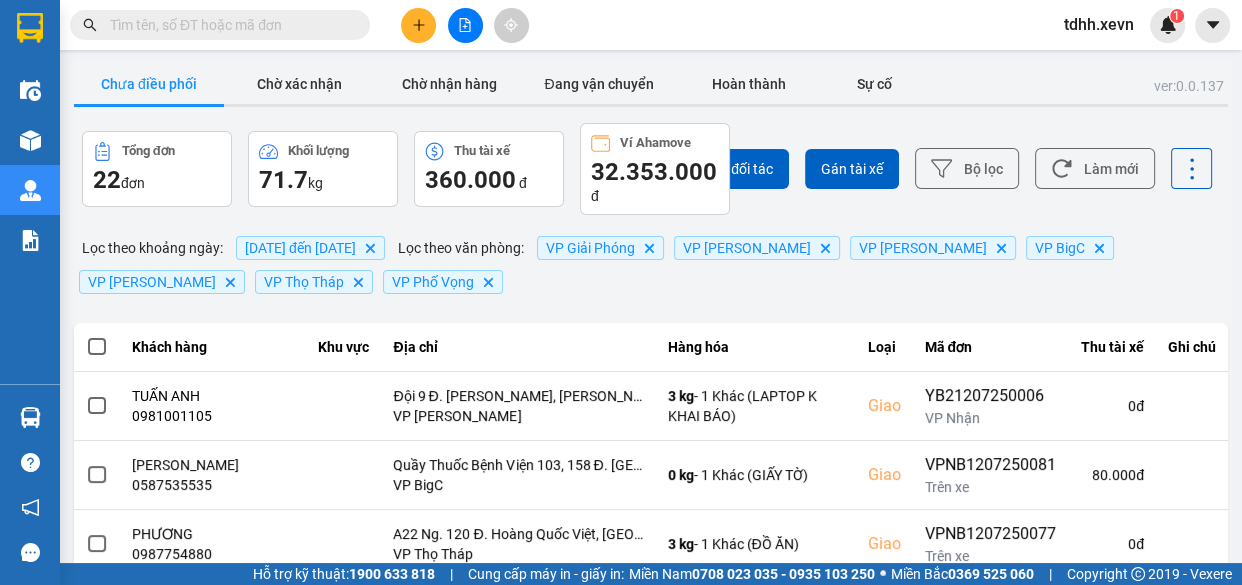 click at bounding box center (228, 25) 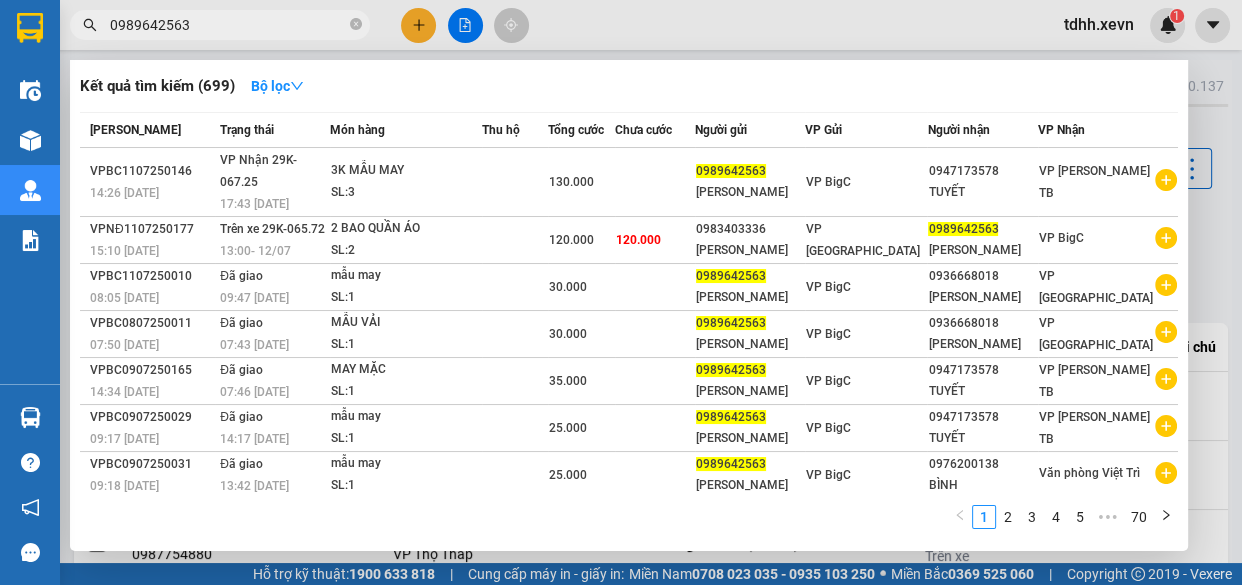 type on "0989642563" 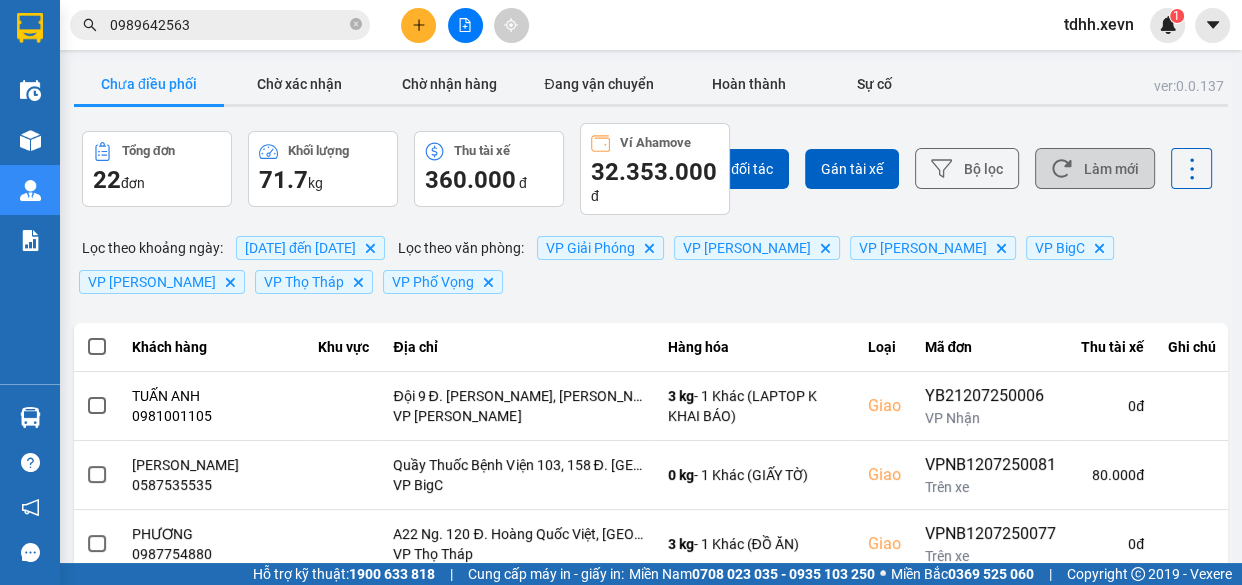 click on "Làm mới" at bounding box center (1095, 168) 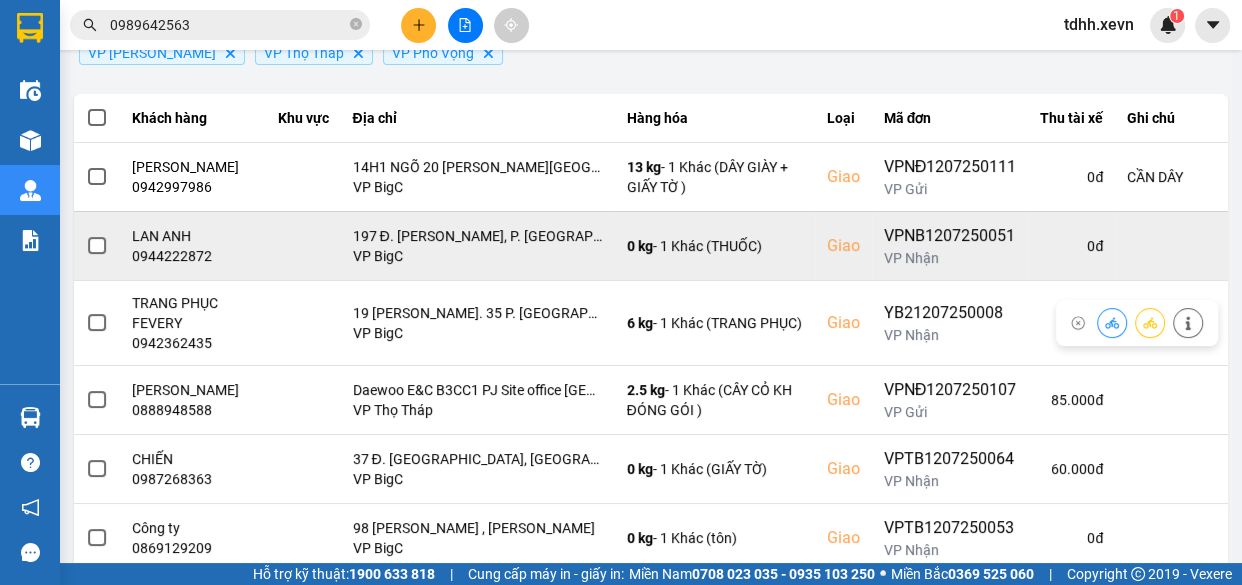 scroll, scrollTop: 592, scrollLeft: 0, axis: vertical 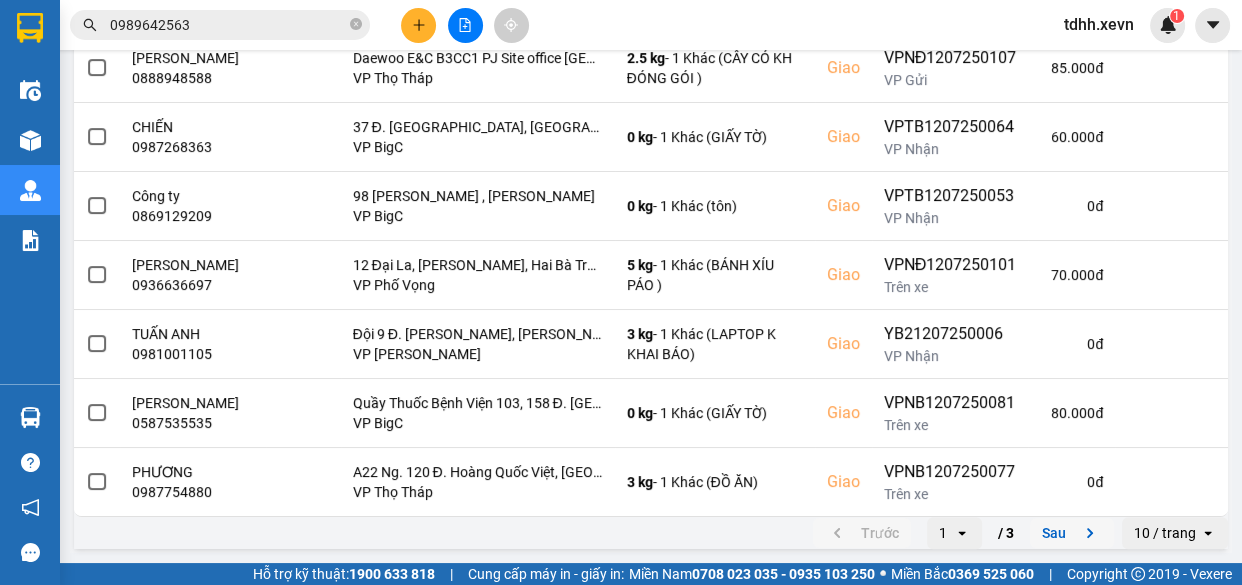 click on "Sau" at bounding box center (1072, 533) 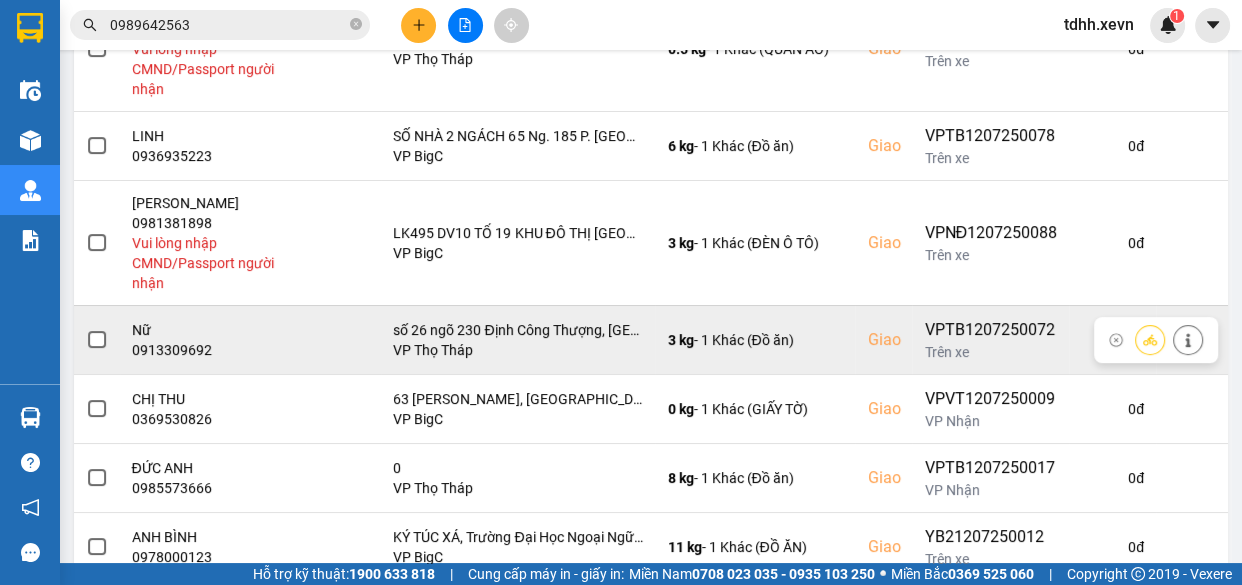 scroll, scrollTop: 656, scrollLeft: 0, axis: vertical 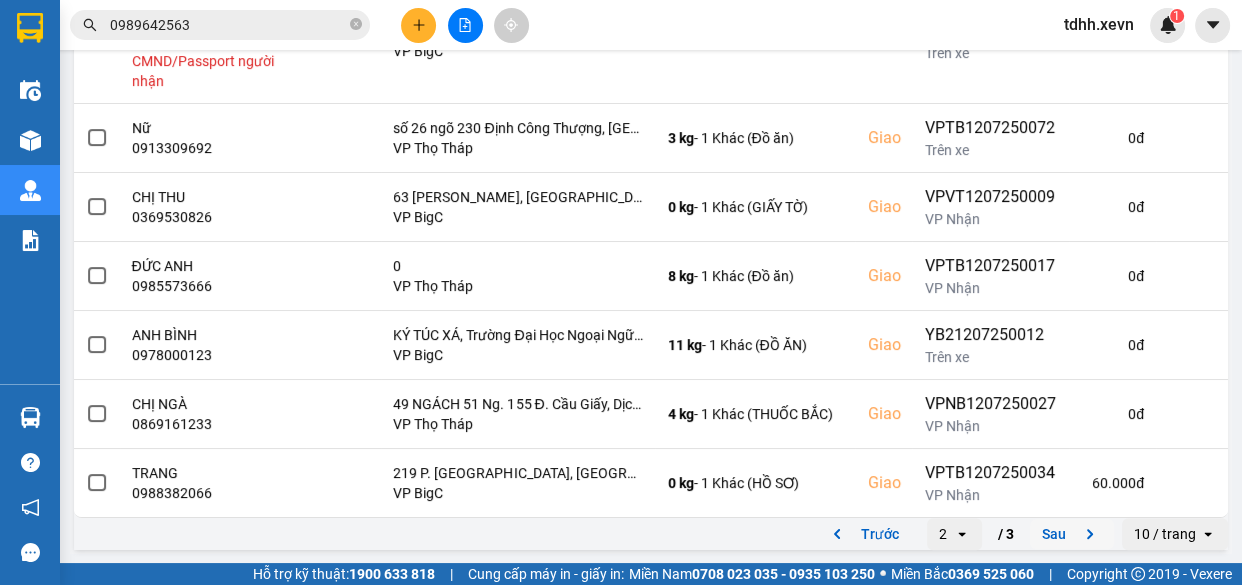 click on "Sau" at bounding box center [1072, 534] 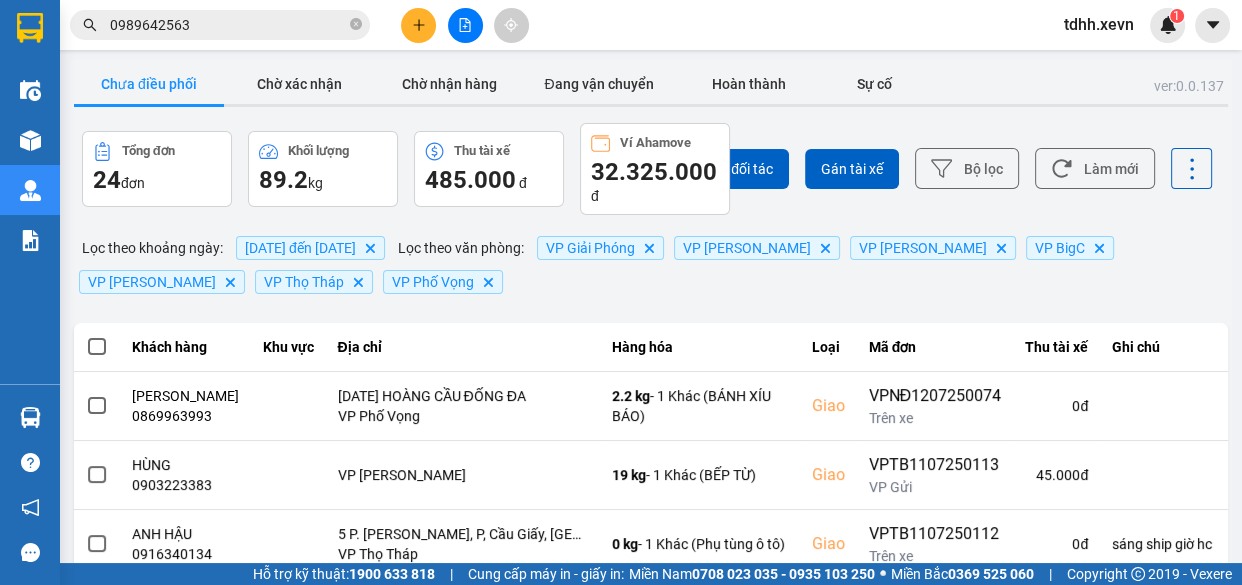 scroll, scrollTop: 147, scrollLeft: 0, axis: vertical 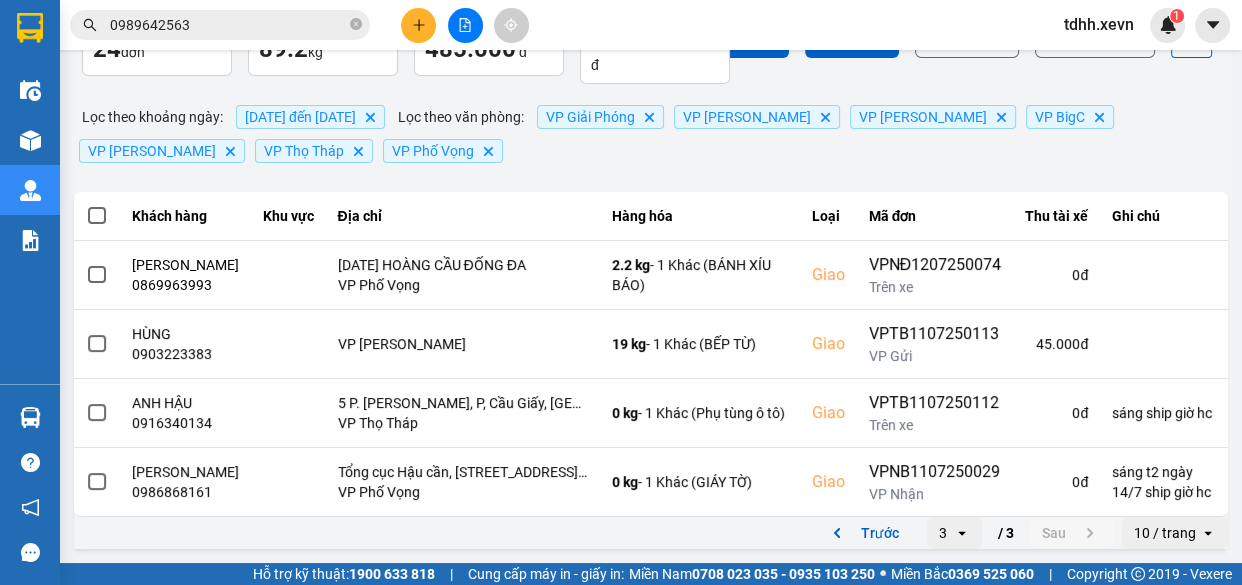click on "Trước 3 open / 3 Sau" at bounding box center [963, 533] 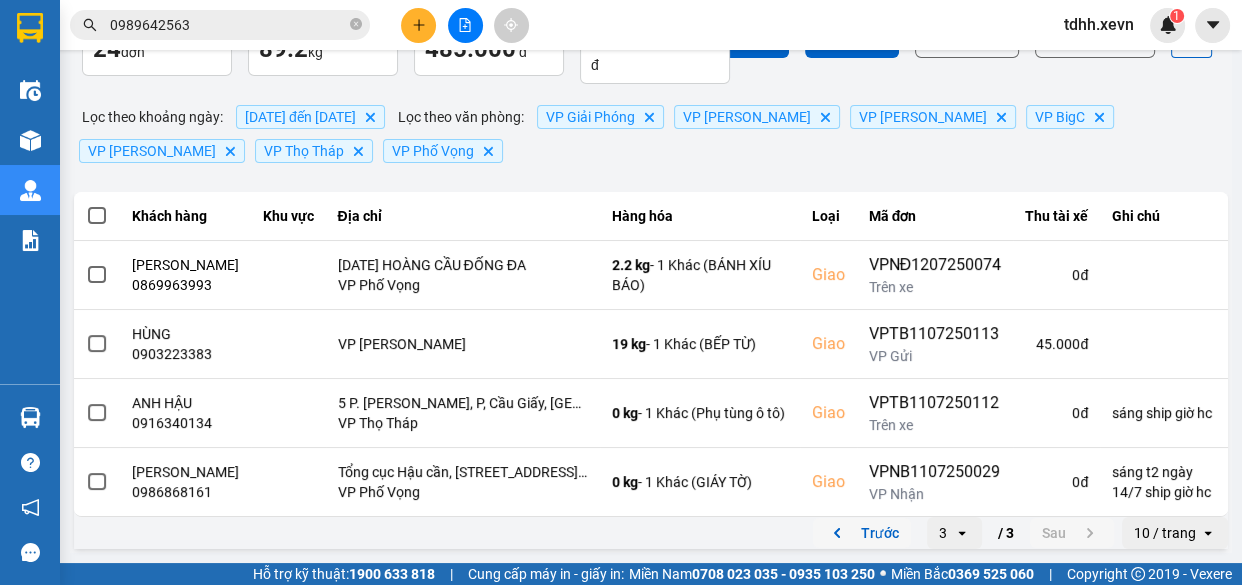 click on "Trước" at bounding box center [862, 533] 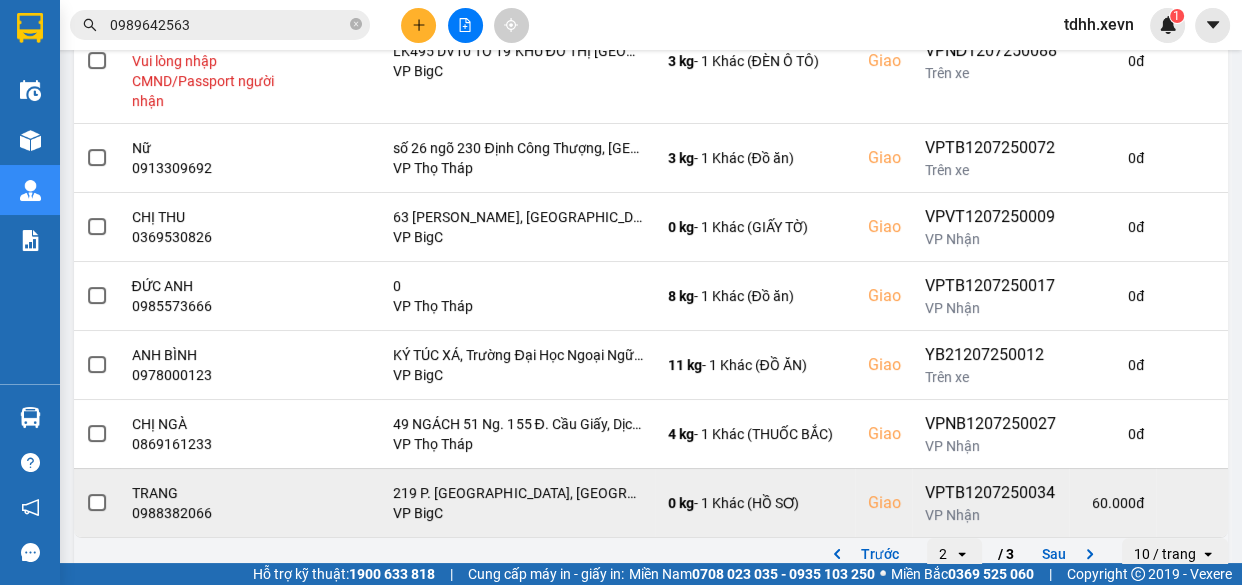 scroll, scrollTop: 656, scrollLeft: 0, axis: vertical 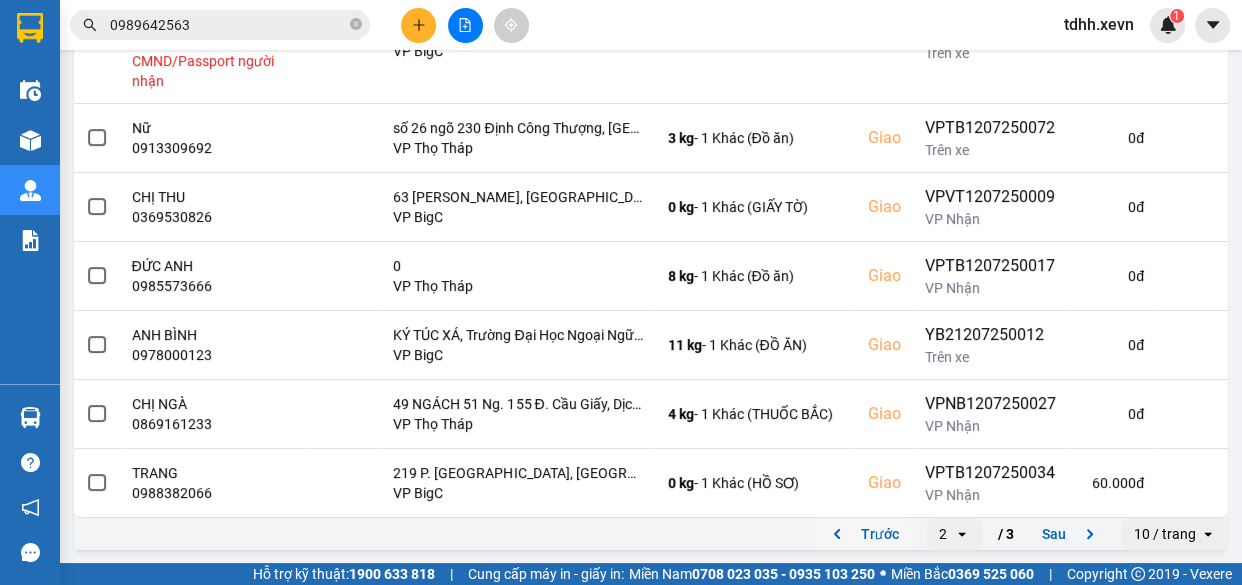 click on "Trước" at bounding box center (862, 534) 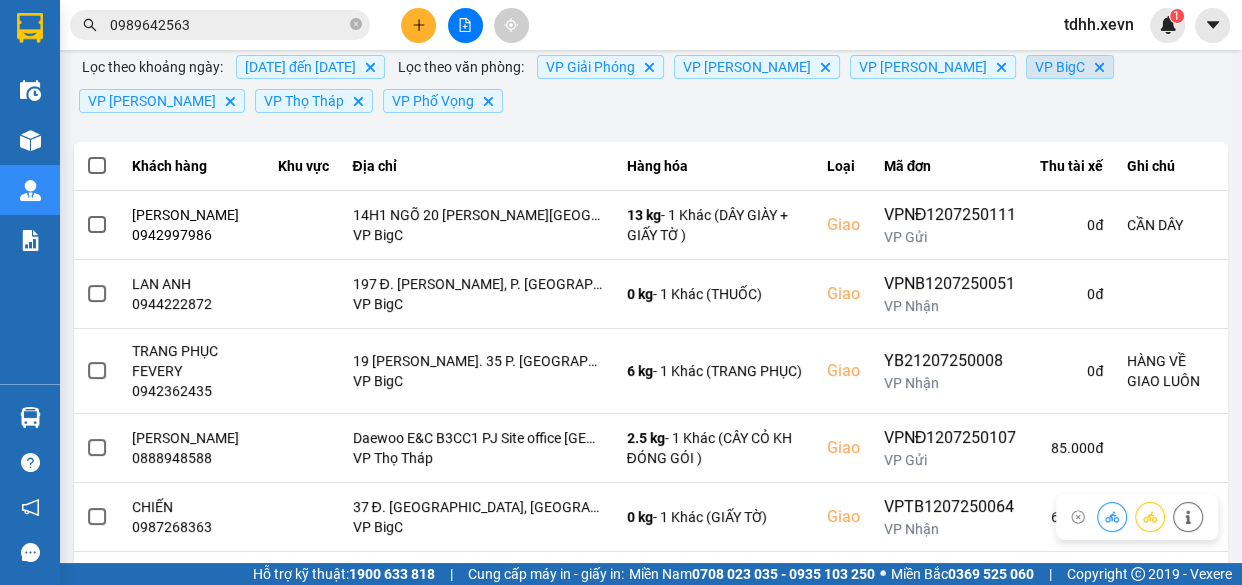 scroll, scrollTop: 90, scrollLeft: 0, axis: vertical 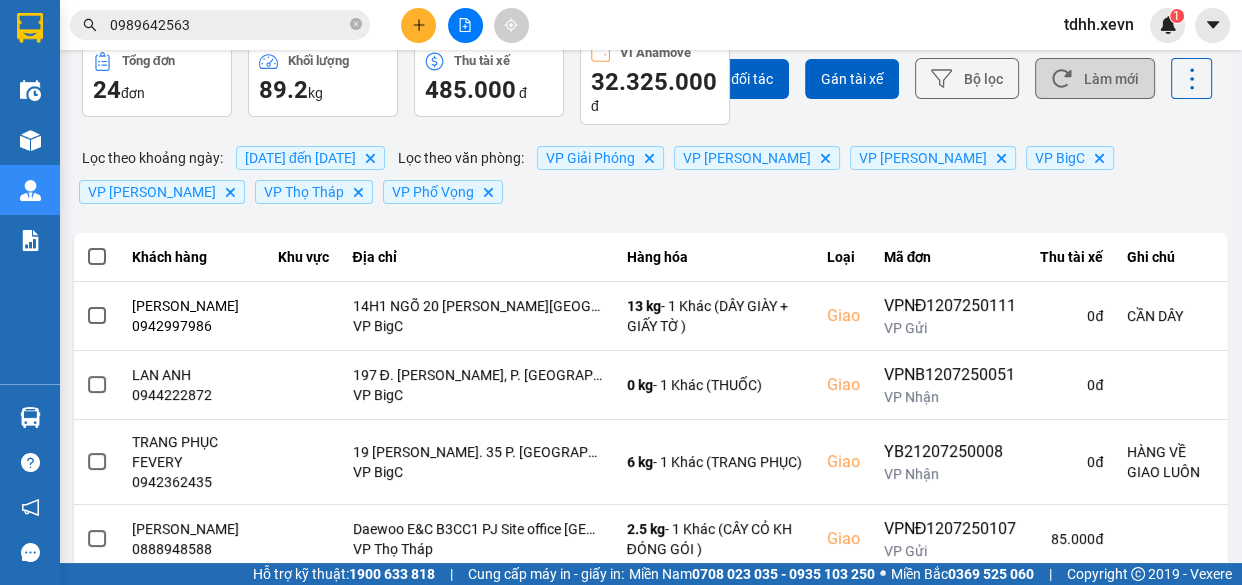 click on "Làm mới" at bounding box center [1095, 78] 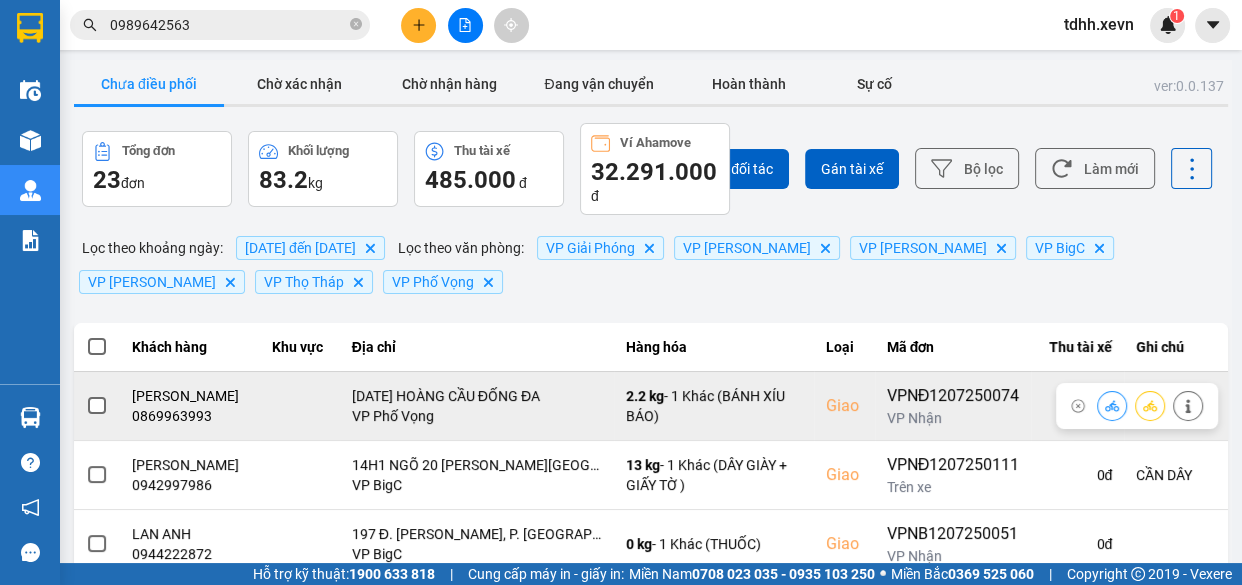 click on "0869963993" at bounding box center (190, 416) 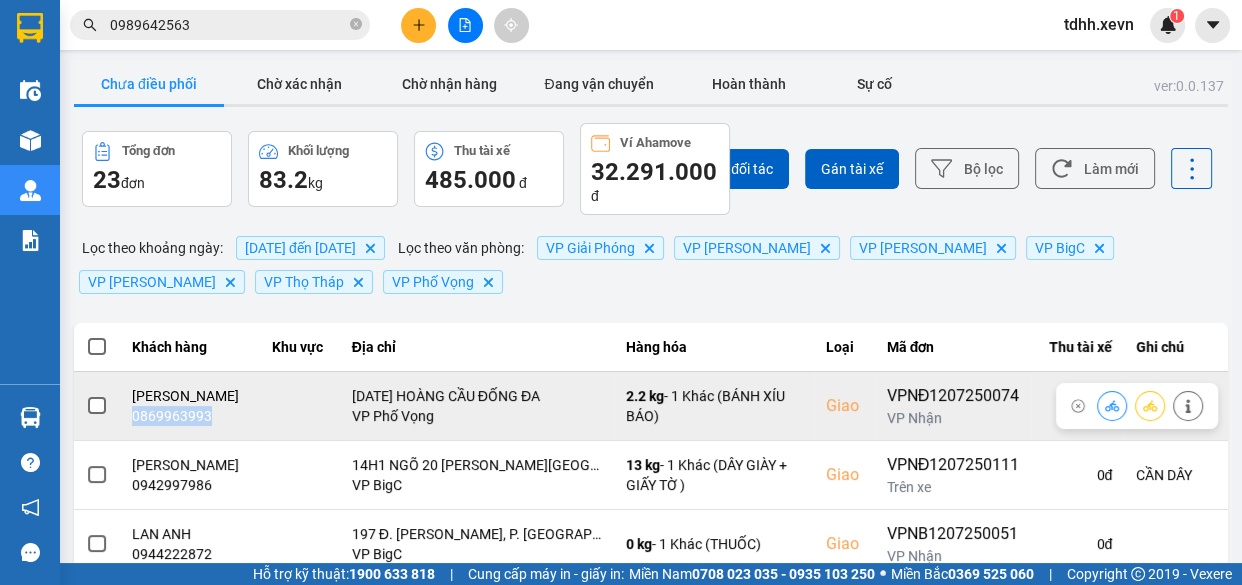 click on "0869963993" at bounding box center (190, 416) 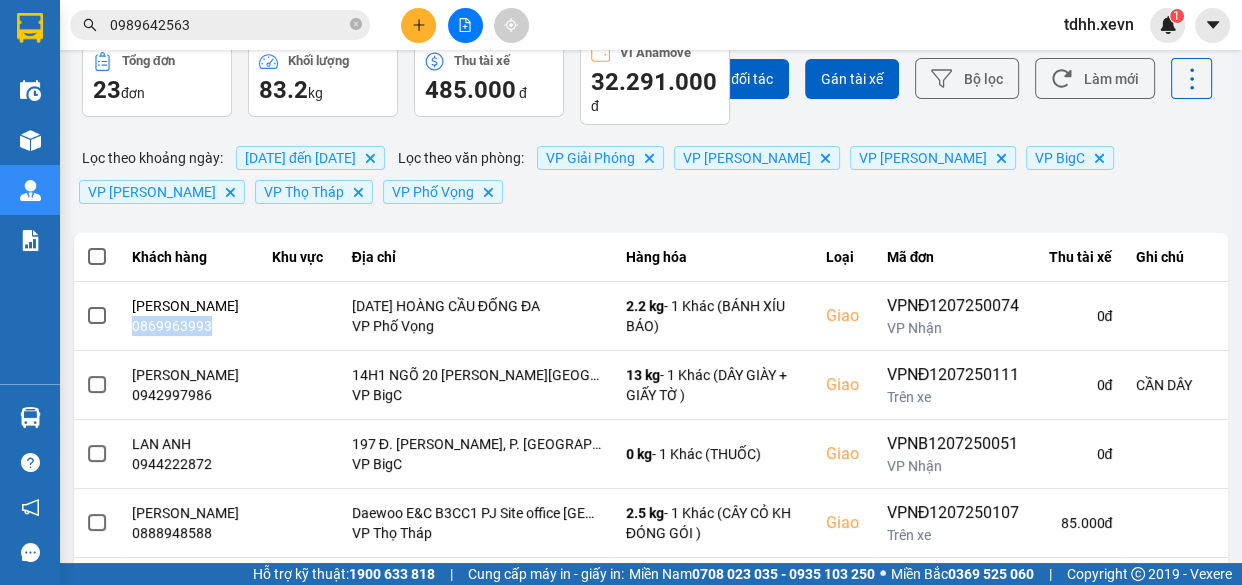 scroll, scrollTop: 181, scrollLeft: 0, axis: vertical 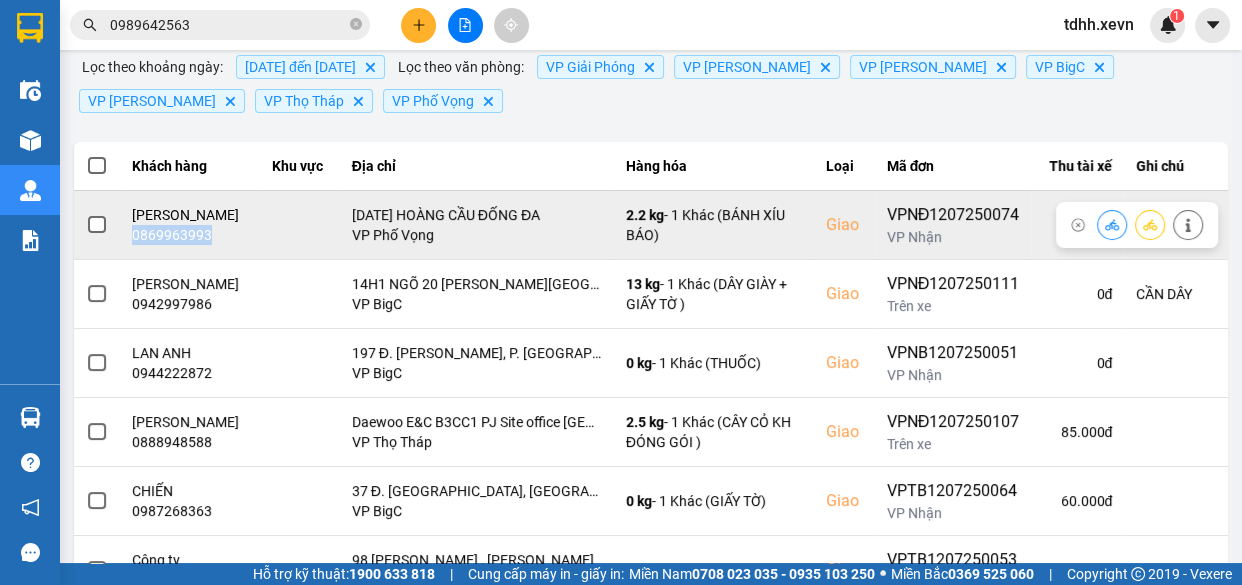 click at bounding box center [1112, 224] 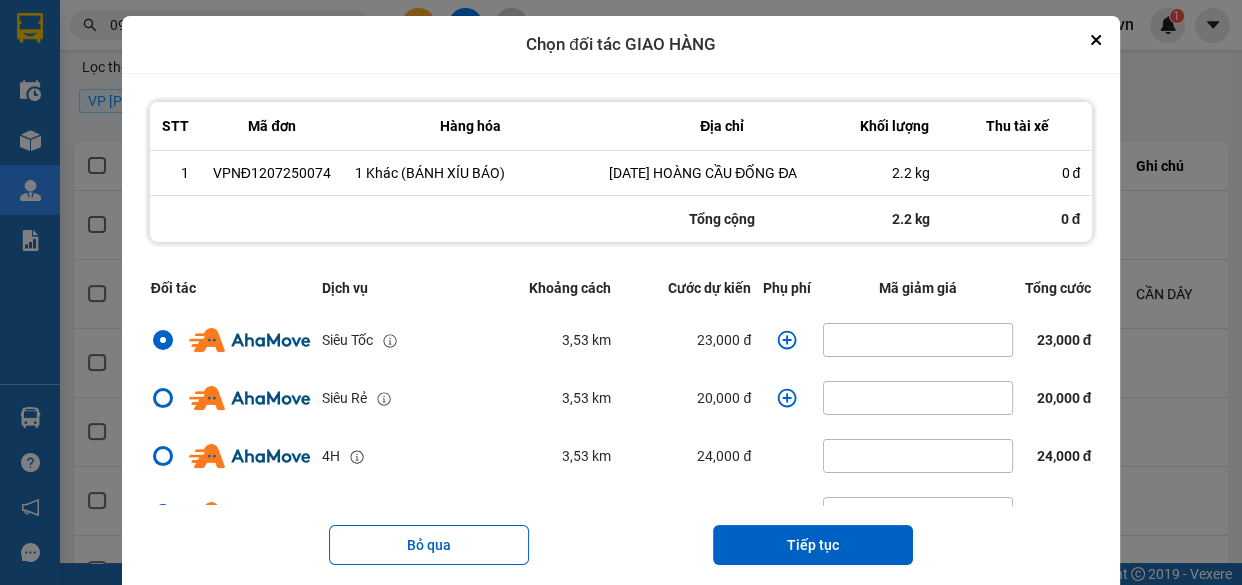 click on "ver:  0.0.137 Chưa điều phối Chờ xác nhận Chờ nhận hàng Đang vận chuyển Hoàn thành Sự cố Tổng đơn 23  đơn Khối lượng 83.2  kg Thu tài xế 485.000   đ Ví Ahamove 32.291.000   đ Chọn đối tác Gán tài xế Bộ lọc Làm mới Lọc theo khoảng ngày : 09/07/2025 đến 12/07/2025 Delete Lọc theo văn phòng : VP Giải Phóng Delete VP Trần Đại Nghĩa Delete VP Ngọc Hồi Delete VP BigC Delete VP Lê Duẩn Delete VP Thọ Tháp Delete VP Phố Vọng Delete Khách hàng Khu vực Địa chỉ Hàng hóa Loại Mã đơn Thu tài xế Ghi chú THUỲ LINH 0869963993 14/8/16 HOÀNG CẦU ĐỐNG ĐA VP Phố Vọng 2.2 kg  -   1 Khác (BÁNH XÍU BÁO) Giao VPNĐ1207250074 VP Nhận 0 đ ANH HUYNH  0942997986 14H1 NGÕ 20 TRẦN KIM XUYẾN YÊN HÒA  VP BigC 13 kg  -   1 Khác (DÂY GIÀY + GIẤY TỜ  ) Giao VPNĐ1207250111 Trên xe 0 đ CẦN DÂY  LAN ANH 0944222872 197 Đ. Trần Phú, P. Văn Quán, Hà Đông, Hà Nội VP BigC 0 kg  -   Giao" at bounding box center [651, 398] 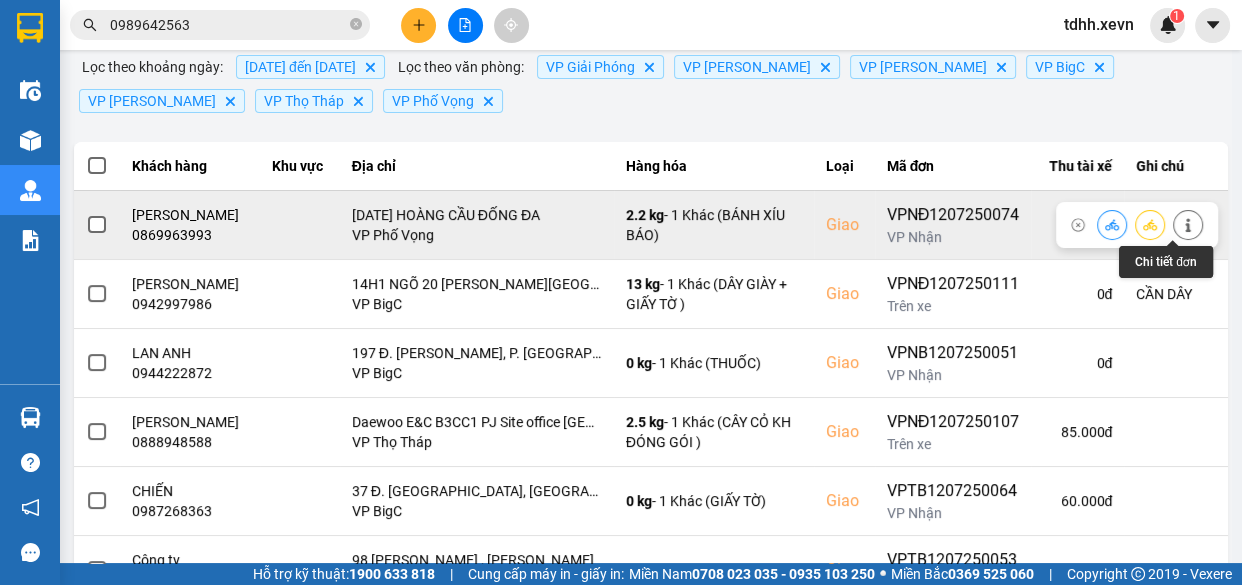 click 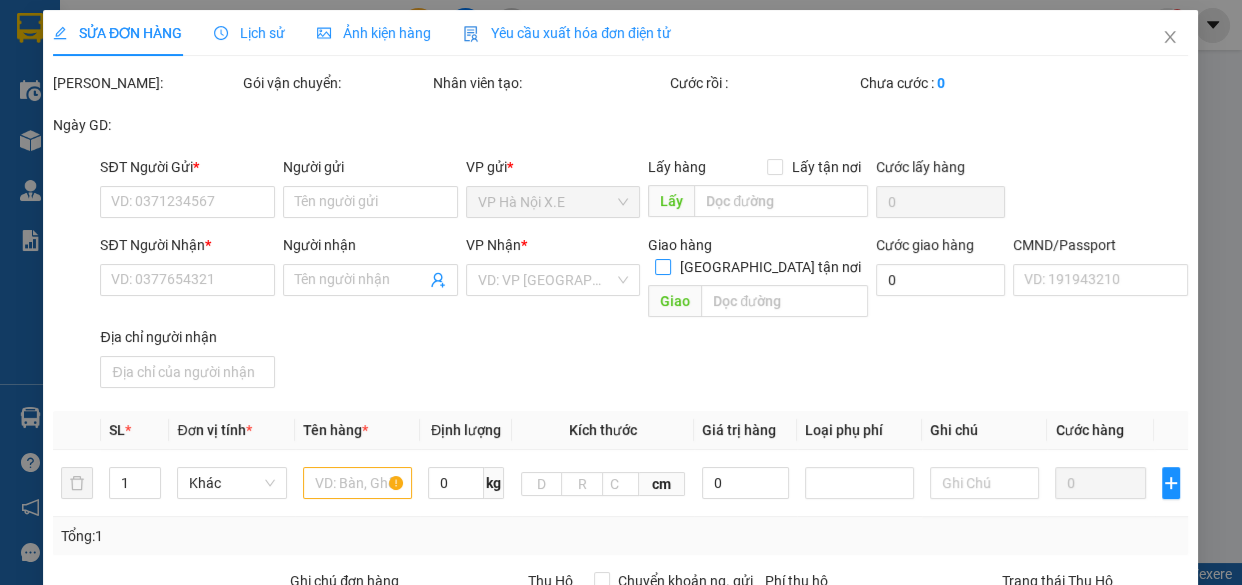 scroll, scrollTop: 0, scrollLeft: 0, axis: both 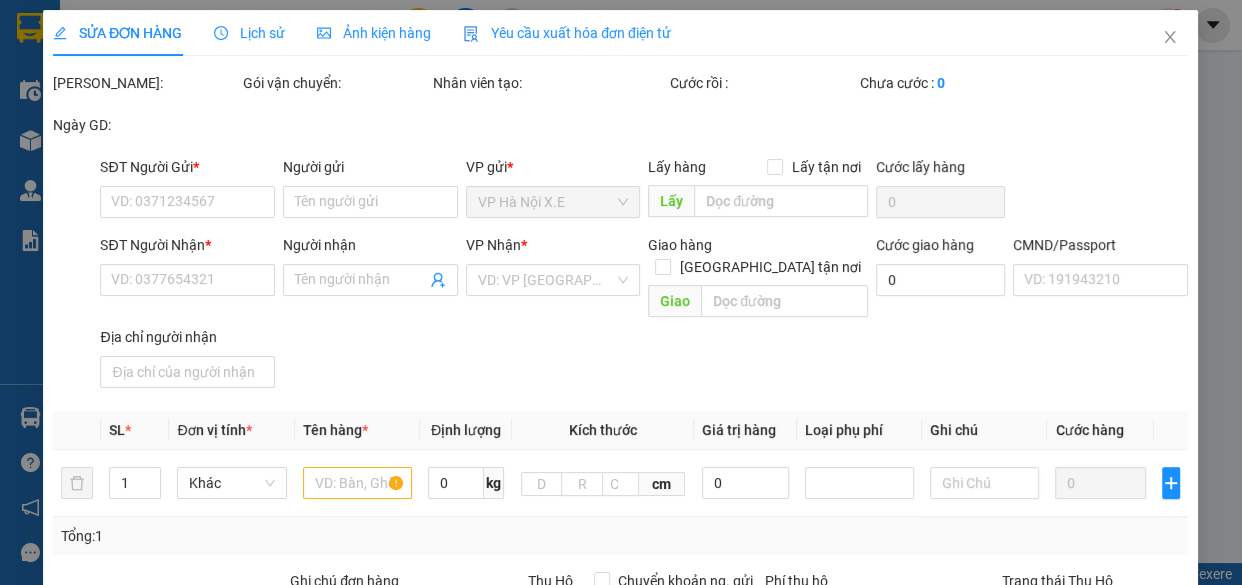 type on "0942427835" 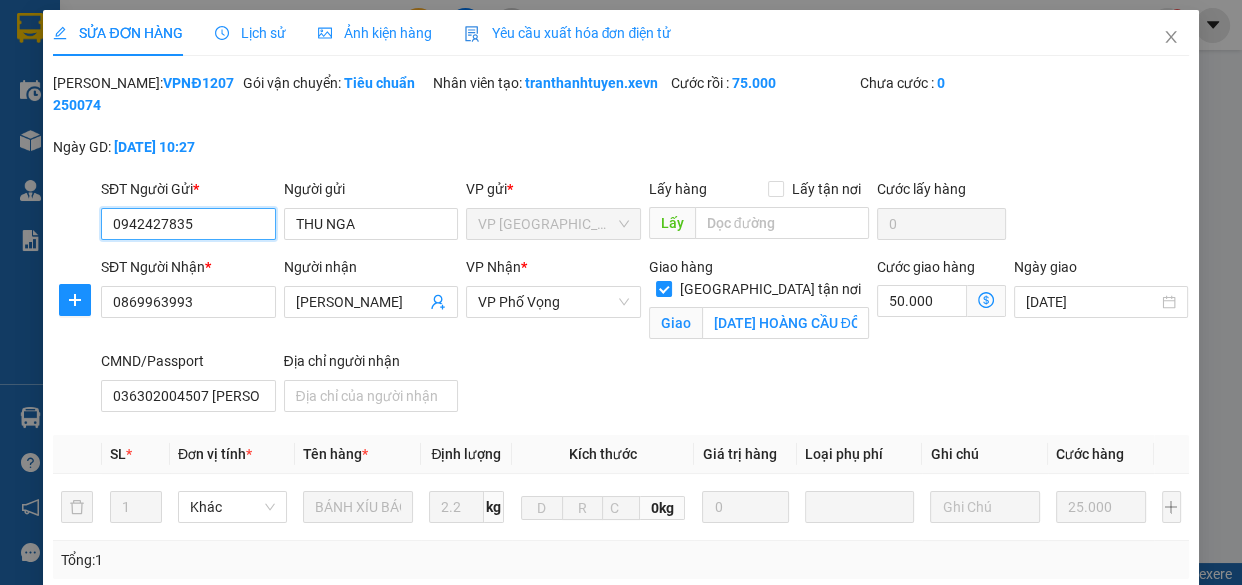 scroll, scrollTop: 363, scrollLeft: 0, axis: vertical 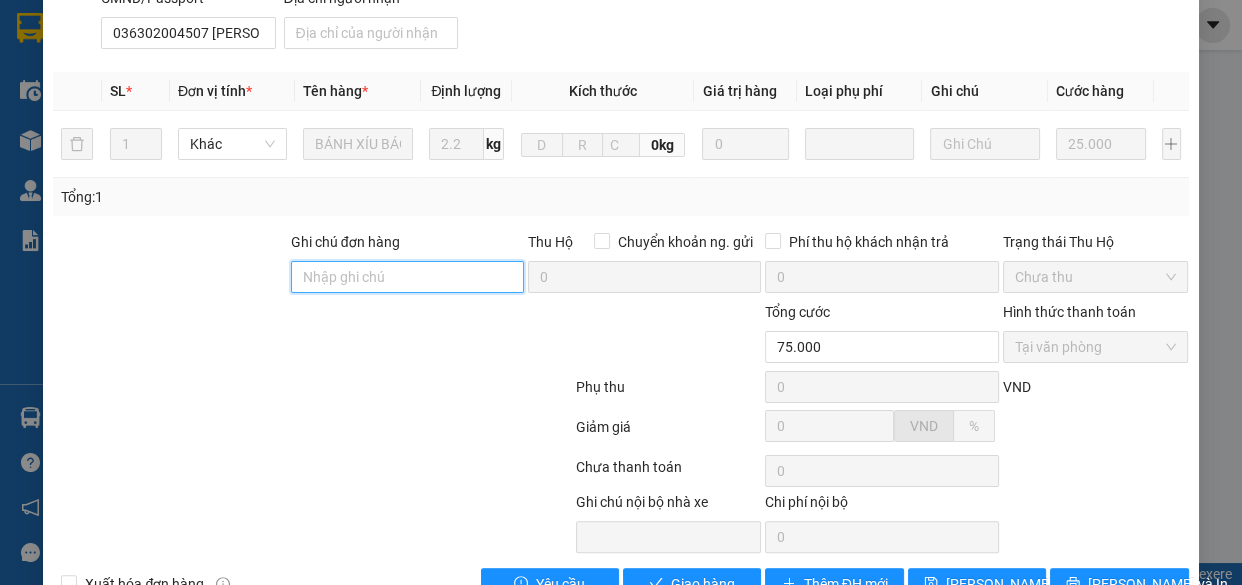 click on "Ghi chú đơn hàng" at bounding box center [407, 277] 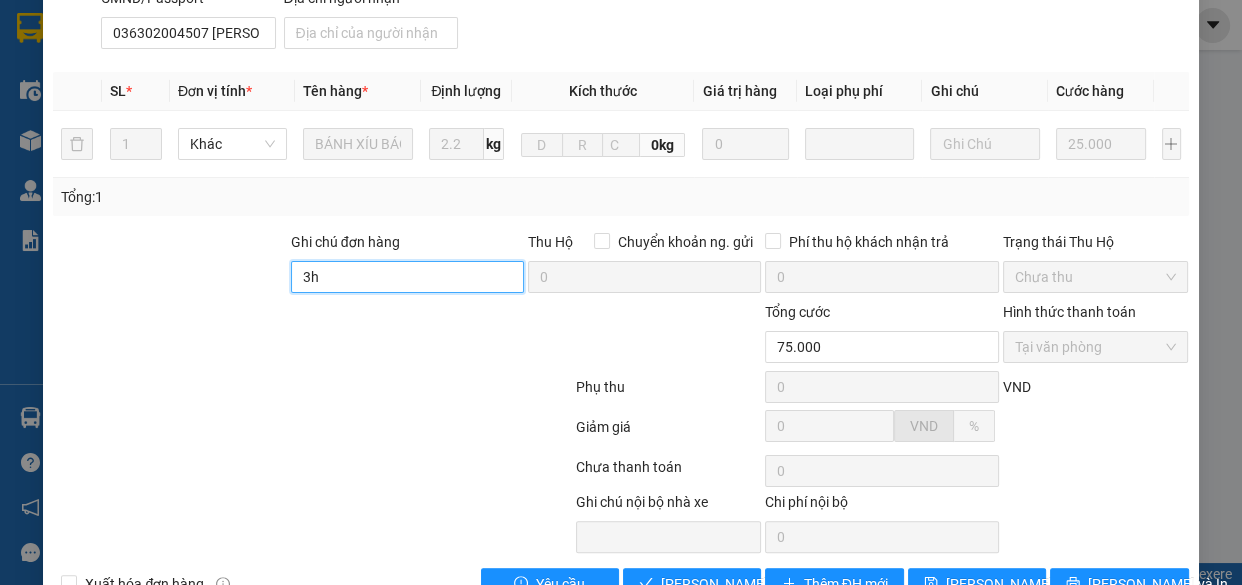 scroll, scrollTop: 438, scrollLeft: 0, axis: vertical 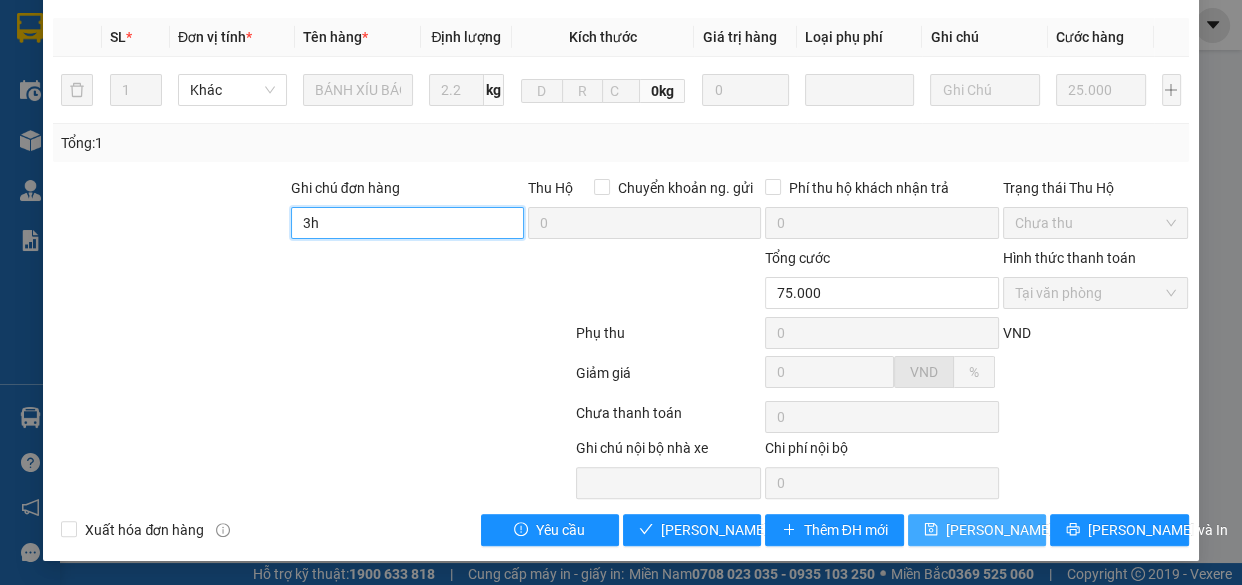 type on "3h" 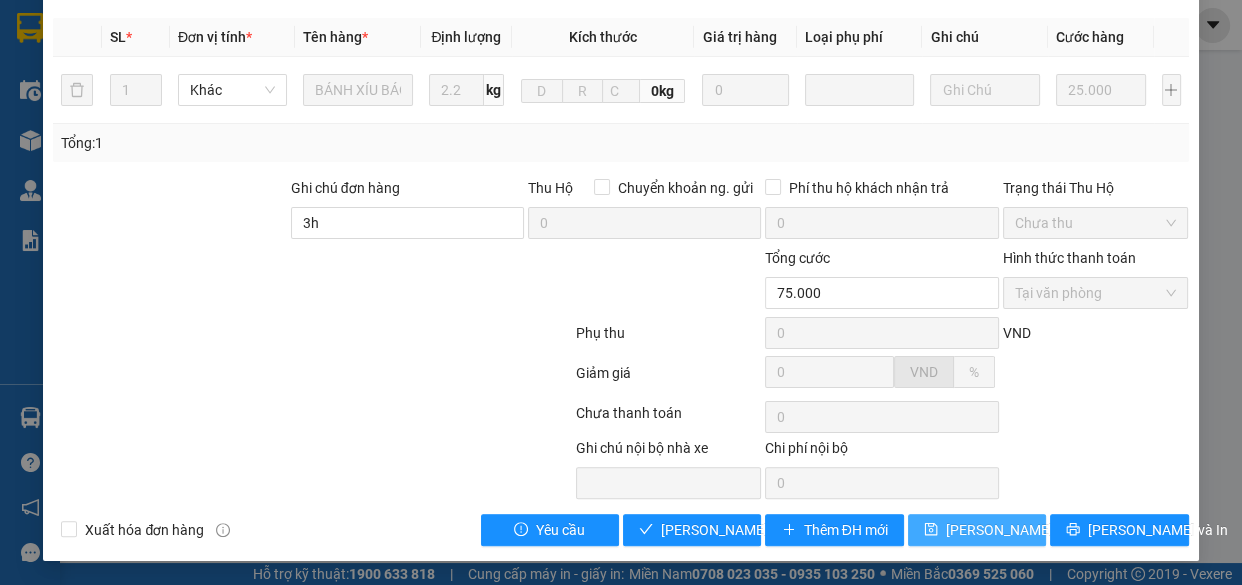 click on "Lưu thay đổi" at bounding box center [1026, 530] 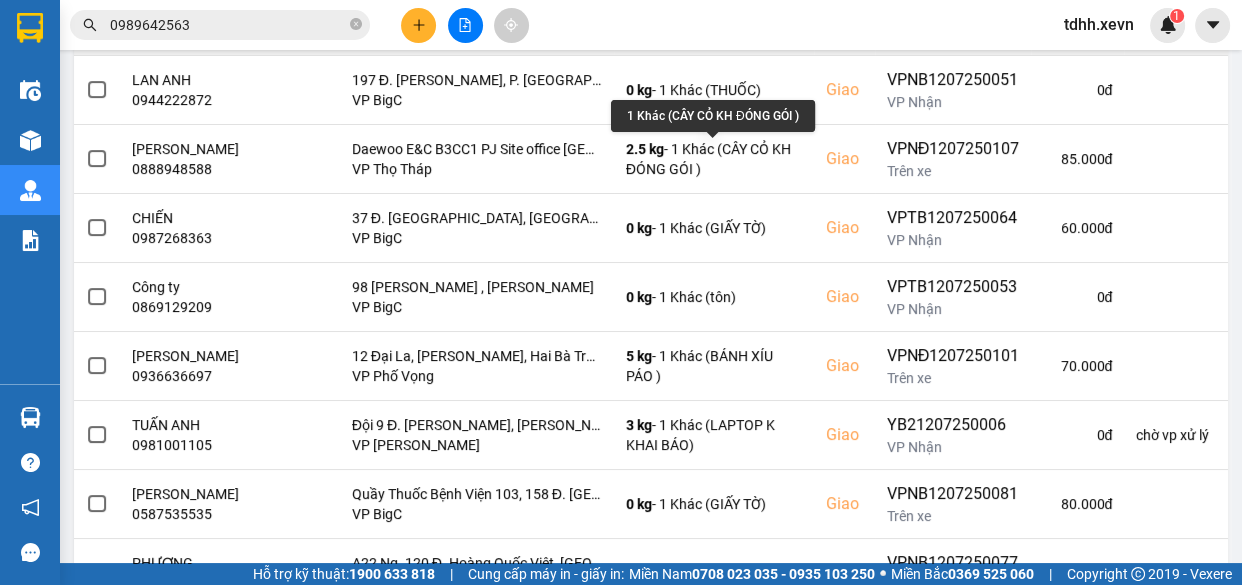 scroll, scrollTop: 544, scrollLeft: 0, axis: vertical 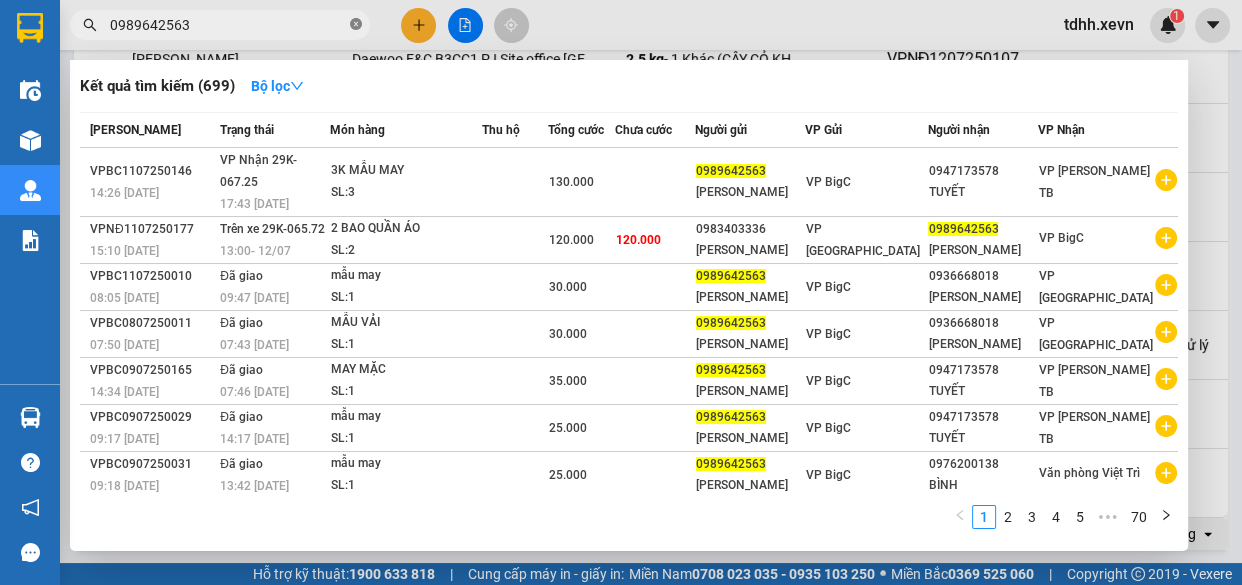 paste 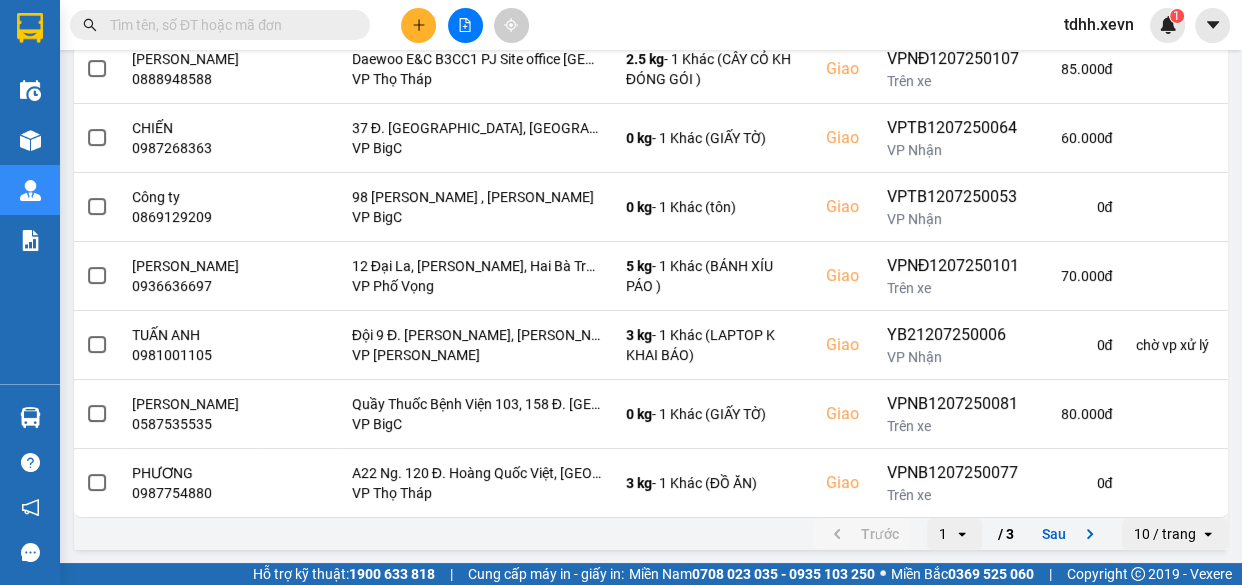paste on "0912516841" 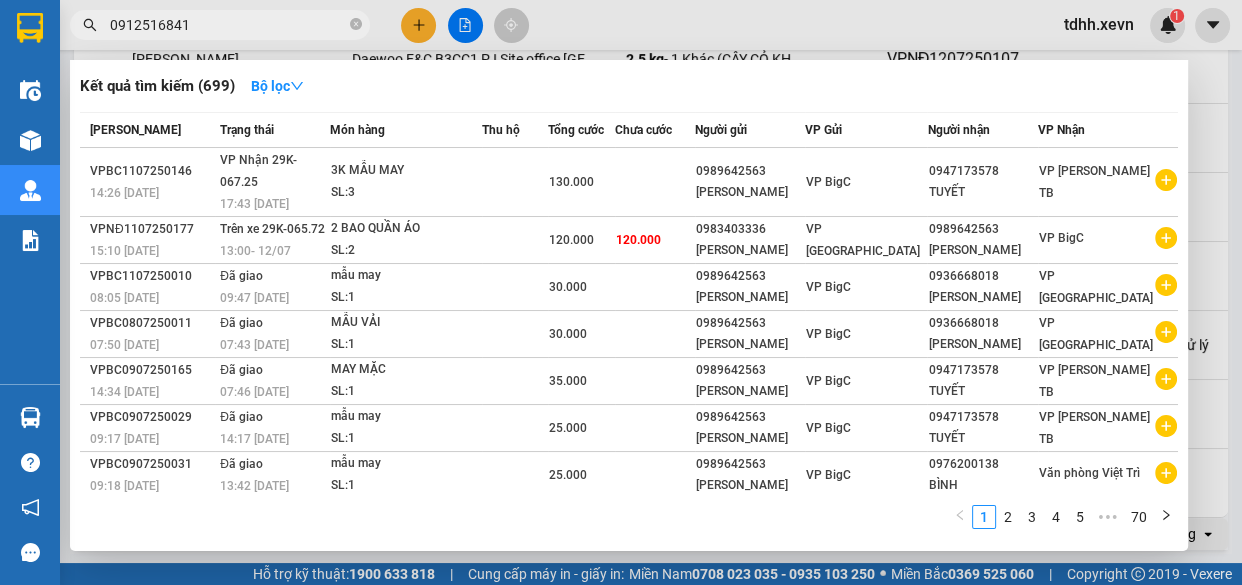 click on "0912516841" at bounding box center (228, 25) 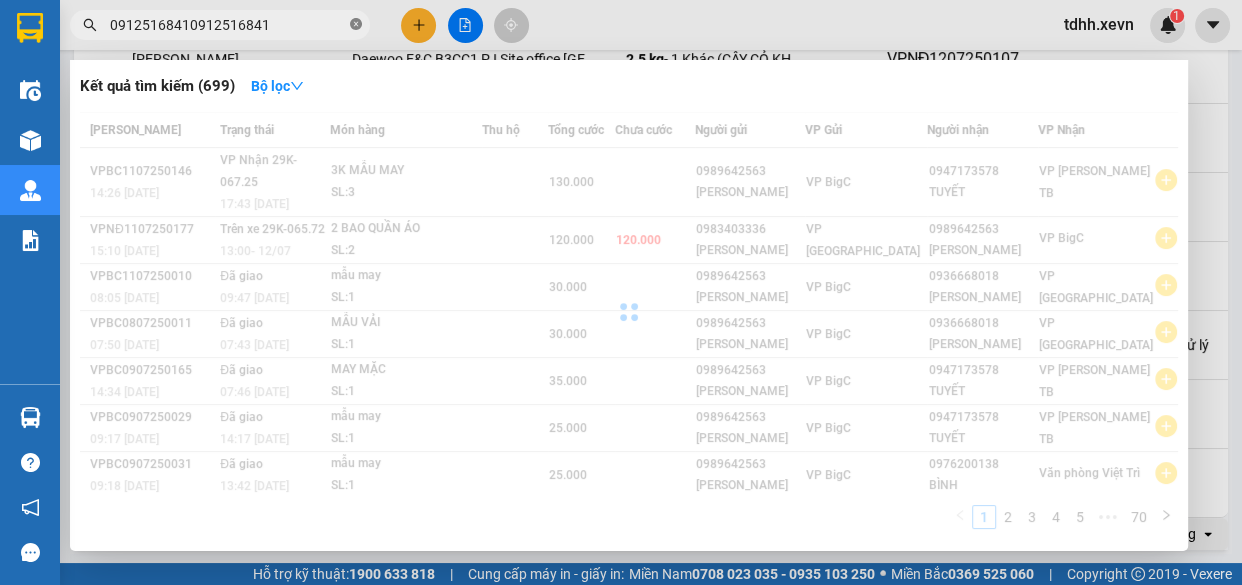 click 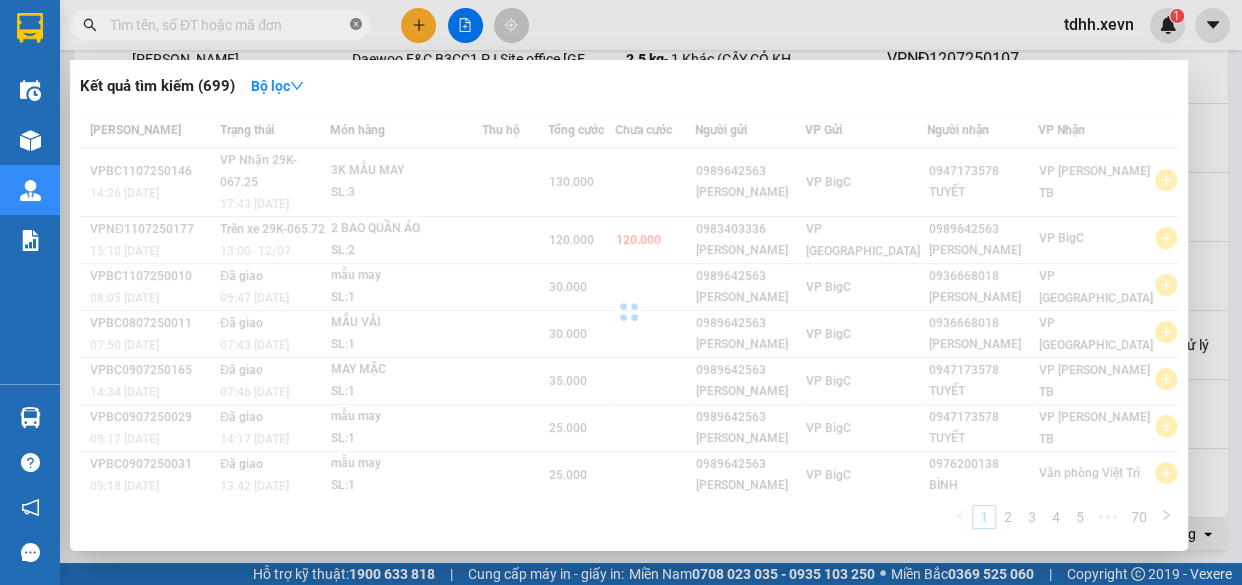 paste on "0912516841" 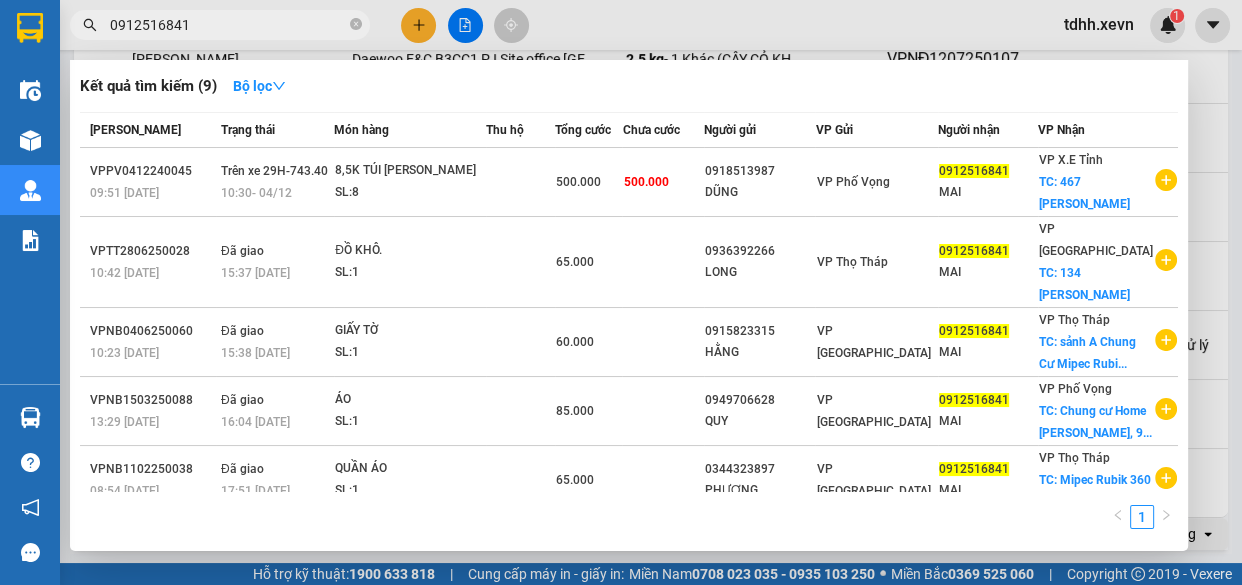 type 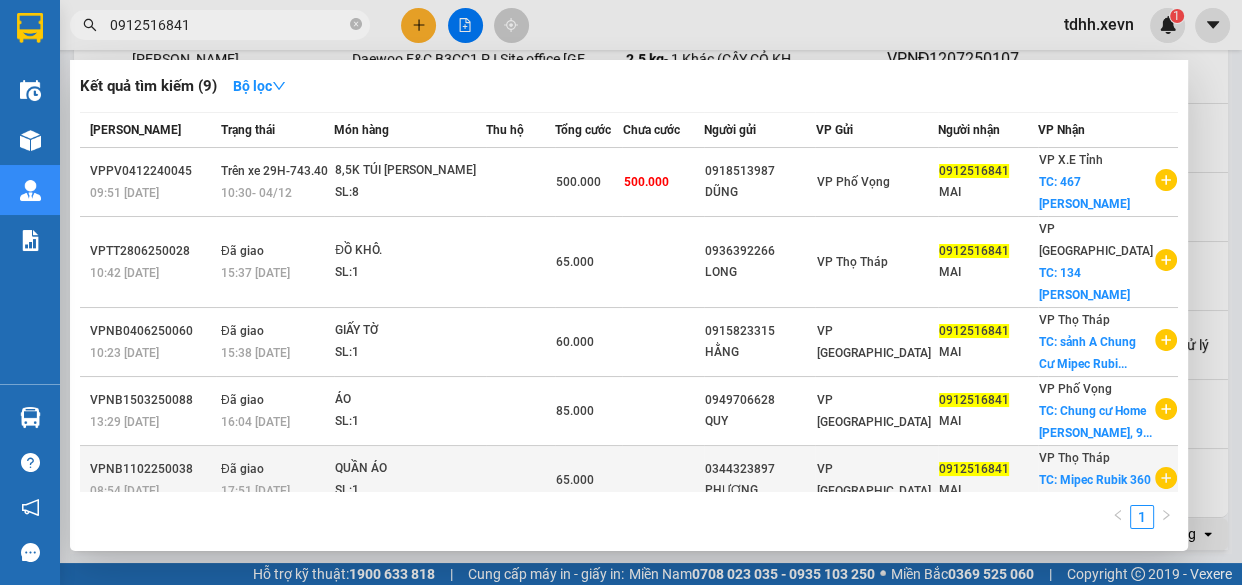 scroll, scrollTop: 295, scrollLeft: 0, axis: vertical 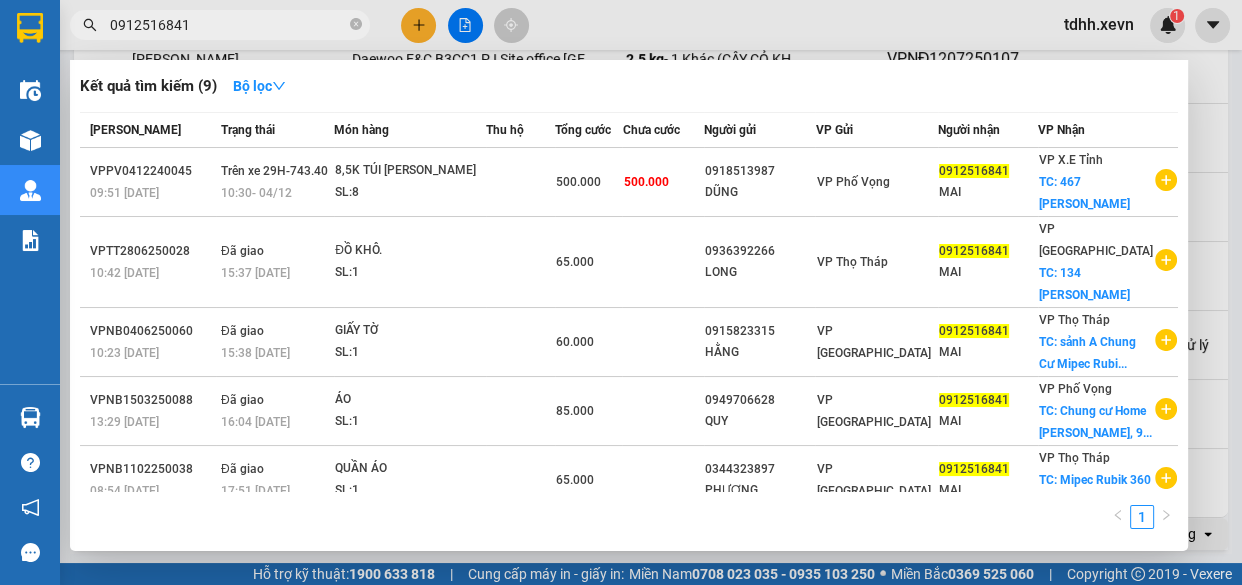 click at bounding box center [621, 292] 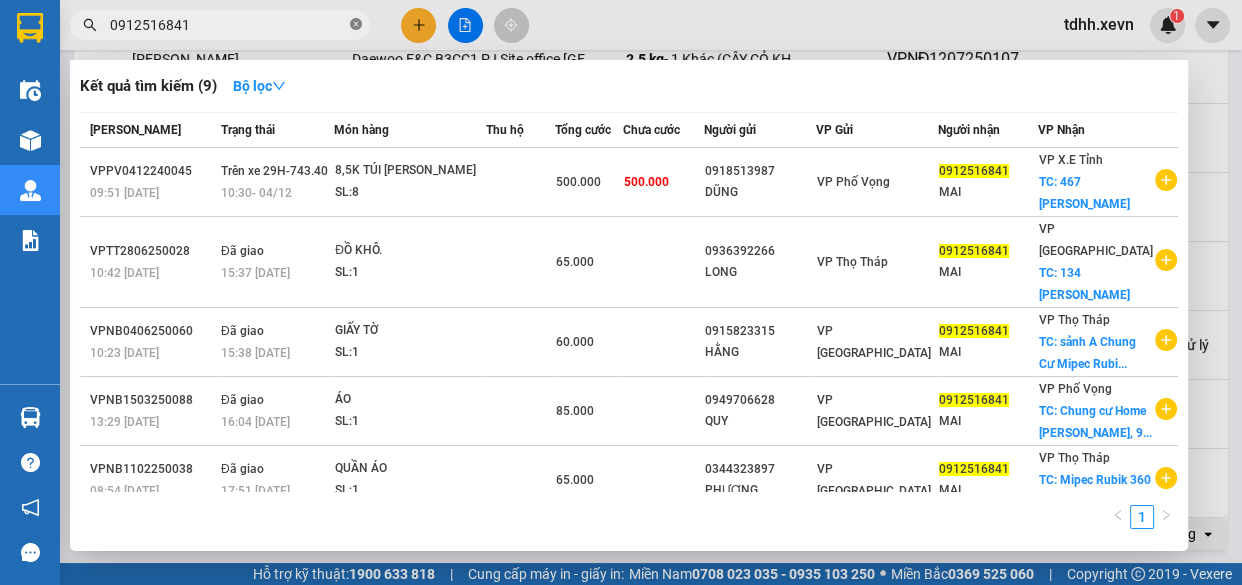 click 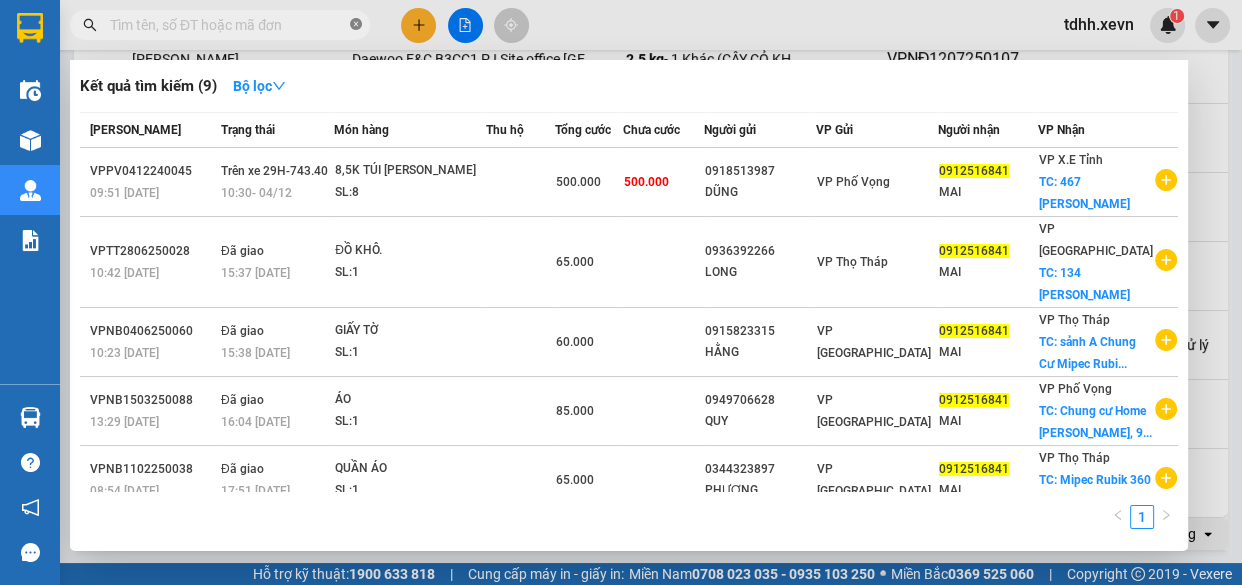 paste on "0938622388" 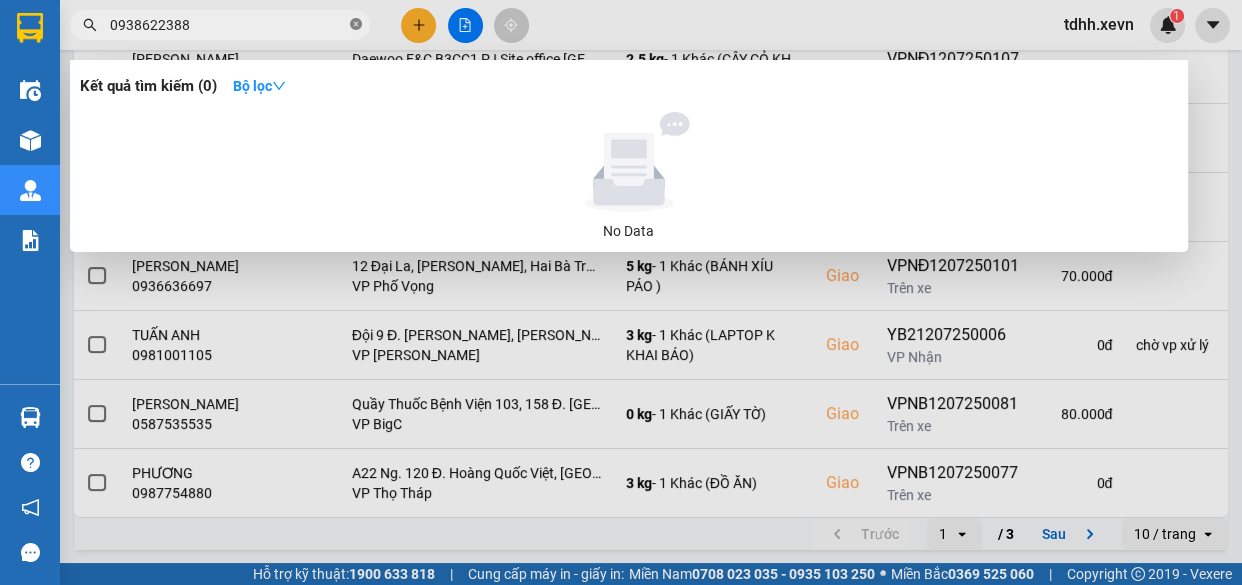 click at bounding box center (356, 25) 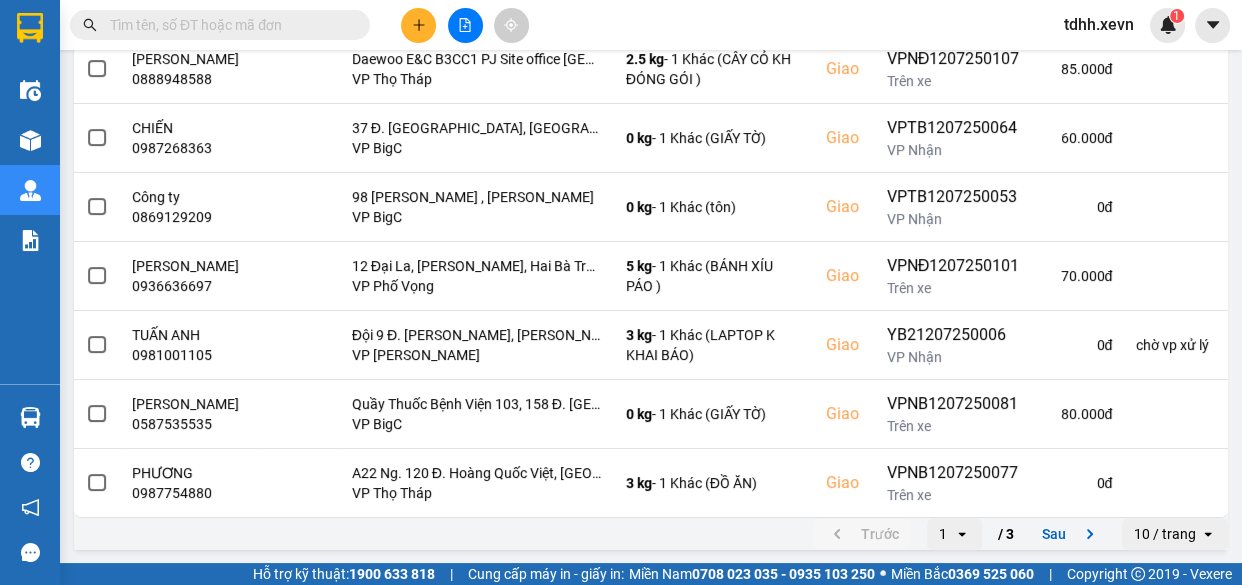 paste on "0386209980" 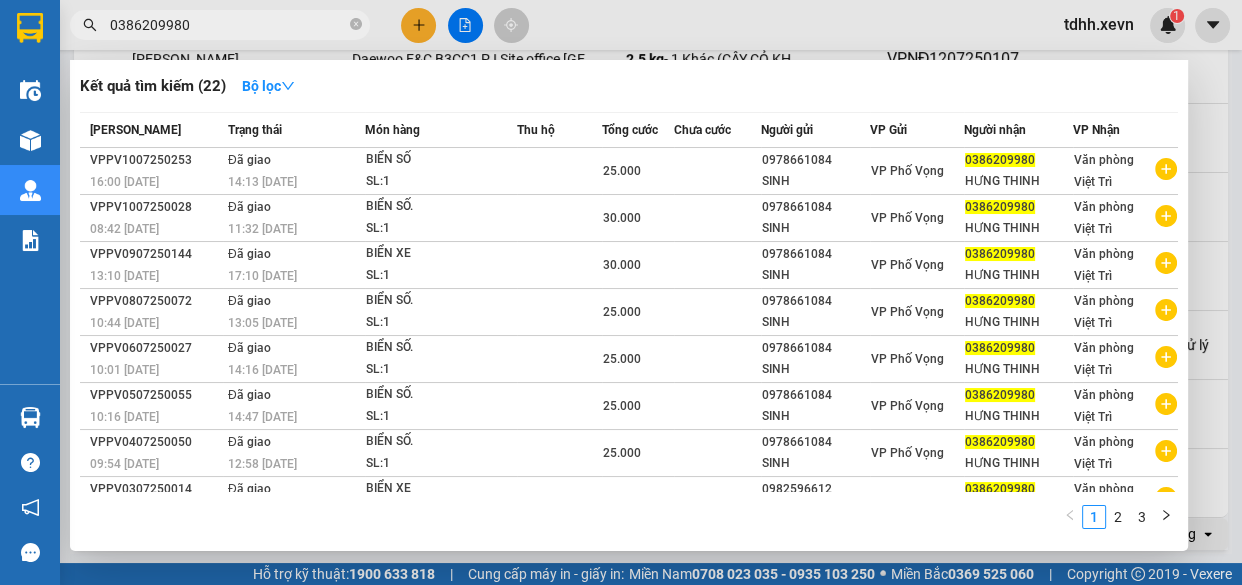 click on "0386209980" at bounding box center (228, 25) 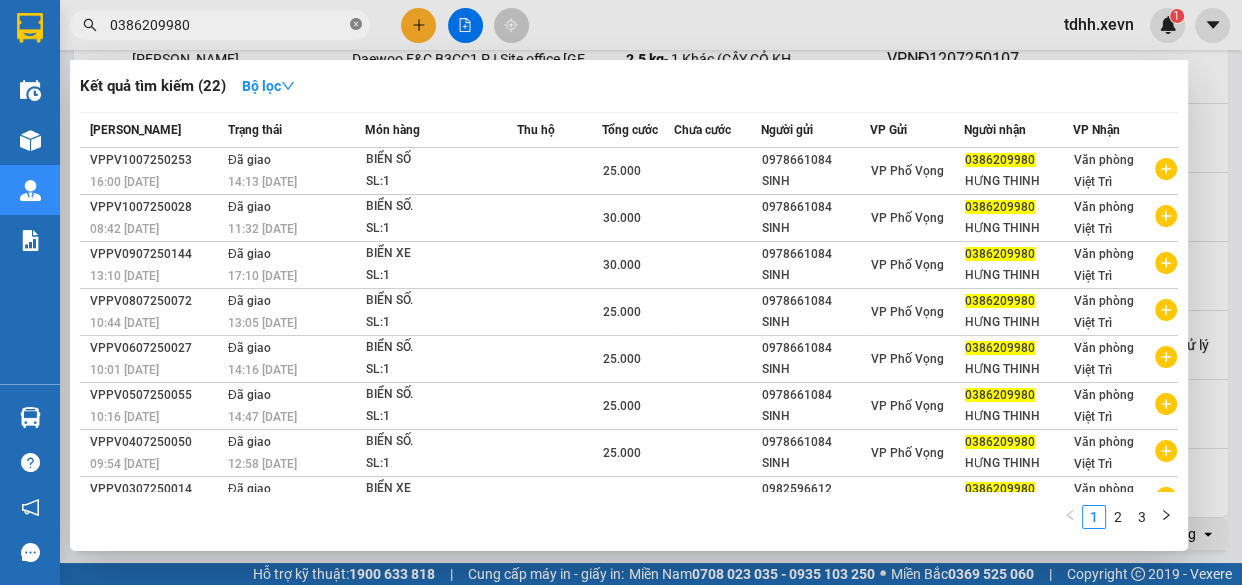 click 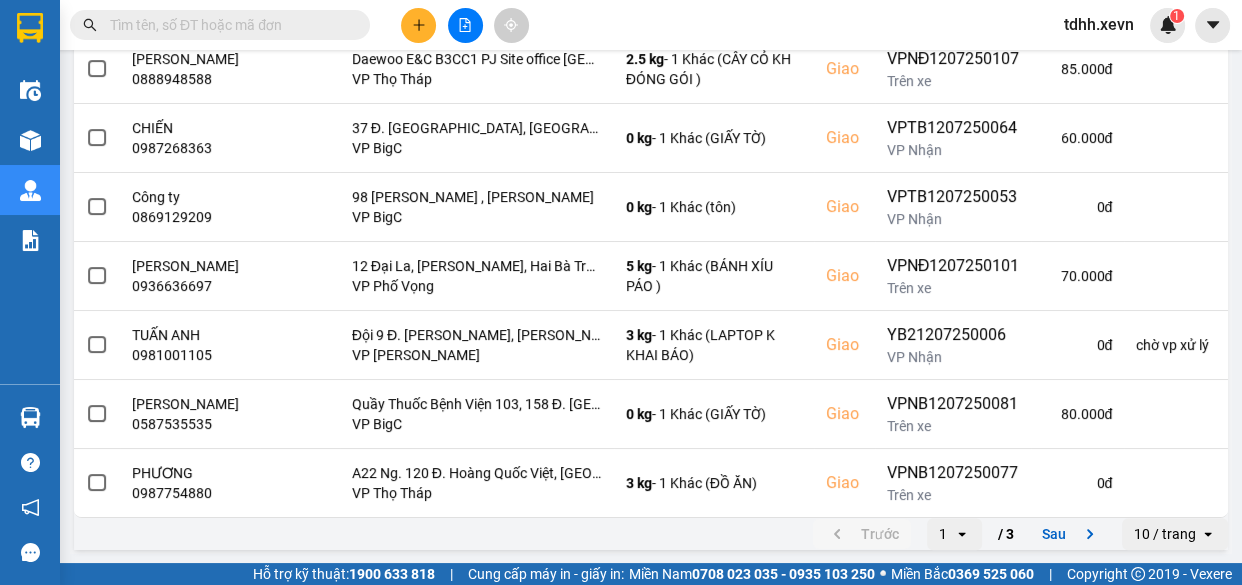 drag, startPoint x: 301, startPoint y: 19, endPoint x: 270, endPoint y: 19, distance: 31 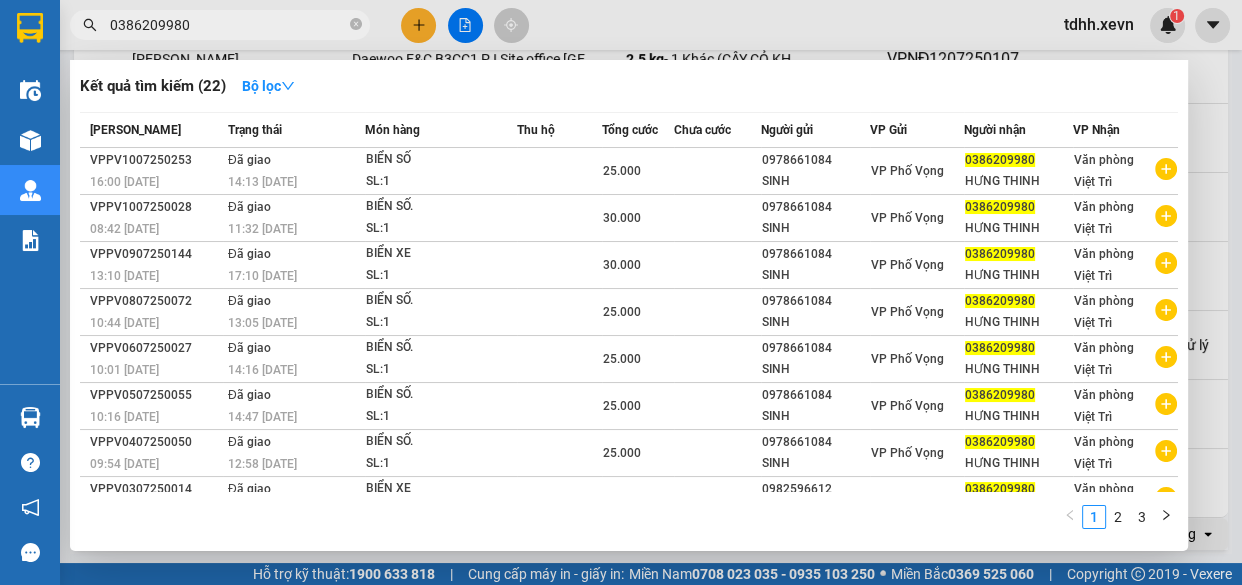 click 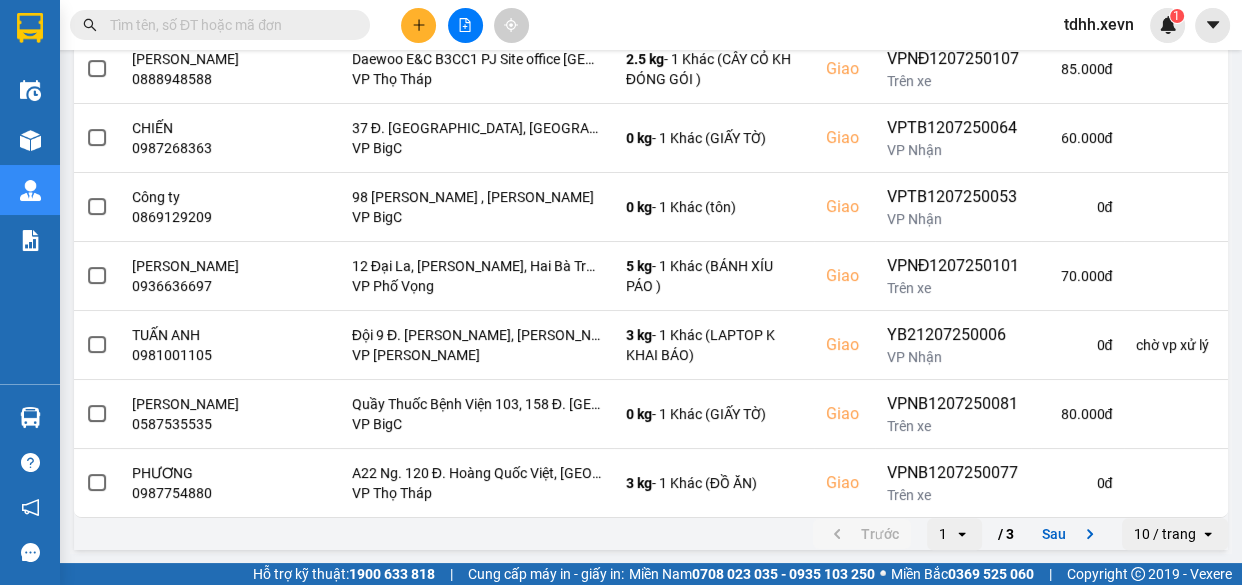 paste on "0839485069" 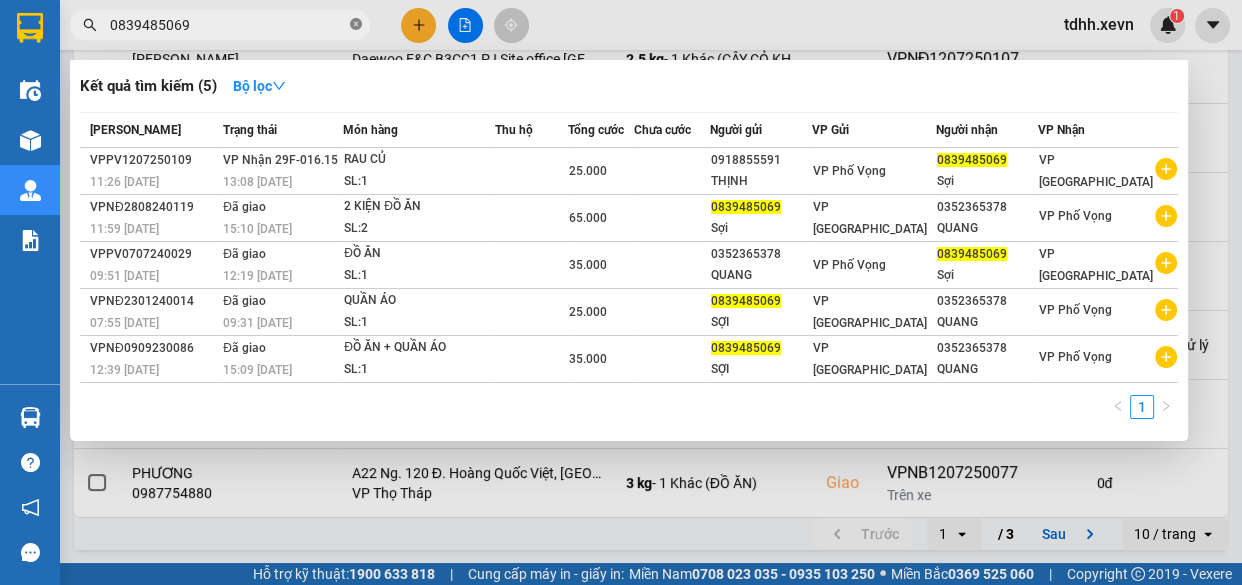 click 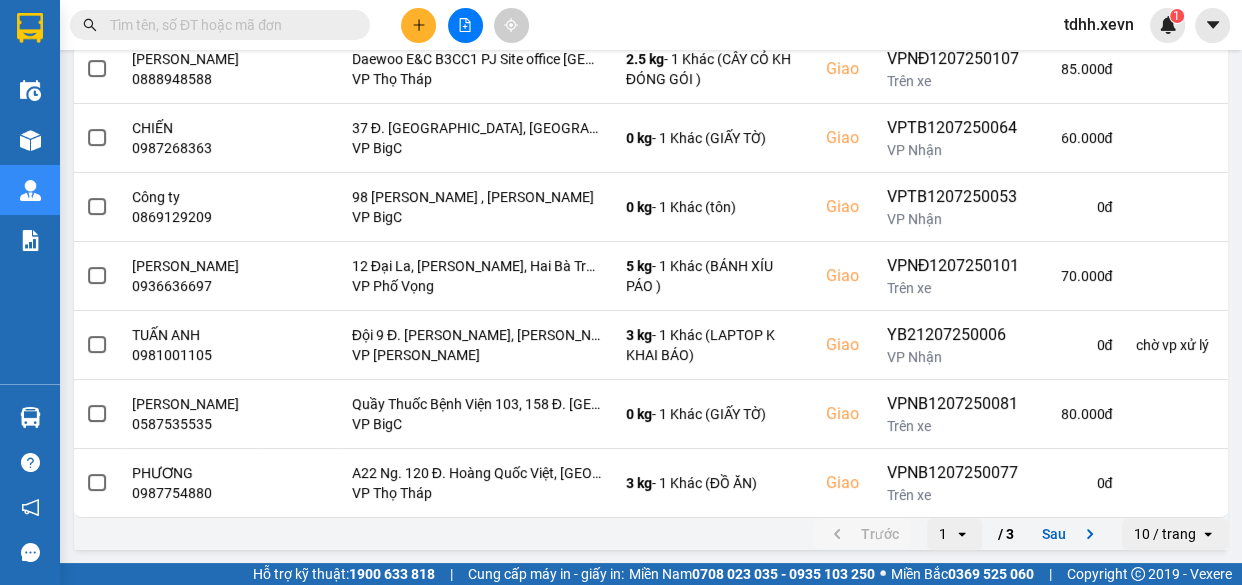 scroll, scrollTop: 0, scrollLeft: 0, axis: both 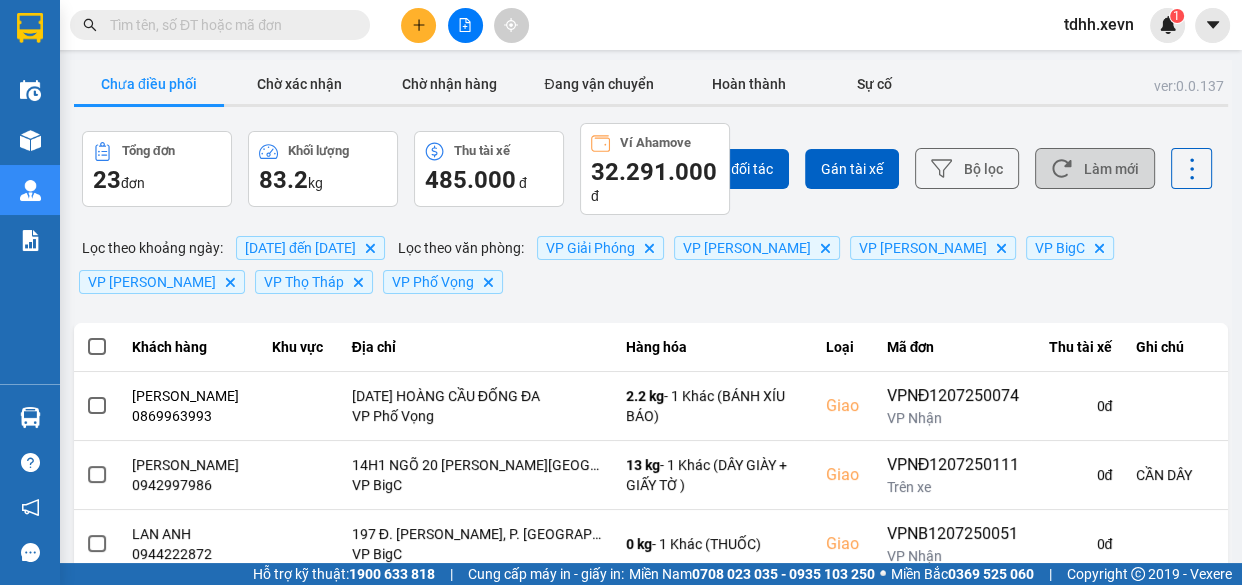 click on "Làm mới" at bounding box center [1095, 168] 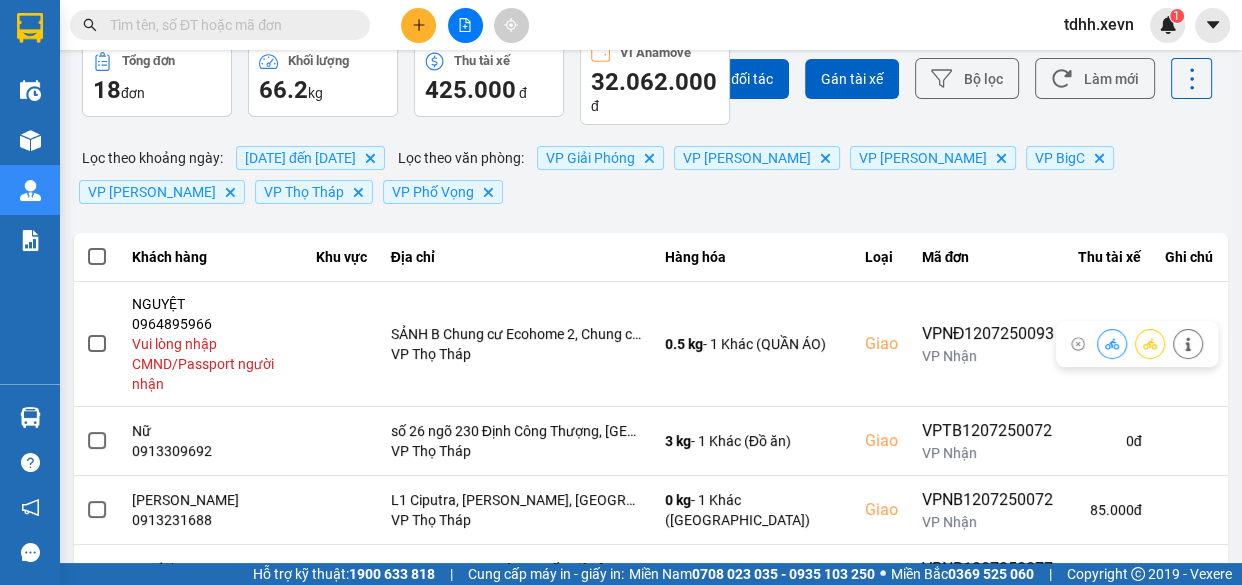 scroll, scrollTop: 272, scrollLeft: 0, axis: vertical 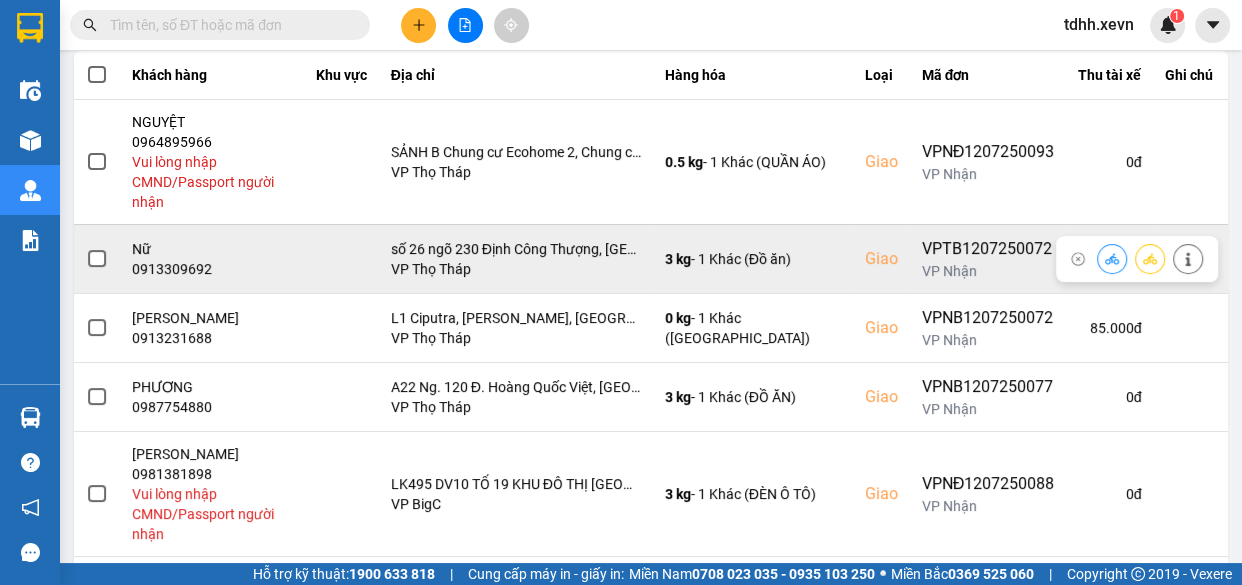 click on "0913309692" at bounding box center [212, 269] 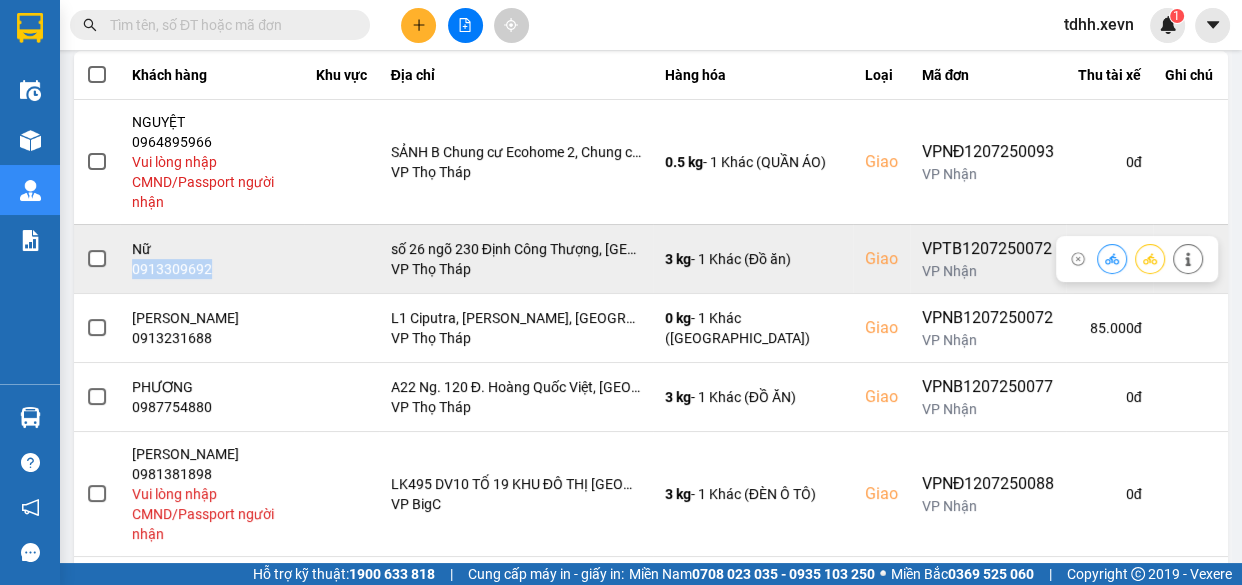 drag, startPoint x: 185, startPoint y: 260, endPoint x: 198, endPoint y: 269, distance: 15.811388 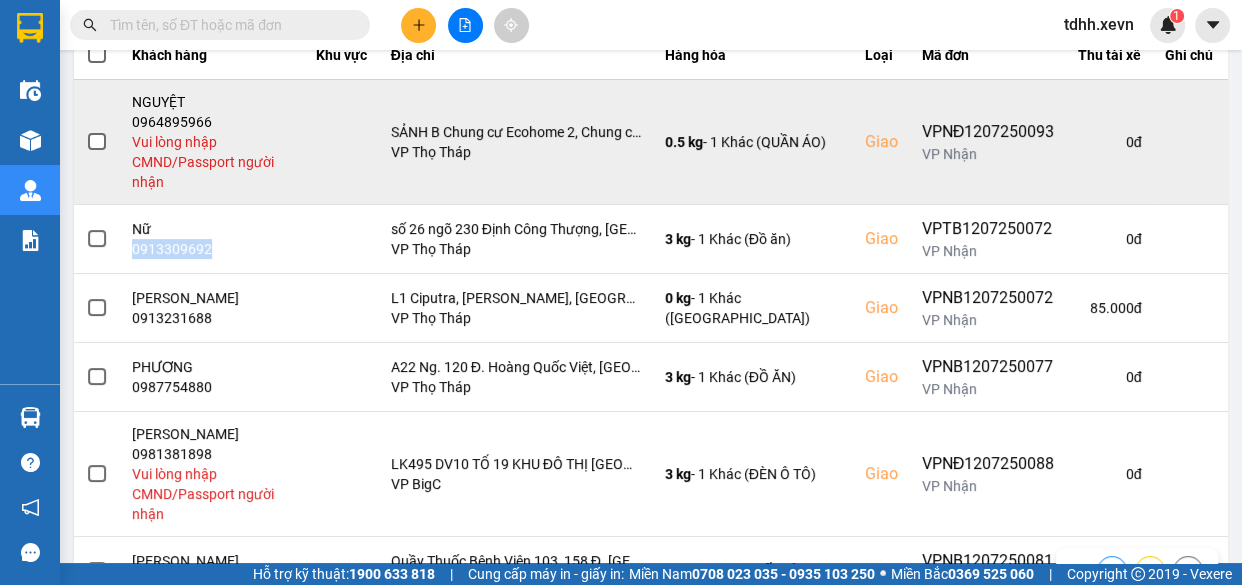 scroll, scrollTop: 110, scrollLeft: 0, axis: vertical 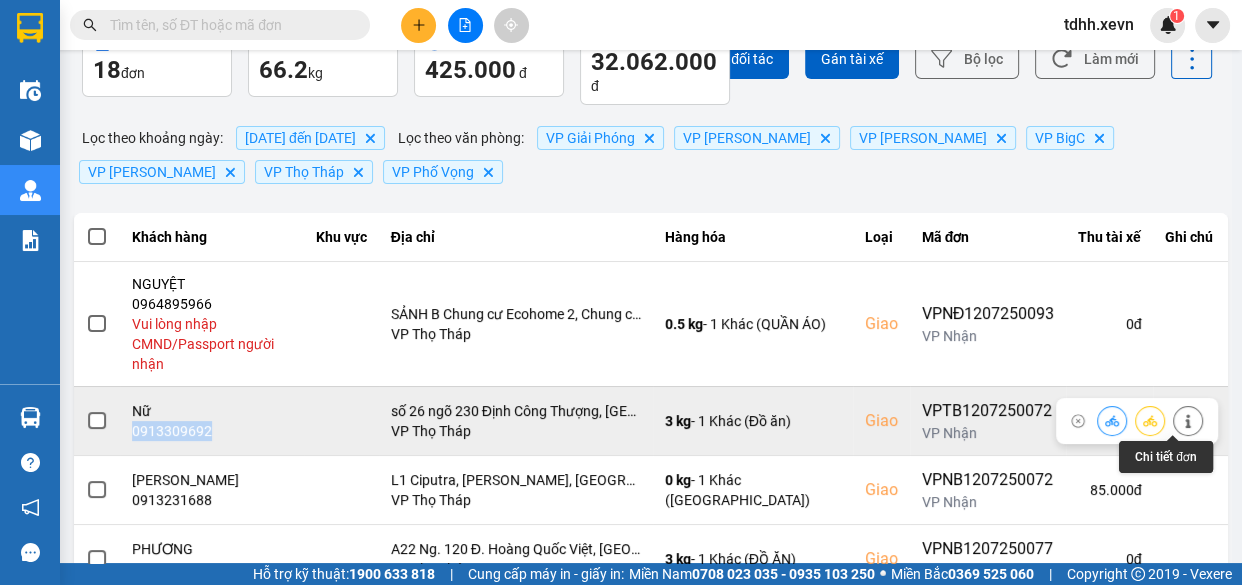 click 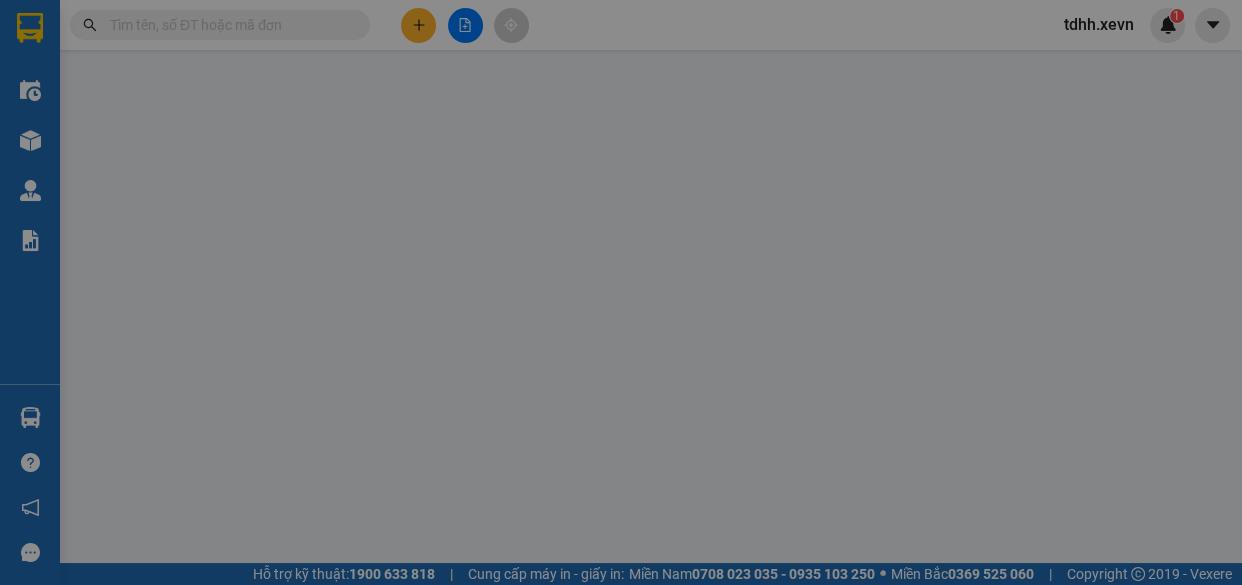 scroll, scrollTop: 0, scrollLeft: 0, axis: both 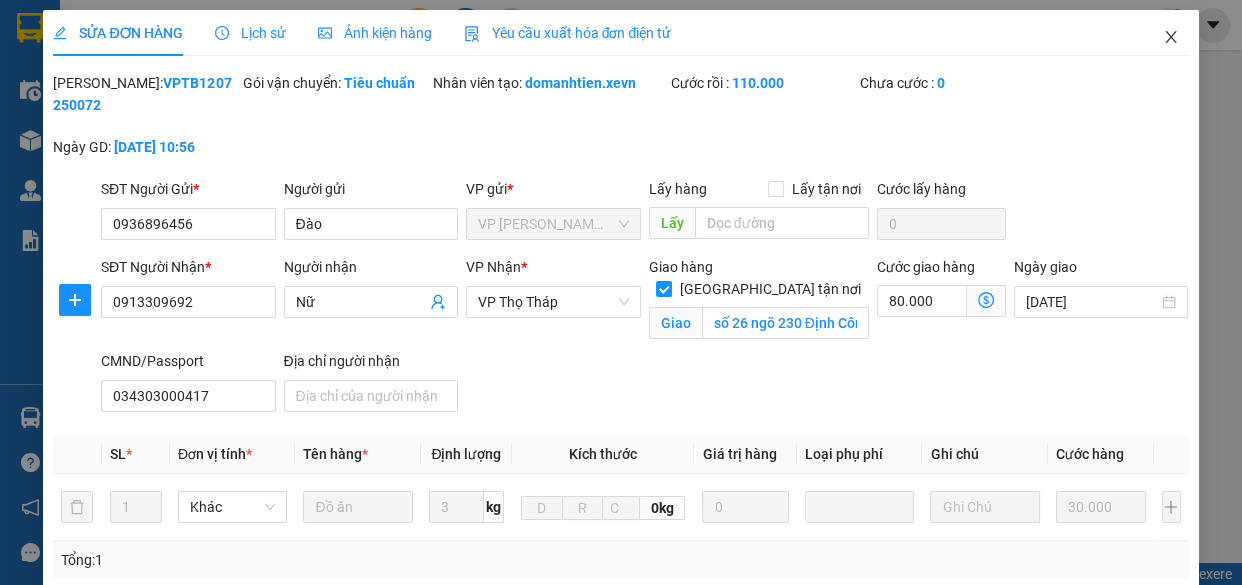 click at bounding box center (1171, 38) 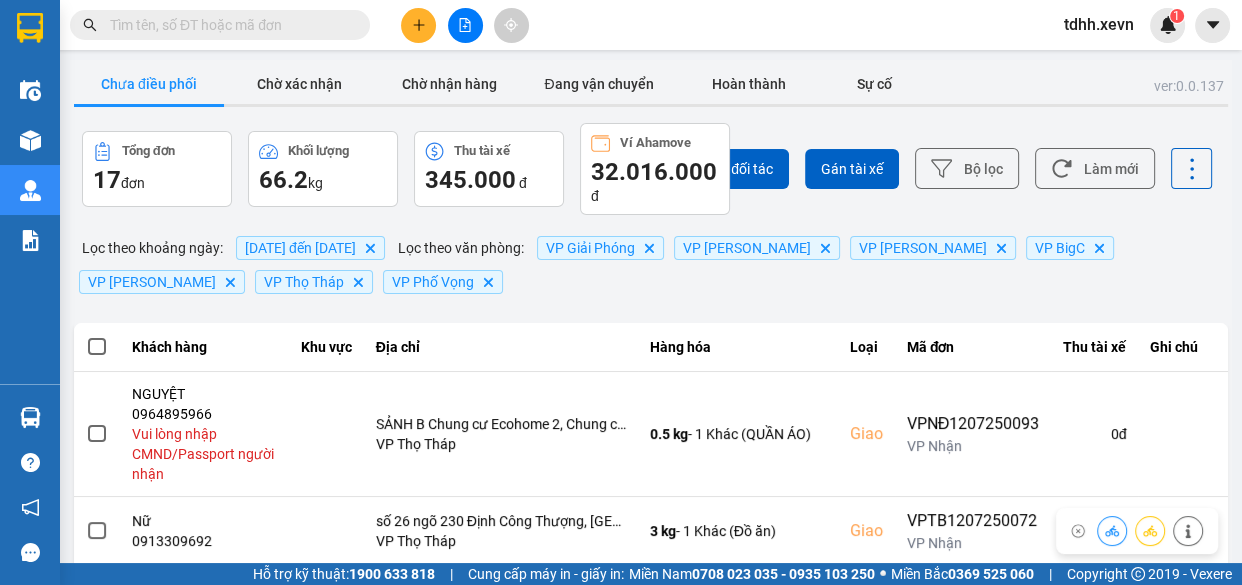 scroll, scrollTop: 181, scrollLeft: 0, axis: vertical 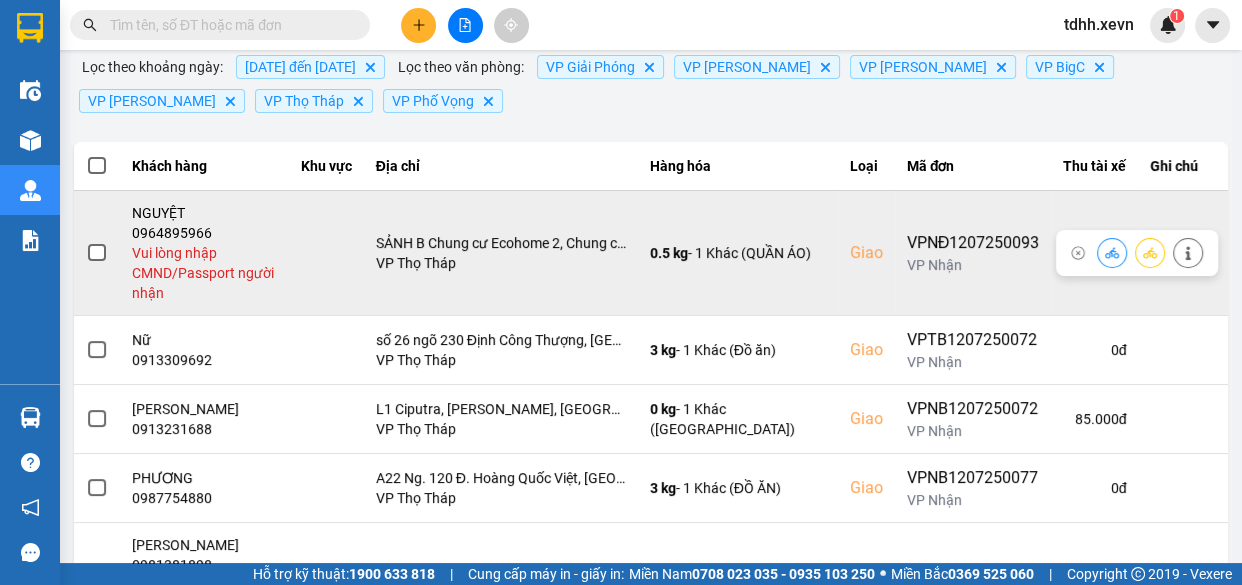 click 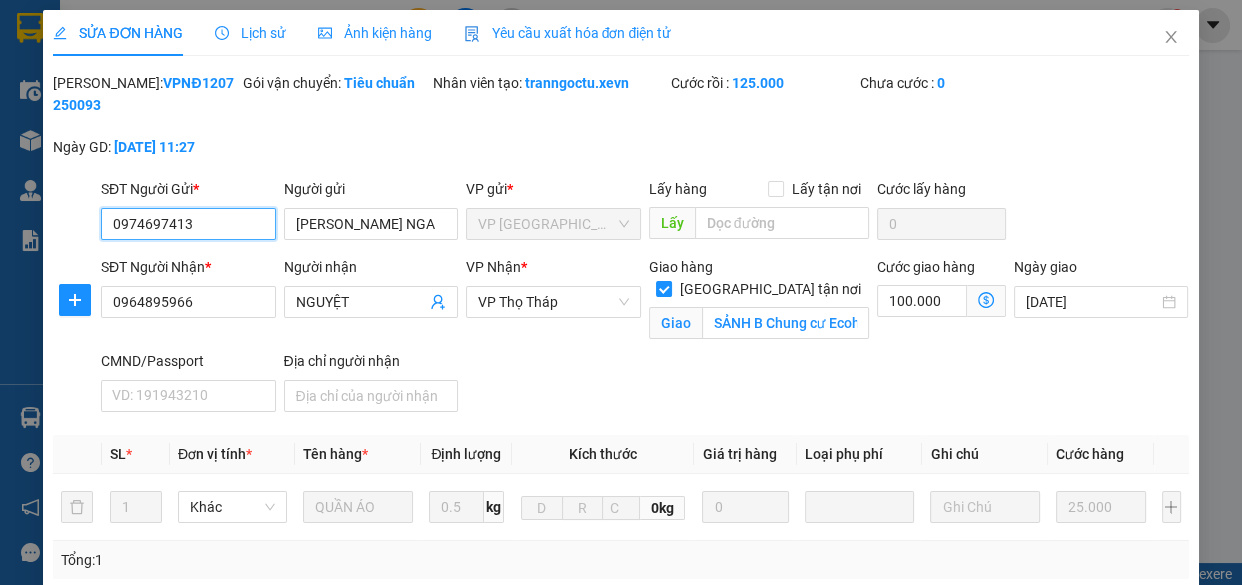 scroll, scrollTop: 0, scrollLeft: 0, axis: both 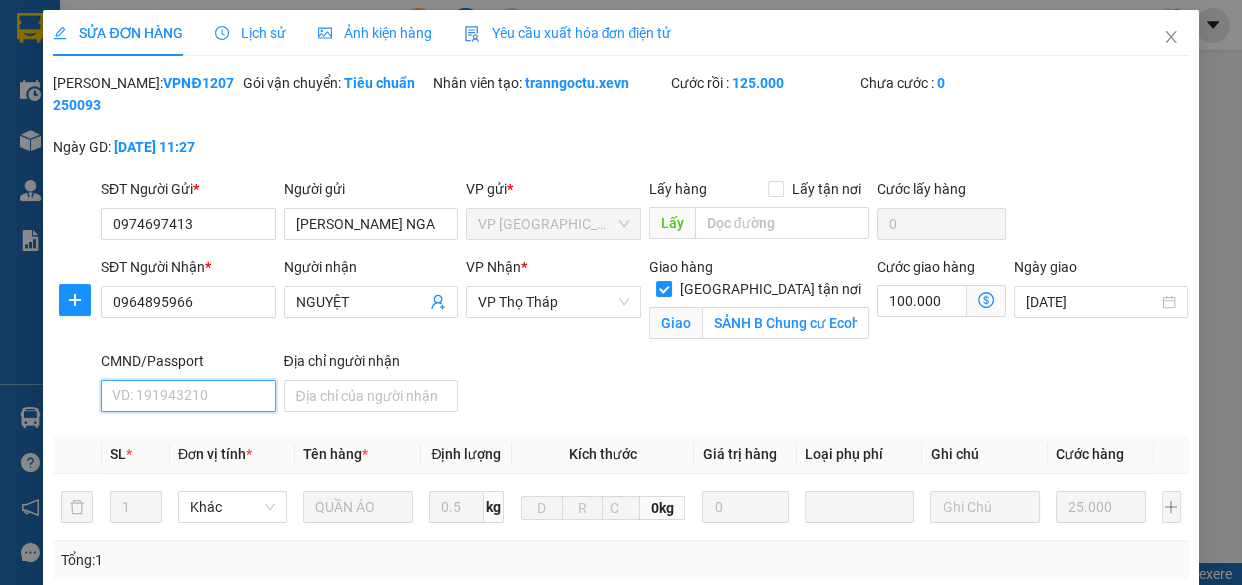 click on "CMND/Passport" at bounding box center [188, 396] 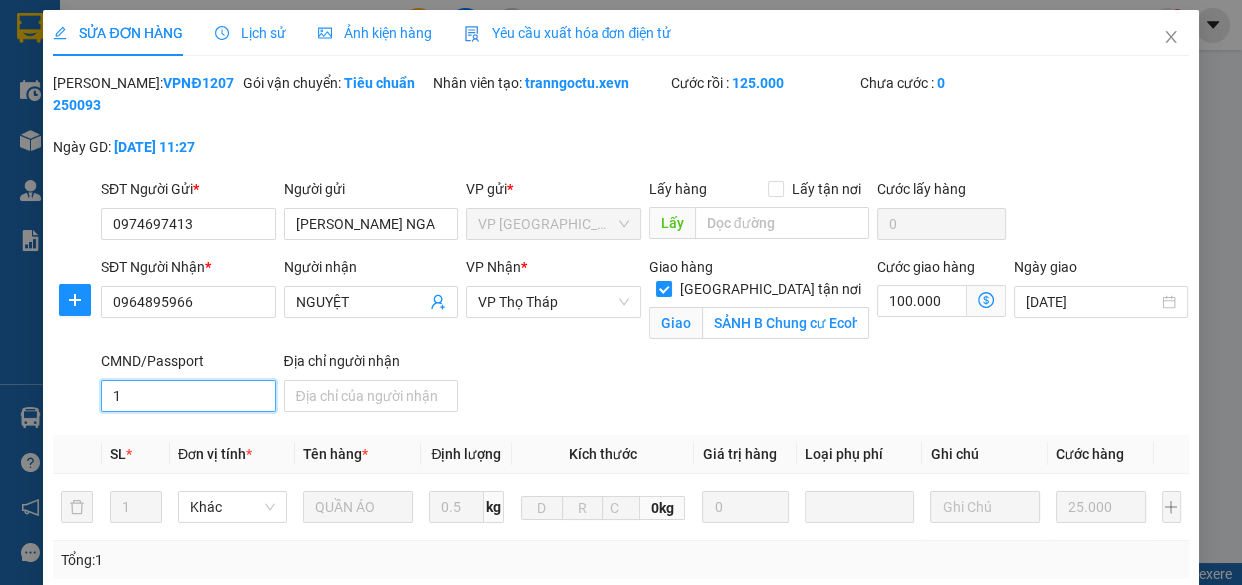 scroll, scrollTop: 415, scrollLeft: 0, axis: vertical 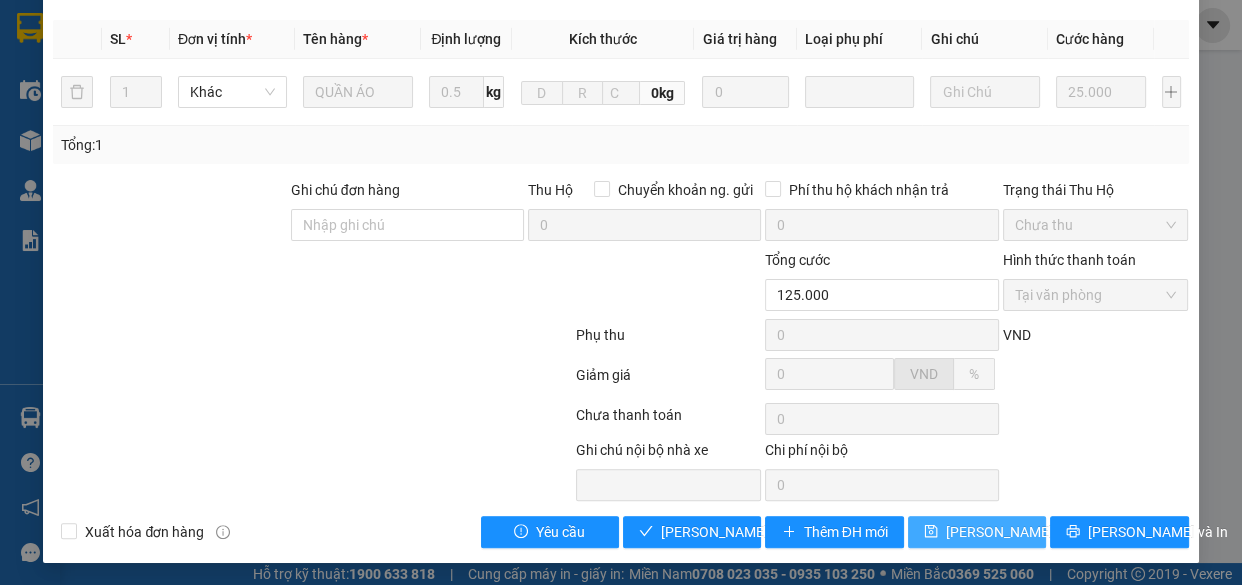 click on "Lưu thay đổi" at bounding box center [1026, 532] 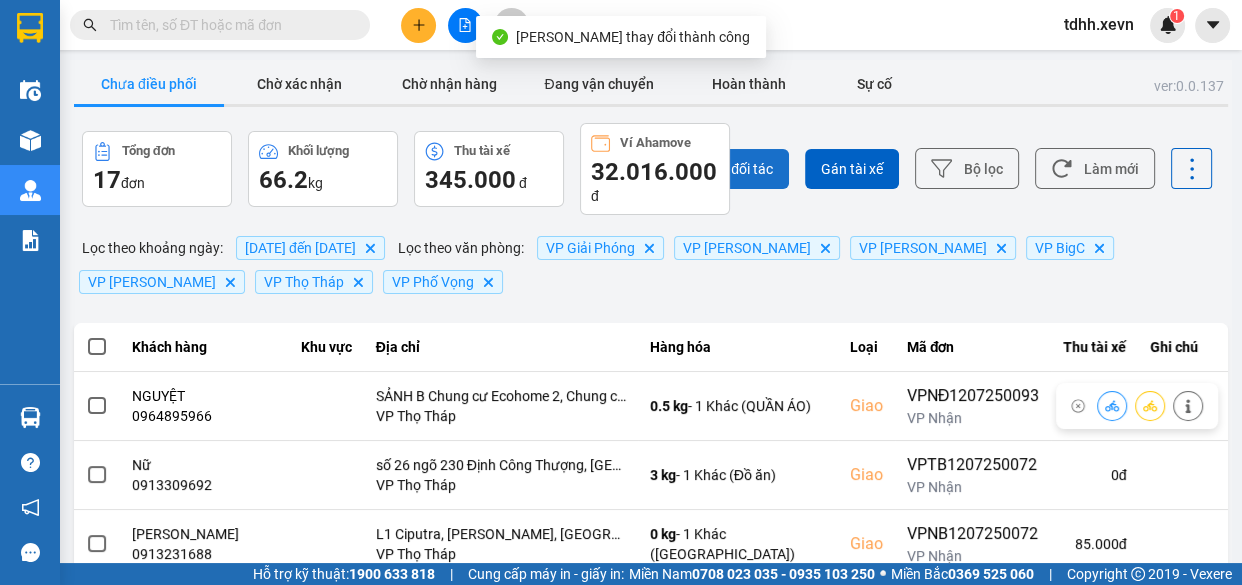 scroll, scrollTop: 90, scrollLeft: 0, axis: vertical 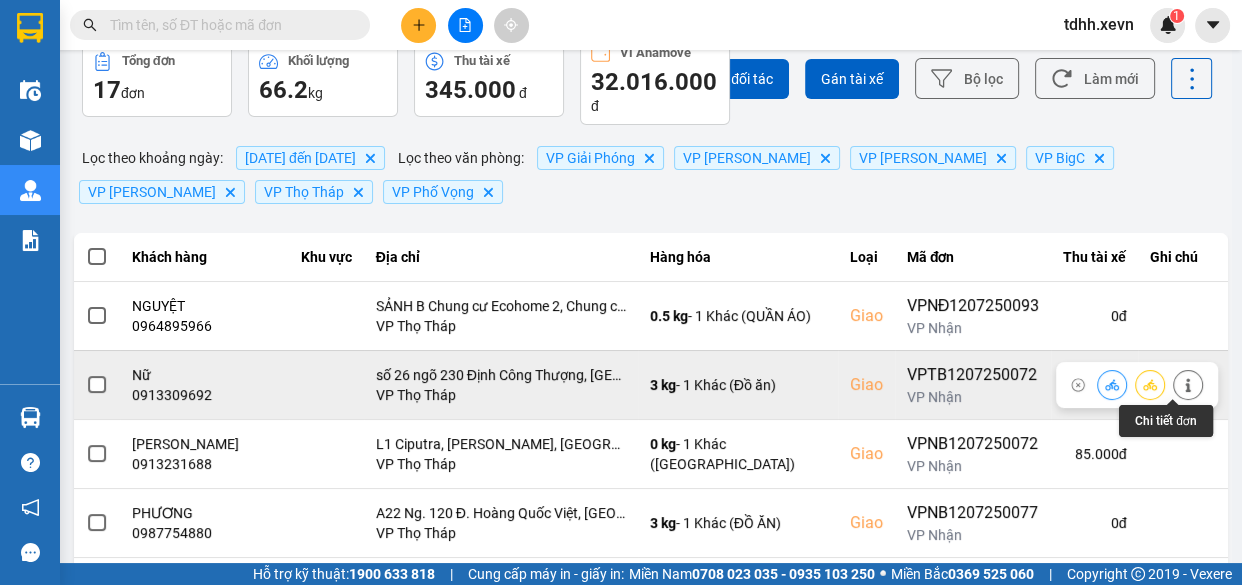 click at bounding box center (1188, 384) 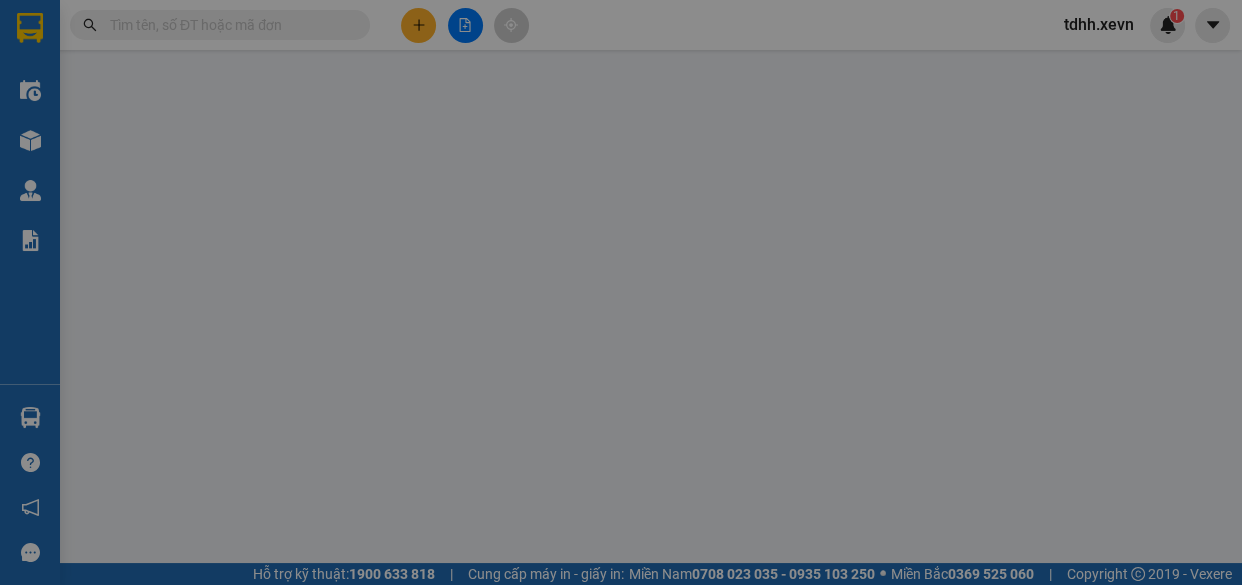 scroll, scrollTop: 0, scrollLeft: 0, axis: both 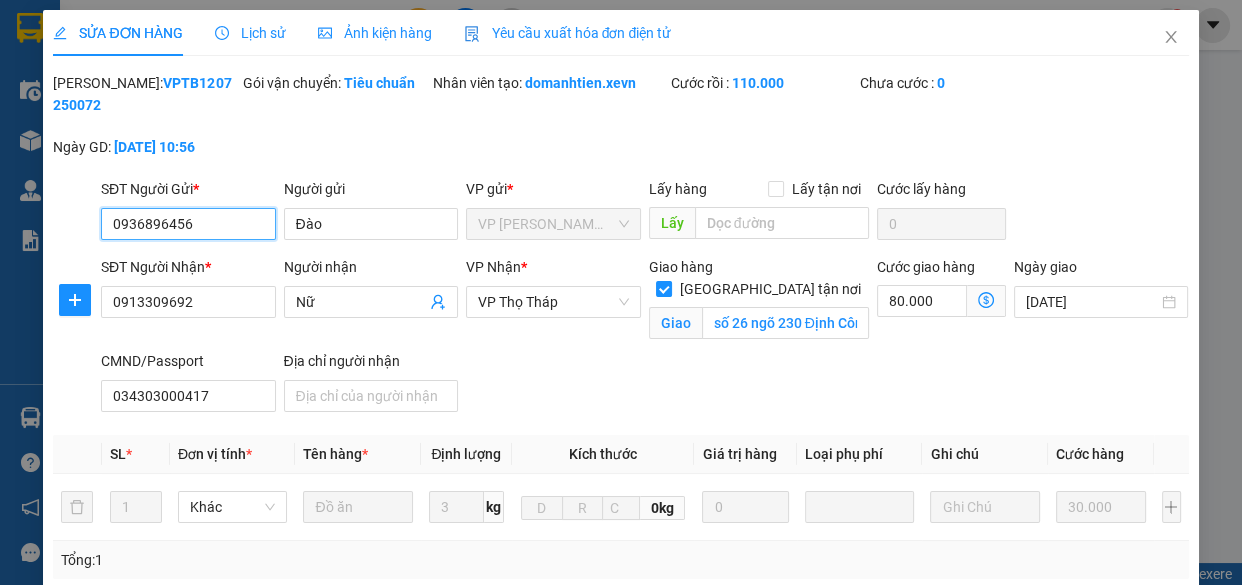 click on "0936896456" at bounding box center [188, 224] 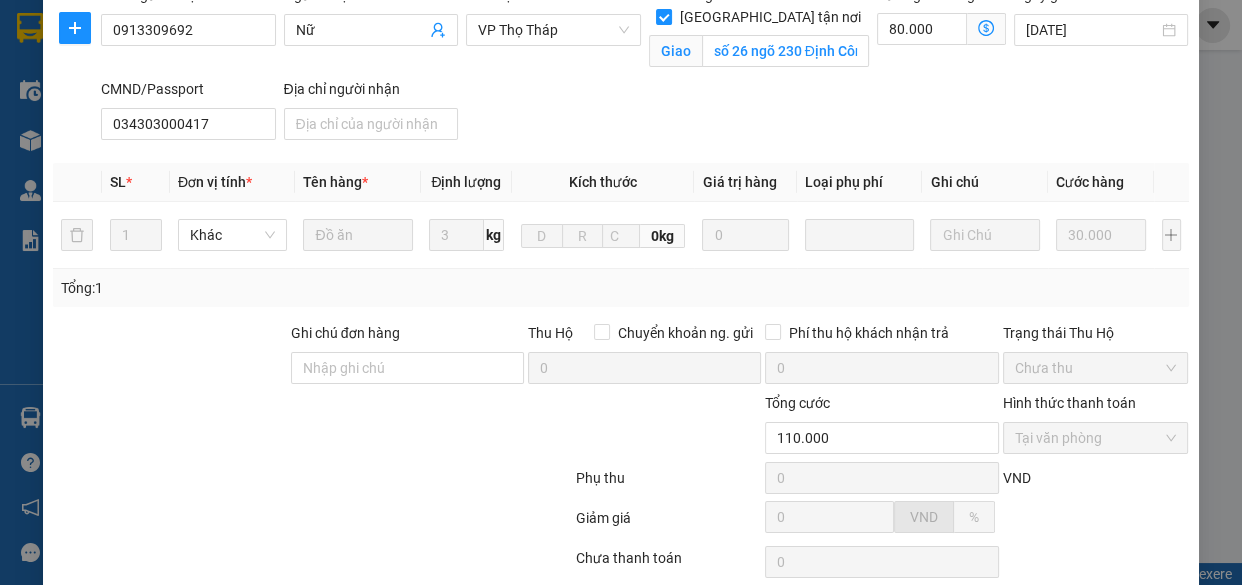 scroll, scrollTop: 363, scrollLeft: 0, axis: vertical 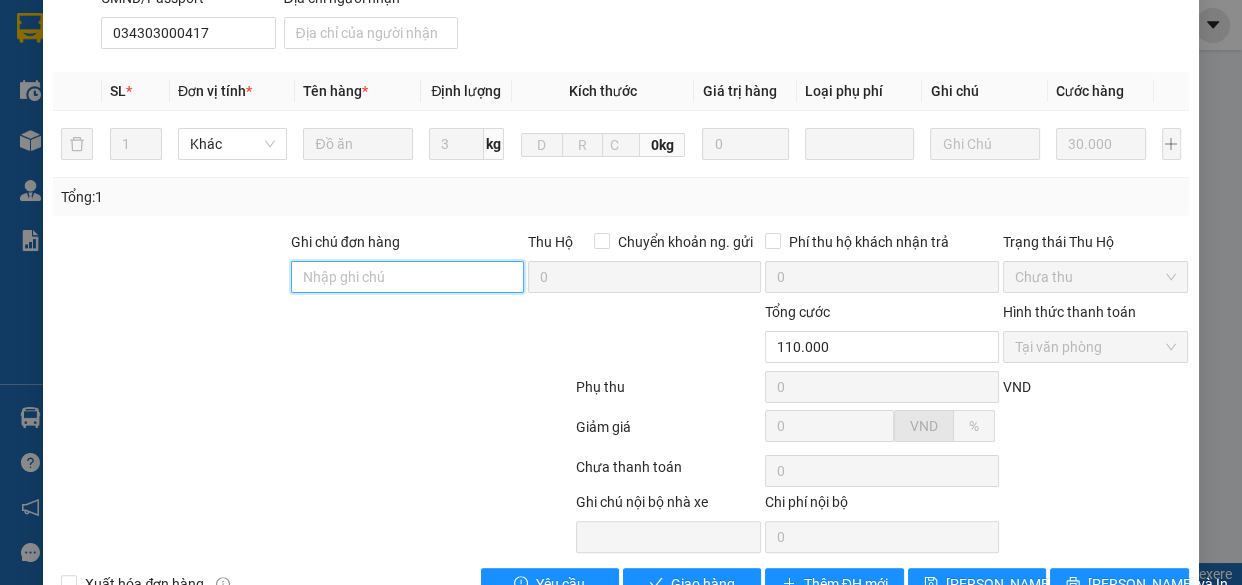 click on "Ghi chú đơn hàng" at bounding box center [407, 277] 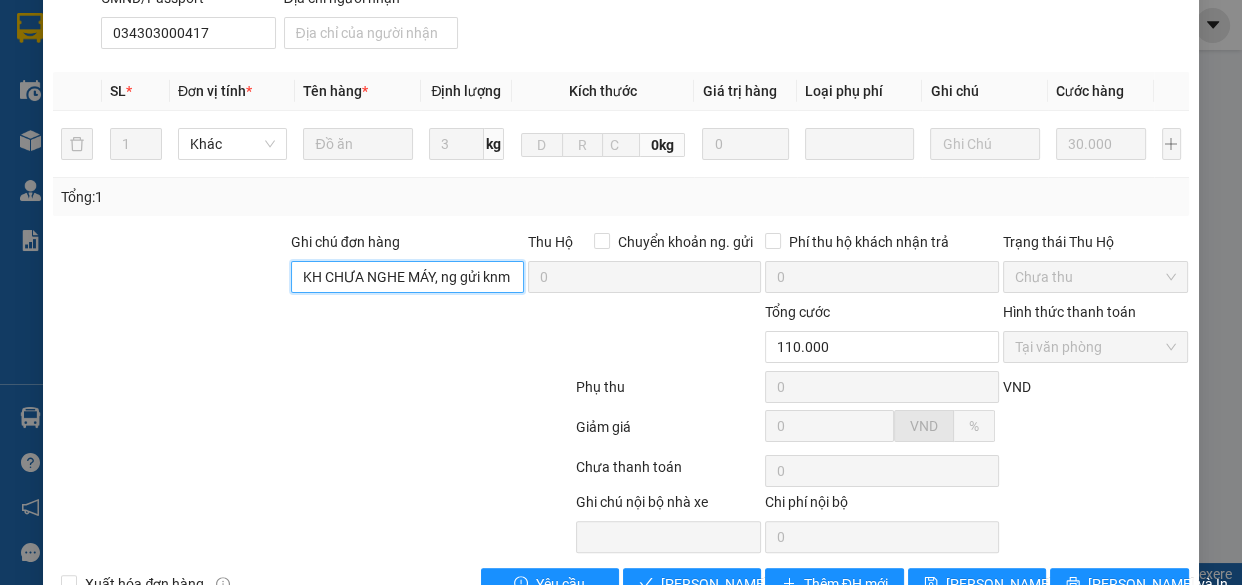 scroll, scrollTop: 0, scrollLeft: 3, axis: horizontal 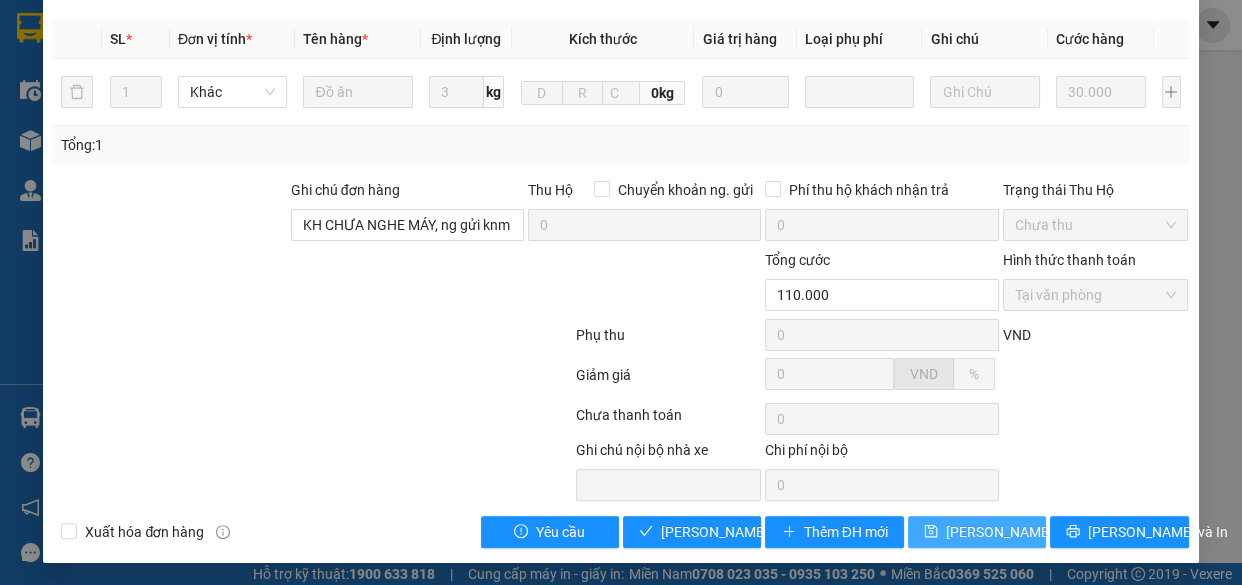 click on "Lưu thay đổi" at bounding box center [1026, 532] 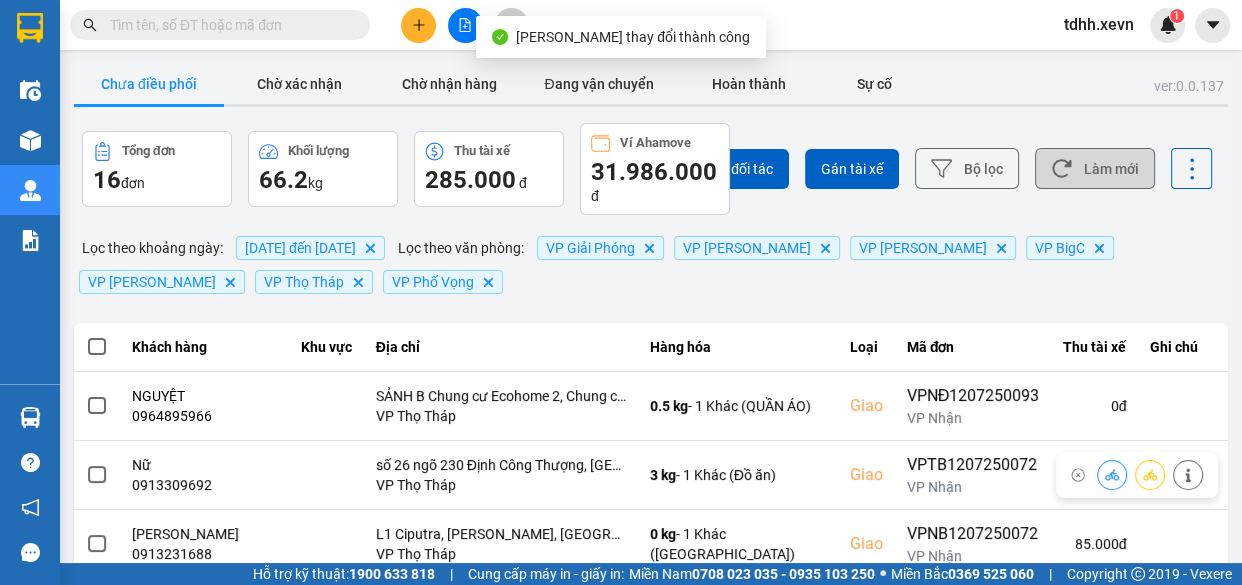 click on "Làm mới" at bounding box center [1095, 168] 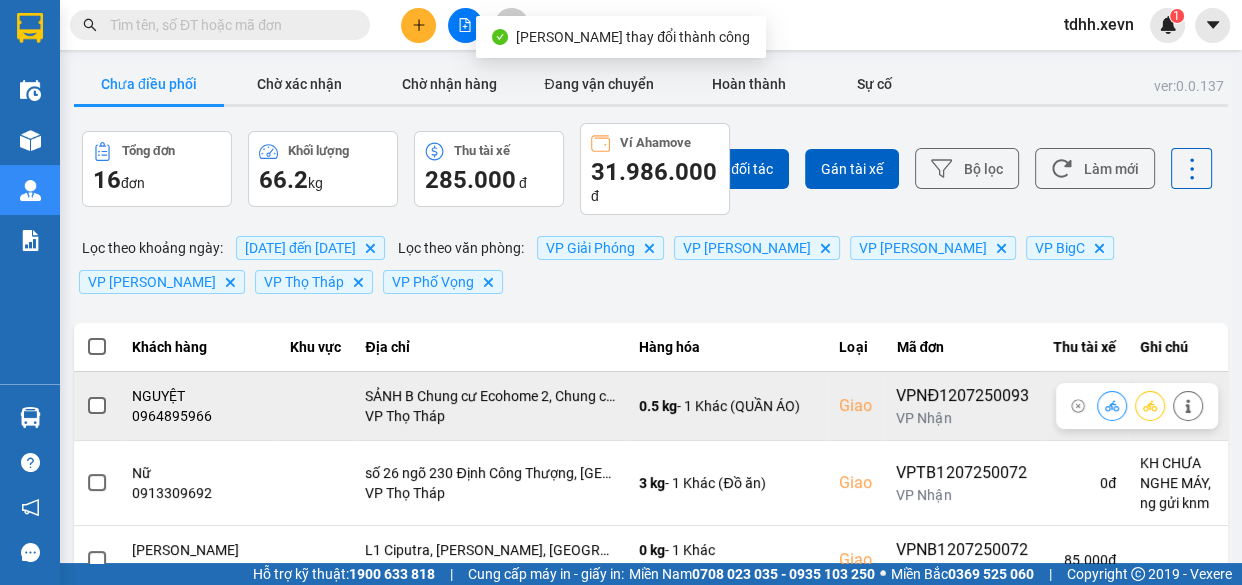 click on "0964895966" at bounding box center (199, 416) 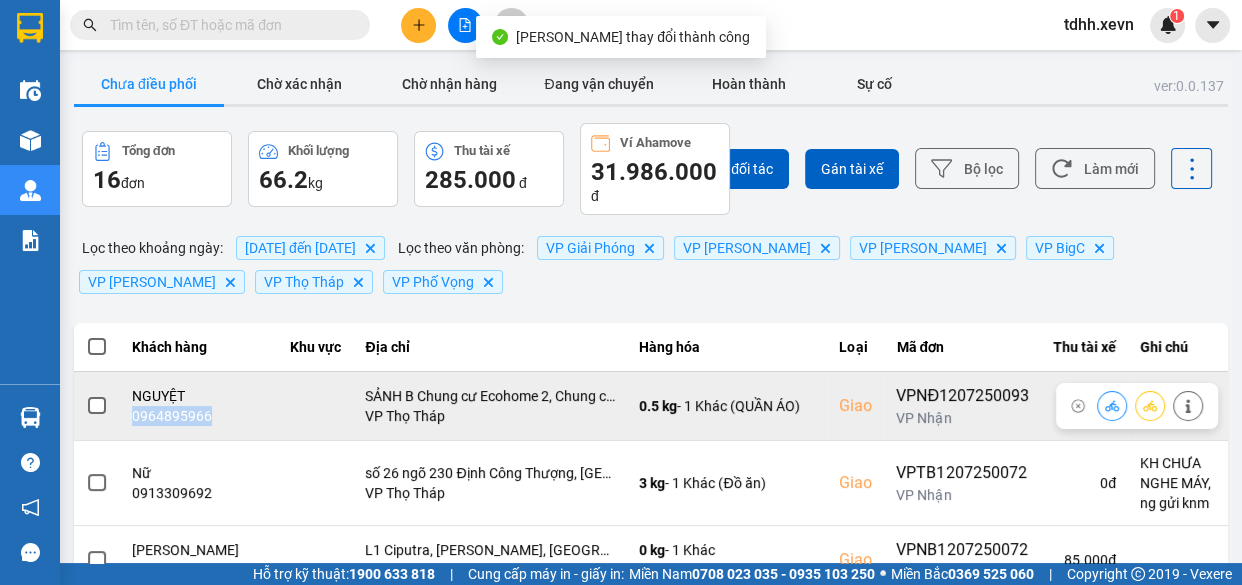 click on "0964895966" at bounding box center (199, 416) 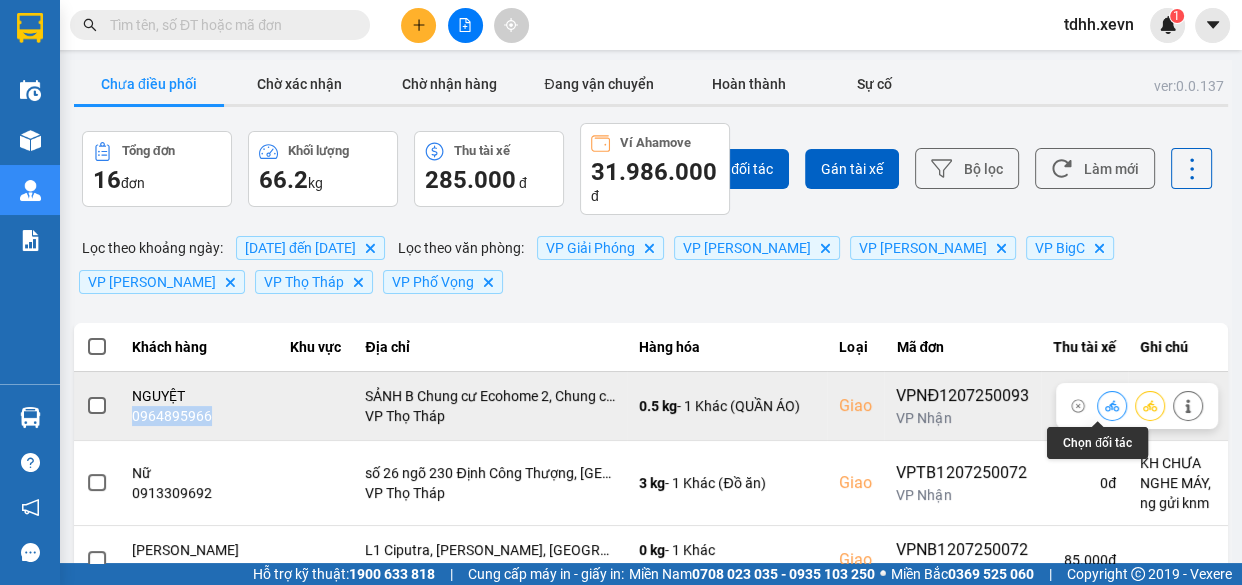 click at bounding box center [1112, 405] 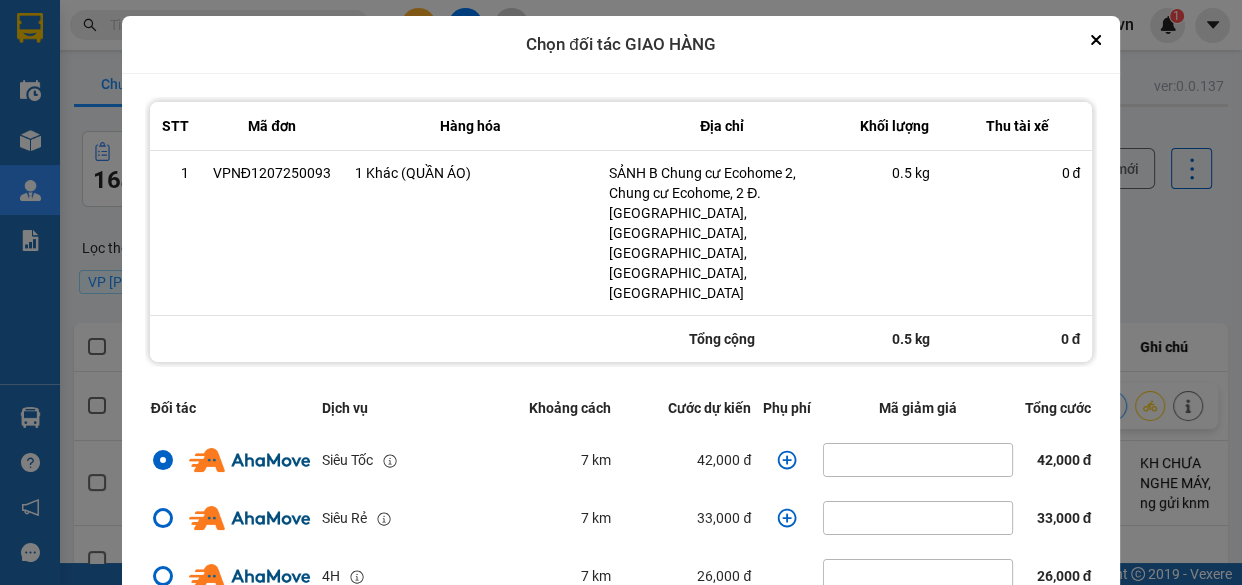 click 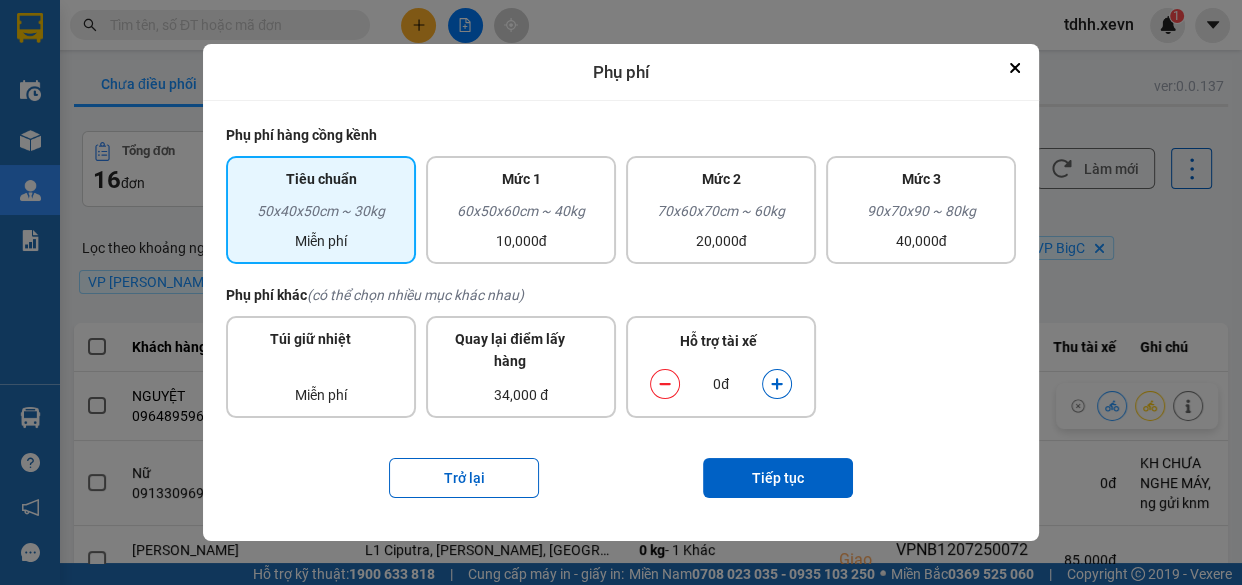 drag, startPoint x: 767, startPoint y: 370, endPoint x: 770, endPoint y: 380, distance: 10.440307 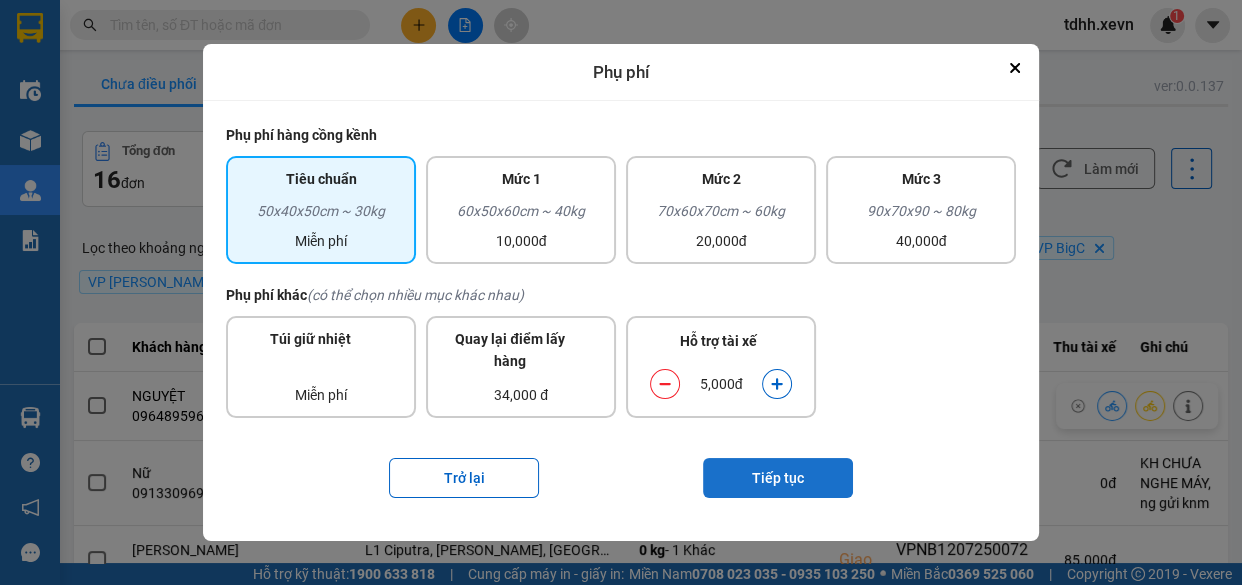 click on "Tiếp tục" at bounding box center [778, 478] 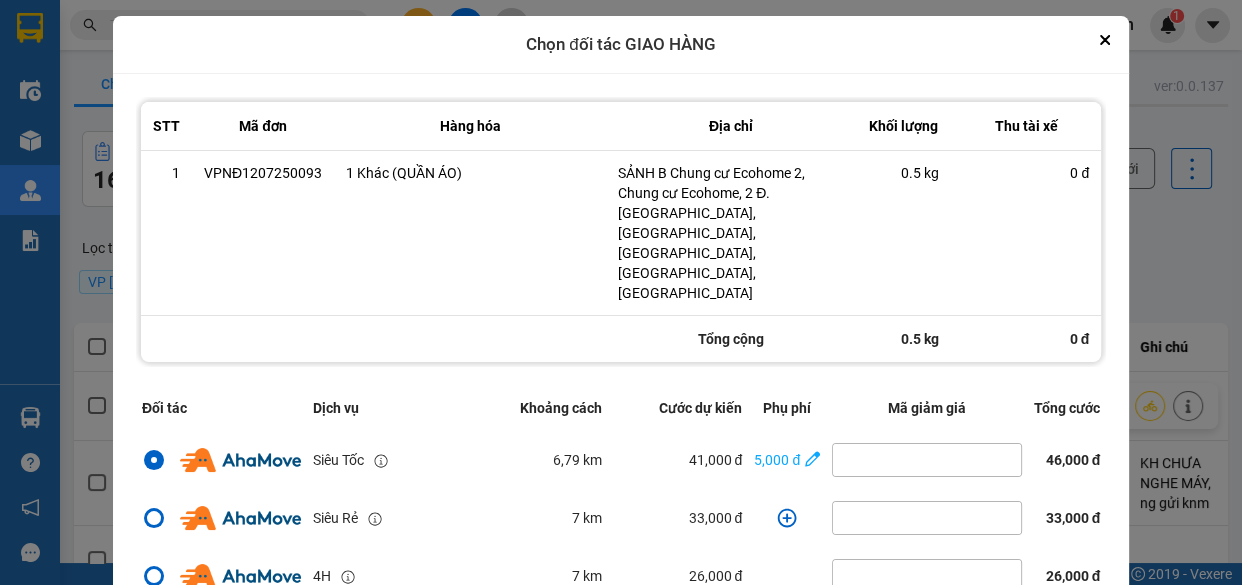 scroll, scrollTop: 373, scrollLeft: 0, axis: vertical 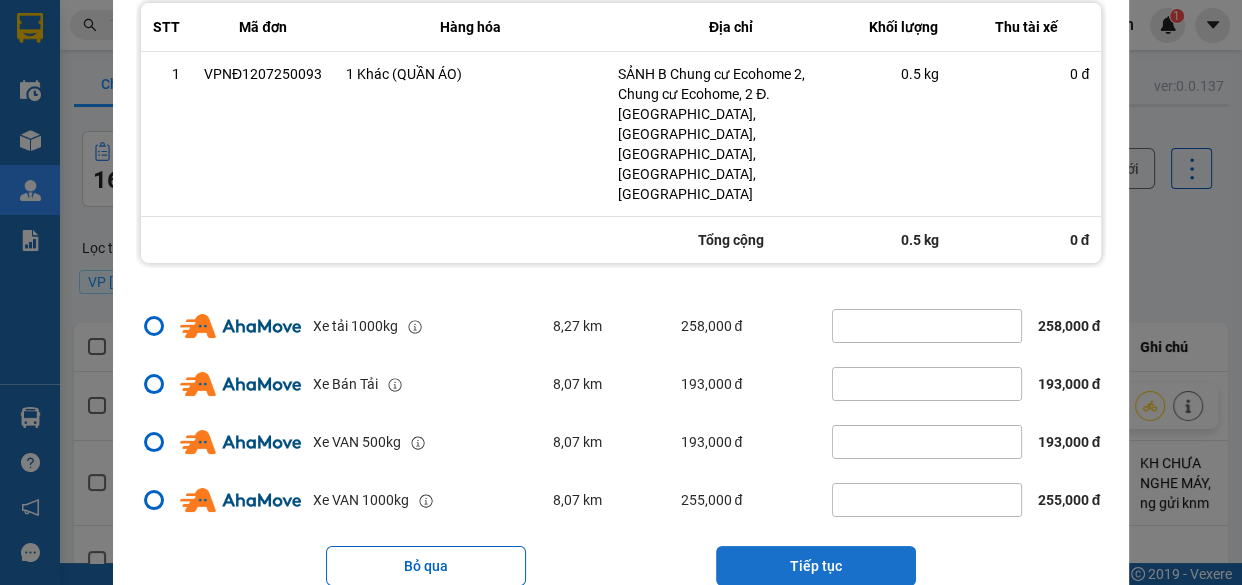 click on "Tiếp tục" at bounding box center [816, 566] 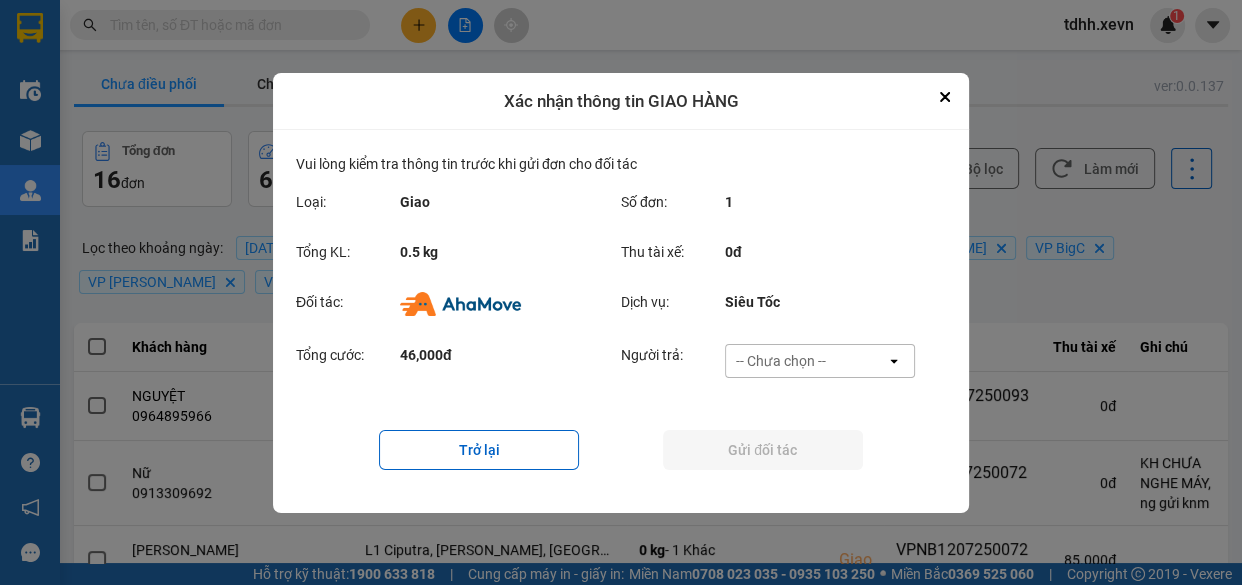 scroll, scrollTop: 0, scrollLeft: 0, axis: both 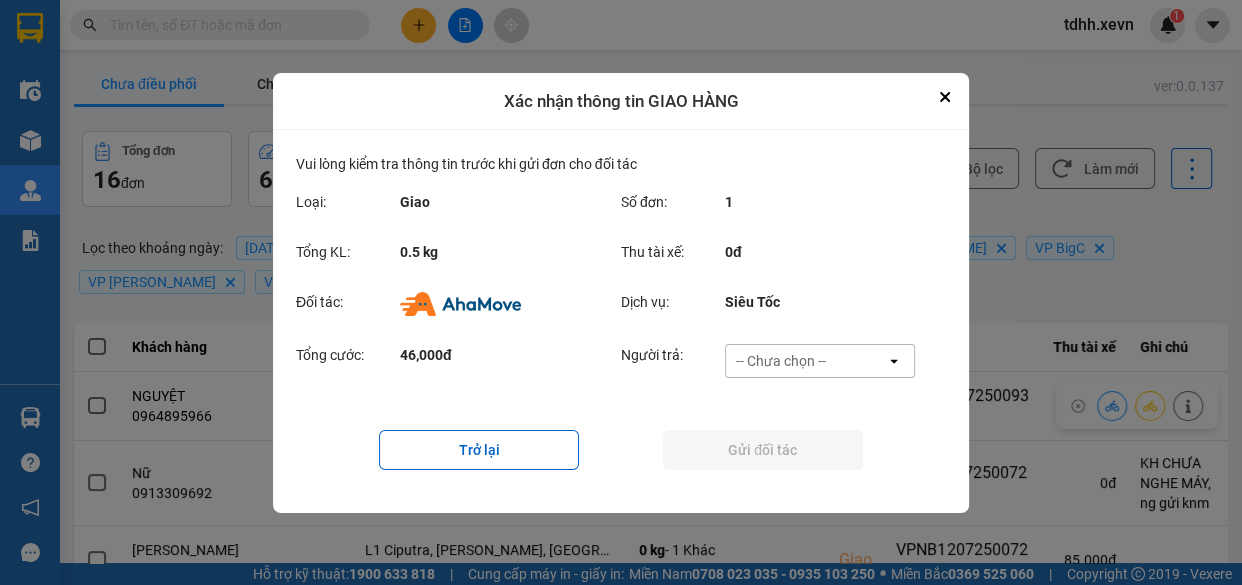 click on "-- Chưa chọn --" at bounding box center (806, 361) 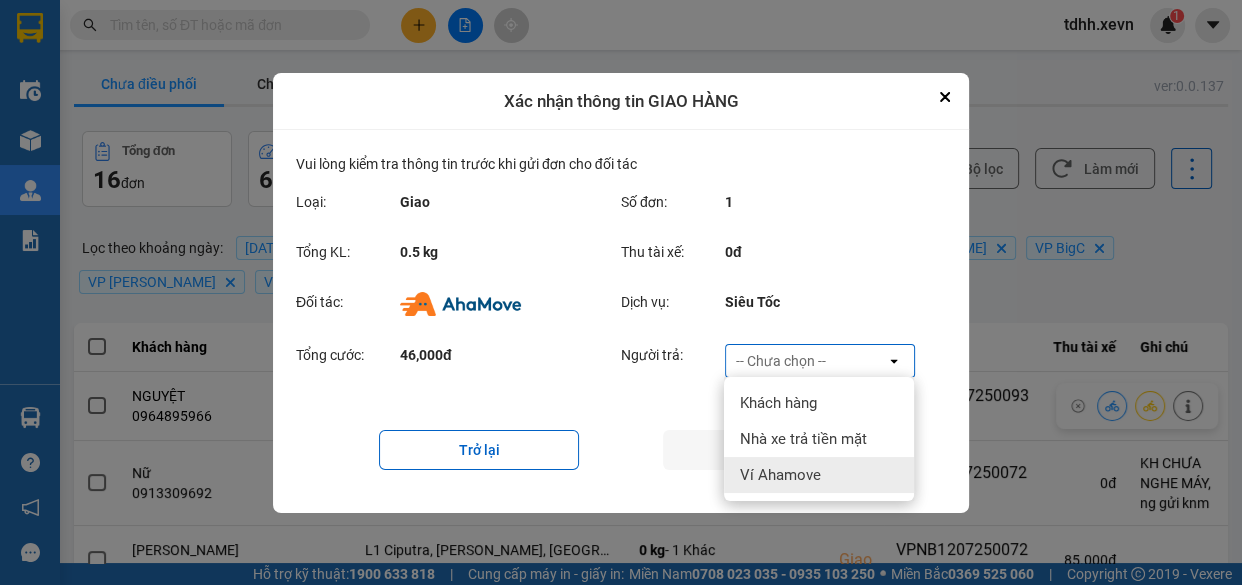 click on "Ví Ahamove" at bounding box center (780, 475) 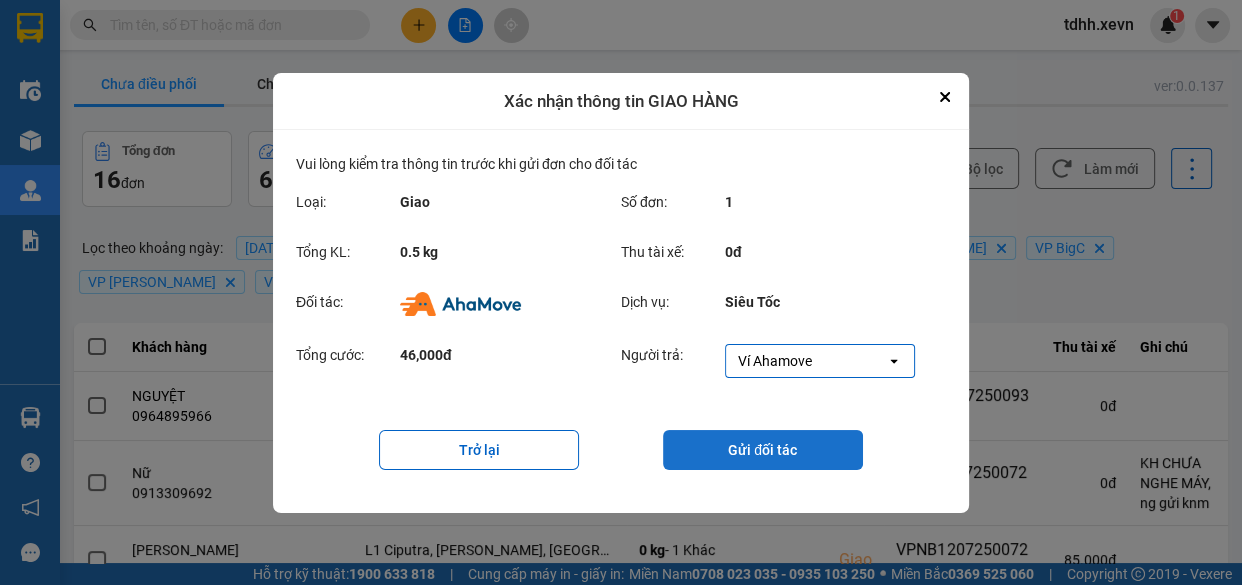 click on "Gửi đối tác" at bounding box center [763, 450] 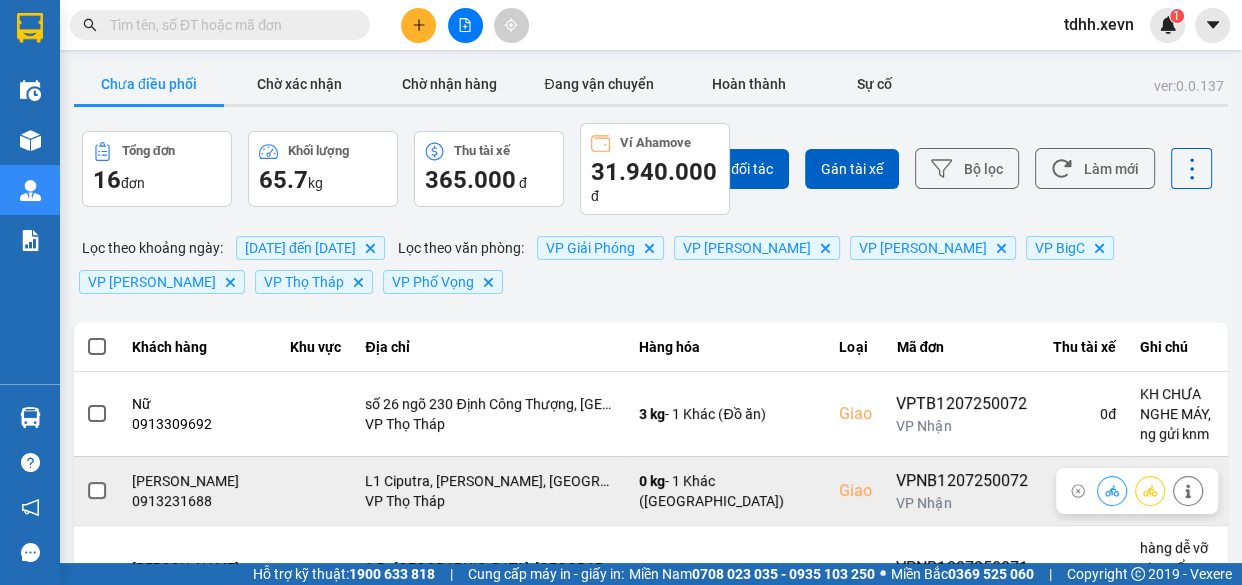 click on "0913231688" at bounding box center (199, 501) 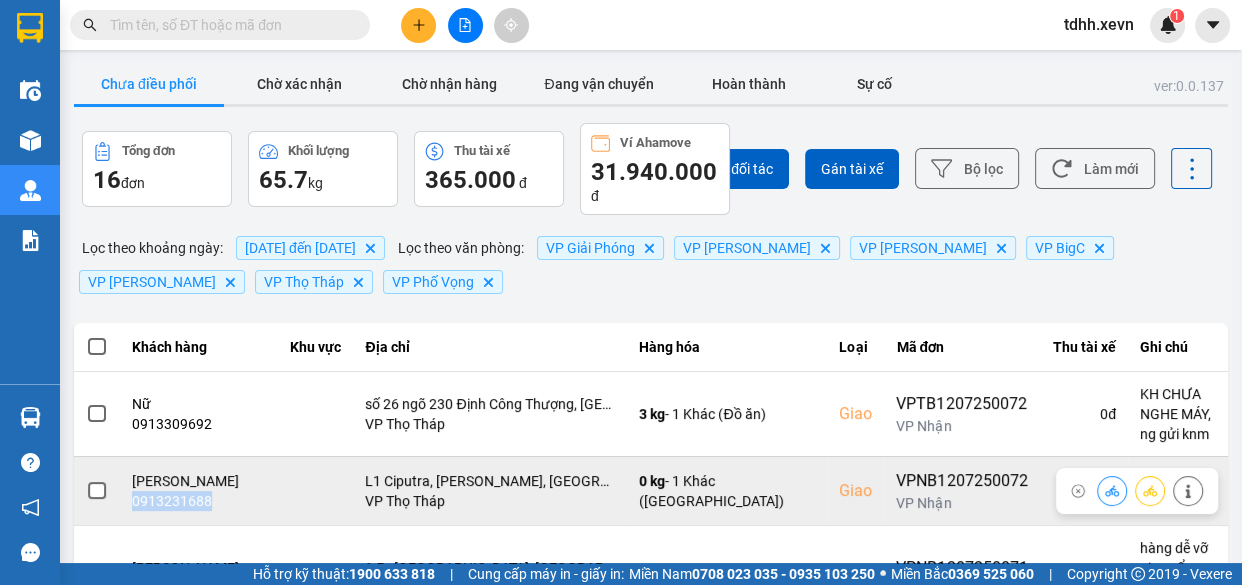 click on "0913231688" at bounding box center [199, 501] 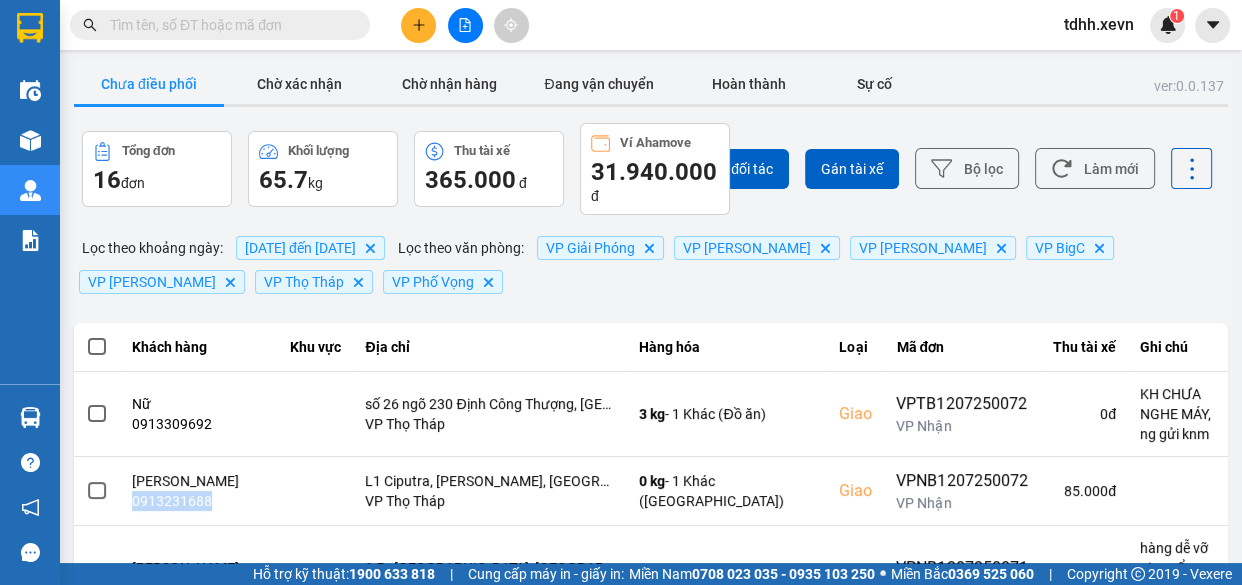 scroll, scrollTop: 272, scrollLeft: 0, axis: vertical 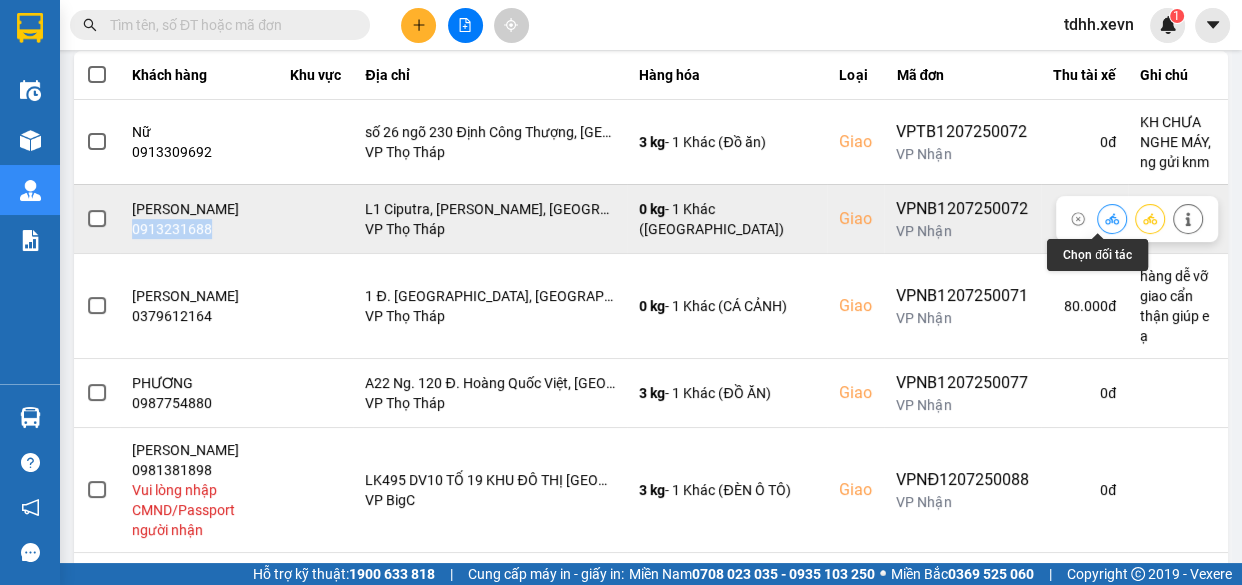 click at bounding box center [1112, 218] 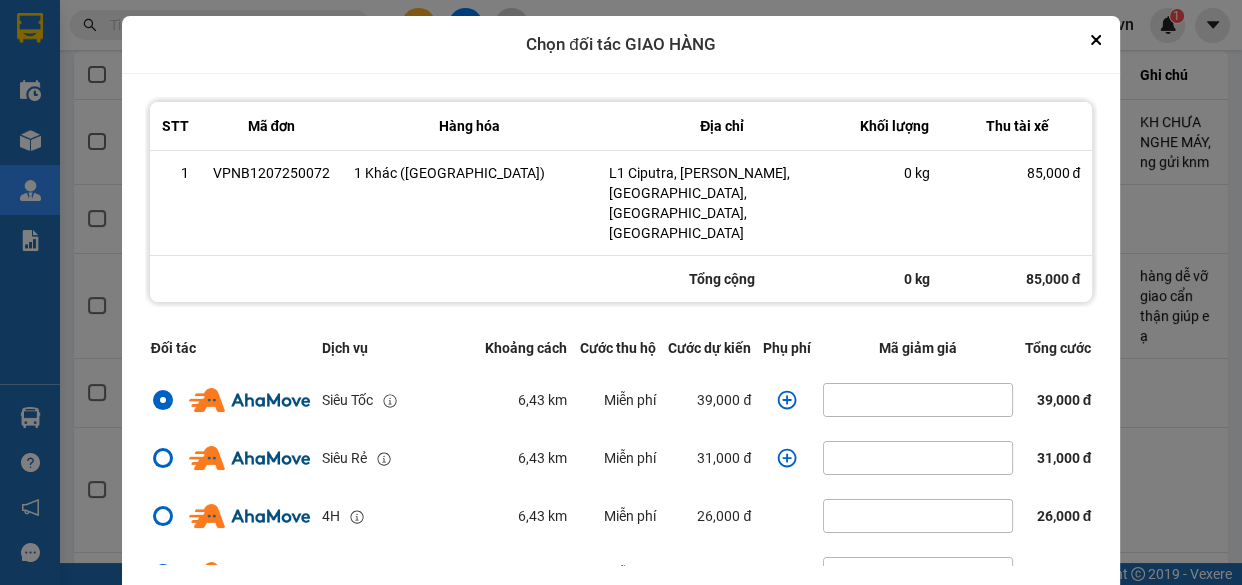 click 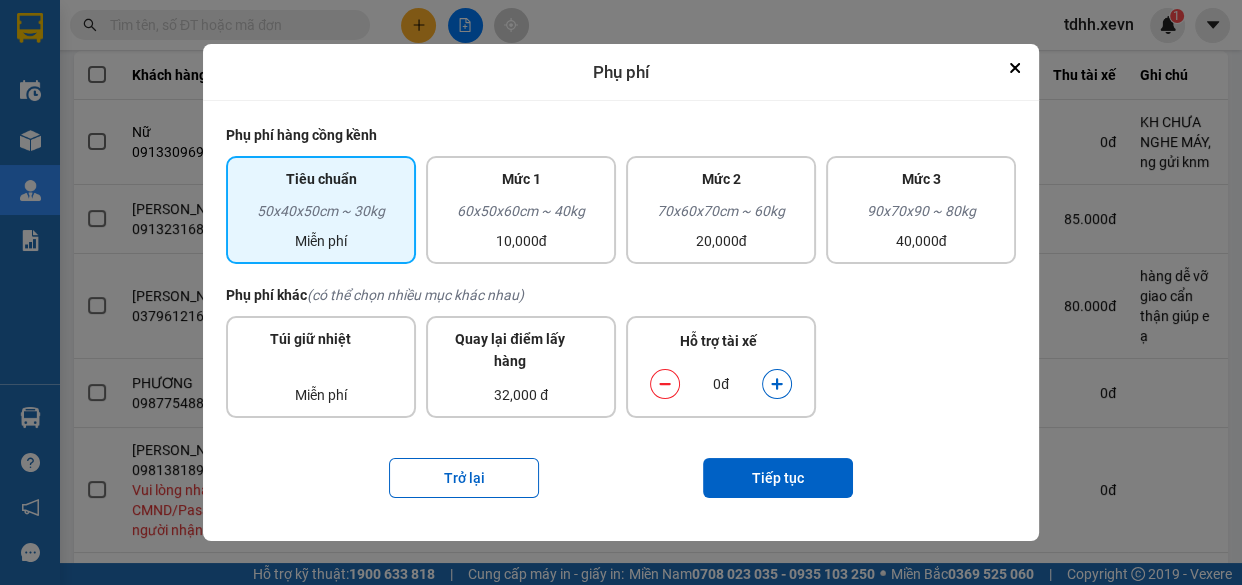 click at bounding box center [777, 384] 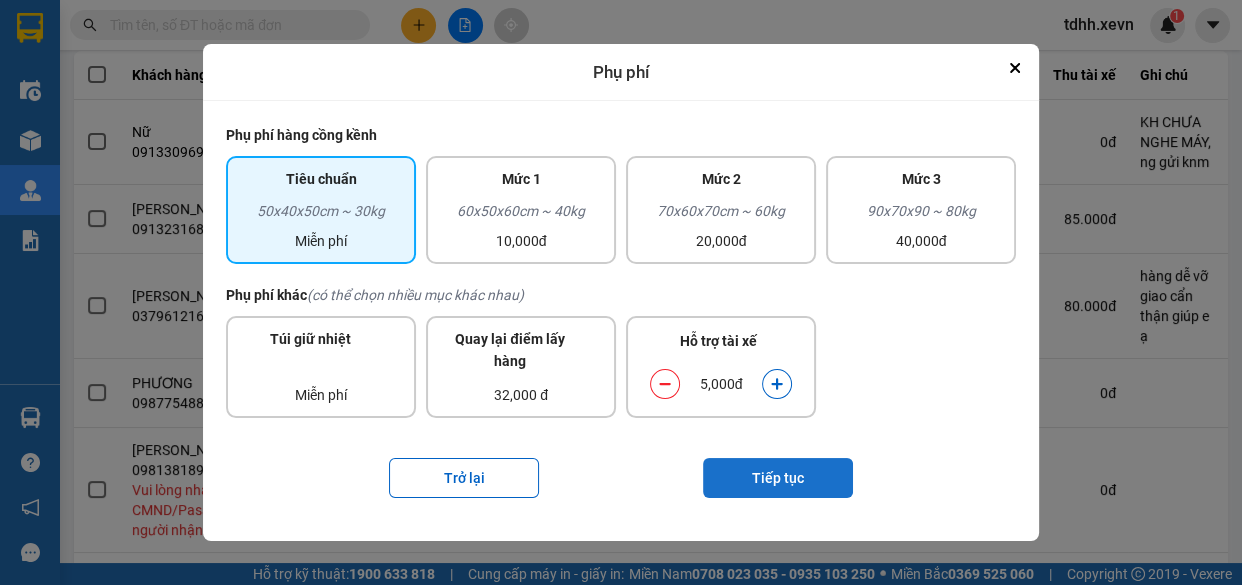 click on "Tiếp tục" at bounding box center (778, 478) 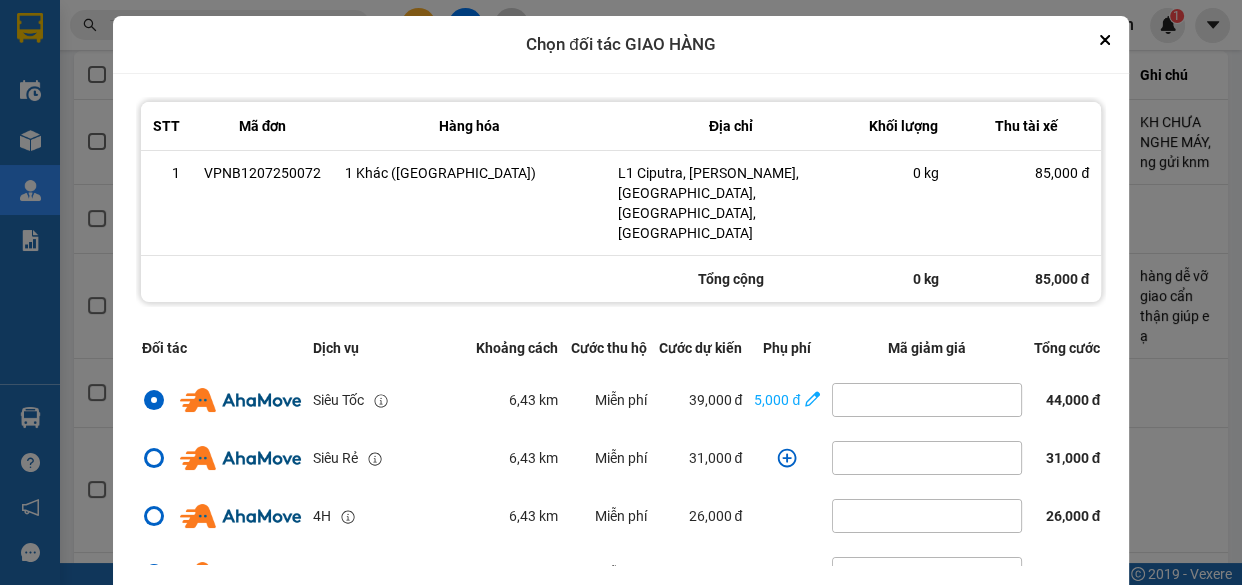 scroll, scrollTop: 431, scrollLeft: 0, axis: vertical 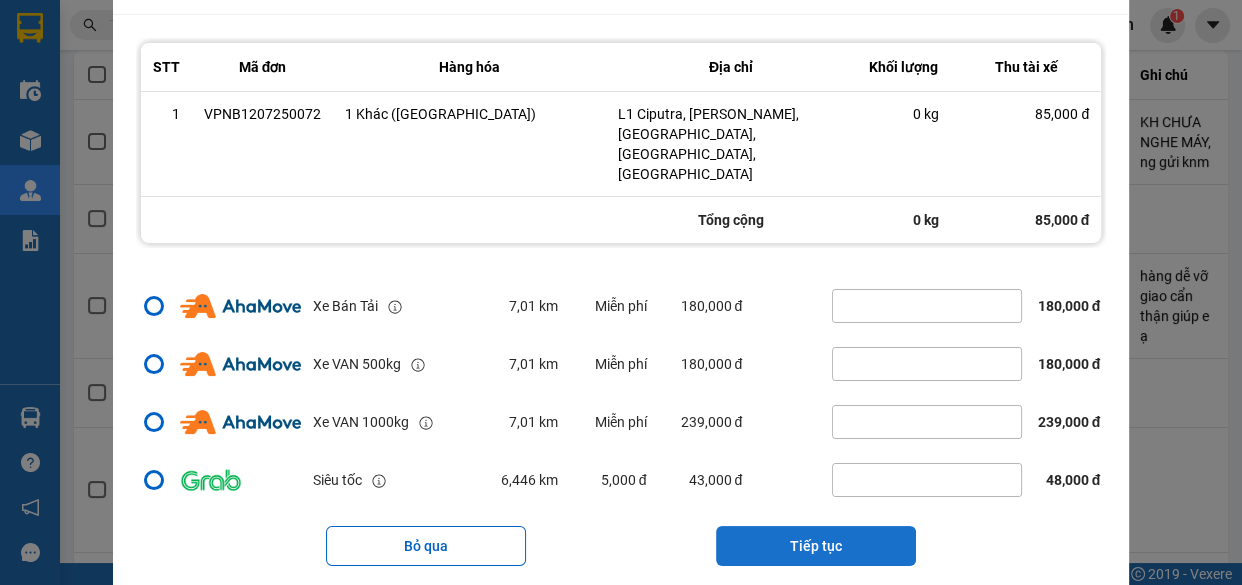 click on "Tiếp tục" at bounding box center [816, 546] 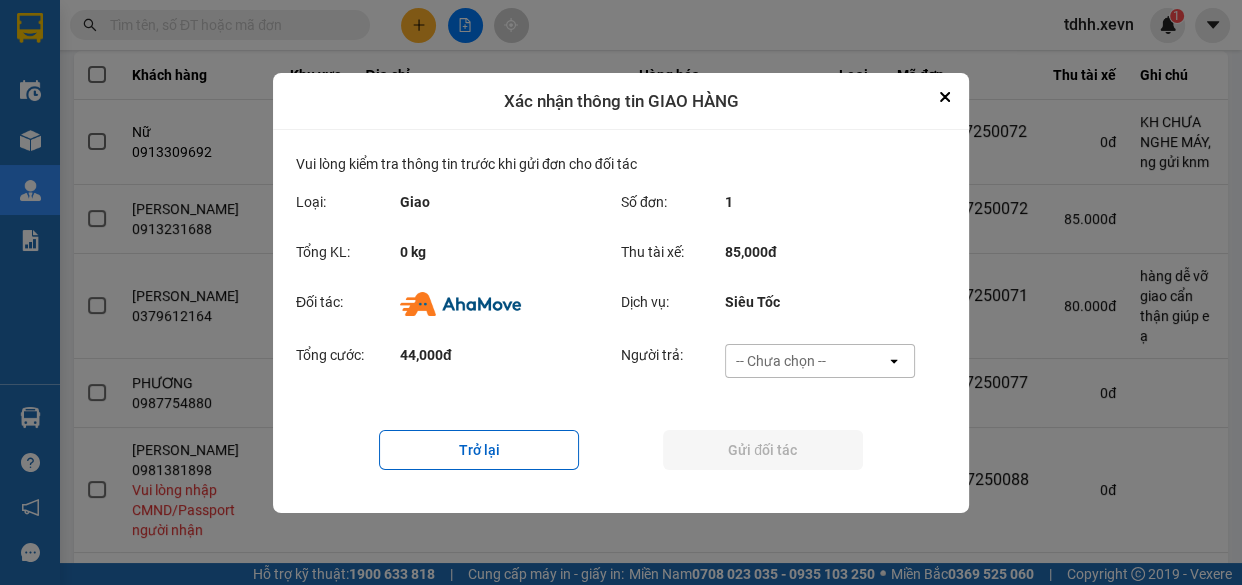 scroll, scrollTop: 0, scrollLeft: 0, axis: both 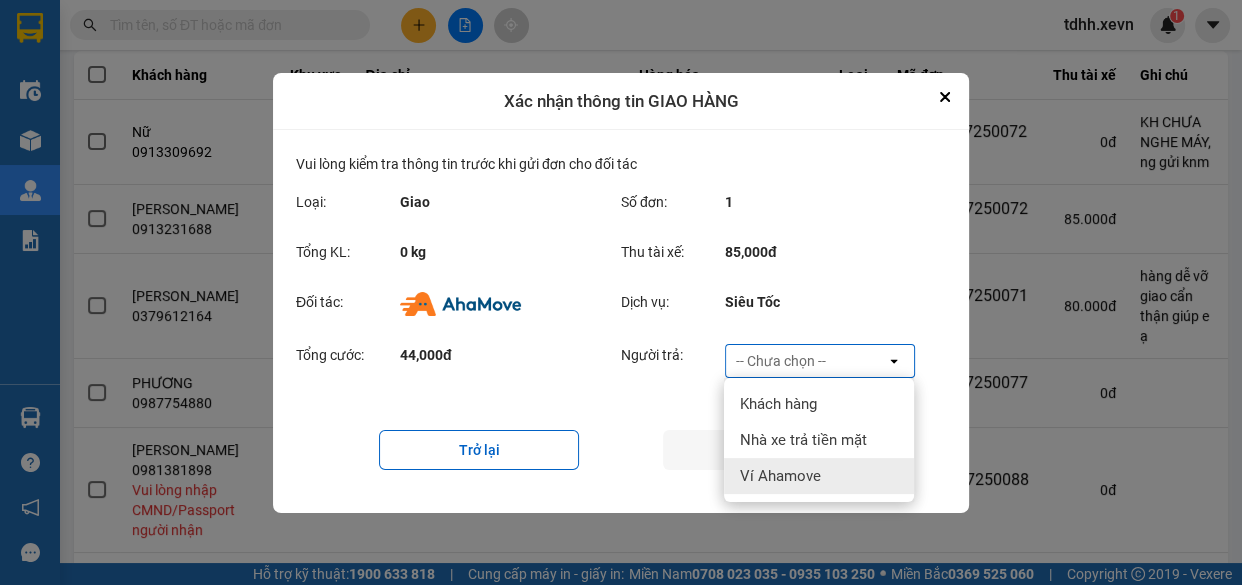 click on "Ví Ahamove" at bounding box center (780, 476) 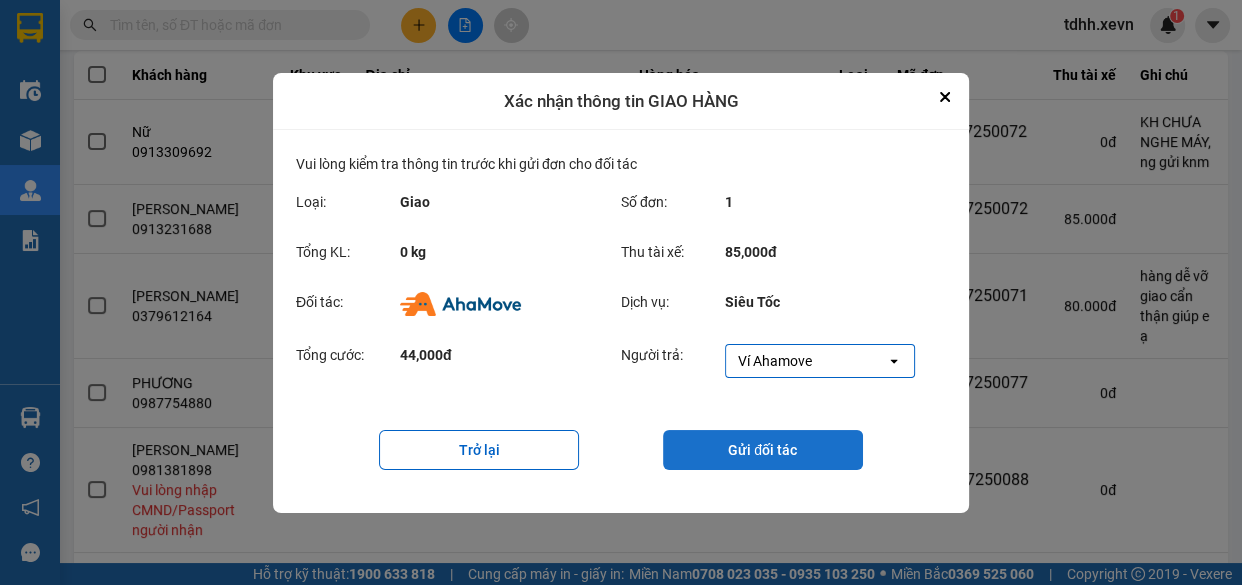 click on "Gửi đối tác" at bounding box center [763, 450] 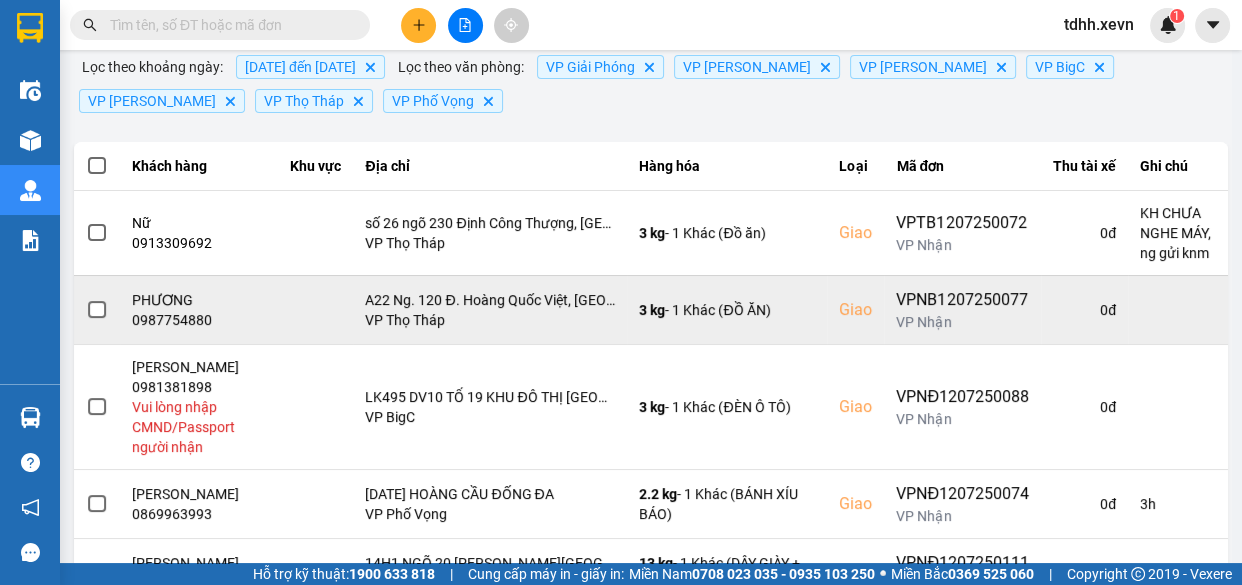 scroll, scrollTop: 272, scrollLeft: 0, axis: vertical 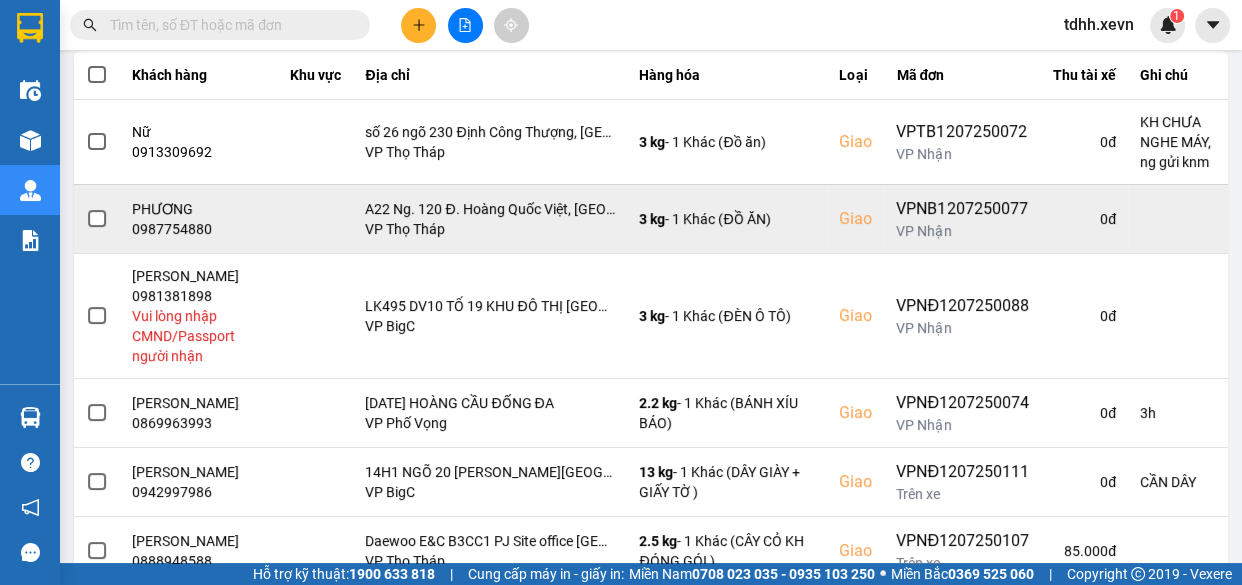 click on "0987754880" at bounding box center [199, 229] 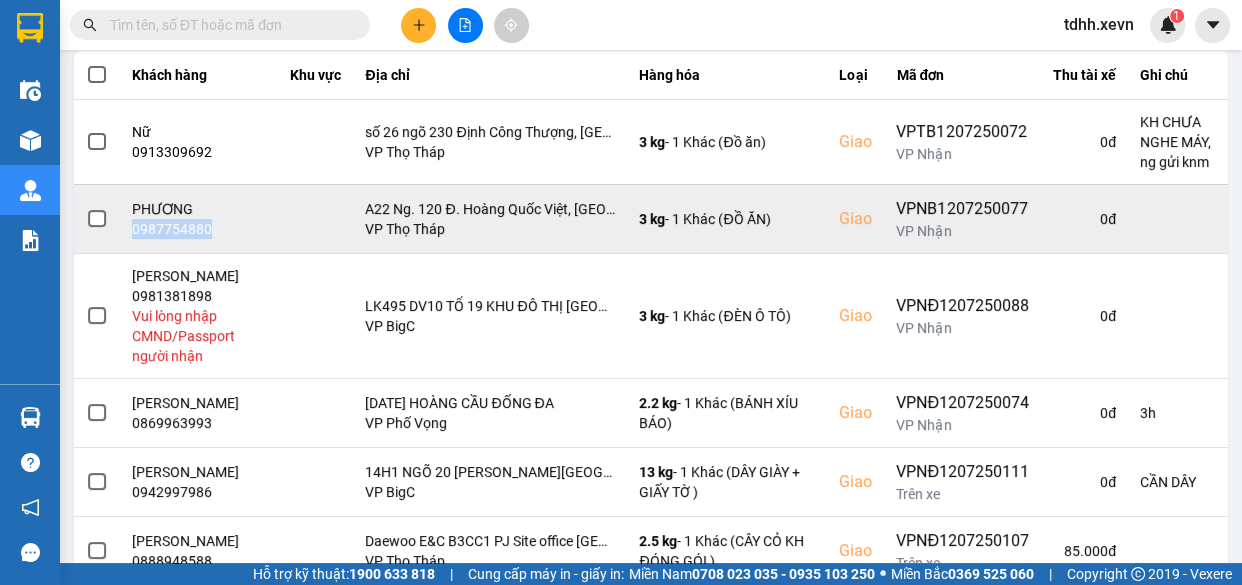 click on "0987754880" at bounding box center (199, 229) 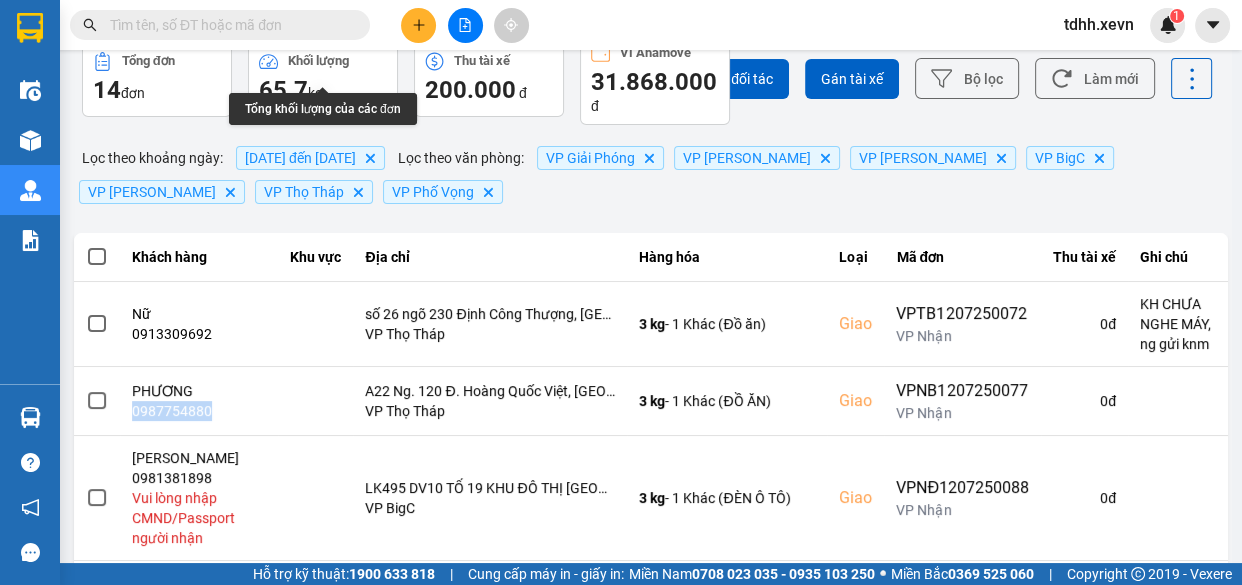 scroll, scrollTop: 0, scrollLeft: 0, axis: both 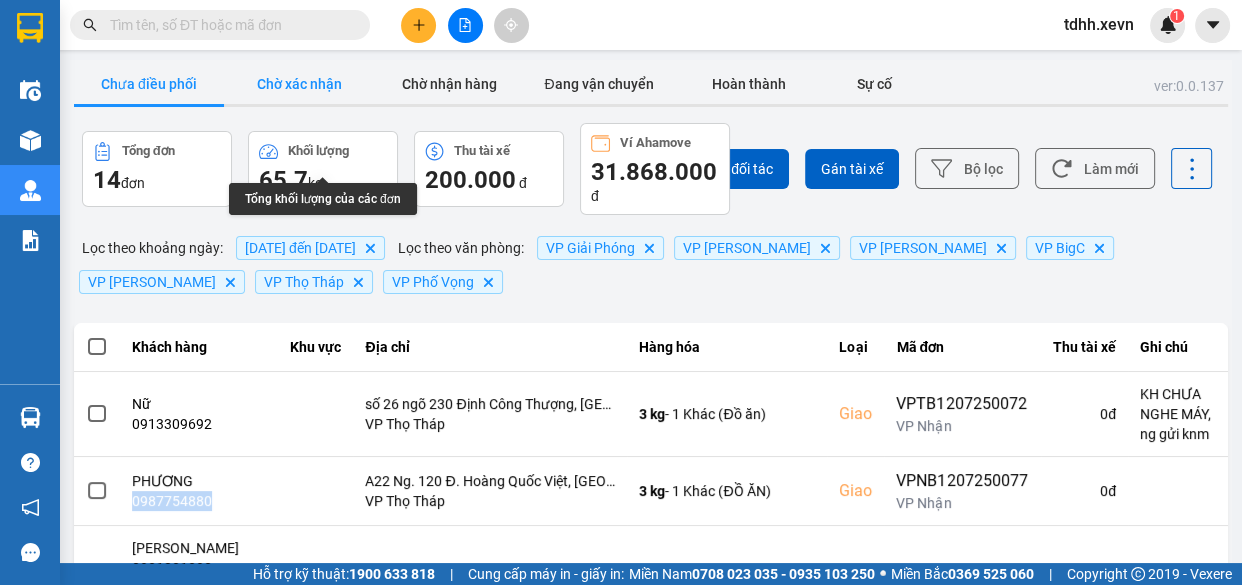 click on "Chờ xác nhận" at bounding box center (299, 84) 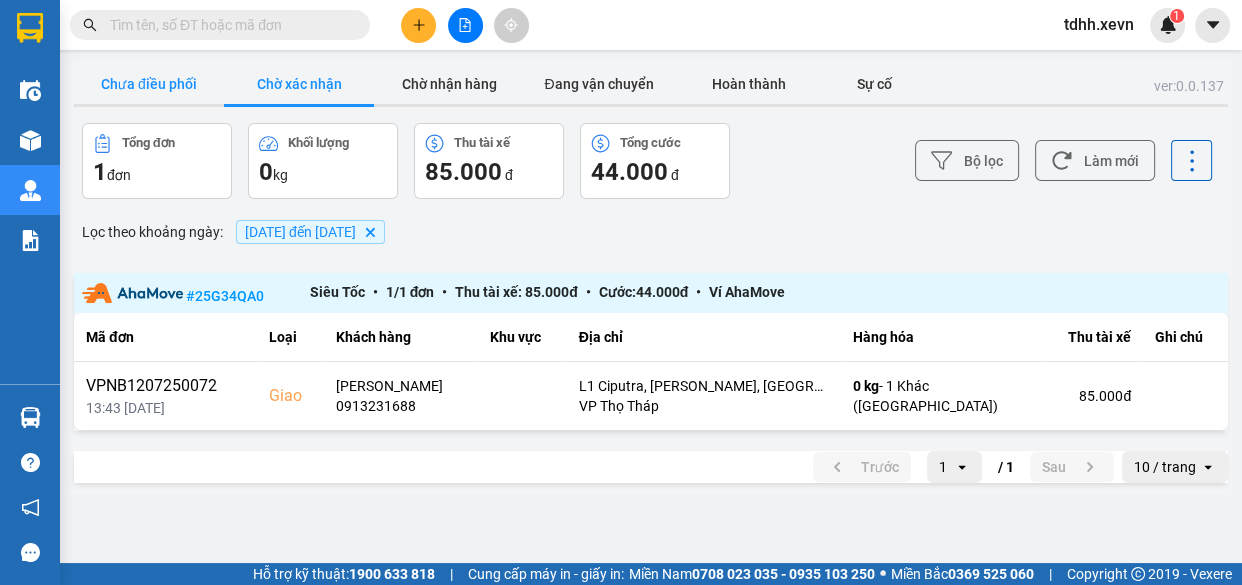 click on "Chưa điều phối" at bounding box center [149, 84] 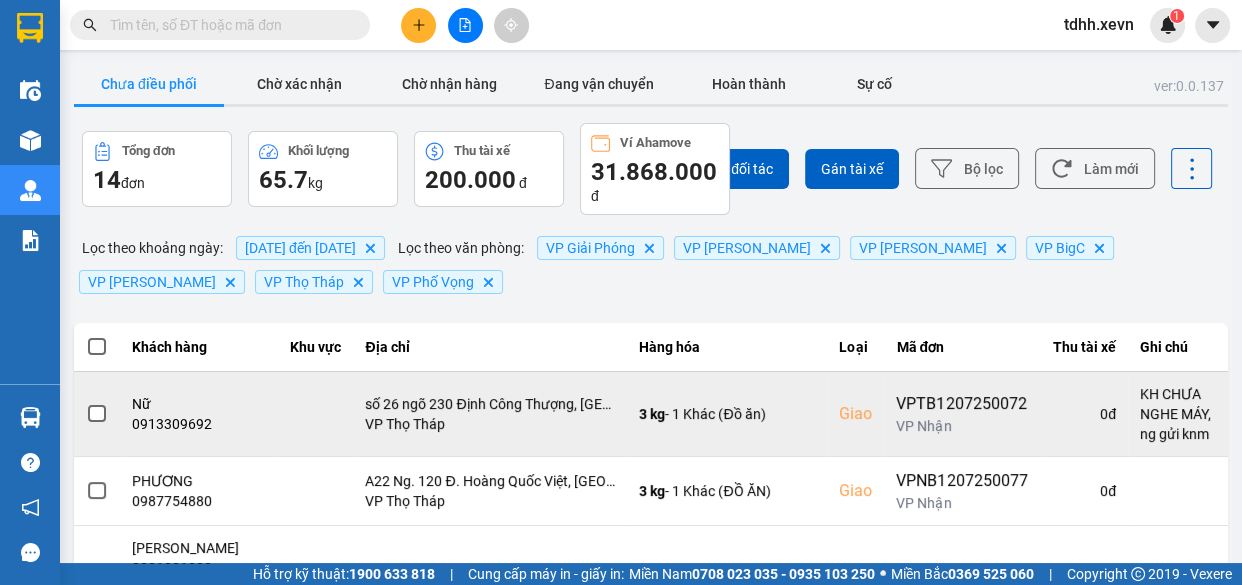 scroll, scrollTop: 181, scrollLeft: 0, axis: vertical 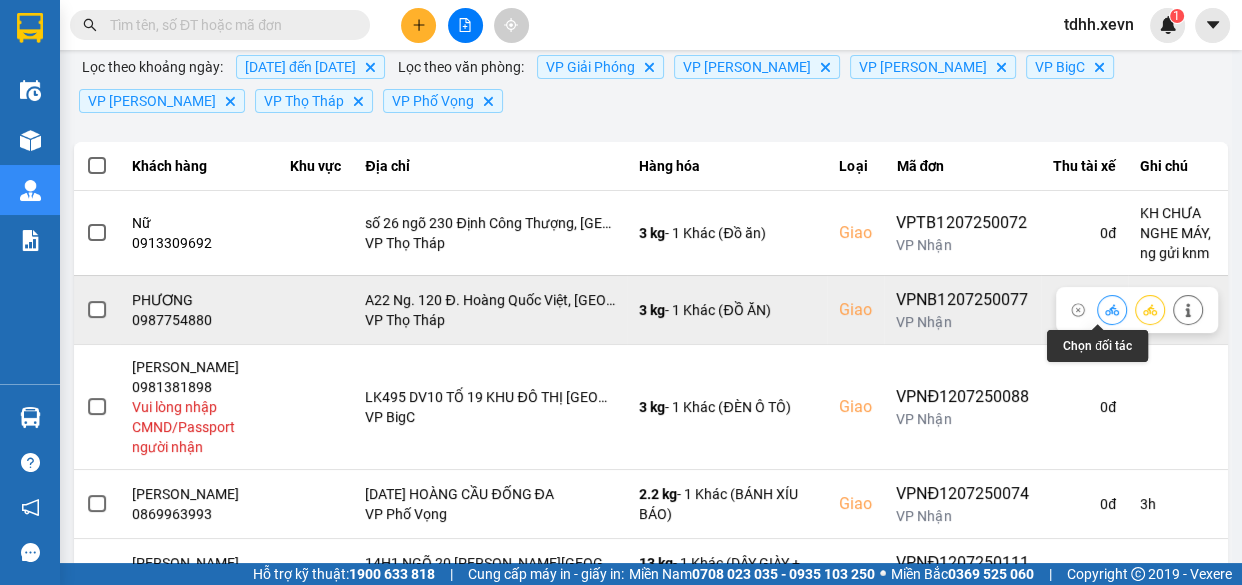 click at bounding box center [1112, 309] 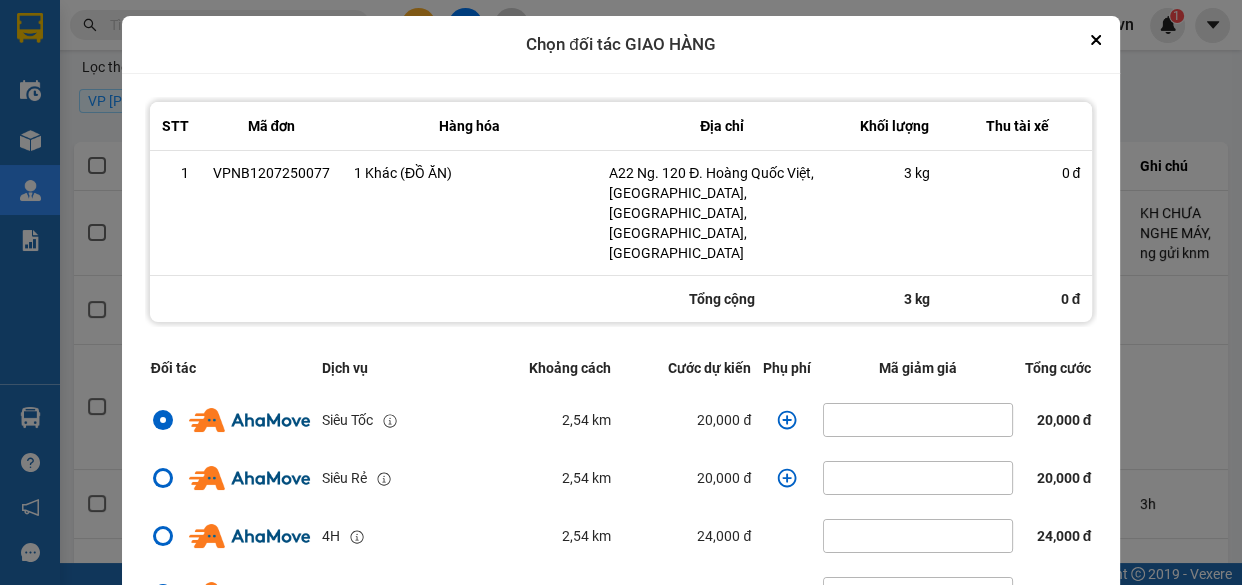 click 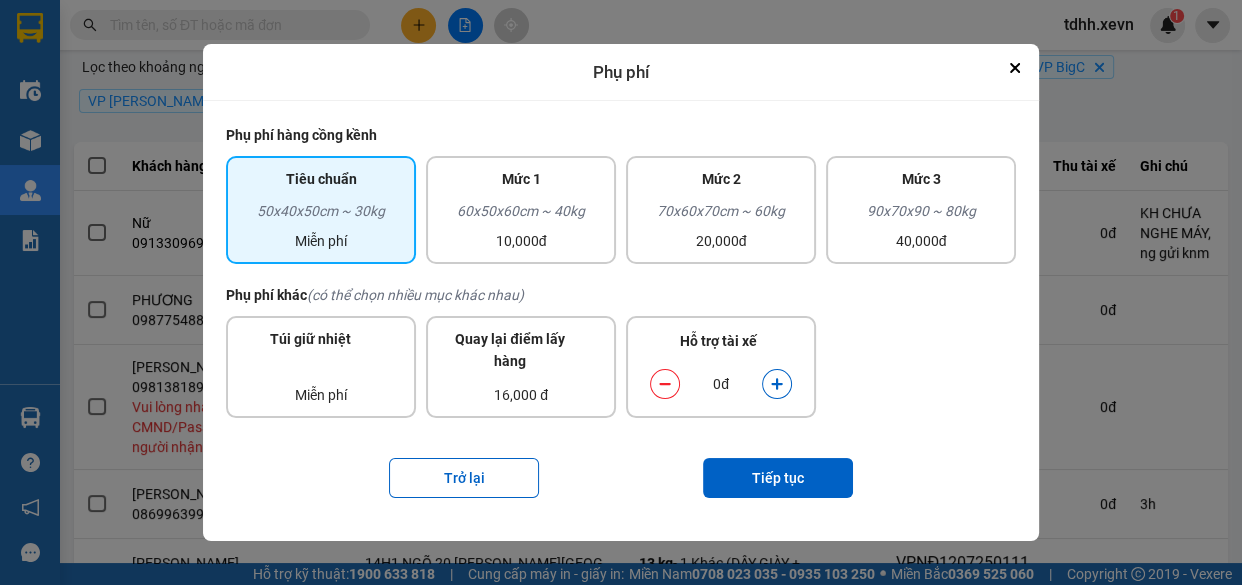 click 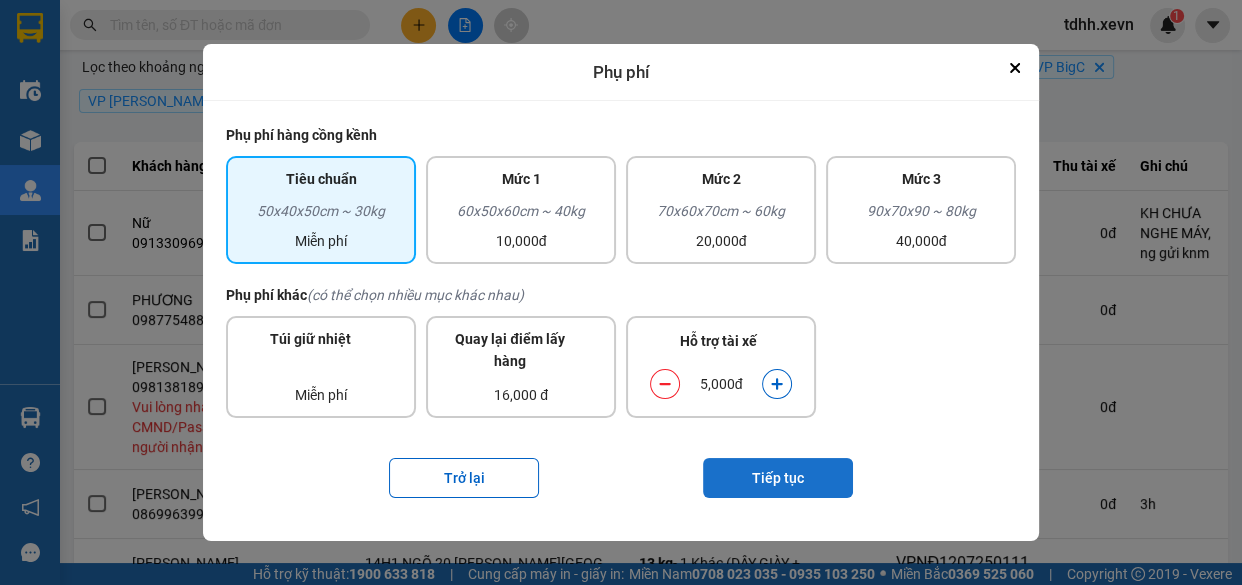 click on "Tiếp tục" at bounding box center [778, 478] 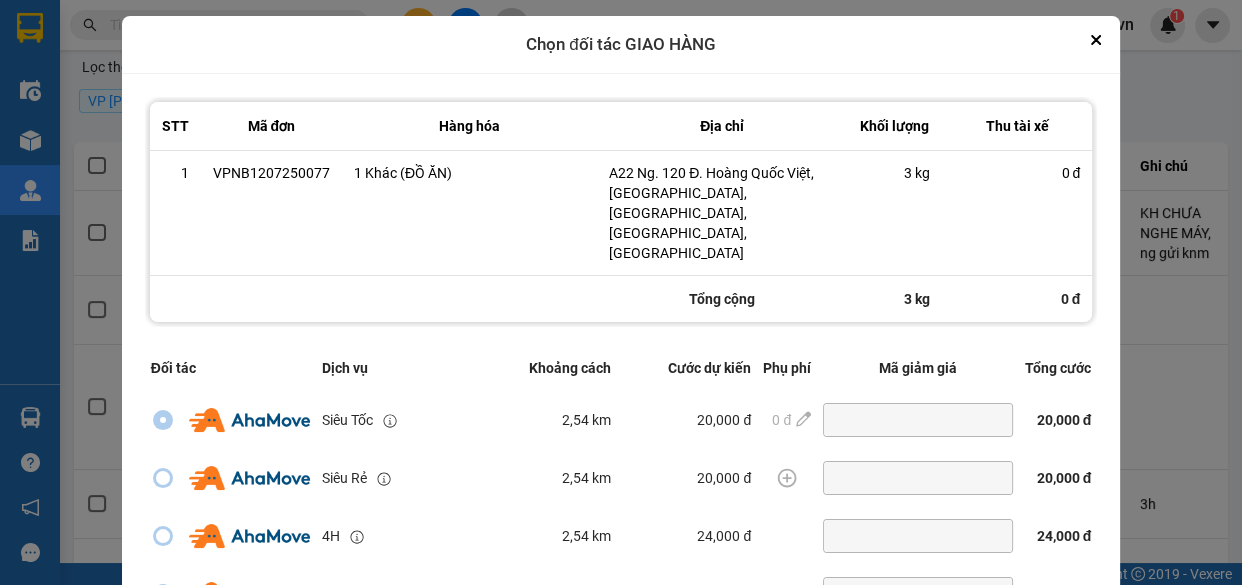 scroll, scrollTop: 446, scrollLeft: 0, axis: vertical 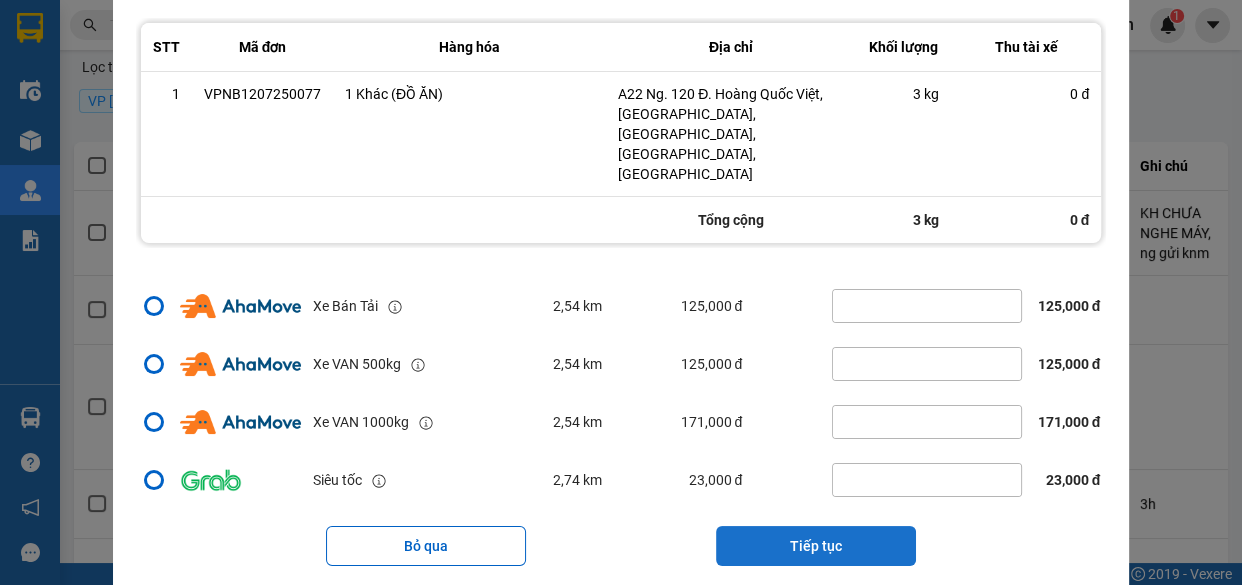 drag, startPoint x: 830, startPoint y: 521, endPoint x: 831, endPoint y: 511, distance: 10.049875 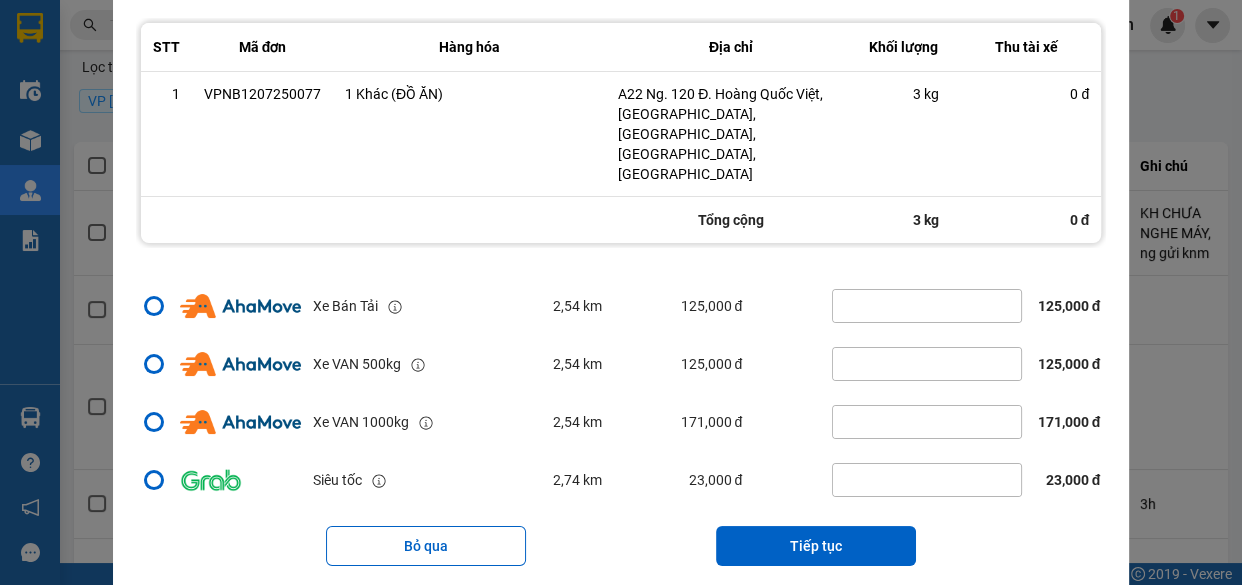 click on "Tiếp tục" at bounding box center (816, 546) 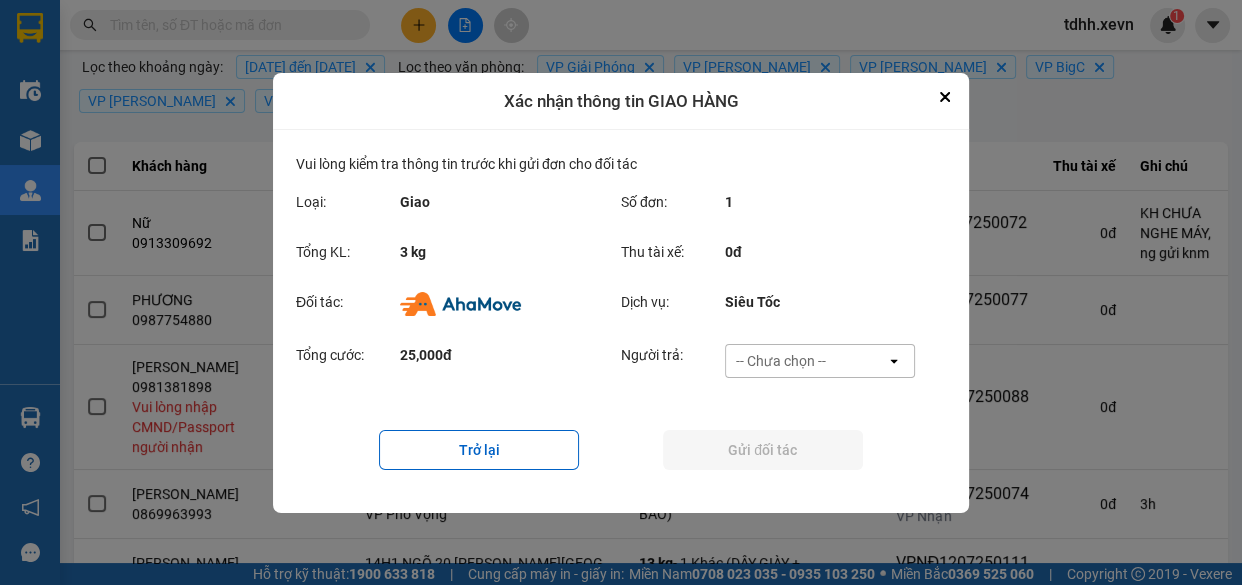 scroll, scrollTop: 0, scrollLeft: 0, axis: both 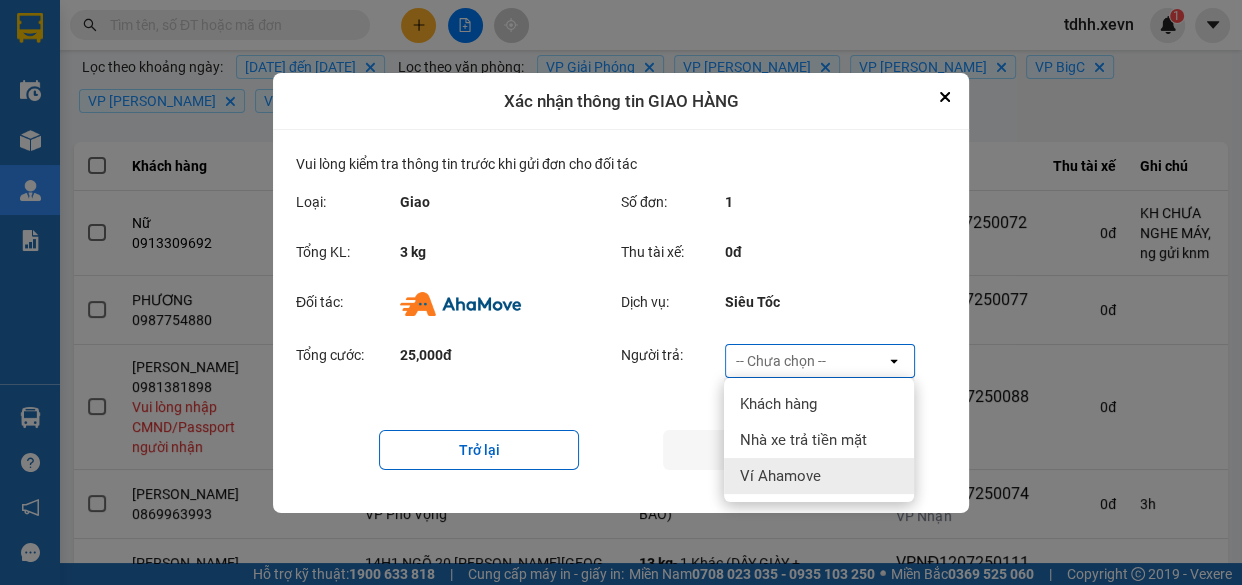 click on "Ví Ahamove" at bounding box center (819, 476) 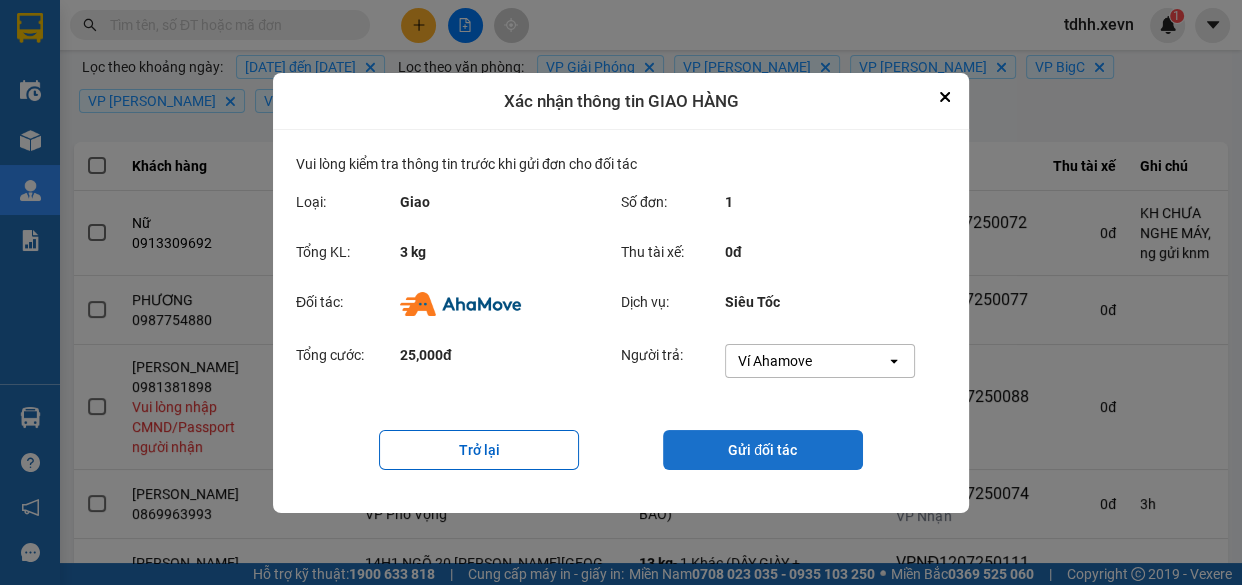 click on "Gửi đối tác" at bounding box center [763, 450] 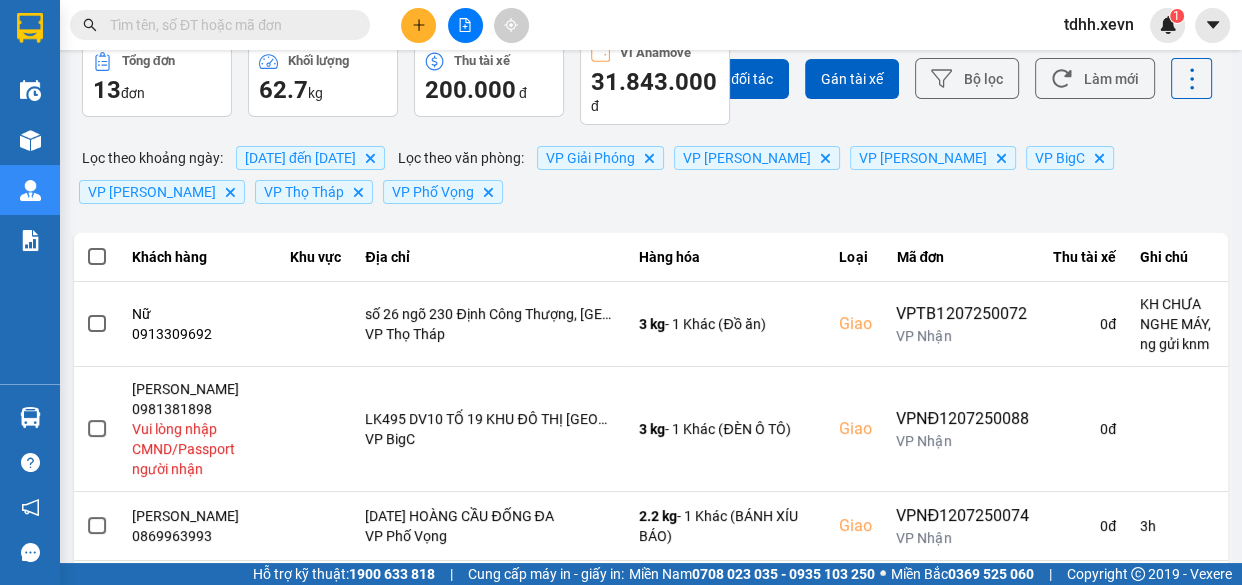 scroll, scrollTop: 0, scrollLeft: 0, axis: both 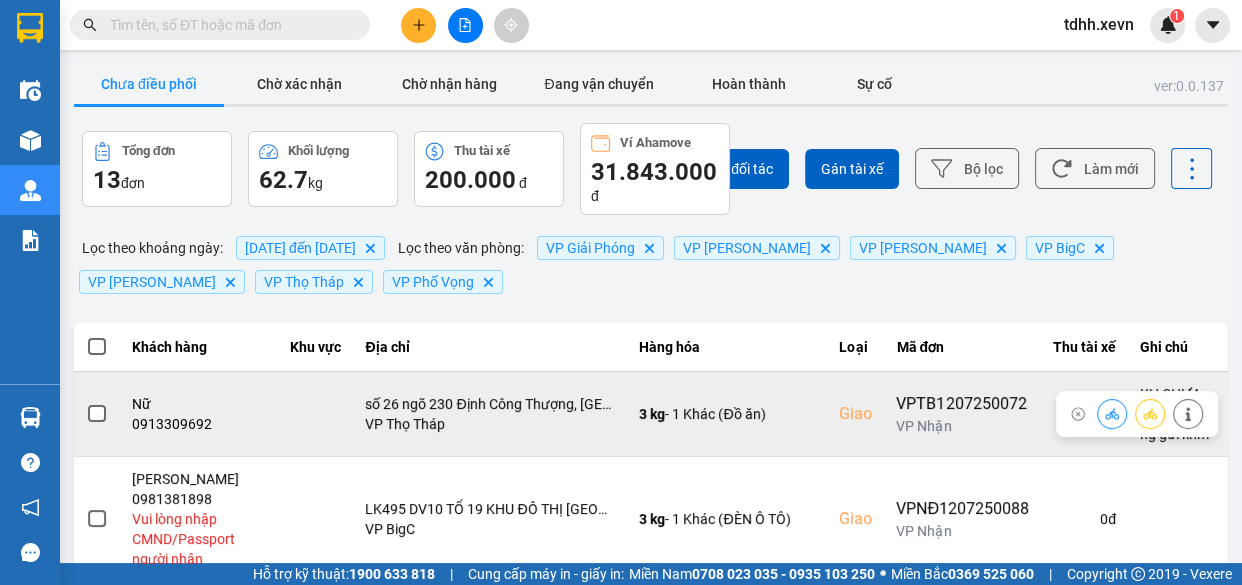click on "0913309692" at bounding box center (199, 424) 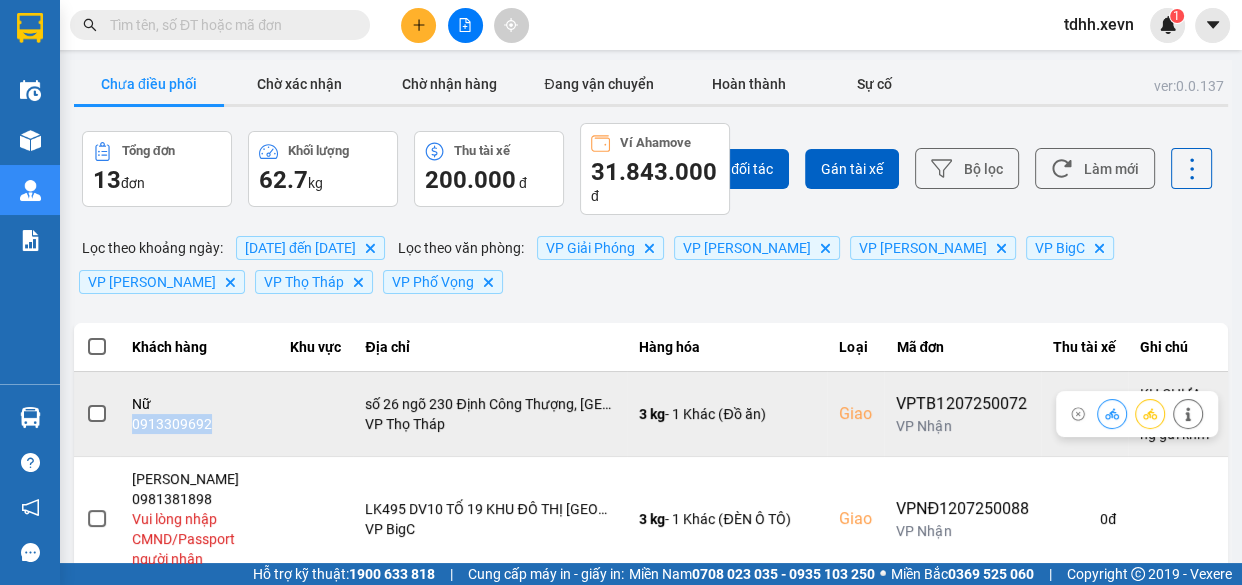 click on "0913309692" at bounding box center [199, 424] 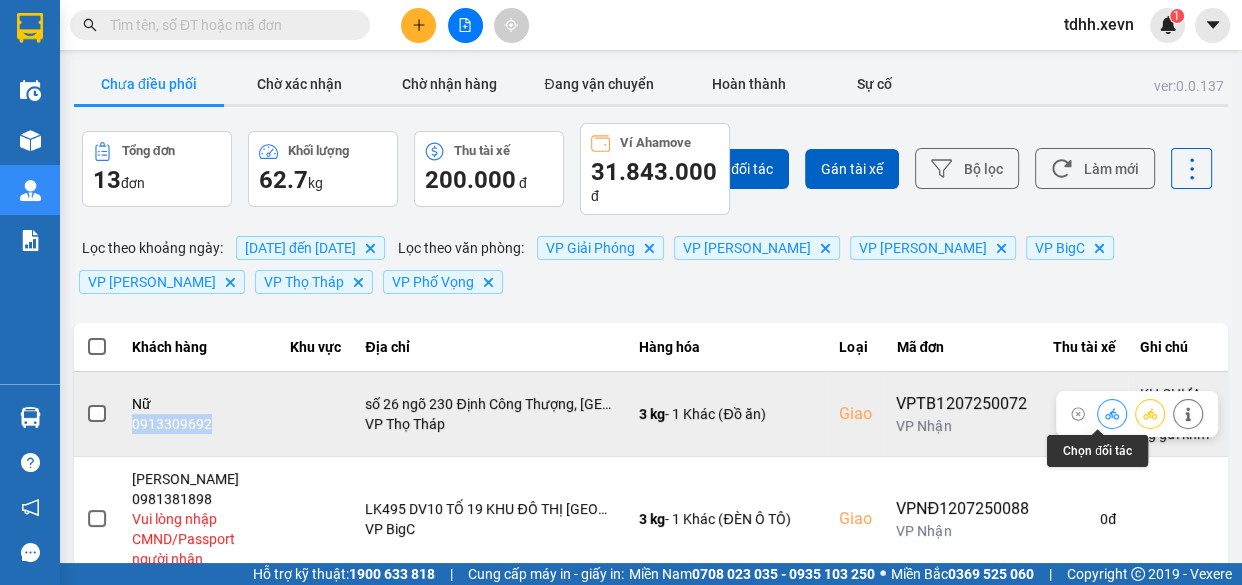 drag, startPoint x: 1098, startPoint y: 412, endPoint x: 1099, endPoint y: 402, distance: 10.049875 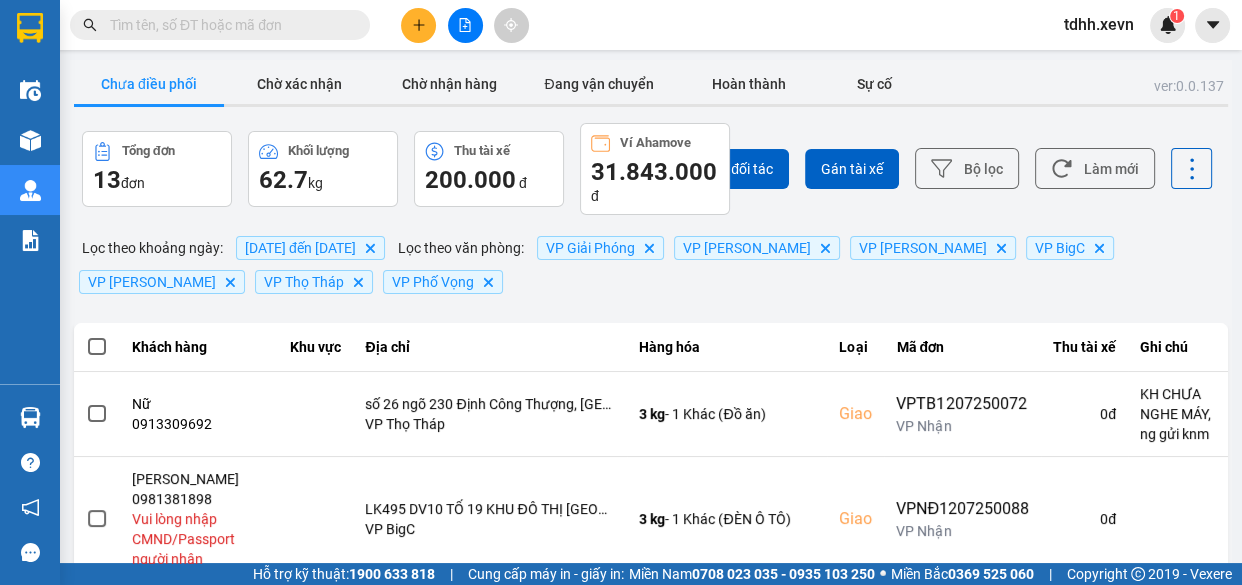 click on "ver:  0.0.137 Chưa điều phối Chờ xác nhận Chờ nhận hàng Đang vận chuyển Hoàn thành Sự cố Tổng đơn 13  đơn Khối lượng 62.7  kg Thu tài xế 200.000   đ Ví Ahamove 31.843.000   đ Chọn đối tác Gán tài xế Bộ lọc Làm mới Lọc theo khoảng ngày : 09/07/2025 đến 12/07/2025 Delete Lọc theo văn phòng : VP Giải Phóng Delete VP Trần Đại Nghĩa Delete VP Ngọc Hồi Delete VP BigC Delete VP Lê Duẩn Delete VP Thọ Tháp Delete VP Phố Vọng Delete Khách hàng Khu vực Địa chỉ Hàng hóa Loại Mã đơn Thu tài xế Ghi chú Nữ  0913309692 số 26 ngõ 230 Định Công Thượng, Định Công, Hoàng Mai, Hà Nội, Việt Nam VP Thọ Tháp 3 kg  -   1 Khác (Đồ ăn) Giao VPTB1207250072 VP Nhận 0 đ KH CHƯA NGHE MÁY, ng gửi knm NGUYỄN VĂN NAM 0981381898 Vui lòng nhập CMND/Passport người nhận LK495 DV10 TỔ 19 KHU ĐÔ THỊ MẬU LƯƠNG KIẾN HƯNG HÀ ĐÔNG VP BigC 3 kg  -   1 Khác (ĐÈN Ô TÔ) Giao" at bounding box center (651, 615) 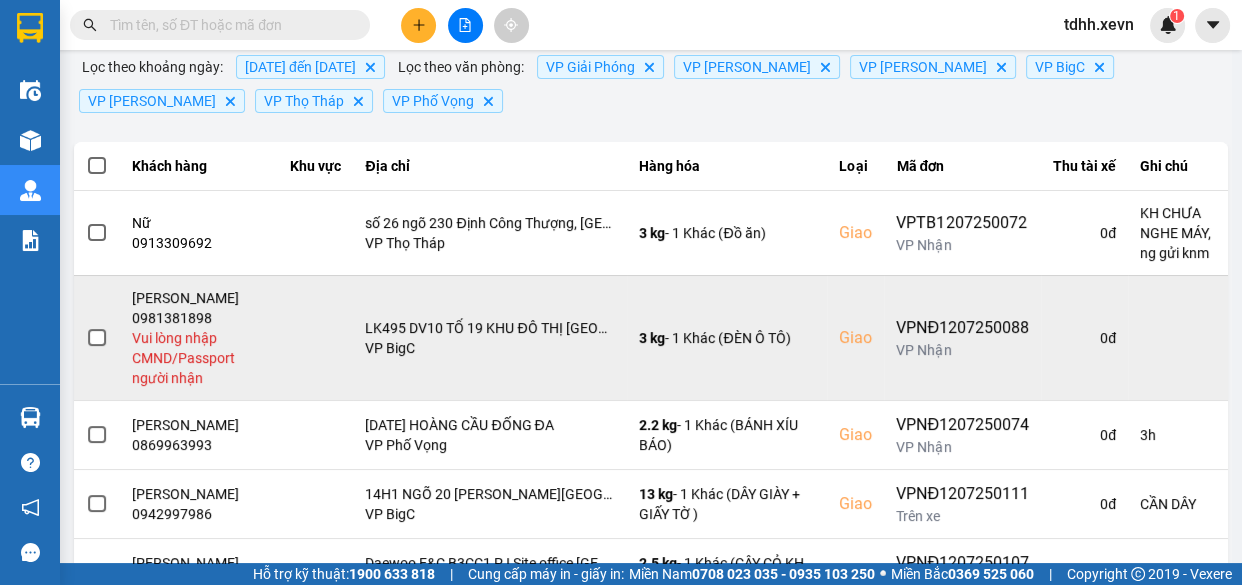 scroll, scrollTop: 272, scrollLeft: 0, axis: vertical 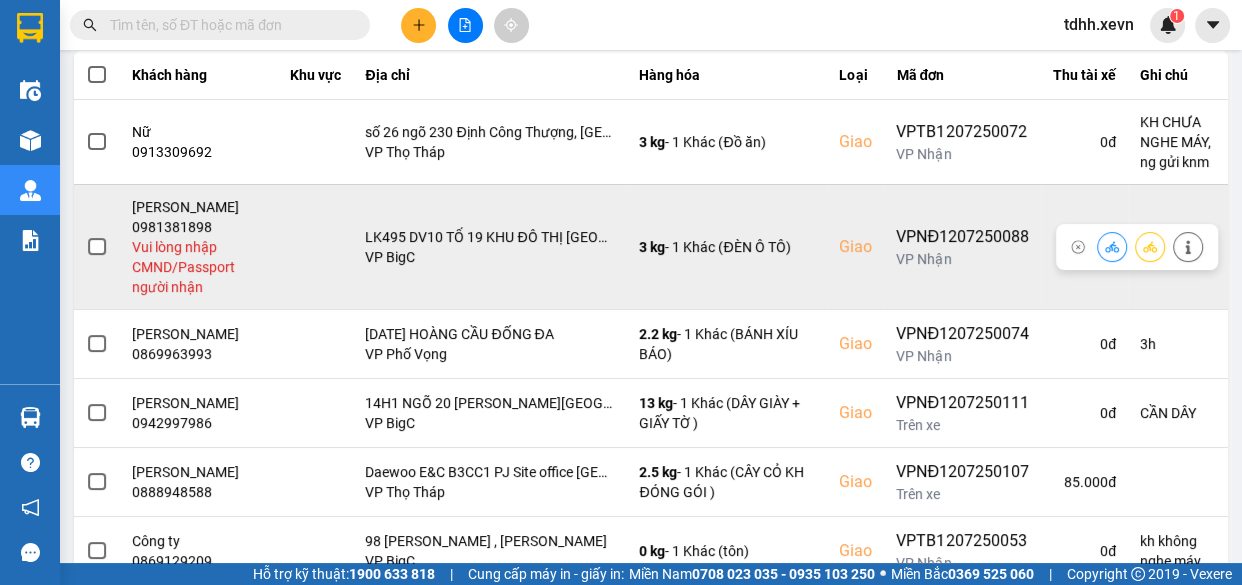 click on "0981381898" at bounding box center [199, 227] 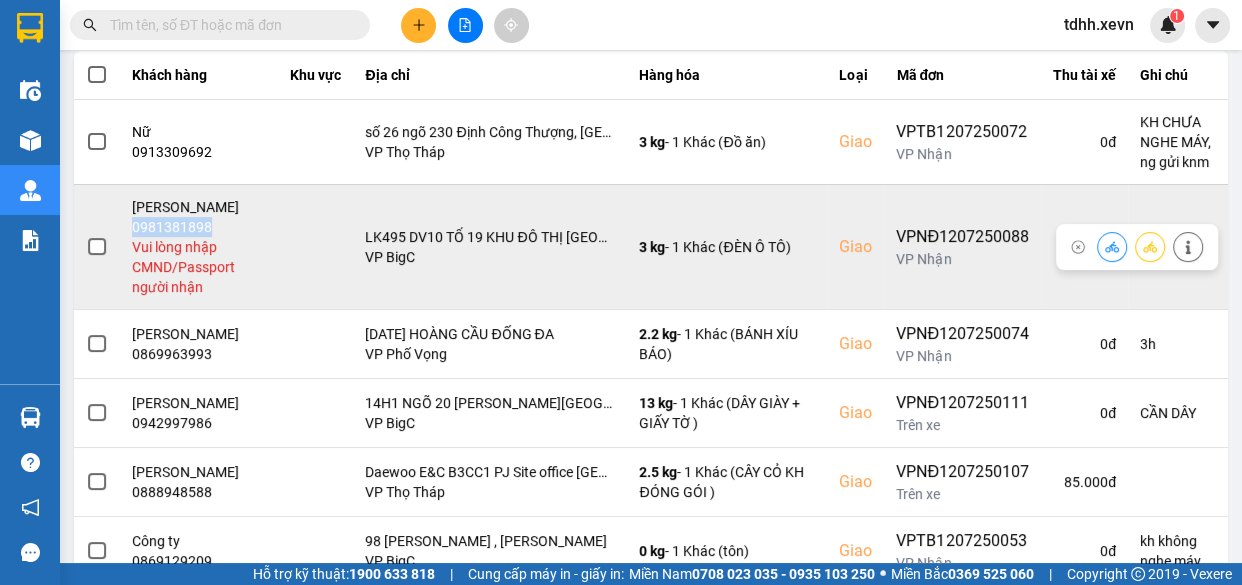 click on "0981381898" at bounding box center [199, 227] 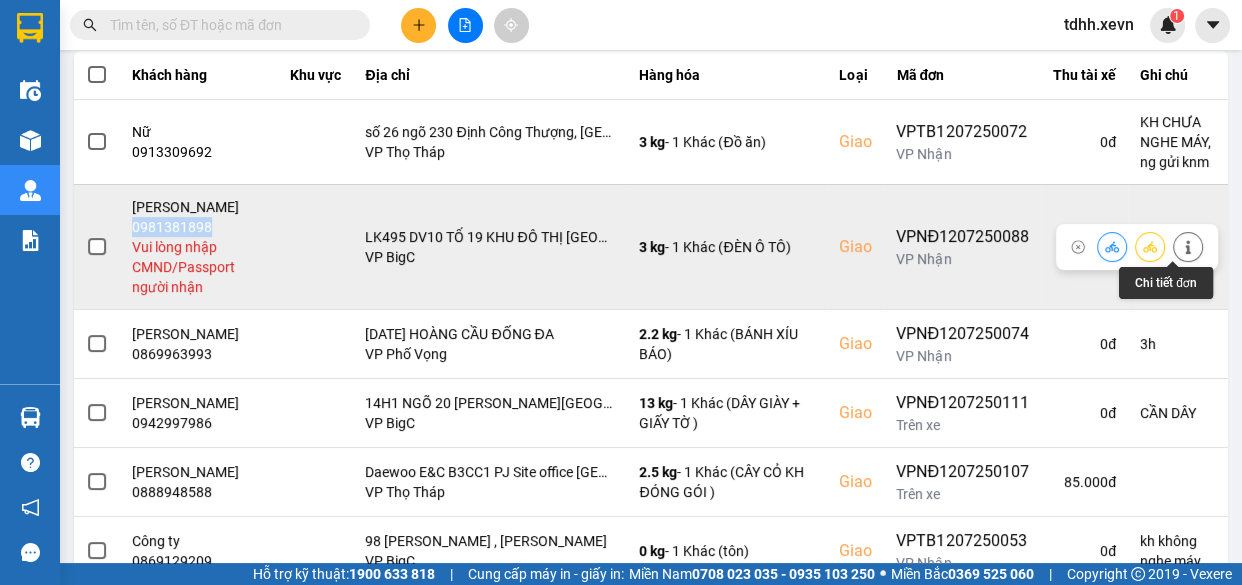 click 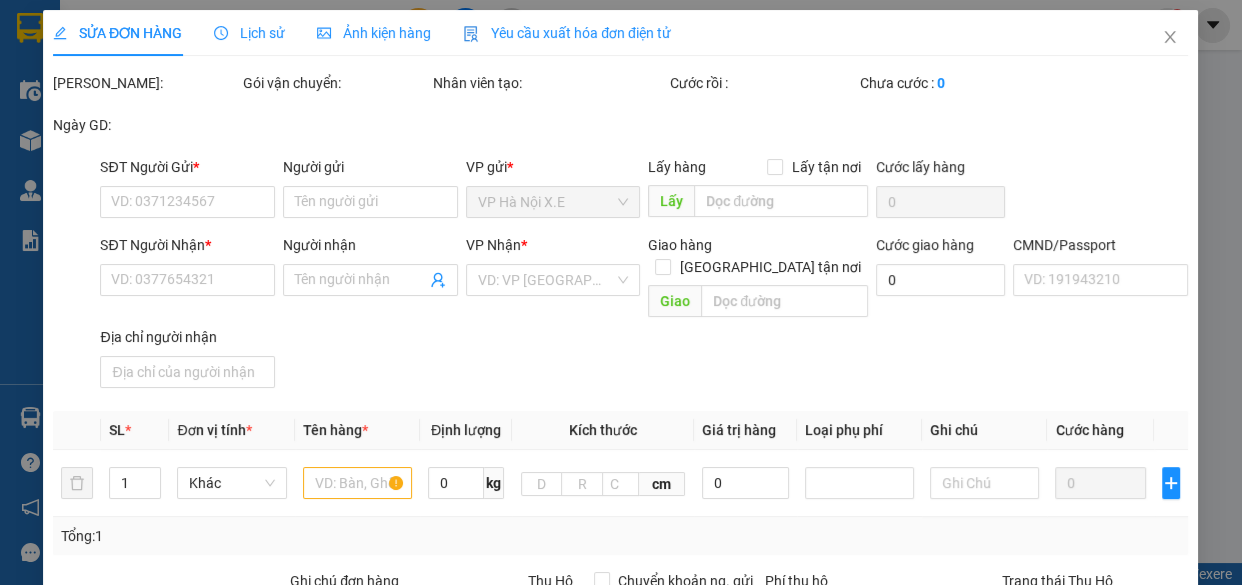 scroll, scrollTop: 0, scrollLeft: 0, axis: both 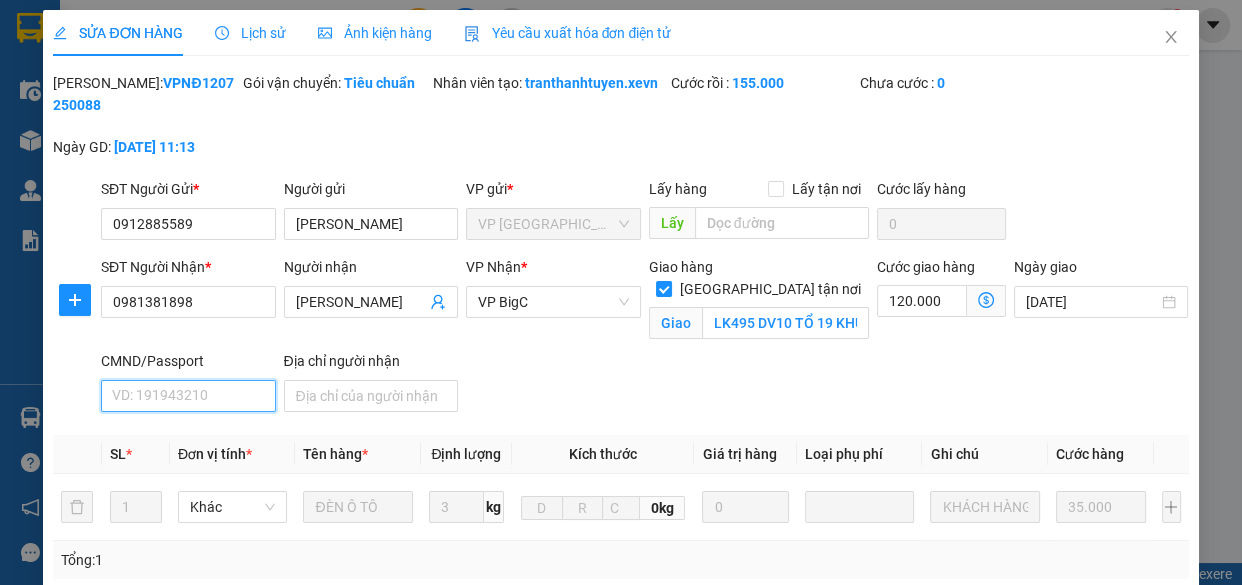 click on "CMND/Passport" at bounding box center [188, 396] 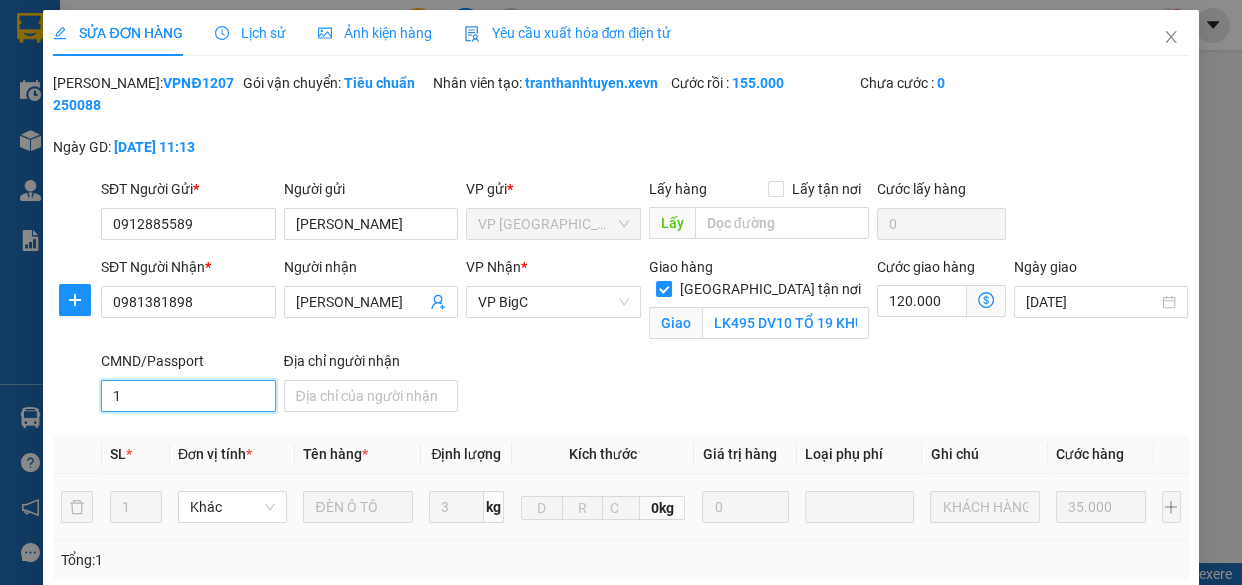 scroll, scrollTop: 438, scrollLeft: 0, axis: vertical 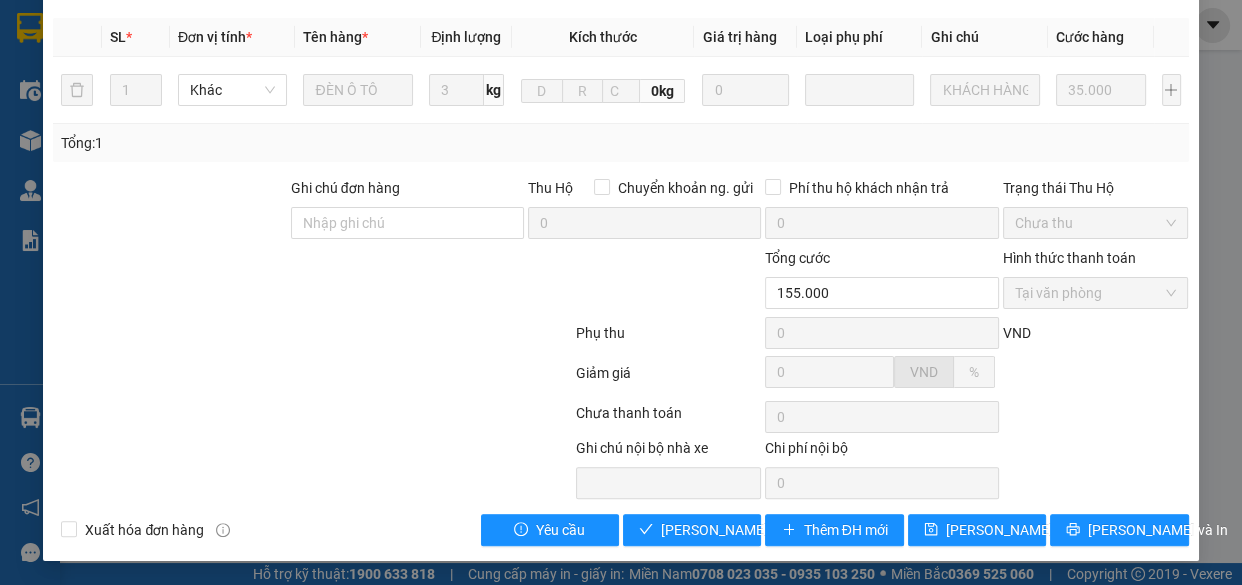 click on "Total Paid Fee 155.000 Total UnPaid Fee 0 Cash Collection Total Fee Mã ĐH:  VPNĐ1207250088 Gói vận chuyển:   Tiêu chuẩn Nhân viên tạo:   tranthanhtuyen.xevn Cước rồi :   155.000 Chưa cước :   0 Ngày GD:   12-07-2025 lúc 11:13 SĐT Người Gửi  * 0912885589 Người gửi NGUYỄN MINH PHÚC VP gửi  * VP Nam Định Lấy hàng Lấy tận nơi Lấy Cước lấy hàng 0 SĐT Người Nhận  * 0981381898 Người nhận NGUYỄN VĂN NAM VP Nhận  * VP BigC Giao hàng Giao tận nơi Giao LK495 DV10 TỔ 19 KHU ĐÔ THỊ MẬU LƯƠNG KIẾN HƯNG HÀ ĐÔNG Cước giao hàng 120.000 Ngày giao 12/07/2025 CMND/Passport 1 1 Địa chỉ người nhận SL  * Đơn vị tính  * Tên hàng  * Định lượng Kích thước Giá trị hàng Loại phụ phí Ghi chú Cước hàng                       1 Khác ĐÈN Ô TÔ 3 kg 0kg 0   KHÁCH HÀNG ĐÓNG GÓI 35.000 Tổng:  1 Ghi chú đơn hàng Thu Hộ Chuyển khoản ng. gửi 0 0 Trạng thái Thu Hộ   0" at bounding box center (620, 100) 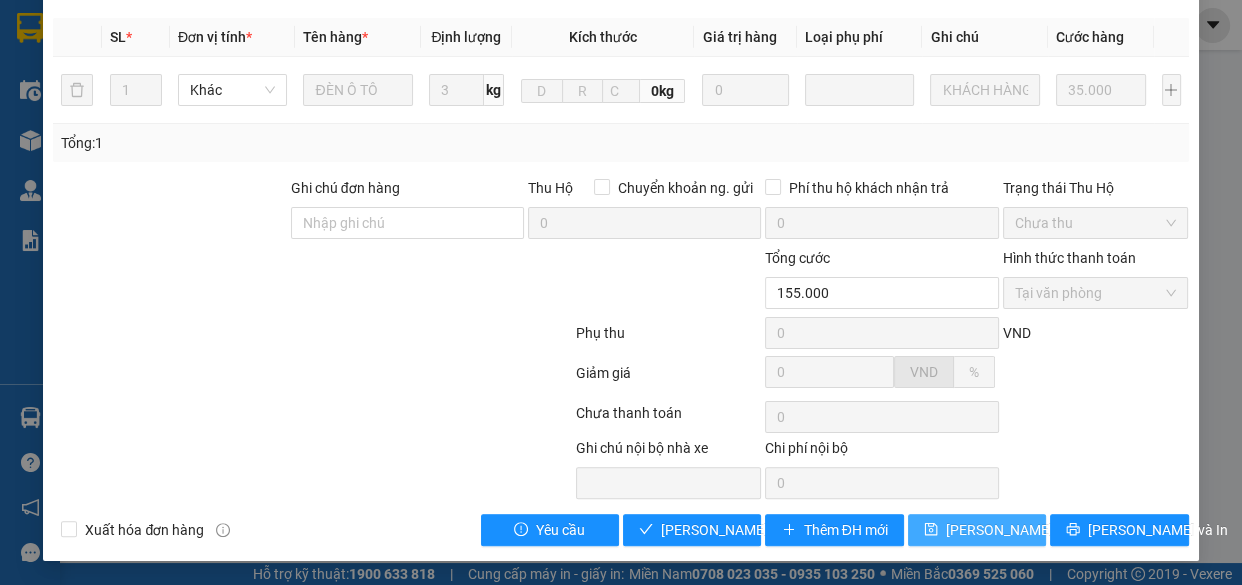click on "Lưu thay đổi" at bounding box center [1026, 530] 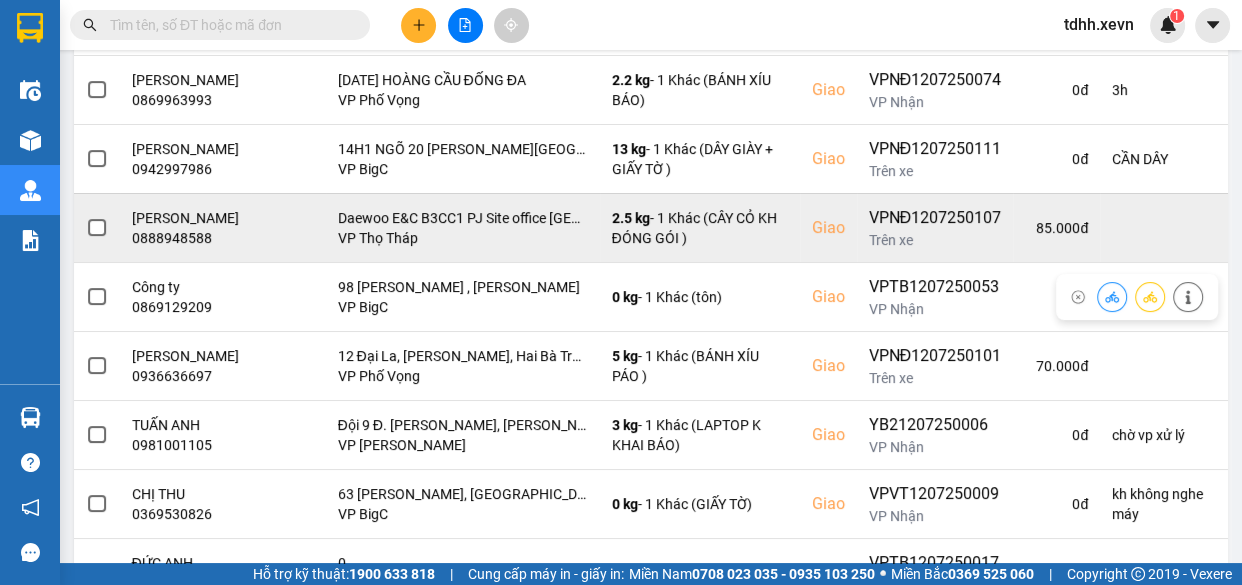 scroll, scrollTop: 576, scrollLeft: 0, axis: vertical 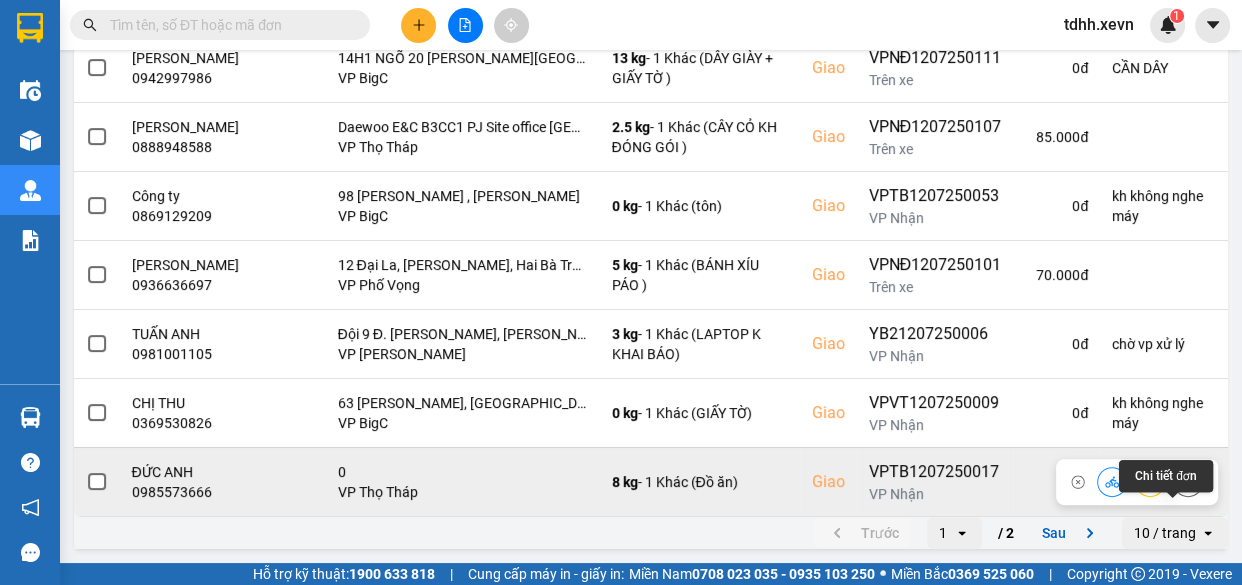 click 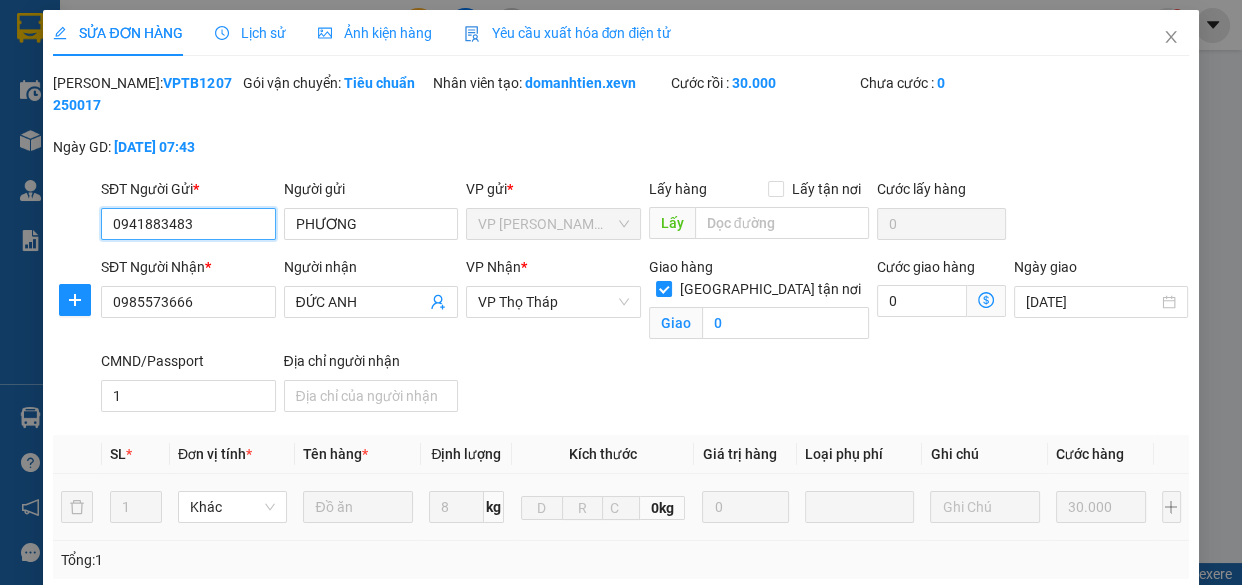 scroll, scrollTop: 0, scrollLeft: 0, axis: both 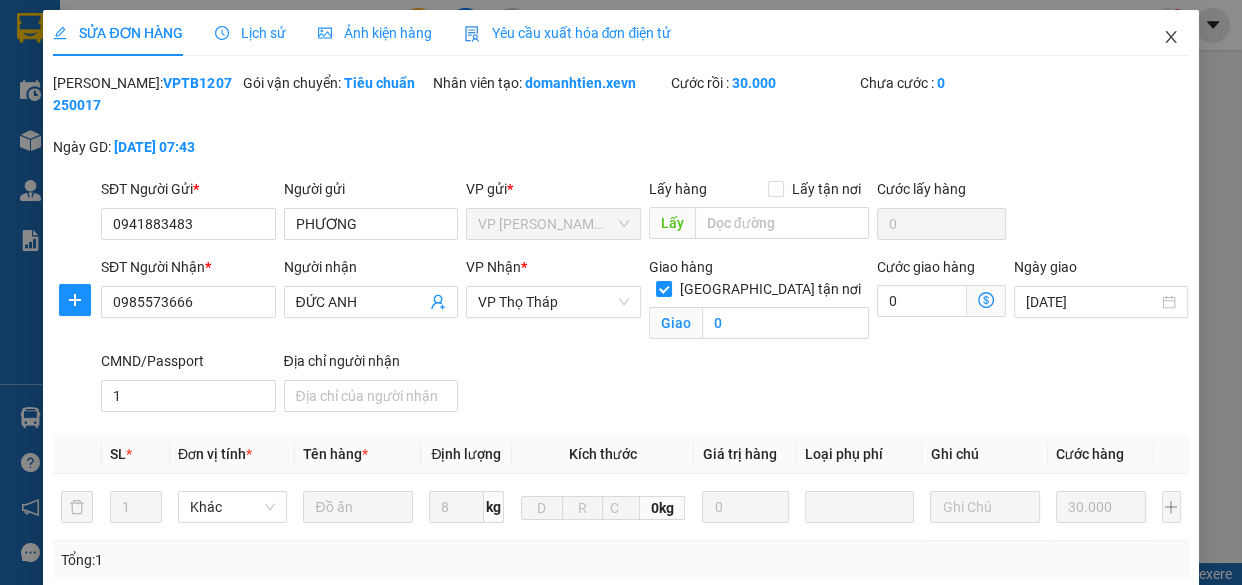 click 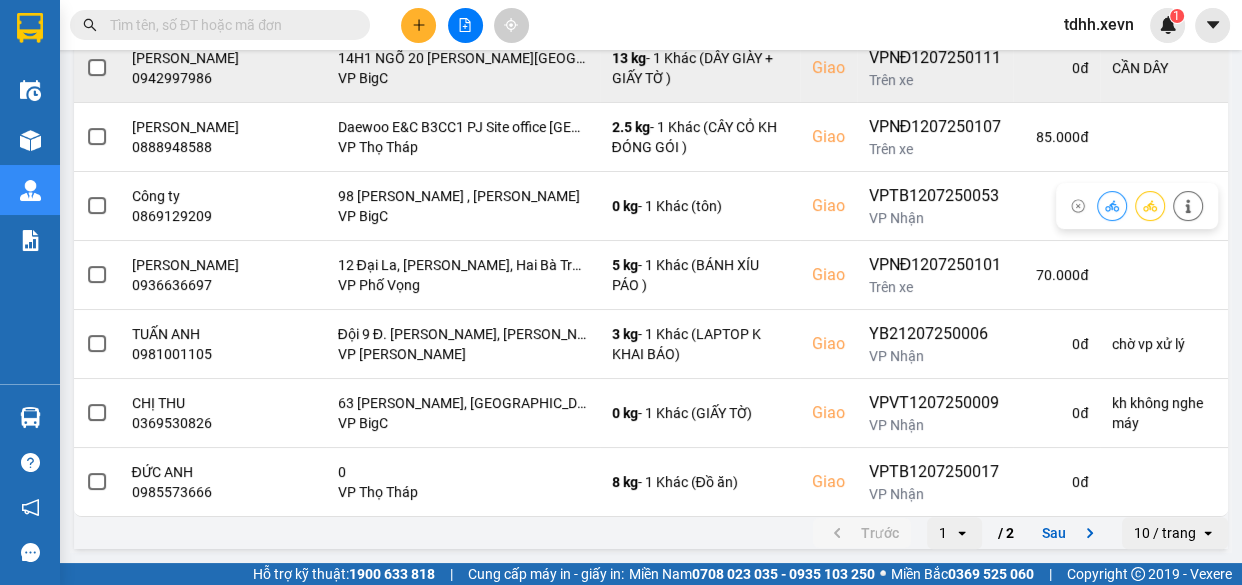 scroll, scrollTop: 363, scrollLeft: 0, axis: vertical 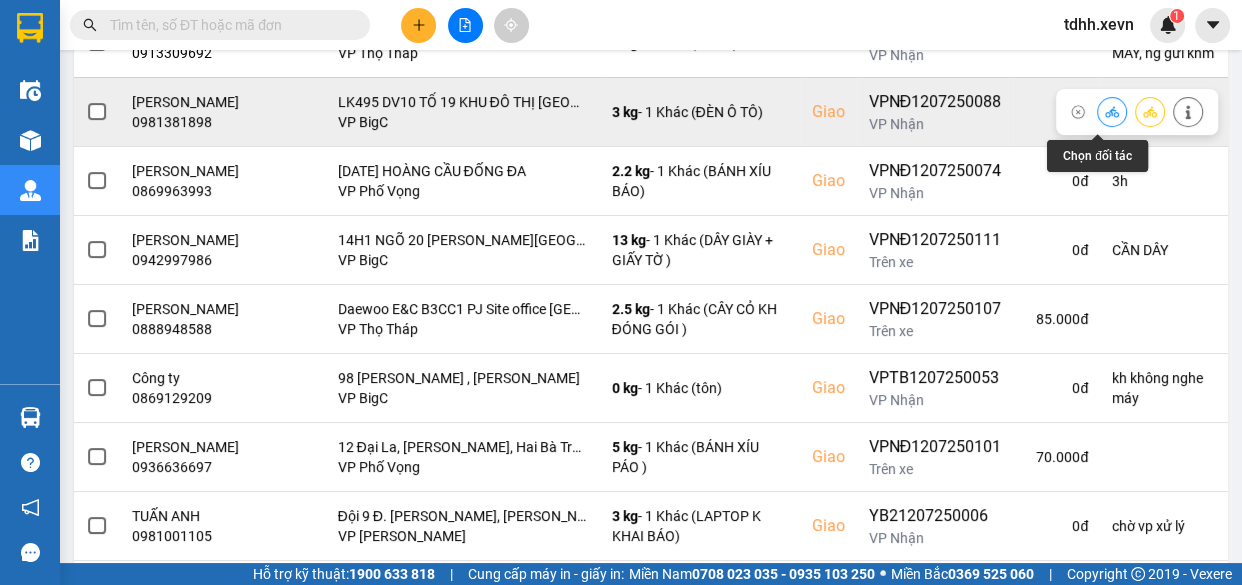 click 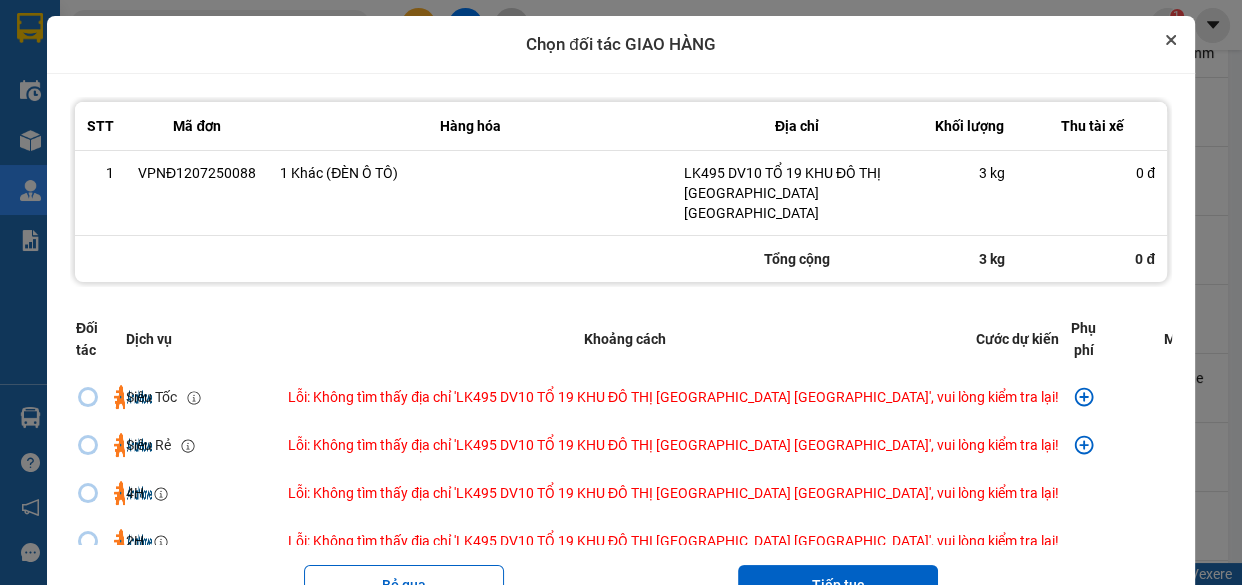 click 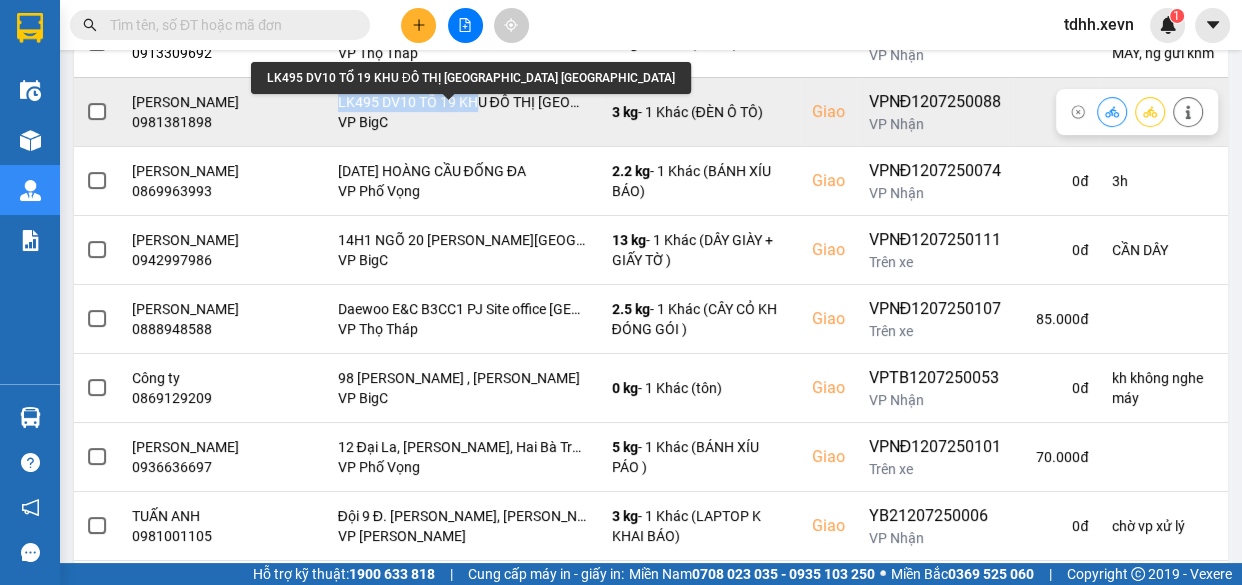 drag, startPoint x: 320, startPoint y: 103, endPoint x: 459, endPoint y: 110, distance: 139.17615 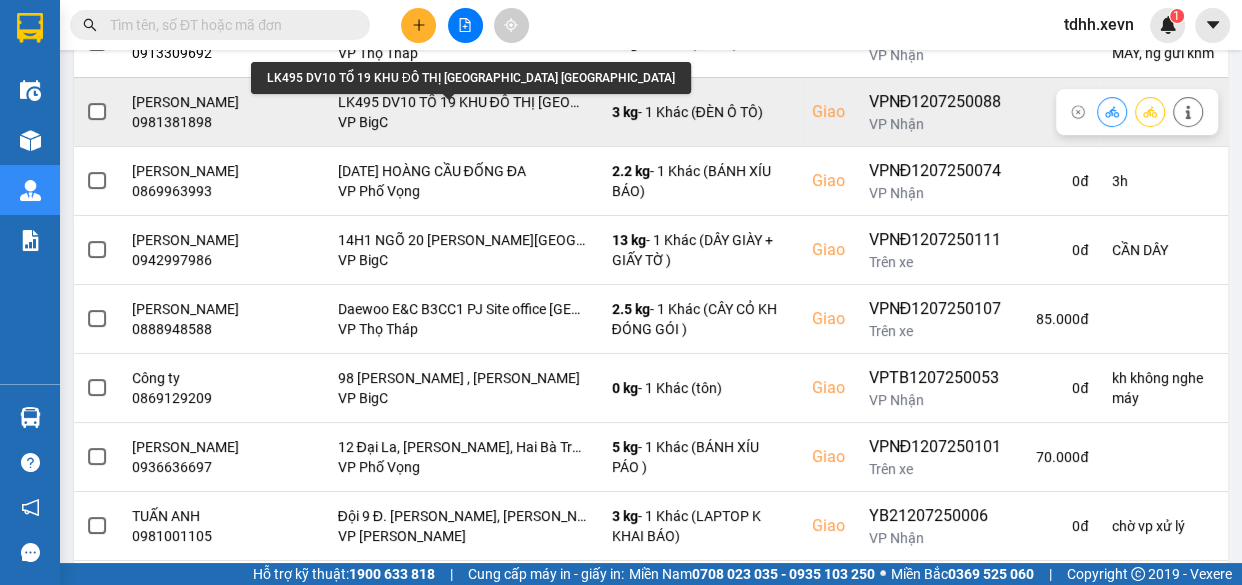 click on "LK495 DV10 TỔ 19 KHU ĐÔ THỊ MẬU LƯƠNG KIẾN HƯNG HÀ ĐÔNG" at bounding box center [463, 102] 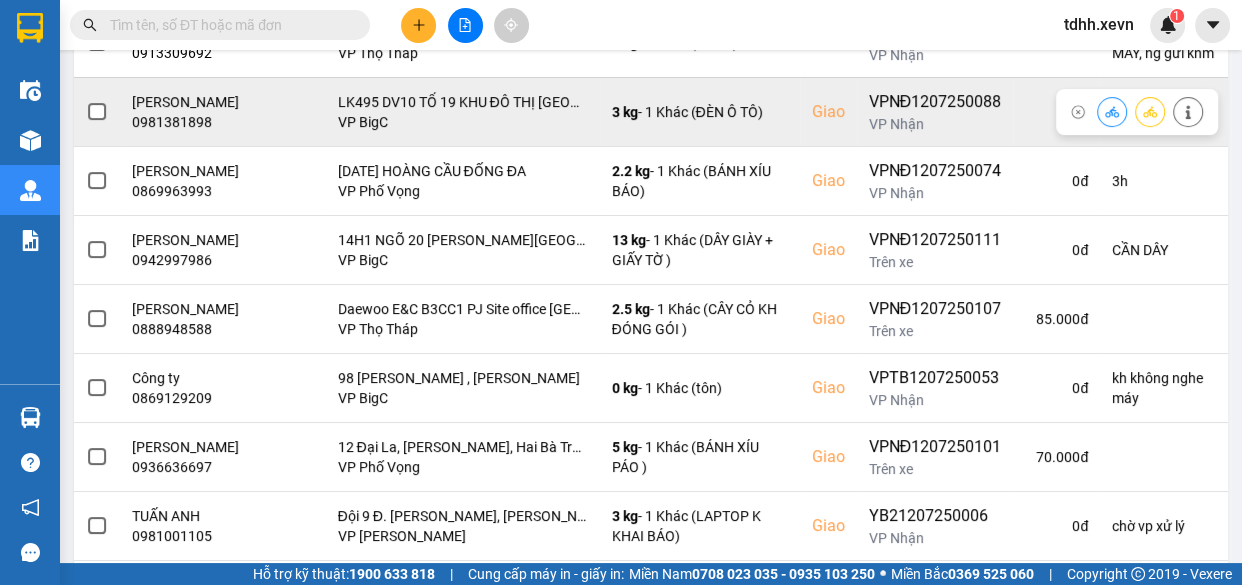 click at bounding box center (1188, 111) 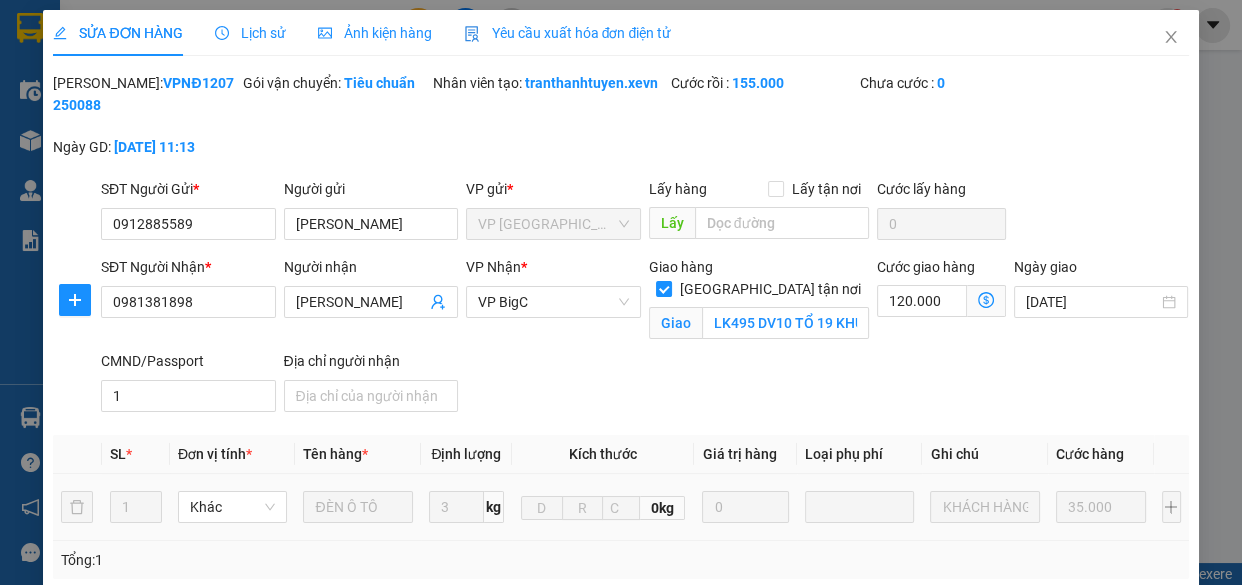 scroll, scrollTop: 0, scrollLeft: 0, axis: both 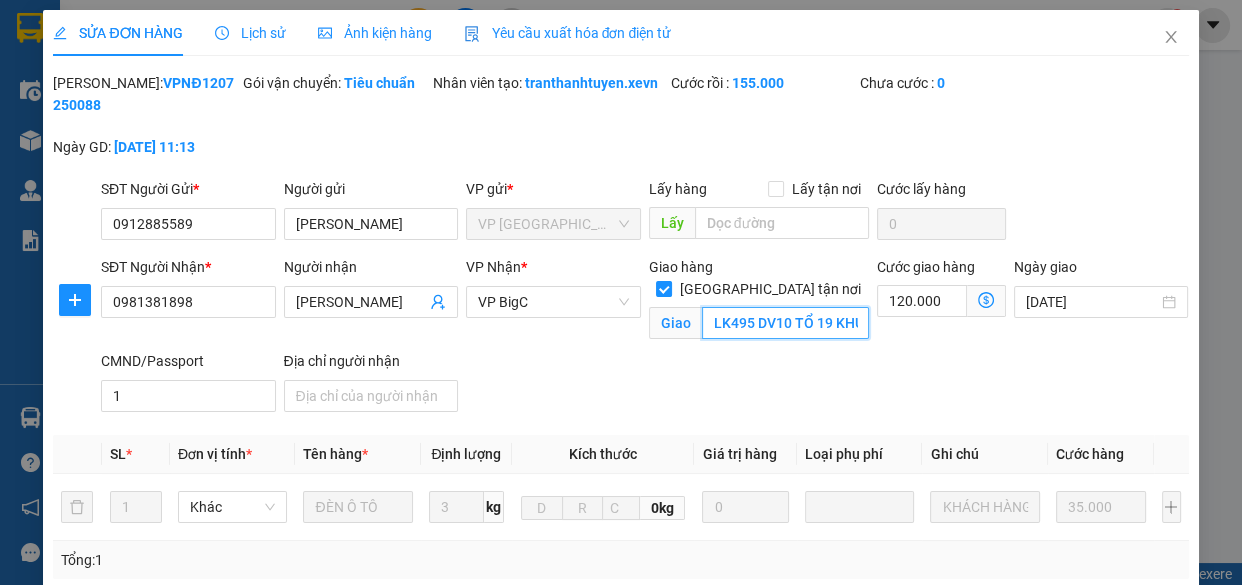 click on "LK495 DV10 TỔ 19 KHU ĐÔ THỊ MẬU LƯƠNG KIẾN HƯNG HÀ ĐÔNG" at bounding box center (785, 323) 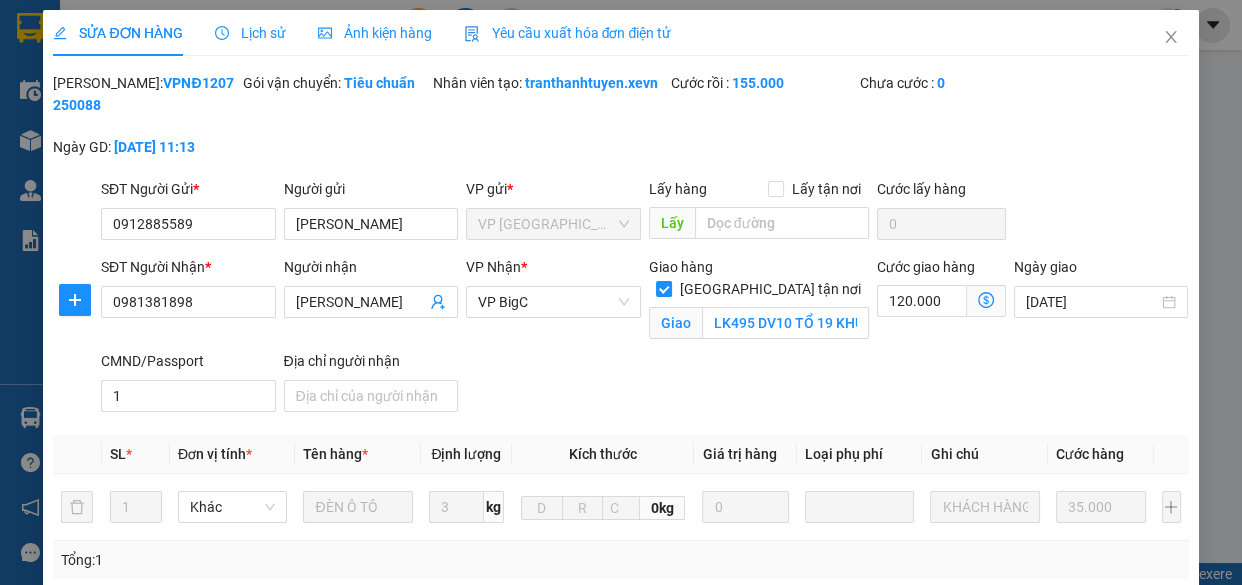 click on "Giao hàng Giao tận nơi Giao LK495 DV10 TỔ 19 KHU ĐÔ THỊ MẬU LƯƠNG KIẾN HƯNG HÀ ĐÔNG" at bounding box center [759, 303] 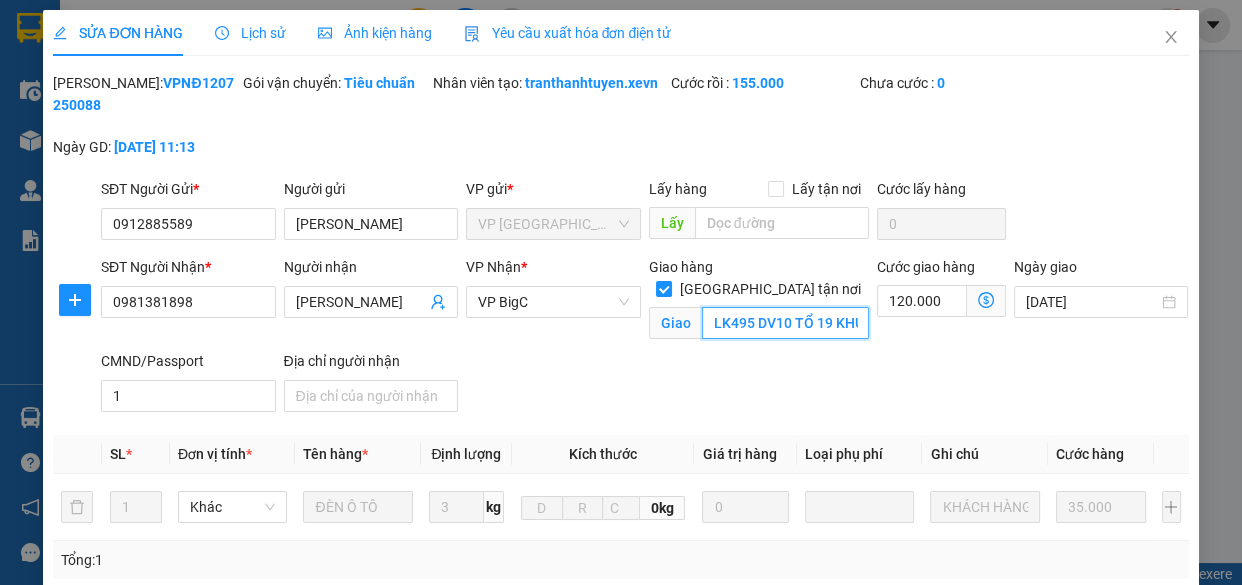 scroll, scrollTop: 438, scrollLeft: 0, axis: vertical 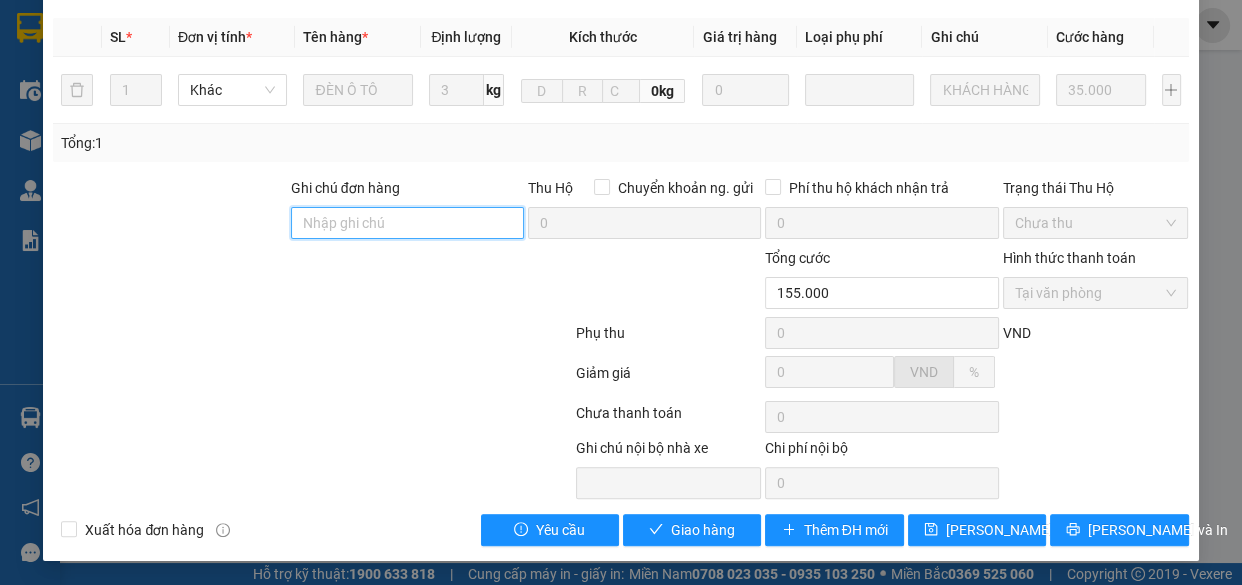 click on "Ghi chú đơn hàng" at bounding box center [407, 223] 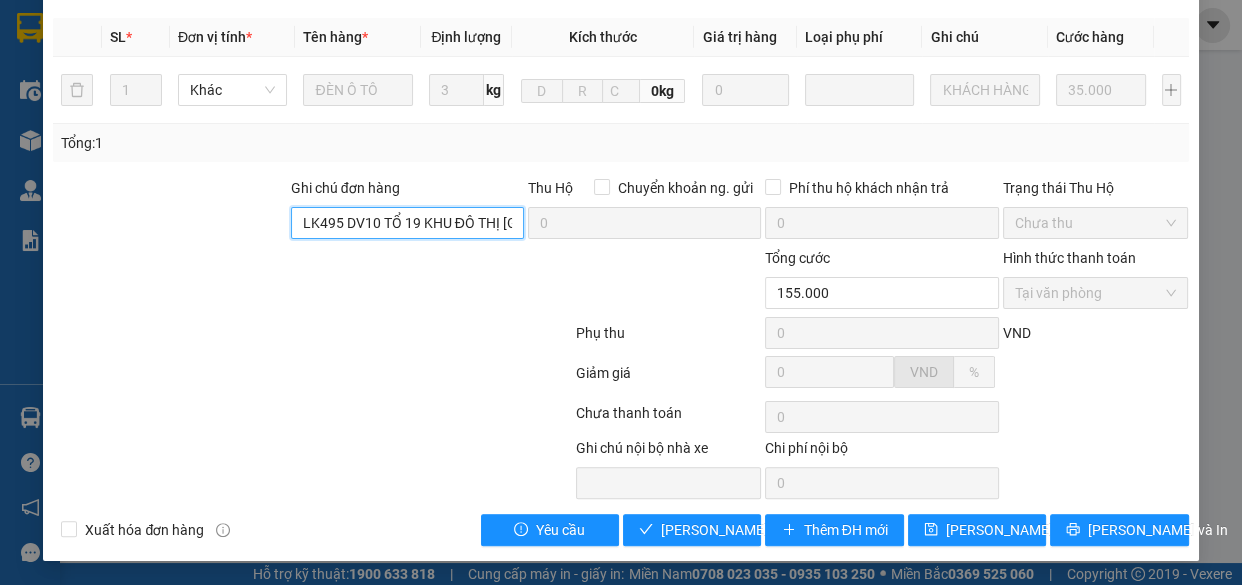 scroll, scrollTop: 0, scrollLeft: 219, axis: horizontal 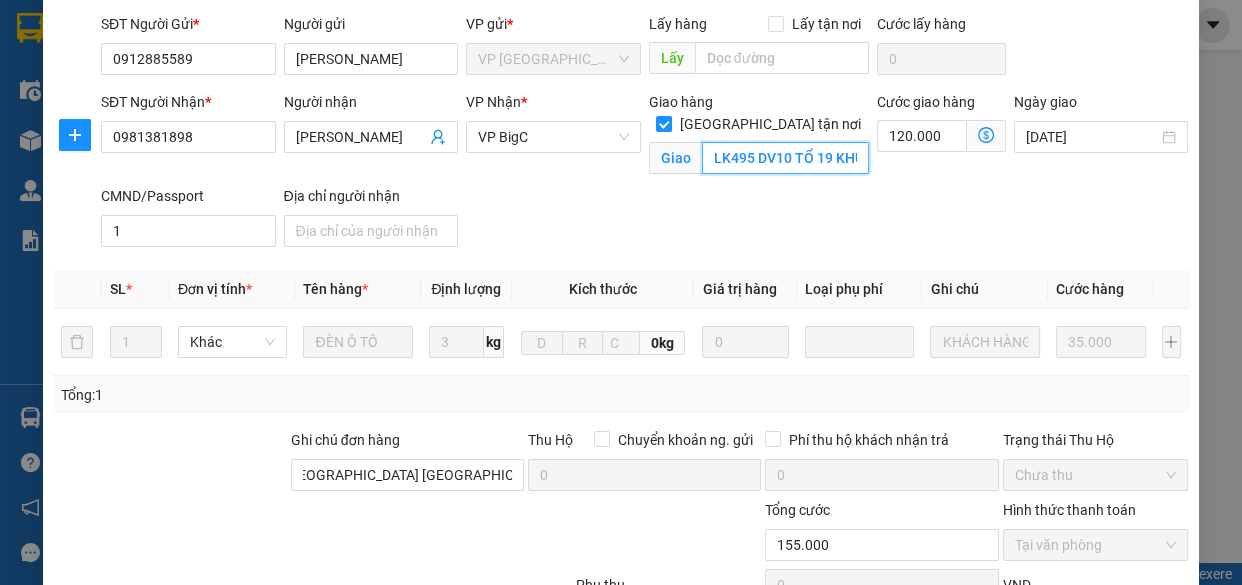 click on "LK495 DV10 TỔ 19 KHU ĐÔ THỊ MẬU LƯƠNG KIẾN HƯNG HÀ ĐÔNG" at bounding box center [785, 158] 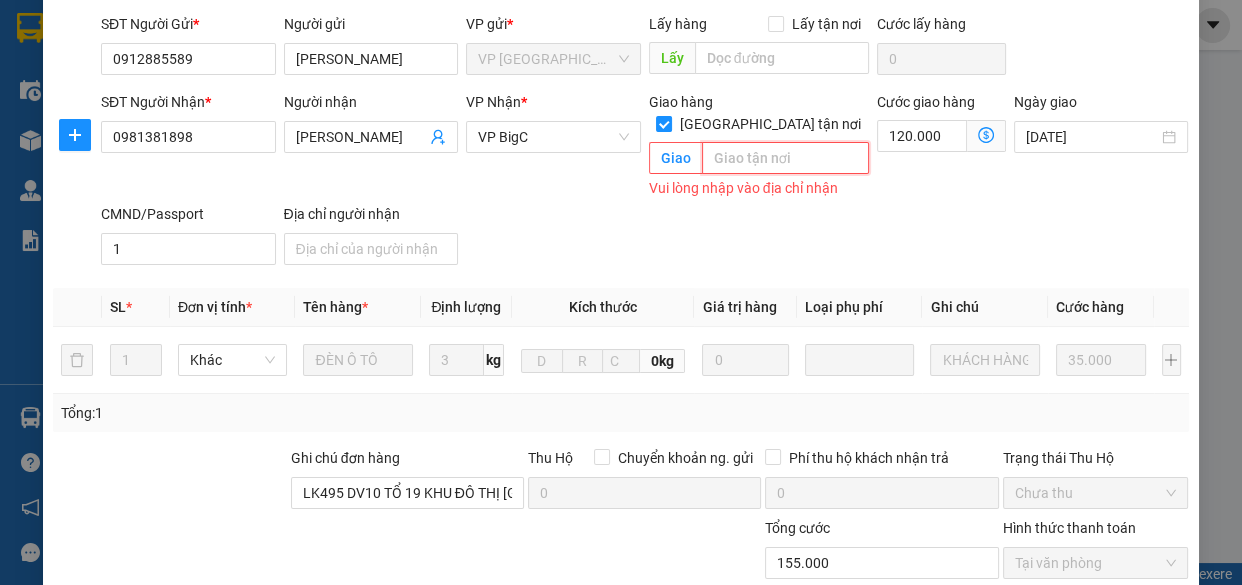click at bounding box center (785, 158) 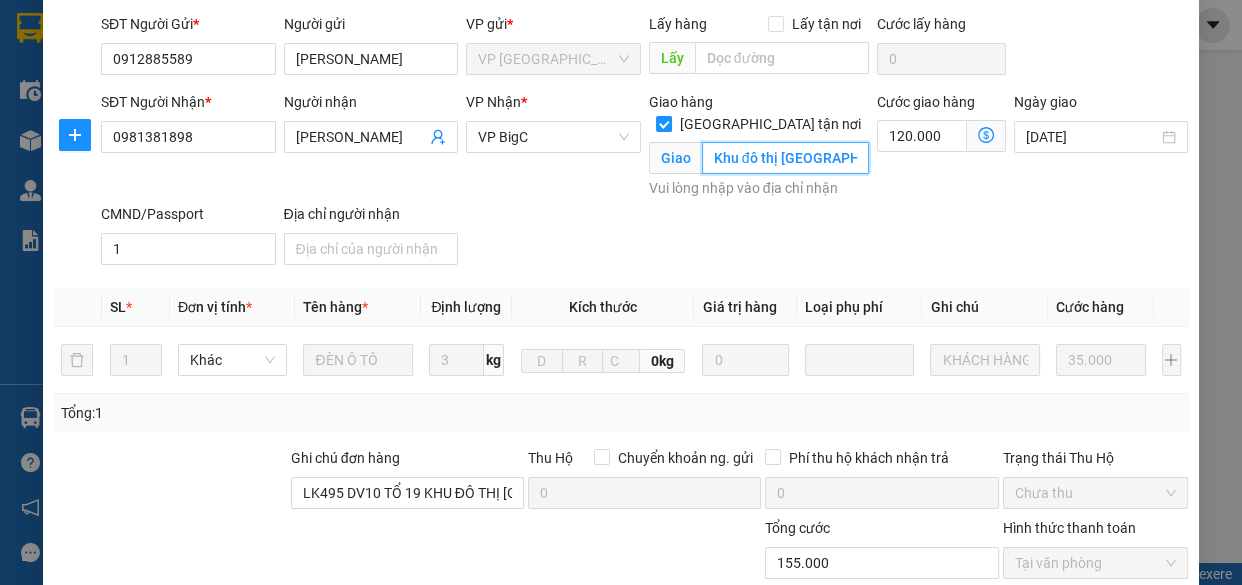 scroll, scrollTop: 0, scrollLeft: 257, axis: horizontal 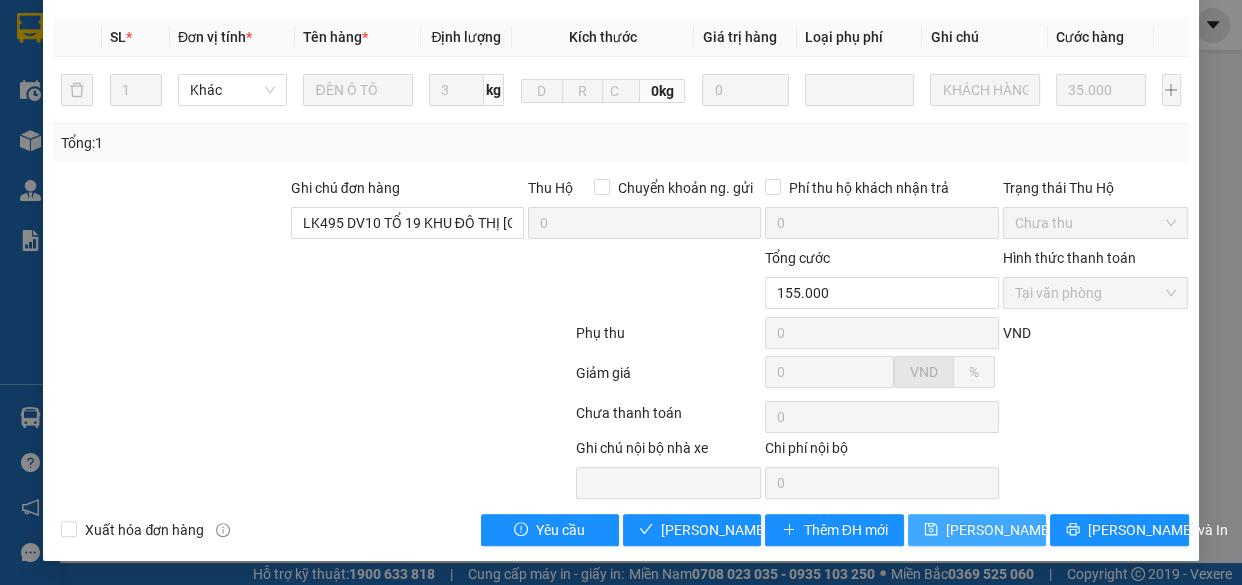 drag, startPoint x: 943, startPoint y: 523, endPoint x: 891, endPoint y: 493, distance: 60.033325 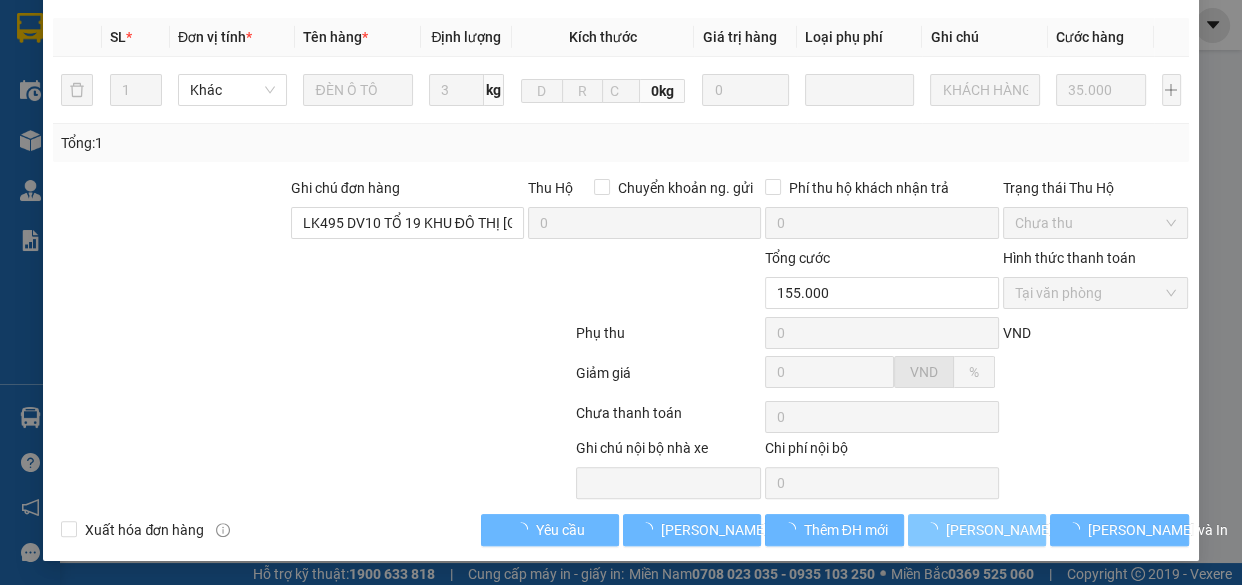 scroll, scrollTop: 0, scrollLeft: 0, axis: both 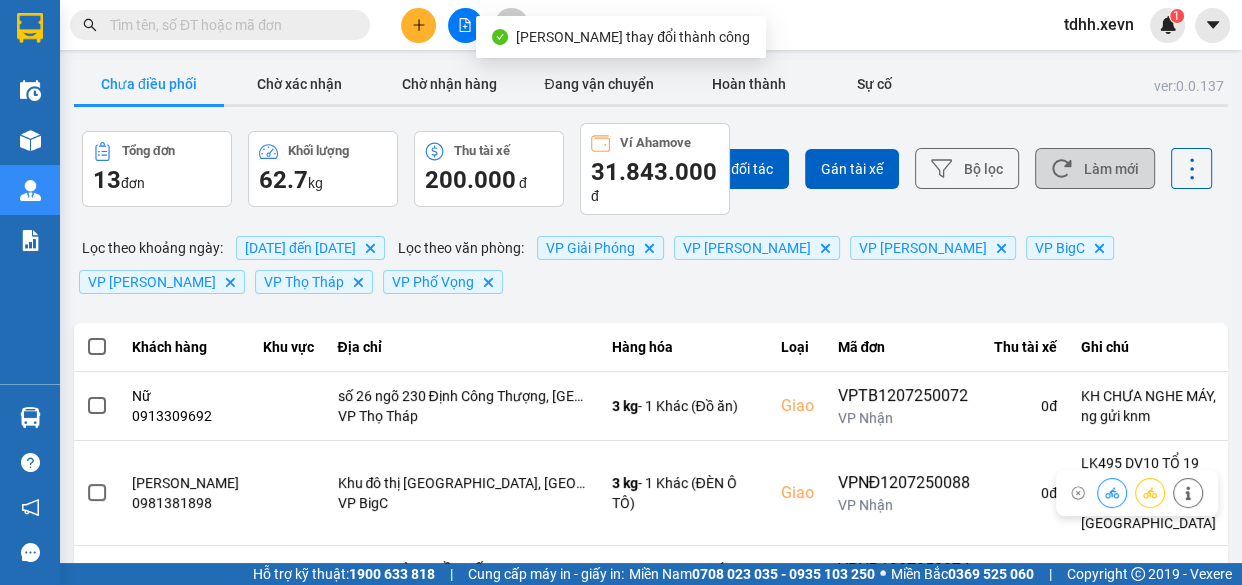 click on "Làm mới" at bounding box center [1095, 168] 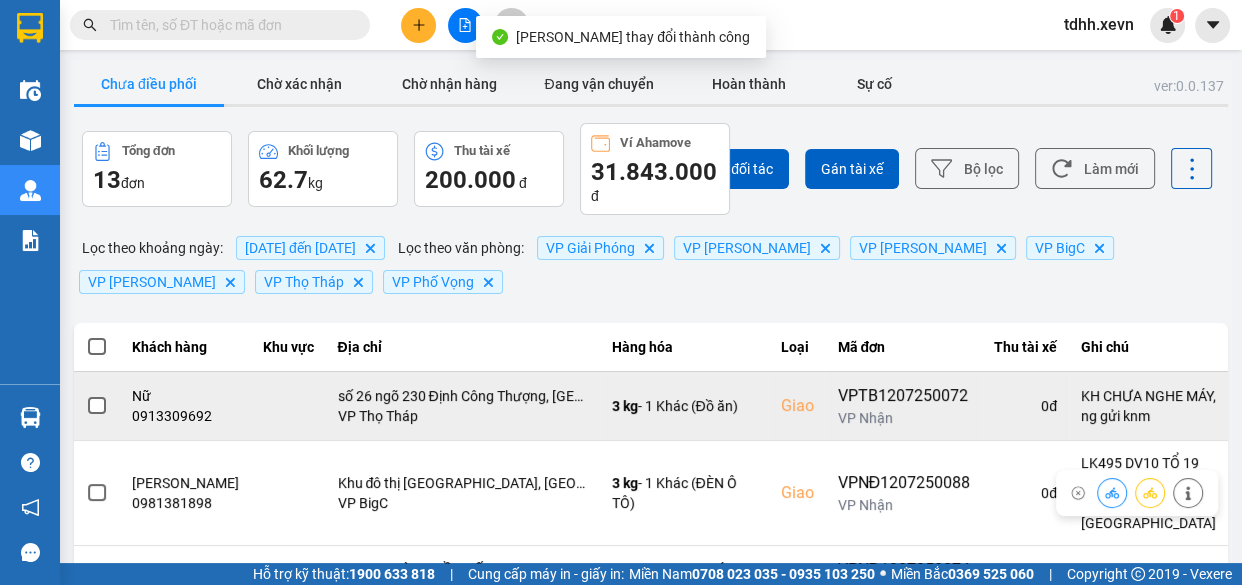 scroll, scrollTop: 181, scrollLeft: 0, axis: vertical 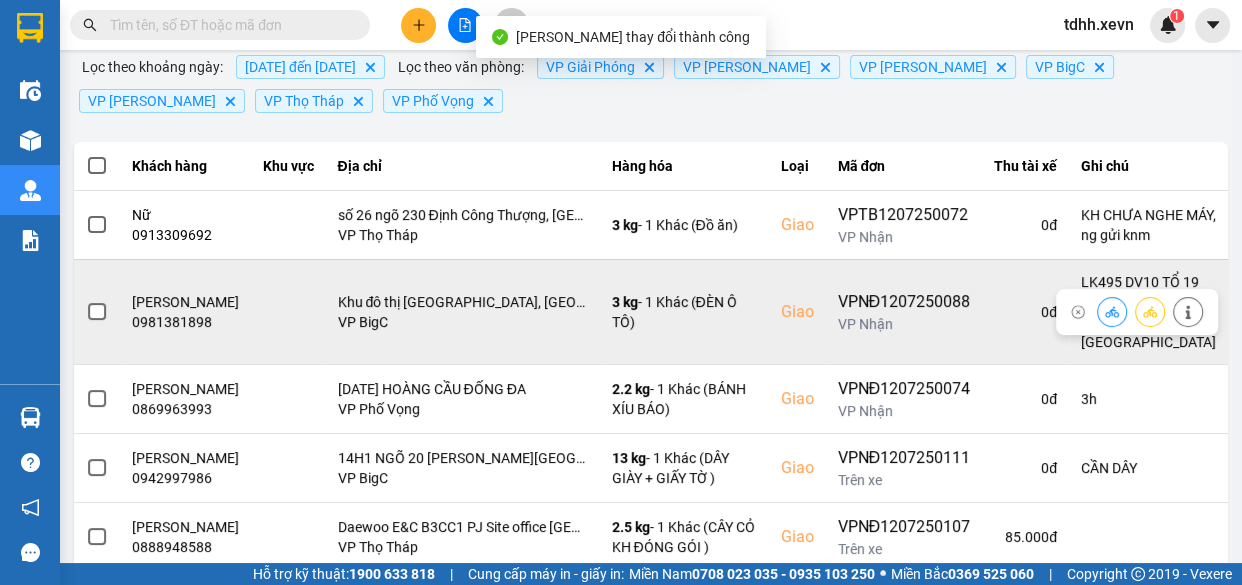 click at bounding box center [1112, 311] 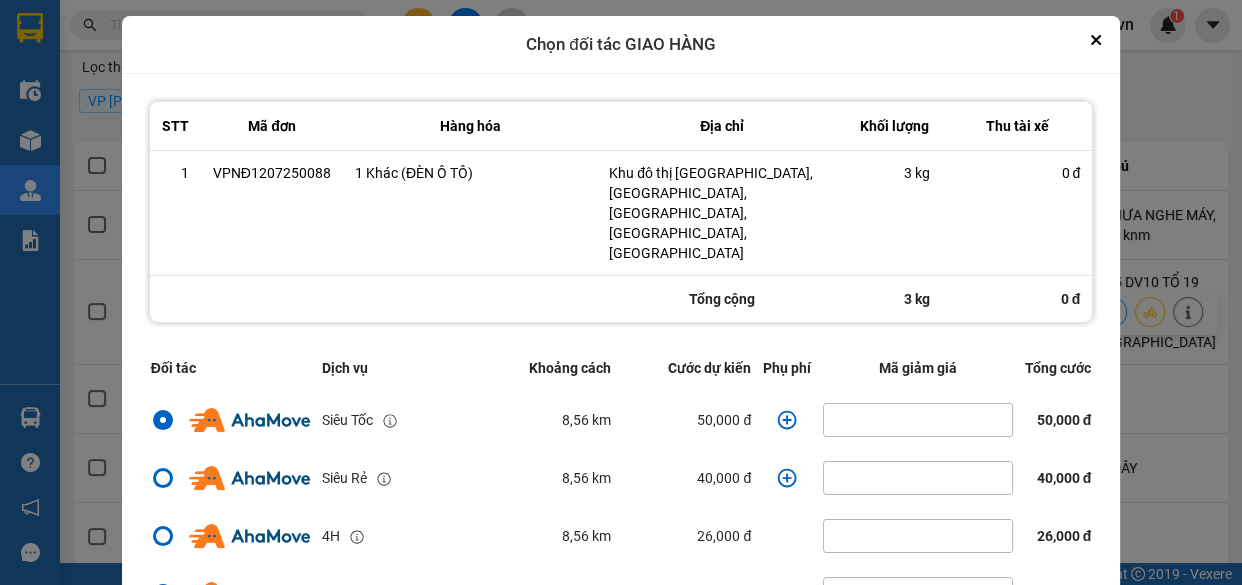 click 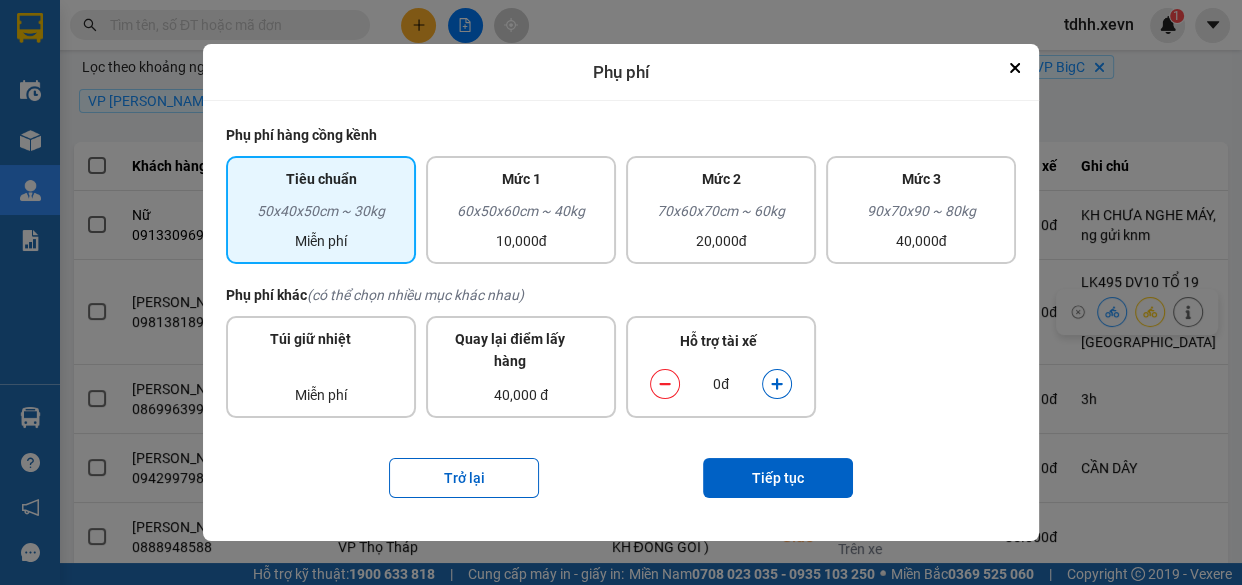 click at bounding box center (777, 384) 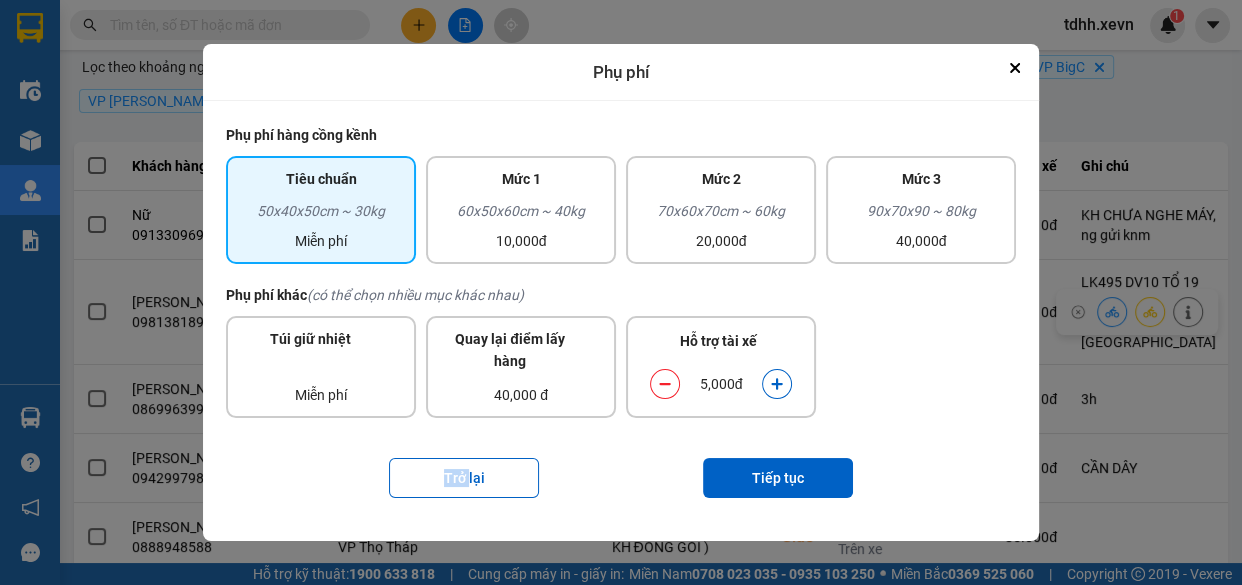click 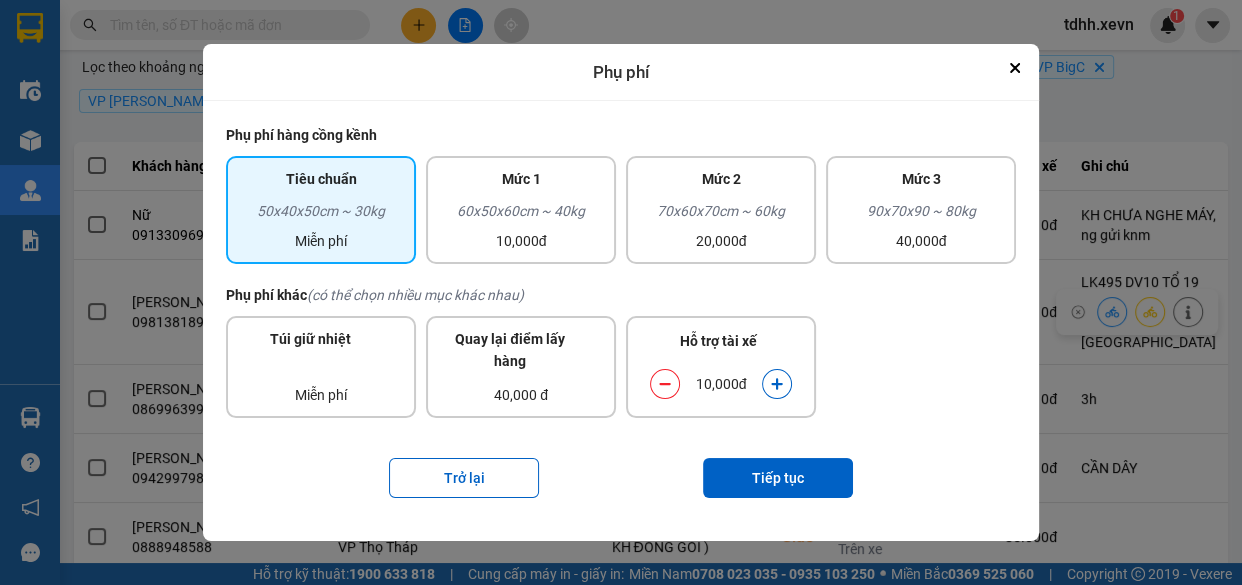 click on "Trở lại Tiếp tục" at bounding box center (621, 478) 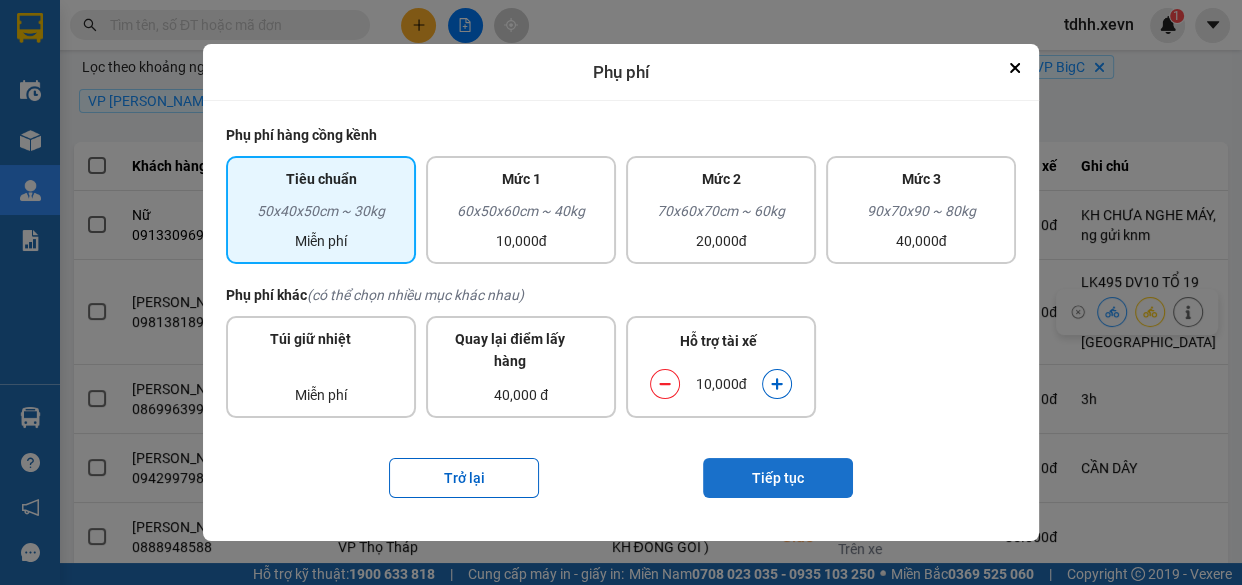 click on "Tiếp tục" at bounding box center (778, 478) 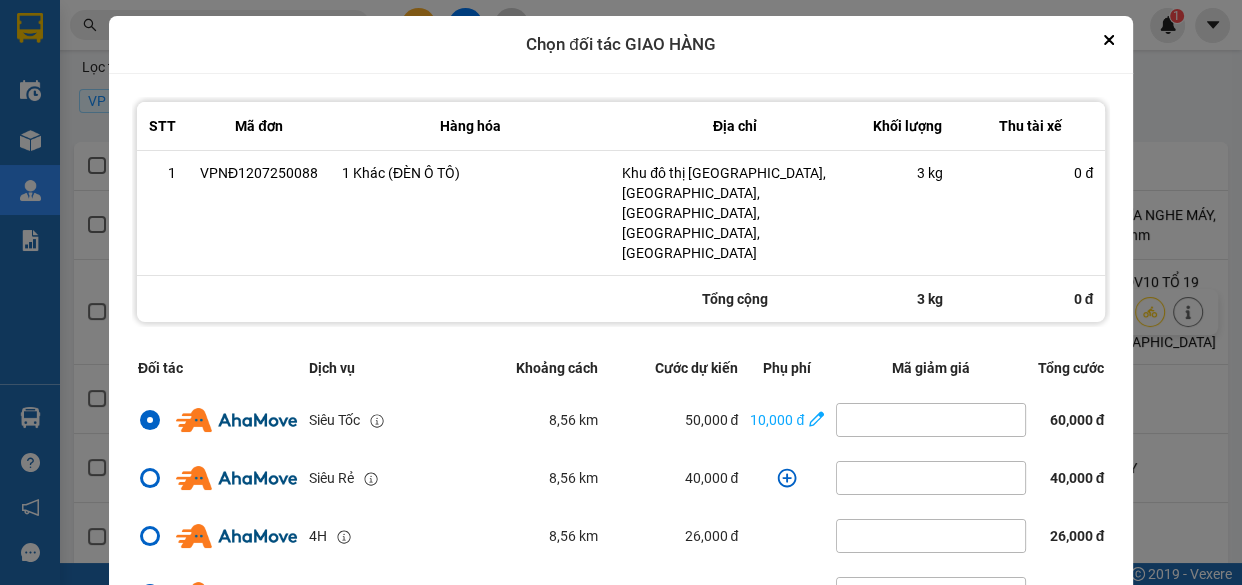 scroll, scrollTop: 431, scrollLeft: 0, axis: vertical 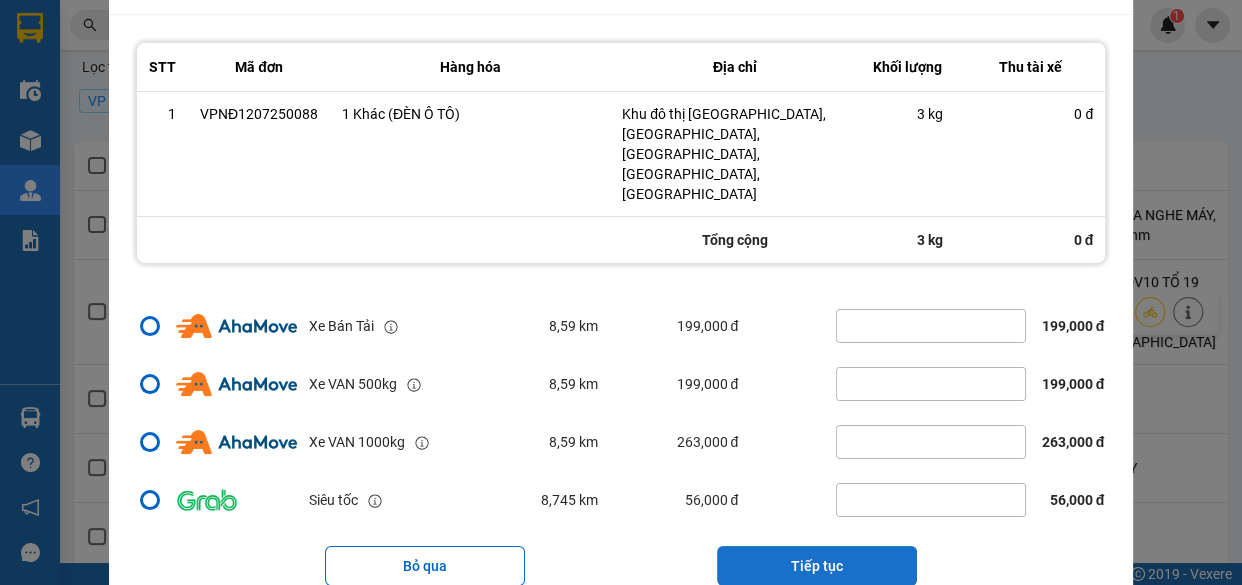 click on "Tiếp tục" at bounding box center (817, 566) 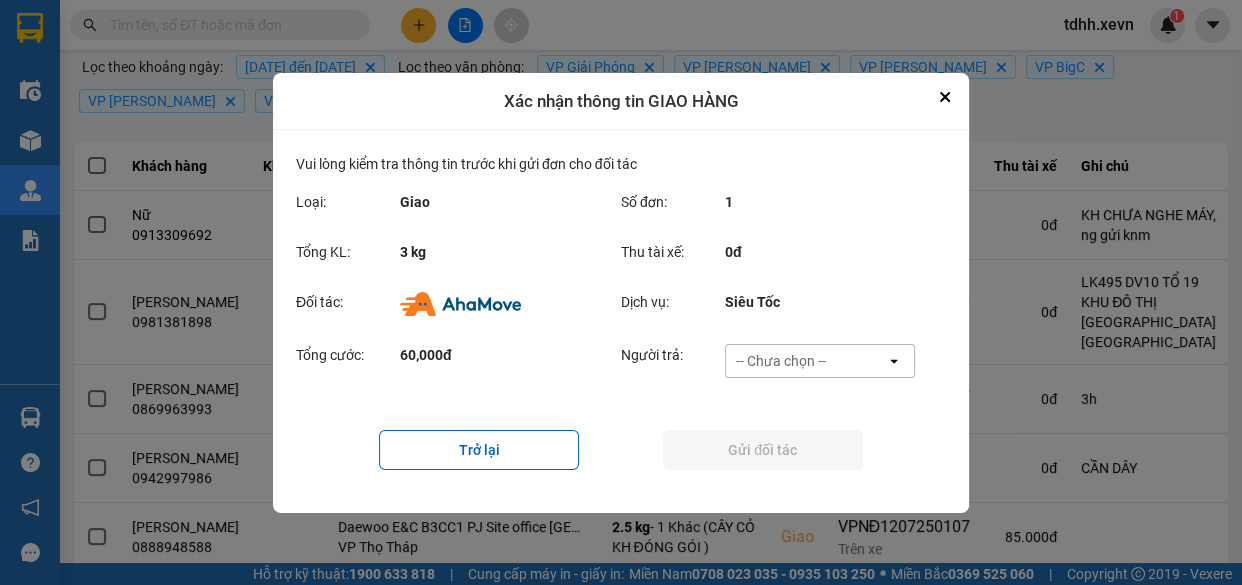 scroll, scrollTop: 0, scrollLeft: 0, axis: both 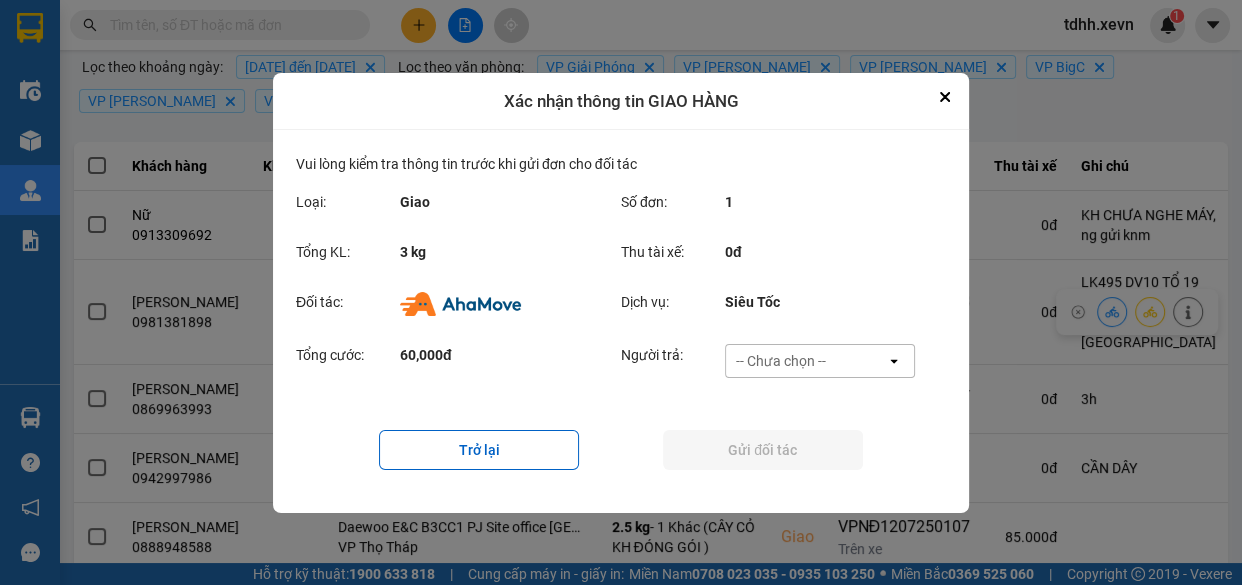 click on "-- Chưa chọn --" at bounding box center (806, 361) 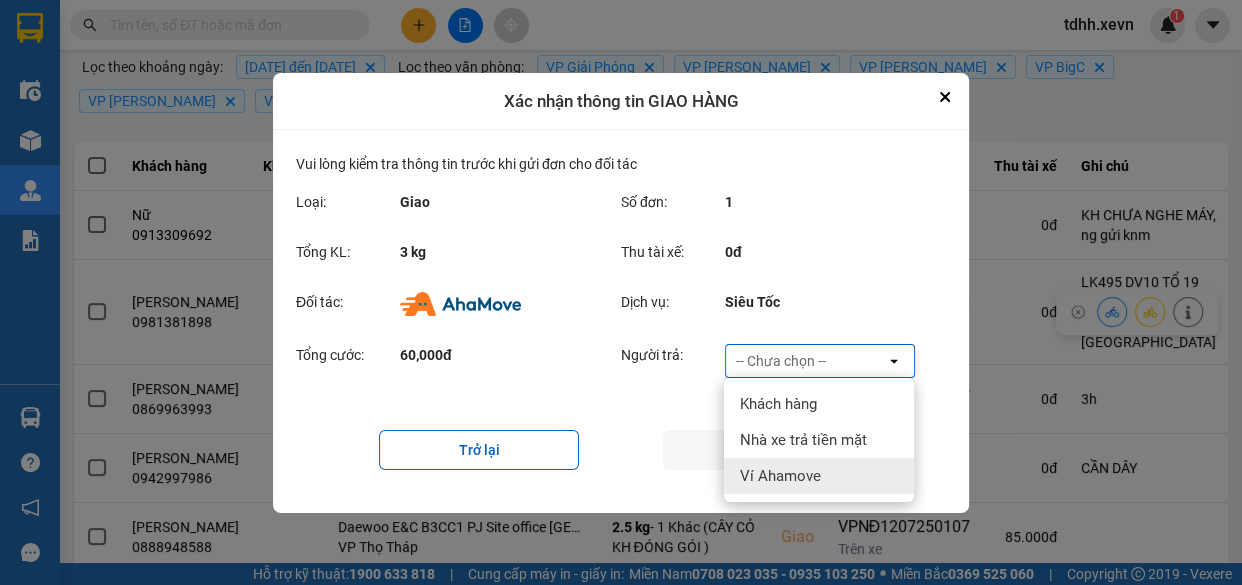 click on "Ví Ahamove" at bounding box center (819, 476) 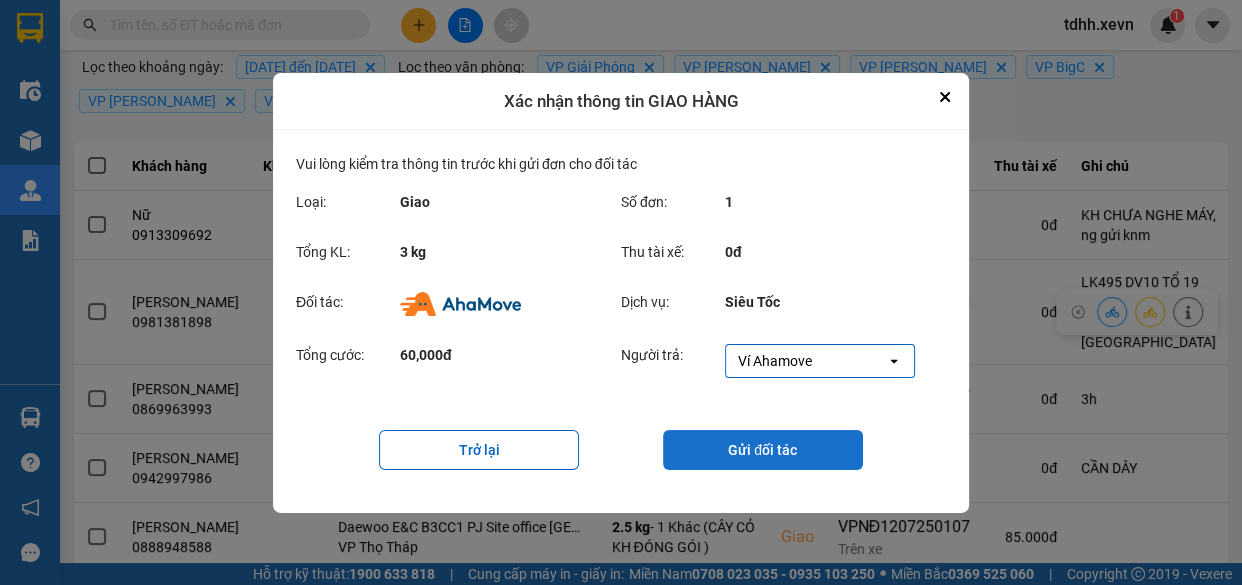 click on "Gửi đối tác" at bounding box center (763, 450) 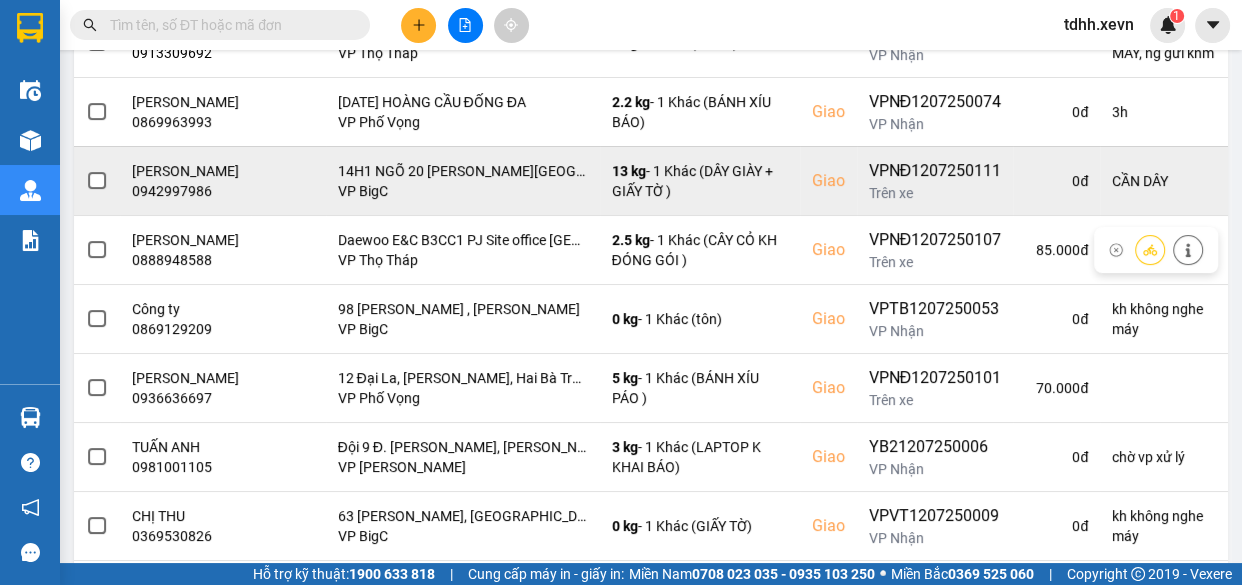 scroll, scrollTop: 560, scrollLeft: 0, axis: vertical 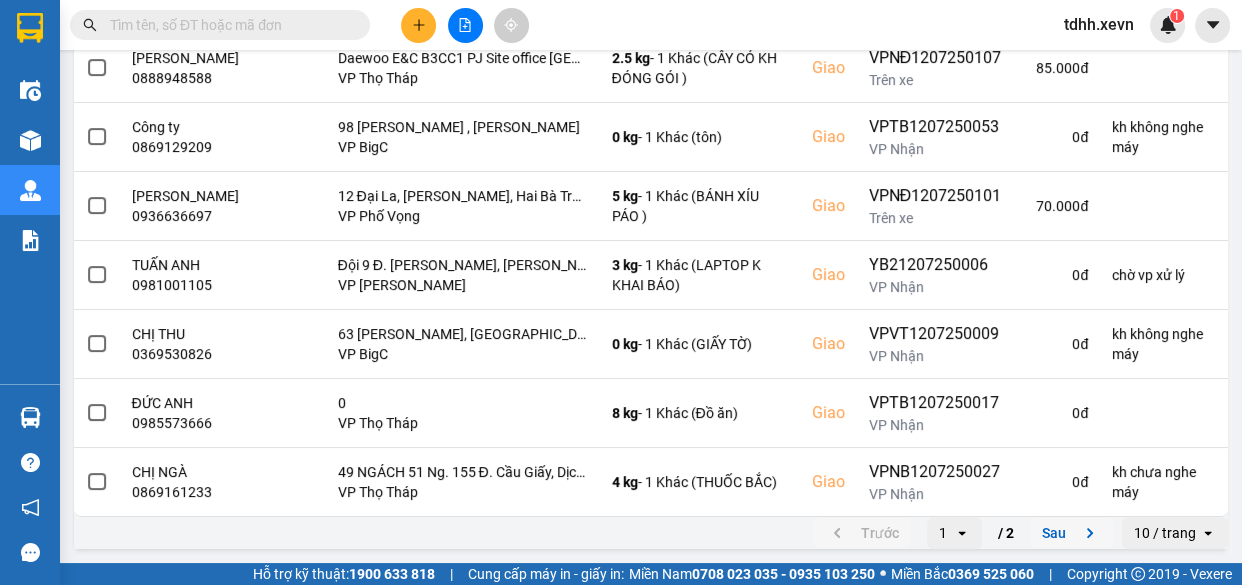 click on "Sau" at bounding box center [1072, 533] 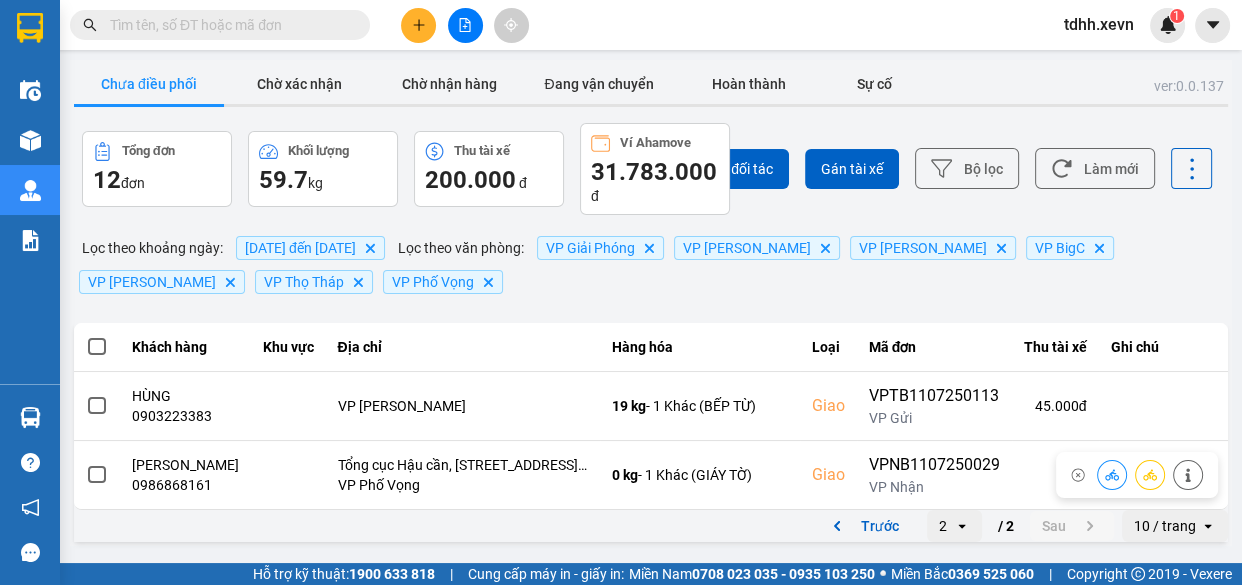 scroll, scrollTop: 9, scrollLeft: 0, axis: vertical 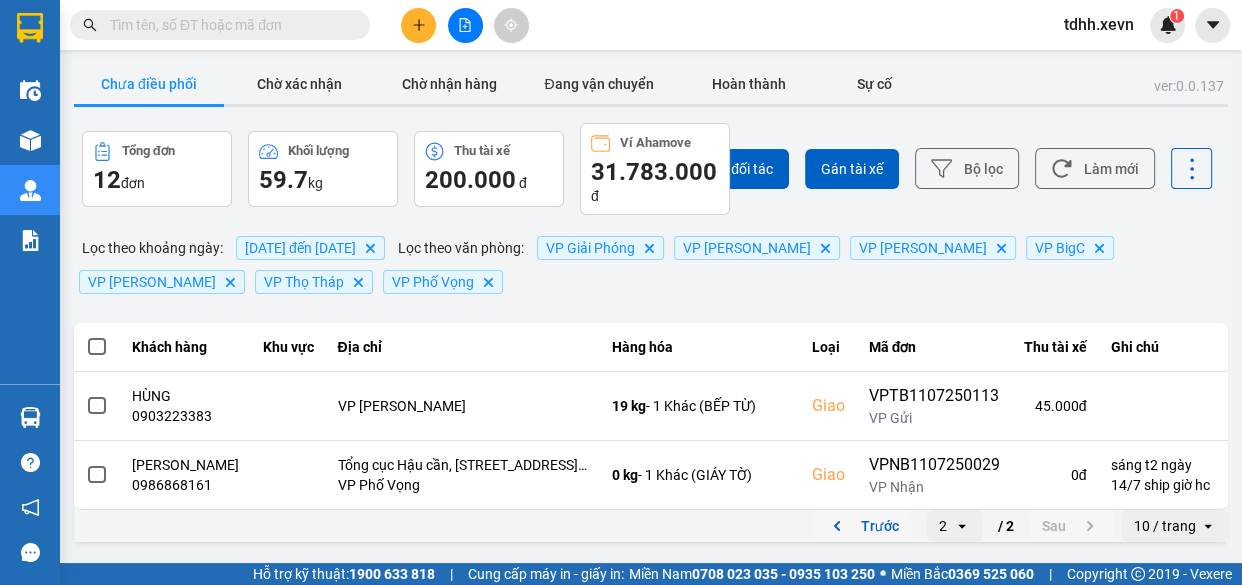 click on "Trước" at bounding box center [862, 526] 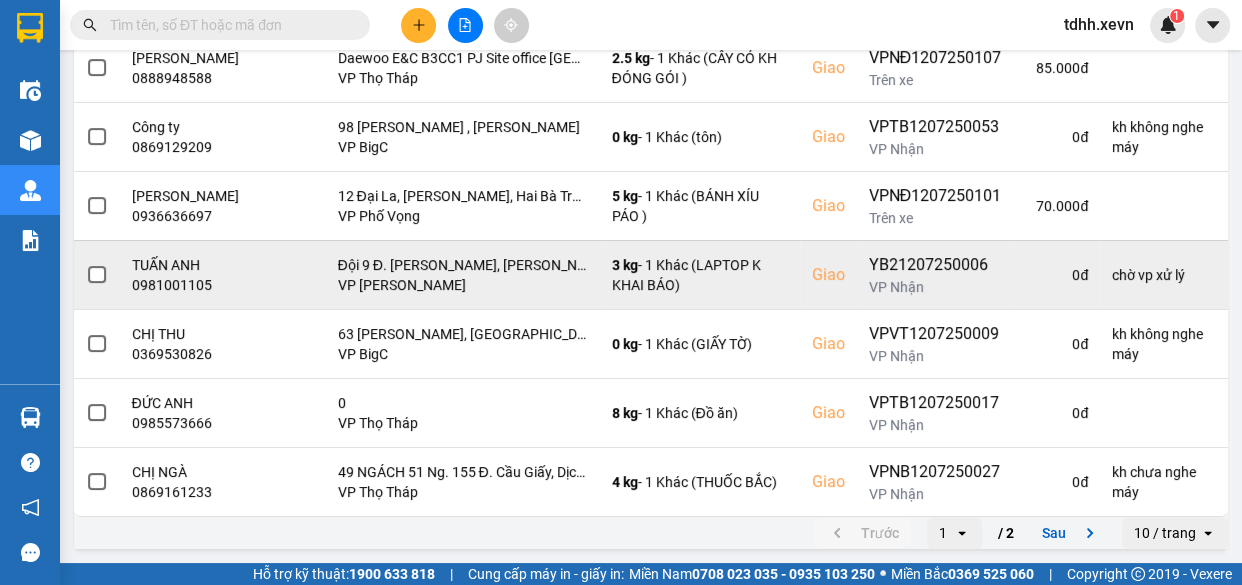 scroll, scrollTop: 560, scrollLeft: 0, axis: vertical 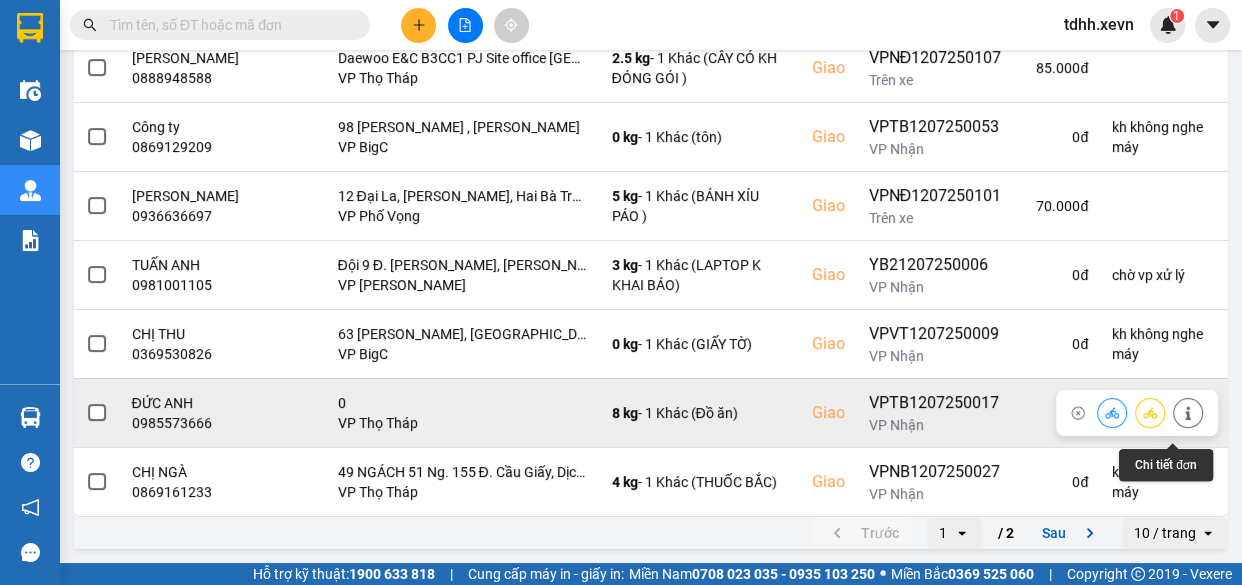 click 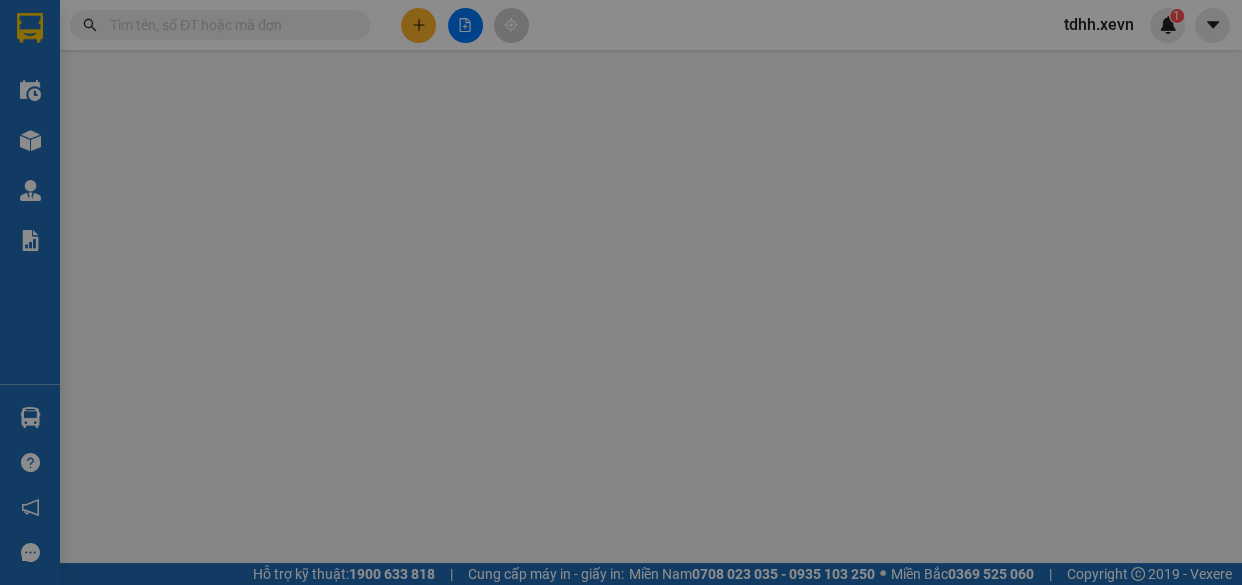 scroll, scrollTop: 0, scrollLeft: 0, axis: both 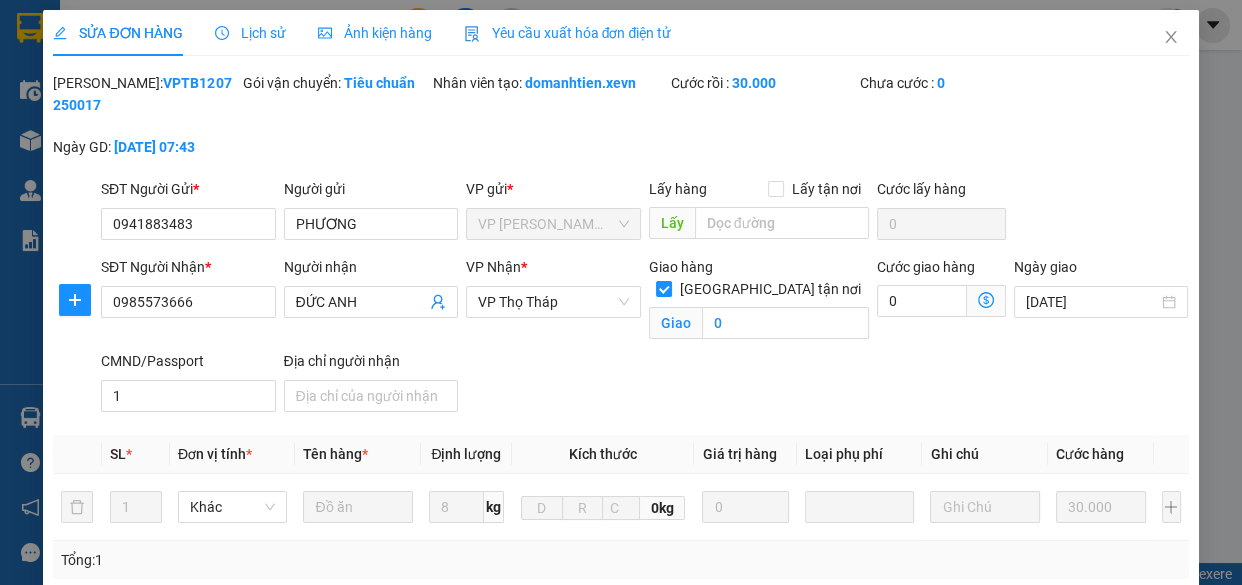 click on "Lịch sử" at bounding box center (250, 33) 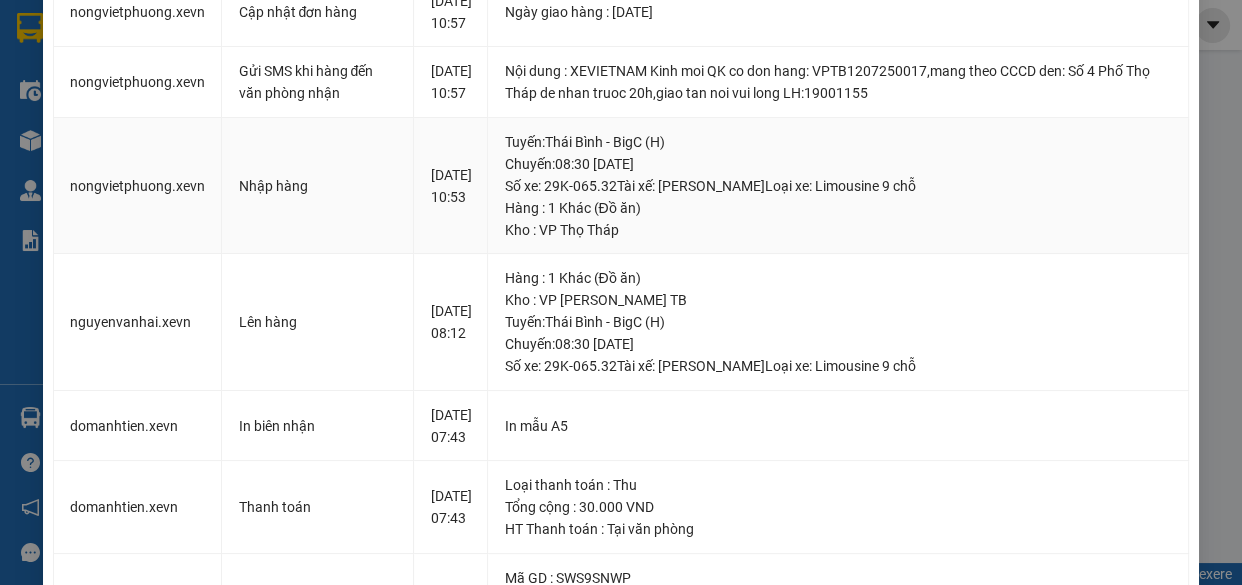 scroll, scrollTop: 0, scrollLeft: 0, axis: both 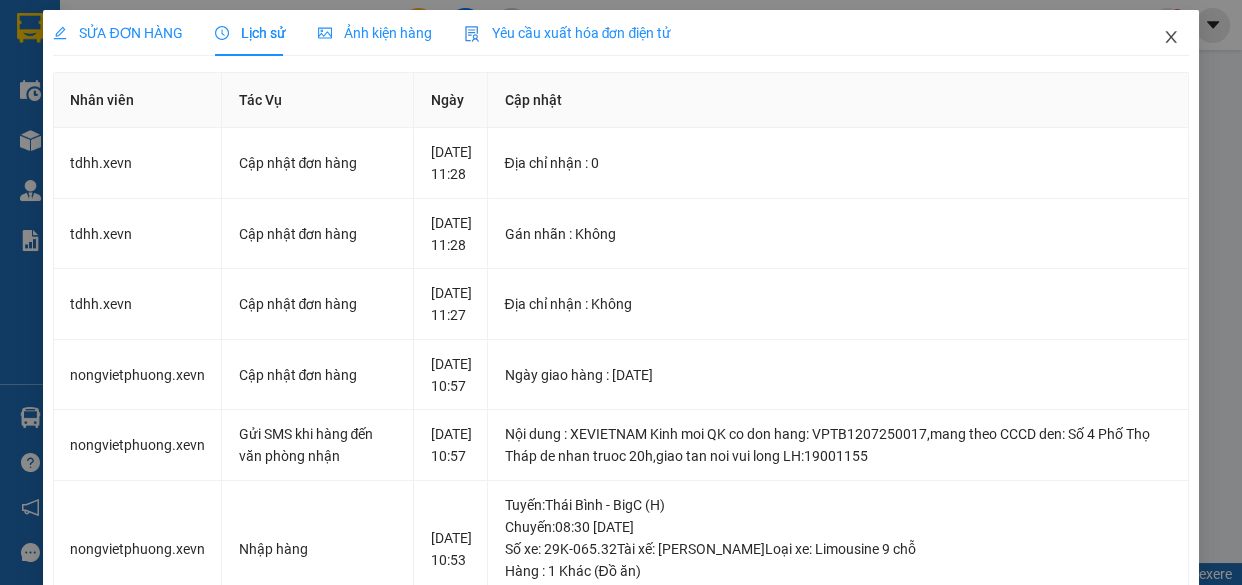 click at bounding box center [1171, 38] 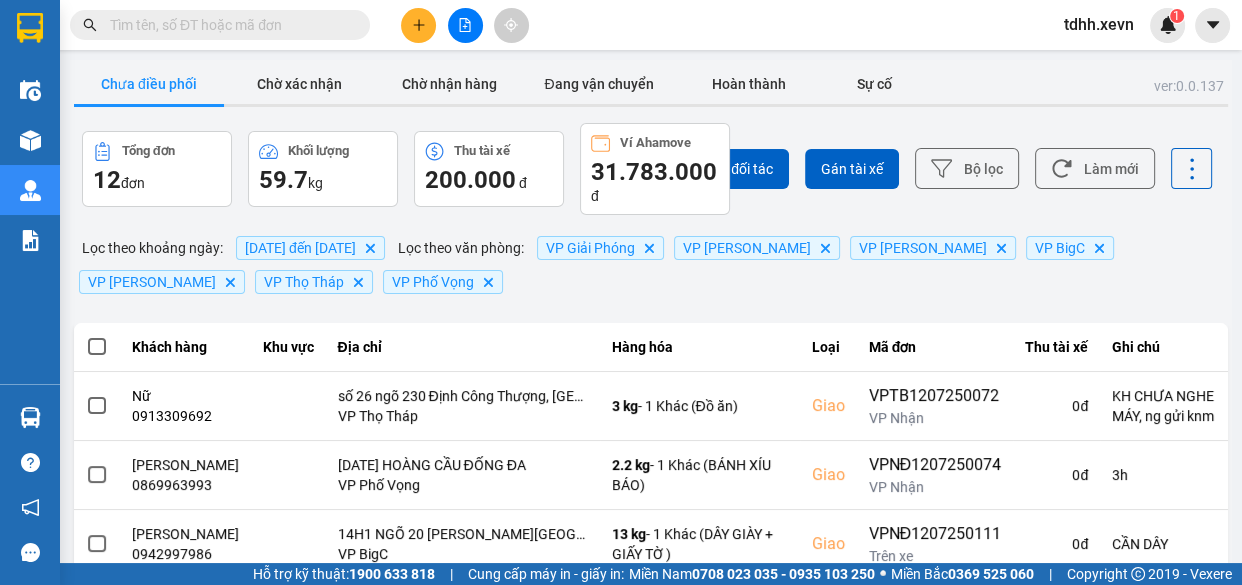 scroll, scrollTop: 560, scrollLeft: 0, axis: vertical 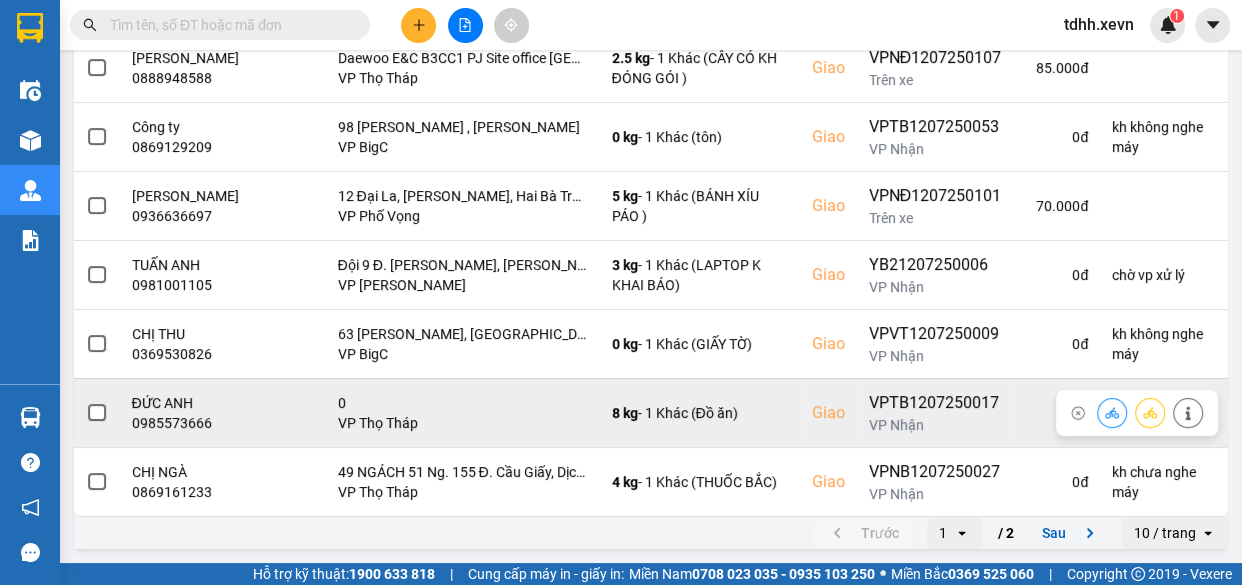 click on "0985573666" at bounding box center (185, 423) 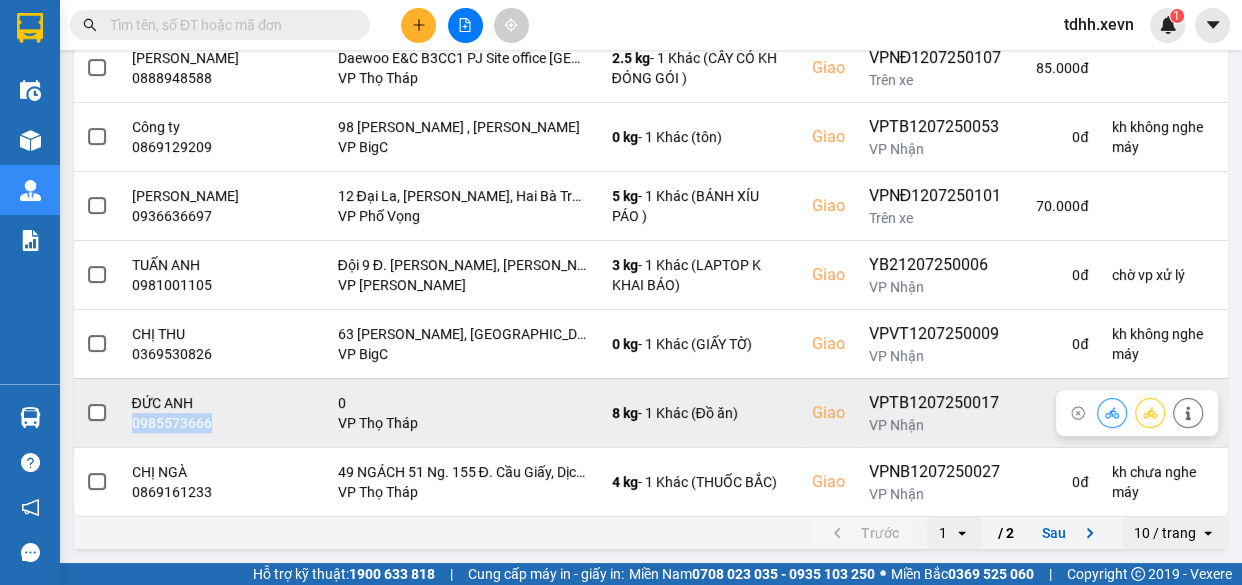 click on "0985573666" at bounding box center (185, 423) 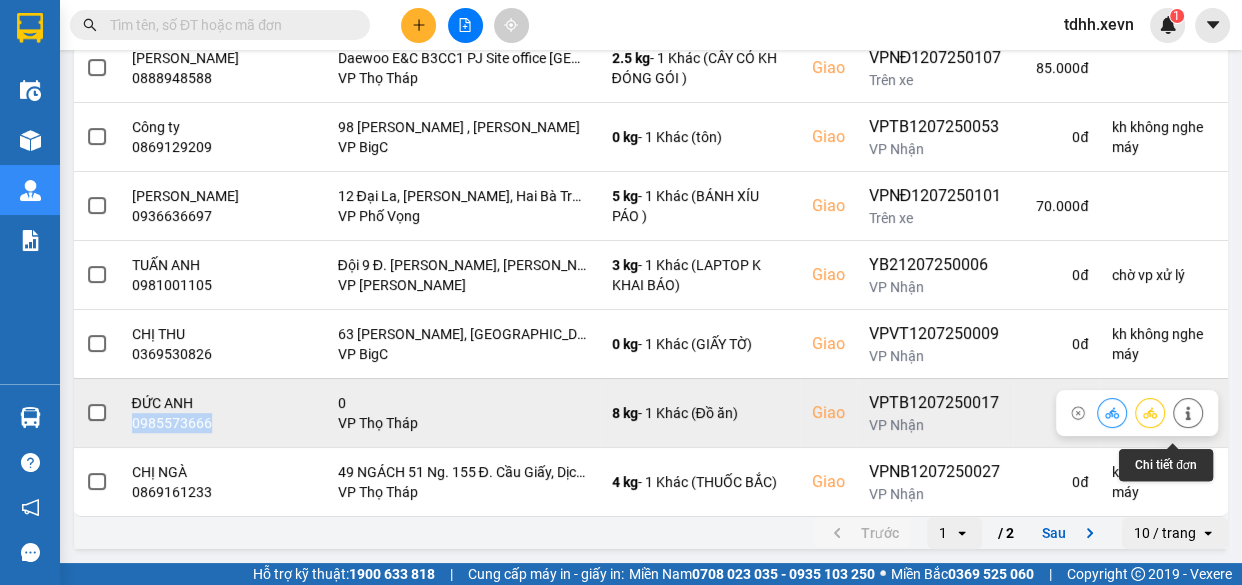 click 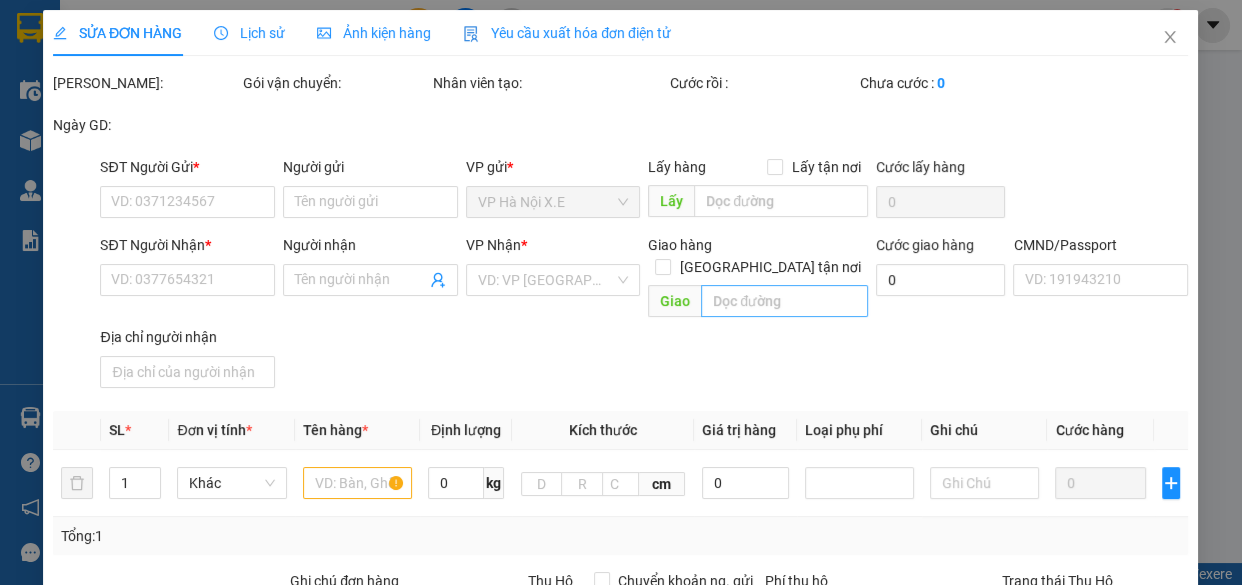 scroll, scrollTop: 0, scrollLeft: 0, axis: both 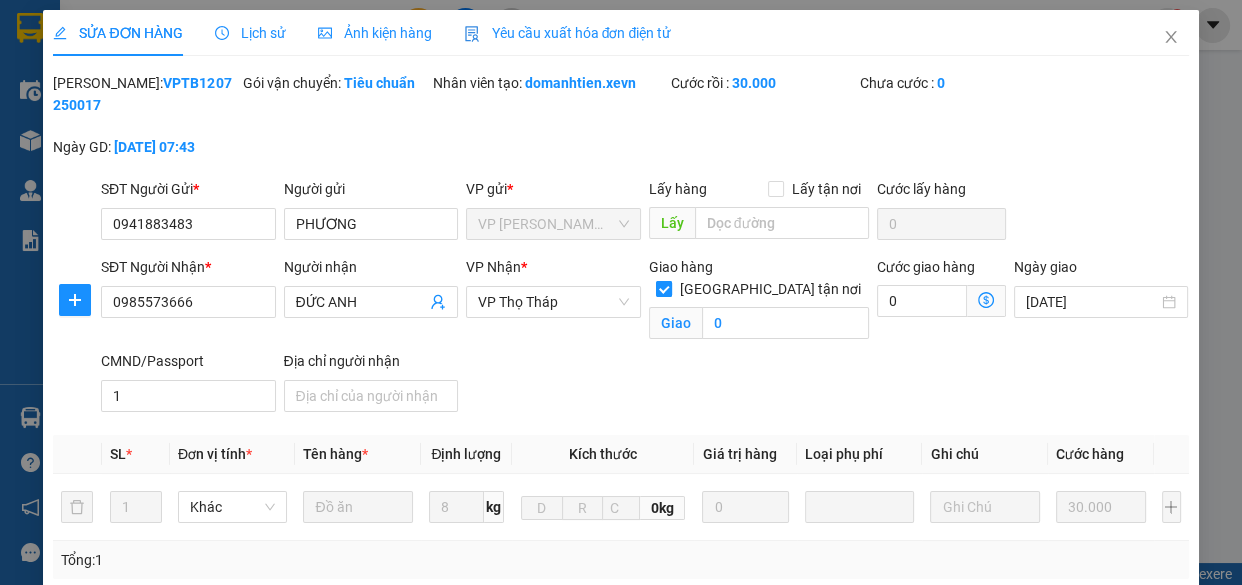 click on "Giao tận nơi" at bounding box center (663, 288) 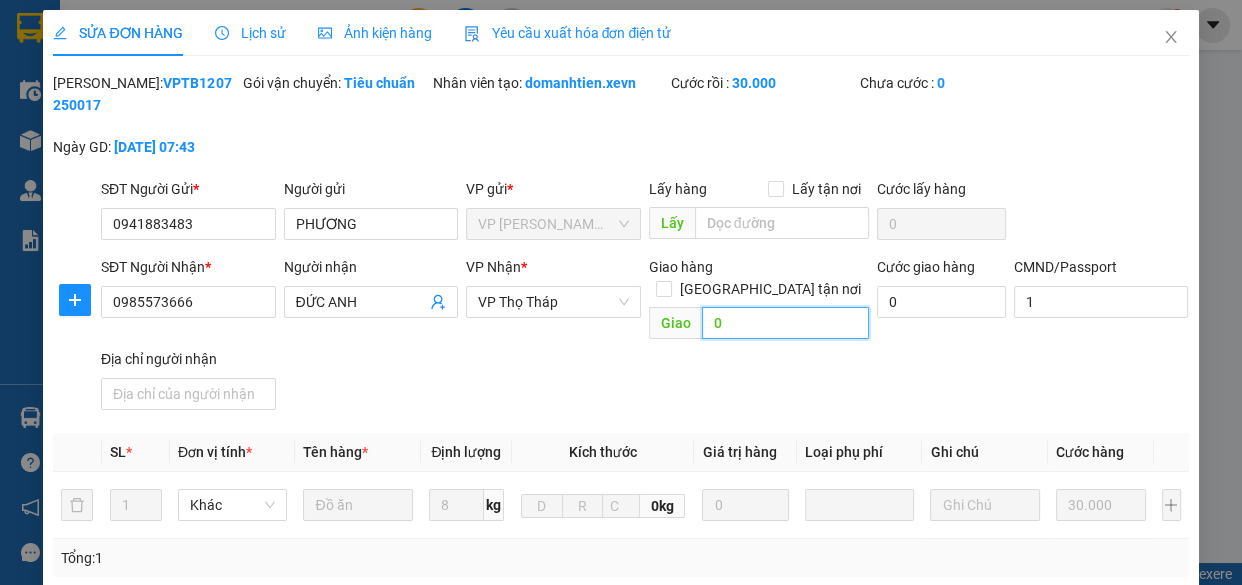 click on "0" at bounding box center [785, 323] 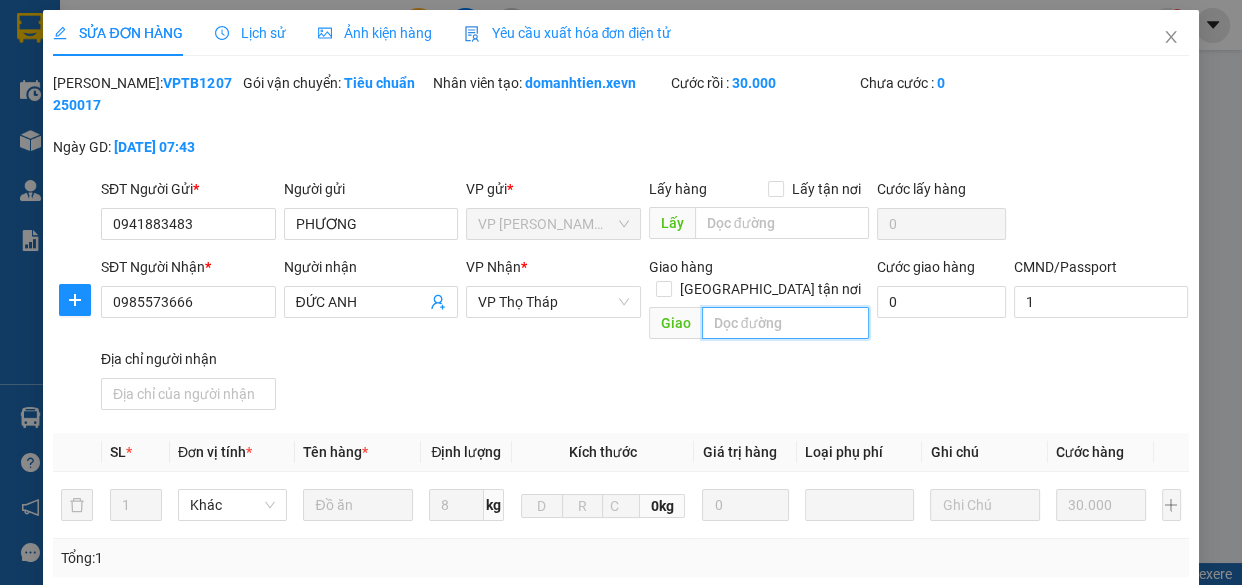 scroll, scrollTop: 391, scrollLeft: 0, axis: vertical 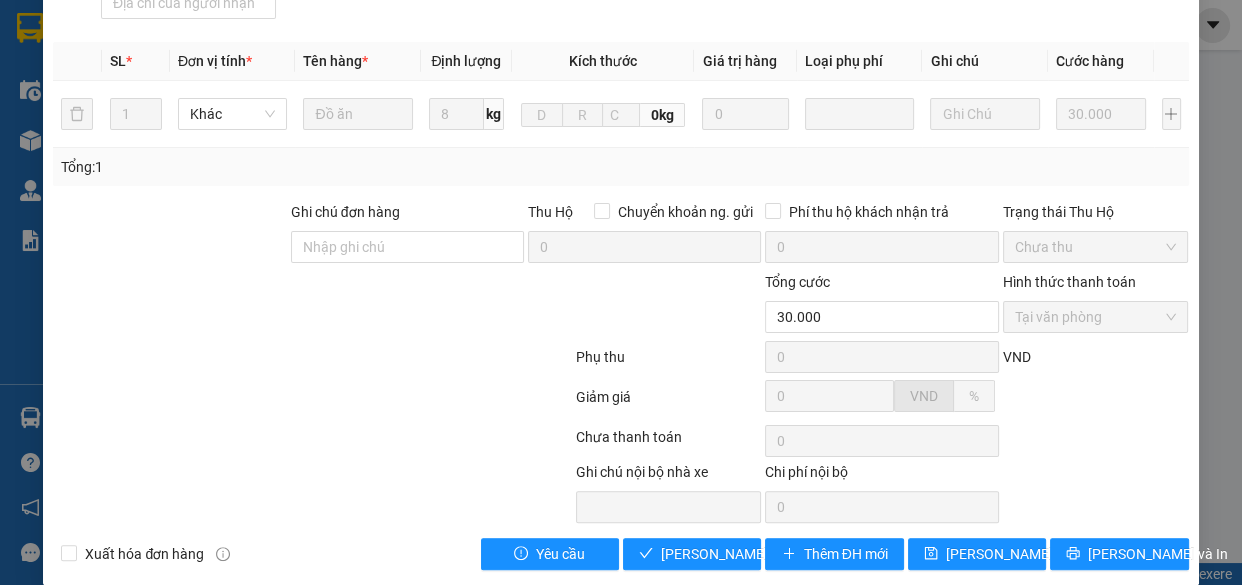 click on "Total Paid Fee 30.000 Total UnPaid Fee 0 Cash Collection Total Fee Mã ĐH:  VPTB1207250017 Gói vận chuyển:   Tiêu chuẩn Nhân viên tạo:   domanhtien.xevn Cước rồi :   30.000 Chưa cước :   0 Ngày GD:   12-07-2025 lúc 07:43 SĐT Người Gửi  * 0941883483 Người gửi PHƯƠNG VP gửi  * VP Trần Phú TB Lấy hàng Lấy tận nơi Lấy Cước lấy hàng 0 SĐT Người Nhận  * 0985573666 Người nhận ĐỨC ANH VP Nhận  * VP Thọ Tháp Giao hàng Giao tận nơi Giao Cước giao hàng 0 CMND/Passport 1 Địa chỉ người nhận SL  * Đơn vị tính  * Tên hàng  * Định lượng Kích thước Giá trị hàng Loại phụ phí Ghi chú Cước hàng                       1 Khác Đồ ăn 8 kg 0kg 0   30.000 Tổng:  1 Ghi chú đơn hàng Thu Hộ Chuyển khoản ng. gửi 0 Phí thu hộ khách nhận trả 0 Trạng thái Thu Hộ   Chưa thu Tổng cước 30.000 Hình thức thanh toán Tại văn phòng Phụ thu 0 VND Giảm giá 0 VND % 0" at bounding box center [620, 125] 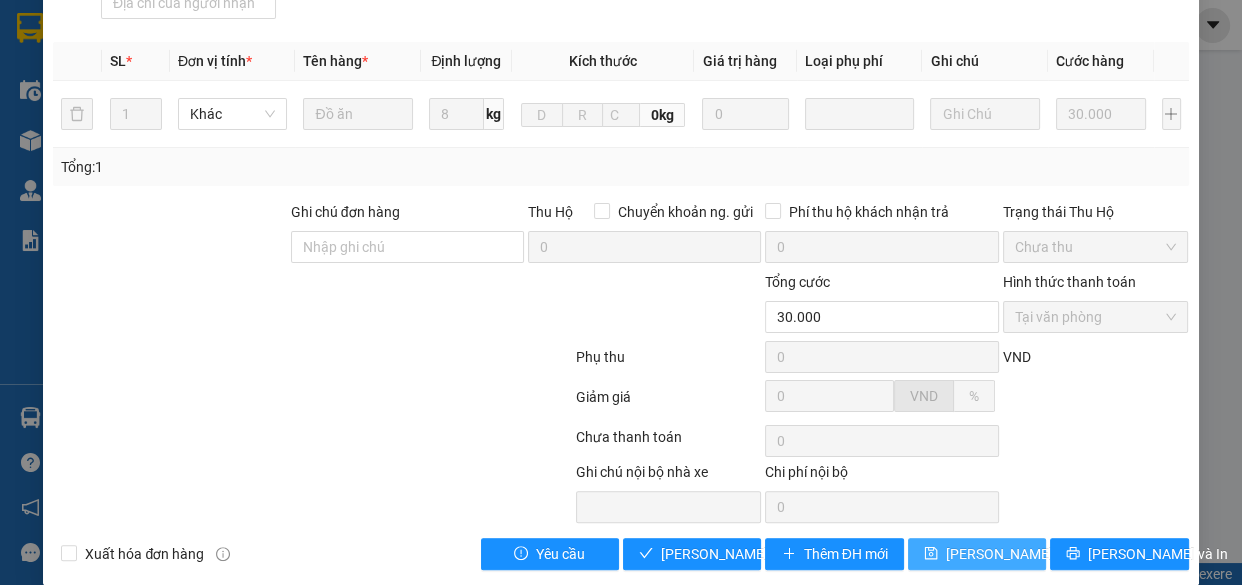 drag, startPoint x: 952, startPoint y: 532, endPoint x: 949, endPoint y: 515, distance: 17.262676 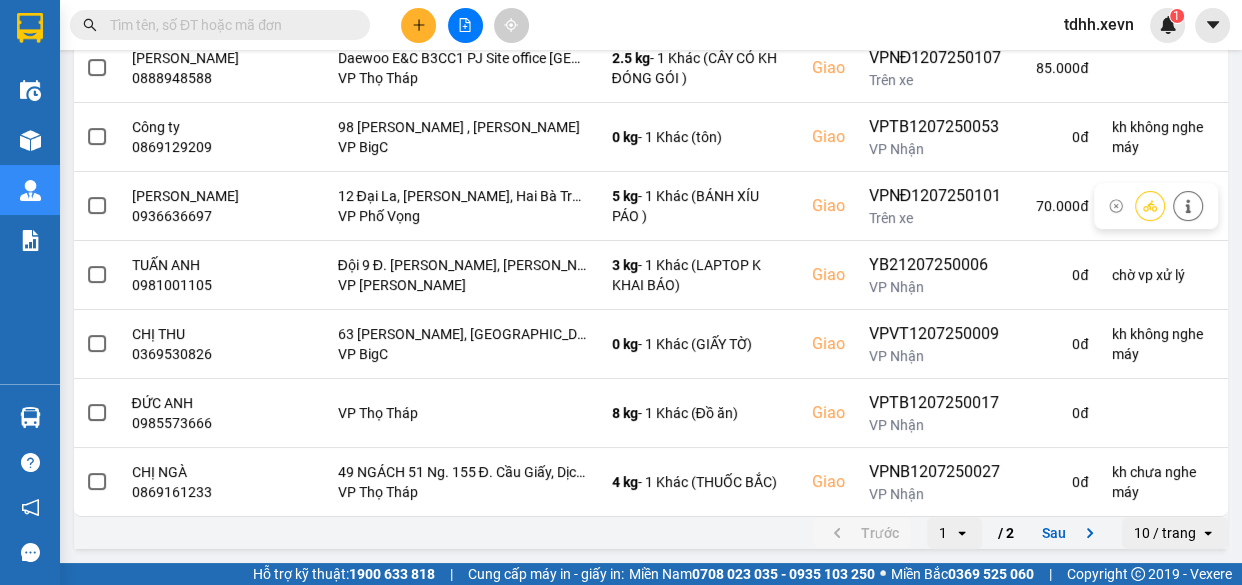 scroll, scrollTop: 0, scrollLeft: 0, axis: both 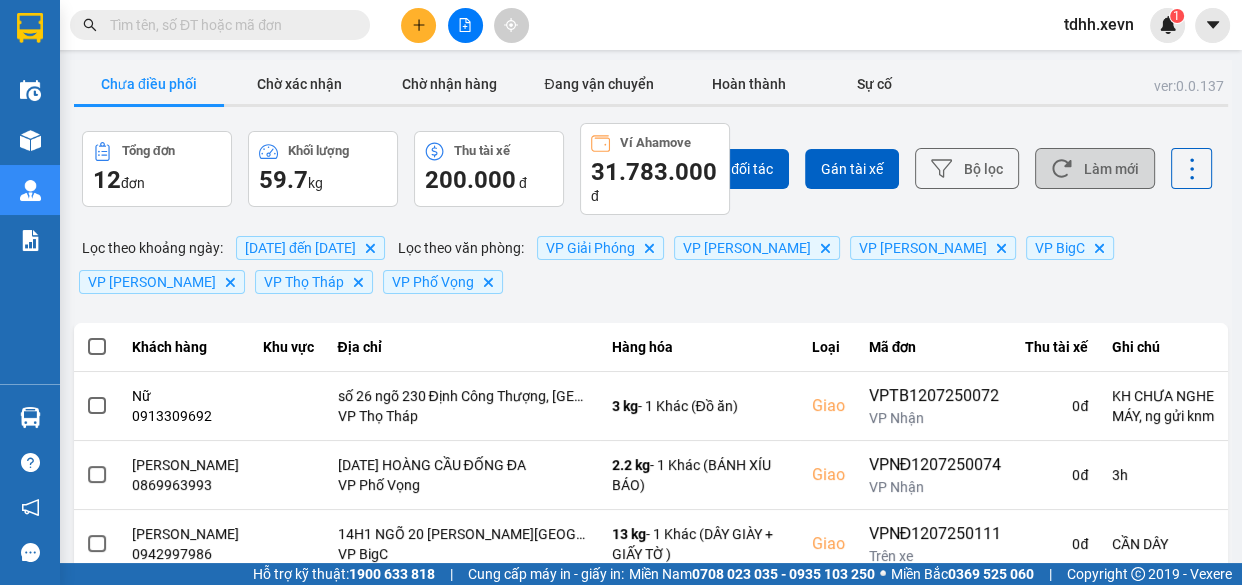 click on "Làm mới" at bounding box center (1095, 168) 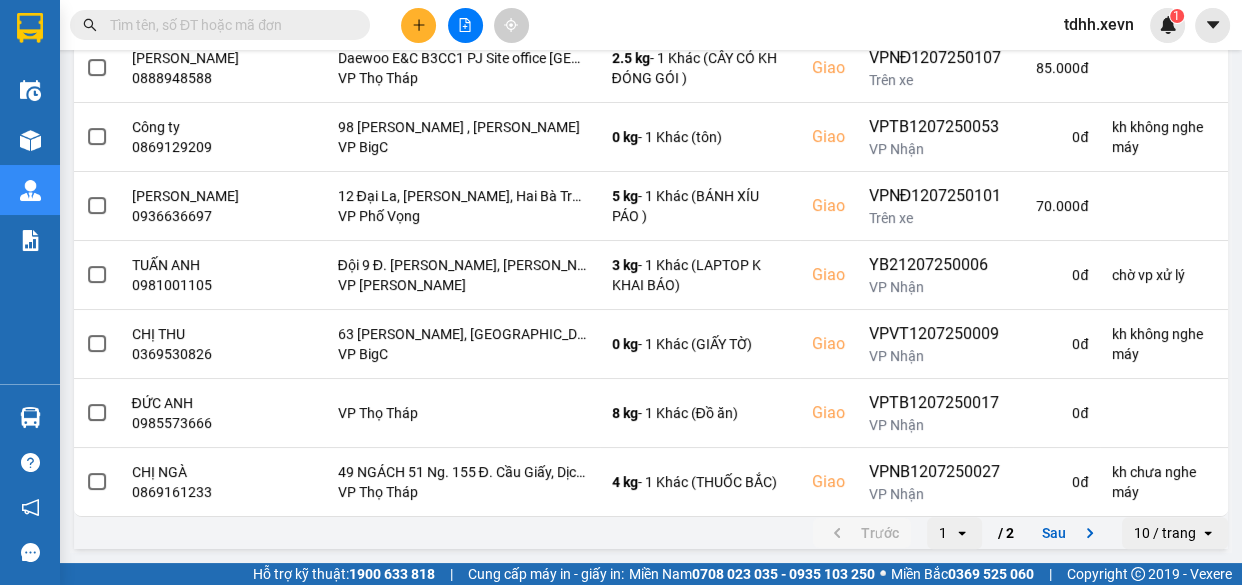 scroll, scrollTop: 0, scrollLeft: 0, axis: both 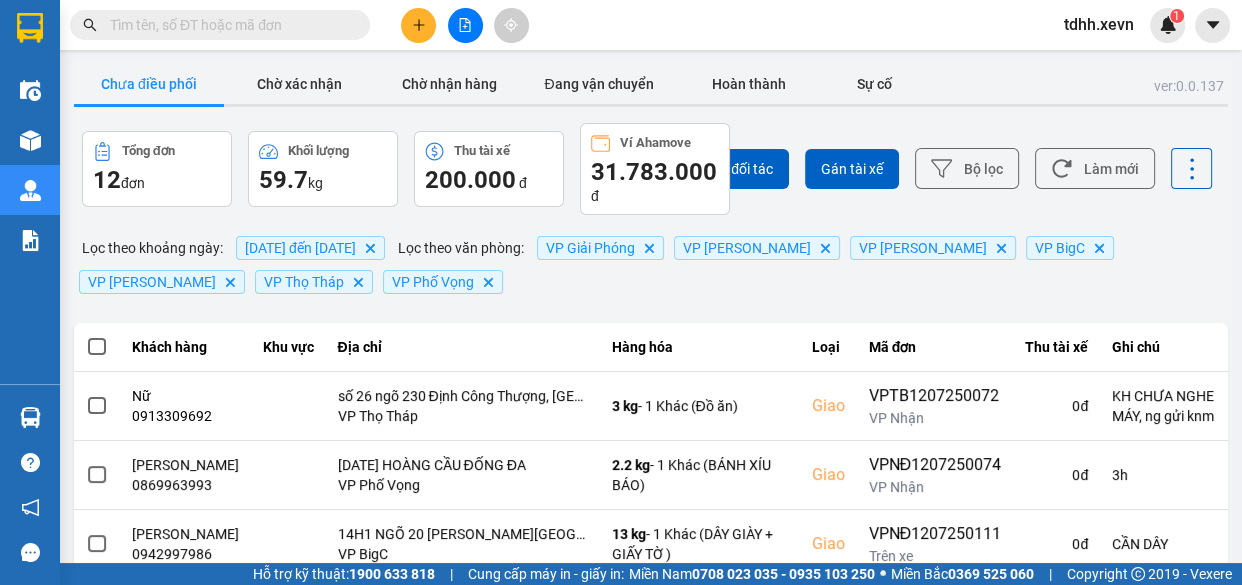 click on "Làm mới" at bounding box center (1095, 168) 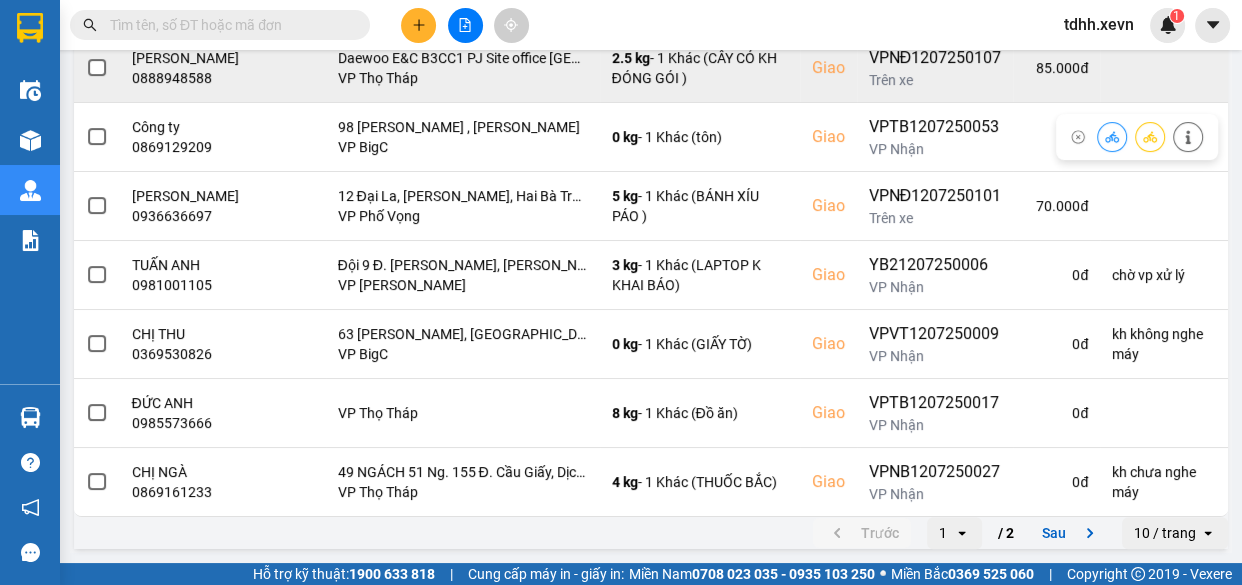 scroll, scrollTop: 378, scrollLeft: 0, axis: vertical 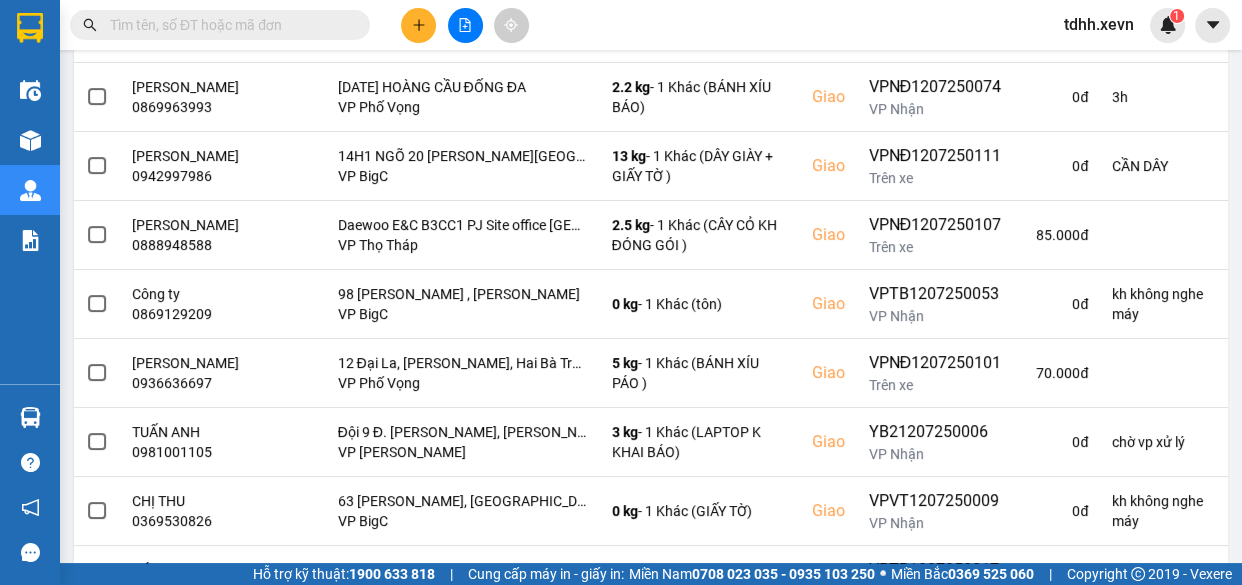 click at bounding box center (228, 25) 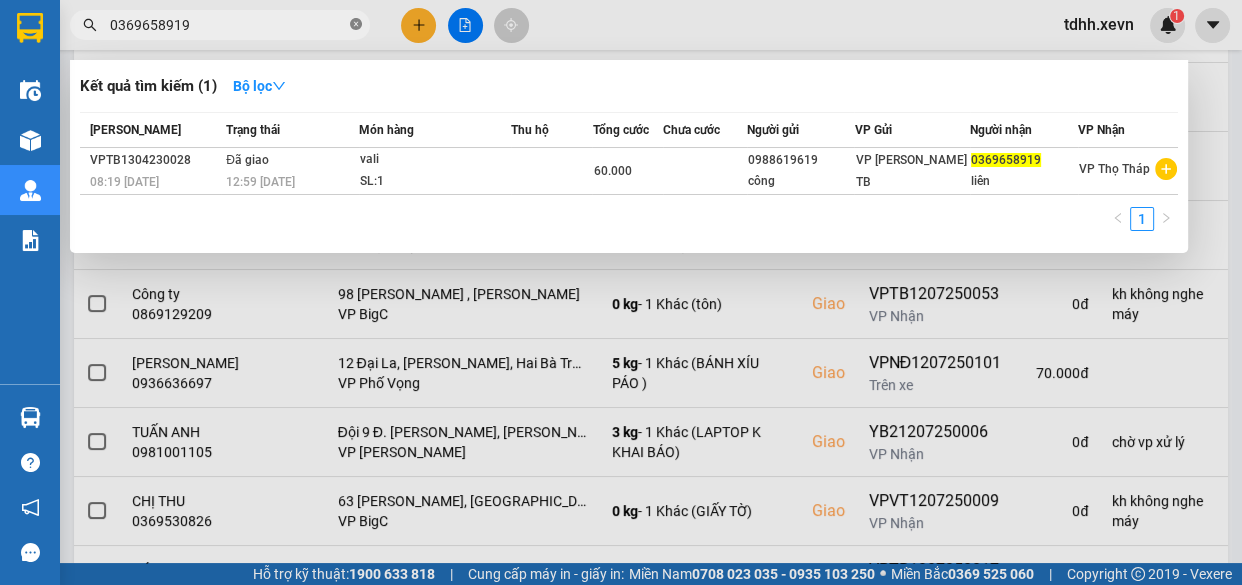 click 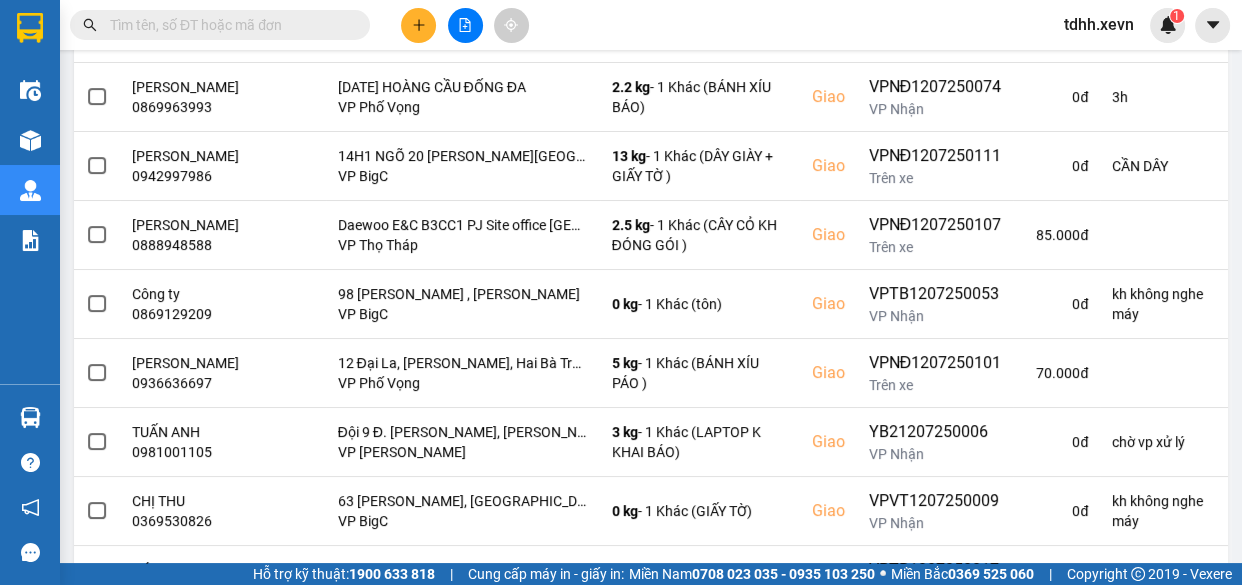 click at bounding box center [228, 25] 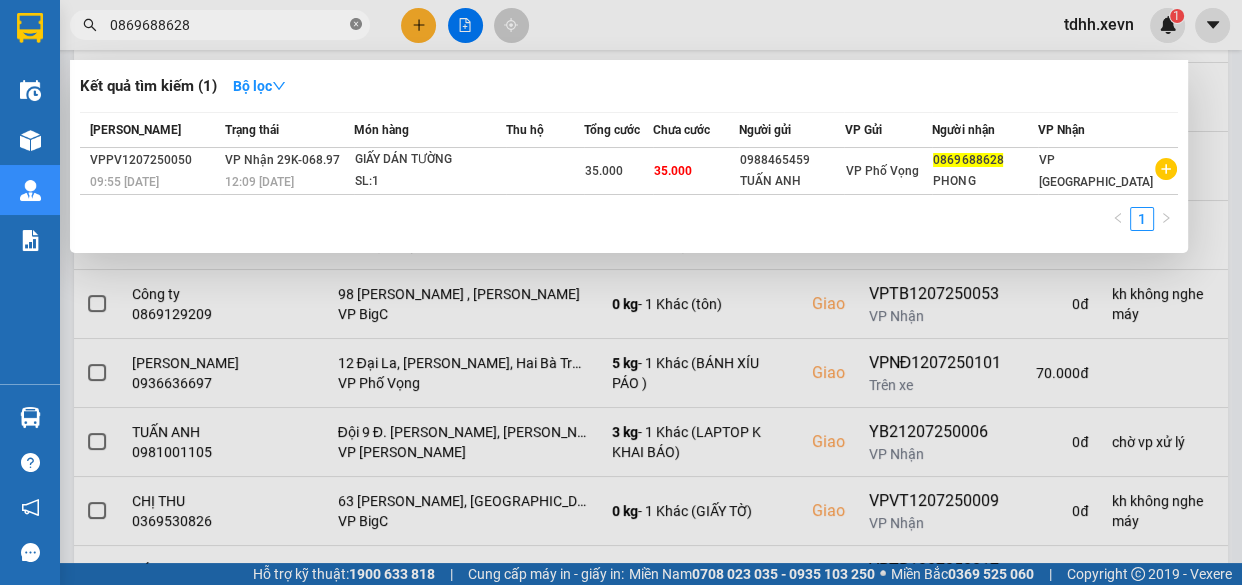 click 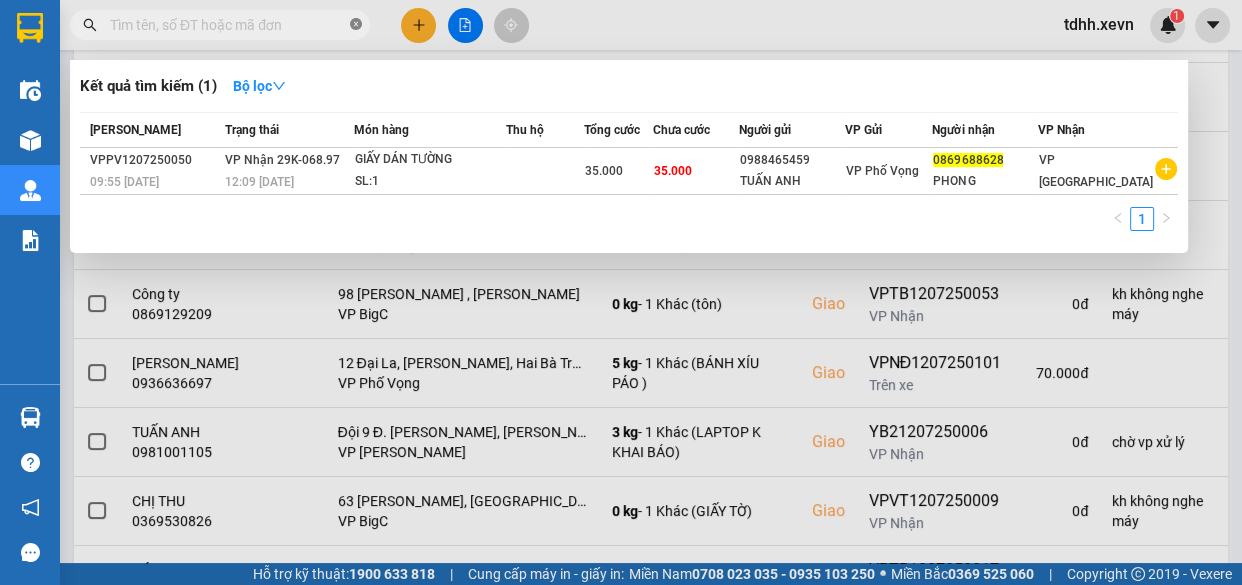 paste on "0904298822" 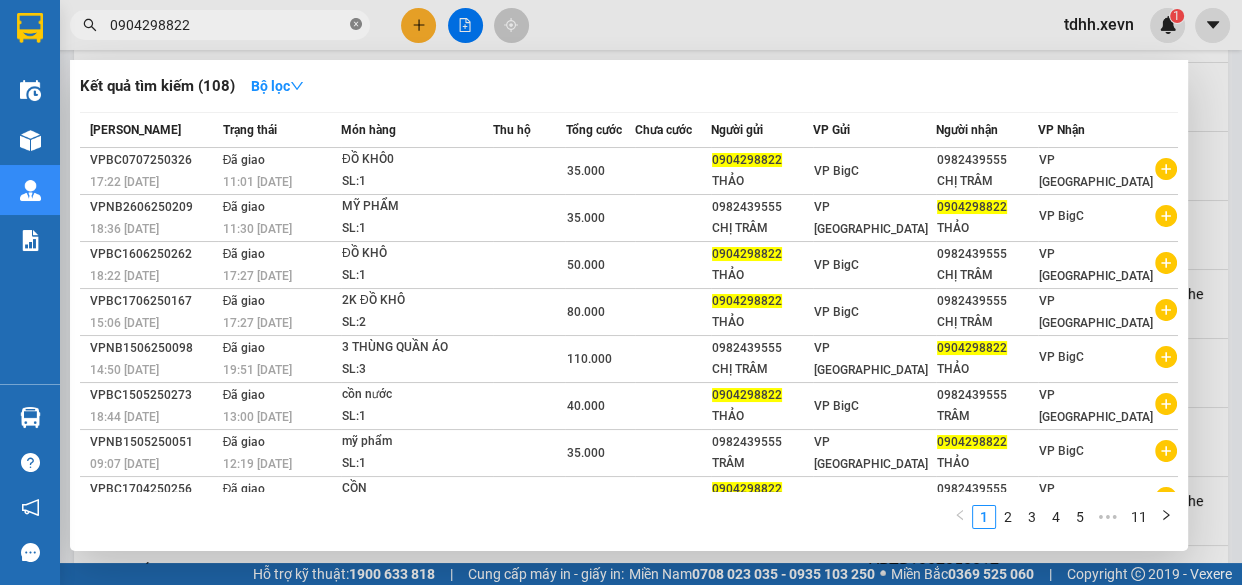 click 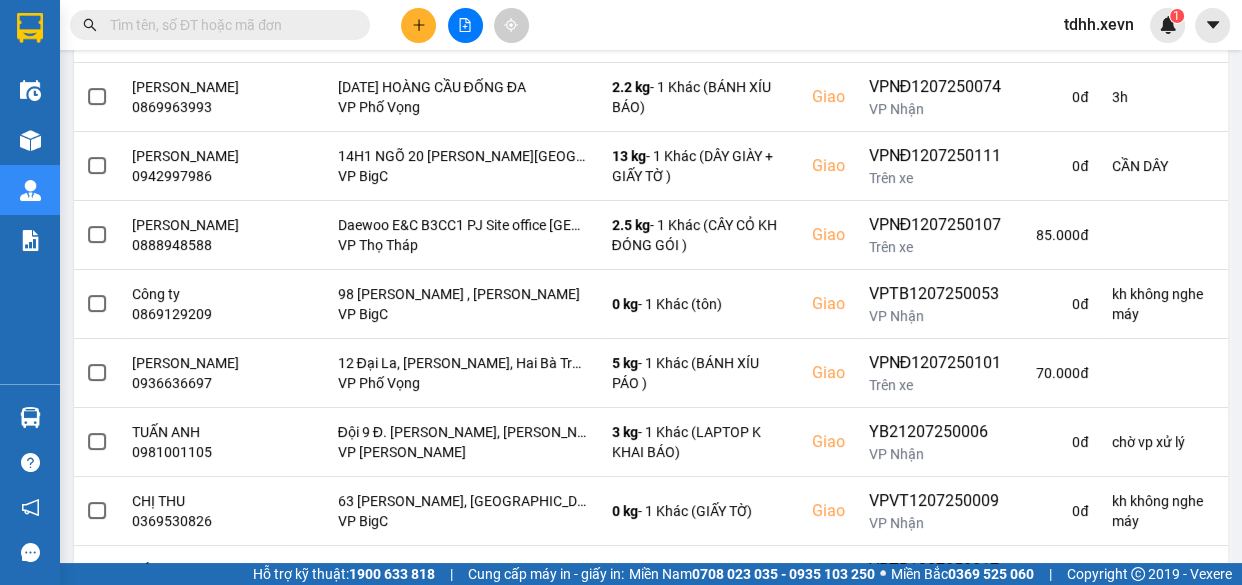 click at bounding box center [228, 25] 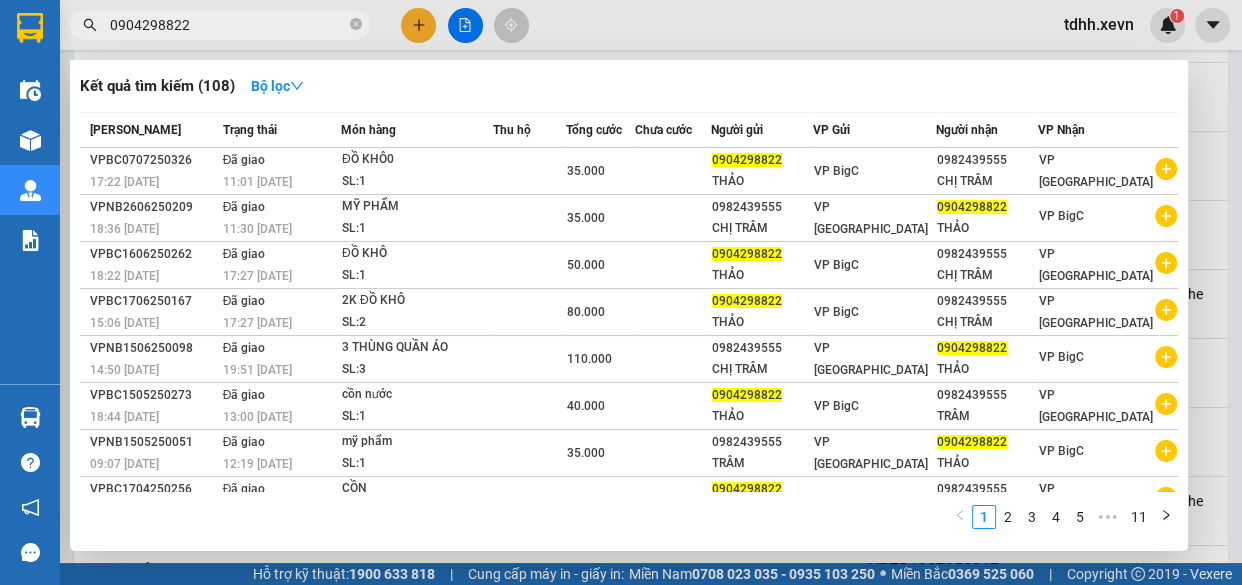 click 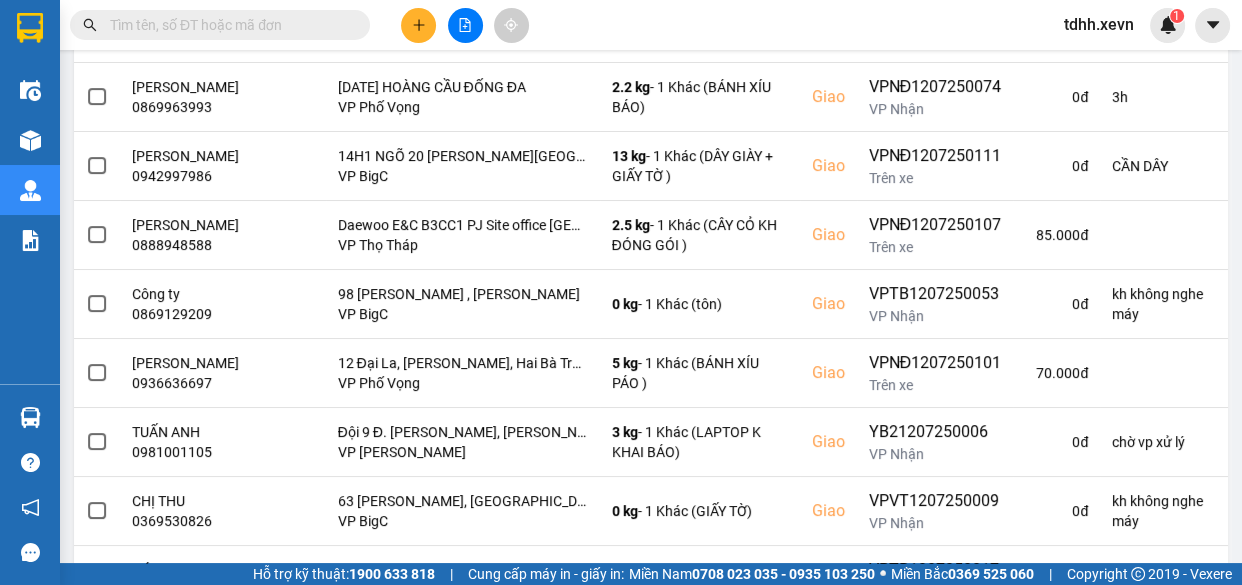 click at bounding box center (228, 25) 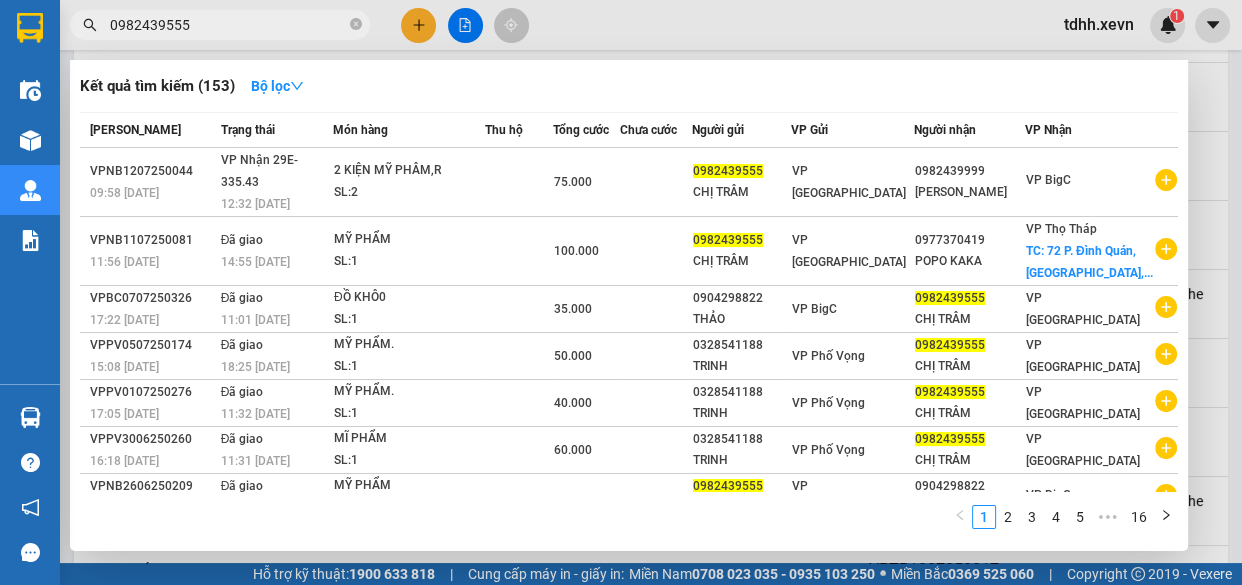 click at bounding box center (621, 292) 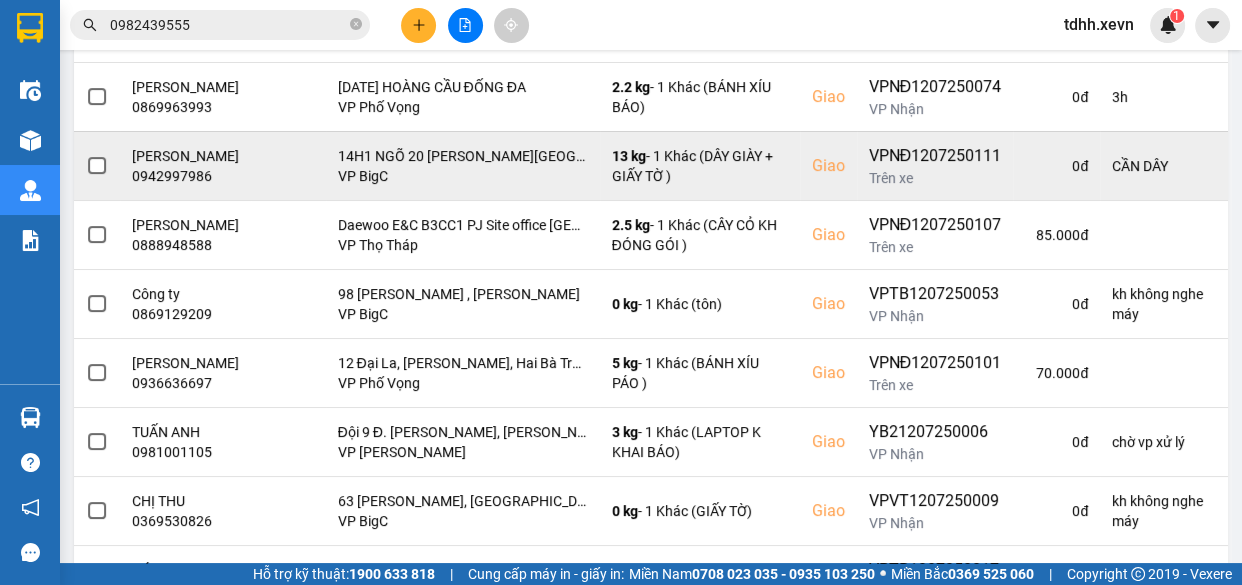 scroll, scrollTop: 0, scrollLeft: 0, axis: both 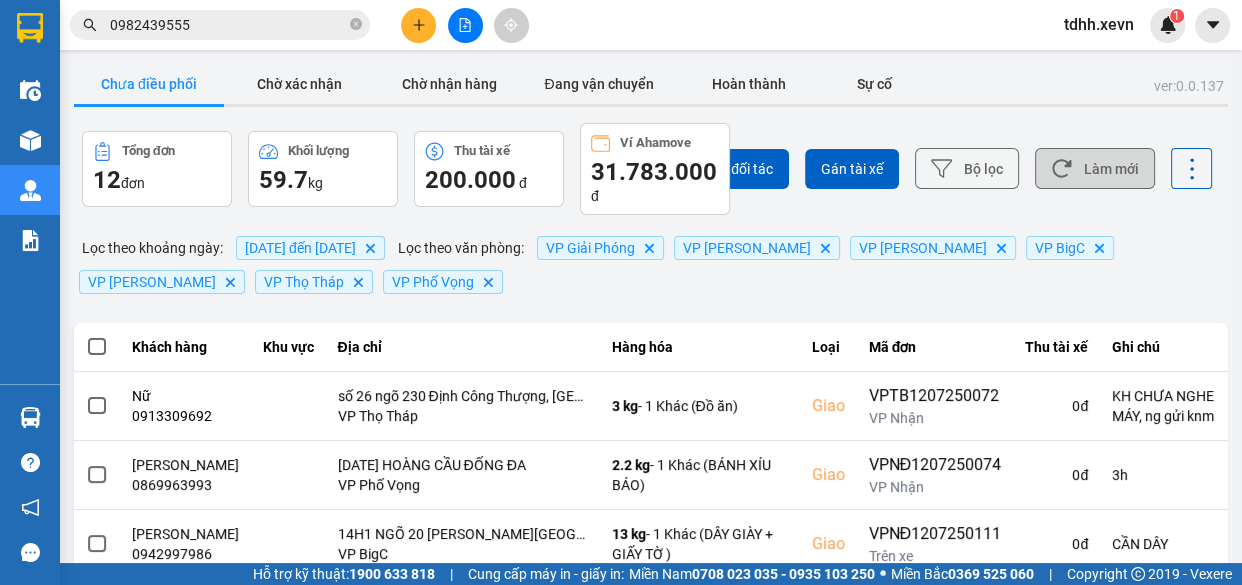 click on "Làm mới" at bounding box center (1095, 168) 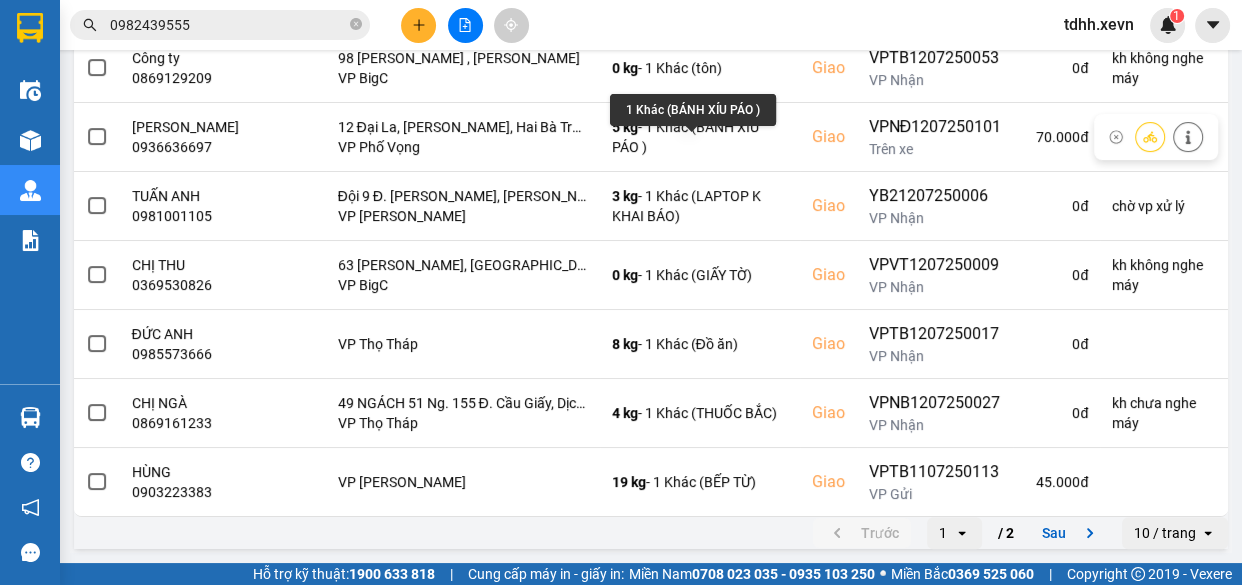 scroll, scrollTop: 0, scrollLeft: 0, axis: both 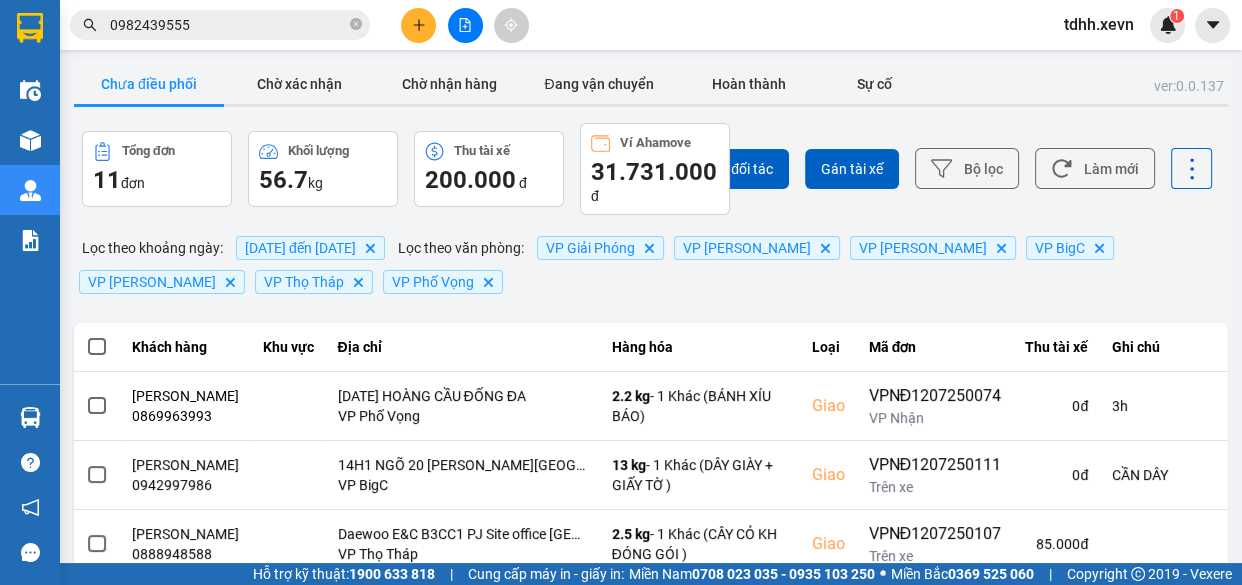 click on "Chọn đối tác Gán tài xế Bộ lọc Làm mới" at bounding box center [929, 169] 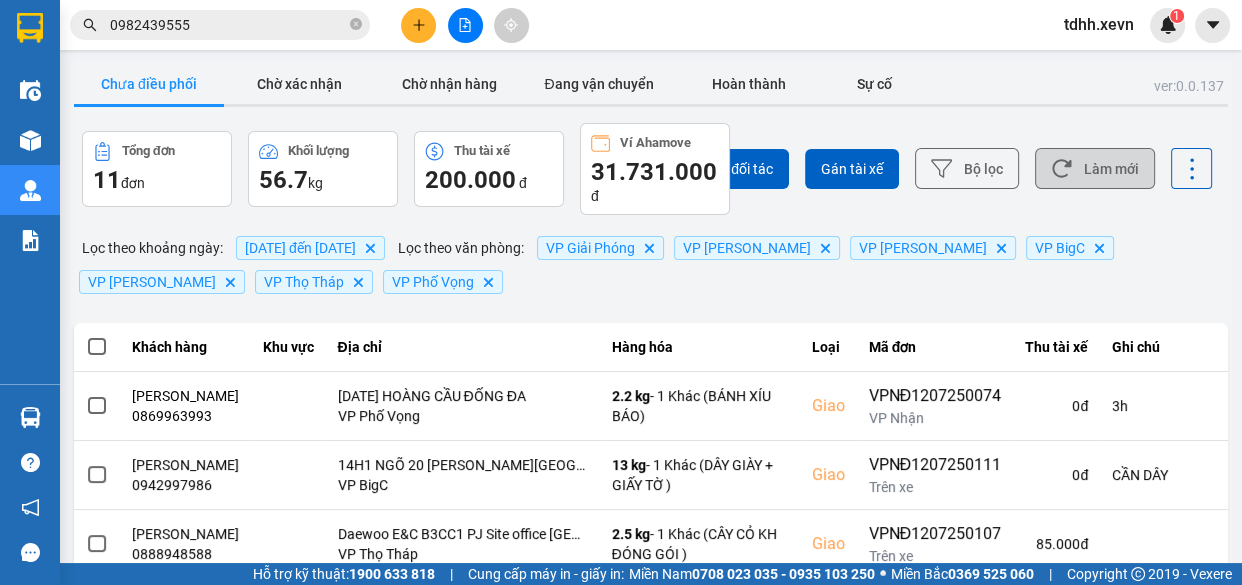 click on "Làm mới" at bounding box center [1095, 168] 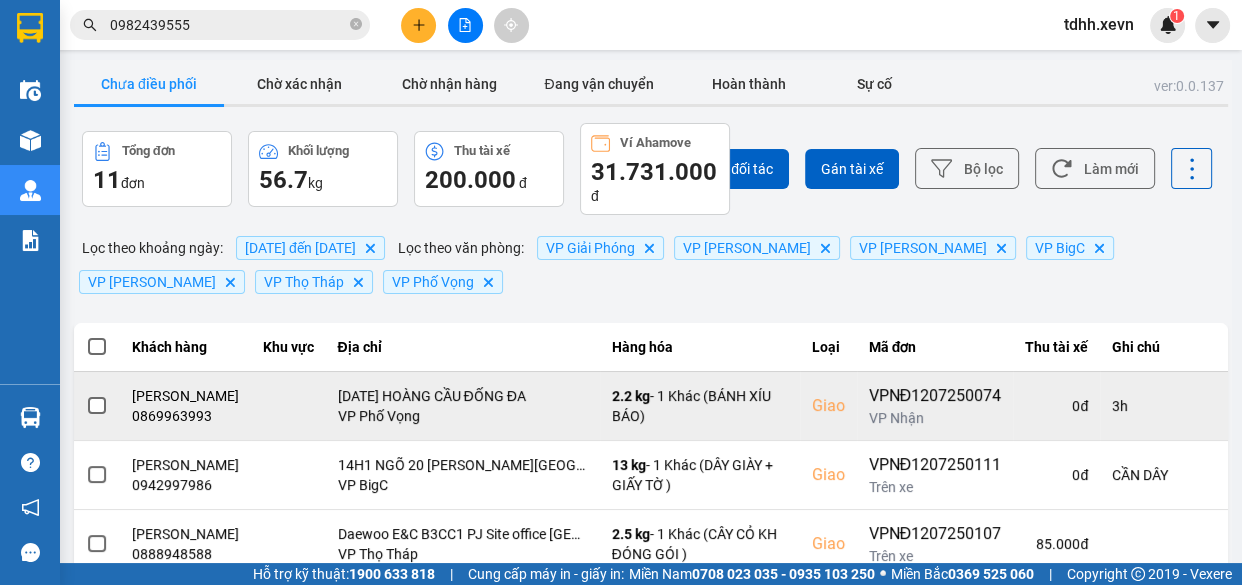 scroll, scrollTop: 272, scrollLeft: 0, axis: vertical 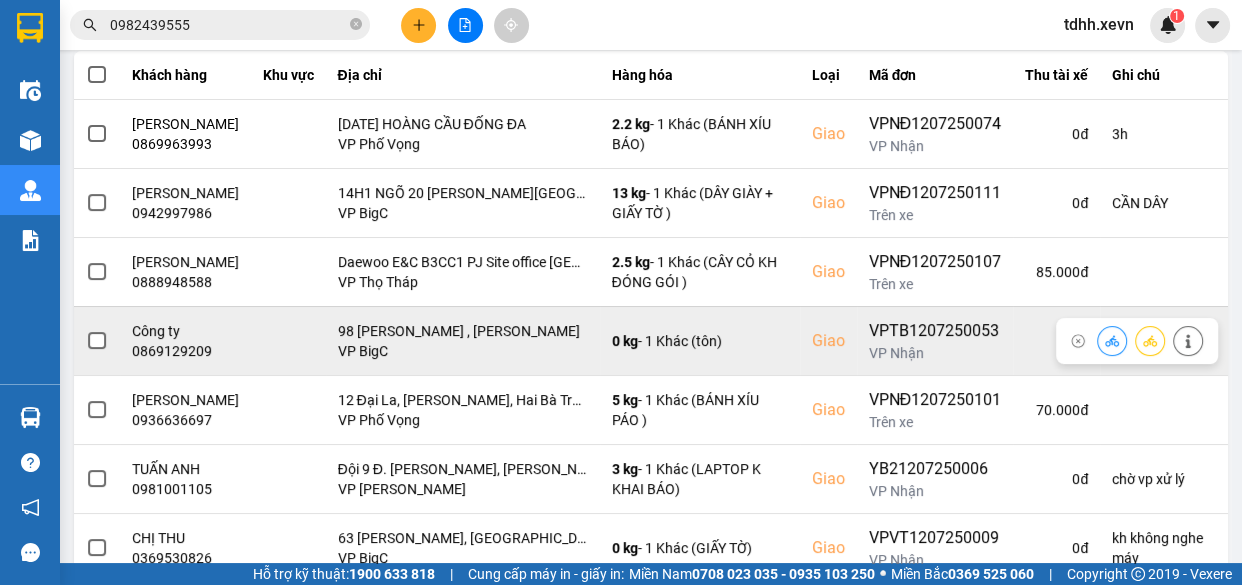 click on "0869129209" at bounding box center (185, 351) 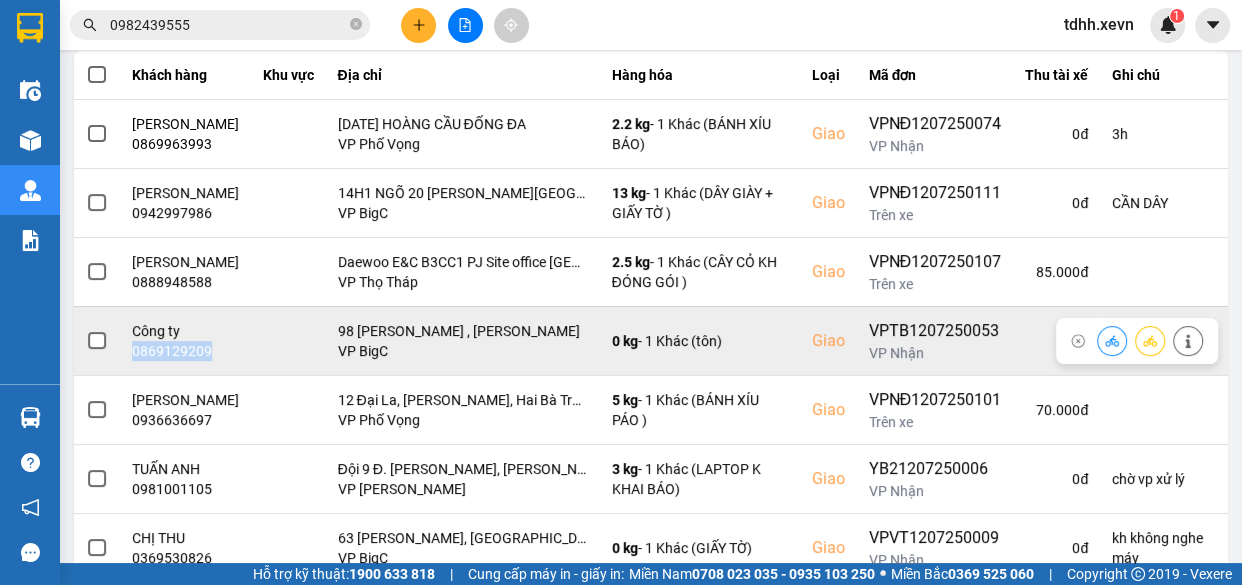 click on "0869129209" at bounding box center (185, 351) 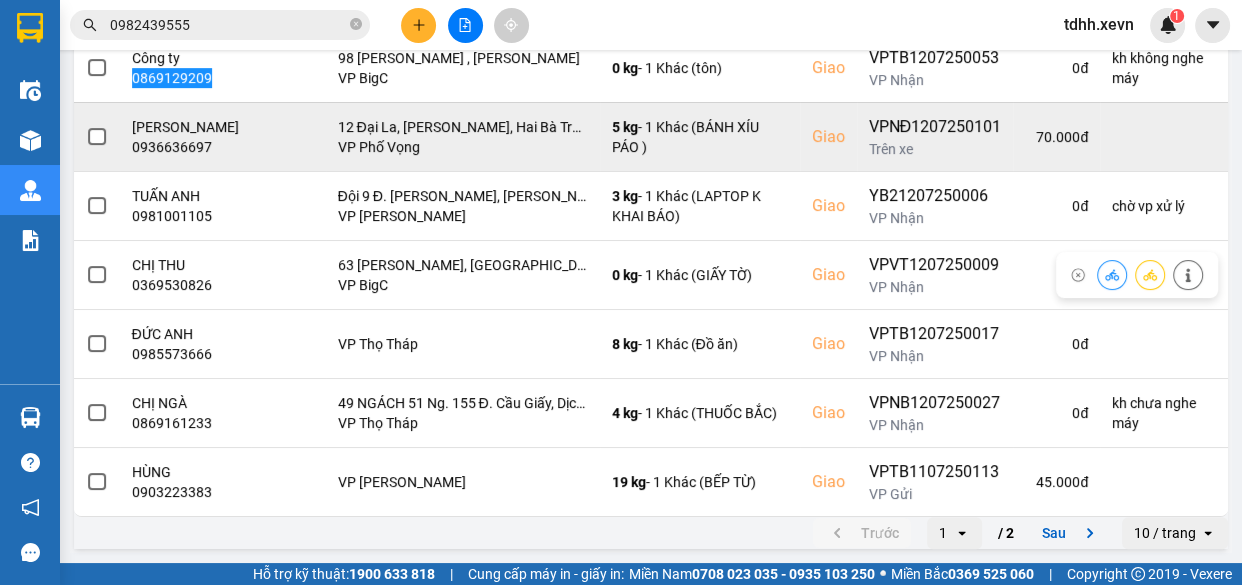scroll, scrollTop: 469, scrollLeft: 0, axis: vertical 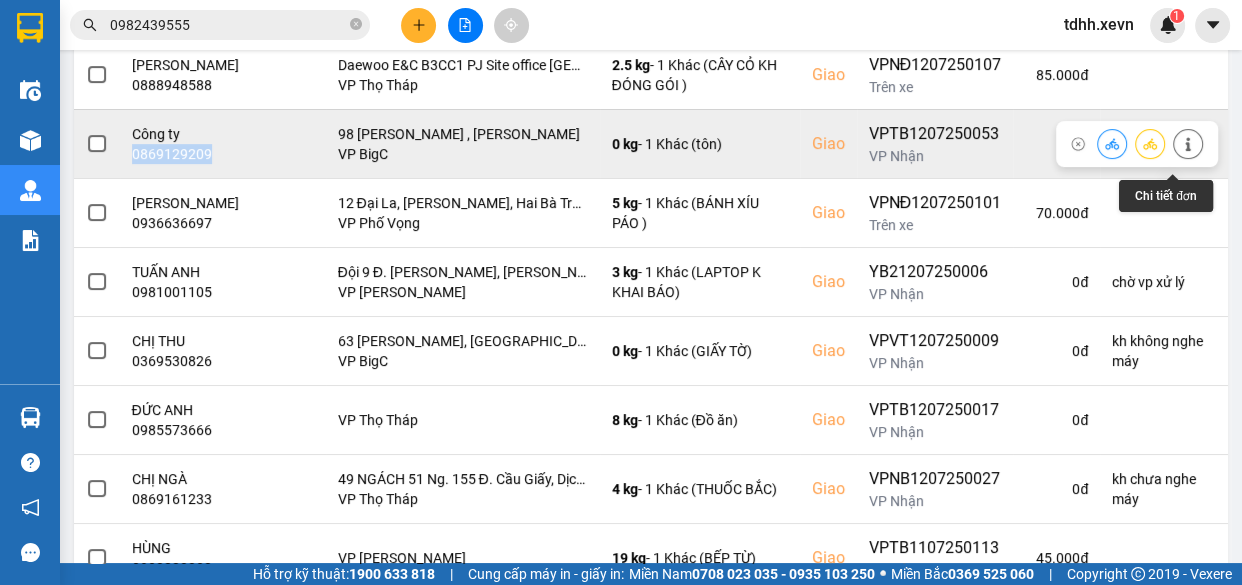 click 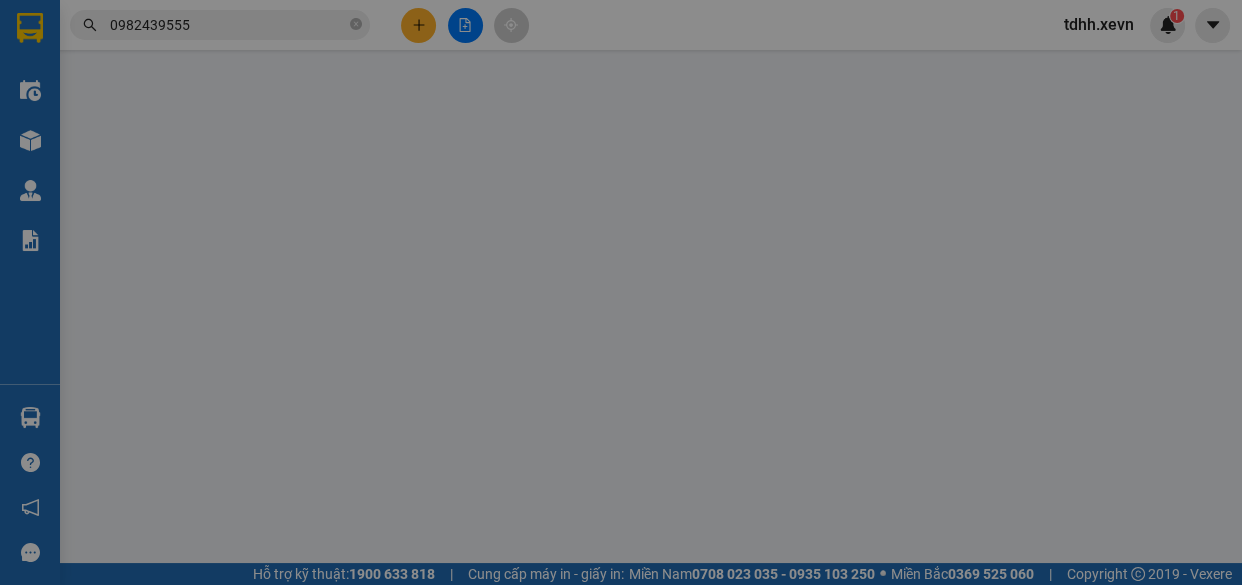 scroll, scrollTop: 0, scrollLeft: 0, axis: both 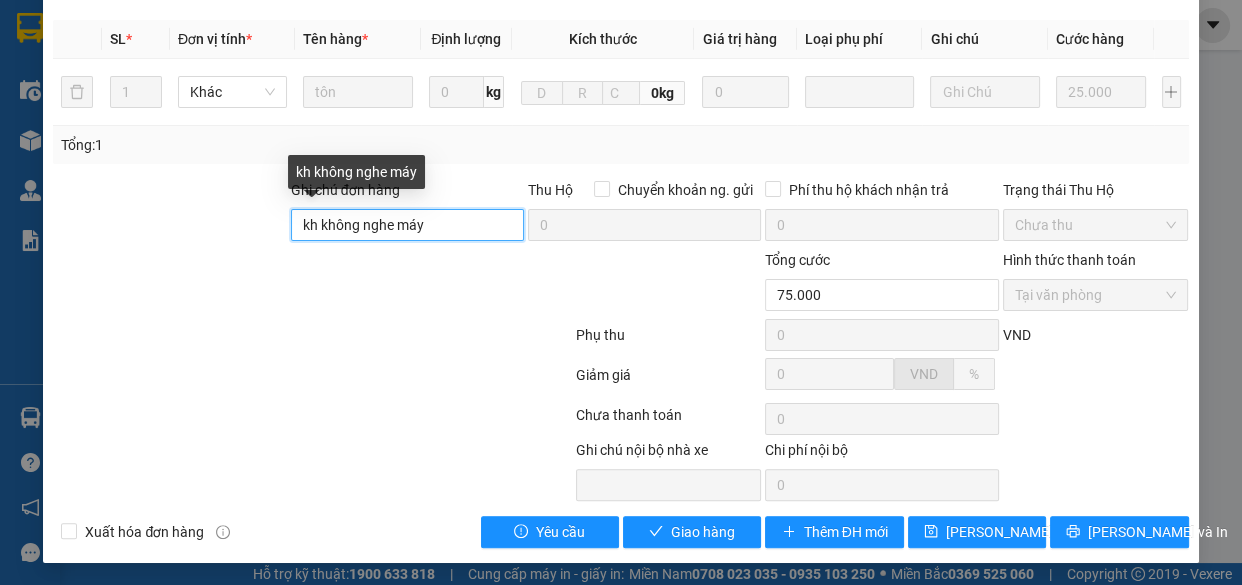drag, startPoint x: 439, startPoint y: 223, endPoint x: 208, endPoint y: 245, distance: 232.04526 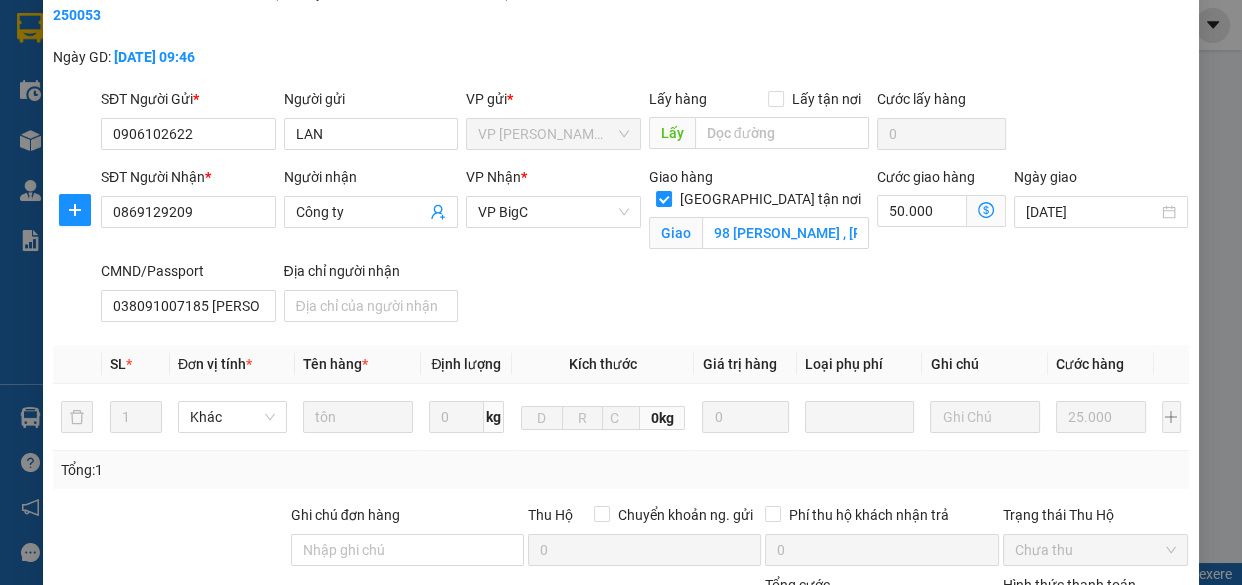 scroll, scrollTop: 415, scrollLeft: 0, axis: vertical 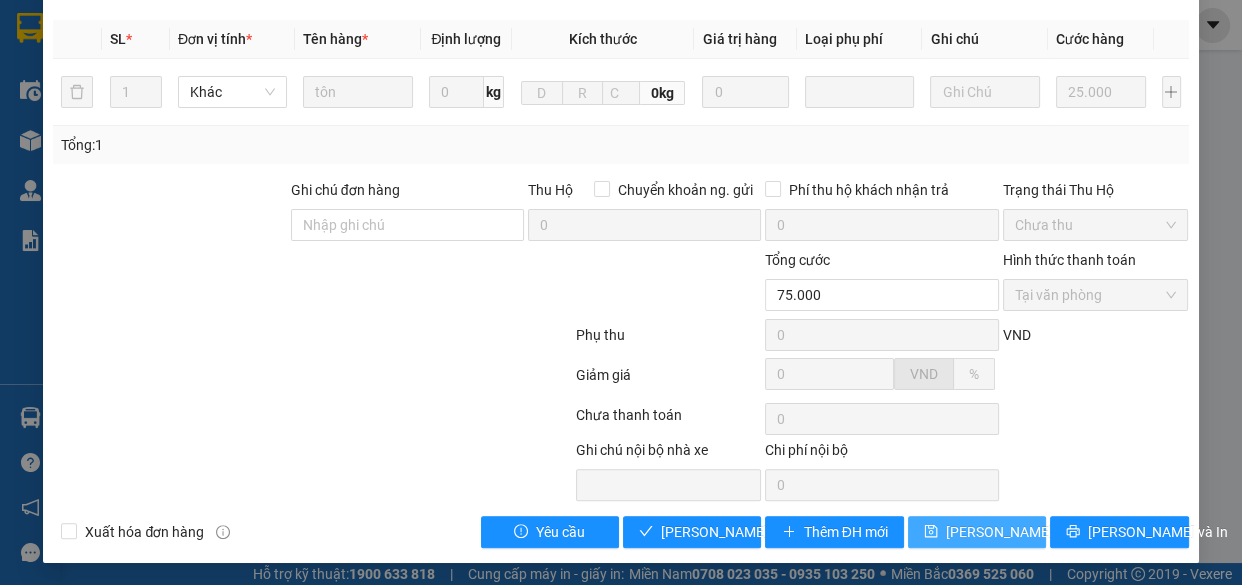 click on "Lưu thay đổi" at bounding box center (1026, 532) 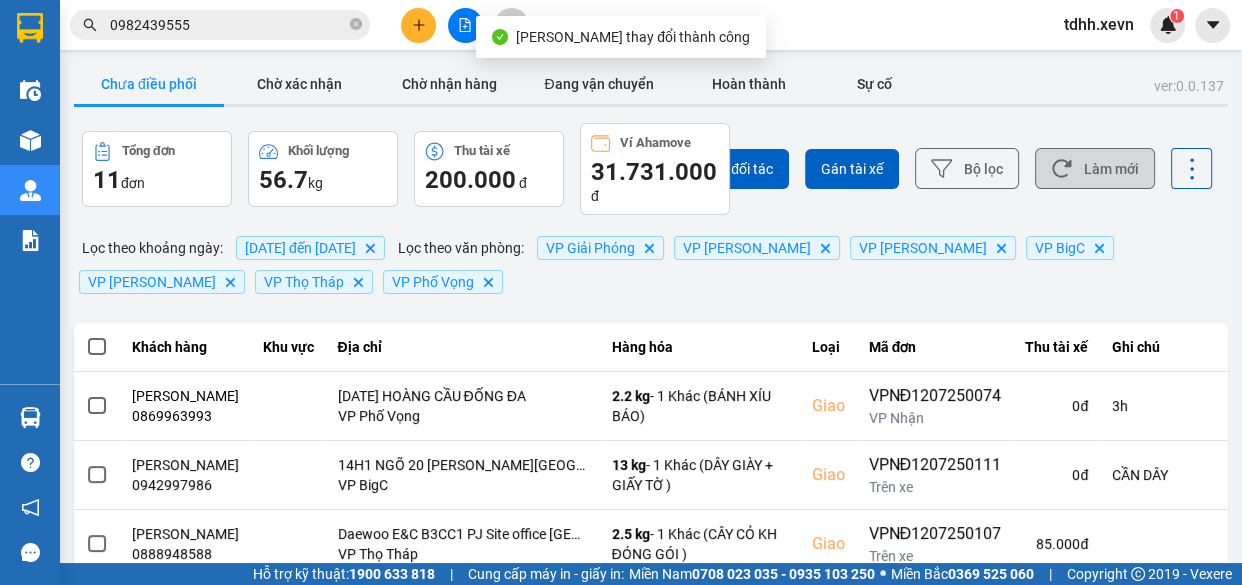 click on "Làm mới" at bounding box center (1095, 168) 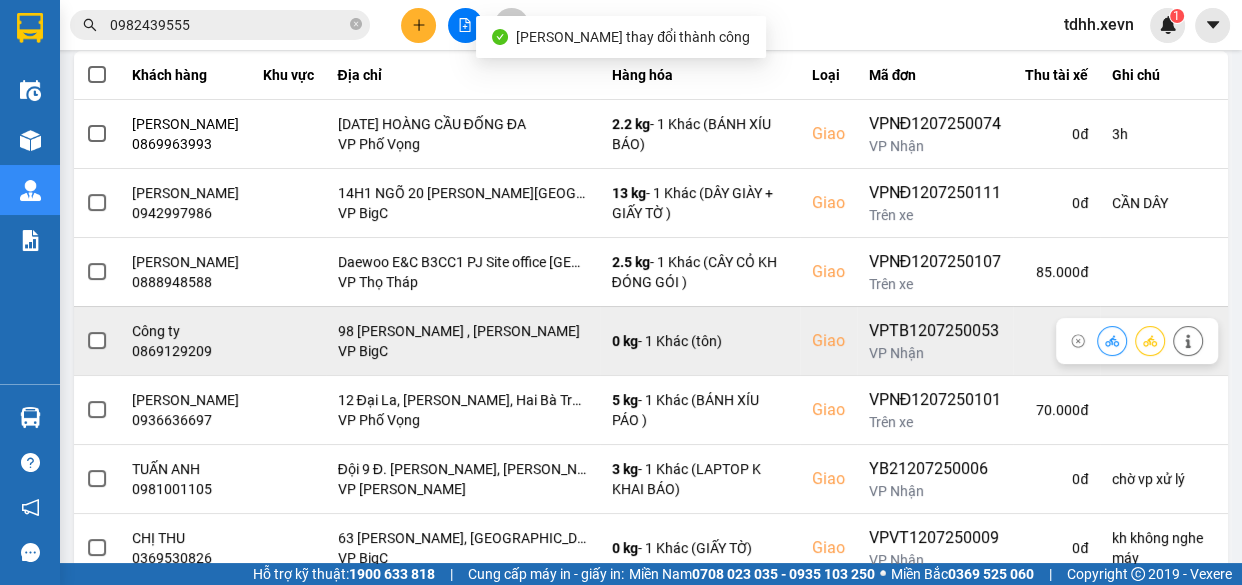 scroll, scrollTop: 363, scrollLeft: 0, axis: vertical 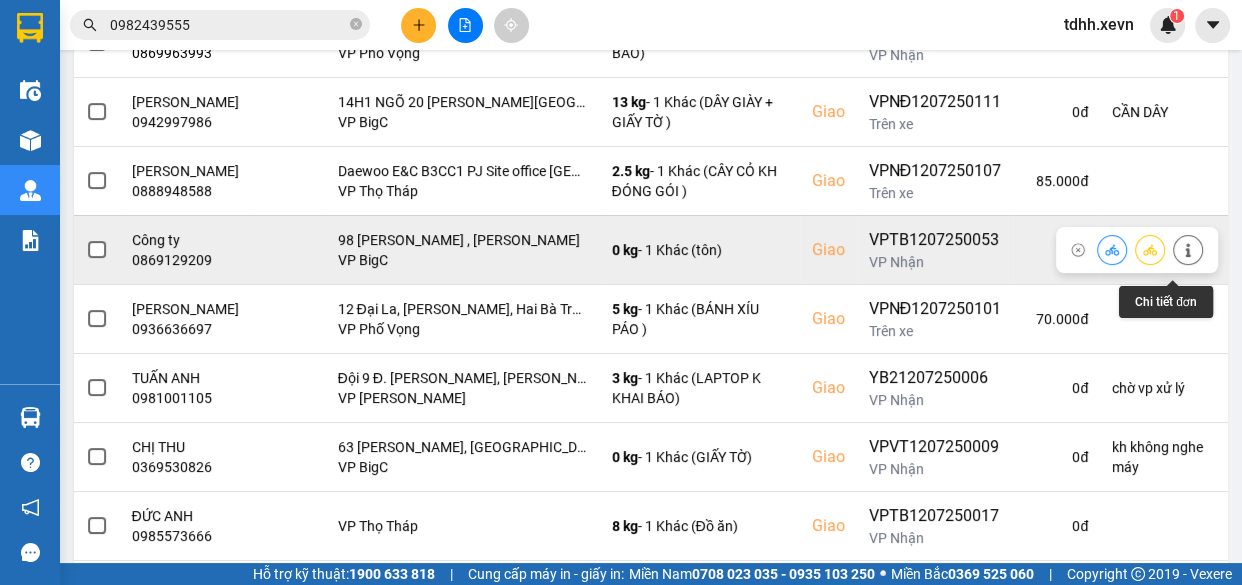 click 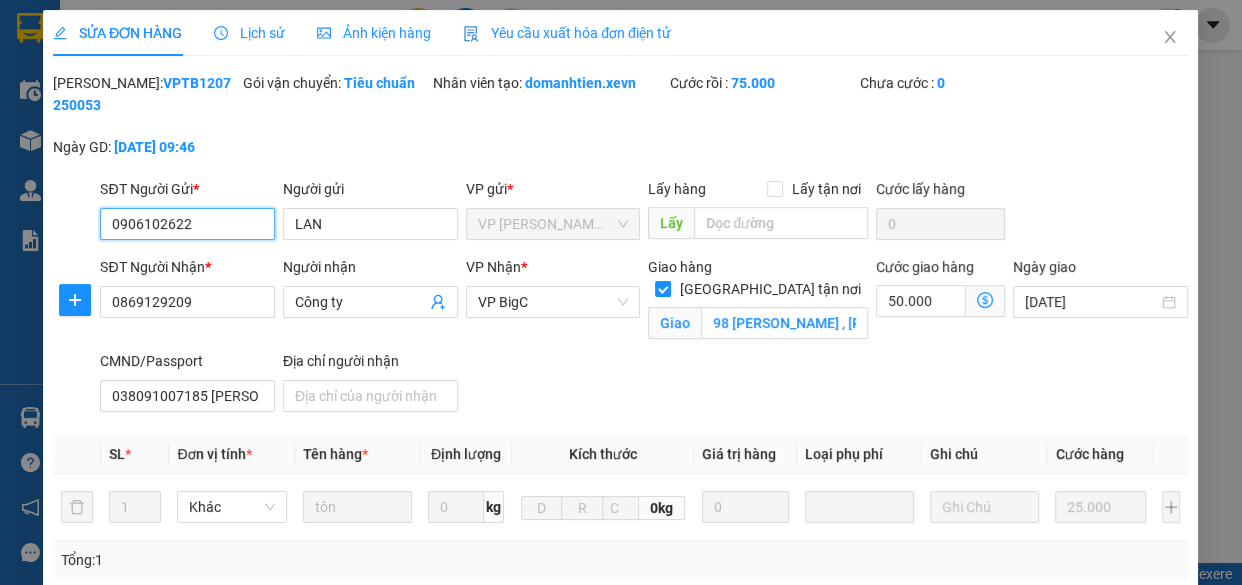 scroll, scrollTop: 0, scrollLeft: 0, axis: both 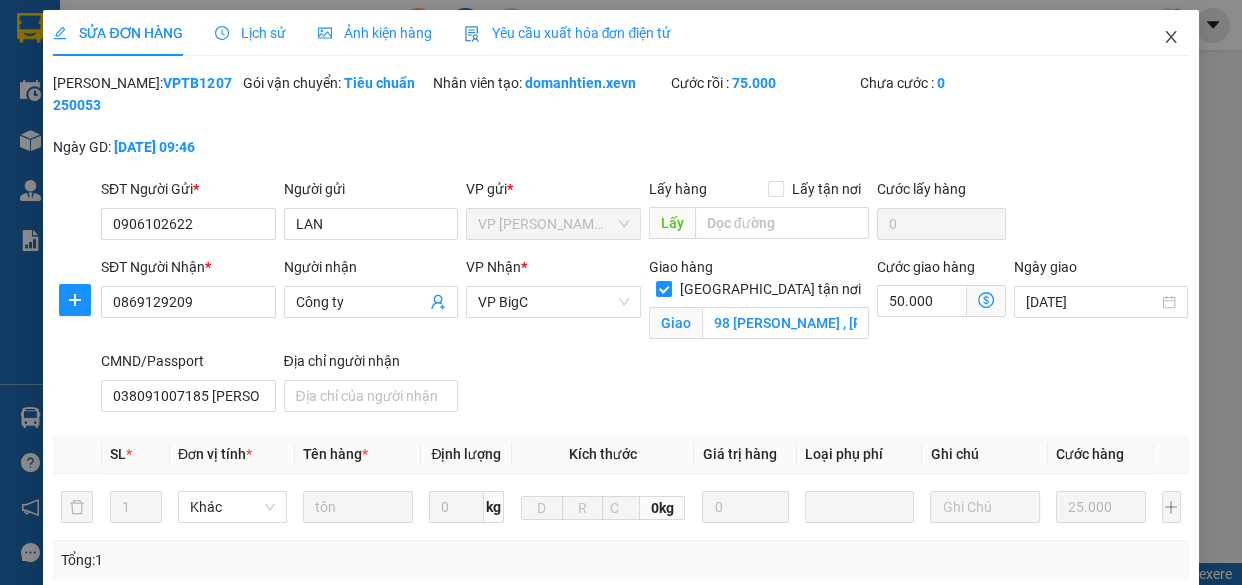 click 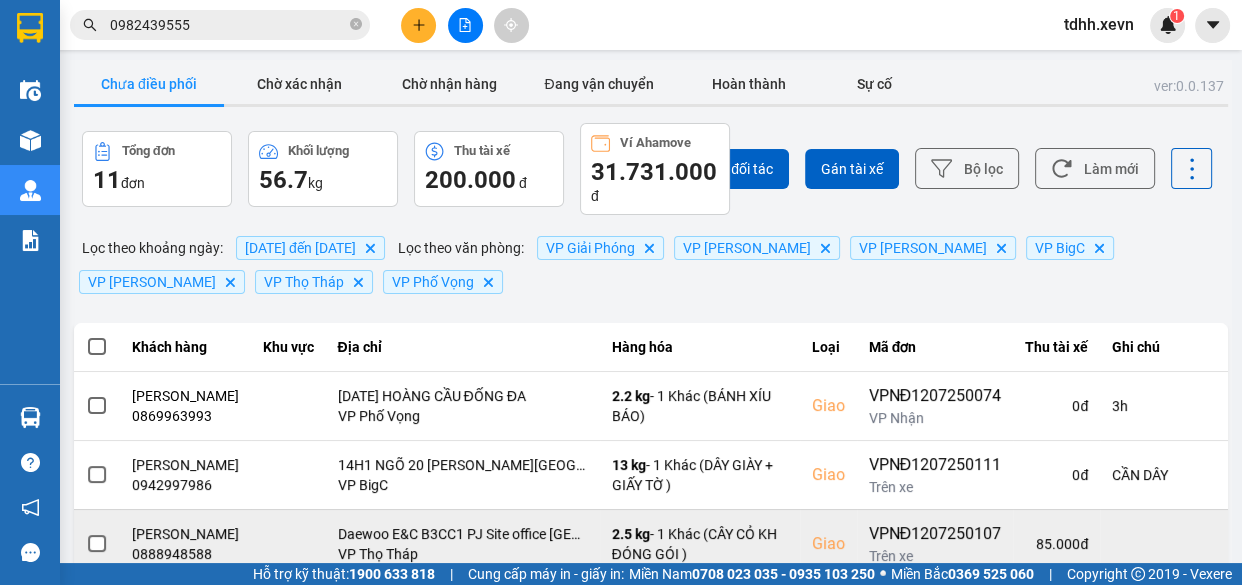 scroll, scrollTop: 272, scrollLeft: 0, axis: vertical 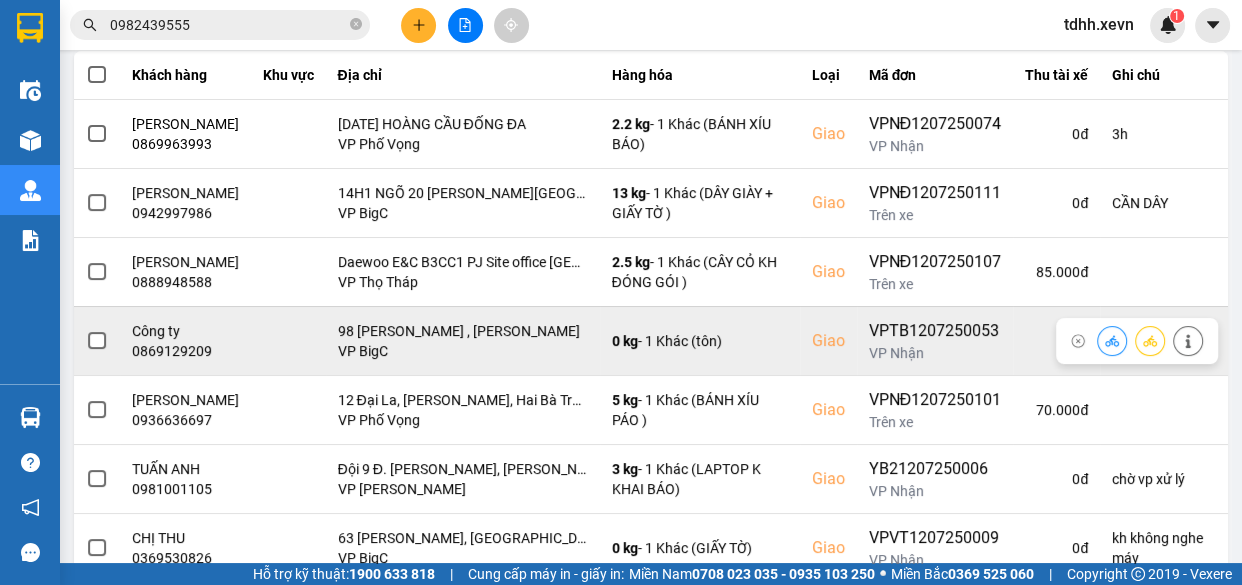 click at bounding box center (1112, 340) 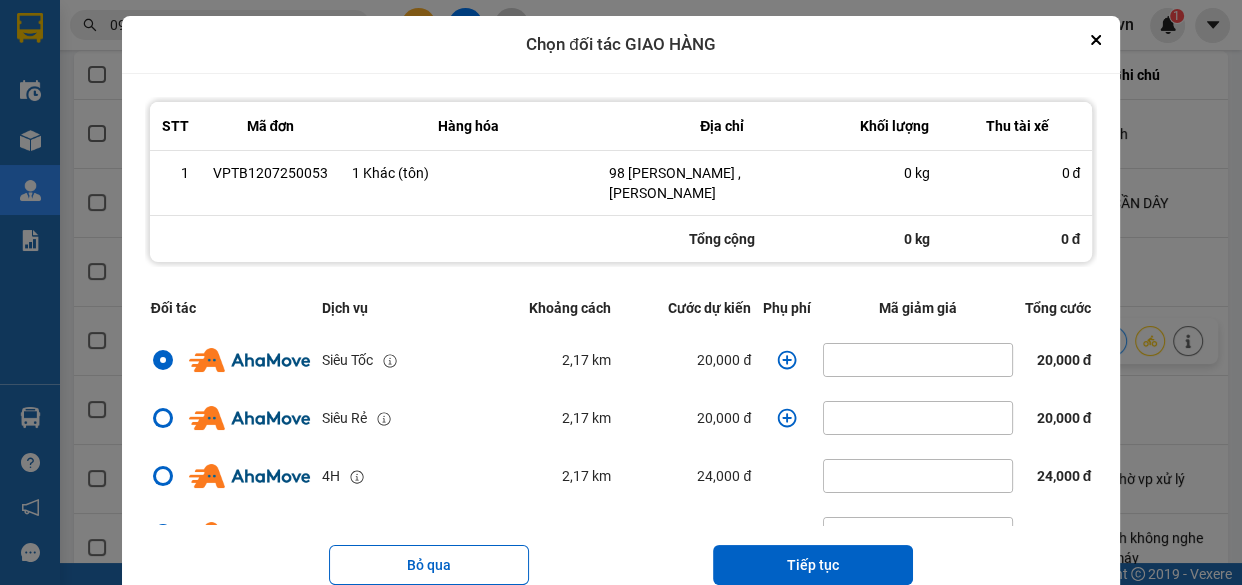 click 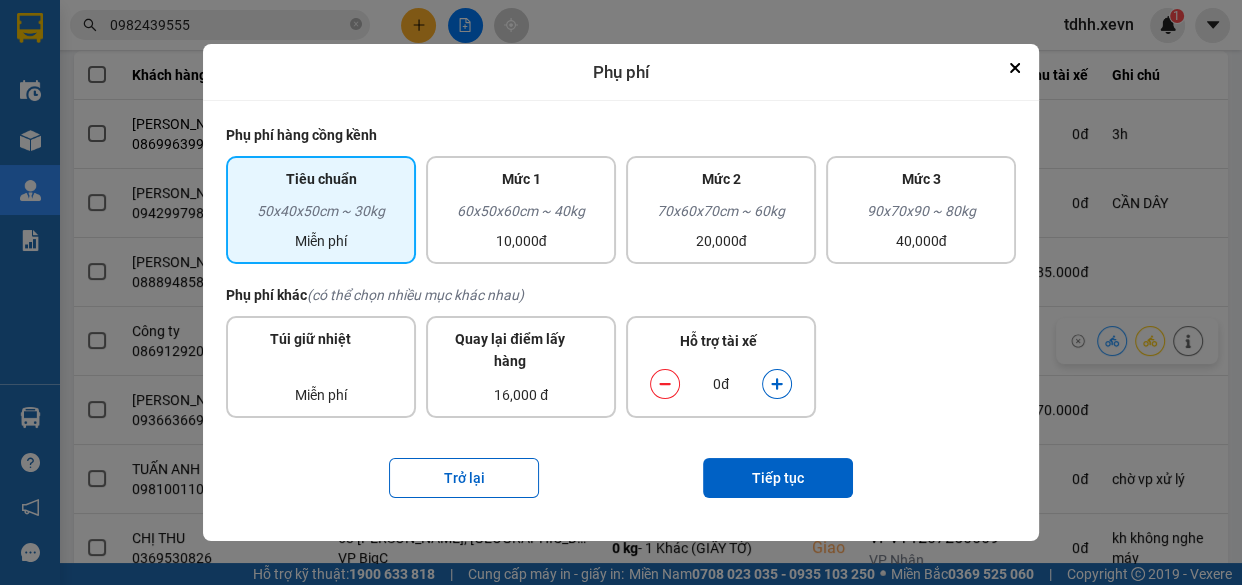 click 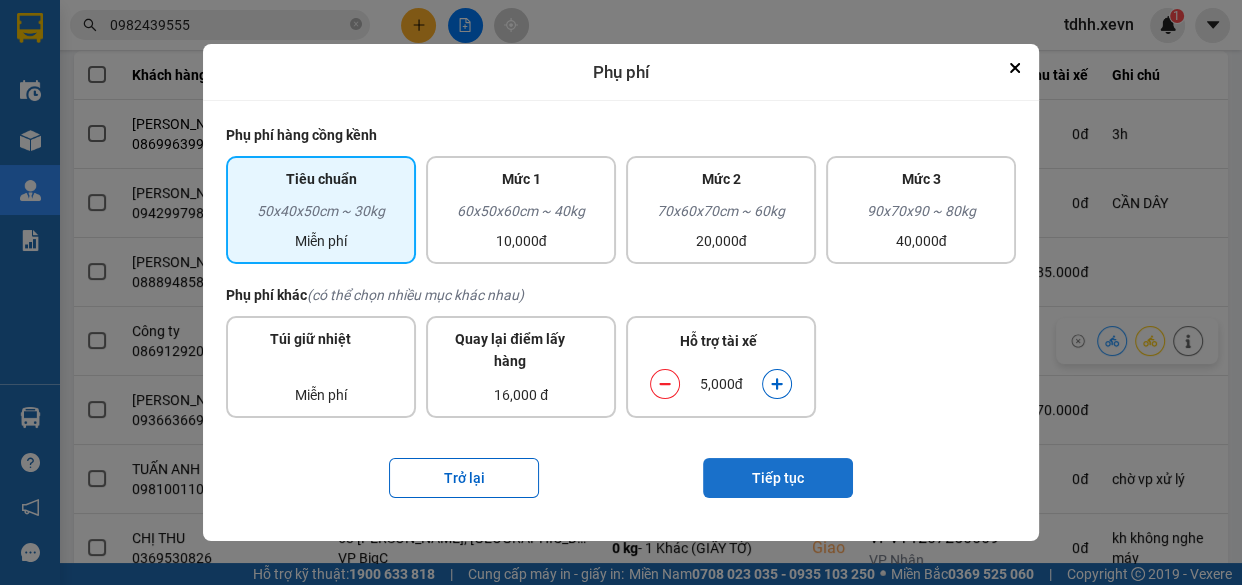 click on "Tiếp tục" at bounding box center (778, 478) 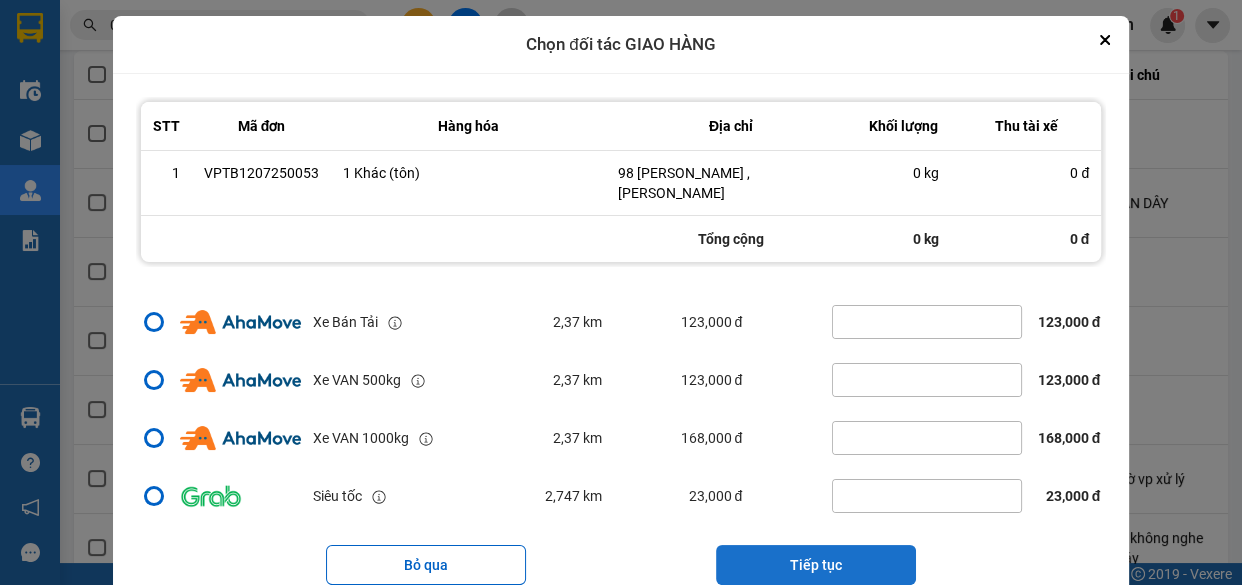 scroll, scrollTop: 431, scrollLeft: 0, axis: vertical 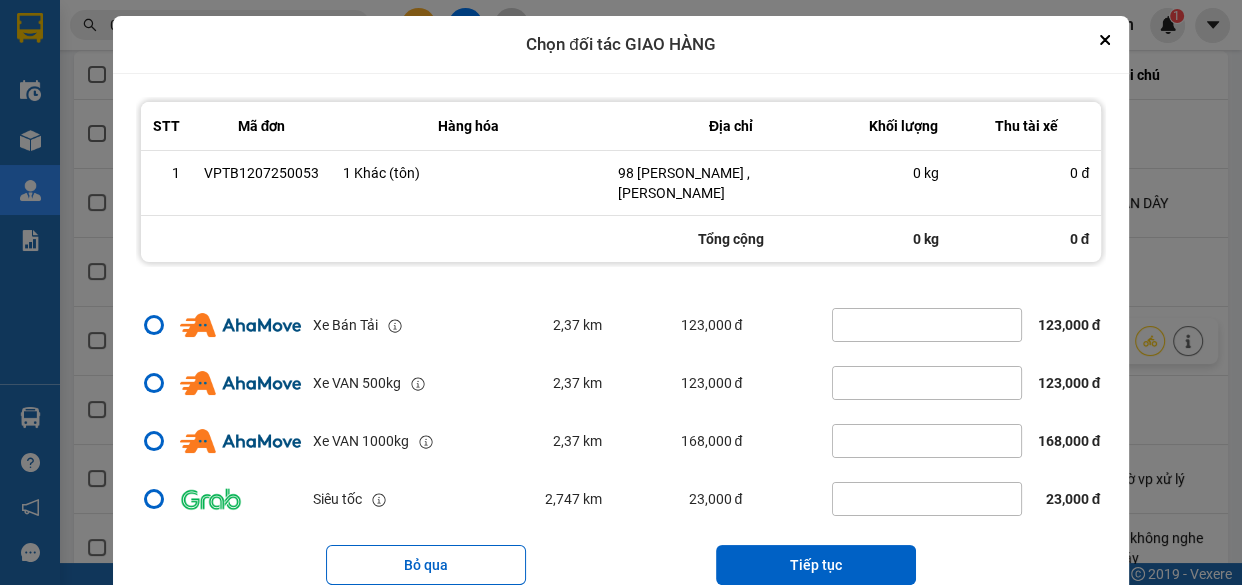 drag, startPoint x: 828, startPoint y: 544, endPoint x: 828, endPoint y: 493, distance: 51 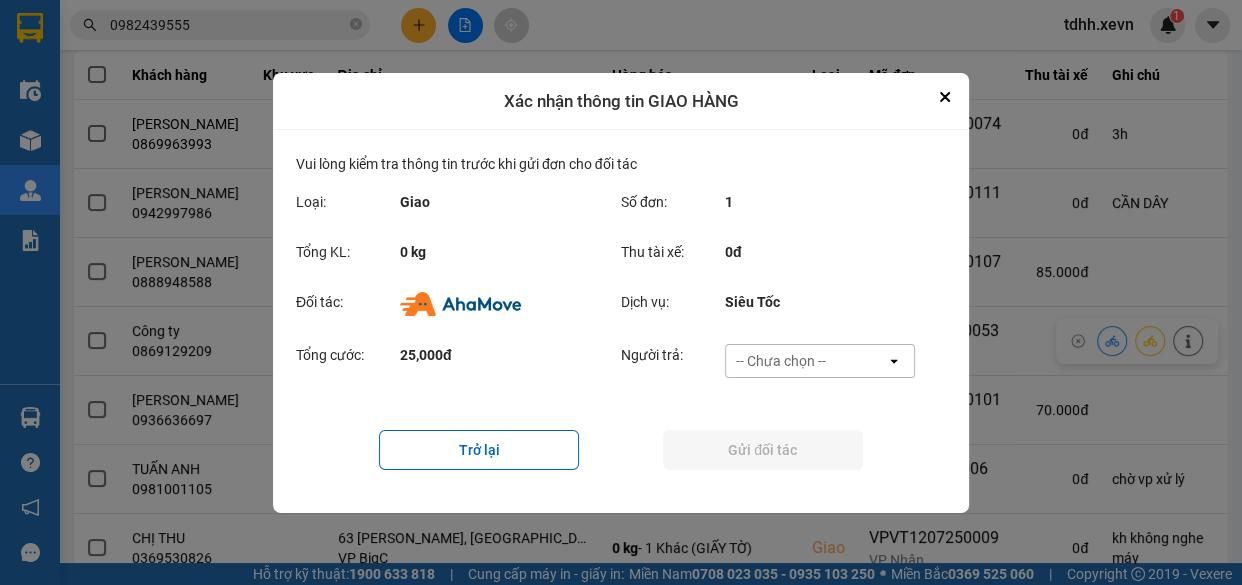 click on "-- Chưa chọn --" at bounding box center (806, 361) 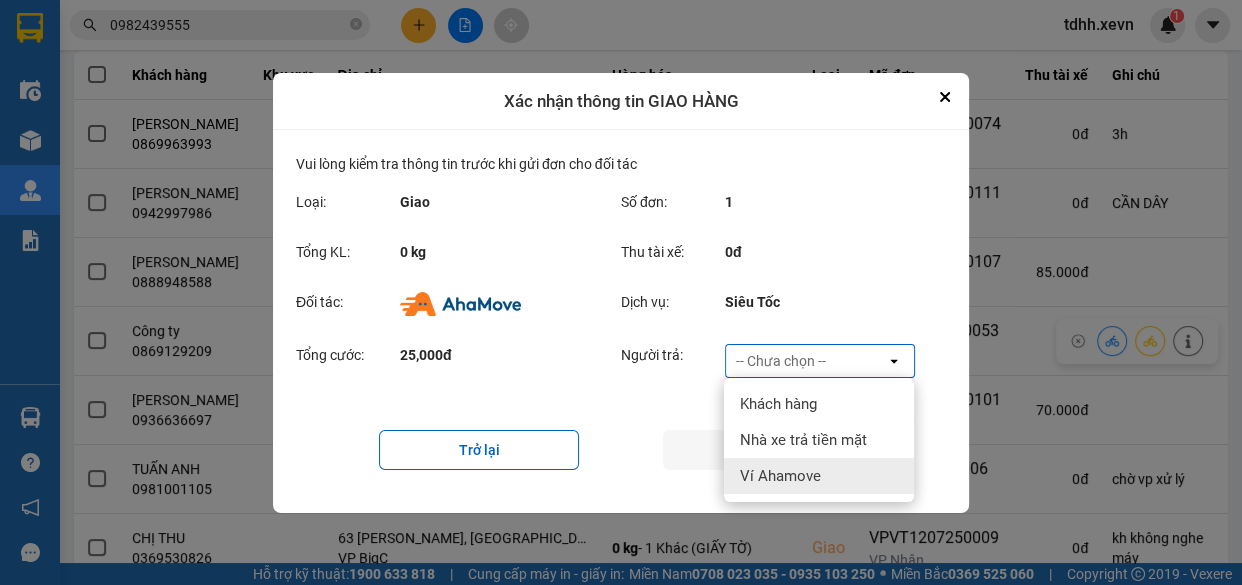 click on "Ví Ahamove" at bounding box center (819, 476) 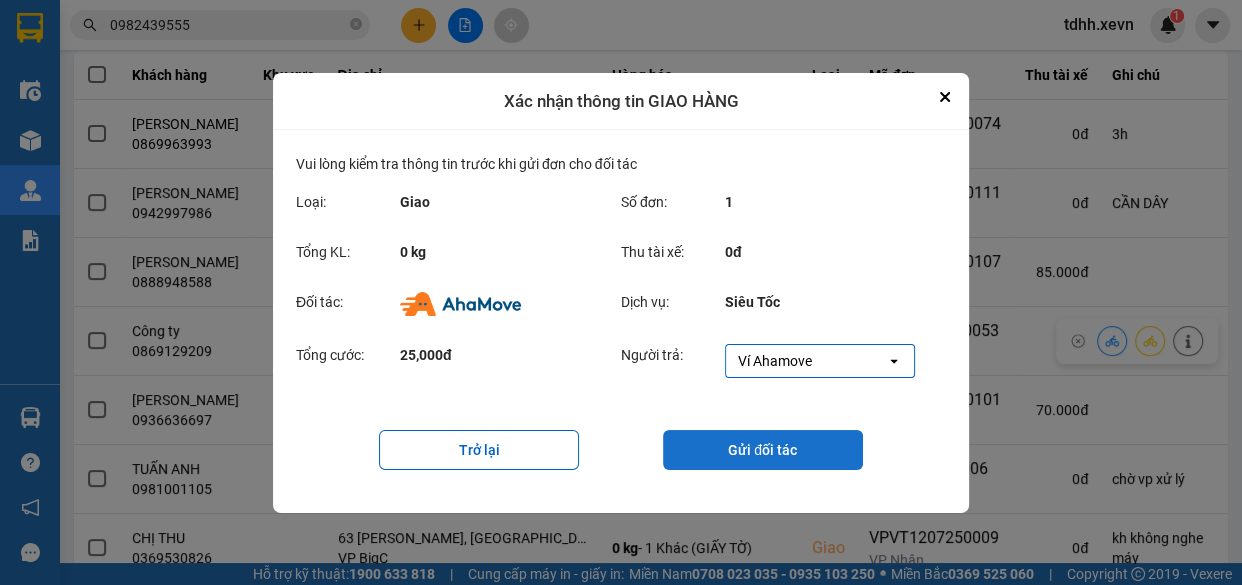 click on "Gửi đối tác" at bounding box center (763, 450) 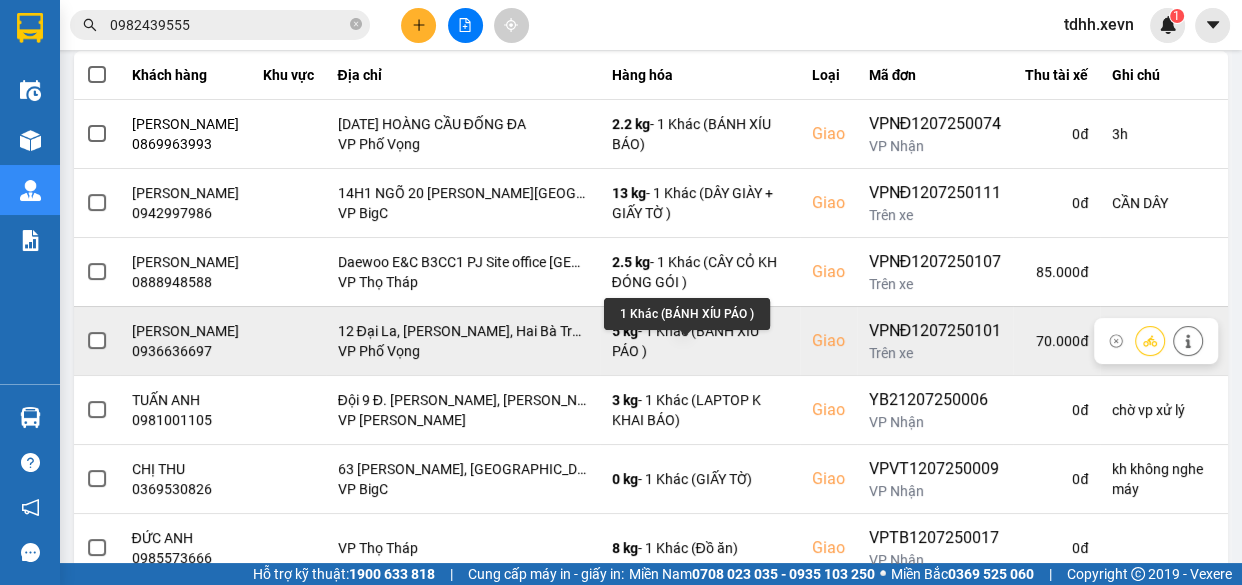 scroll, scrollTop: 363, scrollLeft: 0, axis: vertical 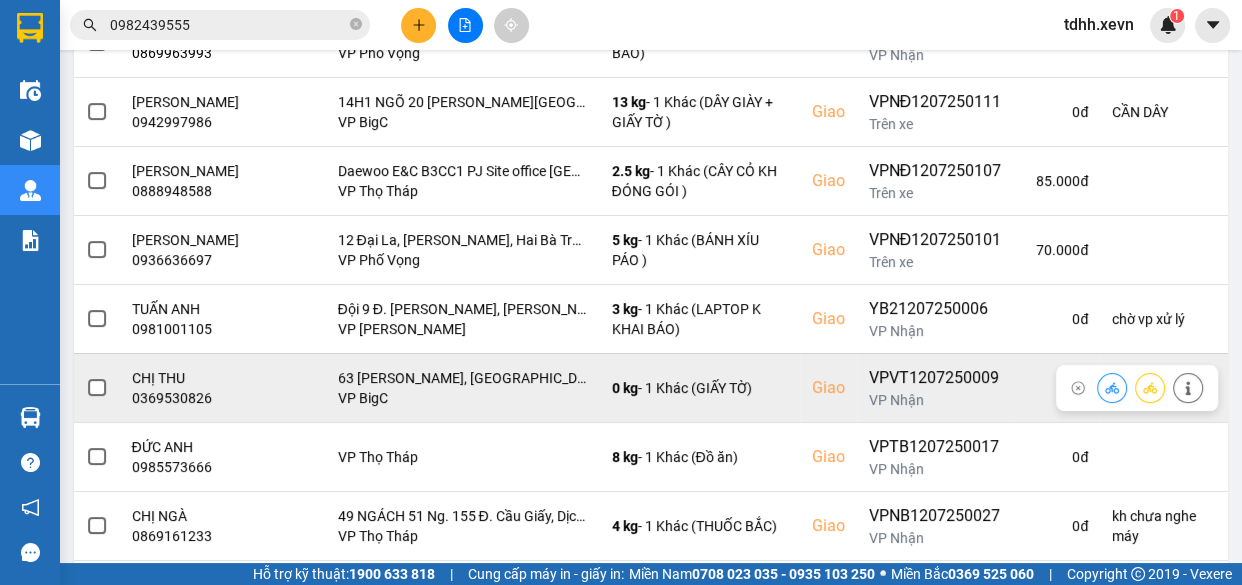 click on "0369530826" at bounding box center (185, 398) 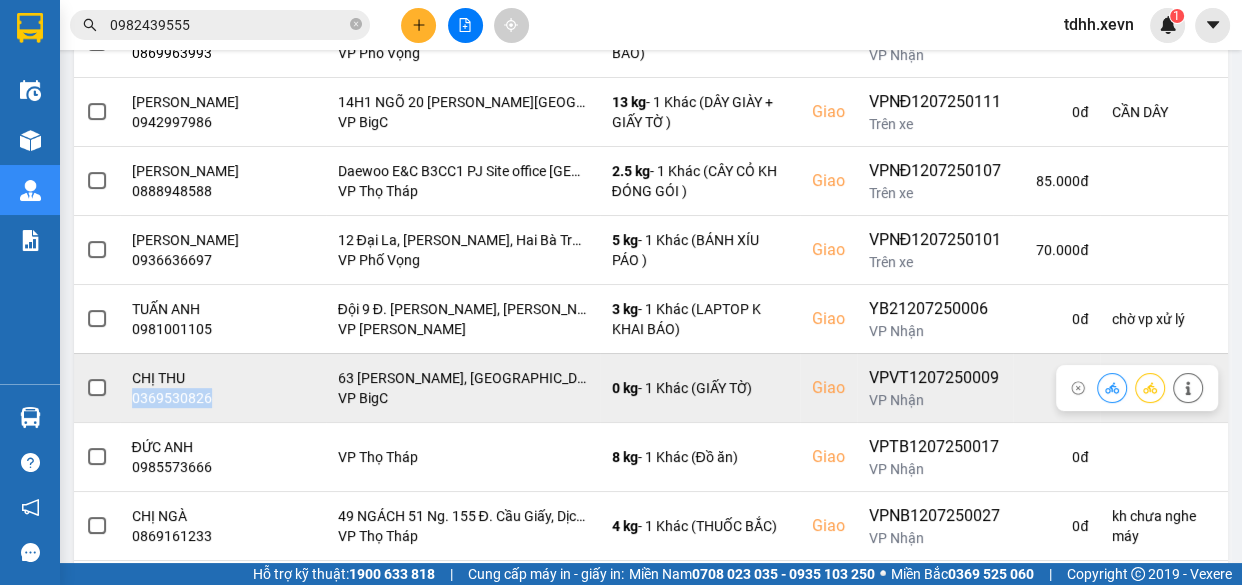 click on "0369530826" at bounding box center (185, 398) 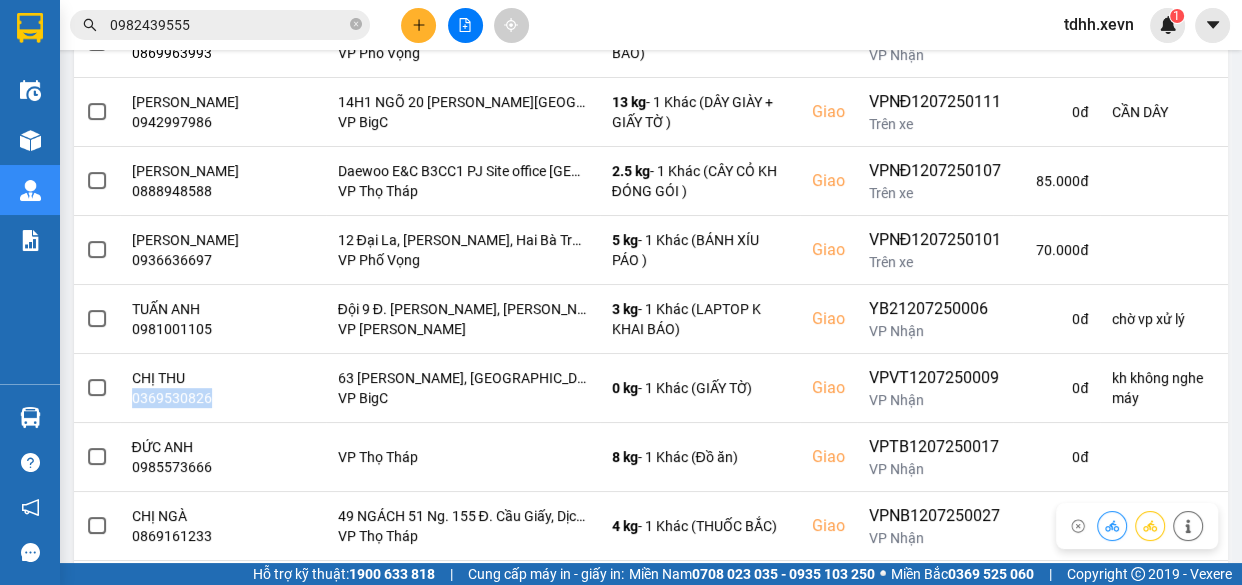 scroll, scrollTop: 0, scrollLeft: 0, axis: both 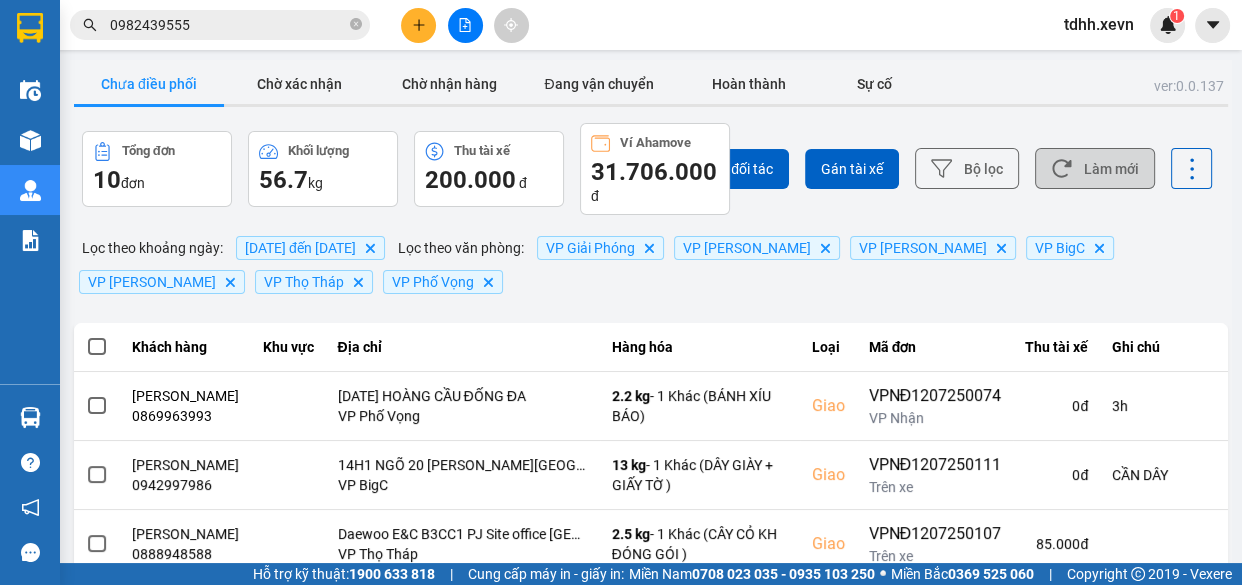 click on "Làm mới" at bounding box center (1095, 168) 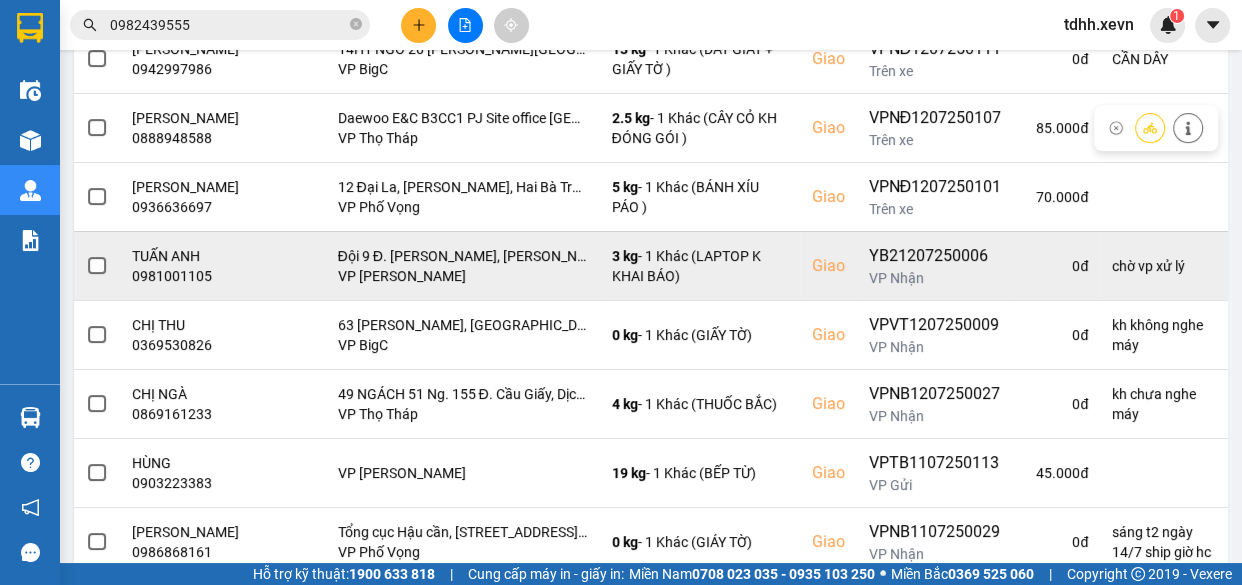 scroll, scrollTop: 507, scrollLeft: 0, axis: vertical 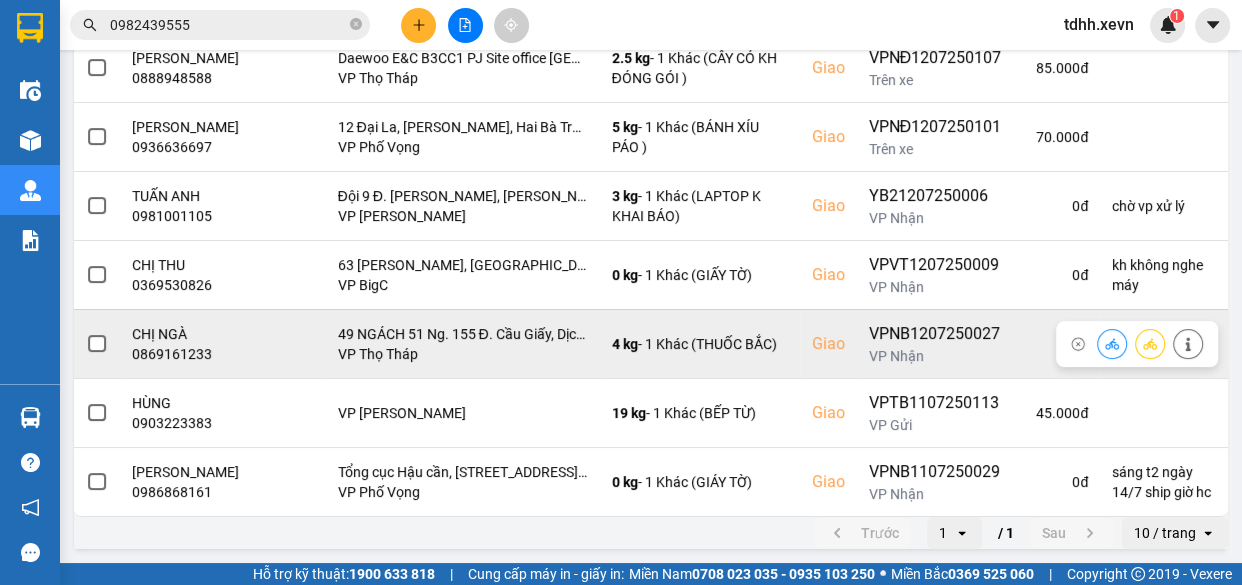 click on "0869161233" at bounding box center [185, 354] 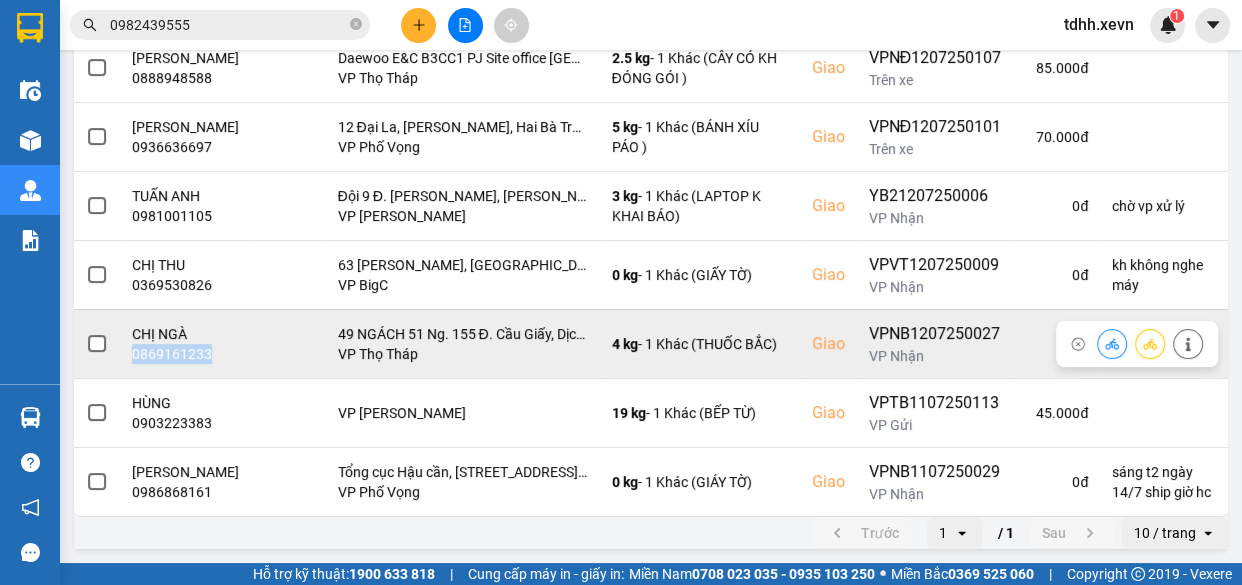 click on "0869161233" at bounding box center [185, 354] 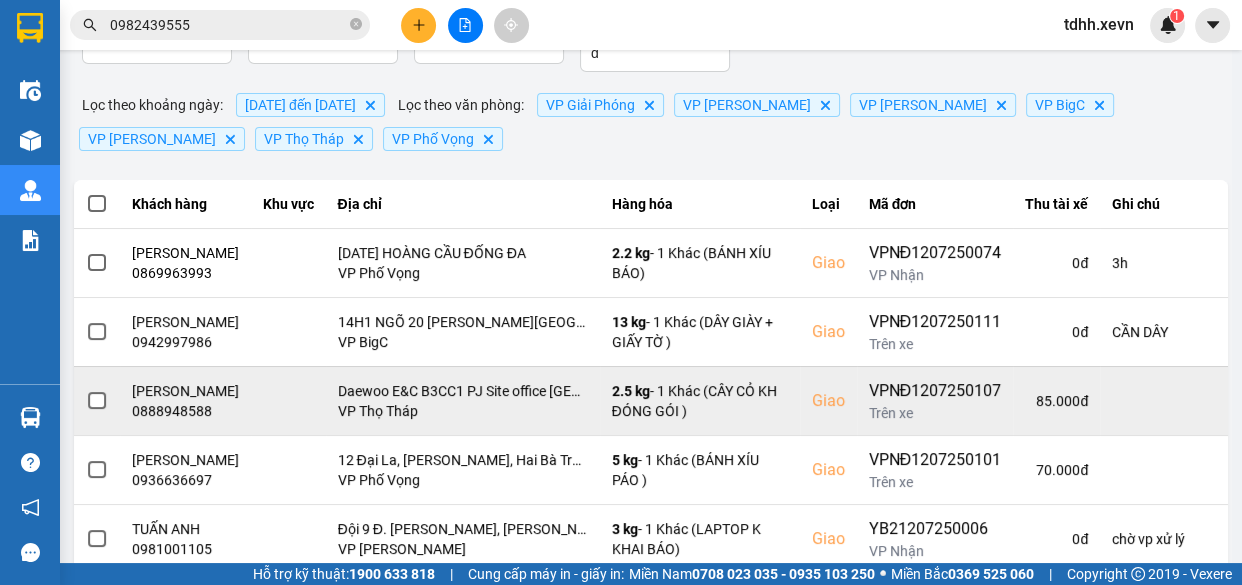 scroll, scrollTop: 416, scrollLeft: 0, axis: vertical 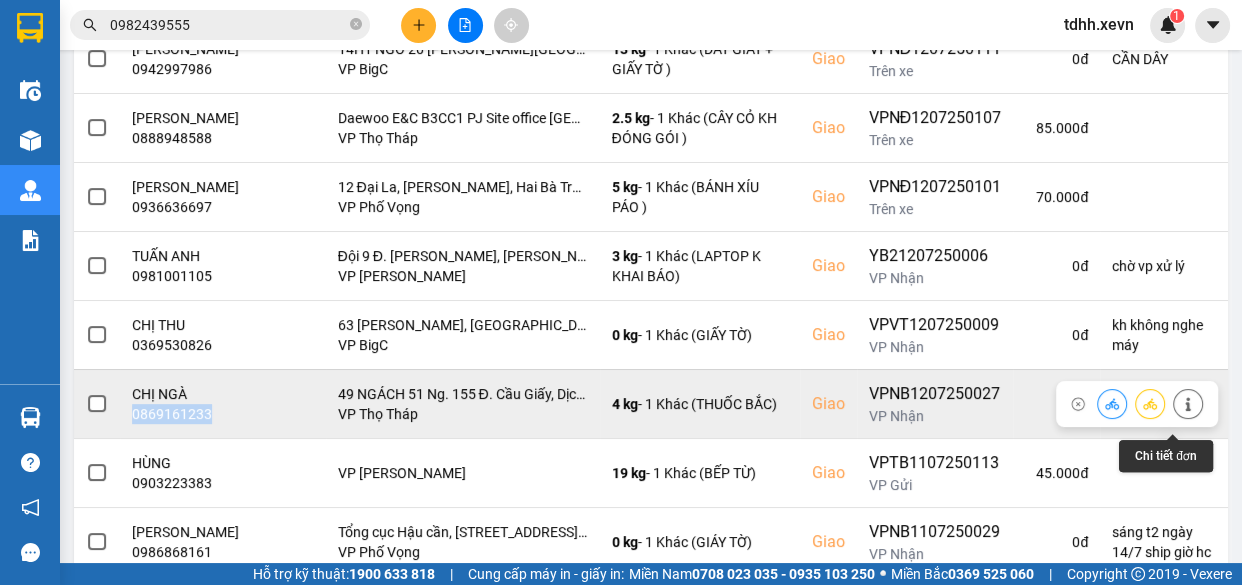 click 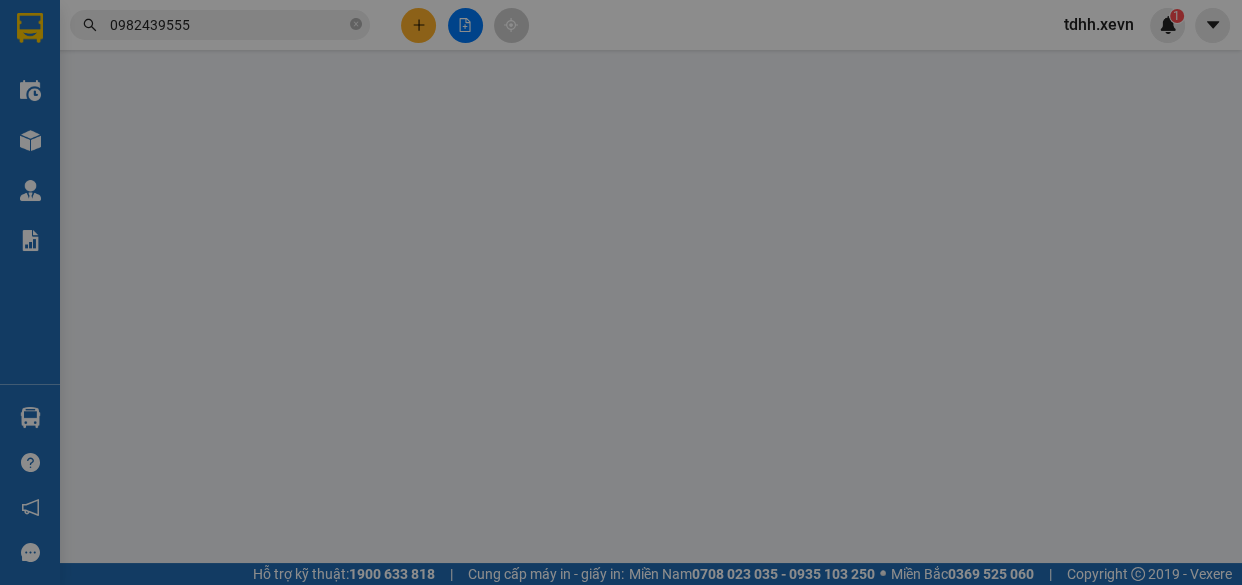 scroll, scrollTop: 0, scrollLeft: 0, axis: both 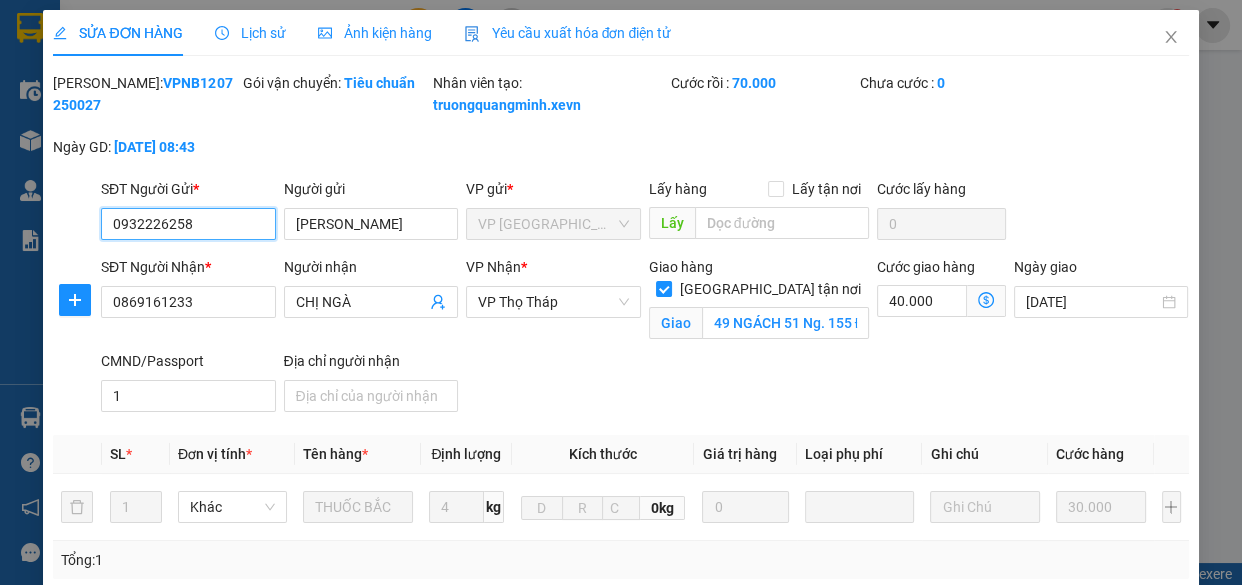 drag, startPoint x: 221, startPoint y: 240, endPoint x: 53, endPoint y: 252, distance: 168.42802 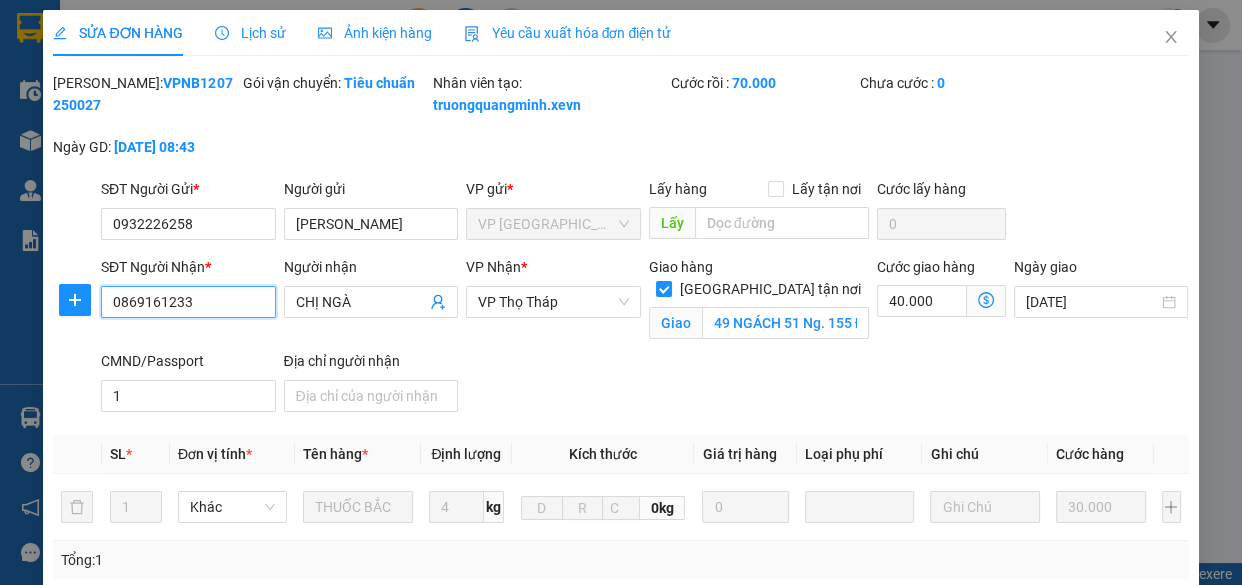click on "0869161233" at bounding box center [188, 302] 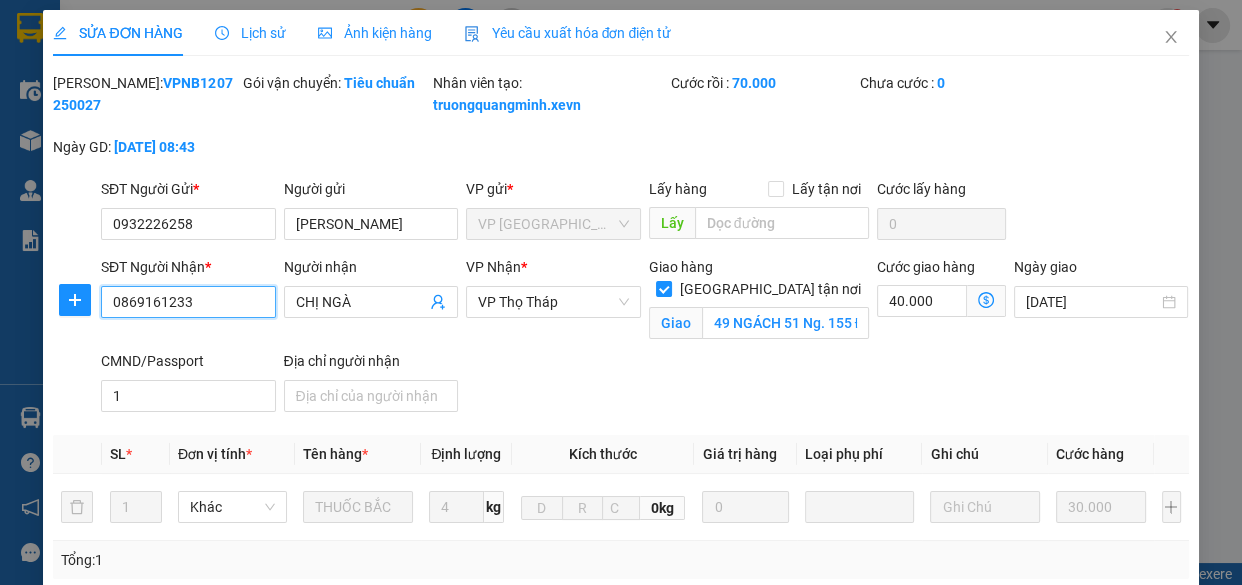 scroll, scrollTop: 438, scrollLeft: 0, axis: vertical 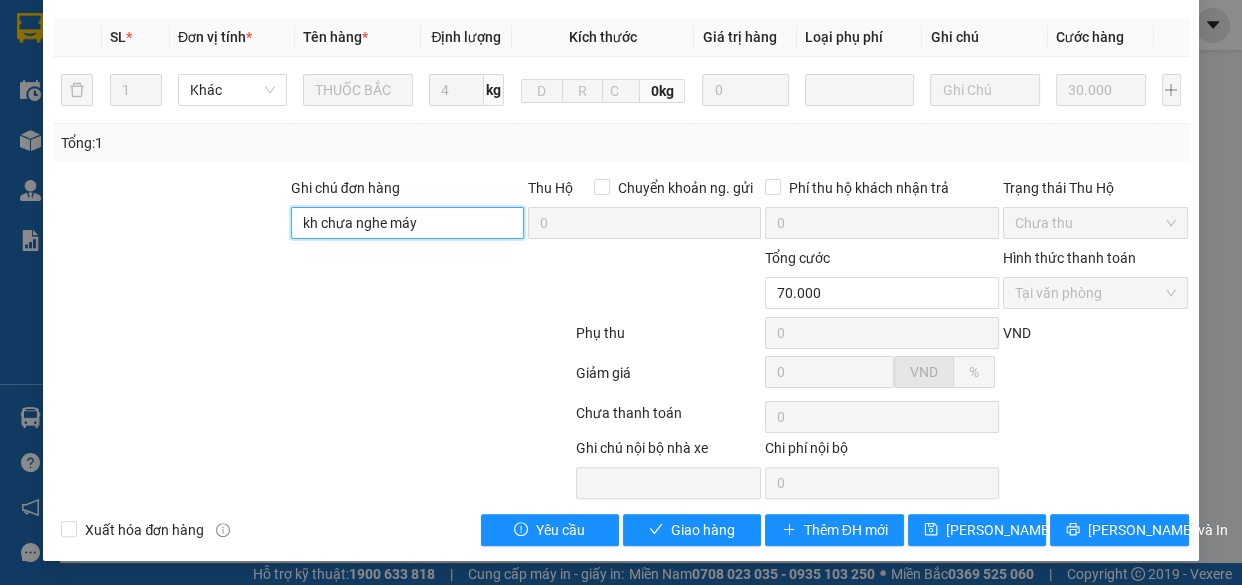 drag, startPoint x: 436, startPoint y: 206, endPoint x: 157, endPoint y: 278, distance: 288.1406 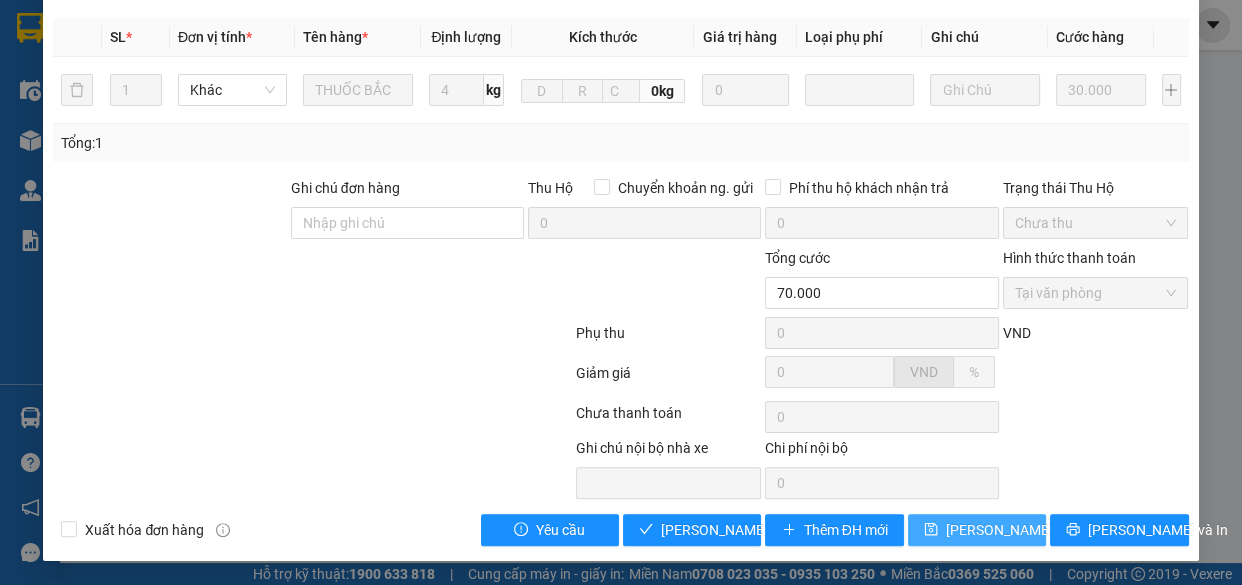 click on "Lưu thay đổi" at bounding box center [1026, 530] 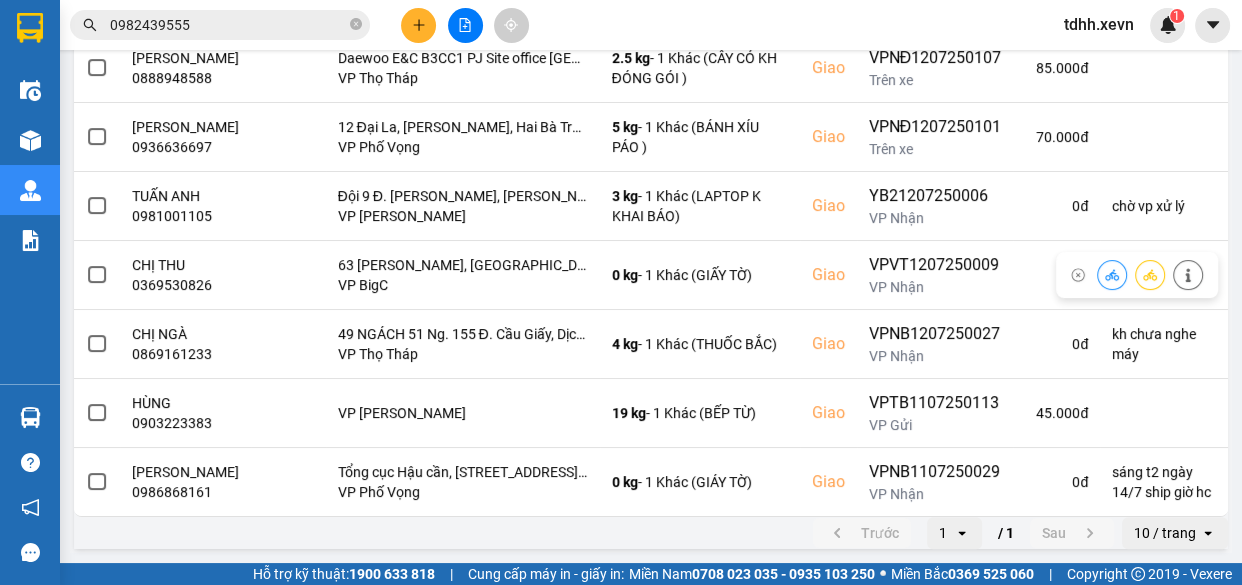 scroll, scrollTop: 0, scrollLeft: 0, axis: both 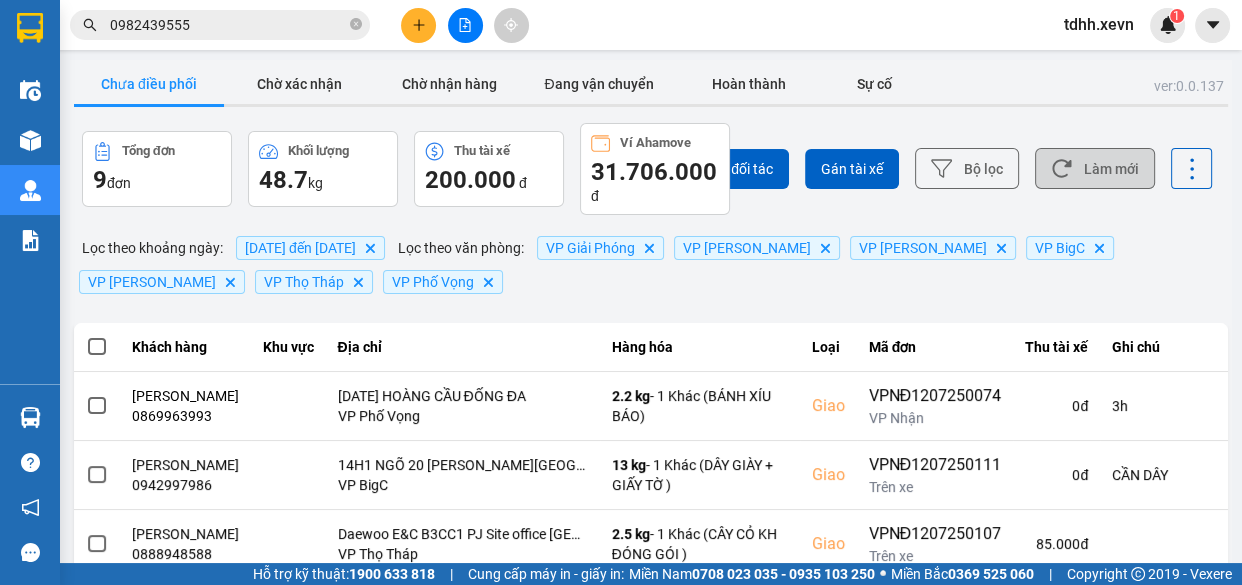 click on "Làm mới" at bounding box center (1095, 168) 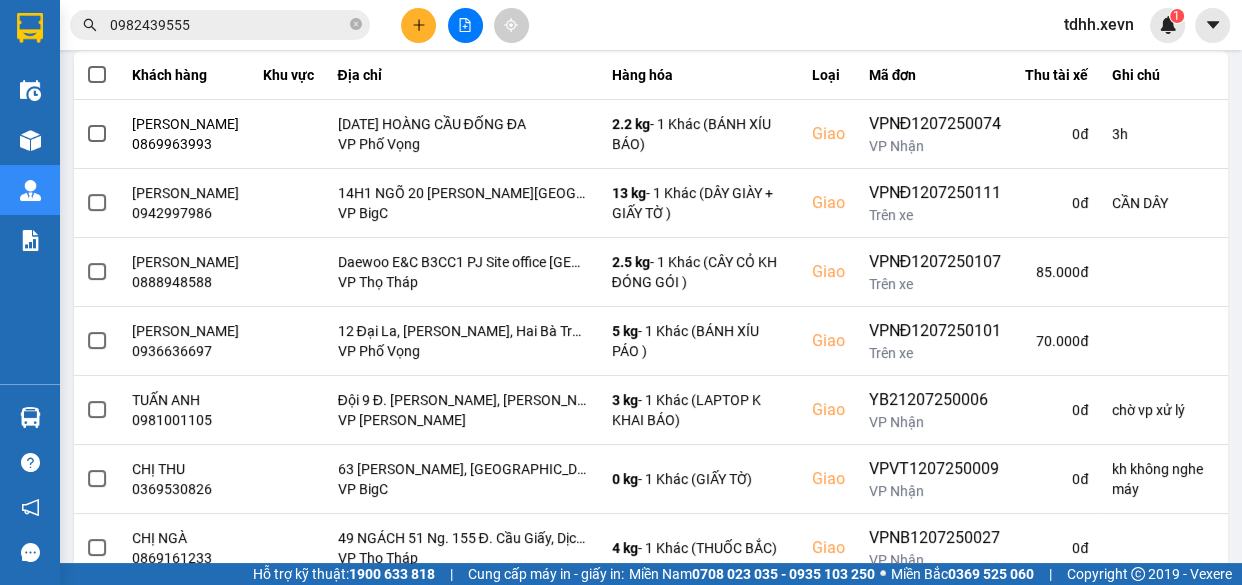 scroll, scrollTop: 363, scrollLeft: 0, axis: vertical 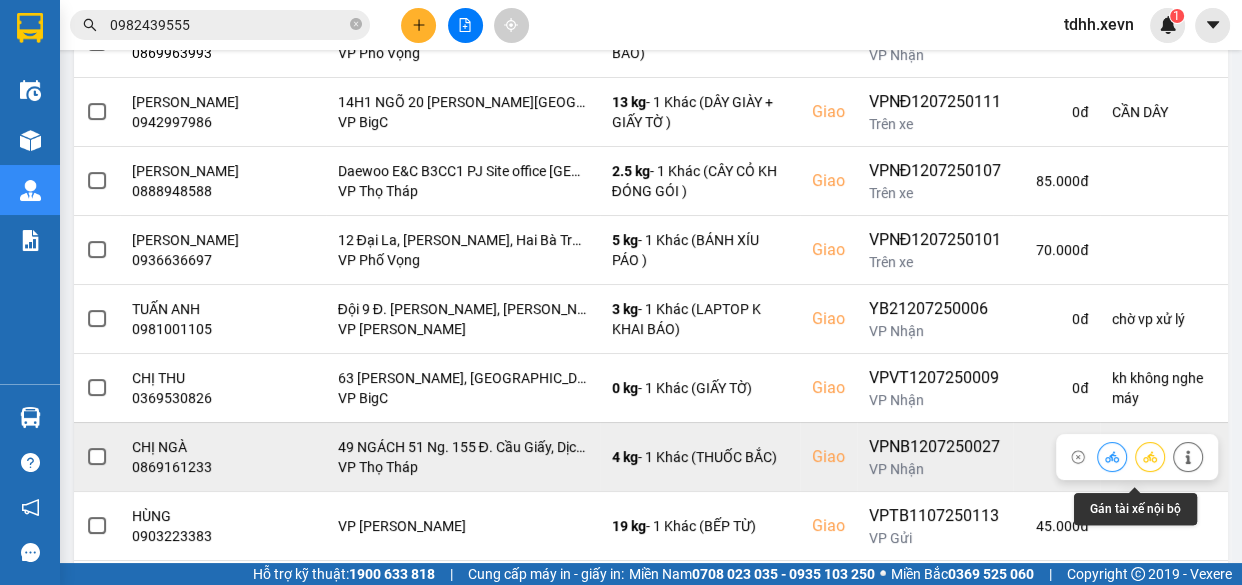 click 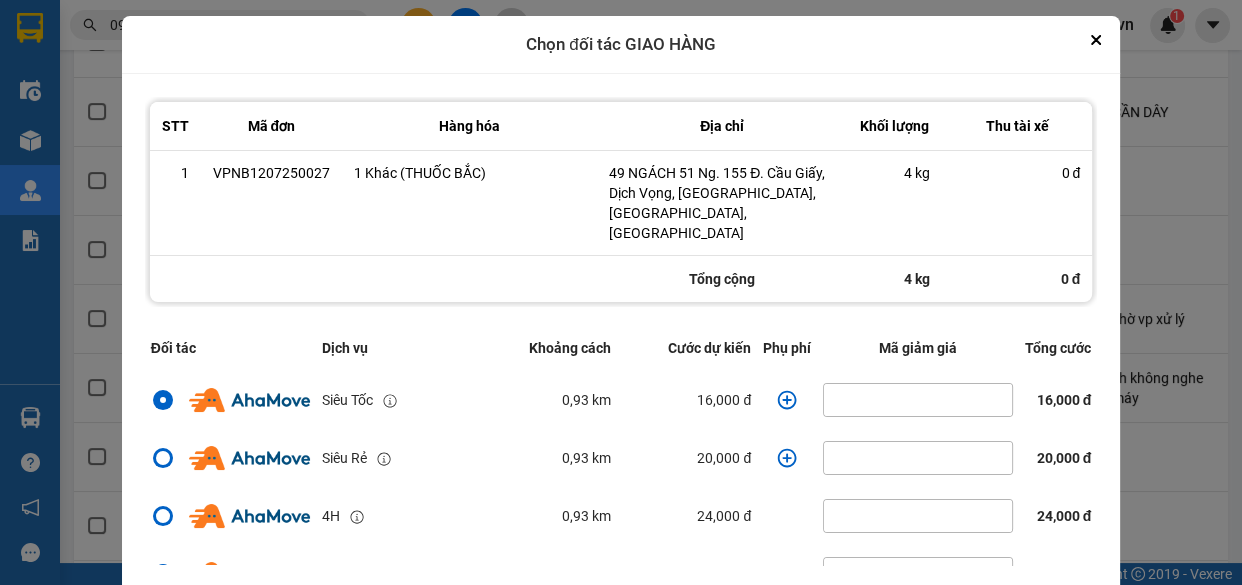 click 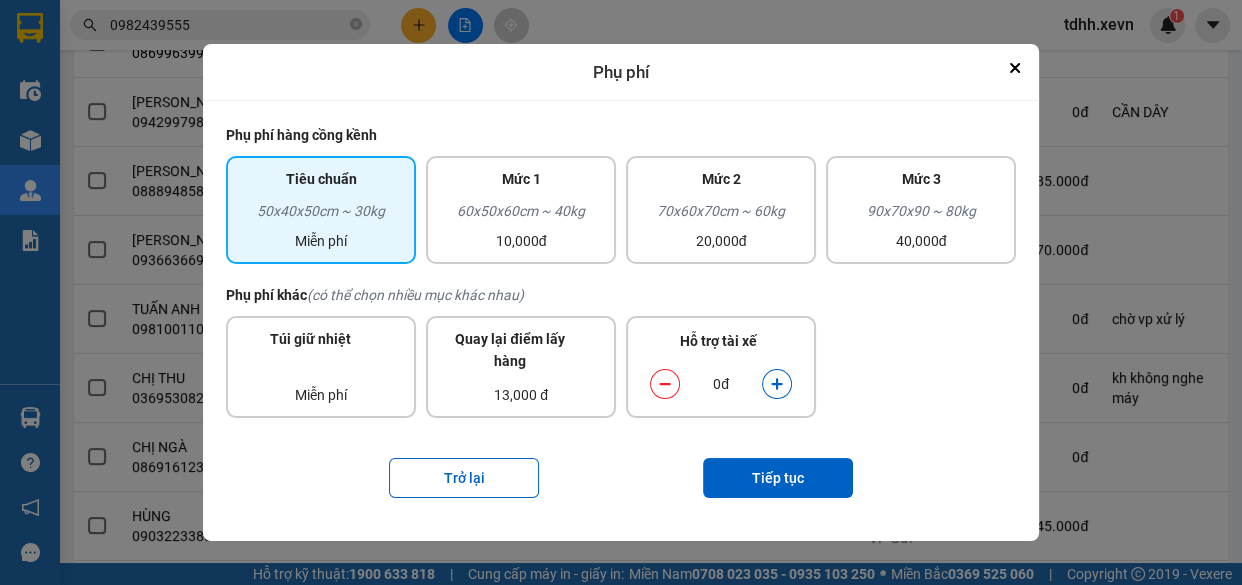 click 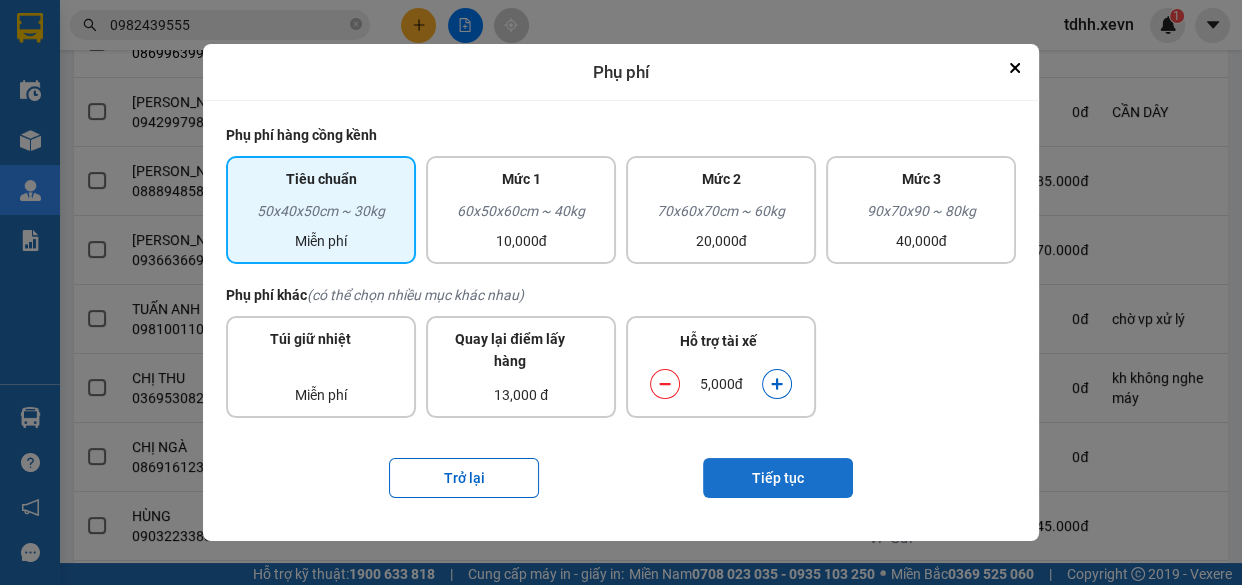 click on "Tiếp tục" at bounding box center (778, 478) 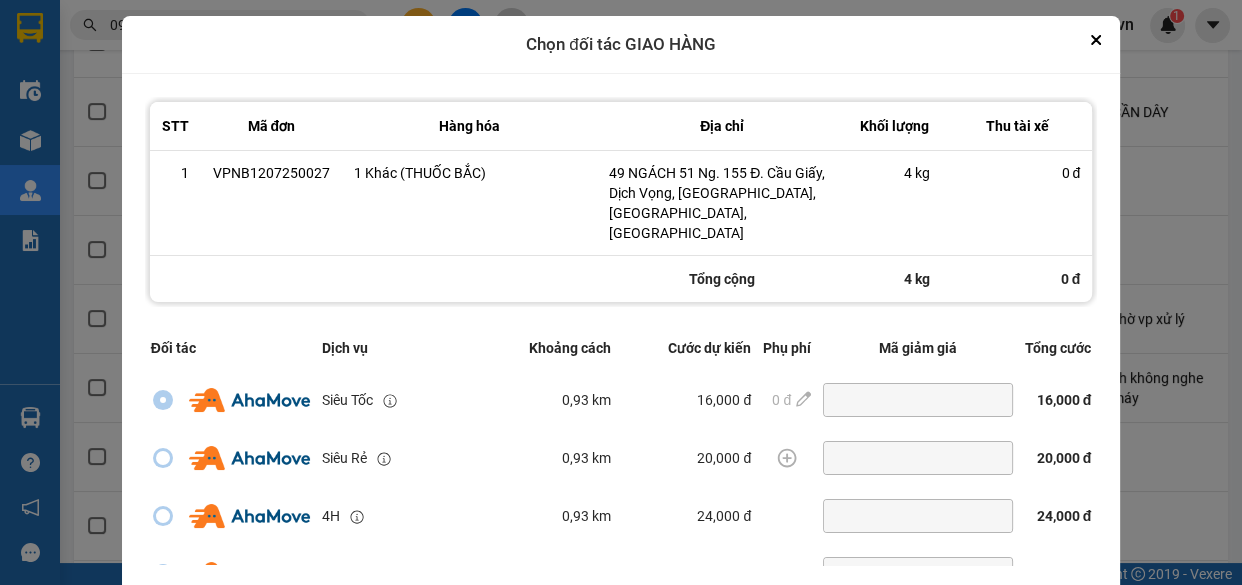 scroll, scrollTop: 431, scrollLeft: 0, axis: vertical 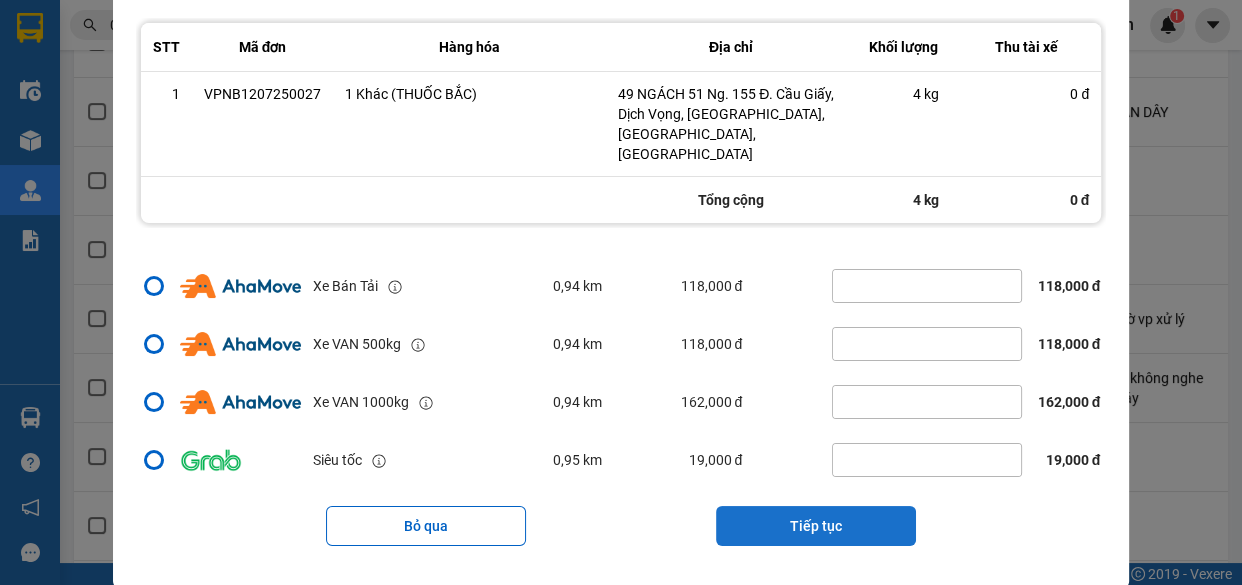 click on "Tiếp tục" at bounding box center (816, 526) 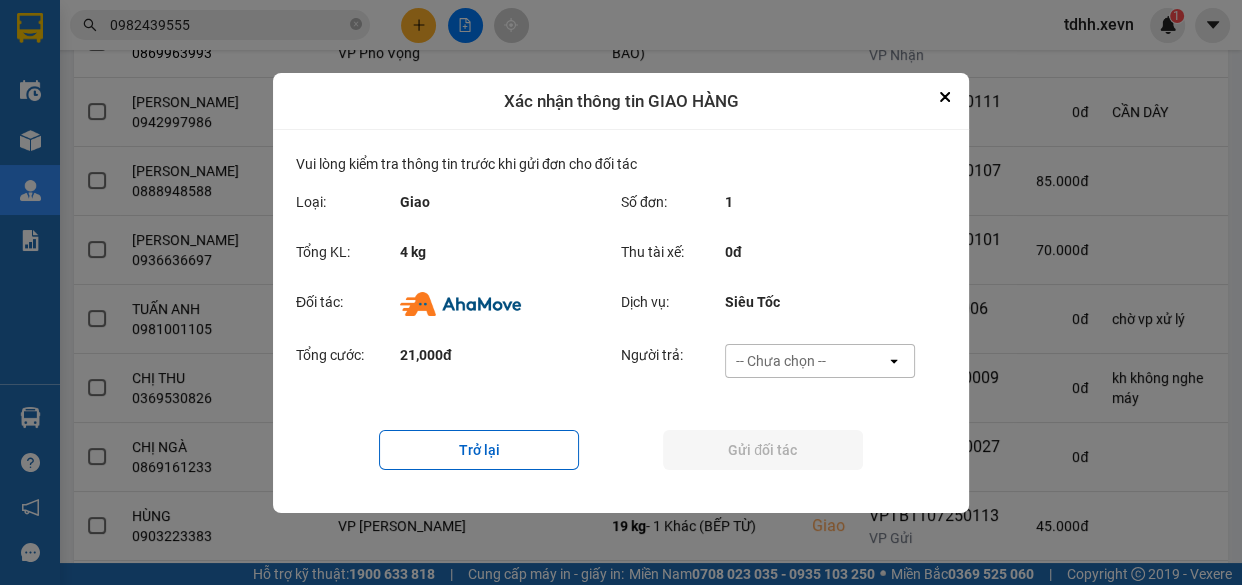 scroll, scrollTop: 0, scrollLeft: 0, axis: both 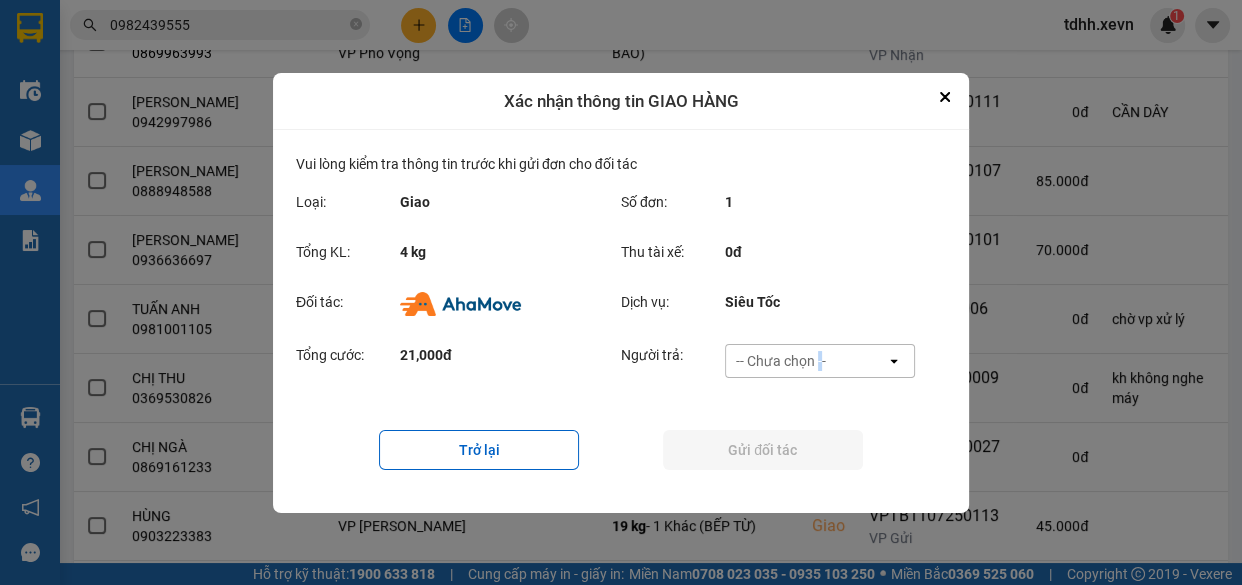 drag, startPoint x: 819, startPoint y: 362, endPoint x: 820, endPoint y: 375, distance: 13.038404 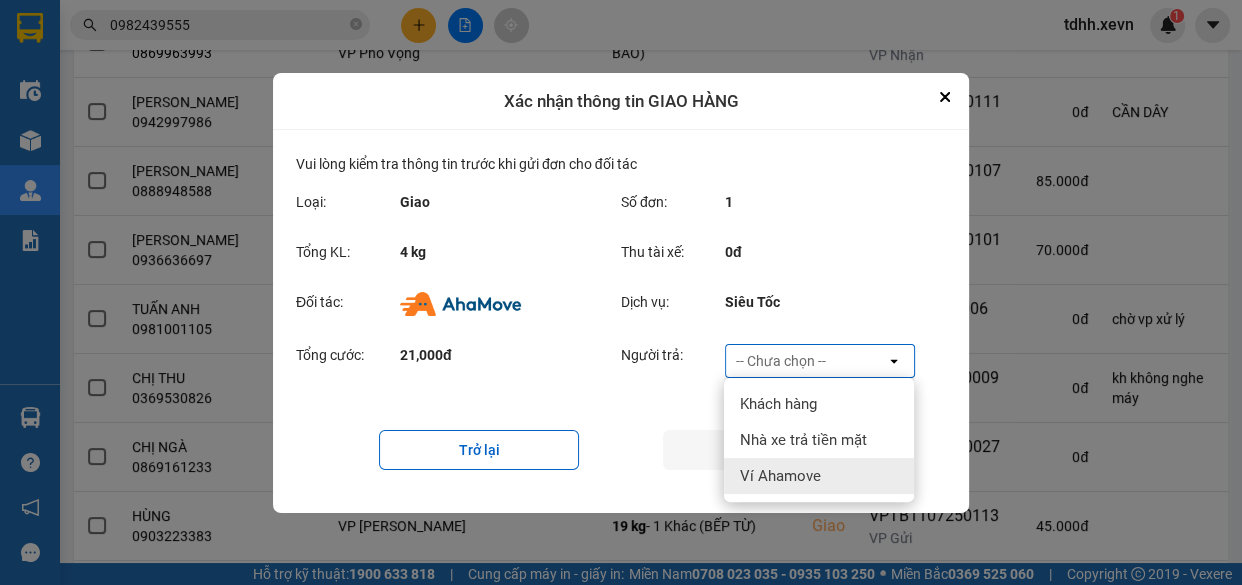 click on "Ví Ahamove" at bounding box center (819, 476) 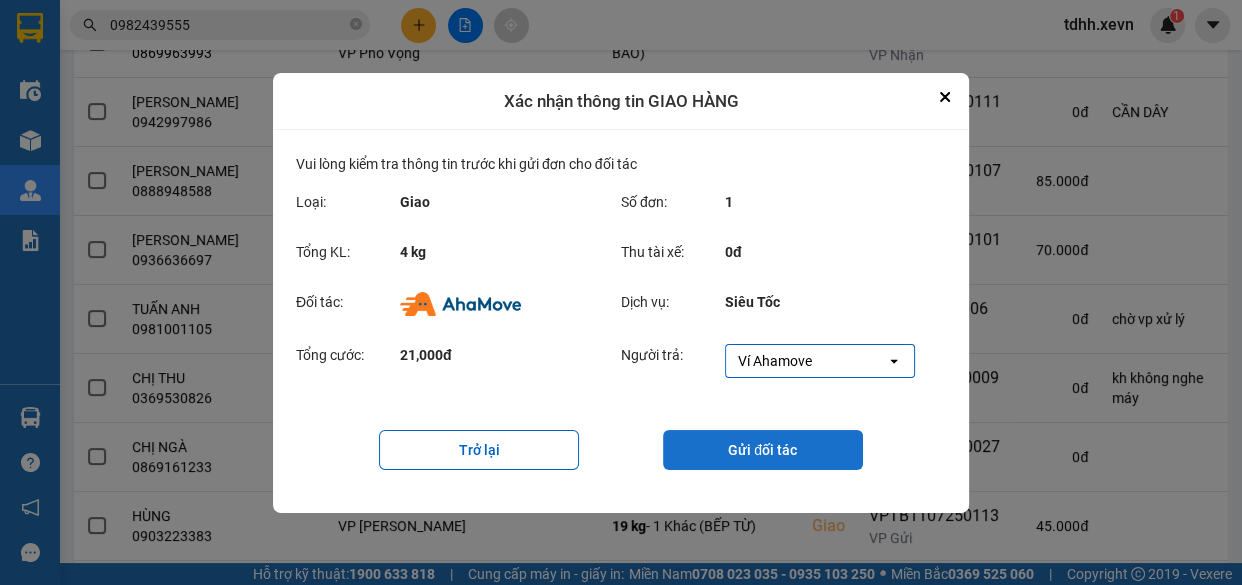 click on "Gửi đối tác" at bounding box center [763, 450] 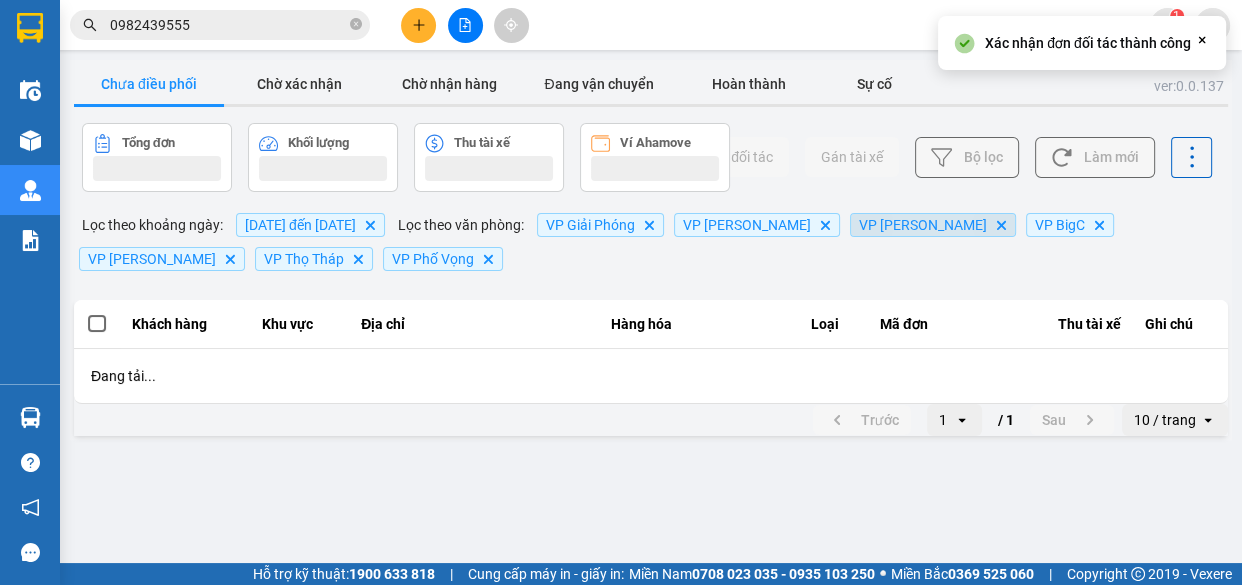 scroll, scrollTop: 0, scrollLeft: 0, axis: both 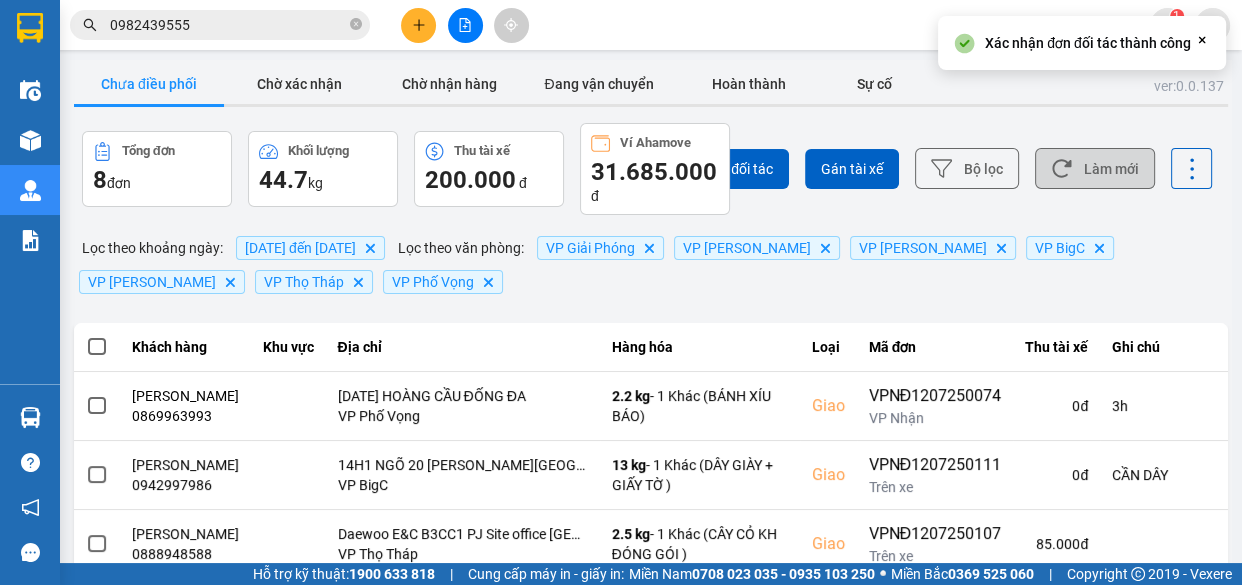 click on "Làm mới" at bounding box center [1095, 168] 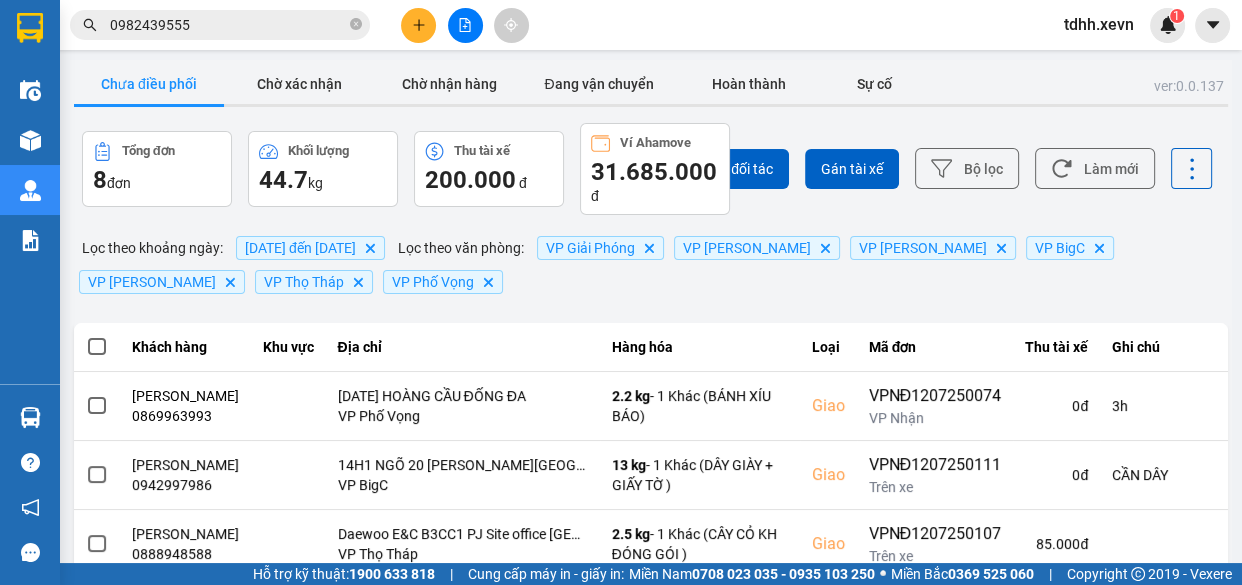 click on "0982439555" at bounding box center [228, 25] 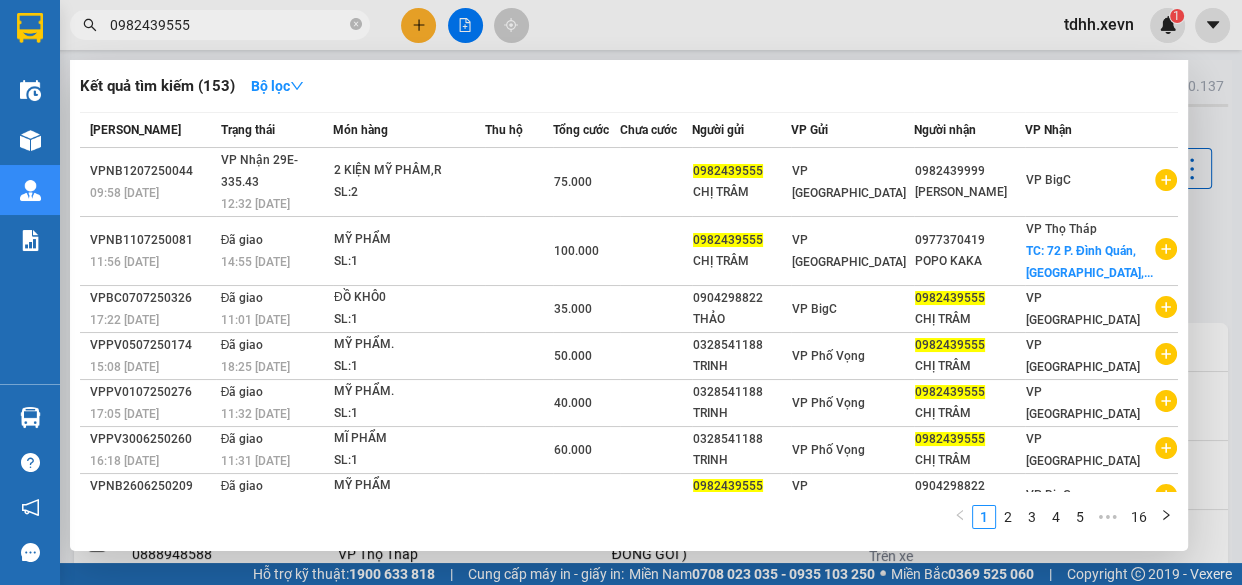 click on "0982439555" at bounding box center (228, 25) 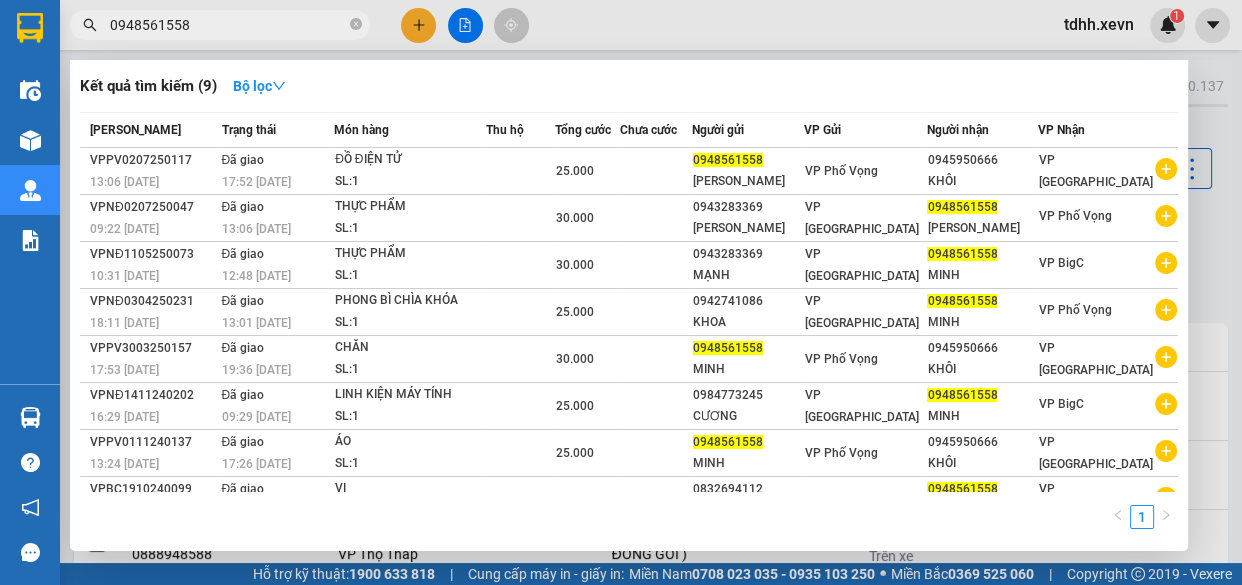 click at bounding box center (621, 292) 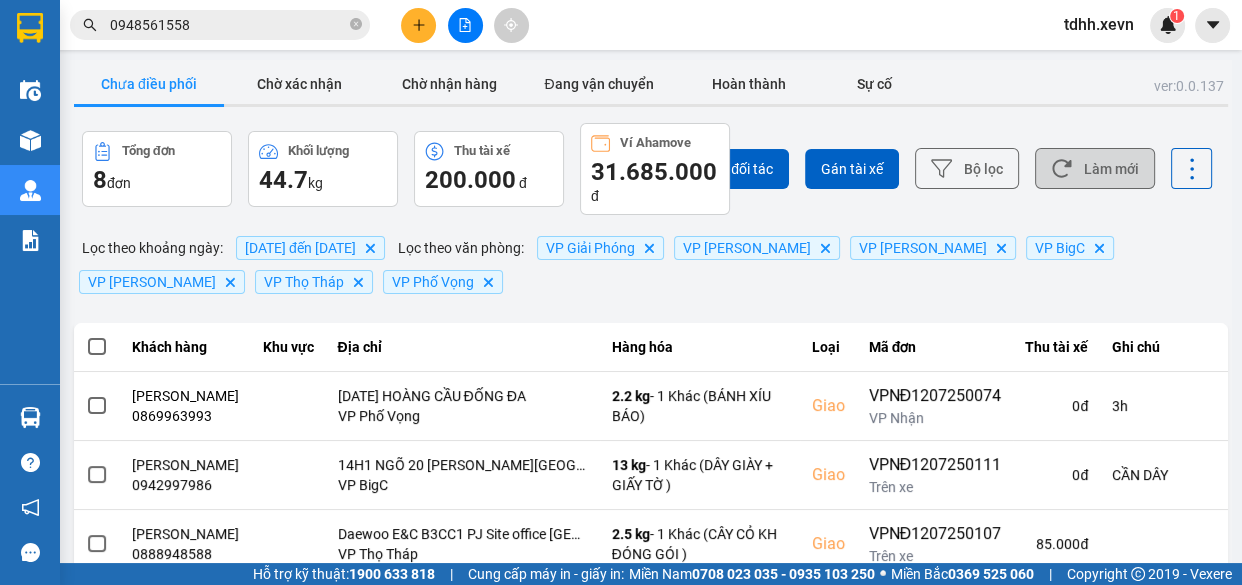 click on "Làm mới" at bounding box center (1095, 168) 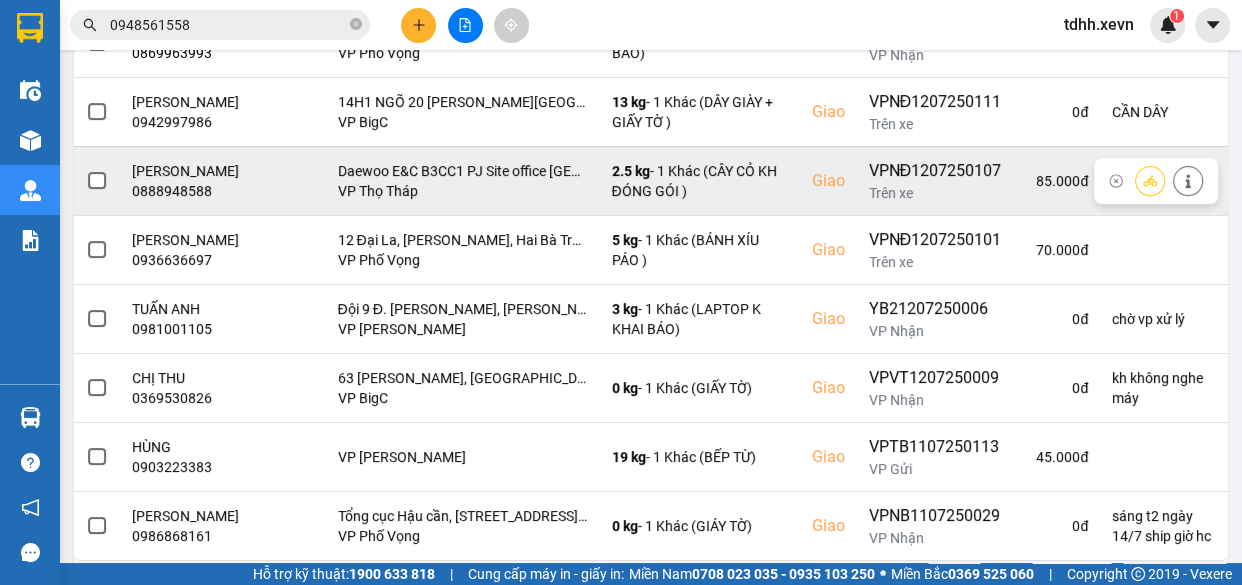scroll, scrollTop: 438, scrollLeft: 0, axis: vertical 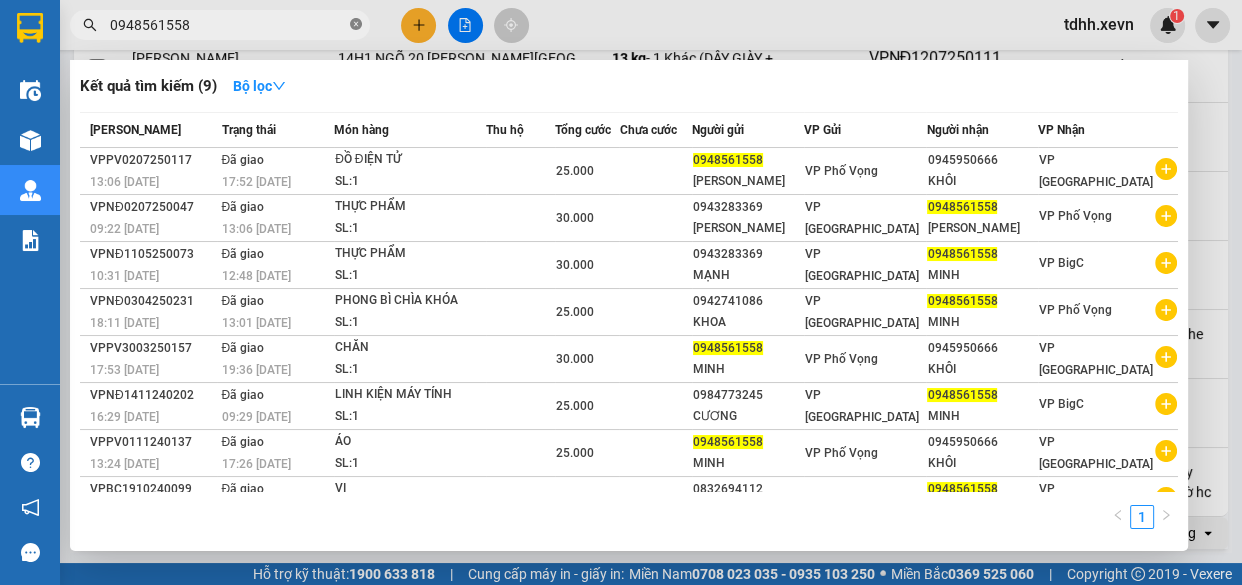click 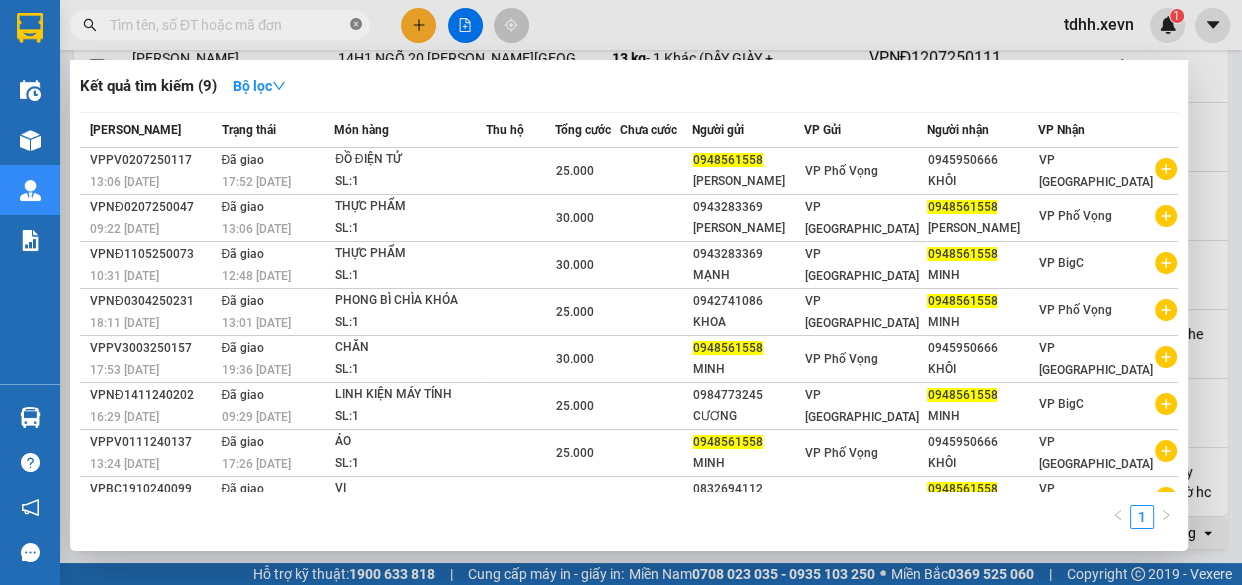 paste on "0948561558" 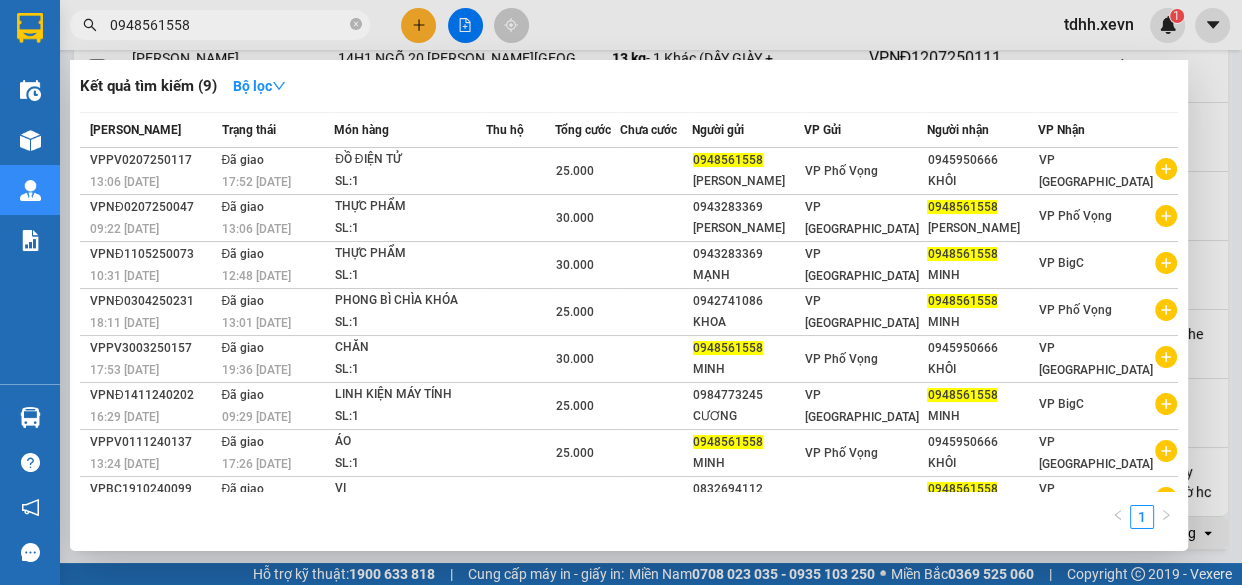 click on "0948561558" at bounding box center (228, 25) 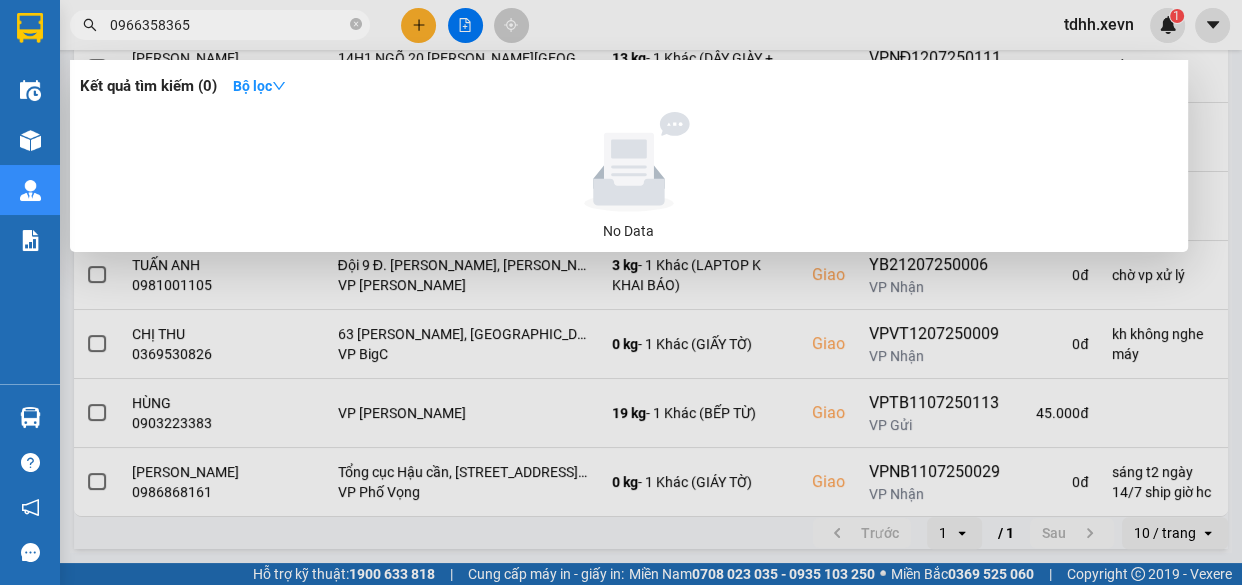 click 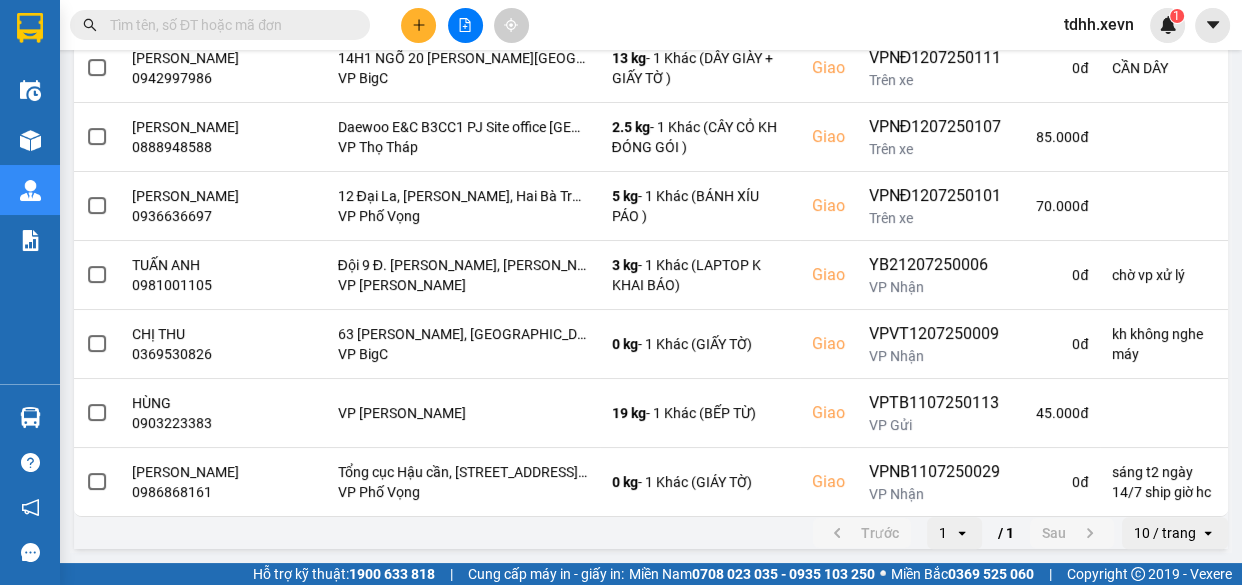 paste on "0876929666" 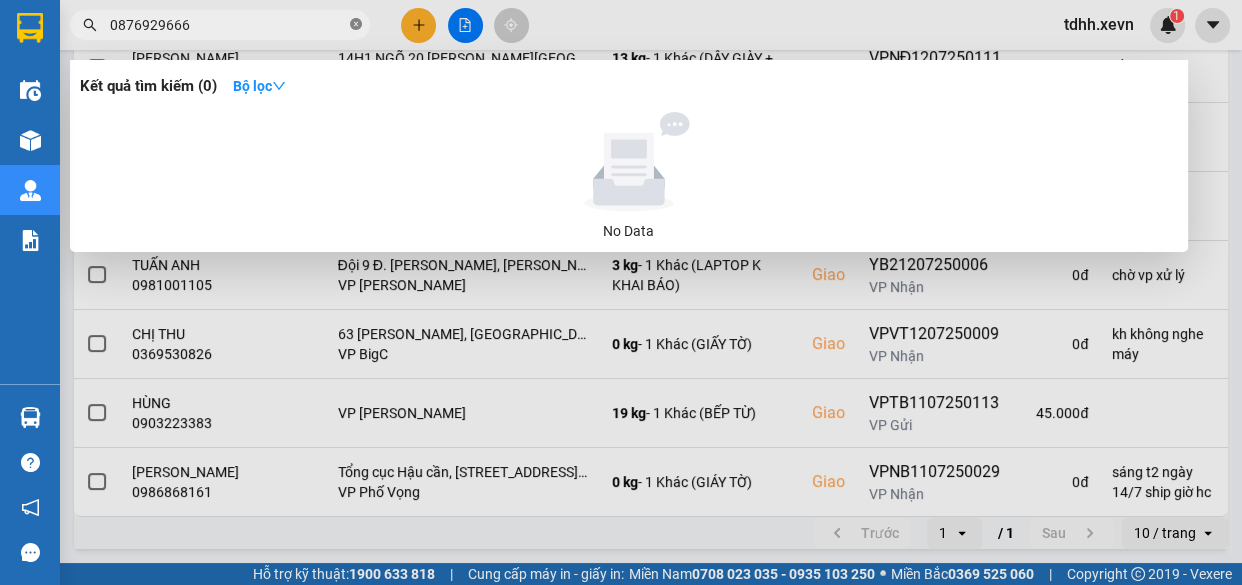 click 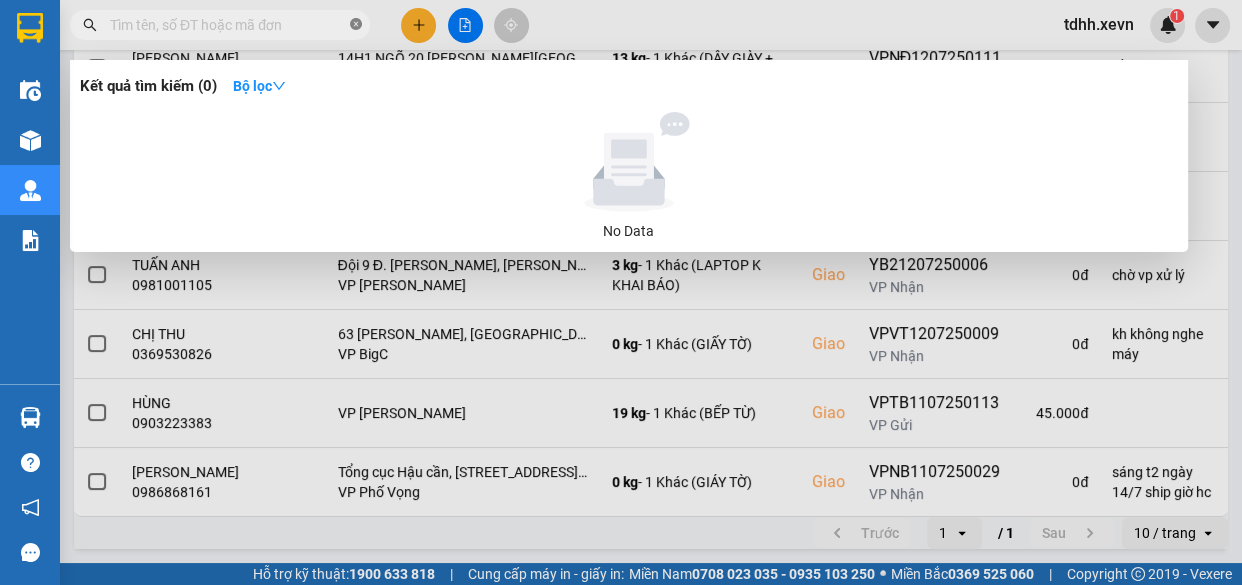 paste on "0945666191" 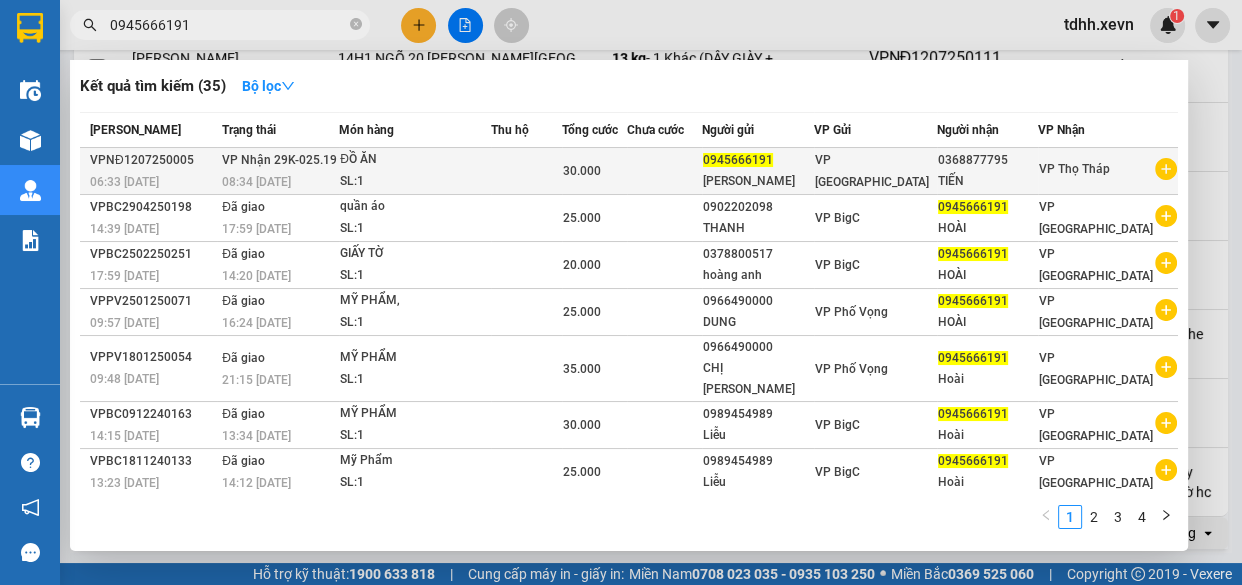 click on "ĐỒ ĂN" at bounding box center [415, 160] 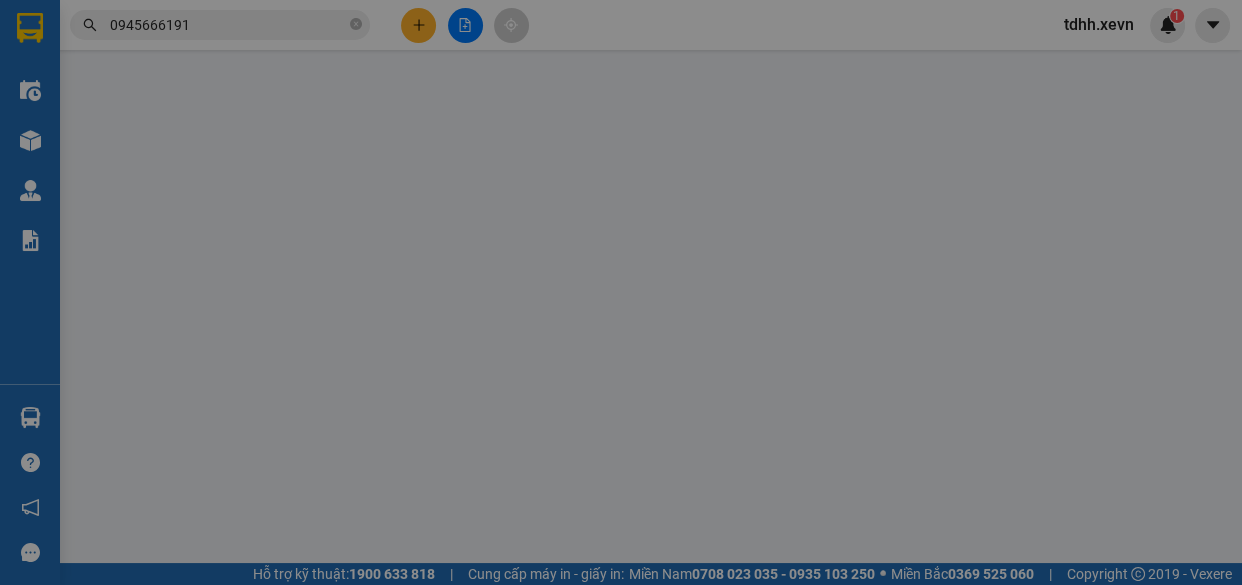 scroll, scrollTop: 0, scrollLeft: 0, axis: both 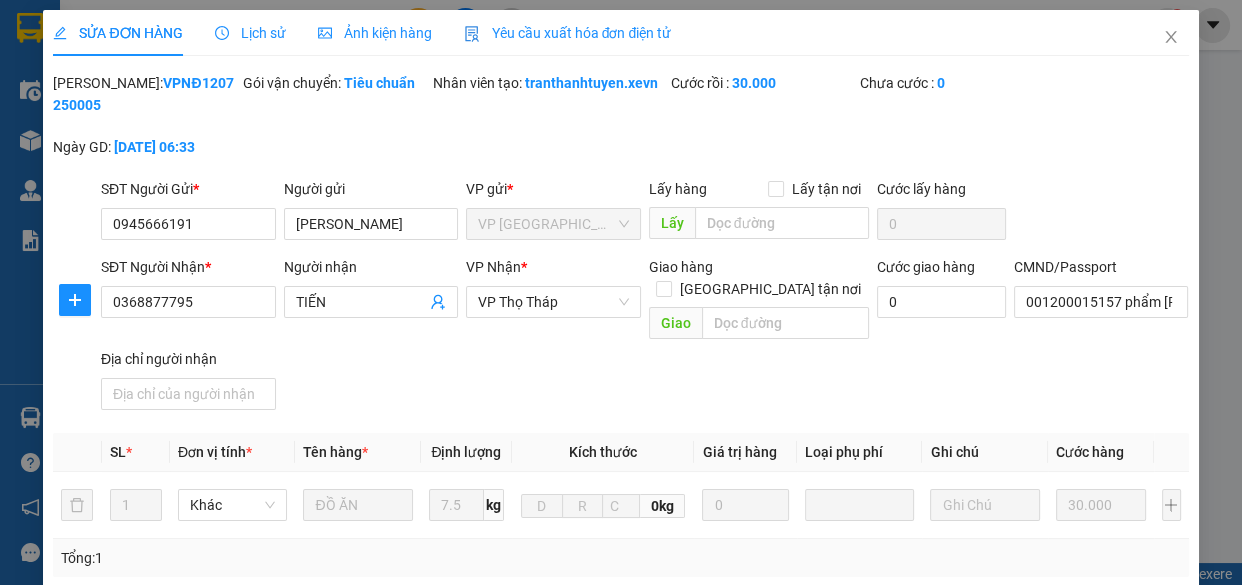 click on "Lịch sử" at bounding box center [250, 33] 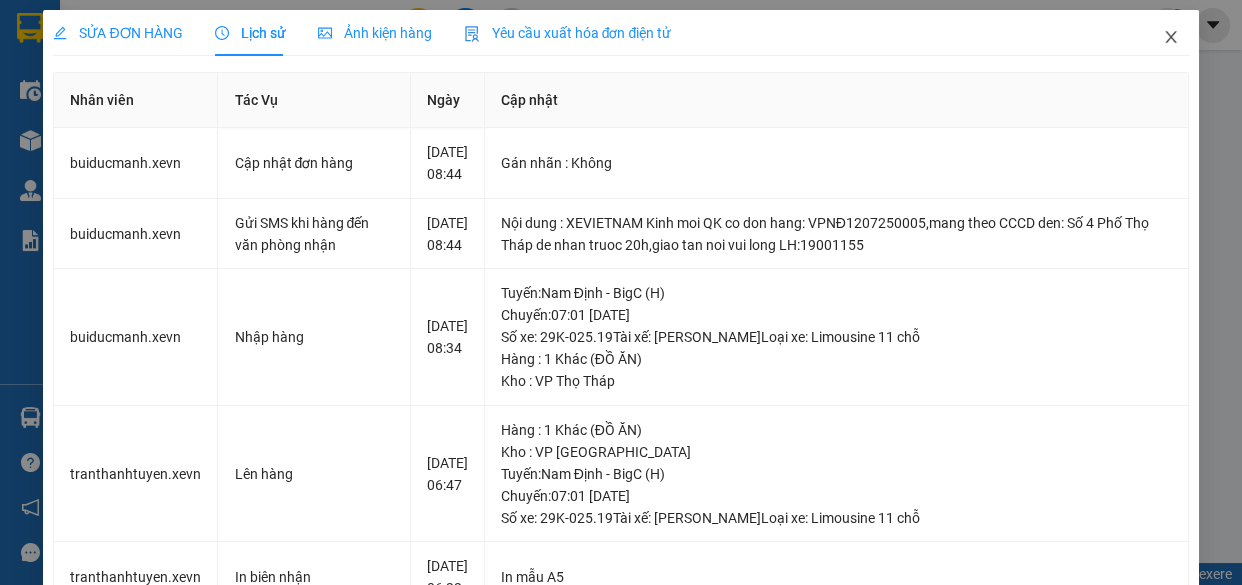 click at bounding box center [1171, 38] 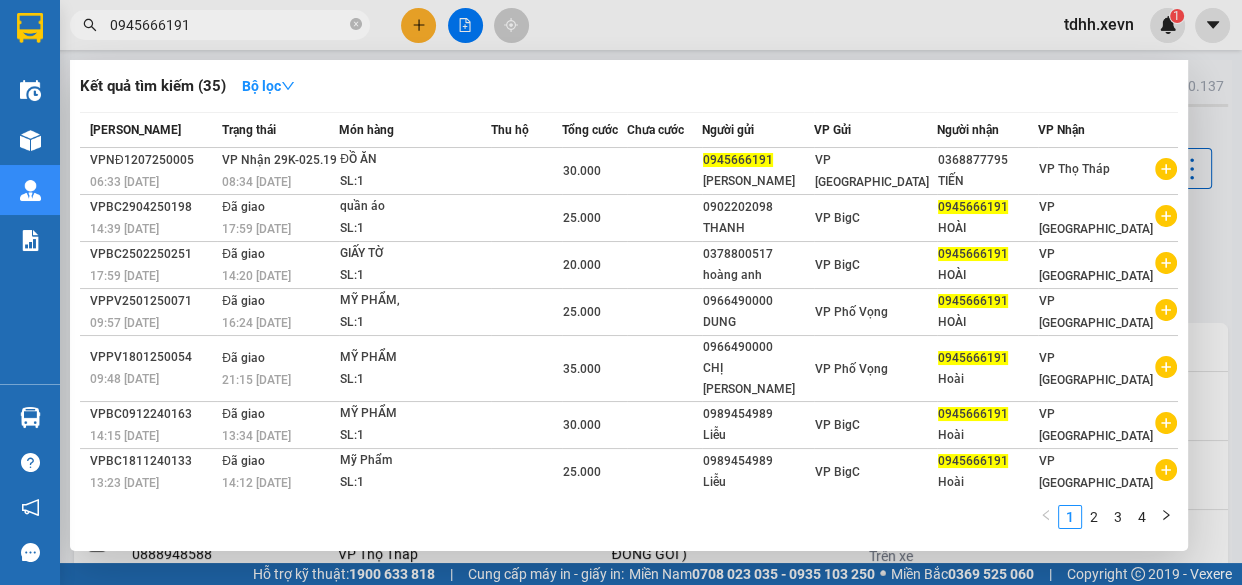 click on "0945666191" at bounding box center [228, 25] 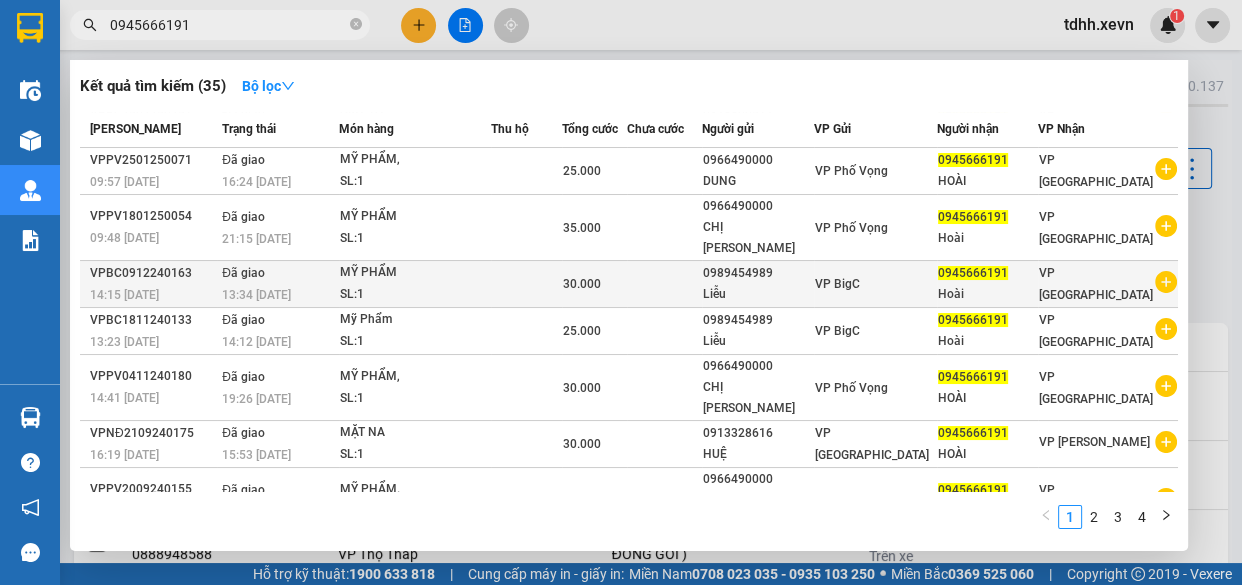 scroll, scrollTop: 0, scrollLeft: 0, axis: both 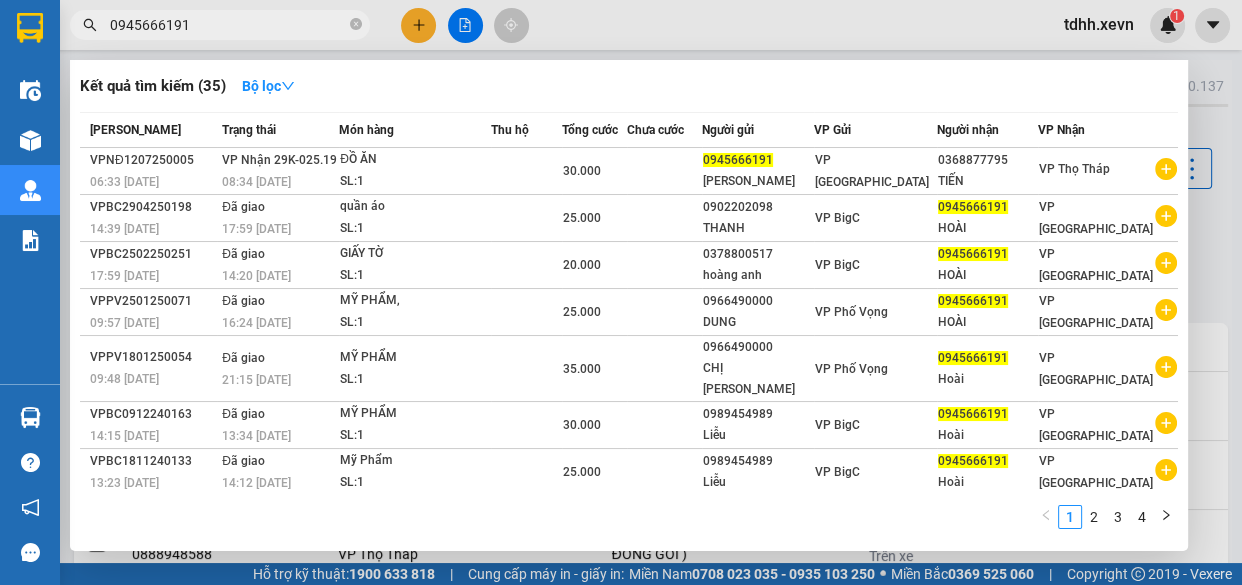 click on "0945666191" at bounding box center (228, 25) 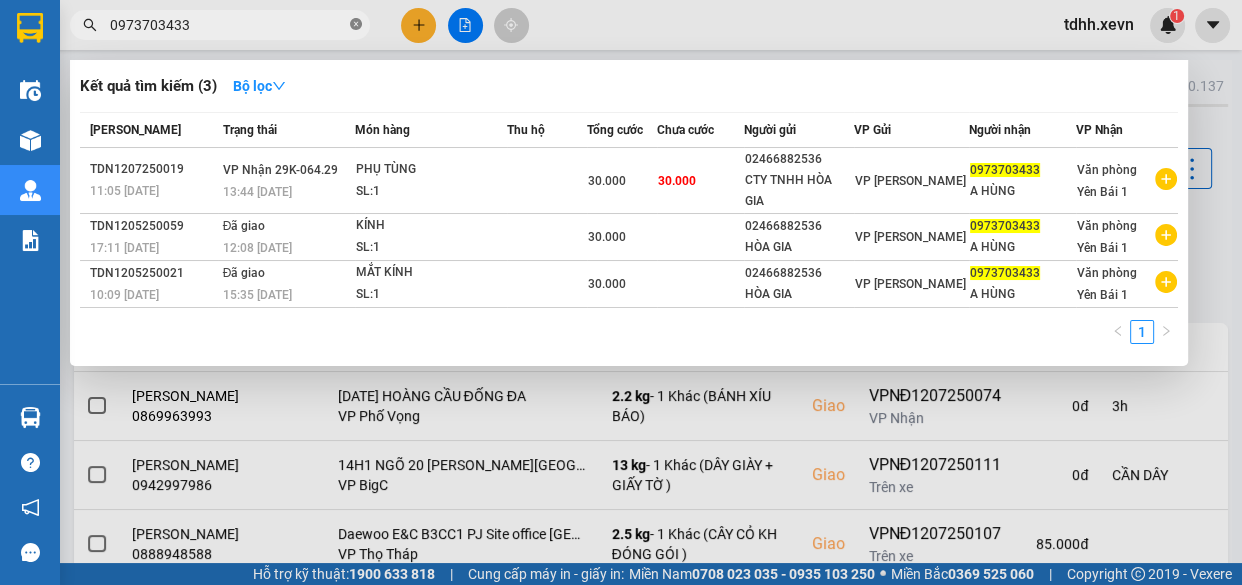 click at bounding box center [356, 25] 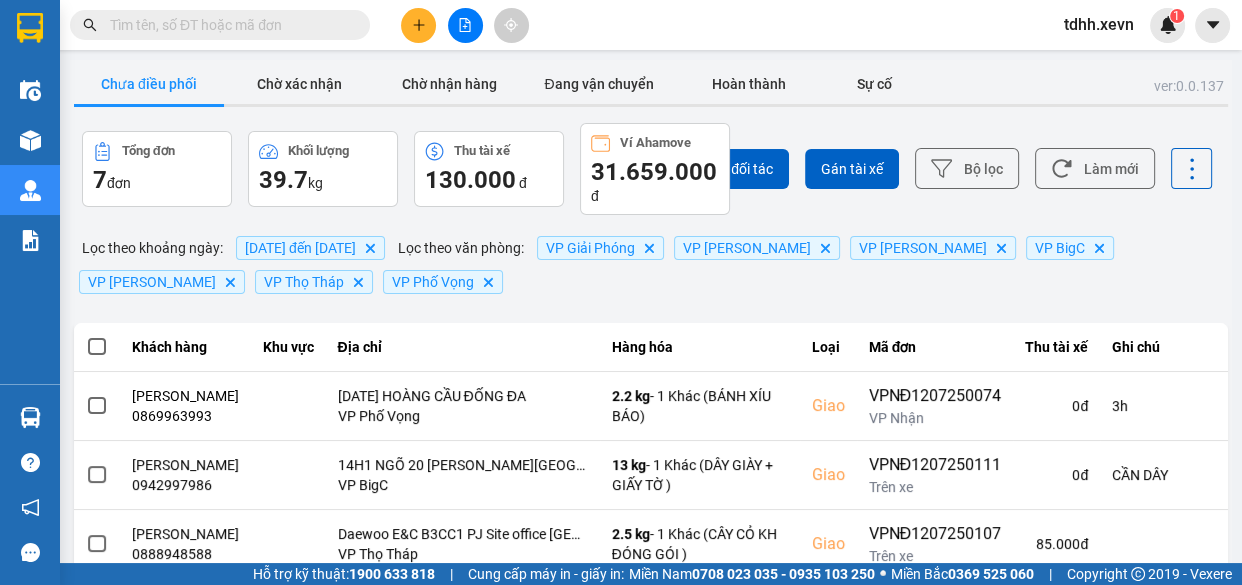 paste on "0945666191" 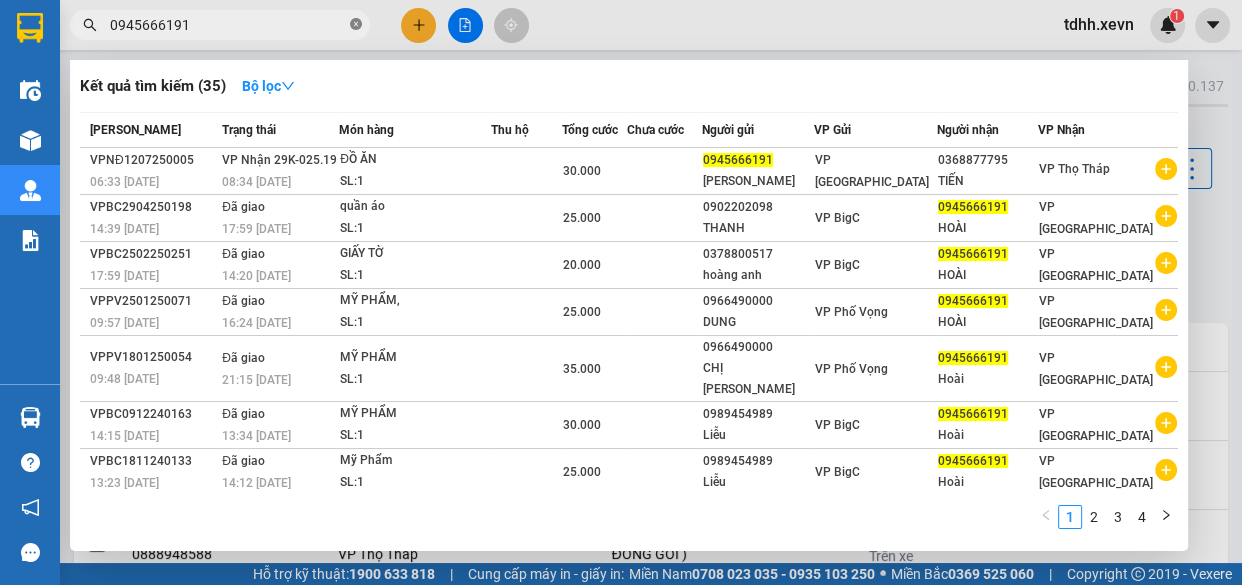 click 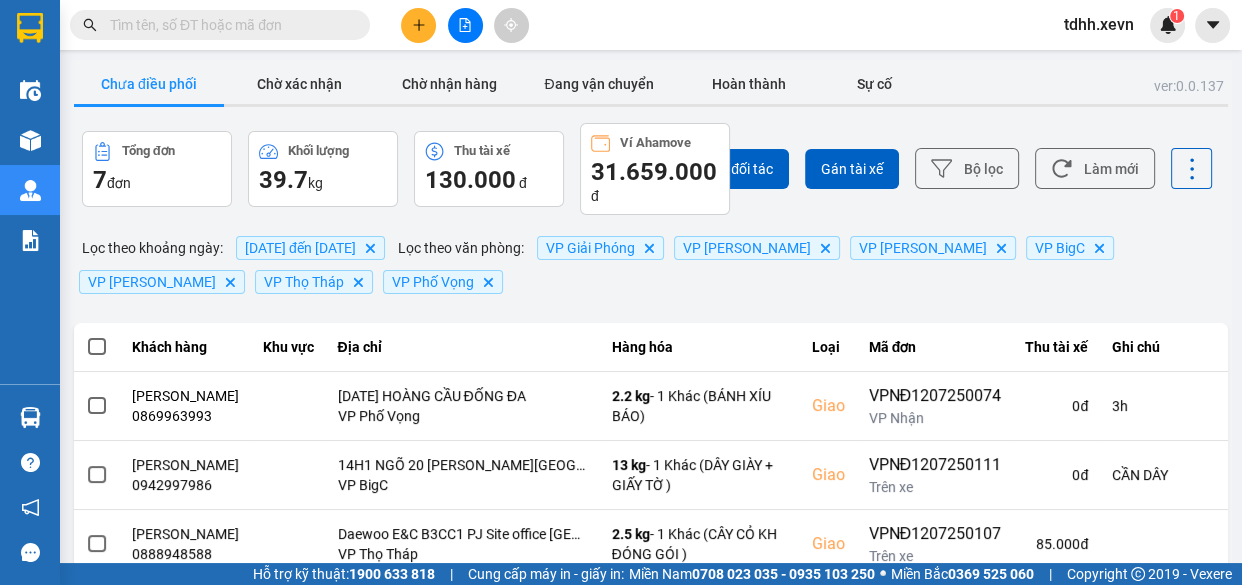 paste on "0968758369" 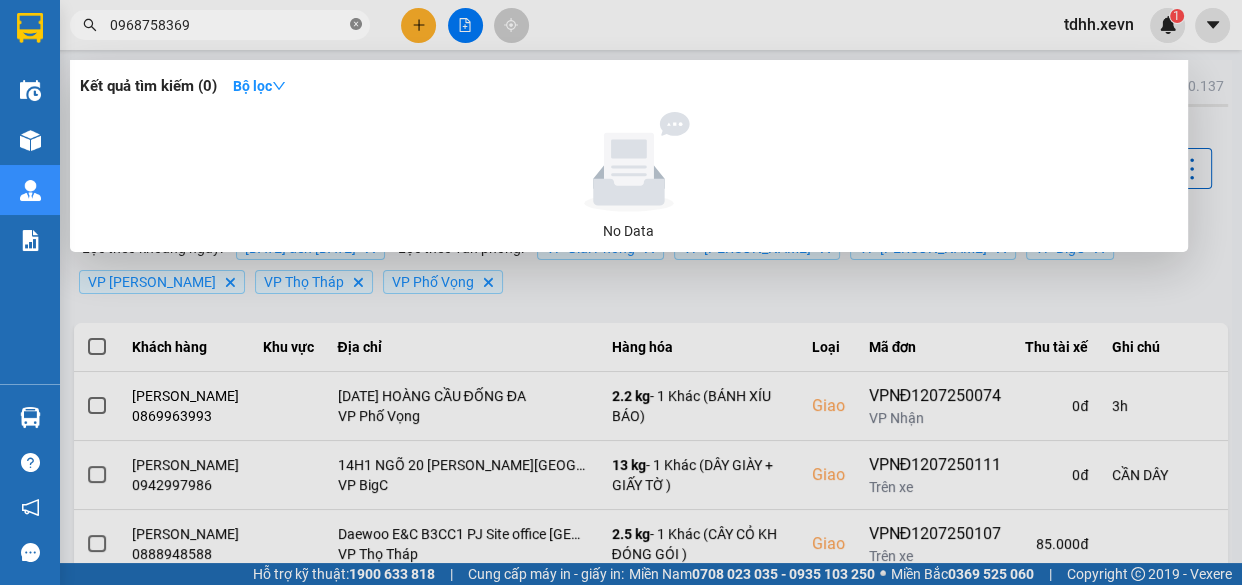click 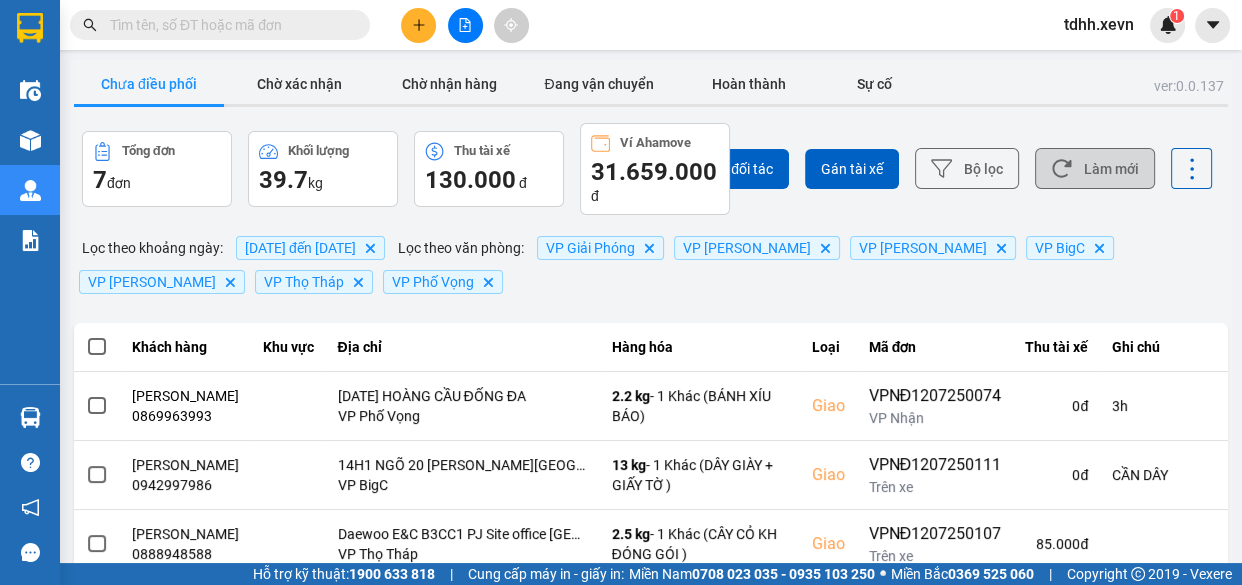 click on "Làm mới" at bounding box center [1095, 168] 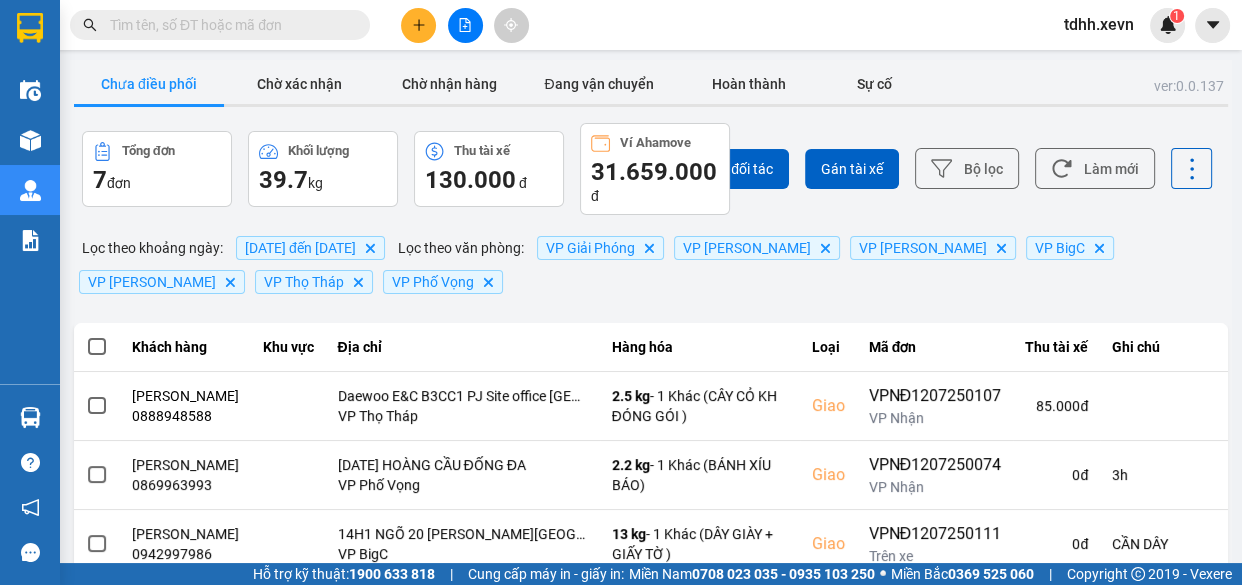 click on "Làm mới" at bounding box center (1095, 168) 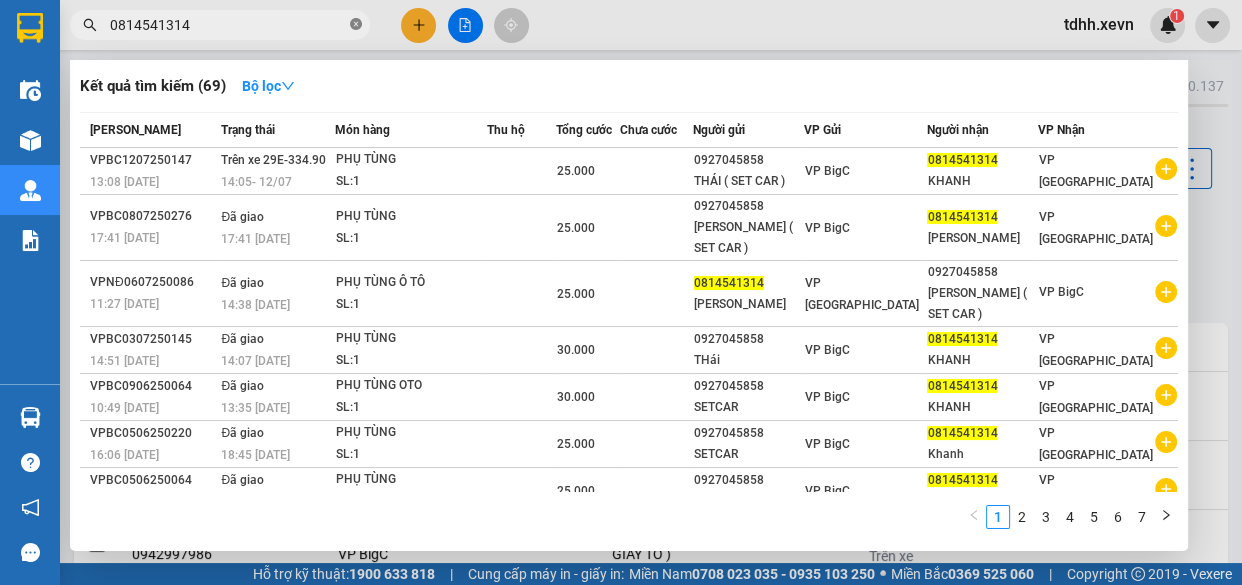 click 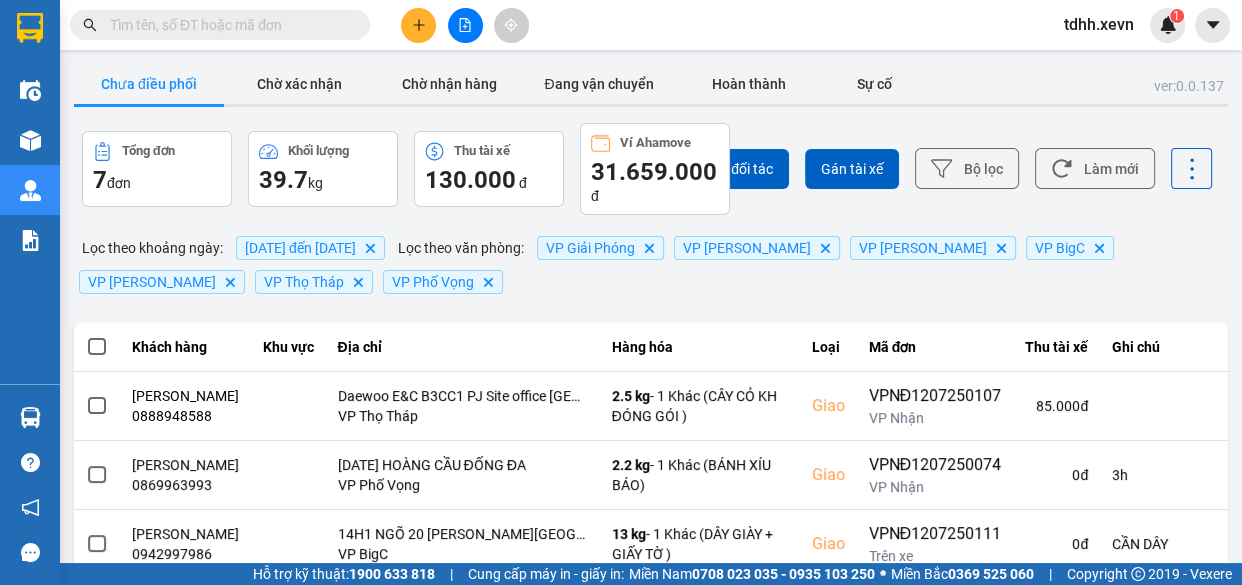 paste on "0912443007" 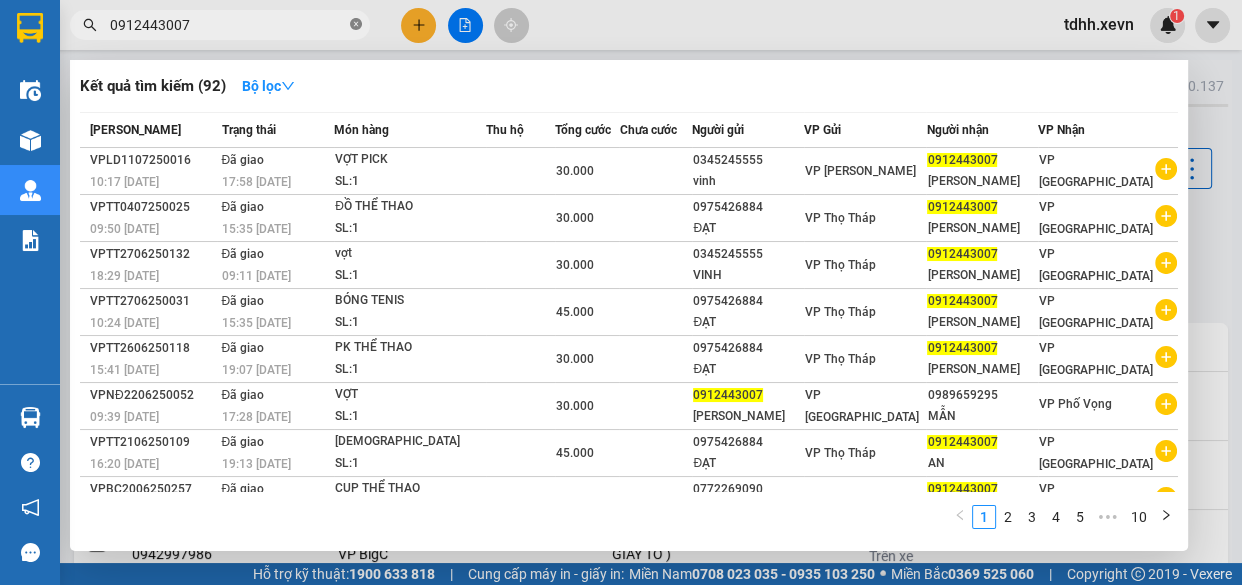 click 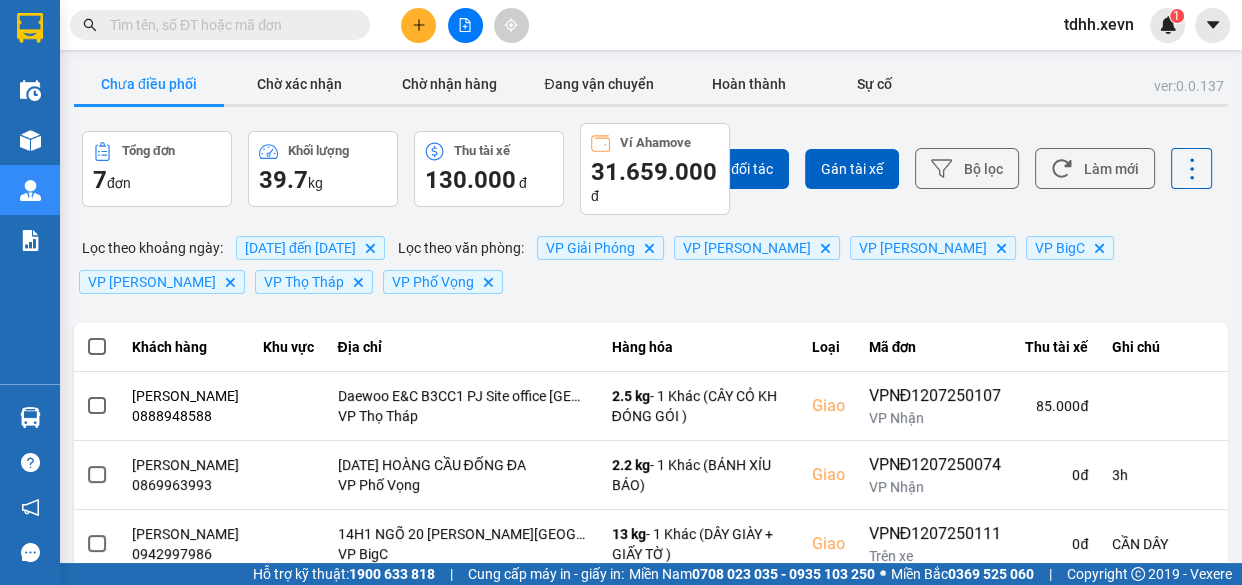 paste on "0888391189" 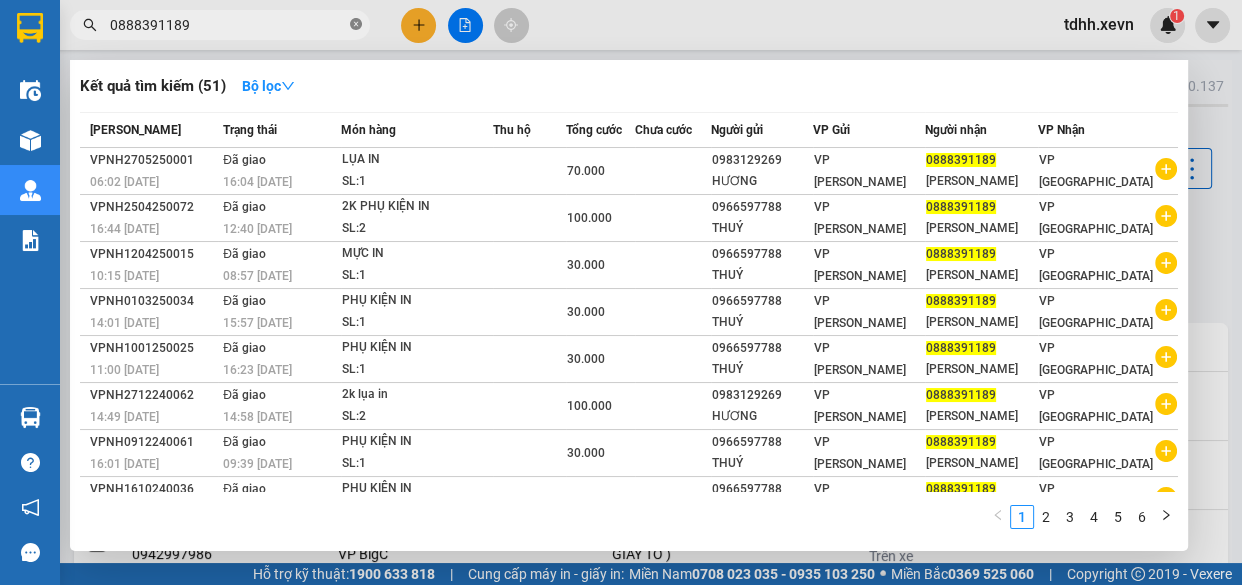 click 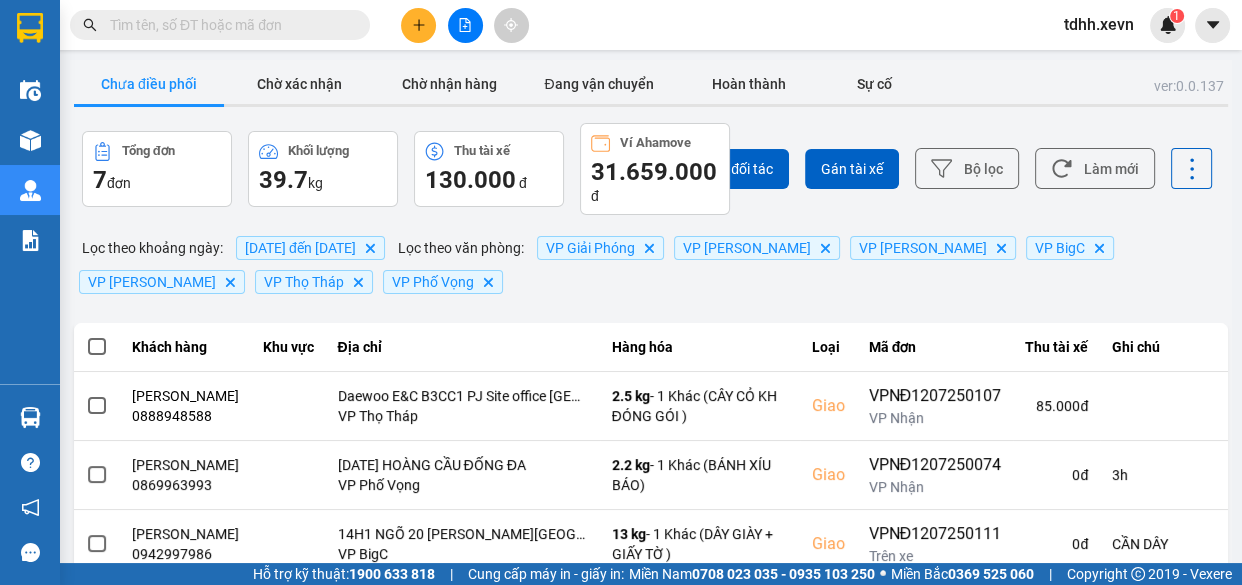 click at bounding box center (228, 25) 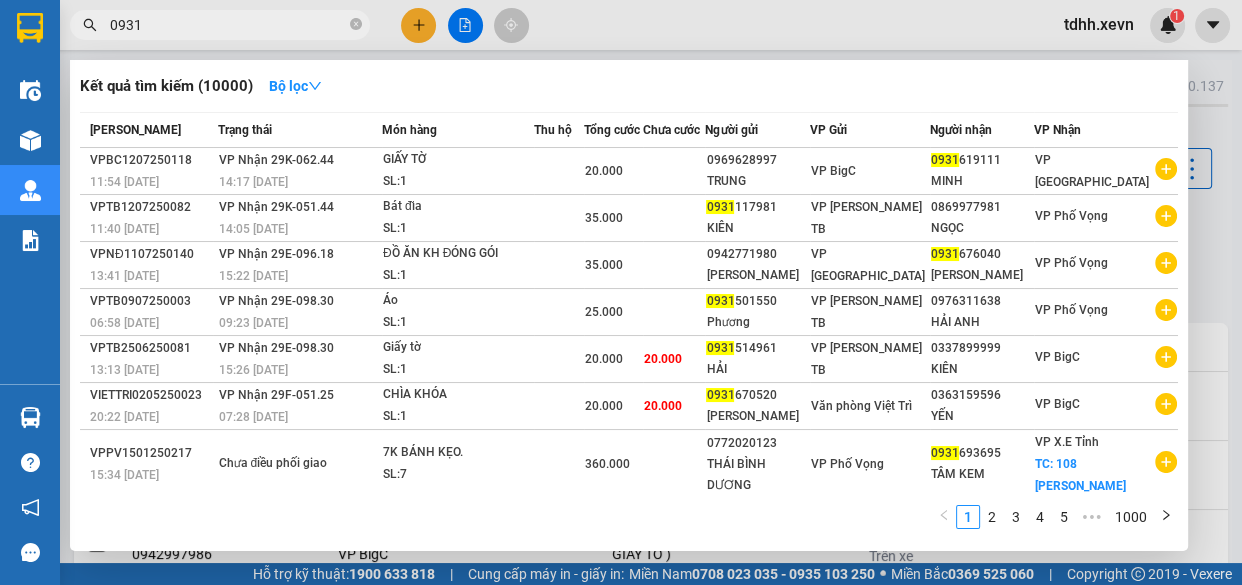 click on "0931" at bounding box center (228, 25) 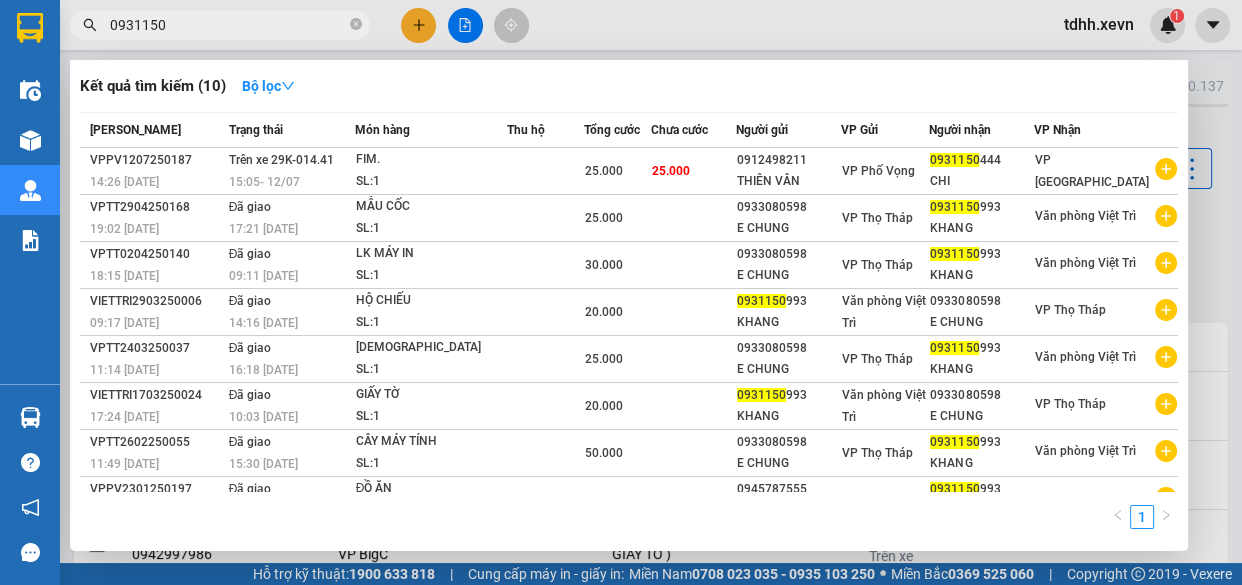 drag, startPoint x: 812, startPoint y: 29, endPoint x: 1151, endPoint y: 181, distance: 371.51715 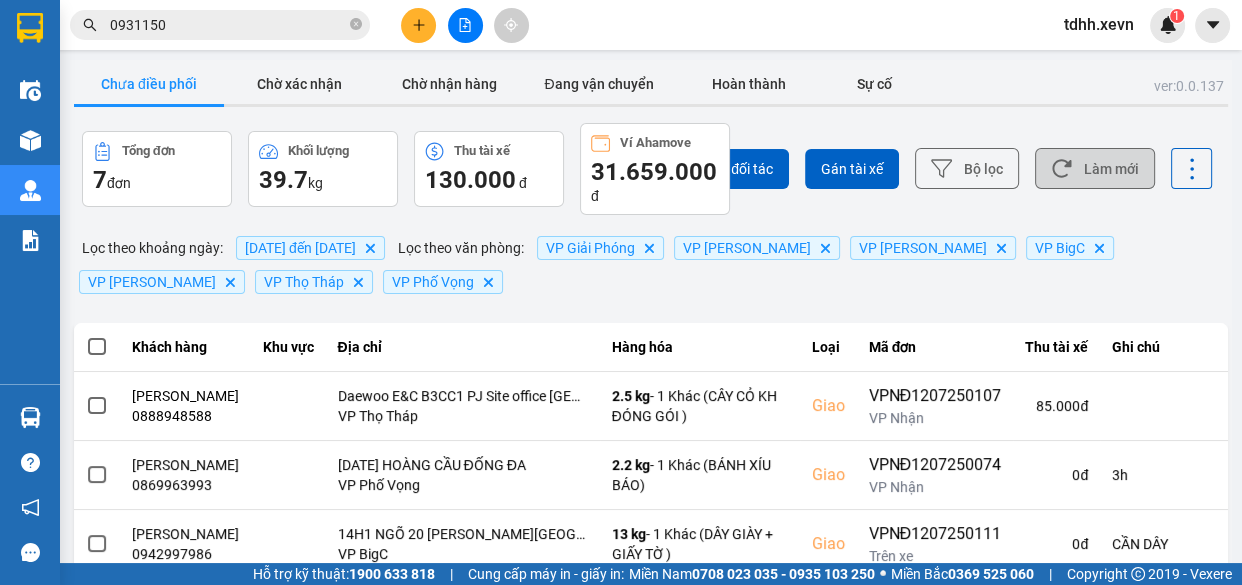 click on "Làm mới" at bounding box center [1095, 168] 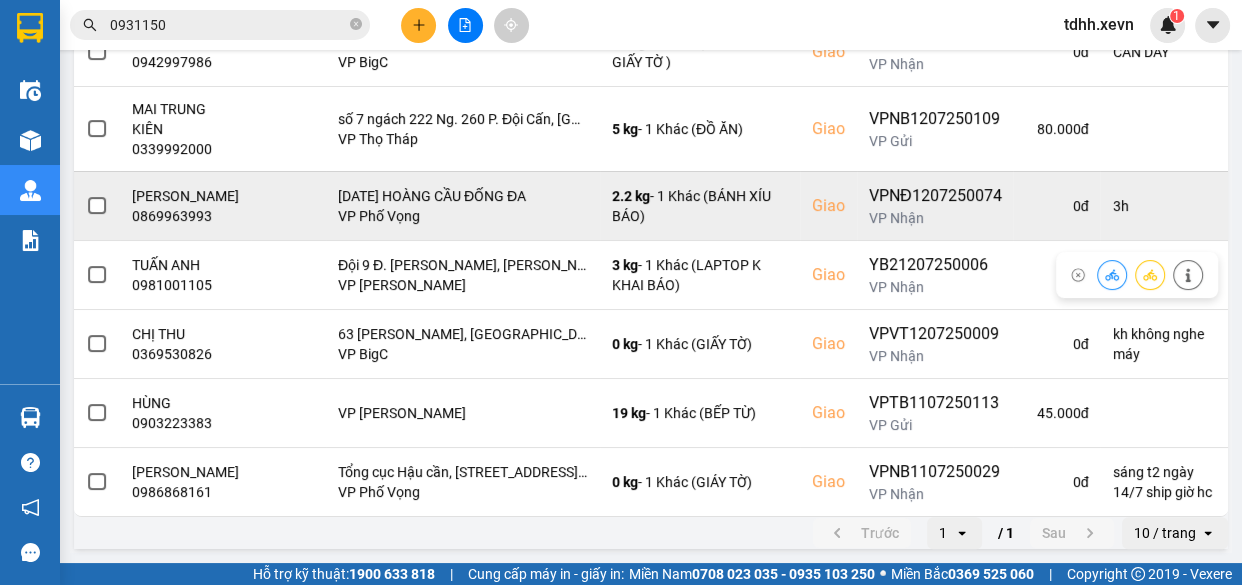 scroll, scrollTop: 347, scrollLeft: 0, axis: vertical 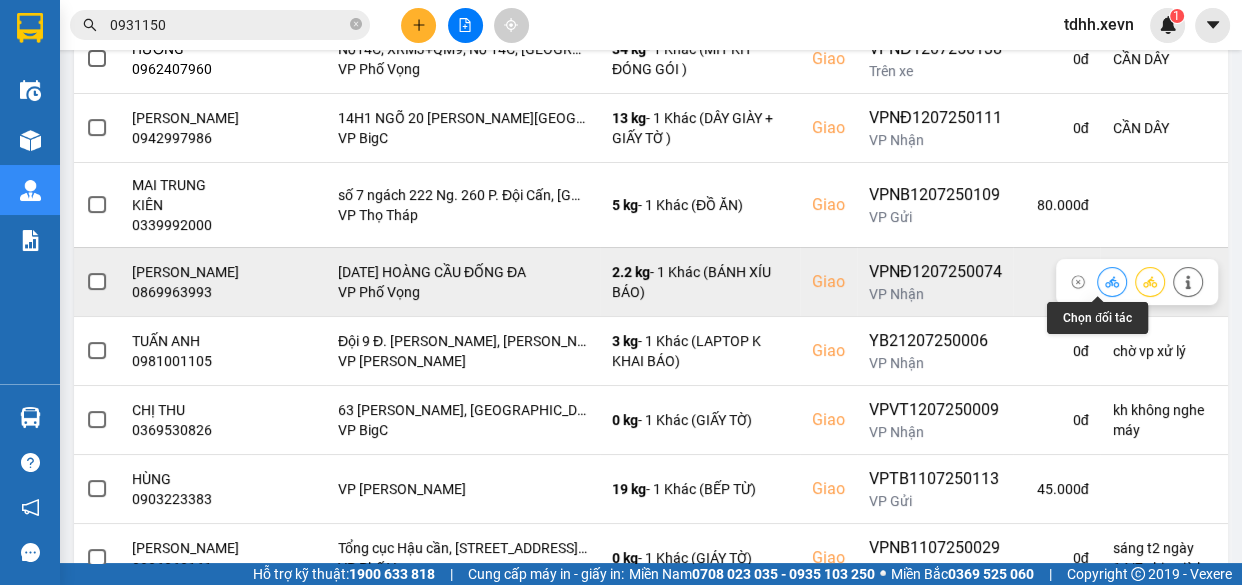click 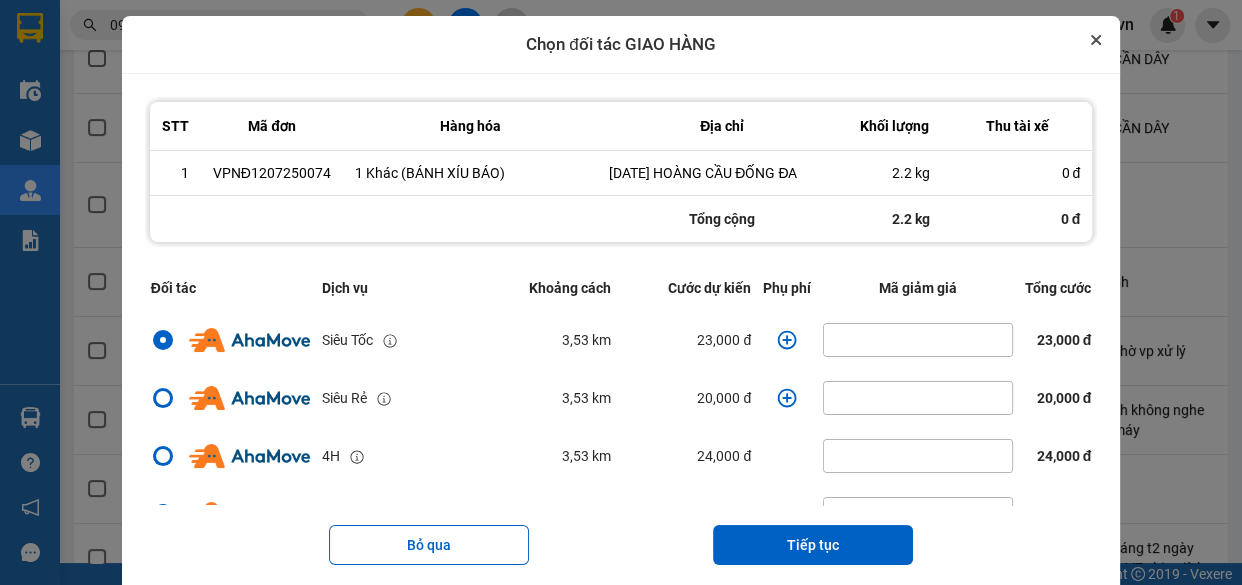 click at bounding box center (1096, 40) 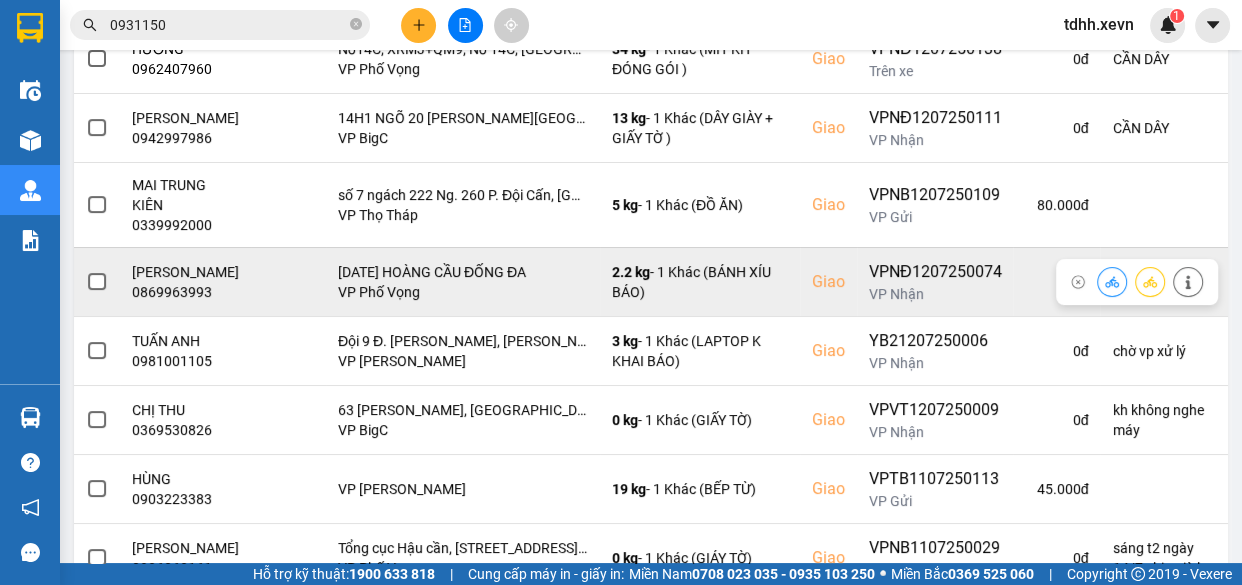 click on "0869963993" at bounding box center [185, 292] 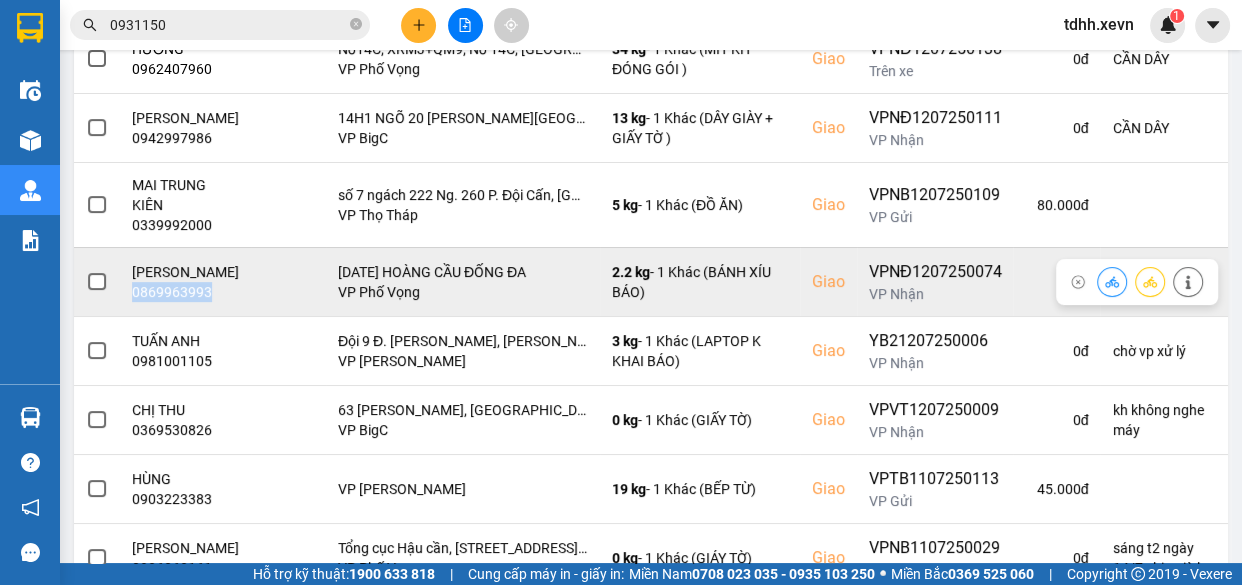 click on "0869963993" at bounding box center (185, 292) 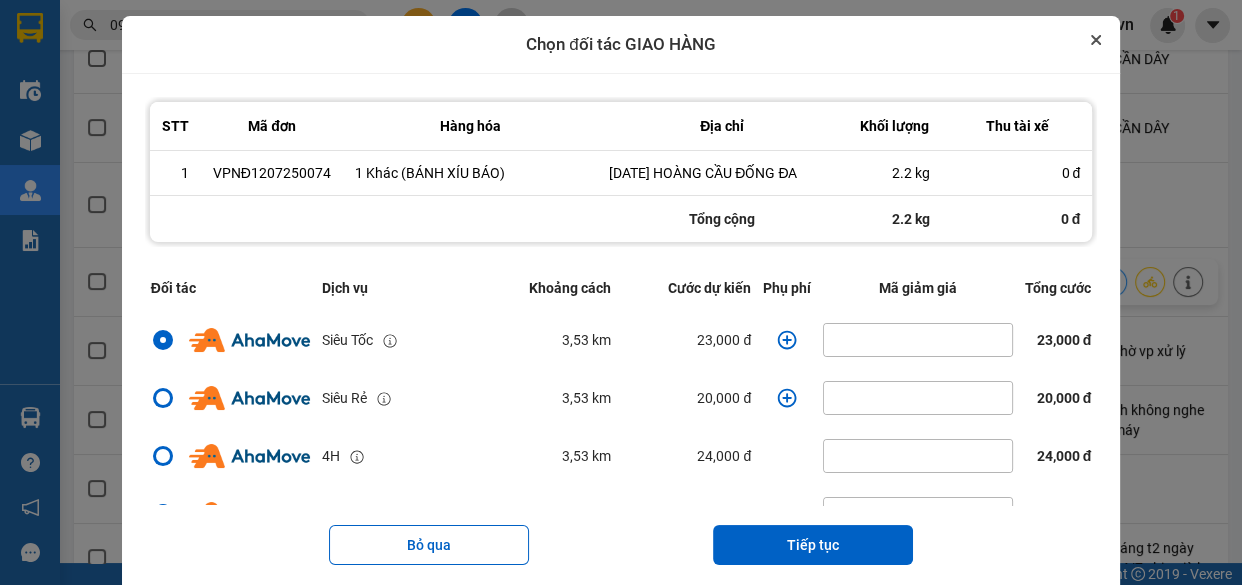 click 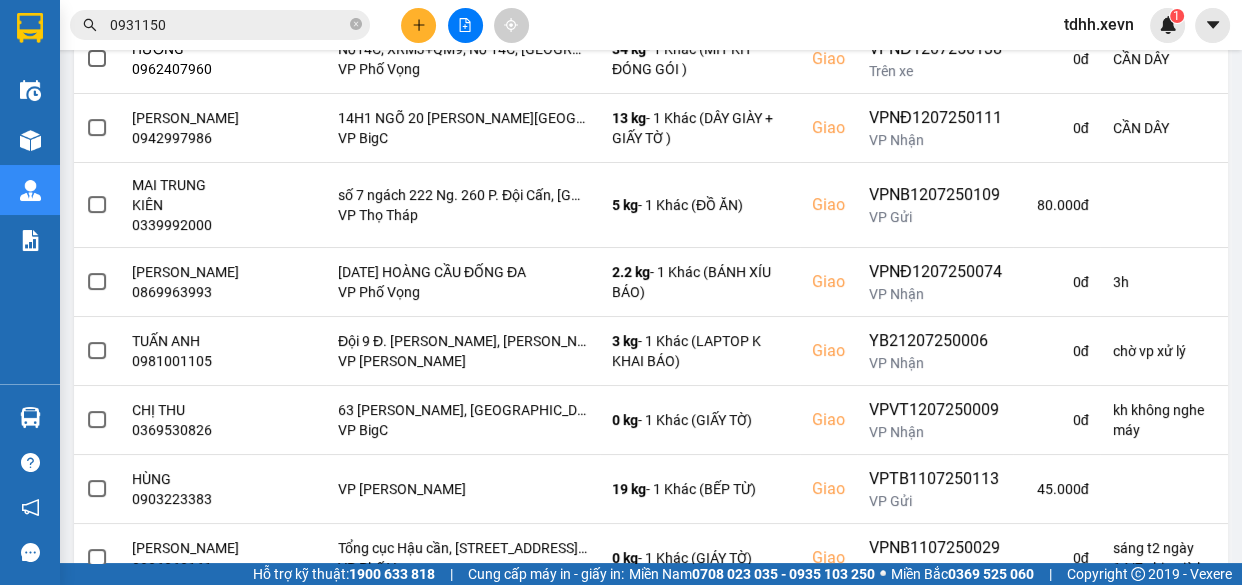 scroll, scrollTop: 0, scrollLeft: 0, axis: both 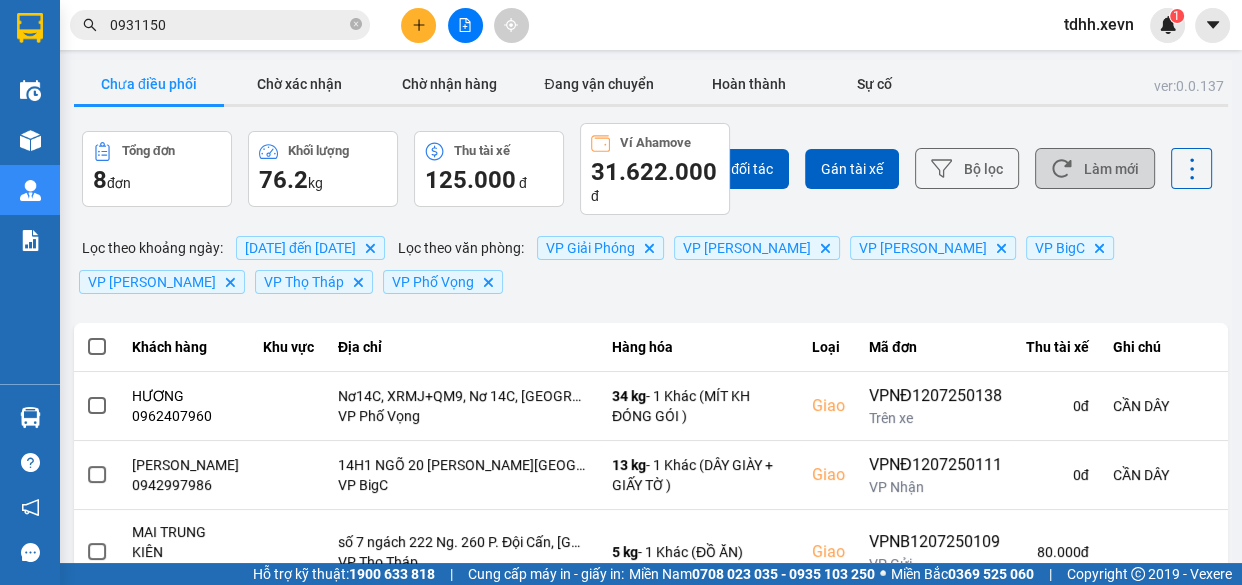 click on "Làm mới" at bounding box center [1095, 168] 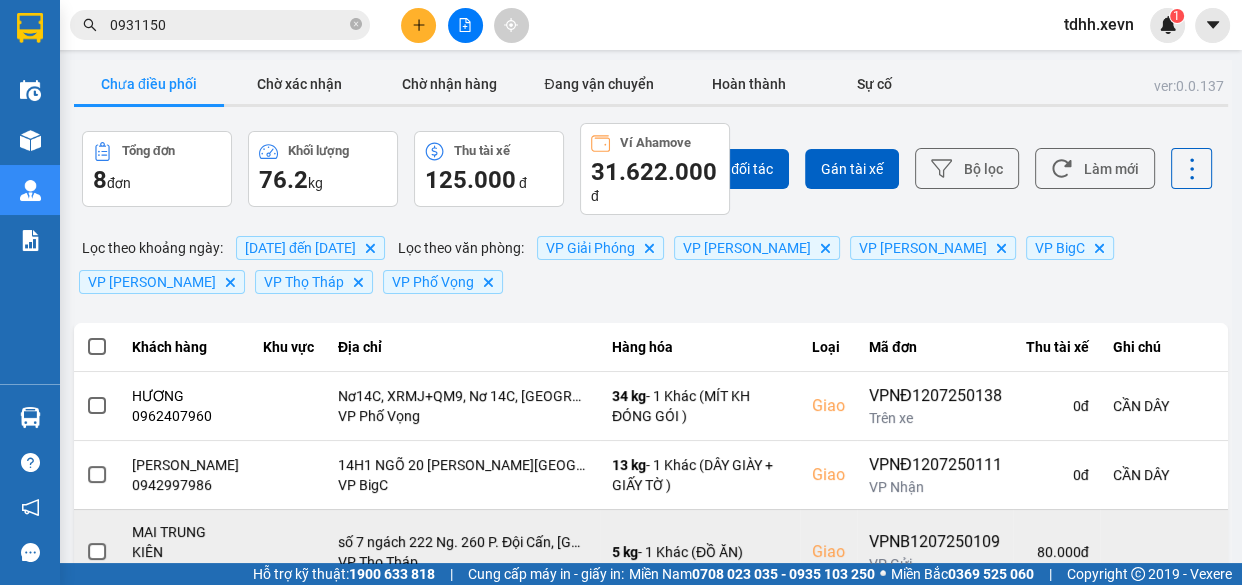 scroll, scrollTop: 363, scrollLeft: 0, axis: vertical 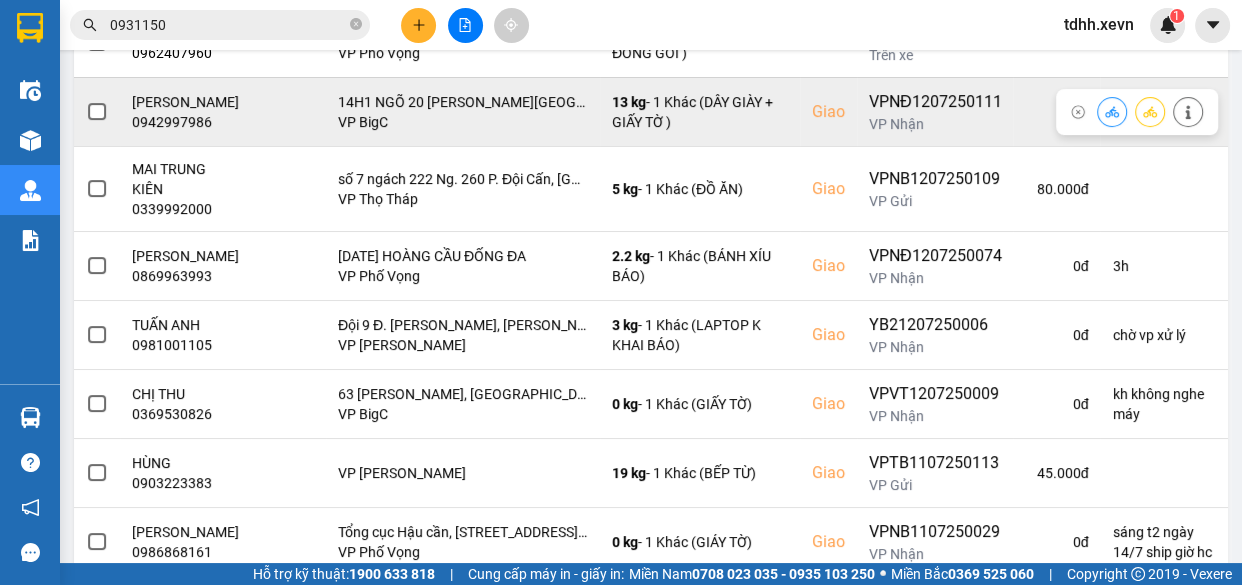 click on "0942997986" at bounding box center (185, 122) 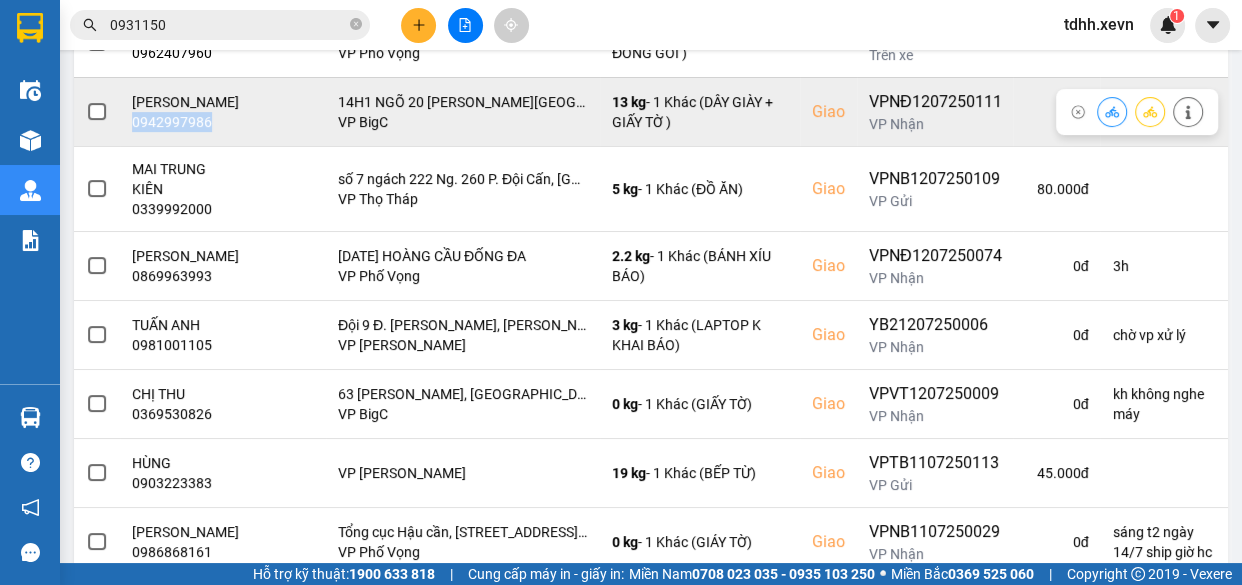 click on "0942997986" at bounding box center (185, 122) 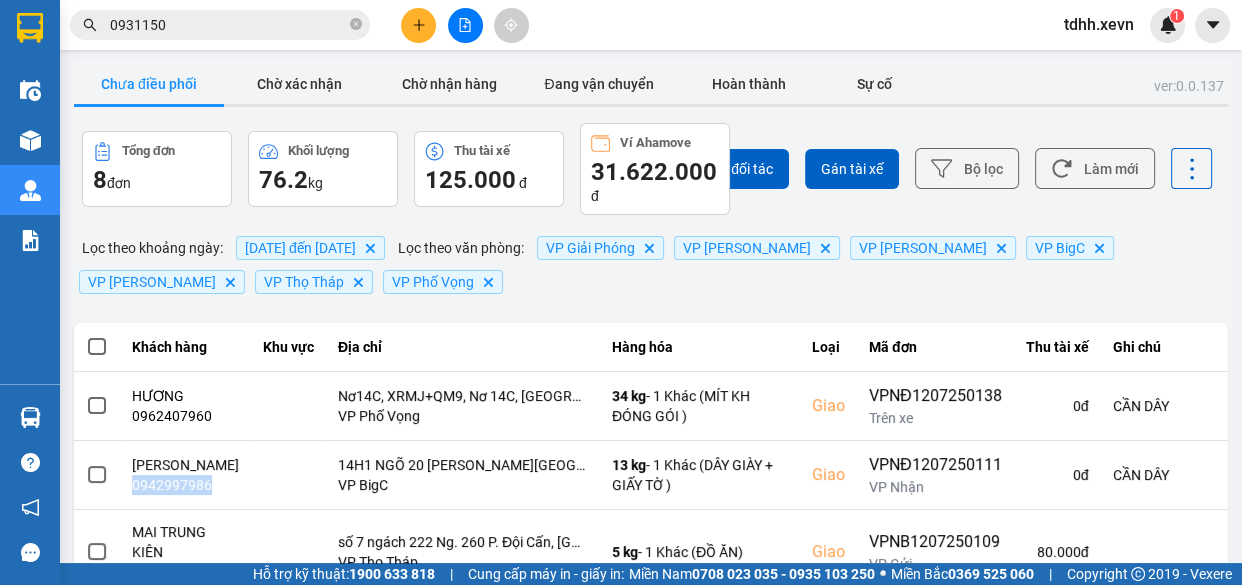 scroll, scrollTop: 90, scrollLeft: 0, axis: vertical 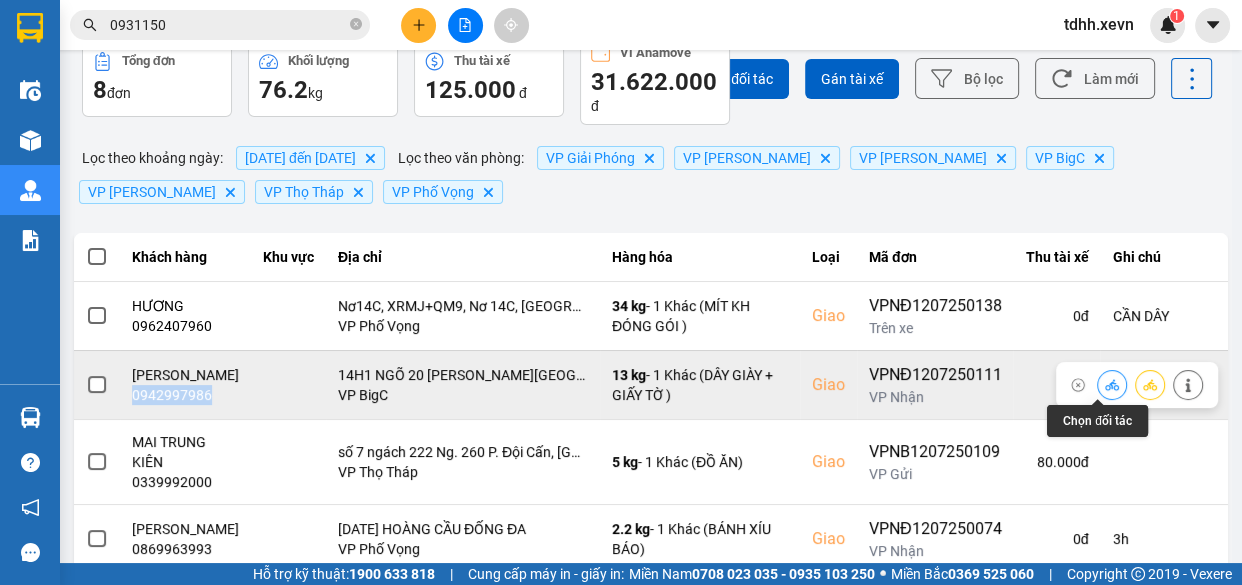 click 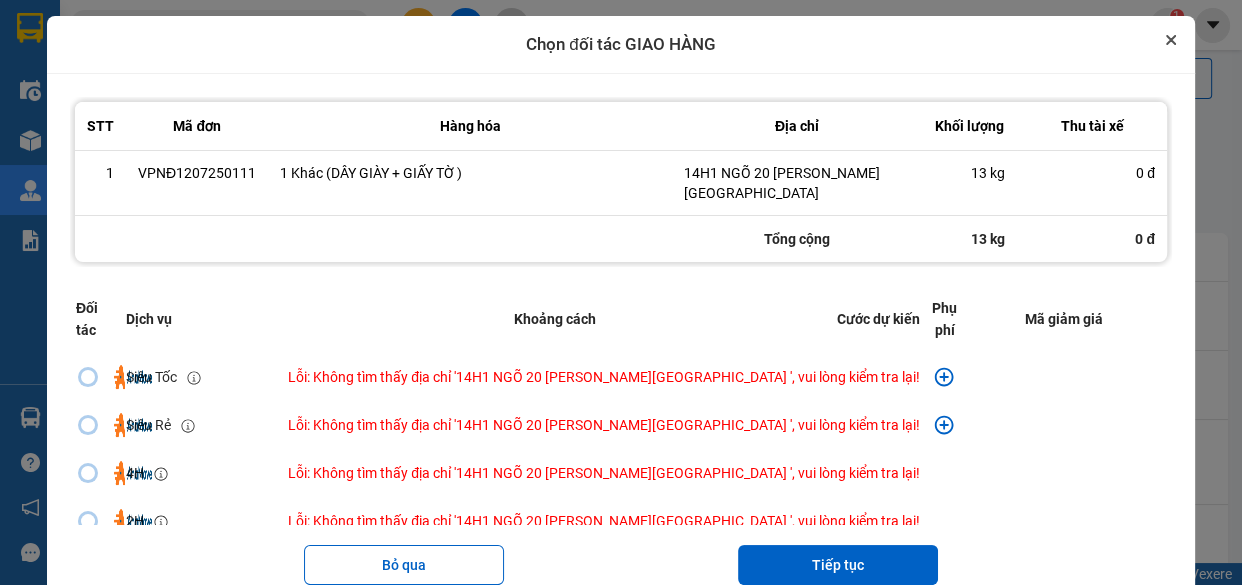 click 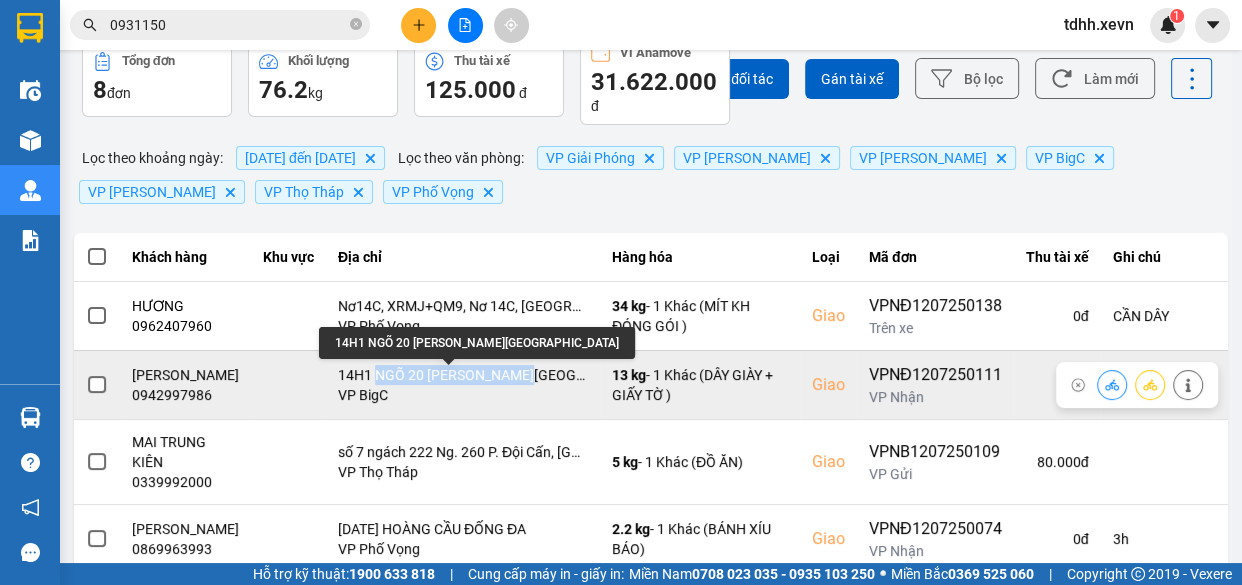 drag, startPoint x: 364, startPoint y: 375, endPoint x: 519, endPoint y: 375, distance: 155 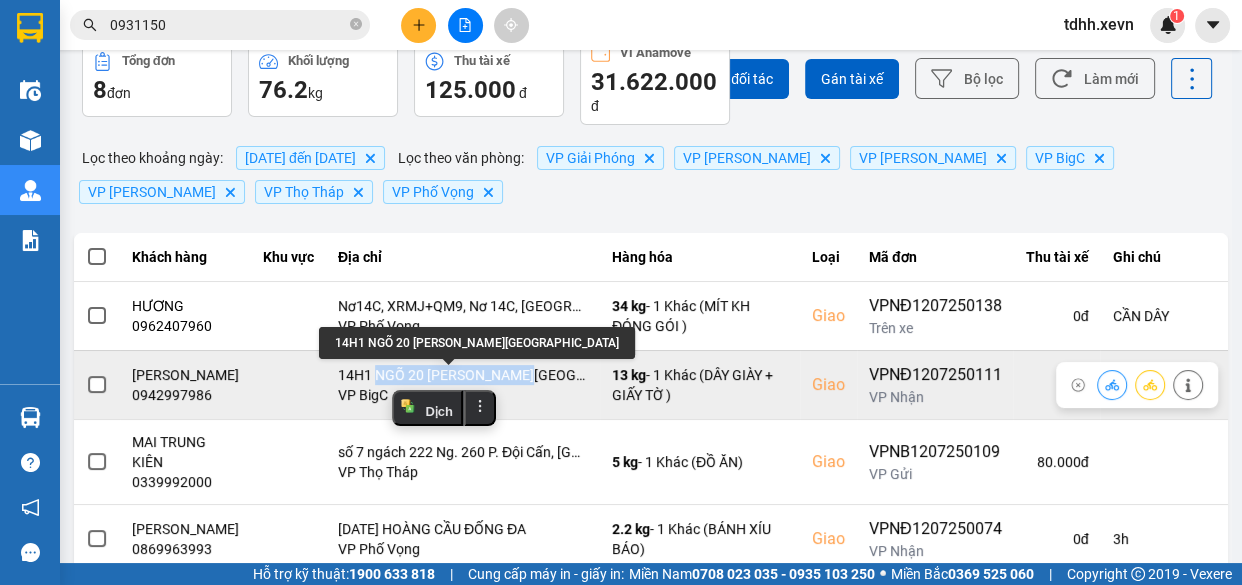 click on "14H1 NGÕ 20 TRẦN KIM XUYẾN YÊN HÒA" at bounding box center [463, 375] 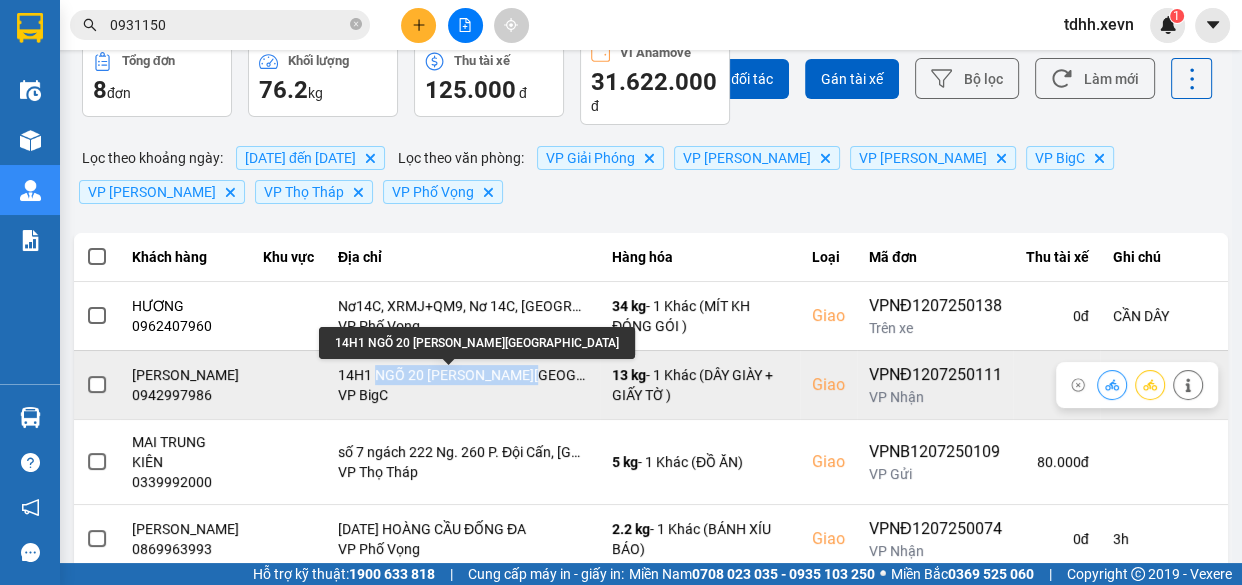 drag, startPoint x: 363, startPoint y: 369, endPoint x: 520, endPoint y: 366, distance: 157.02866 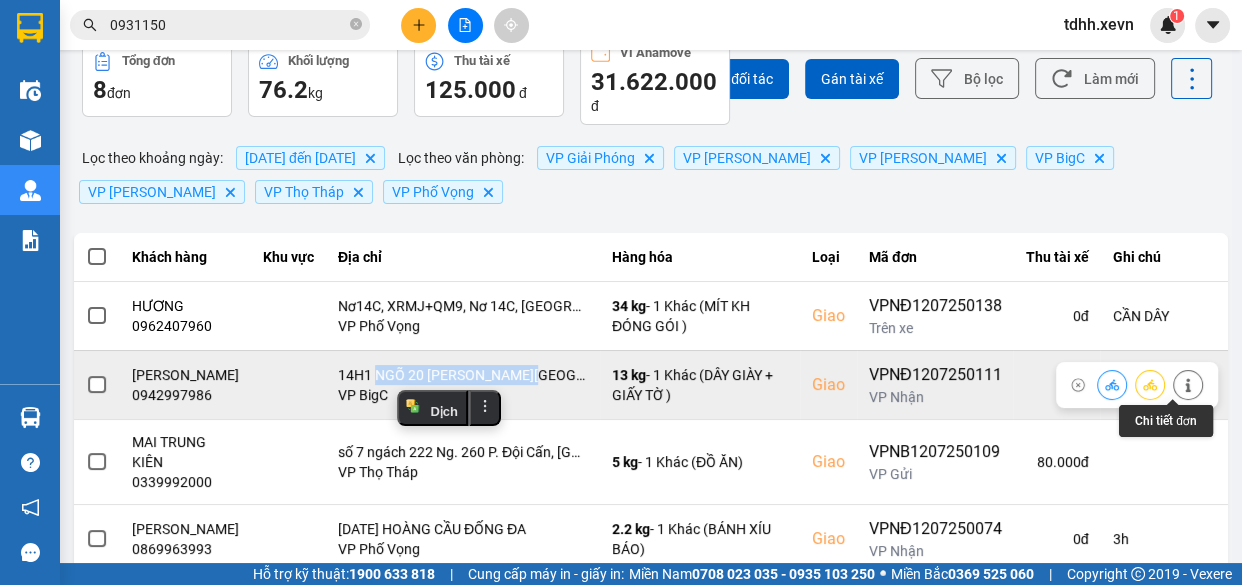 click at bounding box center (1188, 384) 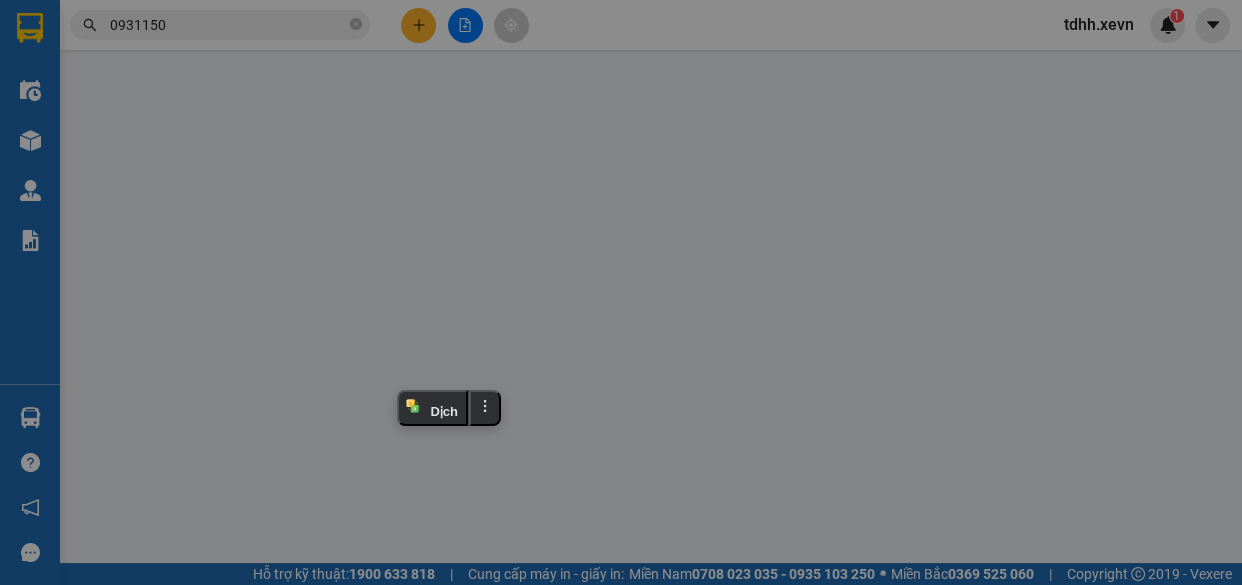 scroll, scrollTop: 0, scrollLeft: 0, axis: both 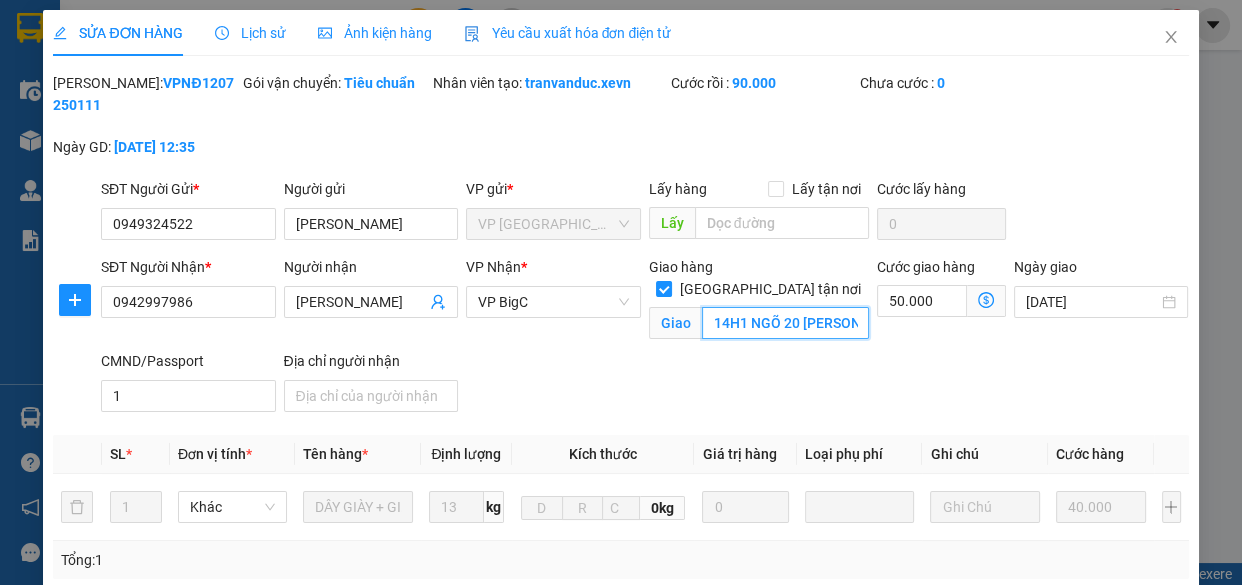 click on "14H1 NGÕ 20 TRẦN KIM XUYẾN YÊN HÒA" at bounding box center (785, 323) 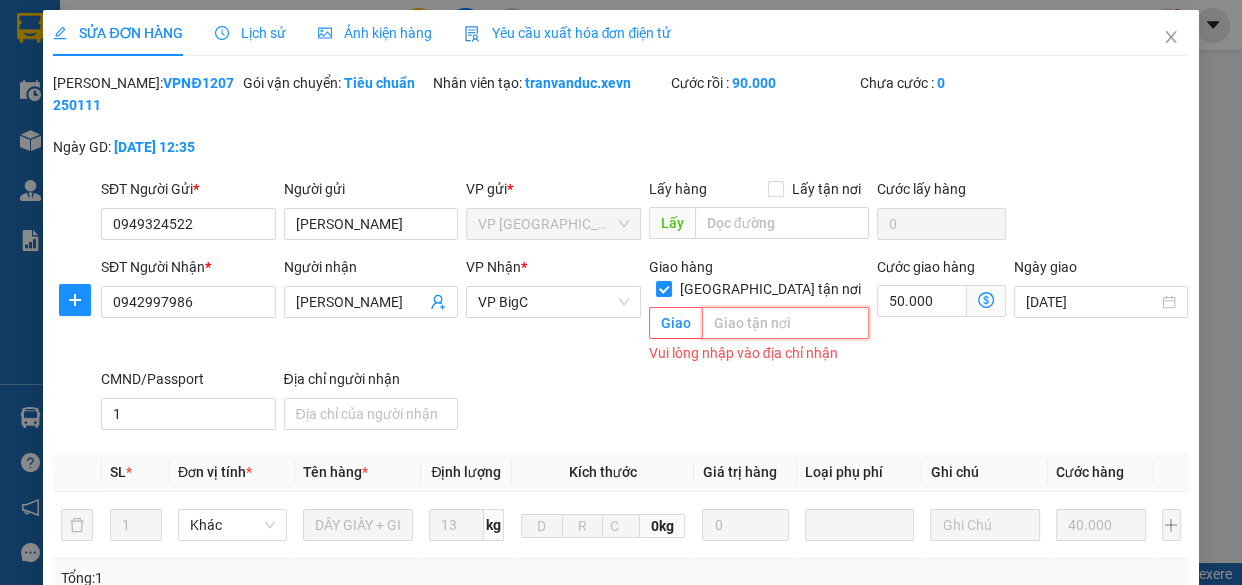 paste on "14 Ng. 20 P. Trần Kim Xuyến, Yên Hoà, Cầu Giấy, Hà Nội, Việt Nam" 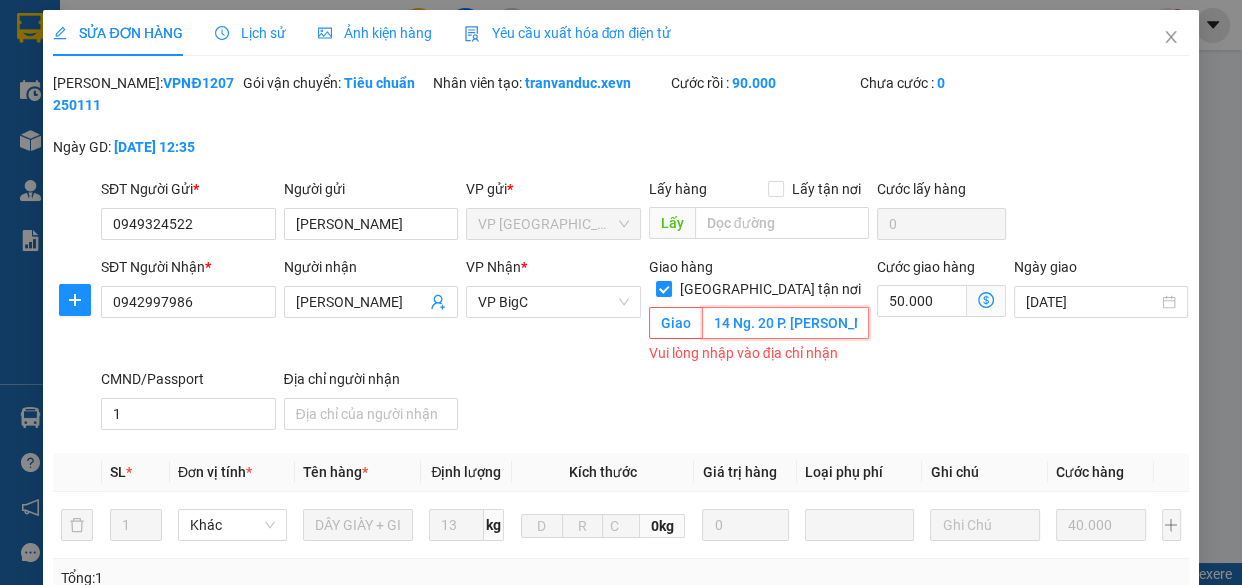 scroll, scrollTop: 0, scrollLeft: 275, axis: horizontal 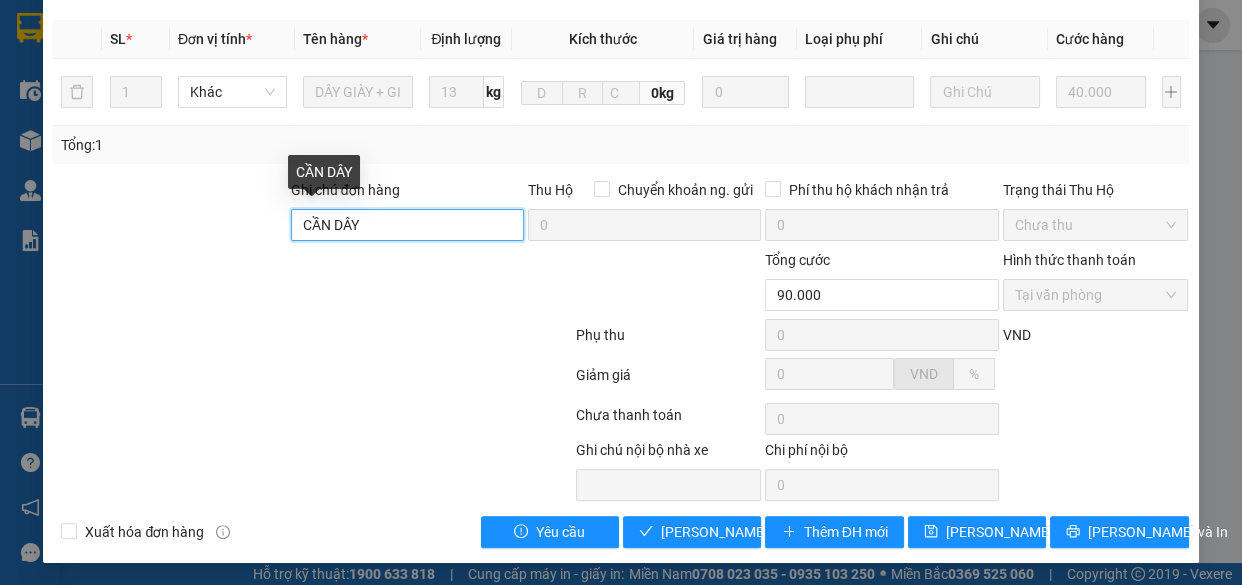 drag, startPoint x: 410, startPoint y: 218, endPoint x: 387, endPoint y: 229, distance: 25.495098 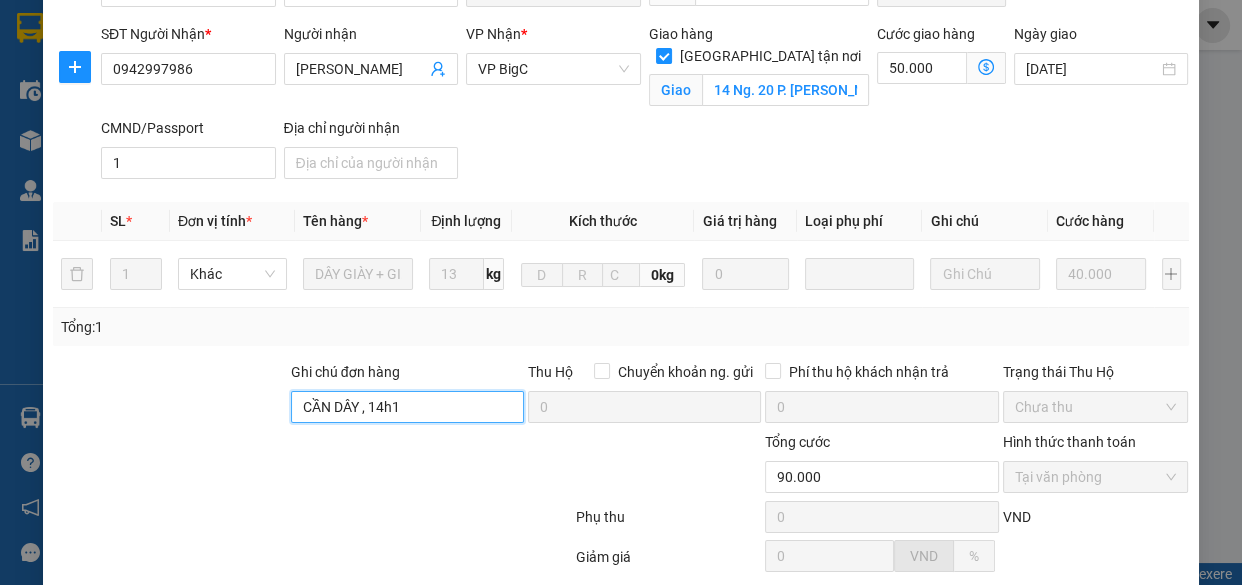 scroll, scrollTop: 415, scrollLeft: 0, axis: vertical 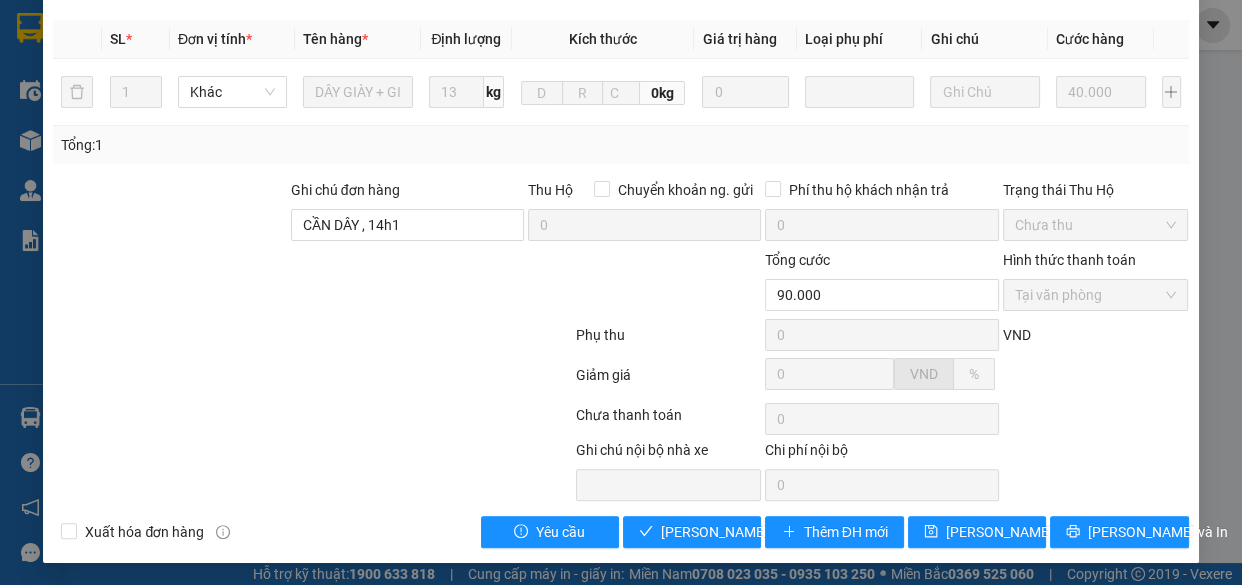 click on "Total Paid Fee 90.000 Total UnPaid Fee 0 Cash Collection Total Fee Mã ĐH:  VPNĐ1207250111 Gói vận chuyển:   Tiêu chuẩn Nhân viên tạo:   tranvanduc.xevn Cước rồi :   90.000 Chưa cước :   0 Ngày GD:   12-07-2025 lúc 12:35 SĐT Người Gửi  * 0949324522 Người gửi HOÀNG THU HÀ VP gửi  * VP Nam Định Lấy hàng Lấy tận nơi Lấy Cước lấy hàng 0 SĐT Người Nhận  * 0942997986 Người nhận ANH HUYNH VP Nhận  * VP BigC Giao hàng Giao tận nơi Giao 14 Ng. 20 P. Trần Kim Xuyến, Yên Hoà, Cầu Giấy, Hà Nội, Việt Nam Cước giao hàng 50.000 Ngày giao 12/07/2025 CMND/Passport 1 Địa chỉ người nhận SL  * Đơn vị tính  * Tên hàng  * Định lượng Kích thước Giá trị hàng Loại phụ phí Ghi chú Cước hàng                       1 Khác DÂY GIÀY + GIẤY TỜ 13 kg 0kg 0   40.000 Tổng:  1 Ghi chú đơn hàng CẦN DÂY , 14h1 Thu Hộ Chuyển khoản ng. gửi 0 Phí thu hộ khách nhận trả 0" at bounding box center (620, 102) 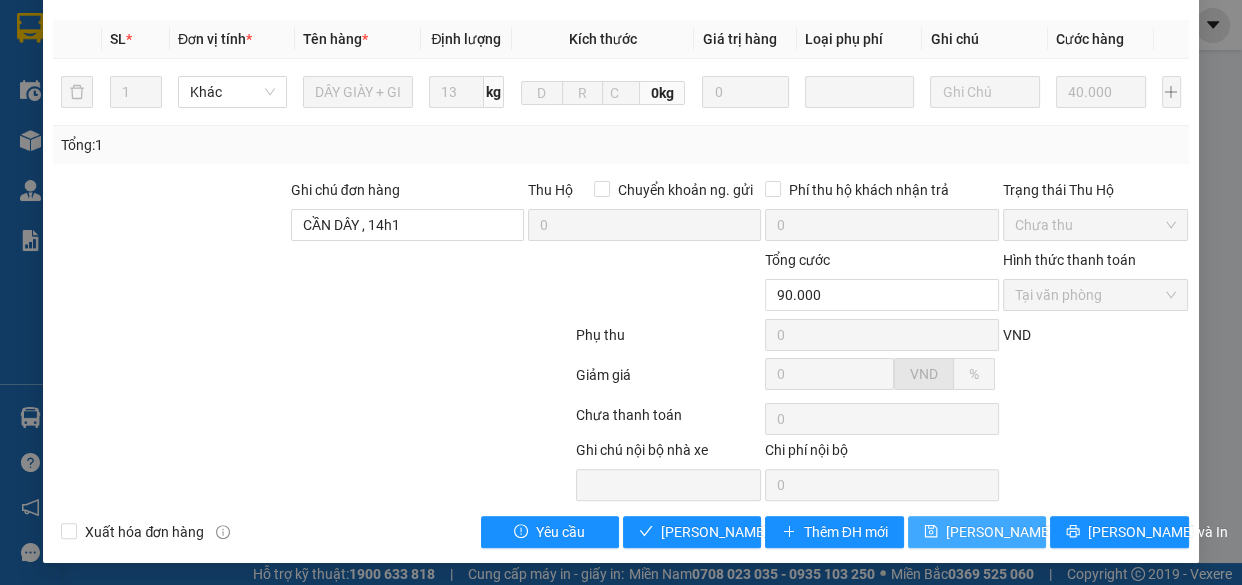 click on "Lưu thay đổi" at bounding box center (977, 532) 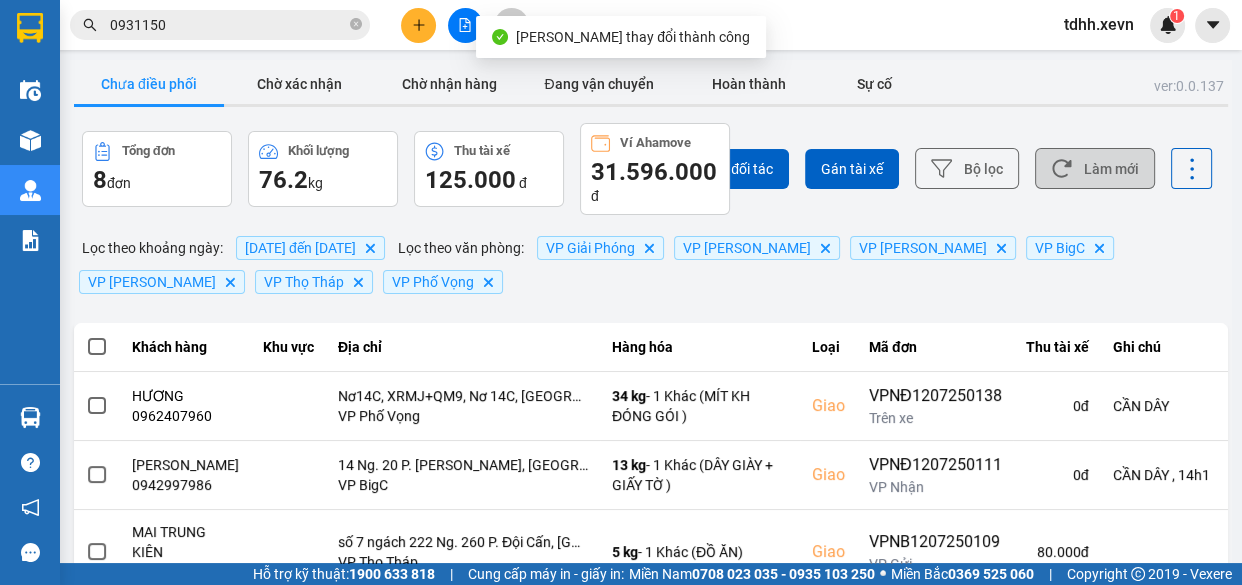 click 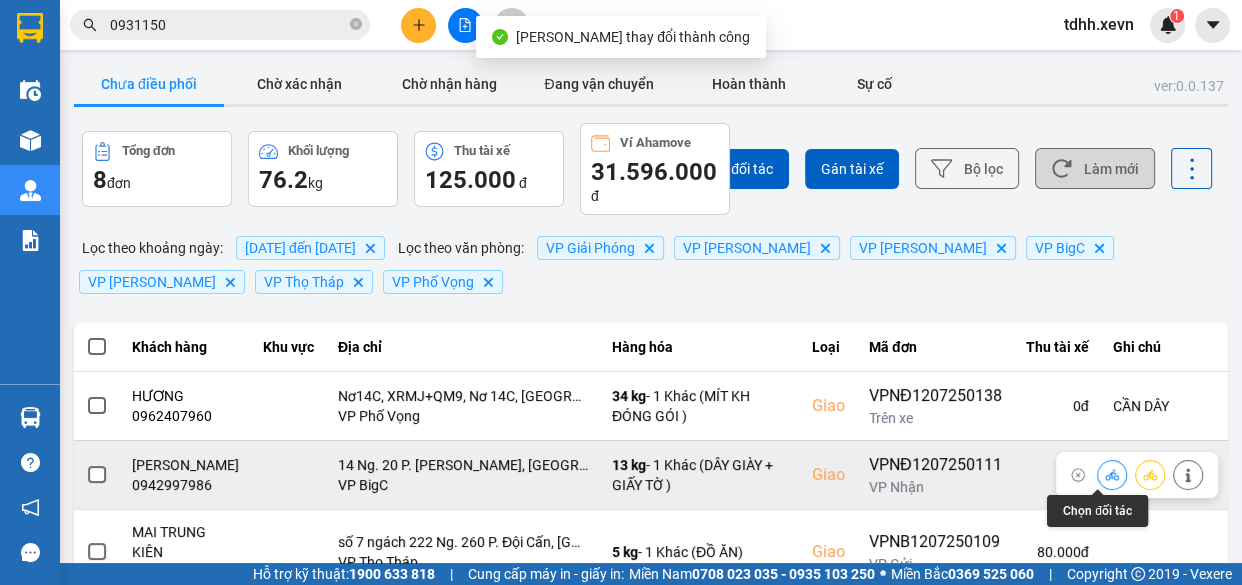 click 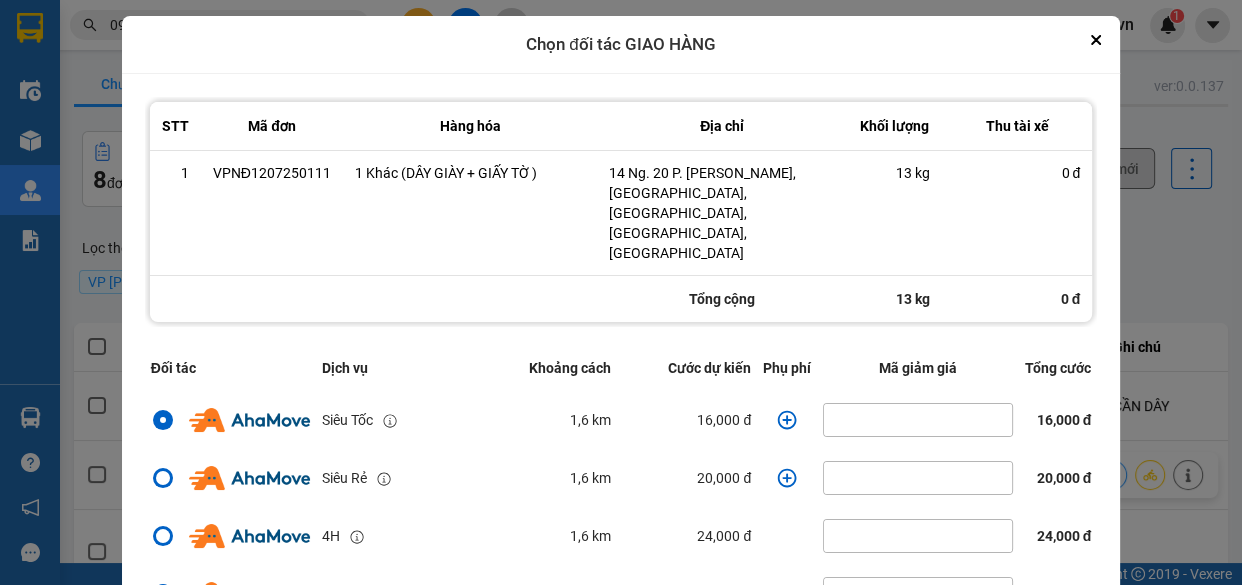 click 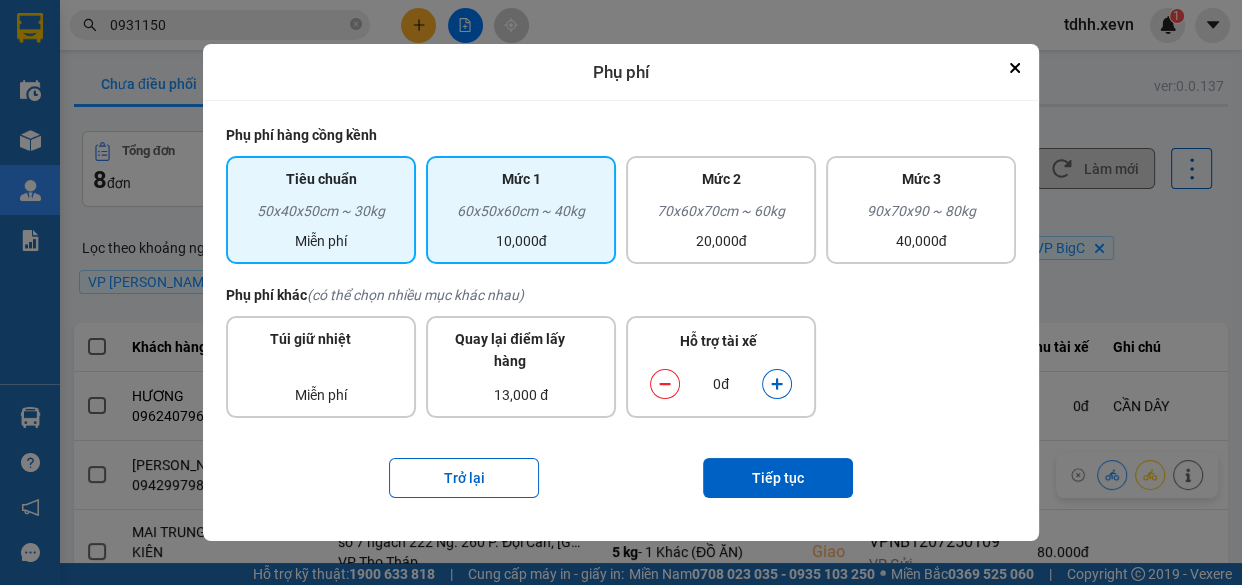 click on "10,000đ" at bounding box center (521, 241) 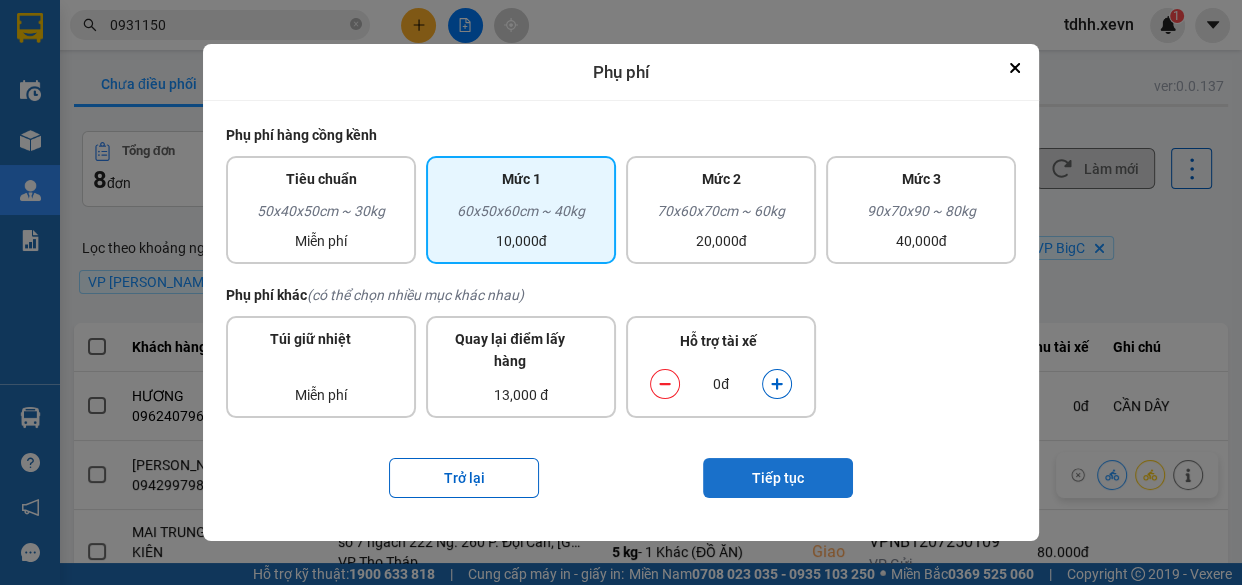 click on "Tiếp tục" at bounding box center [778, 478] 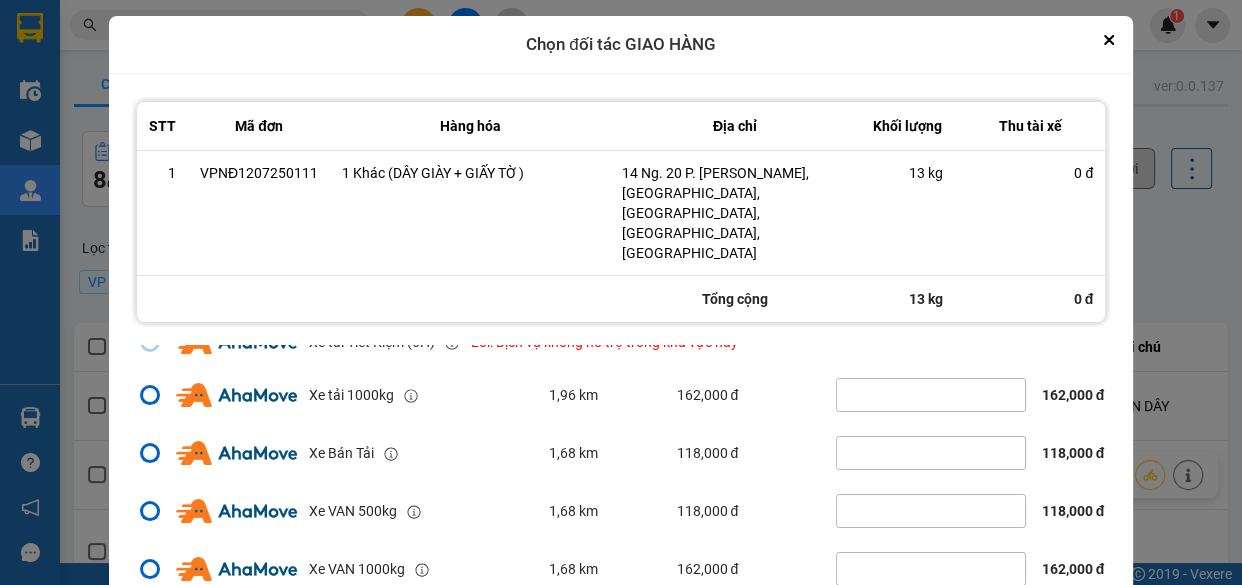 scroll, scrollTop: 431, scrollLeft: 0, axis: vertical 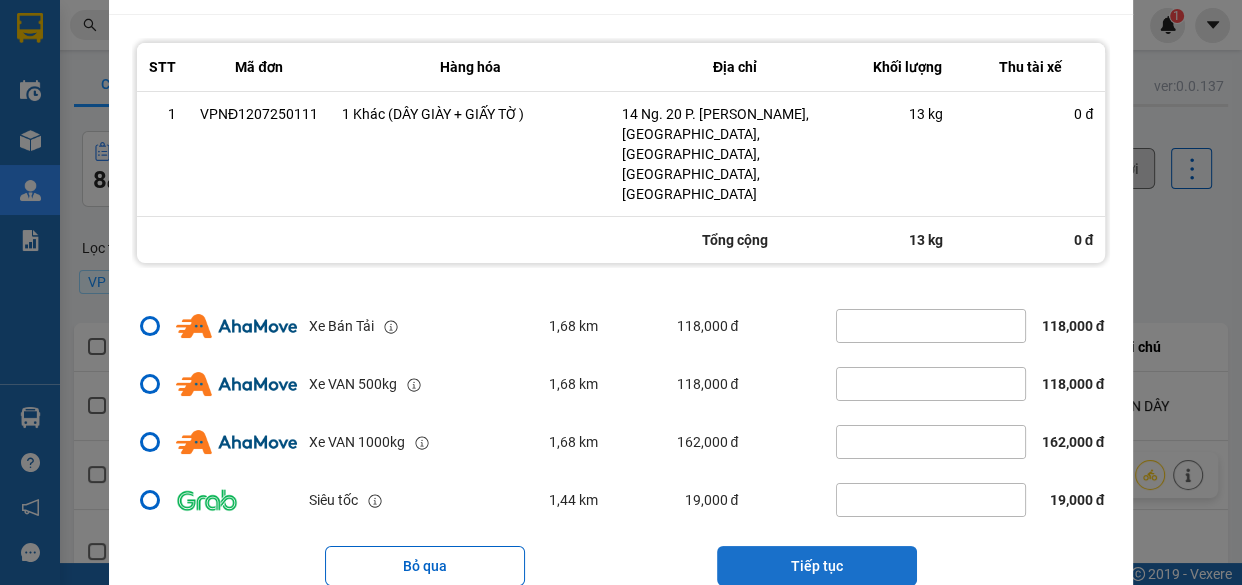 click on "Tiếp tục" at bounding box center (817, 566) 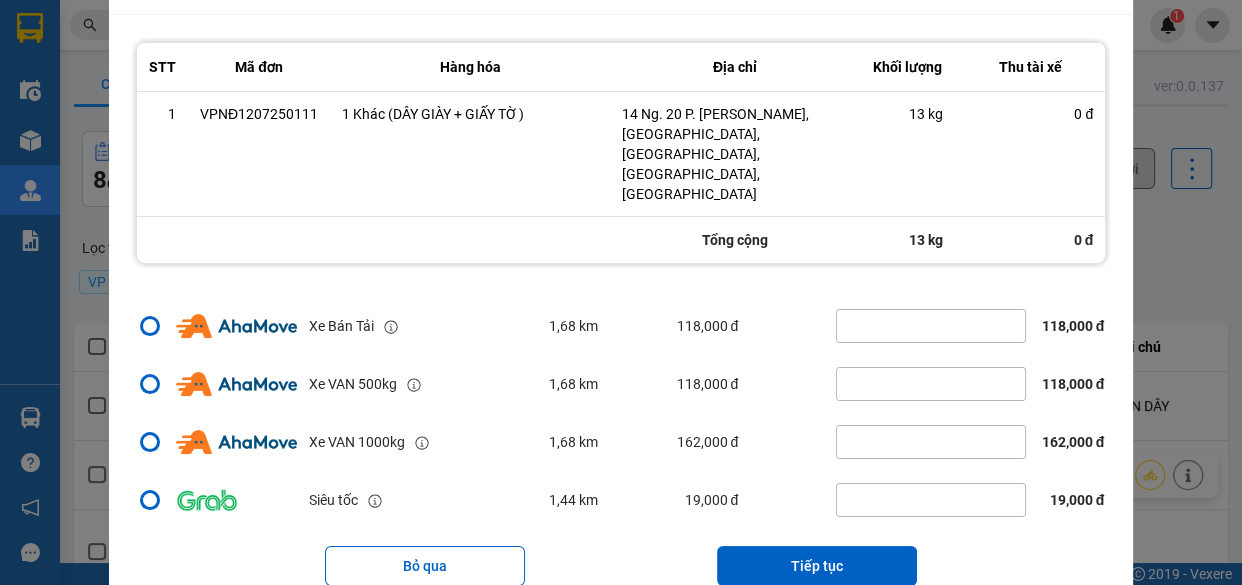 scroll, scrollTop: 0, scrollLeft: 0, axis: both 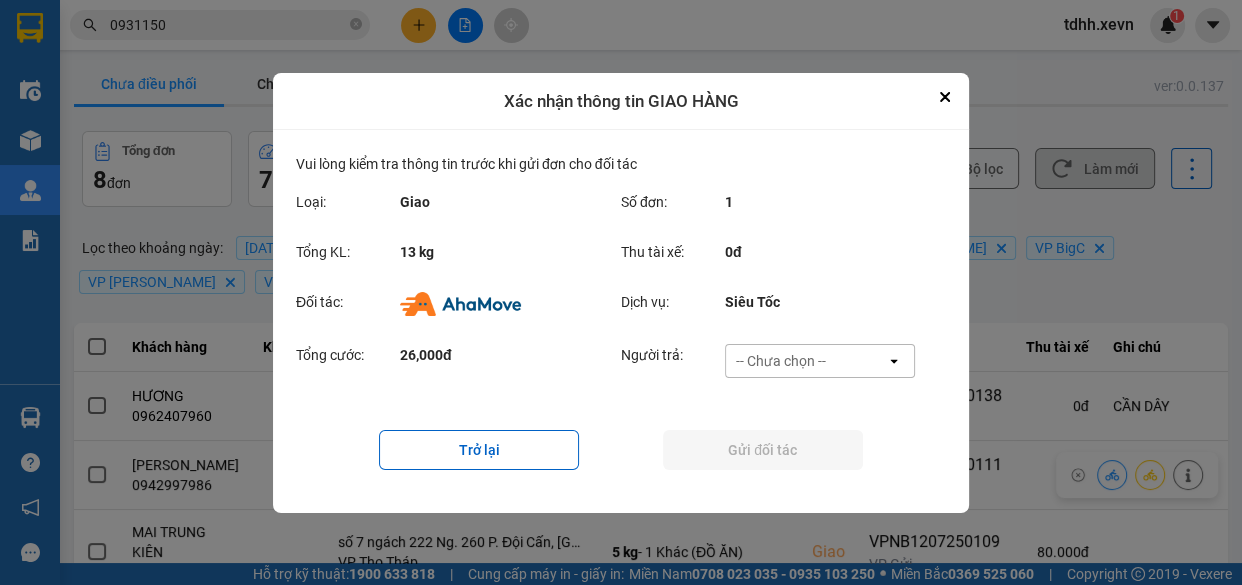 click on "-- Chưa chọn --" at bounding box center [781, 361] 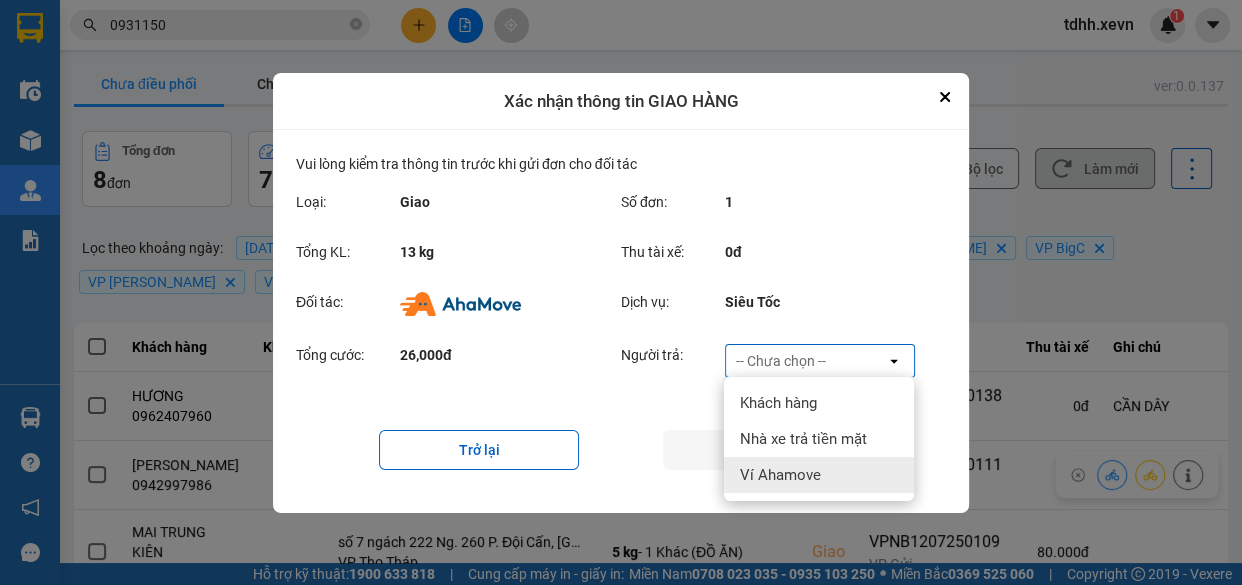 click on "Ví Ahamove" at bounding box center [780, 475] 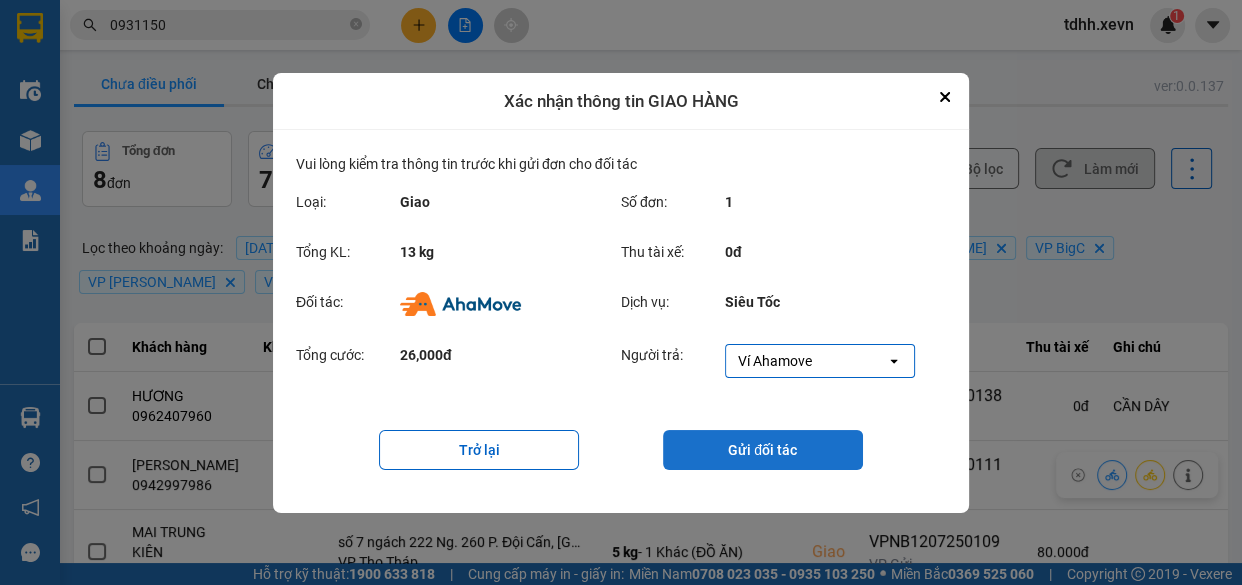 click on "Gửi đối tác" at bounding box center [763, 450] 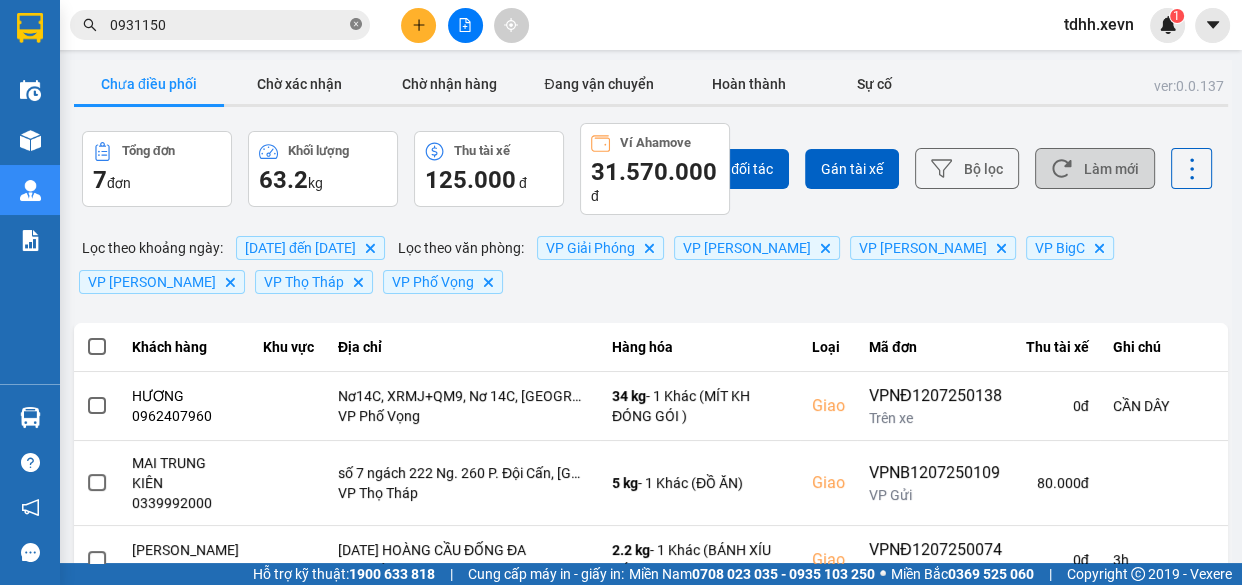 click 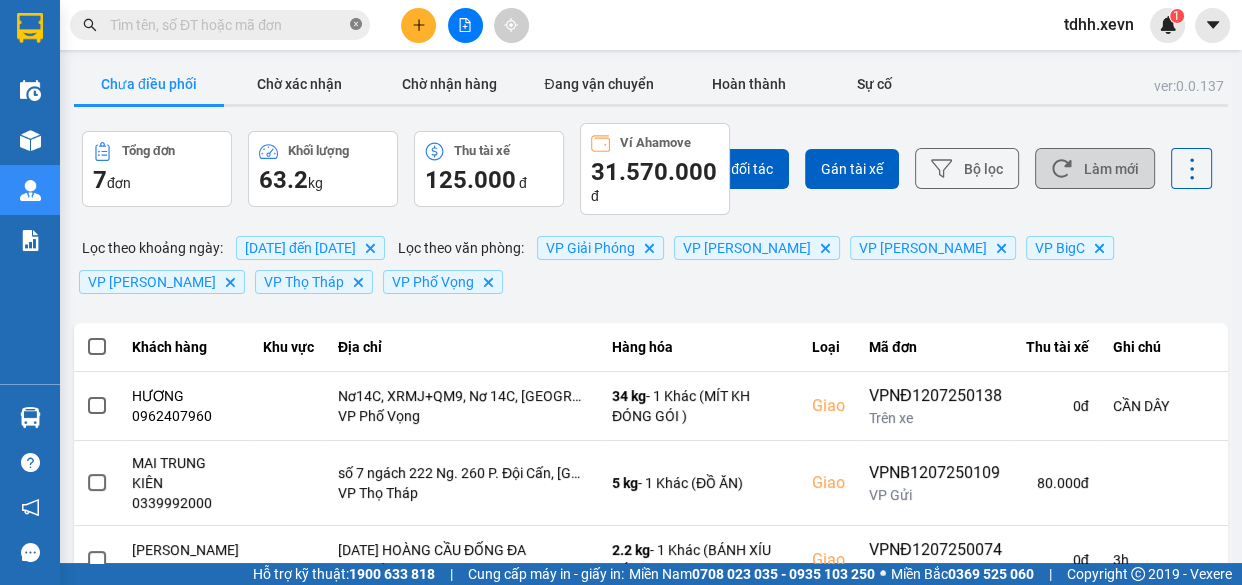 paste on "0362874993" 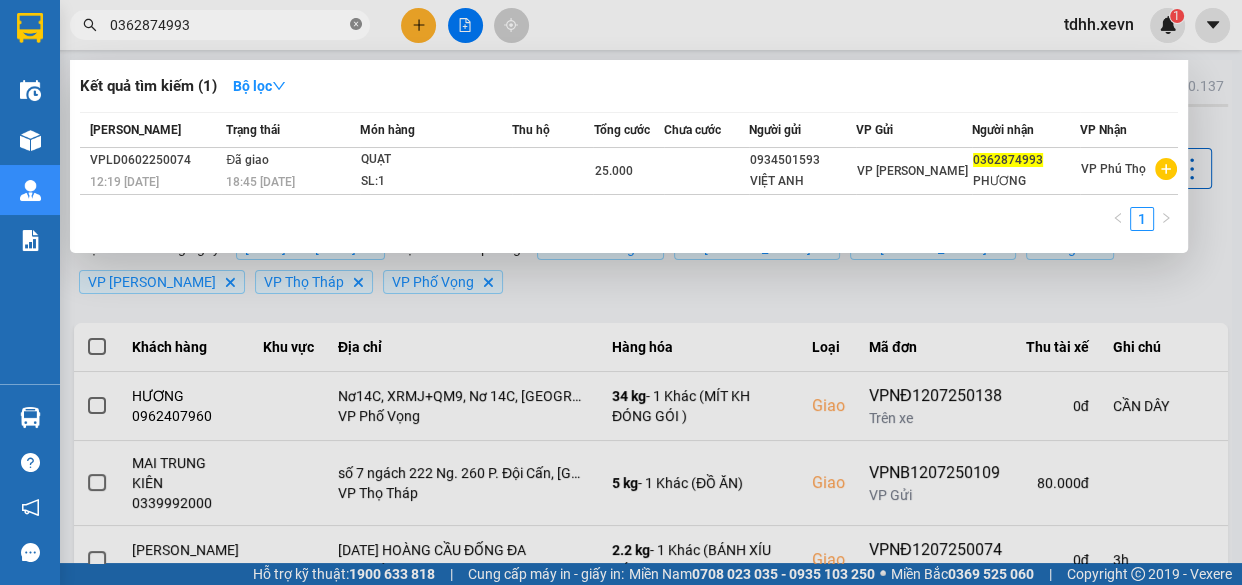 click 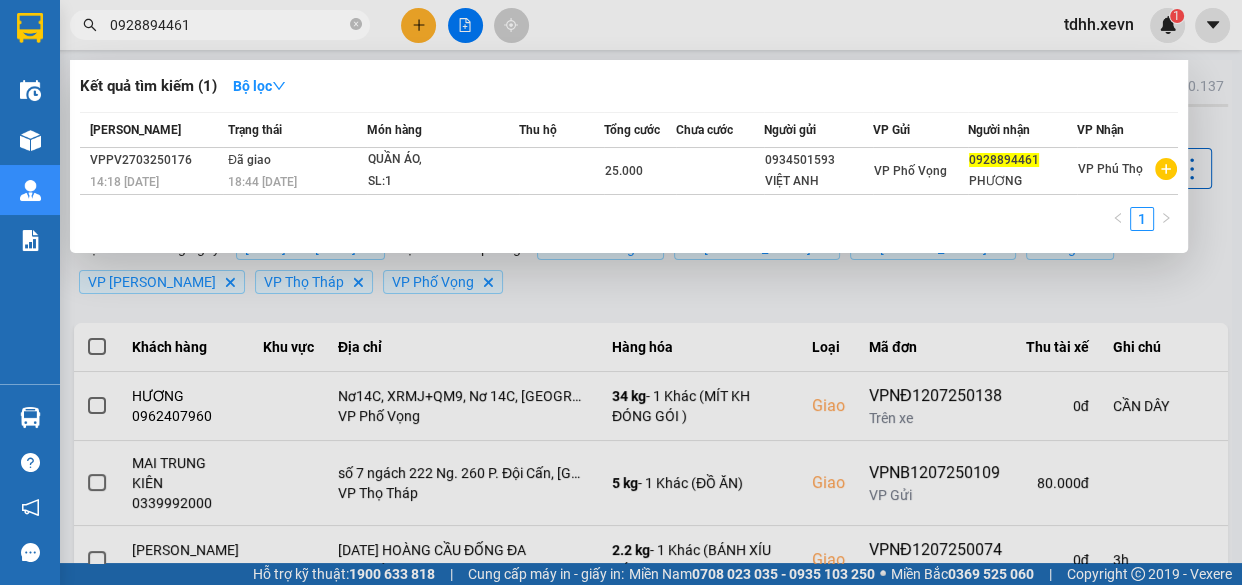drag, startPoint x: 825, startPoint y: 43, endPoint x: 1110, endPoint y: 126, distance: 296.84003 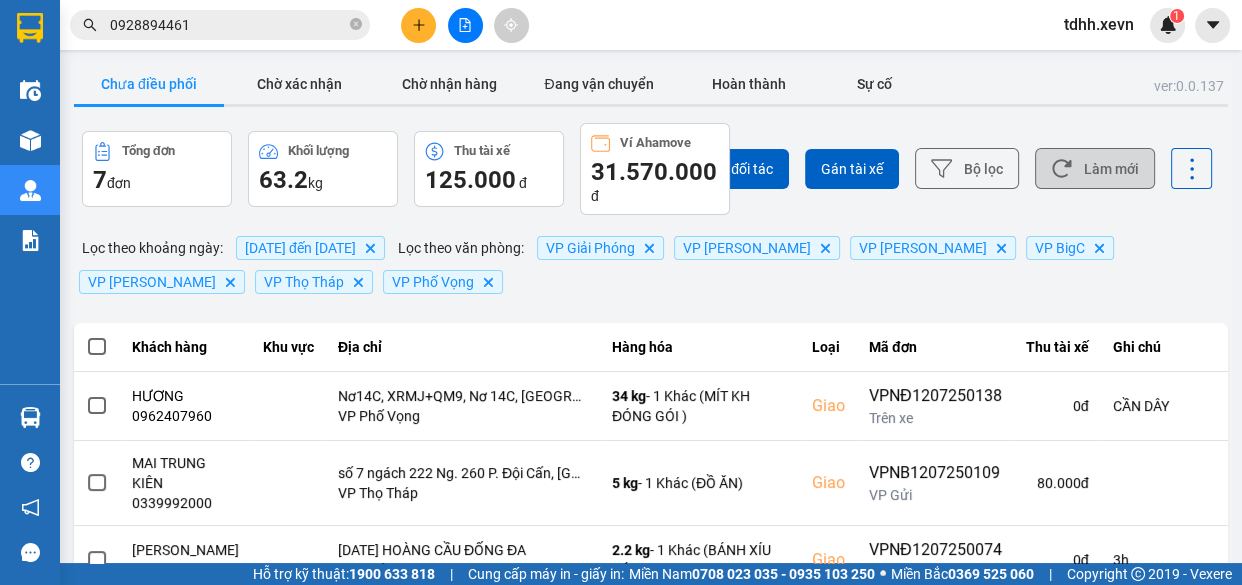 click on "Làm mới" at bounding box center (1095, 168) 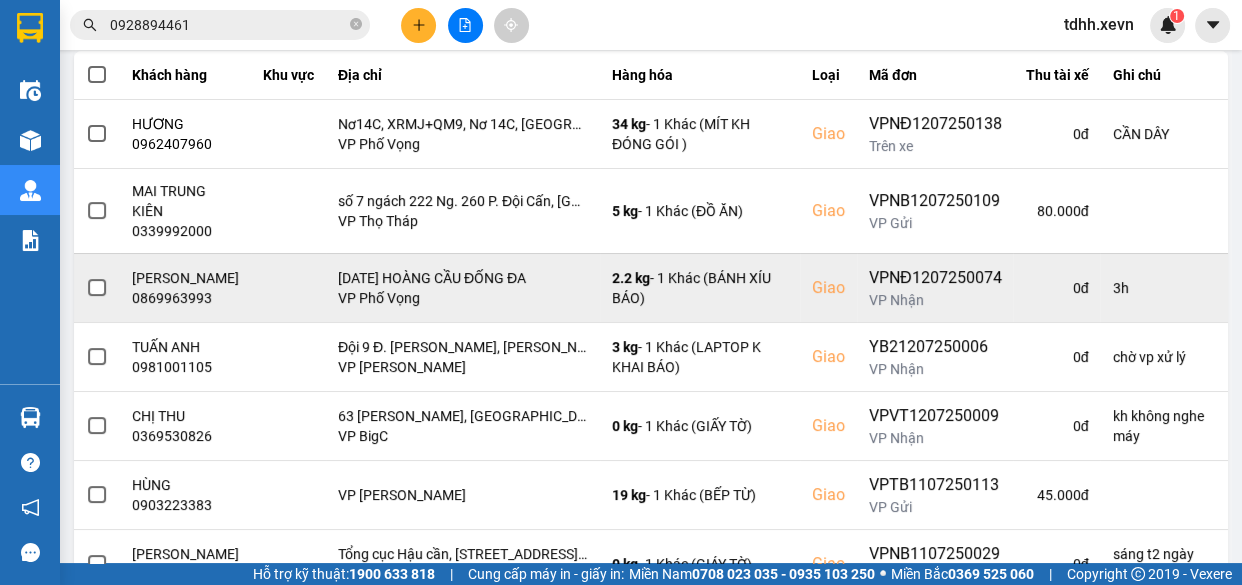 scroll, scrollTop: 363, scrollLeft: 0, axis: vertical 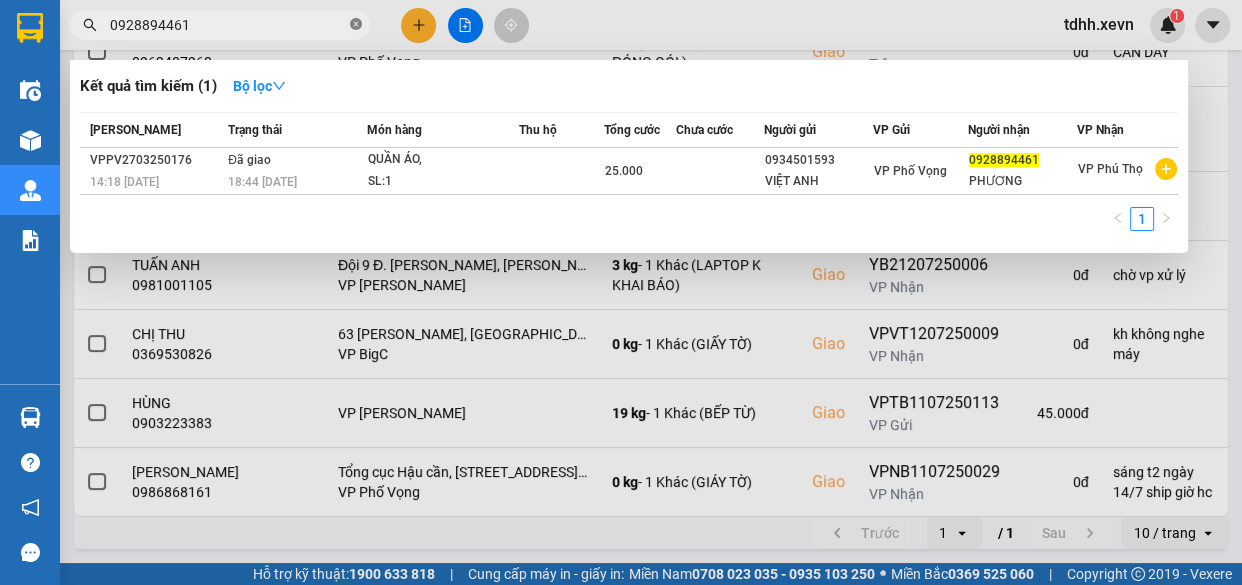 click 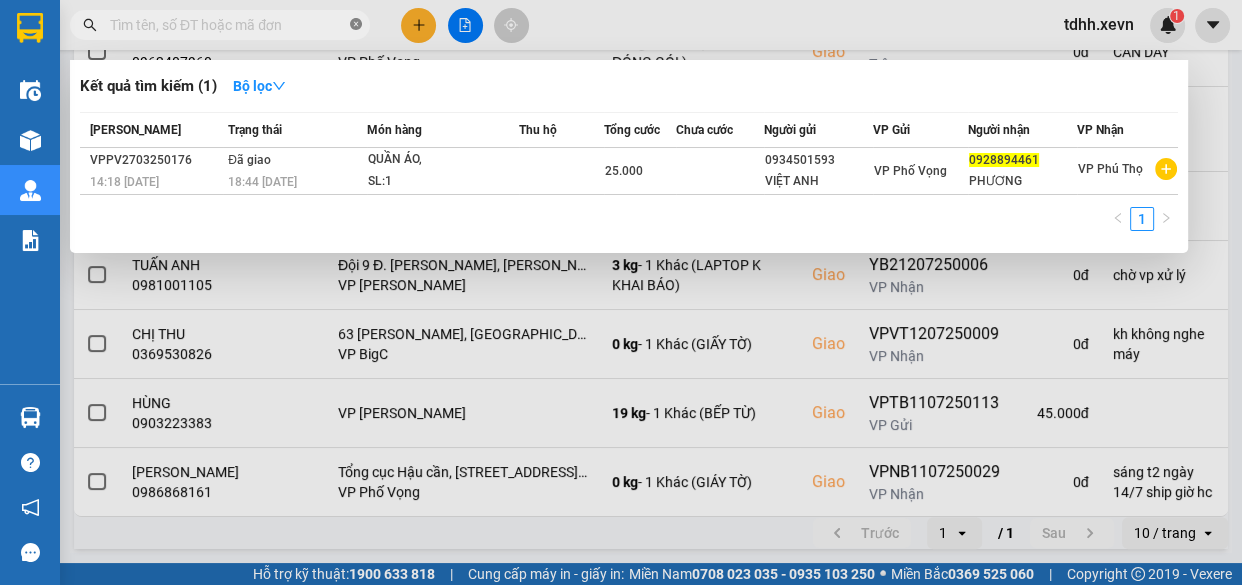 paste on "0565383316" 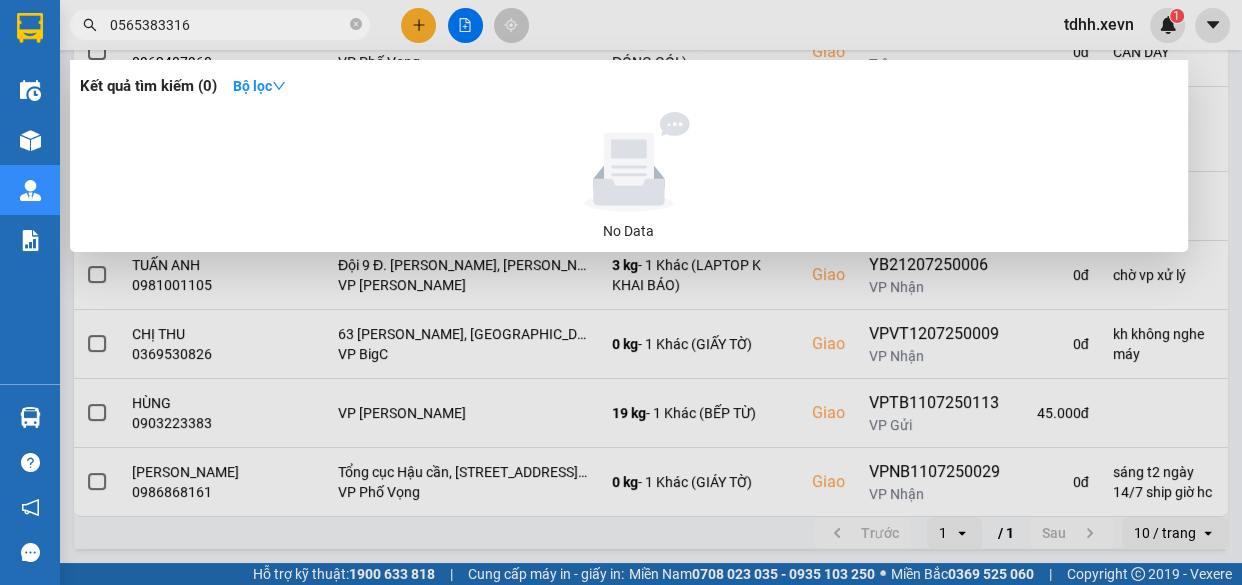 click on "0565383316" at bounding box center (228, 25) 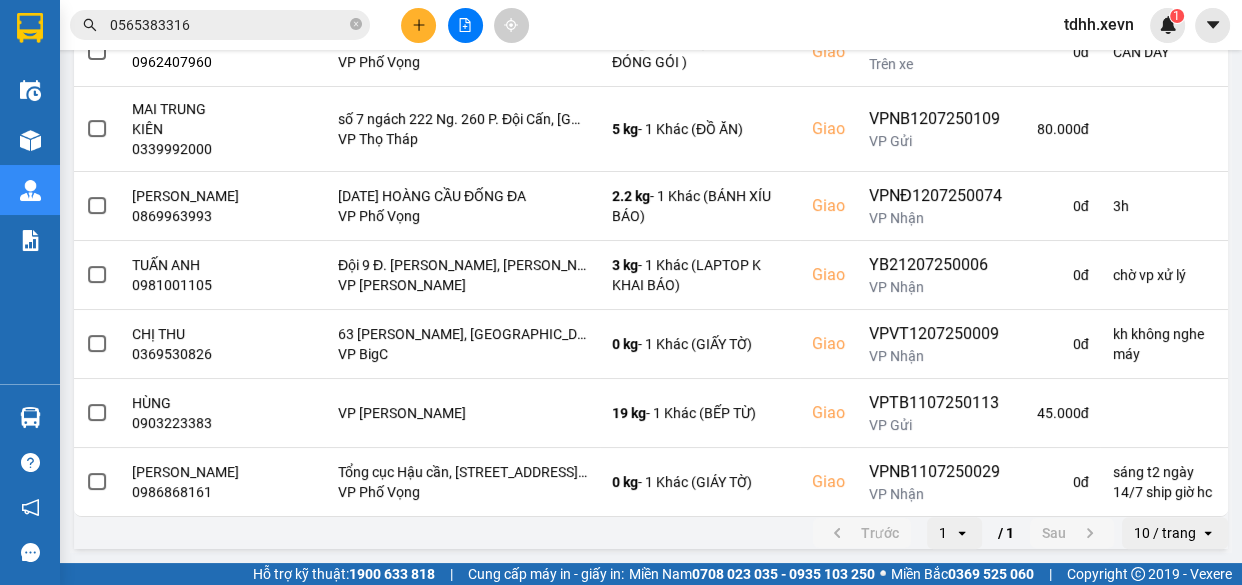 scroll, scrollTop: 0, scrollLeft: 0, axis: both 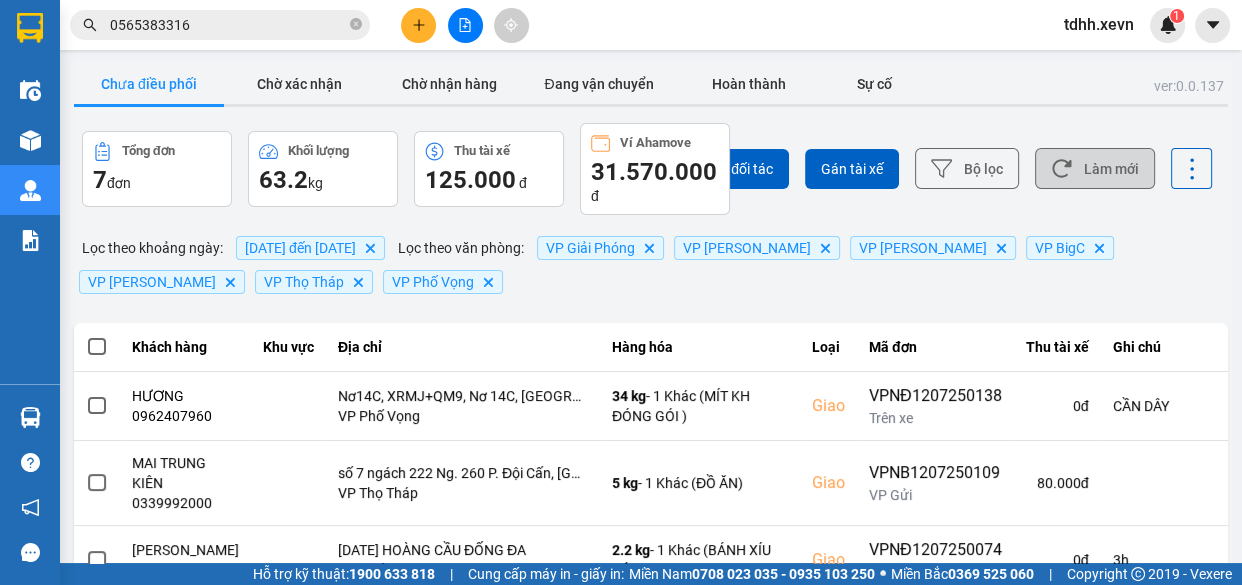 click on "Làm mới" at bounding box center [1095, 168] 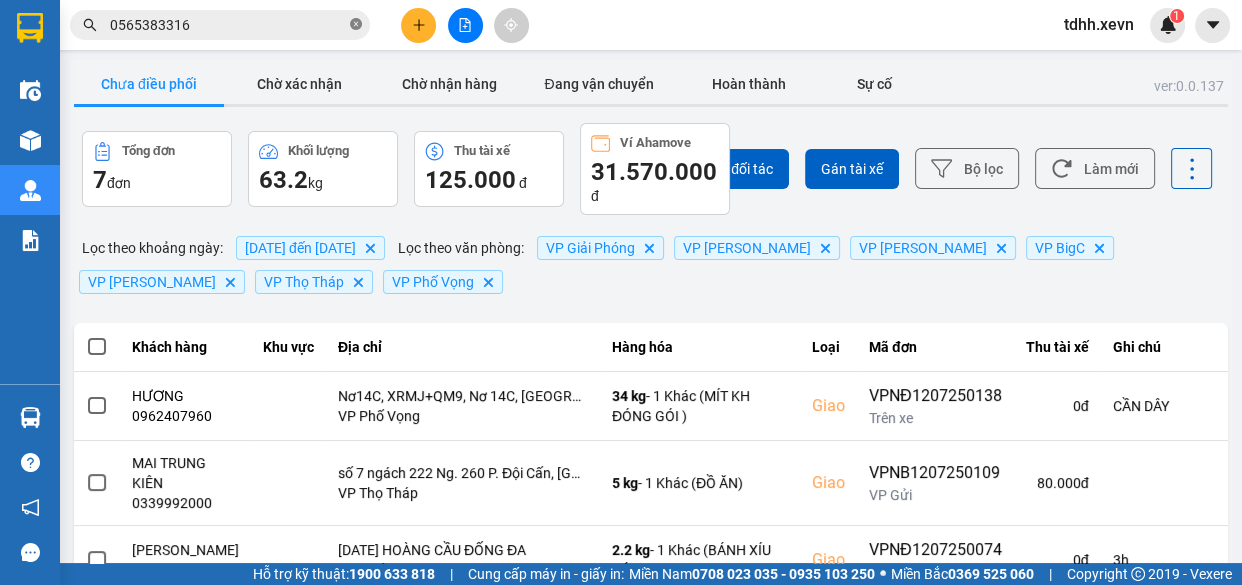 click 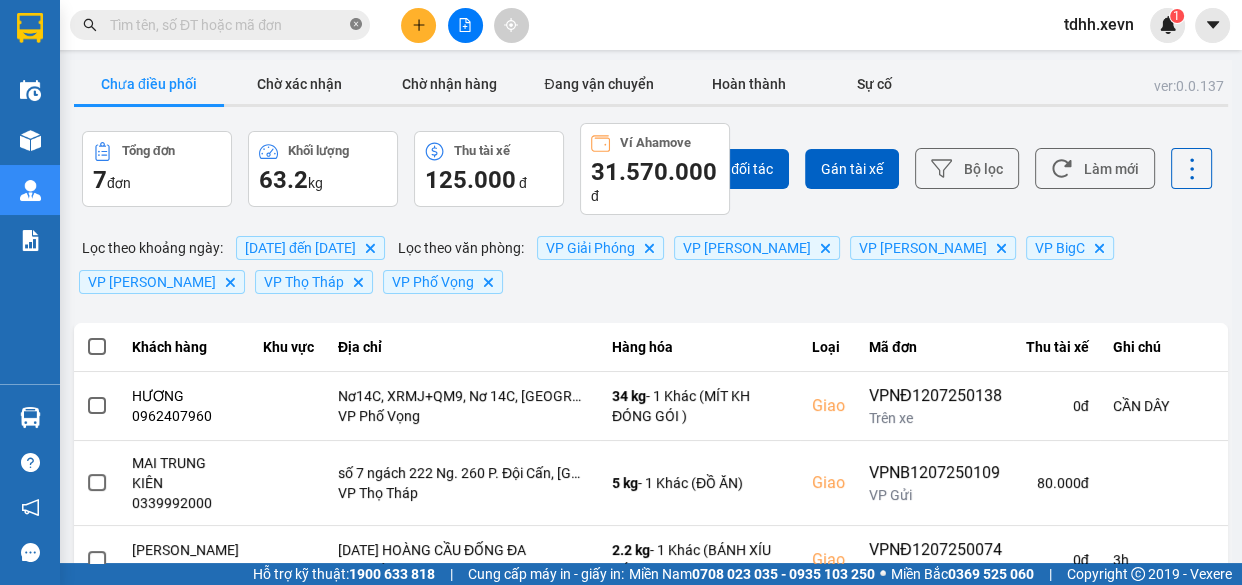 paste on "0868838882" 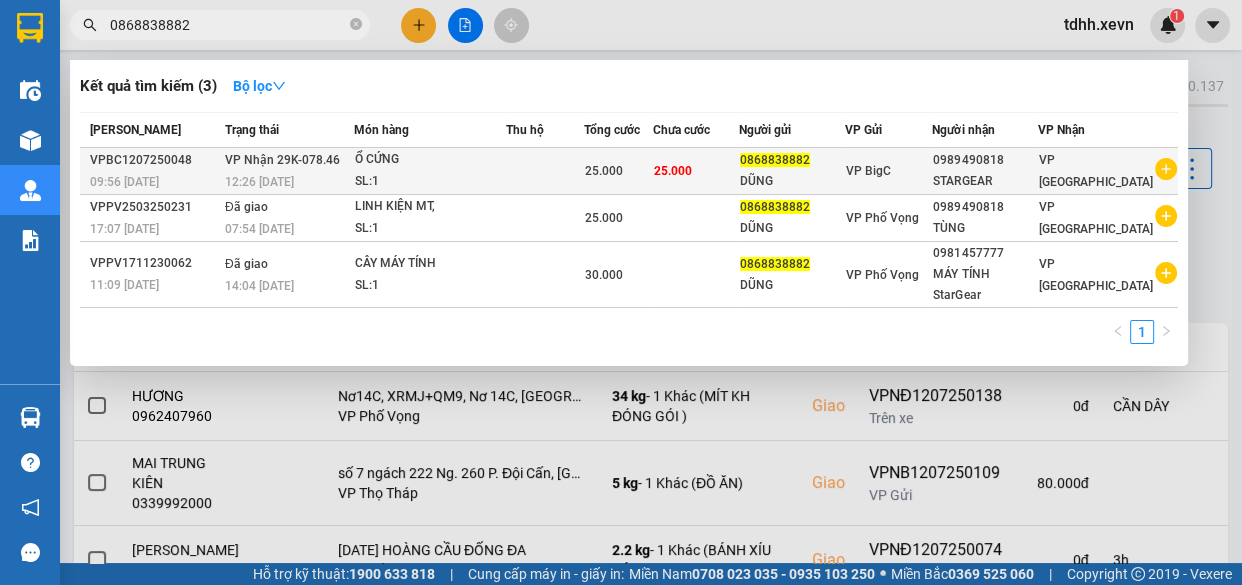 click on "VP Nhận   29K-078.46 12:26 - 12/07" at bounding box center [287, 171] 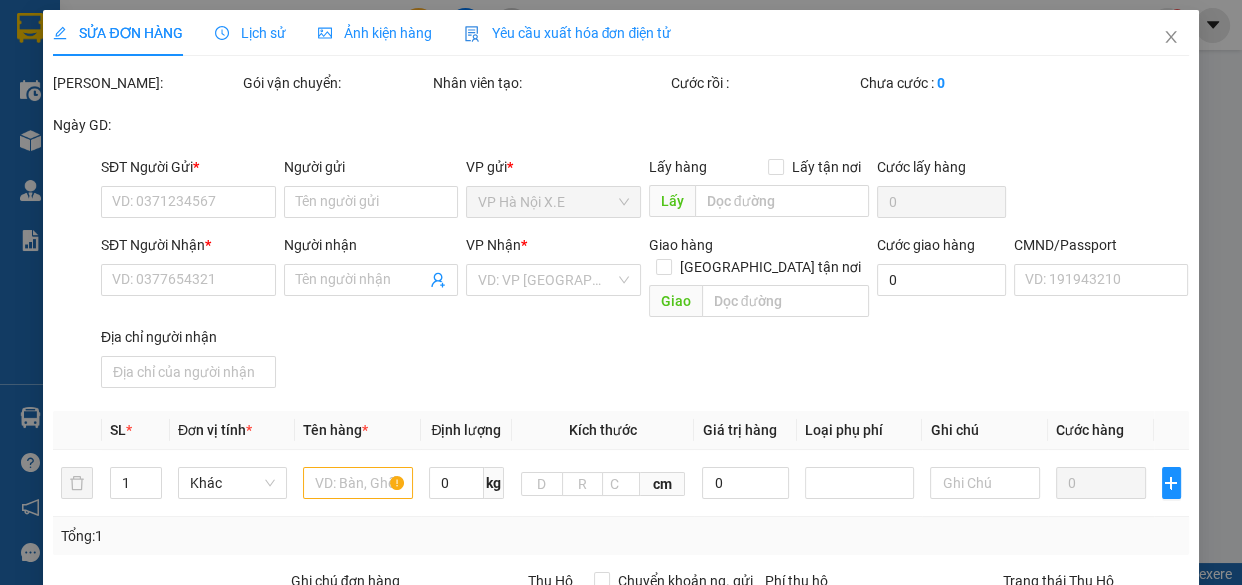 click on "Lịch sử" at bounding box center (250, 33) 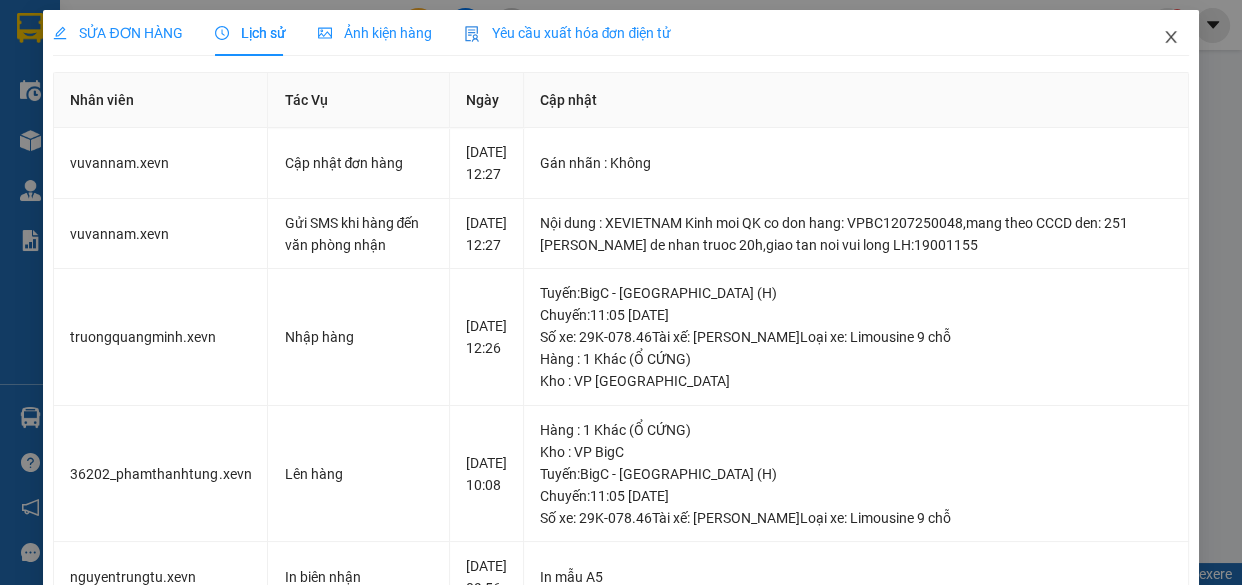 click 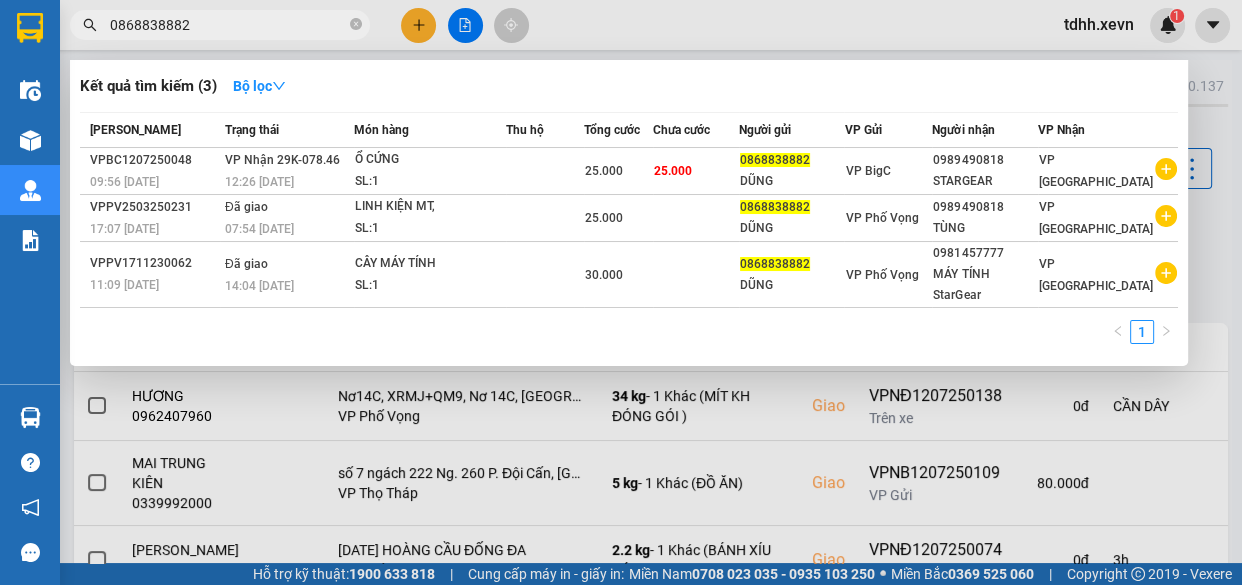 click on "0868838882" at bounding box center [228, 25] 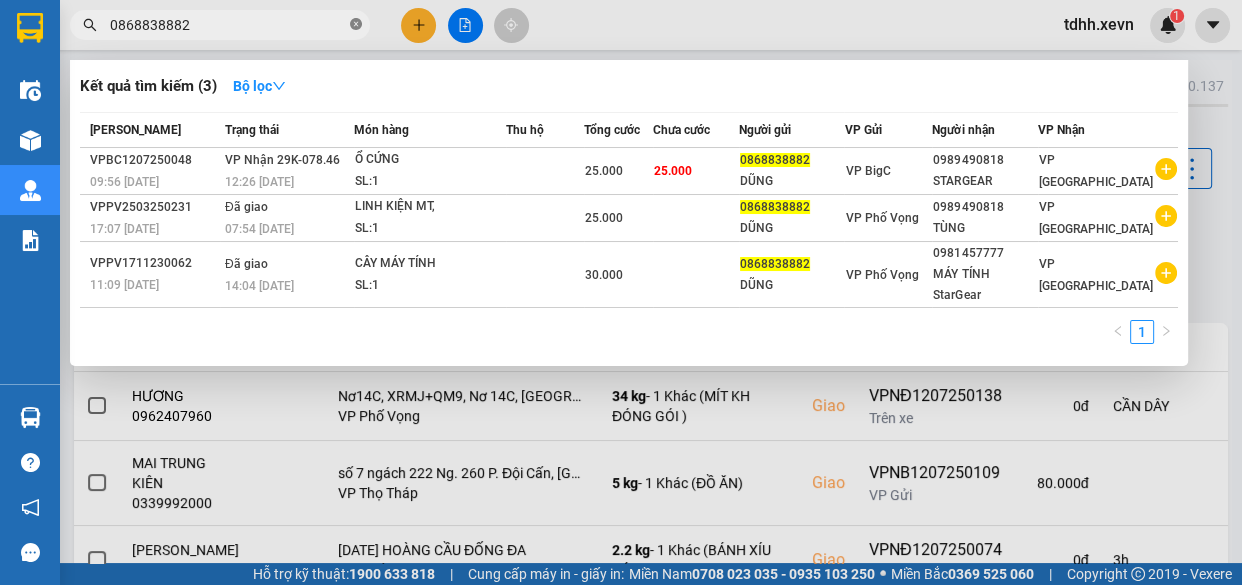 click 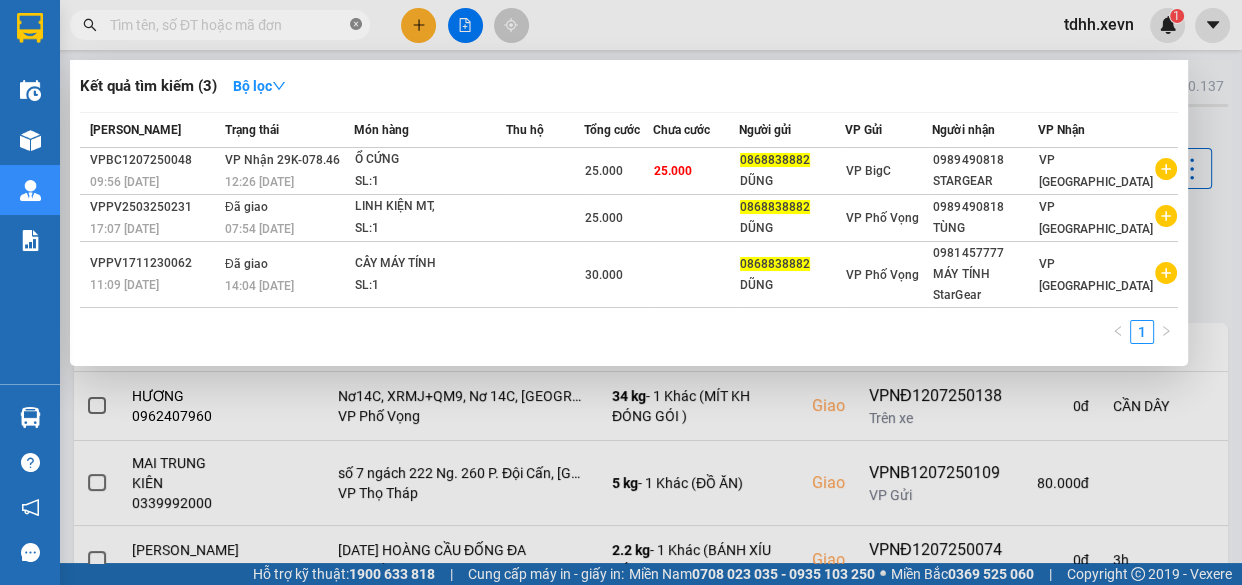 paste on "0868968178" 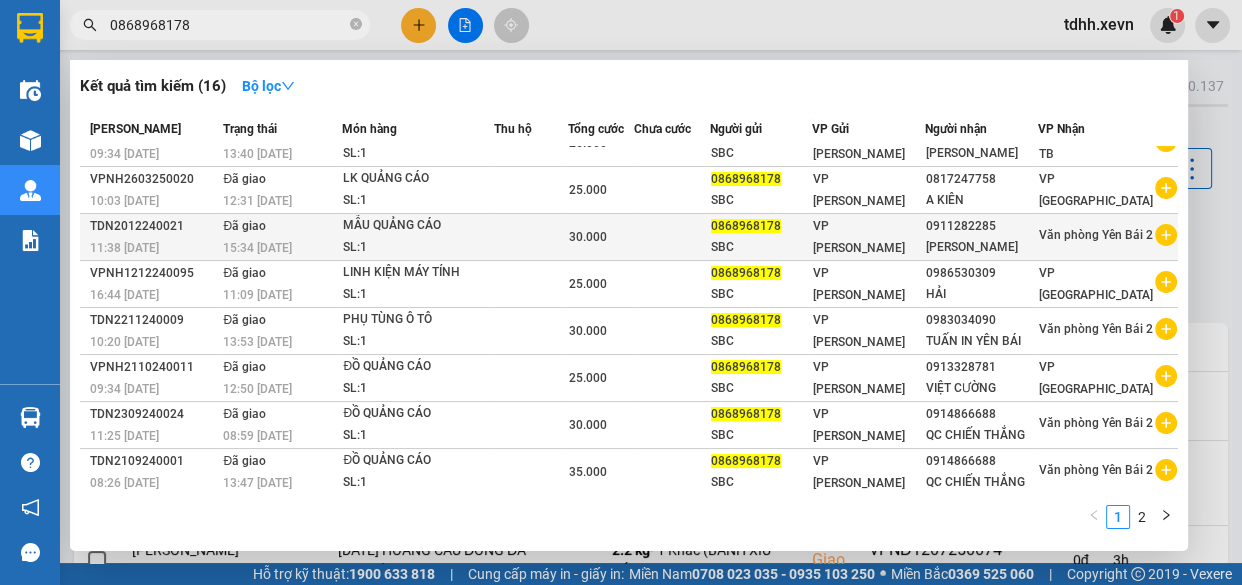 scroll, scrollTop: 0, scrollLeft: 0, axis: both 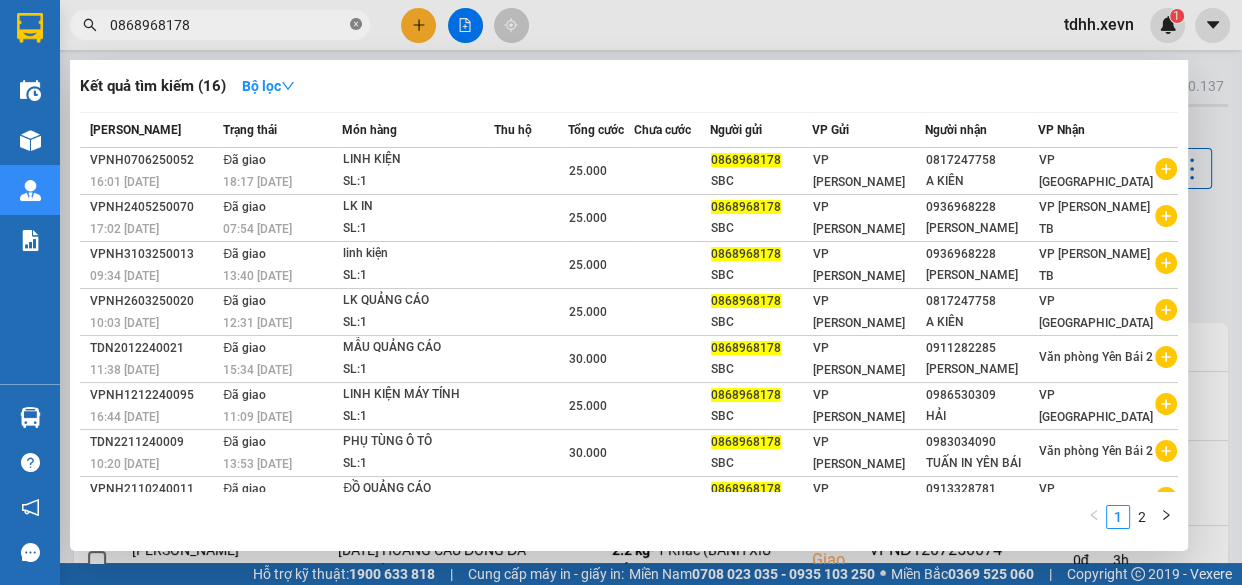click 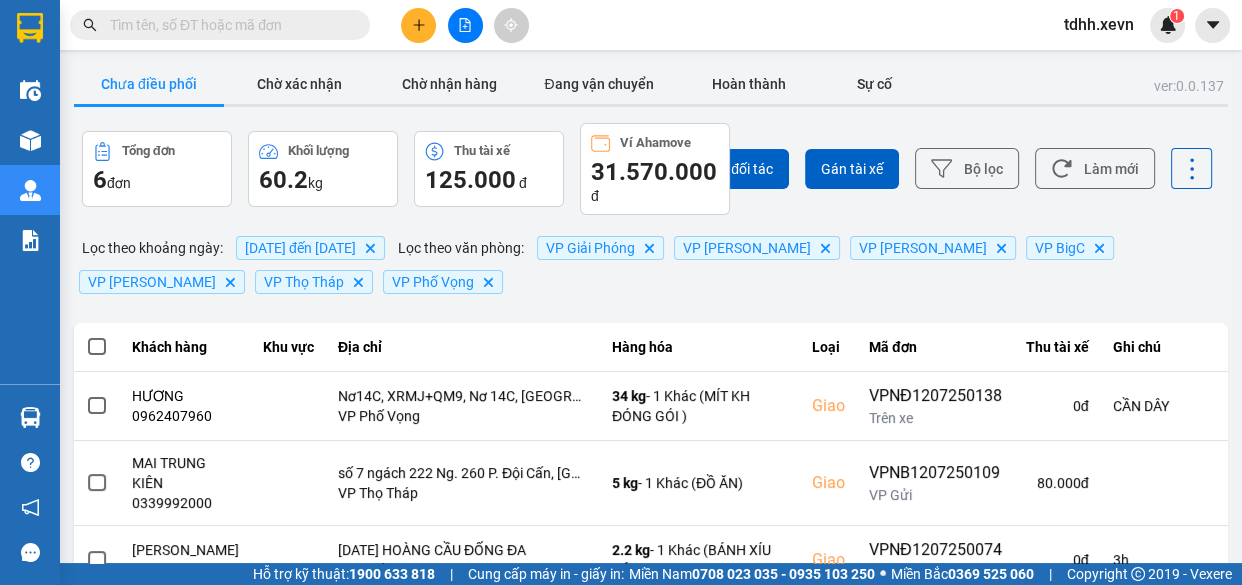 paste on "0936019096" 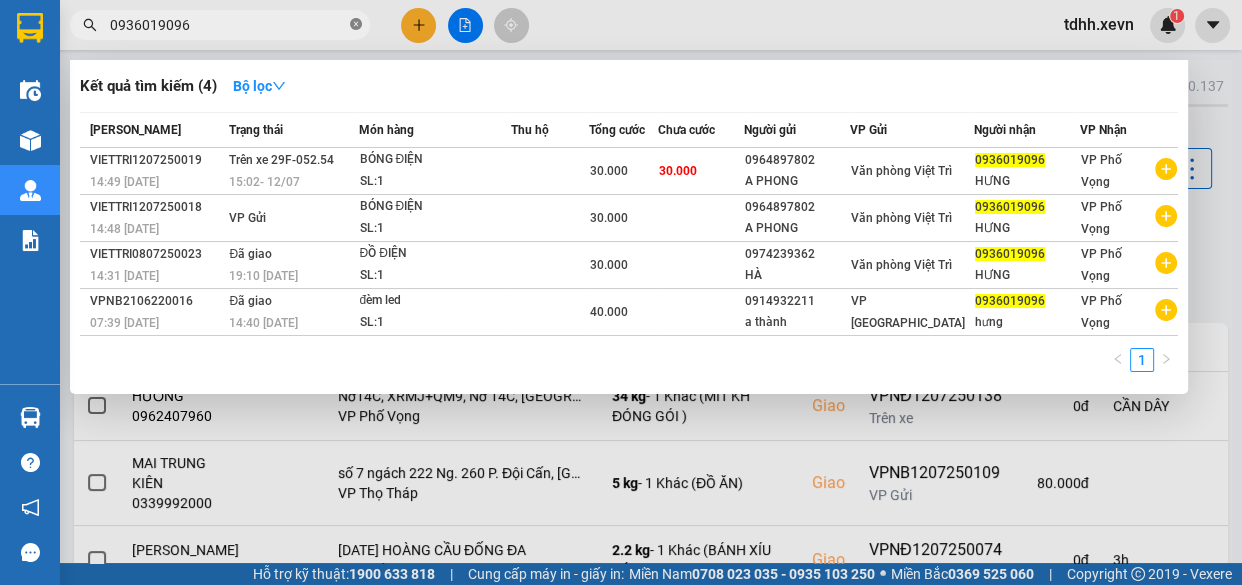 click 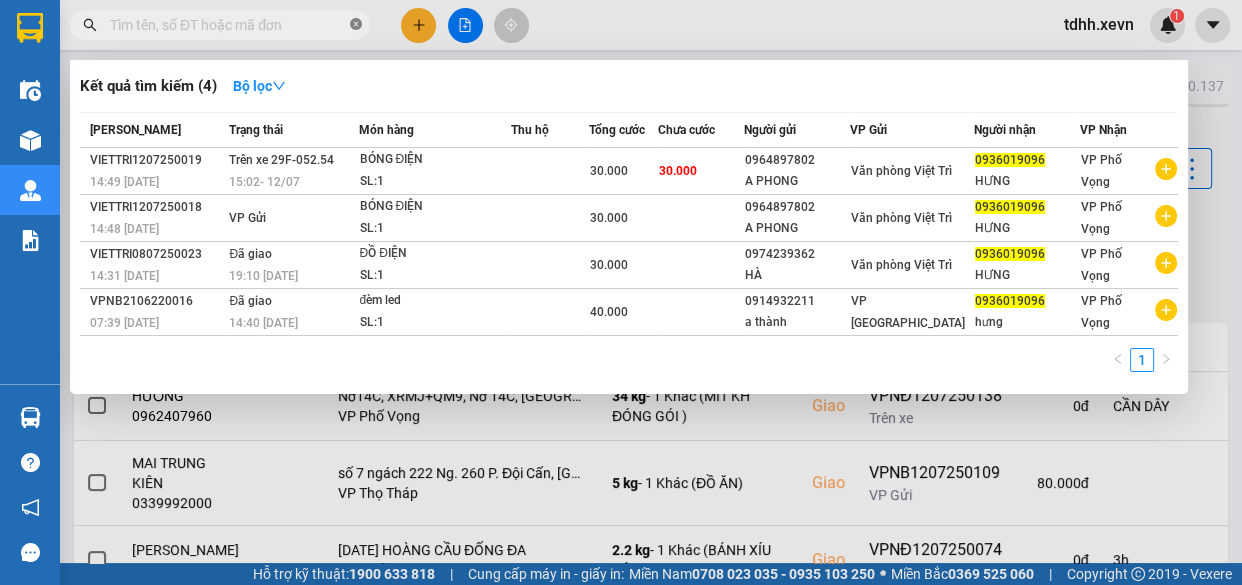 paste on "0363441009" 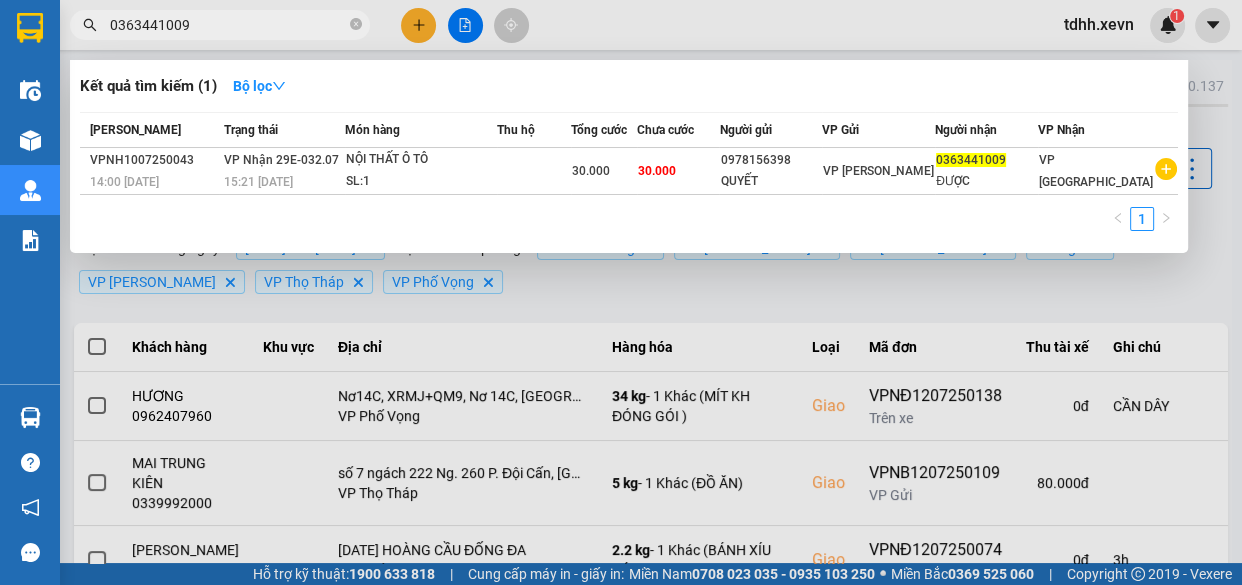 click at bounding box center [621, 292] 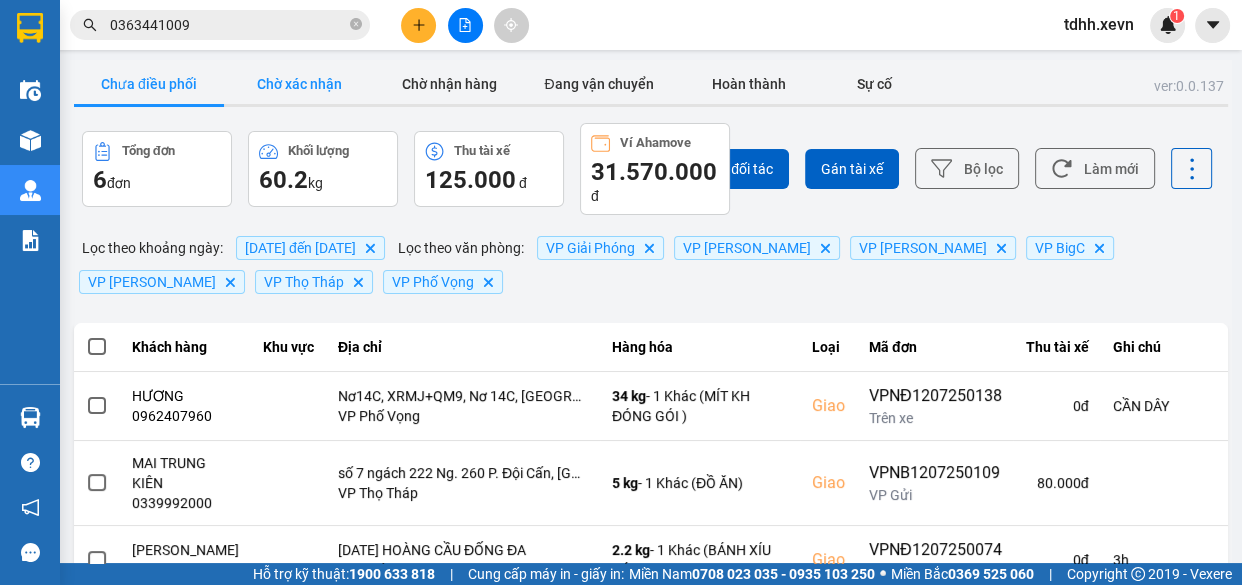 click on "Chờ xác nhận" at bounding box center [299, 84] 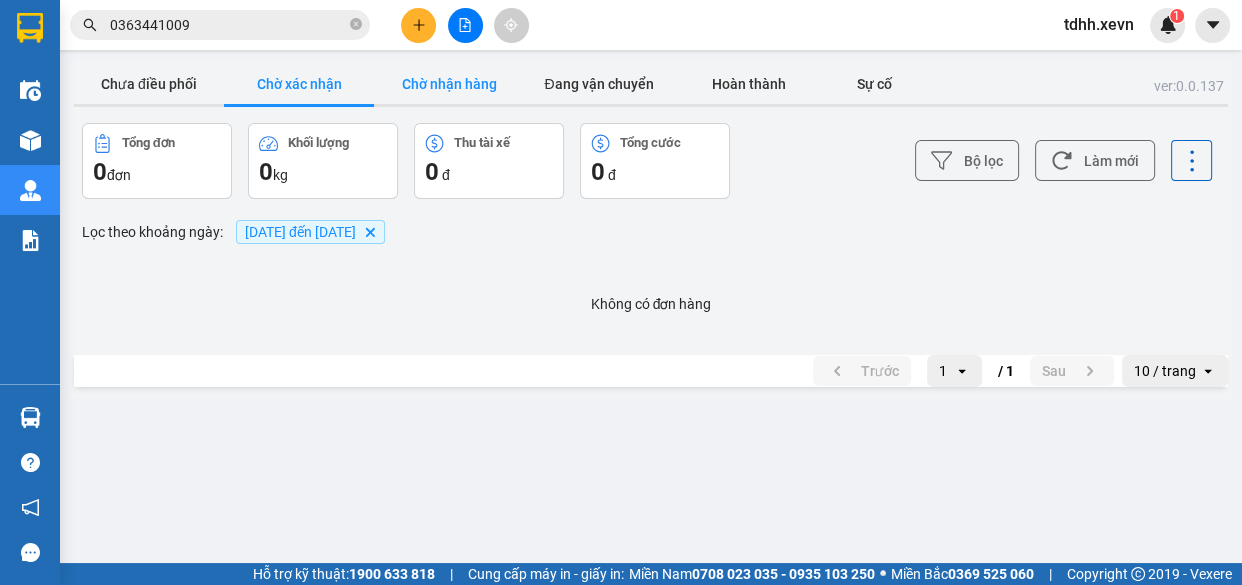 click on "Chờ nhận hàng" at bounding box center (449, 84) 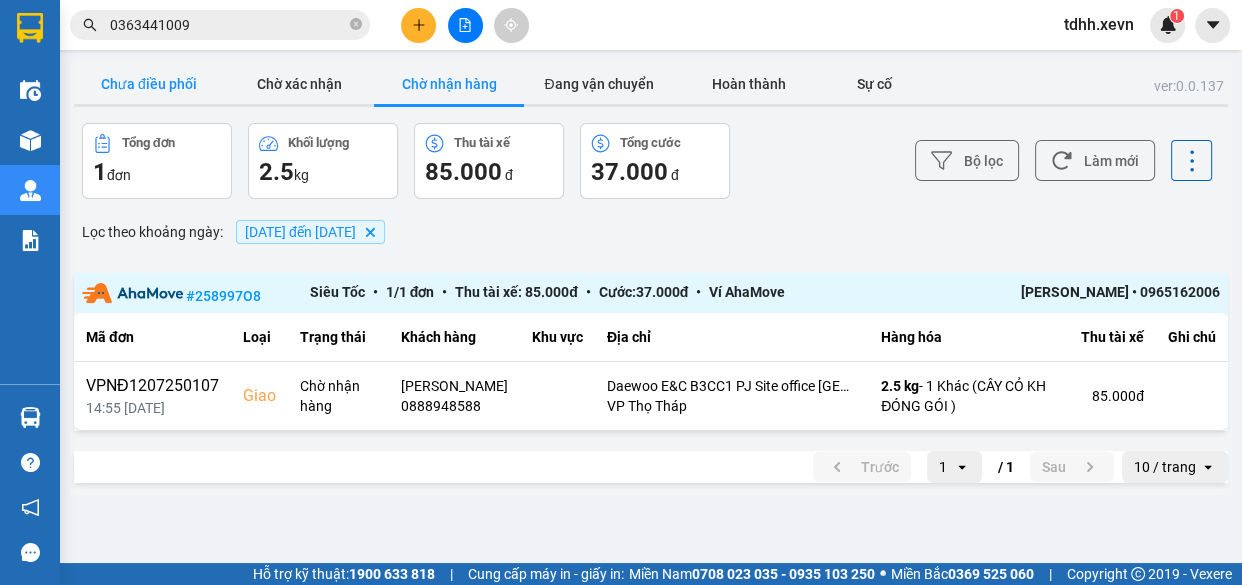 click on "Chưa điều phối" at bounding box center [149, 84] 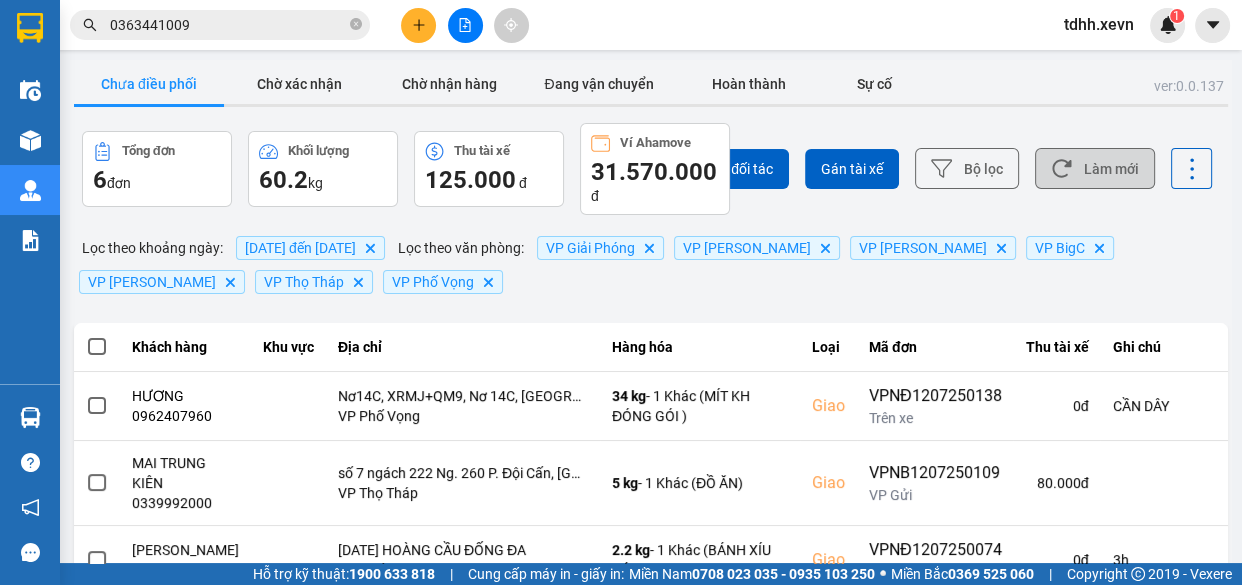 click on "Làm mới" at bounding box center (1095, 168) 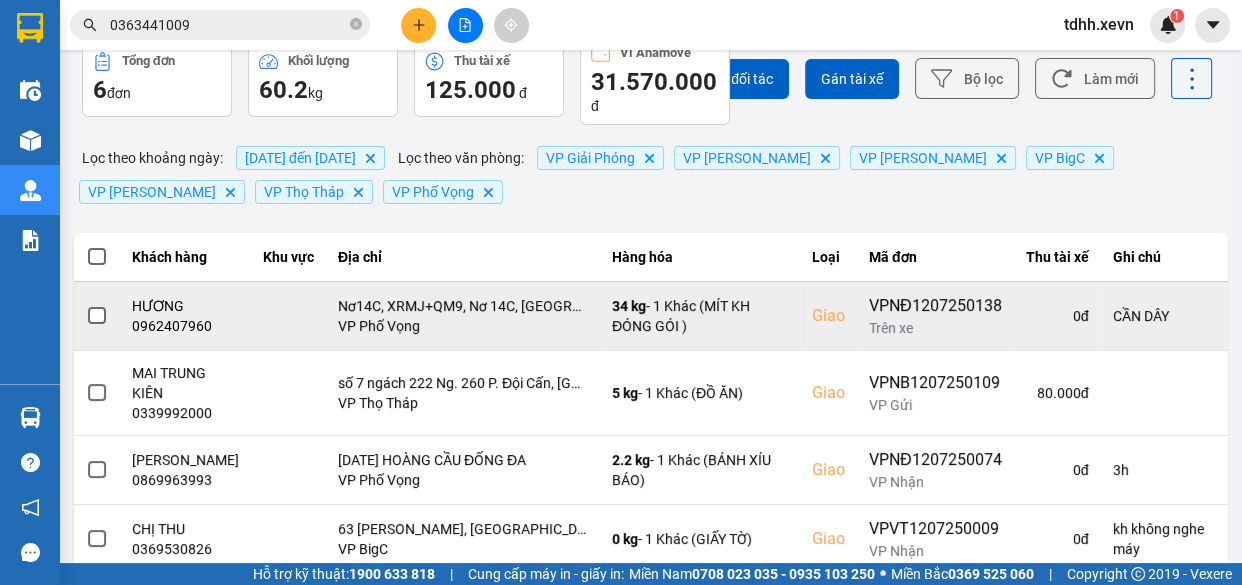scroll, scrollTop: 181, scrollLeft: 0, axis: vertical 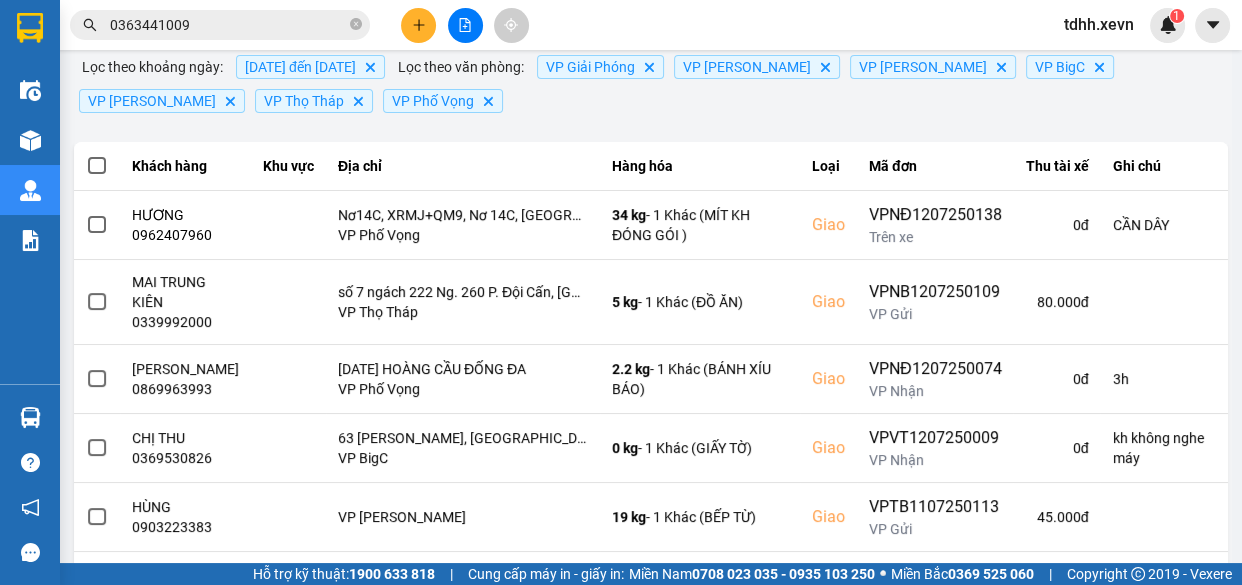 click on "0363441009" at bounding box center [228, 25] 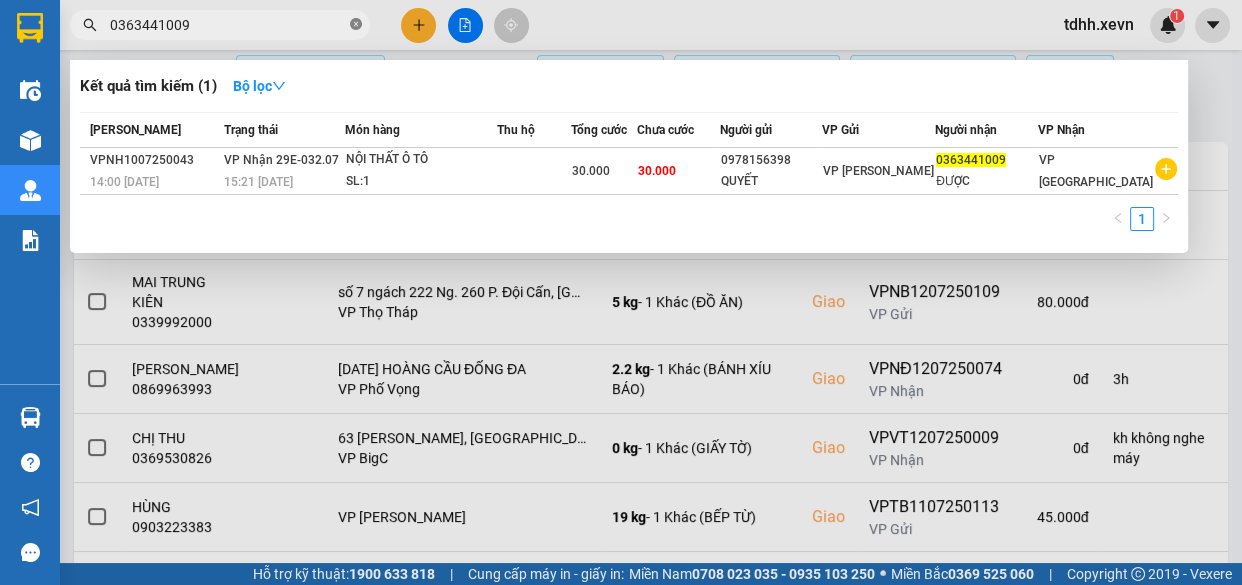 click 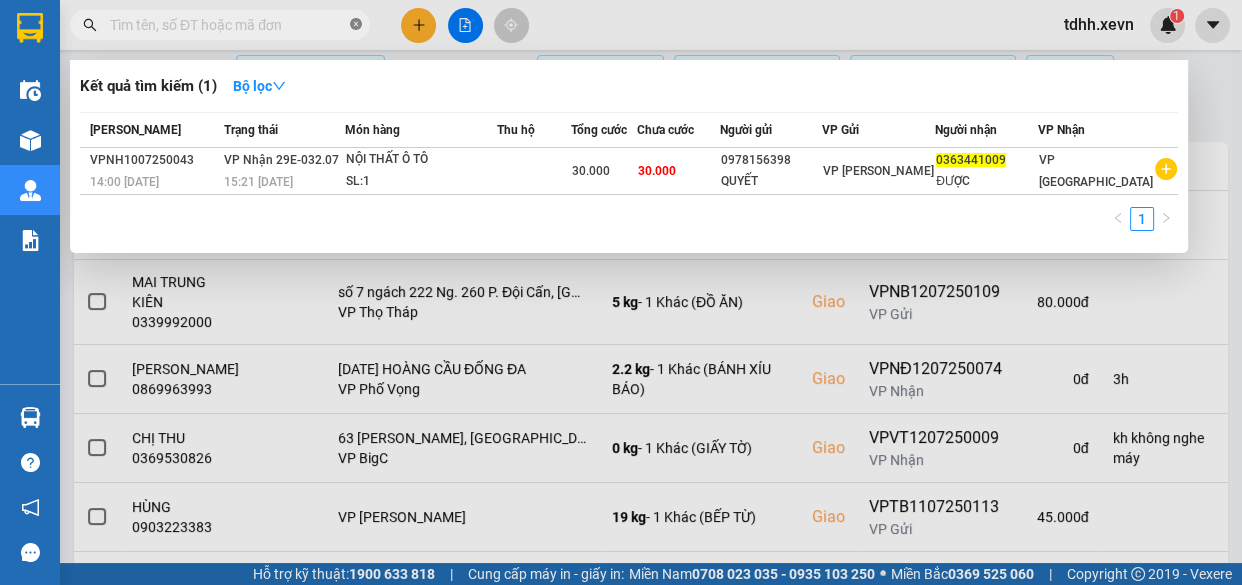 paste on "0938113582" 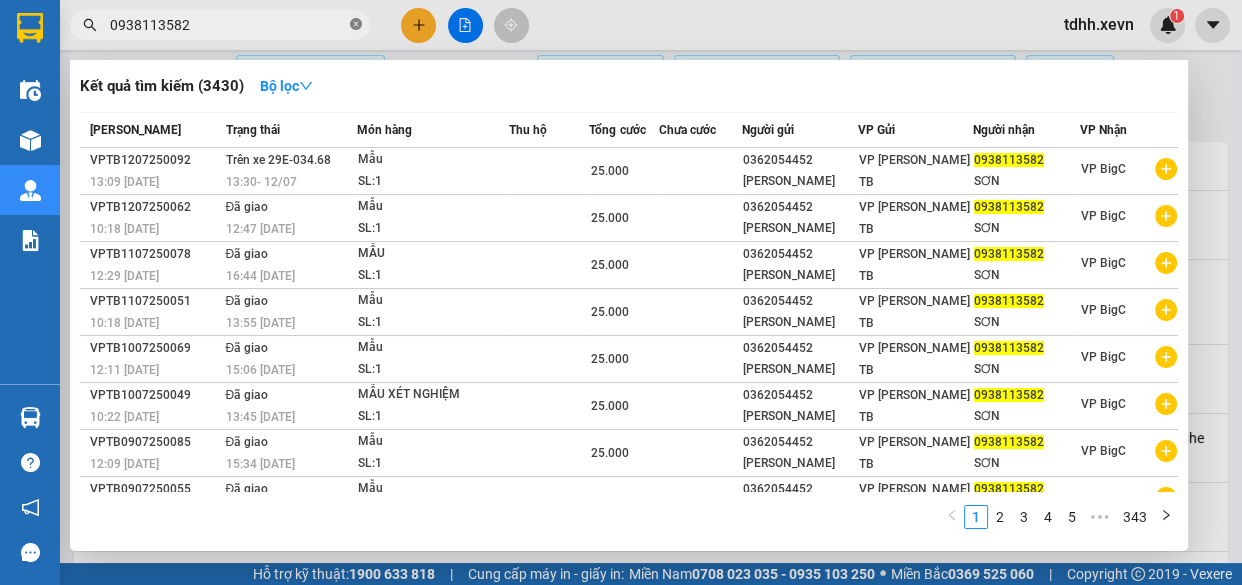 click 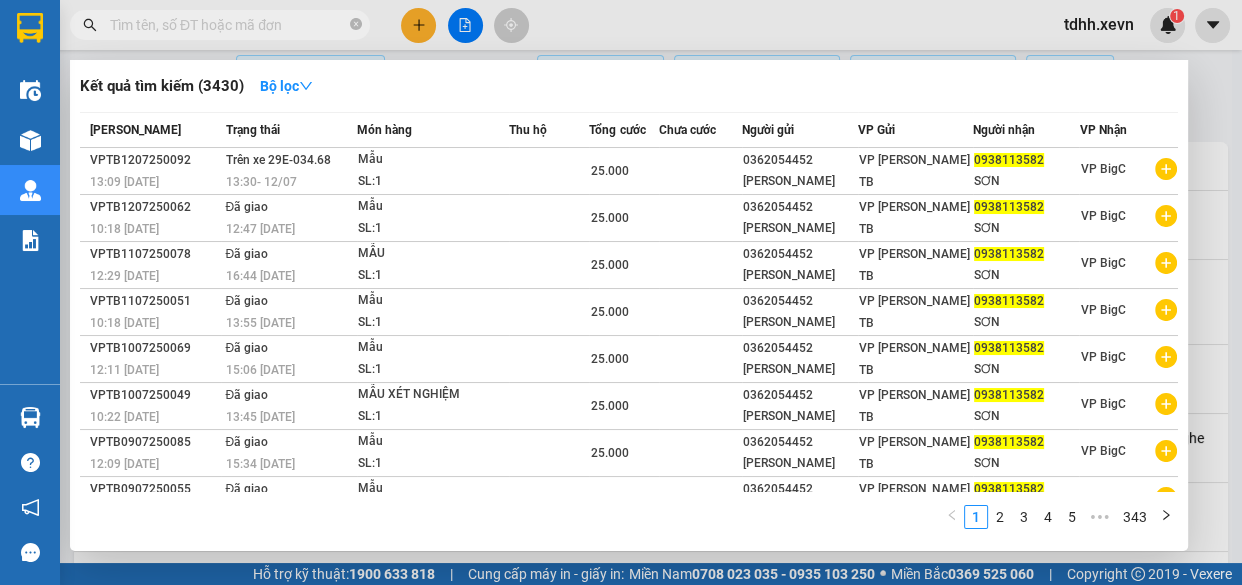 paste on "0963655832" 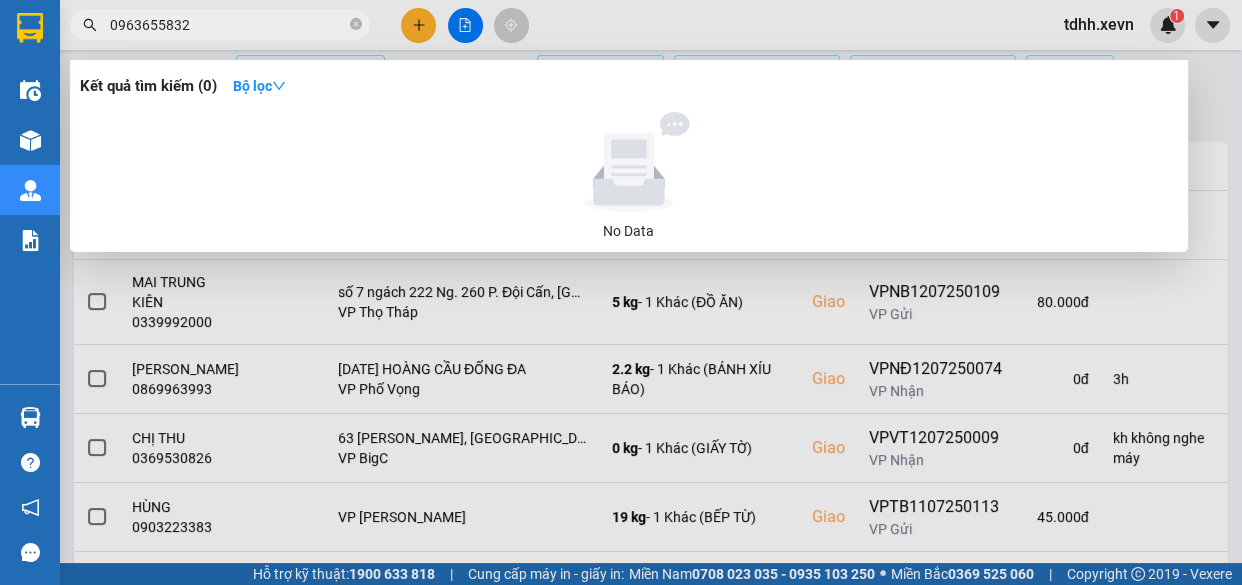 click at bounding box center (621, 292) 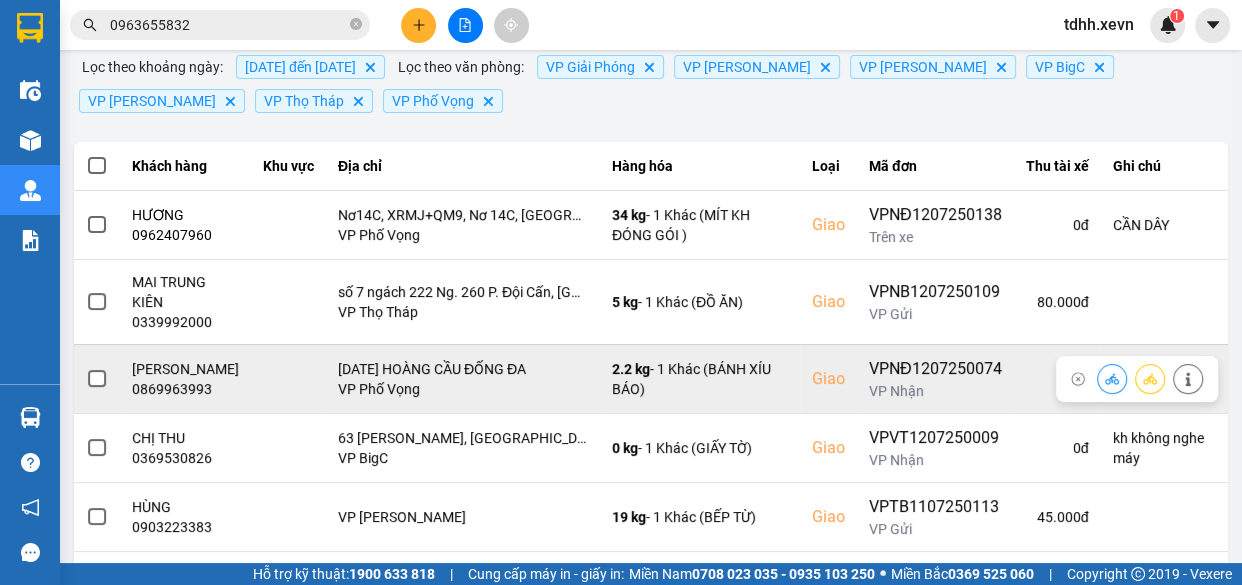 click 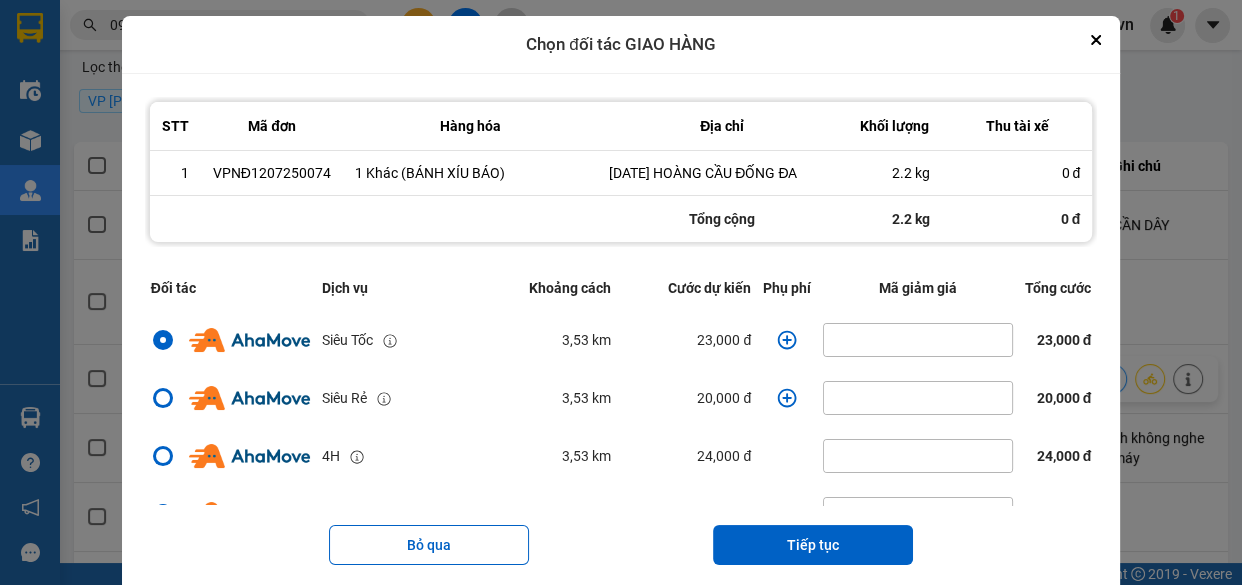 click 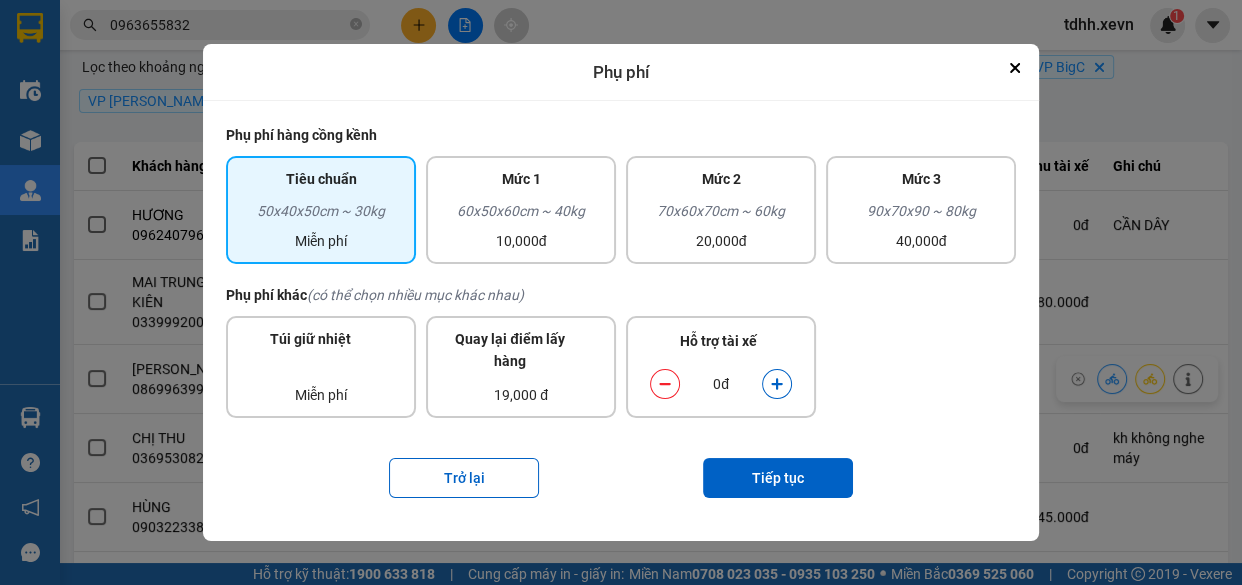 click 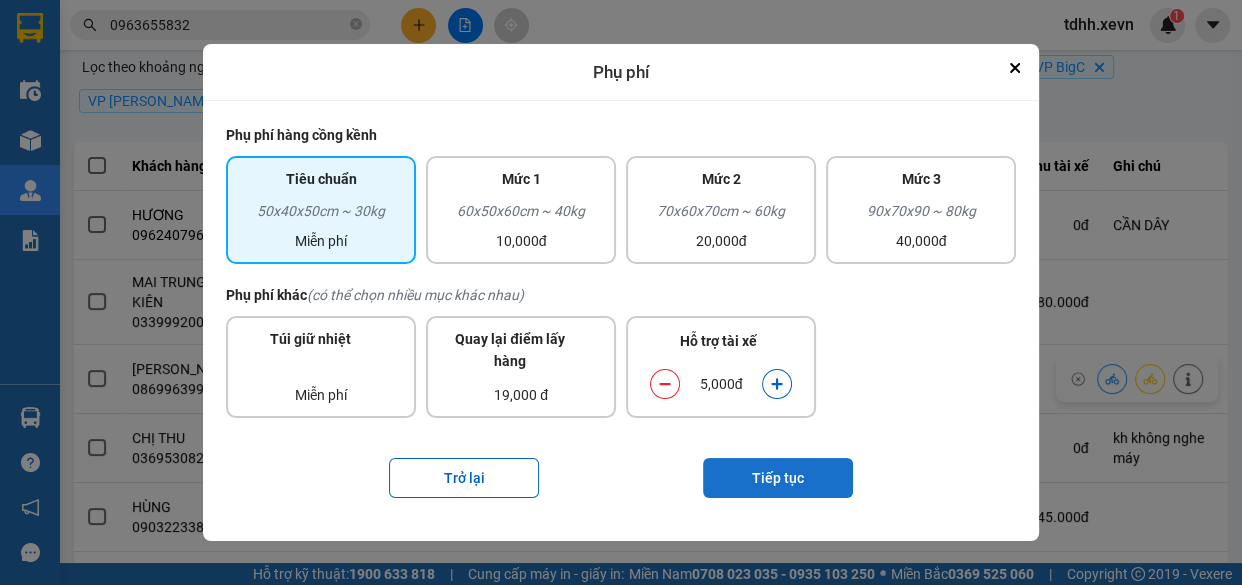 click on "Tiếp tục" at bounding box center [778, 478] 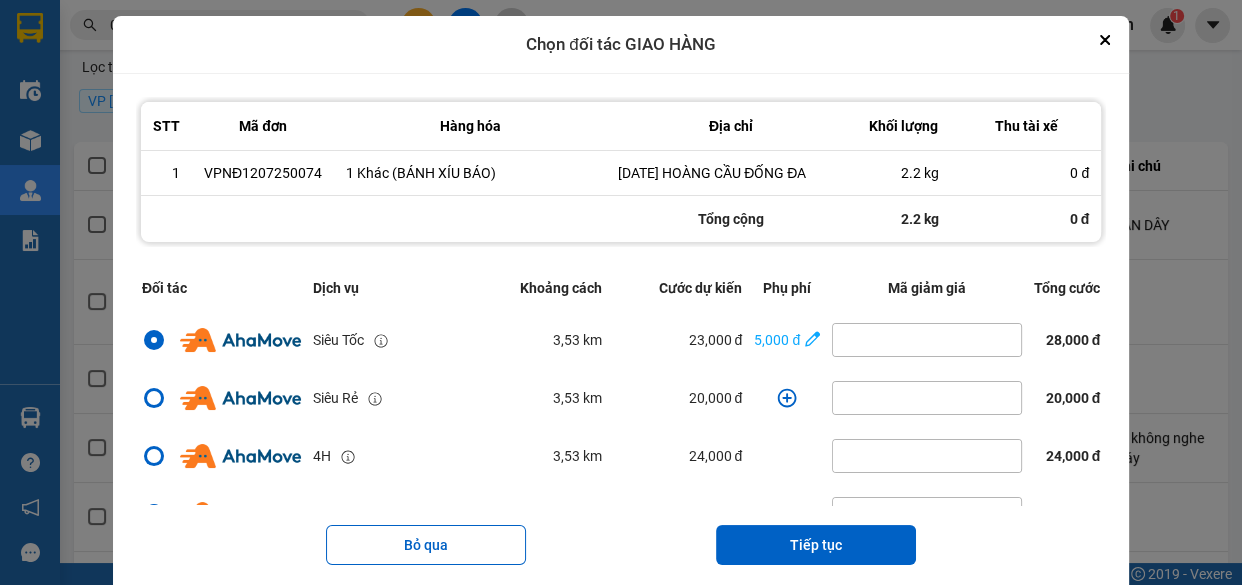 scroll, scrollTop: 373, scrollLeft: 0, axis: vertical 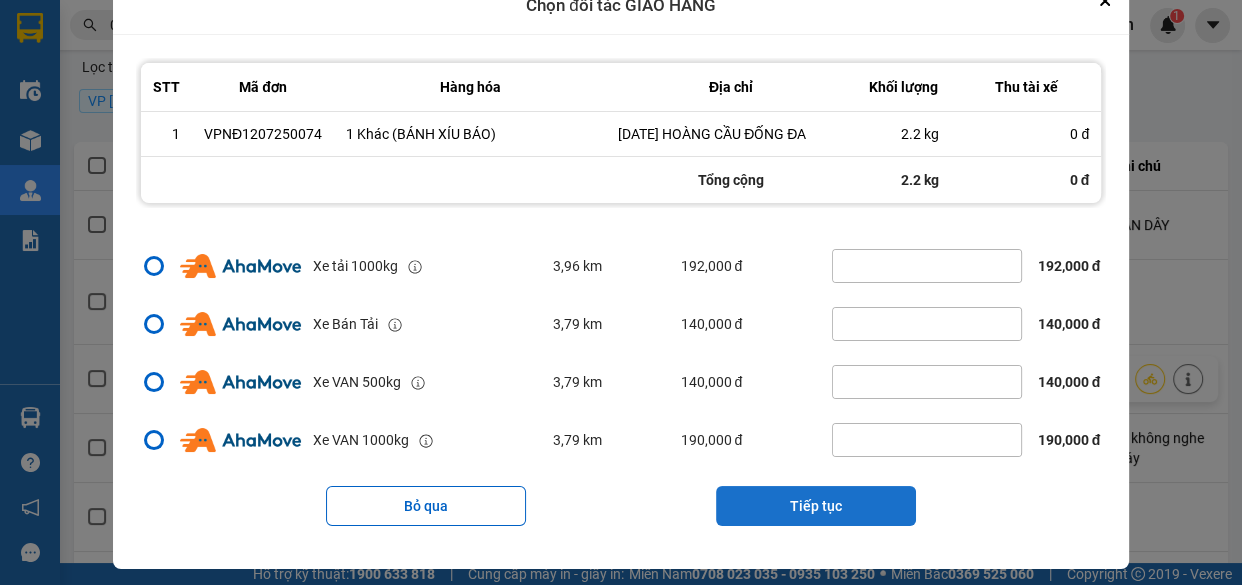 click on "Tiếp tục" at bounding box center (816, 506) 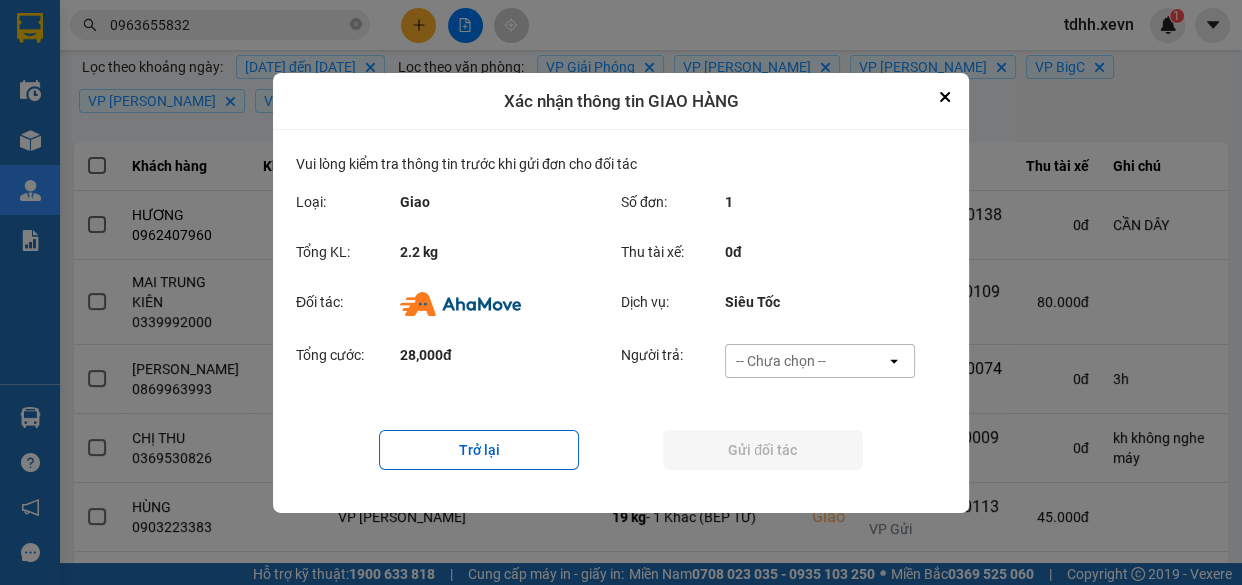 scroll, scrollTop: 0, scrollLeft: 0, axis: both 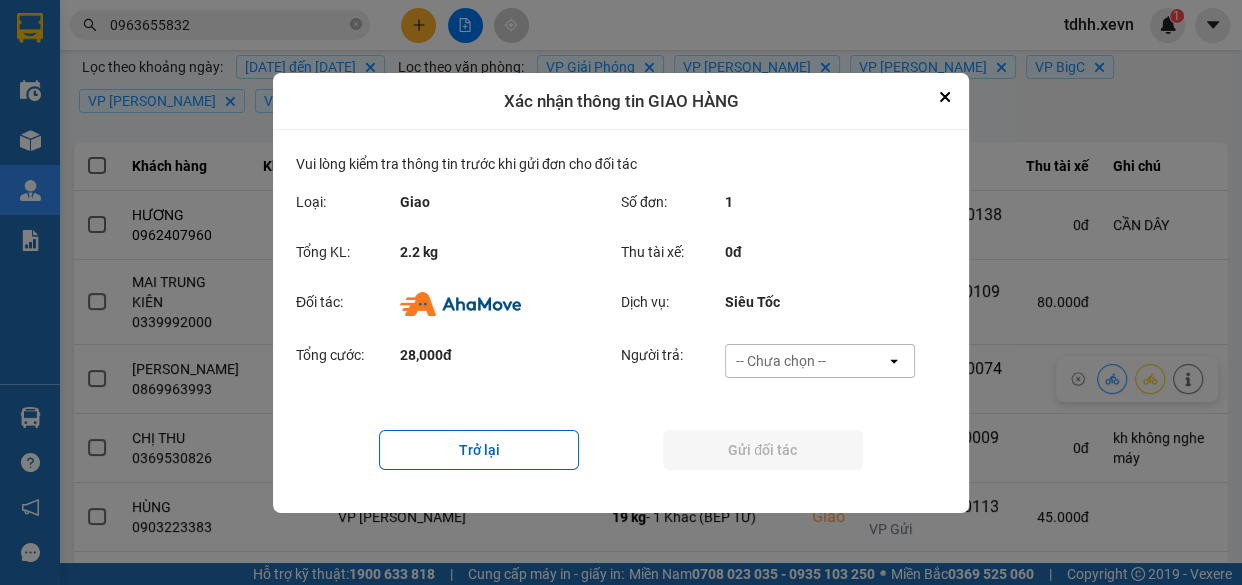 click on "-- Chưa chọn --" at bounding box center [806, 361] 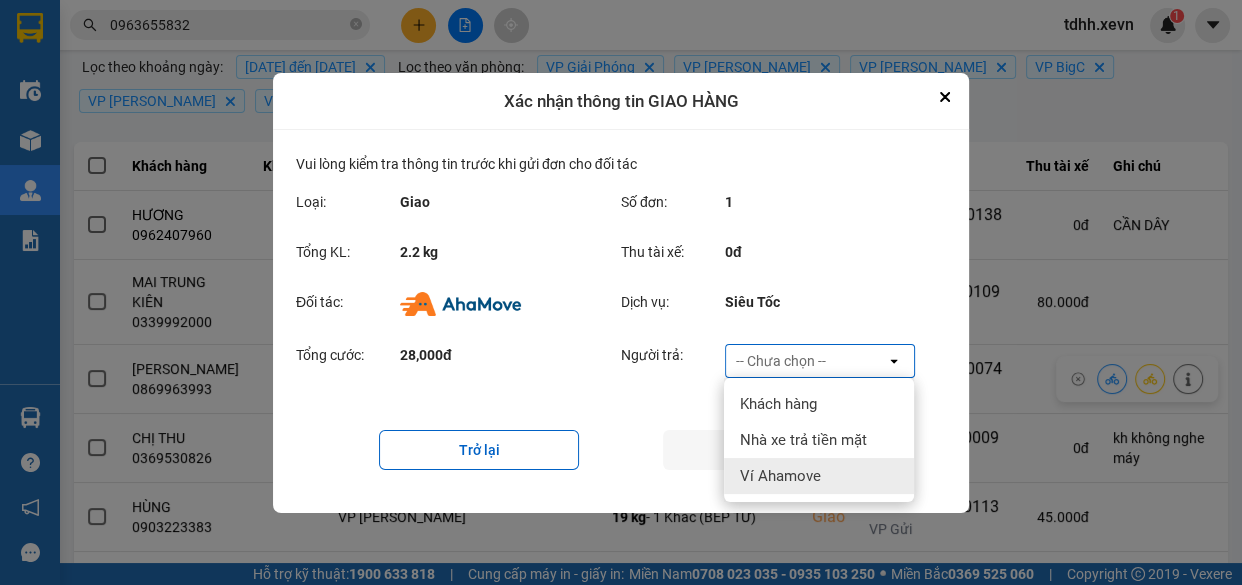 click on "Ví Ahamove" at bounding box center (780, 476) 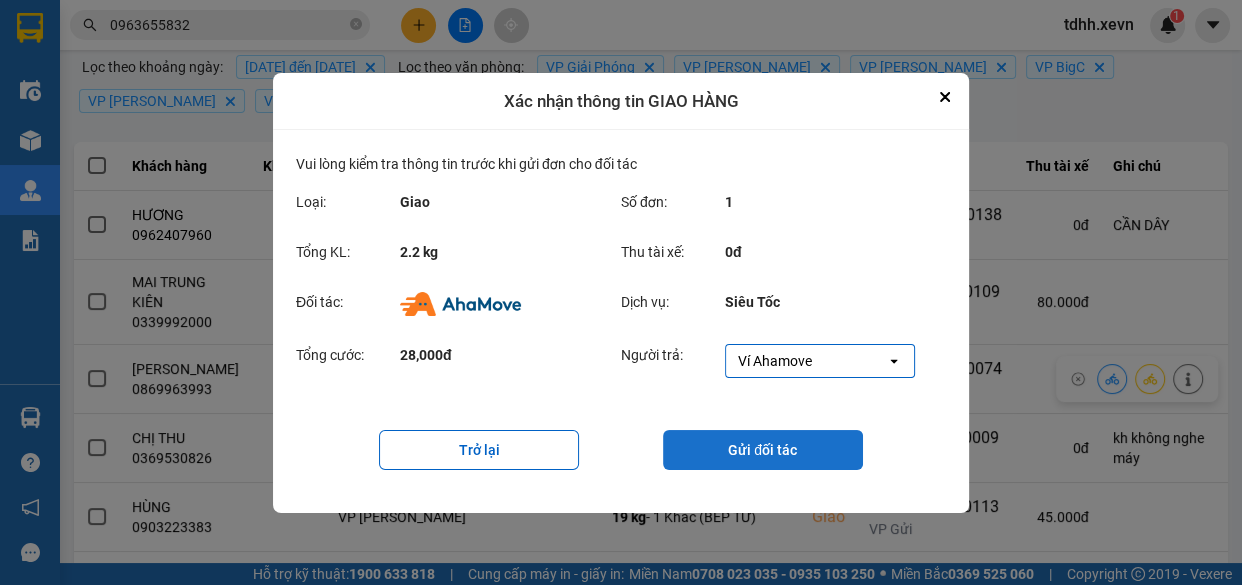 click on "Gửi đối tác" at bounding box center [763, 450] 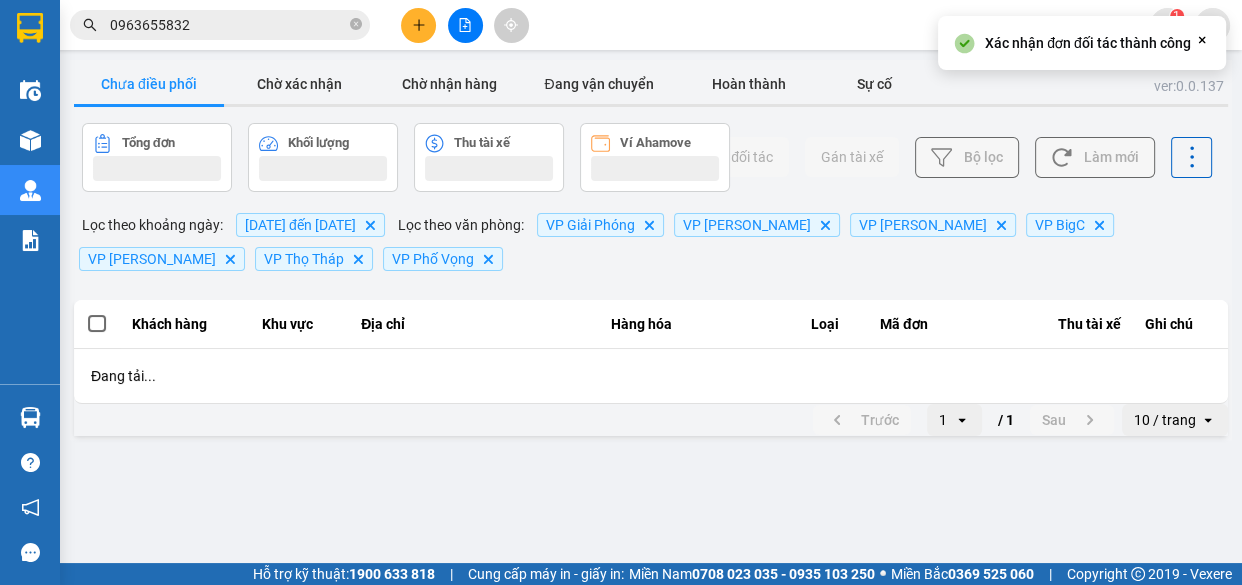scroll, scrollTop: 0, scrollLeft: 0, axis: both 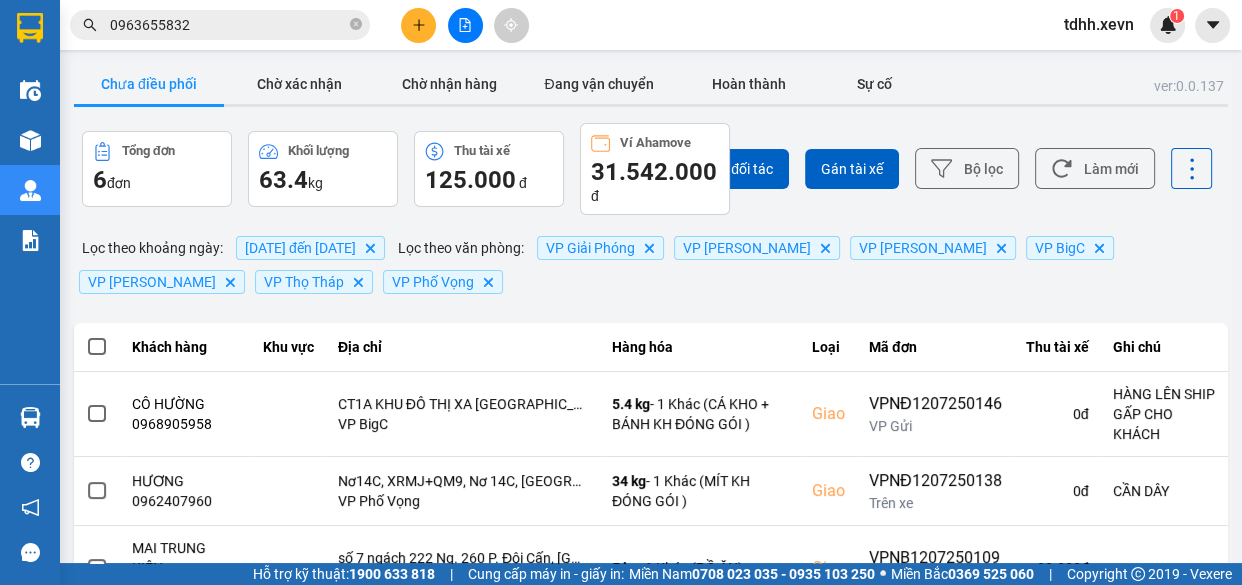 click on "0963655832" at bounding box center (228, 25) 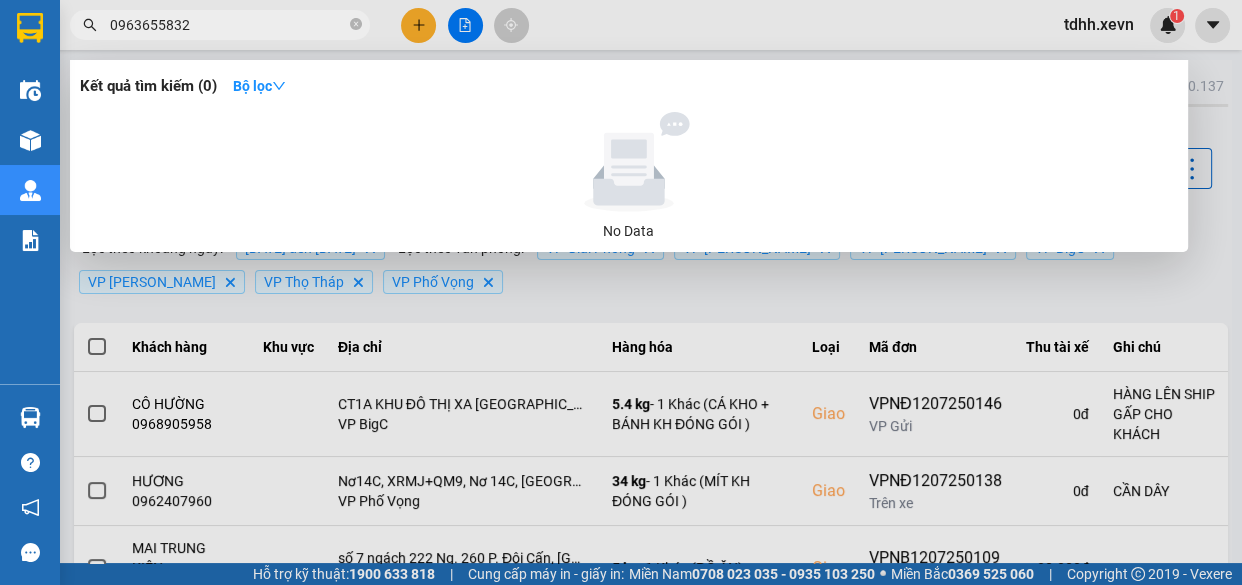 click on "0963655832" at bounding box center [220, 25] 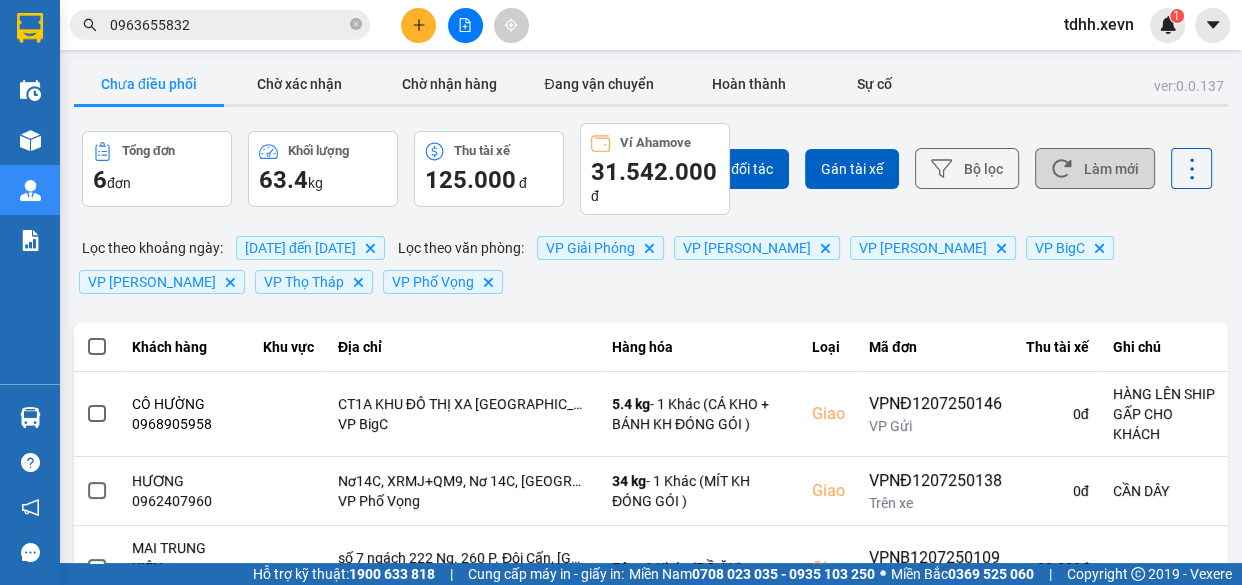 click on "Làm mới" at bounding box center (1095, 168) 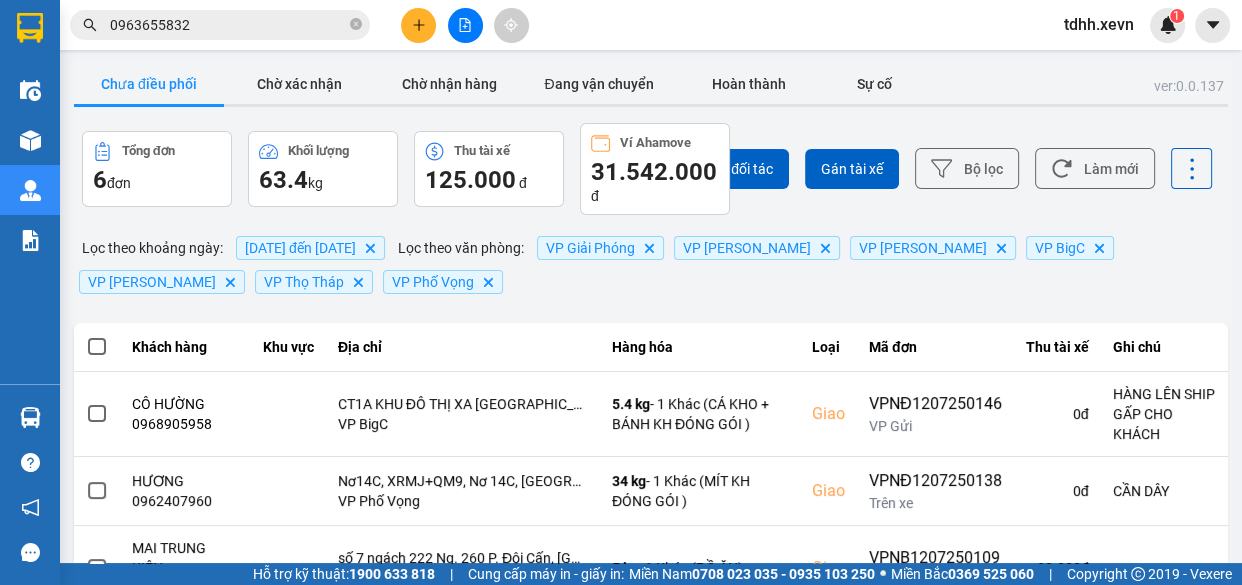 click on "0963655832" at bounding box center (228, 25) 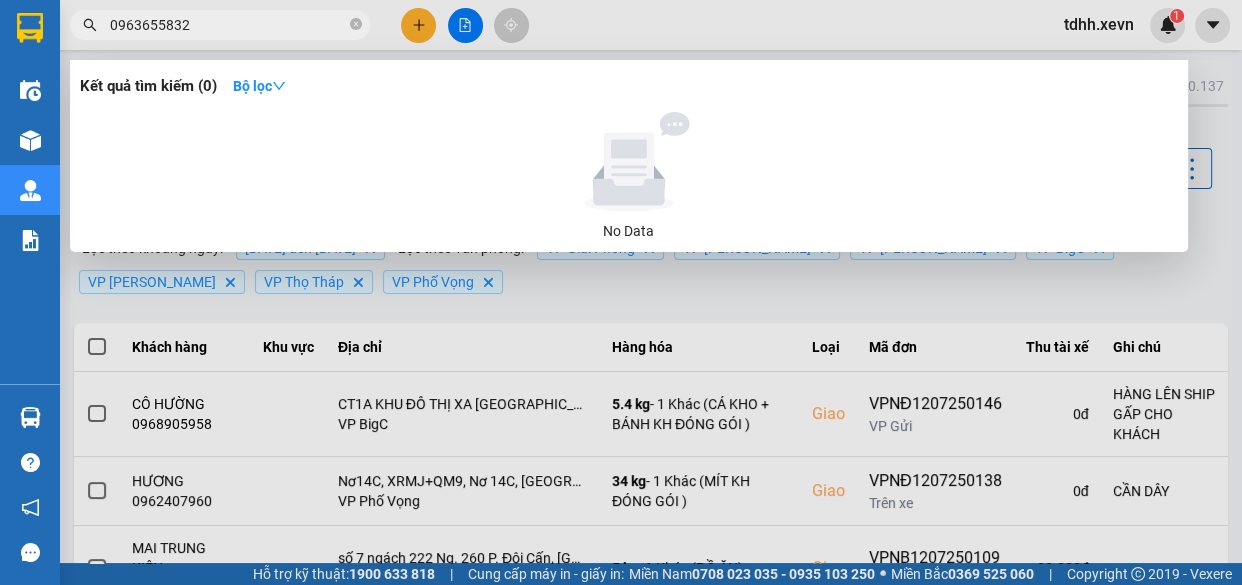 click on "0963655832" at bounding box center (228, 25) 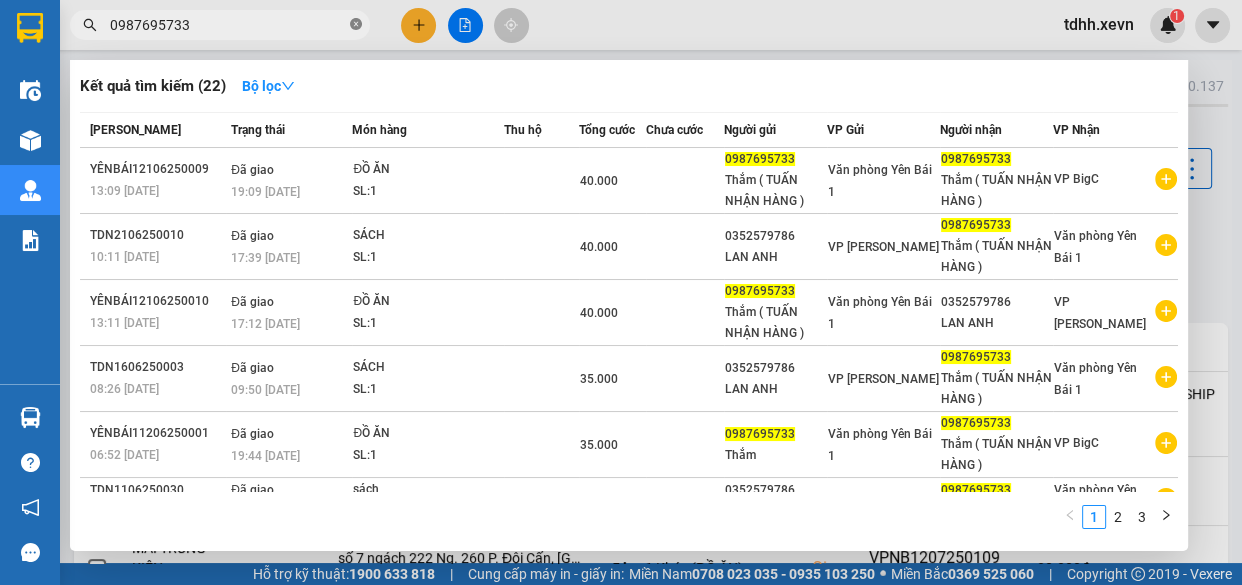 click 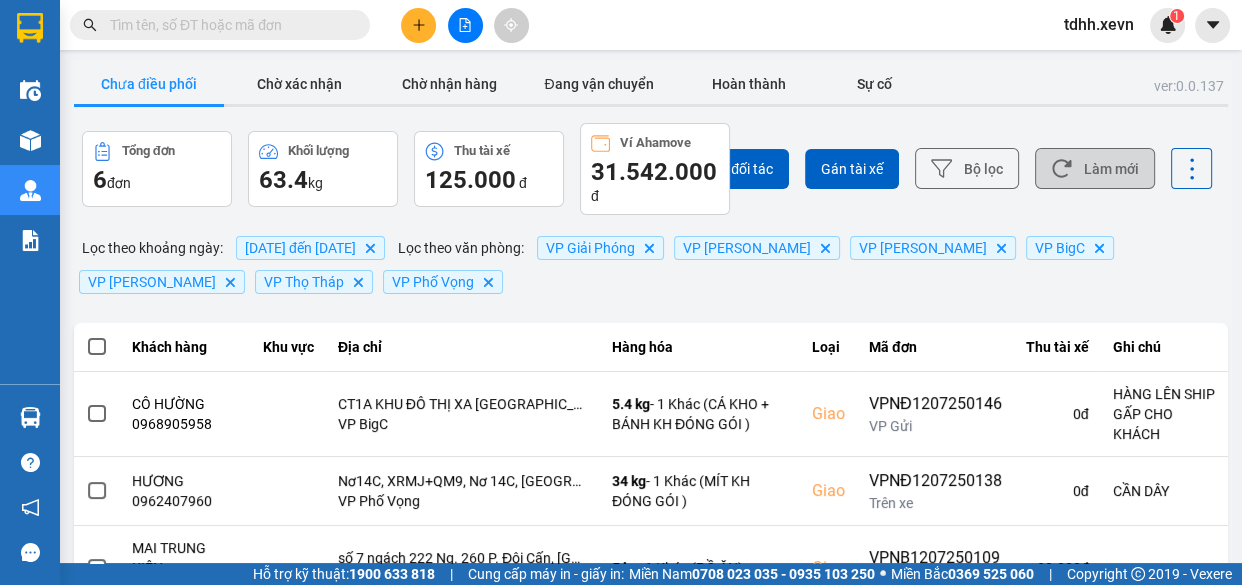click on "Làm mới" at bounding box center [1095, 168] 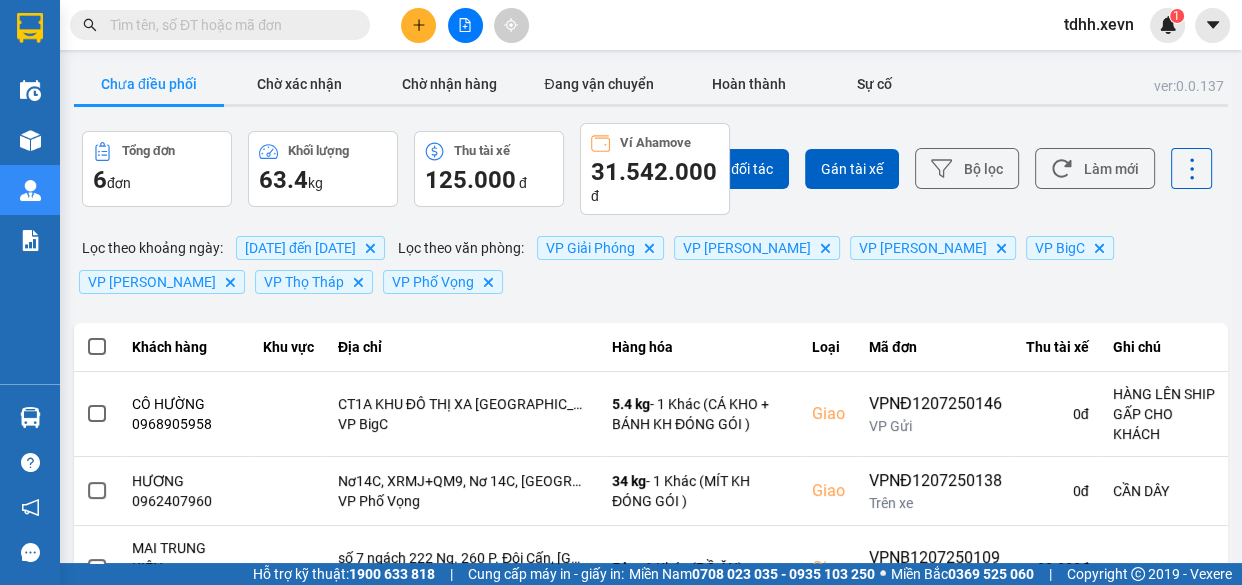 click on "Làm mới" at bounding box center (1095, 168) 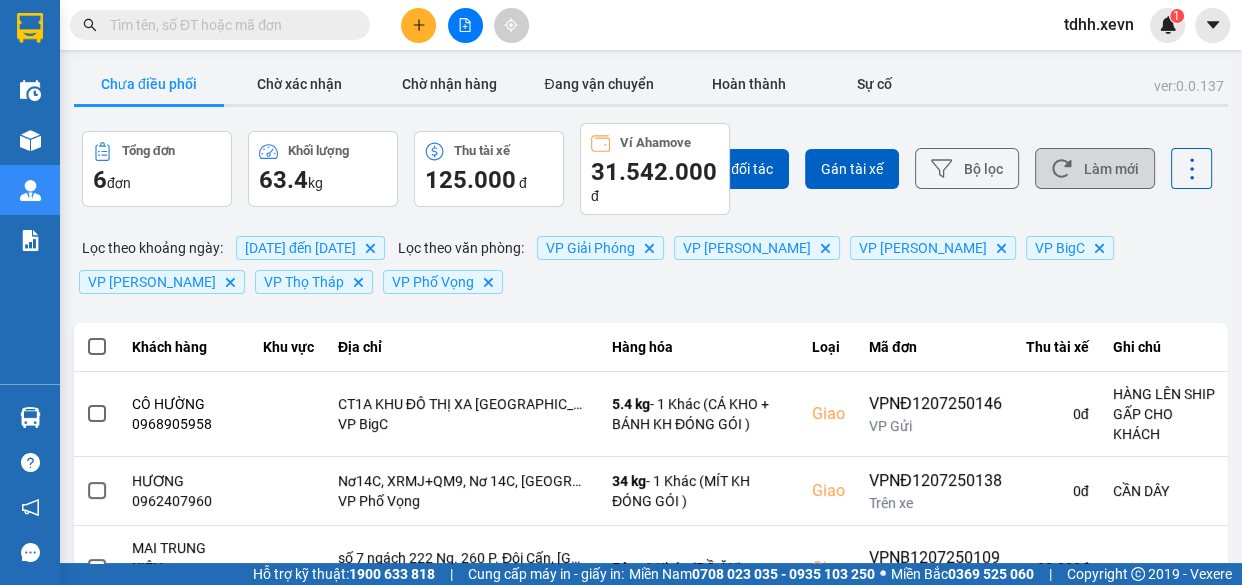 click on "Làm mới" at bounding box center (1095, 168) 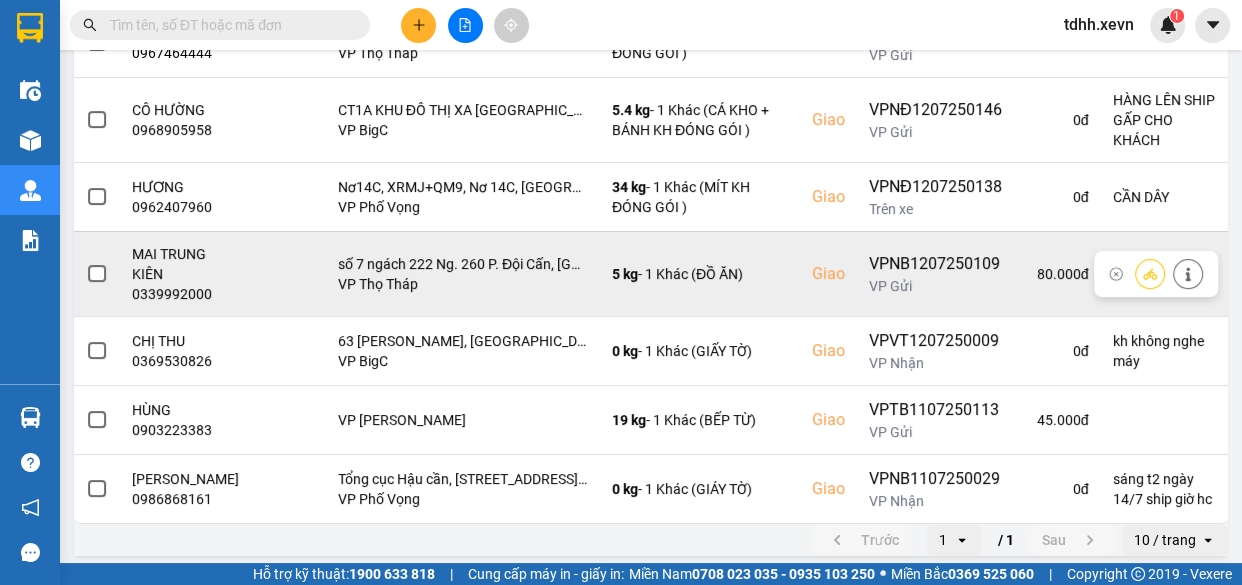 scroll, scrollTop: 385, scrollLeft: 0, axis: vertical 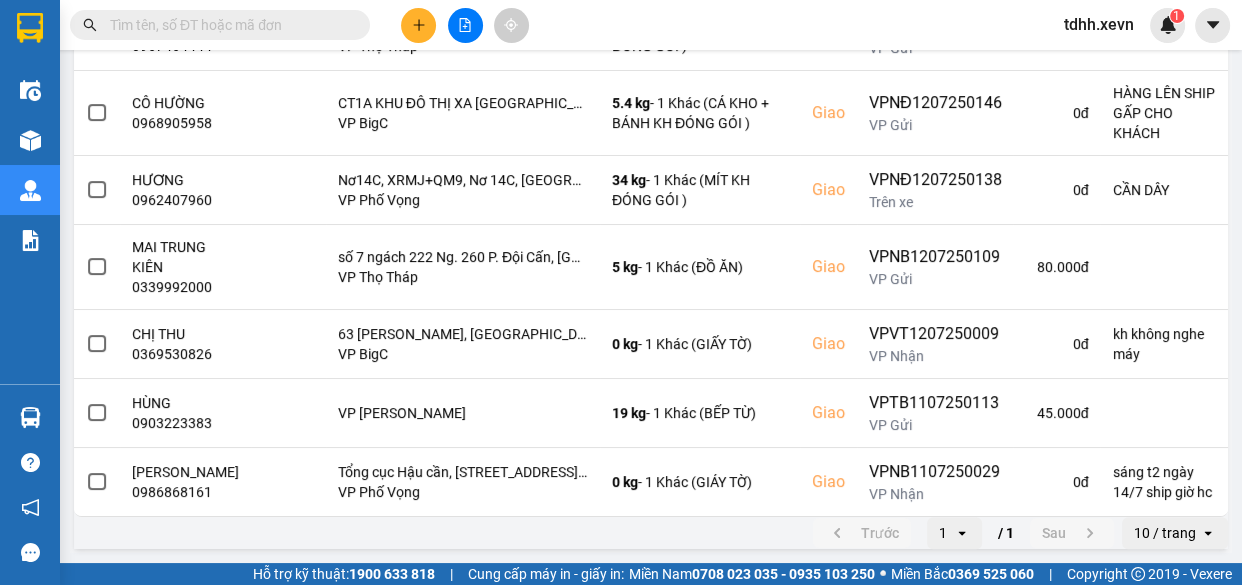 click at bounding box center [228, 25] 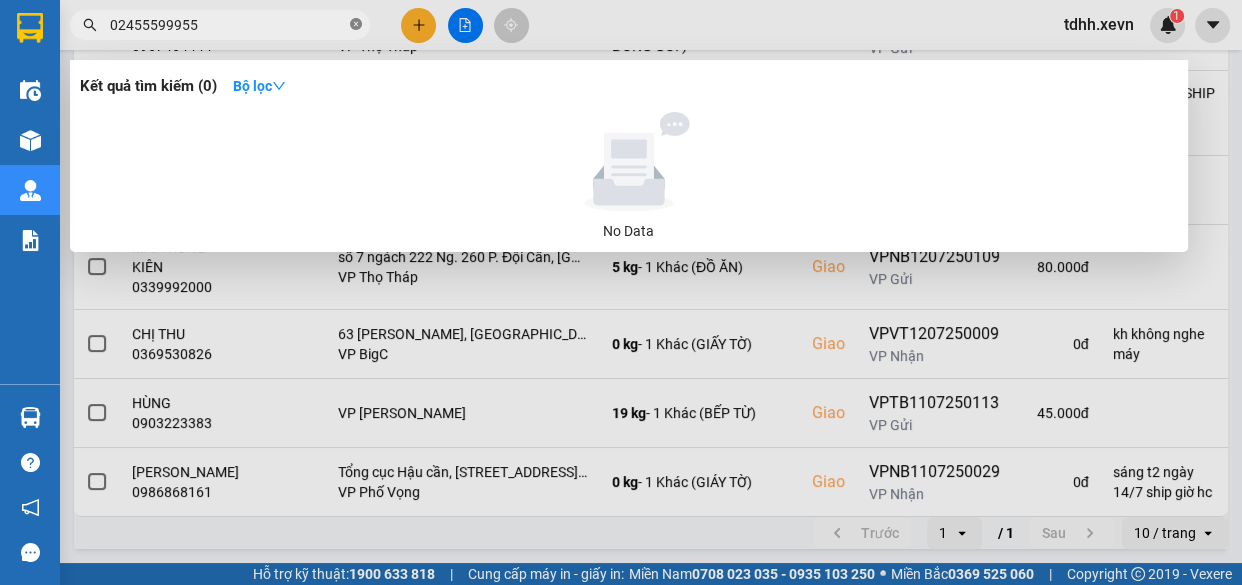 click at bounding box center (356, 25) 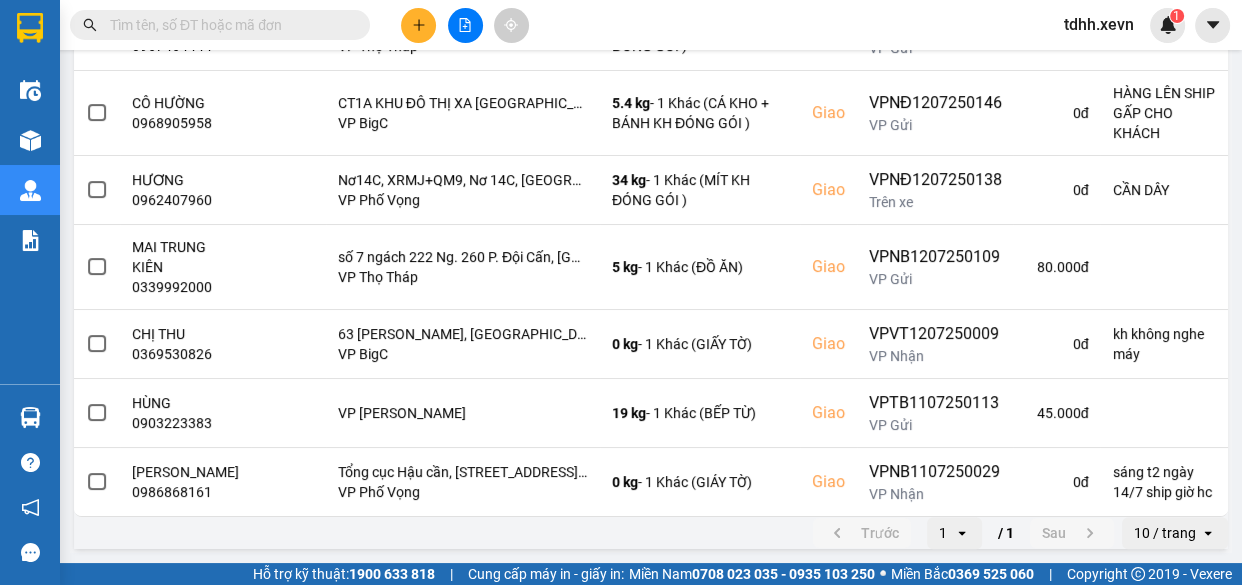 click at bounding box center (228, 25) 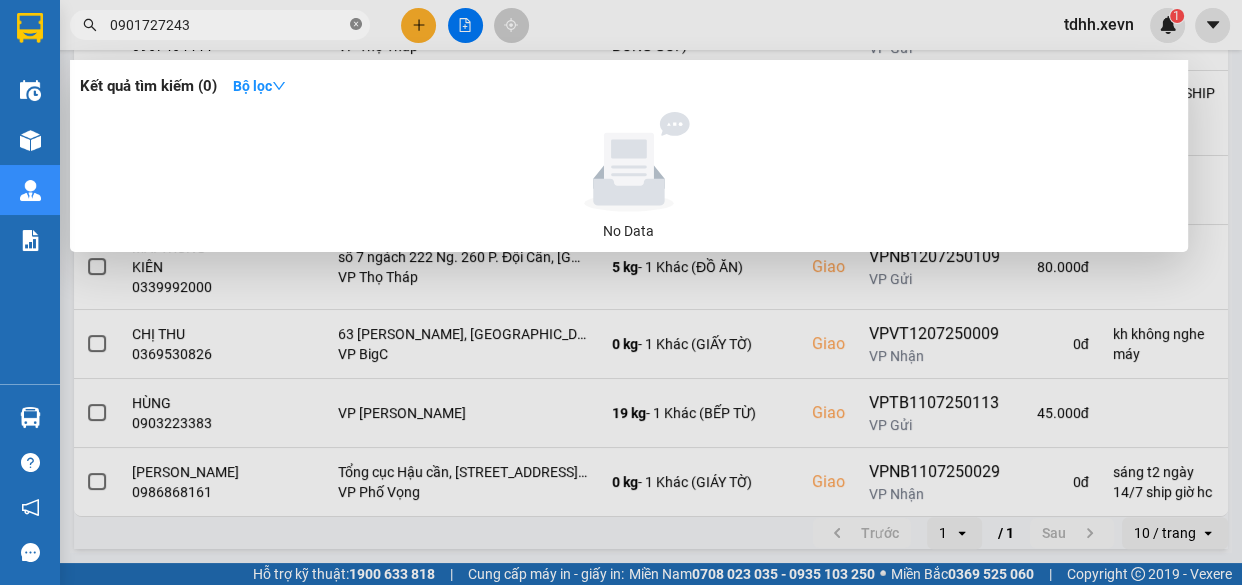 click 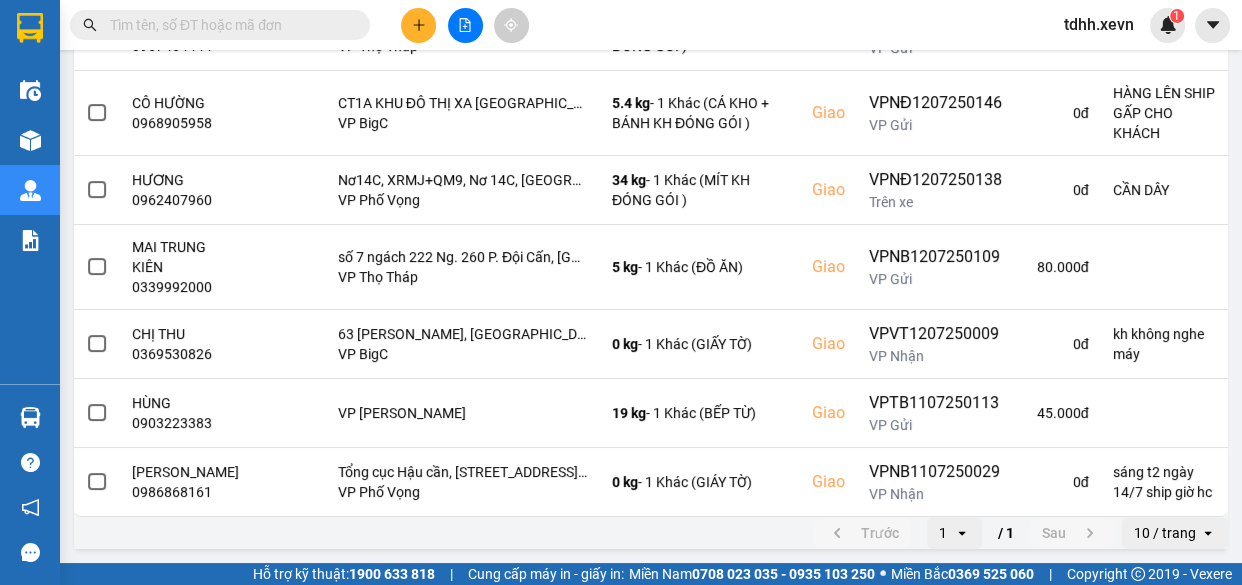 click at bounding box center (228, 25) 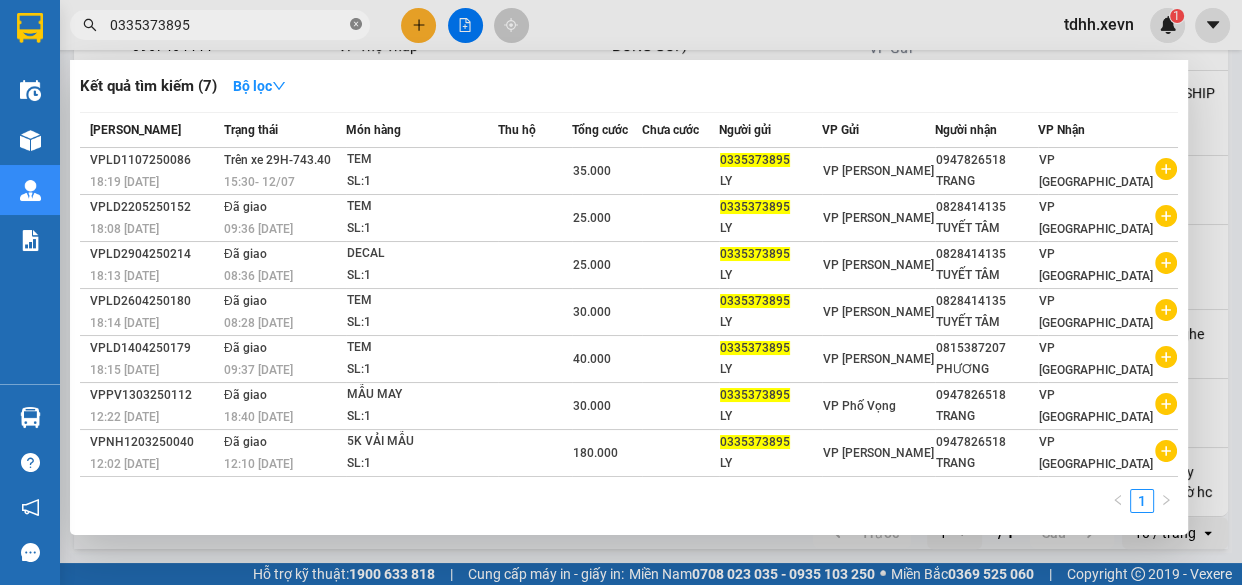 click 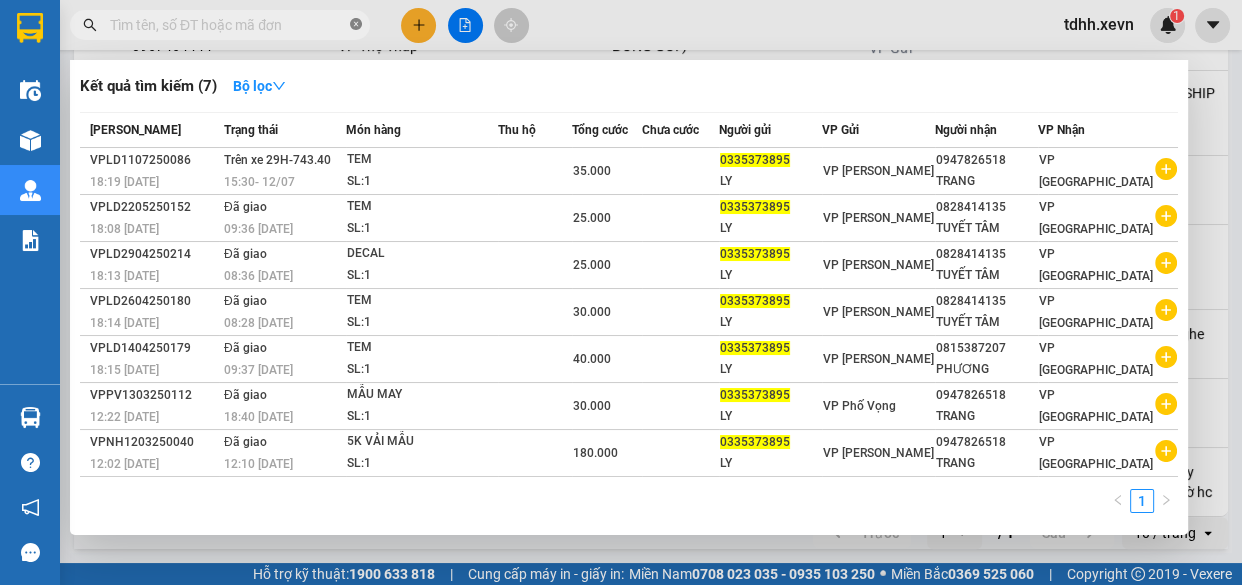 paste on "0966068969" 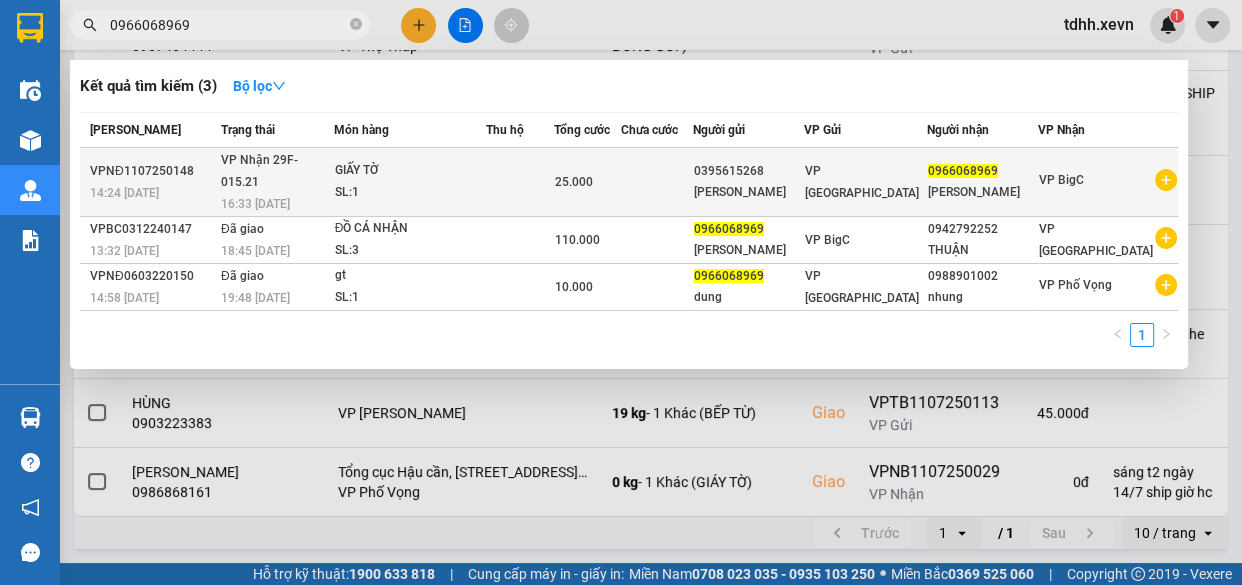 click at bounding box center [657, 182] 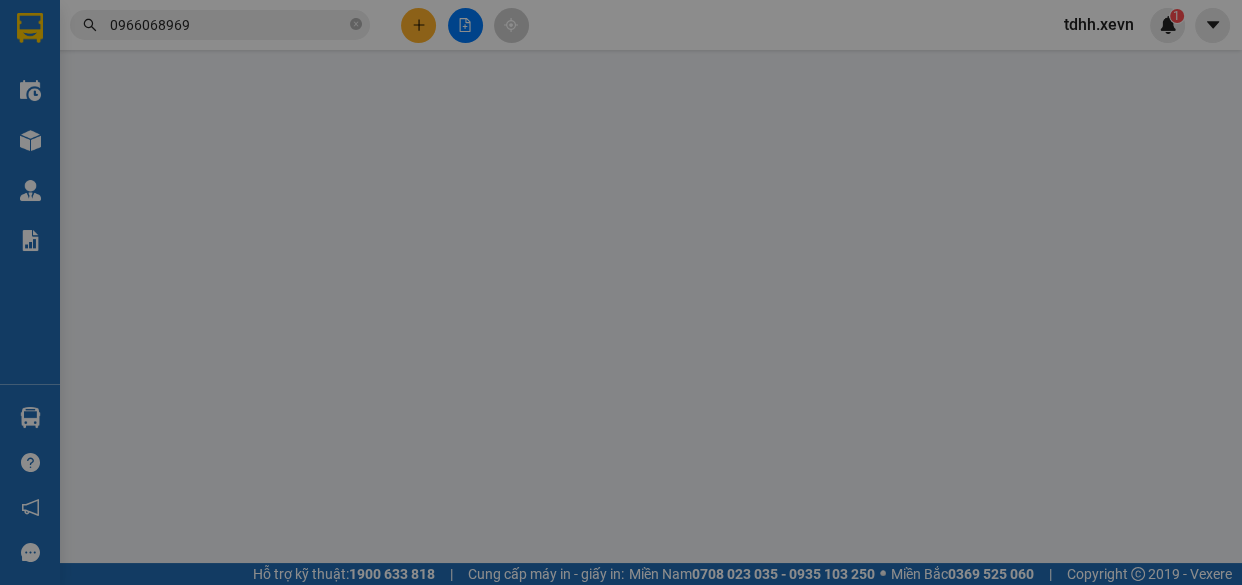 scroll, scrollTop: 0, scrollLeft: 0, axis: both 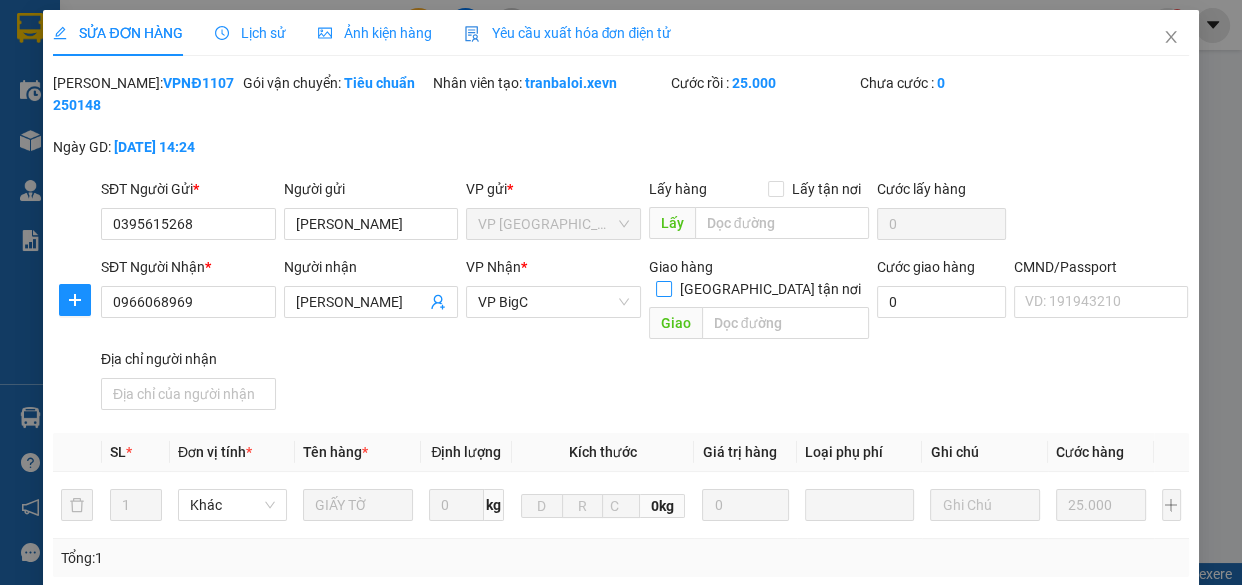 click on "Giao tận nơi" at bounding box center [663, 288] 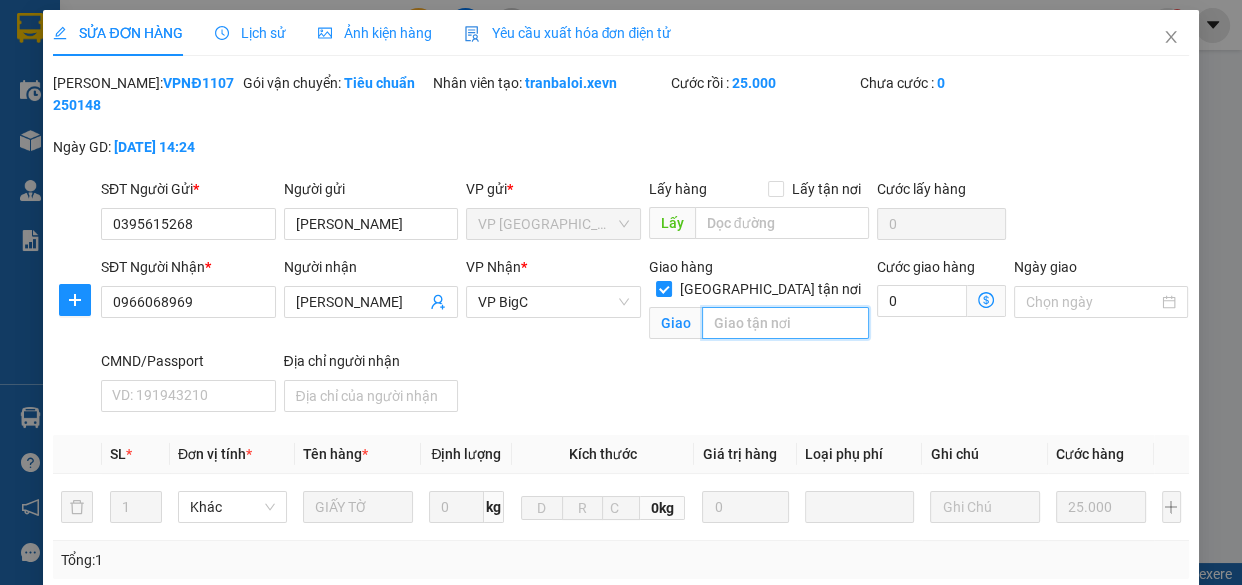 click at bounding box center [785, 323] 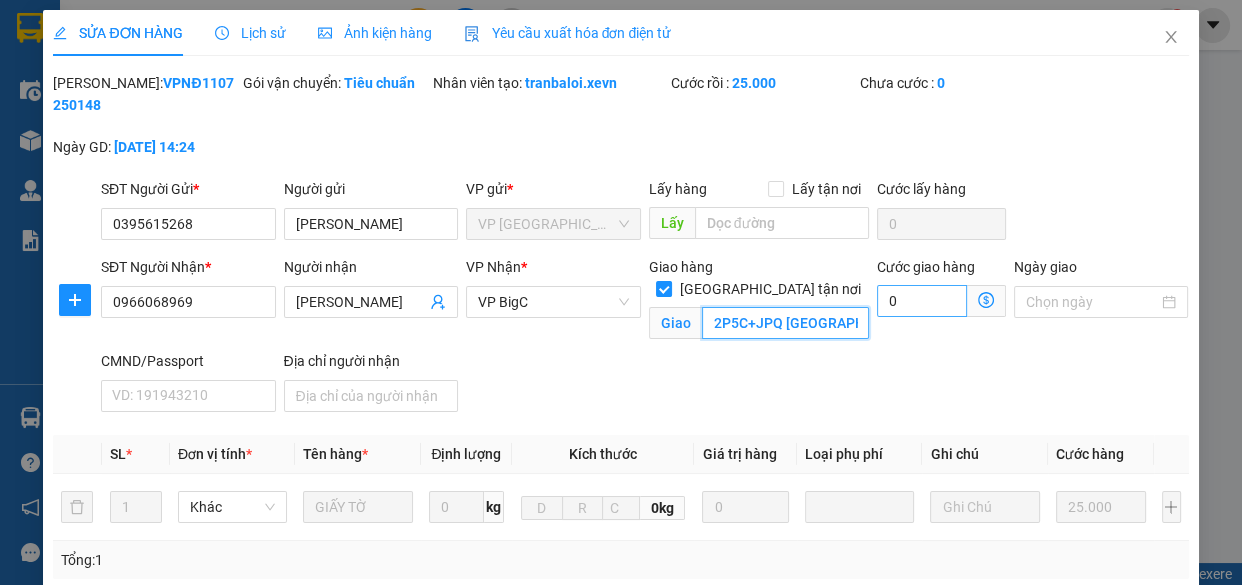 scroll, scrollTop: 0, scrollLeft: 38, axis: horizontal 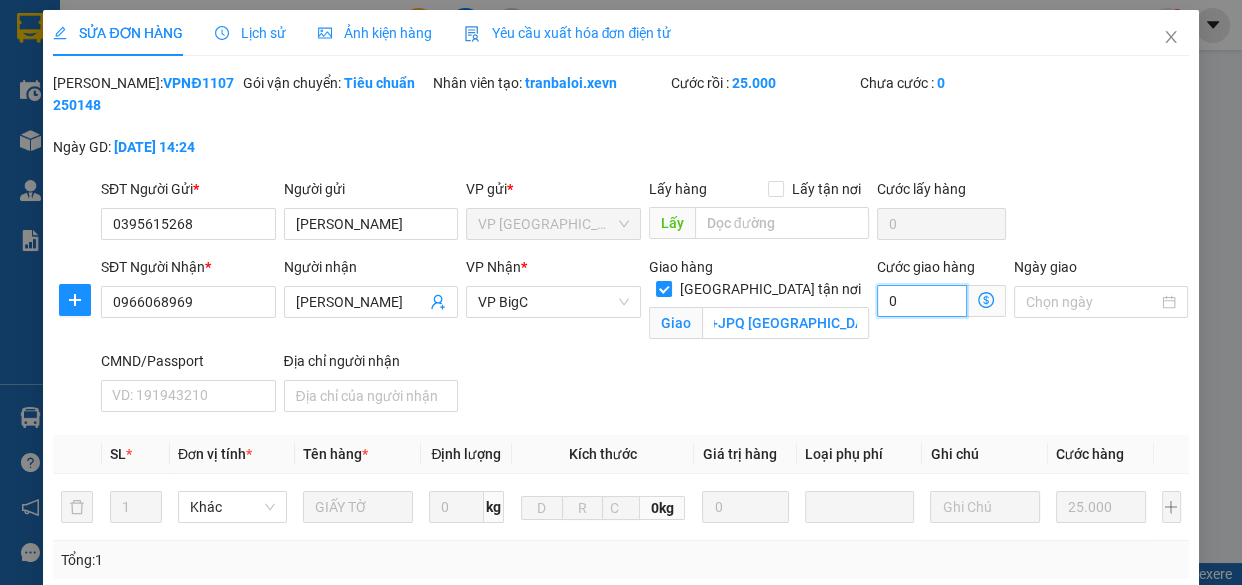click on "0" at bounding box center (922, 301) 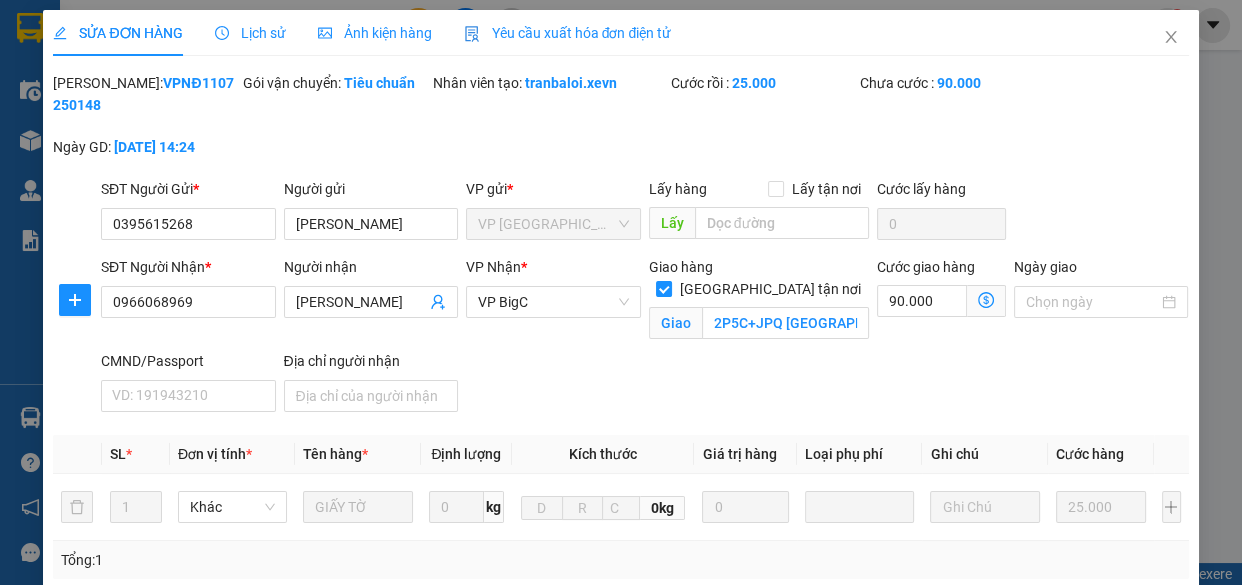 click on "SĐT Người Nhận  * 0966068969 Người nhận BÙI KIM DUNG VP Nhận  * VP BigC Giao hàng Giao tận nơi Giao 2P5C+JPQ Hoài Đức, Hà Nội Cước giao hàng 90.000 Ngày giao CMND/Passport VD: 191943210 Địa chỉ người nhận" at bounding box center (645, 338) 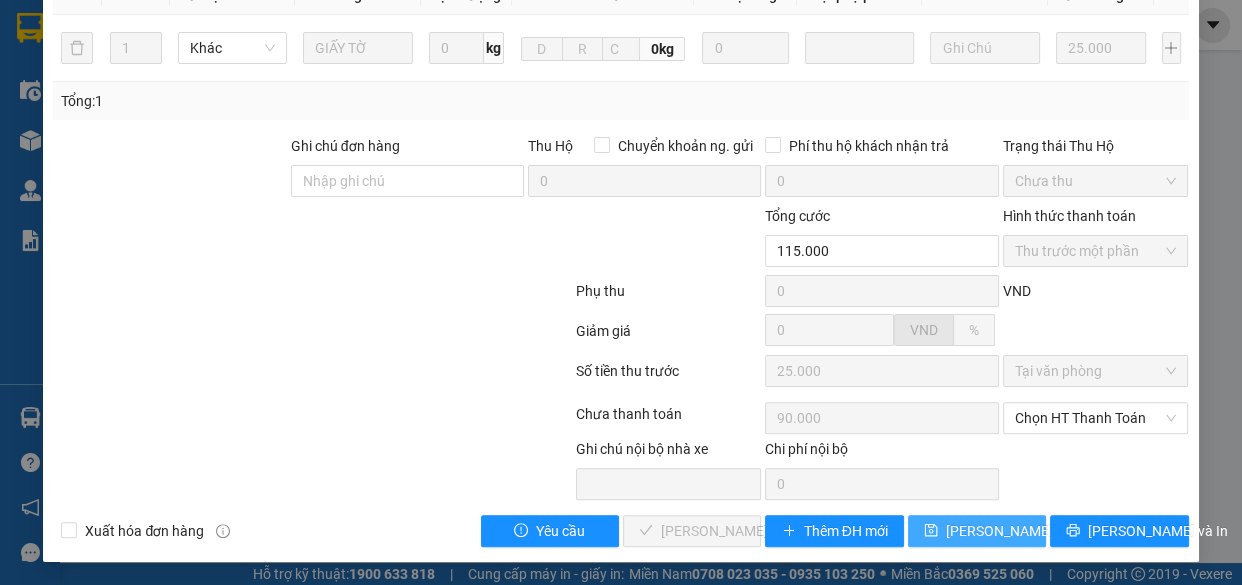 click on "Lưu thay đổi" at bounding box center (1026, 531) 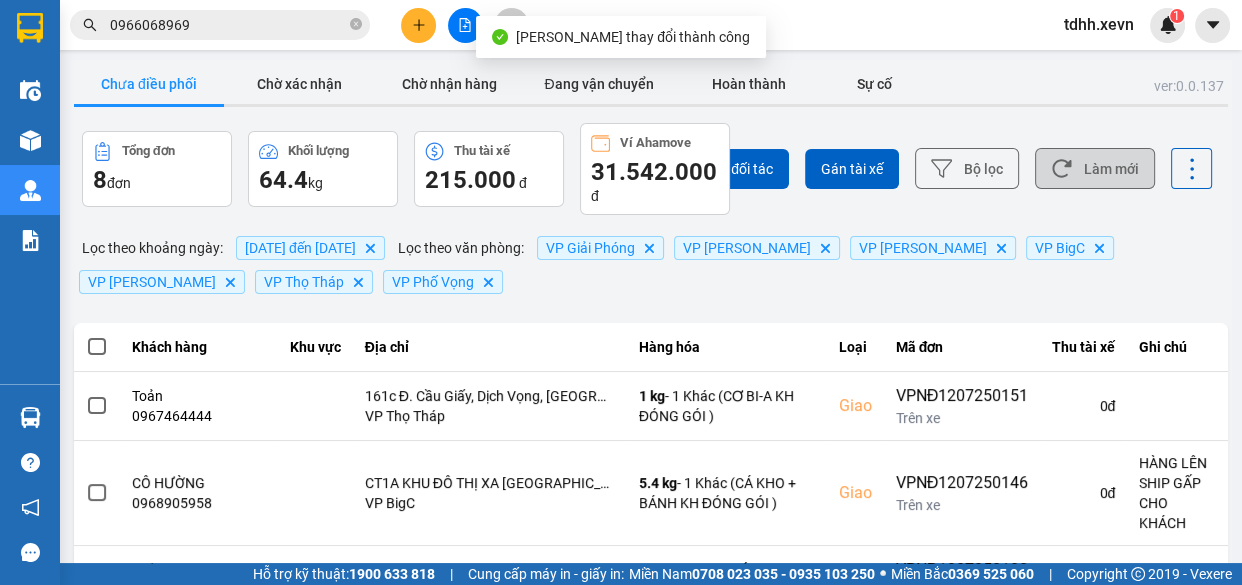 click on "Làm mới" at bounding box center (1095, 168) 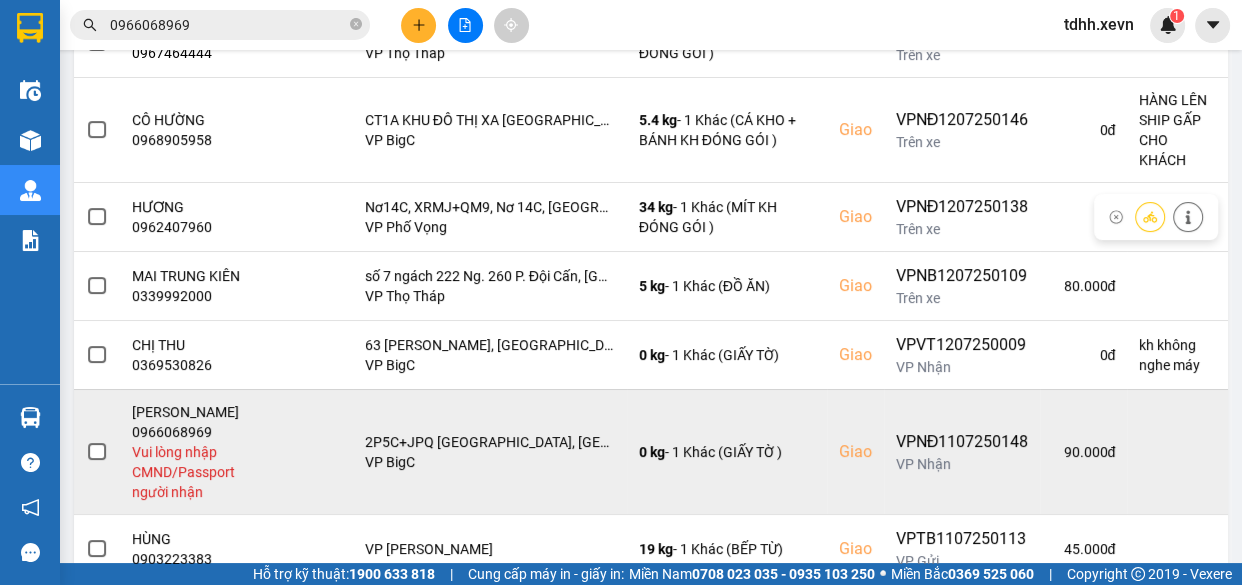 scroll, scrollTop: 514, scrollLeft: 0, axis: vertical 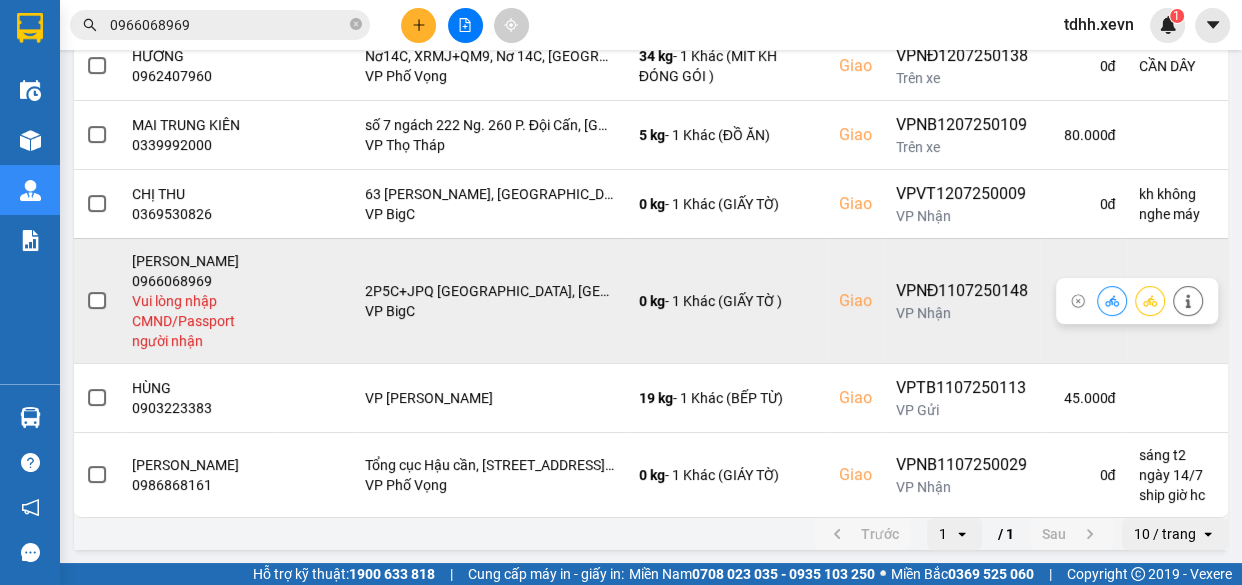 click 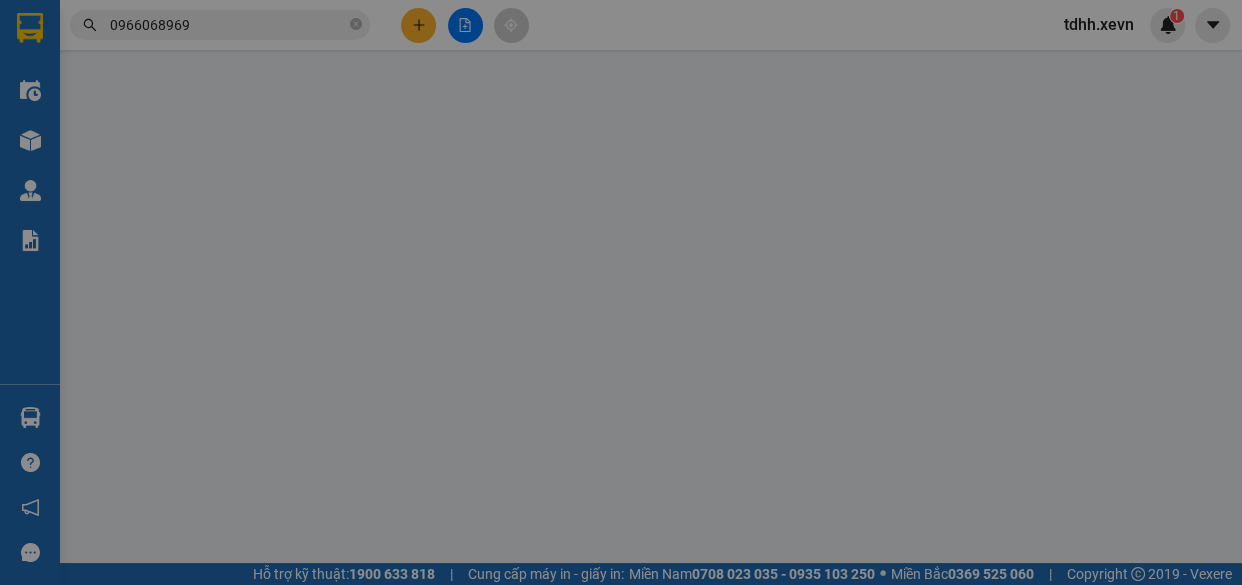 scroll, scrollTop: 0, scrollLeft: 0, axis: both 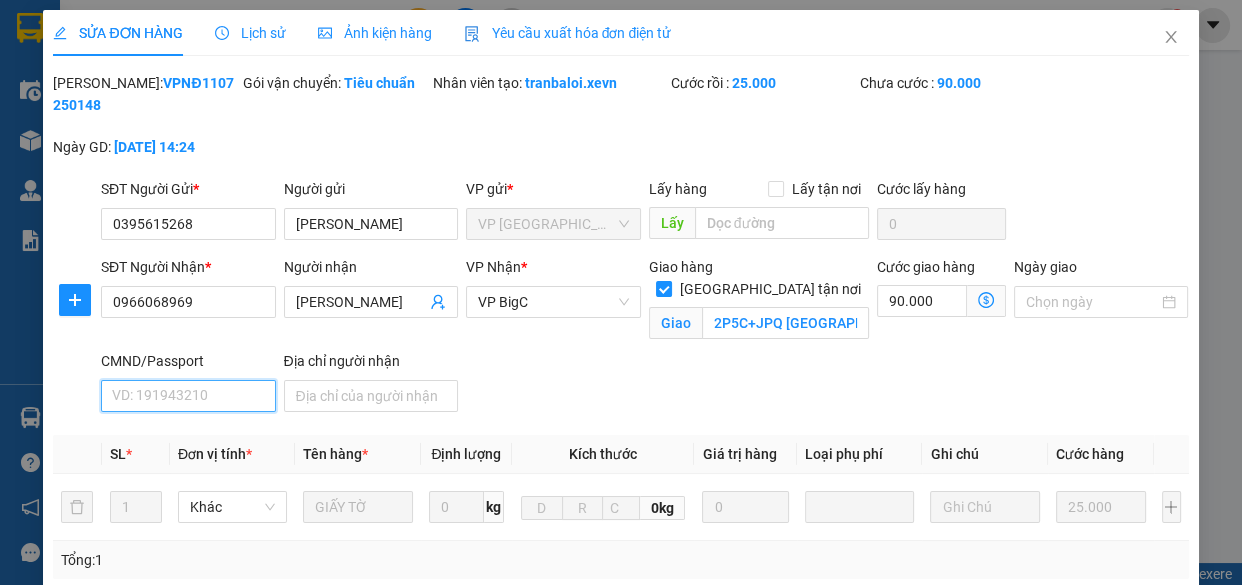 click on "CMND/Passport" at bounding box center [188, 396] 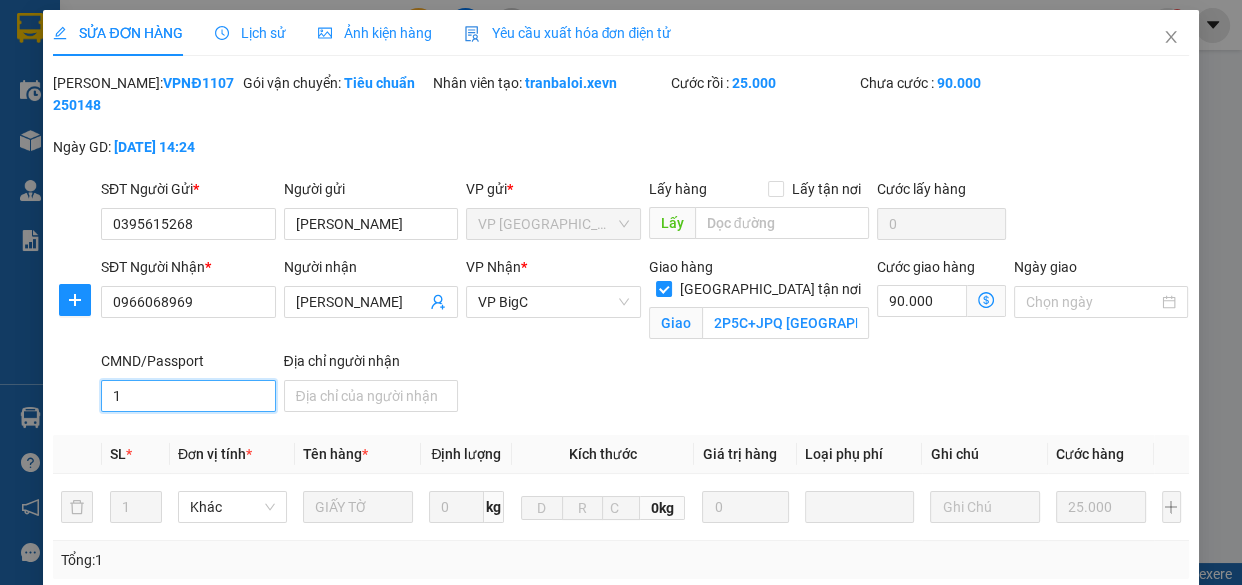 scroll, scrollTop: 459, scrollLeft: 0, axis: vertical 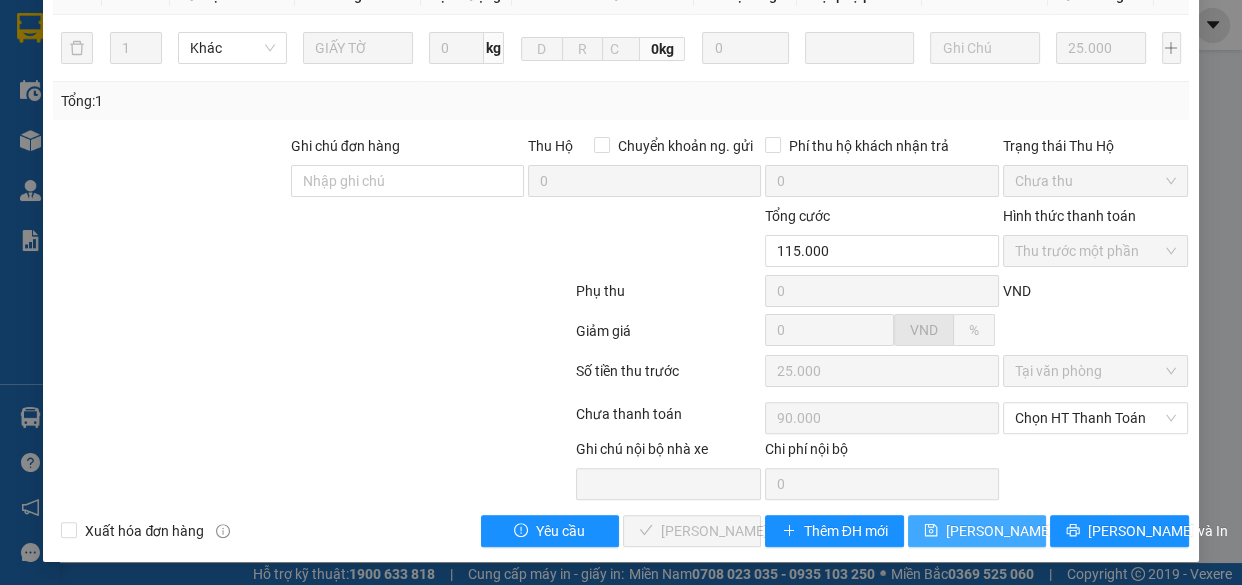 click on "Lưu thay đổi" at bounding box center [1026, 531] 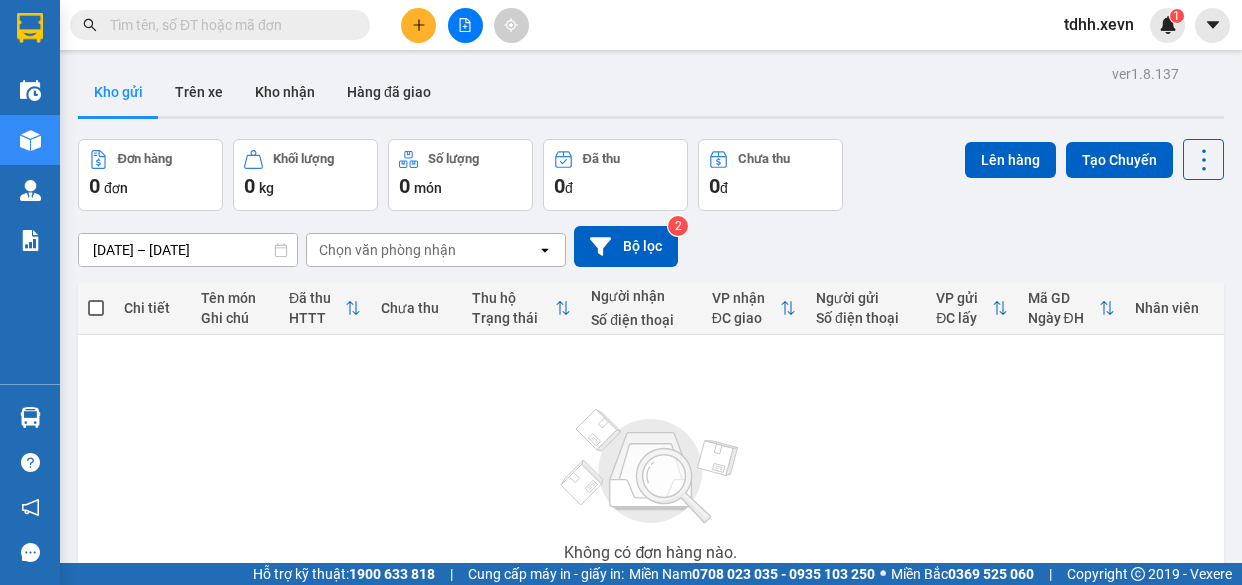 scroll, scrollTop: 0, scrollLeft: 0, axis: both 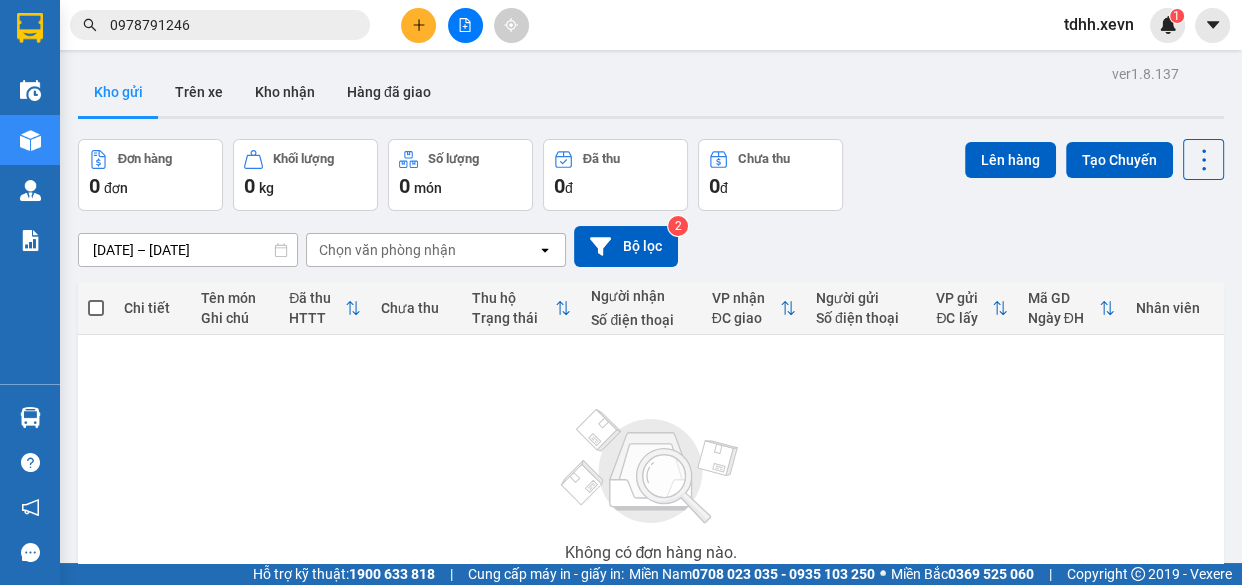 click on "0978791246" at bounding box center [228, 25] 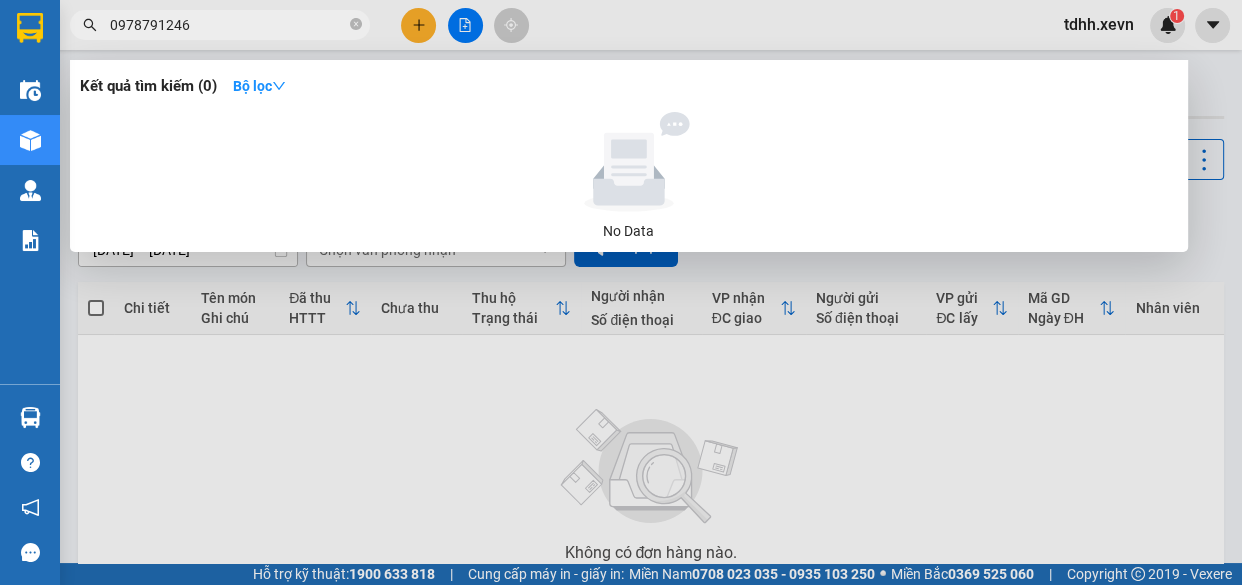 type on "0978791246" 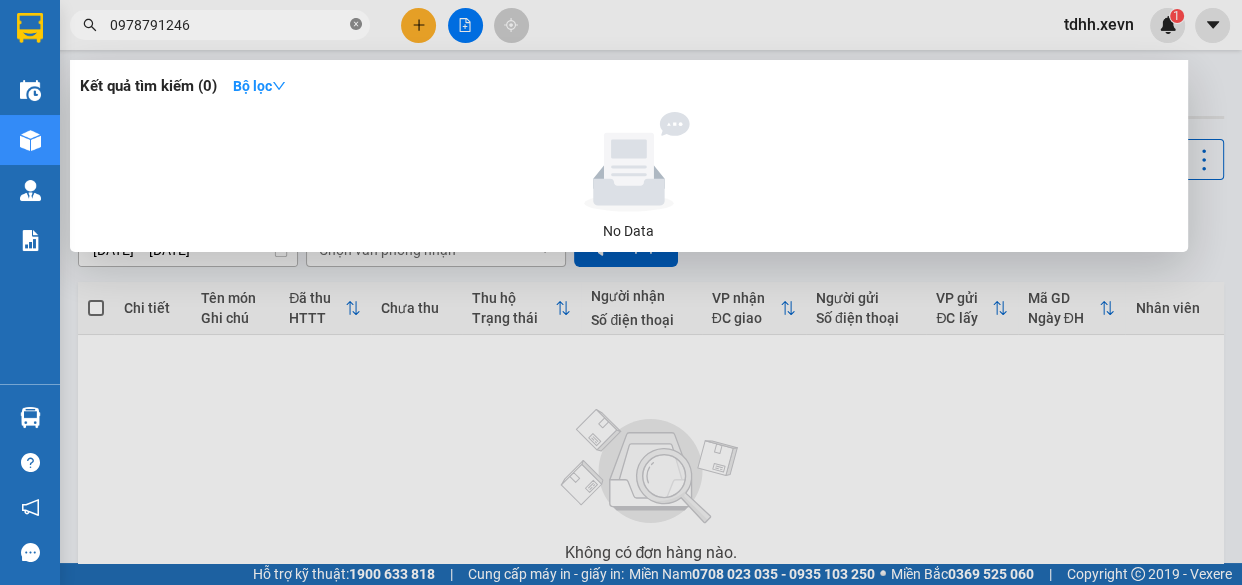click 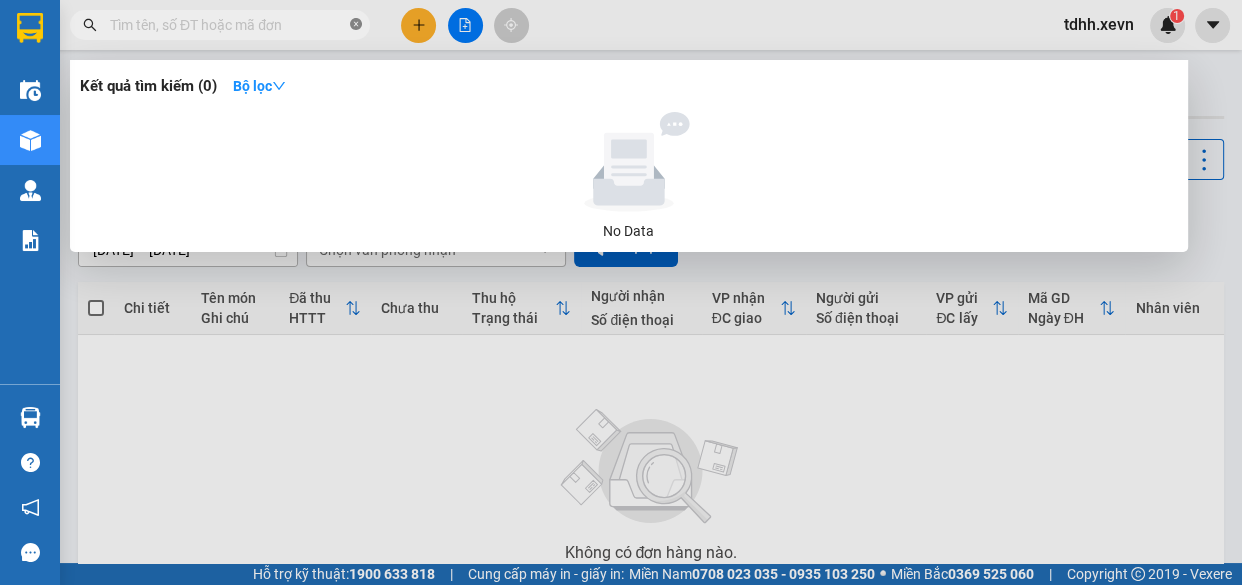 paste on "0932226258" 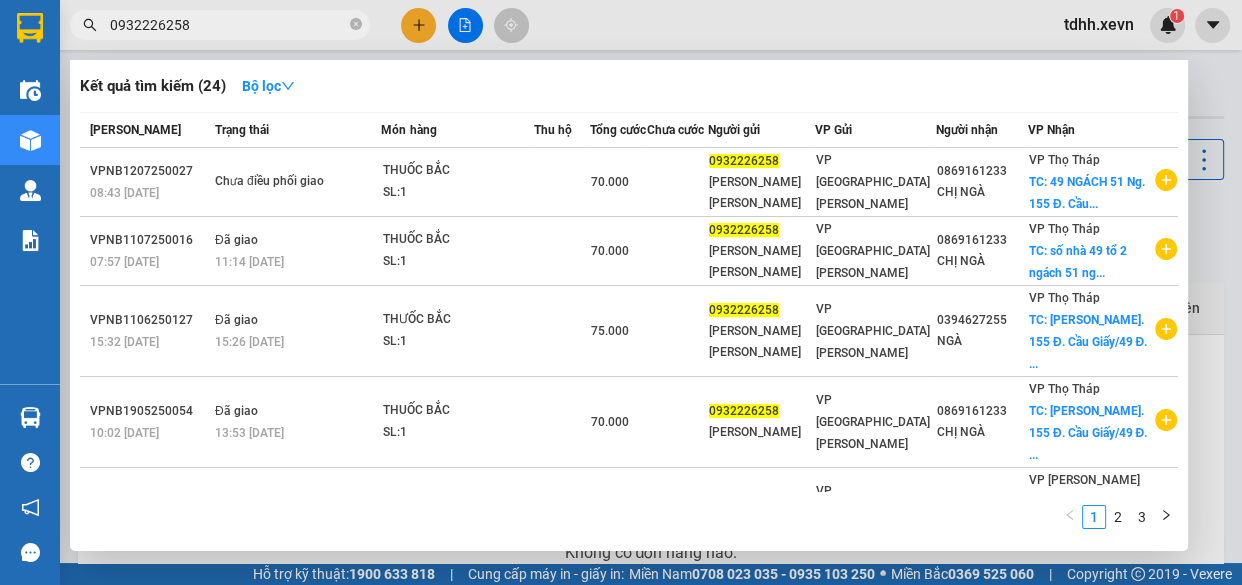 type on "0932226258" 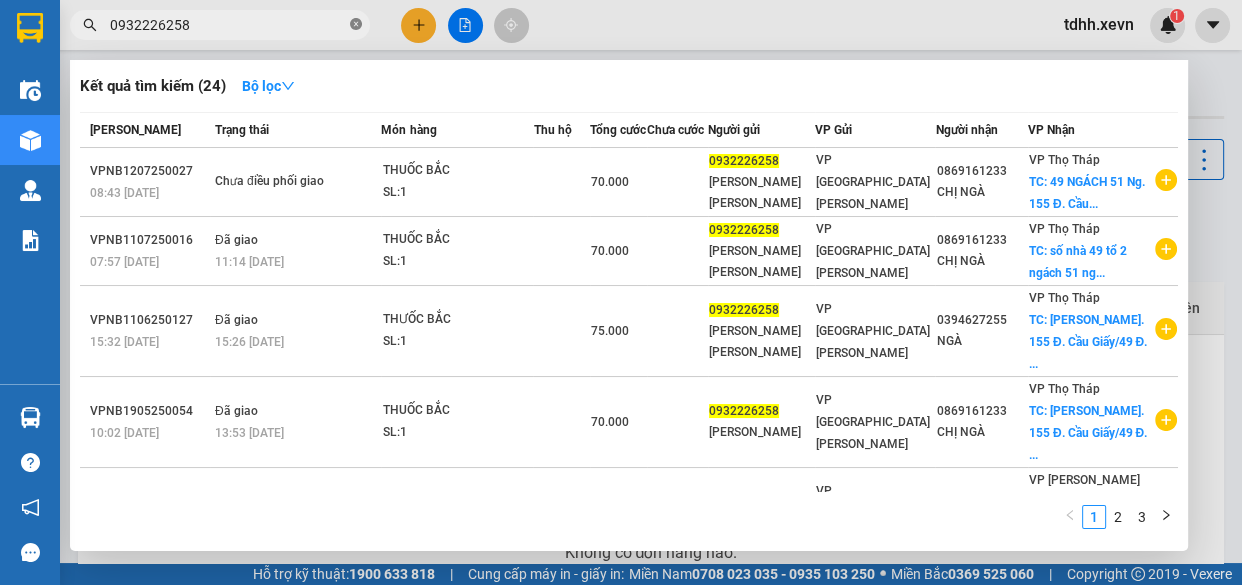 click 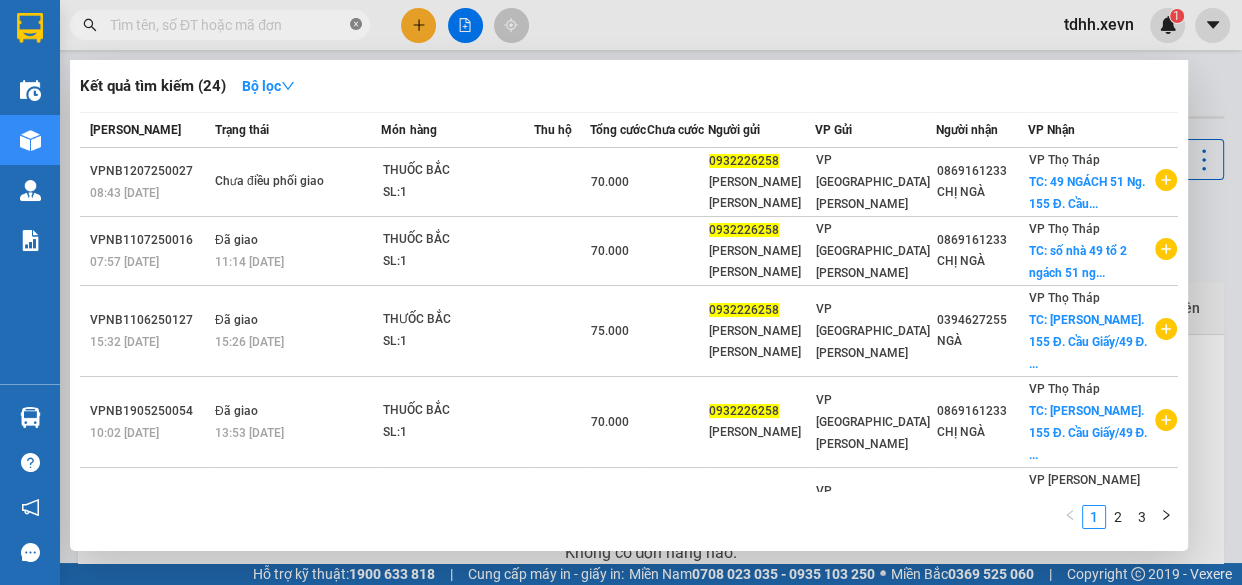 paste on "0932363000" 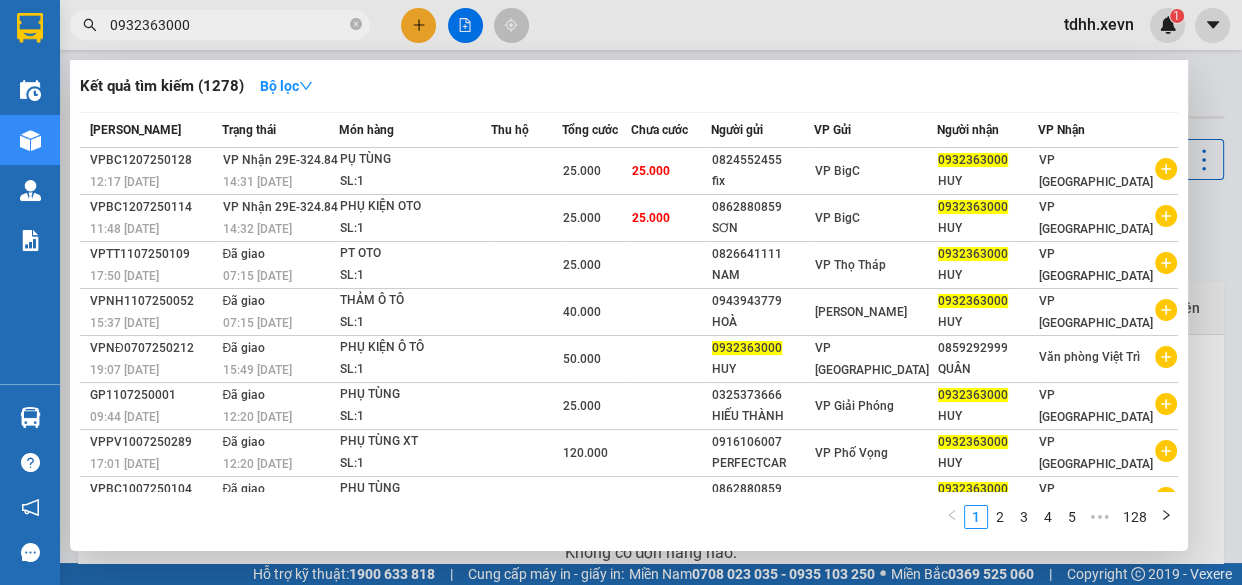 type on "0932363000" 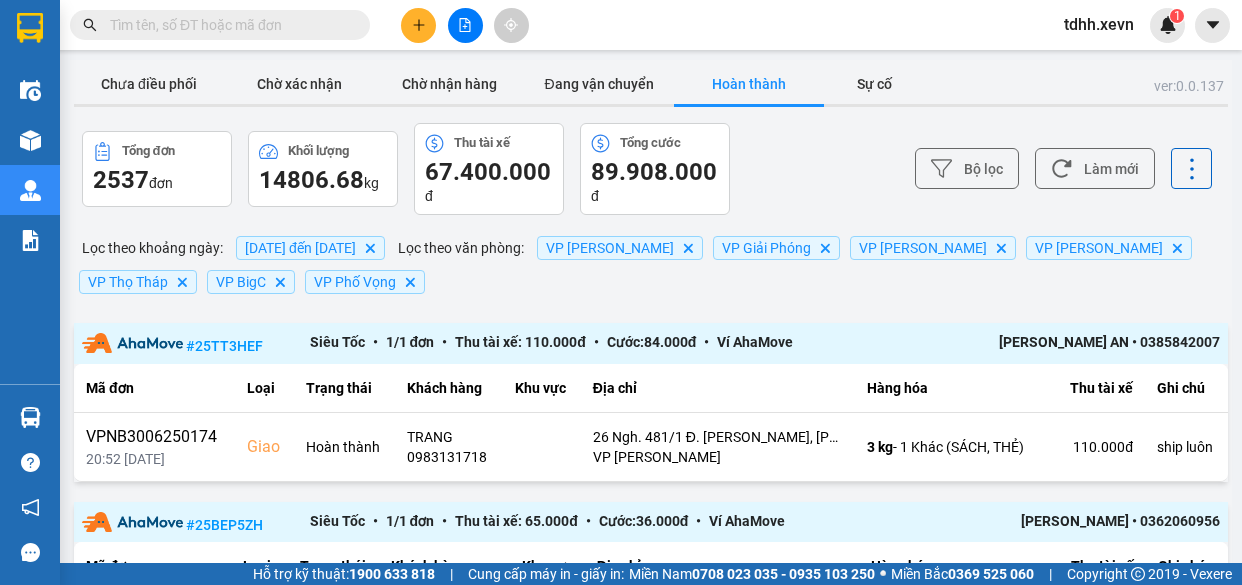 scroll, scrollTop: 0, scrollLeft: 0, axis: both 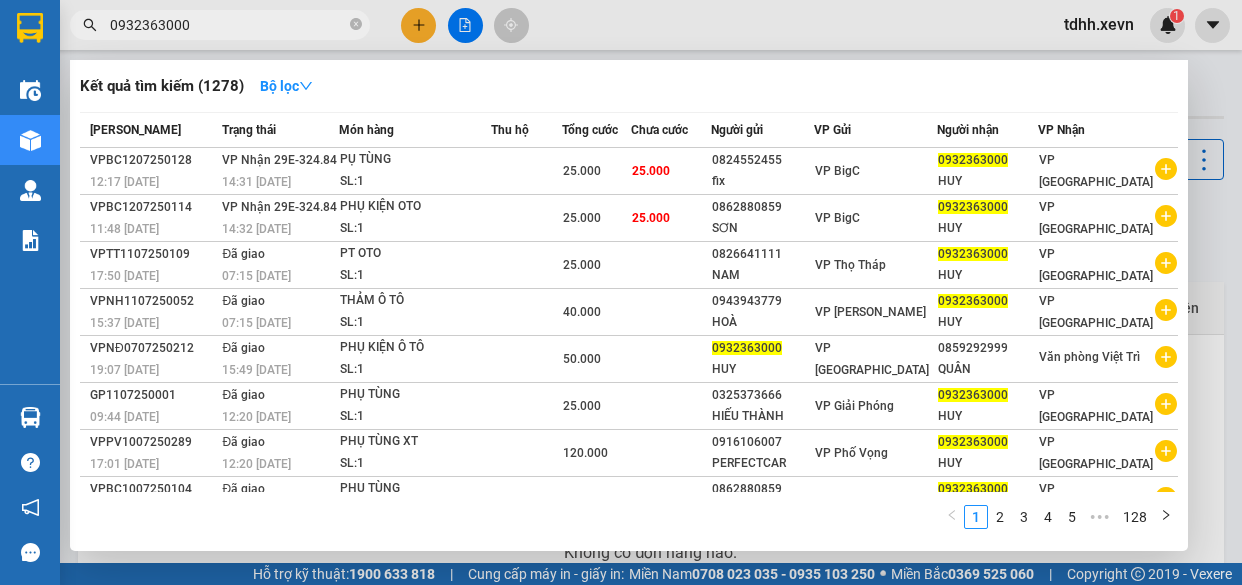 click on "0932363000" at bounding box center (228, 25) 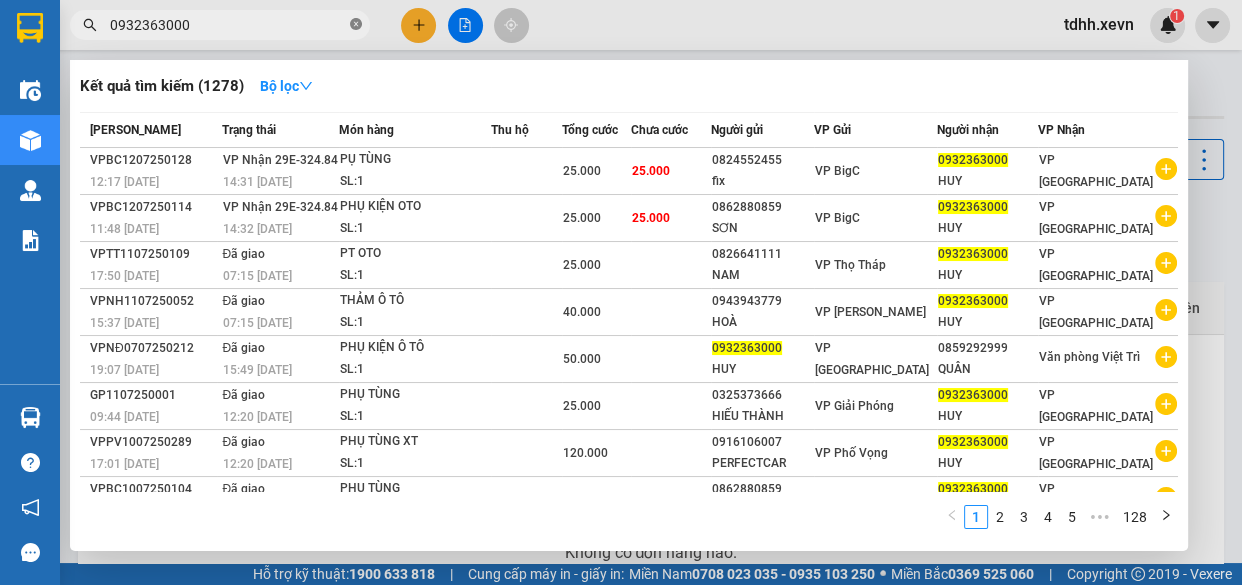 click 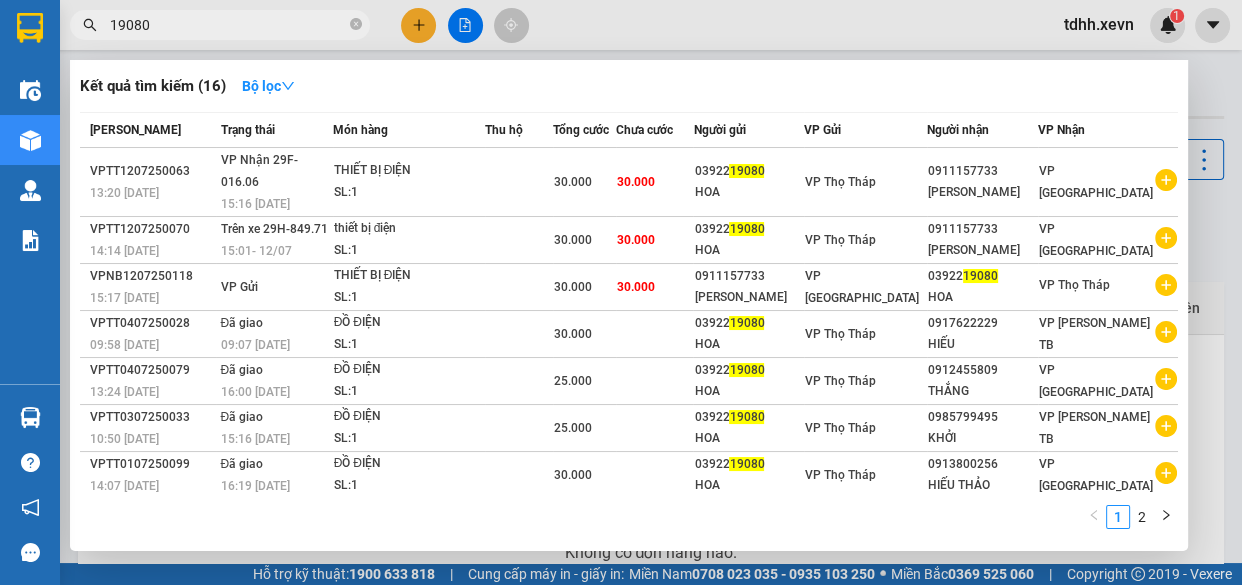 type on "19080" 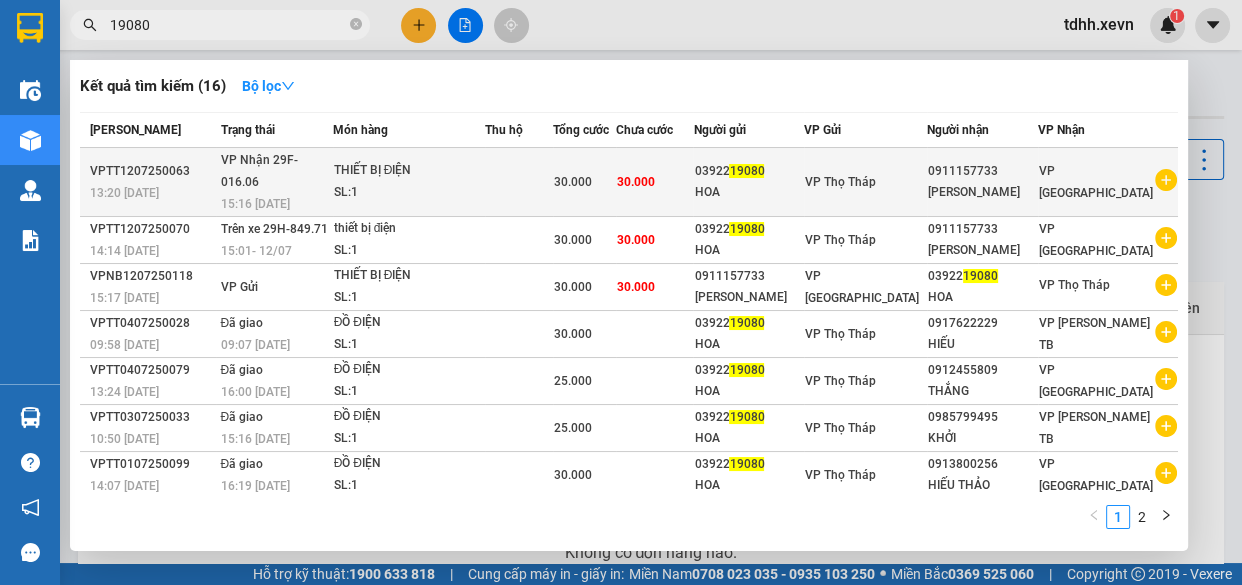 click on "SL:  1" at bounding box center (409, 193) 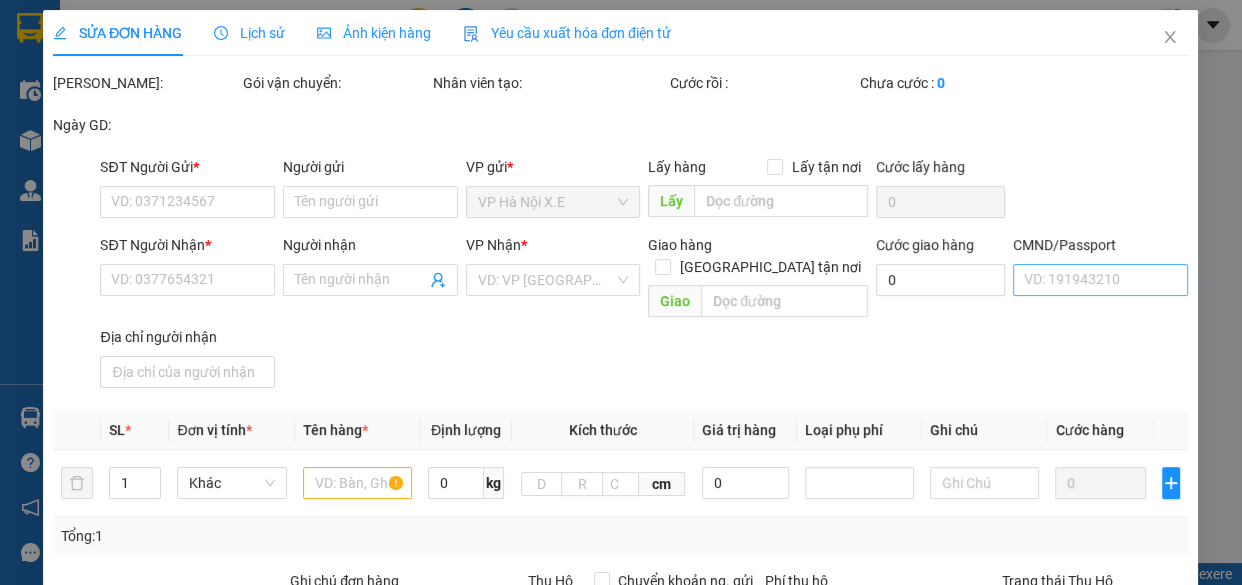 type on "0392219080" 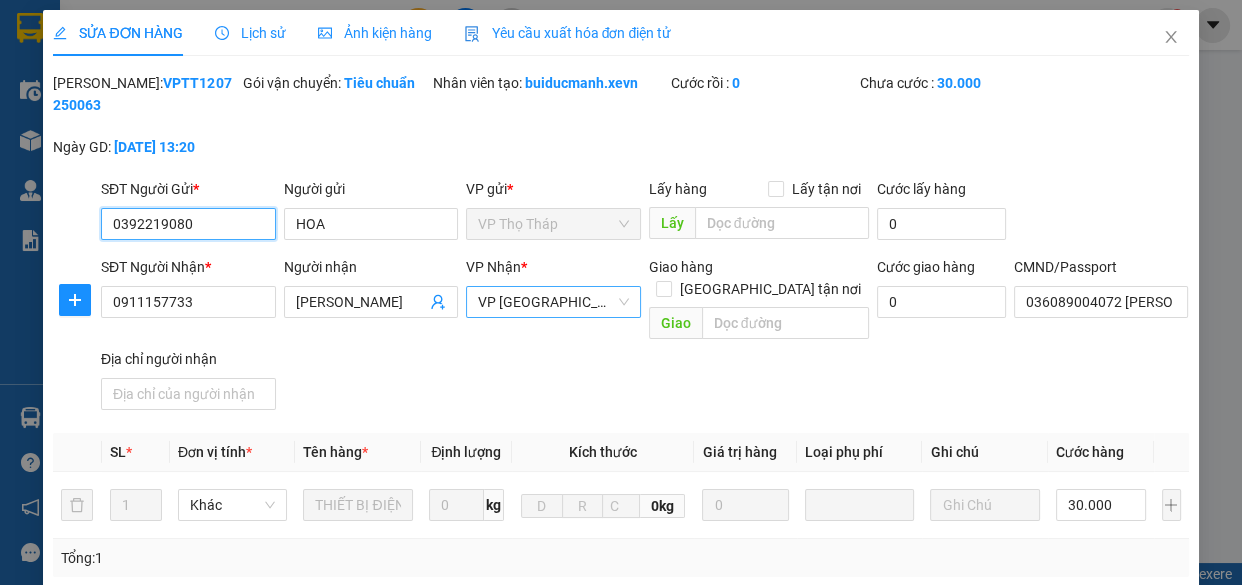 click on "VP [GEOGRAPHIC_DATA]" at bounding box center [553, 302] 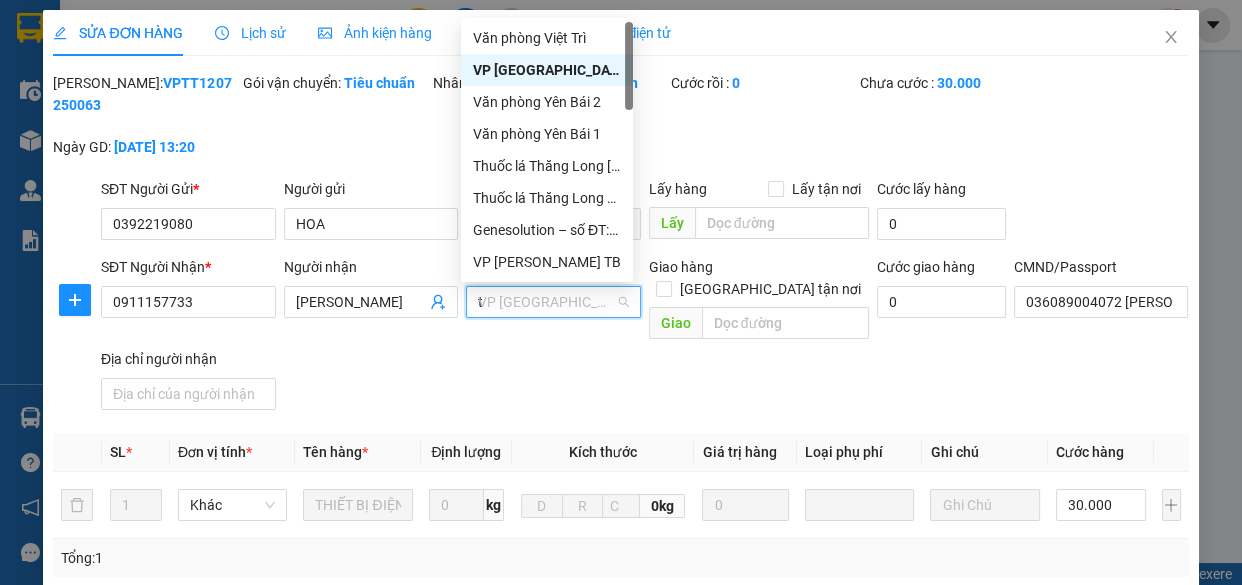 type on "th" 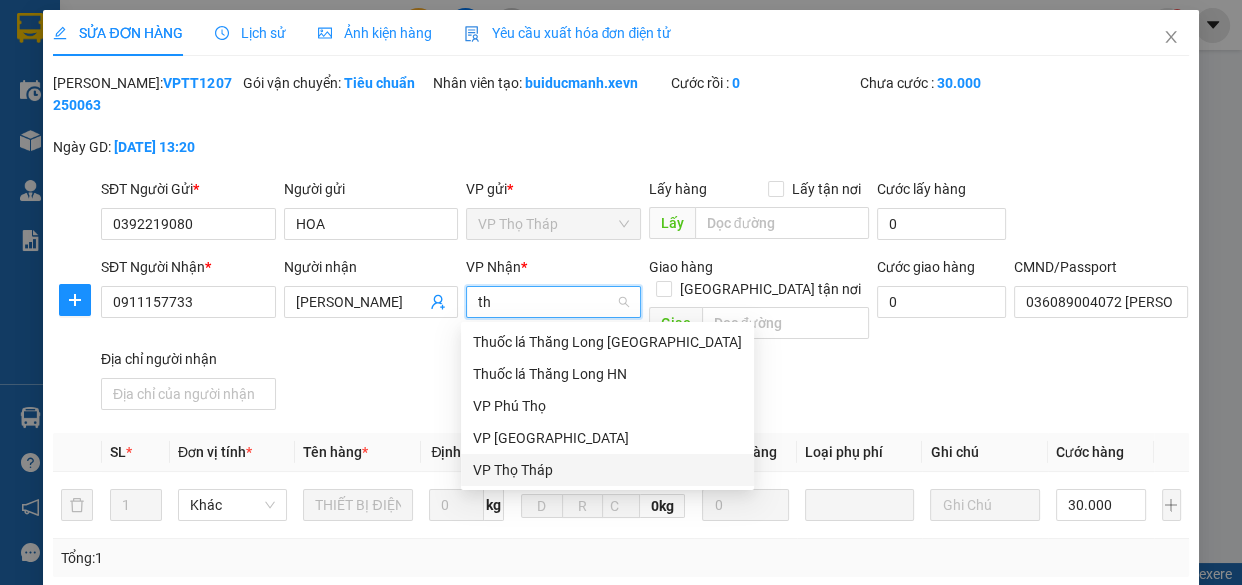 click on "VP Thọ Tháp" at bounding box center [607, 470] 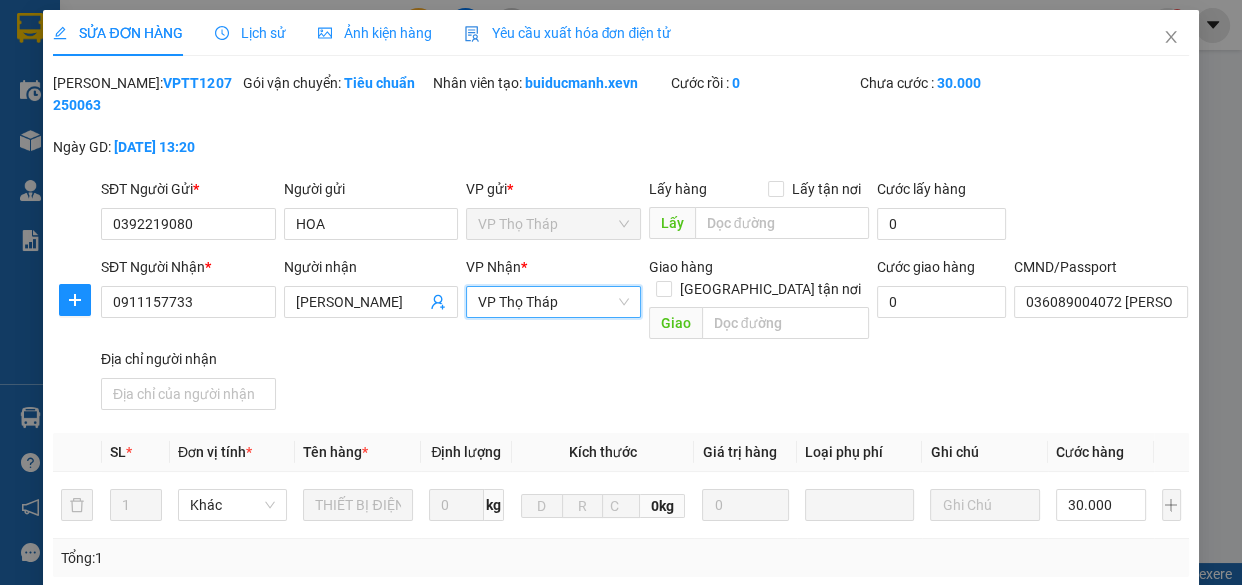 scroll, scrollTop: 391, scrollLeft: 0, axis: vertical 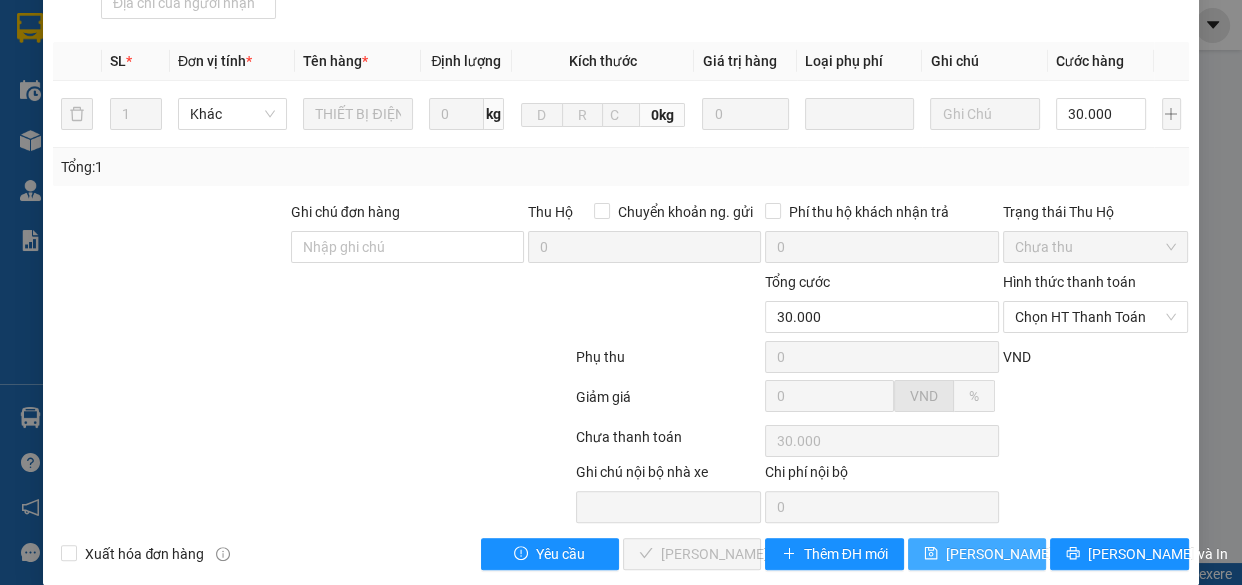 click on "[PERSON_NAME] thay đổi" at bounding box center [1026, 554] 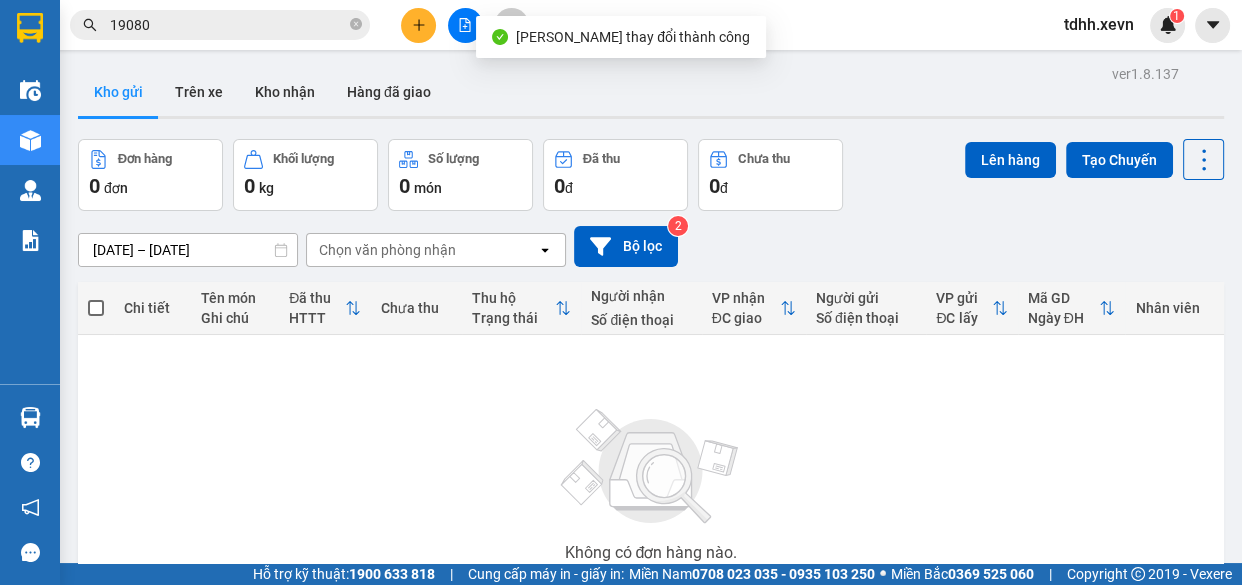 click on "19080" at bounding box center (228, 25) 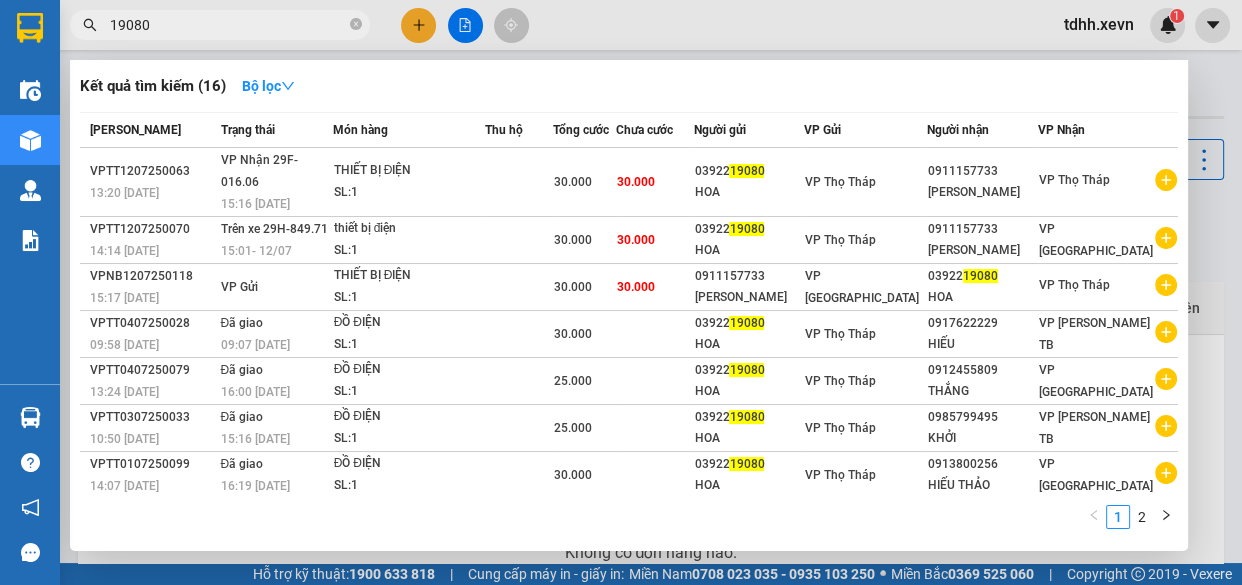 click at bounding box center (621, 292) 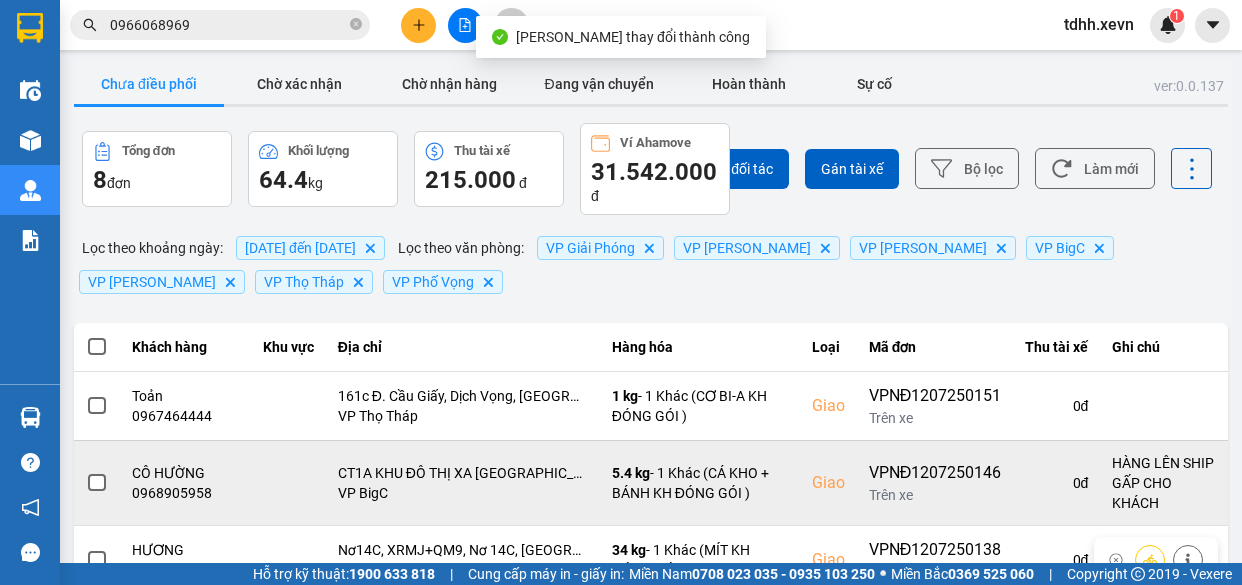 scroll, scrollTop: 0, scrollLeft: 0, axis: both 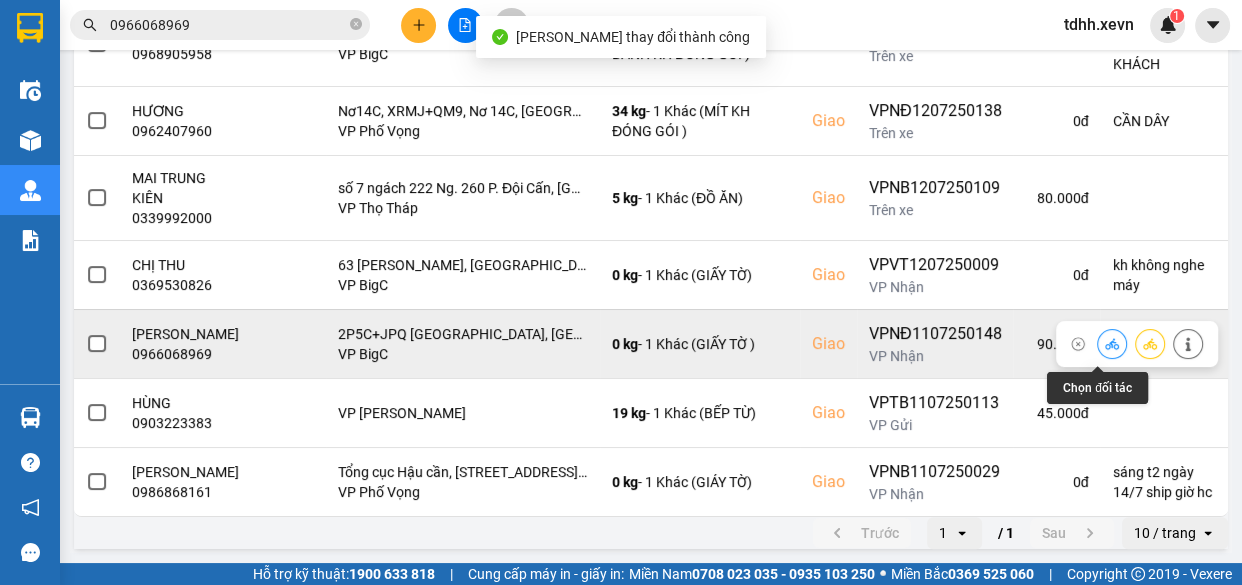 click at bounding box center (1112, 343) 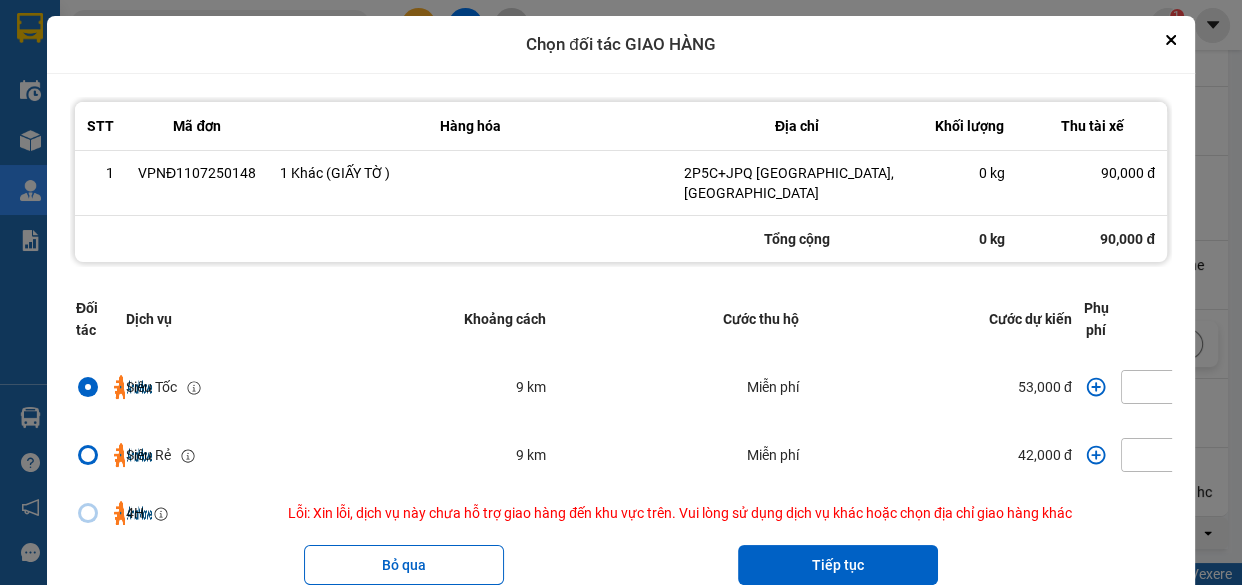 scroll, scrollTop: 0, scrollLeft: 232, axis: horizontal 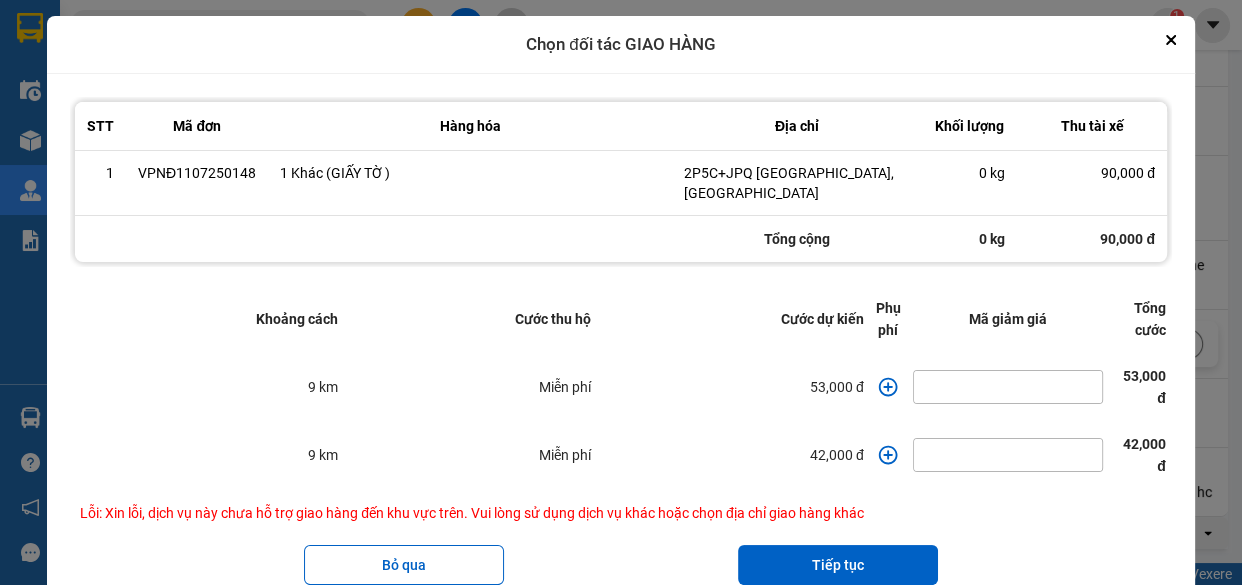 click 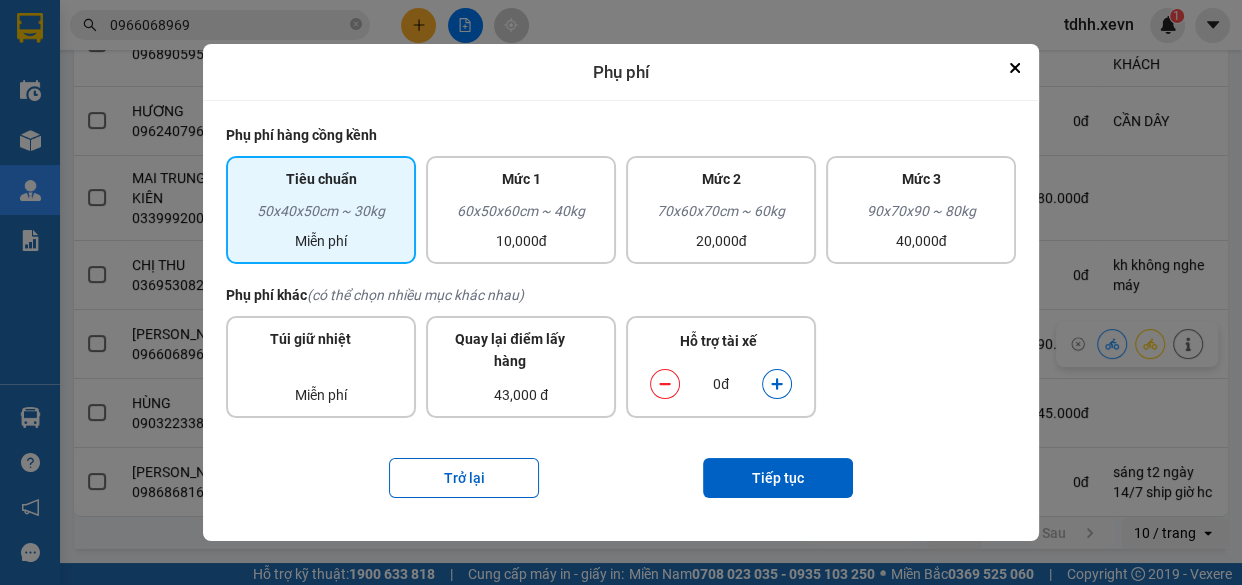 click at bounding box center [777, 384] 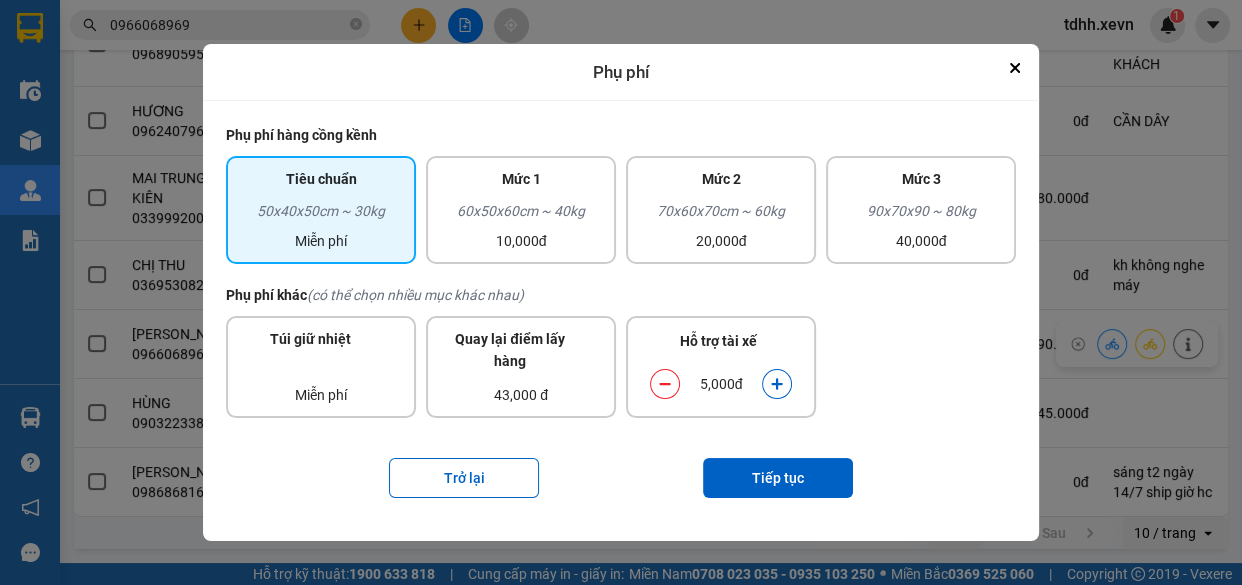 click at bounding box center [777, 384] 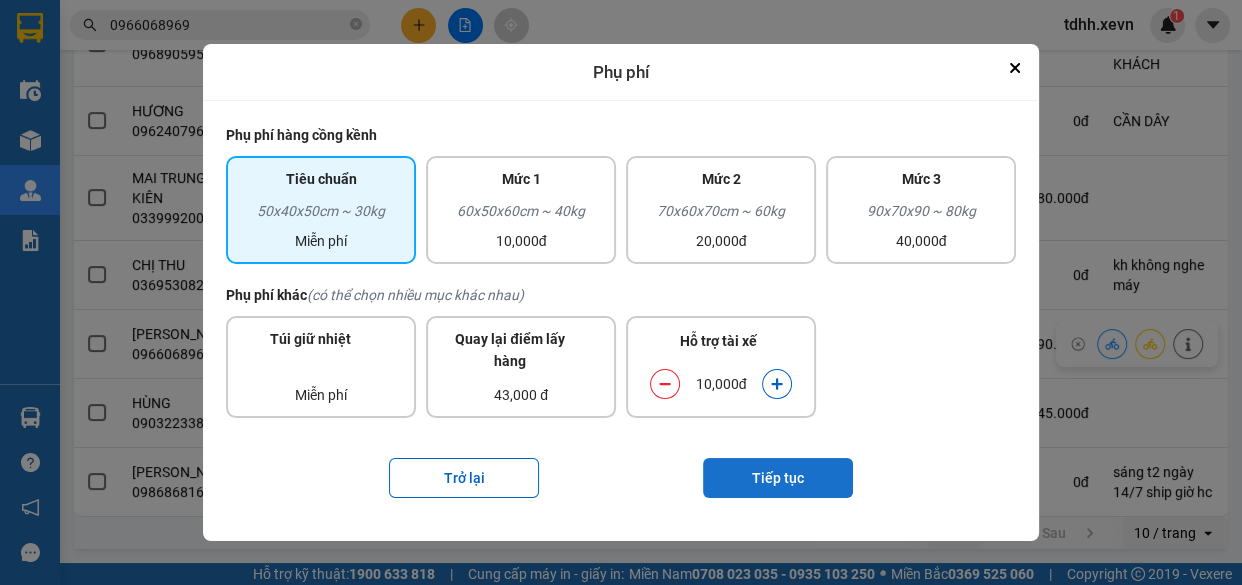 click on "Tiếp tục" at bounding box center (778, 478) 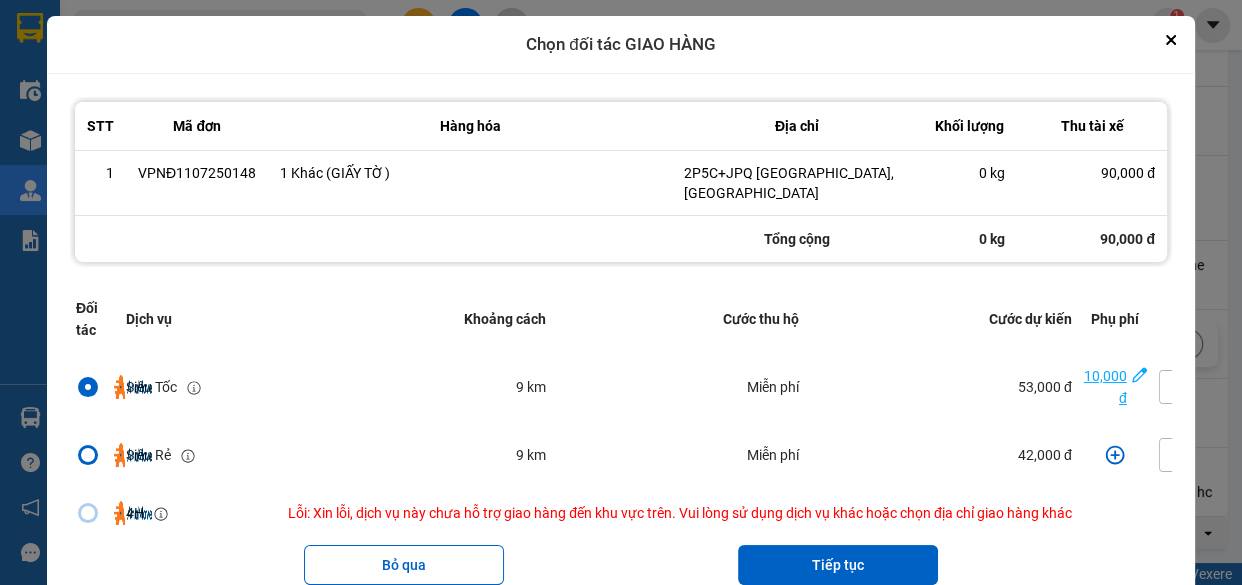 click on "10,000 đ" at bounding box center [1105, 387] 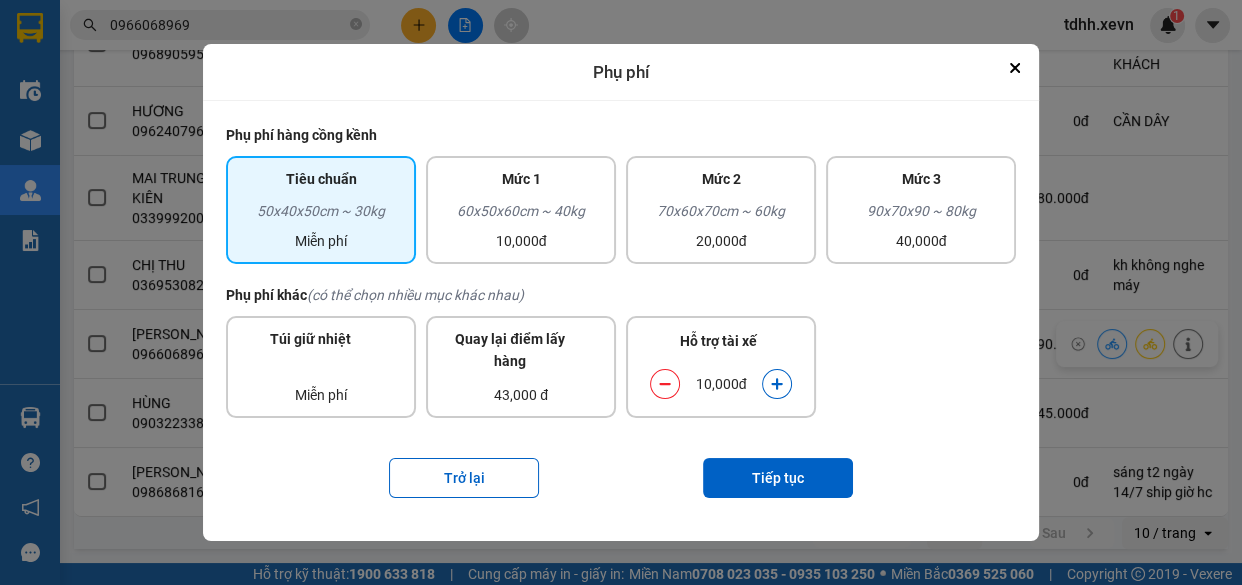 click 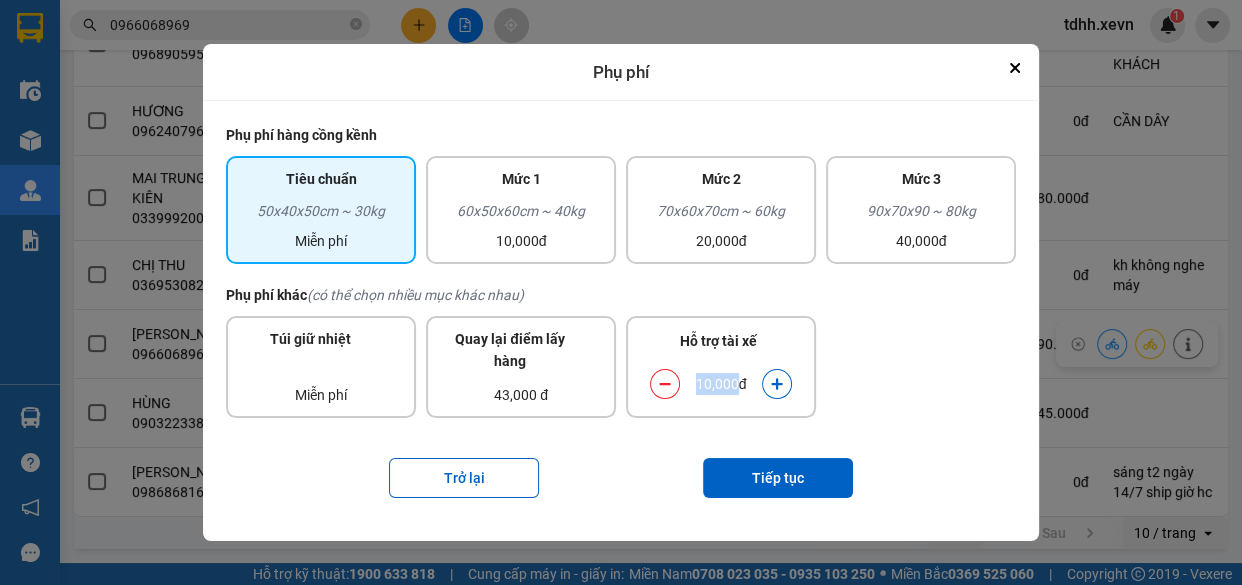 click 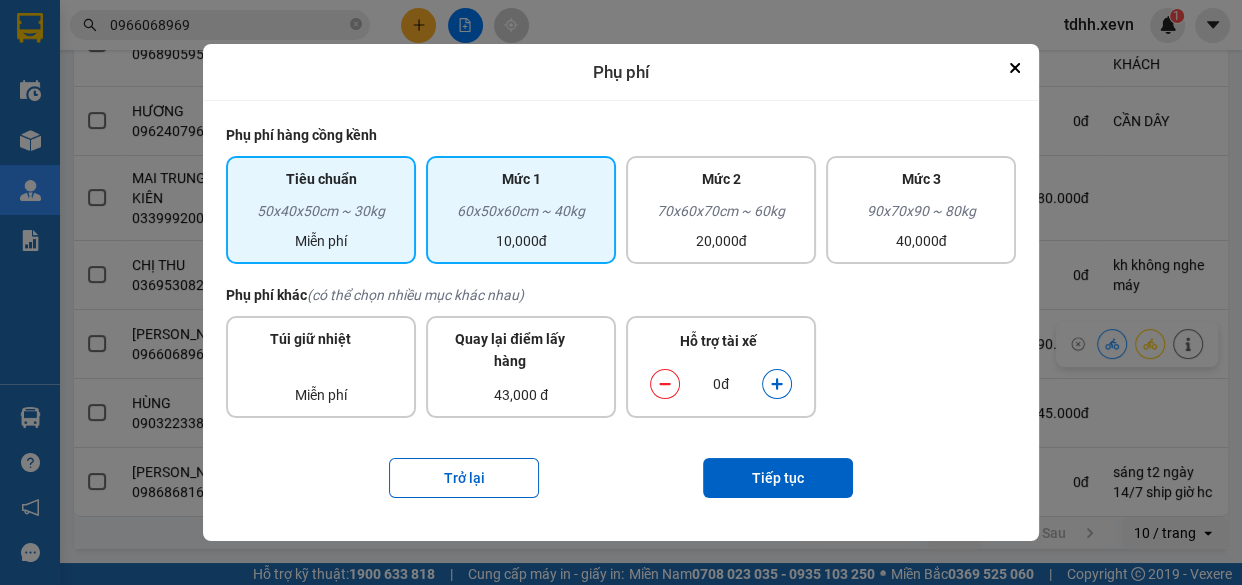 click on "60x50x60cm ~ 40kg" at bounding box center [521, 215] 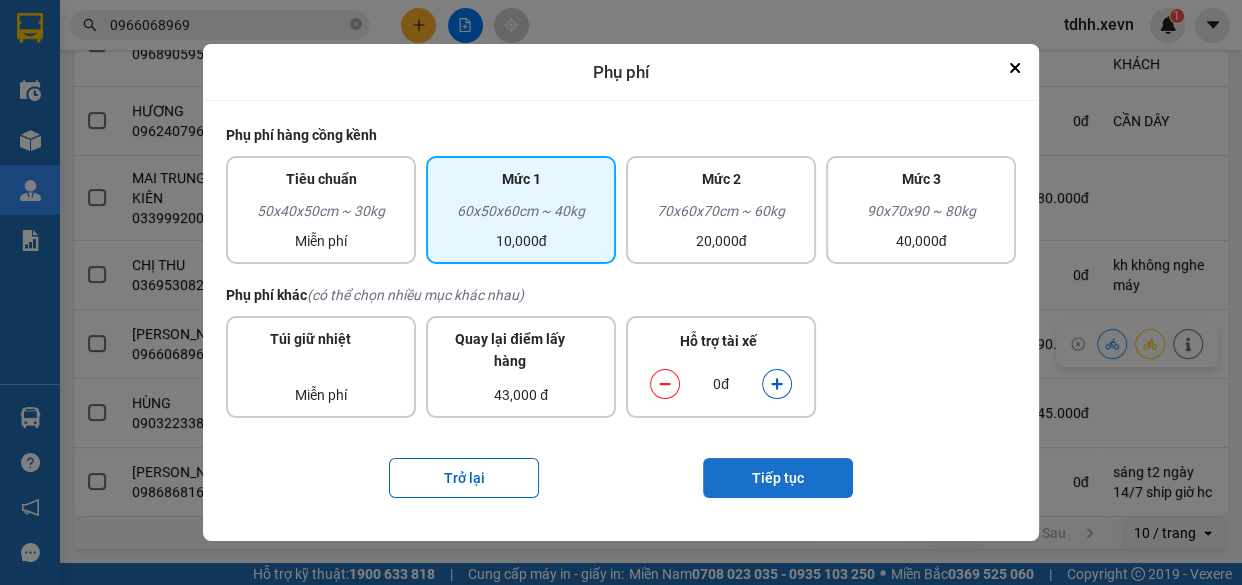 click on "Tiếp tục" at bounding box center [778, 478] 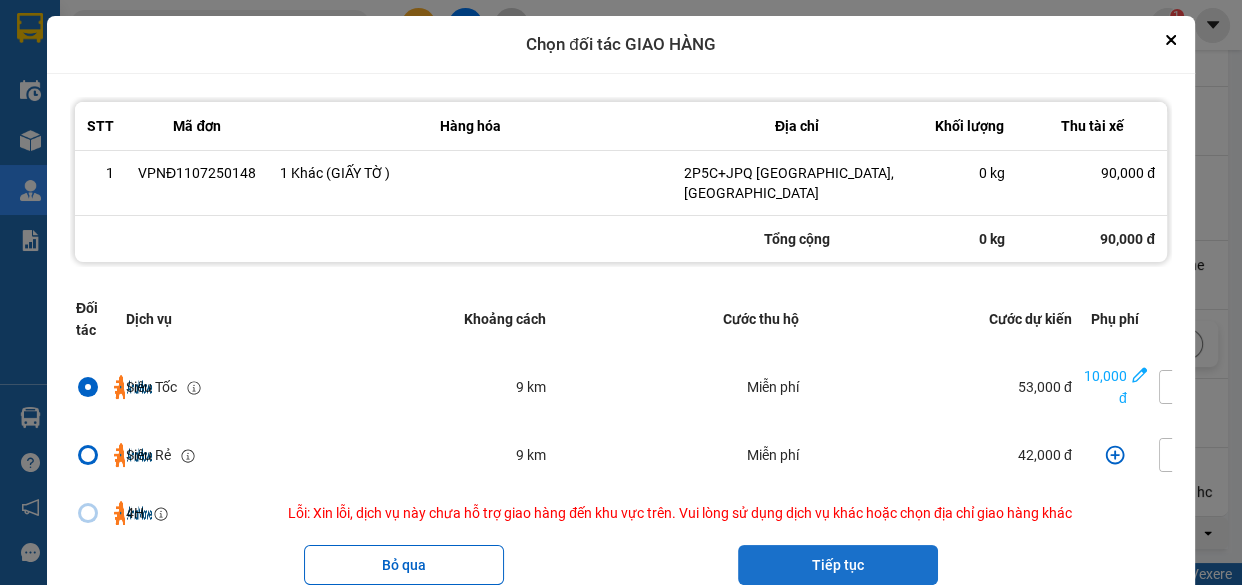 click on "Tiếp tục" at bounding box center (838, 565) 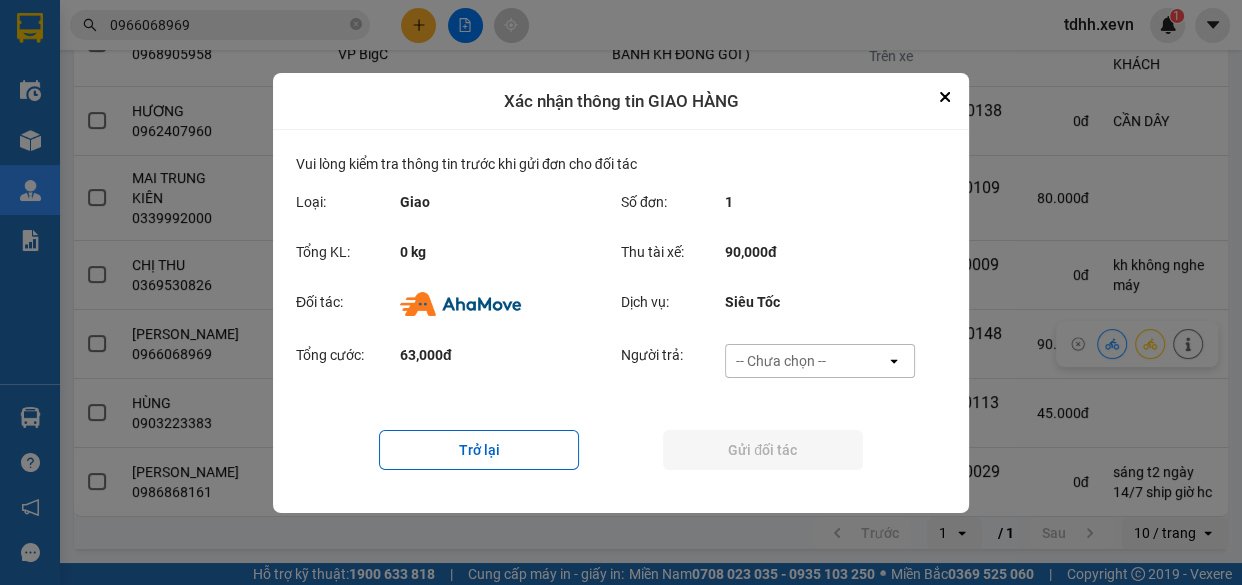 click on "-- Chưa chọn --" at bounding box center [806, 361] 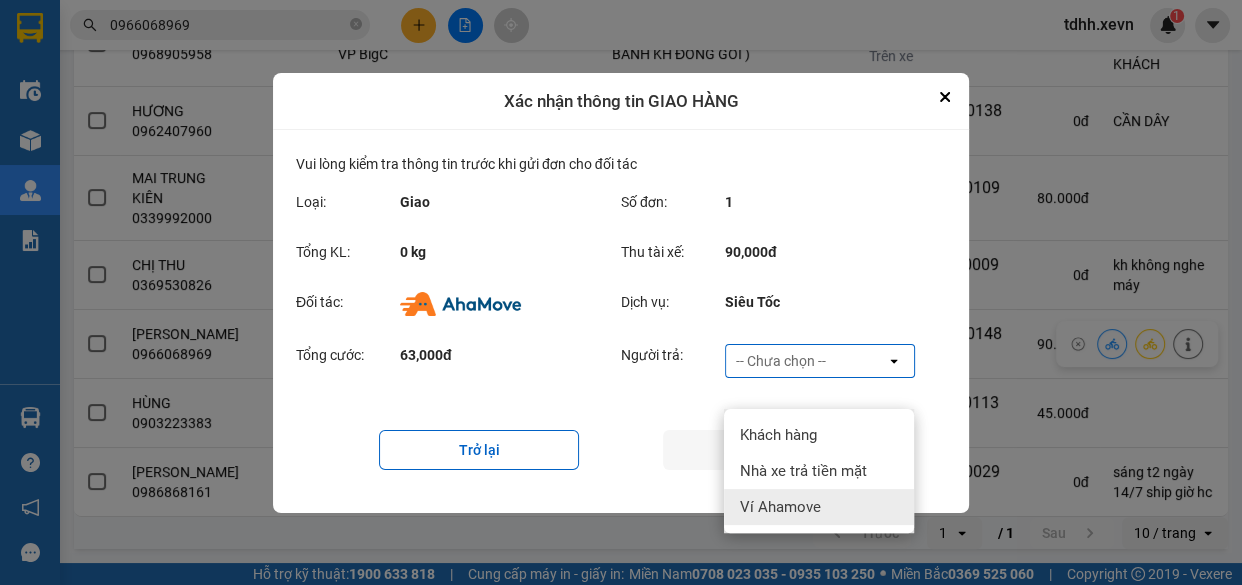 click on "Ví Ahamove" at bounding box center (780, 507) 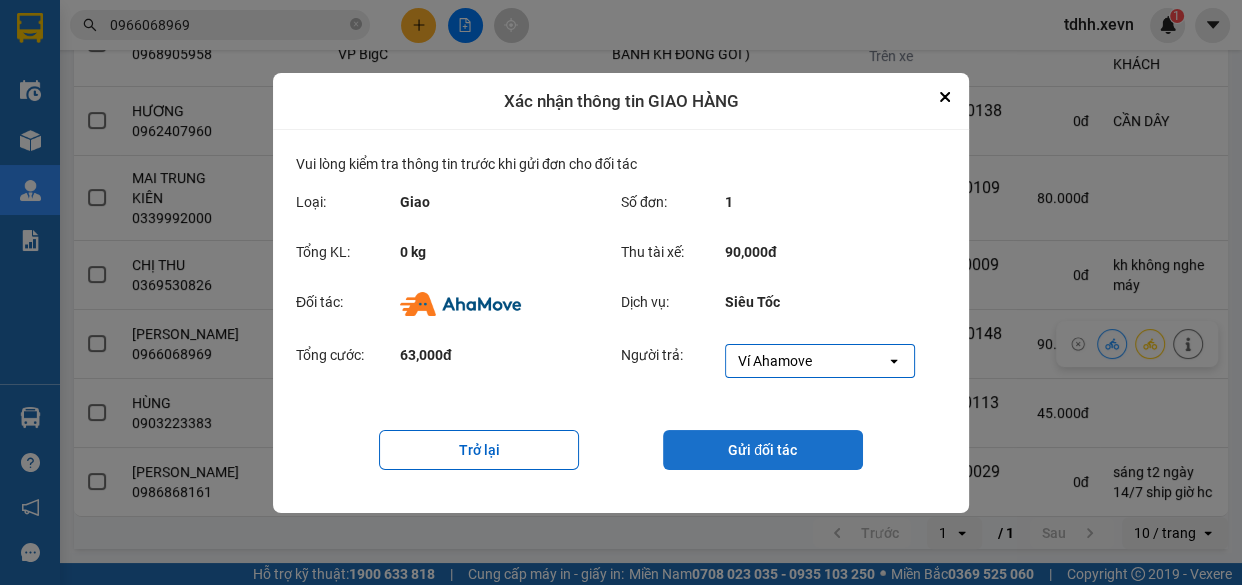 click on "Gửi đối tác" at bounding box center (763, 450) 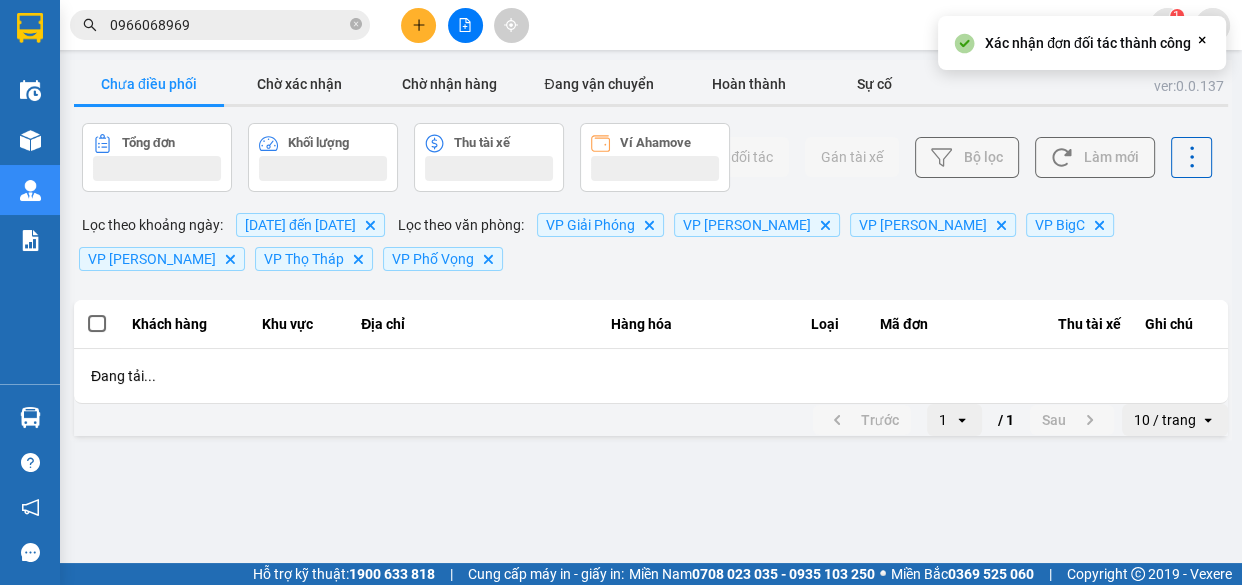 scroll, scrollTop: 0, scrollLeft: 0, axis: both 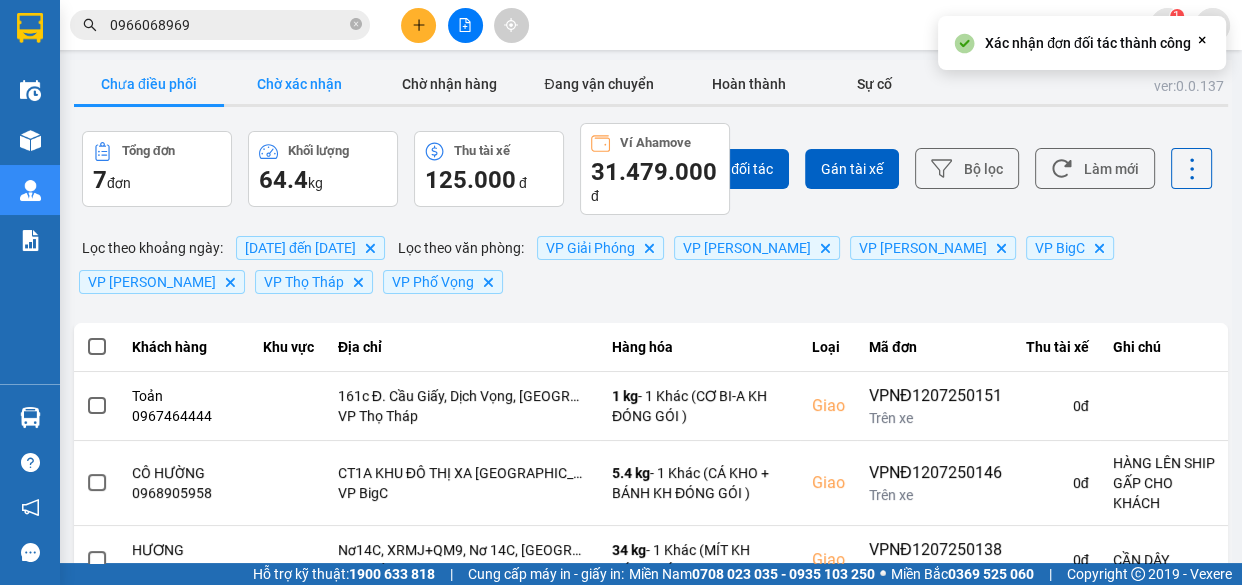 click on "Chờ xác nhận" at bounding box center (299, 84) 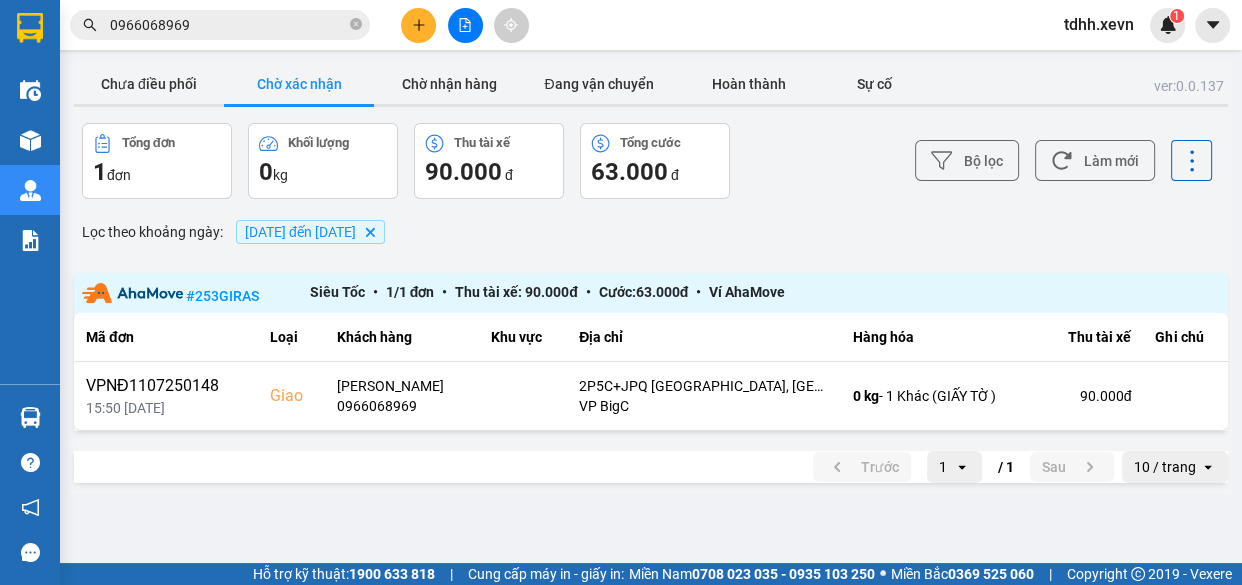 click on "0966068969" at bounding box center (228, 25) 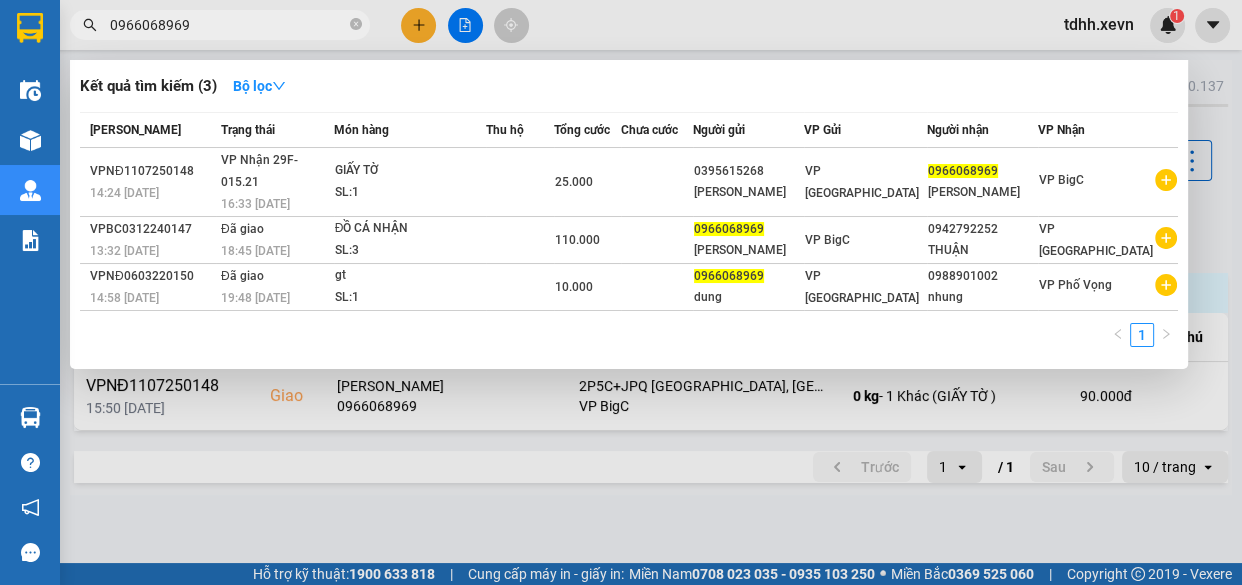 paste on "386249434" 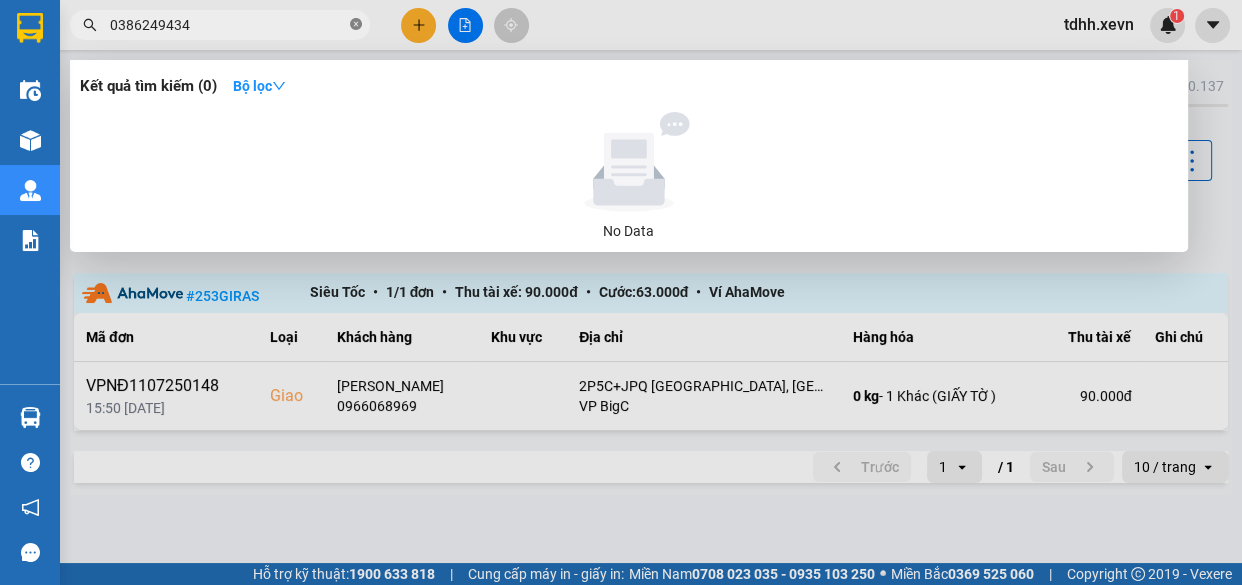 click 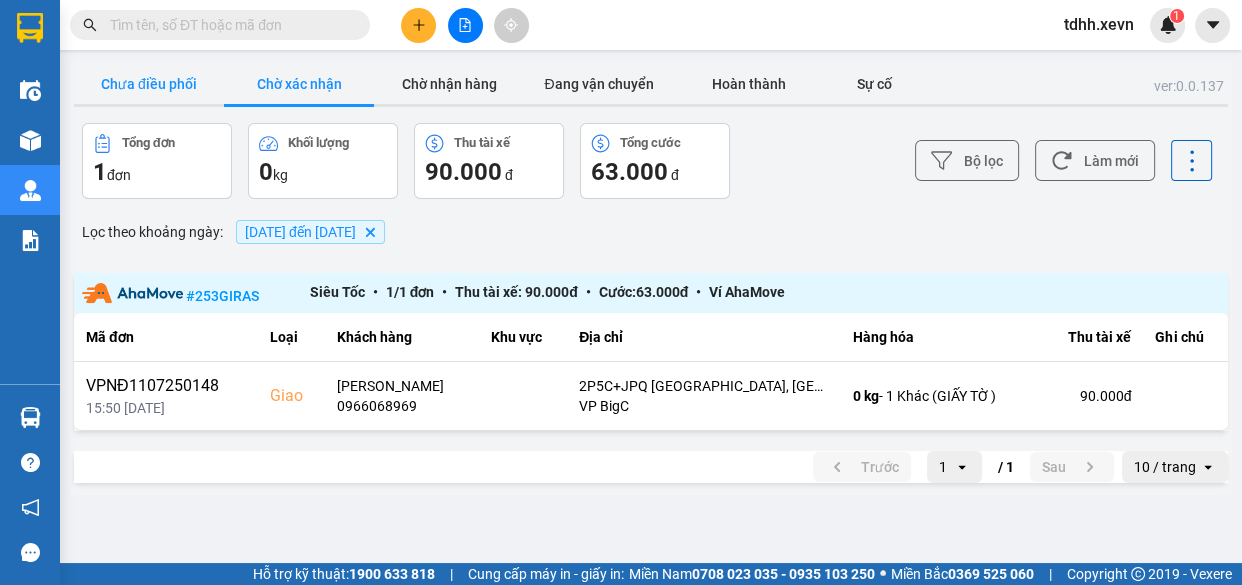 click on "Chưa điều phối" at bounding box center [149, 84] 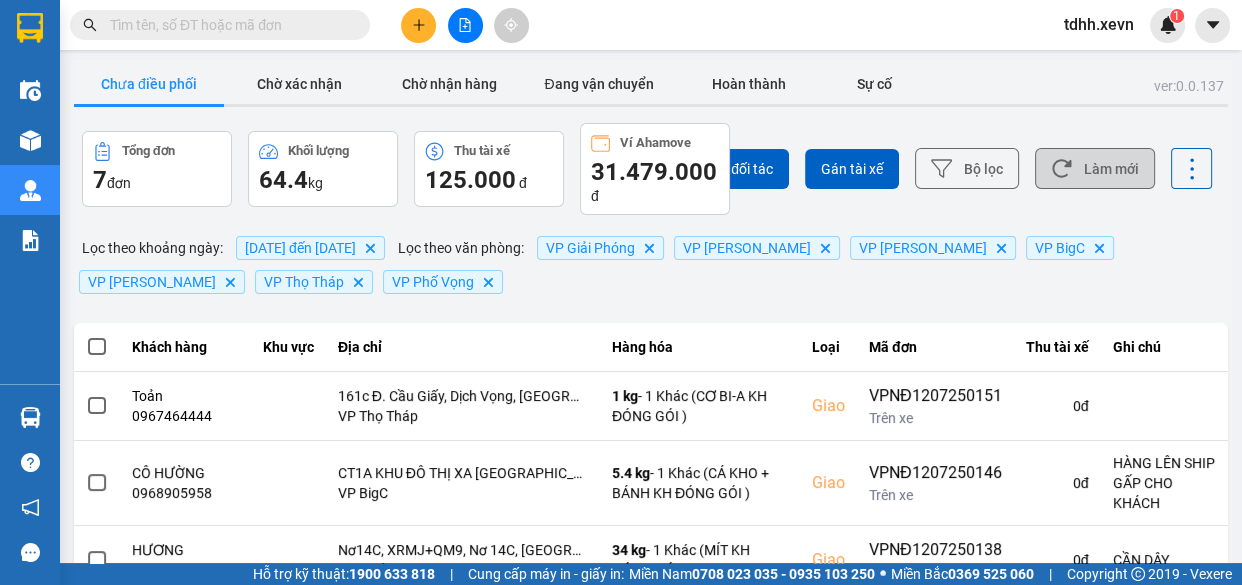 click on "Làm mới" at bounding box center (1095, 168) 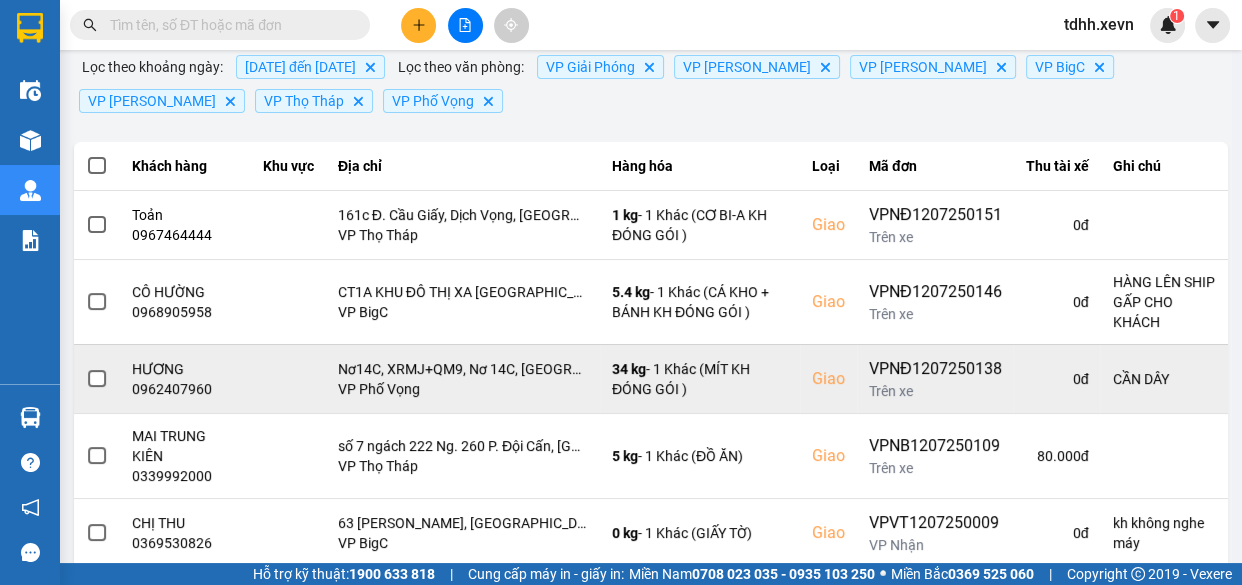 scroll, scrollTop: 363, scrollLeft: 0, axis: vertical 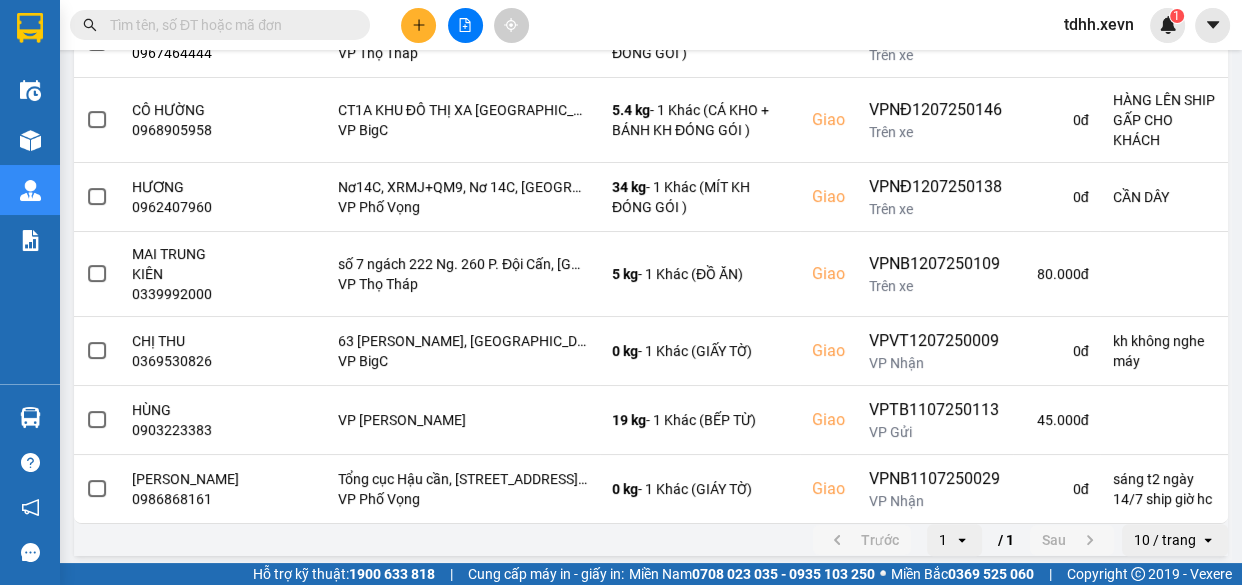 click at bounding box center (228, 25) 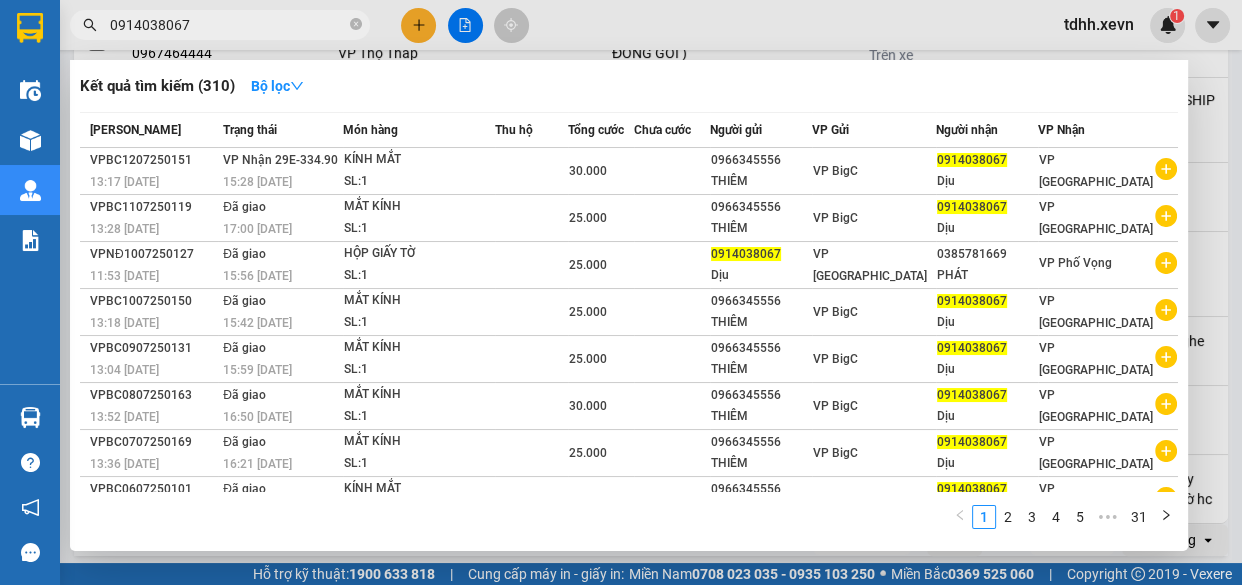 type on "0914038067" 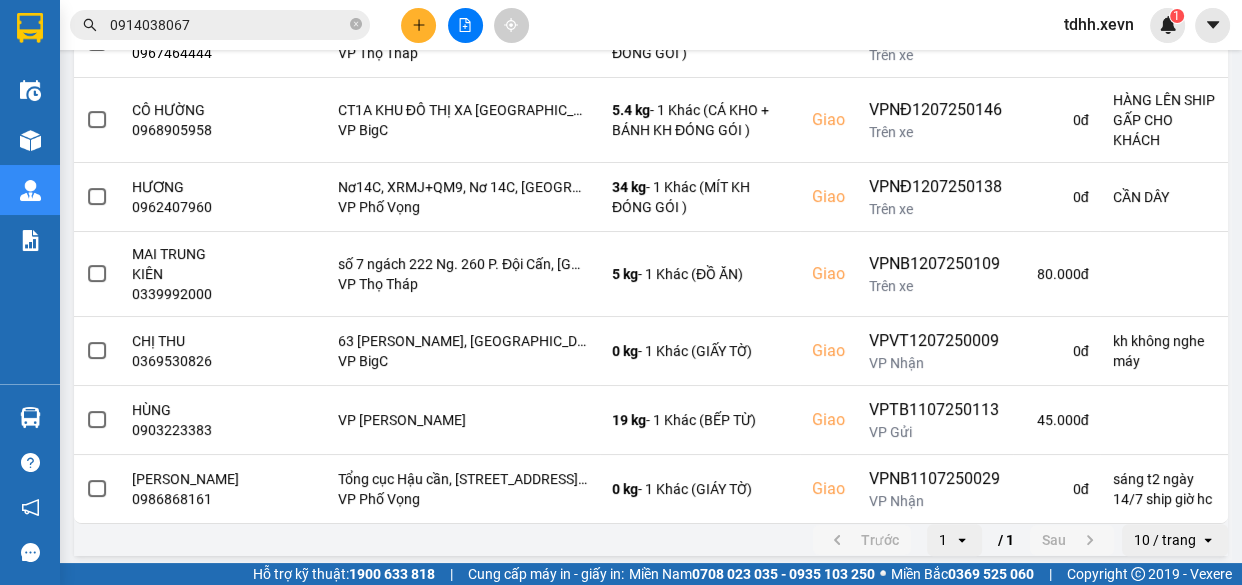 scroll, scrollTop: 0, scrollLeft: 0, axis: both 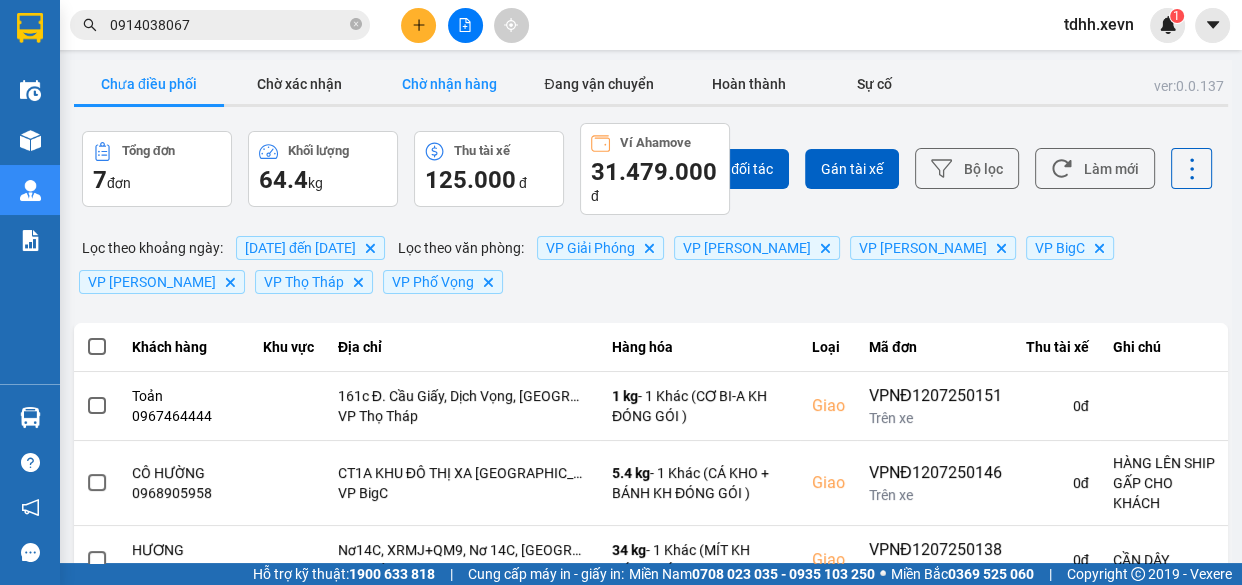 drag, startPoint x: 293, startPoint y: 73, endPoint x: 403, endPoint y: 82, distance: 110.36757 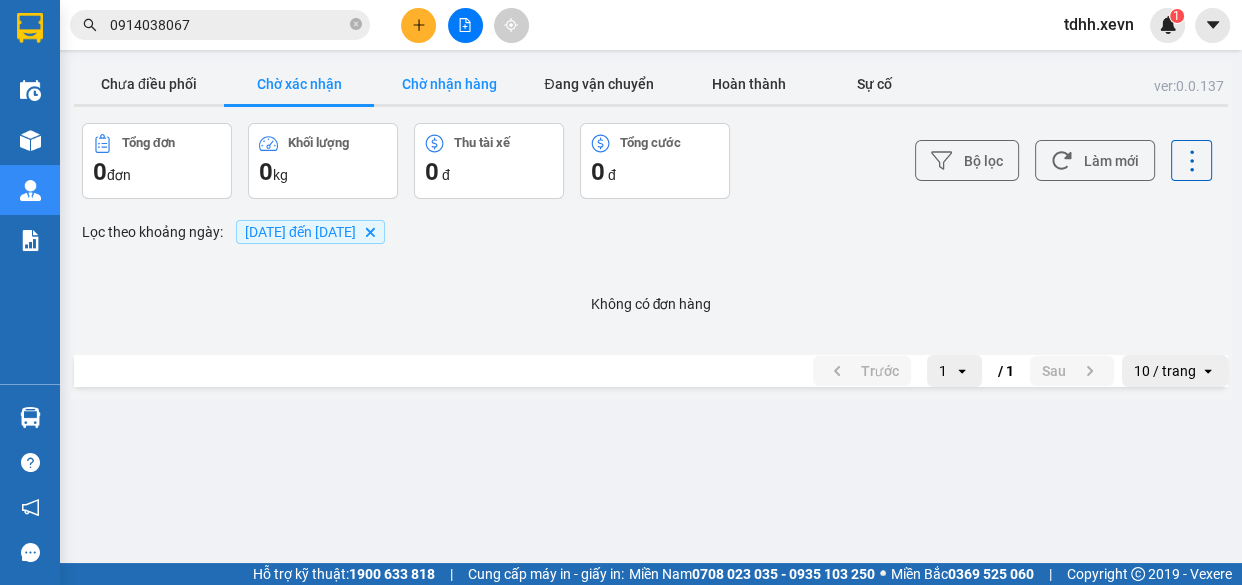 click on "Chờ nhận hàng" at bounding box center (449, 84) 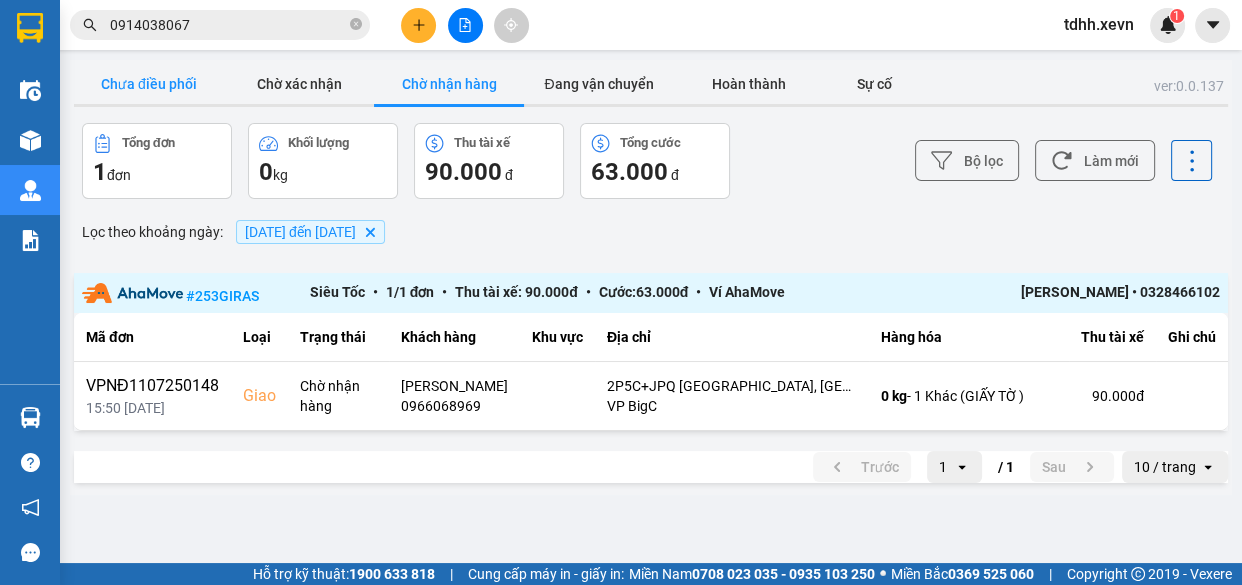 click on "Chưa điều phối" at bounding box center (149, 84) 